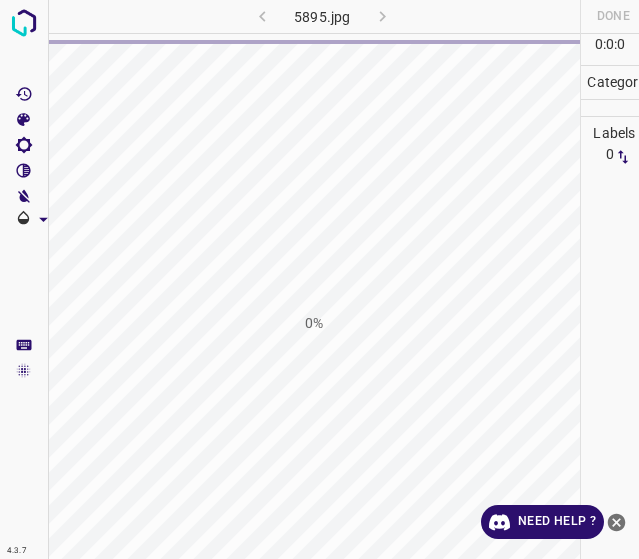 scroll, scrollTop: 0, scrollLeft: 0, axis: both 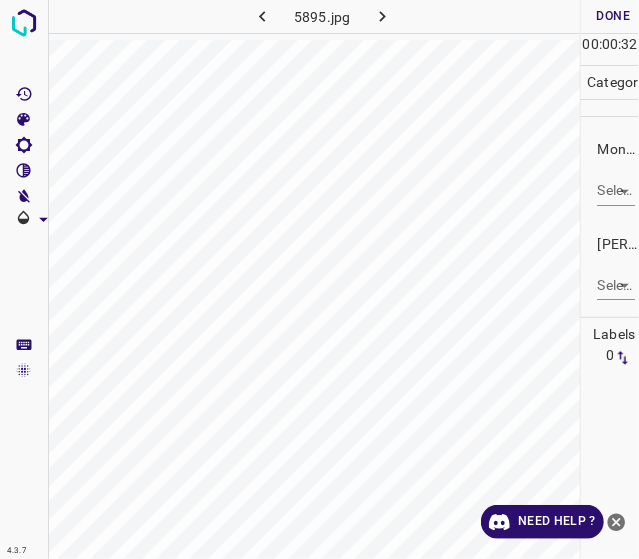 click on "4.3.7 5895.jpg Done Skip 0 00   : 00   : 32   Categories Monk *  Select ​  [PERSON_NAME] *  Select ​ Labels   0 Categories 1 Monk 2  [PERSON_NAME] Tools Space Change between modes (Draw & Edit) I Auto labeling R Restore zoom M Zoom in N Zoom out Delete Delete selecte label Filters Z Restore filters X Saturation filter C Brightness filter V Contrast filter B Gray scale filter General O Download Need Help ? - Text - Hide - Delete" at bounding box center (319, 279) 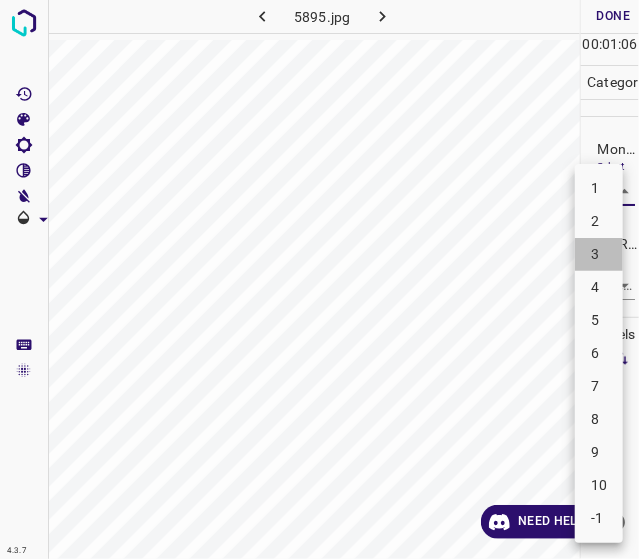 click on "3" at bounding box center (599, 254) 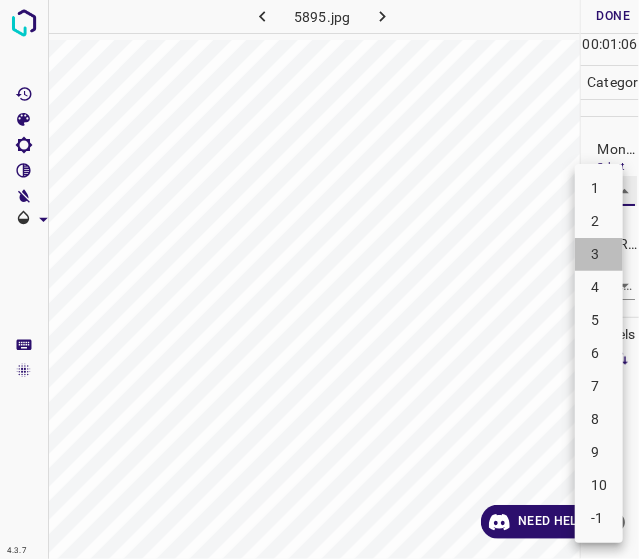 type on "3" 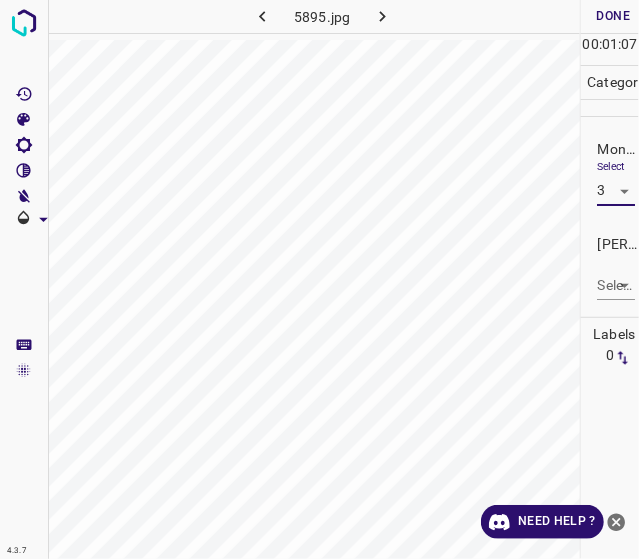 click on "[PERSON_NAME] *  Select ​" at bounding box center (610, 267) 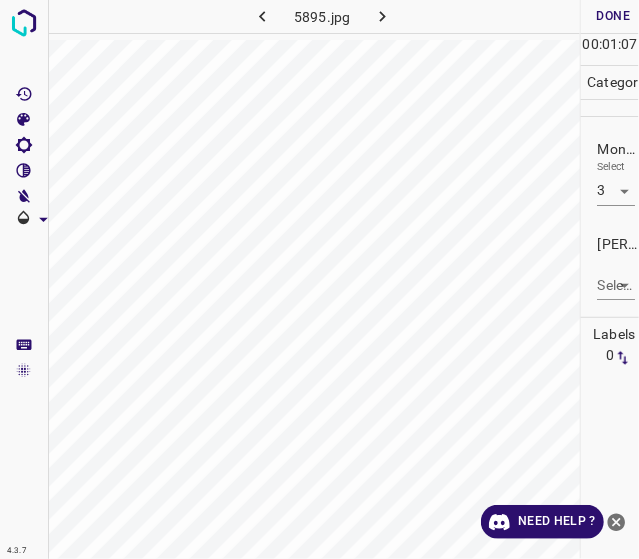 click on "4.3.7 5895.jpg Done Skip 0 00   : 01   : 07   Categories Monk *  Select 3 3  [PERSON_NAME] *  Select ​ Labels   0 Categories 1 Monk 2  [PERSON_NAME] Tools Space Change between modes (Draw & Edit) I Auto labeling R Restore zoom M Zoom in N Zoom out Delete Delete selecte label Filters Z Restore filters X Saturation filter C Brightness filter V Contrast filter B Gray scale filter General O Download Need Help ? - Text - Hide - Delete" at bounding box center [319, 279] 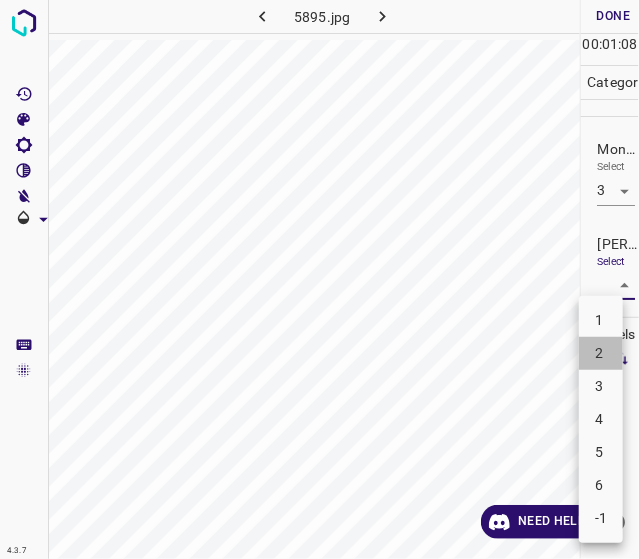 click on "2" at bounding box center (601, 353) 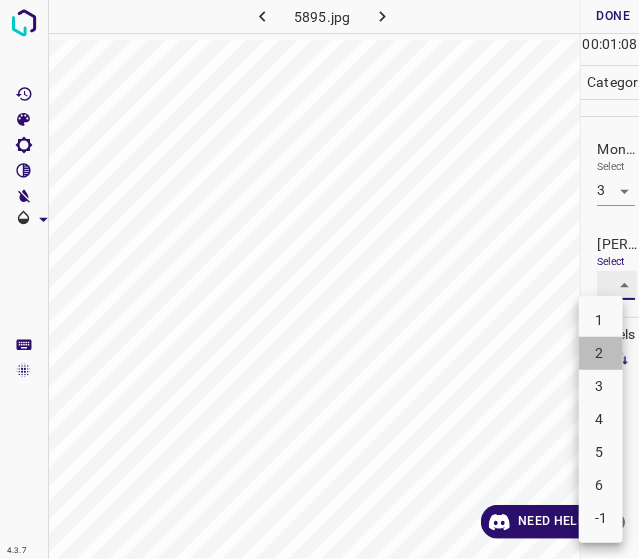 type on "2" 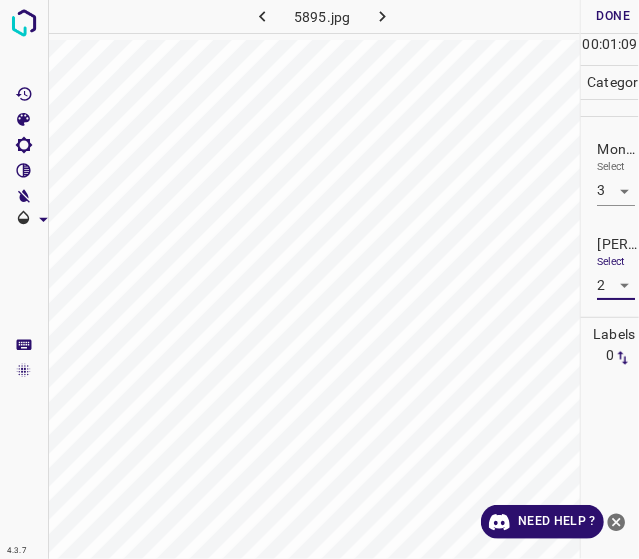 click on "Done" at bounding box center [613, 16] 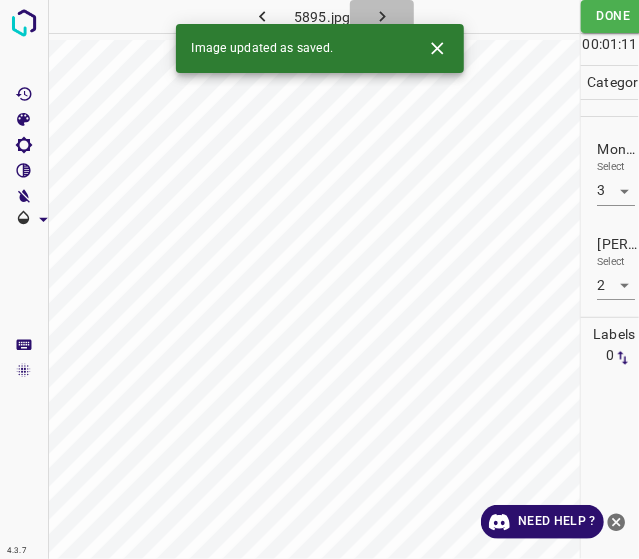 click at bounding box center [382, 16] 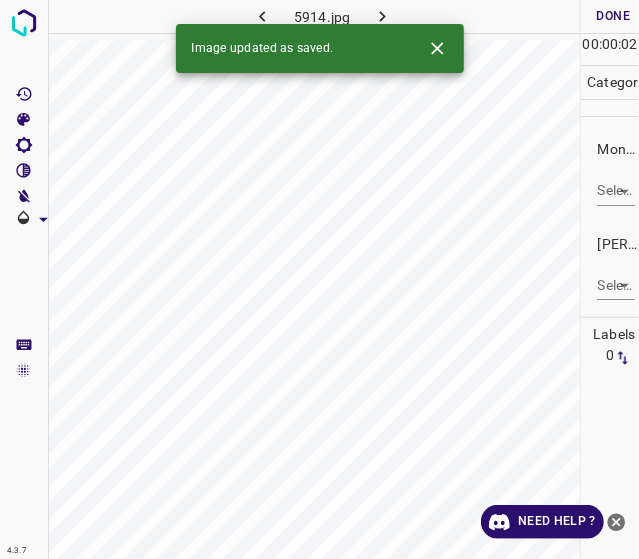 click on "Monk *  Select ​" at bounding box center (610, 172) 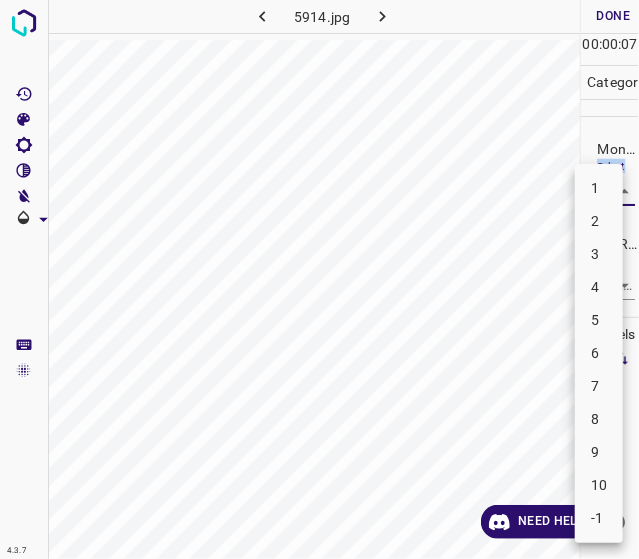 click on "4.3.7 5914.jpg Done Skip 0 00   : 00   : 07   Categories Monk *  Select ​  [PERSON_NAME] *  Select ​ Labels   0 Categories 1 Monk 2  [PERSON_NAME] Tools Space Change between modes (Draw & Edit) I Auto labeling R Restore zoom M Zoom in N Zoom out Delete Delete selecte label Filters Z Restore filters X Saturation filter C Brightness filter V Contrast filter B Gray scale filter General O Download Need Help ? - Text - Hide - Delete 1 2 3 4 5 6 7 8 9 10 -1" at bounding box center [319, 279] 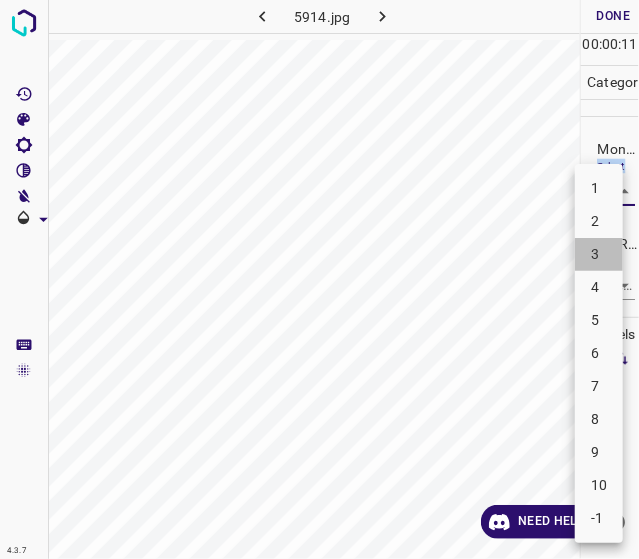 click on "3" at bounding box center (599, 254) 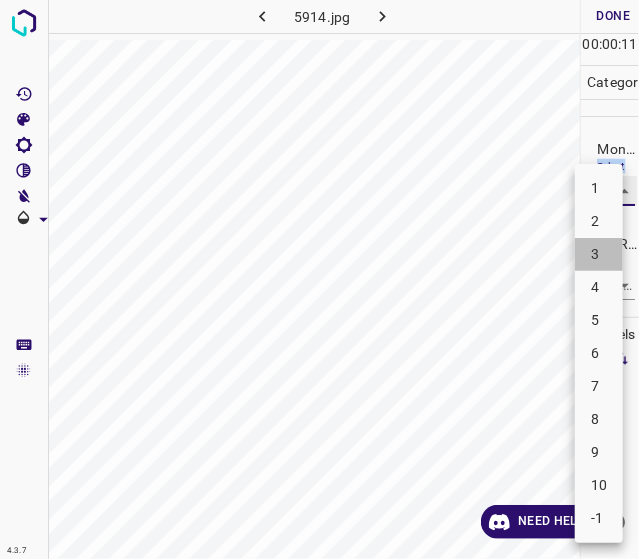 type on "3" 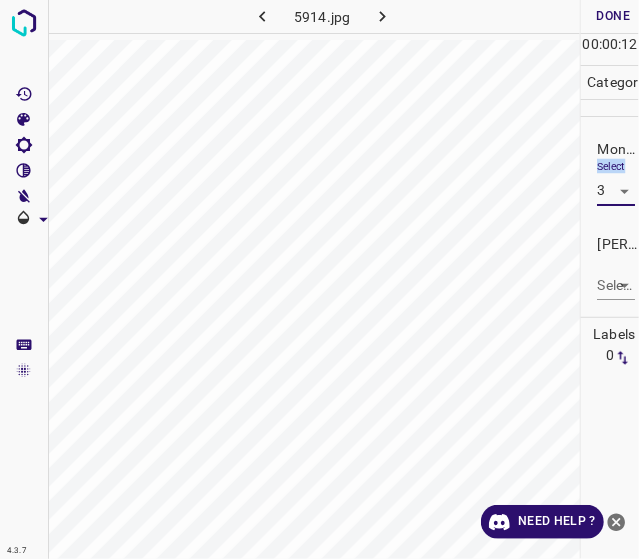 click on "4.3.7 5914.jpg Done Skip 0 00   : 00   : 12   Categories Monk *  Select 3 3  [PERSON_NAME] *  Select ​ Labels   0 Categories 1 Monk 2  [PERSON_NAME] Tools Space Change between modes (Draw & Edit) I Auto labeling R Restore zoom M Zoom in N Zoom out Delete Delete selecte label Filters Z Restore filters X Saturation filter C Brightness filter V Contrast filter B Gray scale filter General O Download Need Help ? - Text - Hide - Delete" at bounding box center [319, 279] 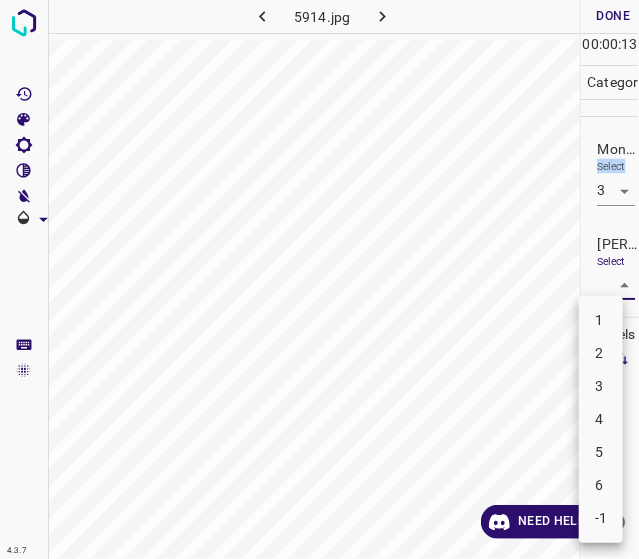 click on "2" at bounding box center [601, 353] 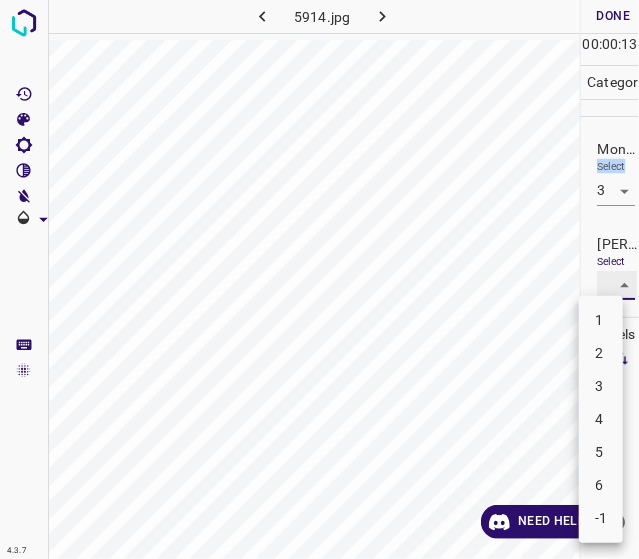 type on "2" 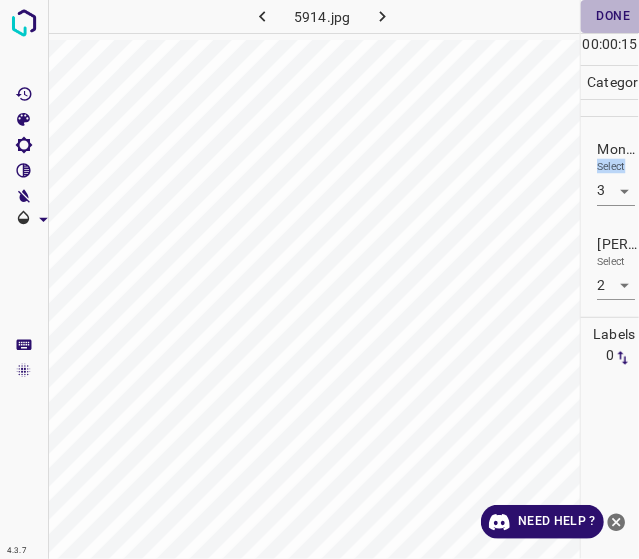 drag, startPoint x: 634, startPoint y: 25, endPoint x: 605, endPoint y: 43, distance: 34.132095 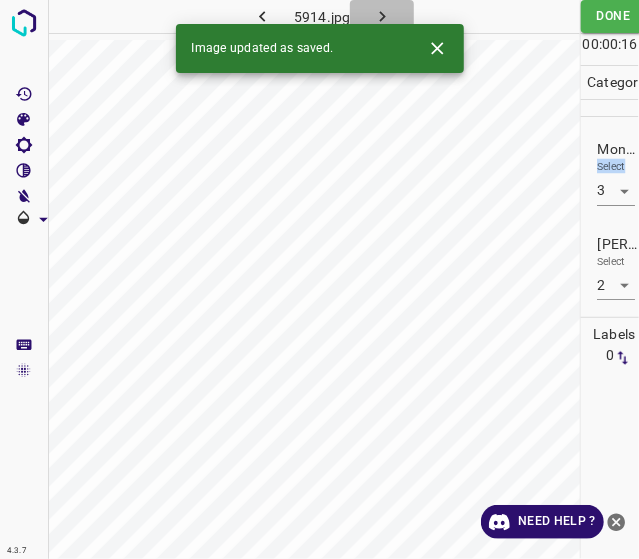 click at bounding box center [382, 16] 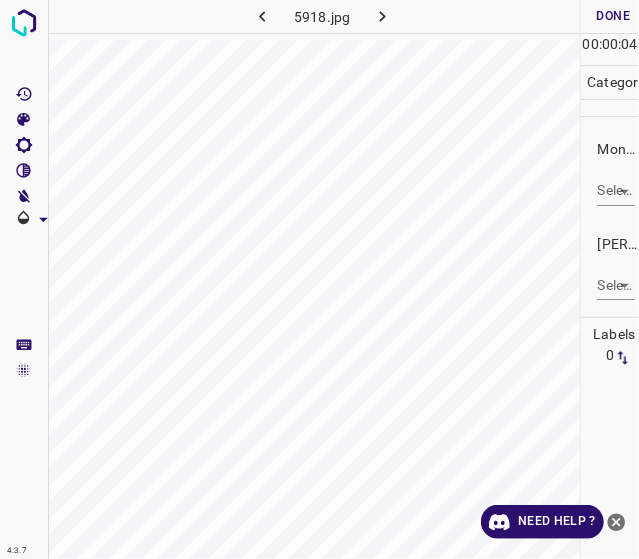 click on "4.3.7 5918.jpg Done Skip 0 00   : 00   : 04   Categories Monk *  Select ​  [PERSON_NAME] *  Select ​ Labels   0 Categories 1 Monk 2  [PERSON_NAME] Tools Space Change between modes (Draw & Edit) I Auto labeling R Restore zoom M Zoom in N Zoom out Delete Delete selecte label Filters Z Restore filters X Saturation filter C Brightness filter V Contrast filter B Gray scale filter General O Download Need Help ? - Text - Hide - Delete" at bounding box center [319, 279] 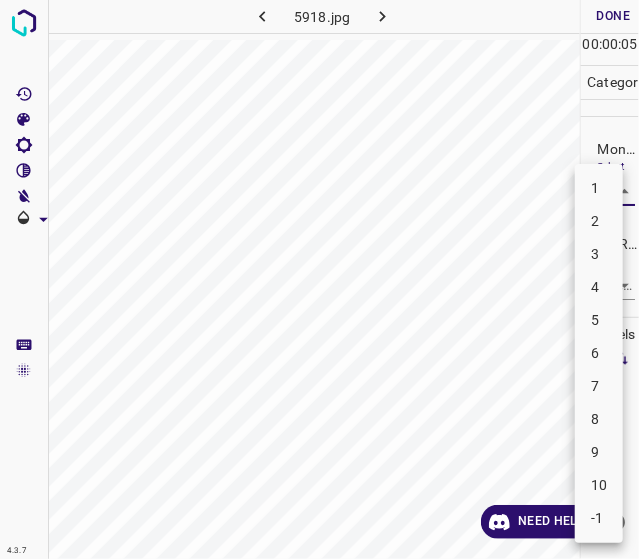 click on "7" at bounding box center [599, 386] 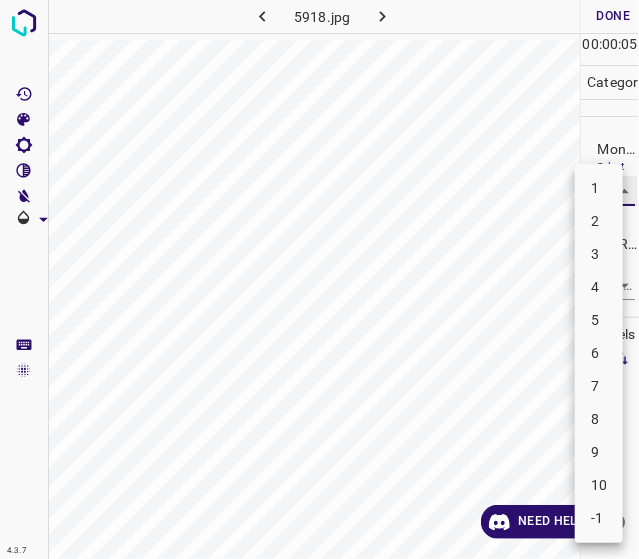 type on "7" 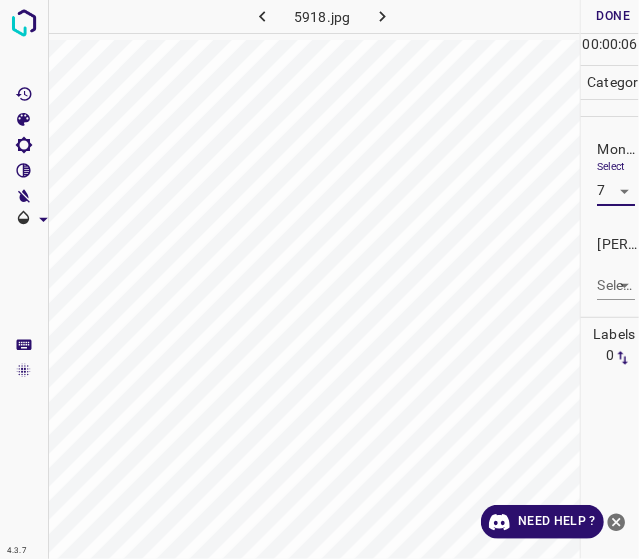 click on "4.3.7 5918.jpg Done Skip 0 00   : 00   : 06   Categories Monk *  Select 7 7  [PERSON_NAME] *  Select ​ Labels   0 Categories 1 Monk 2  [PERSON_NAME] Tools Space Change between modes (Draw & Edit) I Auto labeling R Restore zoom M Zoom in N Zoom out Delete Delete selecte label Filters Z Restore filters X Saturation filter C Brightness filter V Contrast filter B Gray scale filter General O Download Need Help ? - Text - Hide - Delete" at bounding box center [319, 279] 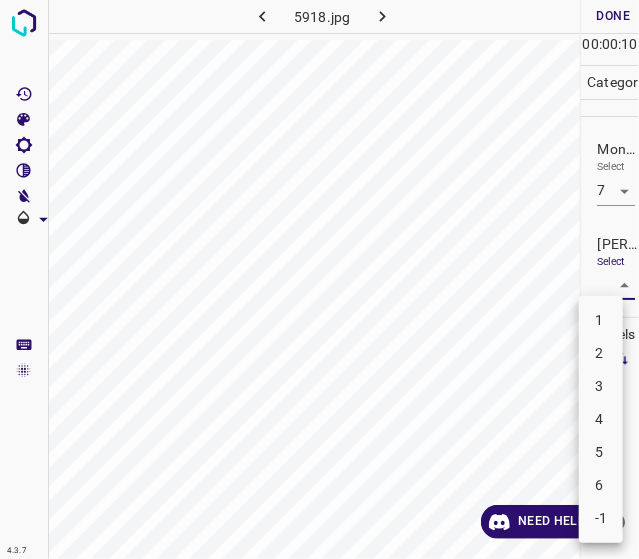 click on "5" at bounding box center (601, 452) 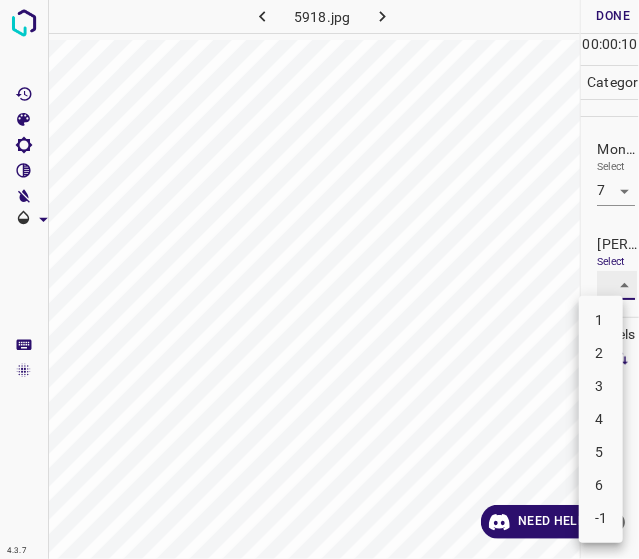 type on "5" 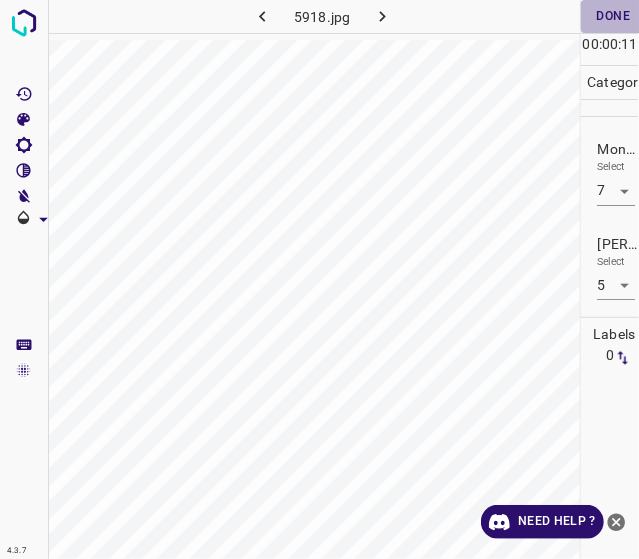 click on "Done" at bounding box center (613, 16) 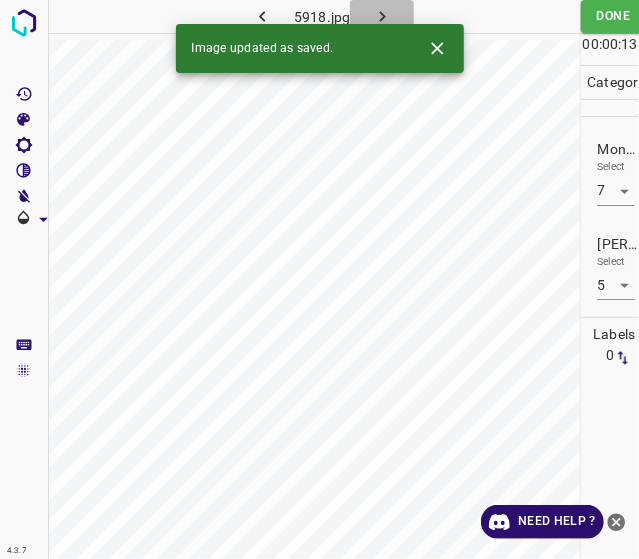 click 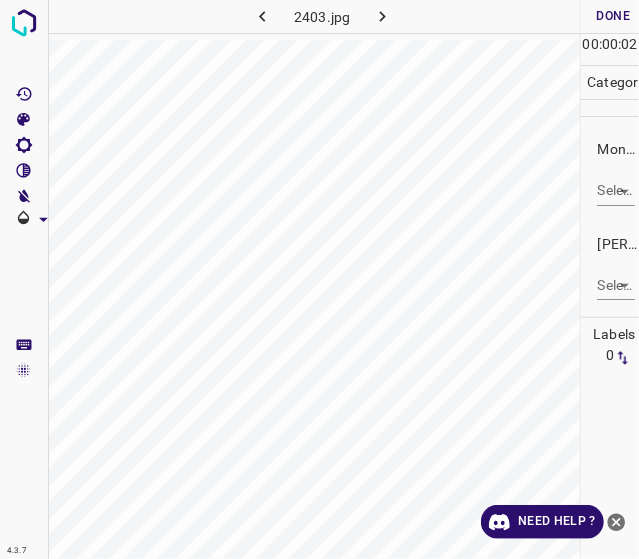 click on "4.3.7 2403.jpg Done Skip 0 00   : 00   : 02   Categories Monk *  Select ​  [PERSON_NAME] *  Select ​ Labels   0 Categories 1 Monk 2  [PERSON_NAME] Tools Space Change between modes (Draw & Edit) I Auto labeling R Restore zoom M Zoom in N Zoom out Delete Delete selecte label Filters Z Restore filters X Saturation filter C Brightness filter V Contrast filter B Gray scale filter General O Download Need Help ? - Text - Hide - Delete" at bounding box center (319, 279) 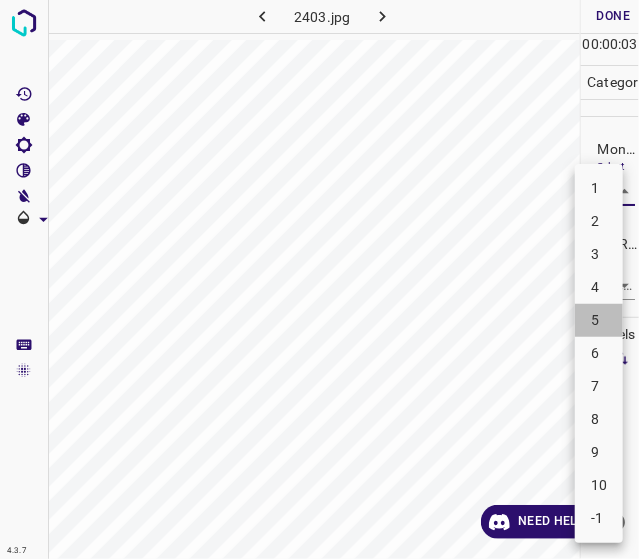 click on "5" at bounding box center (599, 320) 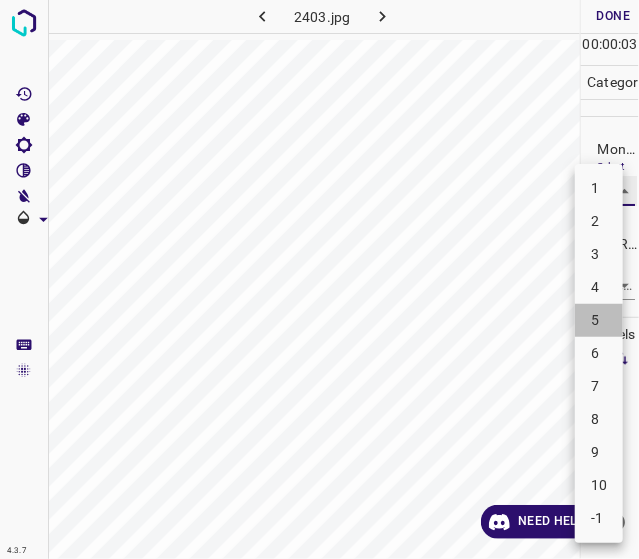 type on "5" 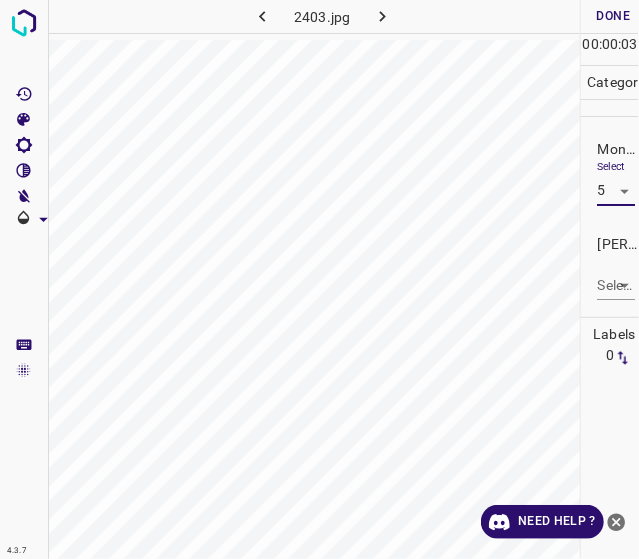 click on "4.3.7 2403.jpg Done Skip 0 00   : 00   : 03   Categories Monk *  Select 5 5  [PERSON_NAME] *  Select ​ Labels   0 Categories 1 Monk 2  [PERSON_NAME] Tools Space Change between modes (Draw & Edit) I Auto labeling R Restore zoom M Zoom in N Zoom out Delete Delete selecte label Filters Z Restore filters X Saturation filter C Brightness filter V Contrast filter B Gray scale filter General O Download Need Help ? - Text - Hide - Delete" at bounding box center (319, 279) 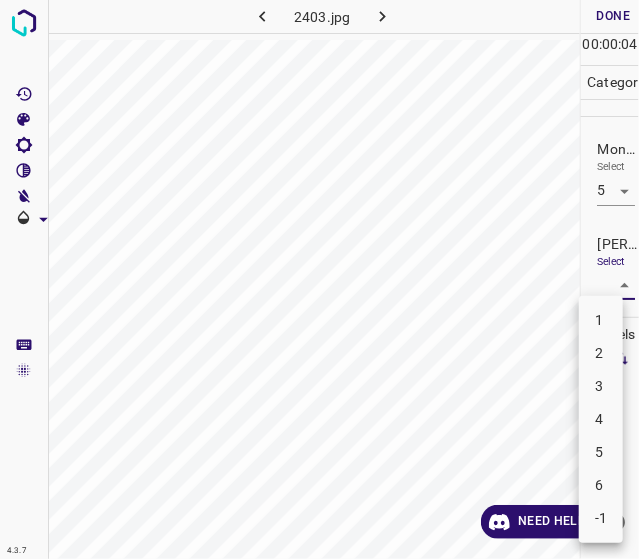 click on "3" at bounding box center (601, 386) 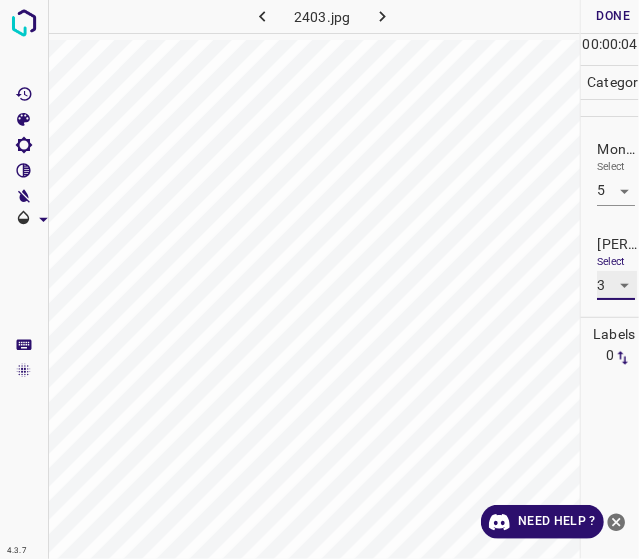 type on "3" 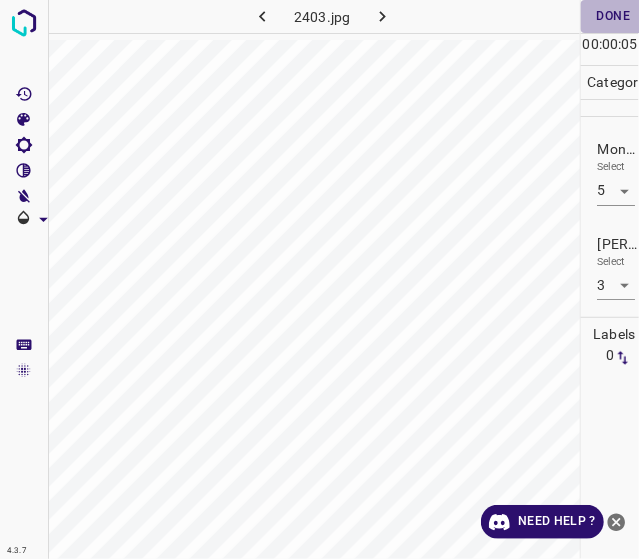 click on "Done" at bounding box center [613, 16] 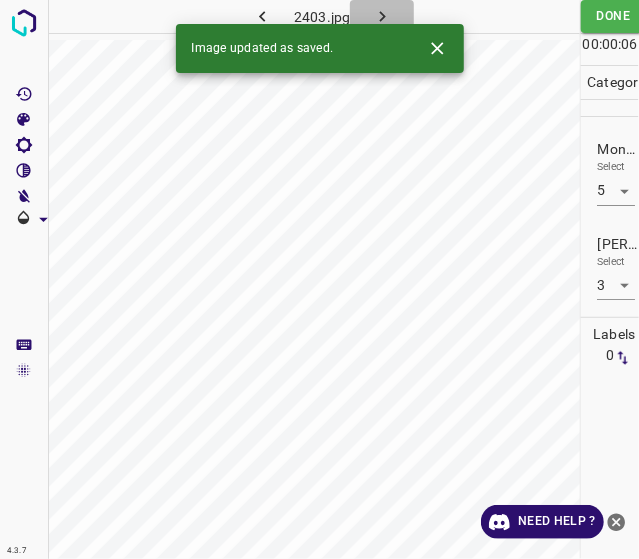 click at bounding box center (382, 16) 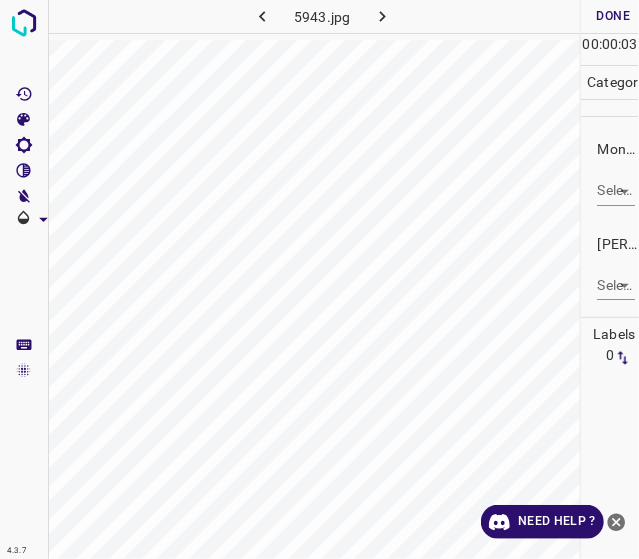 click on "4.3.7 5943.jpg Done Skip 0 00   : 00   : 03   Categories Monk *  Select ​  [PERSON_NAME] *  Select ​ Labels   0 Categories 1 Monk 2  [PERSON_NAME] Tools Space Change between modes (Draw & Edit) I Auto labeling R Restore zoom M Zoom in N Zoom out Delete Delete selecte label Filters Z Restore filters X Saturation filter C Brightness filter V Contrast filter B Gray scale filter General O Download Need Help ? - Text - Hide - Delete" at bounding box center (319, 279) 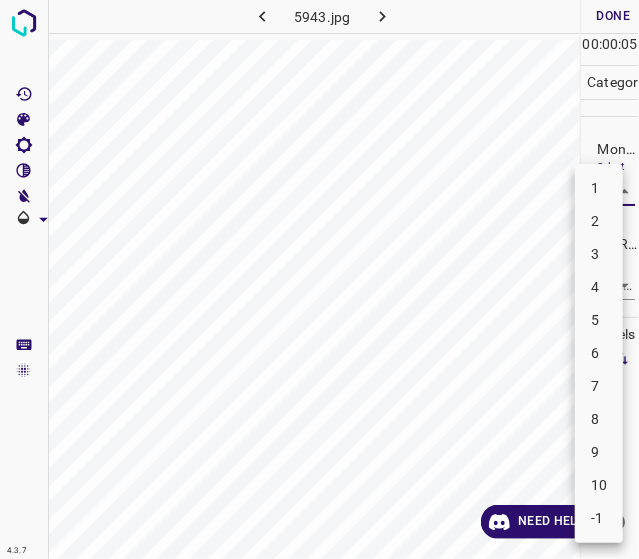 click on "5" at bounding box center [599, 320] 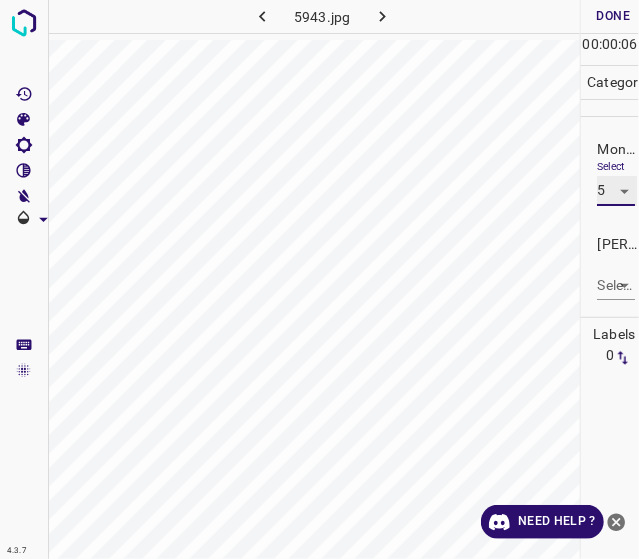 type on "5" 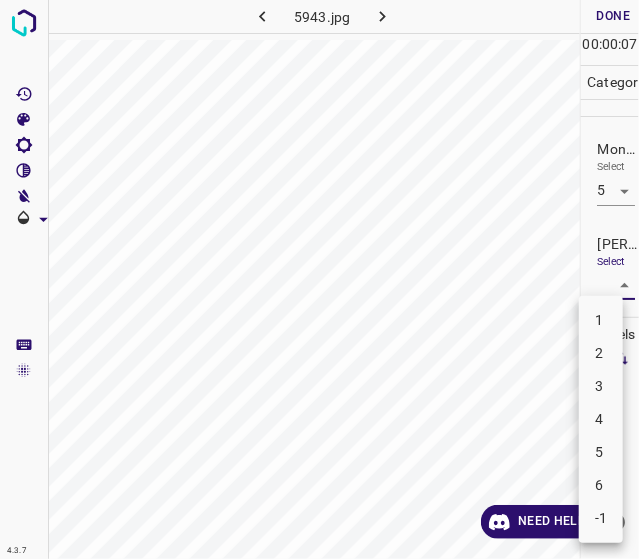 click on "4.3.7 5943.jpg Done Skip 0 00   : 00   : 07   Categories Monk *  Select 5 5  [PERSON_NAME] *  Select ​ Labels   0 Categories 1 Monk 2  [PERSON_NAME] Tools Space Change between modes (Draw & Edit) I Auto labeling R Restore zoom M Zoom in N Zoom out Delete Delete selecte label Filters Z Restore filters X Saturation filter C Brightness filter V Contrast filter B Gray scale filter General O Download Need Help ? - Text - Hide - Delete 1 2 3 4 5 6 -1" at bounding box center [319, 279] 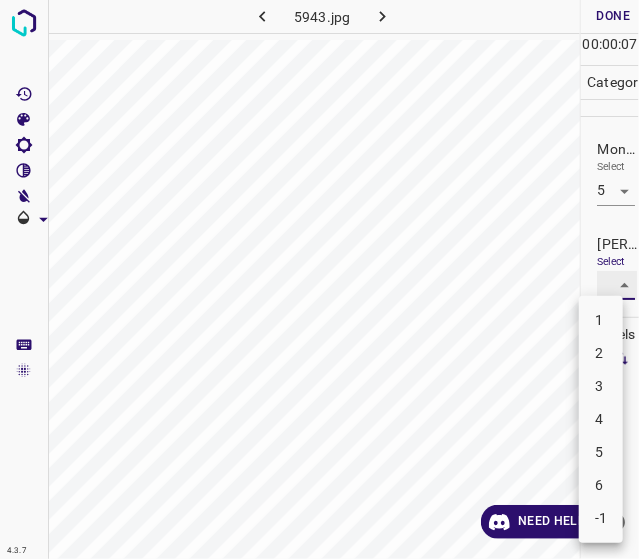 type on "3" 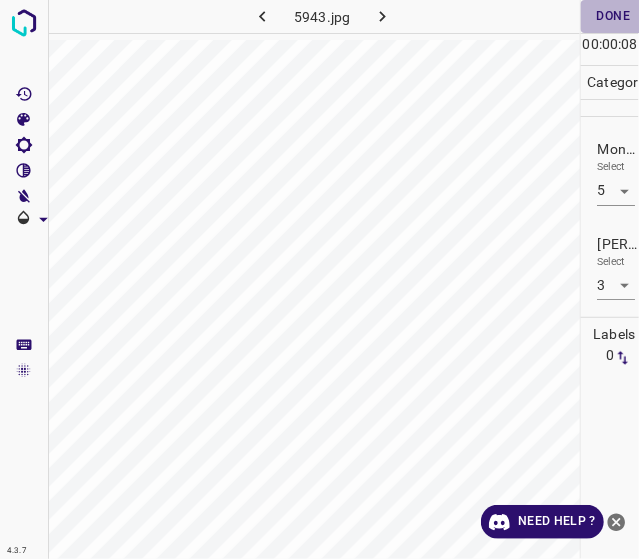click on "Done" at bounding box center [613, 16] 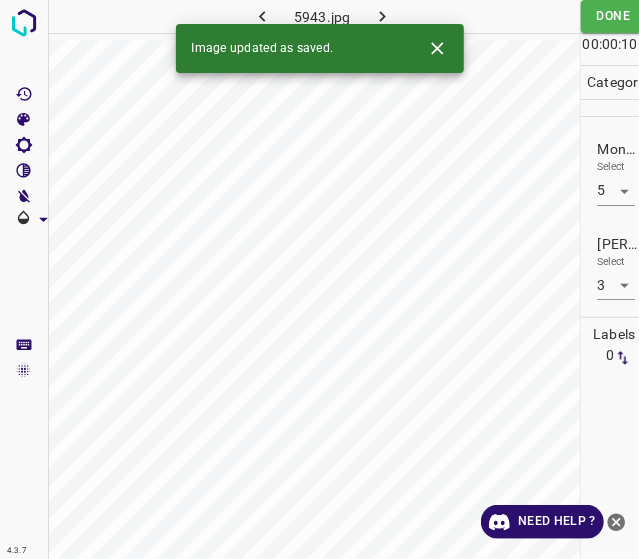 click on "Image updated as saved." at bounding box center (320, 48) 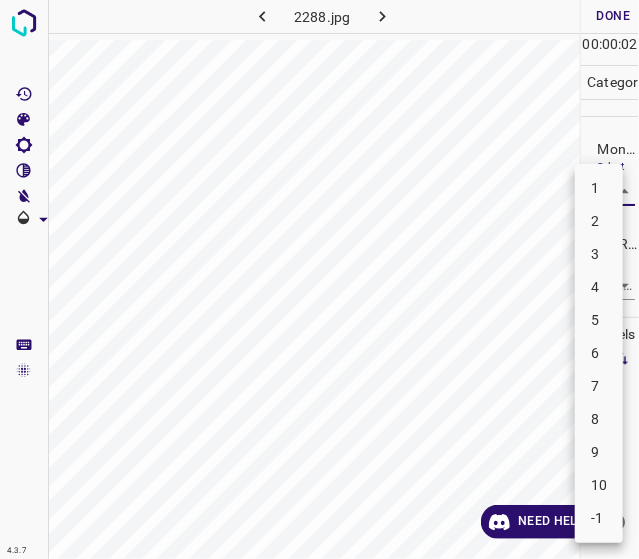 click on "4.3.7 2288.jpg Done Skip 0 00   : 00   : 02   Categories Monk *  Select ​  [PERSON_NAME] *  Select ​ Labels   0 Categories 1 Monk 2  [PERSON_NAME] Tools Space Change between modes (Draw & Edit) I Auto labeling R Restore zoom M Zoom in N Zoom out Delete Delete selecte label Filters Z Restore filters X Saturation filter C Brightness filter V Contrast filter B Gray scale filter General O Download Need Help ? - Text - Hide - Delete 1 2 3 4 5 6 7 8 9 10 -1" at bounding box center [319, 279] 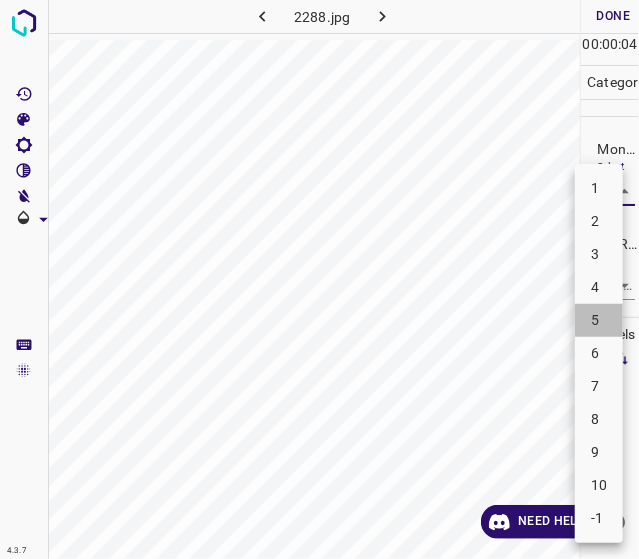 click on "5" at bounding box center (599, 320) 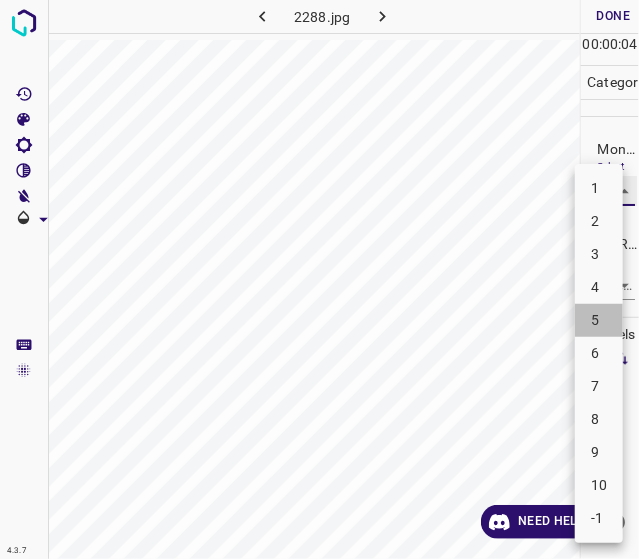 type on "5" 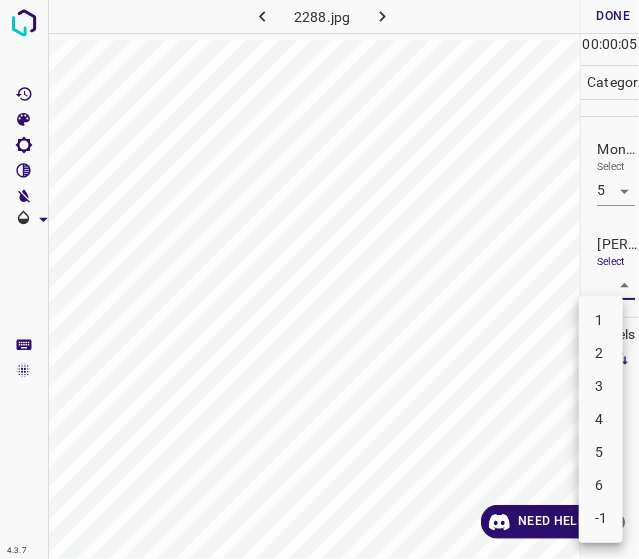 click on "4.3.7 2288.jpg Done Skip 0 00   : 00   : 05   Categories Monk *  Select 5 5  [PERSON_NAME] *  Select ​ Labels   0 Categories 1 Monk 2  [PERSON_NAME] Tools Space Change between modes (Draw & Edit) I Auto labeling R Restore zoom M Zoom in N Zoom out Delete Delete selecte label Filters Z Restore filters X Saturation filter C Brightness filter V Contrast filter B Gray scale filter General O Download Need Help ? - Text - Hide - Delete 1 2 3 4 5 6 -1" at bounding box center (319, 279) 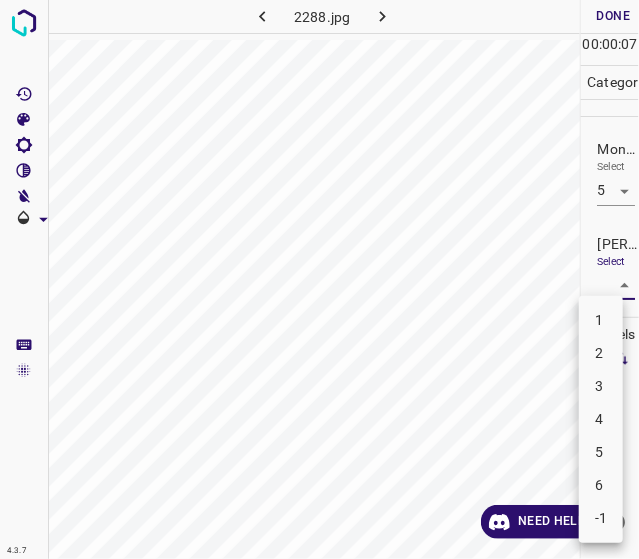 click on "3" at bounding box center (601, 386) 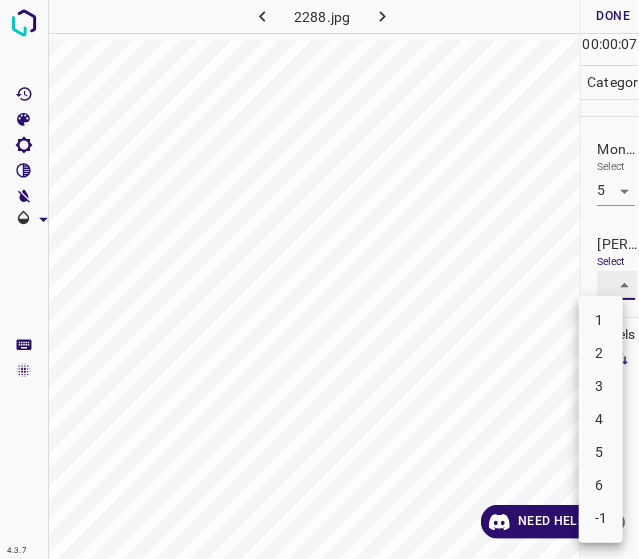 type on "3" 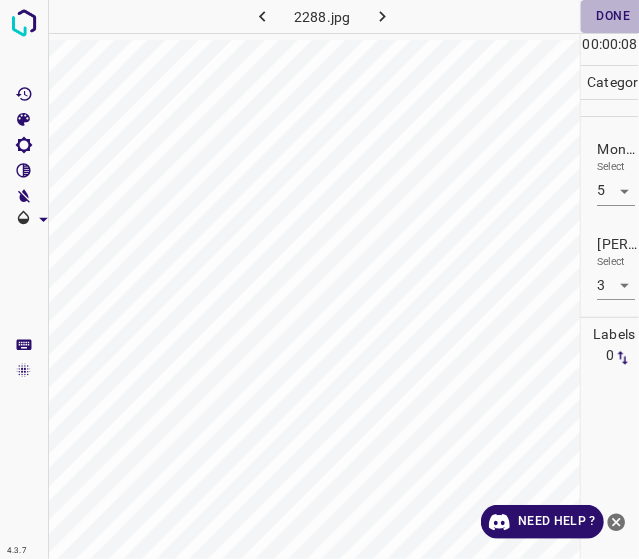 click on "Done" at bounding box center [613, 16] 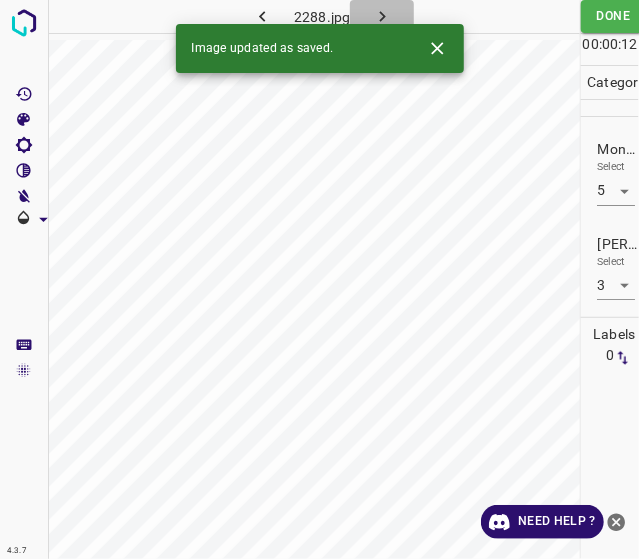click 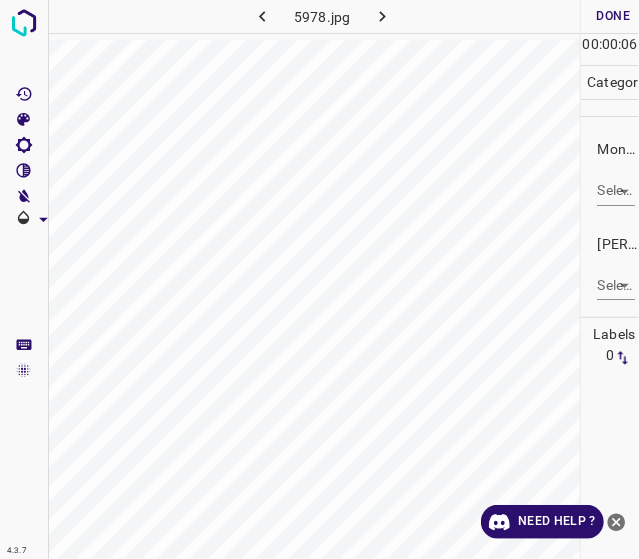 drag, startPoint x: 610, startPoint y: 171, endPoint x: 616, endPoint y: 182, distance: 12.529964 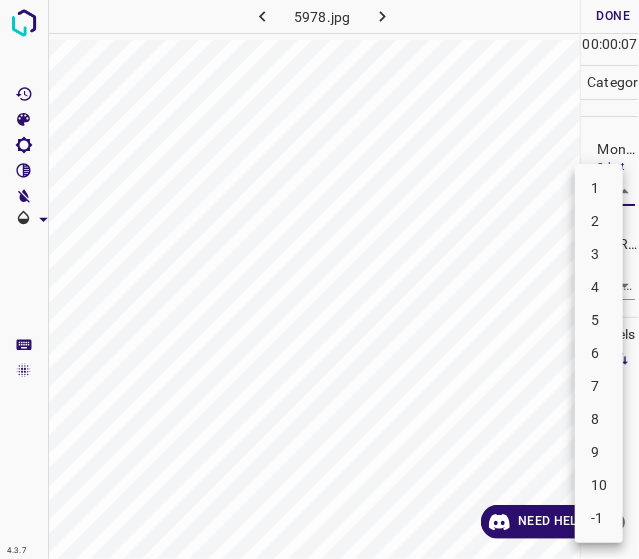 click on "4" at bounding box center [599, 287] 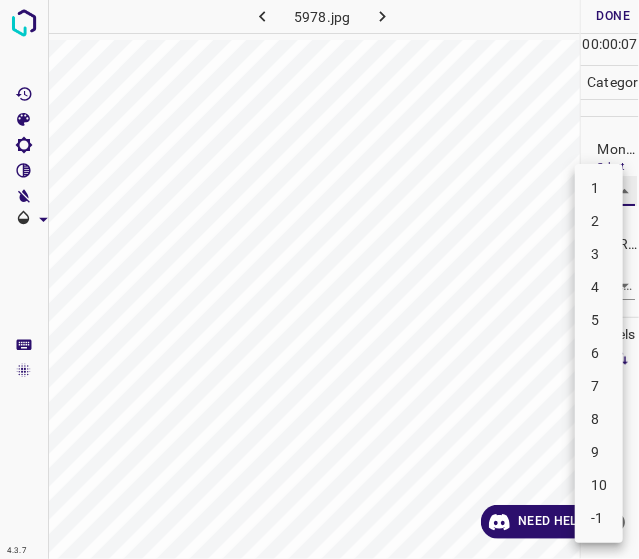 type on "4" 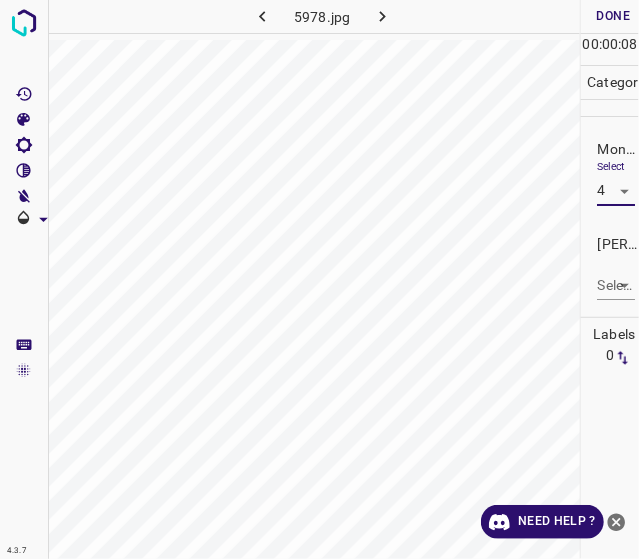 click on "4.3.7 5978.jpg Done Skip 0 00   : 00   : 08   Categories Monk *  Select 4 4  [PERSON_NAME] *  Select ​ Labels   0 Categories 1 Monk 2  [PERSON_NAME] Tools Space Change between modes (Draw & Edit) I Auto labeling R Restore zoom M Zoom in N Zoom out Delete Delete selecte label Filters Z Restore filters X Saturation filter C Brightness filter V Contrast filter B Gray scale filter General O Download Need Help ? - Text - Hide - Delete" at bounding box center (319, 279) 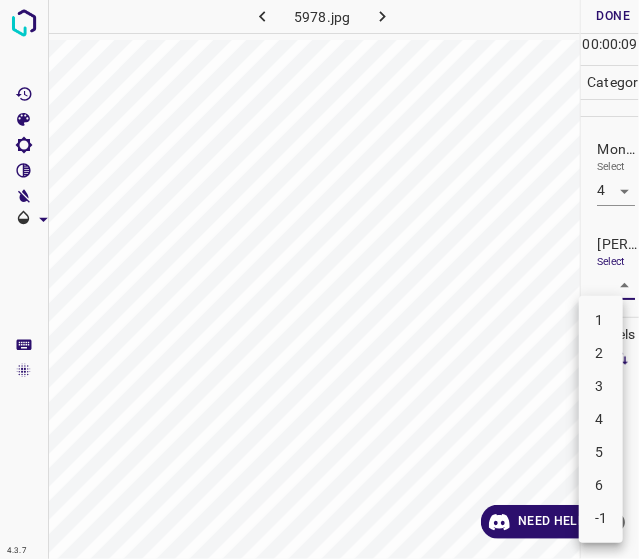 click on "2" at bounding box center (601, 353) 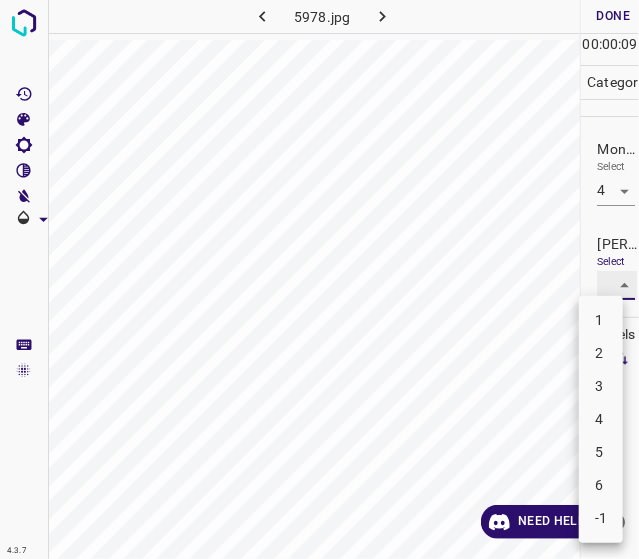 type on "2" 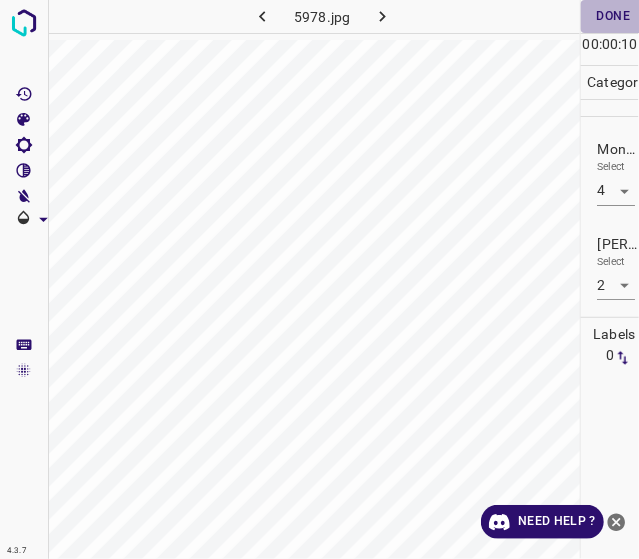 drag, startPoint x: 600, startPoint y: 14, endPoint x: 557, endPoint y: 35, distance: 47.853943 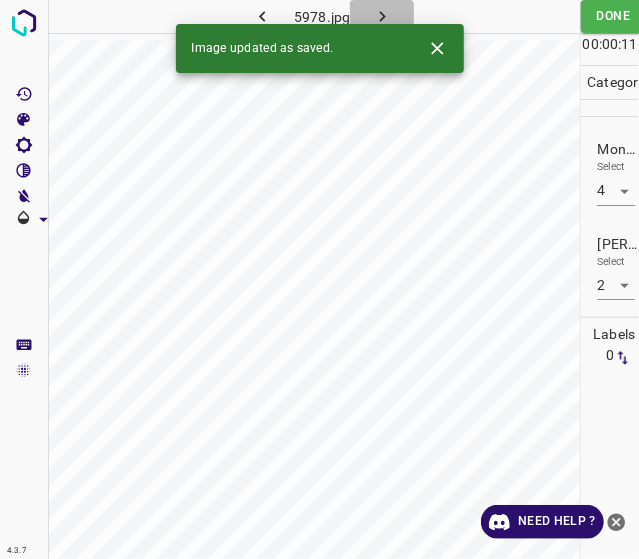 click at bounding box center (382, 16) 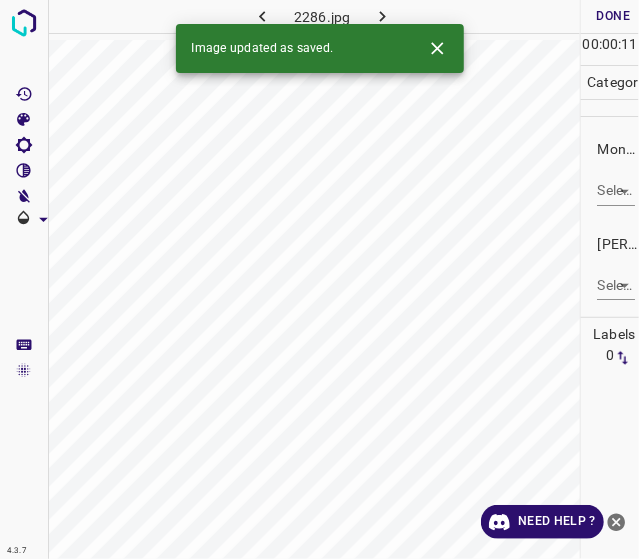 click on "4.3.7 2286.jpg Done Skip 0 00   : 00   : 11   Categories Monk *  Select ​  [PERSON_NAME] *  Select ​ Labels   0 Categories 1 Monk 2  [PERSON_NAME] Tools Space Change between modes (Draw & Edit) I Auto labeling R Restore zoom M Zoom in N Zoom out Delete Delete selecte label Filters Z Restore filters X Saturation filter C Brightness filter V Contrast filter B Gray scale filter General O Download Image updated as saved. Need Help ? - Text - Hide - Delete" at bounding box center [319, 279] 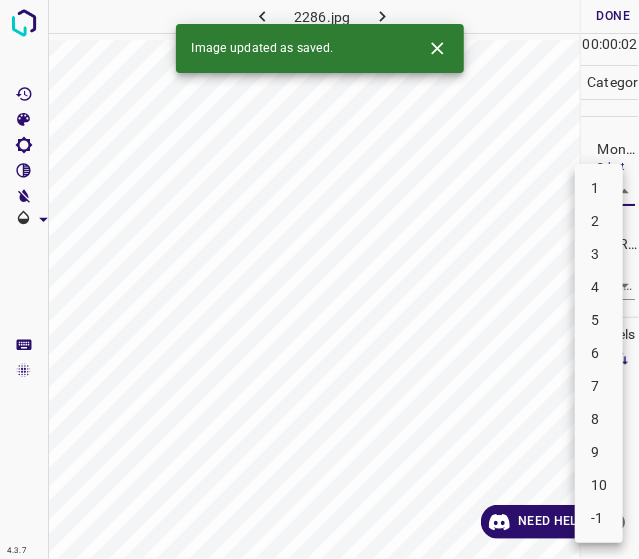 click on "5" at bounding box center [599, 320] 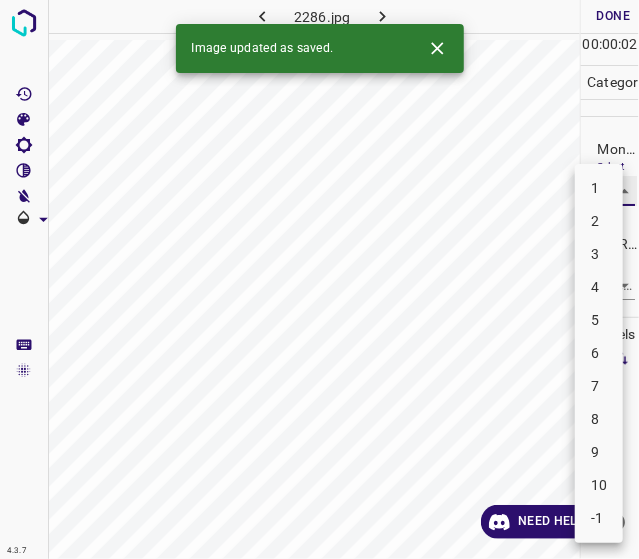 type on "5" 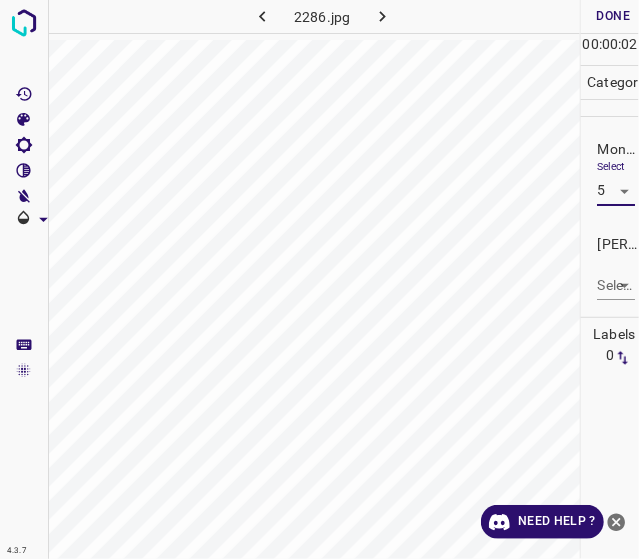 click on "4.3.7 2286.jpg Done Skip 0 00   : 00   : 02   Categories Monk *  Select 5 5  [PERSON_NAME] *  Select ​ Labels   0 Categories 1 Monk 2  [PERSON_NAME] Tools Space Change between modes (Draw & Edit) I Auto labeling R Restore zoom M Zoom in N Zoom out Delete Delete selecte label Filters Z Restore filters X Saturation filter C Brightness filter V Contrast filter B Gray scale filter General O Download Need Help ? - Text - Hide - Delete" at bounding box center [319, 279] 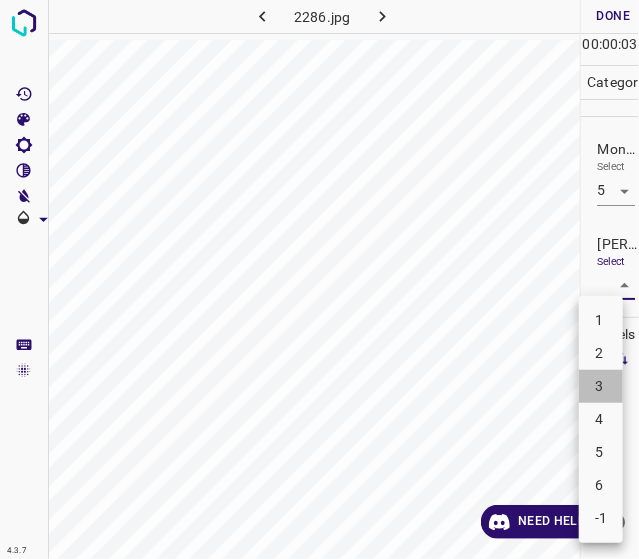 click on "3" at bounding box center (601, 386) 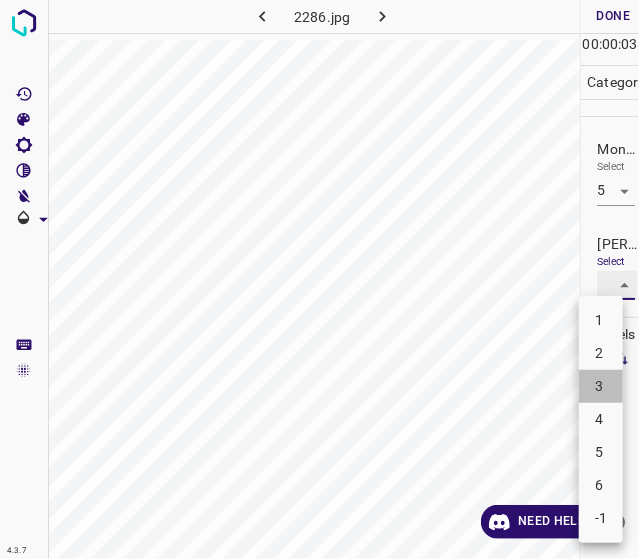 type on "3" 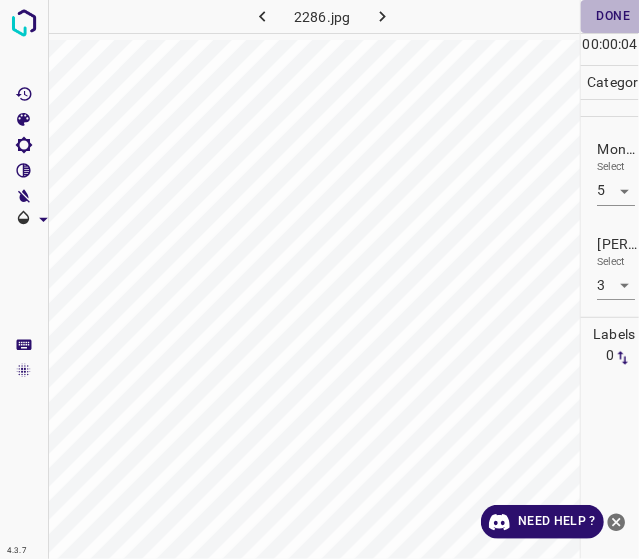 click on "Done" at bounding box center (613, 16) 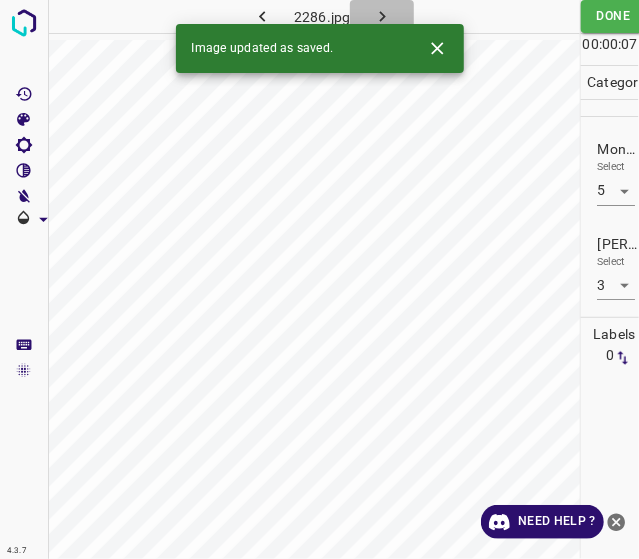 click at bounding box center (382, 16) 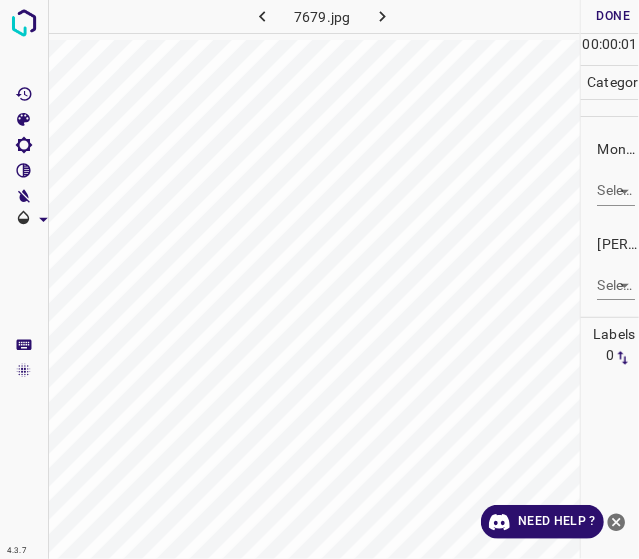 click on "4.3.7 7679.jpg Done Skip 0 00   : 00   : 01   Categories Monk *  Select ​  [PERSON_NAME] *  Select ​ Labels   0 Categories 1 Monk 2  [PERSON_NAME] Tools Space Change between modes (Draw & Edit) I Auto labeling R Restore zoom M Zoom in N Zoom out Delete Delete selecte label Filters Z Restore filters X Saturation filter C Brightness filter V Contrast filter B Gray scale filter General O Download Need Help ? - Text - Hide - Delete" at bounding box center [319, 279] 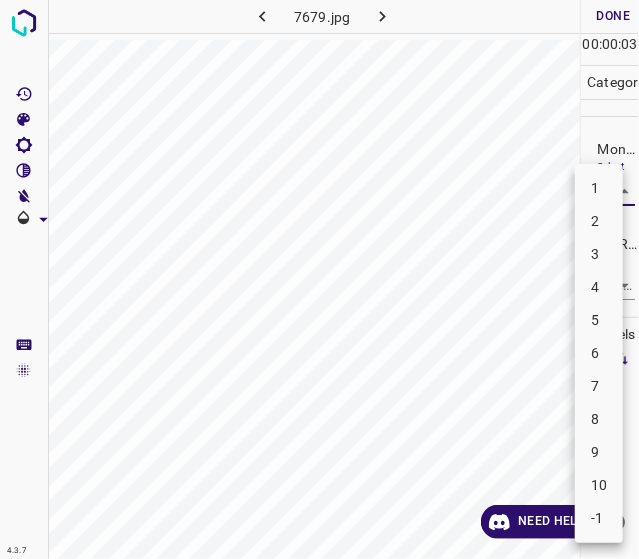 click on "5" at bounding box center (599, 320) 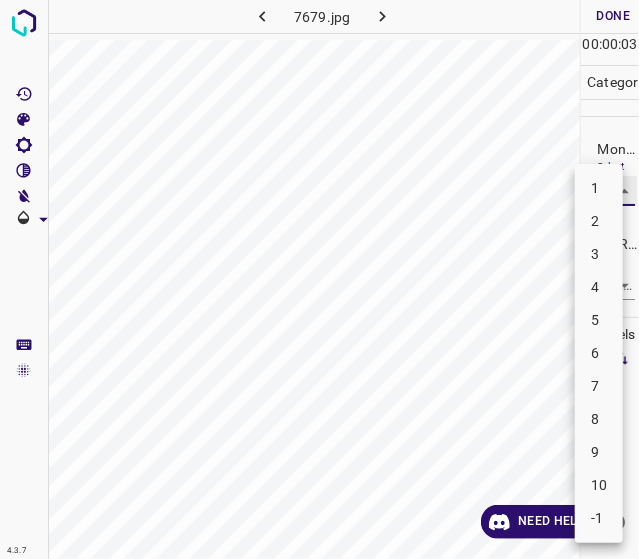 type on "5" 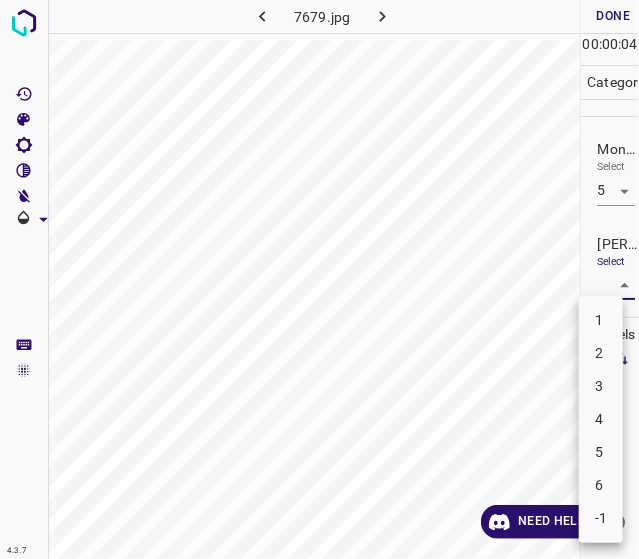click on "4.3.7 7679.jpg Done Skip 0 00   : 00   : 04   Categories Monk *  Select 5 5  [PERSON_NAME] *  Select ​ Labels   0 Categories 1 Monk 2  [PERSON_NAME] Tools Space Change between modes (Draw & Edit) I Auto labeling R Restore zoom M Zoom in N Zoom out Delete Delete selecte label Filters Z Restore filters X Saturation filter C Brightness filter V Contrast filter B Gray scale filter General O Download Need Help ? - Text - Hide - Delete 1 2 3 4 5 6 -1" at bounding box center [319, 279] 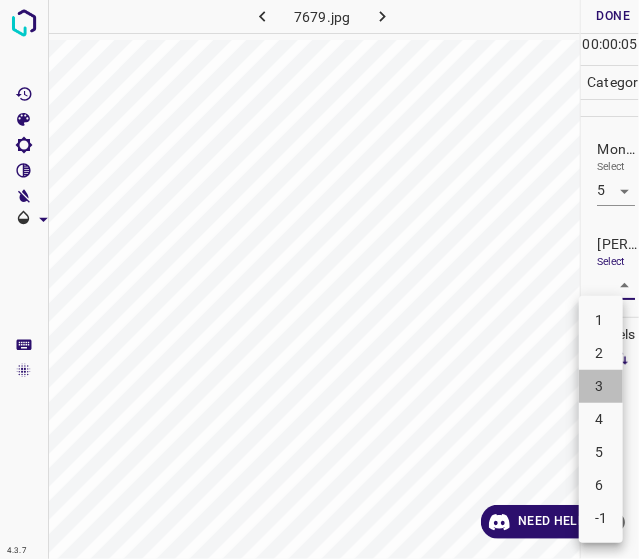 click on "3" at bounding box center (601, 386) 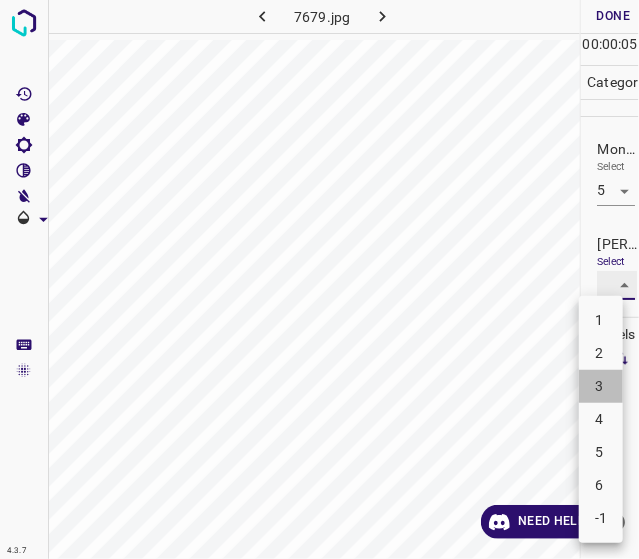 type on "3" 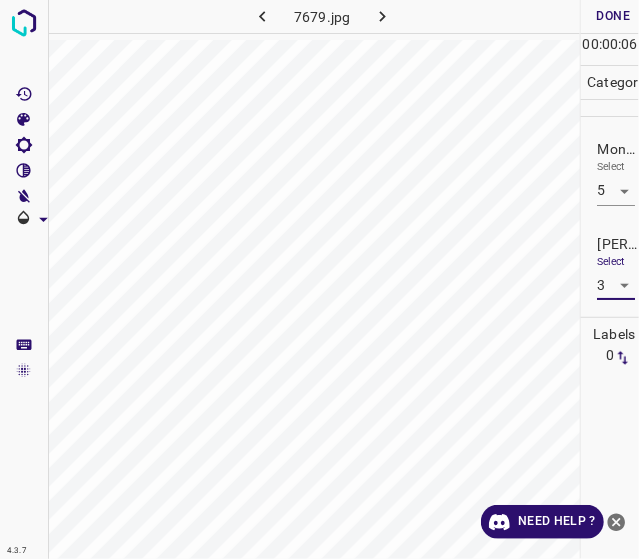 click on "Done" at bounding box center [613, 16] 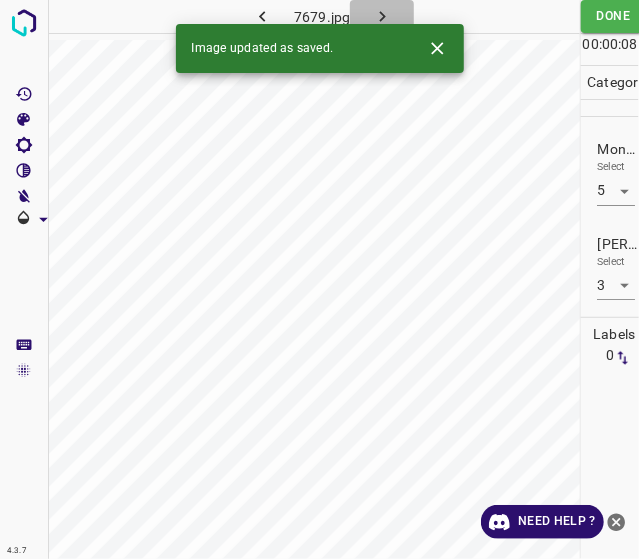click 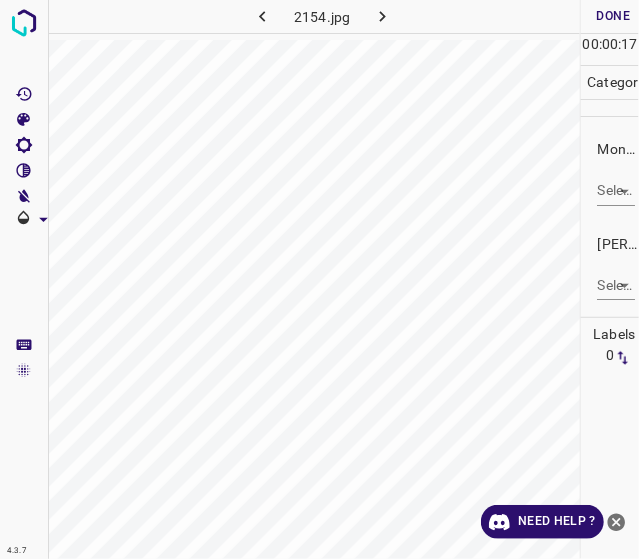click on "4.3.7 2154.jpg Done Skip 0 00   : 00   : 17   Categories Monk *  Select ​  [PERSON_NAME] *  Select ​ Labels   0 Categories 1 Monk 2  [PERSON_NAME] Tools Space Change between modes (Draw & Edit) I Auto labeling R Restore zoom M Zoom in N Zoom out Delete Delete selecte label Filters Z Restore filters X Saturation filter C Brightness filter V Contrast filter B Gray scale filter General O Download Need Help ? - Text - Hide - Delete" at bounding box center [319, 279] 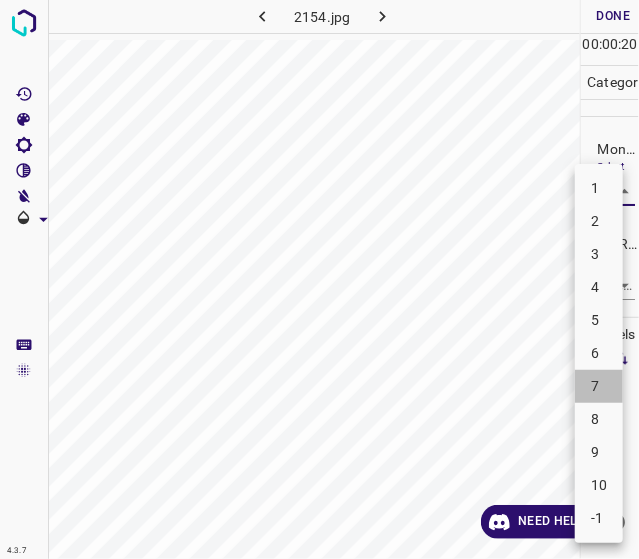 click on "7" at bounding box center [599, 386] 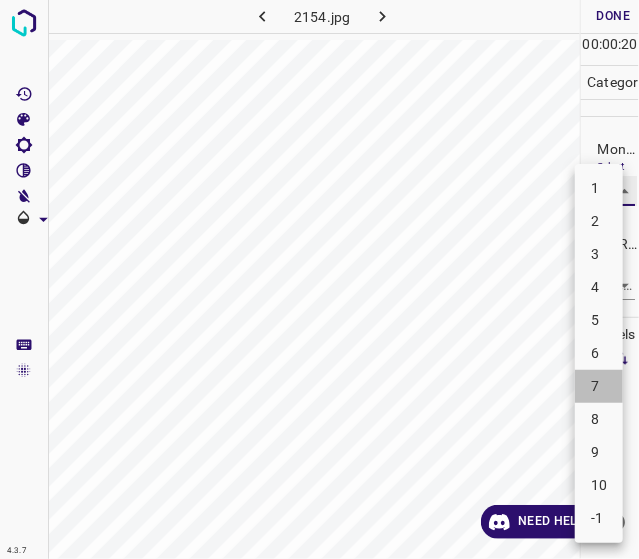 type on "7" 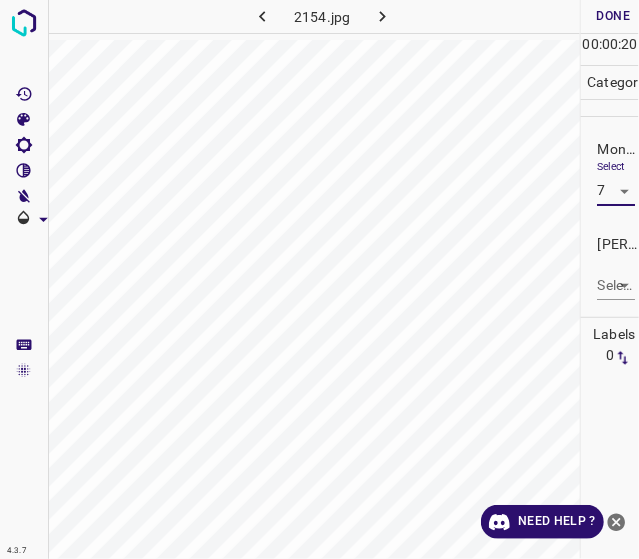 click on "4.3.7 2154.jpg Done Skip 0 00   : 00   : 20   Categories Monk *  Select 7 7  [PERSON_NAME] *  Select ​ Labels   0 Categories 1 Monk 2  [PERSON_NAME] Tools Space Change between modes (Draw & Edit) I Auto labeling R Restore zoom M Zoom in N Zoom out Delete Delete selecte label Filters Z Restore filters X Saturation filter C Brightness filter V Contrast filter B Gray scale filter General O Download Need Help ? - Text - Hide - Delete" at bounding box center (319, 279) 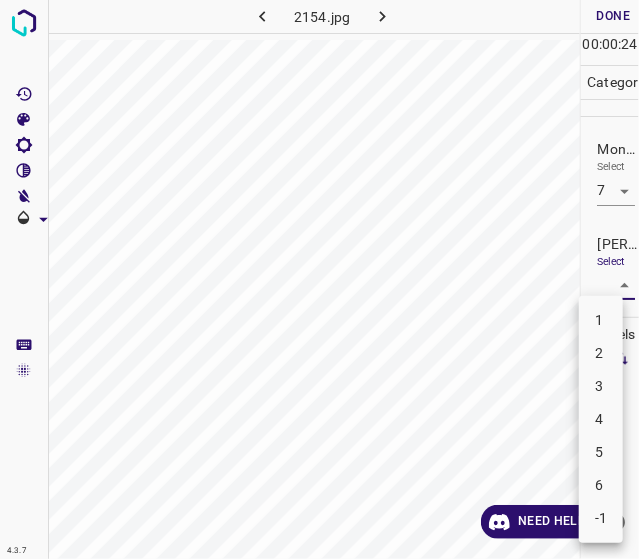 click on "5" at bounding box center (601, 452) 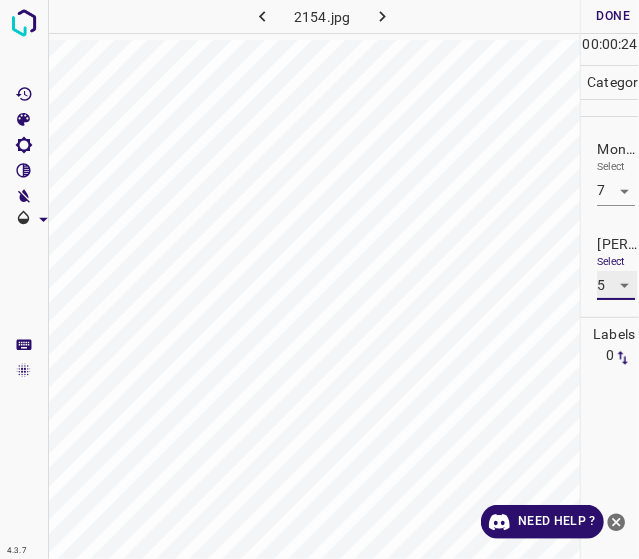 type on "5" 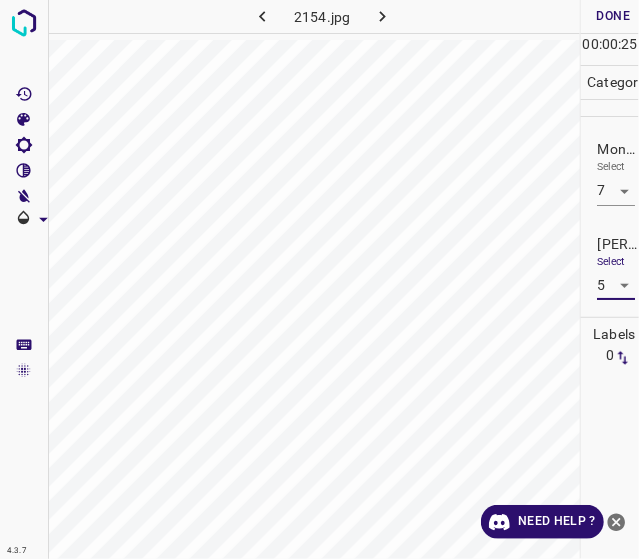click on "Done" at bounding box center [613, 16] 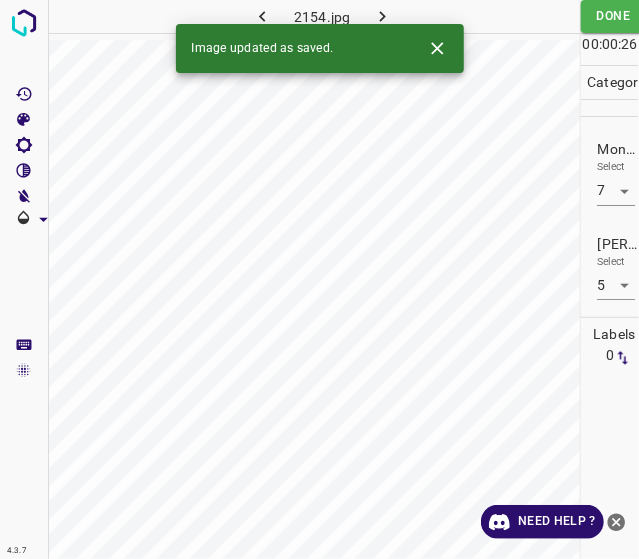 click 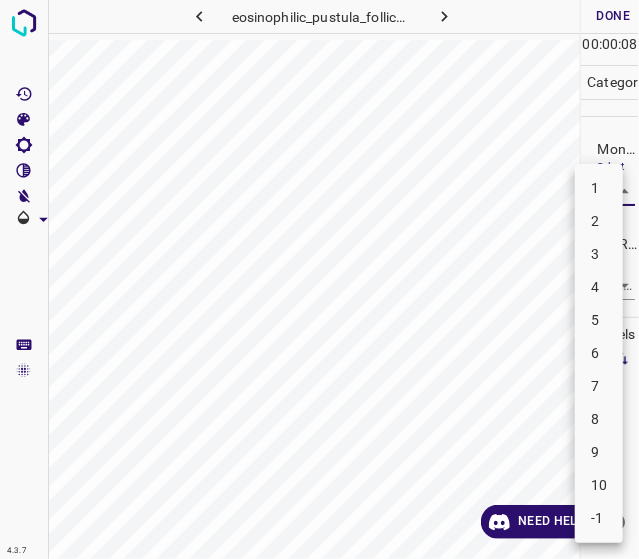 click on "4.3.7 eosinophilic_pustula_folliculitis24.jpg Done Skip 0 00   : 00   : 08   Categories Monk *  Select ​  [PERSON_NAME] *  Select ​ Labels   0 Categories 1 Monk 2  [PERSON_NAME] Tools Space Change between modes (Draw & Edit) I Auto labeling R Restore zoom M Zoom in N Zoom out Delete Delete selecte label Filters Z Restore filters X Saturation filter C Brightness filter V Contrast filter B Gray scale filter General O Download Need Help ? - Text - Hide - Delete 1 2 3 4 5 6 7 8 9 10 -1" at bounding box center (319, 279) 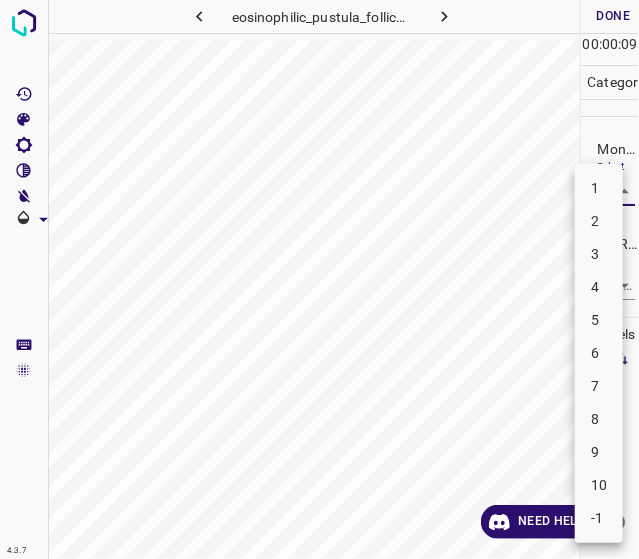 click on "4" at bounding box center (599, 287) 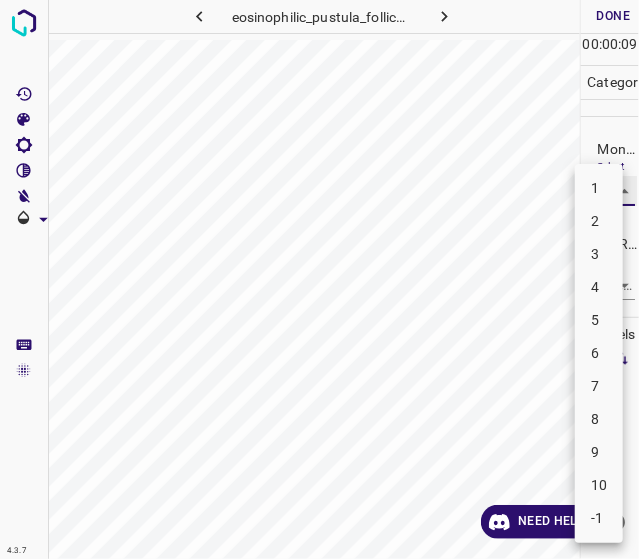 type on "4" 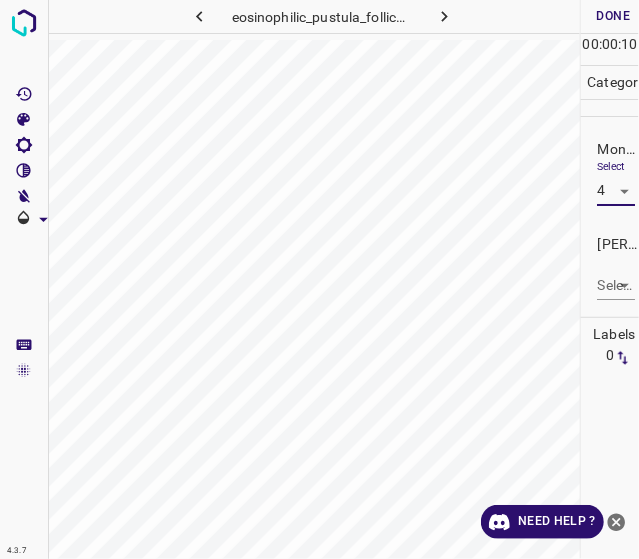 click on "[PERSON_NAME] *  Select ​" at bounding box center (610, 267) 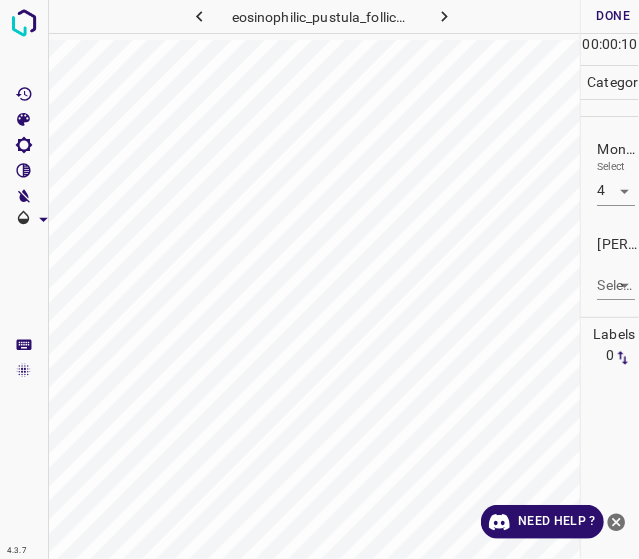 click on "4.3.7 eosinophilic_pustula_folliculitis24.jpg Done Skip 0 00   : 00   : 10   Categories Monk *  Select 4 4  [PERSON_NAME] *  Select ​ Labels   0 Categories 1 Monk 2  [PERSON_NAME] Tools Space Change between modes (Draw & Edit) I Auto labeling R Restore zoom M Zoom in N Zoom out Delete Delete selecte label Filters Z Restore filters X Saturation filter C Brightness filter V Contrast filter B Gray scale filter General O Download Need Help ? - Text - Hide - Delete" at bounding box center [319, 279] 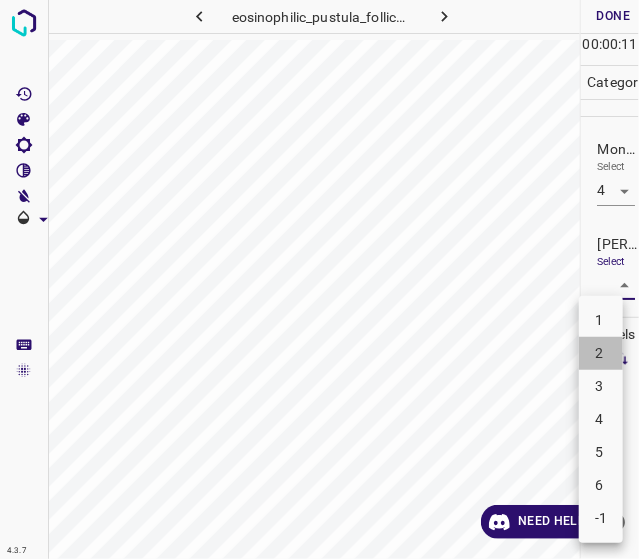click on "2" at bounding box center (601, 353) 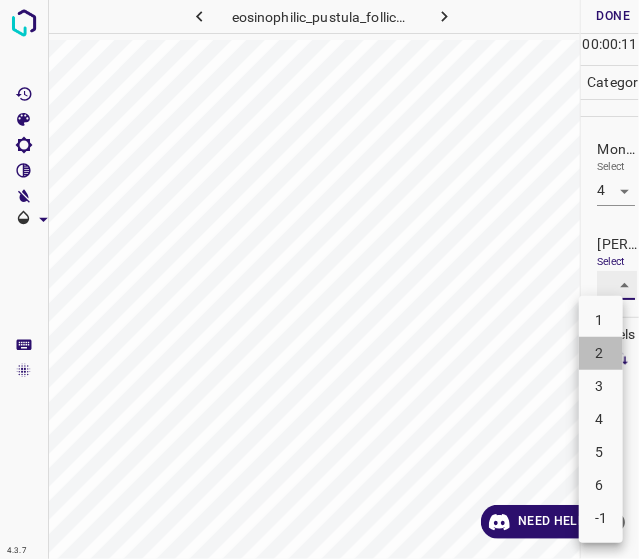 type on "2" 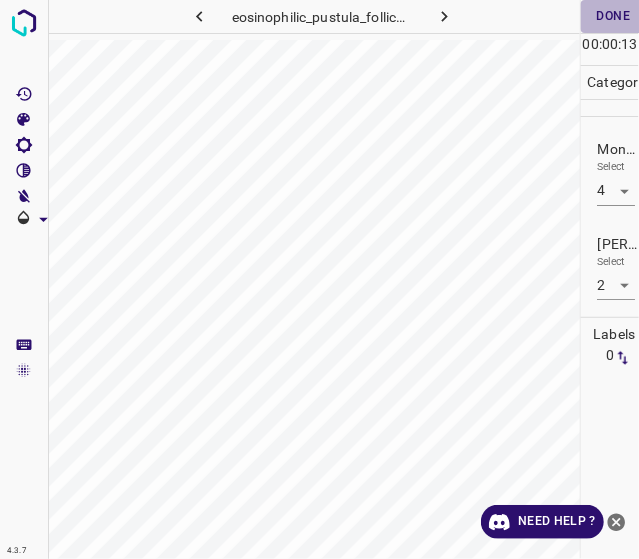 click on "Done" at bounding box center (613, 16) 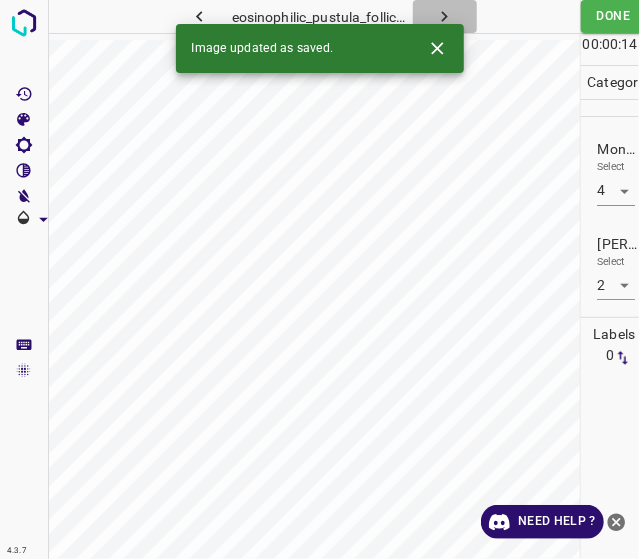 click at bounding box center (445, 16) 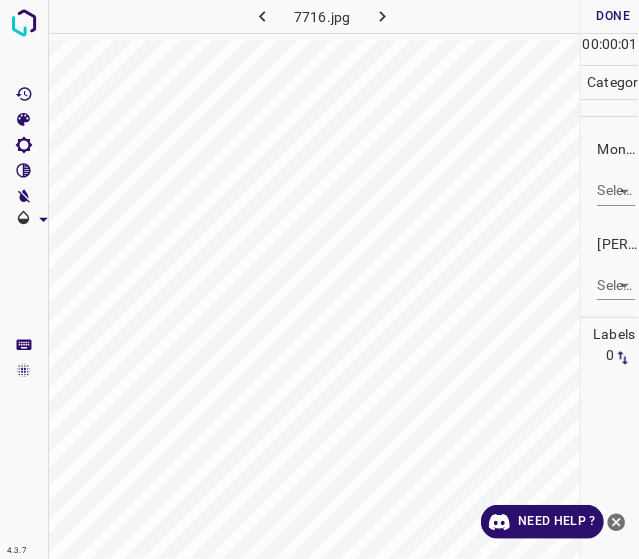 click on "4.3.7 7716.jpg Done Skip 0 00   : 00   : 01   Categories Monk *  Select ​  [PERSON_NAME] *  Select ​ Labels   0 Categories 1 Monk 2  [PERSON_NAME] Tools Space Change between modes (Draw & Edit) I Auto labeling R Restore zoom M Zoom in N Zoom out Delete Delete selecte label Filters Z Restore filters X Saturation filter C Brightness filter V Contrast filter B Gray scale filter General O Download Need Help ? - Text - Hide - Delete" at bounding box center [319, 279] 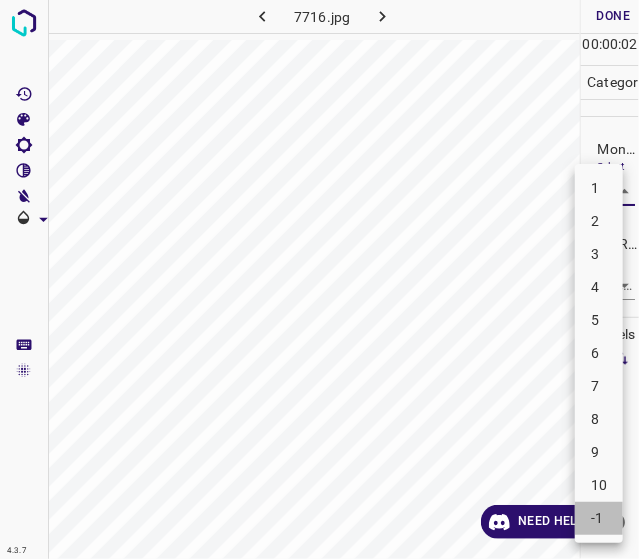 click on "-1" at bounding box center [599, 518] 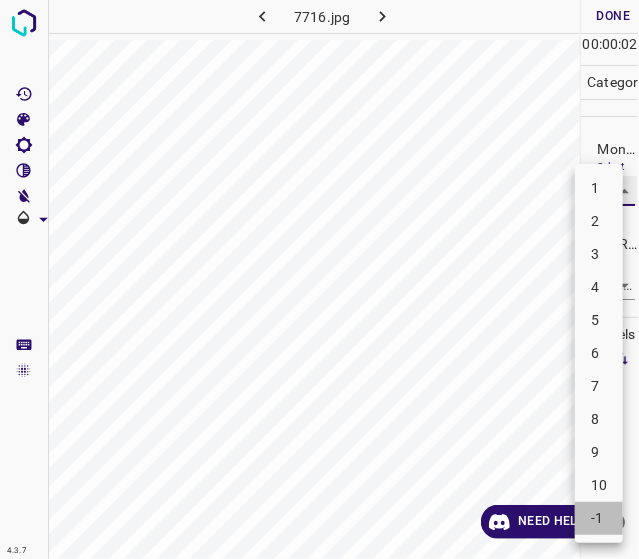 type on "-1" 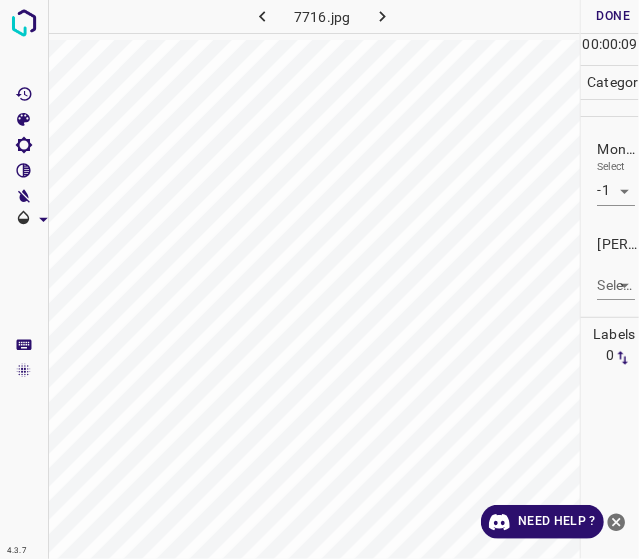 click on "4.3.7 7716.jpg Done Skip 0 00   : 00   : 09   Categories Monk *  Select -1 -1  [PERSON_NAME] *  Select ​ Labels   0 Categories 1 Monk 2  [PERSON_NAME] Tools Space Change between modes (Draw & Edit) I Auto labeling R Restore zoom M Zoom in N Zoom out Delete Delete selecte label Filters Z Restore filters X Saturation filter C Brightness filter V Contrast filter B Gray scale filter General O Download Need Help ? - Text - Hide - Delete" at bounding box center [319, 279] 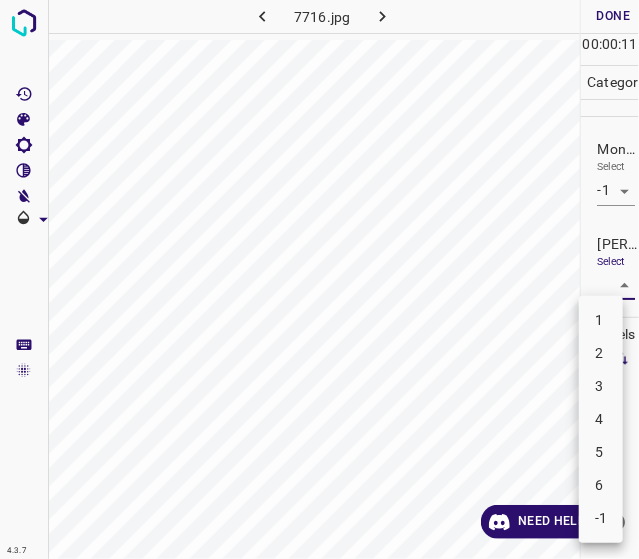 click on "-1" at bounding box center [601, 518] 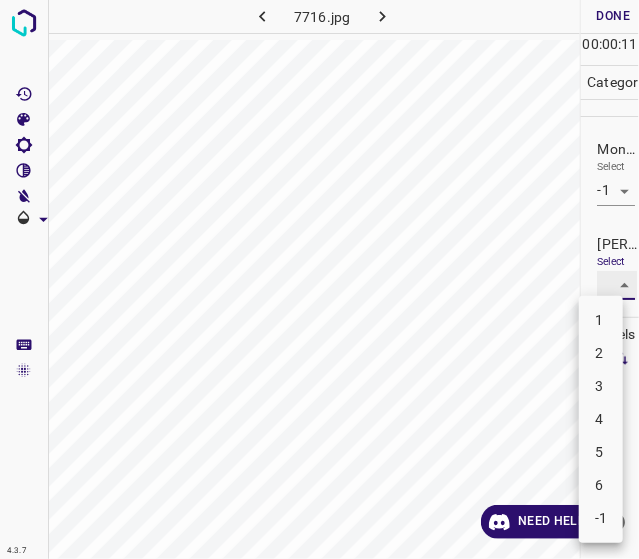 type on "-1" 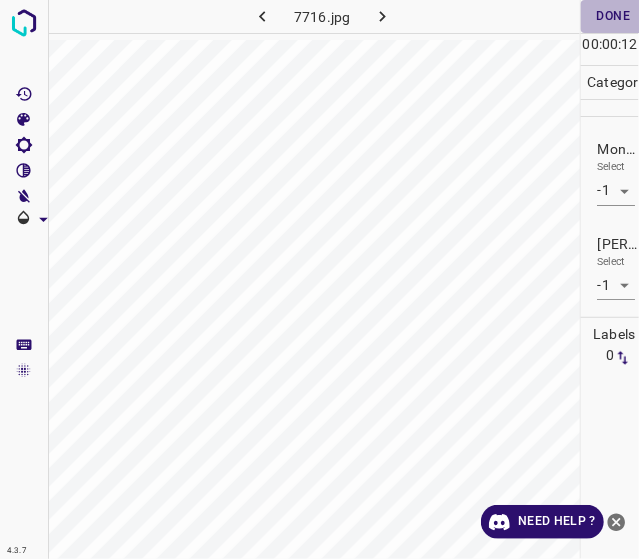 click on "Done" at bounding box center [613, 16] 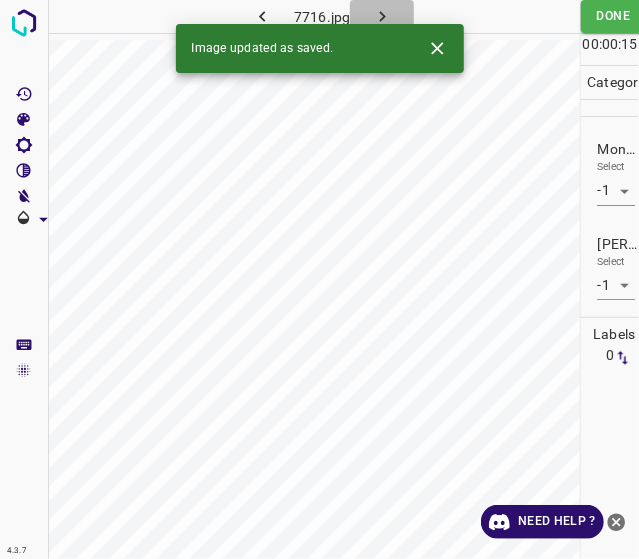 click 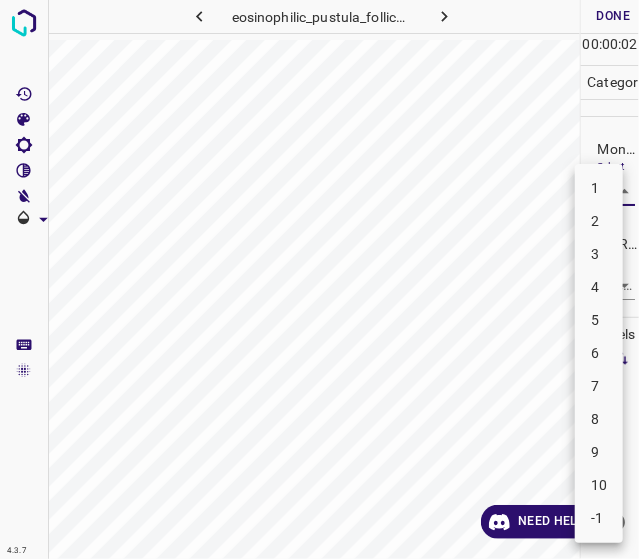 click on "4.3.7 eosinophilic_pustula_folliculitis26.jpg Done Skip 0 00   : 00   : 02   Categories Monk *  Select ​  [PERSON_NAME] *  Select ​ Labels   0 Categories 1 Monk 2  [PERSON_NAME] Tools Space Change between modes (Draw & Edit) I Auto labeling R Restore zoom M Zoom in N Zoom out Delete Delete selecte label Filters Z Restore filters X Saturation filter C Brightness filter V Contrast filter B Gray scale filter General O Download Need Help ? - Text - Hide - Delete 1 2 3 4 5 6 7 8 9 10 -1" at bounding box center [319, 279] 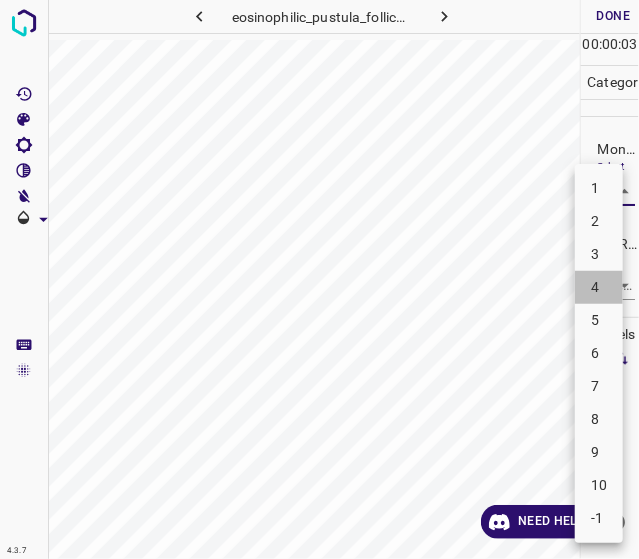 click on "4" at bounding box center [599, 287] 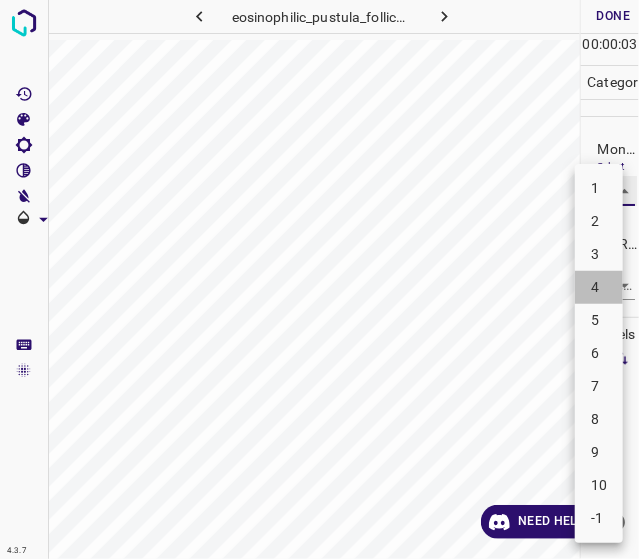 type on "4" 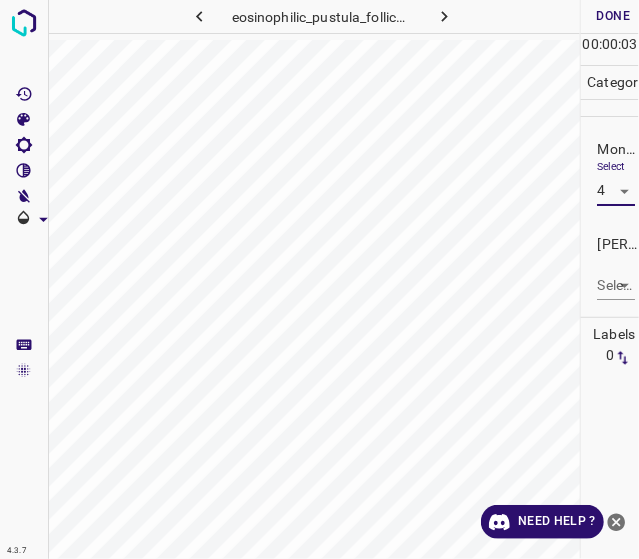 click on "4.3.7 eosinophilic_pustula_folliculitis26.jpg Done Skip 0 00   : 00   : 03   Categories Monk *  Select 4 4  [PERSON_NAME] *  Select ​ Labels   0 Categories 1 Monk 2  [PERSON_NAME] Tools Space Change between modes (Draw & Edit) I Auto labeling R Restore zoom M Zoom in N Zoom out Delete Delete selecte label Filters Z Restore filters X Saturation filter C Brightness filter V Contrast filter B Gray scale filter General O Download Need Help ? - Text - Hide - Delete 1 2 3 4 5 6 7 8 9 10 -1" at bounding box center [319, 279] 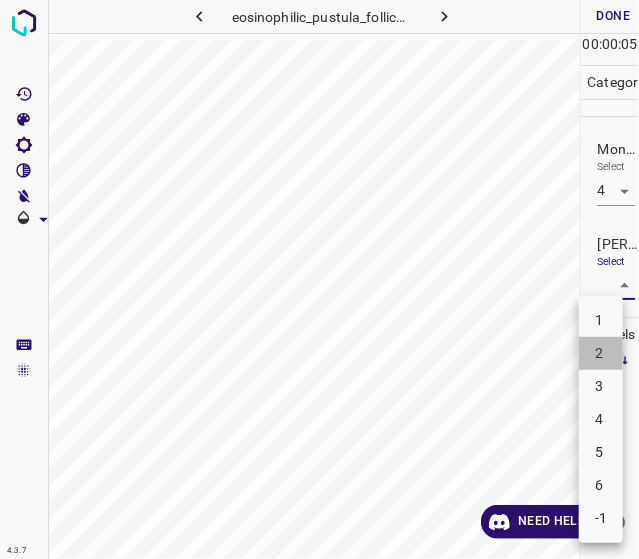 click on "2" at bounding box center [601, 353] 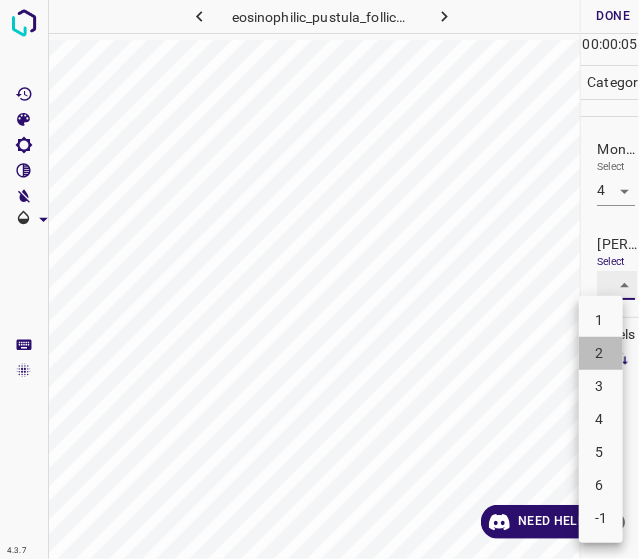 type on "2" 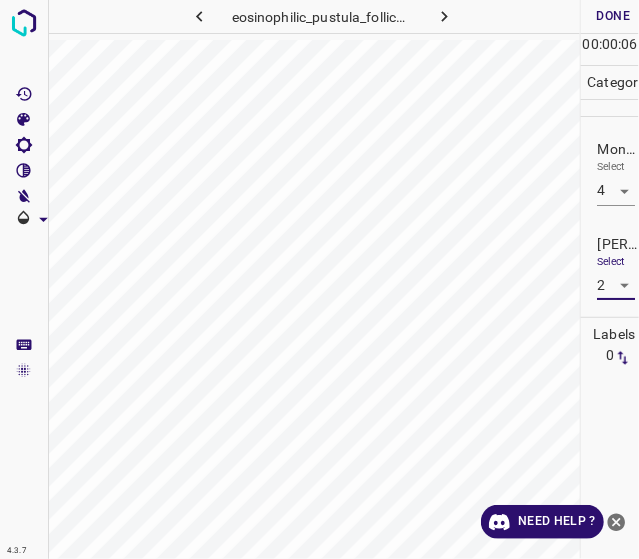 click on "Done" at bounding box center [613, 16] 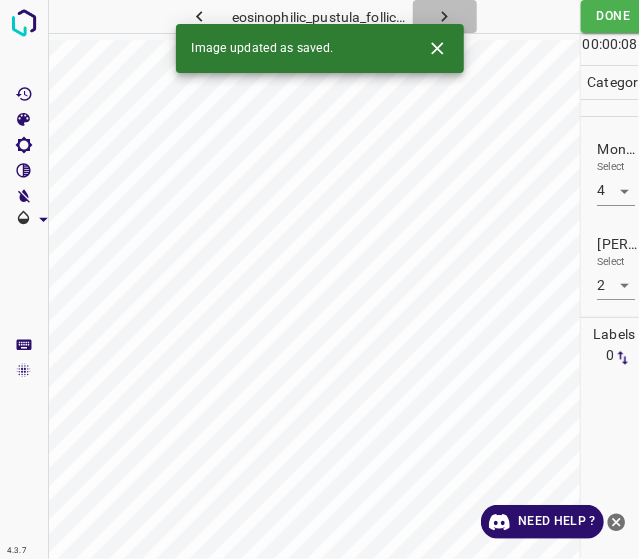 click at bounding box center [445, 16] 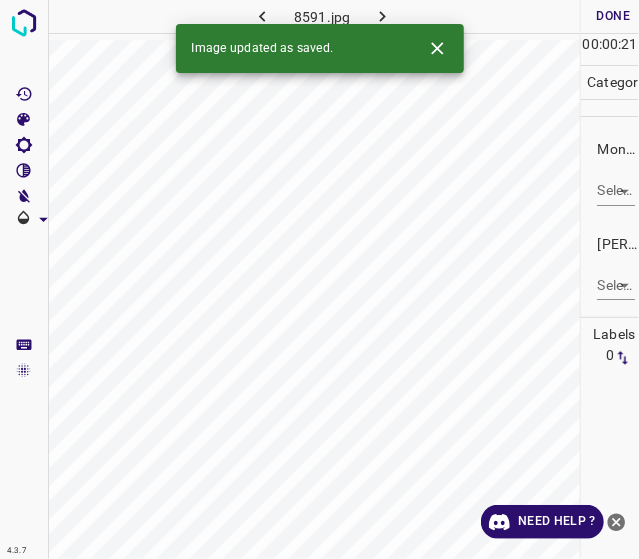 click on "4.3.7 8591.jpg Done Skip 0 00   : 00   : 21   Categories Monk *  Select ​  [PERSON_NAME] *  Select ​ Labels   0 Categories 1 Monk 2  [PERSON_NAME] Tools Space Change between modes (Draw & Edit) I Auto labeling R Restore zoom M Zoom in N Zoom out Delete Delete selecte label Filters Z Restore filters X Saturation filter C Brightness filter V Contrast filter B Gray scale filter General O Download Image updated as saved. Need Help ? - Text - Hide - Delete" at bounding box center (319, 279) 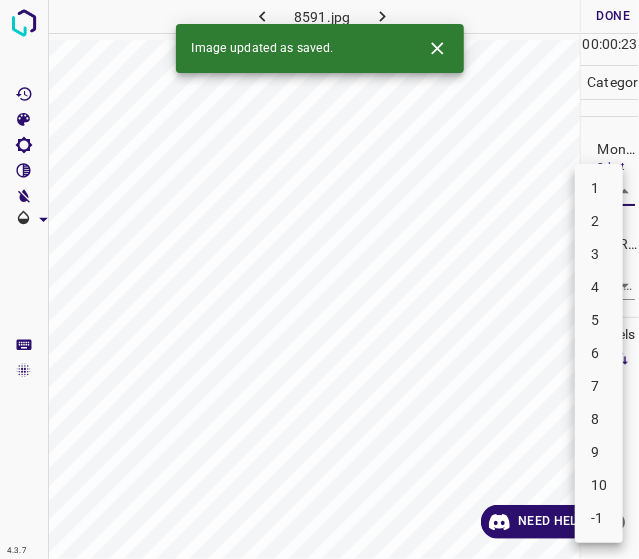 click on "5" at bounding box center (599, 320) 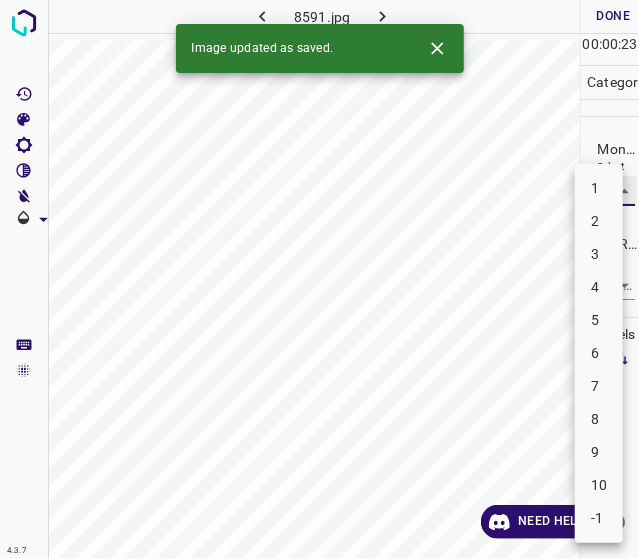 type on "5" 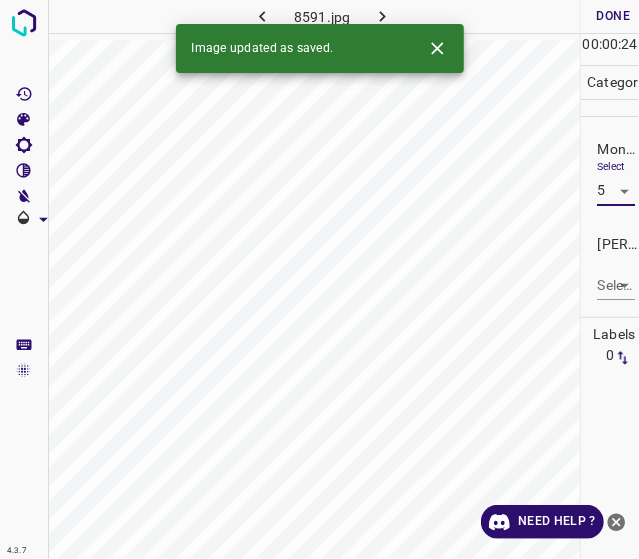 click on "4.3.7 8591.jpg Done Skip 0 00   : 00   : 24   Categories Monk *  Select 5 5  [PERSON_NAME] *  Select ​ Labels   0 Categories 1 Monk 2  [PERSON_NAME] Tools Space Change between modes (Draw & Edit) I Auto labeling R Restore zoom M Zoom in N Zoom out Delete Delete selecte label Filters Z Restore filters X Saturation filter C Brightness filter V Contrast filter B Gray scale filter General O Download Image updated as saved. Need Help ? - Text - Hide - Delete" at bounding box center [319, 279] 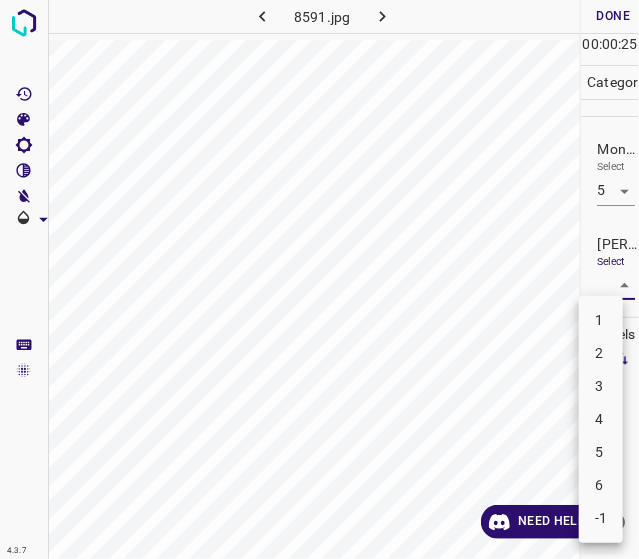 click on "3" at bounding box center (601, 386) 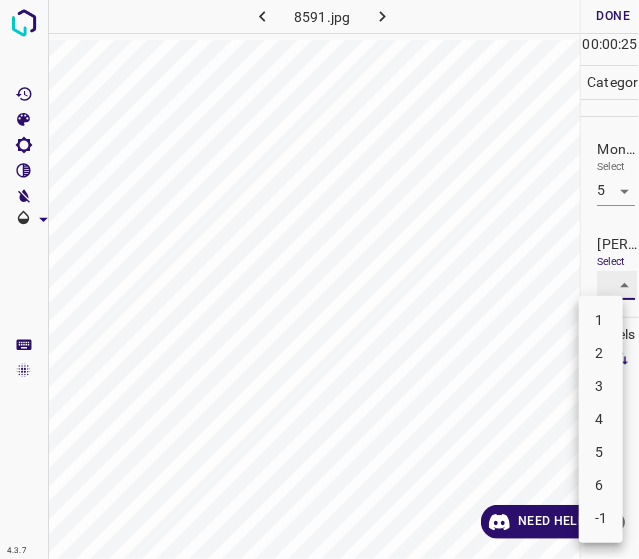 type on "3" 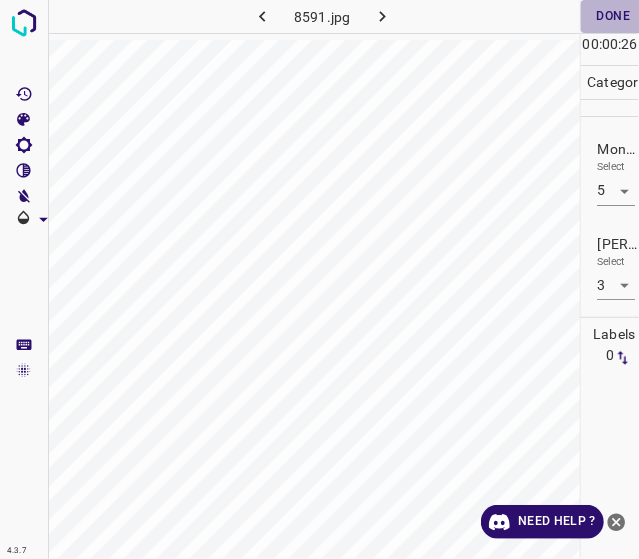 click on "Done" at bounding box center (613, 16) 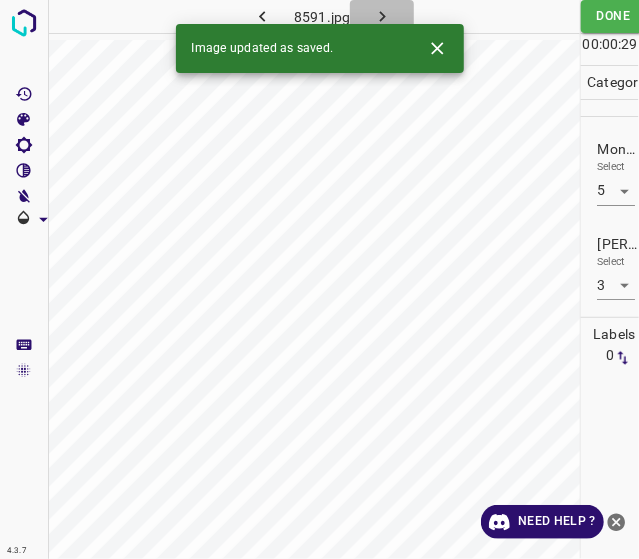 click 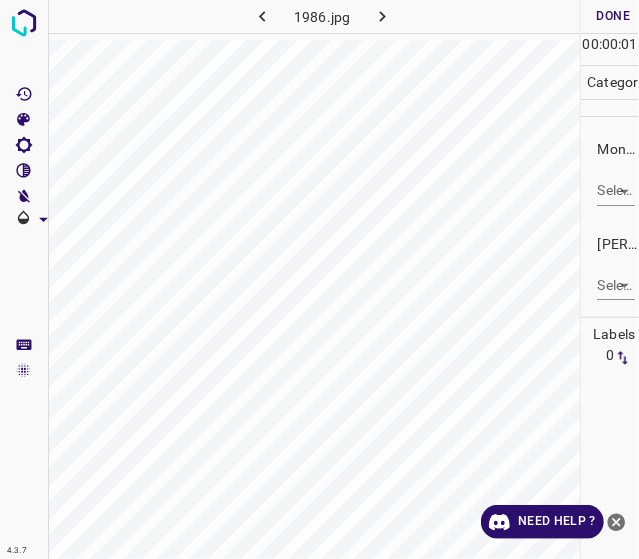 click on "4.3.7 1986.jpg Done Skip 0 00   : 00   : 01   Categories Monk *  Select ​  [PERSON_NAME] *  Select ​ Labels   0 Categories 1 Monk 2  [PERSON_NAME] Tools Space Change between modes (Draw & Edit) I Auto labeling R Restore zoom M Zoom in N Zoom out Delete Delete selecte label Filters Z Restore filters X Saturation filter C Brightness filter V Contrast filter B Gray scale filter General O Download Need Help ? - Text - Hide - Delete" at bounding box center [319, 279] 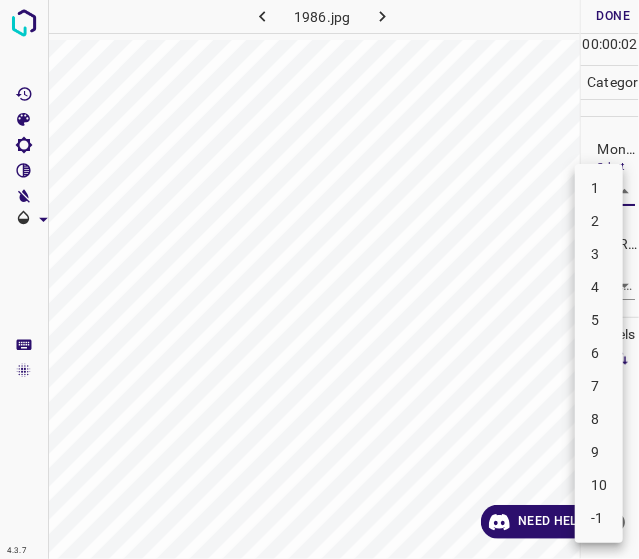 click on "6" at bounding box center [599, 353] 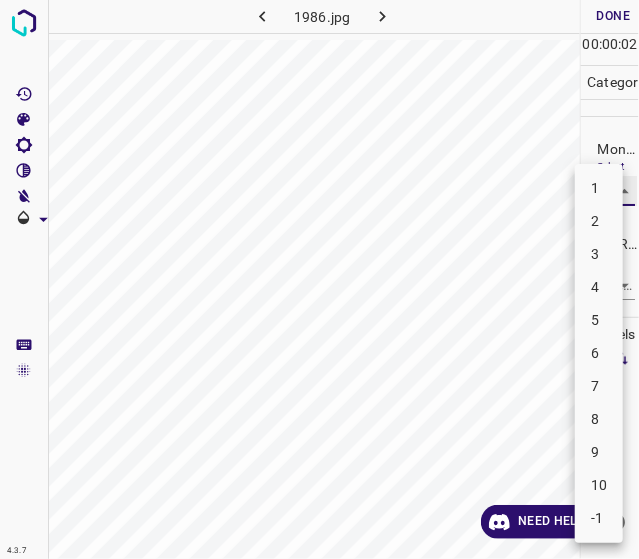 type on "6" 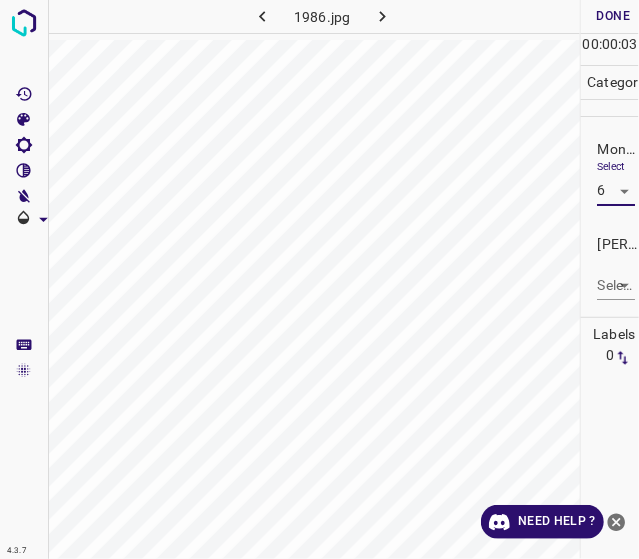 click on "4.3.7 1986.jpg Done Skip 0 00   : 00   : 03   Categories Monk *  Select 6 6  [PERSON_NAME] *  Select ​ Labels   0 Categories 1 Monk 2  [PERSON_NAME] Tools Space Change between modes (Draw & Edit) I Auto labeling R Restore zoom M Zoom in N Zoom out Delete Delete selecte label Filters Z Restore filters X Saturation filter C Brightness filter V Contrast filter B Gray scale filter General O Download Need Help ? - Text - Hide - Delete" at bounding box center [319, 279] 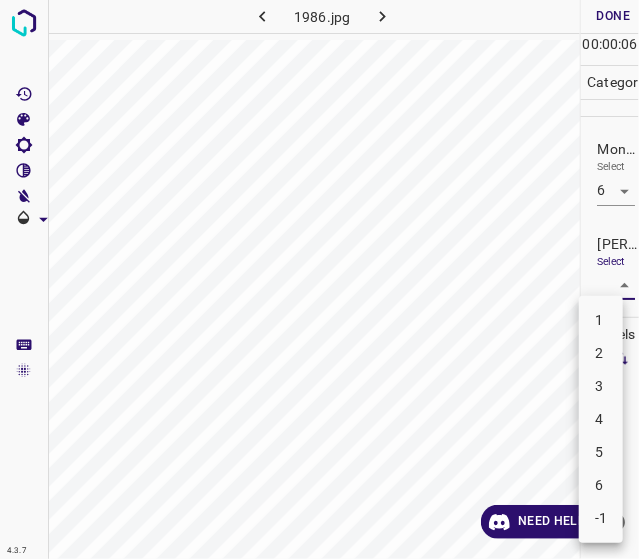 drag, startPoint x: 605, startPoint y: 411, endPoint x: 601, endPoint y: 305, distance: 106.07545 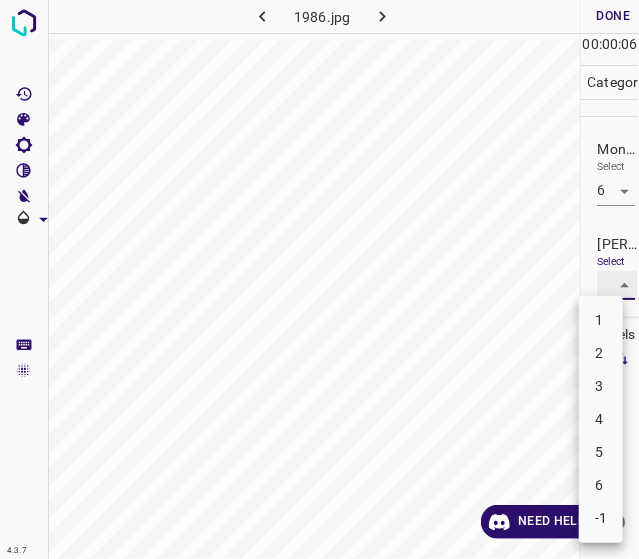 type on "4" 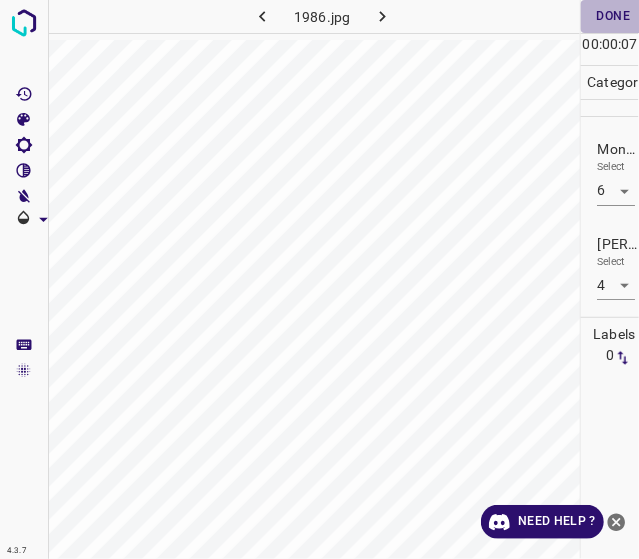 click on "Done" at bounding box center [613, 16] 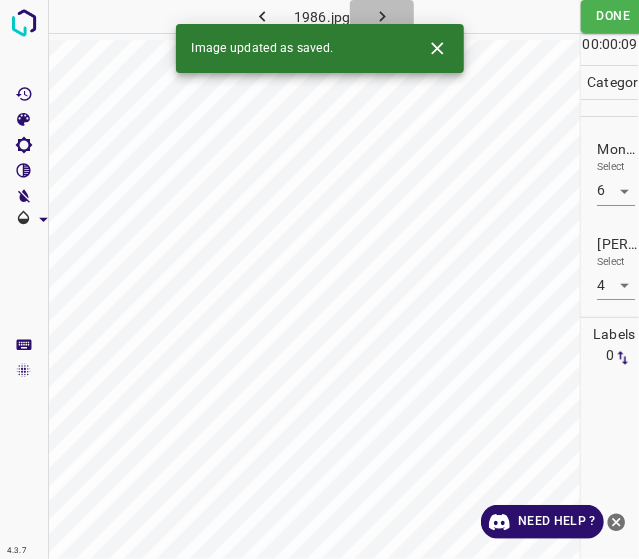 click at bounding box center (382, 16) 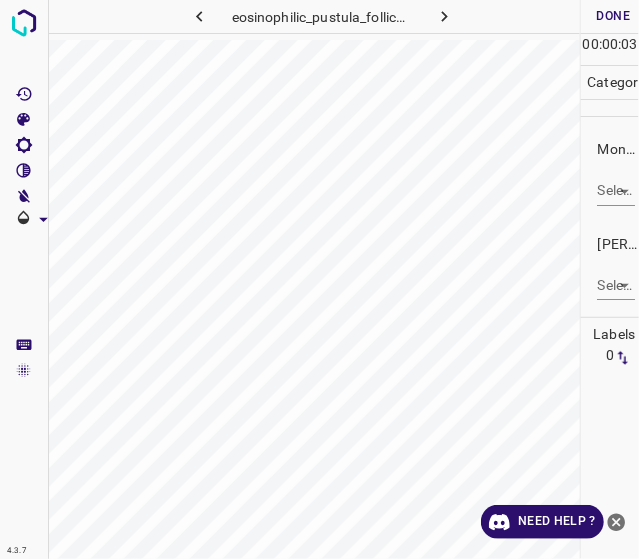 click on "4.3.7 eosinophilic_pustula_folliculitis40.jpg Done Skip 0 00   : 00   : 03   Categories Monk *  Select ​  [PERSON_NAME] *  Select ​ Labels   0 Categories 1 Monk 2  [PERSON_NAME] Tools Space Change between modes (Draw & Edit) I Auto labeling R Restore zoom M Zoom in N Zoom out Delete Delete selecte label Filters Z Restore filters X Saturation filter C Brightness filter V Contrast filter B Gray scale filter General O Download Need Help ? - Text - Hide - Delete" at bounding box center (319, 279) 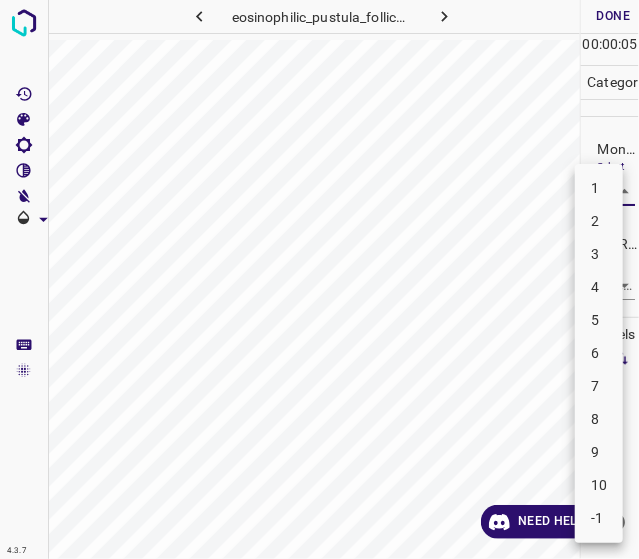 click on "4" at bounding box center [599, 287] 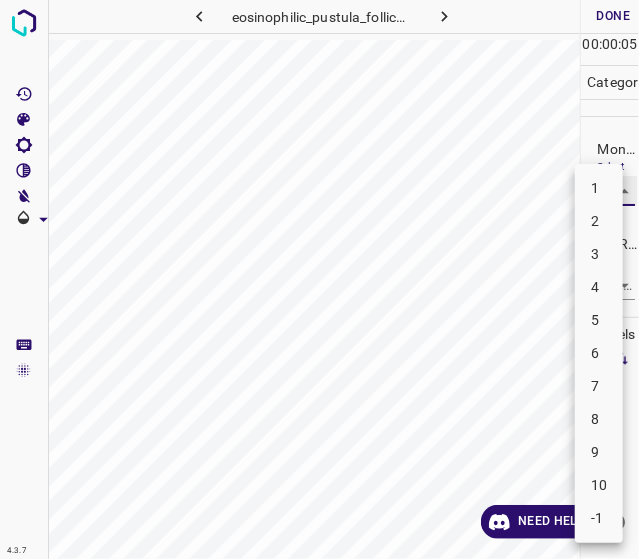type on "4" 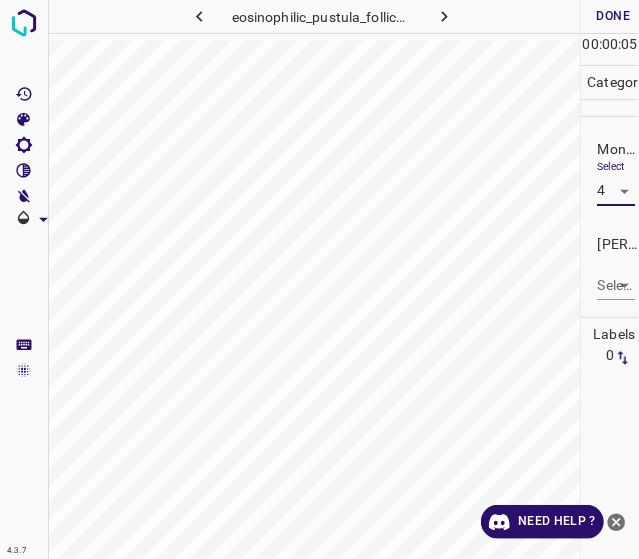 click on "4.3.7 eosinophilic_pustula_folliculitis40.jpg Done Skip 0 00   : 00   : 05   Categories Monk *  Select 4 4  [PERSON_NAME] *  Select ​ Labels   0 Categories 1 Monk 2  [PERSON_NAME] Tools Space Change between modes (Draw & Edit) I Auto labeling R Restore zoom M Zoom in N Zoom out Delete Delete selecte label Filters Z Restore filters X Saturation filter C Brightness filter V Contrast filter B Gray scale filter General O Download Need Help ? - Text - Hide - Delete" at bounding box center (319, 279) 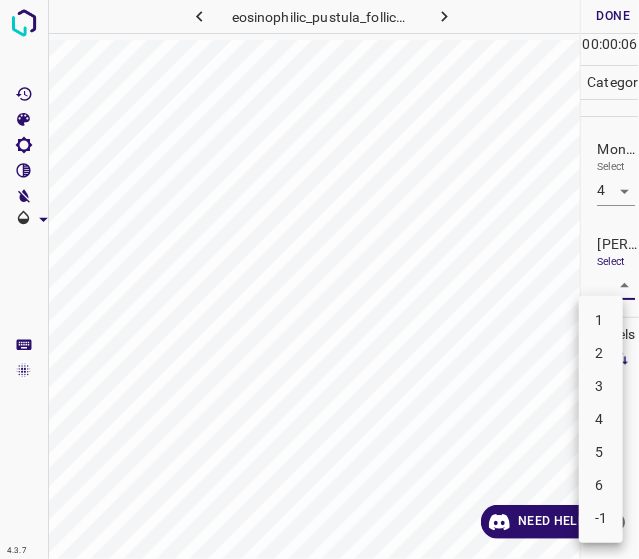 click on "2" at bounding box center [601, 353] 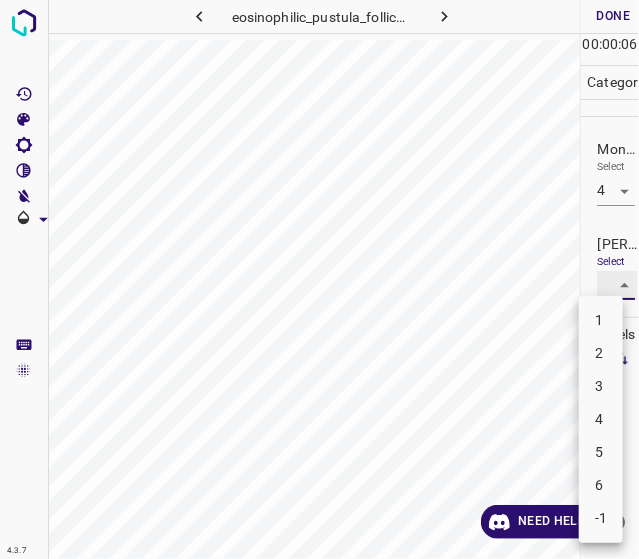 type on "2" 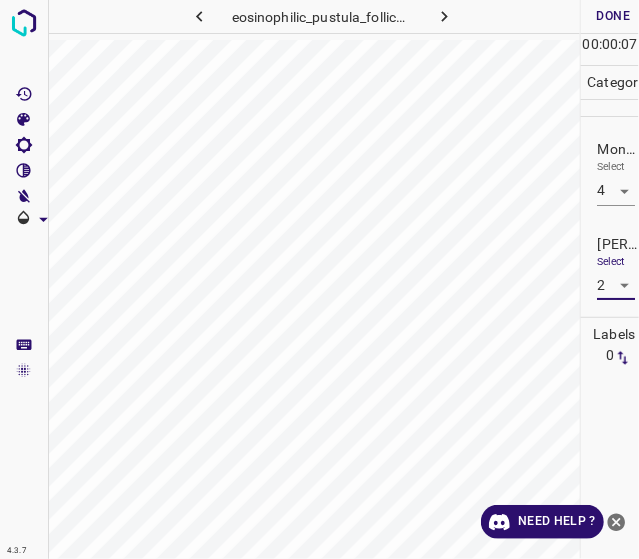 click on "Done" at bounding box center [613, 16] 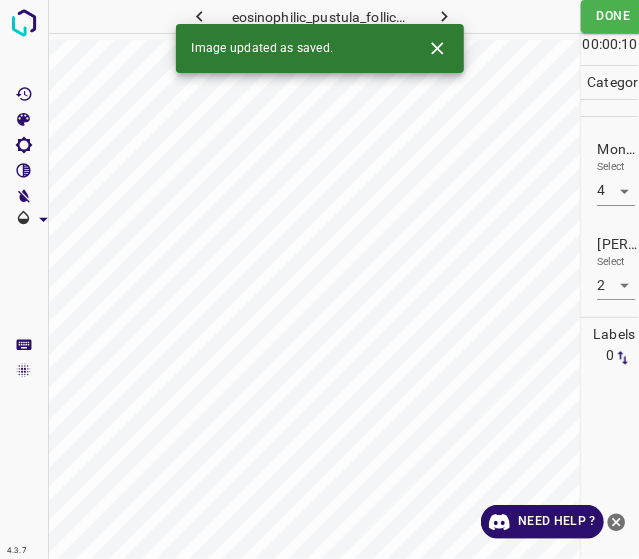 click on "Image updated as saved." at bounding box center [320, 48] 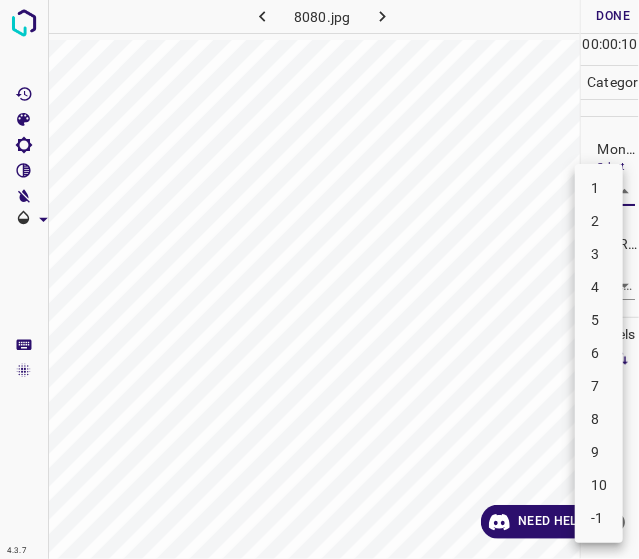 click on "4.3.7 8080.jpg Done Skip 0 00   : 00   : 10   Categories Monk *  Select ​  [PERSON_NAME] *  Select ​ Labels   0 Categories 1 Monk 2  [PERSON_NAME] Tools Space Change between modes (Draw & Edit) I Auto labeling R Restore zoom M Zoom in N Zoom out Delete Delete selecte label Filters Z Restore filters X Saturation filter C Brightness filter V Contrast filter B Gray scale filter General O Download Need Help ? - Text - Hide - Delete 1 2 3 4 5 6 7 8 9 10 -1" at bounding box center [319, 279] 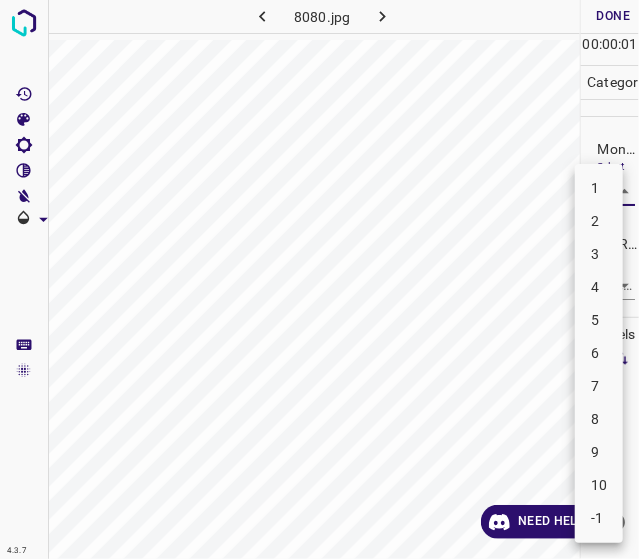 click on "5" at bounding box center [599, 320] 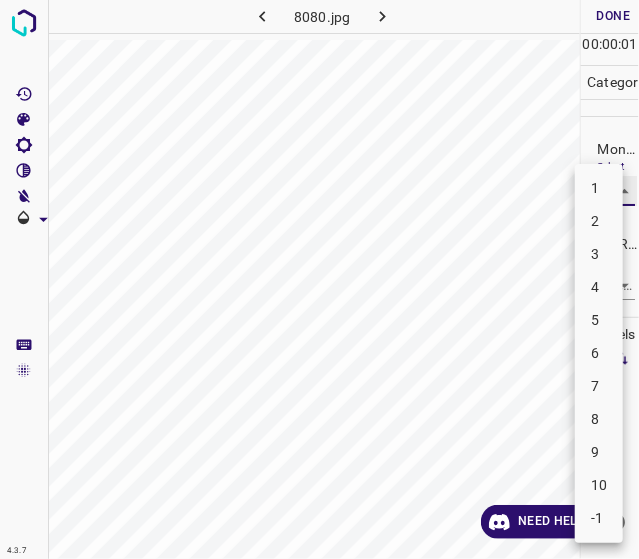 type on "5" 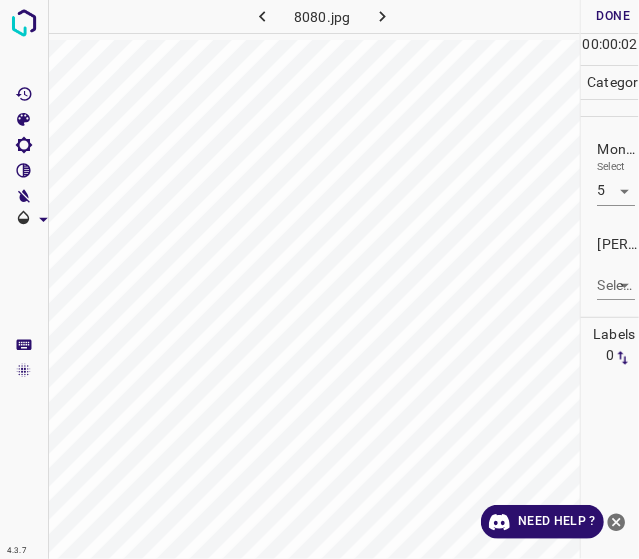 click on "Select ​" at bounding box center [615, 277] 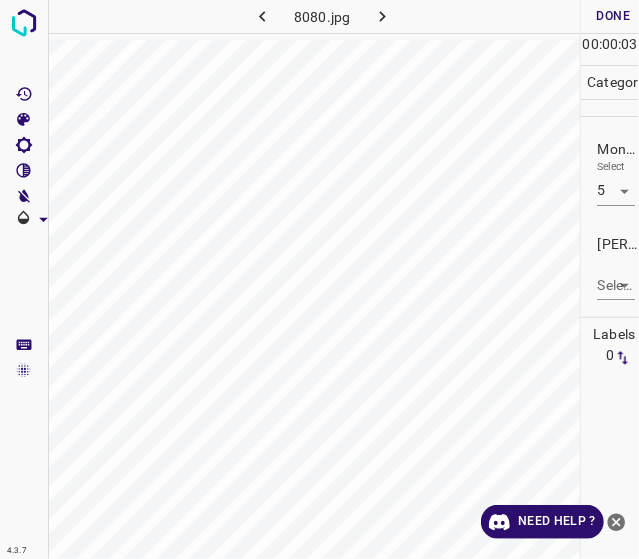 click on "4.3.7 8080.jpg Done Skip 0 00   : 00   : 03   Categories Monk *  Select 5 5  [PERSON_NAME] *  Select ​ Labels   0 Categories 1 Monk 2  [PERSON_NAME] Tools Space Change between modes (Draw & Edit) I Auto labeling R Restore zoom M Zoom in N Zoom out Delete Delete selecte label Filters Z Restore filters X Saturation filter C Brightness filter V Contrast filter B Gray scale filter General O Download Need Help ? - Text - Hide - Delete" at bounding box center (319, 279) 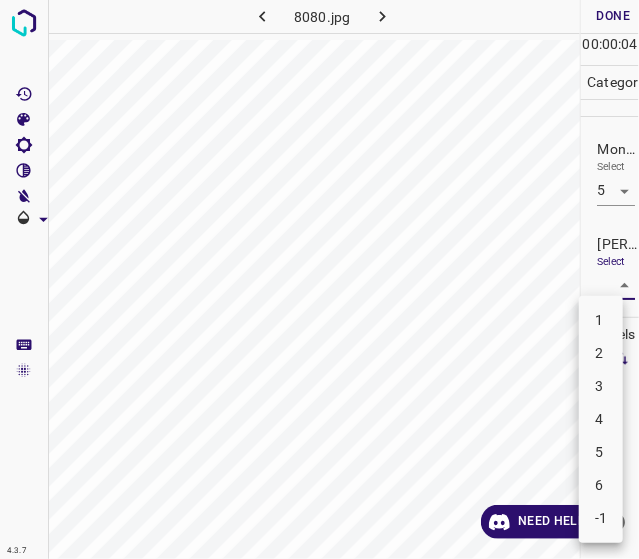 drag, startPoint x: 586, startPoint y: 395, endPoint x: 612, endPoint y: 104, distance: 292.1592 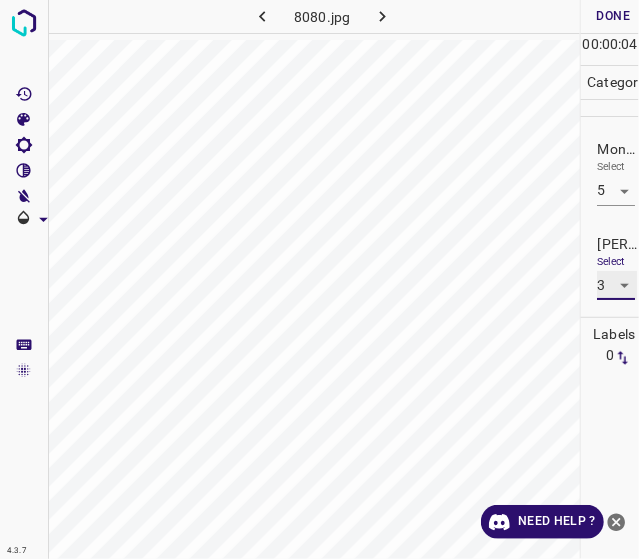 type on "3" 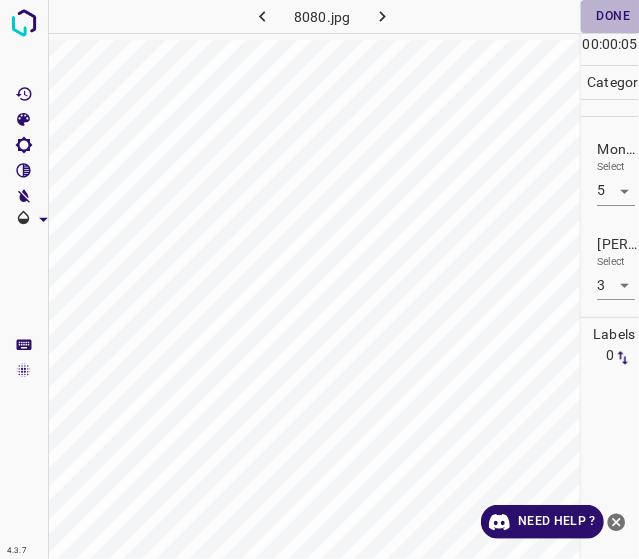 click on "Done" at bounding box center [613, 16] 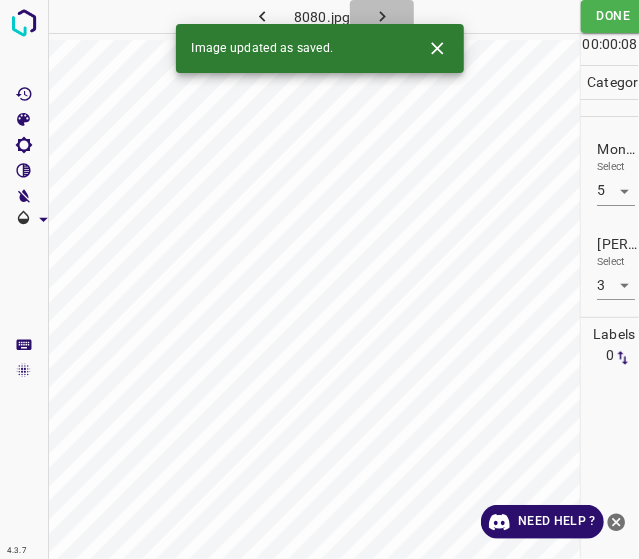 click 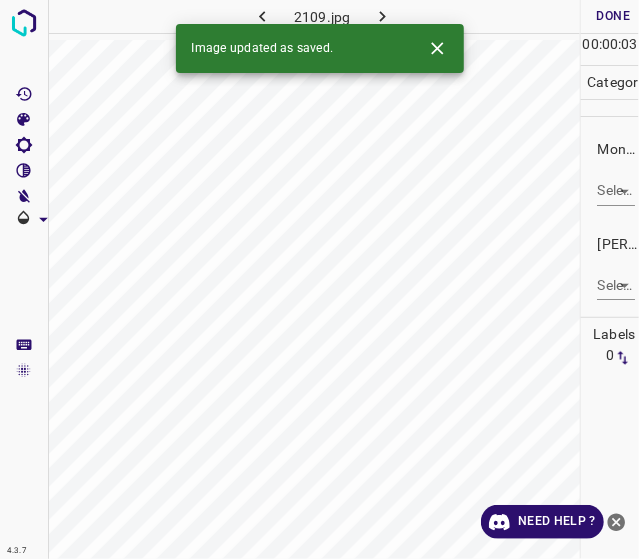 click on "4.3.7 2109.jpg Done Skip 0 00   : 00   : 03   Categories Monk *  Select ​  [PERSON_NAME] *  Select ​ Labels   0 Categories 1 Monk 2  [PERSON_NAME] Tools Space Change between modes (Draw & Edit) I Auto labeling R Restore zoom M Zoom in N Zoom out Delete Delete selecte label Filters Z Restore filters X Saturation filter C Brightness filter V Contrast filter B Gray scale filter General O Download Image updated as saved. Need Help ? - Text - Hide - Delete" at bounding box center [319, 279] 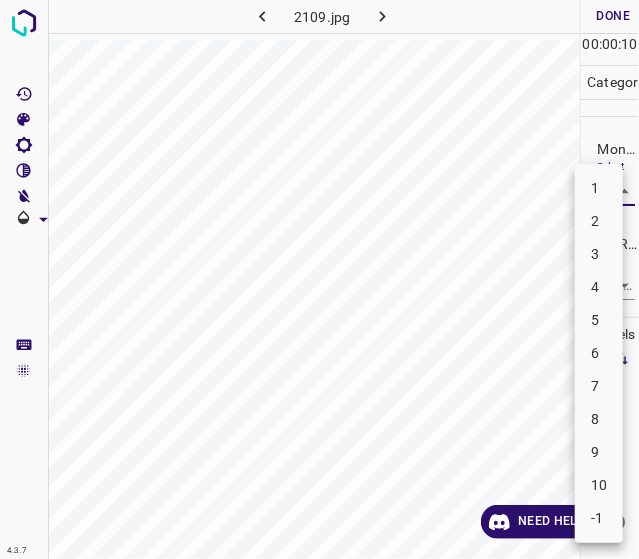 click on "5" at bounding box center (599, 320) 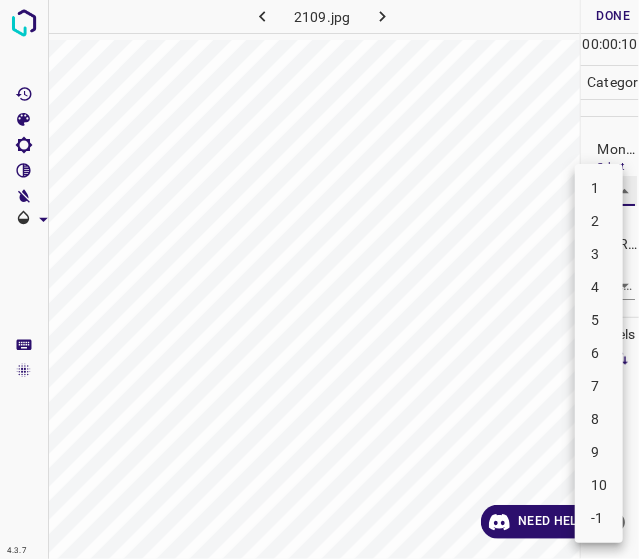 type on "5" 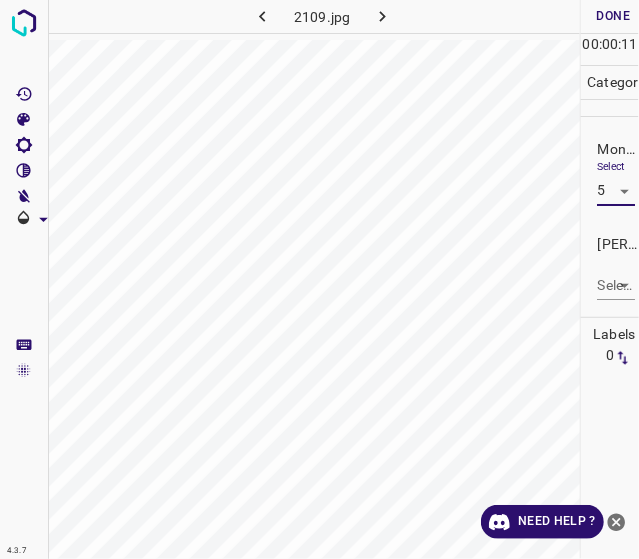 click on "4.3.7 2109.jpg Done Skip 0 00   : 00   : 11   Categories Monk *  Select 5 5  [PERSON_NAME] *  Select ​ Labels   0 Categories 1 Monk 2  [PERSON_NAME] Tools Space Change between modes (Draw & Edit) I Auto labeling R Restore zoom M Zoom in N Zoom out Delete Delete selecte label Filters Z Restore filters X Saturation filter C Brightness filter V Contrast filter B Gray scale filter General O Download Need Help ? - Text - Hide - Delete" at bounding box center [319, 279] 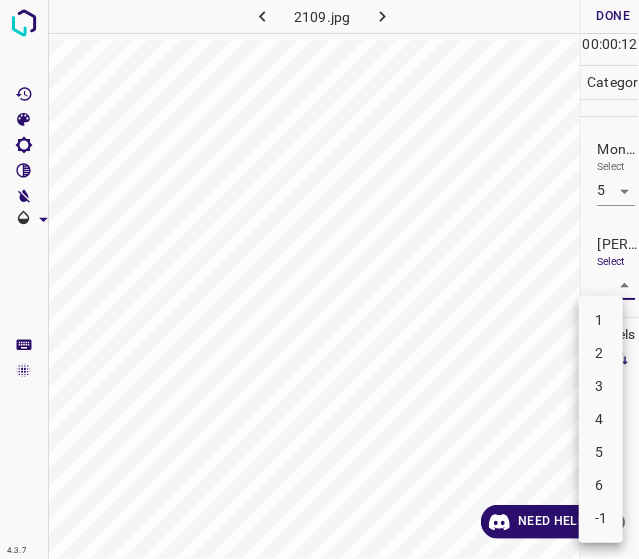 click on "3" at bounding box center (601, 386) 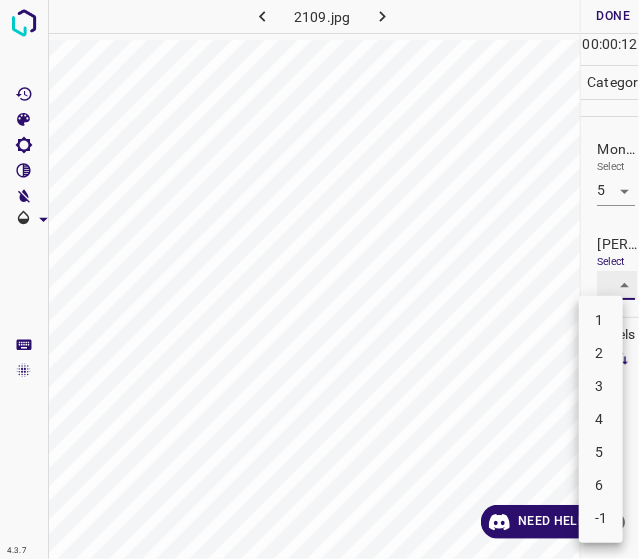 type on "3" 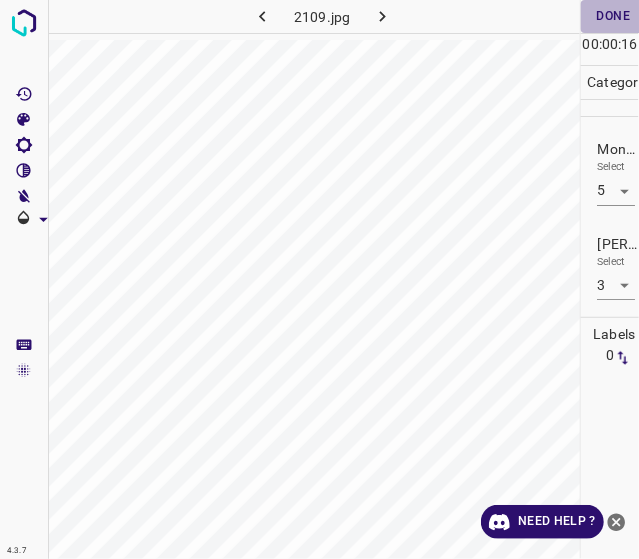 click on "Done" at bounding box center (613, 16) 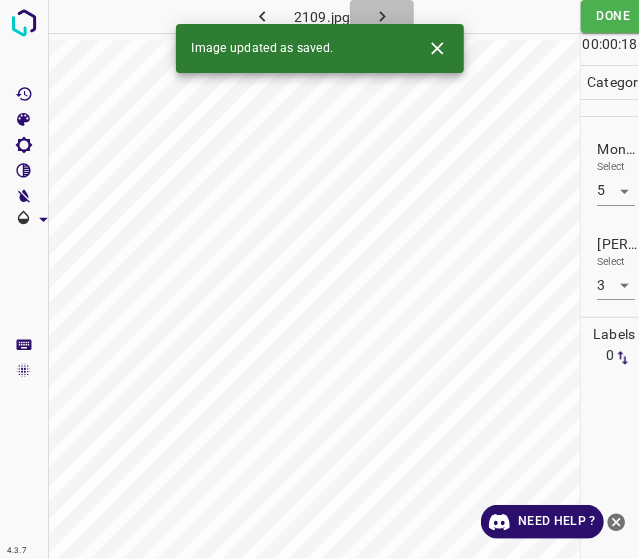 click at bounding box center [382, 16] 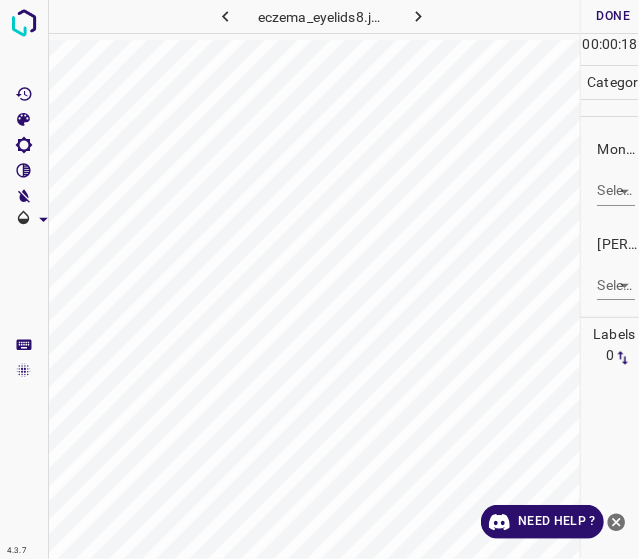 click on "4.3.7 eczema_eyelids8.jpg Done Skip 0 00   : 00   : 18   Categories Monk *  Select ​  [PERSON_NAME] *  Select ​ Labels   0 Categories 1 Monk 2  [PERSON_NAME] Tools Space Change between modes (Draw & Edit) I Auto labeling R Restore zoom M Zoom in N Zoom out Delete Delete selecte label Filters Z Restore filters X Saturation filter C Brightness filter V Contrast filter B Gray scale filter General O Download Need Help ? - Text - Hide - Delete" at bounding box center [319, 279] 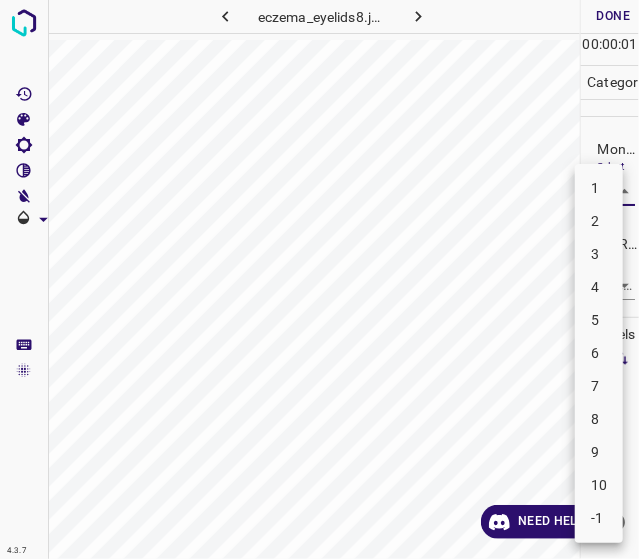 click on "2" at bounding box center (599, 221) 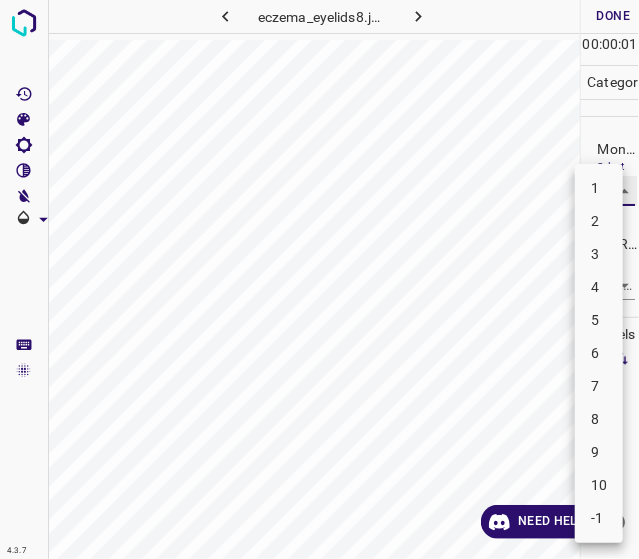 type on "2" 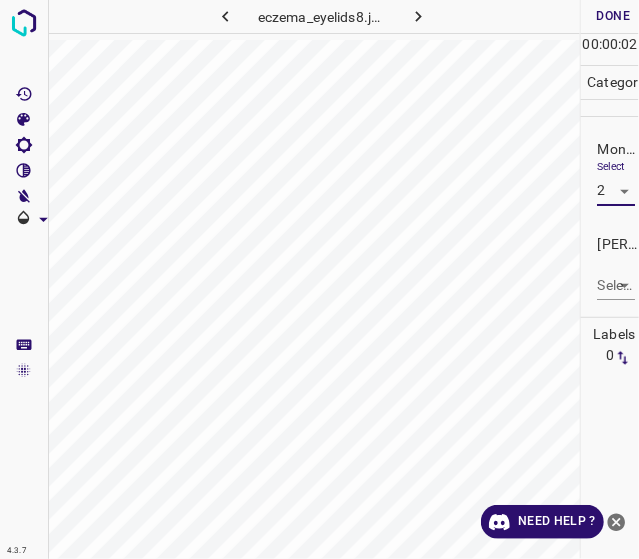 click on "4.3.7 eczema_eyelids8.jpg Done Skip 0 00   : 00   : 02   Categories Monk *  Select 2 2  [PERSON_NAME] *  Select ​ Labels   0 Categories 1 Monk 2  [PERSON_NAME] Tools Space Change between modes (Draw & Edit) I Auto labeling R Restore zoom M Zoom in N Zoom out Delete Delete selecte label Filters Z Restore filters X Saturation filter C Brightness filter V Contrast filter B Gray scale filter General O Download Need Help ? - Text - Hide - Delete" at bounding box center (319, 279) 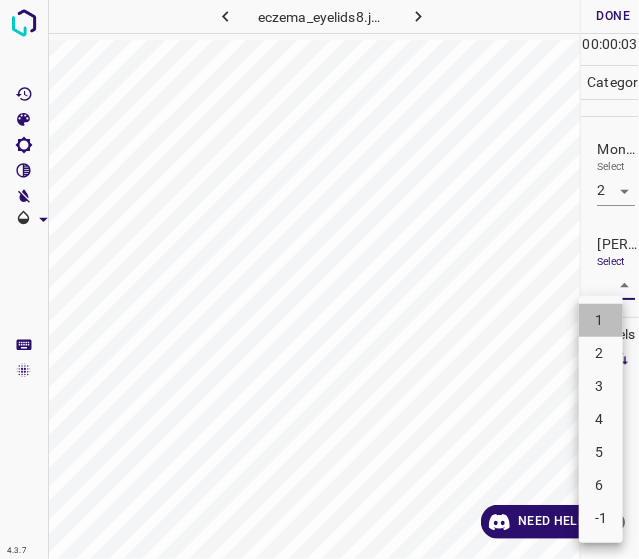 click on "1" at bounding box center [601, 320] 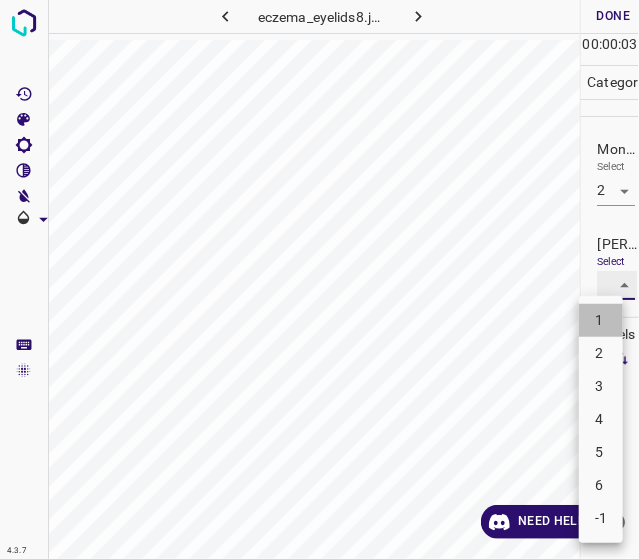 type on "1" 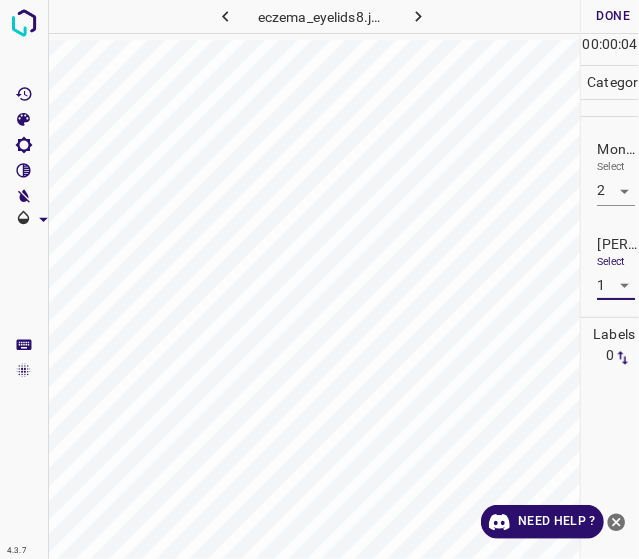 click on "Done" at bounding box center [613, 16] 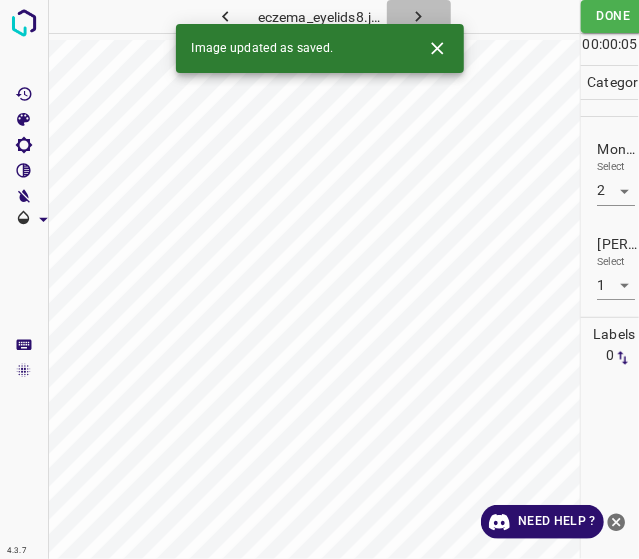 click 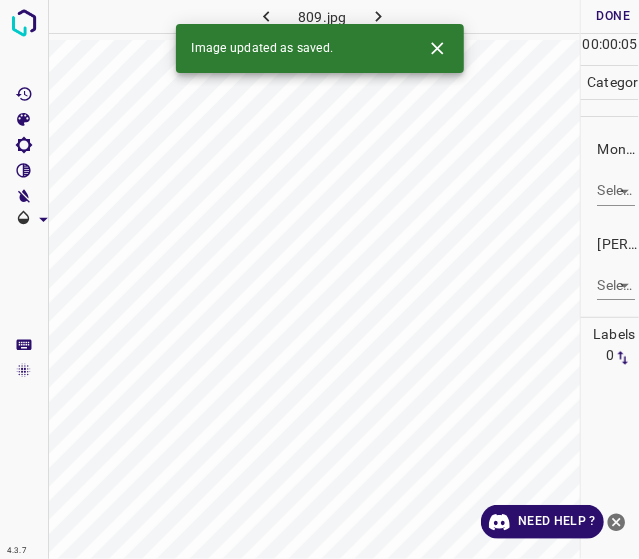 click on "4.3.7 809.jpg Done Skip 0 00   : 00   : 05   Categories Monk *  Select ​  [PERSON_NAME] *  Select ​ Labels   0 Categories 1 Monk 2  [PERSON_NAME] Tools Space Change between modes (Draw & Edit) I Auto labeling R Restore zoom M Zoom in N Zoom out Delete Delete selecte label Filters Z Restore filters X Saturation filter C Brightness filter V Contrast filter B Gray scale filter General O Download Image updated as saved. Need Help ? - Text - Hide - Delete" at bounding box center (319, 279) 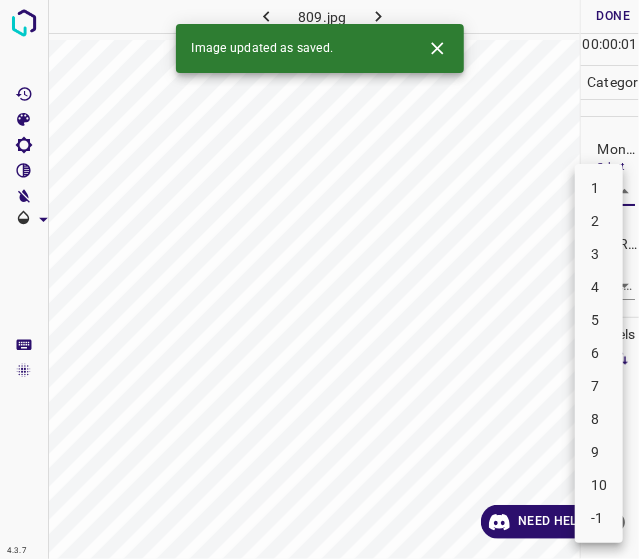 click on "5" at bounding box center (599, 320) 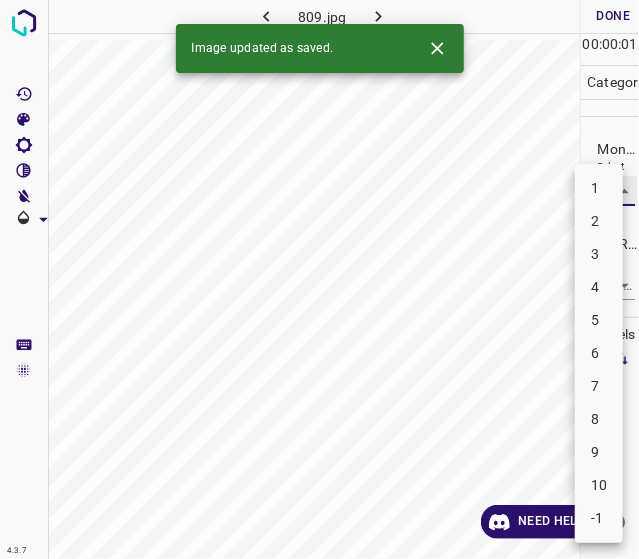 type on "5" 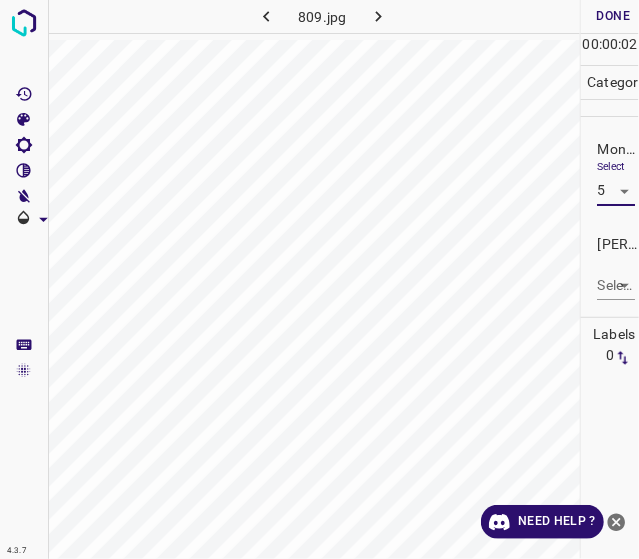 click on "4.3.7 809.jpg Done Skip 0 00   : 00   : 02   Categories Monk *  Select 5 5  [PERSON_NAME] *  Select ​ Labels   0 Categories 1 Monk 2  [PERSON_NAME] Tools Space Change between modes (Draw & Edit) I Auto labeling R Restore zoom M Zoom in N Zoom out Delete Delete selecte label Filters Z Restore filters X Saturation filter C Brightness filter V Contrast filter B Gray scale filter General O Download Need Help ? - Text - Hide - Delete" at bounding box center (319, 279) 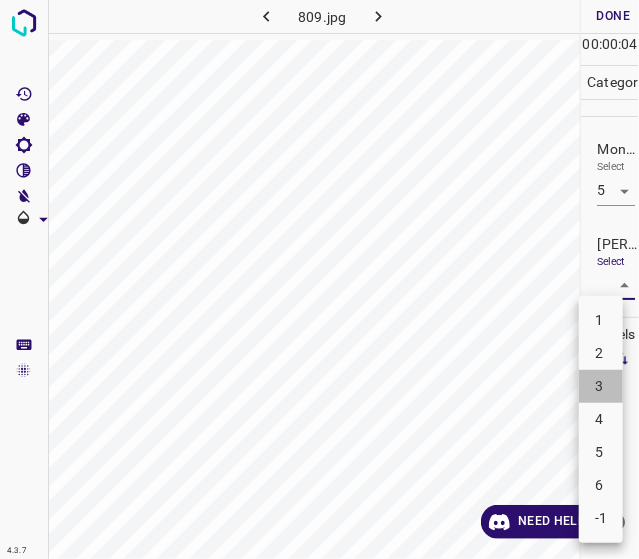 click on "3" at bounding box center [601, 386] 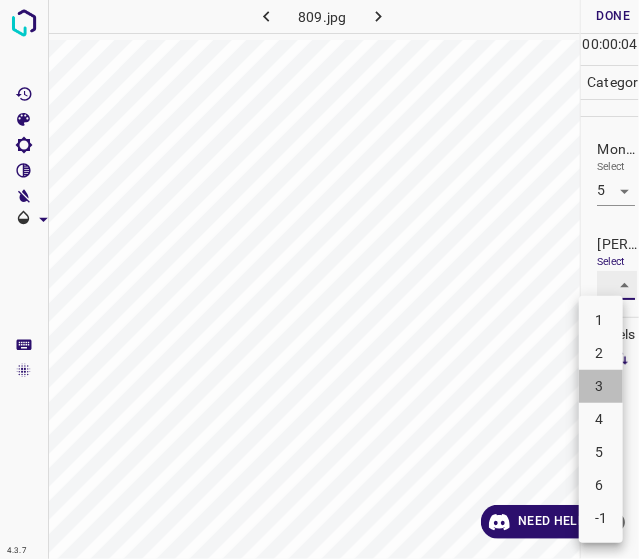 type on "3" 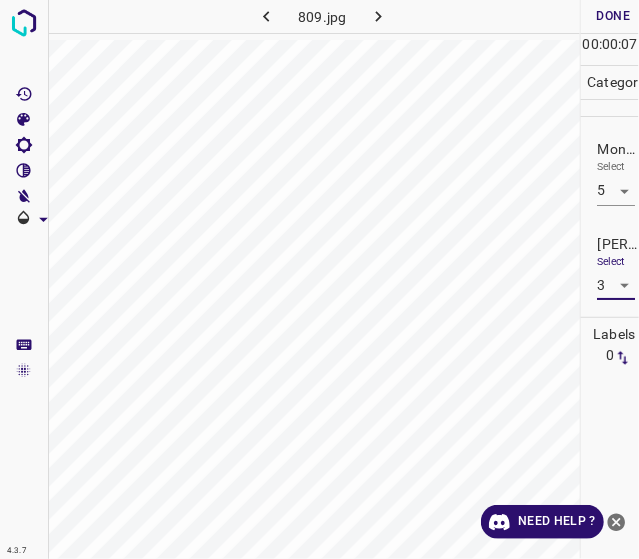 click on "Done" at bounding box center (613, 16) 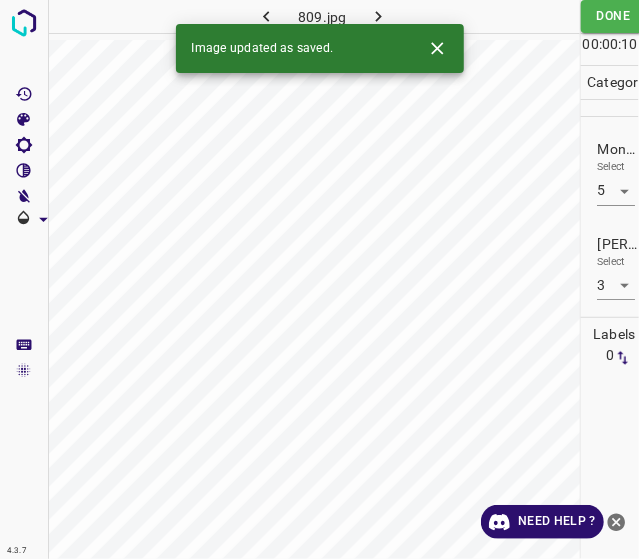 click at bounding box center (378, 16) 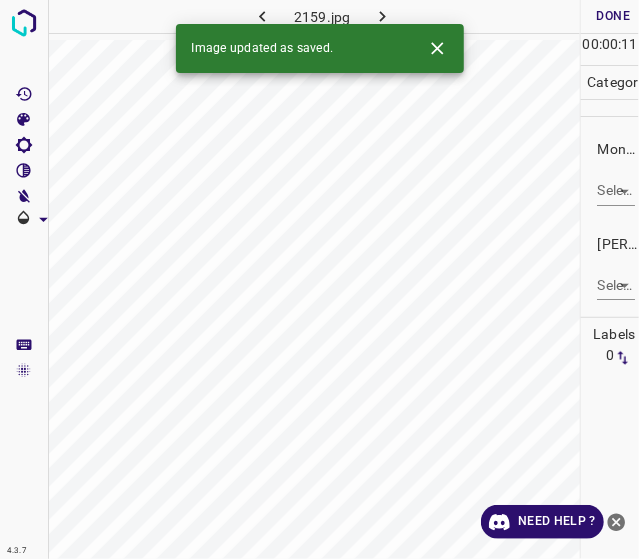 click on "4.3.7 2159.jpg Done Skip 0 00   : 00   : 11   Categories Monk *  Select ​  [PERSON_NAME] *  Select ​ Labels   0 Categories 1 Monk 2  [PERSON_NAME] Tools Space Change between modes (Draw & Edit) I Auto labeling R Restore zoom M Zoom in N Zoom out Delete Delete selecte label Filters Z Restore filters X Saturation filter C Brightness filter V Contrast filter B Gray scale filter General O Download Image updated as saved. Need Help ? - Text - Hide - Delete" at bounding box center [319, 279] 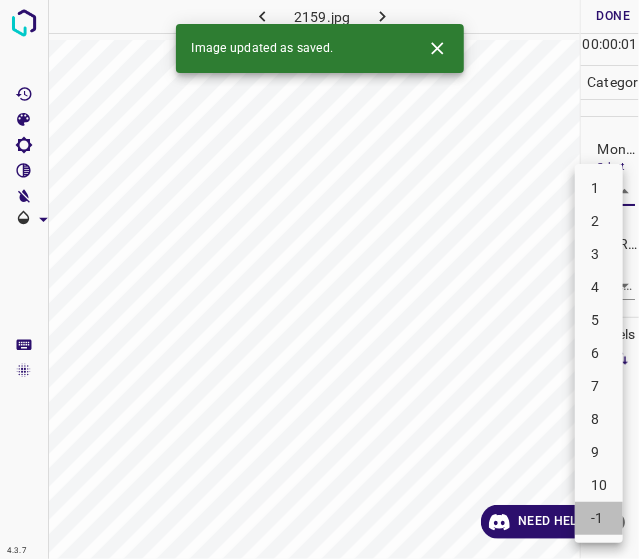 click on "-1" at bounding box center [599, 518] 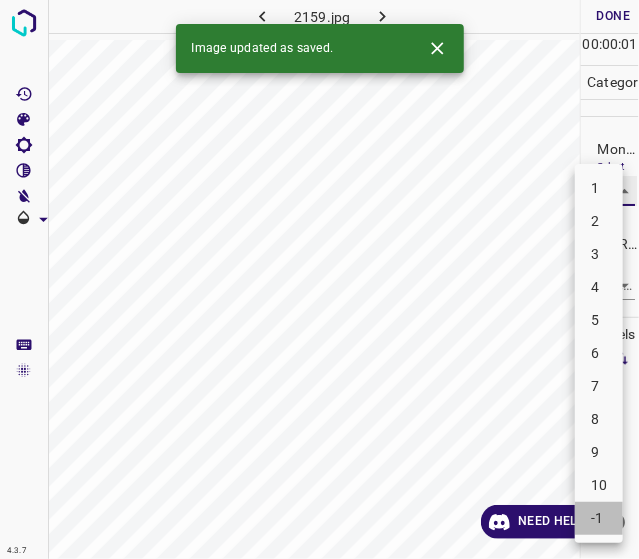 type on "-1" 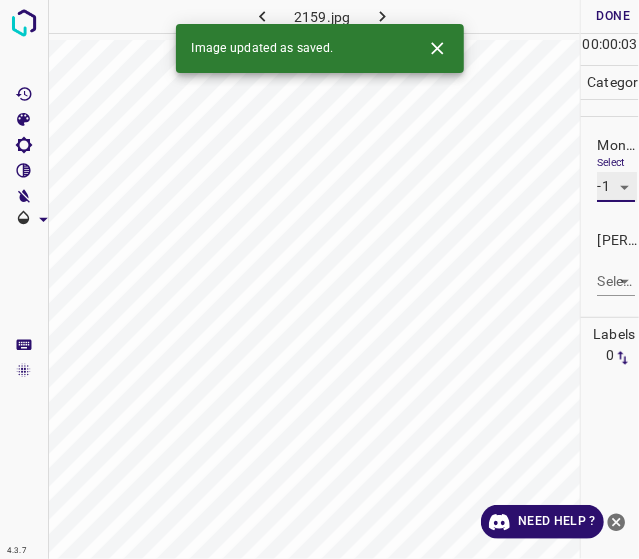 scroll, scrollTop: 19, scrollLeft: 0, axis: vertical 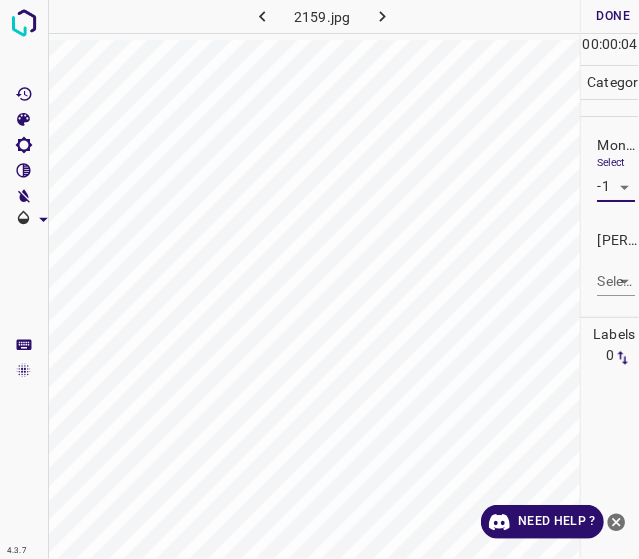 click on "4.3.7 2159.jpg Done Skip 0 00   : 00   : 04   Categories Monk *  Select -1 -1  [PERSON_NAME] *  Select ​ Labels   0 Categories 1 Monk 2  [PERSON_NAME] Tools Space Change between modes (Draw & Edit) I Auto labeling R Restore zoom M Zoom in N Zoom out Delete Delete selecte label Filters Z Restore filters X Saturation filter C Brightness filter V Contrast filter B Gray scale filter General O Download Need Help ? - Text - Hide - Delete" at bounding box center [319, 279] 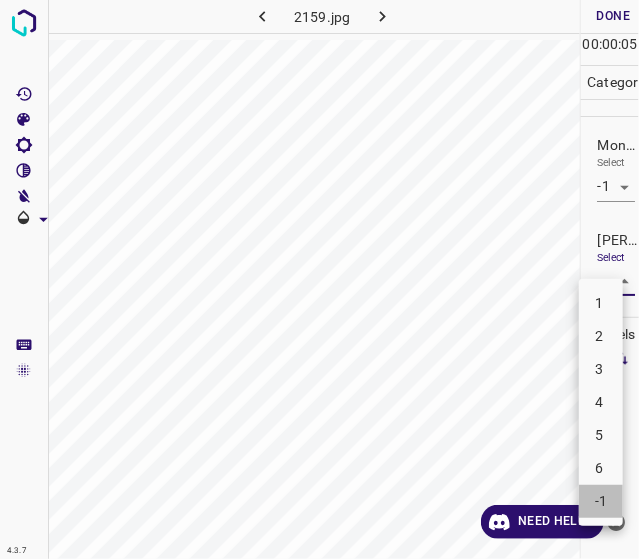 click on "-1" at bounding box center [601, 501] 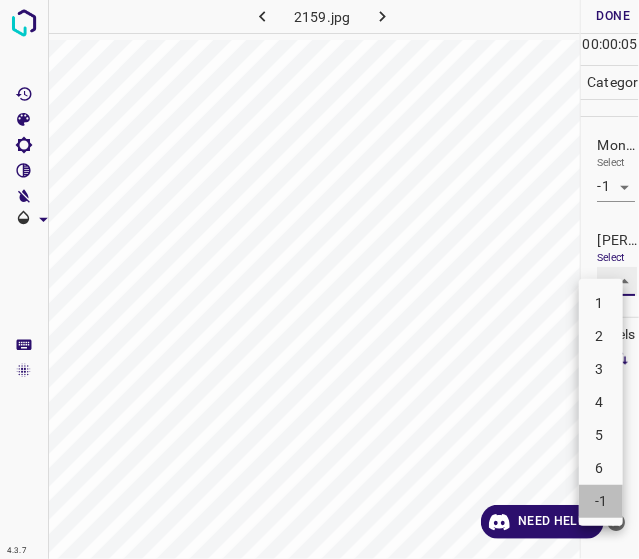 type on "-1" 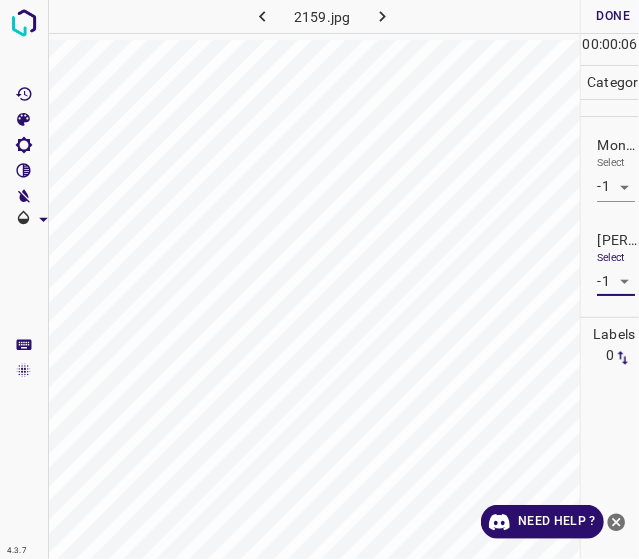 click on "Done" at bounding box center (613, 16) 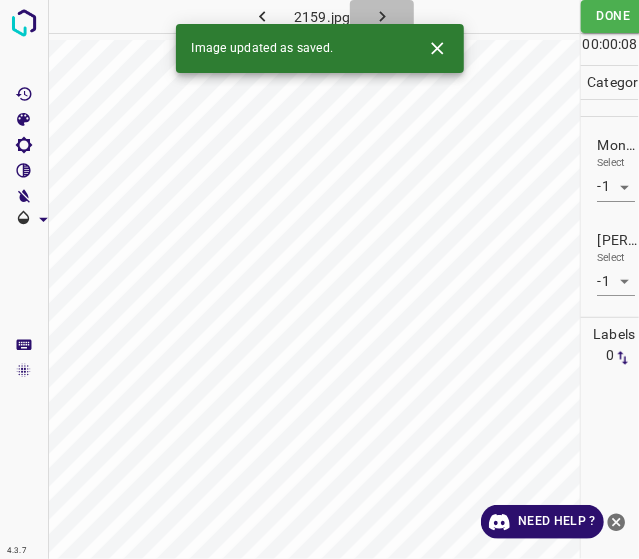 click 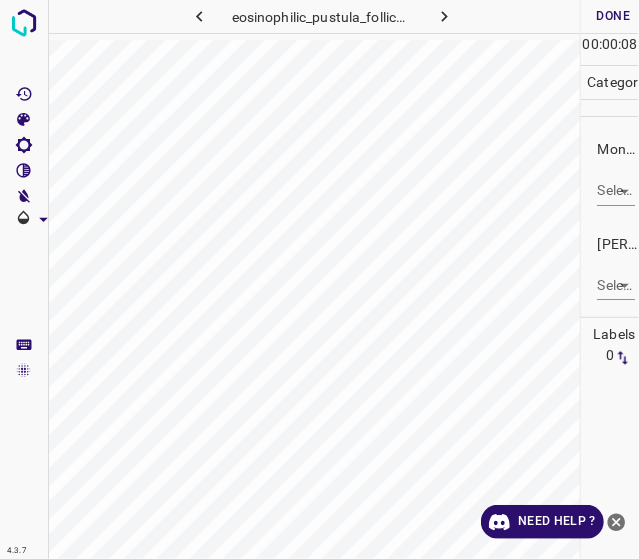 click on "4.3.7 eosinophilic_pustula_folliculitis31.jpg Done Skip 0 00   : 00   : 08   Categories Monk *  Select ​  [PERSON_NAME] *  Select ​ Labels   0 Categories 1 Monk 2  [PERSON_NAME] Tools Space Change between modes (Draw & Edit) I Auto labeling R Restore zoom M Zoom in N Zoom out Delete Delete selecte label Filters Z Restore filters X Saturation filter C Brightness filter V Contrast filter B Gray scale filter General O Download Need Help ? - Text - Hide - Delete" at bounding box center (319, 279) 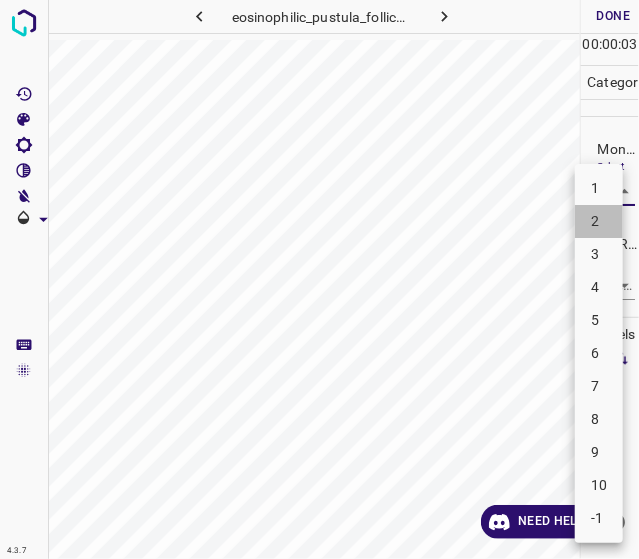 click on "2" at bounding box center [599, 221] 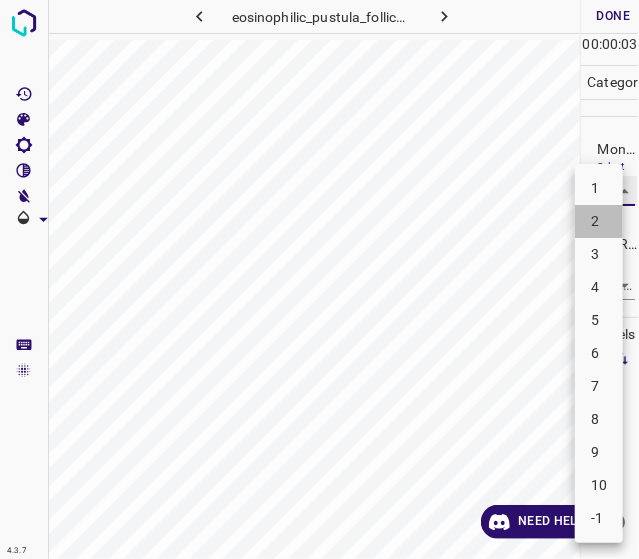 type on "2" 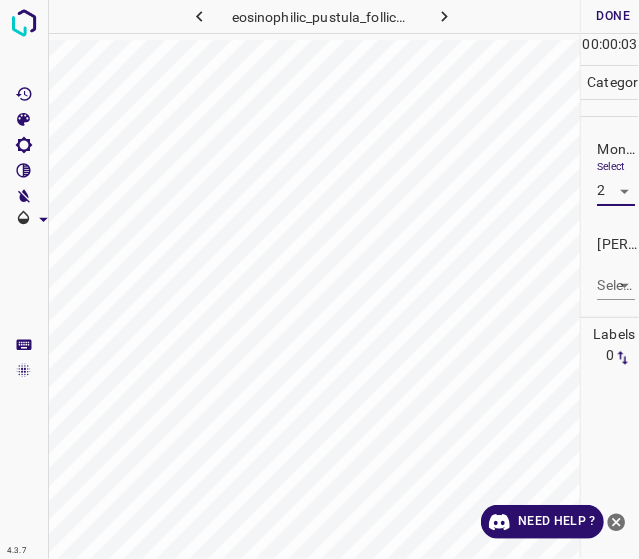 click on "4.3.7 eosinophilic_pustula_folliculitis31.jpg Done Skip 0 00   : 00   : 03   Categories Monk *  Select 2 2  [PERSON_NAME] *  Select ​ Labels   0 Categories 1 Monk 2  [PERSON_NAME] Tools Space Change between modes (Draw & Edit) I Auto labeling R Restore zoom M Zoom in N Zoom out Delete Delete selecte label Filters Z Restore filters X Saturation filter C Brightness filter V Contrast filter B Gray scale filter General O Download Need Help ? - Text - Hide - Delete" at bounding box center (319, 279) 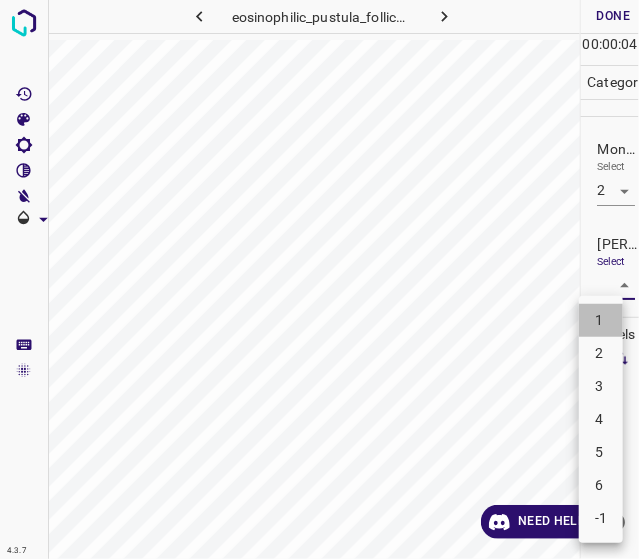 click on "1" at bounding box center (601, 320) 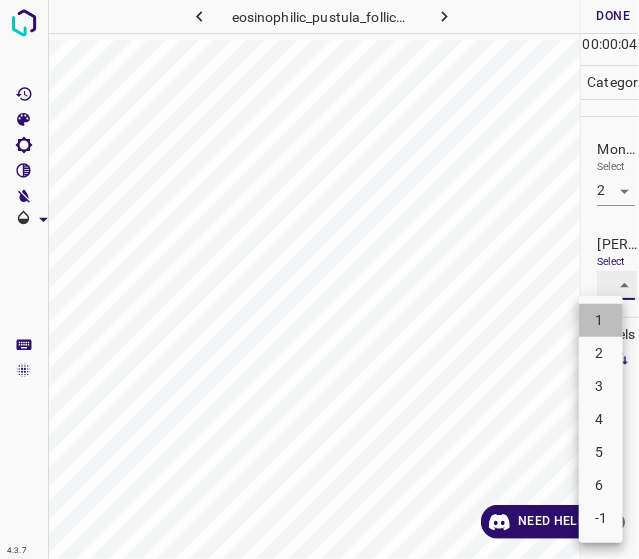 type on "1" 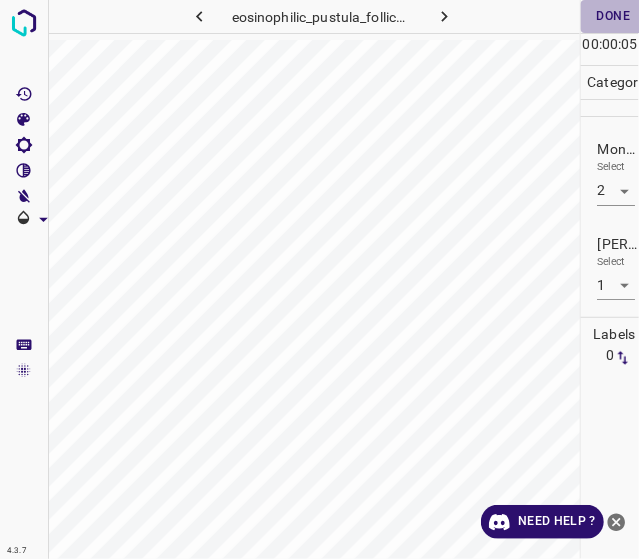click on "Done" at bounding box center [613, 16] 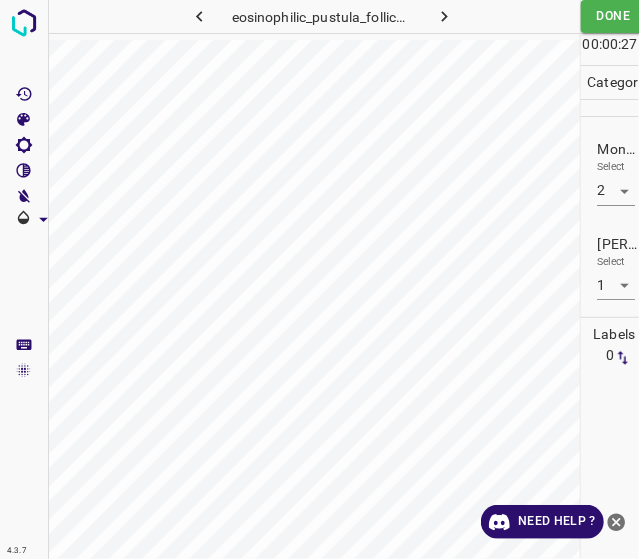 click 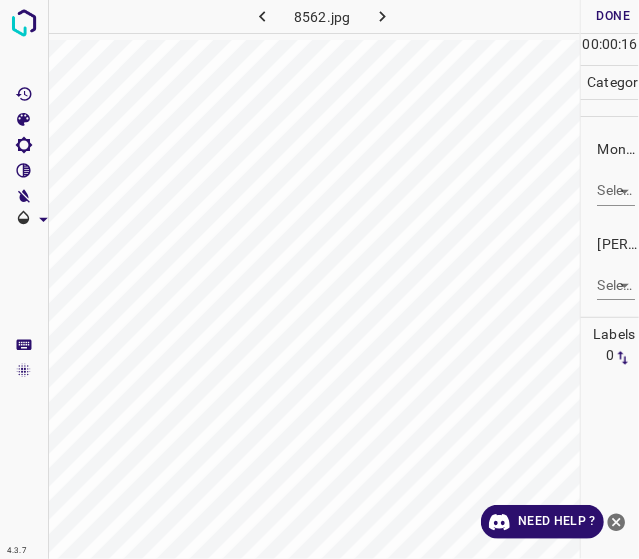 click on "4.3.7 8562.jpg Done Skip 0 00   : 00   : 16   Categories Monk *  Select ​  [PERSON_NAME] *  Select ​ Labels   0 Categories 1 Monk 2  [PERSON_NAME] Tools Space Change between modes (Draw & Edit) I Auto labeling R Restore zoom M Zoom in N Zoom out Delete Delete selecte label Filters Z Restore filters X Saturation filter C Brightness filter V Contrast filter B Gray scale filter General O Download Need Help ? - Text - Hide - Delete" at bounding box center (319, 279) 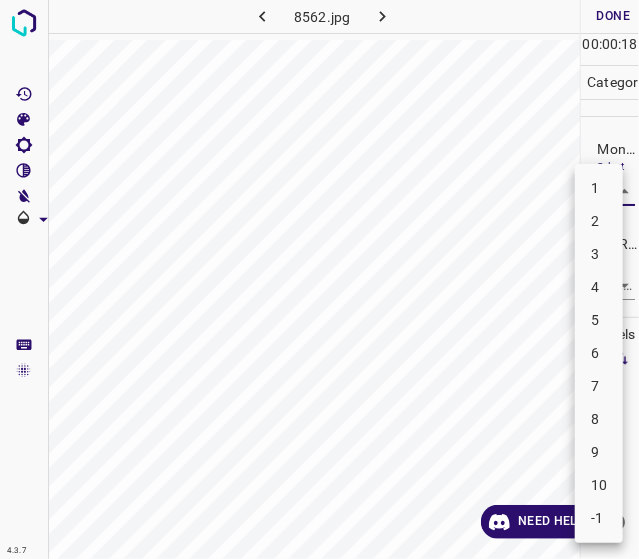 click on "3" at bounding box center [599, 254] 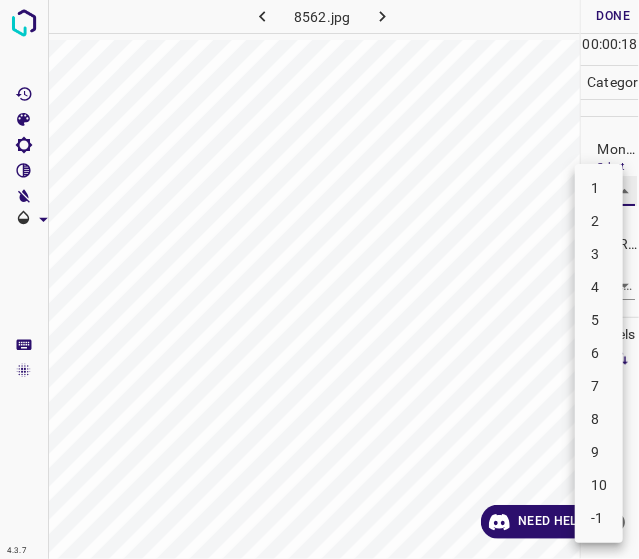 type on "3" 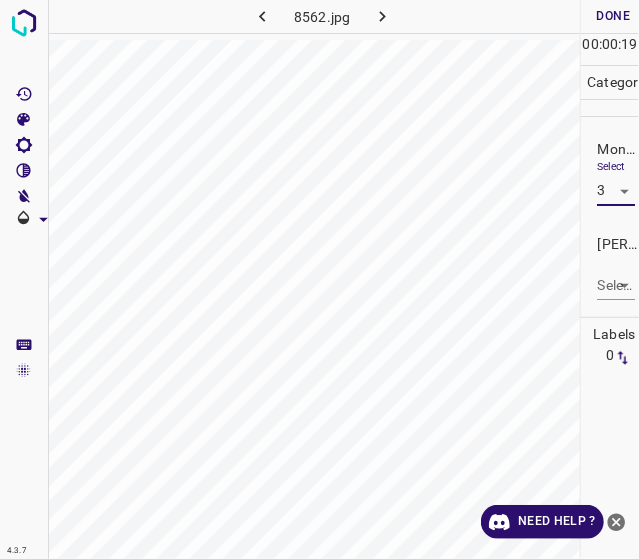 click on "4.3.7 8562.jpg Done Skip 0 00   : 00   : 19   Categories Monk *  Select 3 3  [PERSON_NAME] *  Select ​ Labels   0 Categories 1 Monk 2  [PERSON_NAME] Tools Space Change between modes (Draw & Edit) I Auto labeling R Restore zoom M Zoom in N Zoom out Delete Delete selecte label Filters Z Restore filters X Saturation filter C Brightness filter V Contrast filter B Gray scale filter General O Download Need Help ? - Text - Hide - Delete" at bounding box center [319, 279] 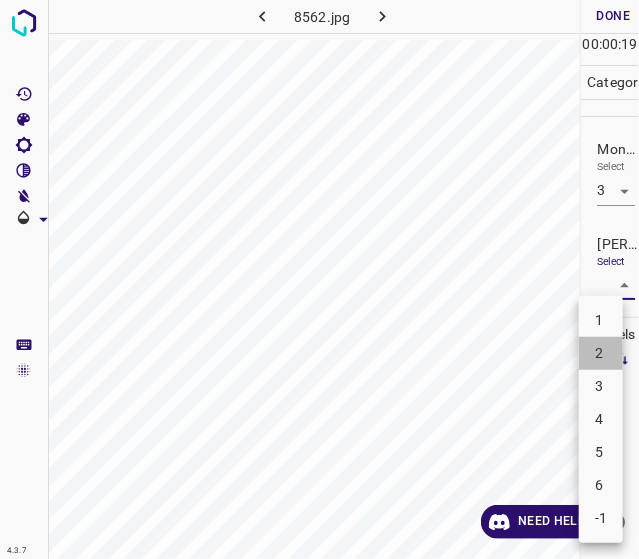 click on "2" at bounding box center [601, 353] 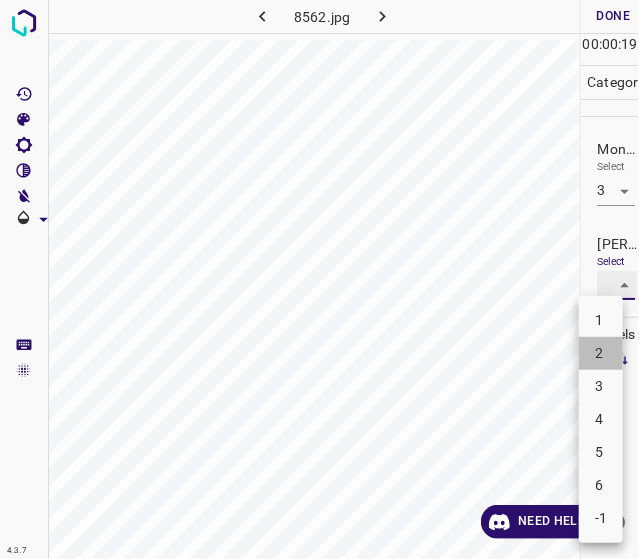 type on "2" 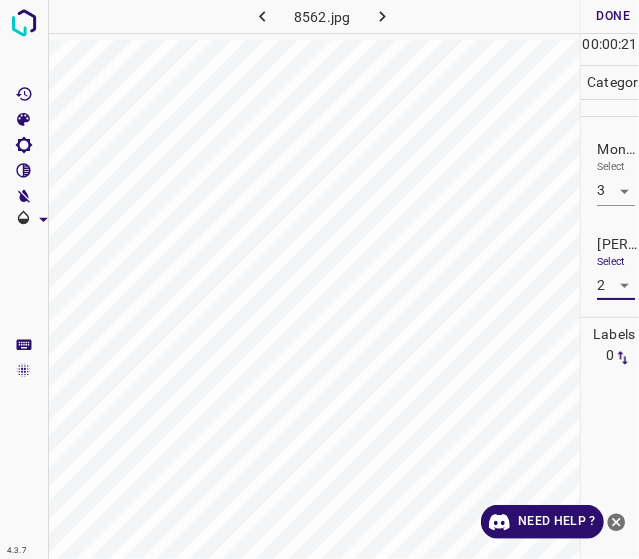 click on "Done" at bounding box center [613, 16] 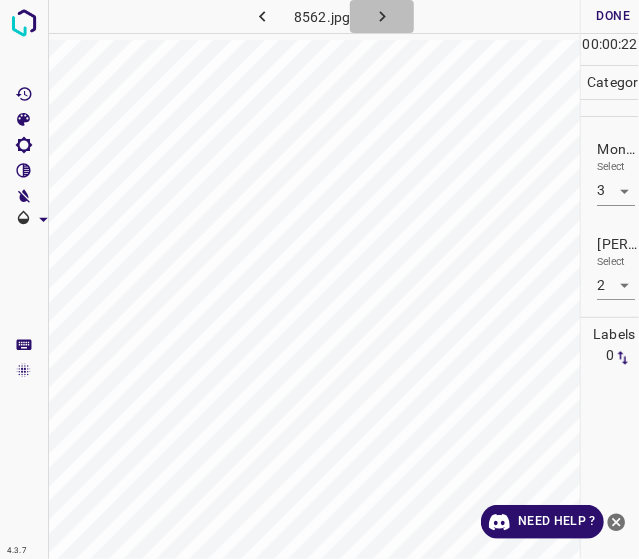 click 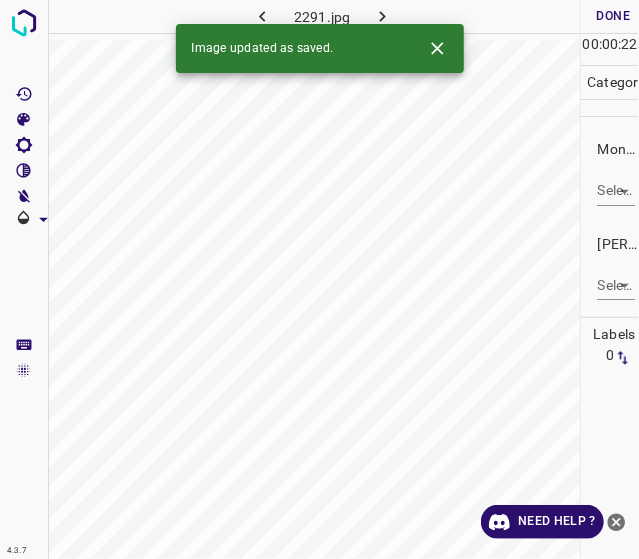click on "4.3.7 2291.jpg Done Skip 0 00   : 00   : 22   Categories Monk *  Select ​  [PERSON_NAME] *  Select ​ Labels   0 Categories 1 Monk 2  [PERSON_NAME] Tools Space Change between modes (Draw & Edit) I Auto labeling R Restore zoom M Zoom in N Zoom out Delete Delete selecte label Filters Z Restore filters X Saturation filter C Brightness filter V Contrast filter B Gray scale filter General O Download Image updated as saved. Need Help ? - Text - Hide - Delete" at bounding box center [319, 279] 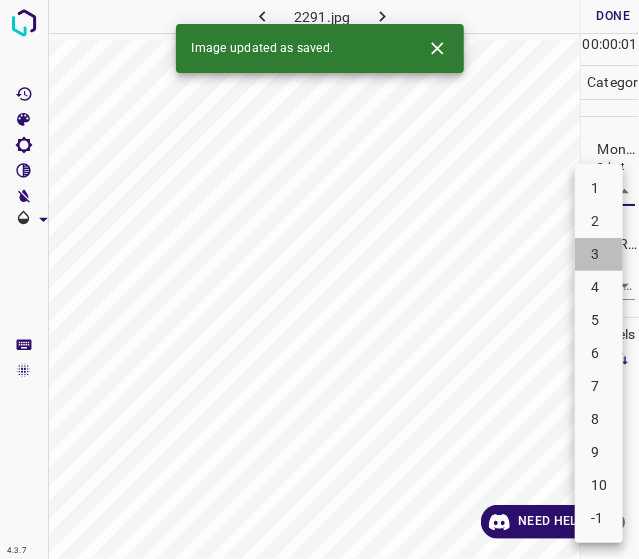 click on "3" at bounding box center (599, 254) 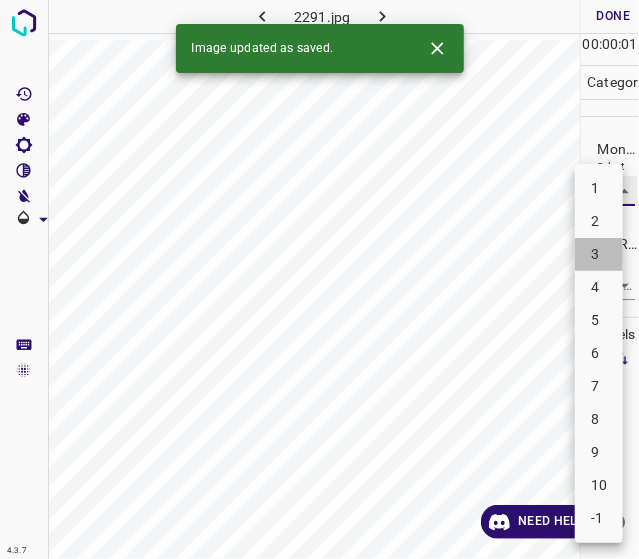 type on "3" 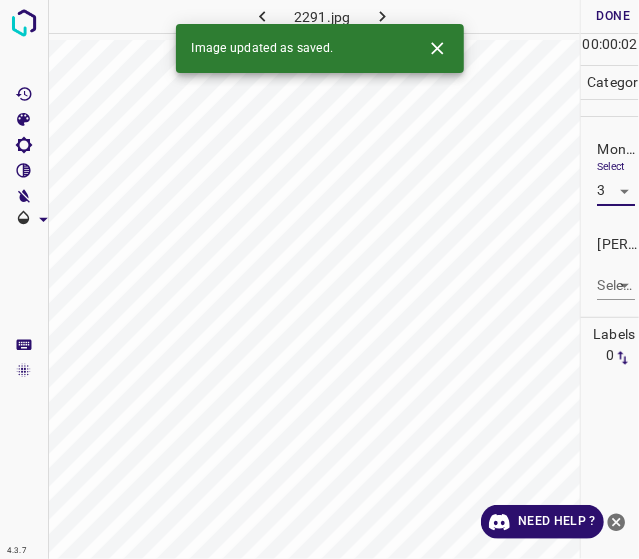 click on "4.3.7 2291.jpg Done Skip 0 00   : 00   : 02   Categories Monk *  Select 3 3  Fitzpatrick *  Select ​ Labels   0 Categories 1 Monk 2  Fitzpatrick Tools Space Change between modes (Draw & Edit) I Auto labeling R Restore zoom M Zoom in N Zoom out Delete Delete selecte label Filters Z Restore filters X Saturation filter C Brightness filter V Contrast filter B Gray scale filter General O Download Image updated as saved. Need Help ? - Text - Hide - Delete" at bounding box center [319, 279] 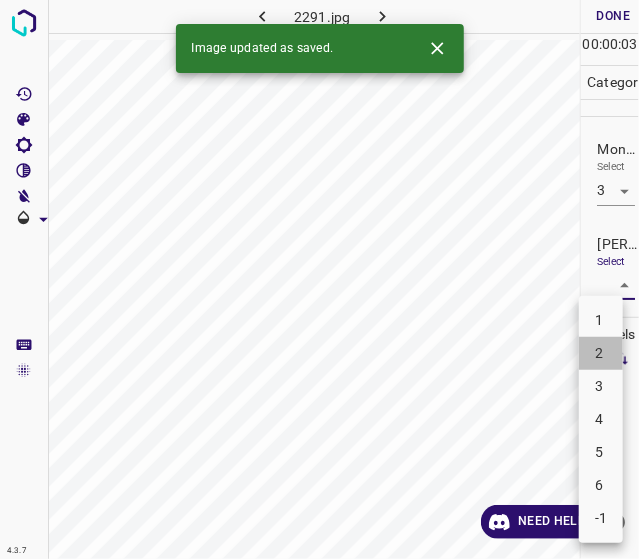 click on "2" at bounding box center (601, 353) 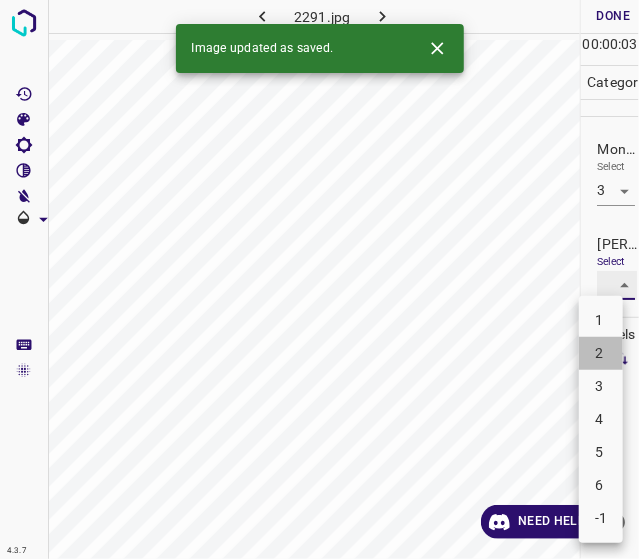 type on "2" 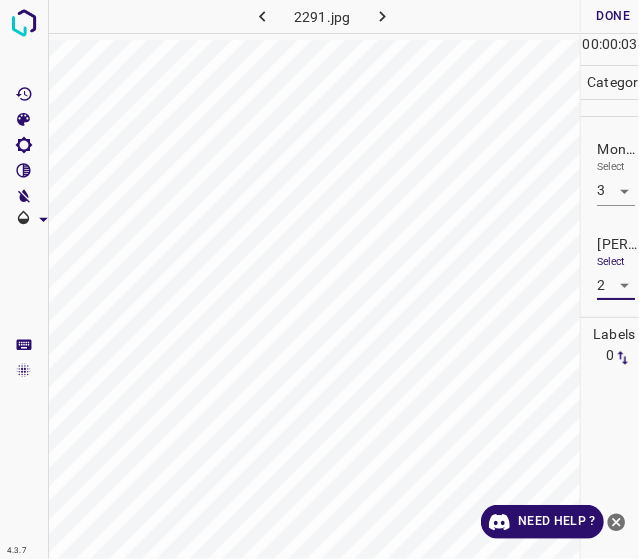 click on "Done" at bounding box center (613, 16) 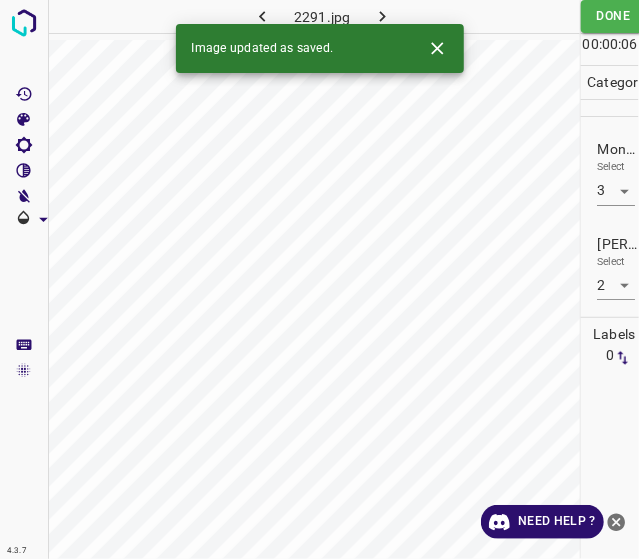 click on "Image updated as saved." at bounding box center (320, 48) 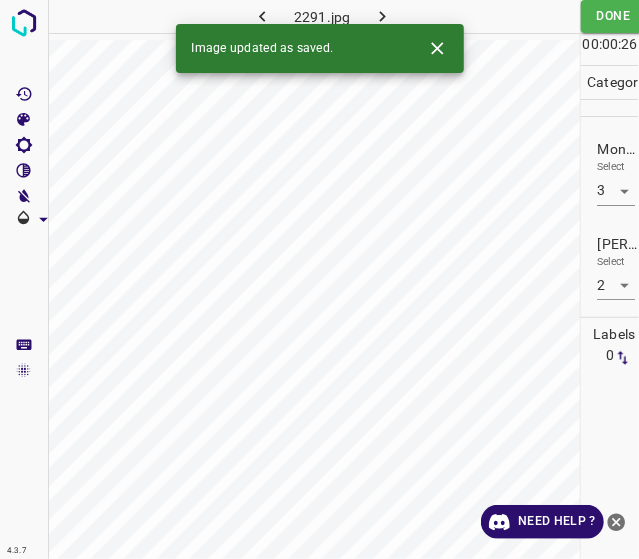 click at bounding box center [382, 16] 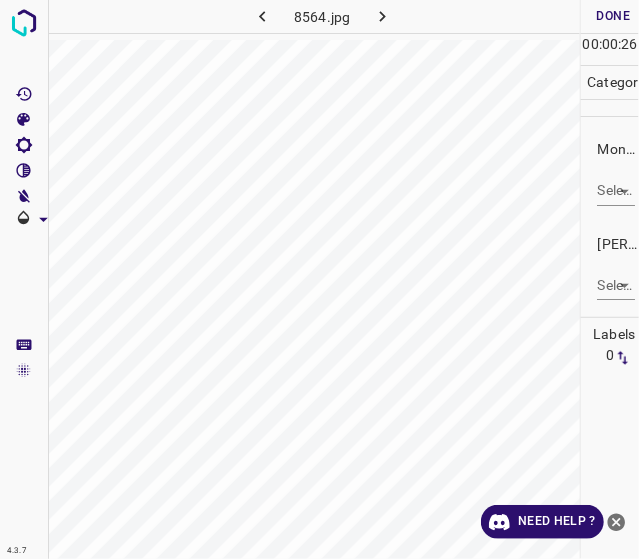 click on "4.3.7 8564.jpg Done Skip 0 00   : 00   : 26   Categories Monk *  Select ​  Fitzpatrick *  Select ​ Labels   0 Categories 1 Monk 2  Fitzpatrick Tools Space Change between modes (Draw & Edit) I Auto labeling R Restore zoom M Zoom in N Zoom out Delete Delete selecte label Filters Z Restore filters X Saturation filter C Brightness filter V Contrast filter B Gray scale filter General O Download Need Help ? - Text - Hide - Delete" at bounding box center [319, 279] 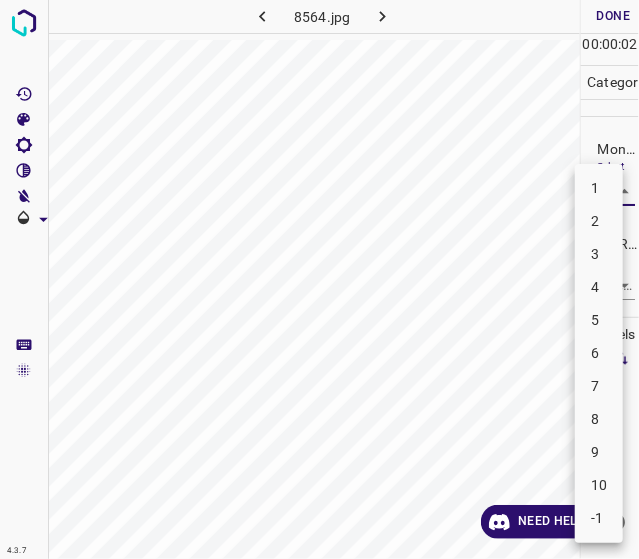 click on "5" at bounding box center (599, 320) 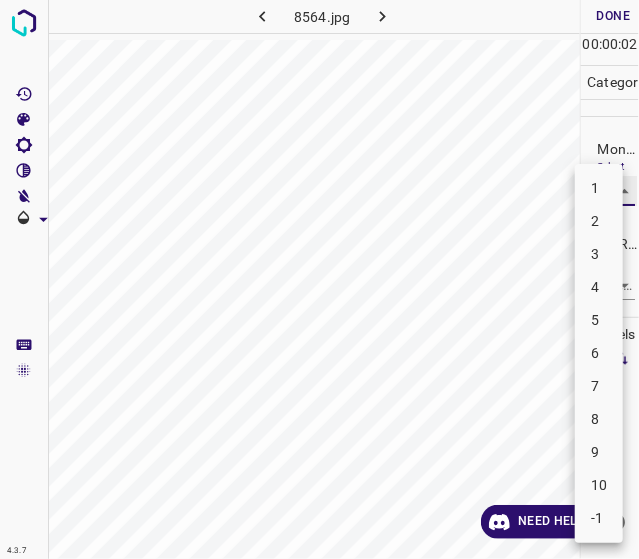 type on "5" 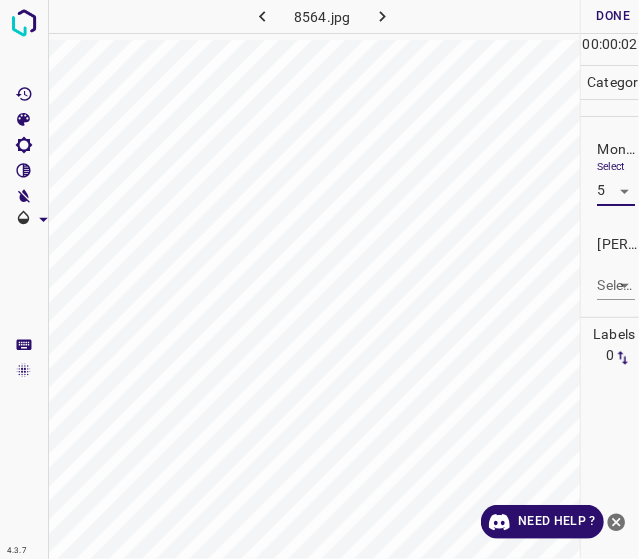 click on "4.3.7 8564.jpg Done Skip 0 00   : 00   : 02   Categories Monk *  Select 5 5  Fitzpatrick *  Select ​ Labels   0 Categories 1 Monk 2  Fitzpatrick Tools Space Change between modes (Draw & Edit) I Auto labeling R Restore zoom M Zoom in N Zoom out Delete Delete selecte label Filters Z Restore filters X Saturation filter C Brightness filter V Contrast filter B Gray scale filter General O Download Need Help ? - Text - Hide - Delete" at bounding box center [319, 279] 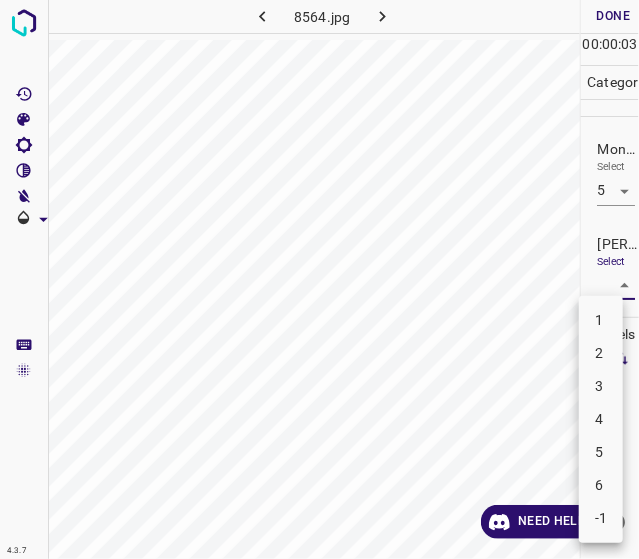 click on "3" at bounding box center (601, 386) 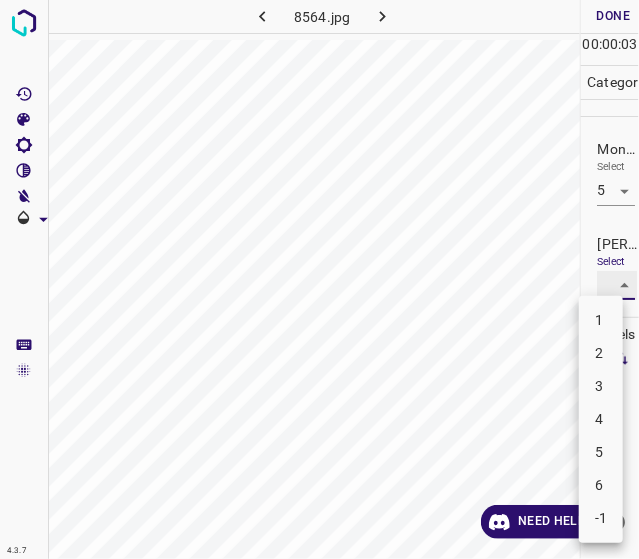 type on "3" 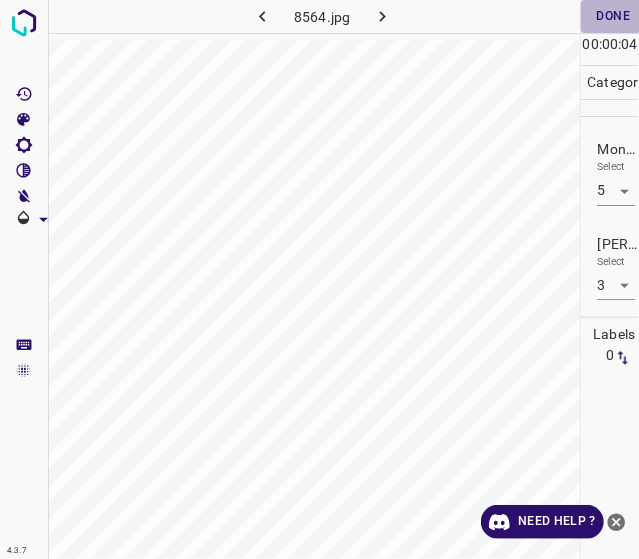 click on "Done" at bounding box center [613, 16] 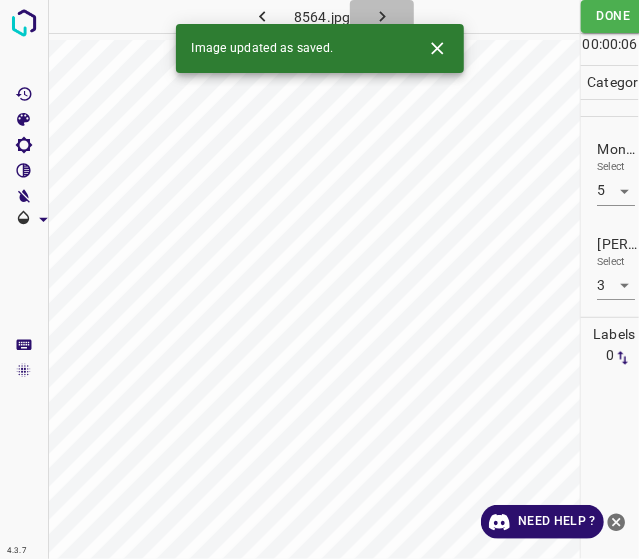 click at bounding box center [382, 16] 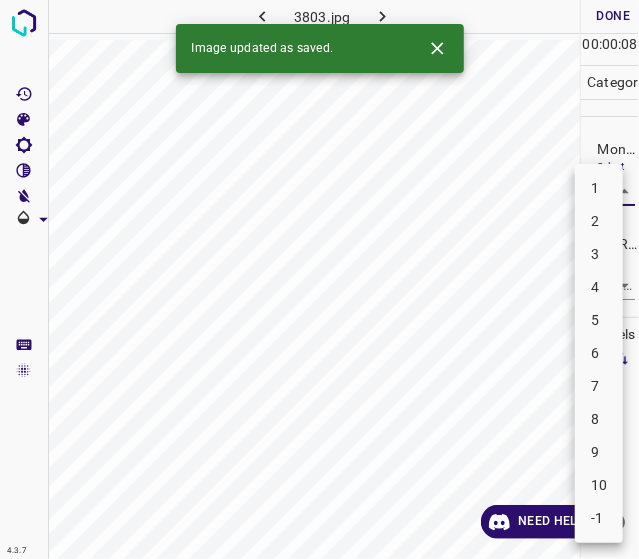 click on "4.3.7 3803.jpg Done Skip 0 00   : 00   : 08   Categories Monk *  Select ​  Fitzpatrick *  Select ​ Labels   0 Categories 1 Monk 2  Fitzpatrick Tools Space Change between modes (Draw & Edit) I Auto labeling R Restore zoom M Zoom in N Zoom out Delete Delete selecte label Filters Z Restore filters X Saturation filter C Brightness filter V Contrast filter B Gray scale filter General O Download Image updated as saved. Need Help ? - Text - Hide - Delete 1 2 3 4 5 6 7 8 9 10 -1" at bounding box center (319, 279) 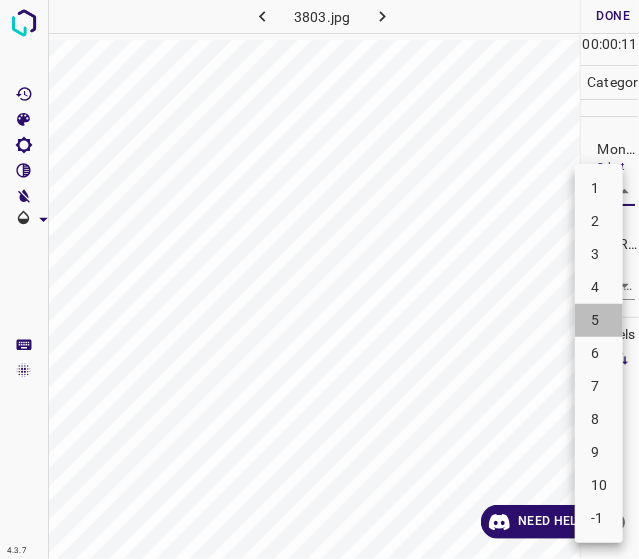 click on "5" at bounding box center (599, 320) 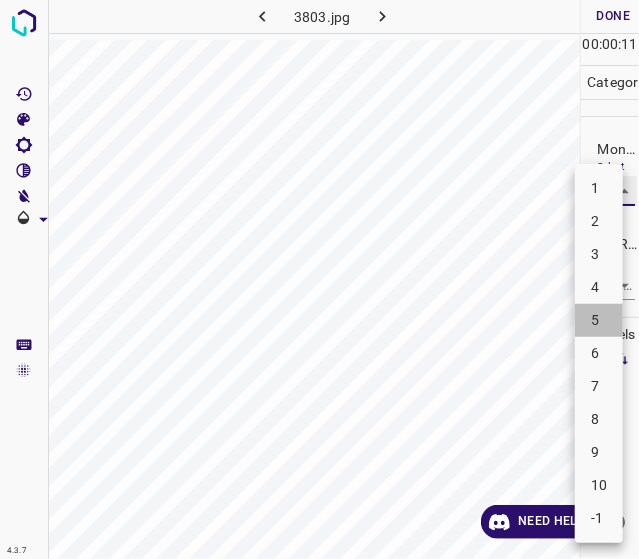 type on "5" 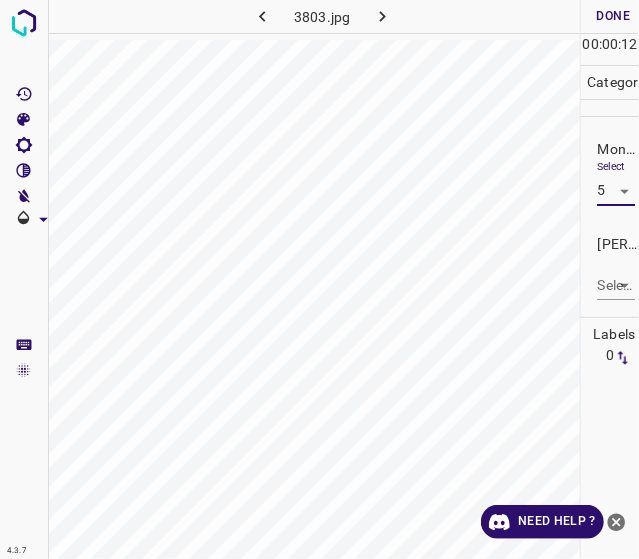 click on "4.3.7 3803.jpg Done Skip 0 00   : 00   : 12   Categories Monk *  Select 5 5  Fitzpatrick *  Select ​ Labels   0 Categories 1 Monk 2  Fitzpatrick Tools Space Change between modes (Draw & Edit) I Auto labeling R Restore zoom M Zoom in N Zoom out Delete Delete selecte label Filters Z Restore filters X Saturation filter C Brightness filter V Contrast filter B Gray scale filter General O Download Need Help ? - Text - Hide - Delete" at bounding box center [319, 279] 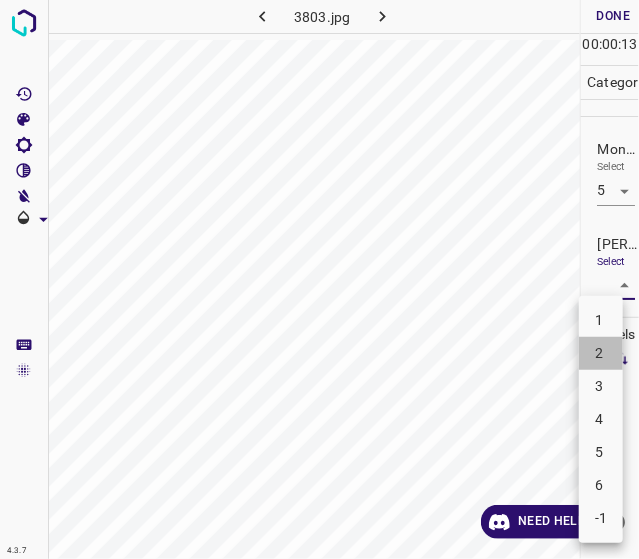 click on "2" at bounding box center (601, 353) 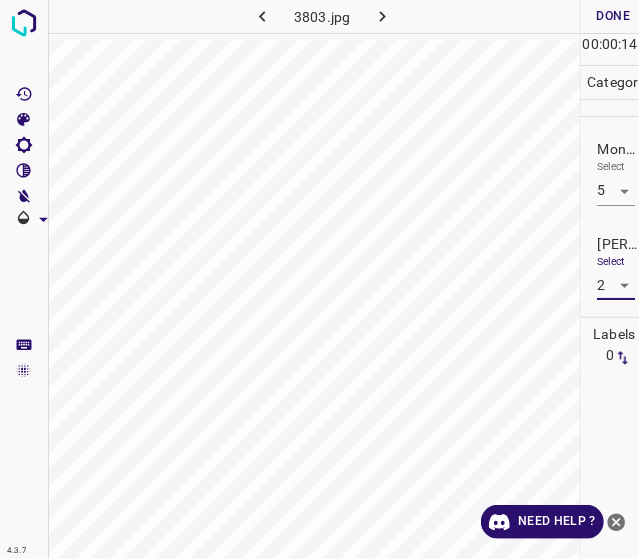 click on "4.3.7 3803.jpg Done Skip 0 00   : 00   : 14   Categories Monk *  Select 5 5  Fitzpatrick *  Select 2 2 Labels   0 Categories 1 Monk 2  Fitzpatrick Tools Space Change between modes (Draw & Edit) I Auto labeling R Restore zoom M Zoom in N Zoom out Delete Delete selecte label Filters Z Restore filters X Saturation filter C Brightness filter V Contrast filter B Gray scale filter General O Download Need Help ? - Text - Hide - Delete" at bounding box center [319, 279] 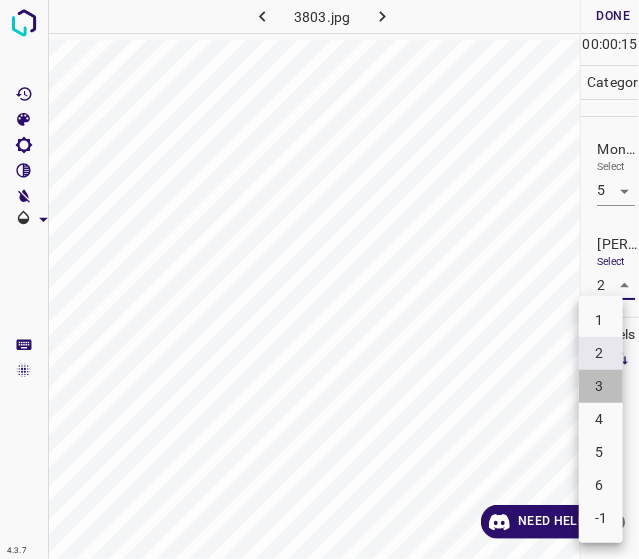 click on "3" at bounding box center (601, 386) 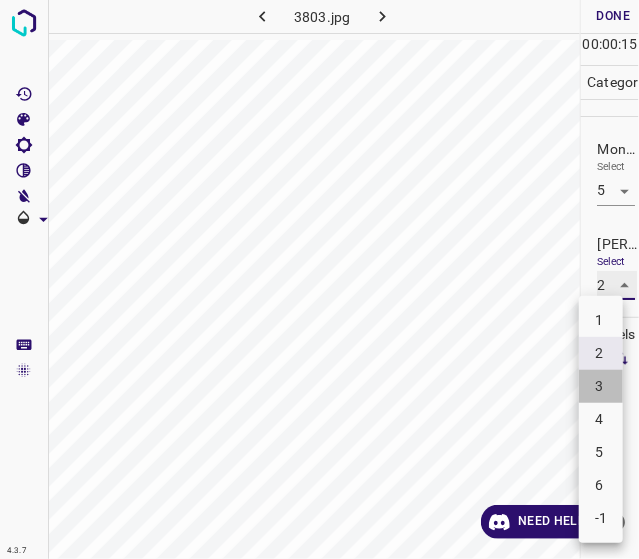 type on "3" 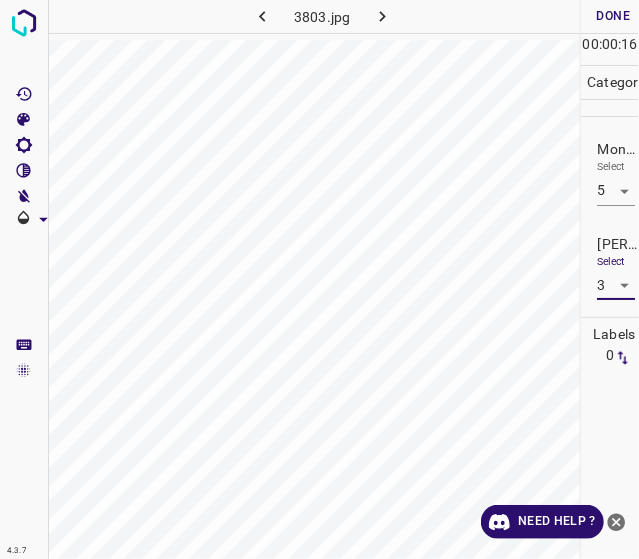 click on "Done" at bounding box center [613, 16] 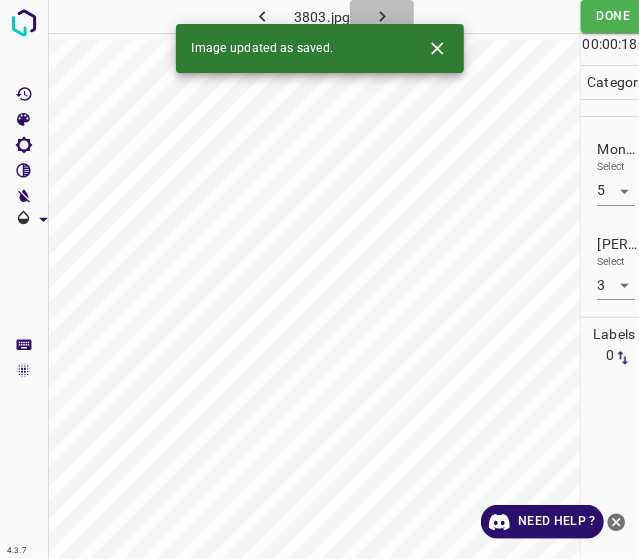 click 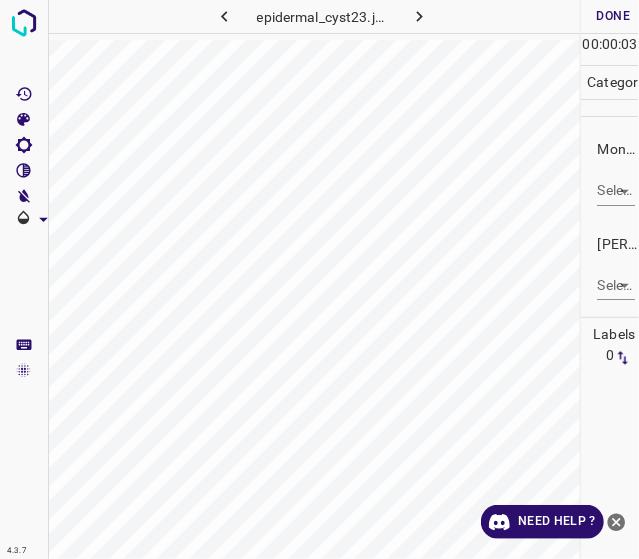 click on "4.3.7 epidermal_cyst23.jpg Done Skip 0 00   : 00   : 03   Categories Monk *  Select ​  Fitzpatrick *  Select ​ Labels   0 Categories 1 Monk 2  Fitzpatrick Tools Space Change between modes (Draw & Edit) I Auto labeling R Restore zoom M Zoom in N Zoom out Delete Delete selecte label Filters Z Restore filters X Saturation filter C Brightness filter V Contrast filter B Gray scale filter General O Download Need Help ? - Text - Hide - Delete" at bounding box center [319, 279] 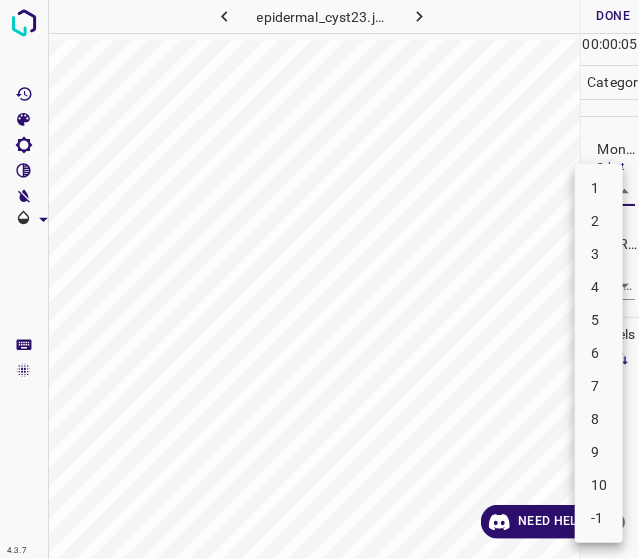 click on "-1" at bounding box center [599, 518] 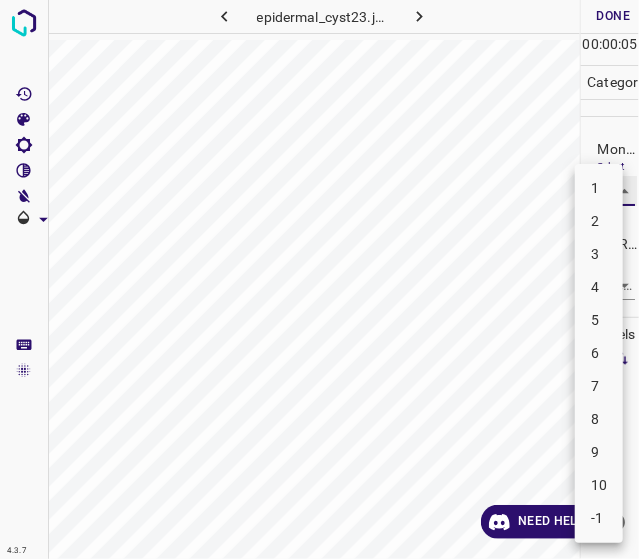 type on "-1" 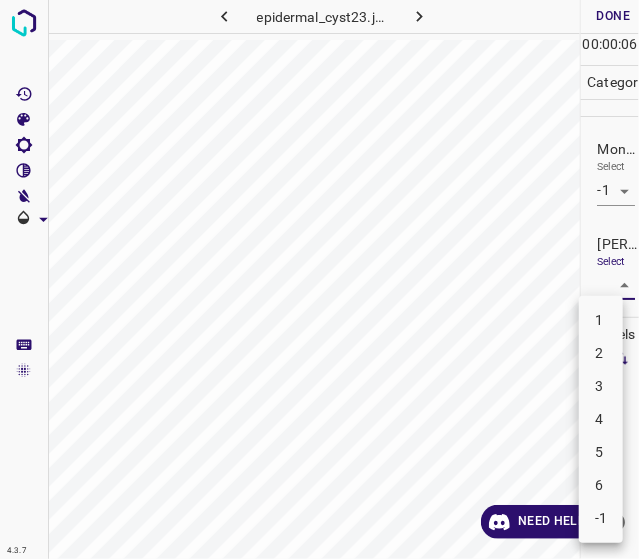click on "4.3.7 epidermal_cyst23.jpg Done Skip 0 00   : 00   : 06   Categories Monk *  Select -1 -1  Fitzpatrick *  Select ​ Labels   0 Categories 1 Monk 2  Fitzpatrick Tools Space Change between modes (Draw & Edit) I Auto labeling R Restore zoom M Zoom in N Zoom out Delete Delete selecte label Filters Z Restore filters X Saturation filter C Brightness filter V Contrast filter B Gray scale filter General O Download Need Help ? - Text - Hide - Delete 1 2 3 4 5 6 -1" at bounding box center (319, 279) 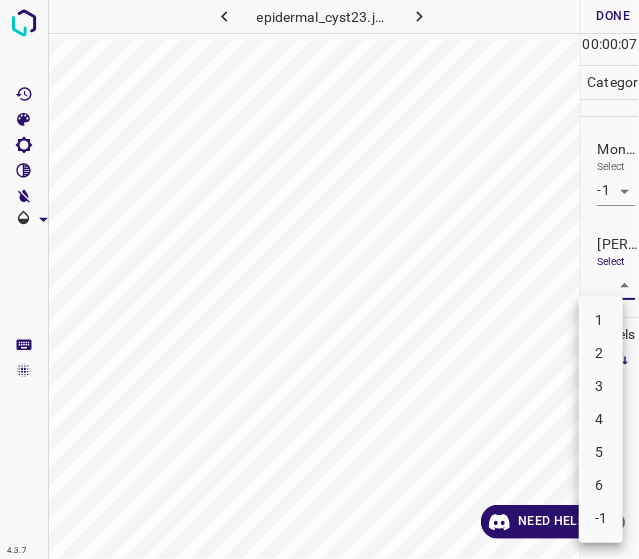 click on "-1" at bounding box center (601, 518) 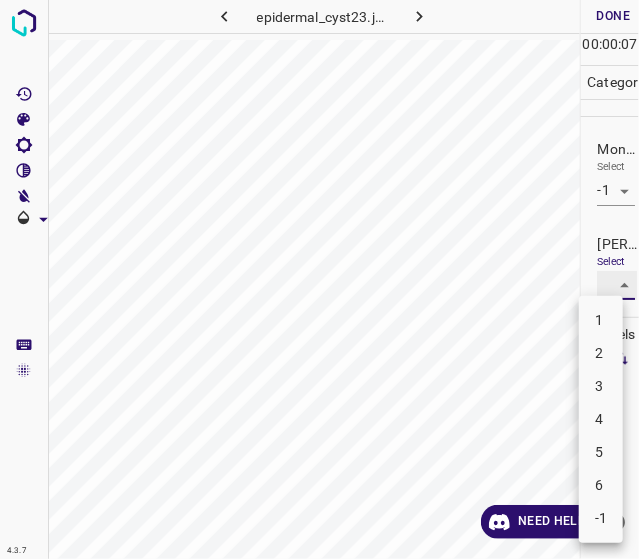 type on "-1" 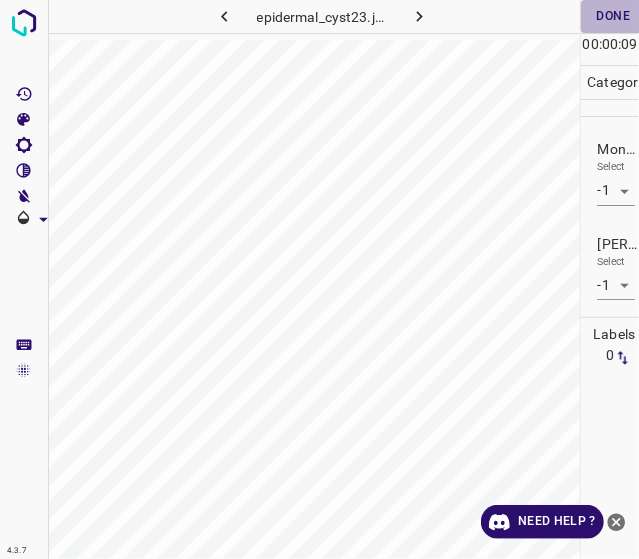 click on "Done" at bounding box center (613, 16) 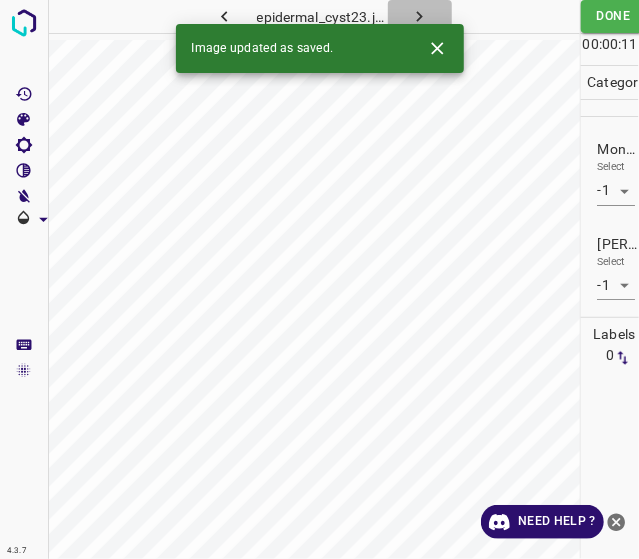 click at bounding box center (420, 16) 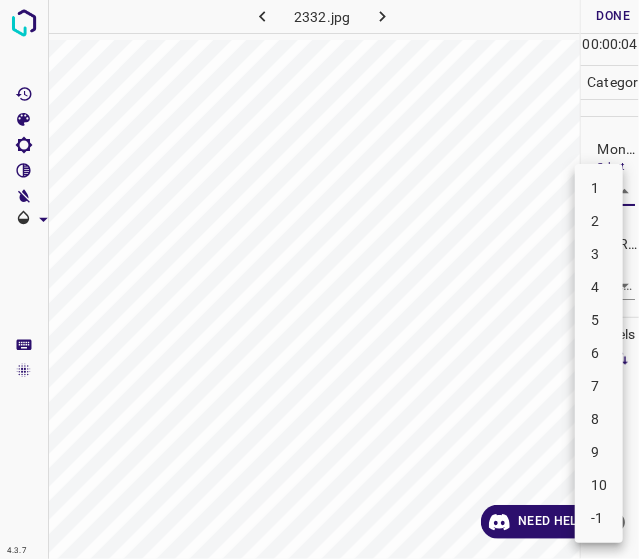 click on "4.3.7 2332.jpg Done Skip 0 00   : 00   : 04   Categories Monk *  Select ​  Fitzpatrick *  Select ​ Labels   0 Categories 1 Monk 2  Fitzpatrick Tools Space Change between modes (Draw & Edit) I Auto labeling R Restore zoom M Zoom in N Zoom out Delete Delete selecte label Filters Z Restore filters X Saturation filter C Brightness filter V Contrast filter B Gray scale filter General O Download Need Help ? - Text - Hide - Delete 1 2 3 4 5 6 7 8 9 10 -1" at bounding box center [319, 279] 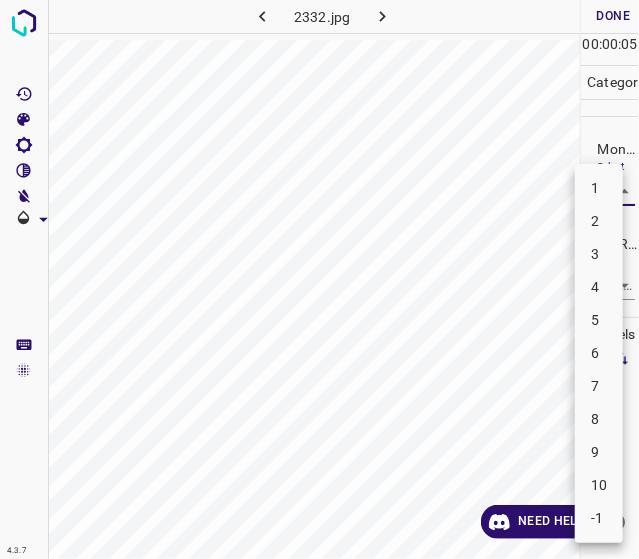 click on "8" at bounding box center [599, 419] 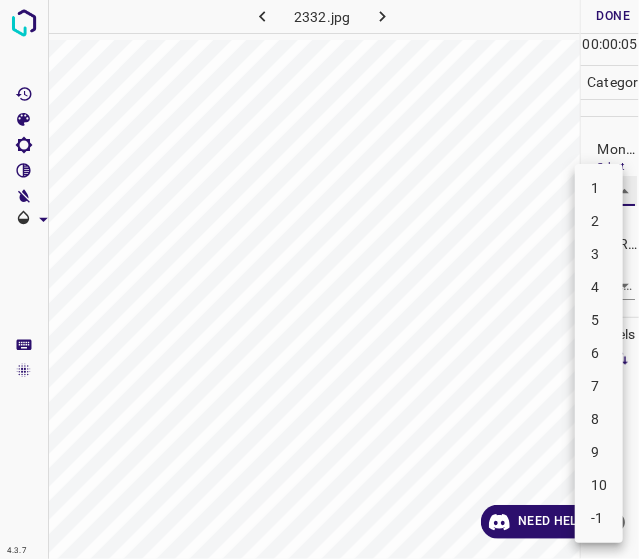 type on "8" 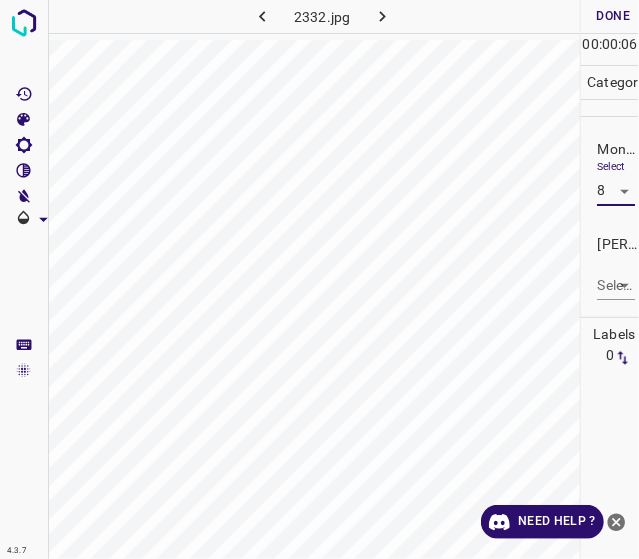 click on "4.3.7 2332.jpg Done Skip 0 00   : 00   : 06   Categories Monk *  Select 8 8  Fitzpatrick *  Select ​ Labels   0 Categories 1 Monk 2  Fitzpatrick Tools Space Change between modes (Draw & Edit) I Auto labeling R Restore zoom M Zoom in N Zoom out Delete Delete selecte label Filters Z Restore filters X Saturation filter C Brightness filter V Contrast filter B Gray scale filter General O Download Need Help ? - Text - Hide - Delete" at bounding box center [319, 279] 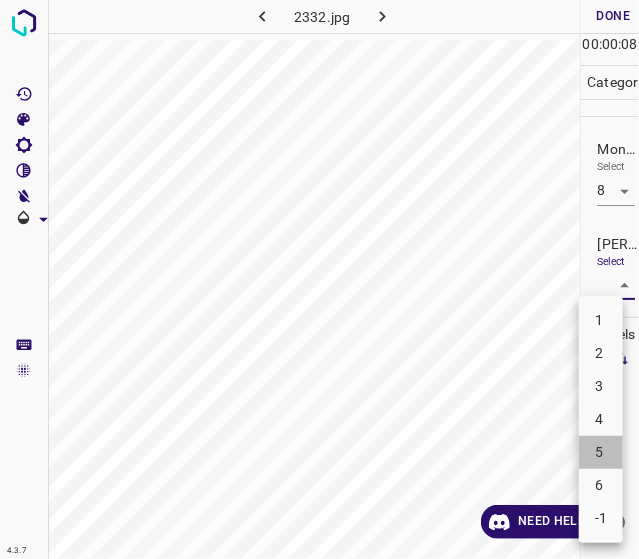 click on "5" at bounding box center [601, 452] 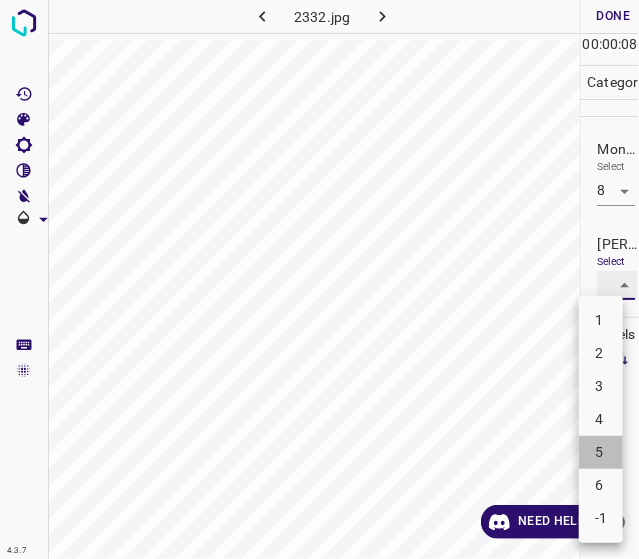type on "5" 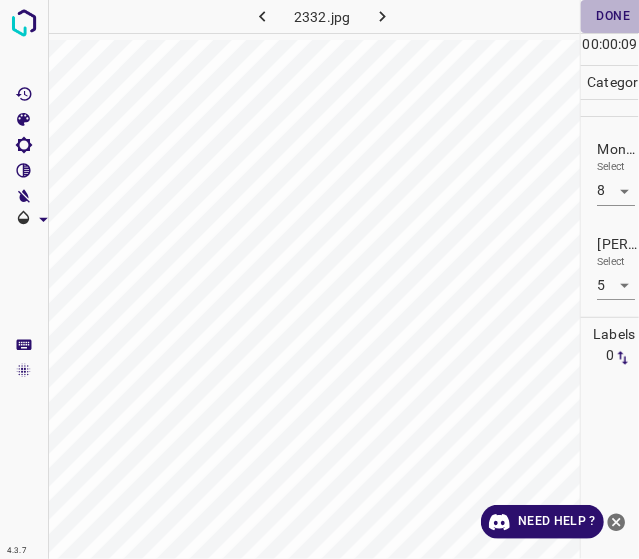 click on "Done" at bounding box center [613, 16] 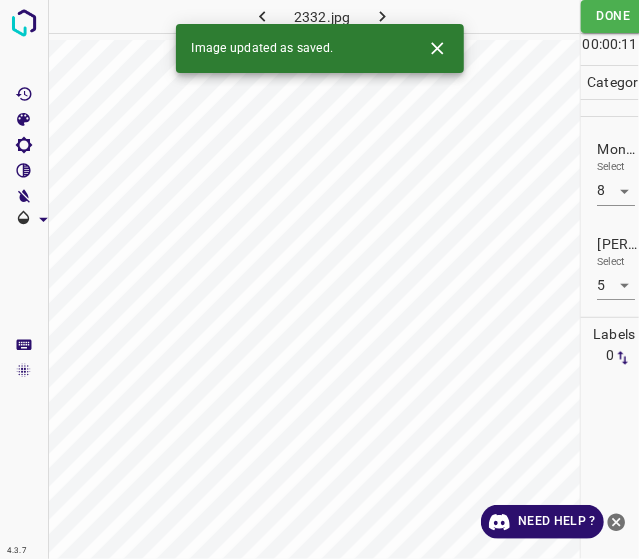 click 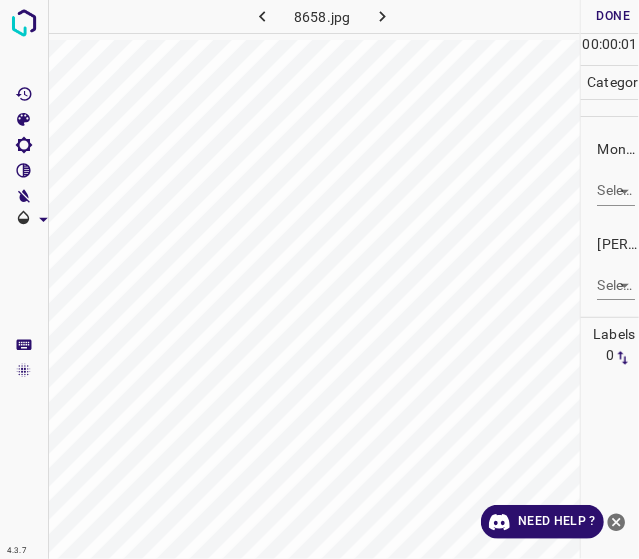 click on "4.3.7 8658.jpg Done Skip 0 00   : 00   : 01   Categories Monk *  Select ​  Fitzpatrick *  Select ​ Labels   0 Categories 1 Monk 2  Fitzpatrick Tools Space Change between modes (Draw & Edit) I Auto labeling R Restore zoom M Zoom in N Zoom out Delete Delete selecte label Filters Z Restore filters X Saturation filter C Brightness filter V Contrast filter B Gray scale filter General O Download Need Help ? - Text - Hide - Delete" at bounding box center [319, 279] 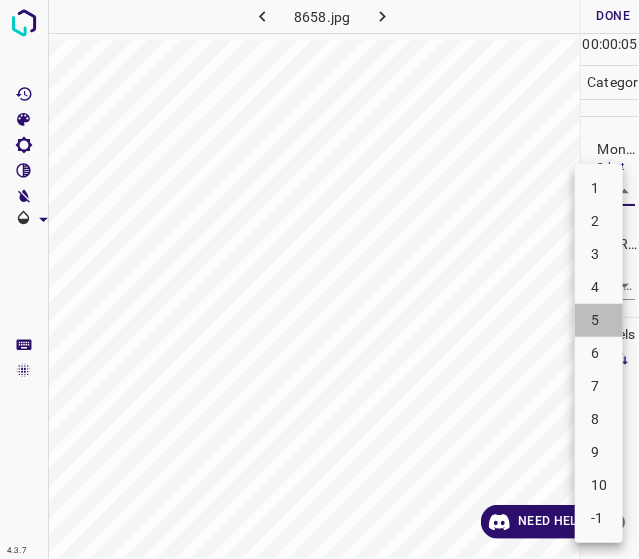 click on "5" at bounding box center [599, 320] 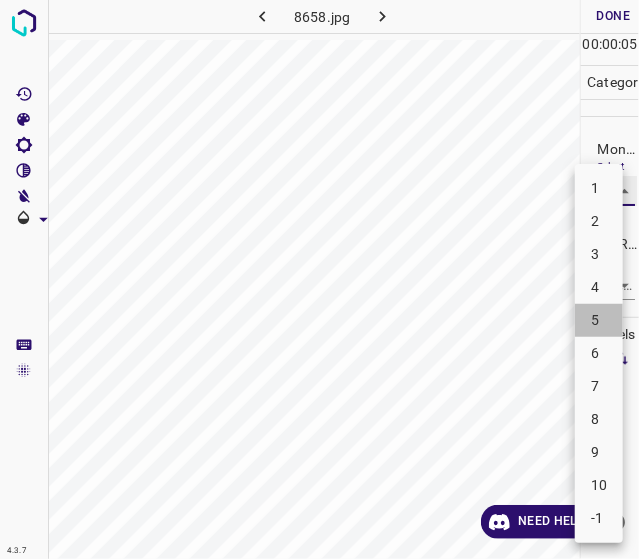 type on "5" 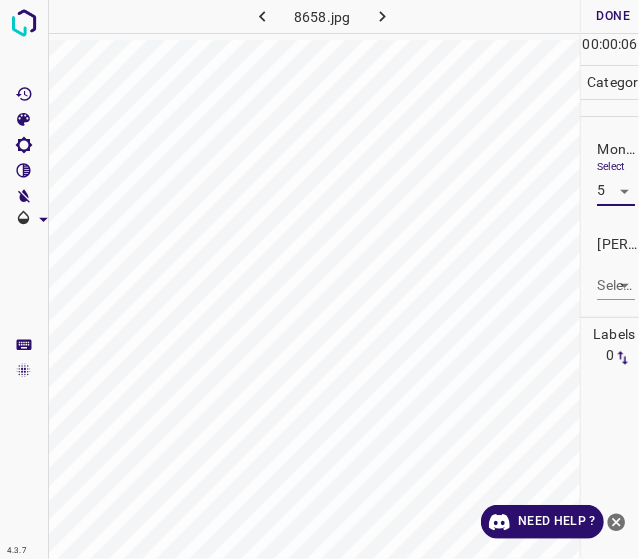 click on "4.3.7 8658.jpg Done Skip 0 00   : 00   : 06   Categories Monk *  Select 5 5  Fitzpatrick *  Select ​ Labels   0 Categories 1 Monk 2  Fitzpatrick Tools Space Change between modes (Draw & Edit) I Auto labeling R Restore zoom M Zoom in N Zoom out Delete Delete selecte label Filters Z Restore filters X Saturation filter C Brightness filter V Contrast filter B Gray scale filter General O Download Need Help ? - Text - Hide - Delete" at bounding box center [319, 279] 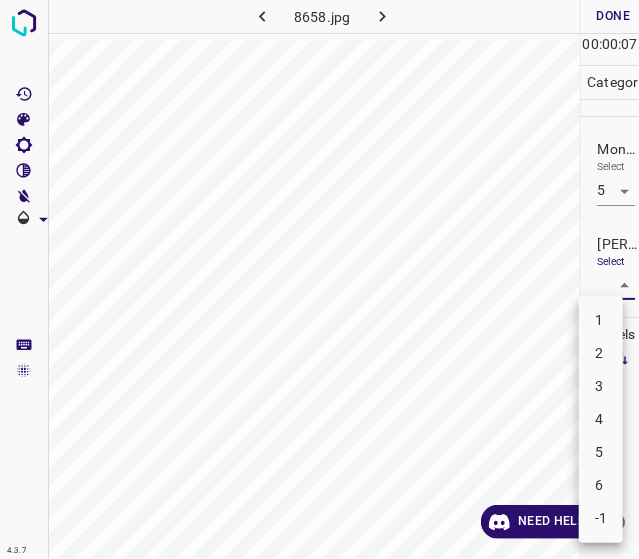 click on "3" at bounding box center [601, 386] 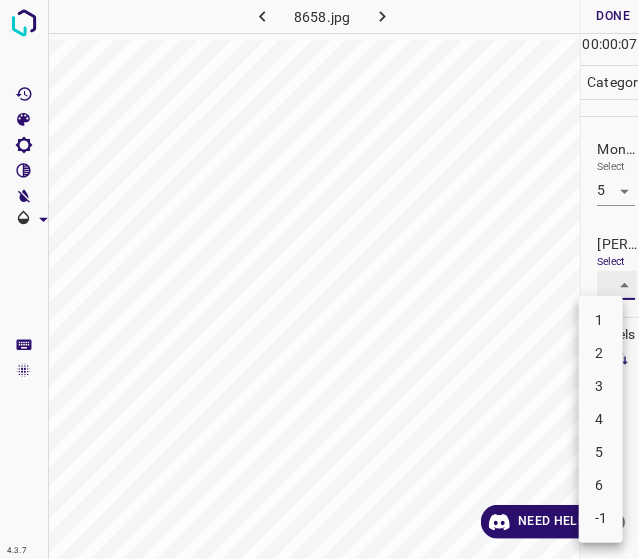 type on "3" 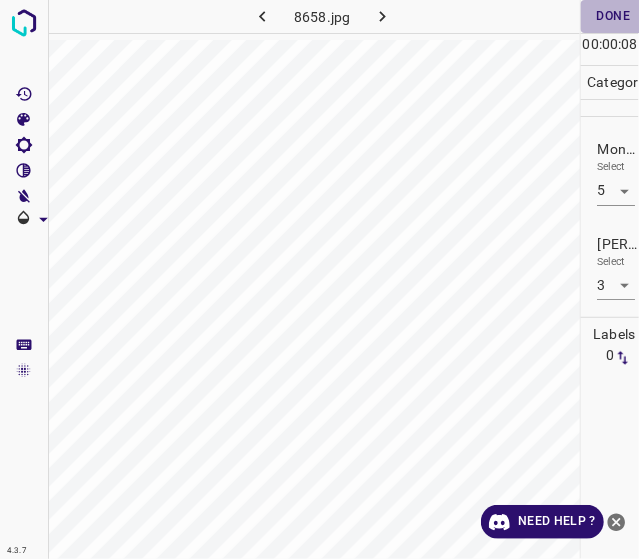click on "Done" at bounding box center (613, 16) 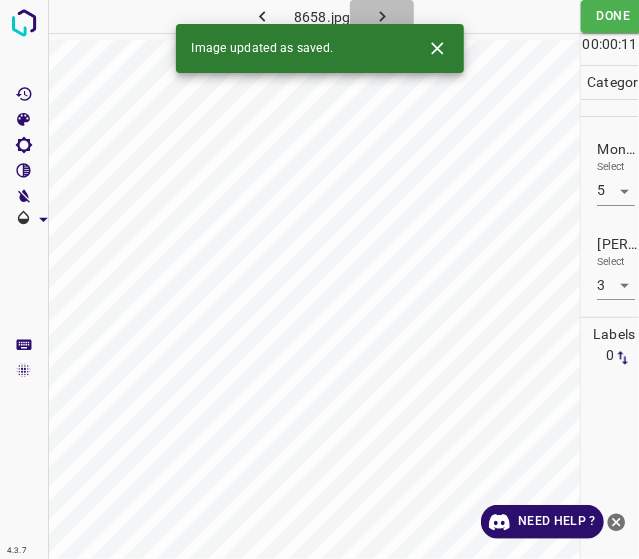 click 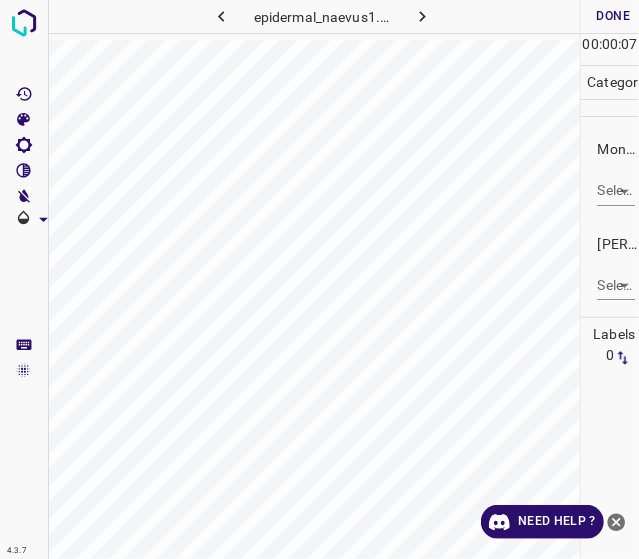 click on "4.3.7 epidermal_naevus1.jpg Done Skip 0 00   : 00   : 07   Categories Monk *  Select ​  Fitzpatrick *  Select ​ Labels   0 Categories 1 Monk 2  Fitzpatrick Tools Space Change between modes (Draw & Edit) I Auto labeling R Restore zoom M Zoom in N Zoom out Delete Delete selecte label Filters Z Restore filters X Saturation filter C Brightness filter V Contrast filter B Gray scale filter General O Download Need Help ? - Text - Hide - Delete" at bounding box center [319, 279] 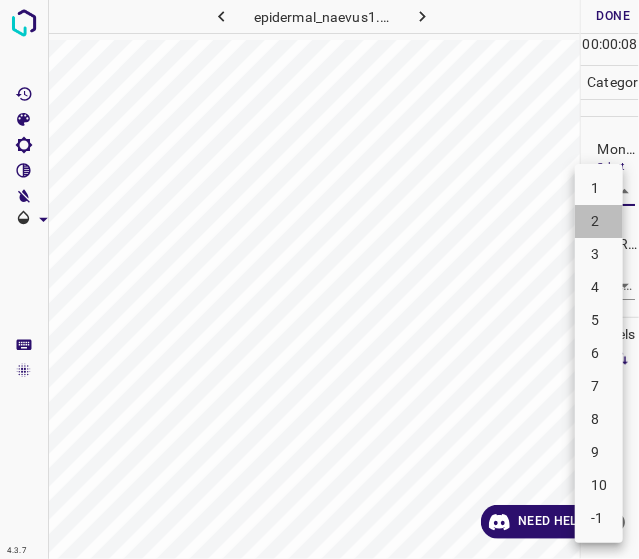 click on "2" at bounding box center [599, 221] 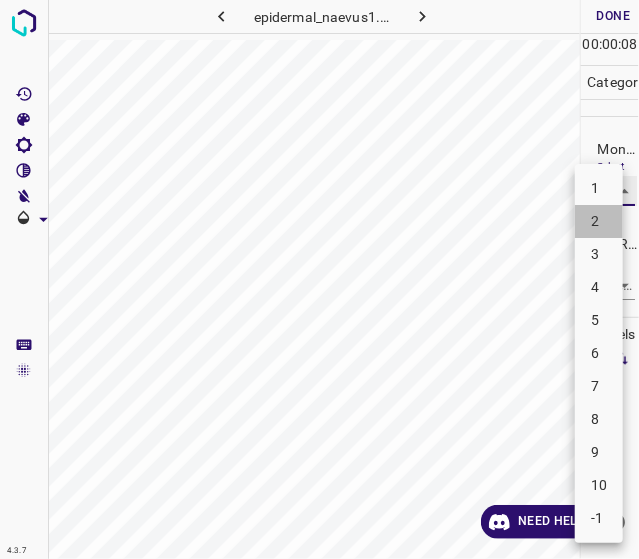 type on "2" 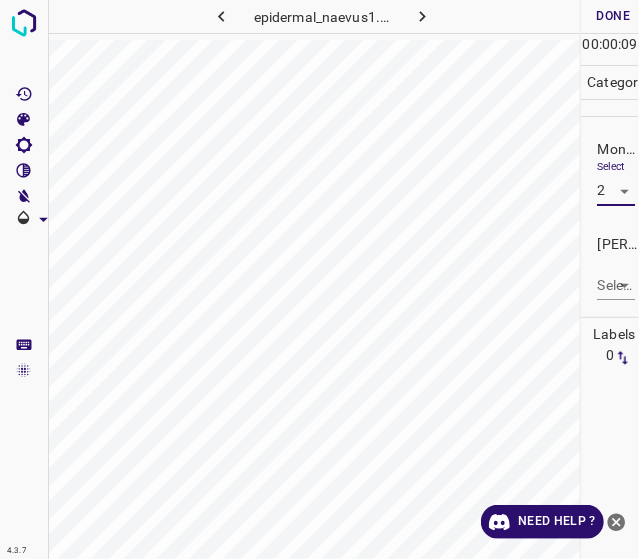 click on "4.3.7 epidermal_naevus1.jpg Done Skip 0 00   : 00   : 09   Categories Monk *  Select 2 2  Fitzpatrick *  Select ​ Labels   0 Categories 1 Monk 2  Fitzpatrick Tools Space Change between modes (Draw & Edit) I Auto labeling R Restore zoom M Zoom in N Zoom out Delete Delete selecte label Filters Z Restore filters X Saturation filter C Brightness filter V Contrast filter B Gray scale filter General O Download Need Help ? - Text - Hide - Delete" at bounding box center [319, 279] 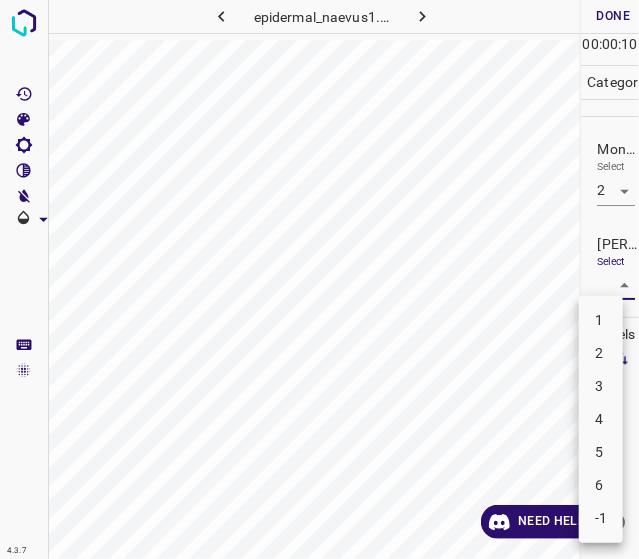 click on "1" at bounding box center (601, 320) 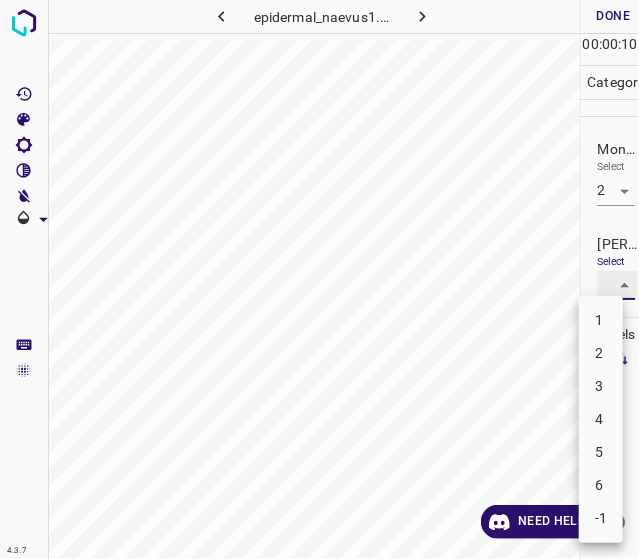 type on "1" 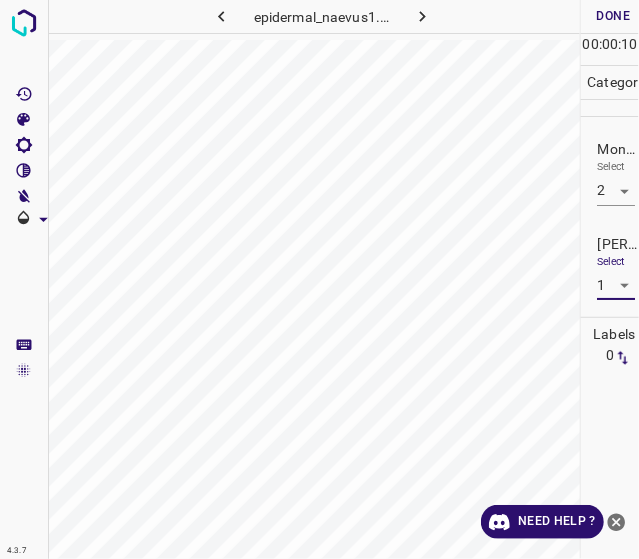 click on "Done" at bounding box center (613, 16) 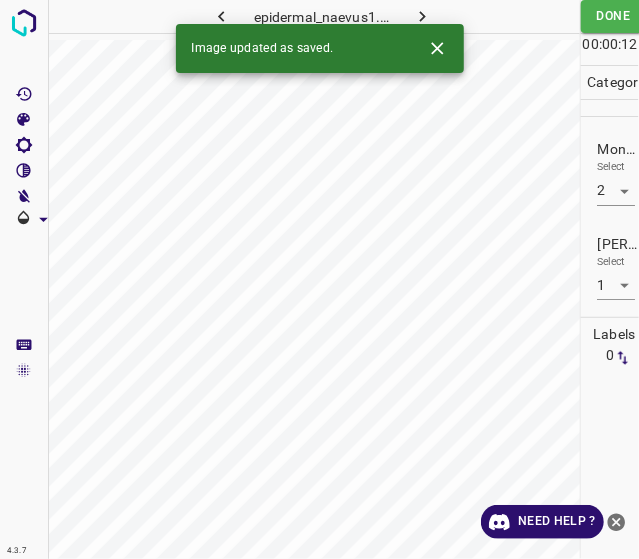 click 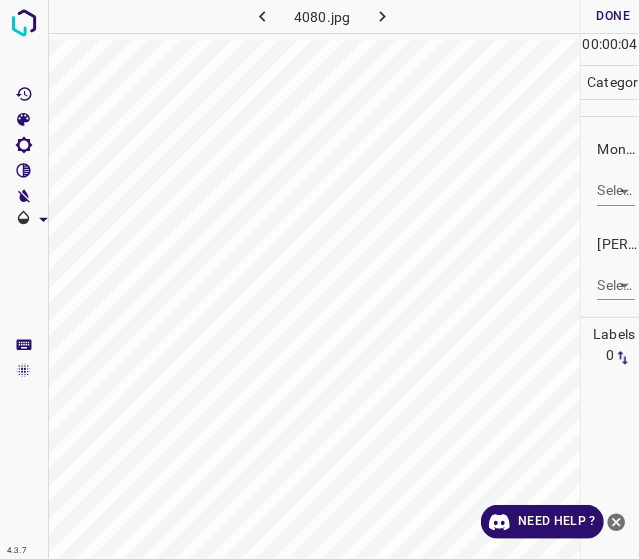 click on "4.3.7 4080.jpg Done Skip 0 00   : 00   : 04   Categories Monk *  Select ​  Fitzpatrick *  Select ​ Labels   0 Categories 1 Monk 2  Fitzpatrick Tools Space Change between modes (Draw & Edit) I Auto labeling R Restore zoom M Zoom in N Zoom out Delete Delete selecte label Filters Z Restore filters X Saturation filter C Brightness filter V Contrast filter B Gray scale filter General O Download Need Help ? - Text - Hide - Delete" at bounding box center (319, 279) 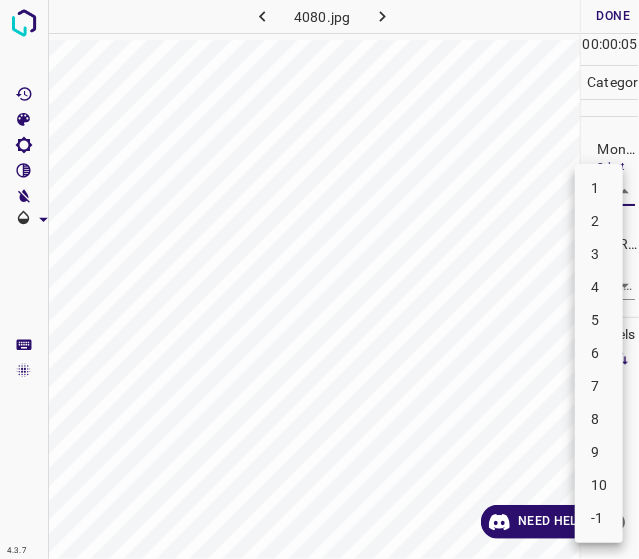 drag, startPoint x: 600, startPoint y: 525, endPoint x: 607, endPoint y: 381, distance: 144.17004 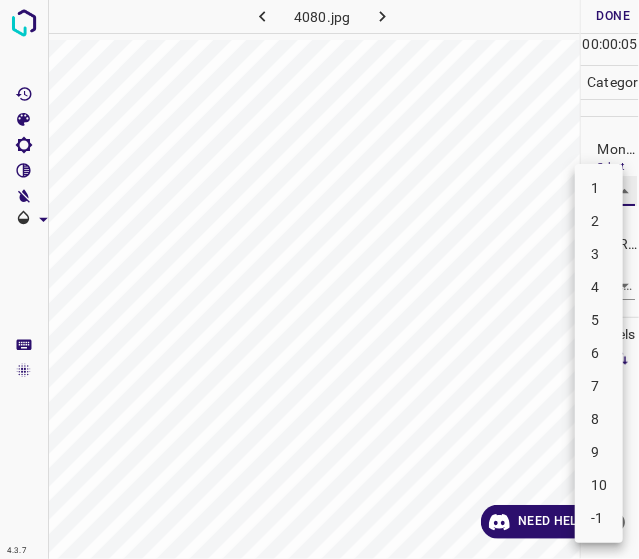 type on "-1" 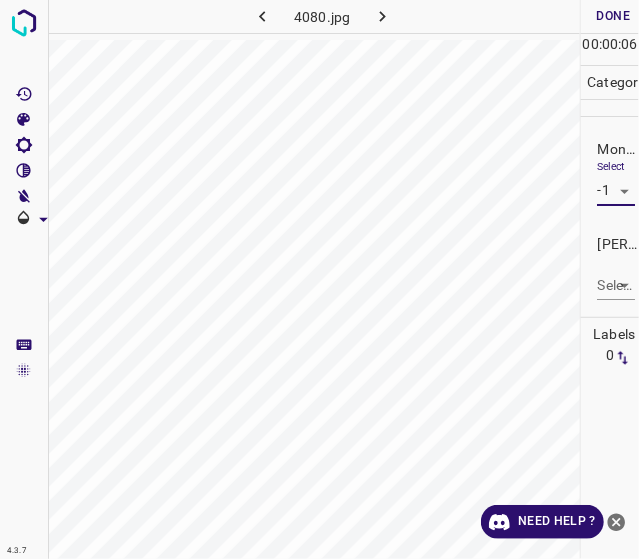 click on "4.3.7 4080.jpg Done Skip 0 00   : 00   : 06   Categories Monk *  Select -1 -1  Fitzpatrick *  Select ​ Labels   0 Categories 1 Monk 2  Fitzpatrick Tools Space Change between modes (Draw & Edit) I Auto labeling R Restore zoom M Zoom in N Zoom out Delete Delete selecte label Filters Z Restore filters X Saturation filter C Brightness filter V Contrast filter B Gray scale filter General O Download Need Help ? - Text - Hide - Delete" at bounding box center (319, 279) 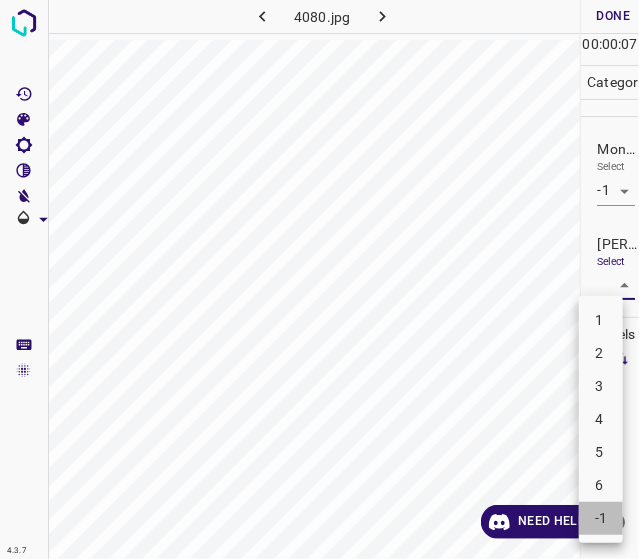 drag, startPoint x: 596, startPoint y: 513, endPoint x: 596, endPoint y: 472, distance: 41 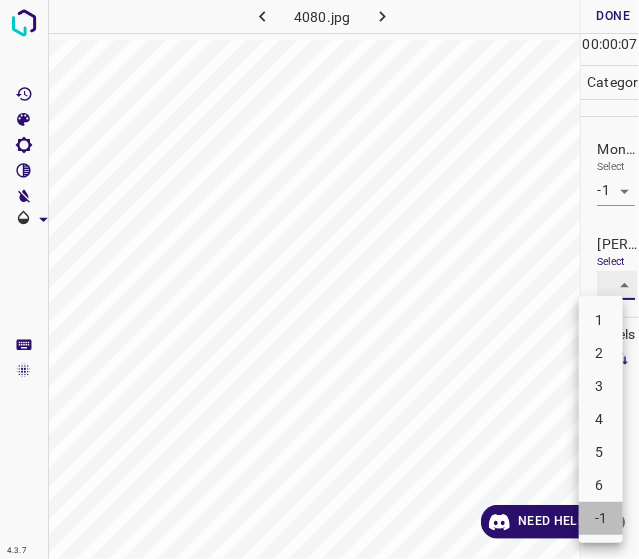 type on "-1" 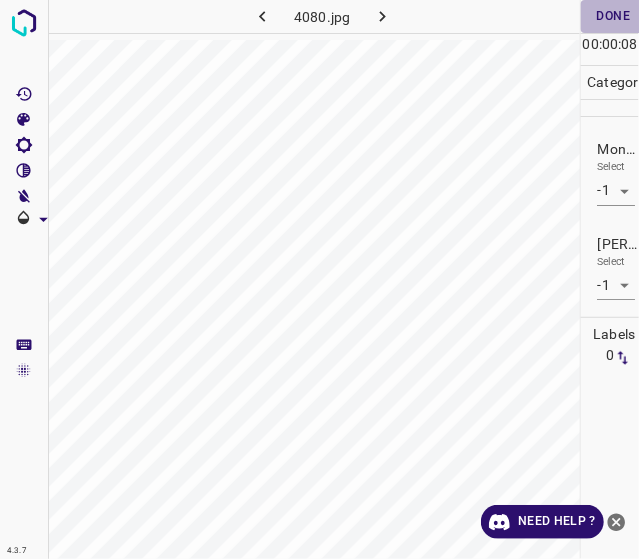 click on "Done" at bounding box center (613, 16) 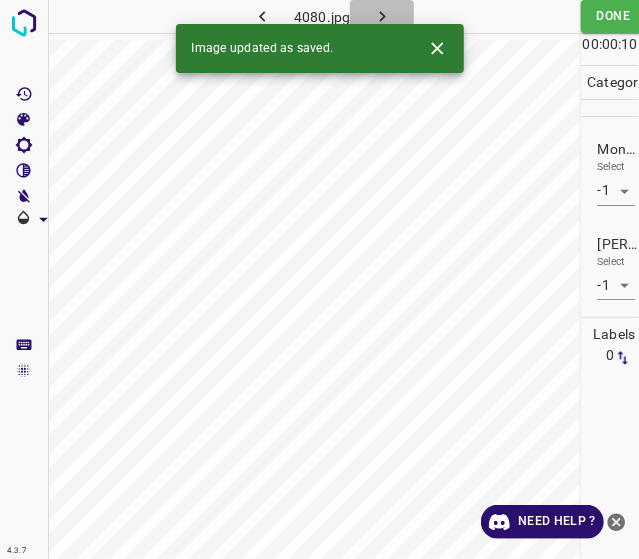 click at bounding box center (382, 16) 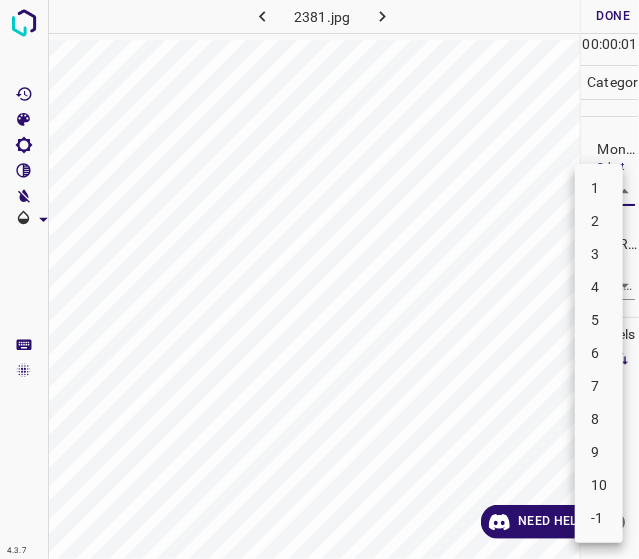 click on "4.3.7 2381.jpg Done Skip 0 00   : 00   : 01   Categories Monk *  Select ​  Fitzpatrick *  Select ​ Labels   0 Categories 1 Monk 2  Fitzpatrick Tools Space Change between modes (Draw & Edit) I Auto labeling R Restore zoom M Zoom in N Zoom out Delete Delete selecte label Filters Z Restore filters X Saturation filter C Brightness filter V Contrast filter B Gray scale filter General O Download Need Help ? - Text - Hide - Delete 1 2 3 4 5 6 7 8 9 10 -1" at bounding box center [319, 279] 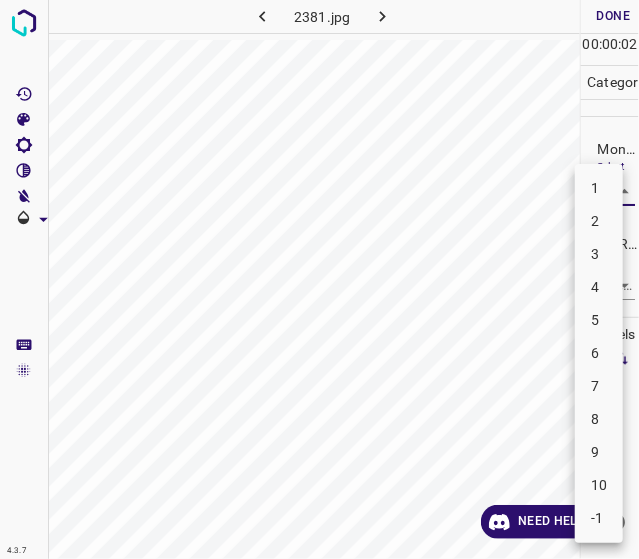click on "2" at bounding box center (599, 221) 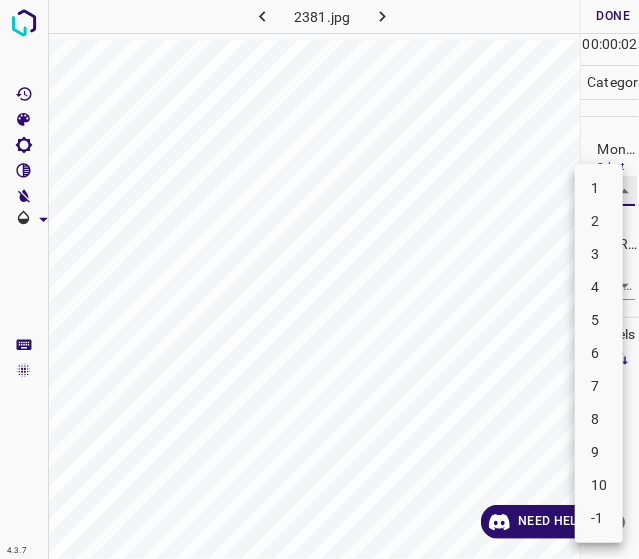 type on "2" 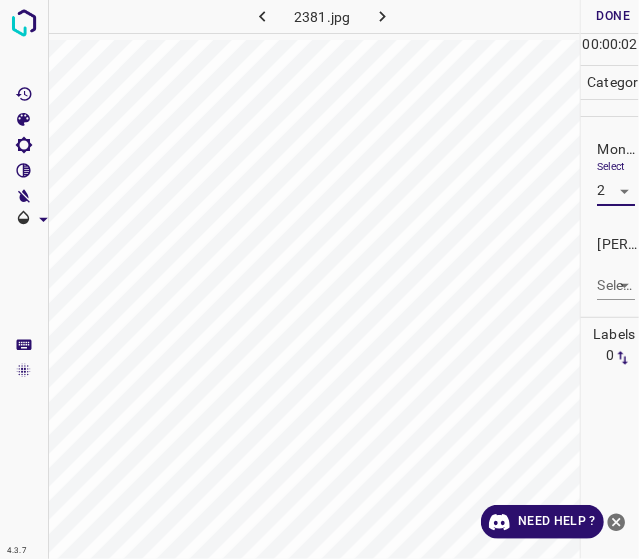 click on "4.3.7 2381.jpg Done Skip 0 00   : 00   : 02   Categories Monk *  Select 2 2  Fitzpatrick *  Select ​ Labels   0 Categories 1 Monk 2  Fitzpatrick Tools Space Change between modes (Draw & Edit) I Auto labeling R Restore zoom M Zoom in N Zoom out Delete Delete selecte label Filters Z Restore filters X Saturation filter C Brightness filter V Contrast filter B Gray scale filter General O Download Need Help ? - Text - Hide - Delete" at bounding box center [319, 279] 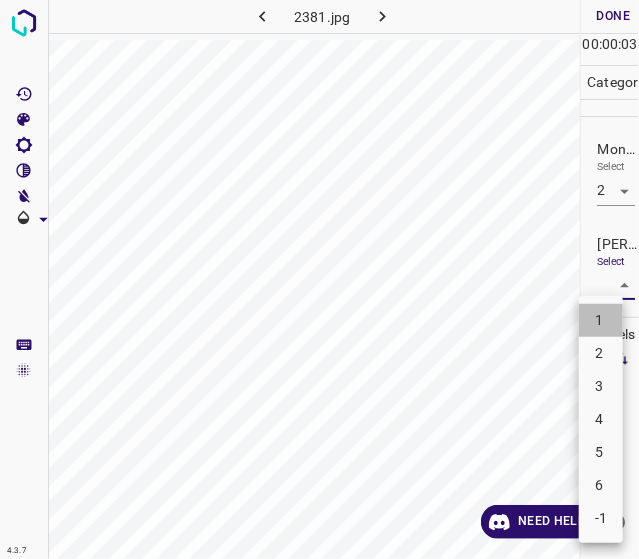 click on "1" at bounding box center (601, 320) 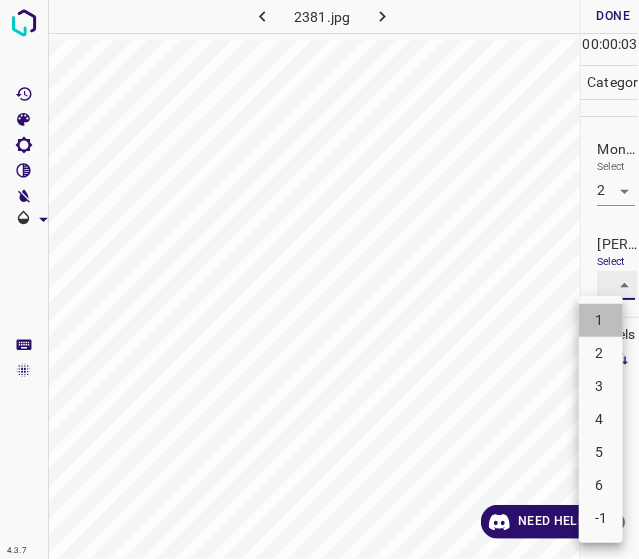 type on "1" 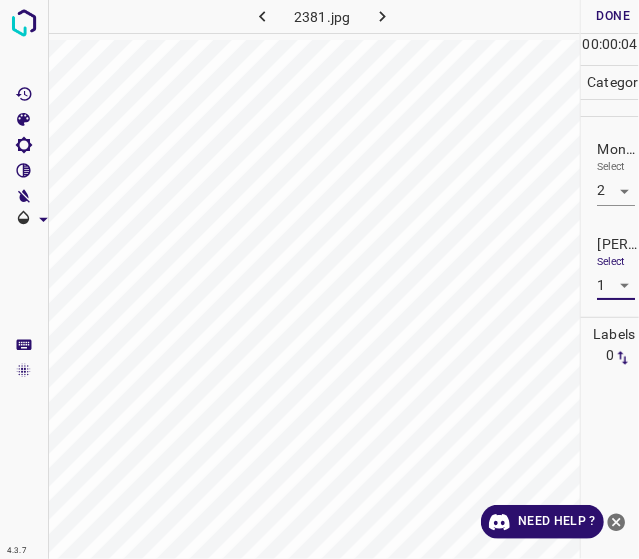 click on "Done" at bounding box center [613, 16] 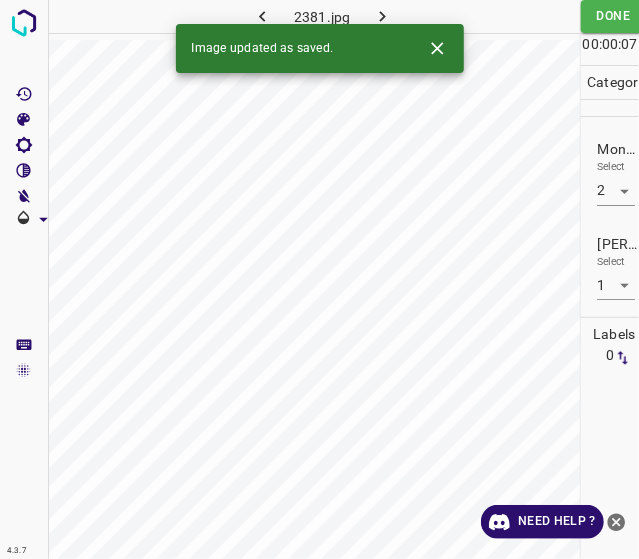 click at bounding box center [382, 16] 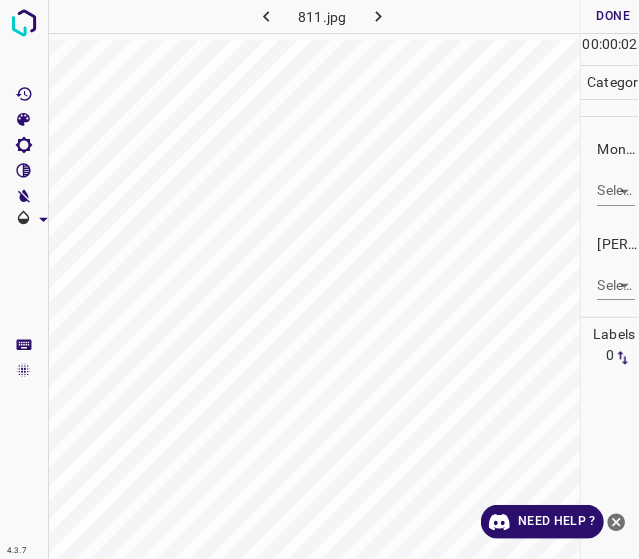 click on "4.3.7 811.jpg Done Skip 0 00   : 00   : 02   Categories Monk *  Select ​  Fitzpatrick *  Select ​ Labels   0 Categories 1 Monk 2  Fitzpatrick Tools Space Change between modes (Draw & Edit) I Auto labeling R Restore zoom M Zoom in N Zoom out Delete Delete selecte label Filters Z Restore filters X Saturation filter C Brightness filter V Contrast filter B Gray scale filter General O Download Need Help ? - Text - Hide - Delete" at bounding box center [319, 279] 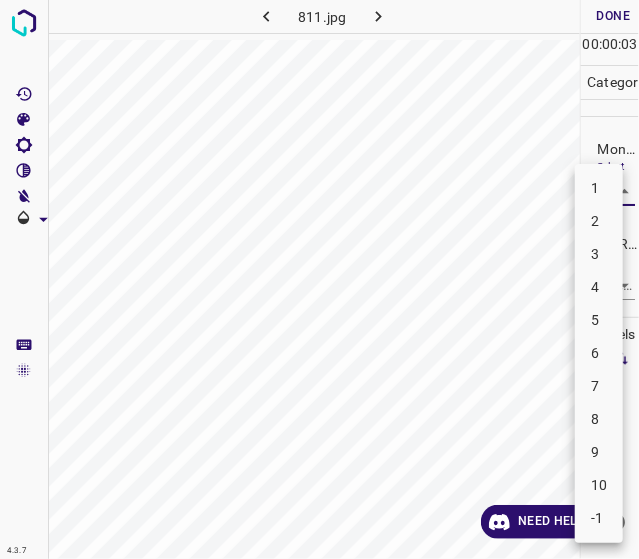 click on "6" at bounding box center (599, 353) 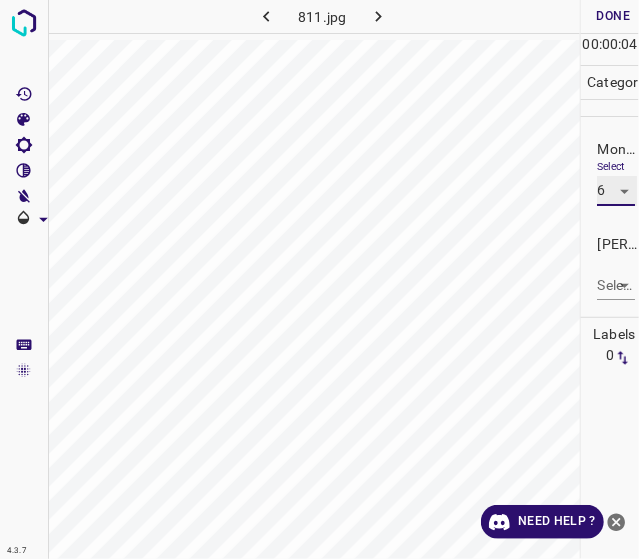 type on "6" 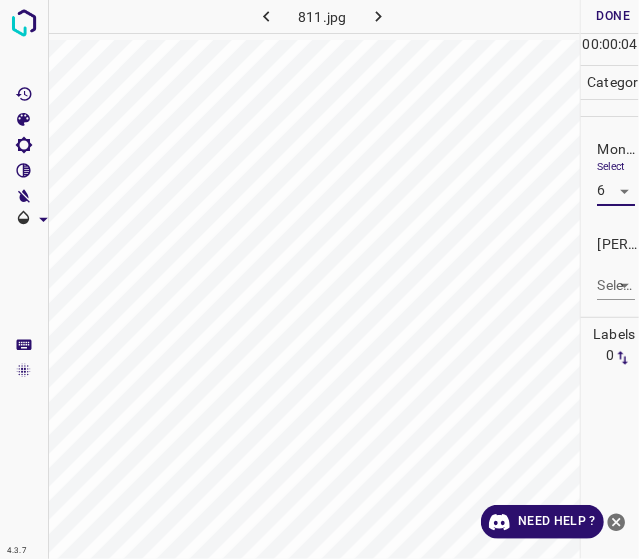 click on "4.3.7 811.jpg Done Skip 0 00   : 00   : 04   Categories Monk *  Select 6 6  Fitzpatrick *  Select ​ Labels   0 Categories 1 Monk 2  Fitzpatrick Tools Space Change between modes (Draw & Edit) I Auto labeling R Restore zoom M Zoom in N Zoom out Delete Delete selecte label Filters Z Restore filters X Saturation filter C Brightness filter V Contrast filter B Gray scale filter General O Download Need Help ? - Text - Hide - Delete" at bounding box center [319, 279] 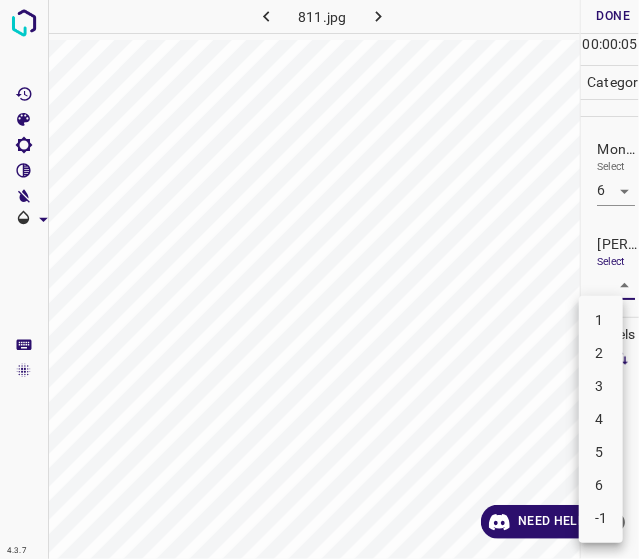 click on "4" at bounding box center (601, 419) 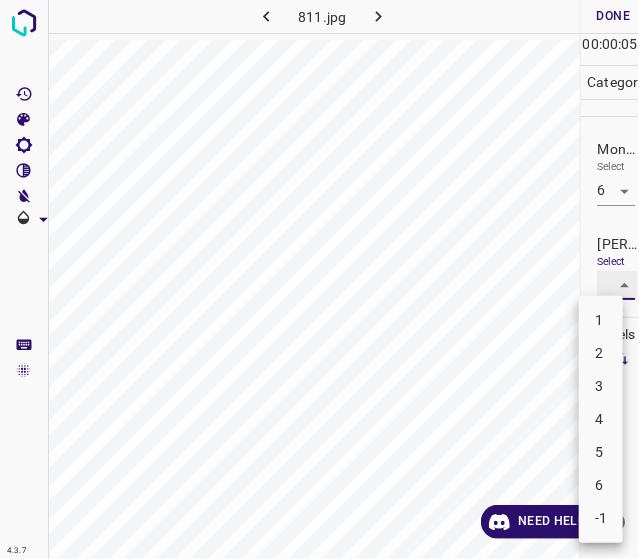type on "4" 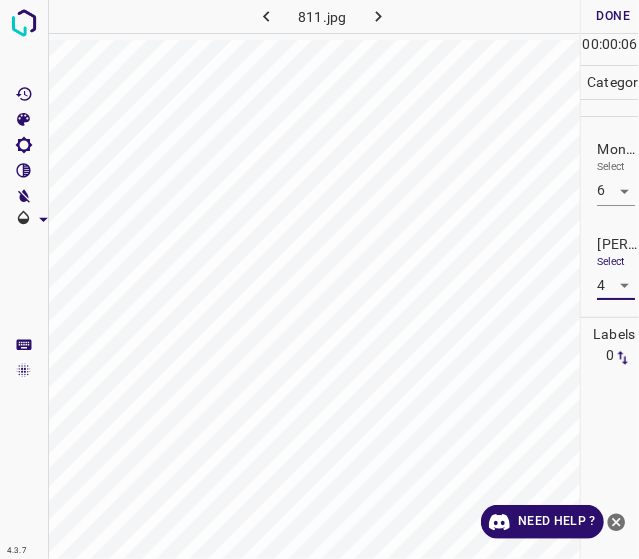 click on "Done" at bounding box center [613, 16] 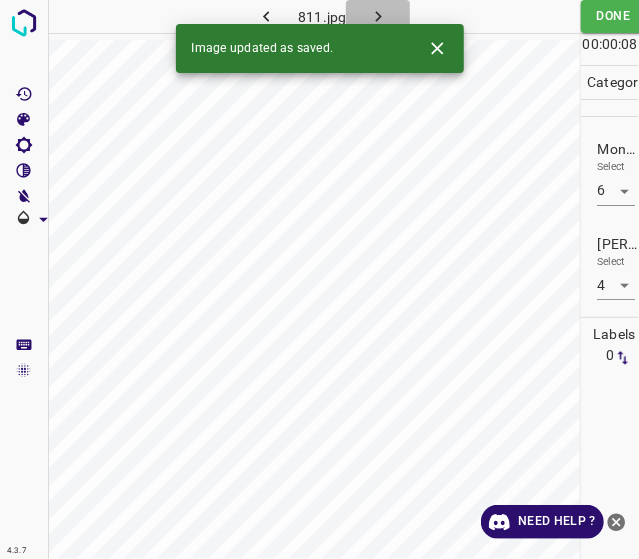 click at bounding box center [378, 16] 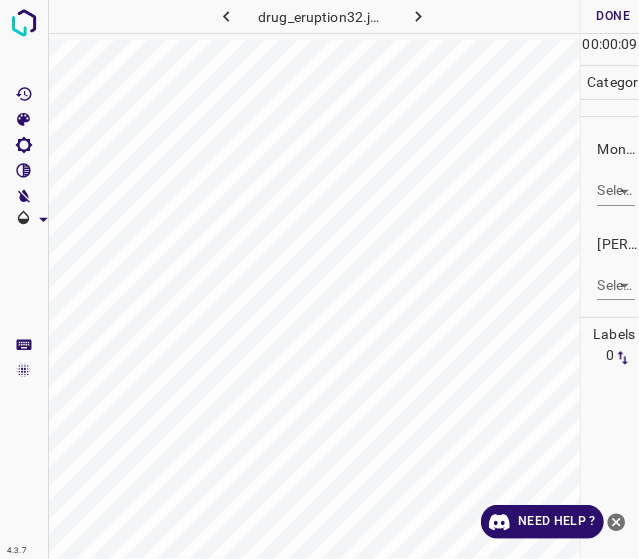 click on "4.3.7 drug_eruption32.jpg Done Skip 0 00   : 00   : 09   Categories Monk *  Select ​  Fitzpatrick *  Select ​ Labels   0 Categories 1 Monk 2  Fitzpatrick Tools Space Change between modes (Draw & Edit) I Auto labeling R Restore zoom M Zoom in N Zoom out Delete Delete selecte label Filters Z Restore filters X Saturation filter C Brightness filter V Contrast filter B Gray scale filter General O Download Need Help ? - Text - Hide - Delete" at bounding box center (319, 279) 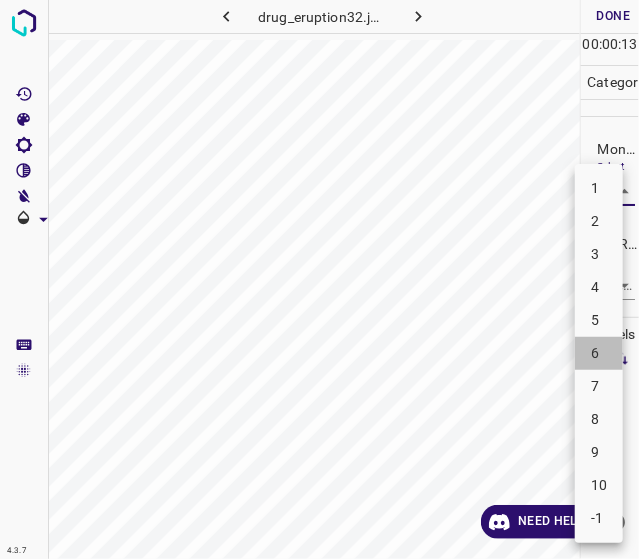click on "6" at bounding box center (599, 353) 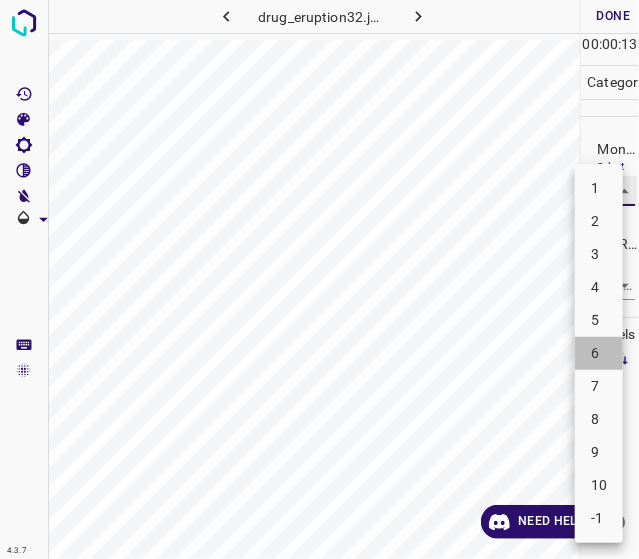 type on "6" 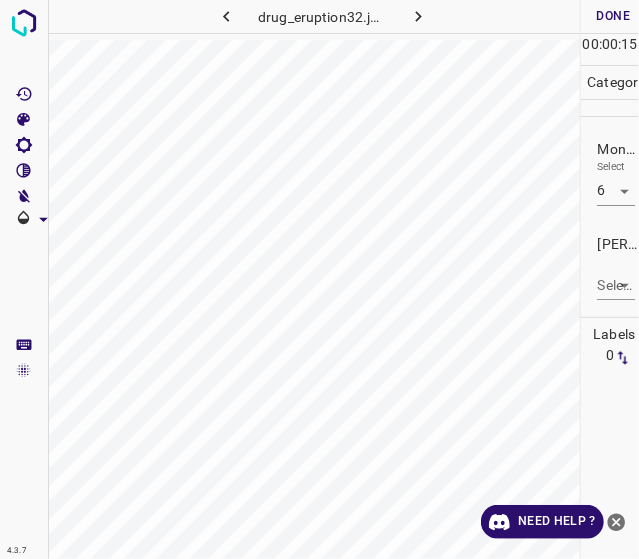 click on "Fitzpatrick *  Select ​" at bounding box center [610, 267] 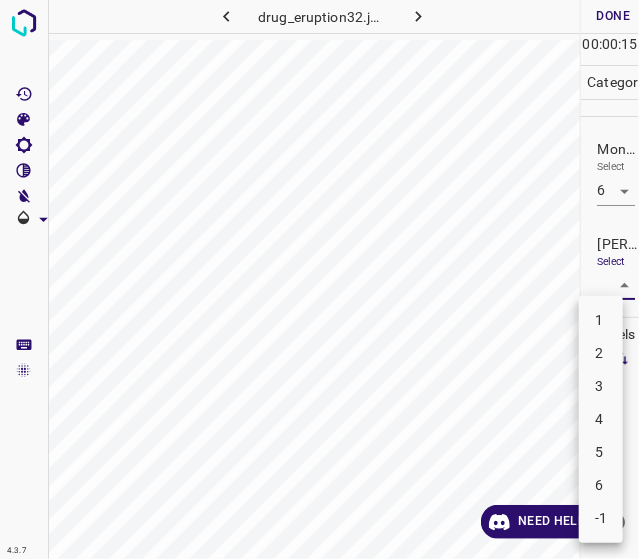 click on "4.3.7 drug_eruption32.jpg Done Skip 0 00   : 00   : 15   Categories Monk *  Select 6 6  Fitzpatrick *  Select ​ Labels   0 Categories 1 Monk 2  Fitzpatrick Tools Space Change between modes (Draw & Edit) I Auto labeling R Restore zoom M Zoom in N Zoom out Delete Delete selecte label Filters Z Restore filters X Saturation filter C Brightness filter V Contrast filter B Gray scale filter General O Download Need Help ? - Text - Hide - Delete 1 2 3 4 5 6 -1" at bounding box center [319, 279] 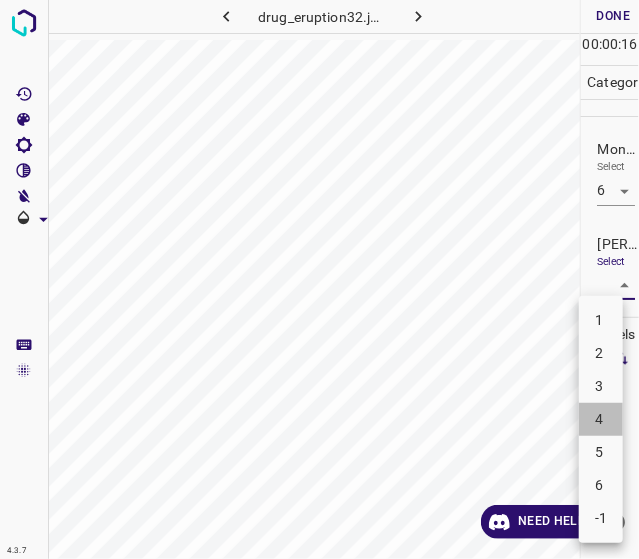 click on "4" at bounding box center [601, 419] 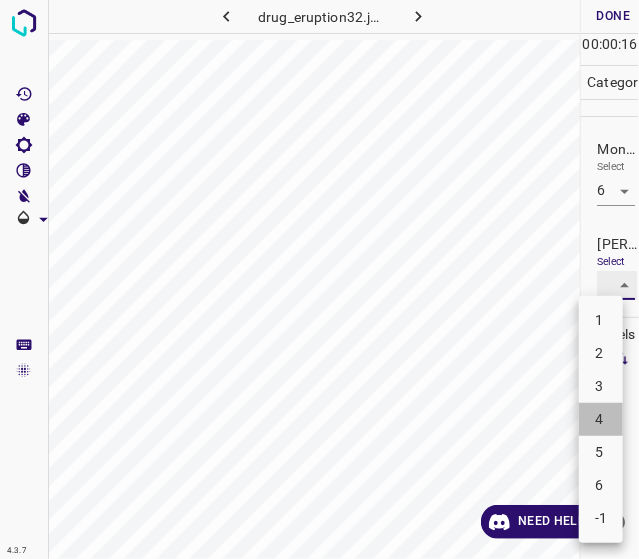 type on "4" 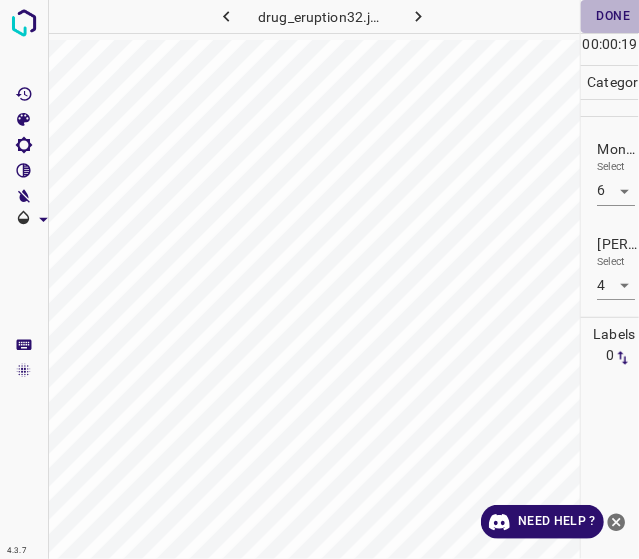 click on "Done" at bounding box center [613, 16] 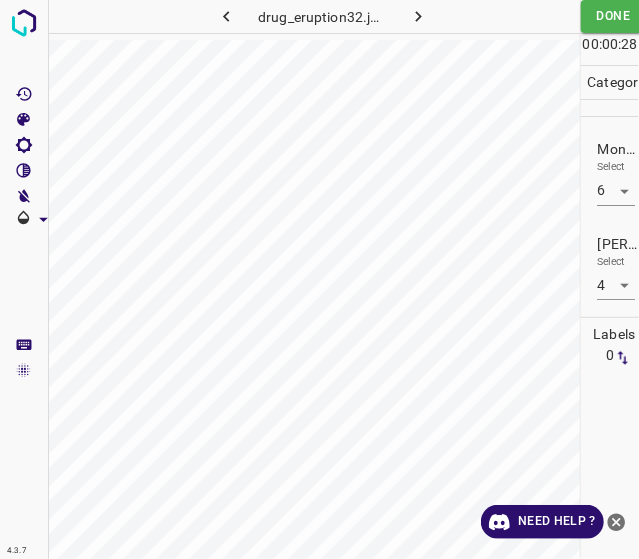 click 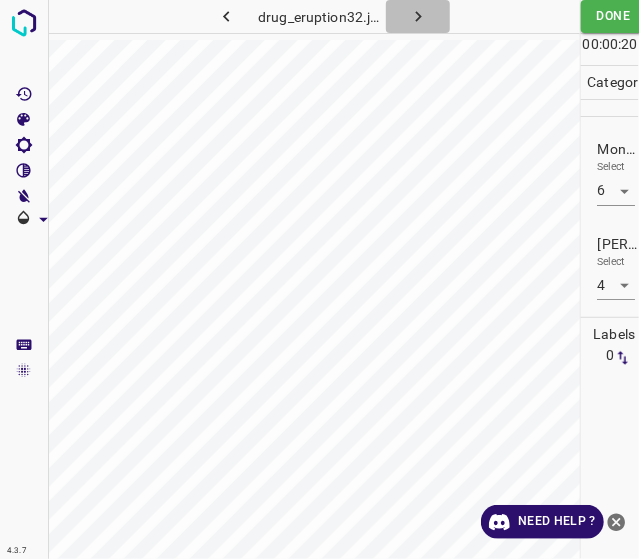 click 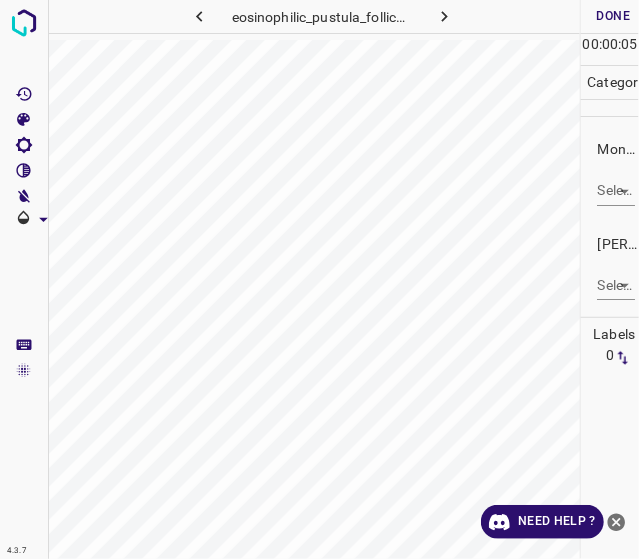 click on "4.3.7 eosinophilic_pustula_folliculitis23.jpg Done Skip 0 00   : 00   : 05   Categories Monk *  Select ​  Fitzpatrick *  Select ​ Labels   0 Categories 1 Monk 2  Fitzpatrick Tools Space Change between modes (Draw & Edit) I Auto labeling R Restore zoom M Zoom in N Zoom out Delete Delete selecte label Filters Z Restore filters X Saturation filter C Brightness filter V Contrast filter B Gray scale filter General O Download Need Help ? - Text - Hide - Delete" at bounding box center [319, 279] 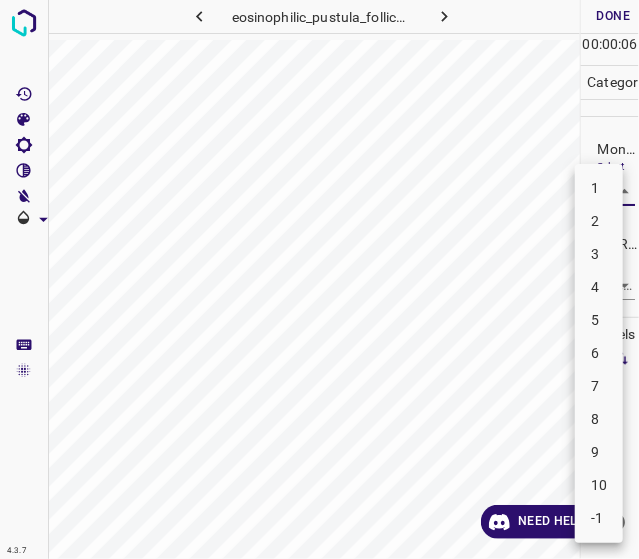 click on "4" at bounding box center (599, 287) 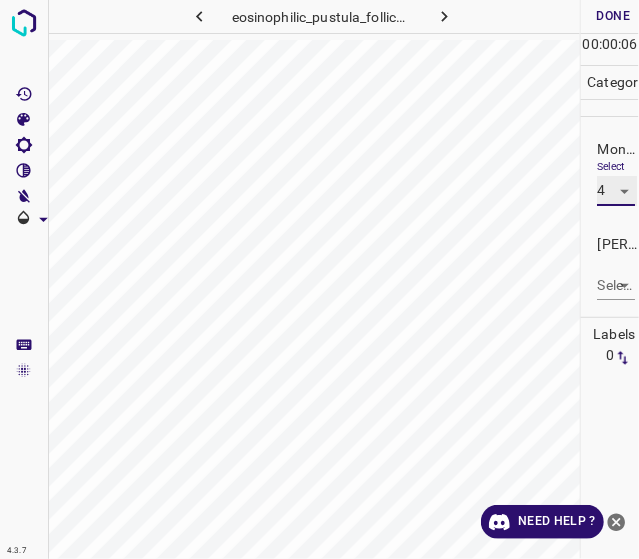type on "4" 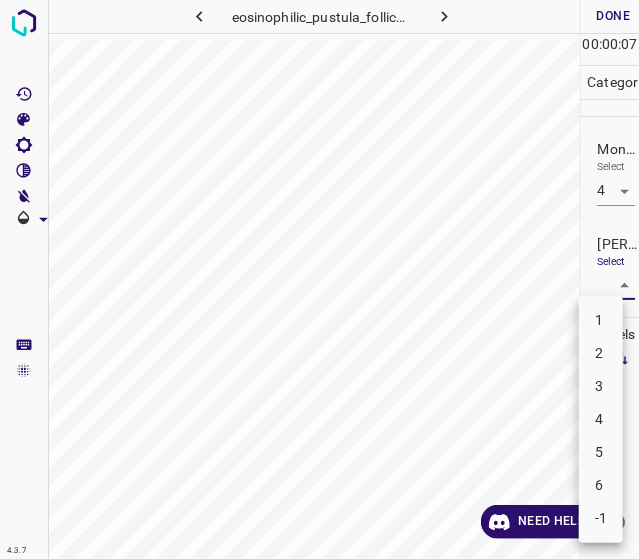 click on "4.3.7 eosinophilic_pustula_folliculitis23.jpg Done Skip 0 00   : 00   : 07   Categories Monk *  Select 4 4  Fitzpatrick *  Select ​ Labels   0 Categories 1 Monk 2  Fitzpatrick Tools Space Change between modes (Draw & Edit) I Auto labeling R Restore zoom M Zoom in N Zoom out Delete Delete selecte label Filters Z Restore filters X Saturation filter C Brightness filter V Contrast filter B Gray scale filter General O Download Need Help ? - Text - Hide - Delete 1 2 3 4 5 6 -1" at bounding box center [319, 279] 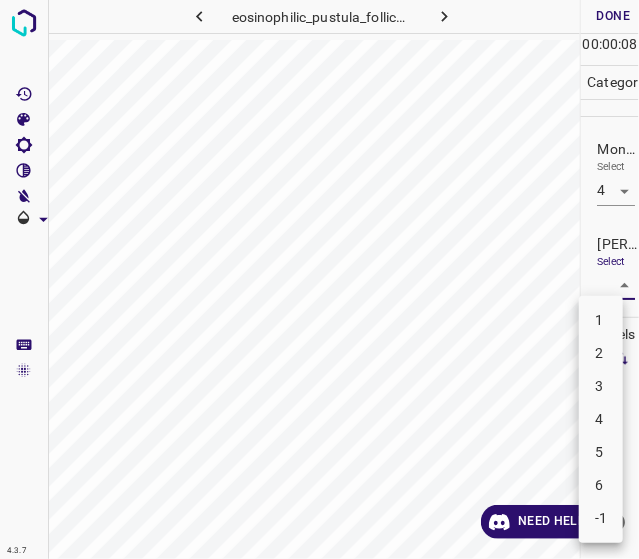 click on "2" at bounding box center (601, 353) 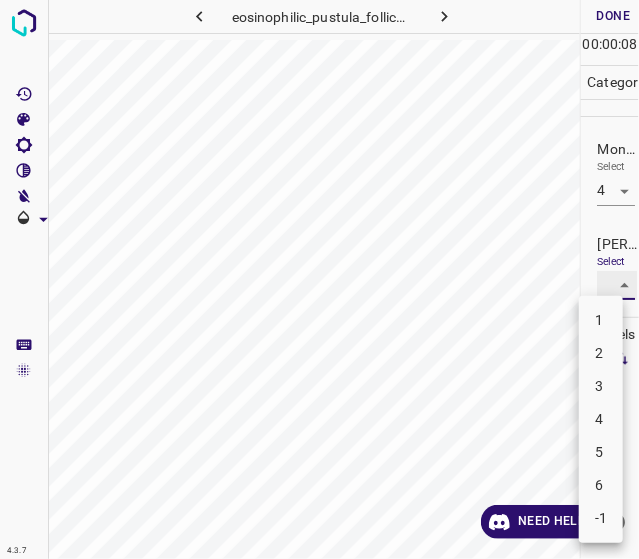 type on "2" 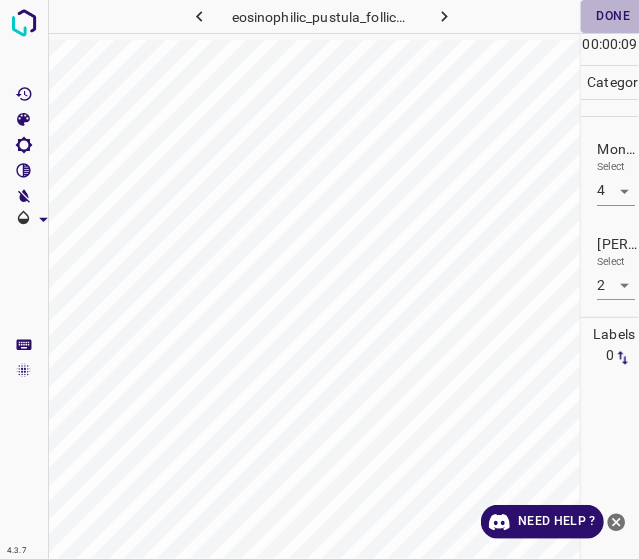 click on "Done" at bounding box center [613, 16] 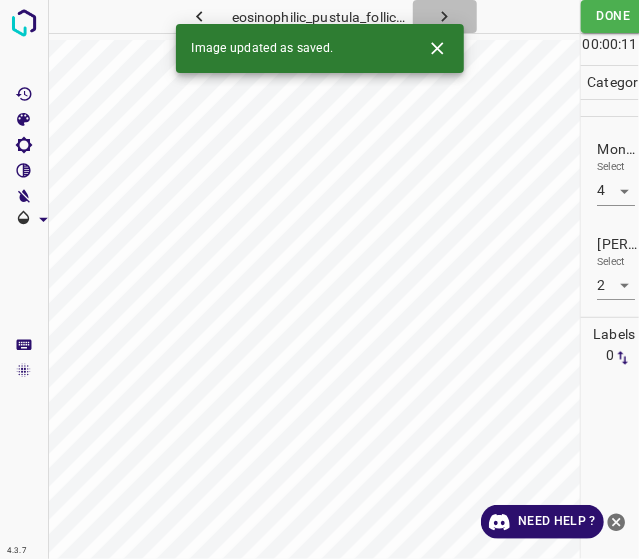 click 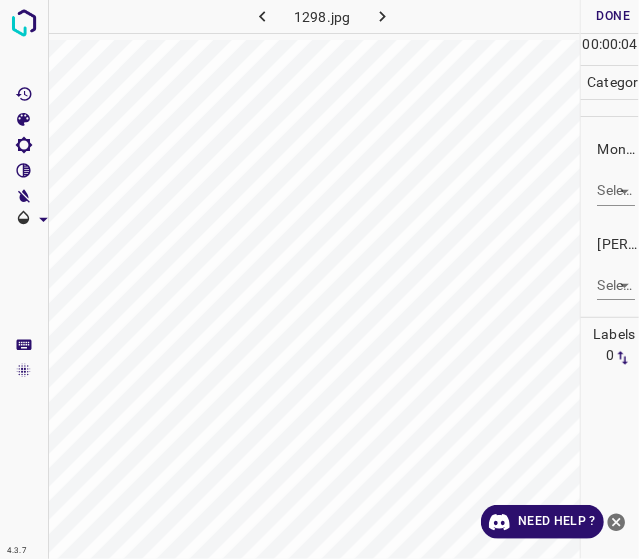click on "4.3.7 1298.jpg Done Skip 0 00   : 00   : 04   Categories Monk *  Select ​  Fitzpatrick *  Select ​ Labels   0 Categories 1 Monk 2  Fitzpatrick Tools Space Change between modes (Draw & Edit) I Auto labeling R Restore zoom M Zoom in N Zoom out Delete Delete selecte label Filters Z Restore filters X Saturation filter C Brightness filter V Contrast filter B Gray scale filter General O Download Need Help ? - Text - Hide - Delete" at bounding box center (319, 279) 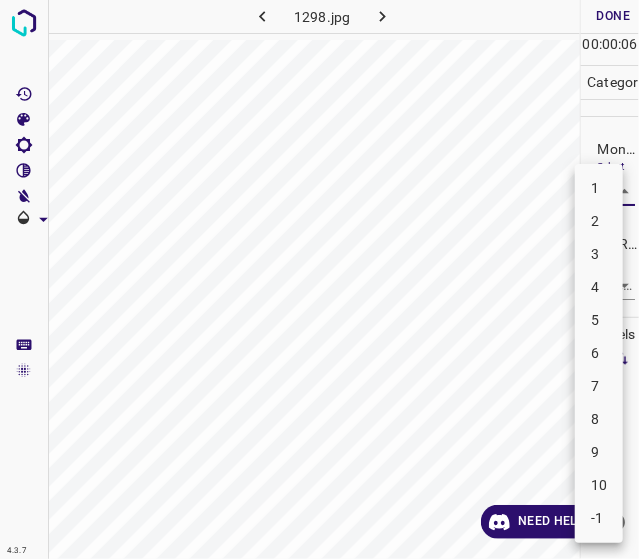 click on "-1" at bounding box center [599, 518] 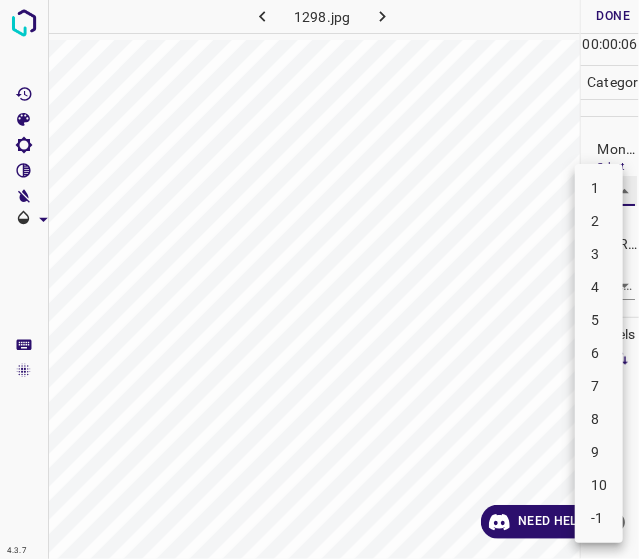 type on "-1" 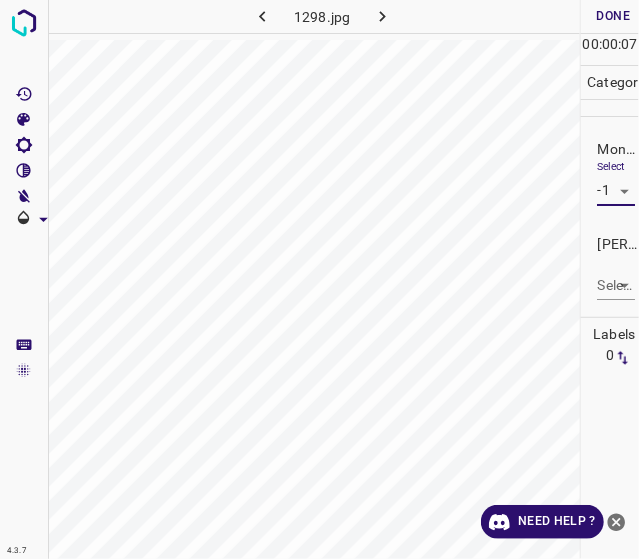 click on "4.3.7 1298.jpg Done Skip 0 00   : 00   : 07   Categories Monk *  Select -1 -1  Fitzpatrick *  Select ​ Labels   0 Categories 1 Monk 2  Fitzpatrick Tools Space Change between modes (Draw & Edit) I Auto labeling R Restore zoom M Zoom in N Zoom out Delete Delete selecte label Filters Z Restore filters X Saturation filter C Brightness filter V Contrast filter B Gray scale filter General O Download Need Help ? - Text - Hide - Delete" at bounding box center [319, 279] 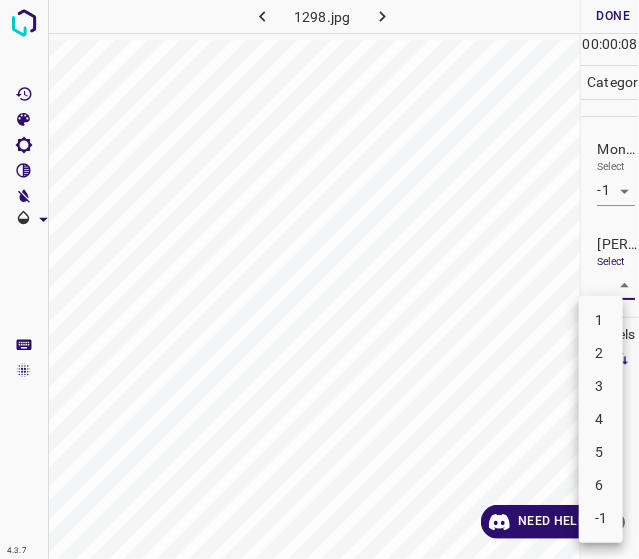 click on "-1" at bounding box center [601, 518] 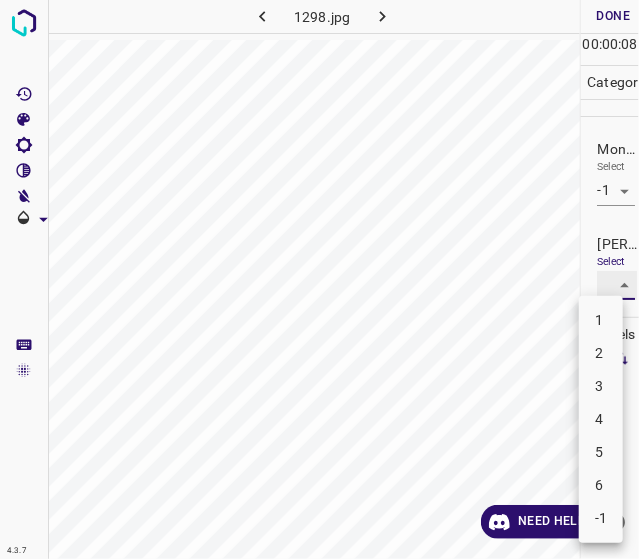 type on "-1" 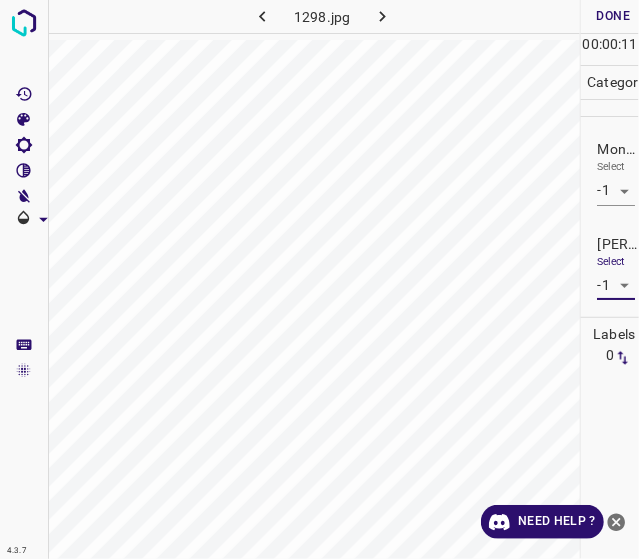 click on "Done" at bounding box center [613, 16] 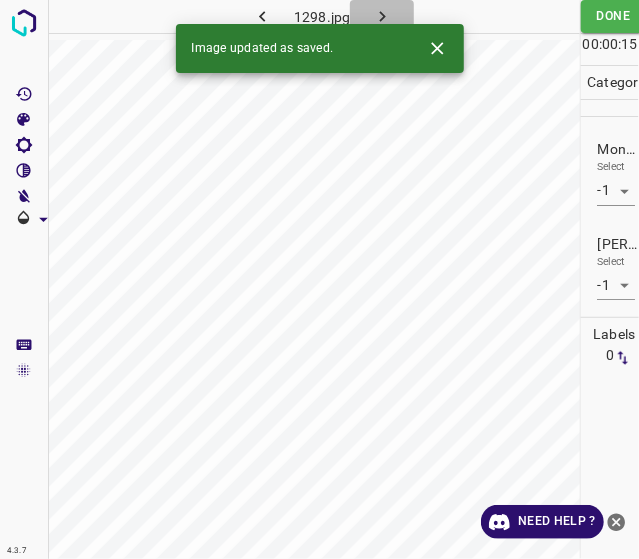 click 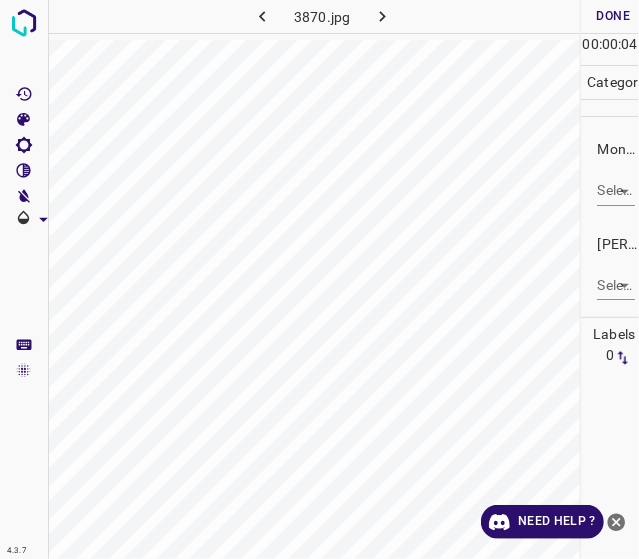 click on "4.3.7 3870.jpg Done Skip 0 00   : 00   : 04   Categories Monk *  Select ​  Fitzpatrick *  Select ​ Labels   0 Categories 1 Monk 2  Fitzpatrick Tools Space Change between modes (Draw & Edit) I Auto labeling R Restore zoom M Zoom in N Zoom out Delete Delete selecte label Filters Z Restore filters X Saturation filter C Brightness filter V Contrast filter B Gray scale filter General O Download Need Help ? - Text - Hide - Delete" at bounding box center [319, 279] 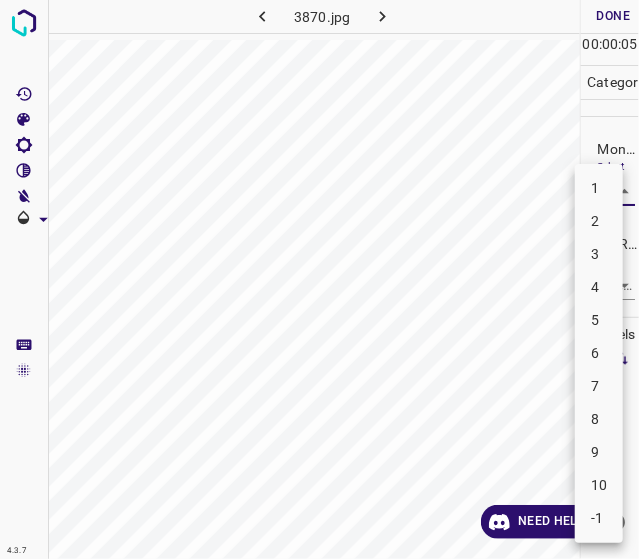 click on "5" at bounding box center [599, 320] 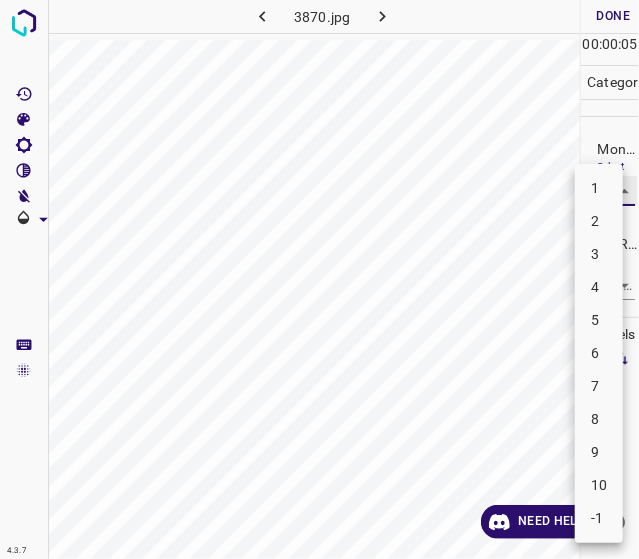 type on "5" 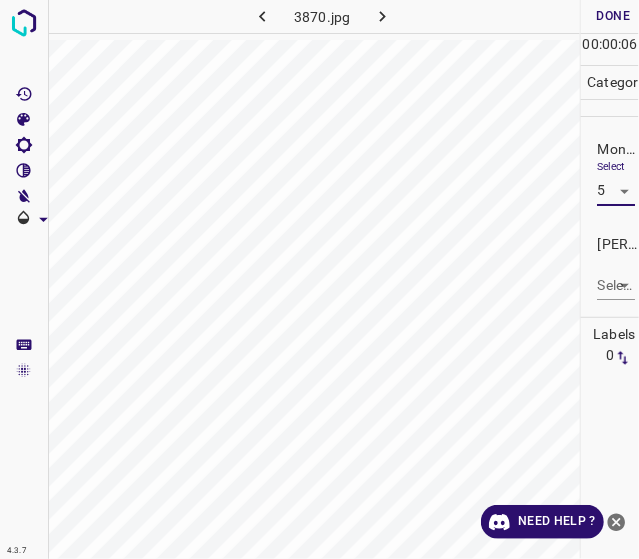click on "4.3.7 3870.jpg Done Skip 0 00   : 00   : 06   Categories Monk *  Select 5 5  Fitzpatrick *  Select ​ Labels   0 Categories 1 Monk 2  Fitzpatrick Tools Space Change between modes (Draw & Edit) I Auto labeling R Restore zoom M Zoom in N Zoom out Delete Delete selecte label Filters Z Restore filters X Saturation filter C Brightness filter V Contrast filter B Gray scale filter General O Download Need Help ? - Text - Hide - Delete" at bounding box center (319, 279) 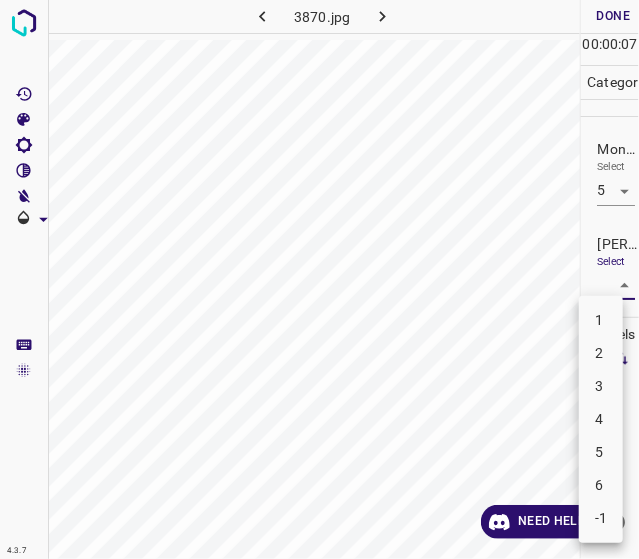 click on "3" at bounding box center (601, 386) 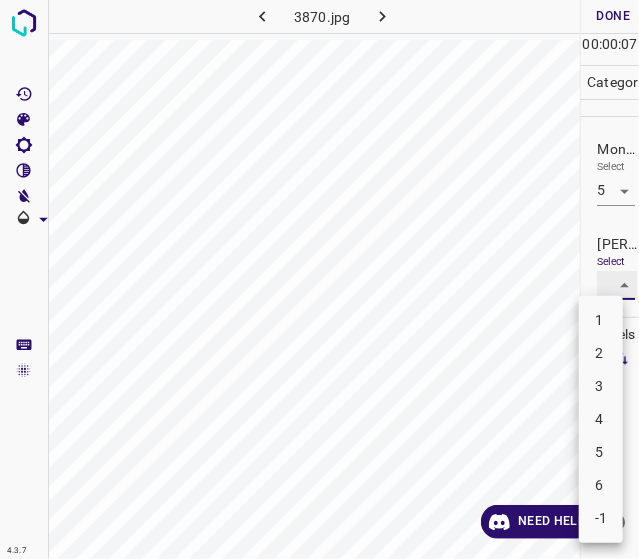 type on "3" 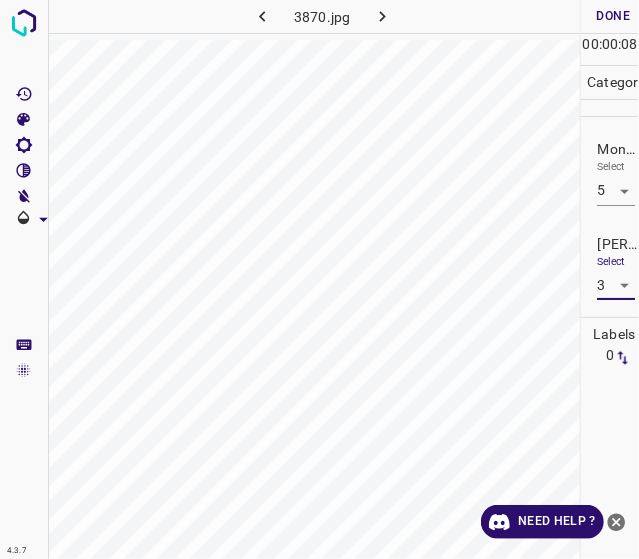 click on "Done" at bounding box center [613, 16] 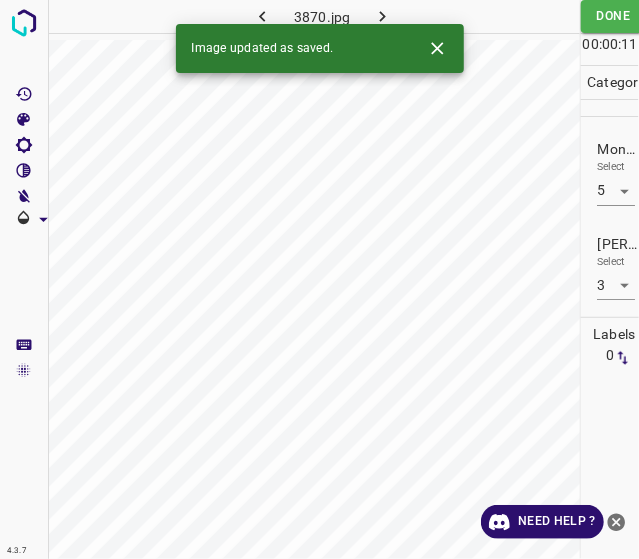 click 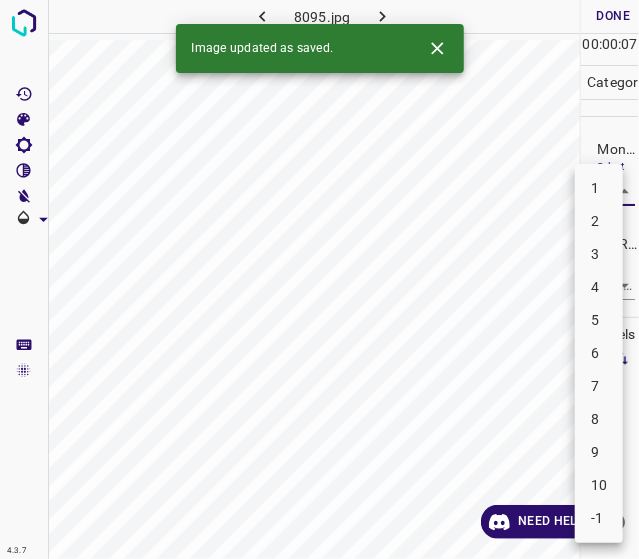 click on "4.3.7 8095.jpg Done Skip 0 00   : 00   : 07   Categories Monk *  Select ​  Fitzpatrick *  Select ​ Labels   0 Categories 1 Monk 2  Fitzpatrick Tools Space Change between modes (Draw & Edit) I Auto labeling R Restore zoom M Zoom in N Zoom out Delete Delete selecte label Filters Z Restore filters X Saturation filter C Brightness filter V Contrast filter B Gray scale filter General O Download Image updated as saved. Need Help ? - Text - Hide - Delete 1 2 3 4 5 6 7 8 9 10 -1" at bounding box center (319, 279) 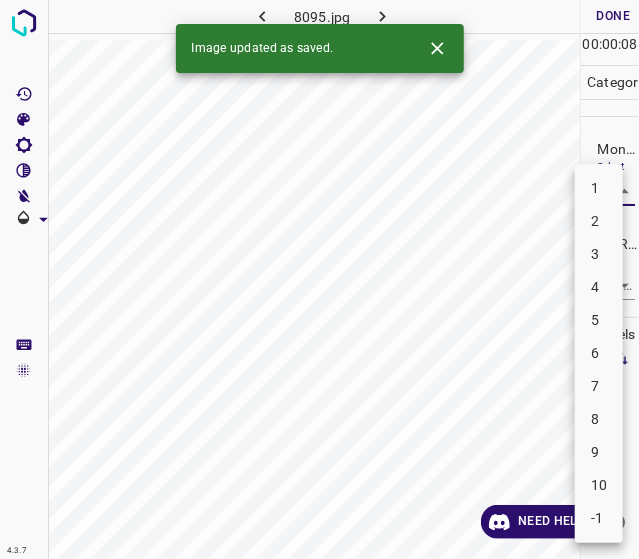 click on "-1" at bounding box center [599, 518] 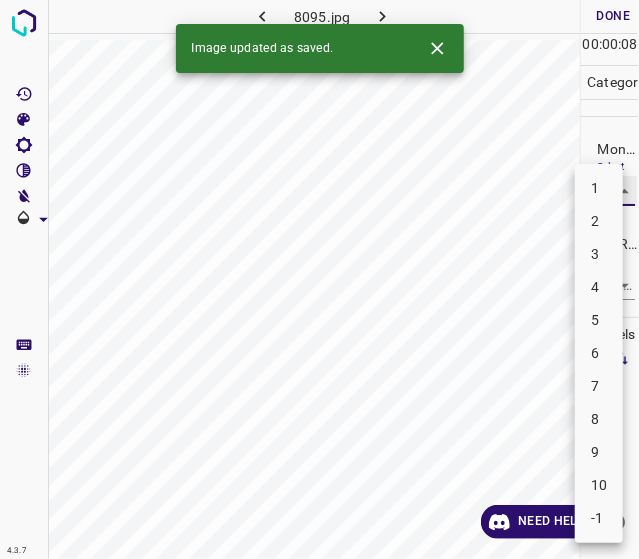 type on "-1" 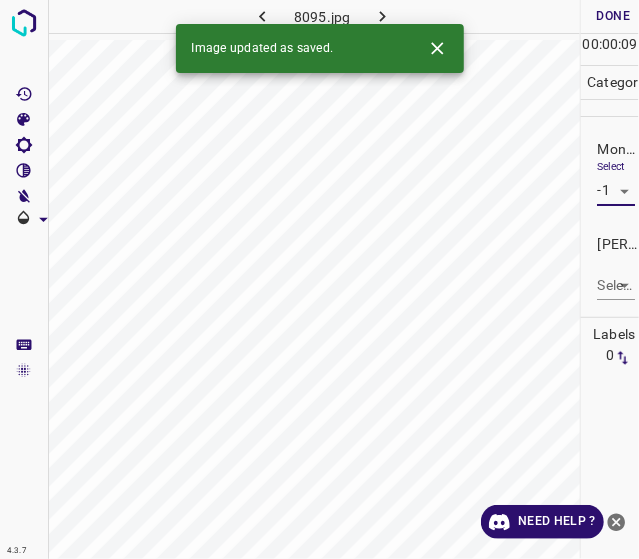 click on "4.3.7 8095.jpg Done Skip 0 00   : 00   : 09   Categories Monk *  Select -1 -1  Fitzpatrick *  Select ​ Labels   0 Categories 1 Monk 2  Fitzpatrick Tools Space Change between modes (Draw & Edit) I Auto labeling R Restore zoom M Zoom in N Zoom out Delete Delete selecte label Filters Z Restore filters X Saturation filter C Brightness filter V Contrast filter B Gray scale filter General O Download Image updated as saved. Need Help ? - Text - Hide - Delete" at bounding box center (319, 279) 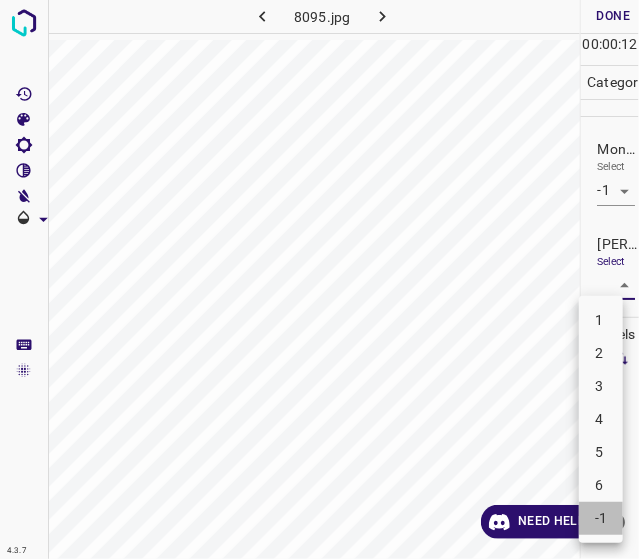 click on "-1" at bounding box center [601, 518] 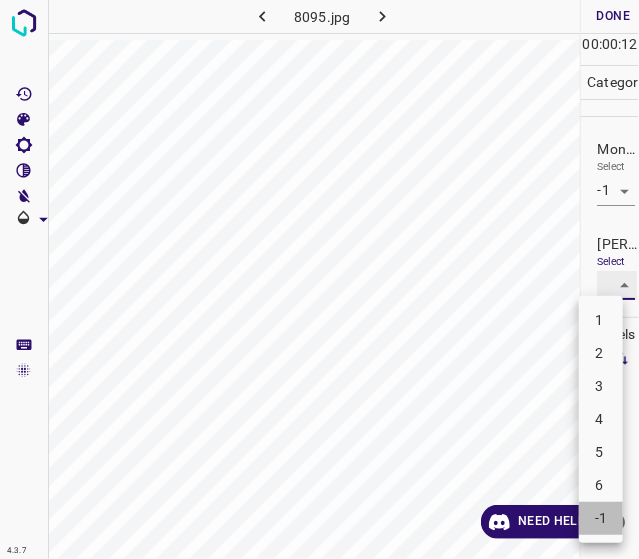 type on "-1" 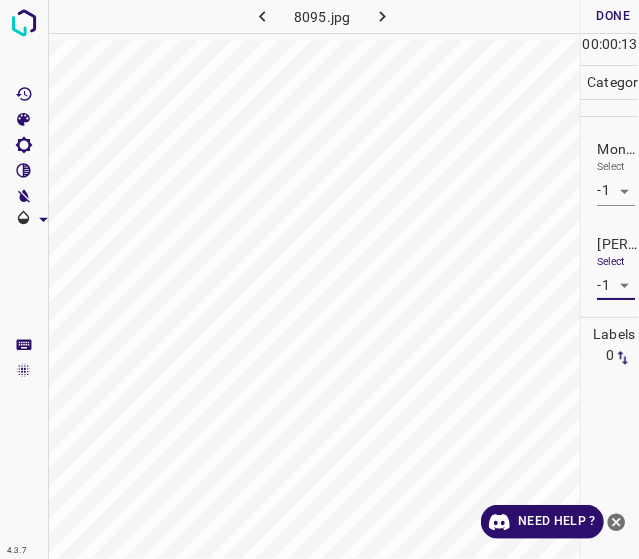 click on "Done" at bounding box center [613, 16] 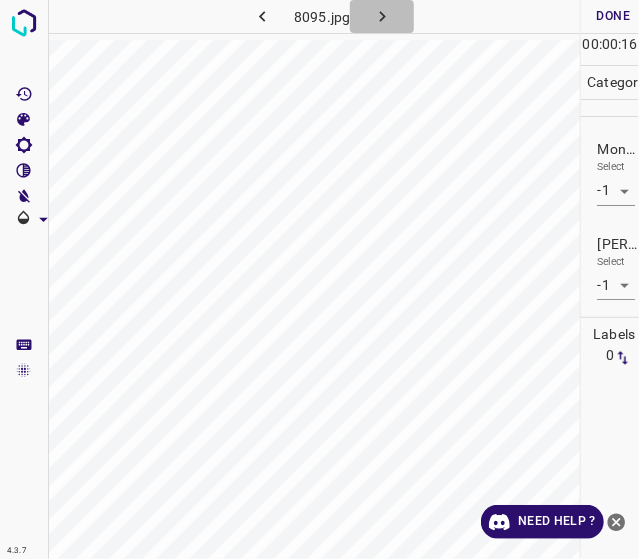click at bounding box center (382, 16) 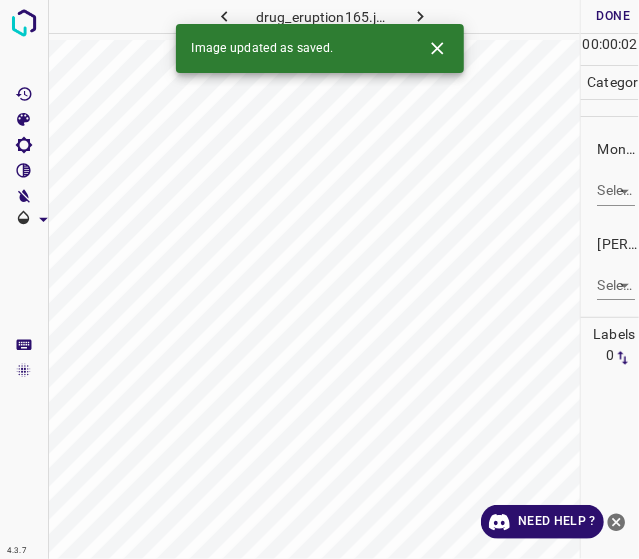 click 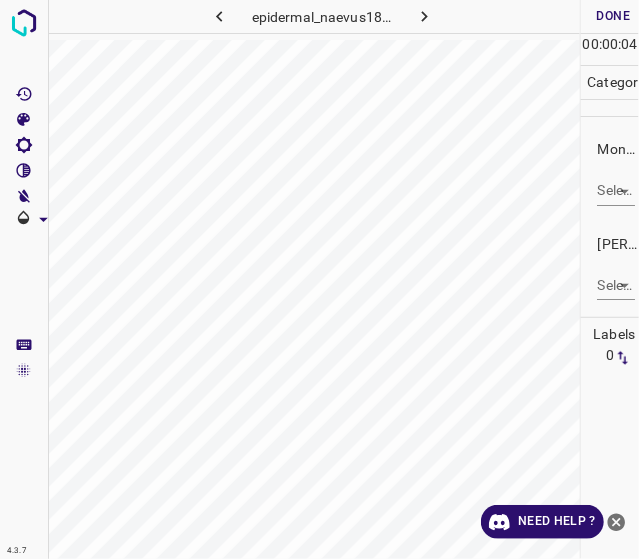 click on "4.3.7 epidermal_naevus18.jpg Done Skip 0 00   : 00   : 04   Categories Monk *  Select ​  Fitzpatrick *  Select ​ Labels   0 Categories 1 Monk 2  Fitzpatrick Tools Space Change between modes (Draw & Edit) I Auto labeling R Restore zoom M Zoom in N Zoom out Delete Delete selecte label Filters Z Restore filters X Saturation filter C Brightness filter V Contrast filter B Gray scale filter General O Download Need Help ? - Text - Hide - Delete" at bounding box center (319, 279) 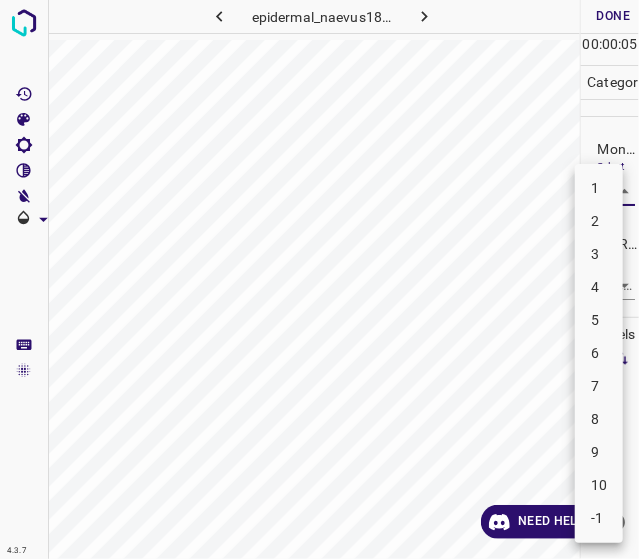 click on "2" at bounding box center (599, 221) 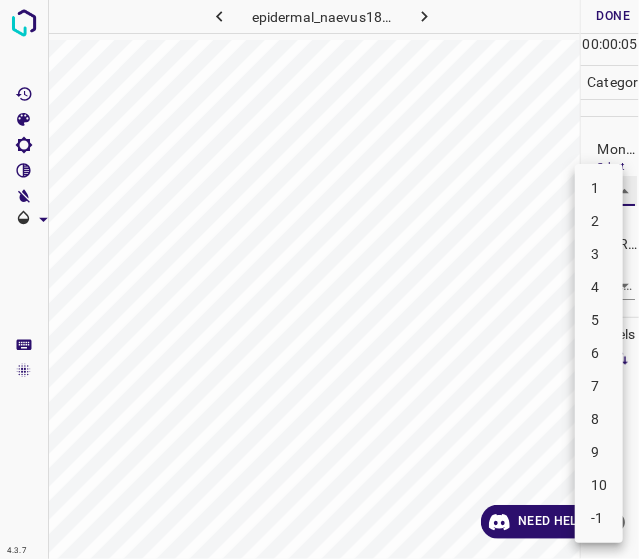 type on "2" 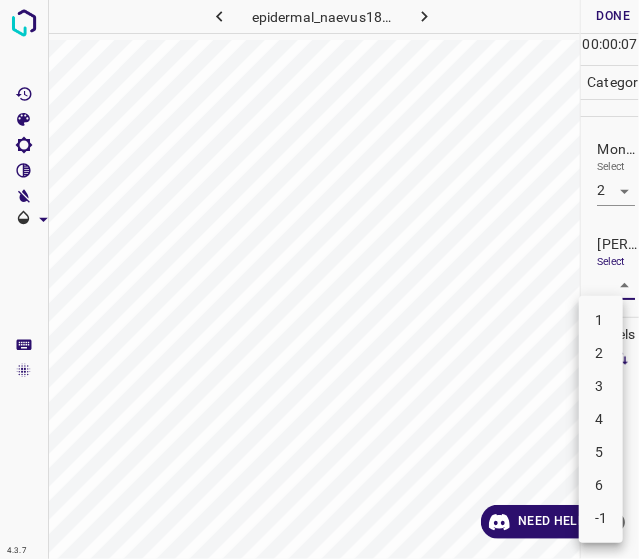 click on "4.3.7 epidermal_naevus18.jpg Done Skip 0 00   : 00   : 07   Categories Monk *  Select 2 2  Fitzpatrick *  Select ​ Labels   0 Categories 1 Monk 2  Fitzpatrick Tools Space Change between modes (Draw & Edit) I Auto labeling R Restore zoom M Zoom in N Zoom out Delete Delete selecte label Filters Z Restore filters X Saturation filter C Brightness filter V Contrast filter B Gray scale filter General O Download Need Help ? - Text - Hide - Delete 1 2 3 4 5 6 -1" at bounding box center (319, 279) 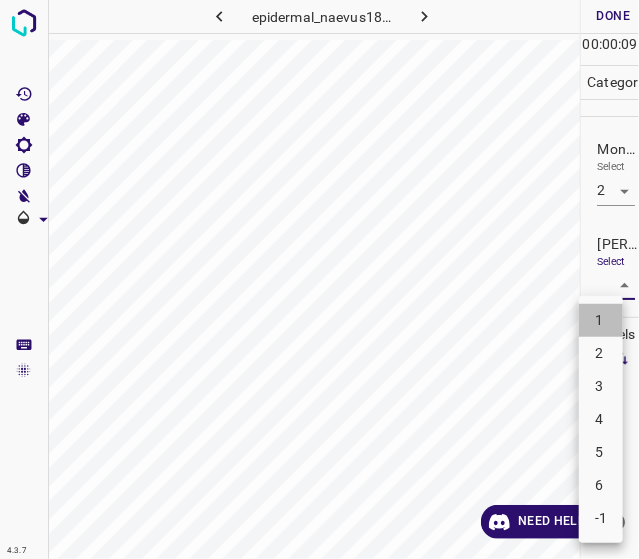 click on "1" at bounding box center (601, 320) 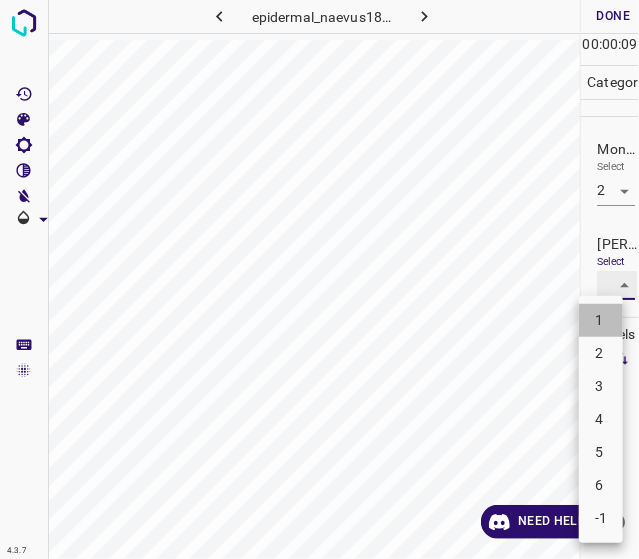 type on "1" 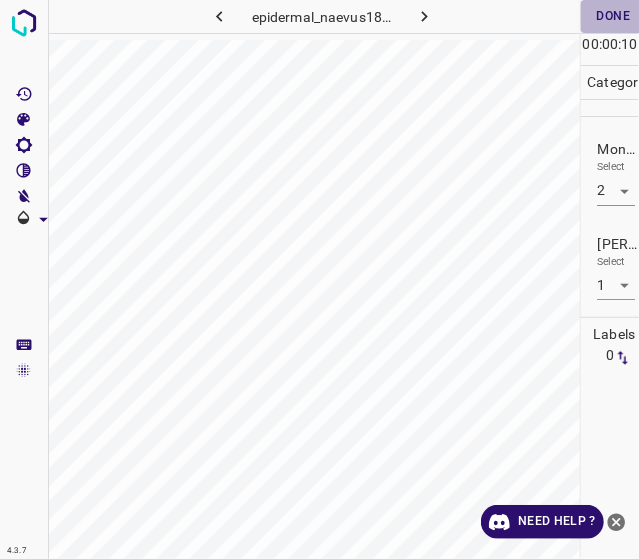 click on "Done" at bounding box center [613, 16] 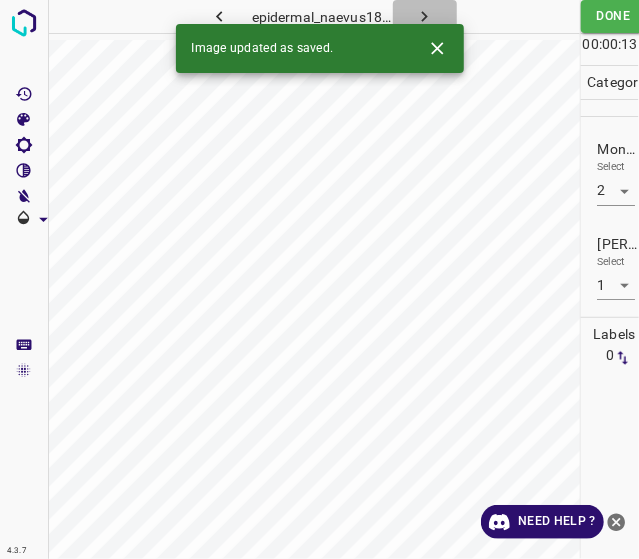 click 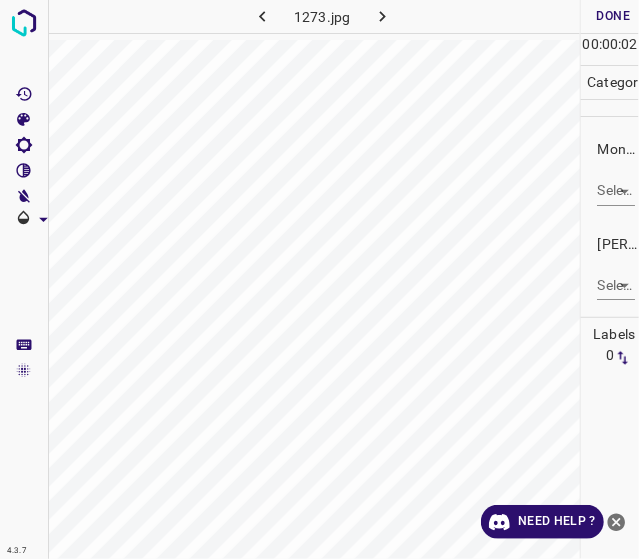 click on "4.3.7 1273.jpg Done Skip 0 00   : 00   : 02   Categories Monk *  Select ​  Fitzpatrick *  Select ​ Labels   0 Categories 1 Monk 2  Fitzpatrick Tools Space Change between modes (Draw & Edit) I Auto labeling R Restore zoom M Zoom in N Zoom out Delete Delete selecte label Filters Z Restore filters X Saturation filter C Brightness filter V Contrast filter B Gray scale filter General O Download Need Help ? - Text - Hide - Delete" at bounding box center [319, 279] 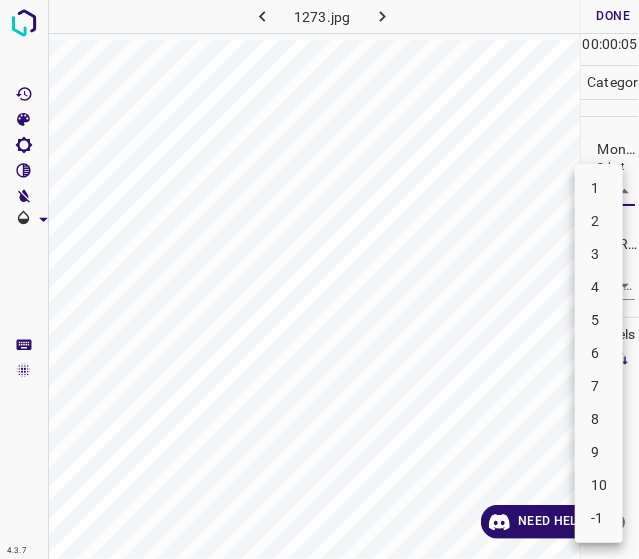 click on "8" at bounding box center [599, 419] 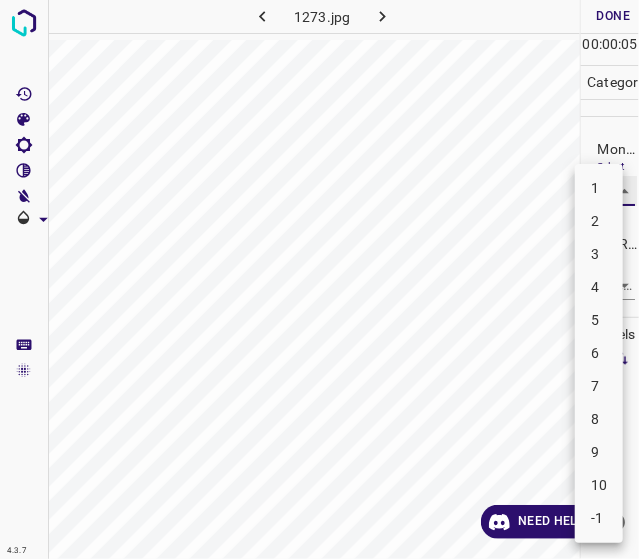 type on "8" 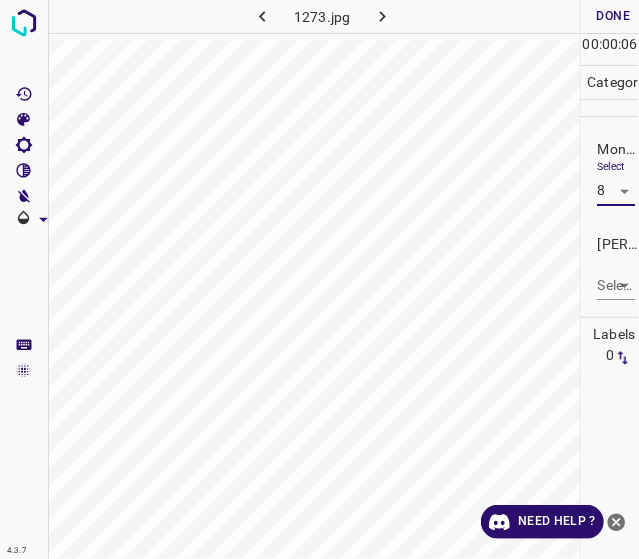 click on "Select ​" at bounding box center (615, 277) 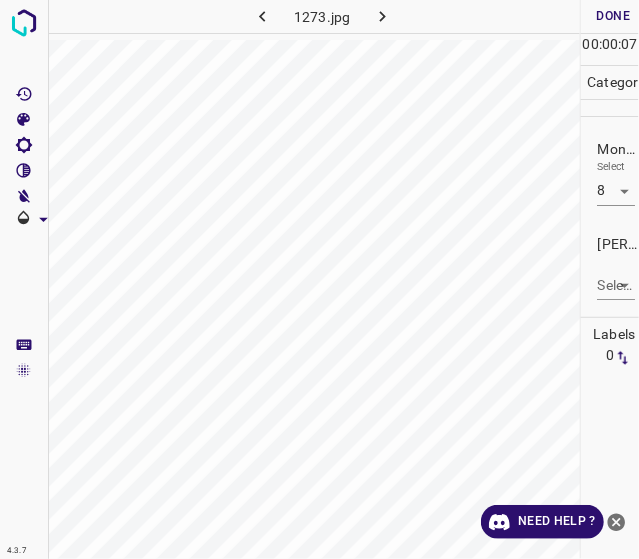 click on "4.3.7 1273.jpg Done Skip 0 00   : 00   : 07   Categories Monk *  Select 8 8  Fitzpatrick *  Select ​ Labels   0 Categories 1 Monk 2  Fitzpatrick Tools Space Change between modes (Draw & Edit) I Auto labeling R Restore zoom M Zoom in N Zoom out Delete Delete selecte label Filters Z Restore filters X Saturation filter C Brightness filter V Contrast filter B Gray scale filter General O Download Need Help ? - Text - Hide - Delete" at bounding box center [319, 279] 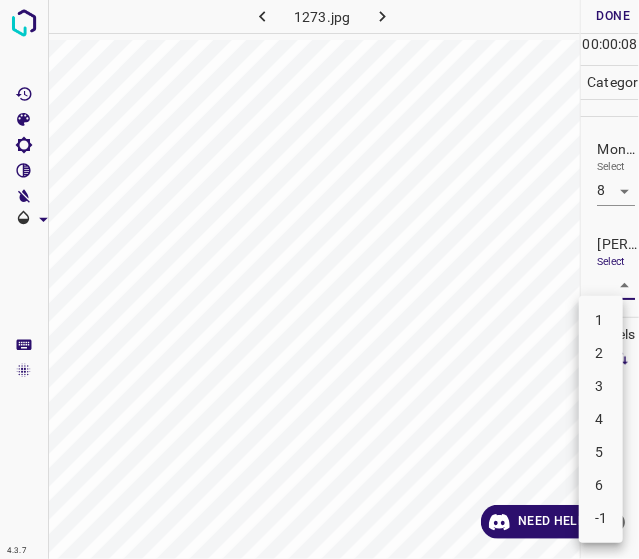 click on "5" at bounding box center [601, 452] 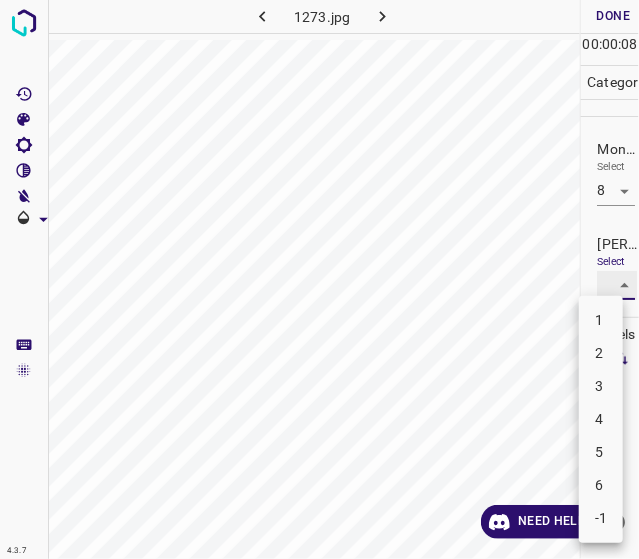 type on "5" 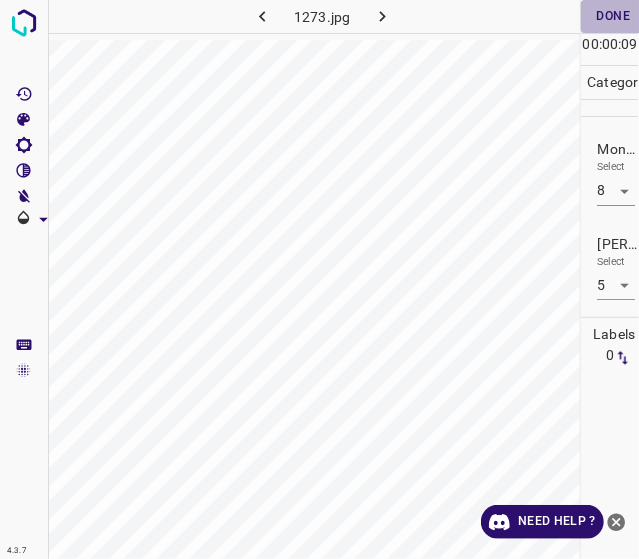 click on "Done" at bounding box center [613, 16] 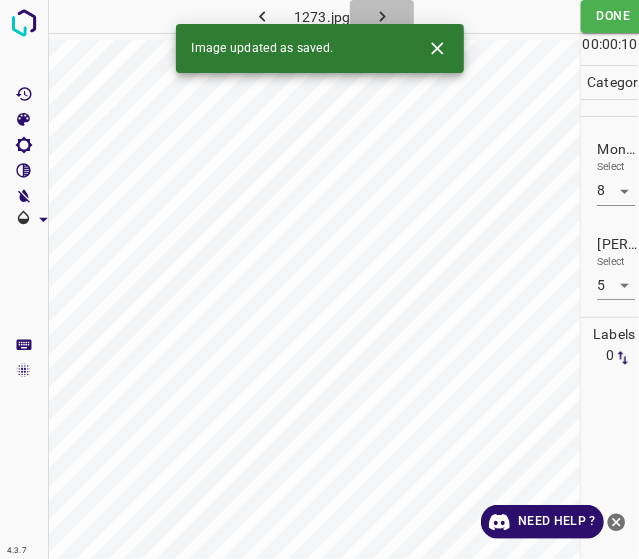 click 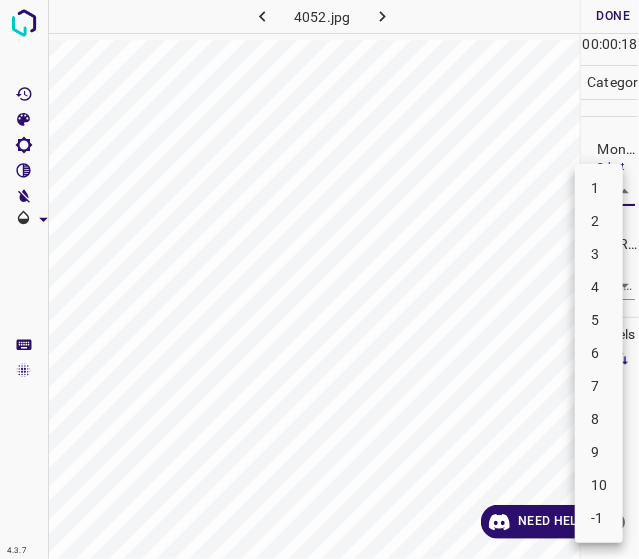 click on "4.3.7 4052.jpg Done Skip 0 00   : 00   : 18   Categories Monk *  Select ​  Fitzpatrick *  Select ​ Labels   0 Categories 1 Monk 2  Fitzpatrick Tools Space Change between modes (Draw & Edit) I Auto labeling R Restore zoom M Zoom in N Zoom out Delete Delete selecte label Filters Z Restore filters X Saturation filter C Brightness filter V Contrast filter B Gray scale filter General O Download Need Help ? - Text - Hide - Delete 1 2 3 4 5 6 7 8 9 10 -1" at bounding box center (319, 279) 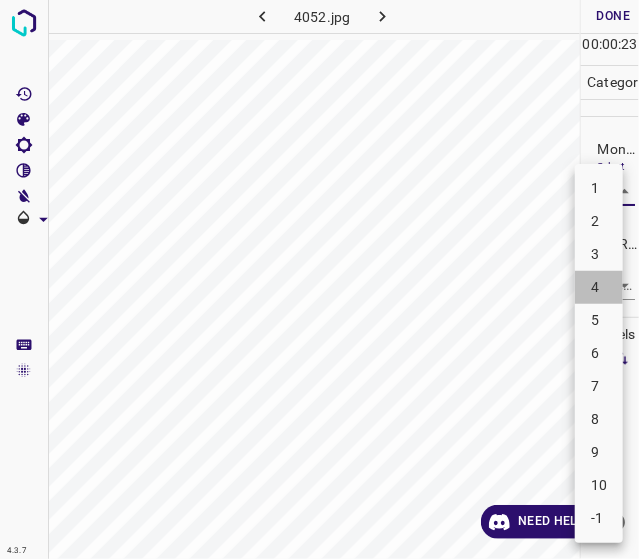 click on "4" at bounding box center [599, 287] 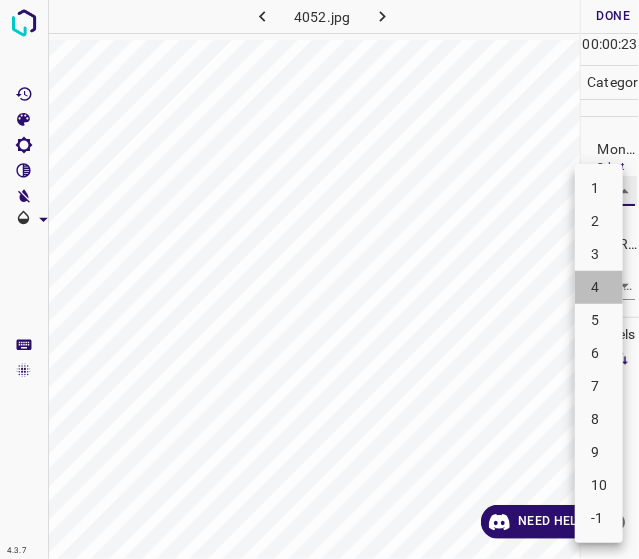 type on "4" 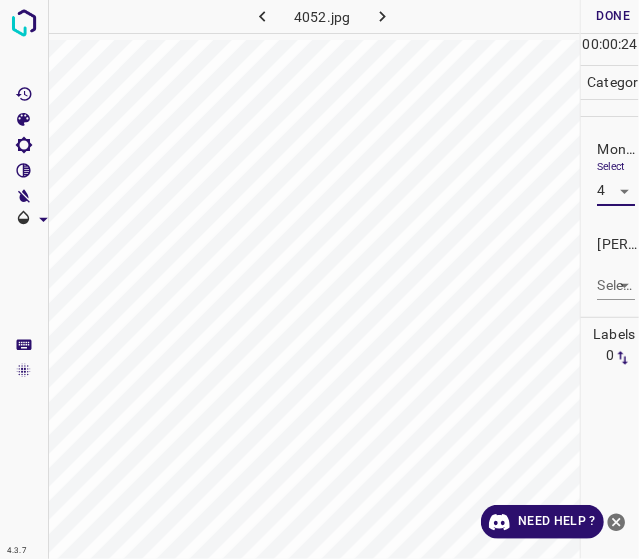 click on "4.3.7 4052.jpg Done Skip 0 00   : 00   : 24   Categories Monk *  Select 4 4  Fitzpatrick *  Select ​ Labels   0 Categories 1 Monk 2  Fitzpatrick Tools Space Change between modes (Draw & Edit) I Auto labeling R Restore zoom M Zoom in N Zoom out Delete Delete selecte label Filters Z Restore filters X Saturation filter C Brightness filter V Contrast filter B Gray scale filter General O Download Need Help ? - Text - Hide - Delete" at bounding box center [319, 279] 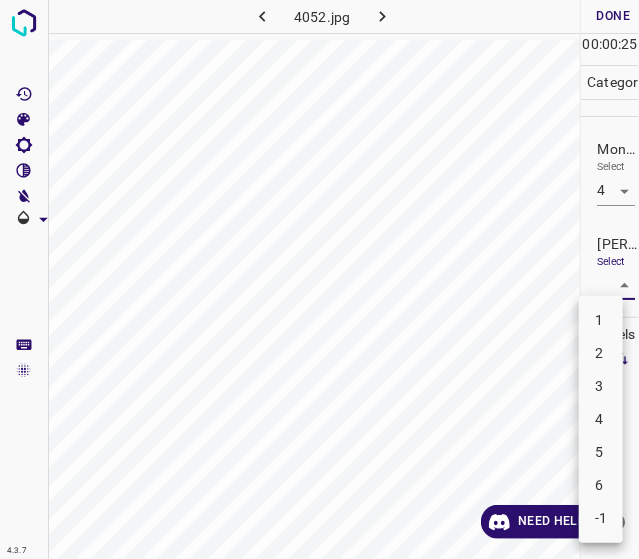 click on "2" at bounding box center (601, 353) 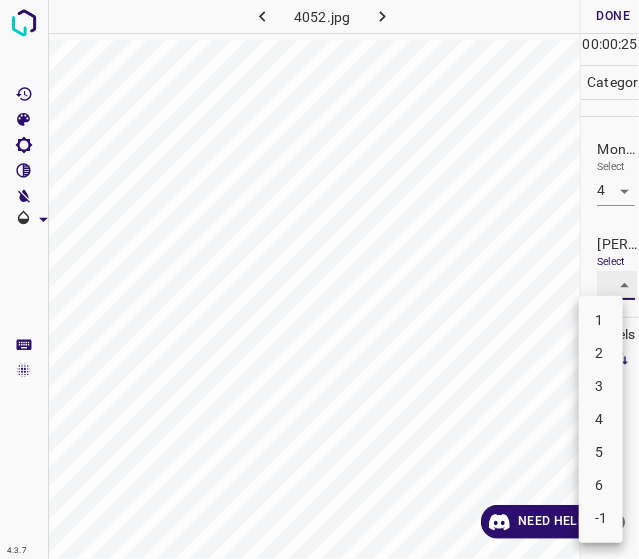 type on "2" 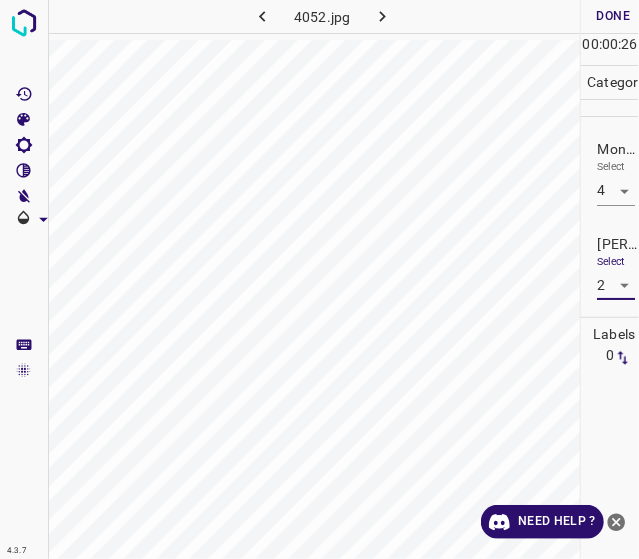 type 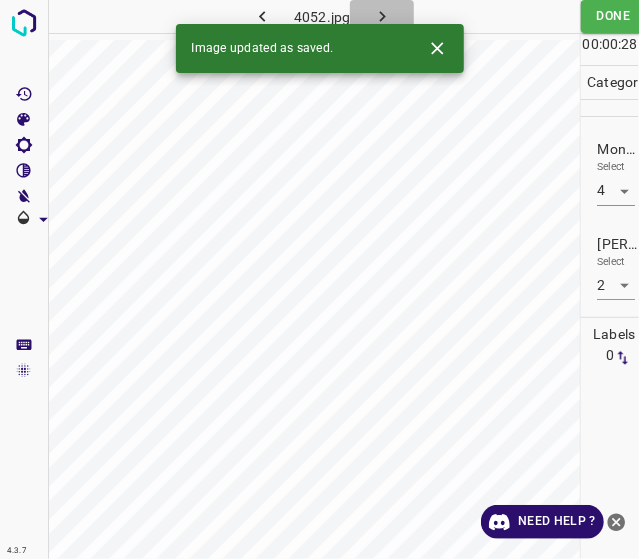 click 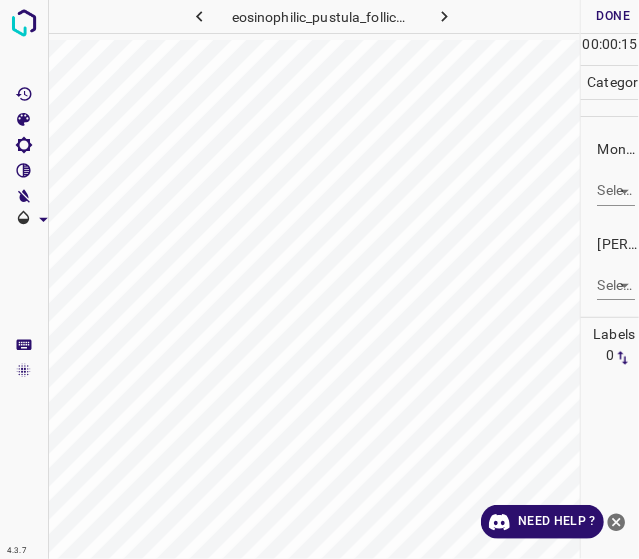 click on "4.3.7 eosinophilic_pustula_folliculitis22.jpg Done Skip 0 00   : 00   : 15   Categories Monk *  Select ​  Fitzpatrick *  Select ​ Labels   0 Categories 1 Monk 2  Fitzpatrick Tools Space Change between modes (Draw & Edit) I Auto labeling R Restore zoom M Zoom in N Zoom out Delete Delete selecte label Filters Z Restore filters X Saturation filter C Brightness filter V Contrast filter B Gray scale filter General O Download Need Help ? - Text - Hide - Delete" at bounding box center (319, 279) 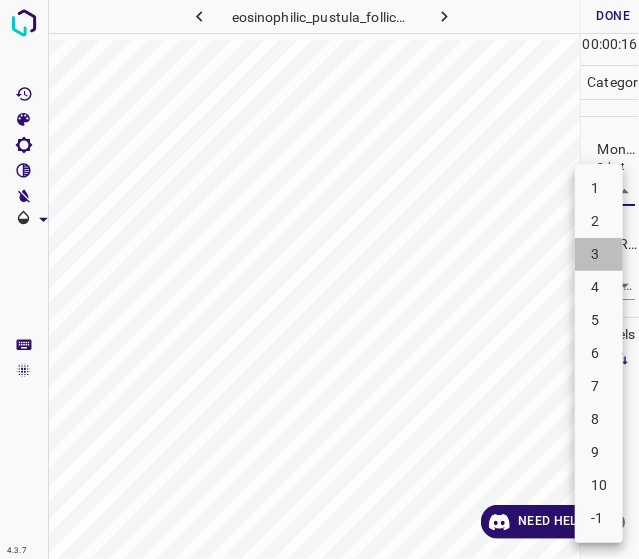 click on "3" at bounding box center [599, 254] 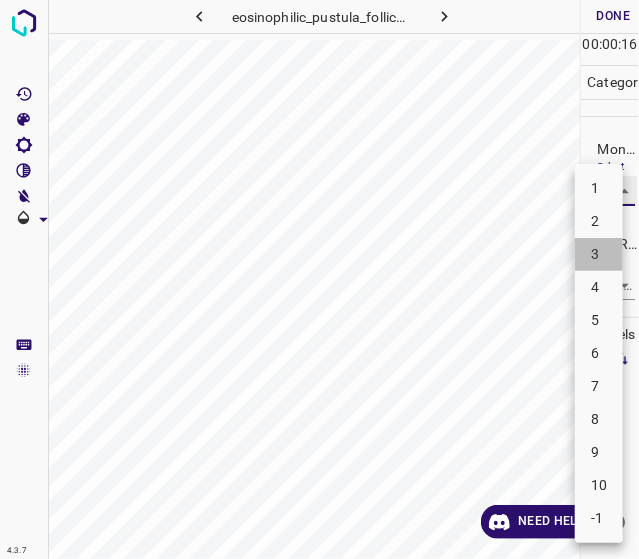 type on "3" 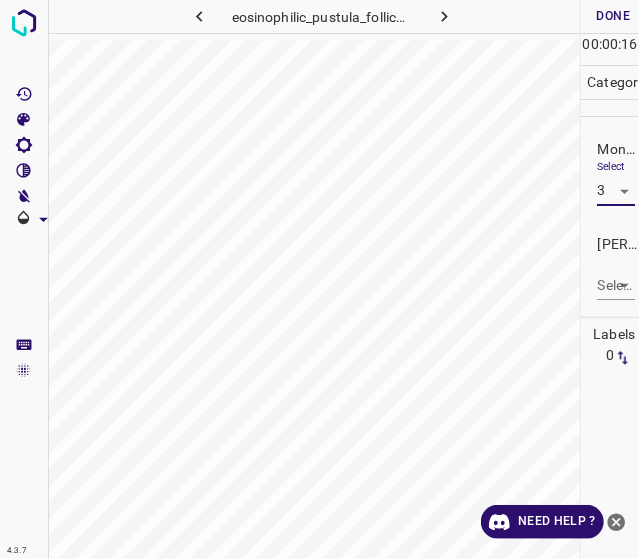 click on "4.3.7 eosinophilic_pustula_folliculitis22.jpg Done Skip 0 00   : 00   : 16   Categories Monk *  Select 3 3  Fitzpatrick *  Select ​ Labels   0 Categories 1 Monk 2  Fitzpatrick Tools Space Change between modes (Draw & Edit) I Auto labeling R Restore zoom M Zoom in N Zoom out Delete Delete selecte label Filters Z Restore filters X Saturation filter C Brightness filter V Contrast filter B Gray scale filter General O Download Need Help ? - Text - Hide - Delete" at bounding box center [319, 279] 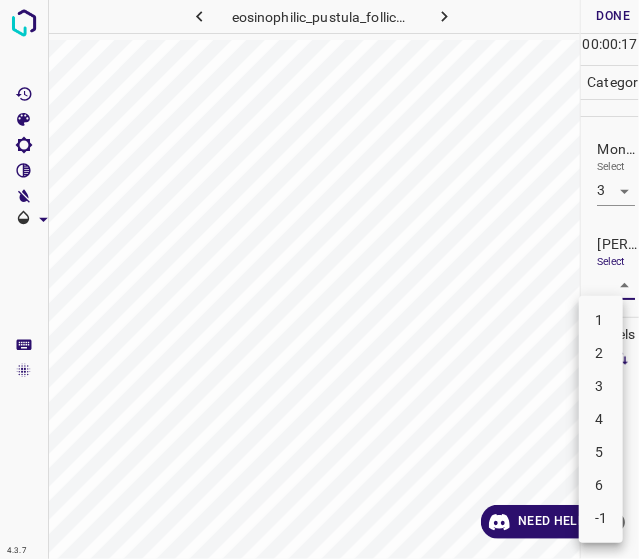click on "2" at bounding box center (601, 353) 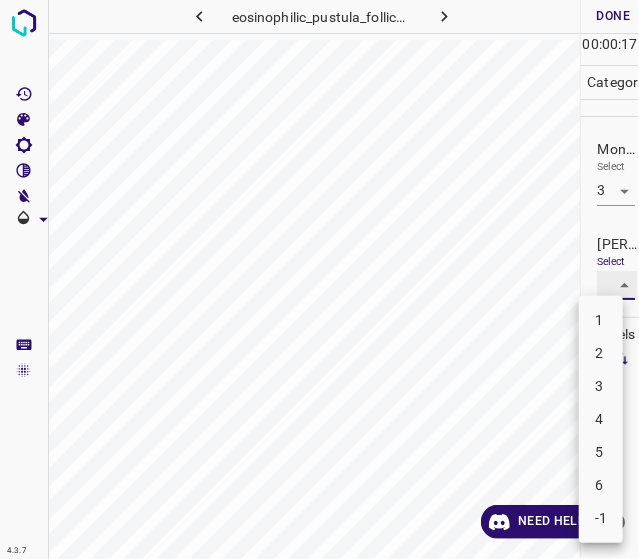 type on "2" 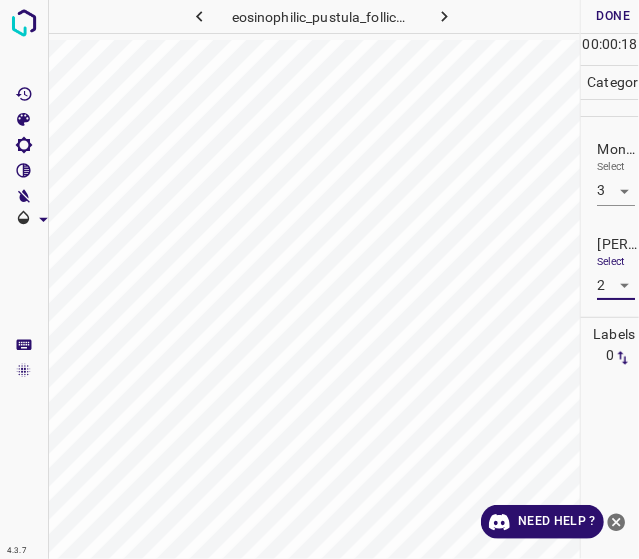 click on "Done" at bounding box center [613, 16] 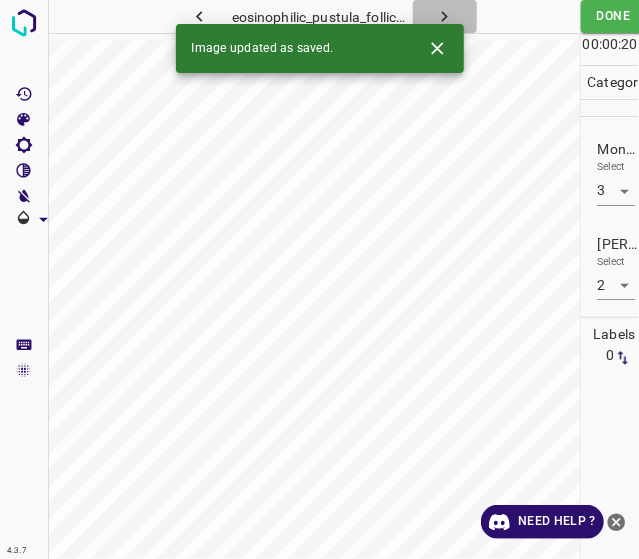 click at bounding box center (445, 16) 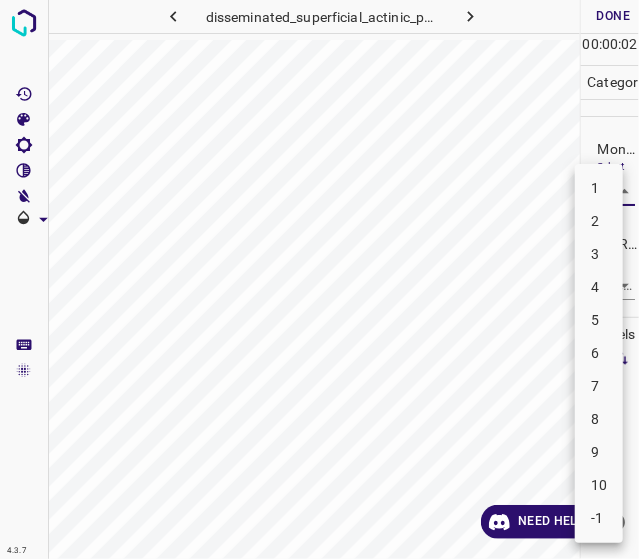 click on "4.3.7 disseminated_superficial_actinic_porokeratosis59.jpg Done Skip 0 00   : 00   : 02   Categories Monk *  Select ​  Fitzpatrick *  Select ​ Labels   0 Categories 1 Monk 2  Fitzpatrick Tools Space Change between modes (Draw & Edit) I Auto labeling R Restore zoom M Zoom in N Zoom out Delete Delete selecte label Filters Z Restore filters X Saturation filter C Brightness filter V Contrast filter B Gray scale filter General O Download Need Help ? - Text - Hide - Delete 1 2 3 4 5 6 7 8 9 10 -1" at bounding box center (319, 279) 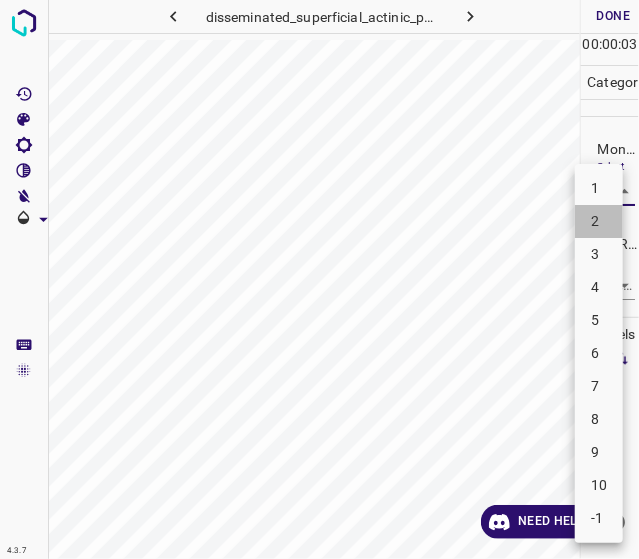 click on "2" at bounding box center [599, 221] 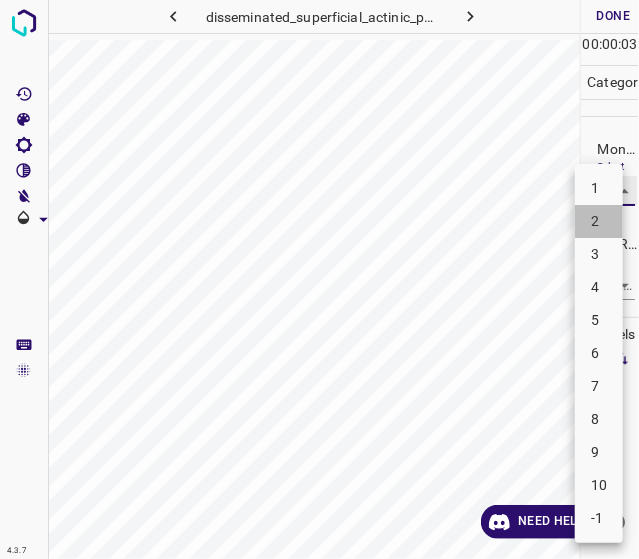 type on "2" 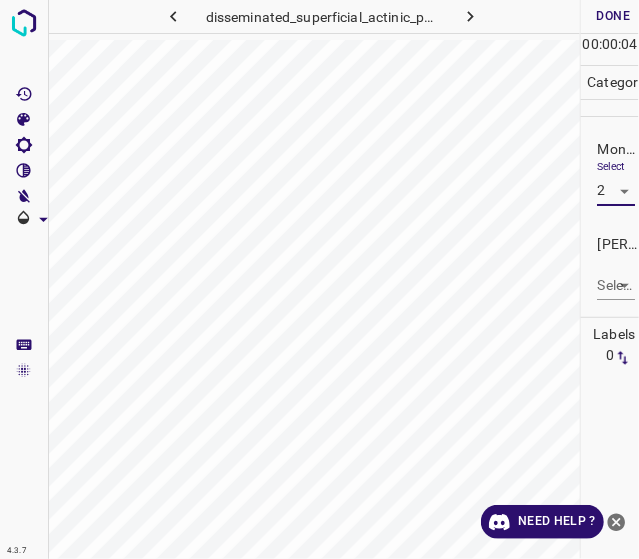 click on "4.3.7 disseminated_superficial_actinic_porokeratosis59.jpg Done Skip 0 00   : 00   : 04   Categories Monk *  Select 2 2  Fitzpatrick *  Select ​ Labels   0 Categories 1 Monk 2  Fitzpatrick Tools Space Change between modes (Draw & Edit) I Auto labeling R Restore zoom M Zoom in N Zoom out Delete Delete selecte label Filters Z Restore filters X Saturation filter C Brightness filter V Contrast filter B Gray scale filter General O Download Need Help ? - Text - Hide - Delete" at bounding box center (319, 279) 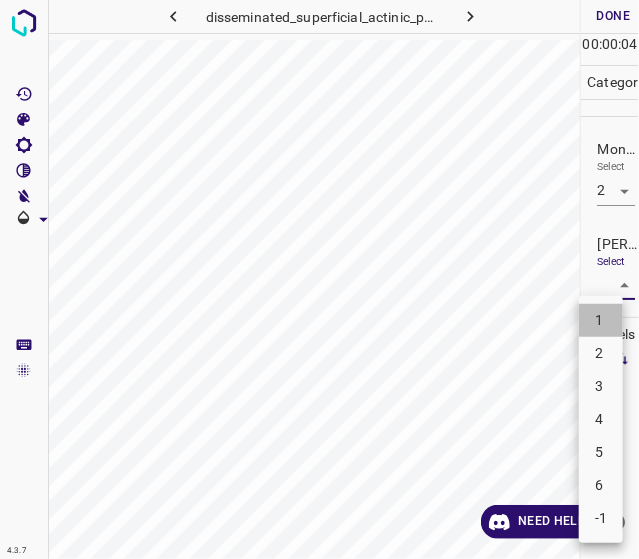 click on "1" at bounding box center (601, 320) 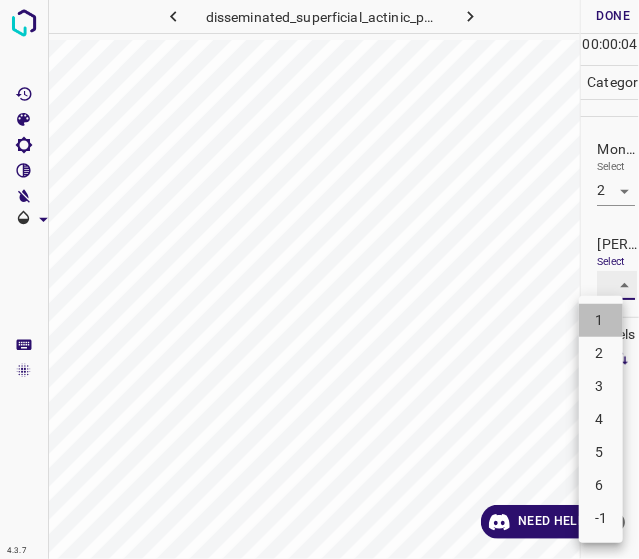 type on "1" 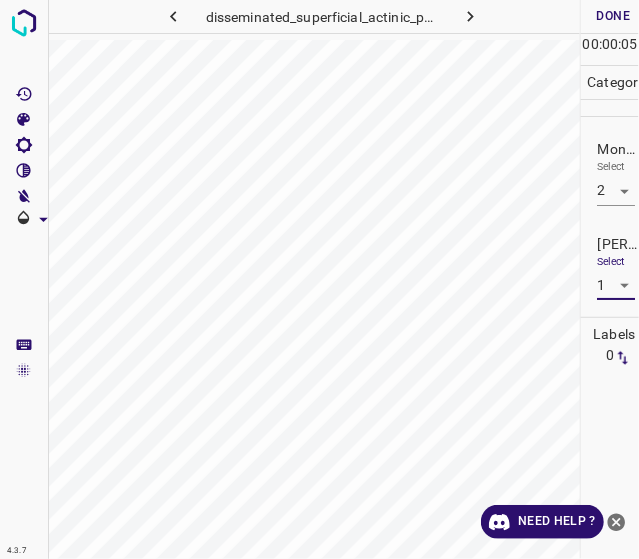 click on "Done" at bounding box center [613, 16] 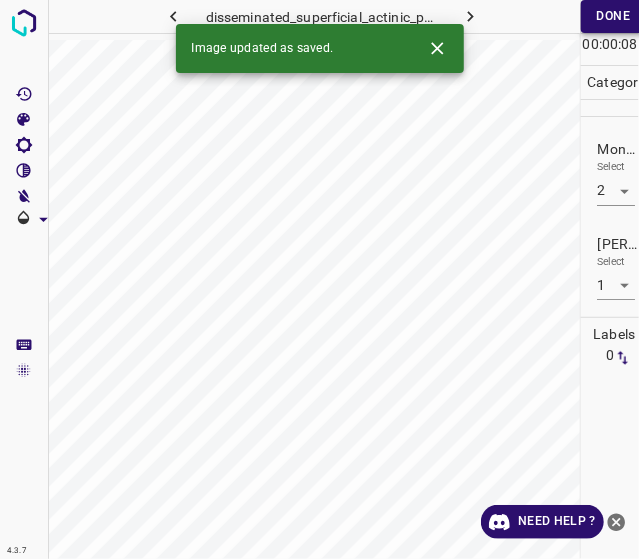 drag, startPoint x: 466, startPoint y: 19, endPoint x: 586, endPoint y: 17, distance: 120.01666 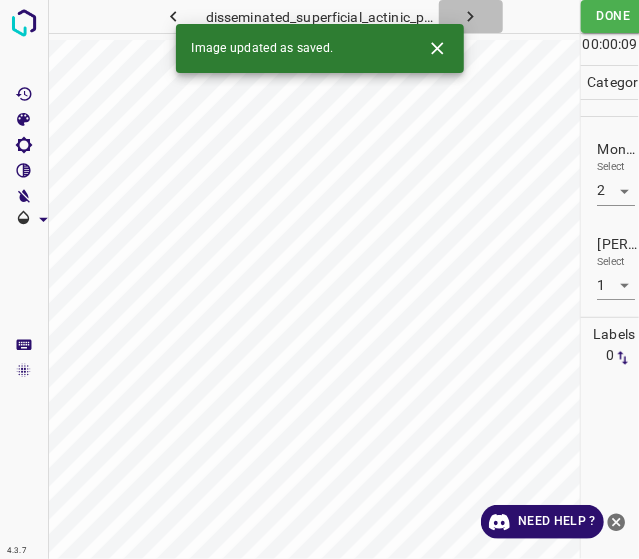 click at bounding box center [471, 16] 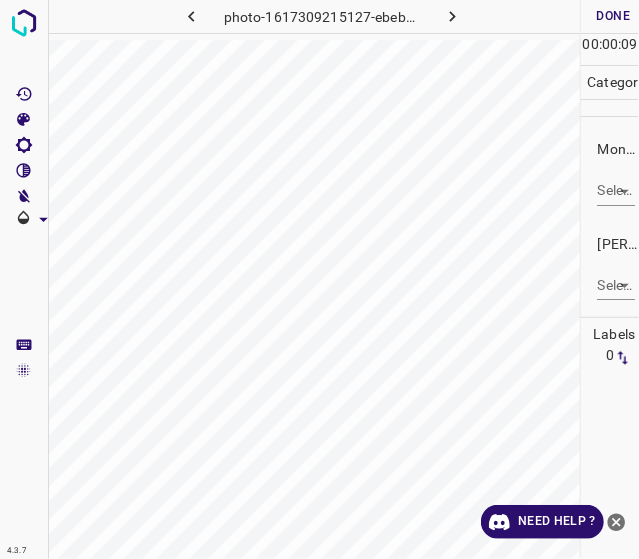 click on "4.3.7 photo-1617309215127-ebeb4eddeba5.jfif Done Skip 0 00   : 00   : 09   Categories Monk *  Select ​  Fitzpatrick *  Select ​ Labels   0 Categories 1 Monk 2  Fitzpatrick Tools Space Change between modes (Draw & Edit) I Auto labeling R Restore zoom M Zoom in N Zoom out Delete Delete selecte label Filters Z Restore filters X Saturation filter C Brightness filter V Contrast filter B Gray scale filter General O Download Need Help ? - Text - Hide - Delete" at bounding box center [319, 279] 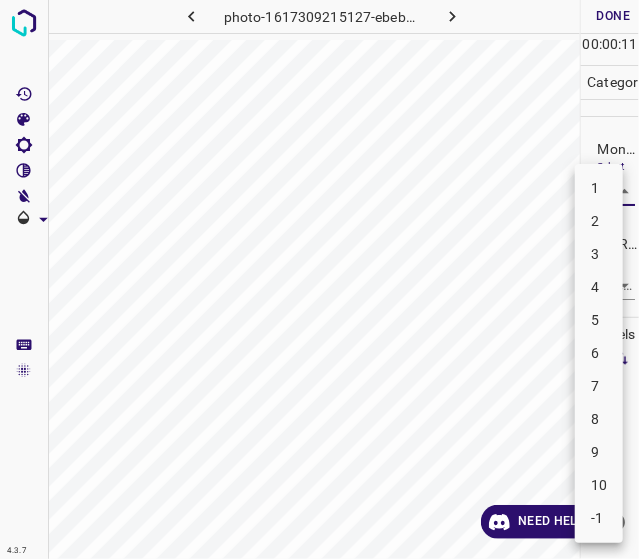 click on "-1" at bounding box center (599, 518) 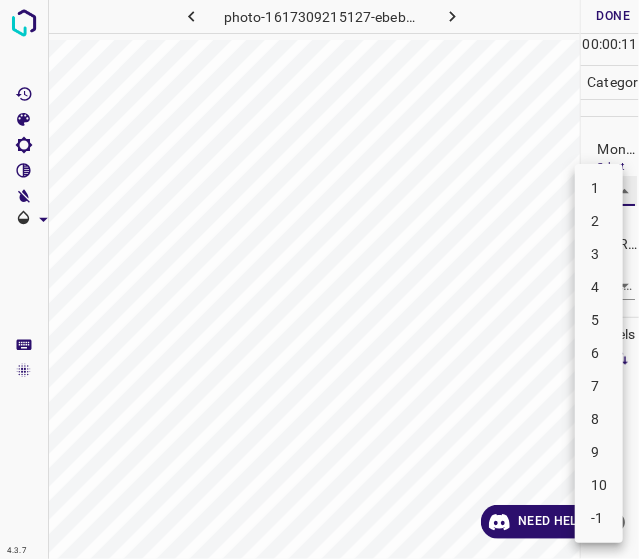 type on "-1" 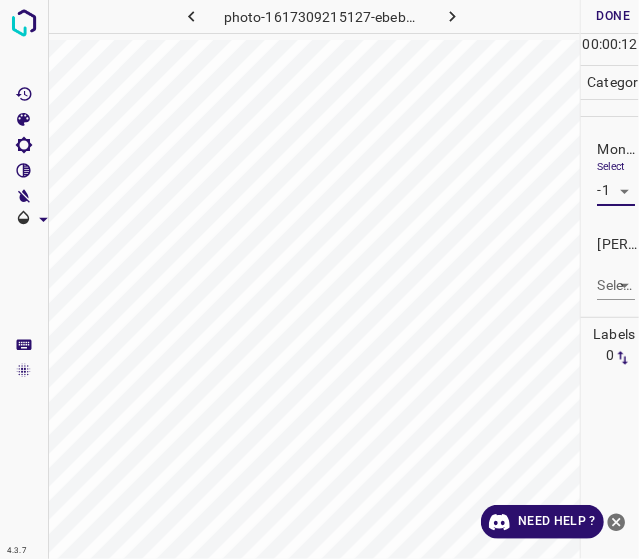 click on "4.3.7 photo-1617309215127-ebeb4eddeba5.jfif Done Skip 0 00   : 00   : 12   Categories Monk *  Select -1 -1  Fitzpatrick *  Select ​ Labels   0 Categories 1 Monk 2  Fitzpatrick Tools Space Change between modes (Draw & Edit) I Auto labeling R Restore zoom M Zoom in N Zoom out Delete Delete selecte label Filters Z Restore filters X Saturation filter C Brightness filter V Contrast filter B Gray scale filter General O Download Need Help ? - Text - Hide - Delete" at bounding box center [319, 279] 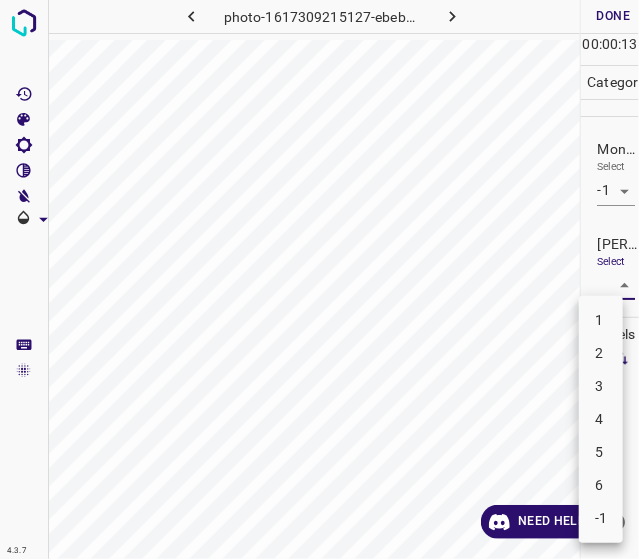 click at bounding box center [319, 279] 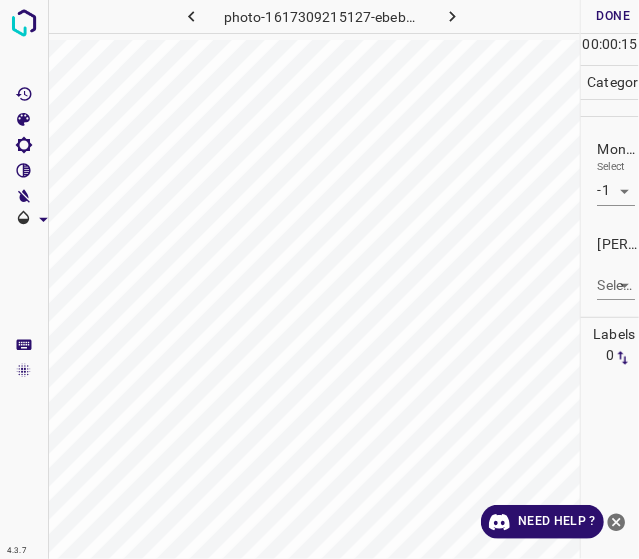 click 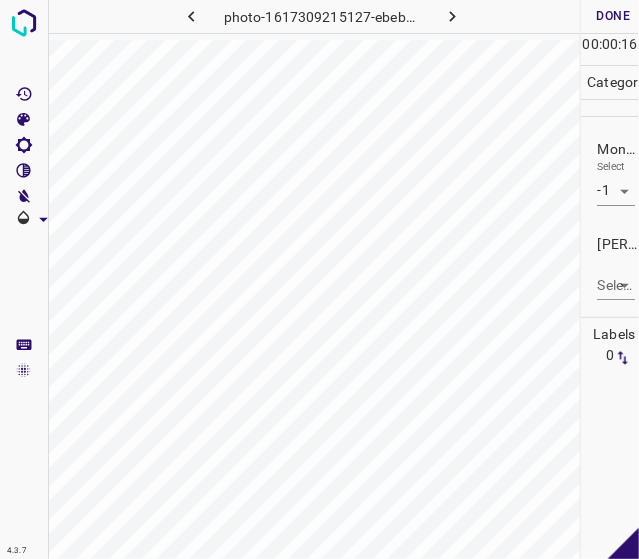 click on "4.3.7 photo-1617309215127-ebeb4eddeba5.jfif Done Skip 0 00   : 00   : 16   Categories Monk *  Select -1 -1  Fitzpatrick *  Select ​ Labels   0 Categories 1 Monk 2  Fitzpatrick Tools Space Change between modes (Draw & Edit) I Auto labeling R Restore zoom M Zoom in N Zoom out Delete Delete selecte label Filters Z Restore filters X Saturation filter C Brightness filter V Contrast filter B Gray scale filter General O Download - Text - Hide - Delete" at bounding box center (319, 279) 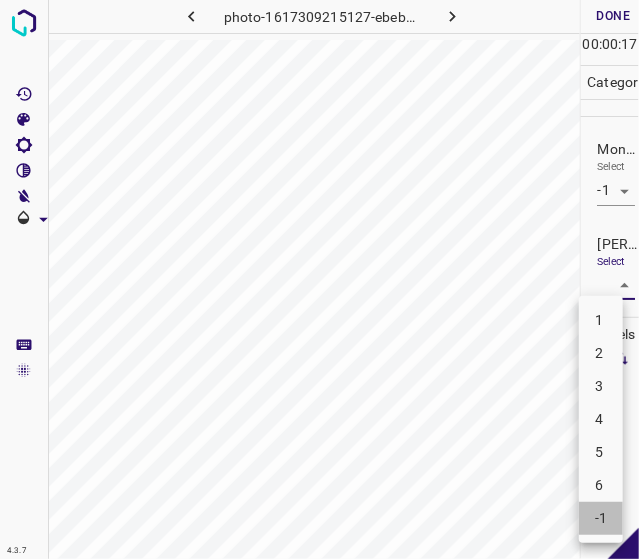 click on "-1" at bounding box center [601, 518] 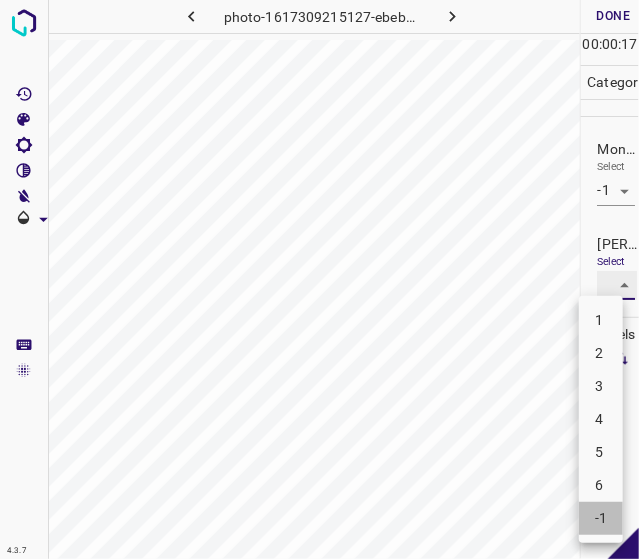 type on "-1" 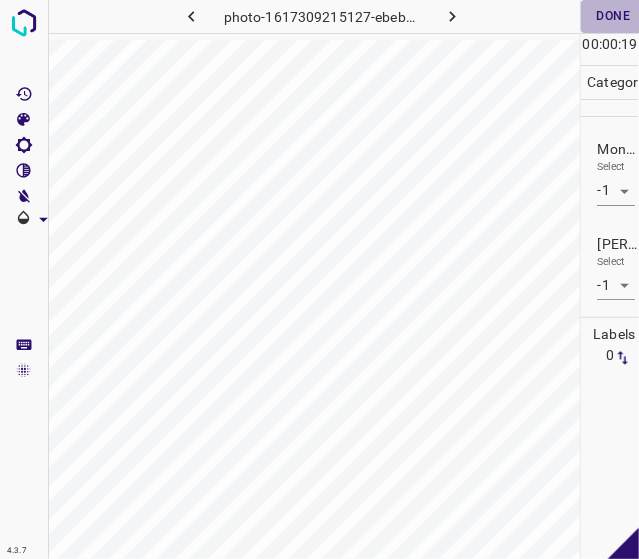 click on "Done" at bounding box center (613, 16) 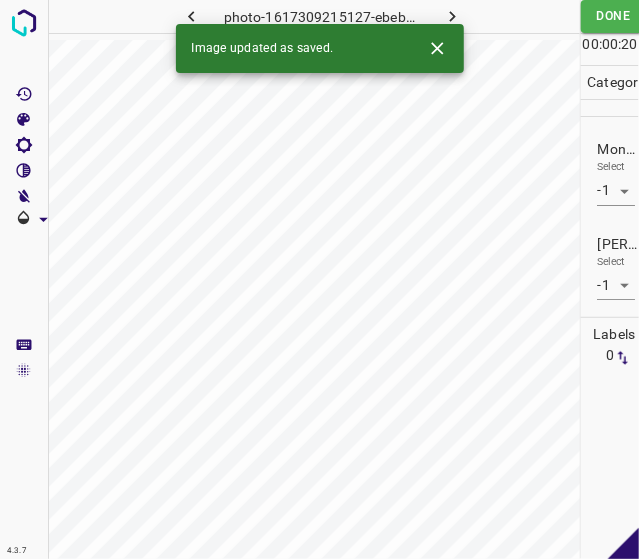 click at bounding box center [453, 16] 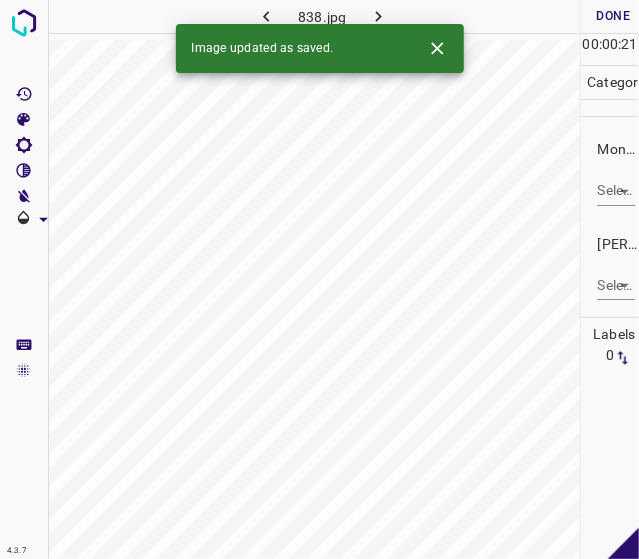 click on "4.3.7 838.jpg Done Skip 0 00   : 00   : 21   Categories Monk *  Select ​  Fitzpatrick *  Select ​ Labels   0 Categories 1 Monk 2  Fitzpatrick Tools Space Change between modes (Draw & Edit) I Auto labeling R Restore zoom M Zoom in N Zoom out Delete Delete selecte label Filters Z Restore filters X Saturation filter C Brightness filter V Contrast filter B Gray scale filter General O Download Image updated as saved. - Text - Hide - Delete" at bounding box center [319, 279] 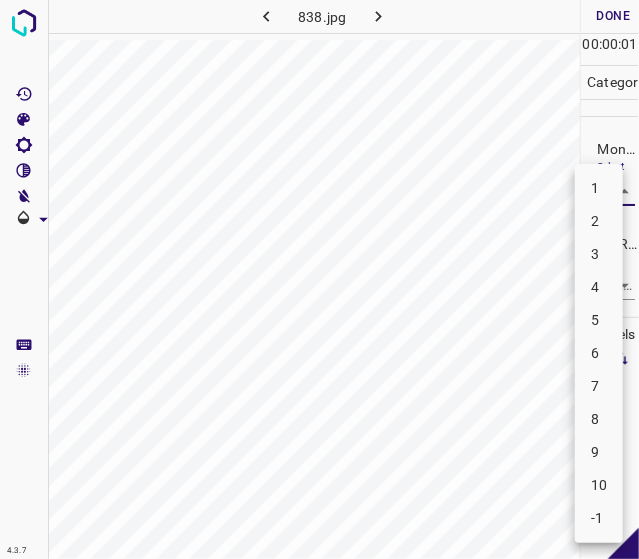 click on "3" at bounding box center [599, 254] 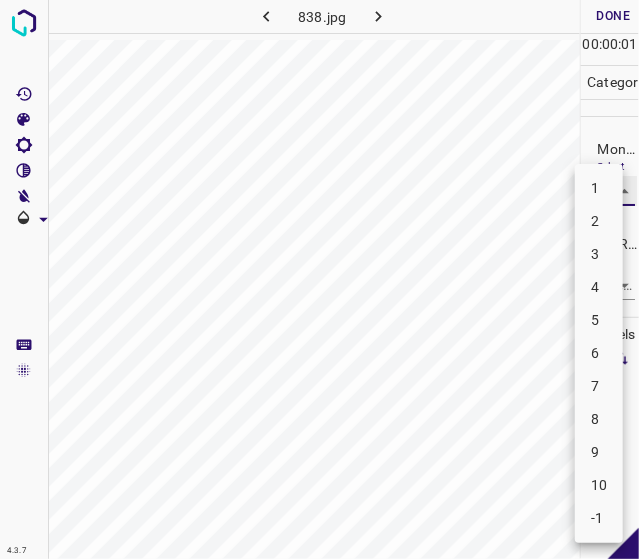 type on "3" 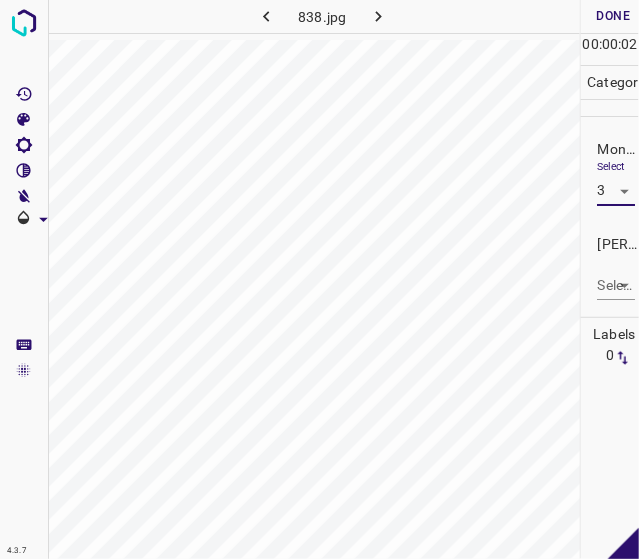 click on "4.3.7 838.jpg Done Skip 0 00   : 00   : 02   Categories Monk *  Select 3 3  Fitzpatrick *  Select ​ Labels   0 Categories 1 Monk 2  Fitzpatrick Tools Space Change between modes (Draw & Edit) I Auto labeling R Restore zoom M Zoom in N Zoom out Delete Delete selecte label Filters Z Restore filters X Saturation filter C Brightness filter V Contrast filter B Gray scale filter General O Download - Text - Hide - Delete" at bounding box center [319, 279] 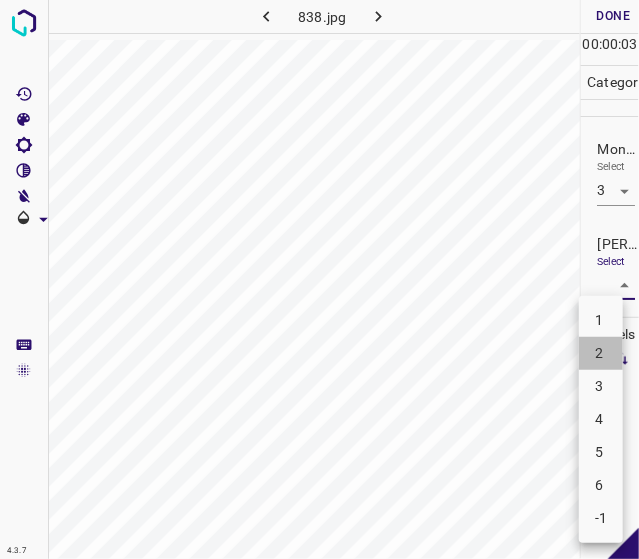 click on "2" at bounding box center (601, 353) 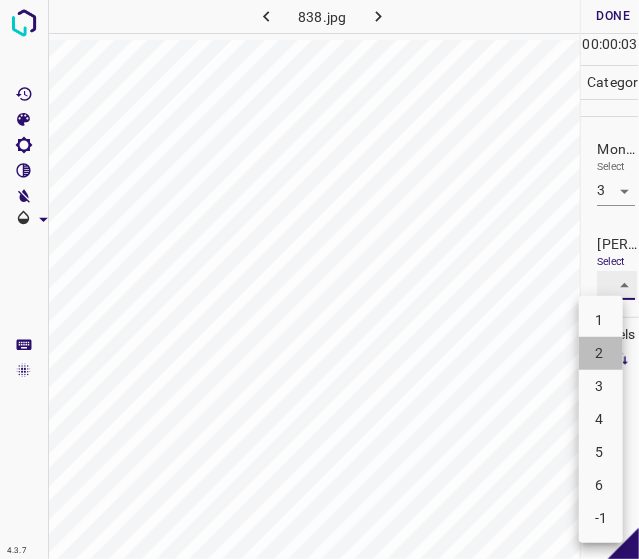 type on "2" 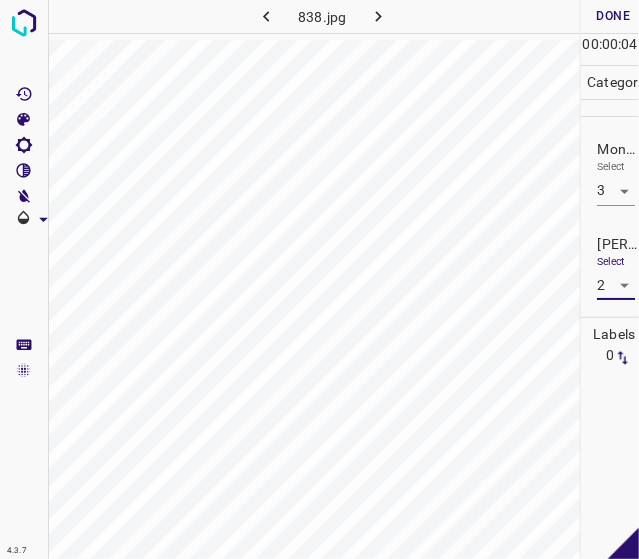 click on "Done" at bounding box center [613, 16] 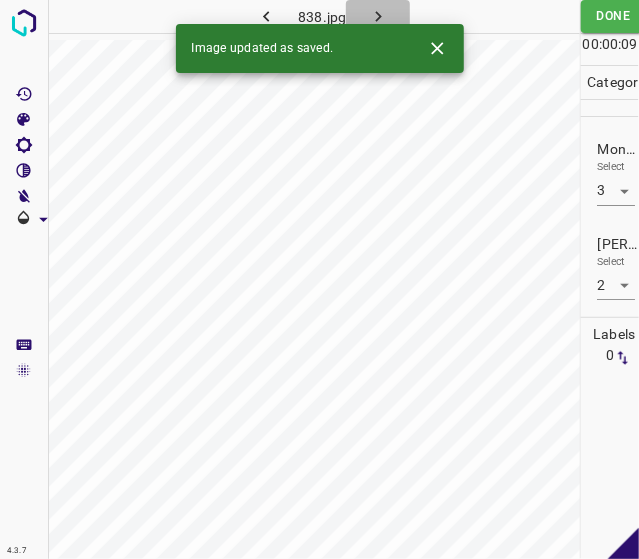 click at bounding box center [378, 16] 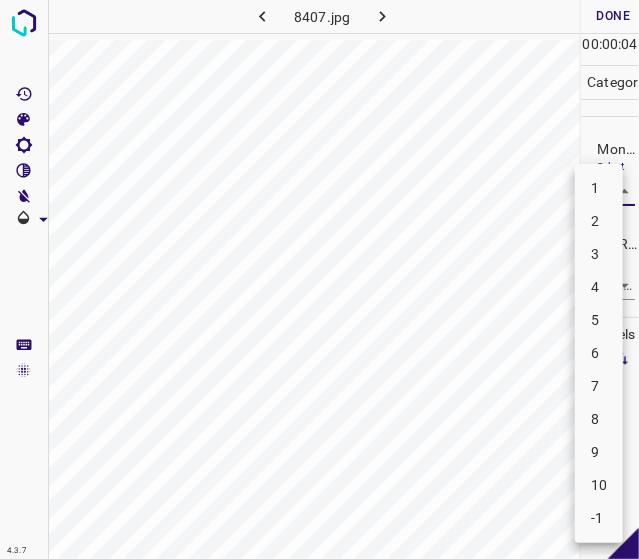 click on "4.3.7 8407.jpg Done Skip 0 00   : 00   : 04   Categories Monk *  Select ​  Fitzpatrick *  Select ​ Labels   0 Categories 1 Monk 2  Fitzpatrick Tools Space Change between modes (Draw & Edit) I Auto labeling R Restore zoom M Zoom in N Zoom out Delete Delete selecte label Filters Z Restore filters X Saturation filter C Brightness filter V Contrast filter B Gray scale filter General O Download - Text - Hide - Delete 1 2 3 4 5 6 7 8 9 10 -1" at bounding box center (319, 279) 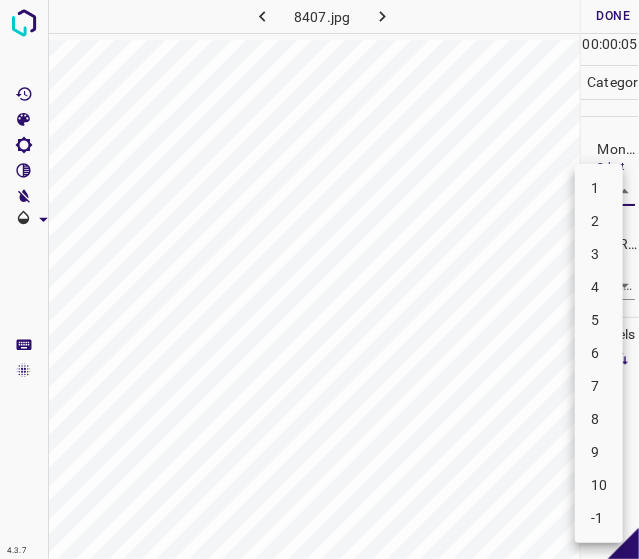 click on "5" at bounding box center [599, 320] 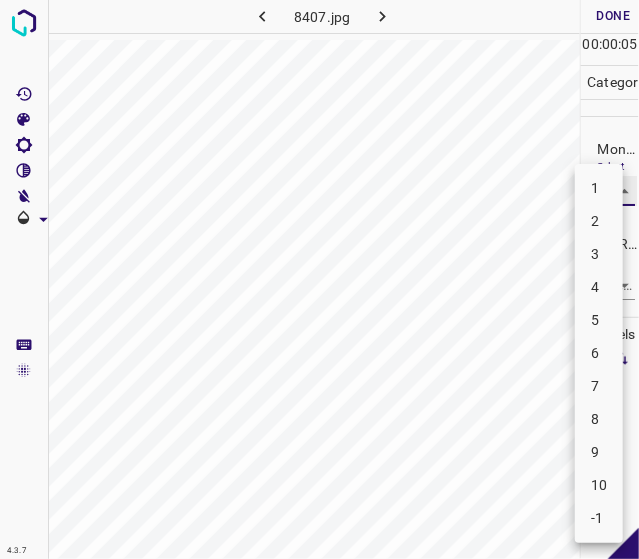 type on "5" 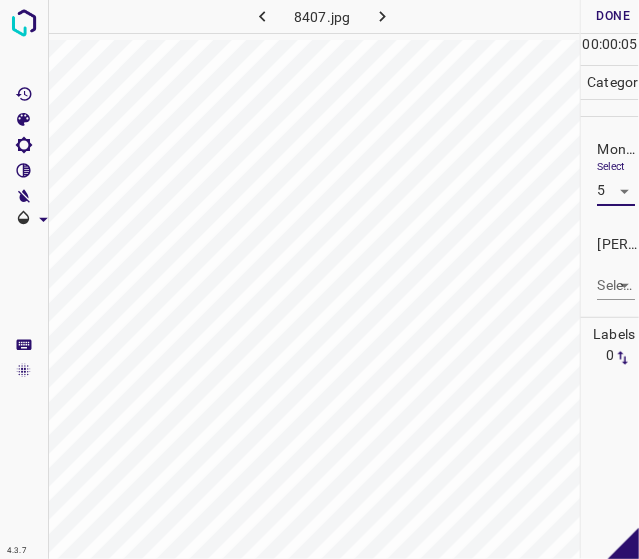 click on "4.3.7 8407.jpg Done Skip 0 00   : 00   : 05   Categories Monk *  Select 5 5  Fitzpatrick *  Select ​ Labels   0 Categories 1 Monk 2  Fitzpatrick Tools Space Change between modes (Draw & Edit) I Auto labeling R Restore zoom M Zoom in N Zoom out Delete Delete selecte label Filters Z Restore filters X Saturation filter C Brightness filter V Contrast filter B Gray scale filter General O Download - Text - Hide - Delete" at bounding box center [319, 279] 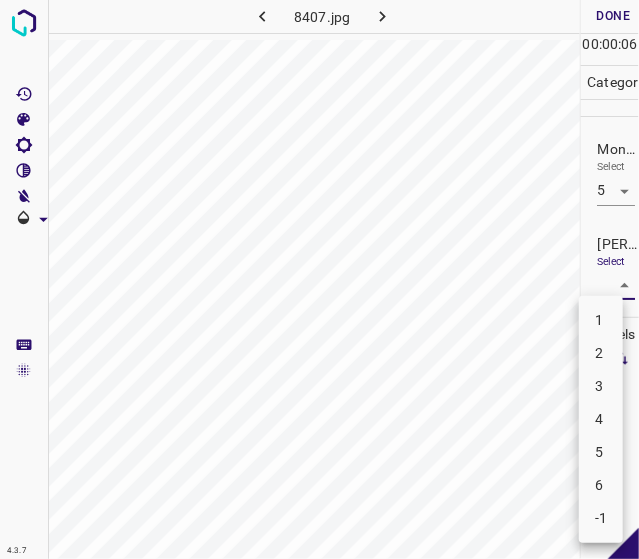 click on "3" at bounding box center [601, 386] 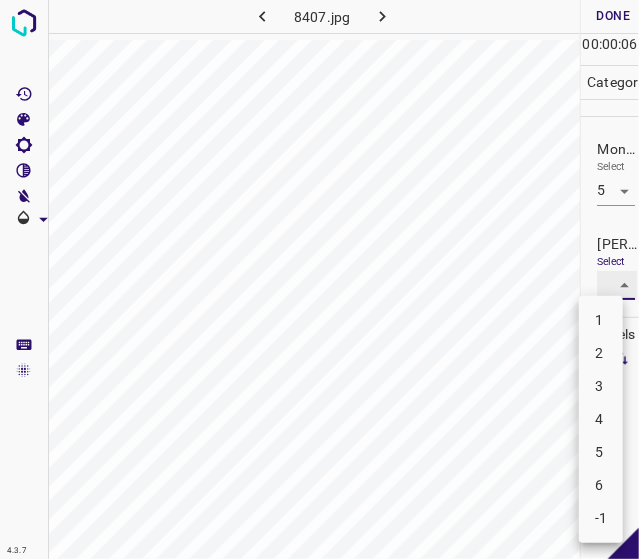 type on "3" 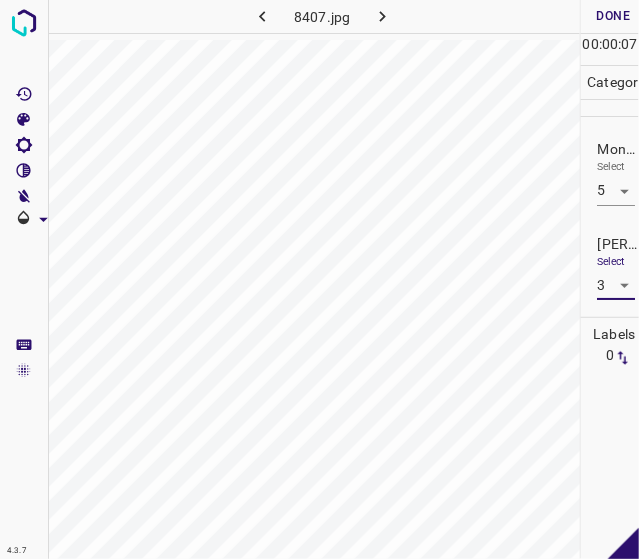 click on "Done" at bounding box center [613, 16] 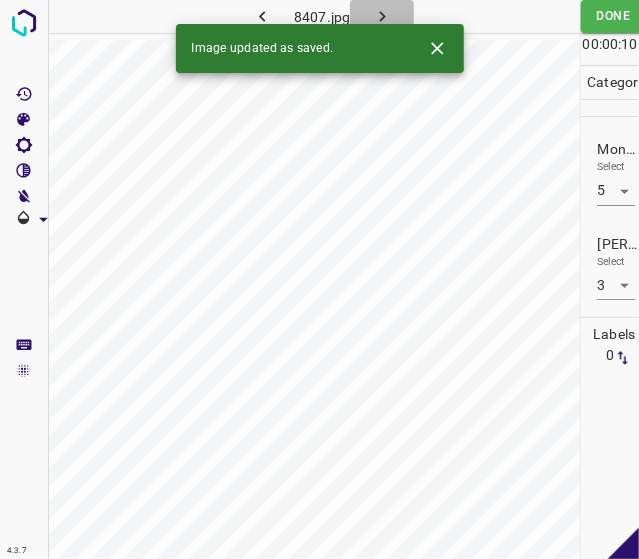 click at bounding box center [382, 16] 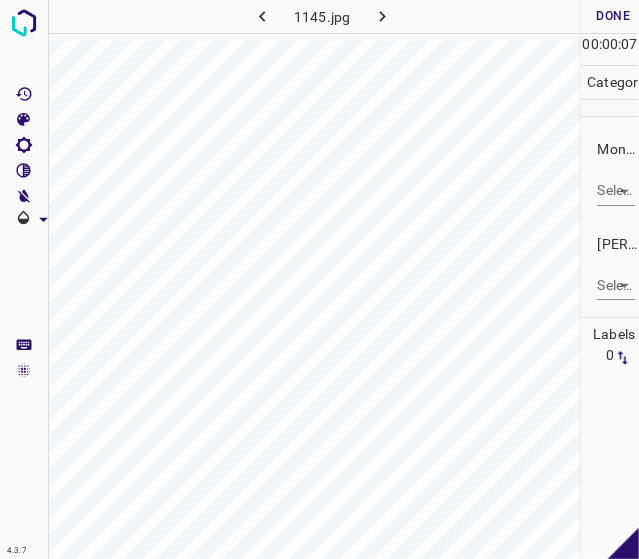 click on "4.3.7 1145.jpg Done Skip 0 00   : 00   : 07   Categories Monk *  Select ​  Fitzpatrick *  Select ​ Labels   0 Categories 1 Monk 2  Fitzpatrick Tools Space Change between modes (Draw & Edit) I Auto labeling R Restore zoom M Zoom in N Zoom out Delete Delete selecte label Filters Z Restore filters X Saturation filter C Brightness filter V Contrast filter B Gray scale filter General O Download - Text - Hide - Delete" at bounding box center (319, 279) 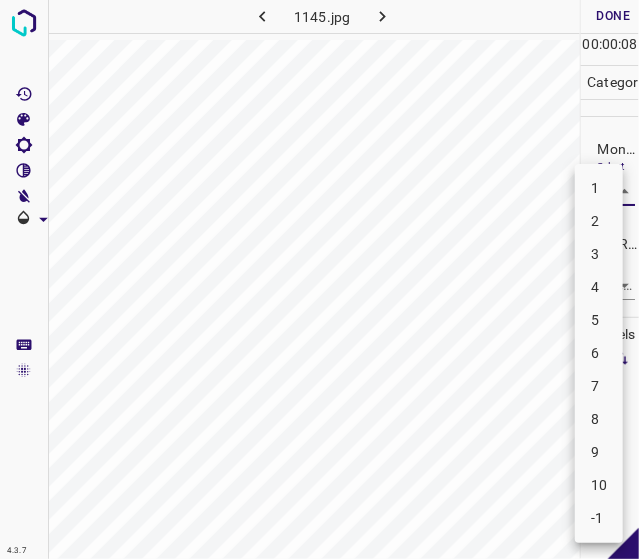 click on "6" at bounding box center (599, 353) 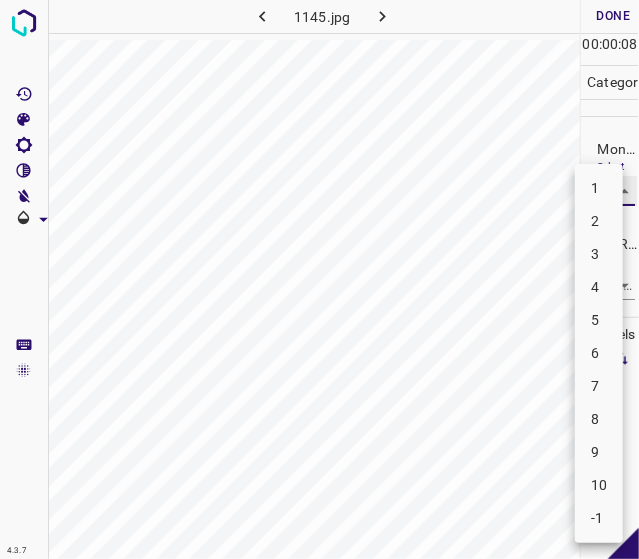 type on "6" 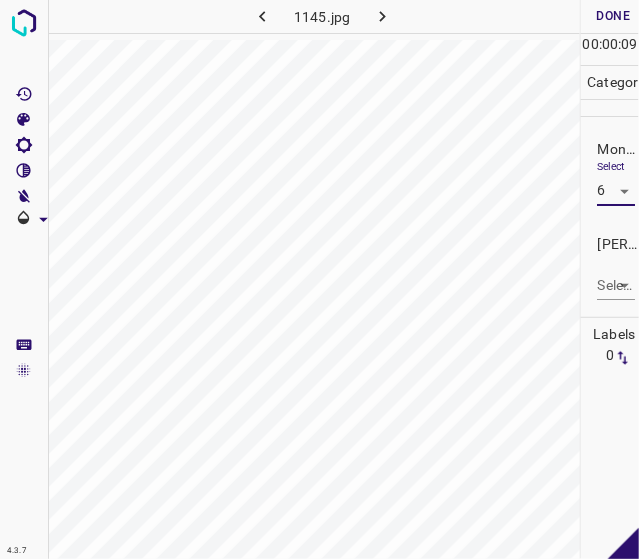 click on "4.3.7 1145.jpg Done Skip 0 00   : 00   : 09   Categories Monk *  Select 6 6  Fitzpatrick *  Select ​ Labels   0 Categories 1 Monk 2  Fitzpatrick Tools Space Change between modes (Draw & Edit) I Auto labeling R Restore zoom M Zoom in N Zoom out Delete Delete selecte label Filters Z Restore filters X Saturation filter C Brightness filter V Contrast filter B Gray scale filter General O Download - Text - Hide - Delete" at bounding box center (319, 279) 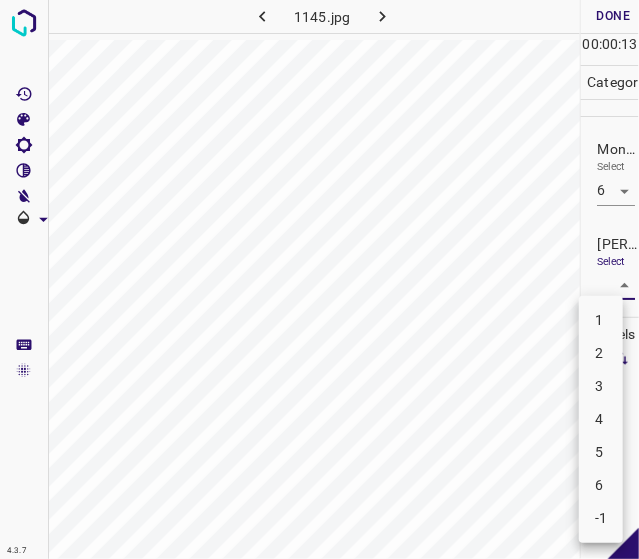 click on "4" at bounding box center (601, 419) 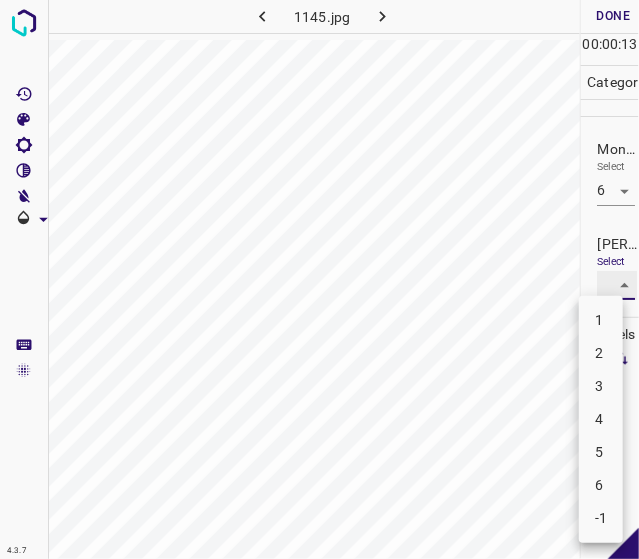 type on "4" 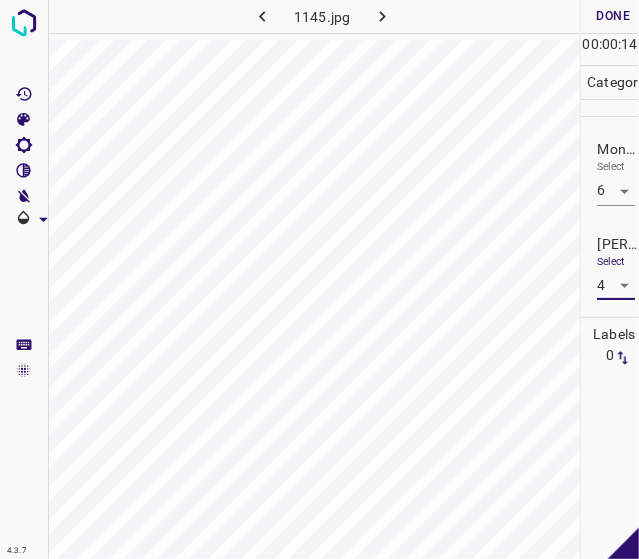 click on "Done" at bounding box center (613, 16) 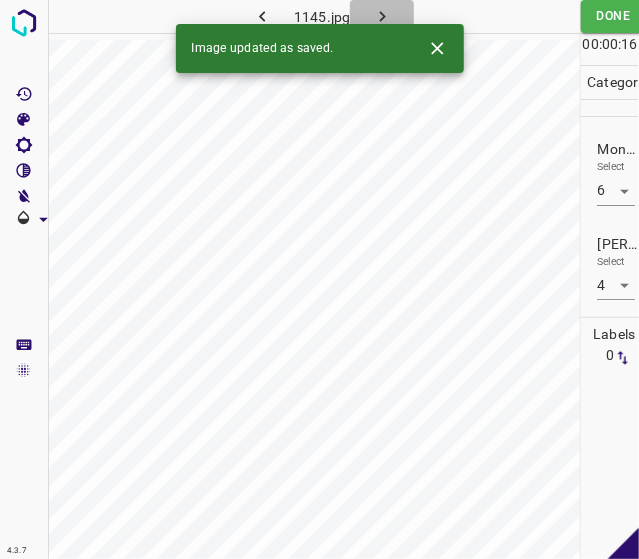 click 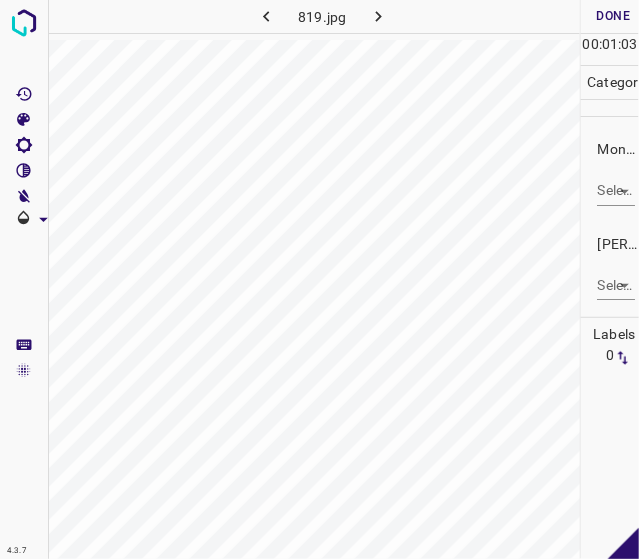click on "4.3.7 819.jpg Done Skip 0 00   : 01   : 03   Categories Monk *  Select ​  Fitzpatrick *  Select ​ Labels   0 Categories 1 Monk 2  Fitzpatrick Tools Space Change between modes (Draw & Edit) I Auto labeling R Restore zoom M Zoom in N Zoom out Delete Delete selecte label Filters Z Restore filters X Saturation filter C Brightness filter V Contrast filter B Gray scale filter General O Download - Text - Hide - Delete" at bounding box center (319, 279) 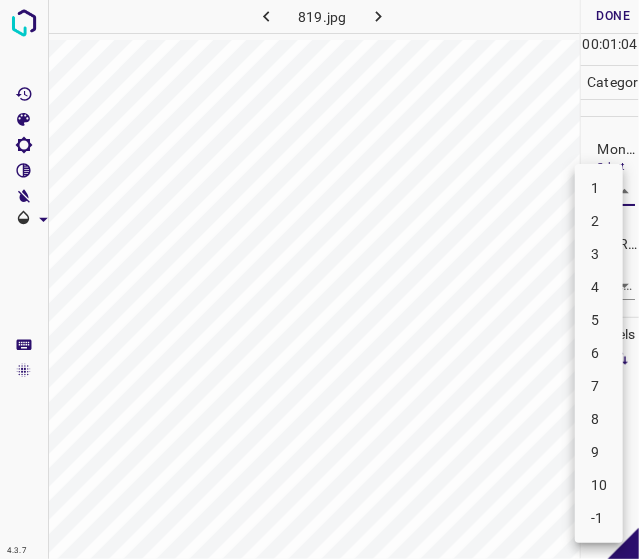 click on "5" at bounding box center (599, 320) 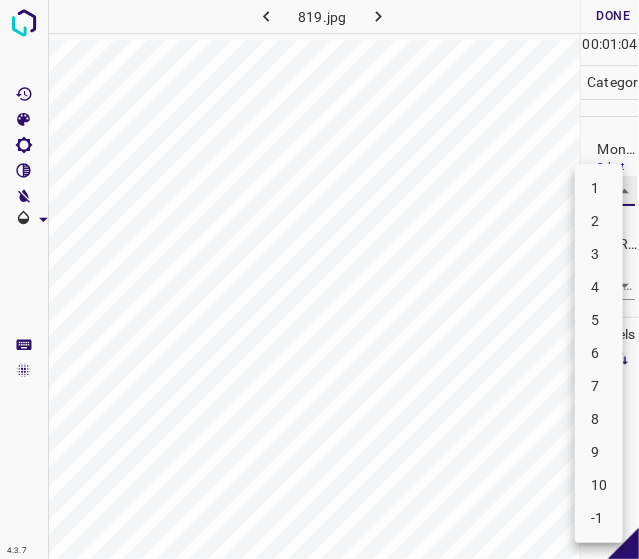 type on "5" 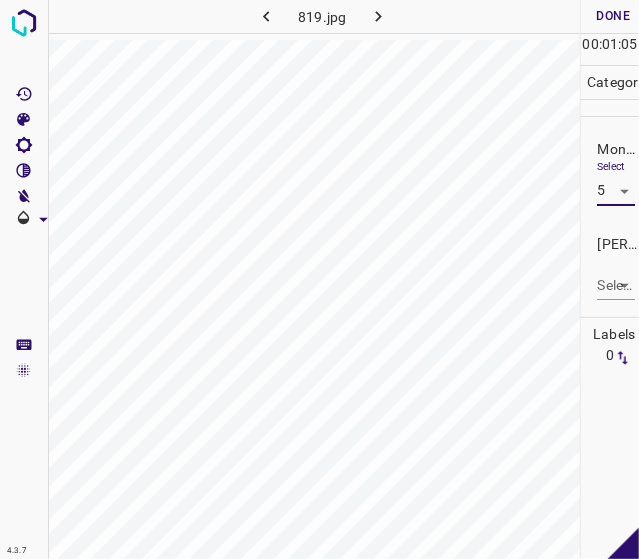 click on "4.3.7 819.jpg Done Skip 0 00   : 01   : 05   Categories Monk *  Select 5 5  Fitzpatrick *  Select ​ Labels   0 Categories 1 Monk 2  Fitzpatrick Tools Space Change between modes (Draw & Edit) I Auto labeling R Restore zoom M Zoom in N Zoom out Delete Delete selecte label Filters Z Restore filters X Saturation filter C Brightness filter V Contrast filter B Gray scale filter General O Download - Text - Hide - Delete" at bounding box center [319, 279] 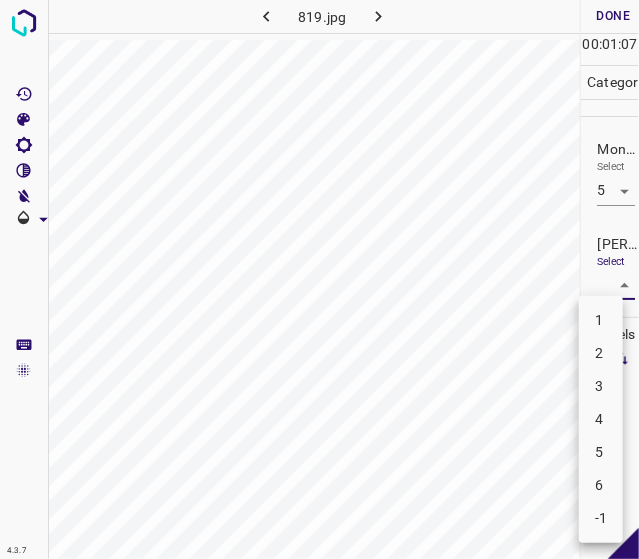click on "3" at bounding box center (601, 386) 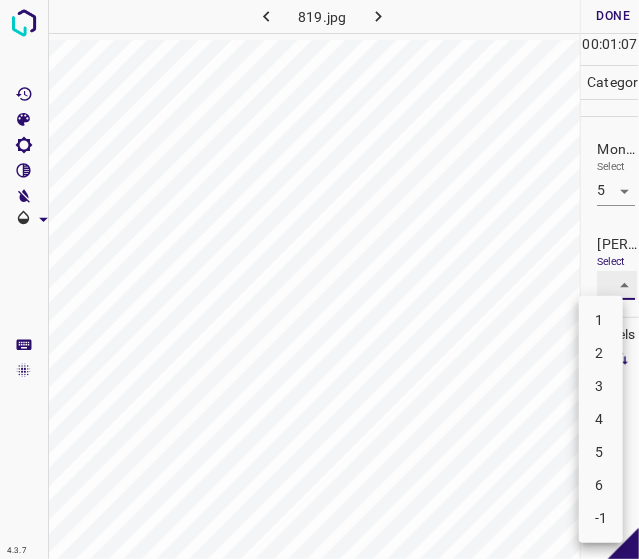 type on "3" 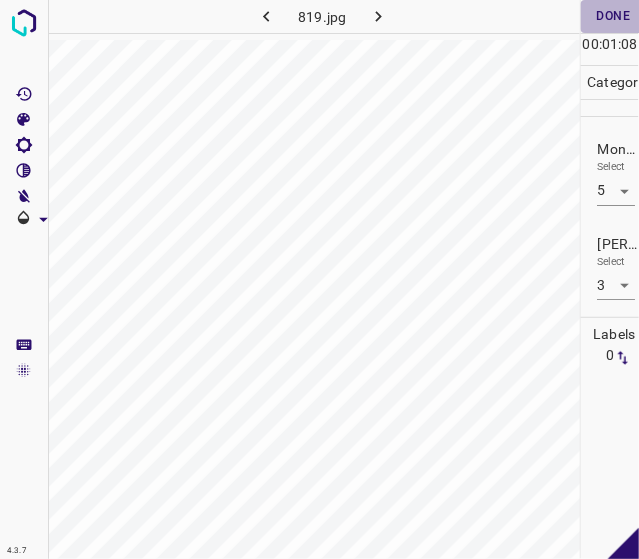 click on "Done" at bounding box center [613, 16] 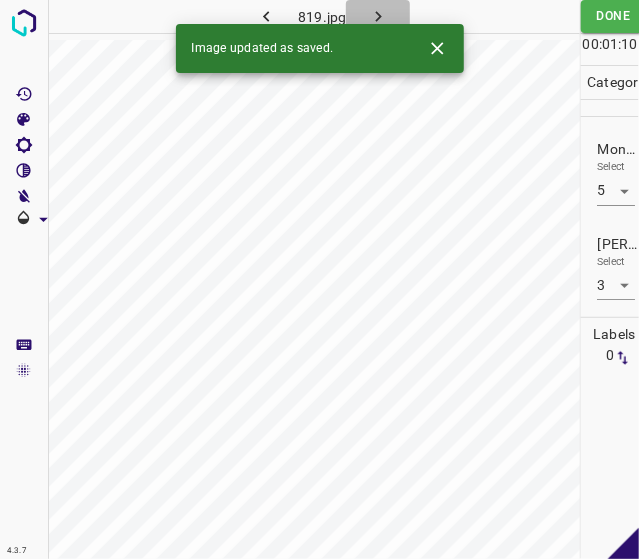 click 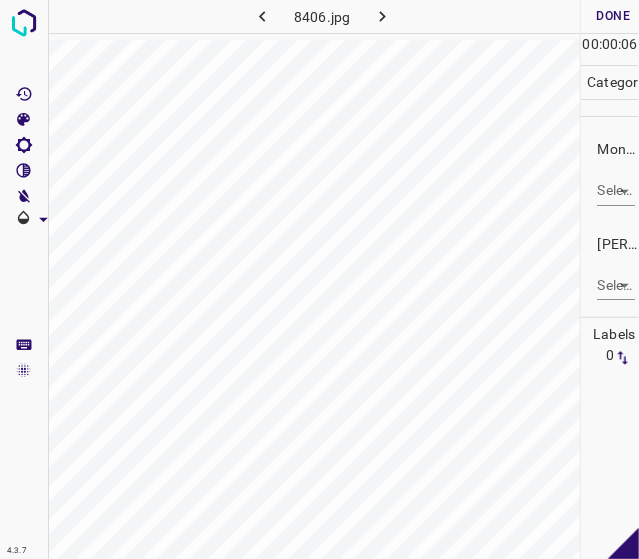 click on "4.3.7 8406.jpg Done Skip 0 00   : 00   : 06   Categories Monk *  Select ​  Fitzpatrick *  Select ​ Labels   0 Categories 1 Monk 2  Fitzpatrick Tools Space Change between modes (Draw & Edit) I Auto labeling R Restore zoom M Zoom in N Zoom out Delete Delete selecte label Filters Z Restore filters X Saturation filter C Brightness filter V Contrast filter B Gray scale filter General O Download - Text - Hide - Delete" at bounding box center [319, 279] 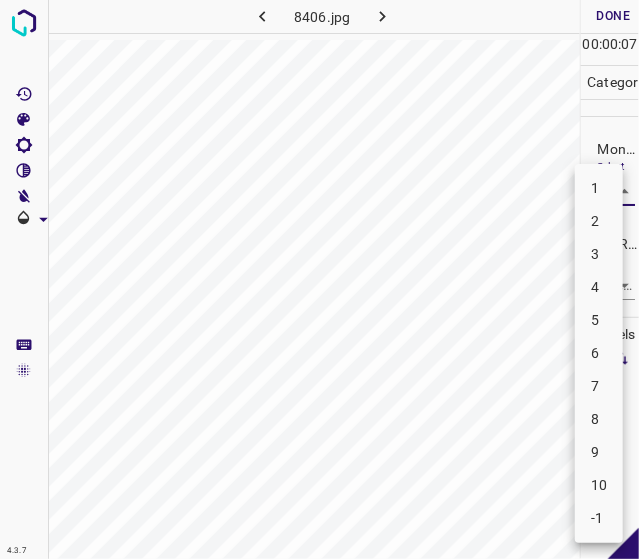 click on "5" at bounding box center (599, 320) 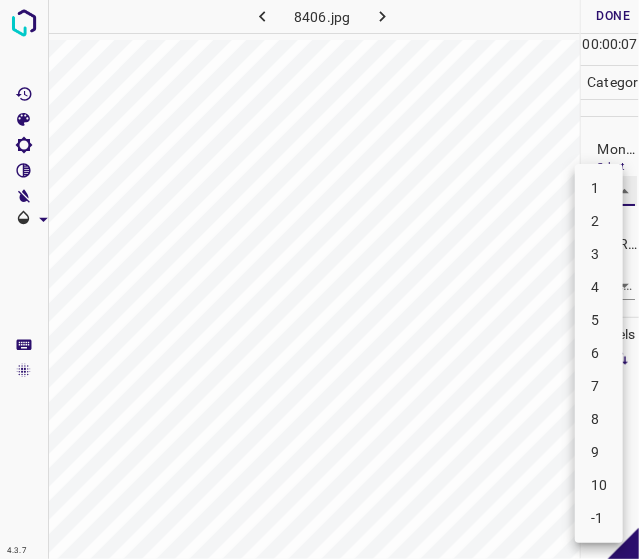 type on "5" 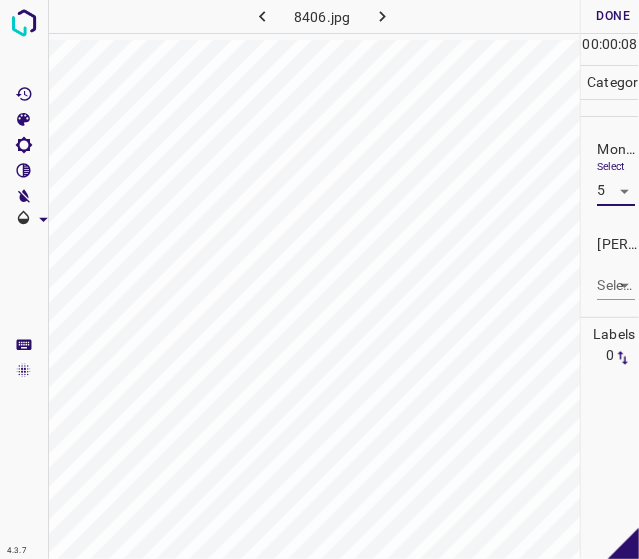 click on "[PERSON_NAME] *" at bounding box center [618, 244] 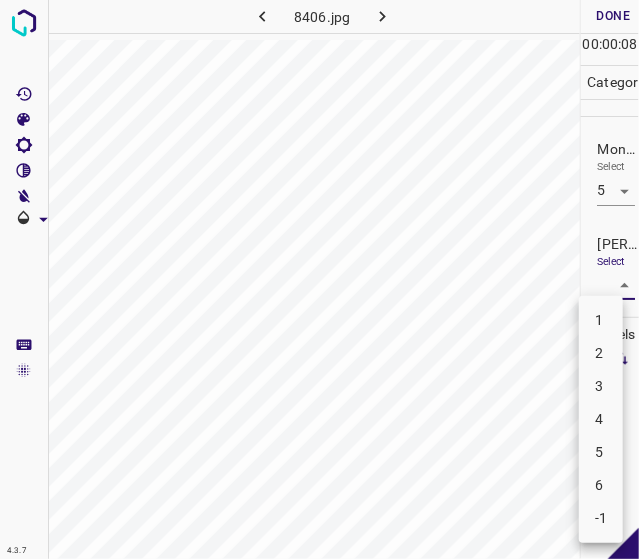 click on "4.3.7 8406.jpg Done Skip 0 00   : 00   : 08   Categories Monk *  Select 5 5  Fitzpatrick *  Select ​ Labels   0 Categories 1 Monk 2  Fitzpatrick Tools Space Change between modes (Draw & Edit) I Auto labeling R Restore zoom M Zoom in N Zoom out Delete Delete selecte label Filters Z Restore filters X Saturation filter C Brightness filter V Contrast filter B Gray scale filter General O Download - Text - Hide - Delete 1 2 3 4 5 6 -1" at bounding box center [319, 279] 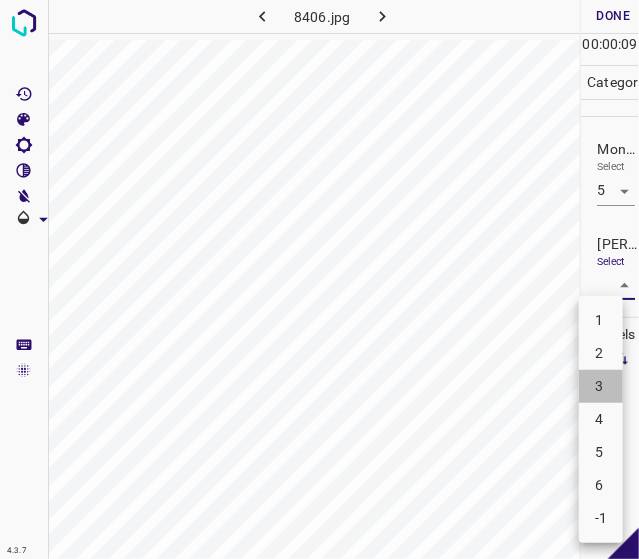 click on "3" at bounding box center [601, 386] 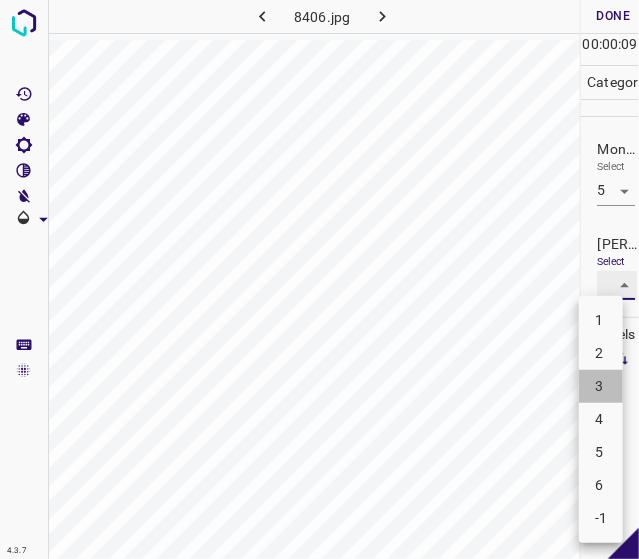 type on "3" 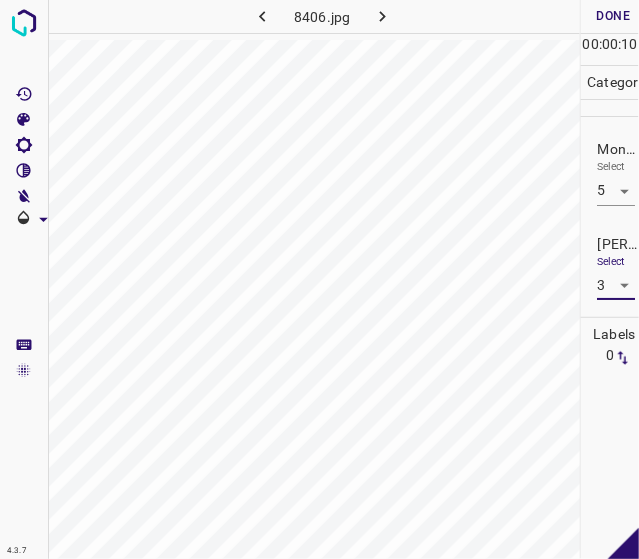 click on "Done" at bounding box center (613, 16) 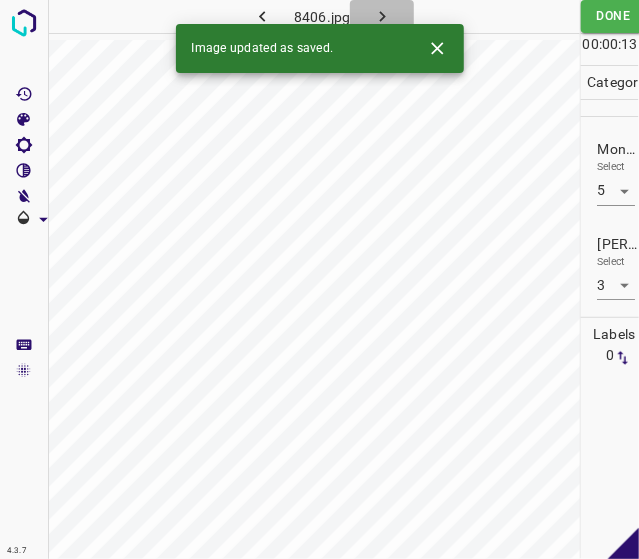 click at bounding box center (382, 16) 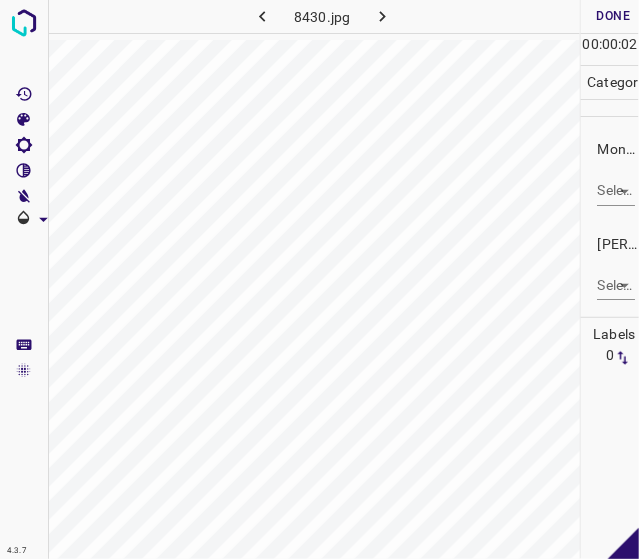 click on "4.3.7 8430.jpg Done Skip 0 00   : 00   : 02   Categories Monk *  Select ​  Fitzpatrick *  Select ​ Labels   0 Categories 1 Monk 2  Fitzpatrick Tools Space Change between modes (Draw & Edit) I Auto labeling R Restore zoom M Zoom in N Zoom out Delete Delete selecte label Filters Z Restore filters X Saturation filter C Brightness filter V Contrast filter B Gray scale filter General O Download - Text - Hide - Delete" at bounding box center (319, 279) 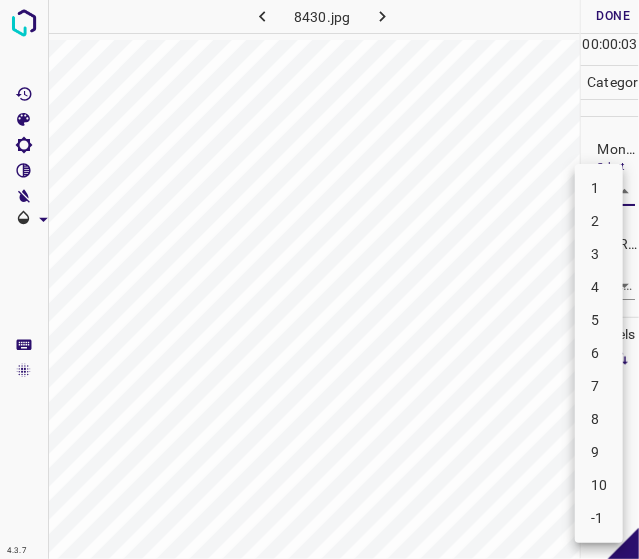 click on "6" at bounding box center [599, 353] 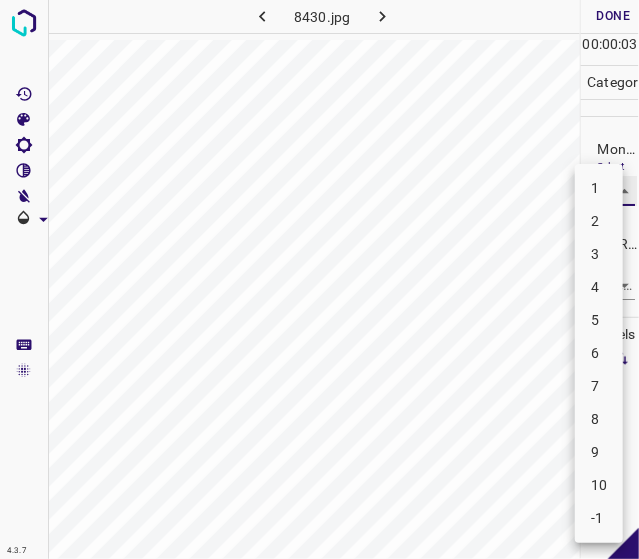 type on "6" 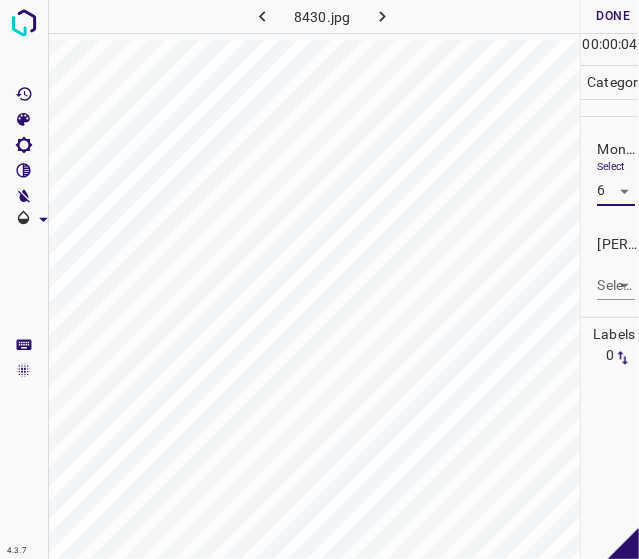 click on "4.3.7 8430.jpg Done Skip 0 00   : 00   : 04   Categories Monk *  Select 6 6  Fitzpatrick *  Select ​ Labels   0 Categories 1 Monk 2  Fitzpatrick Tools Space Change between modes (Draw & Edit) I Auto labeling R Restore zoom M Zoom in N Zoom out Delete Delete selecte label Filters Z Restore filters X Saturation filter C Brightness filter V Contrast filter B Gray scale filter General O Download - Text - Hide - Delete" at bounding box center [319, 279] 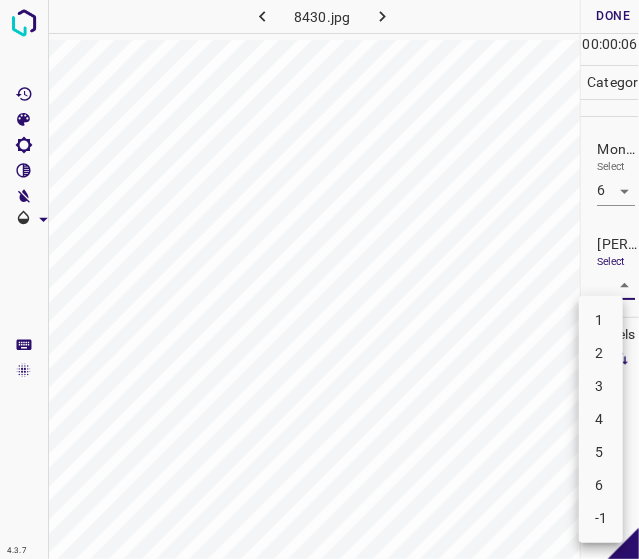 click on "4" at bounding box center [601, 419] 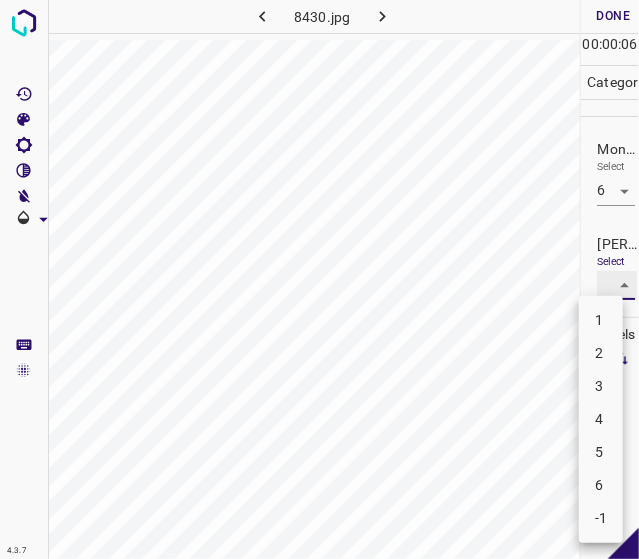 type on "4" 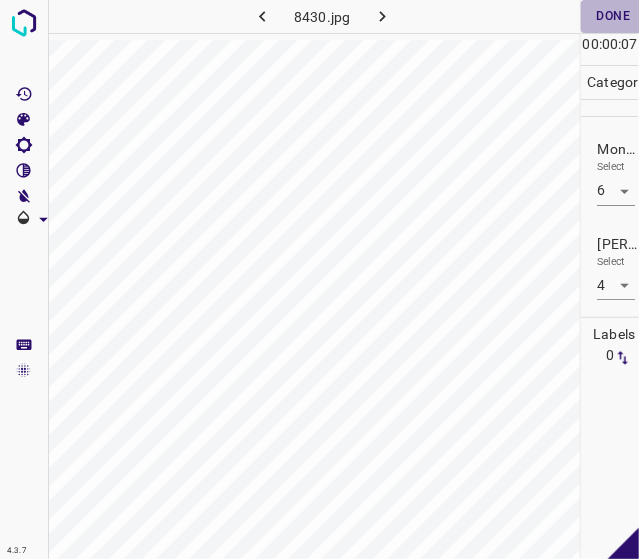 click on "Done" at bounding box center (613, 16) 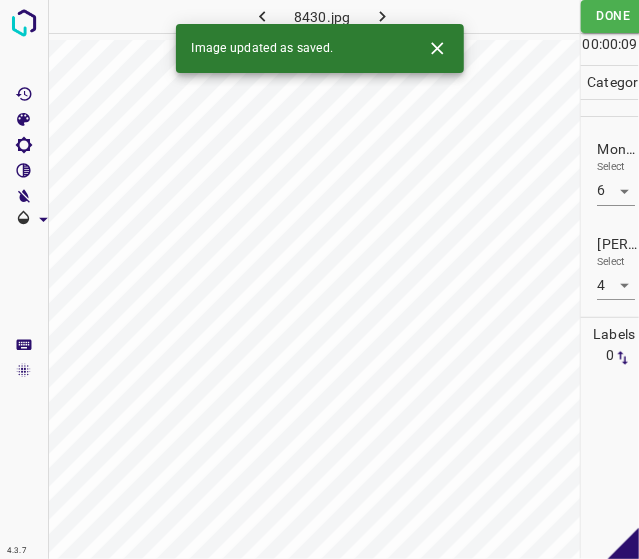 click at bounding box center (382, 16) 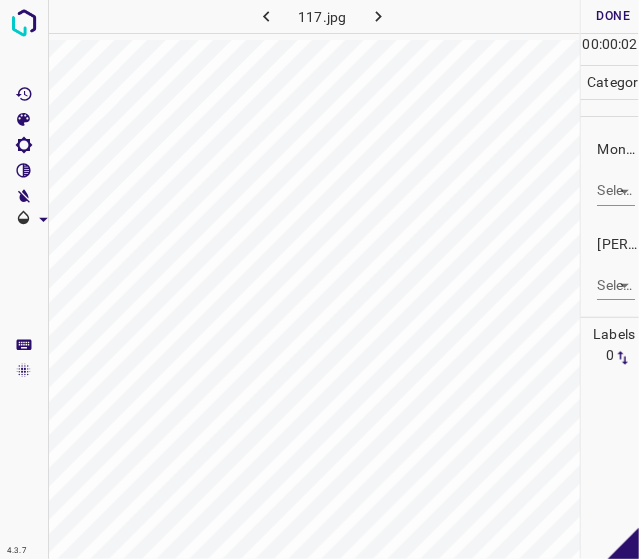 click on "4.3.7 117.jpg Done Skip 0 00   : 00   : 02   Categories Monk *  Select ​  Fitzpatrick *  Select ​ Labels   0 Categories 1 Monk 2  Fitzpatrick Tools Space Change between modes (Draw & Edit) I Auto labeling R Restore zoom M Zoom in N Zoom out Delete Delete selecte label Filters Z Restore filters X Saturation filter C Brightness filter V Contrast filter B Gray scale filter General O Download - Text - Hide - Delete" at bounding box center [319, 279] 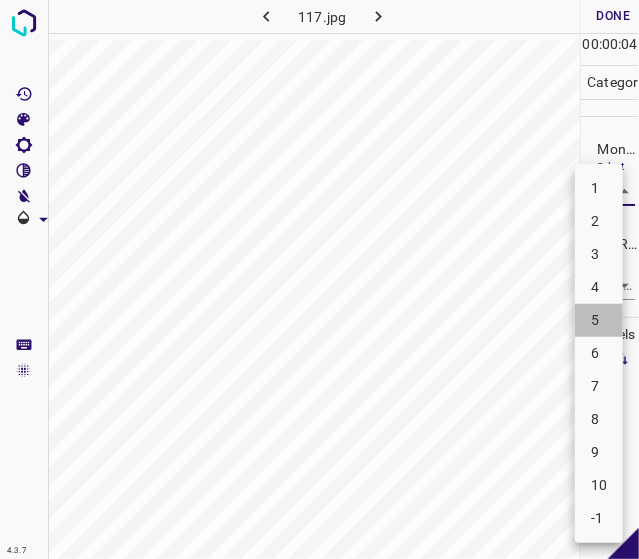 click on "5" at bounding box center [599, 320] 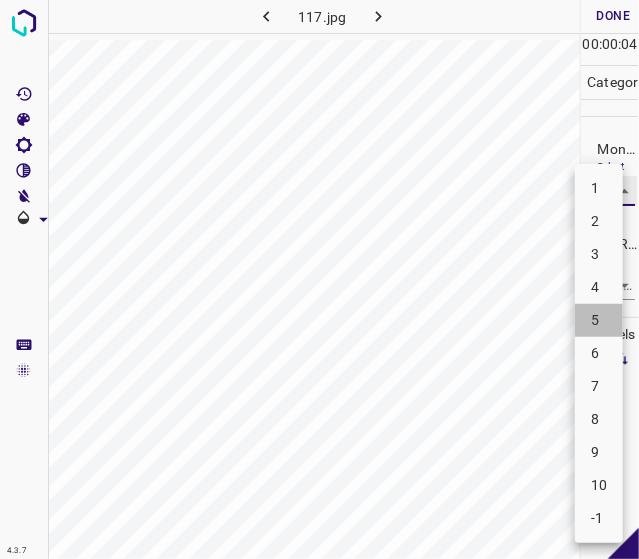 type on "5" 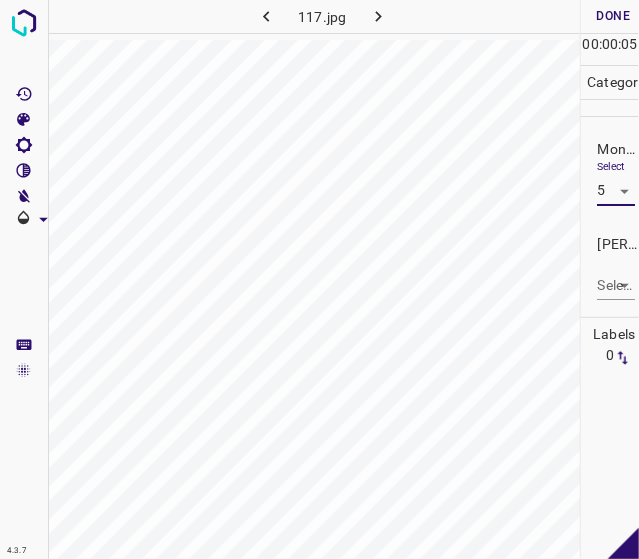 click on "4.3.7 117.jpg Done Skip 0 00   : 00   : 05   Categories Monk *  Select 5 5  Fitzpatrick *  Select ​ Labels   0 Categories 1 Monk 2  Fitzpatrick Tools Space Change between modes (Draw & Edit) I Auto labeling R Restore zoom M Zoom in N Zoom out Delete Delete selecte label Filters Z Restore filters X Saturation filter C Brightness filter V Contrast filter B Gray scale filter General O Download - Text - Hide - Delete" at bounding box center [319, 279] 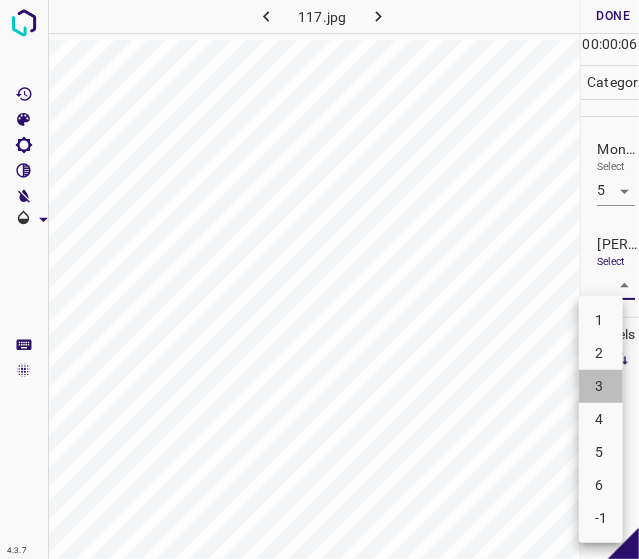click on "3" at bounding box center [601, 386] 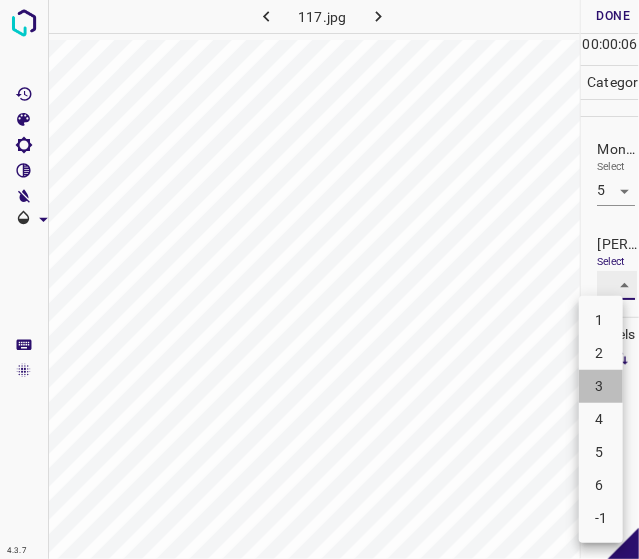 type on "3" 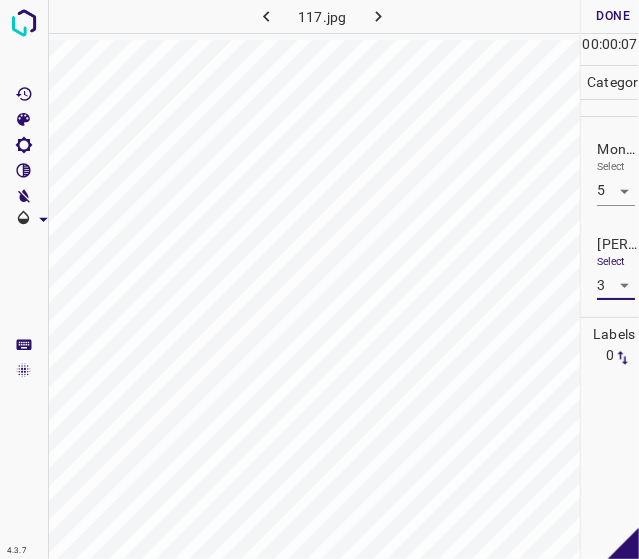 click on "Done" at bounding box center [613, 16] 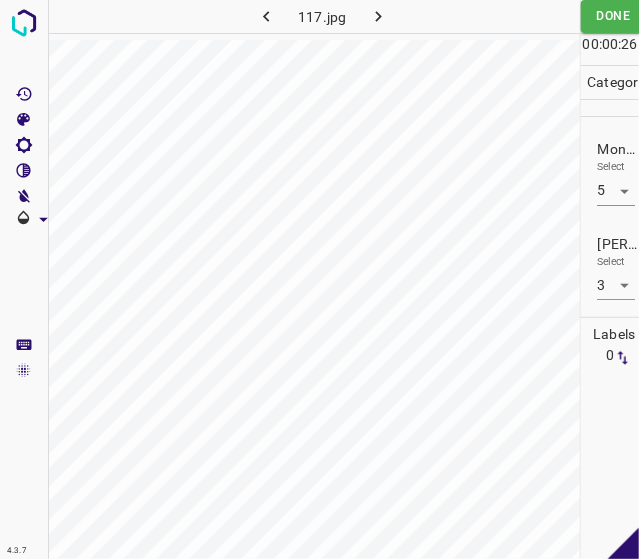 click 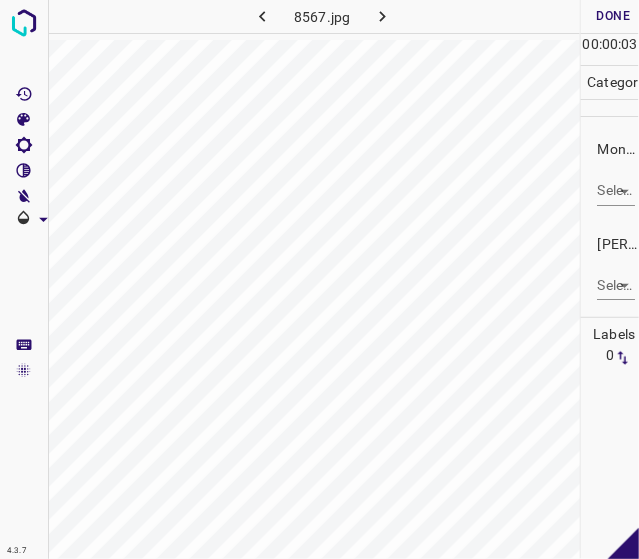 click on "4.3.7 8567.jpg Done Skip 0 00   : 00   : 03   Categories Monk *  Select ​  Fitzpatrick *  Select ​ Labels   0 Categories 1 Monk 2  Fitzpatrick Tools Space Change between modes (Draw & Edit) I Auto labeling R Restore zoom M Zoom in N Zoom out Delete Delete selecte label Filters Z Restore filters X Saturation filter C Brightness filter V Contrast filter B Gray scale filter General O Download - Text - Hide - Delete" at bounding box center (319, 279) 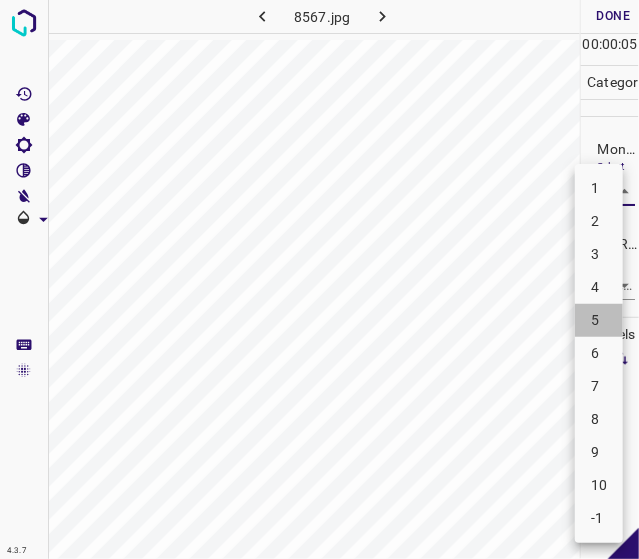 click on "5" at bounding box center [599, 320] 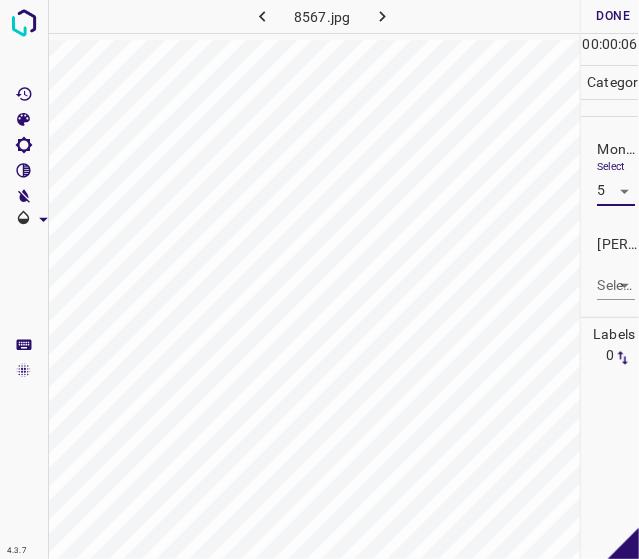 click on "4.3.7 8567.jpg Done Skip 0 00   : 00   : 06   Categories Monk *  Select 5 5  Fitzpatrick *  Select ​ Labels   0 Categories 1 Monk 2  Fitzpatrick Tools Space Change between modes (Draw & Edit) I Auto labeling R Restore zoom M Zoom in N Zoom out Delete Delete selecte label Filters Z Restore filters X Saturation filter C Brightness filter V Contrast filter B Gray scale filter General O Download - Text - Hide - Delete" at bounding box center (319, 279) 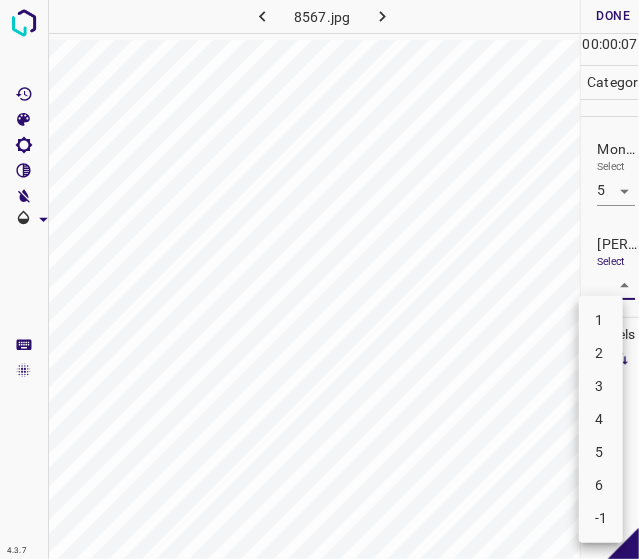click at bounding box center (319, 279) 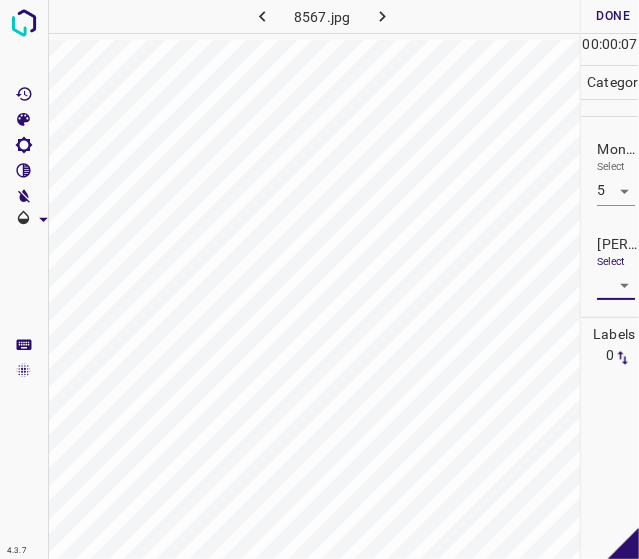 drag, startPoint x: 608, startPoint y: 184, endPoint x: 608, endPoint y: 195, distance: 11 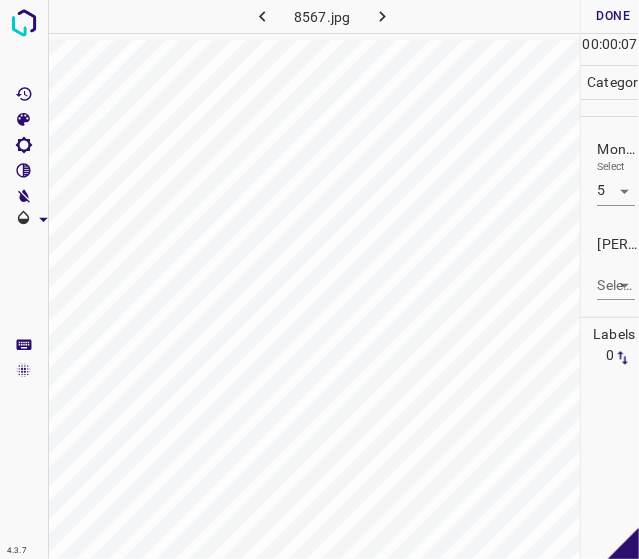 click on "4.3.7 8567.jpg Done Skip 0 00   : 00   : 07   Categories Monk *  Select 5 5  Fitzpatrick *  Select ​ Labels   0 Categories 1 Monk 2  Fitzpatrick Tools Space Change between modes (Draw & Edit) I Auto labeling R Restore zoom M Zoom in N Zoom out Delete Delete selecte label Filters Z Restore filters X Saturation filter C Brightness filter V Contrast filter B Gray scale filter General O Download - Text - Hide - Delete 1 2 3 4 5 6 -1" at bounding box center [319, 279] 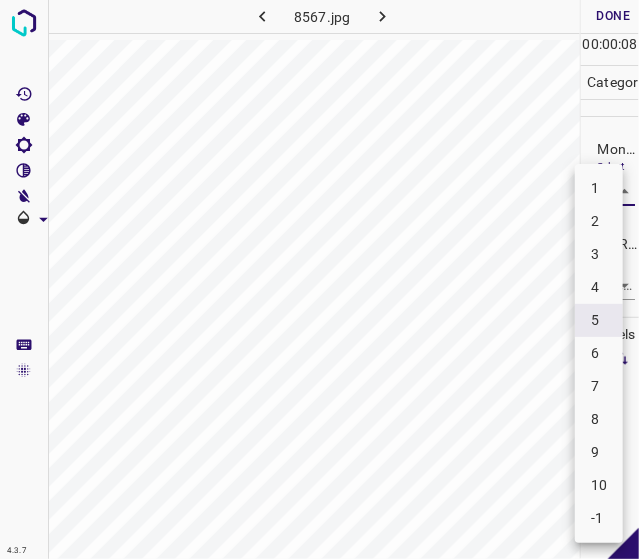 click on "4" at bounding box center [599, 287] 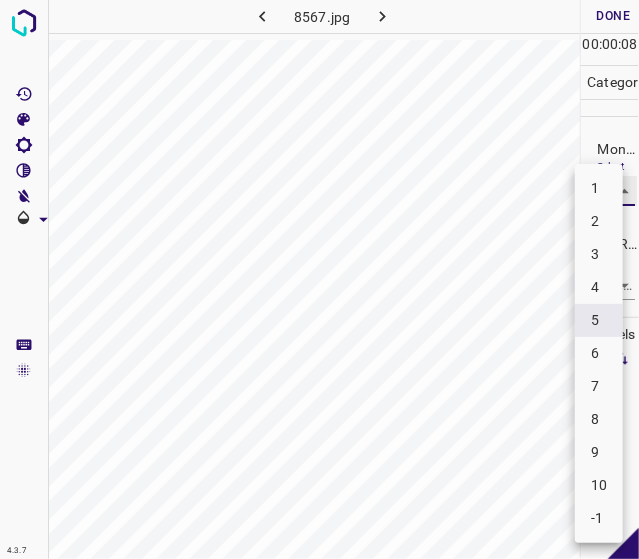 type on "4" 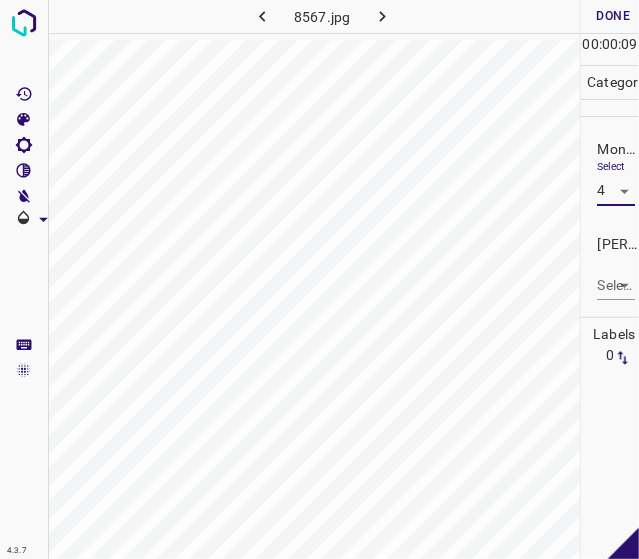 click on "4.3.7 8567.jpg Done Skip 0 00   : 00   : 09   Categories Monk *  Select 4 4  Fitzpatrick *  Select ​ Labels   0 Categories 1 Monk 2  Fitzpatrick Tools Space Change between modes (Draw & Edit) I Auto labeling R Restore zoom M Zoom in N Zoom out Delete Delete selecte label Filters Z Restore filters X Saturation filter C Brightness filter V Contrast filter B Gray scale filter General O Download - Text - Hide - Delete" at bounding box center (319, 279) 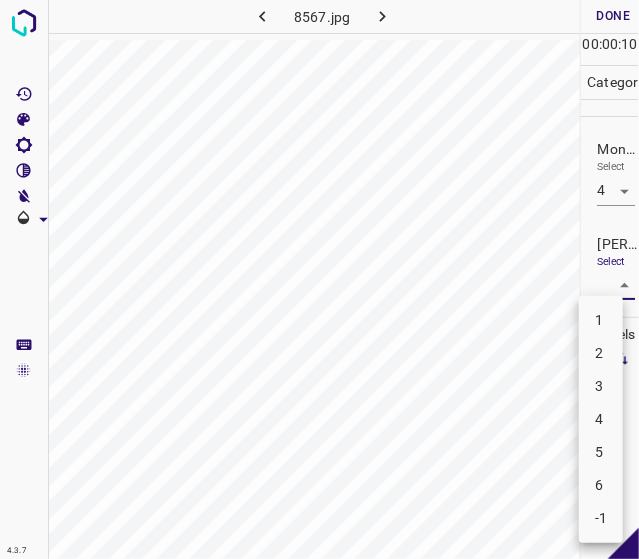 click on "3" at bounding box center (601, 386) 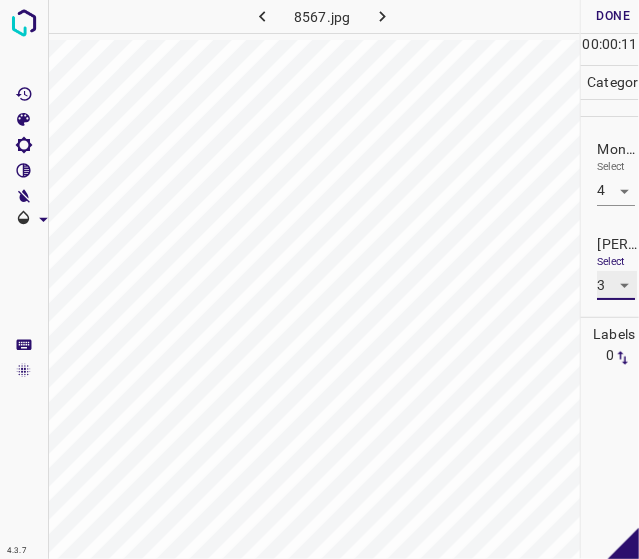 type on "3" 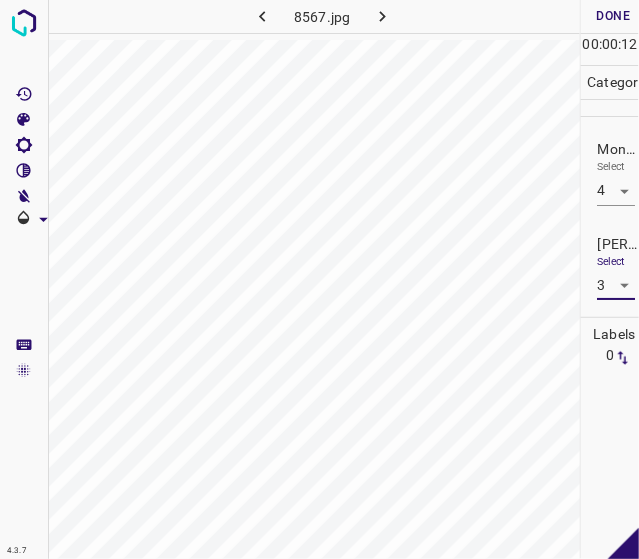 click on "Done" at bounding box center [613, 16] 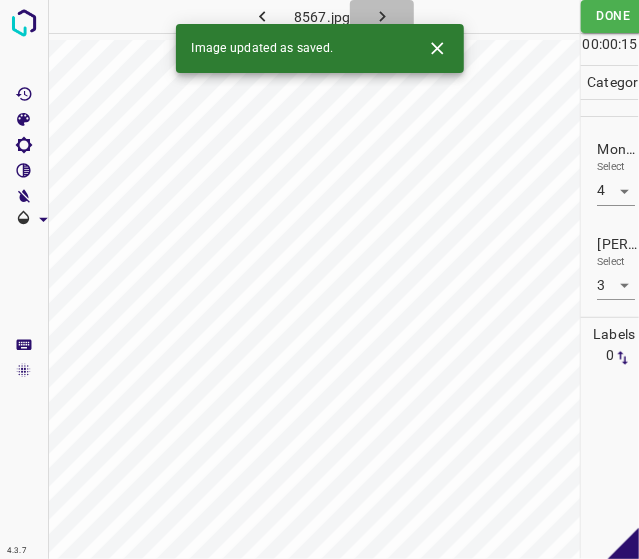 click at bounding box center (382, 16) 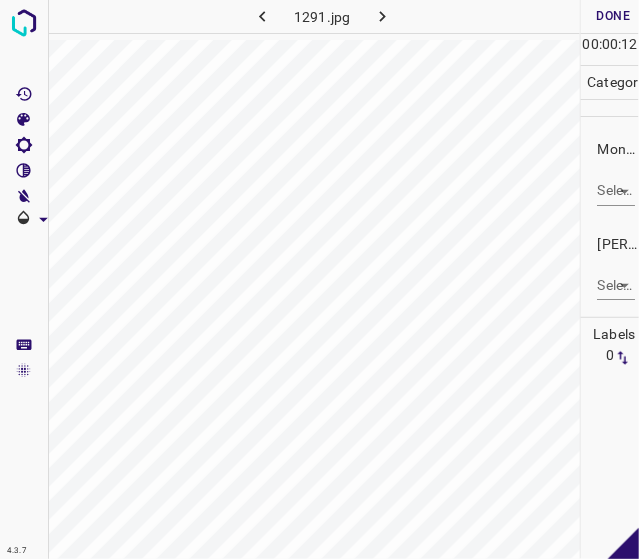 click on "4.3.7 1291.jpg Done Skip 0 00   : 00   : 12   Categories Monk *  Select ​  Fitzpatrick *  Select ​ Labels   0 Categories 1 Monk 2  Fitzpatrick Tools Space Change between modes (Draw & Edit) I Auto labeling R Restore zoom M Zoom in N Zoom out Delete Delete selecte label Filters Z Restore filters X Saturation filter C Brightness filter V Contrast filter B Gray scale filter General O Download - Text - Hide - Delete" at bounding box center (319, 279) 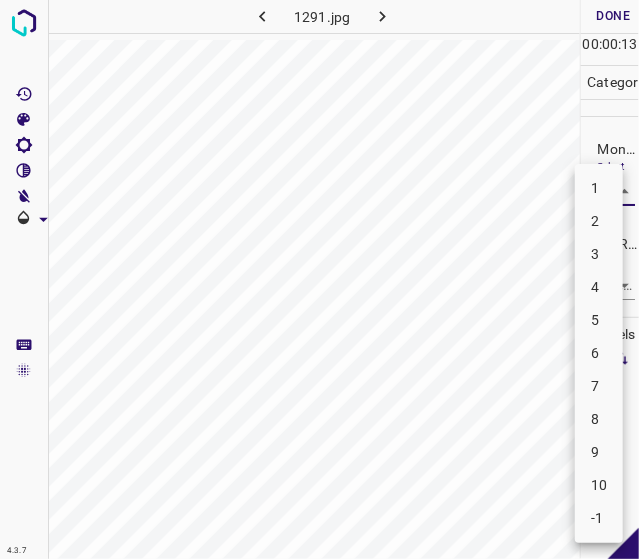 click on "-1" at bounding box center [599, 518] 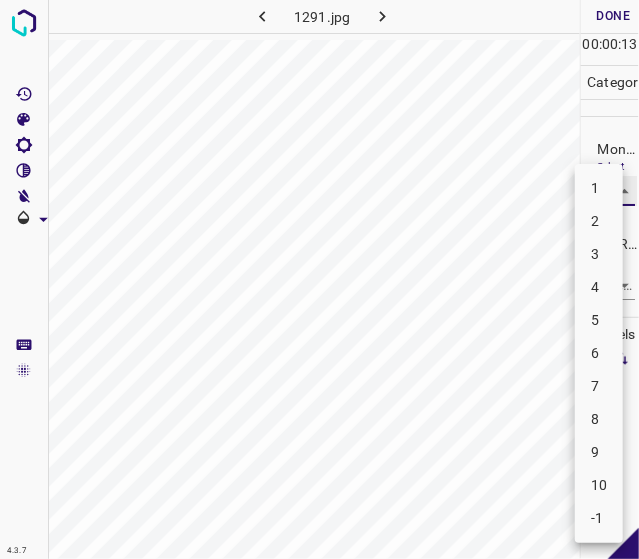type on "-1" 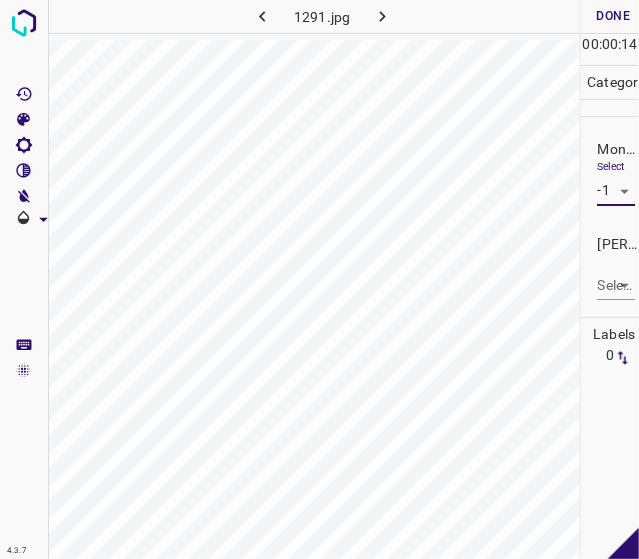 click on "4.3.7 1291.jpg Done Skip 0 00   : 00   : 14   Categories Monk *  Select -1 -1  Fitzpatrick *  Select ​ Labels   0 Categories 1 Monk 2  Fitzpatrick Tools Space Change between modes (Draw & Edit) I Auto labeling R Restore zoom M Zoom in N Zoom out Delete Delete selecte label Filters Z Restore filters X Saturation filter C Brightness filter V Contrast filter B Gray scale filter General O Download - Text - Hide - Delete" at bounding box center (319, 279) 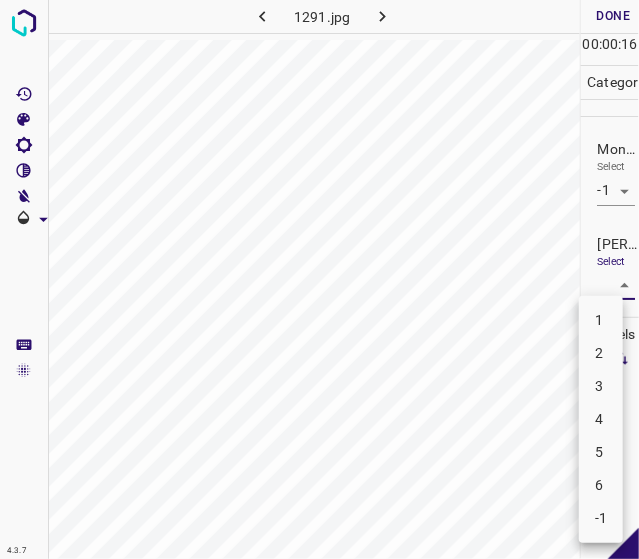 click on "-1" at bounding box center (601, 518) 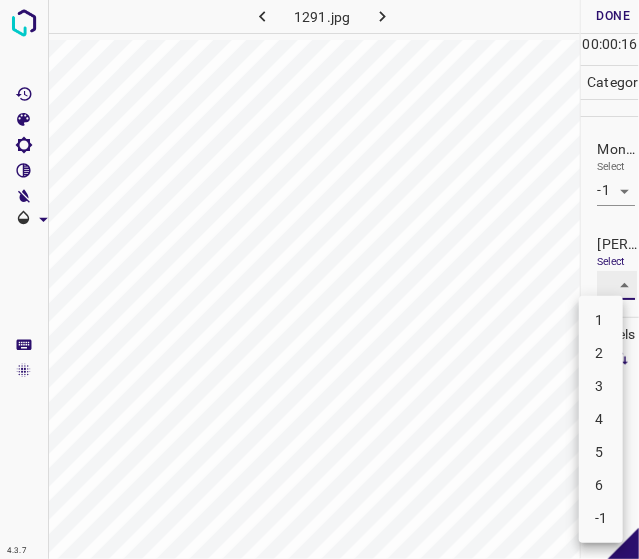 type on "-1" 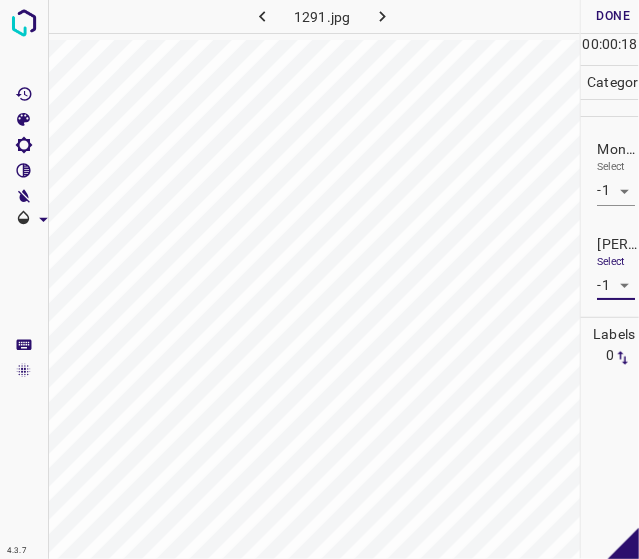 click on "Done" at bounding box center [613, 16] 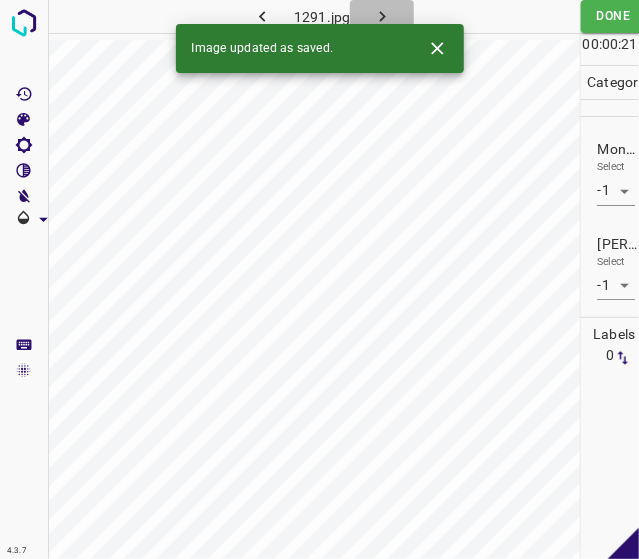 click 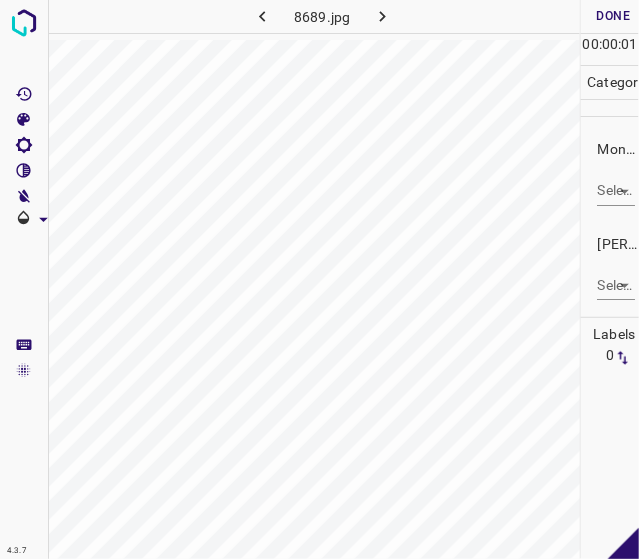 click on "Select ​" at bounding box center [615, 182] 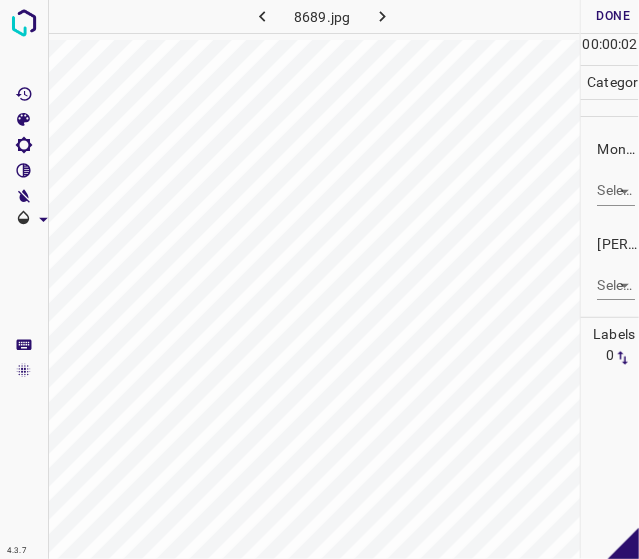 click on "4.3.7 8689.jpg Done Skip 0 00   : 00   : 02   Categories Monk *  Select ​  Fitzpatrick *  Select ​ Labels   0 Categories 1 Monk 2  Fitzpatrick Tools Space Change between modes (Draw & Edit) I Auto labeling R Restore zoom M Zoom in N Zoom out Delete Delete selecte label Filters Z Restore filters X Saturation filter C Brightness filter V Contrast filter B Gray scale filter General O Download - Text - Hide - Delete" at bounding box center [319, 279] 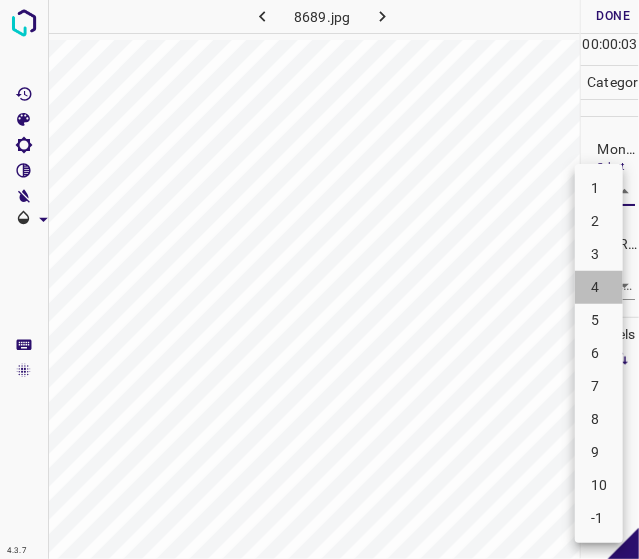 click on "4" at bounding box center (599, 287) 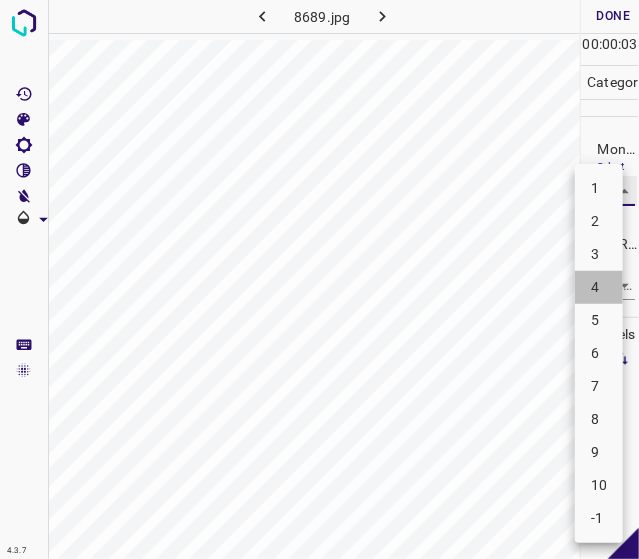 type on "4" 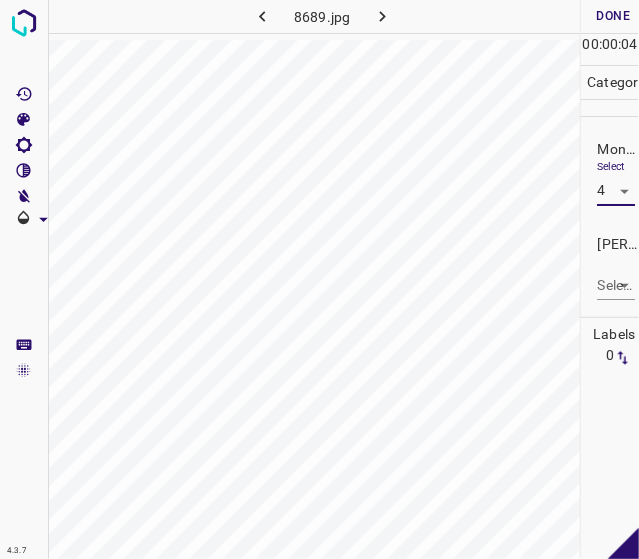 click on "4.3.7 8689.jpg Done Skip 0 00   : 00   : 04   Categories Monk *  Select 4 4  Fitzpatrick *  Select ​ Labels   0 Categories 1 Monk 2  Fitzpatrick Tools Space Change between modes (Draw & Edit) I Auto labeling R Restore zoom M Zoom in N Zoom out Delete Delete selecte label Filters Z Restore filters X Saturation filter C Brightness filter V Contrast filter B Gray scale filter General O Download - Text - Hide - Delete" at bounding box center [319, 279] 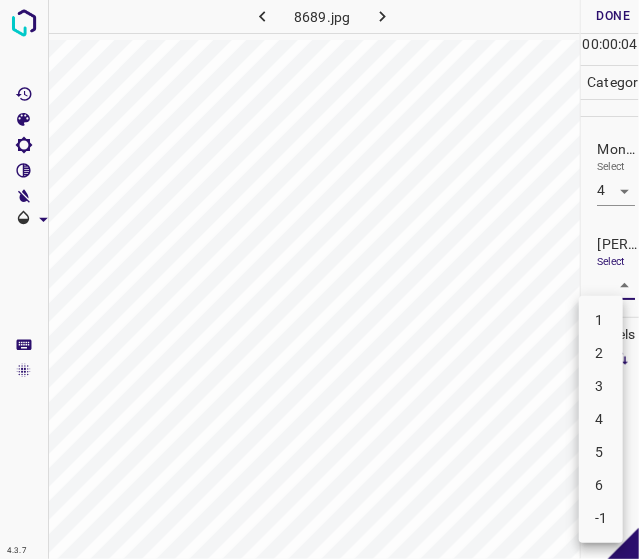 click on "2" at bounding box center [601, 353] 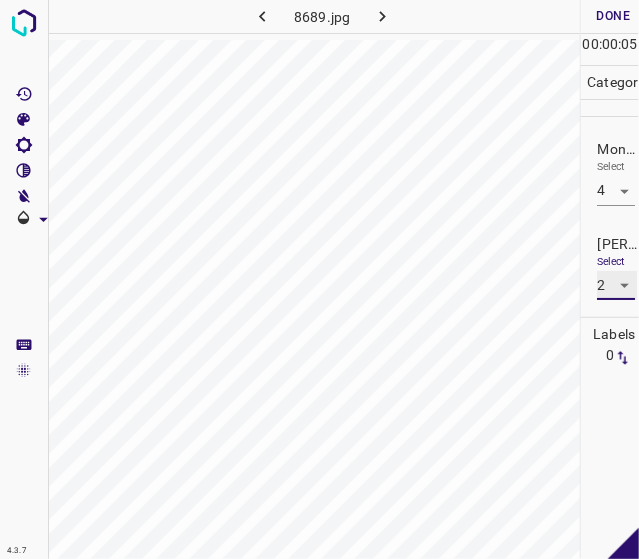 type on "2" 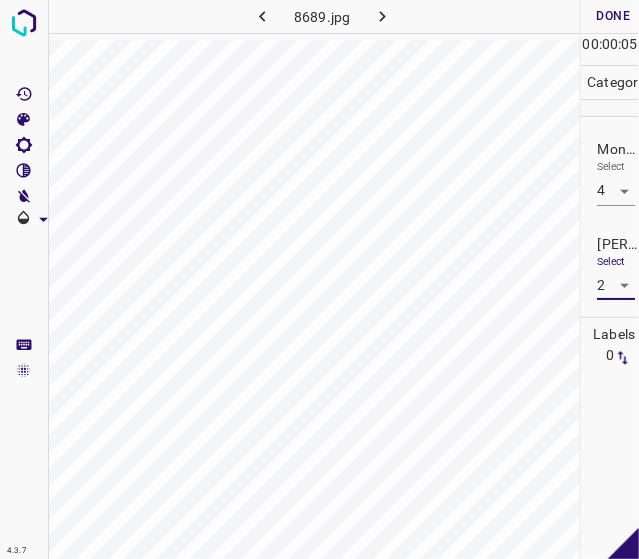 click on "Done" at bounding box center (613, 16) 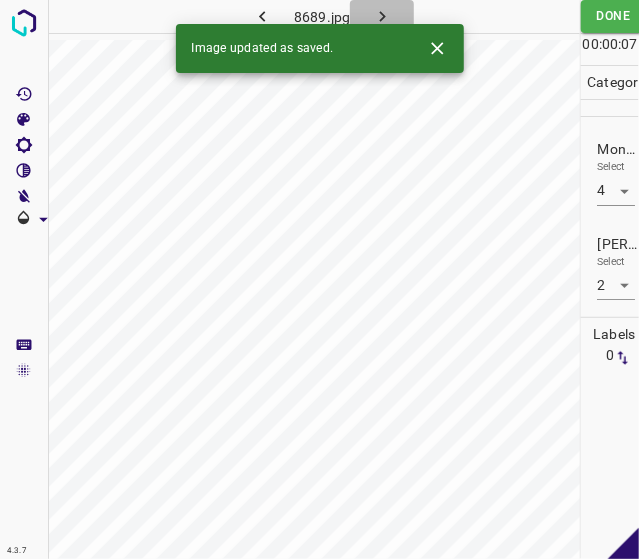 click 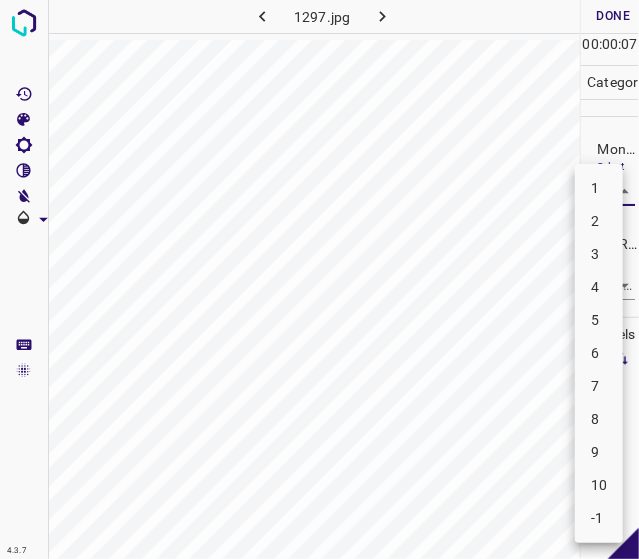 click on "4.3.7 1297.jpg Done Skip 0 00   : 00   : 07   Categories Monk *  Select ​  Fitzpatrick *  Select ​ Labels   0 Categories 1 Monk 2  Fitzpatrick Tools Space Change between modes (Draw & Edit) I Auto labeling R Restore zoom M Zoom in N Zoom out Delete Delete selecte label Filters Z Restore filters X Saturation filter C Brightness filter V Contrast filter B Gray scale filter General O Download - Text - Hide - Delete 1 2 3 4 5 6 7 8 9 10 -1" at bounding box center (319, 279) 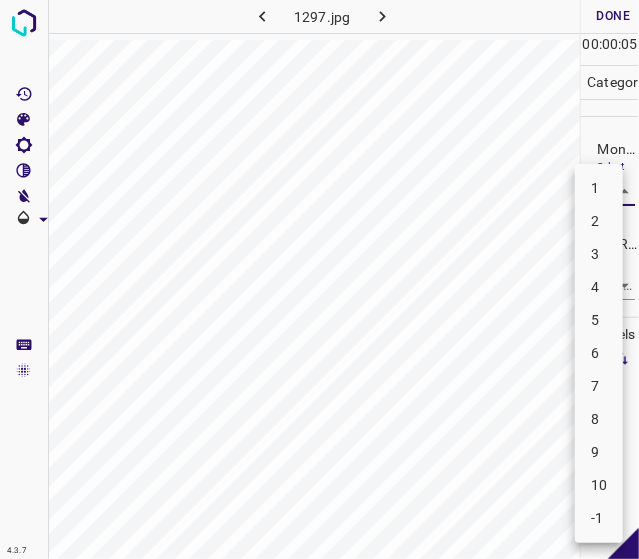 click on "8" at bounding box center [599, 419] 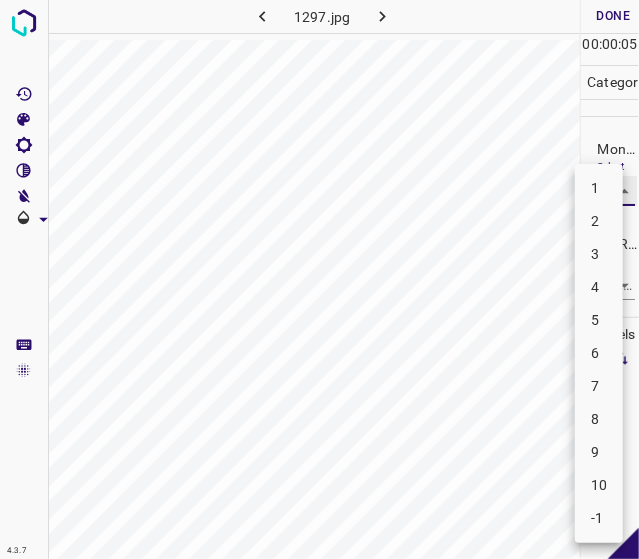 type on "8" 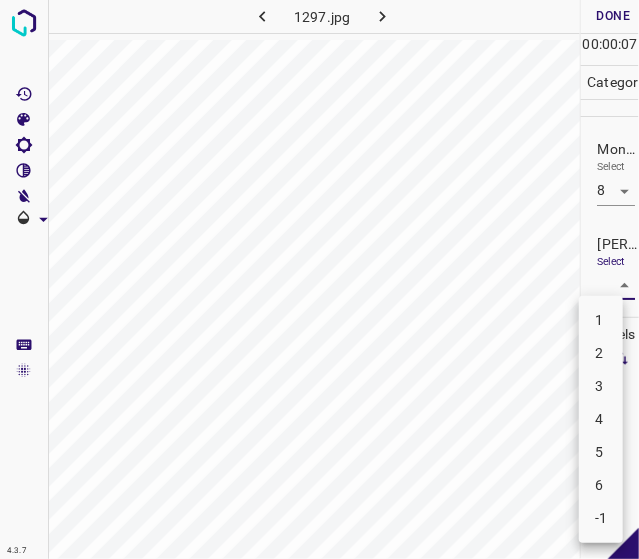 click on "4.3.7 1297.jpg Done Skip 0 00   : 00   : 07   Categories Monk *  Select 8 8  Fitzpatrick *  Select ​ Labels   0 Categories 1 Monk 2  Fitzpatrick Tools Space Change between modes (Draw & Edit) I Auto labeling R Restore zoom M Zoom in N Zoom out Delete Delete selecte label Filters Z Restore filters X Saturation filter C Brightness filter V Contrast filter B Gray scale filter General O Download - Text - Hide - Delete 1 2 3 4 5 6 -1" at bounding box center [319, 279] 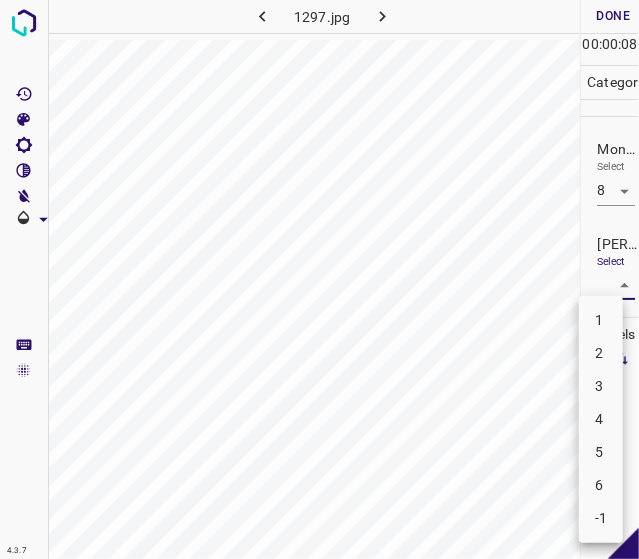 click on "5" at bounding box center (601, 452) 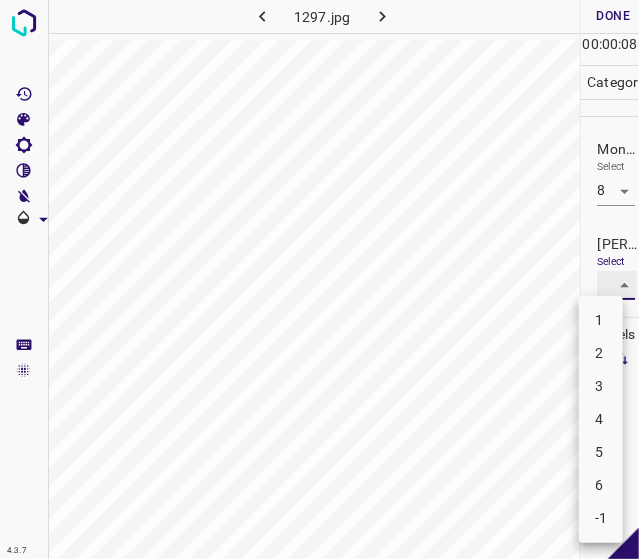type on "5" 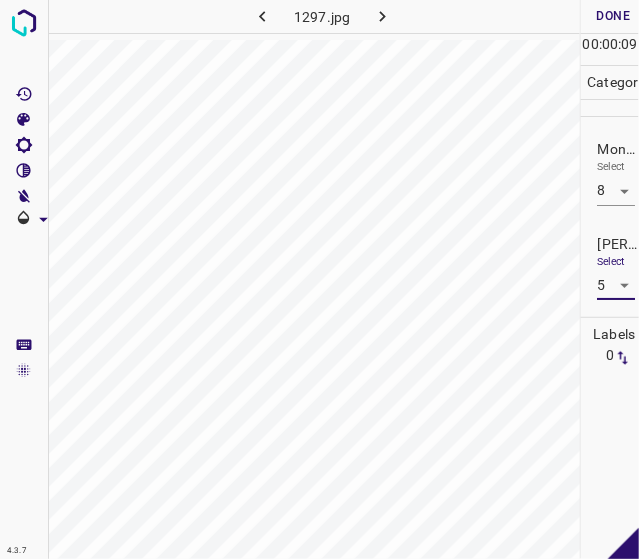 click on "Done" at bounding box center [613, 16] 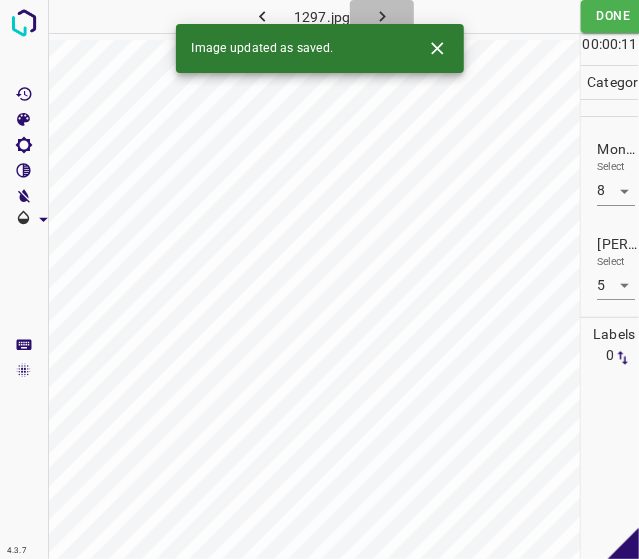 click at bounding box center (382, 16) 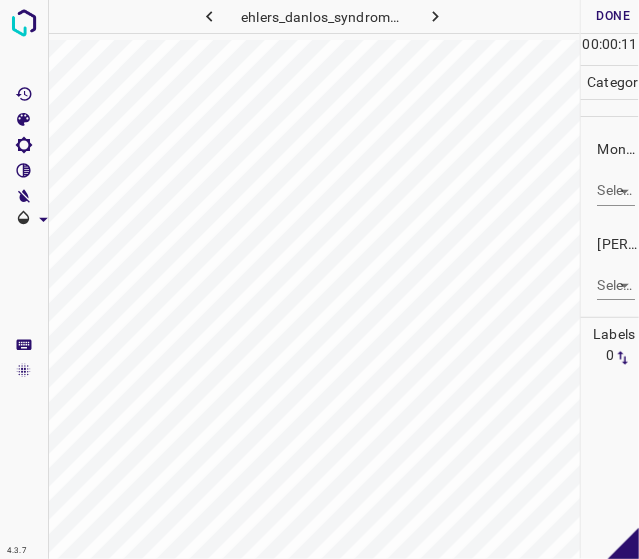 click on "4.3.7 ehlers_danlos_syndrome59.jpg Done Skip 0 00   : 00   : 11   Categories Monk *  Select ​  Fitzpatrick *  Select ​ Labels   0 Categories 1 Monk 2  Fitzpatrick Tools Space Change between modes (Draw & Edit) I Auto labeling R Restore zoom M Zoom in N Zoom out Delete Delete selecte label Filters Z Restore filters X Saturation filter C Brightness filter V Contrast filter B Gray scale filter General O Download - Text - Hide - Delete" at bounding box center (319, 279) 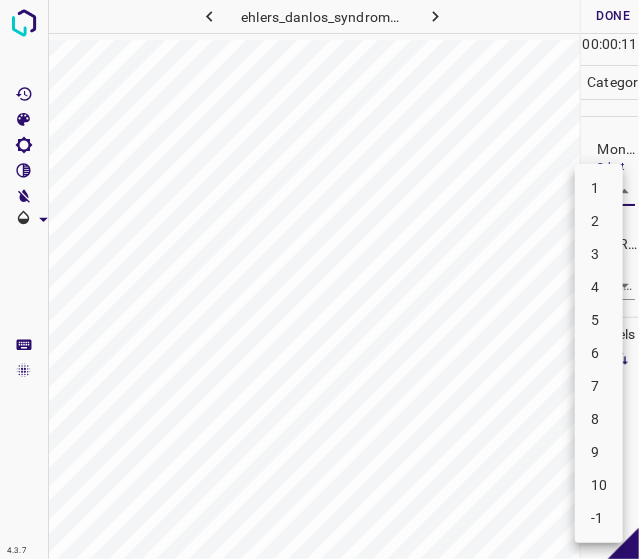 click on "1" at bounding box center (599, 188) 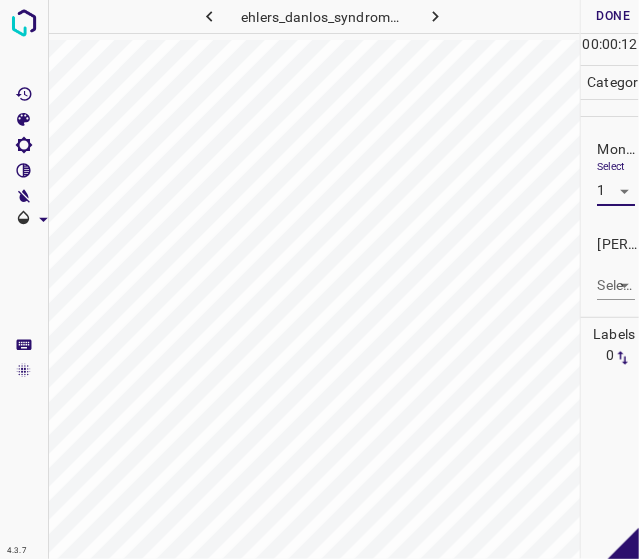 click on "Monk *  Select 1 1" at bounding box center (610, 172) 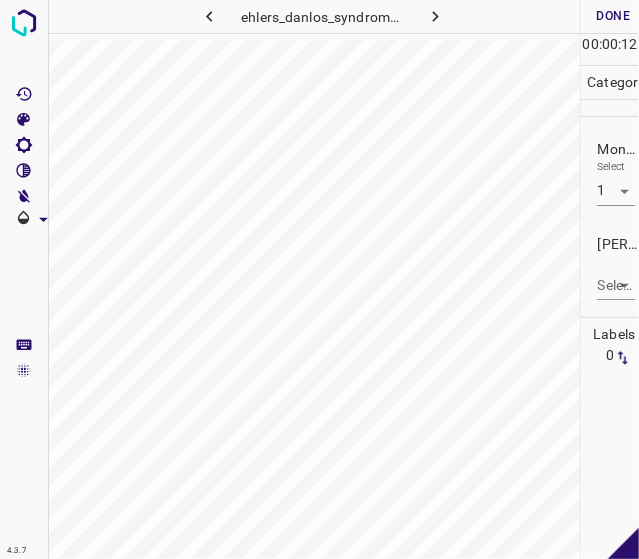 click on "4.3.7 ehlers_danlos_syndrome59.jpg Done Skip 0 00   : 00   : 12   Categories Monk *  Select 1 1  Fitzpatrick *  Select ​ Labels   0 Categories 1 Monk 2  Fitzpatrick Tools Space Change between modes (Draw & Edit) I Auto labeling R Restore zoom M Zoom in N Zoom out Delete Delete selecte label Filters Z Restore filters X Saturation filter C Brightness filter V Contrast filter B Gray scale filter General O Download - Text - Hide - Delete" at bounding box center (319, 279) 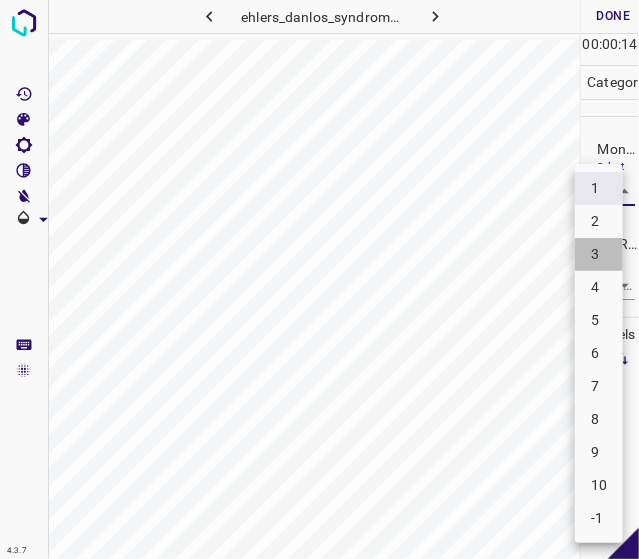 click on "3" at bounding box center (599, 254) 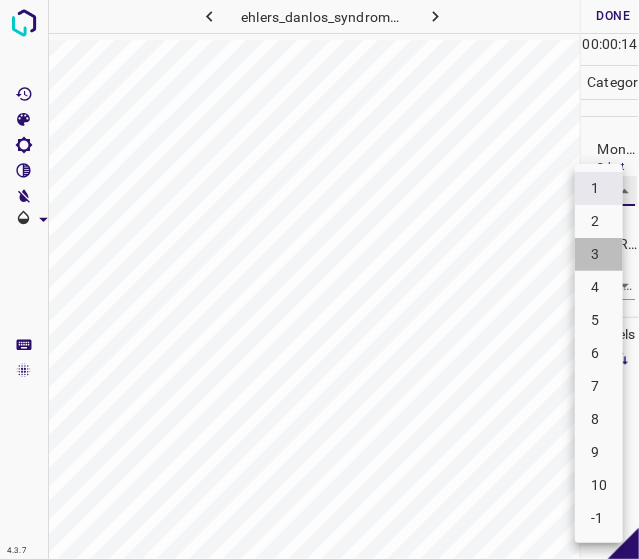 type on "3" 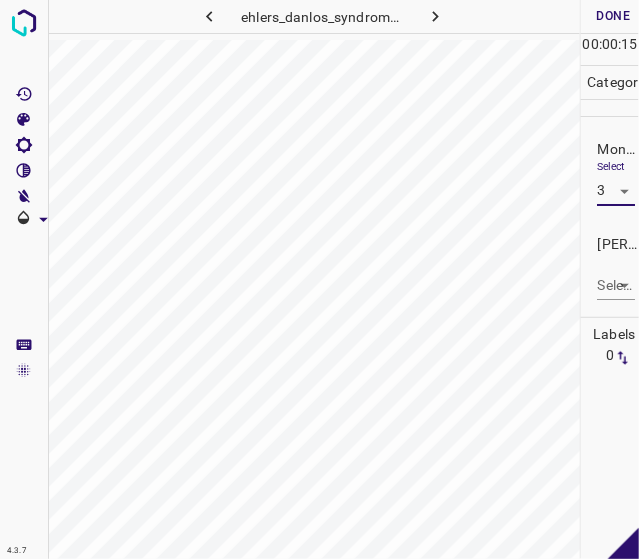 click on "4.3.7 ehlers_danlos_syndrome59.jpg Done Skip 0 00   : 00   : 15   Categories Monk *  Select 3 3  Fitzpatrick *  Select ​ Labels   0 Categories 1 Monk 2  Fitzpatrick Tools Space Change between modes (Draw & Edit) I Auto labeling R Restore zoom M Zoom in N Zoom out Delete Delete selecte label Filters Z Restore filters X Saturation filter C Brightness filter V Contrast filter B Gray scale filter General O Download - Text - Hide - Delete" at bounding box center (319, 279) 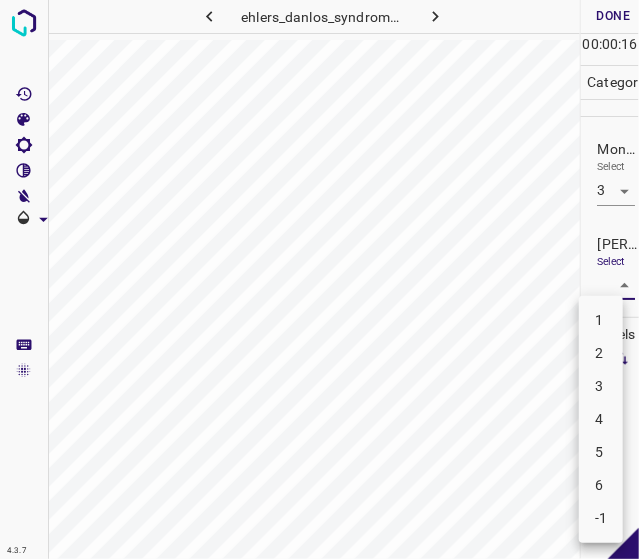click on "2" at bounding box center (601, 353) 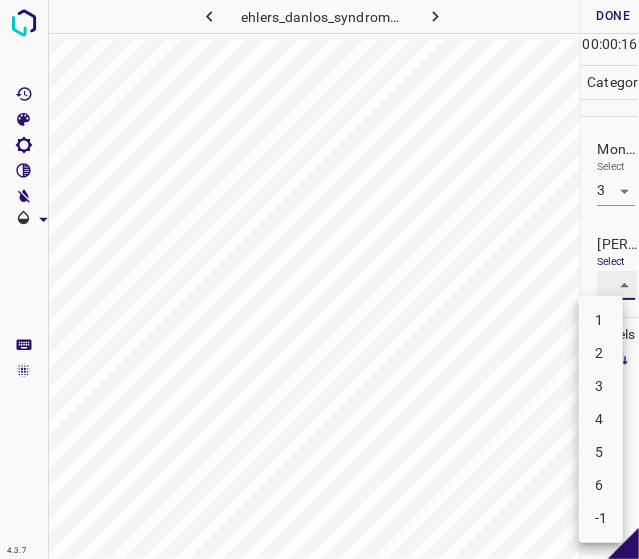 type on "2" 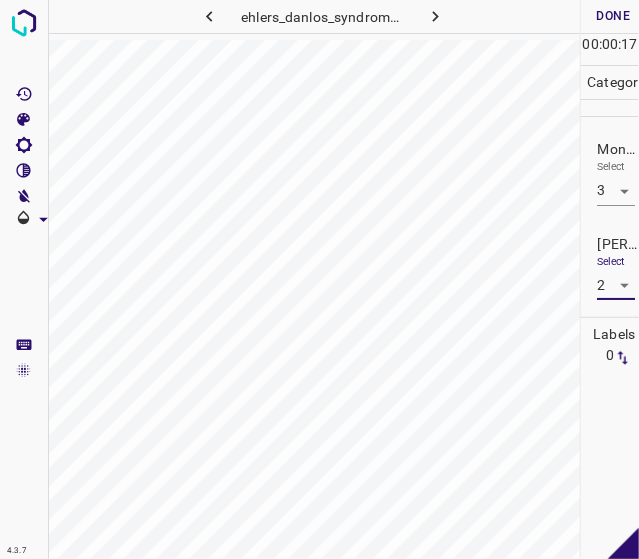 click on "Done" at bounding box center [613, 16] 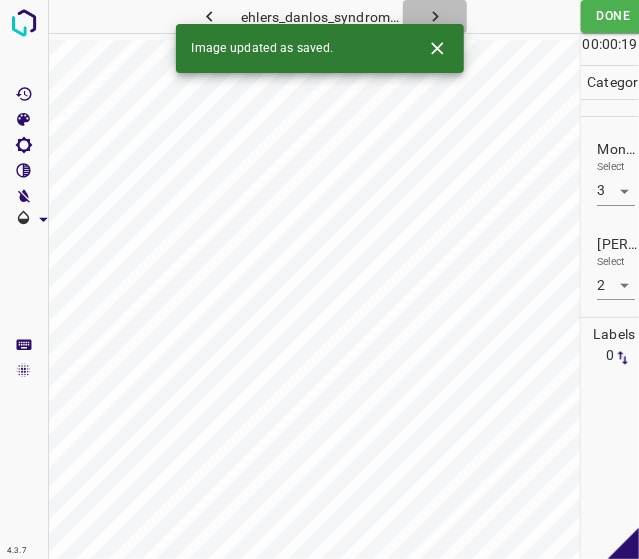 click 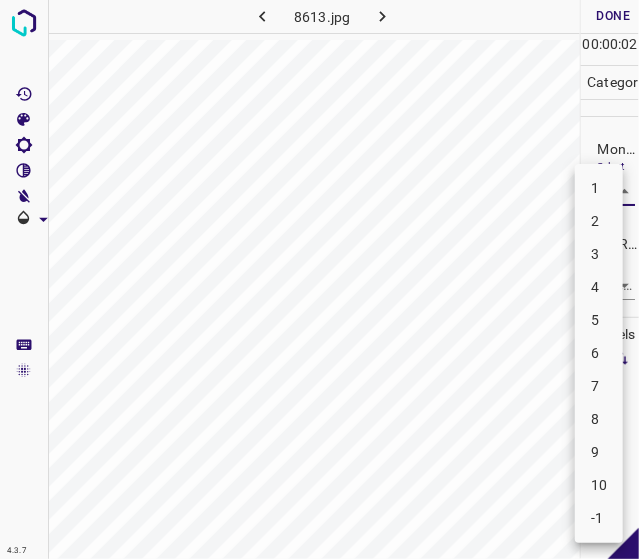 click on "4.3.7 8613.jpg Done Skip 0 00   : 00   : 02   Categories Monk *  Select ​  Fitzpatrick *  Select ​ Labels   0 Categories 1 Monk 2  Fitzpatrick Tools Space Change between modes (Draw & Edit) I Auto labeling R Restore zoom M Zoom in N Zoom out Delete Delete selecte label Filters Z Restore filters X Saturation filter C Brightness filter V Contrast filter B Gray scale filter General O Download - Text - Hide - Delete 1 2 3 4 5 6 7 8 9 10 -1" at bounding box center [319, 279] 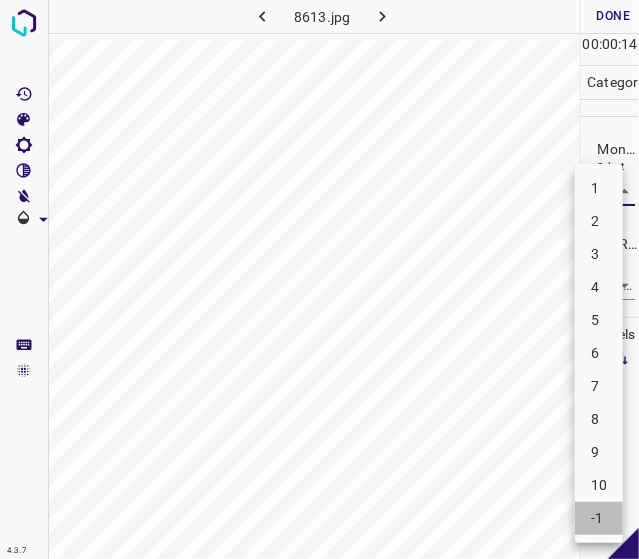 click on "-1" at bounding box center (599, 518) 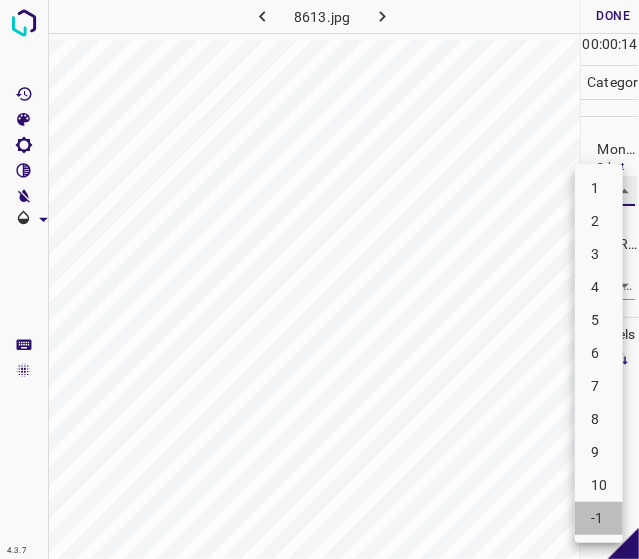 type on "-1" 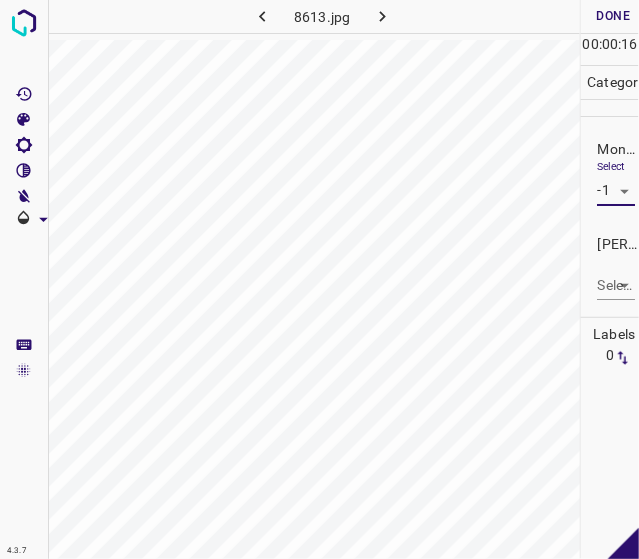 click on "Fitzpatrick *  Select ​" at bounding box center (610, 267) 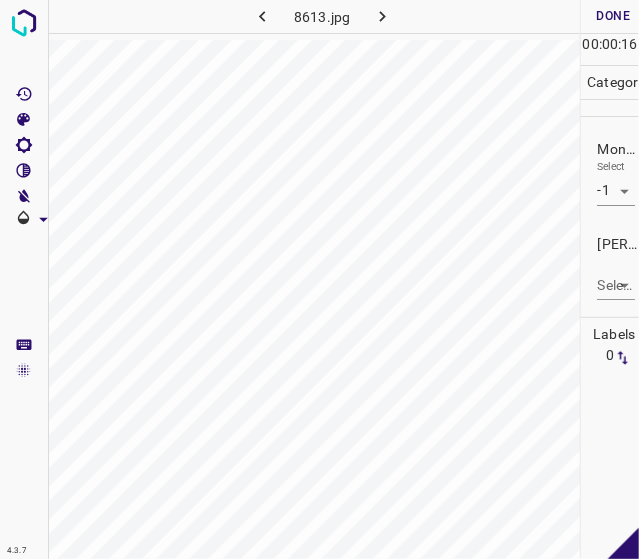 click on "4.3.7 8613.jpg Done Skip 0 00   : 00   : 16   Categories Monk *  Select -1 -1  Fitzpatrick *  Select ​ Labels   0 Categories 1 Monk 2  Fitzpatrick Tools Space Change between modes (Draw & Edit) I Auto labeling R Restore zoom M Zoom in N Zoom out Delete Delete selecte label Filters Z Restore filters X Saturation filter C Brightness filter V Contrast filter B Gray scale filter General O Download - Text - Hide - Delete" at bounding box center [319, 279] 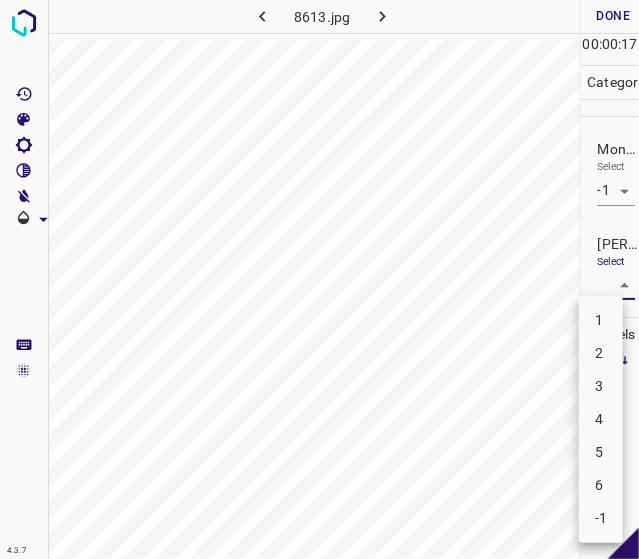 click on "-1" at bounding box center [601, 518] 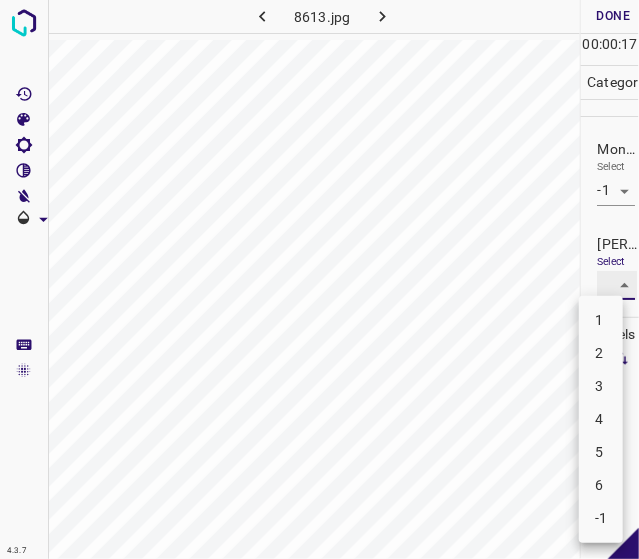 type on "-1" 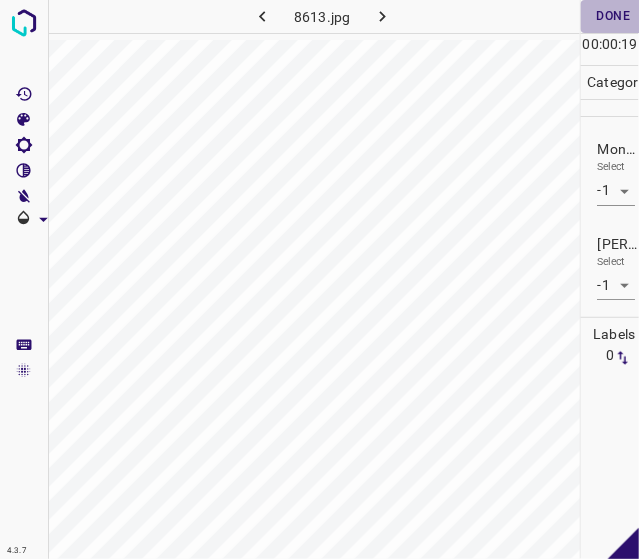 click on "Done" at bounding box center (613, 16) 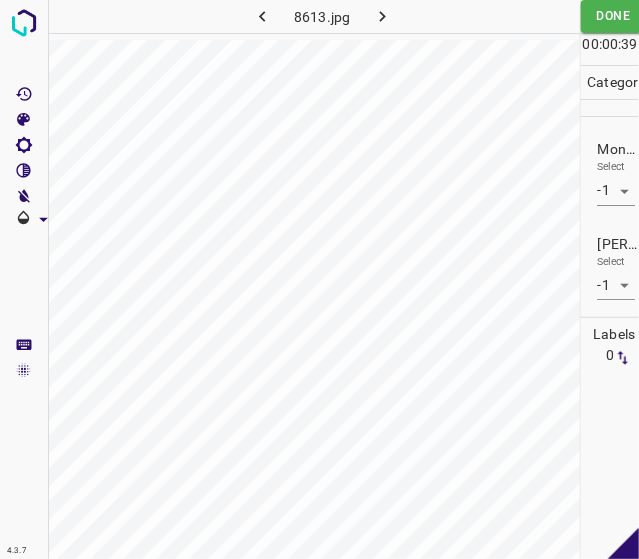click 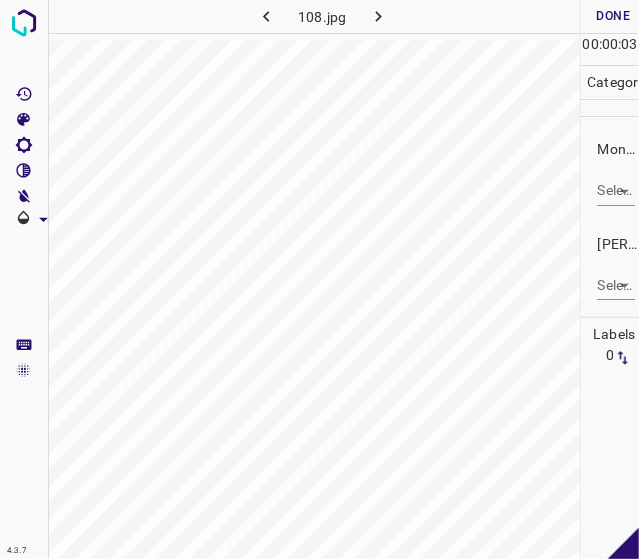 click on "Monk *  Select ​" at bounding box center [610, 172] 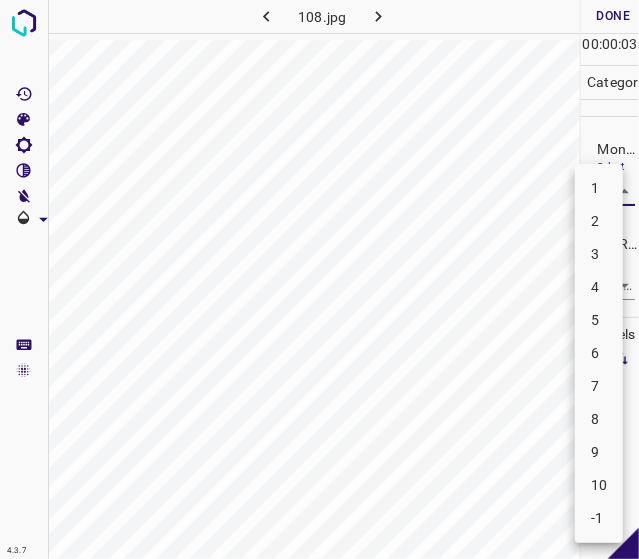 click on "4.3.7 108.jpg Done Skip 0 00   : 00   : 03   Categories Monk *  Select ​  Fitzpatrick *  Select ​ Labels   0 Categories 1 Monk 2  Fitzpatrick Tools Space Change between modes (Draw & Edit) I Auto labeling R Restore zoom M Zoom in N Zoom out Delete Delete selecte label Filters Z Restore filters X Saturation filter C Brightness filter V Contrast filter B Gray scale filter General O Download - Text - Hide - Delete 1 2 3 4 5 6 7 8 9 10 -1" at bounding box center [319, 279] 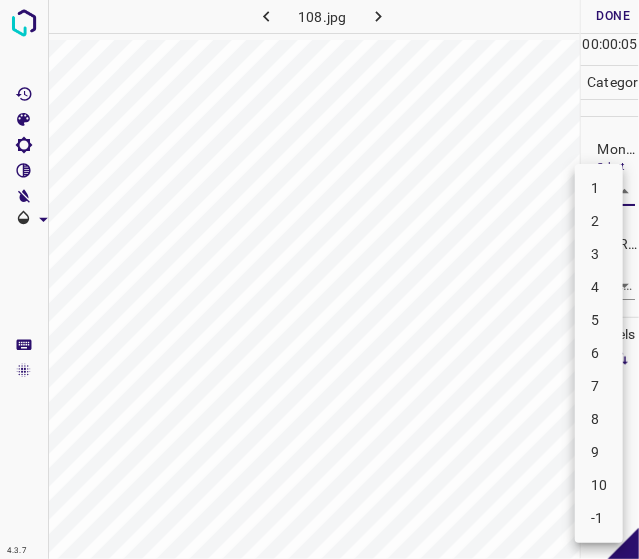 click on "5" at bounding box center [599, 320] 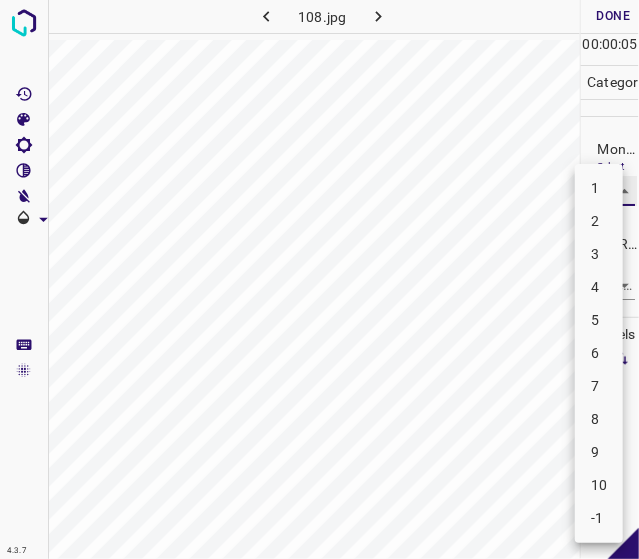 type on "5" 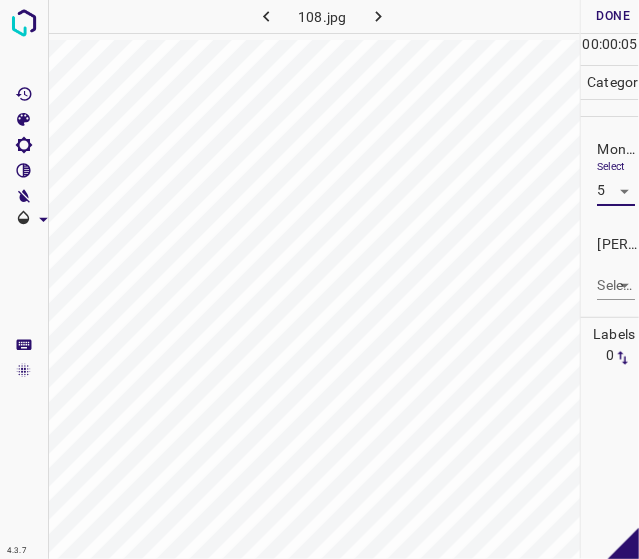 click on "4.3.7 108.jpg Done Skip 0 00   : 00   : 05   Categories Monk *  Select 5 5  Fitzpatrick *  Select ​ Labels   0 Categories 1 Monk 2  Fitzpatrick Tools Space Change between modes (Draw & Edit) I Auto labeling R Restore zoom M Zoom in N Zoom out Delete Delete selecte label Filters Z Restore filters X Saturation filter C Brightness filter V Contrast filter B Gray scale filter General O Download - Text - Hide - Delete" at bounding box center (319, 279) 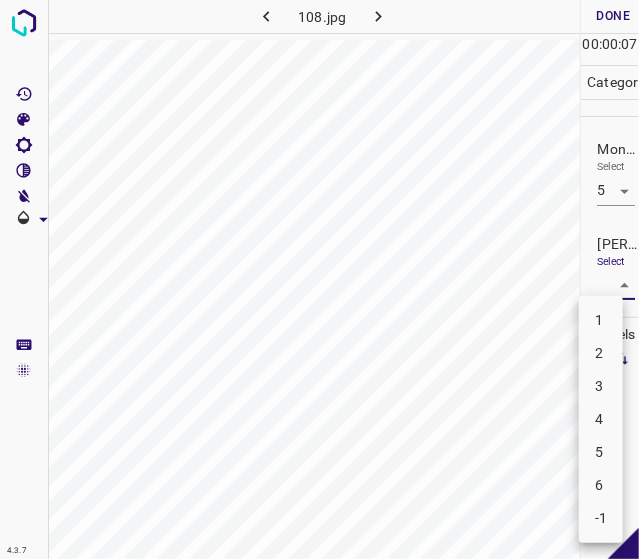 click on "3" at bounding box center (601, 386) 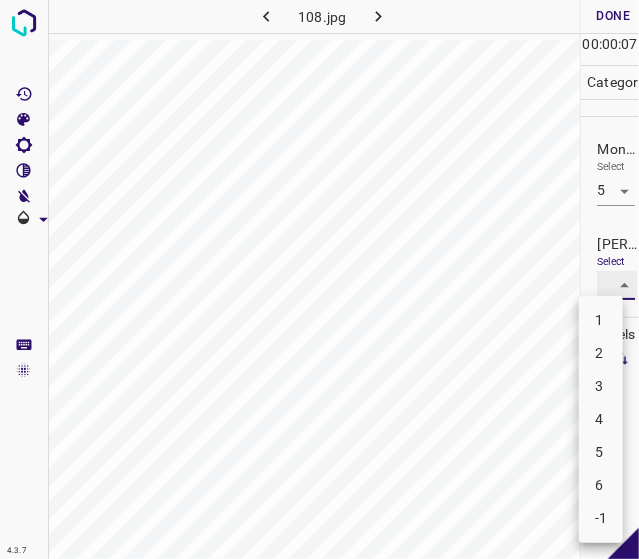 type on "3" 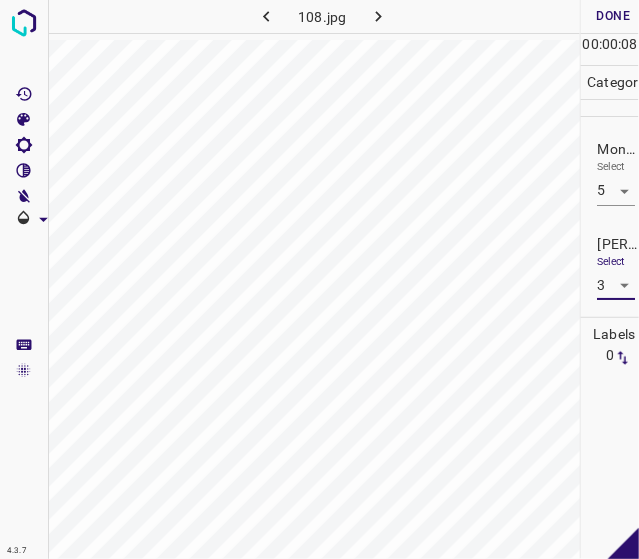 click on "Done" at bounding box center [613, 16] 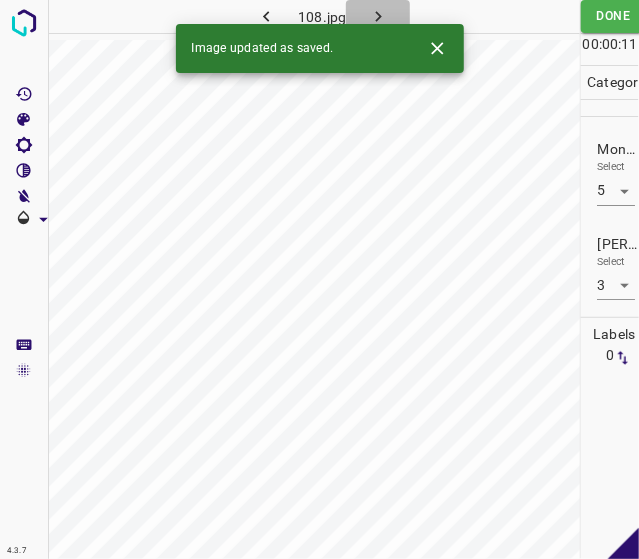click at bounding box center [378, 16] 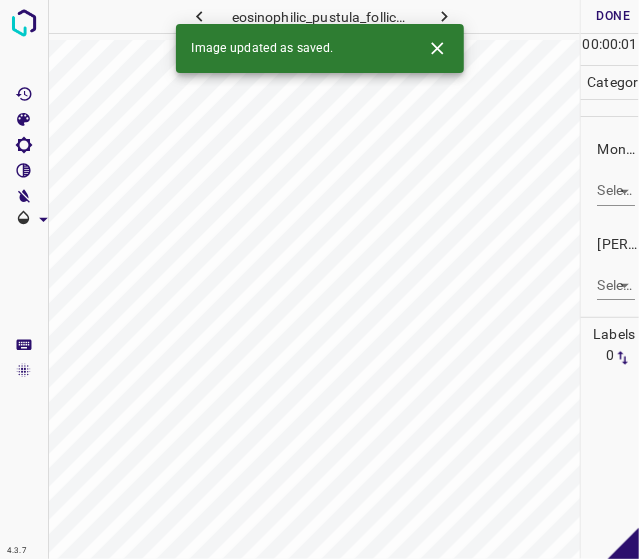 click on "4.3.7 eosinophilic_pustula_folliculitis45.jpg Done Skip 0 00   : 00   : 01   Categories Monk *  Select ​  Fitzpatrick *  Select ​ Labels   0 Categories 1 Monk 2  Fitzpatrick Tools Space Change between modes (Draw & Edit) I Auto labeling R Restore zoom M Zoom in N Zoom out Delete Delete selecte label Filters Z Restore filters X Saturation filter C Brightness filter V Contrast filter B Gray scale filter General O Download Image updated as saved. - Text - Hide - Delete" at bounding box center (319, 279) 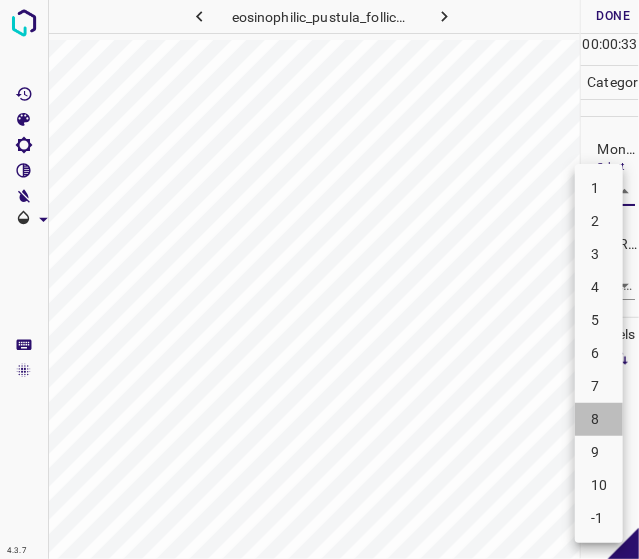click on "8" at bounding box center [599, 419] 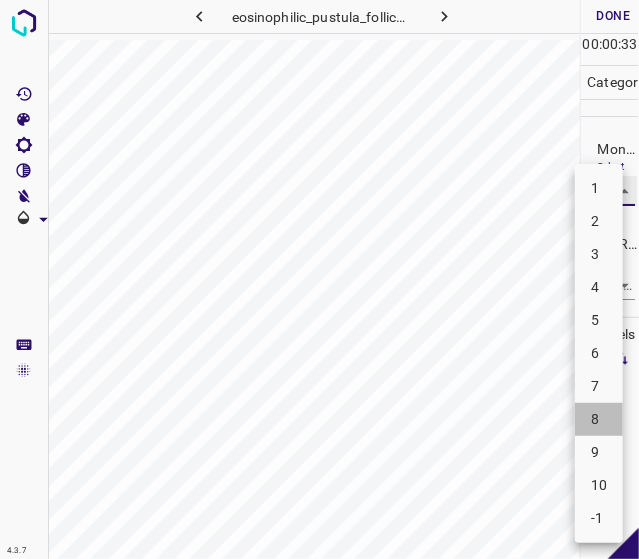 type on "8" 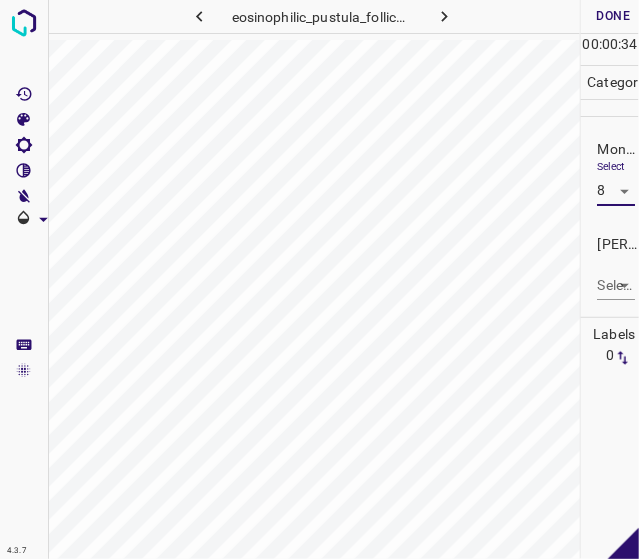 click on "4.3.7 eosinophilic_pustula_folliculitis45.jpg Done Skip 0 00   : 00   : 34   Categories Monk *  Select 8 8  Fitzpatrick *  Select ​ Labels   0 Categories 1 Monk 2  Fitzpatrick Tools Space Change between modes (Draw & Edit) I Auto labeling R Restore zoom M Zoom in N Zoom out Delete Delete selecte label Filters Z Restore filters X Saturation filter C Brightness filter V Contrast filter B Gray scale filter General O Download - Text - Hide - Delete" at bounding box center [319, 279] 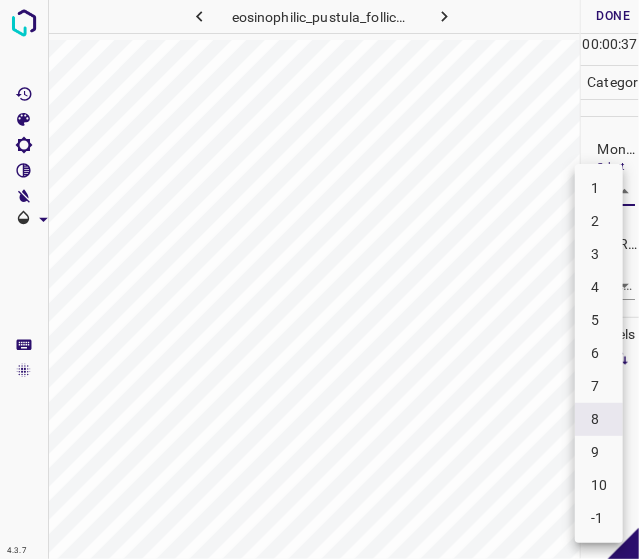 click at bounding box center (319, 279) 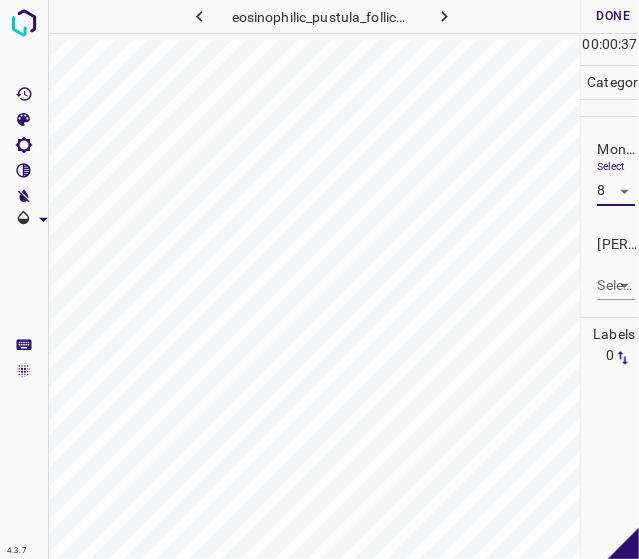 click on "4.3.7 eosinophilic_pustula_folliculitis45.jpg Done Skip 0 00   : 00   : 37   Categories Monk *  Select 8 8  Fitzpatrick *  Select ​ Labels   0 Categories 1 Monk 2  Fitzpatrick Tools Space Change between modes (Draw & Edit) I Auto labeling R Restore zoom M Zoom in N Zoom out Delete Delete selecte label Filters Z Restore filters X Saturation filter C Brightness filter V Contrast filter B Gray scale filter General O Download - Text - Hide - Delete" at bounding box center [319, 279] 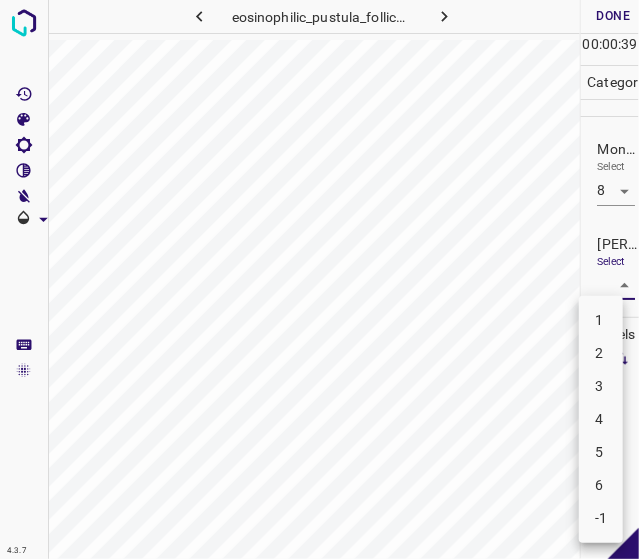 click on "5" at bounding box center [601, 452] 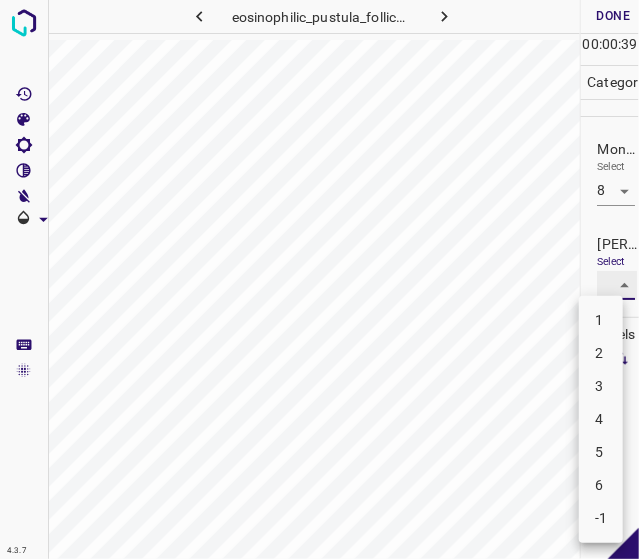 type on "5" 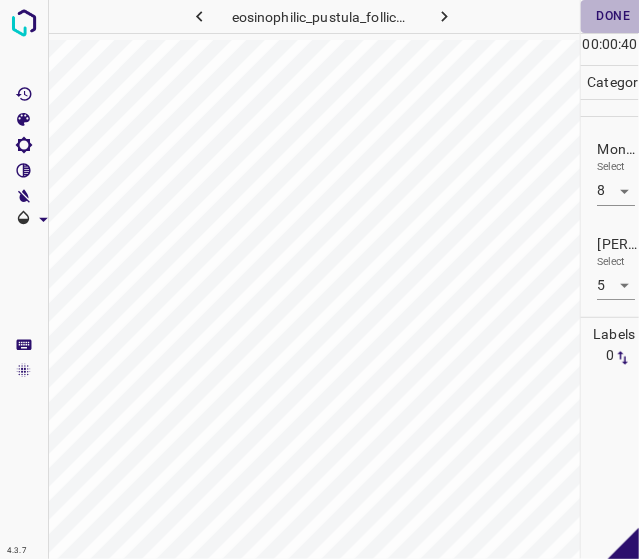 click on "Done" at bounding box center (613, 16) 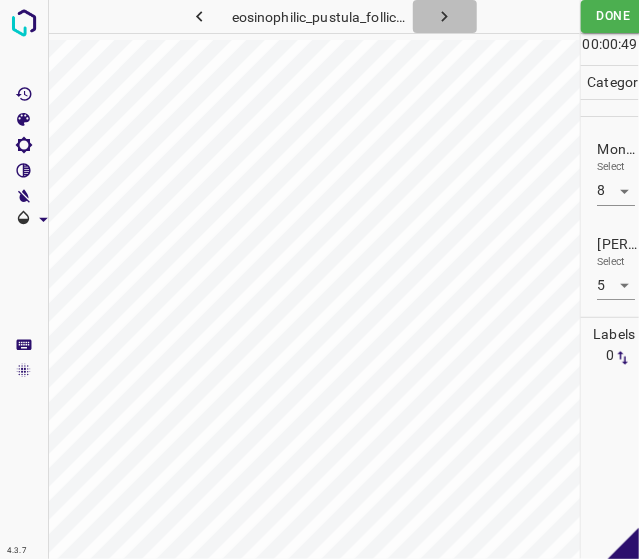 click 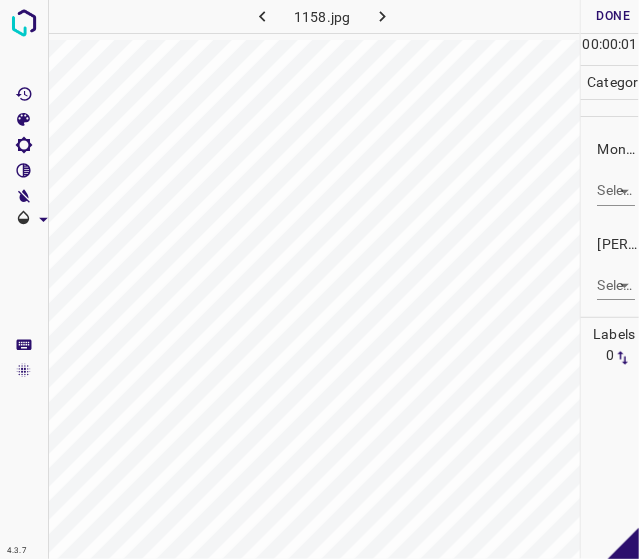 click on "4.3.7 1158.jpg Done Skip 0 00   : 00   : 01   Categories Monk *  Select ​  Fitzpatrick *  Select ​ Labels   0 Categories 1 Monk 2  Fitzpatrick Tools Space Change between modes (Draw & Edit) I Auto labeling R Restore zoom M Zoom in N Zoom out Delete Delete selecte label Filters Z Restore filters X Saturation filter C Brightness filter V Contrast filter B Gray scale filter General O Download - Text - Hide - Delete" at bounding box center [319, 279] 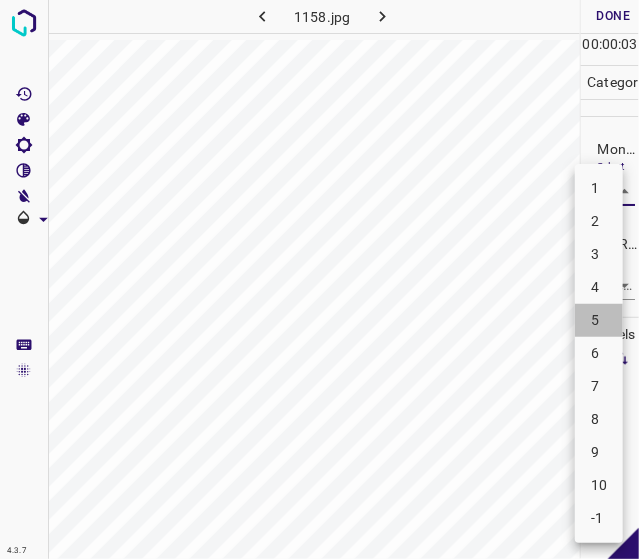 click on "5" at bounding box center [599, 320] 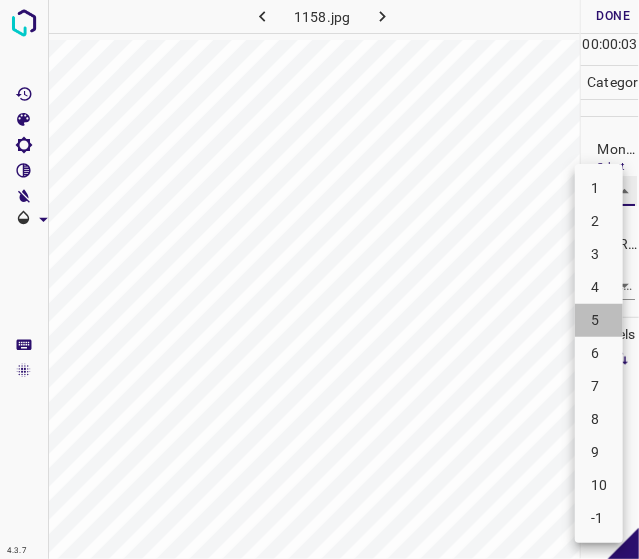 type on "5" 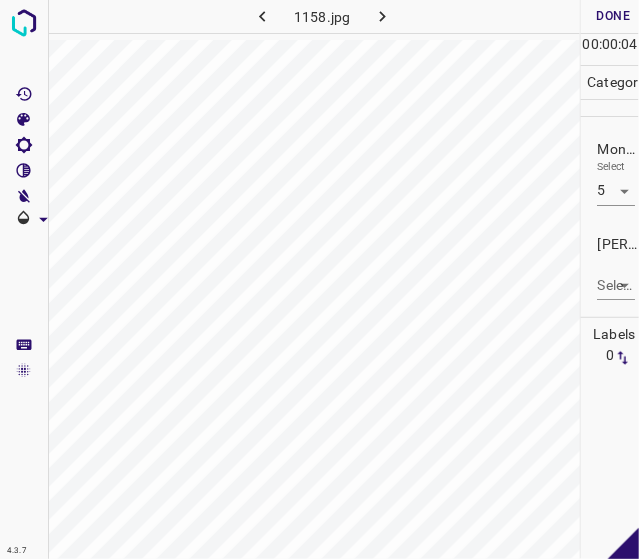 click on "Select ​" at bounding box center (615, 277) 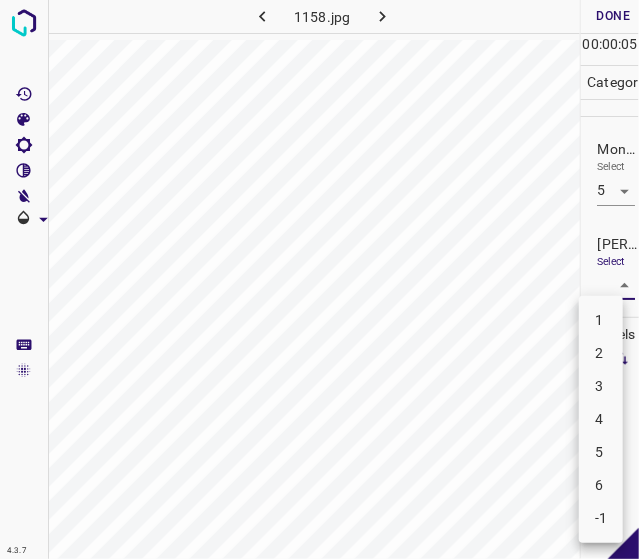 click on "3" at bounding box center (601, 386) 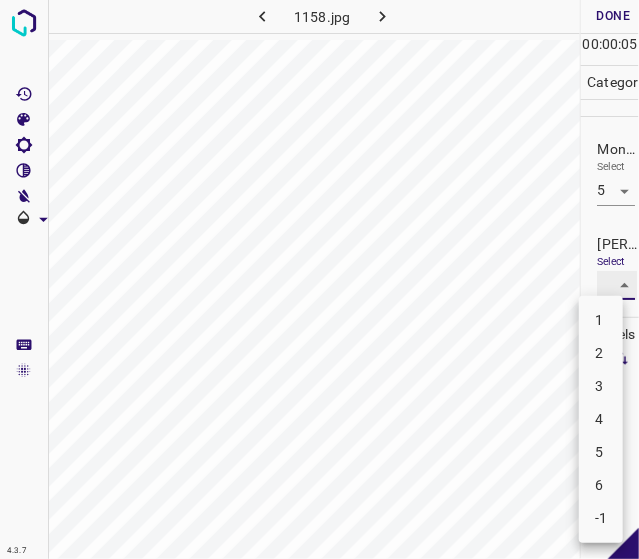 type on "3" 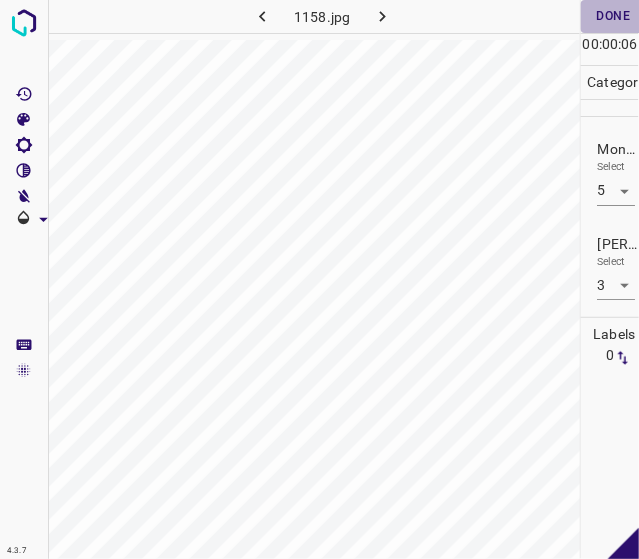 click on "Done" at bounding box center [613, 16] 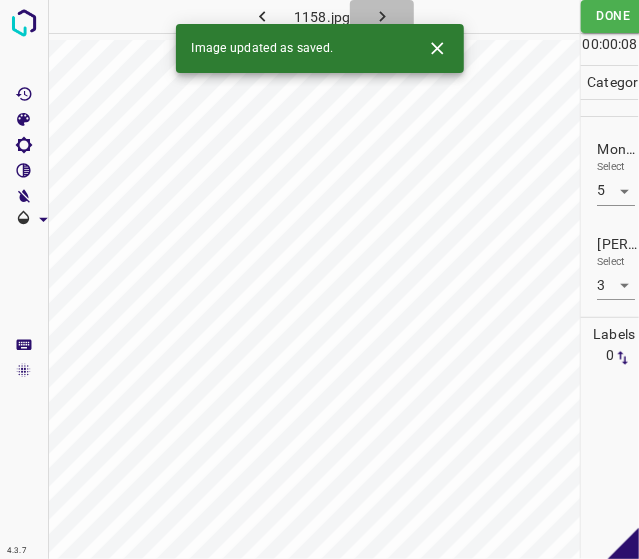 click at bounding box center (382, 16) 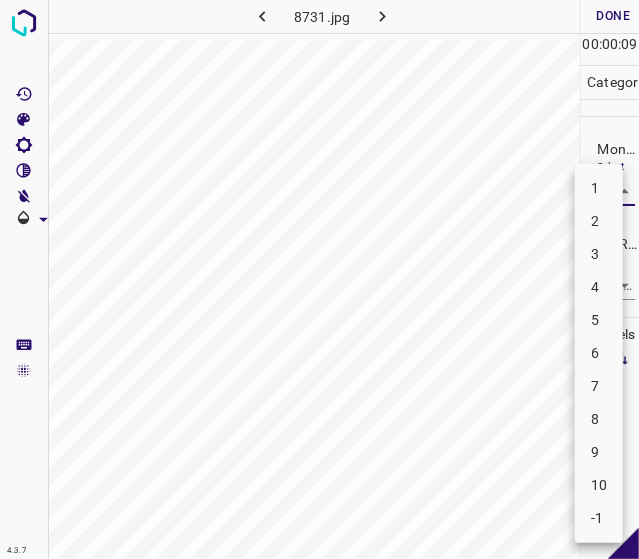click on "4.3.7 8731.jpg Done Skip 0 00   : 00   : 09   Categories Monk *  Select ​  Fitzpatrick *  Select ​ Labels   0 Categories 1 Monk 2  Fitzpatrick Tools Space Change between modes (Draw & Edit) I Auto labeling R Restore zoom M Zoom in N Zoom out Delete Delete selecte label Filters Z Restore filters X Saturation filter C Brightness filter V Contrast filter B Gray scale filter General O Download - Text - Hide - Delete 1 2 3 4 5 6 7 8 9 10 -1" at bounding box center [319, 279] 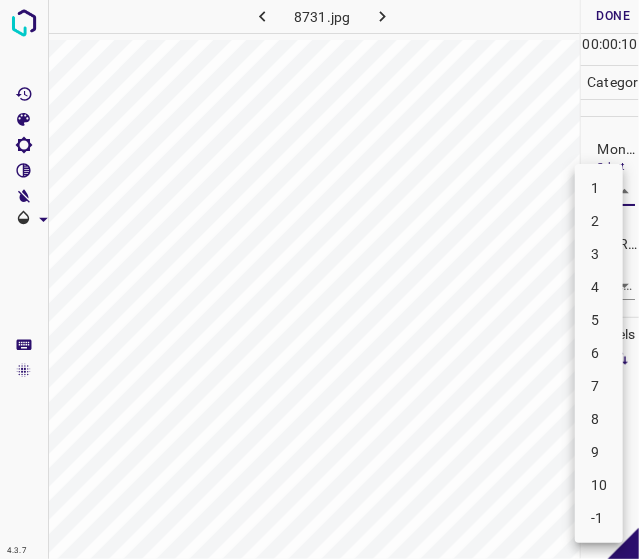 click on "7" at bounding box center (599, 386) 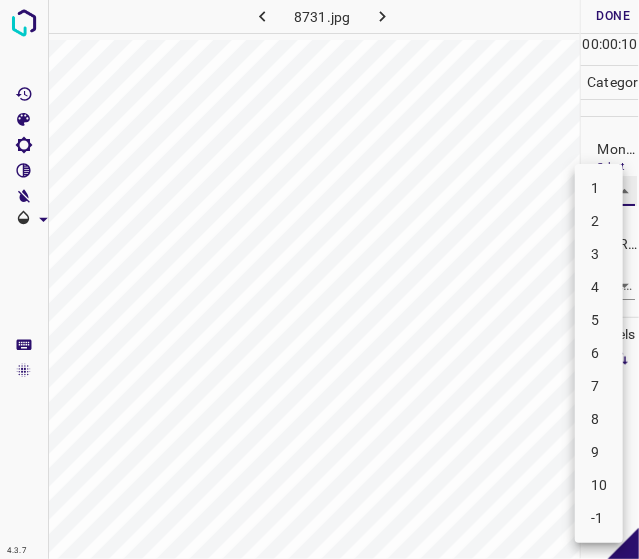 type on "7" 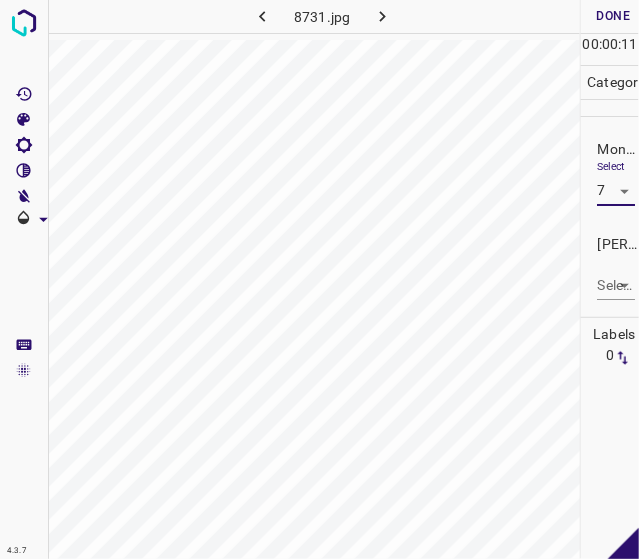 click on "4.3.7 8731.jpg Done Skip 0 00   : 00   : 11   Categories Monk *  Select 7 7  Fitzpatrick *  Select ​ Labels   0 Categories 1 Monk 2  Fitzpatrick Tools Space Change between modes (Draw & Edit) I Auto labeling R Restore zoom M Zoom in N Zoom out Delete Delete selecte label Filters Z Restore filters X Saturation filter C Brightness filter V Contrast filter B Gray scale filter General O Download - Text - Hide - Delete" at bounding box center [319, 279] 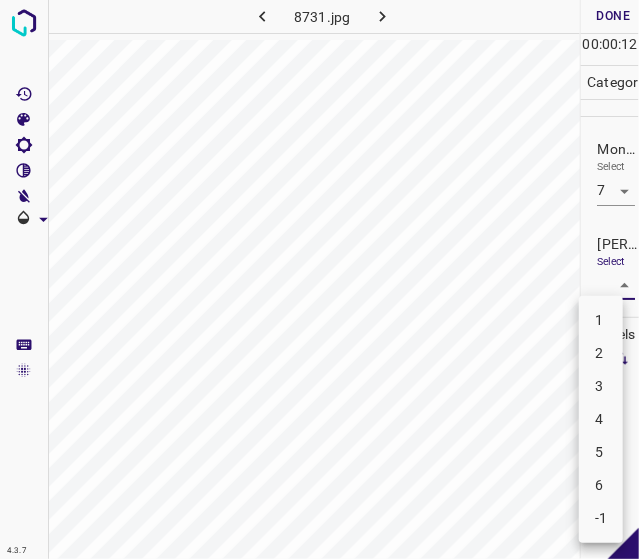 click on "5" at bounding box center [601, 452] 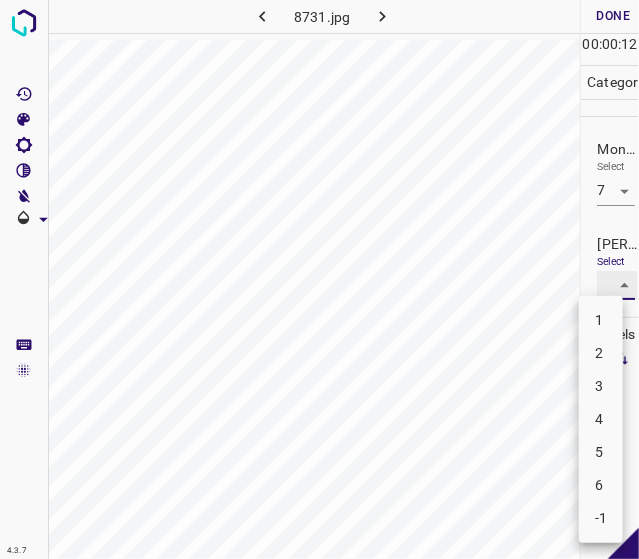 type on "5" 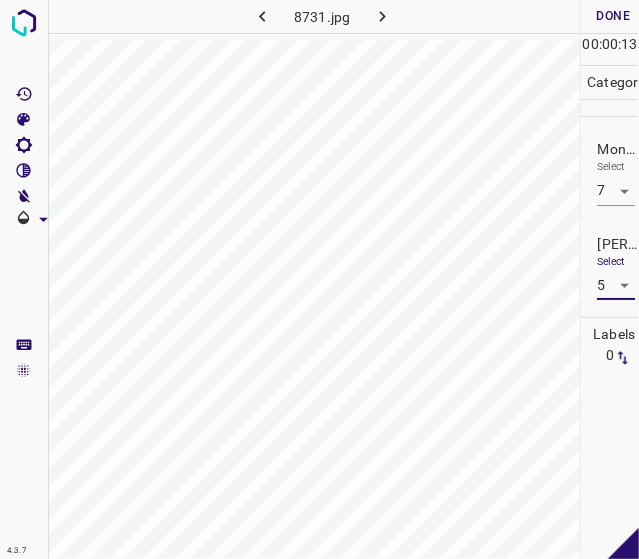 click on "Done" at bounding box center (613, 16) 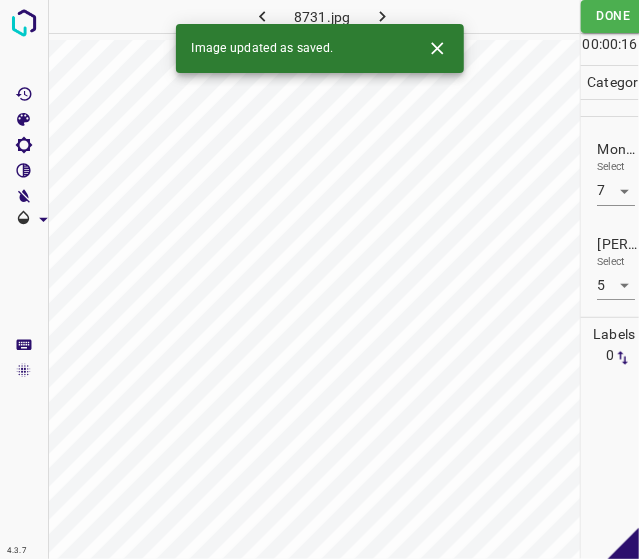 click at bounding box center (382, 16) 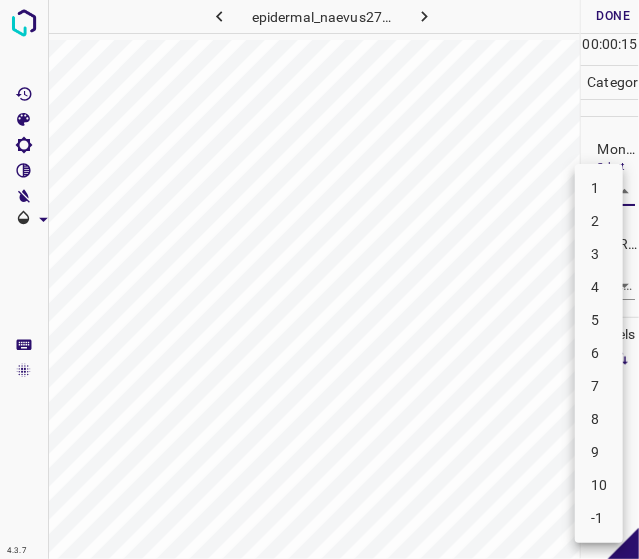 click on "4.3.7 epidermal_naevus27.jpg Done Skip 0 00   : 00   : 15   Categories Monk *  Select ​  Fitzpatrick *  Select ​ Labels   0 Categories 1 Monk 2  Fitzpatrick Tools Space Change between modes (Draw & Edit) I Auto labeling R Restore zoom M Zoom in N Zoom out Delete Delete selecte label Filters Z Restore filters X Saturation filter C Brightness filter V Contrast filter B Gray scale filter General O Download - Text - Hide - Delete 1 2 3 4 5 6 7 8 9 10 -1" at bounding box center (319, 279) 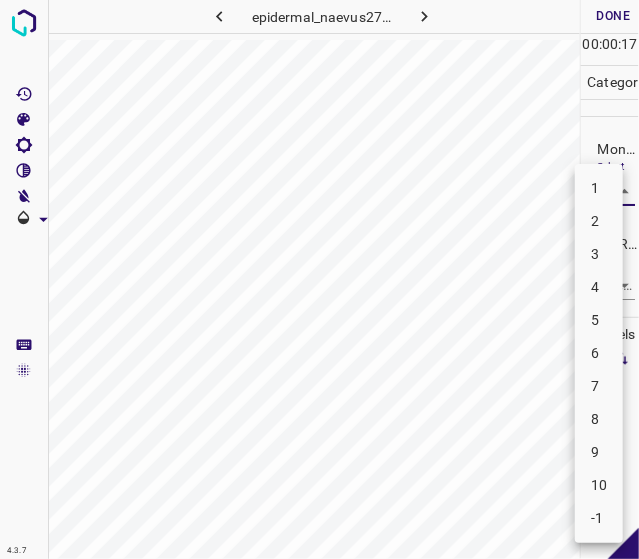 click on "3" at bounding box center (599, 254) 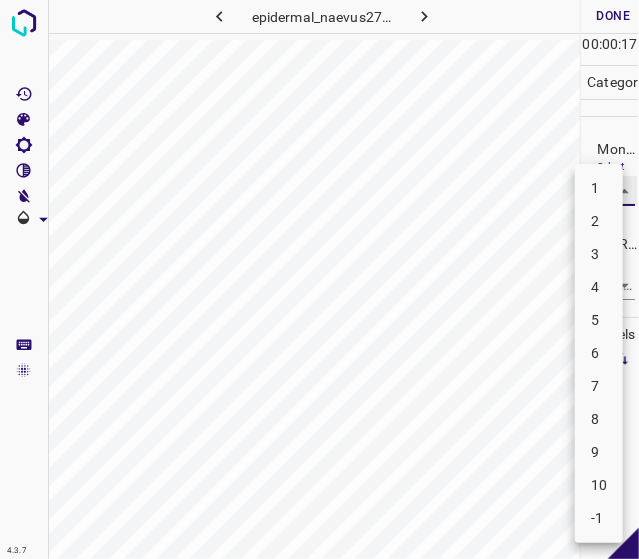 type on "3" 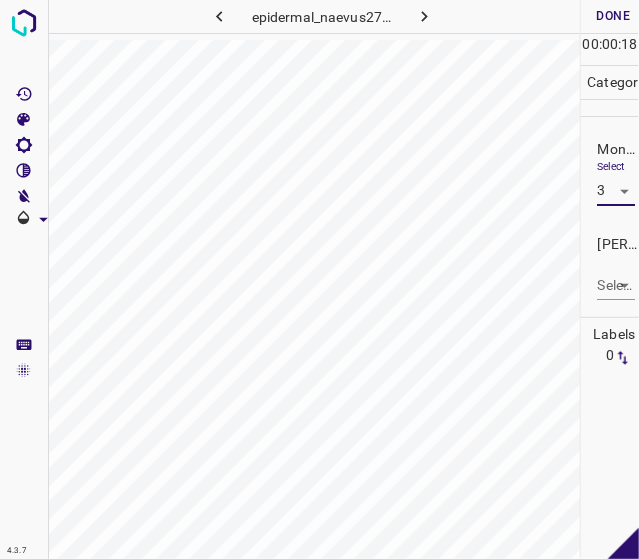 click on "Select ​" at bounding box center (615, 277) 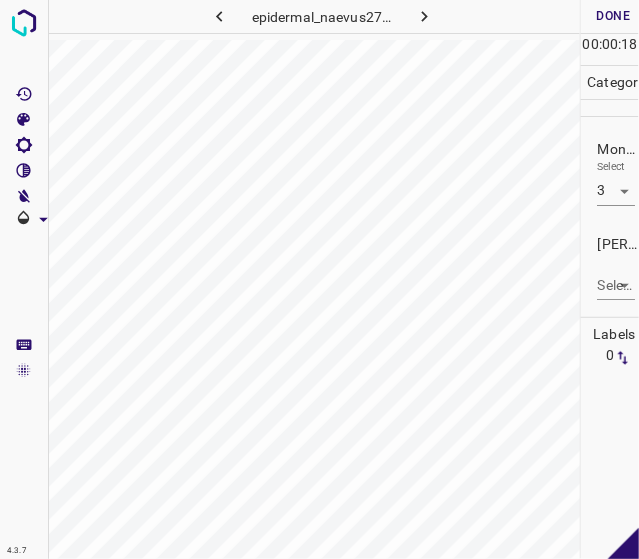 click on "4.3.7 epidermal_naevus27.jpg Done Skip 0 00   : 00   : 18   Categories Monk *  Select 3 3  Fitzpatrick *  Select ​ Labels   0 Categories 1 Monk 2  Fitzpatrick Tools Space Change between modes (Draw & Edit) I Auto labeling R Restore zoom M Zoom in N Zoom out Delete Delete selecte label Filters Z Restore filters X Saturation filter C Brightness filter V Contrast filter B Gray scale filter General O Download - Text - Hide - Delete" at bounding box center [319, 279] 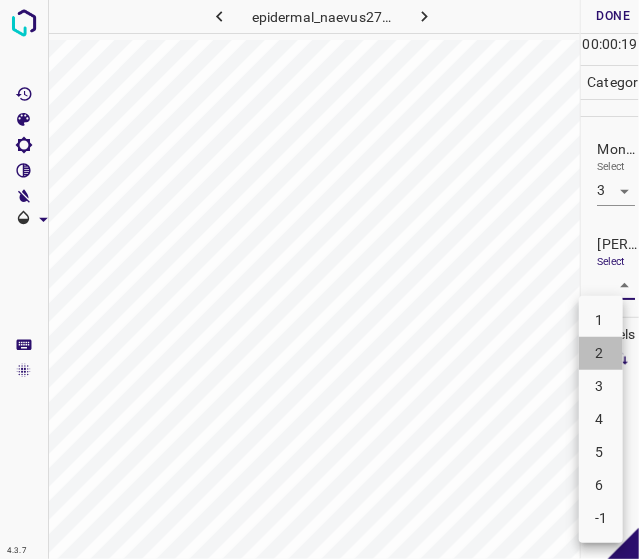 click on "2" at bounding box center (601, 353) 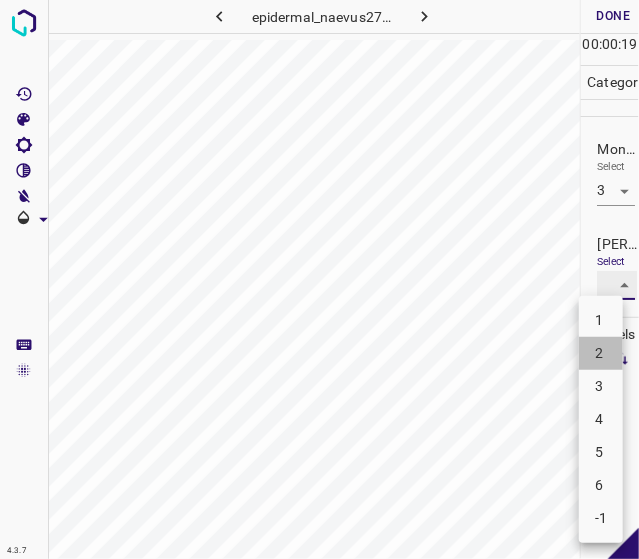 type on "2" 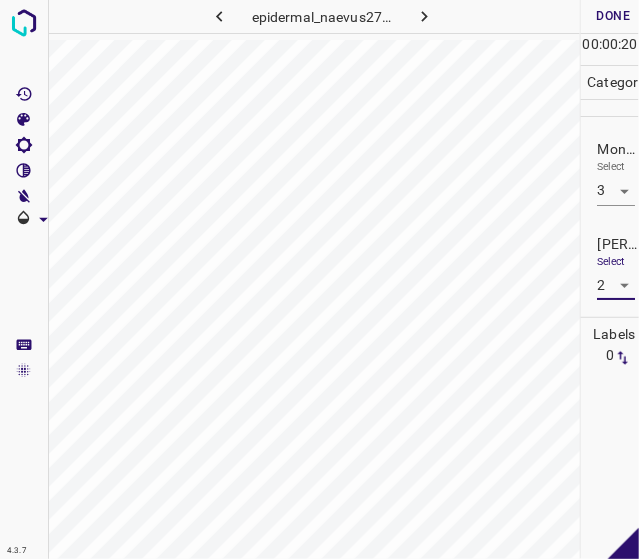 click on "Done" at bounding box center (613, 16) 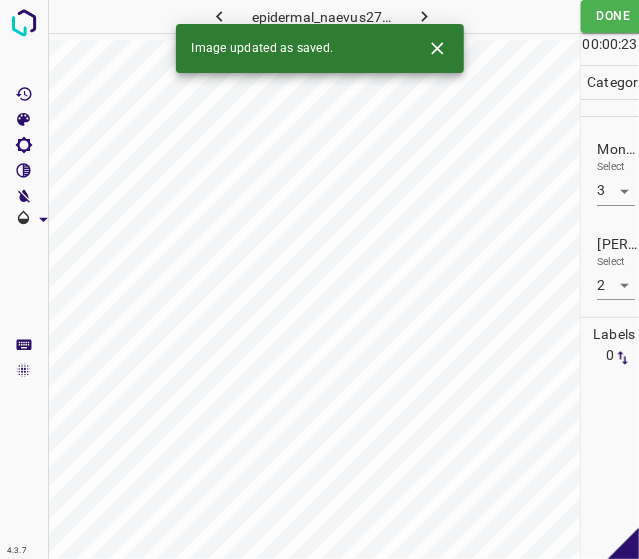 click 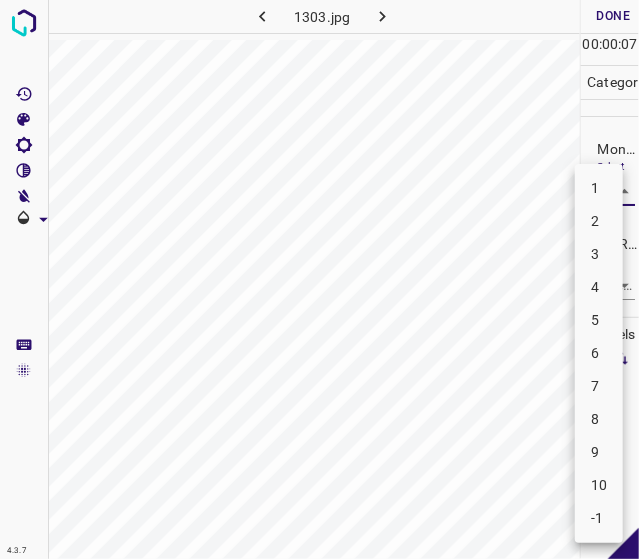 click on "4.3.7 1303.jpg Done Skip 0 00   : 00   : 07   Categories Monk *  Select ​  Fitzpatrick *  Select ​ Labels   0 Categories 1 Monk 2  Fitzpatrick Tools Space Change between modes (Draw & Edit) I Auto labeling R Restore zoom M Zoom in N Zoom out Delete Delete selecte label Filters Z Restore filters X Saturation filter C Brightness filter V Contrast filter B Gray scale filter General O Download - Text - Hide - Delete 1 2 3 4 5 6 7 8 9 10 -1" at bounding box center (319, 279) 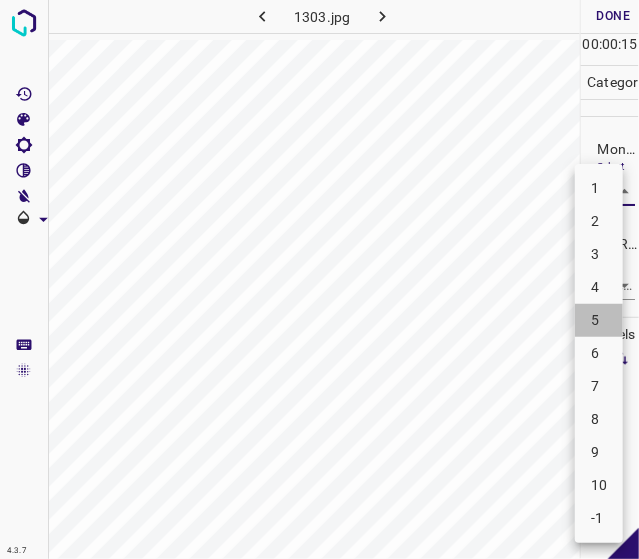 click on "5" at bounding box center (599, 320) 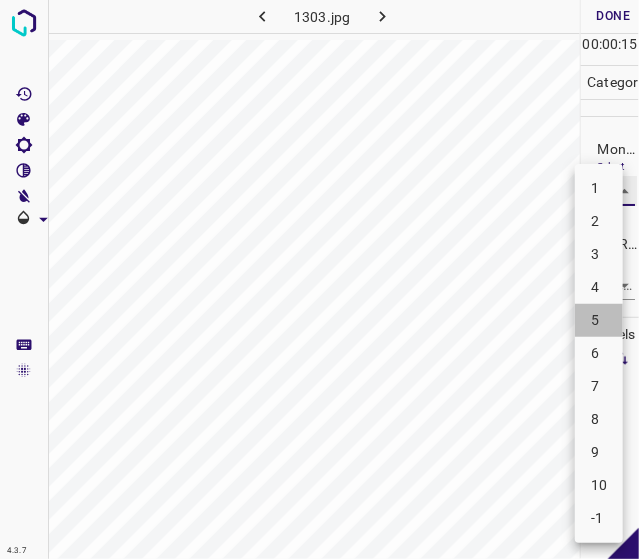 type on "5" 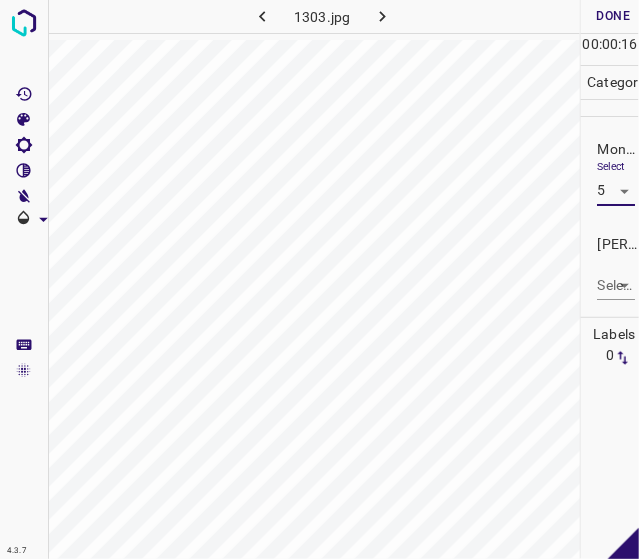 click on "4.3.7 1303.jpg Done Skip 0 00   : 00   : 16   Categories Monk *  Select 5 5  Fitzpatrick *  Select ​ Labels   0 Categories 1 Monk 2  Fitzpatrick Tools Space Change between modes (Draw & Edit) I Auto labeling R Restore zoom M Zoom in N Zoom out Delete Delete selecte label Filters Z Restore filters X Saturation filter C Brightness filter V Contrast filter B Gray scale filter General O Download - Text - Hide - Delete" at bounding box center [319, 279] 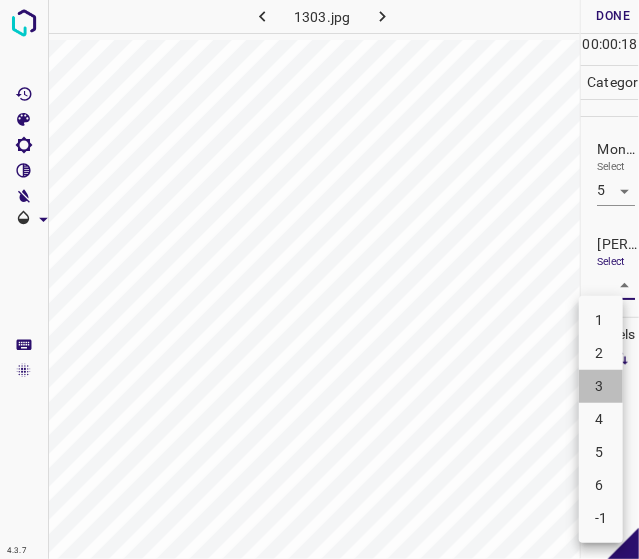 click on "3" at bounding box center [601, 386] 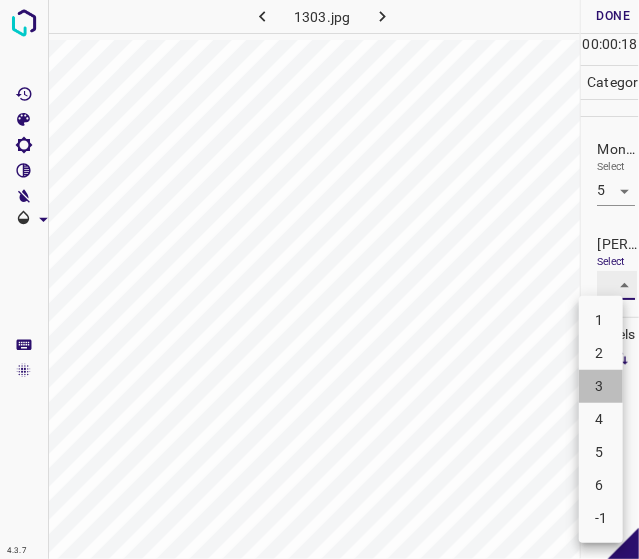 type on "3" 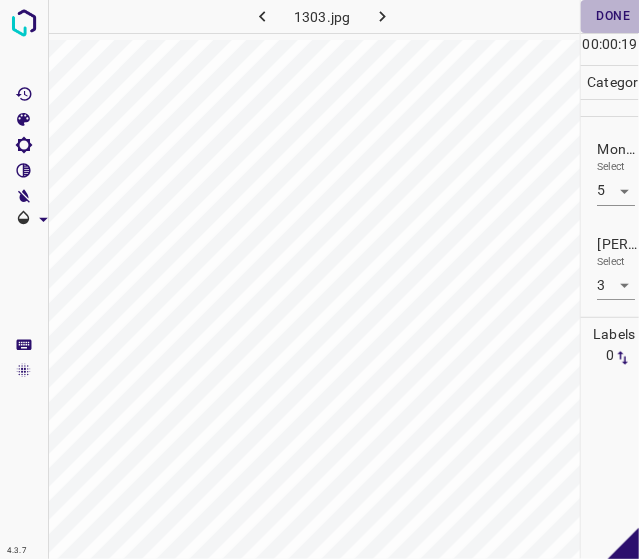 click on "Done" at bounding box center [613, 16] 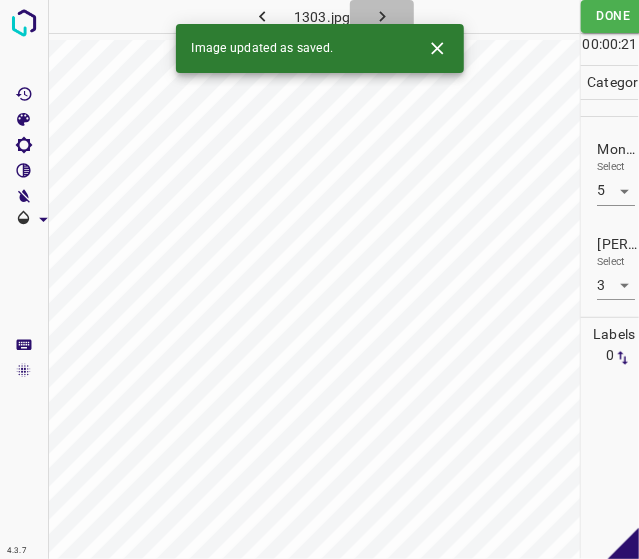 click 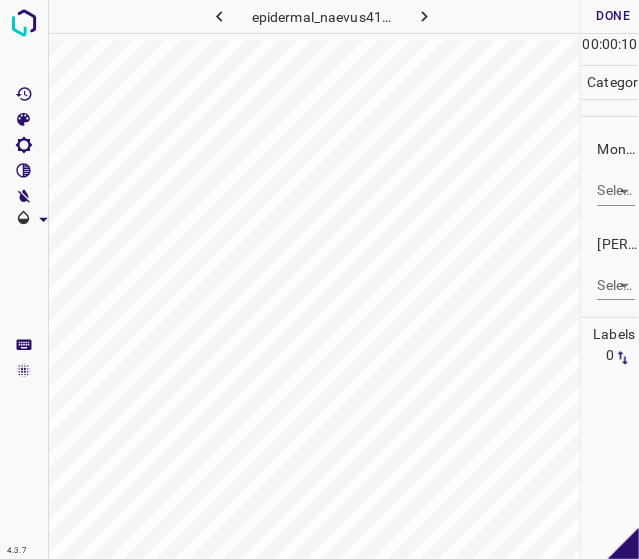 click on "Monk *  Select ​" at bounding box center [610, 172] 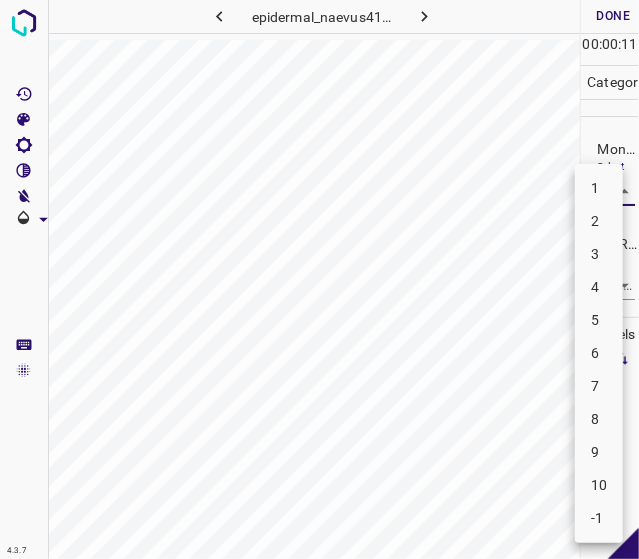 click on "4.3.7 epidermal_naevus41.jpg Done Skip 0 00   : 00   : 11   Categories Monk *  Select ​  Fitzpatrick *  Select ​ Labels   0 Categories 1 Monk 2  Fitzpatrick Tools Space Change between modes (Draw & Edit) I Auto labeling R Restore zoom M Zoom in N Zoom out Delete Delete selecte label Filters Z Restore filters X Saturation filter C Brightness filter V Contrast filter B Gray scale filter General O Download - Text - Hide - Delete 1 2 3 4 5 6 7 8 9 10 -1" at bounding box center [319, 279] 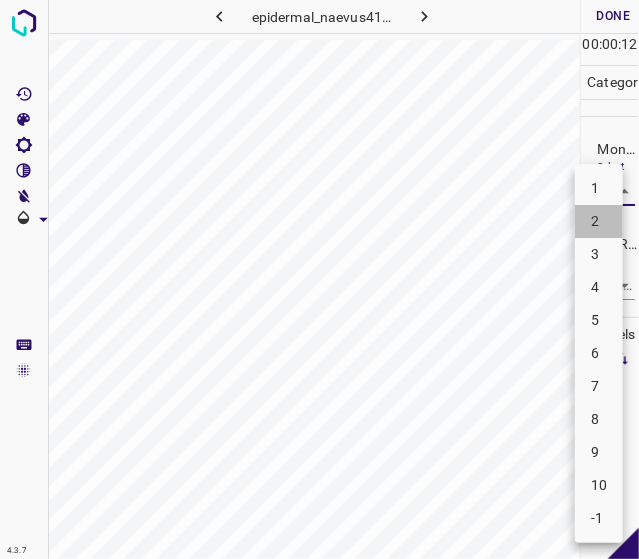 click on "2" at bounding box center (599, 221) 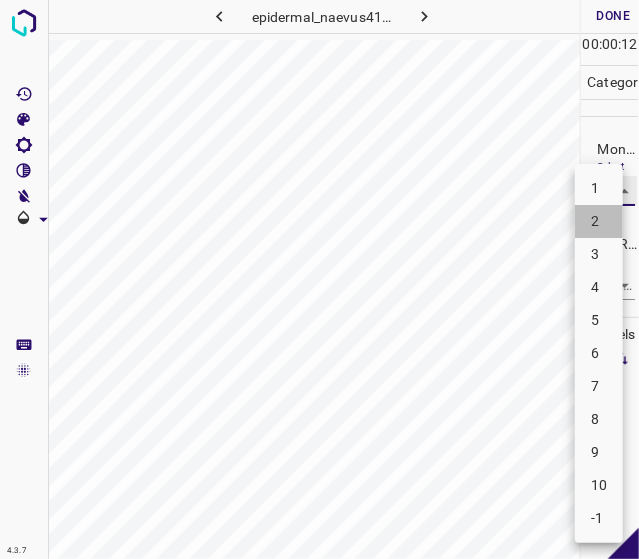 type on "2" 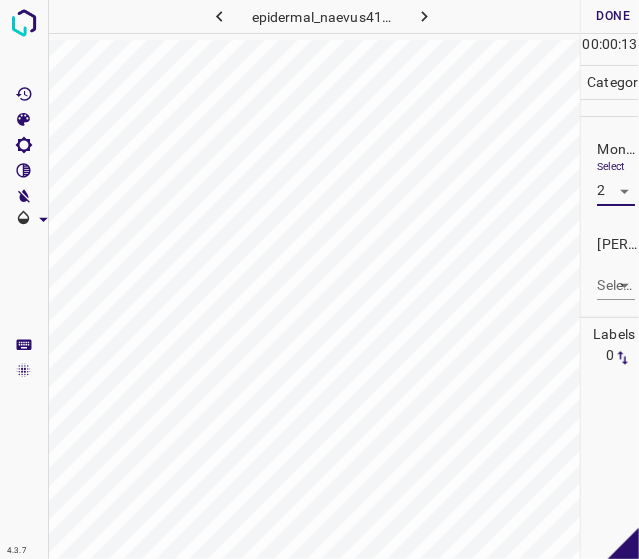 click on "4.3.7 epidermal_naevus41.jpg Done Skip 0 00   : 00   : 13   Categories Monk *  Select 2 2  Fitzpatrick *  Select ​ Labels   0 Categories 1 Monk 2  Fitzpatrick Tools Space Change between modes (Draw & Edit) I Auto labeling R Restore zoom M Zoom in N Zoom out Delete Delete selecte label Filters Z Restore filters X Saturation filter C Brightness filter V Contrast filter B Gray scale filter General O Download - Text - Hide - Delete" at bounding box center [319, 279] 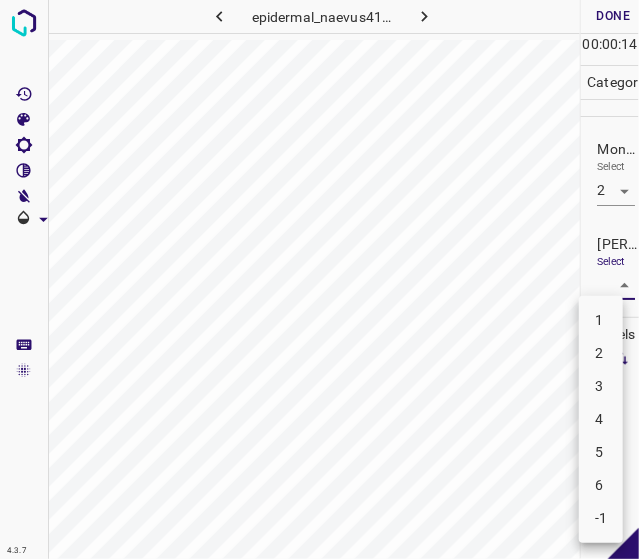 click on "1" at bounding box center [601, 320] 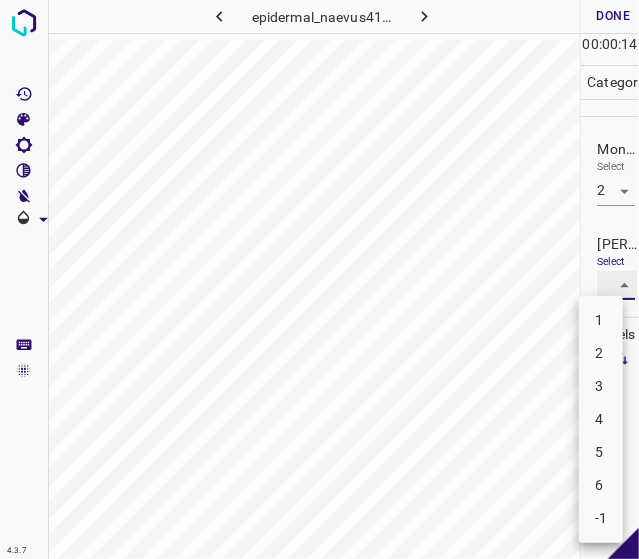 type on "1" 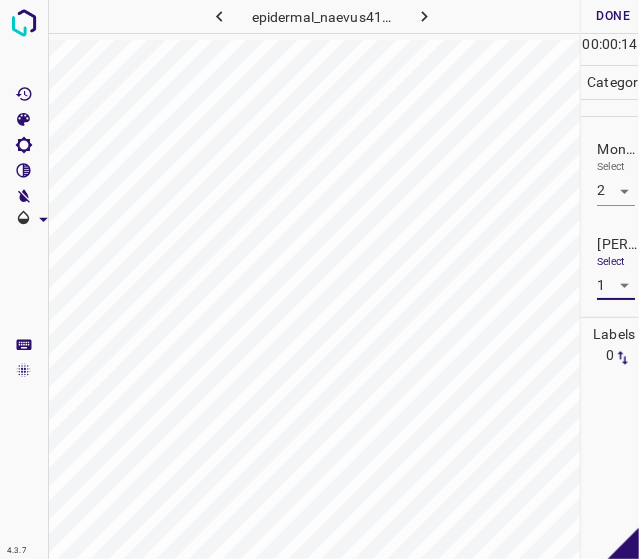 drag, startPoint x: 594, startPoint y: 15, endPoint x: 484, endPoint y: 13, distance: 110.01818 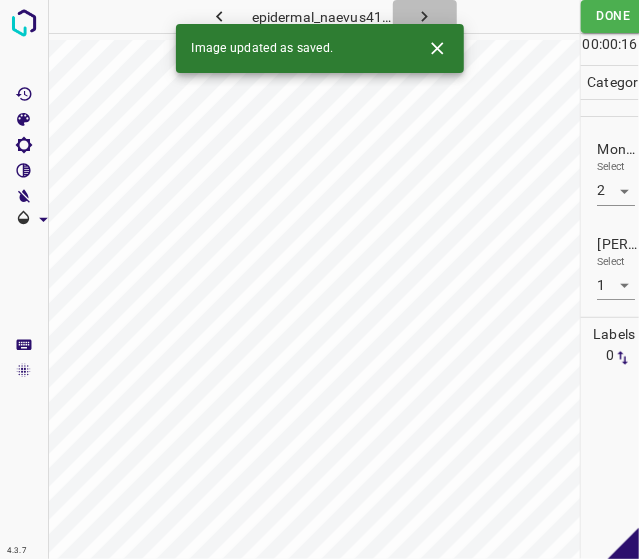 click 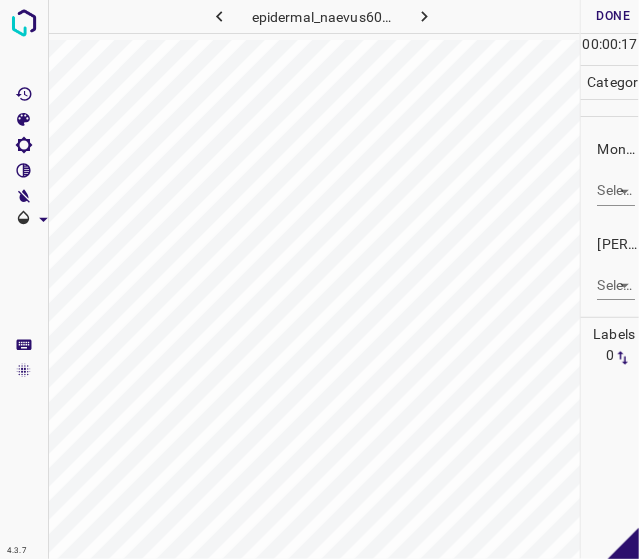click on "4.3.7 epidermal_naevus60.jpg Done Skip 0 00   : 00   : 17   Categories Monk *  Select ​  Fitzpatrick *  Select ​ Labels   0 Categories 1 Monk 2  Fitzpatrick Tools Space Change between modes (Draw & Edit) I Auto labeling R Restore zoom M Zoom in N Zoom out Delete Delete selecte label Filters Z Restore filters X Saturation filter C Brightness filter V Contrast filter B Gray scale filter General O Download - Text - Hide - Delete" at bounding box center [319, 279] 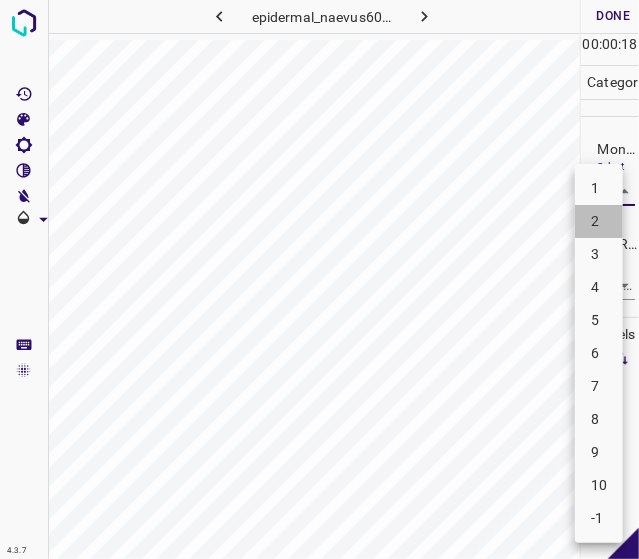 click on "2" at bounding box center [599, 221] 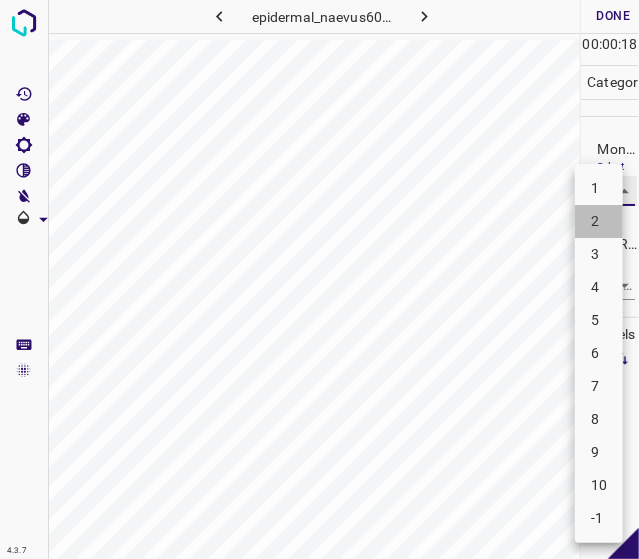 type on "2" 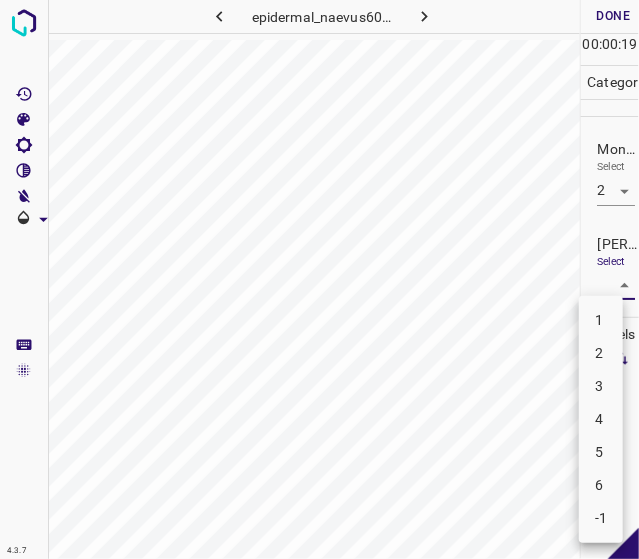 click on "4.3.7 epidermal_naevus60.jpg Done Skip 0 00   : 00   : 19   Categories Monk *  Select 2 2  Fitzpatrick *  Select ​ Labels   0 Categories 1 Monk 2  Fitzpatrick Tools Space Change between modes (Draw & Edit) I Auto labeling R Restore zoom M Zoom in N Zoom out Delete Delete selecte label Filters Z Restore filters X Saturation filter C Brightness filter V Contrast filter B Gray scale filter General O Download - Text - Hide - Delete 1 2 3 4 5 6 -1" at bounding box center [319, 279] 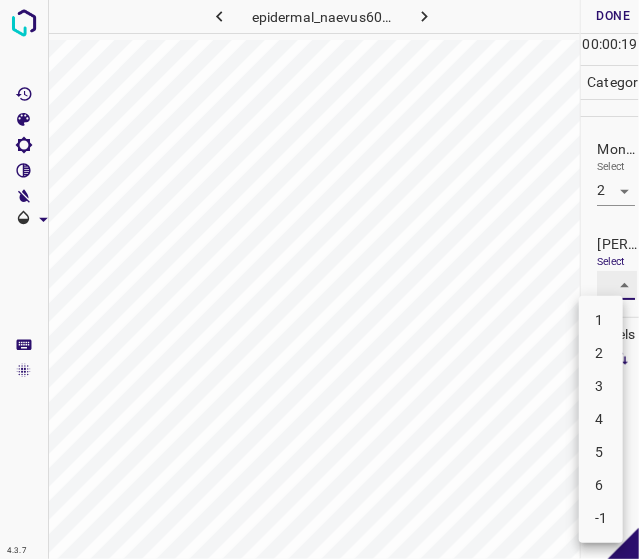 type on "1" 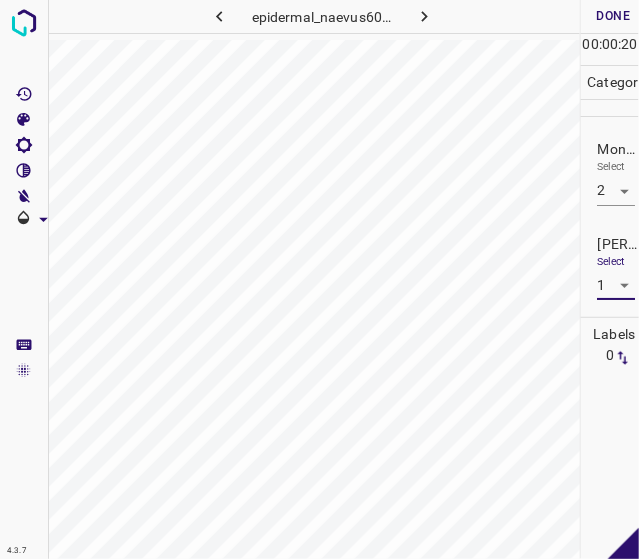 click on "Done" at bounding box center [613, 16] 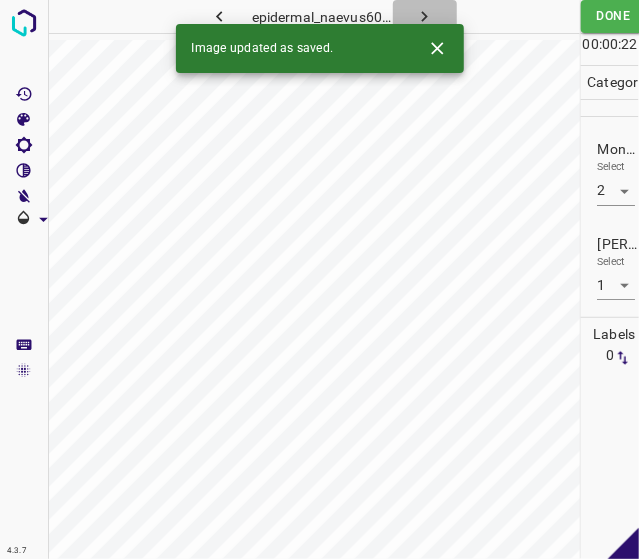 click 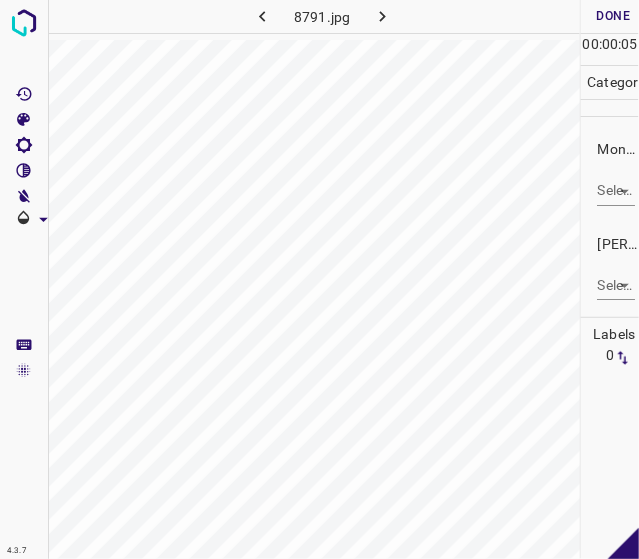 click on "4.3.7 8791.jpg Done Skip 0 00   : 00   : 05   Categories Monk *  Select ​  Fitzpatrick *  Select ​ Labels   0 Categories 1 Monk 2  Fitzpatrick Tools Space Change between modes (Draw & Edit) I Auto labeling R Restore zoom M Zoom in N Zoom out Delete Delete selecte label Filters Z Restore filters X Saturation filter C Brightness filter V Contrast filter B Gray scale filter General O Download - Text - Hide - Delete" at bounding box center [319, 279] 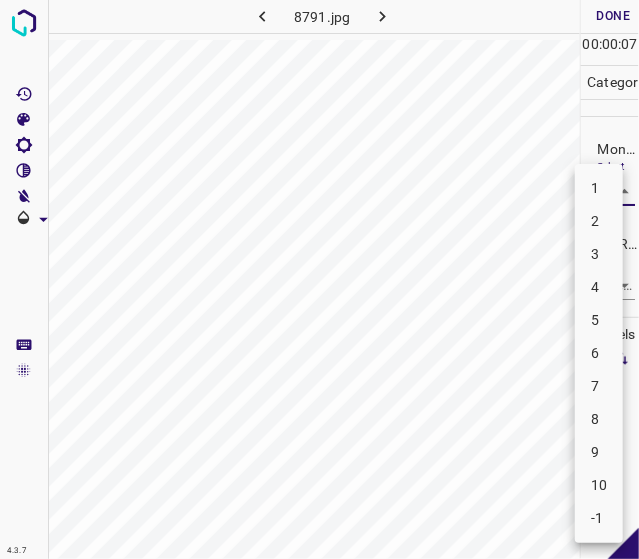 click on "5" at bounding box center (599, 320) 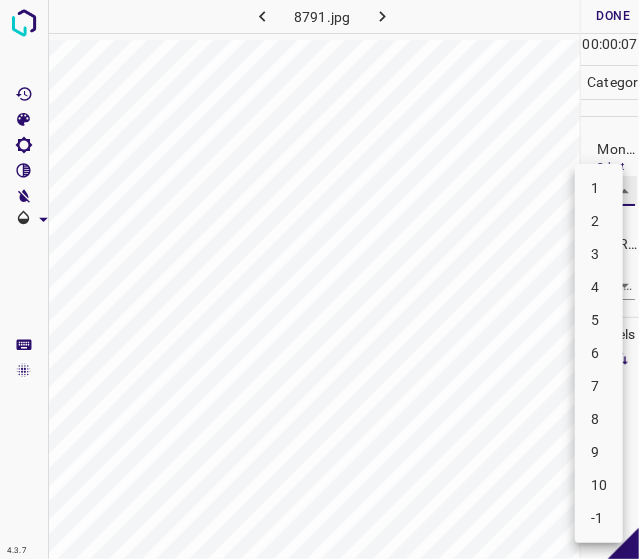 type on "5" 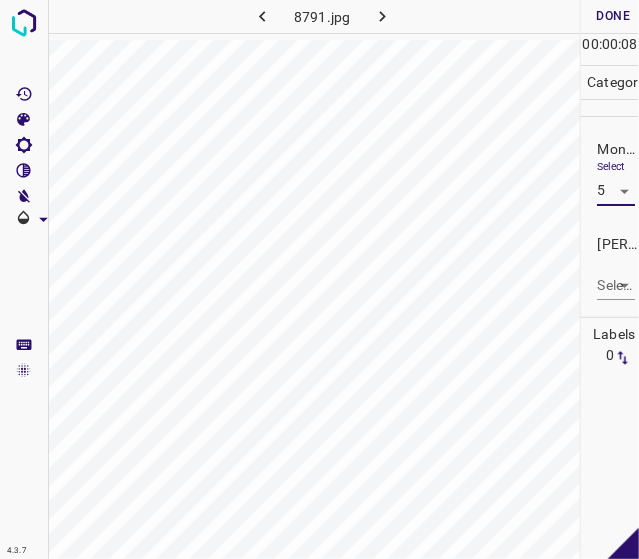 click on "4.3.7 8791.jpg Done Skip 0 00   : 00   : 08   Categories Monk *  Select 5 5  Fitzpatrick *  Select ​ Labels   0 Categories 1 Monk 2  Fitzpatrick Tools Space Change between modes (Draw & Edit) I Auto labeling R Restore zoom M Zoom in N Zoom out Delete Delete selecte label Filters Z Restore filters X Saturation filter C Brightness filter V Contrast filter B Gray scale filter General O Download - Text - Hide - Delete" at bounding box center (319, 279) 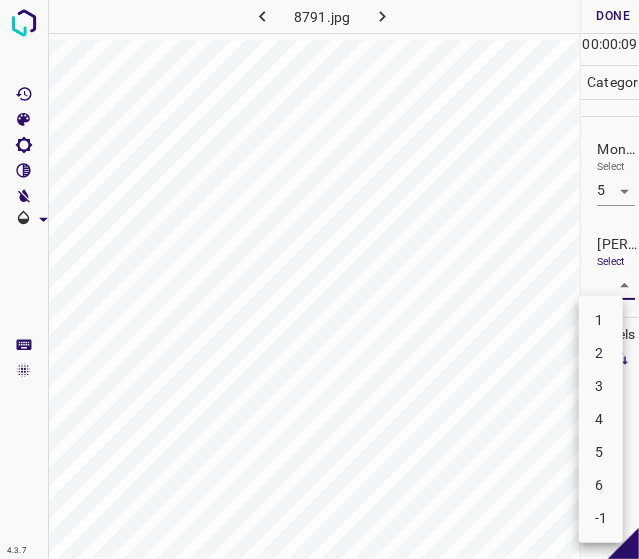click on "3" at bounding box center [601, 386] 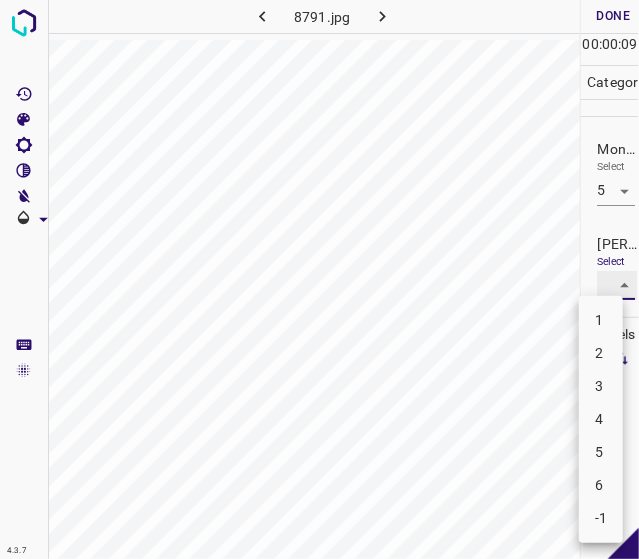 type on "3" 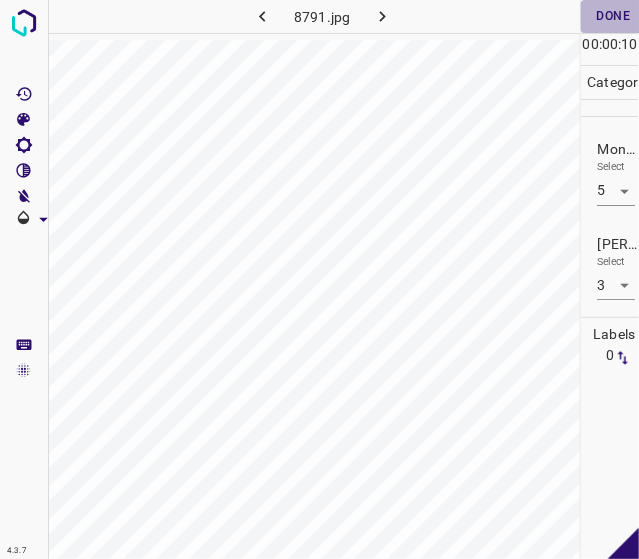 click on "Done" at bounding box center (613, 16) 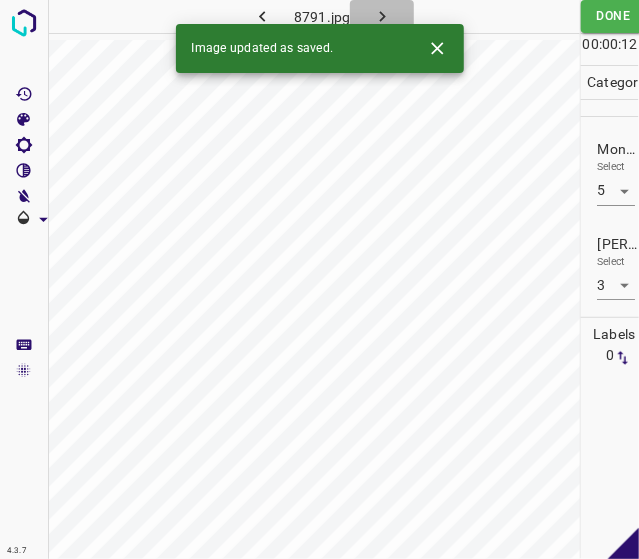 click at bounding box center (382, 16) 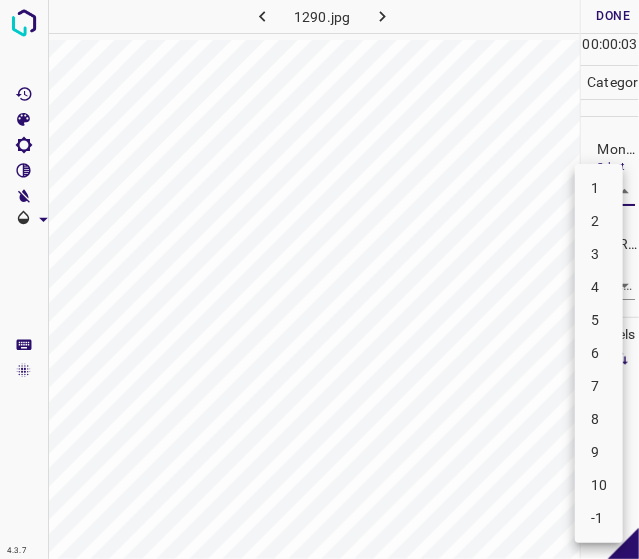 click on "4.3.7 1290.jpg Done Skip 0 00   : 00   : 03   Categories Monk *  Select ​  Fitzpatrick *  Select ​ Labels   0 Categories 1 Monk 2  Fitzpatrick Tools Space Change between modes (Draw & Edit) I Auto labeling R Restore zoom M Zoom in N Zoom out Delete Delete selecte label Filters Z Restore filters X Saturation filter C Brightness filter V Contrast filter B Gray scale filter General O Download - Text - Hide - Delete 1 2 3 4 5 6 7 8 9 10 -1" at bounding box center [319, 279] 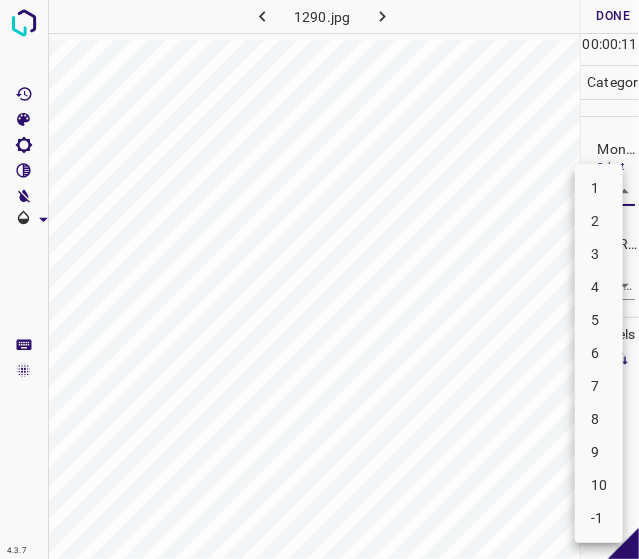 click on "8" at bounding box center (599, 419) 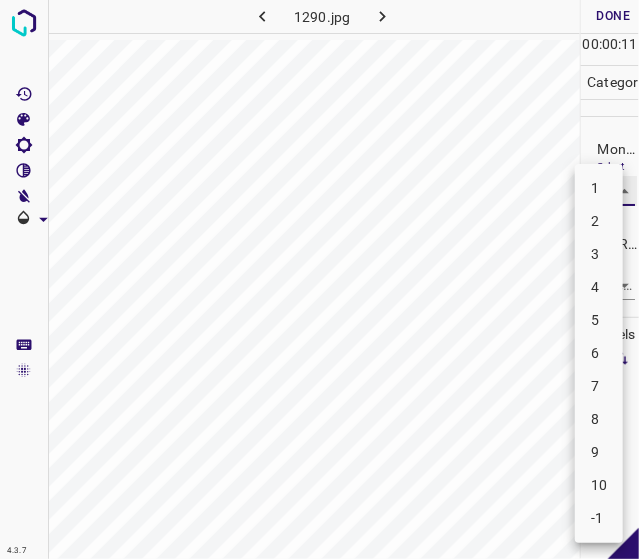 type on "8" 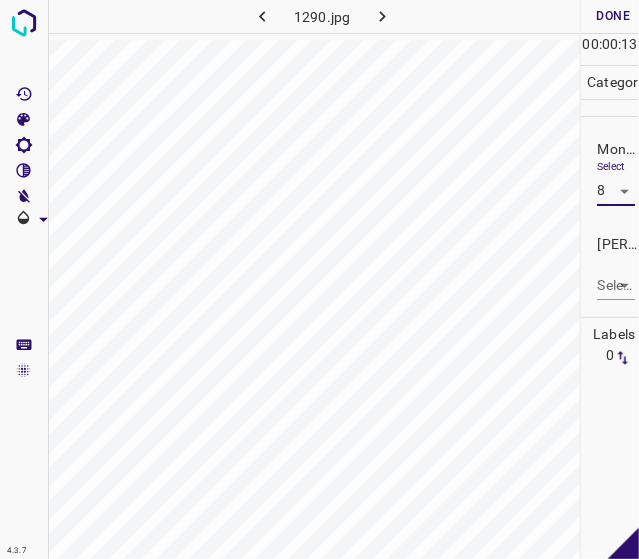 click on "4.3.7 1290.jpg Done Skip 0 00   : 00   : 13   Categories Monk *  Select 8 8  Fitzpatrick *  Select ​ Labels   0 Categories 1 Monk 2  Fitzpatrick Tools Space Change between modes (Draw & Edit) I Auto labeling R Restore zoom M Zoom in N Zoom out Delete Delete selecte label Filters Z Restore filters X Saturation filter C Brightness filter V Contrast filter B Gray scale filter General O Download - Text - Hide - Delete" at bounding box center (319, 279) 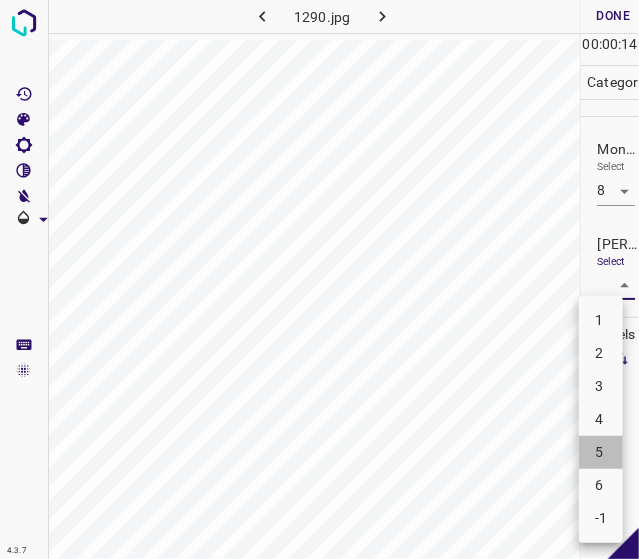 click on "5" at bounding box center [601, 452] 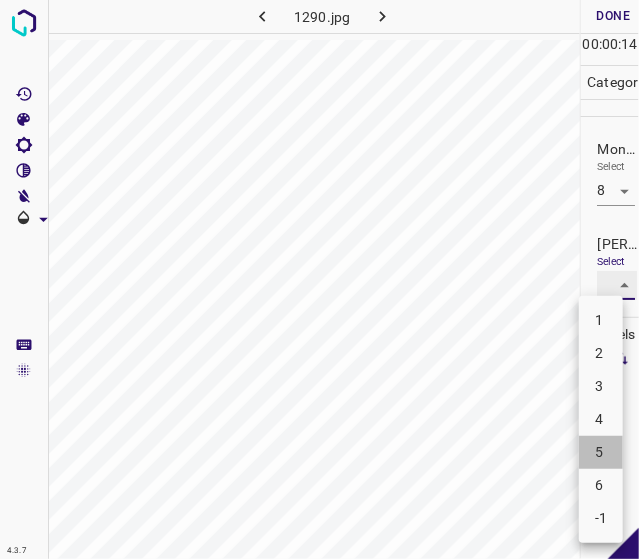 type on "5" 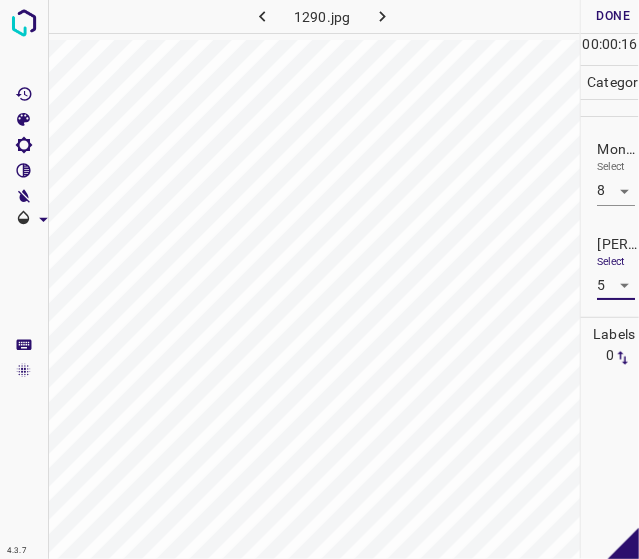 click on "Done" at bounding box center (613, 16) 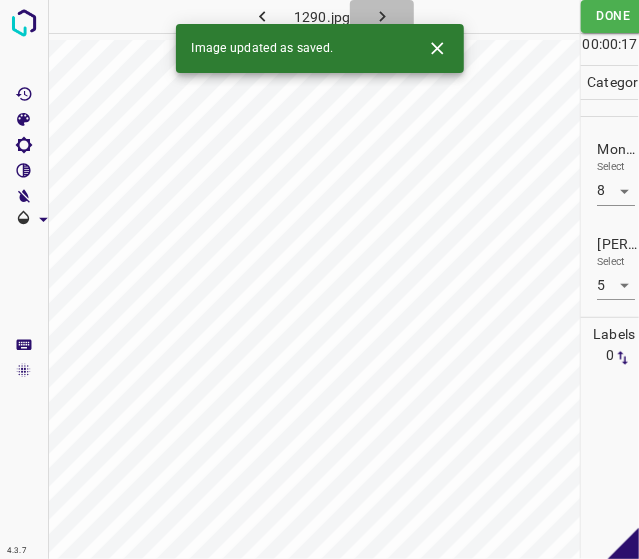 click 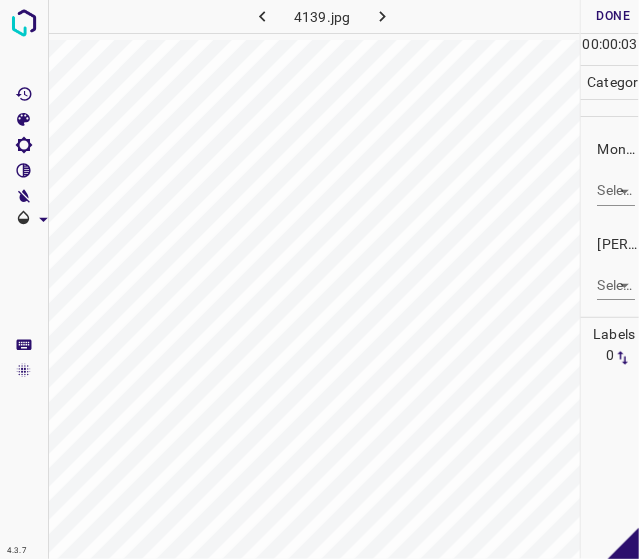 click on "4.3.7 4139.jpg Done Skip 0 00   : 00   : 03   Categories Monk *  Select ​  Fitzpatrick *  Select ​ Labels   0 Categories 1 Monk 2  Fitzpatrick Tools Space Change between modes (Draw & Edit) I Auto labeling R Restore zoom M Zoom in N Zoom out Delete Delete selecte label Filters Z Restore filters X Saturation filter C Brightness filter V Contrast filter B Gray scale filter General O Download - Text - Hide - Delete" at bounding box center (319, 279) 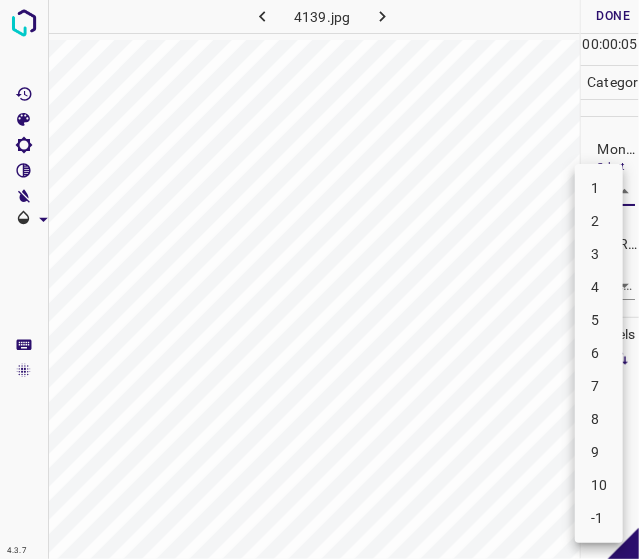 click on "6" at bounding box center (599, 353) 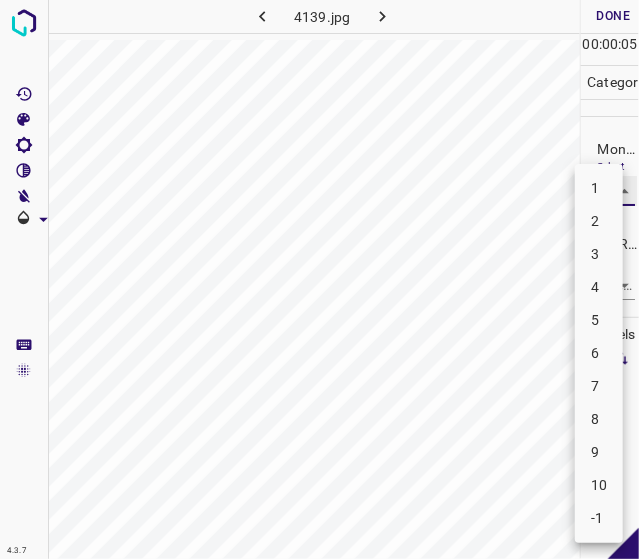 type on "6" 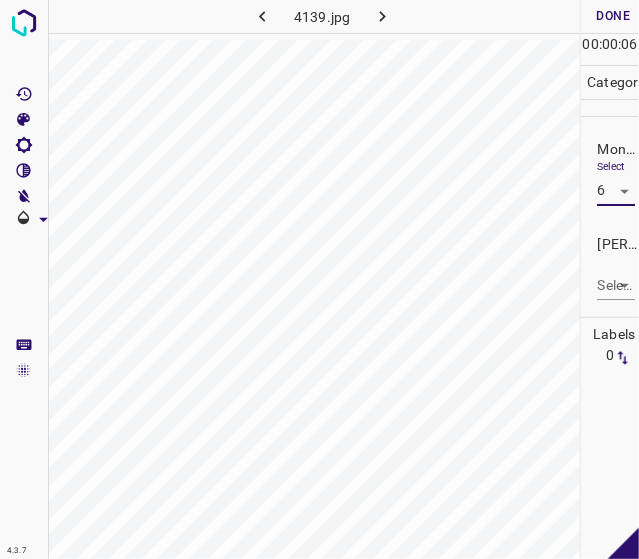 click on "4.3.7 4139.jpg Done Skip 0 00   : 00   : 06   Categories Monk *  Select 6 6  Fitzpatrick *  Select ​ Labels   0 Categories 1 Monk 2  Fitzpatrick Tools Space Change between modes (Draw & Edit) I Auto labeling R Restore zoom M Zoom in N Zoom out Delete Delete selecte label Filters Z Restore filters X Saturation filter C Brightness filter V Contrast filter B Gray scale filter General O Download - Text - Hide - Delete" at bounding box center [319, 279] 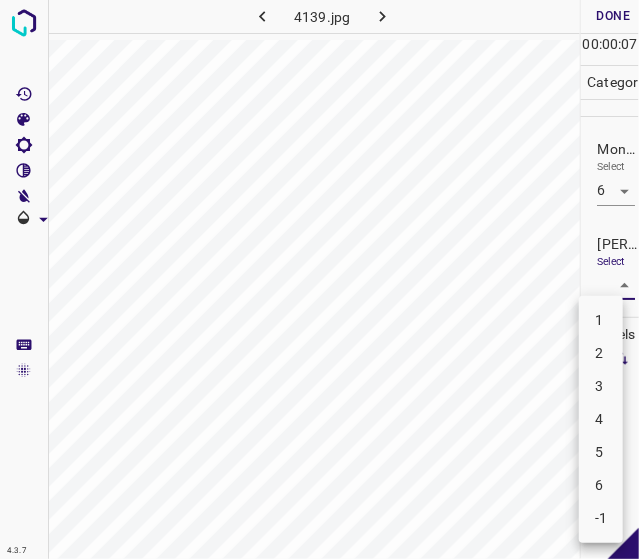 click on "4" at bounding box center (601, 419) 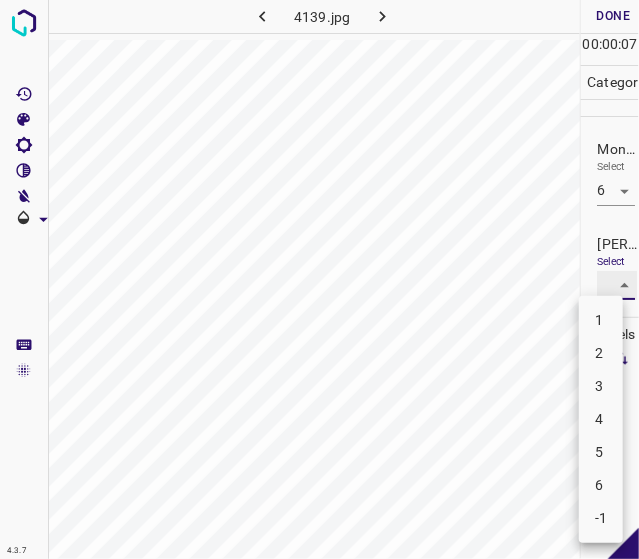 type on "4" 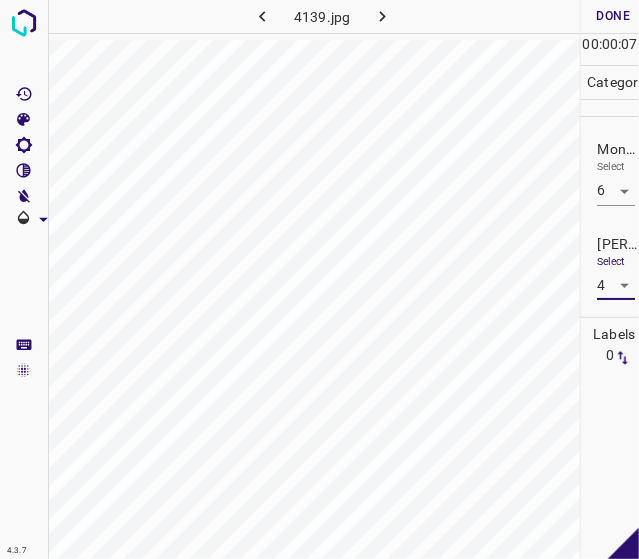 click on "Done" at bounding box center [613, 16] 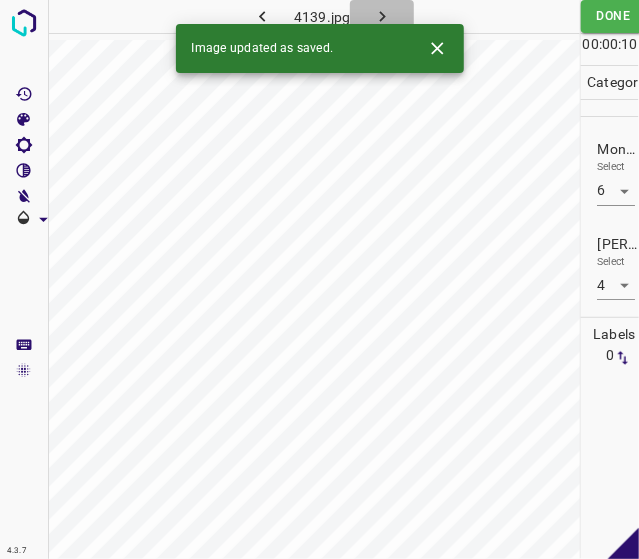 click 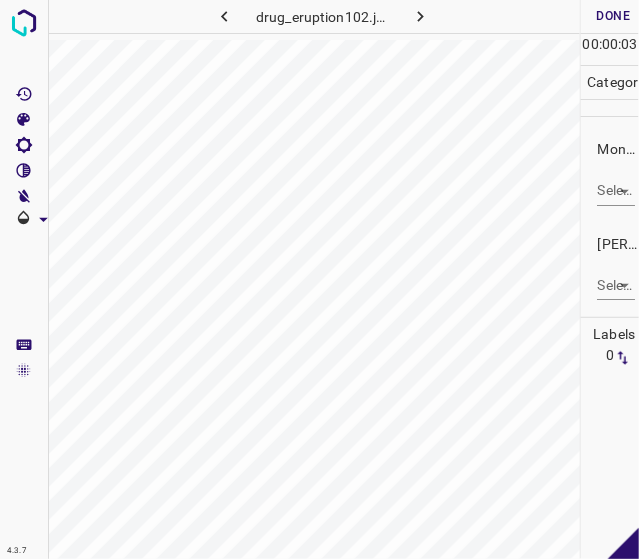 click on "4.3.7 drug_eruption102.jpg Done Skip 0 00   : 00   : 03   Categories Monk *  Select ​  Fitzpatrick *  Select ​ Labels   0 Categories 1 Monk 2  Fitzpatrick Tools Space Change between modes (Draw & Edit) I Auto labeling R Restore zoom M Zoom in N Zoom out Delete Delete selecte label Filters Z Restore filters X Saturation filter C Brightness filter V Contrast filter B Gray scale filter General O Download - Text - Hide - Delete" at bounding box center (319, 279) 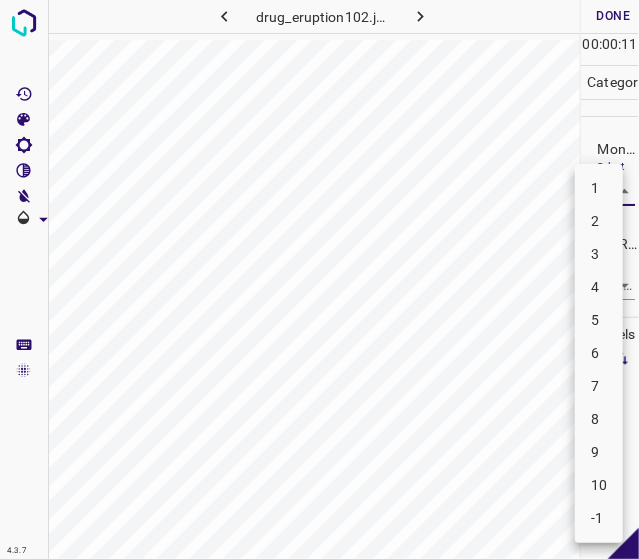 click on "5" at bounding box center [599, 320] 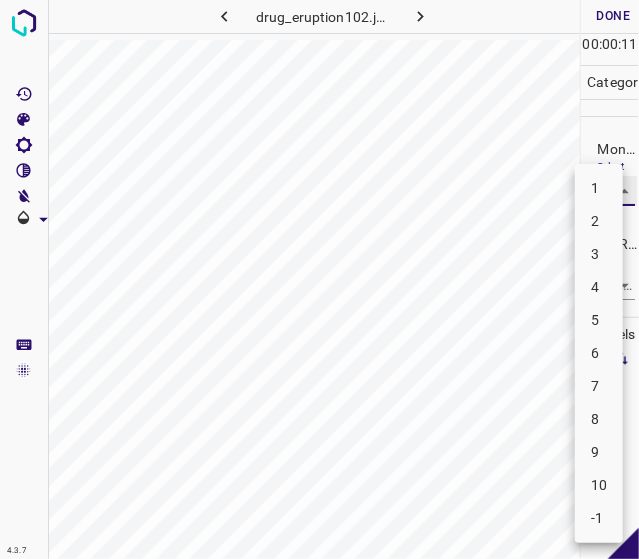 type on "5" 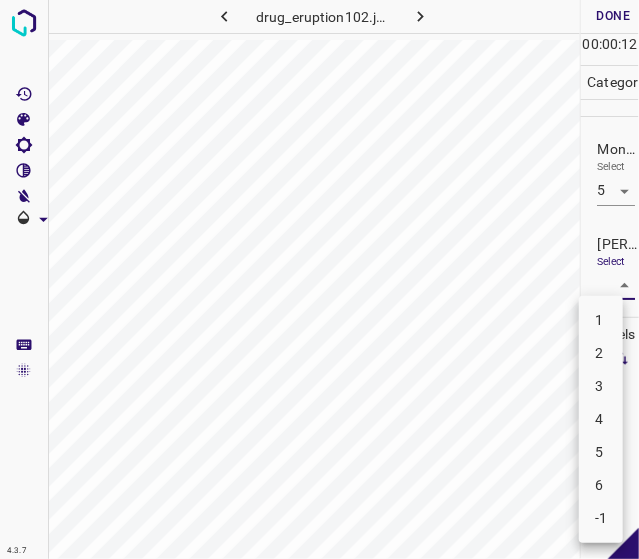 click on "4.3.7 drug_eruption102.jpg Done Skip 0 00   : 00   : 12   Categories Monk *  Select 5 5  Fitzpatrick *  Select ​ Labels   0 Categories 1 Monk 2  Fitzpatrick Tools Space Change between modes (Draw & Edit) I Auto labeling R Restore zoom M Zoom in N Zoom out Delete Delete selecte label Filters Z Restore filters X Saturation filter C Brightness filter V Contrast filter B Gray scale filter General O Download - Text - Hide - Delete 1 2 3 4 5 6 -1" at bounding box center (319, 279) 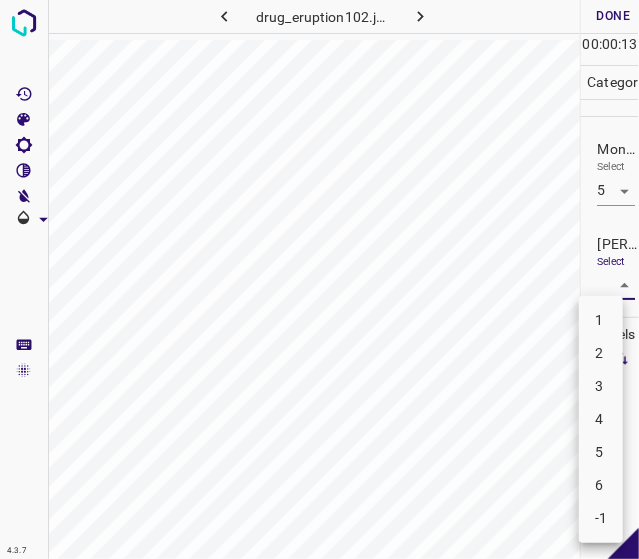 click on "3" at bounding box center (601, 386) 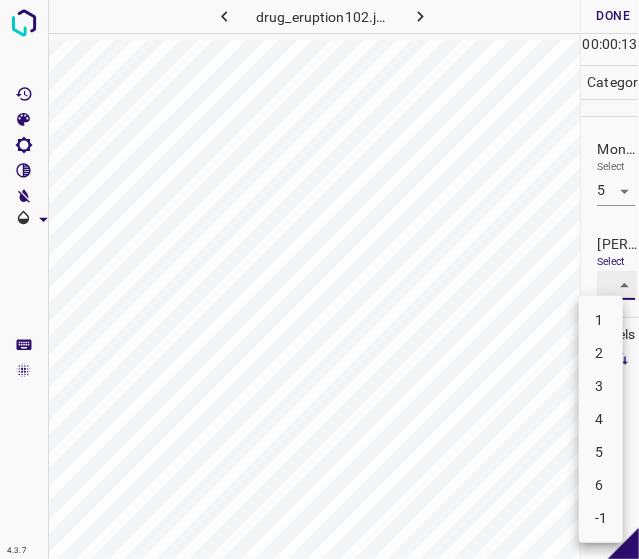 type on "3" 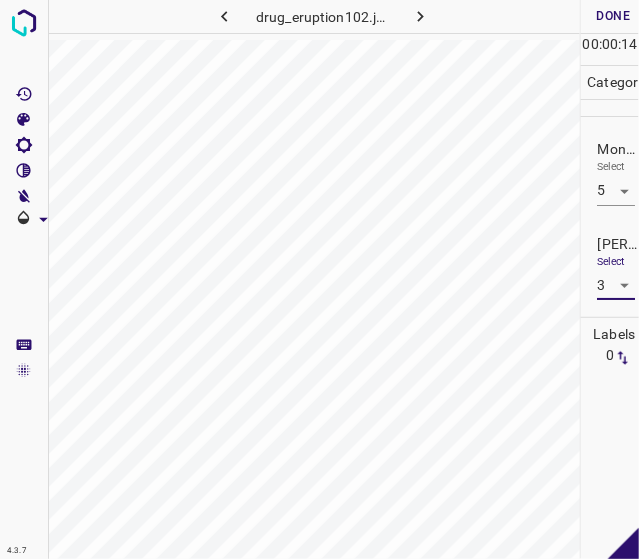 click on "Done" at bounding box center (613, 16) 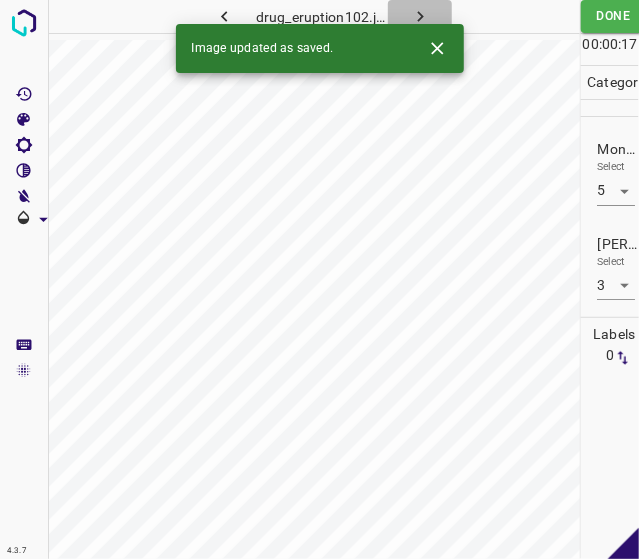 click 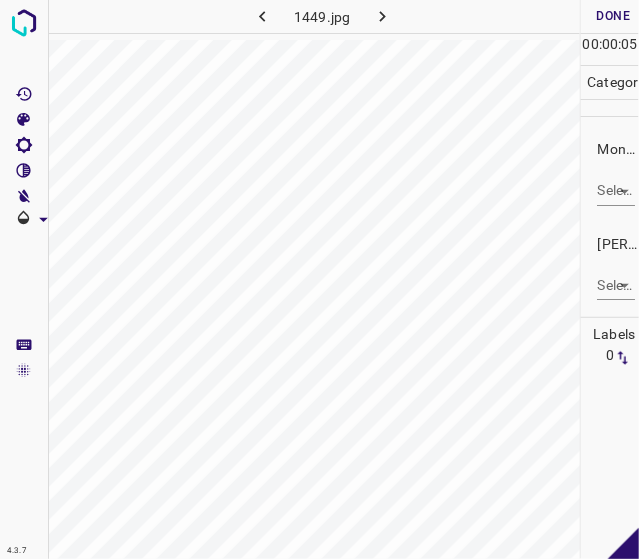 click on "Monk *  Select ​" at bounding box center (610, 172) 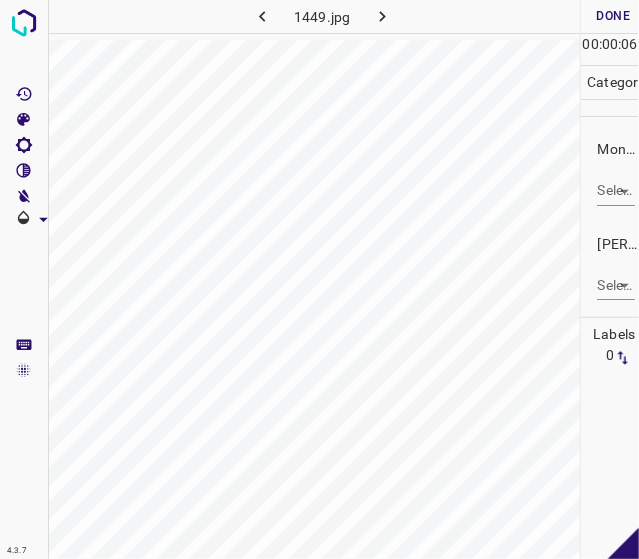 click on "4.3.7 1449.jpg Done Skip 0 00   : 00   : 06   Categories Monk *  Select ​  Fitzpatrick *  Select ​ Labels   0 Categories 1 Monk 2  Fitzpatrick Tools Space Change between modes (Draw & Edit) I Auto labeling R Restore zoom M Zoom in N Zoom out Delete Delete selecte label Filters Z Restore filters X Saturation filter C Brightness filter V Contrast filter B Gray scale filter General O Download - Text - Hide - Delete" at bounding box center [319, 279] 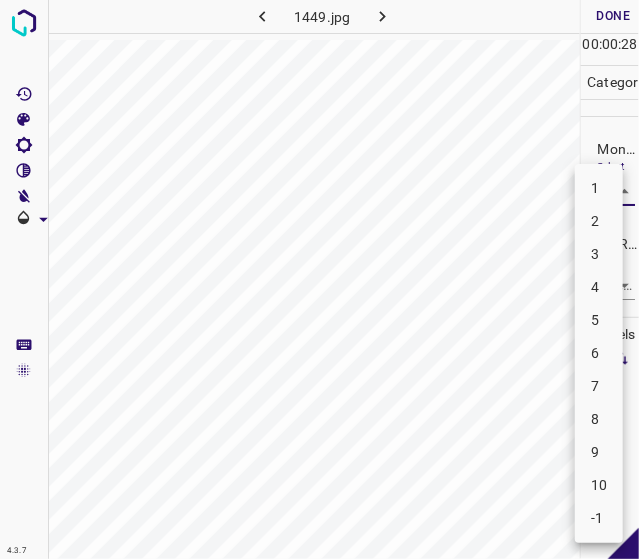 click on "5" at bounding box center (599, 320) 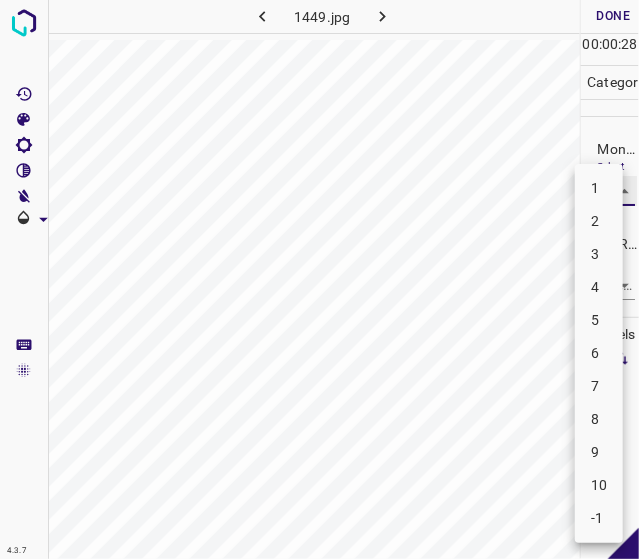 type on "5" 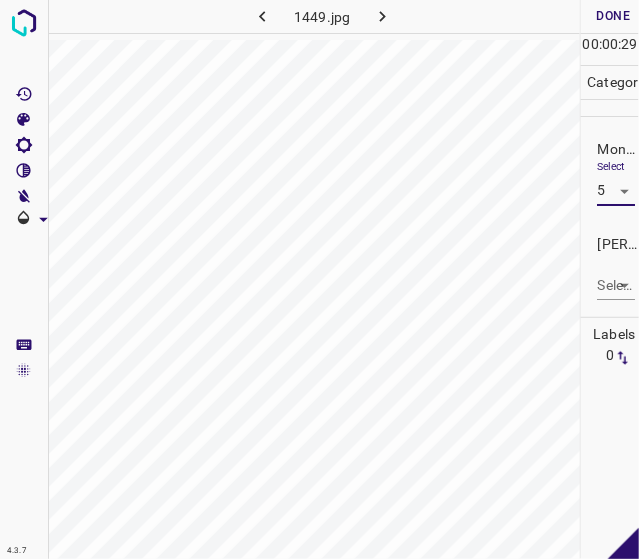 click on "4.3.7 1449.jpg Done Skip 0 00   : 00   : 29   Categories Monk *  Select 5 5  Fitzpatrick *  Select ​ Labels   0 Categories 1 Monk 2  Fitzpatrick Tools Space Change between modes (Draw & Edit) I Auto labeling R Restore zoom M Zoom in N Zoom out Delete Delete selecte label Filters Z Restore filters X Saturation filter C Brightness filter V Contrast filter B Gray scale filter General O Download - Text - Hide - Delete" at bounding box center (319, 279) 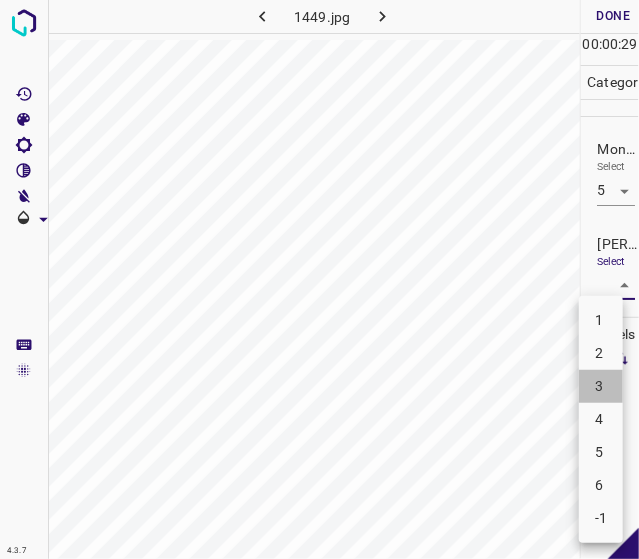 click on "3" at bounding box center [601, 386] 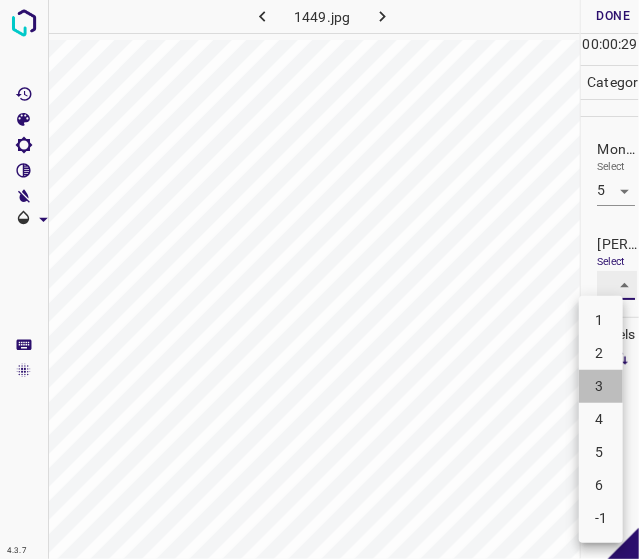 type on "3" 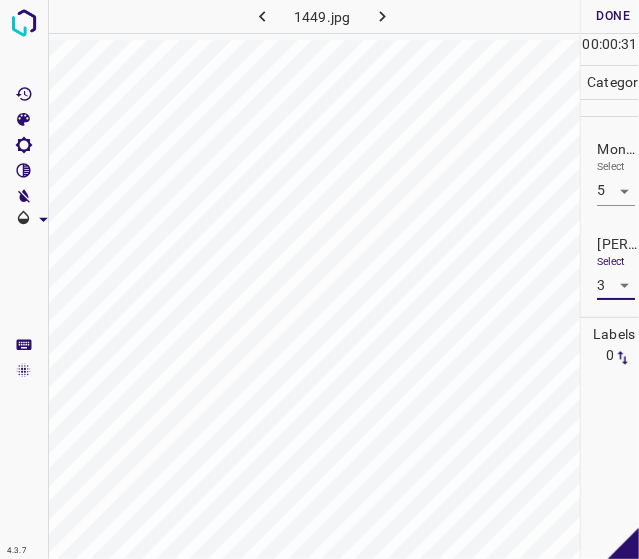 click on "Done" at bounding box center [613, 16] 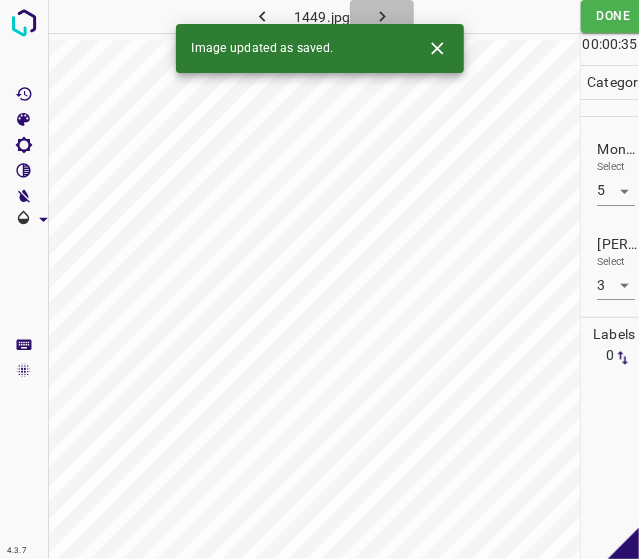 click 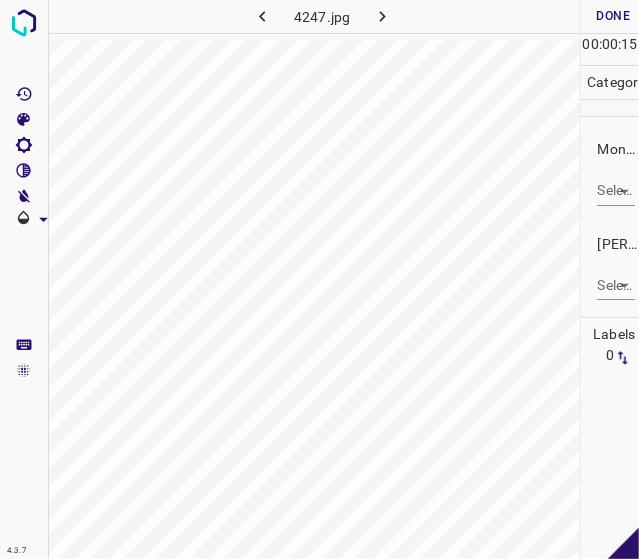 click on "4.3.7 4247.jpg Done Skip 0 00   : 00   : 15   Categories Monk *  Select ​  Fitzpatrick *  Select ​ Labels   0 Categories 1 Monk 2  Fitzpatrick Tools Space Change between modes (Draw & Edit) I Auto labeling R Restore zoom M Zoom in N Zoom out Delete Delete selecte label Filters Z Restore filters X Saturation filter C Brightness filter V Contrast filter B Gray scale filter General O Download - Text - Hide - Delete" at bounding box center [319, 279] 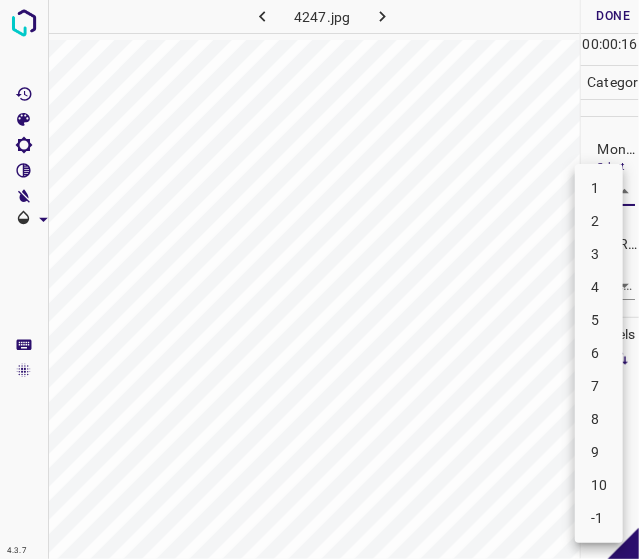 click on "4" at bounding box center [599, 287] 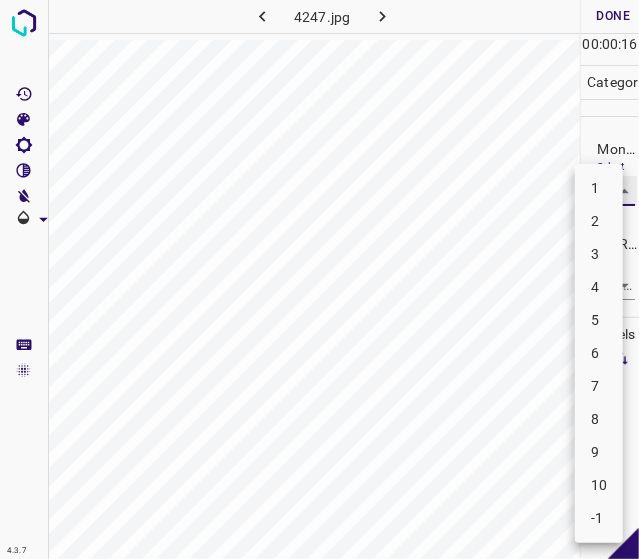 type on "4" 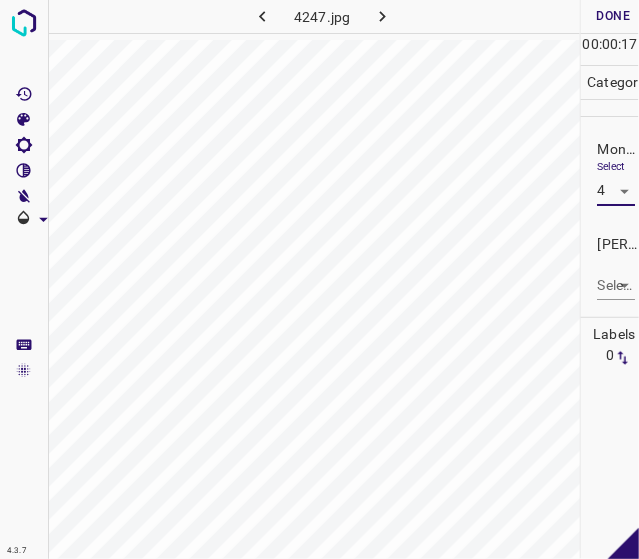 click on "Fitzpatrick *  Select ​" at bounding box center (610, 267) 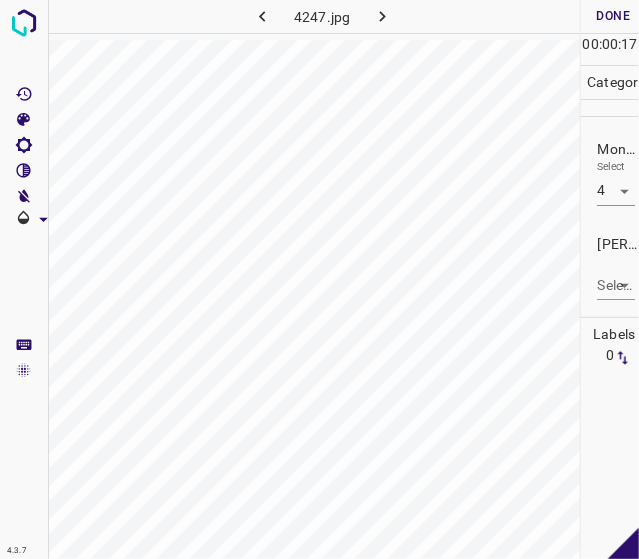 click on "4.3.7 4247.jpg Done Skip 0 00   : 00   : 17   Categories Monk *  Select 4 4  Fitzpatrick *  Select ​ Labels   0 Categories 1 Monk 2  Fitzpatrick Tools Space Change between modes (Draw & Edit) I Auto labeling R Restore zoom M Zoom in N Zoom out Delete Delete selecte label Filters Z Restore filters X Saturation filter C Brightness filter V Contrast filter B Gray scale filter General O Download - Text - Hide - Delete" at bounding box center [319, 279] 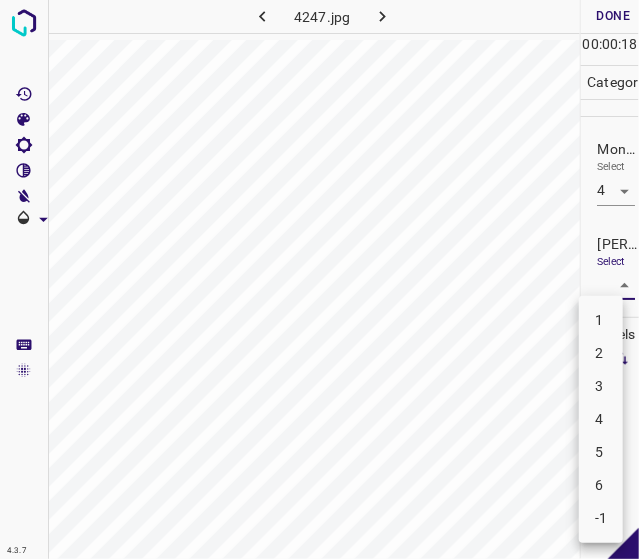 click on "2" at bounding box center (601, 353) 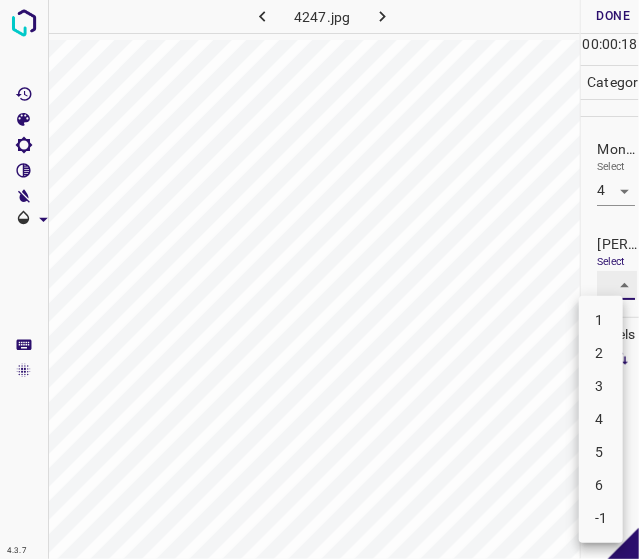type on "2" 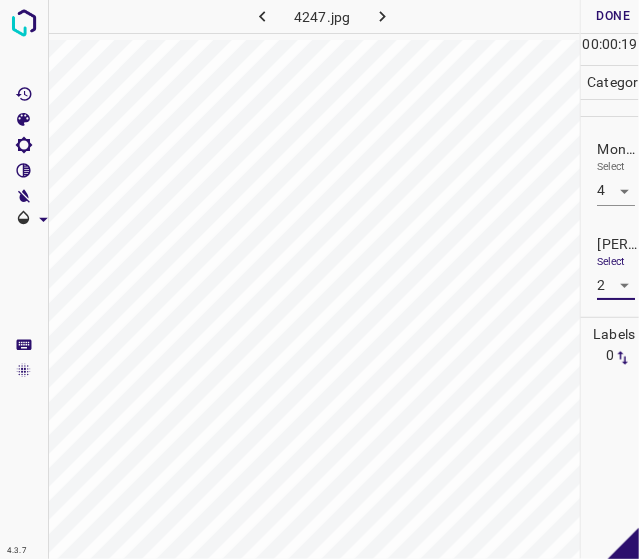click on "Done" at bounding box center (613, 16) 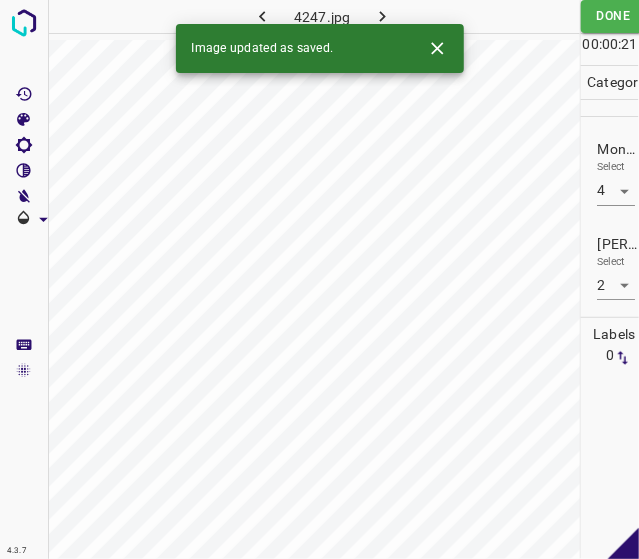 click at bounding box center [382, 16] 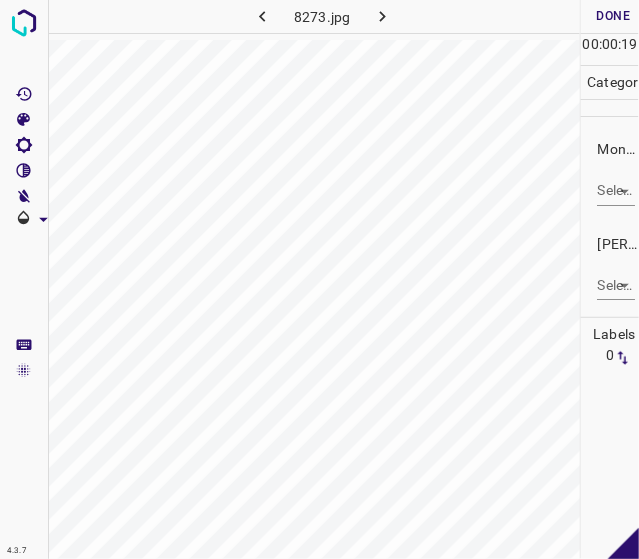 click on "4.3.7 8273.jpg Done Skip 0 00   : 00   : 19   Categories Monk *  Select ​  Fitzpatrick *  Select ​ Labels   0 Categories 1 Monk 2  Fitzpatrick Tools Space Change between modes (Draw & Edit) I Auto labeling R Restore zoom M Zoom in N Zoom out Delete Delete selecte label Filters Z Restore filters X Saturation filter C Brightness filter V Contrast filter B Gray scale filter General O Download - Text - Hide - Delete" at bounding box center [319, 279] 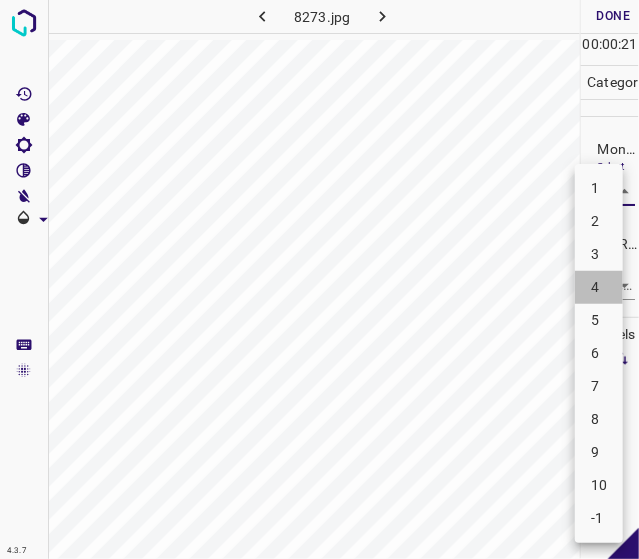 click on "4" at bounding box center [599, 287] 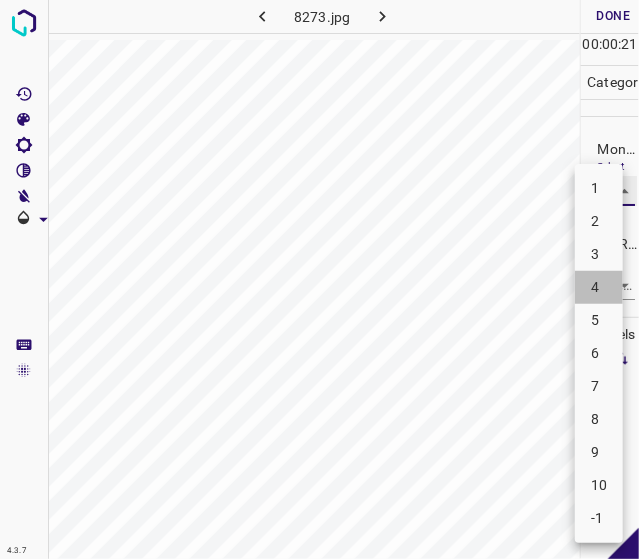 type on "4" 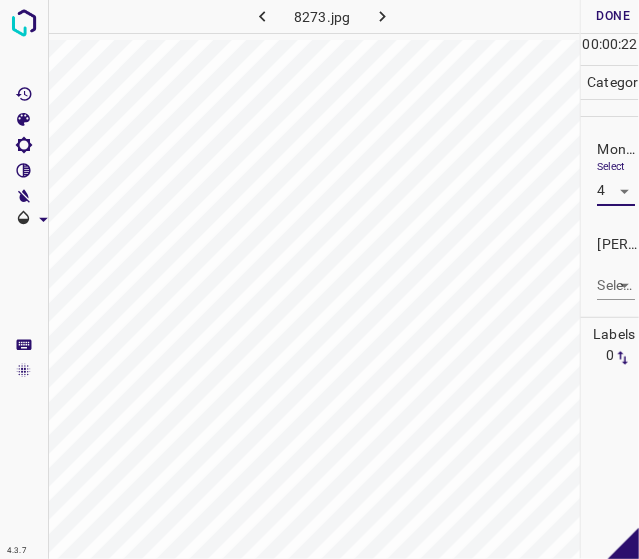 click on "4.3.7 8273.jpg Done Skip 0 00   : 00   : 22   Categories Monk *  Select 4 4  Fitzpatrick *  Select ​ Labels   0 Categories 1 Monk 2  Fitzpatrick Tools Space Change between modes (Draw & Edit) I Auto labeling R Restore zoom M Zoom in N Zoom out Delete Delete selecte label Filters Z Restore filters X Saturation filter C Brightness filter V Contrast filter B Gray scale filter General O Download - Text - Hide - Delete" at bounding box center (319, 279) 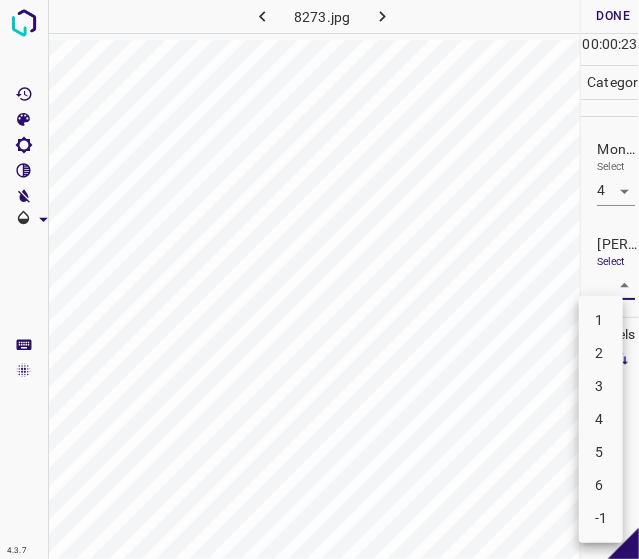 click on "2" at bounding box center (601, 353) 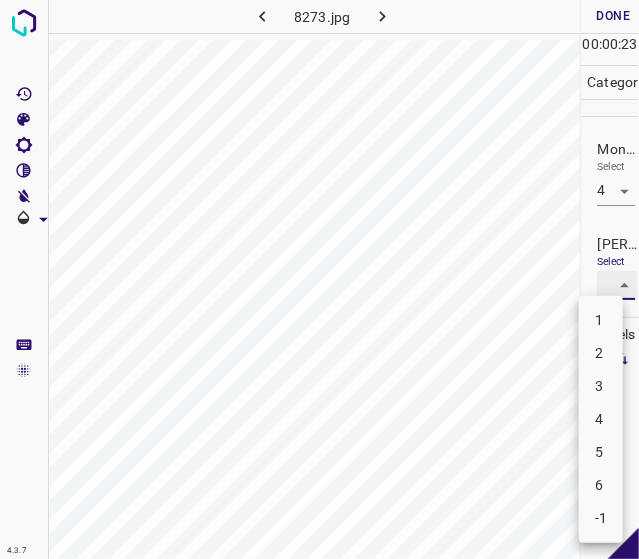 type on "2" 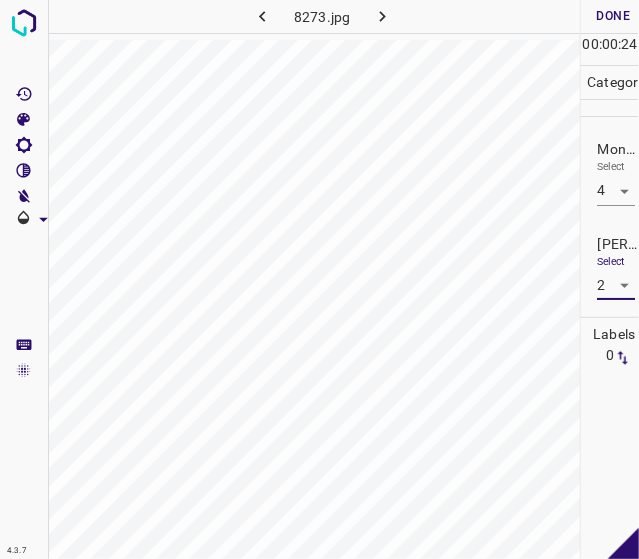 click on "Done" at bounding box center [613, 16] 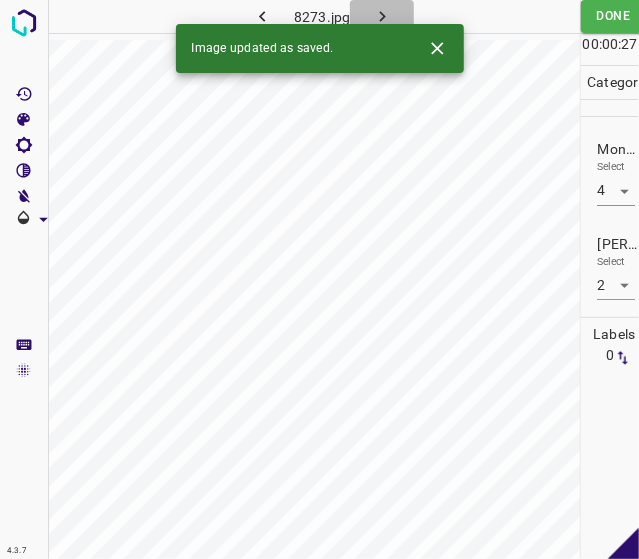 click 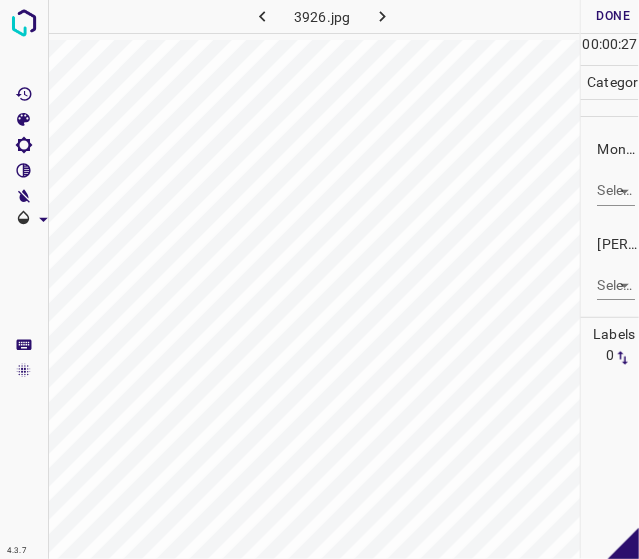 click on "4.3.7 3926.jpg Done Skip 0 00   : 00   : 27   Categories Monk *  Select ​  Fitzpatrick *  Select ​ Labels   0 Categories 1 Monk 2  Fitzpatrick Tools Space Change between modes (Draw & Edit) I Auto labeling R Restore zoom M Zoom in N Zoom out Delete Delete selecte label Filters Z Restore filters X Saturation filter C Brightness filter V Contrast filter B Gray scale filter General O Download - Text - Hide - Delete" at bounding box center (319, 279) 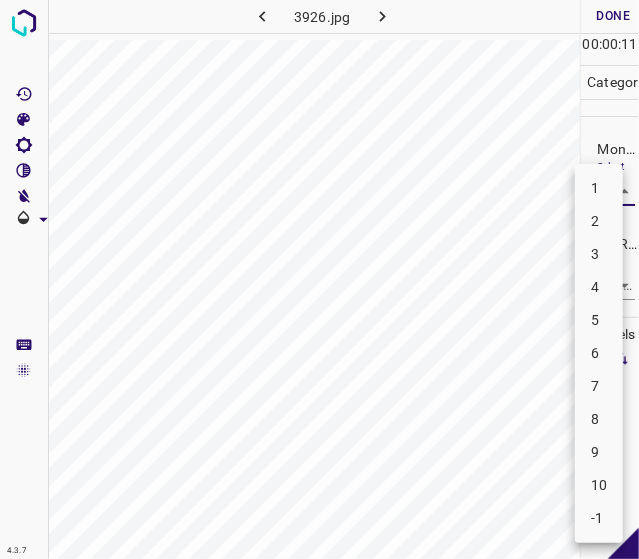 click on "7" at bounding box center (599, 386) 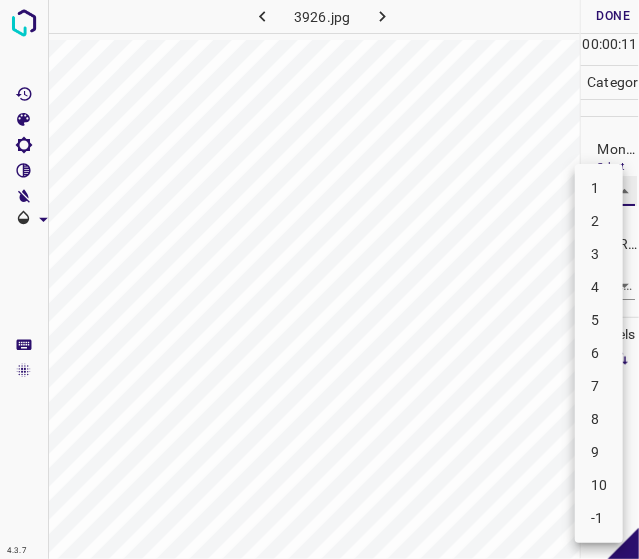 type on "7" 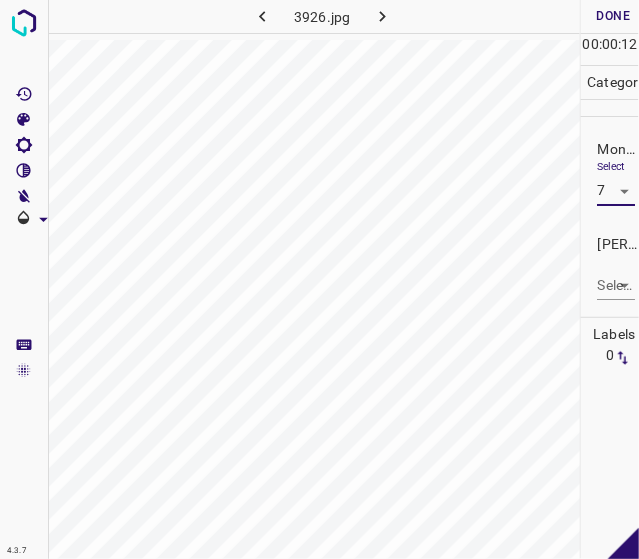 click on "4.3.7 3926.jpg Done Skip 0 00   : 00   : 12   Categories Monk *  Select 7 7  Fitzpatrick *  Select ​ Labels   0 Categories 1 Monk 2  Fitzpatrick Tools Space Change between modes (Draw & Edit) I Auto labeling R Restore zoom M Zoom in N Zoom out Delete Delete selecte label Filters Z Restore filters X Saturation filter C Brightness filter V Contrast filter B Gray scale filter General O Download - Text - Hide - Delete" at bounding box center [319, 279] 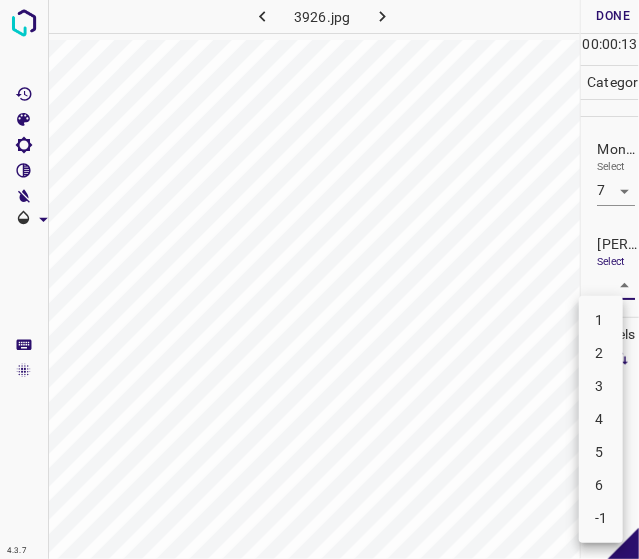 click on "5" at bounding box center (601, 452) 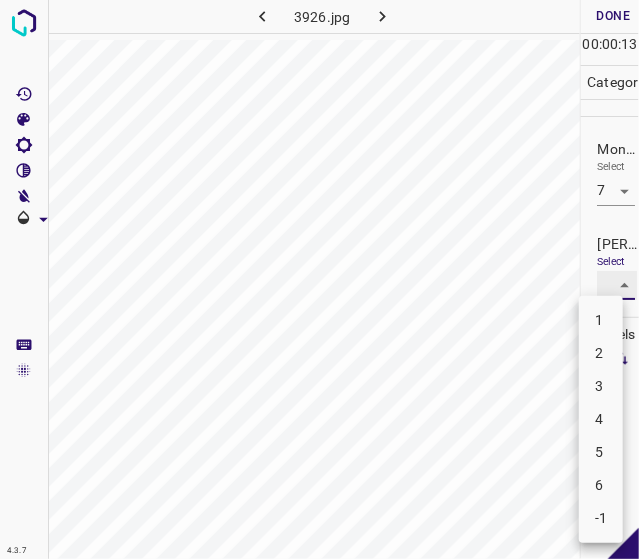type on "5" 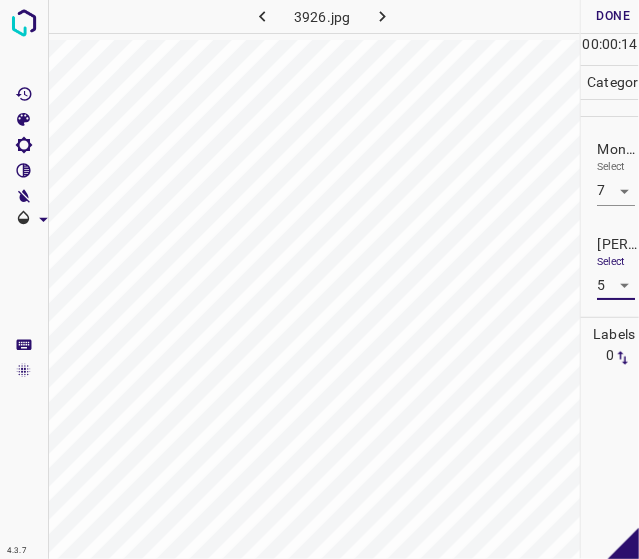 click on "Done" at bounding box center [613, 16] 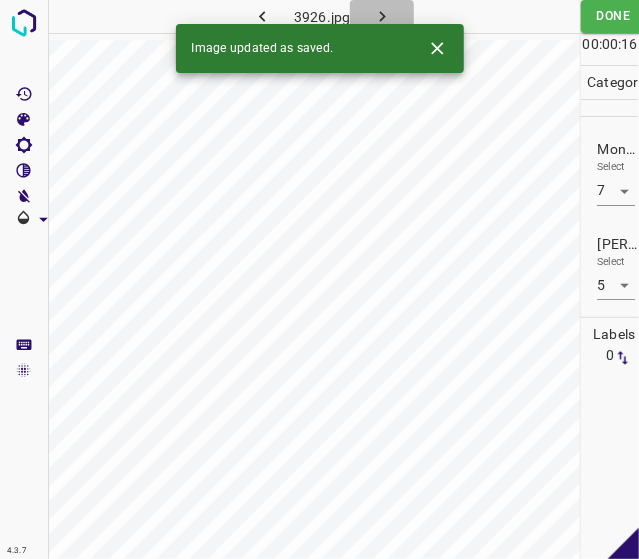 click at bounding box center (382, 16) 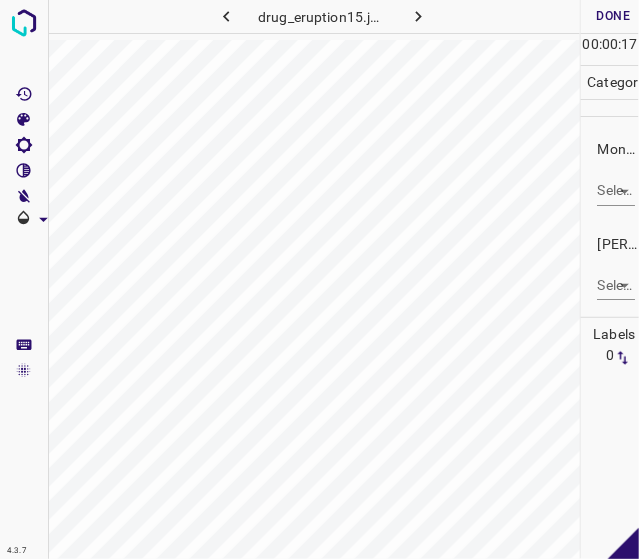 click on "4.3.7 drug_eruption15.jpg Done Skip 0 00   : 00   : 17   Categories Monk *  Select ​  Fitzpatrick *  Select ​ Labels   0 Categories 1 Monk 2  Fitzpatrick Tools Space Change between modes (Draw & Edit) I Auto labeling R Restore zoom M Zoom in N Zoom out Delete Delete selecte label Filters Z Restore filters X Saturation filter C Brightness filter V Contrast filter B Gray scale filter General O Download - Text - Hide - Delete" at bounding box center [319, 279] 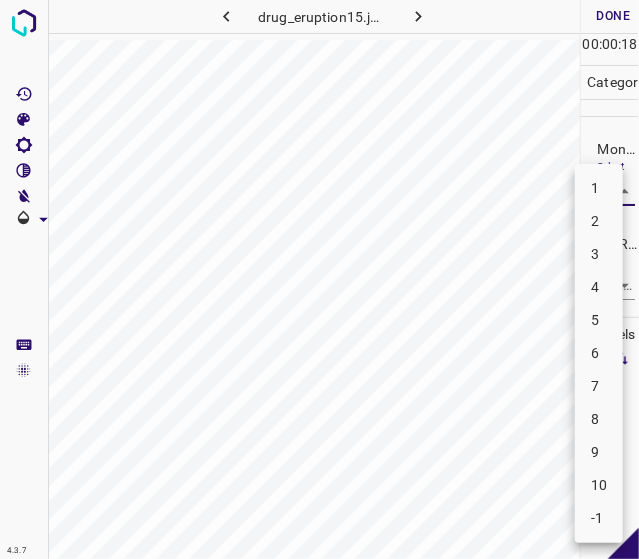 click on "4" at bounding box center [599, 287] 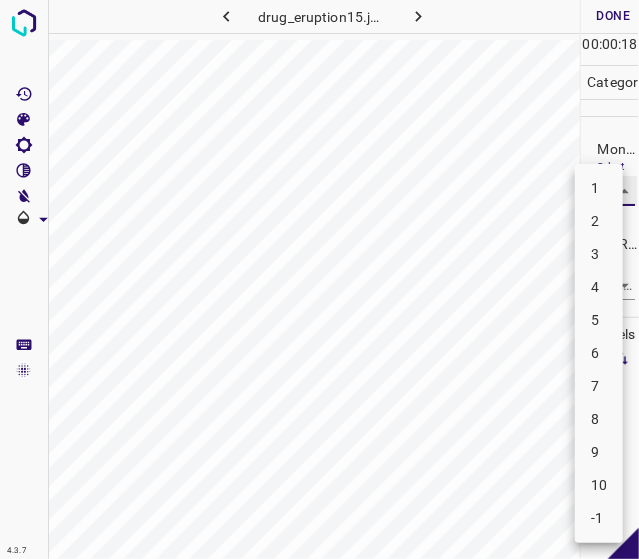 type on "4" 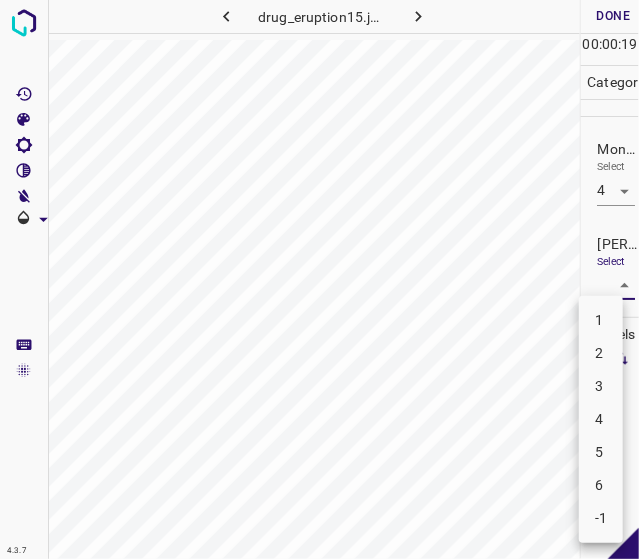 click on "4.3.7 drug_eruption15.jpg Done Skip 0 00   : 00   : 19   Categories Monk *  Select 4 4  Fitzpatrick *  Select ​ Labels   0 Categories 1 Monk 2  Fitzpatrick Tools Space Change between modes (Draw & Edit) I Auto labeling R Restore zoom M Zoom in N Zoom out Delete Delete selecte label Filters Z Restore filters X Saturation filter C Brightness filter V Contrast filter B Gray scale filter General O Download - Text - Hide - Delete 1 2 3 4 5 6 -1" at bounding box center [319, 279] 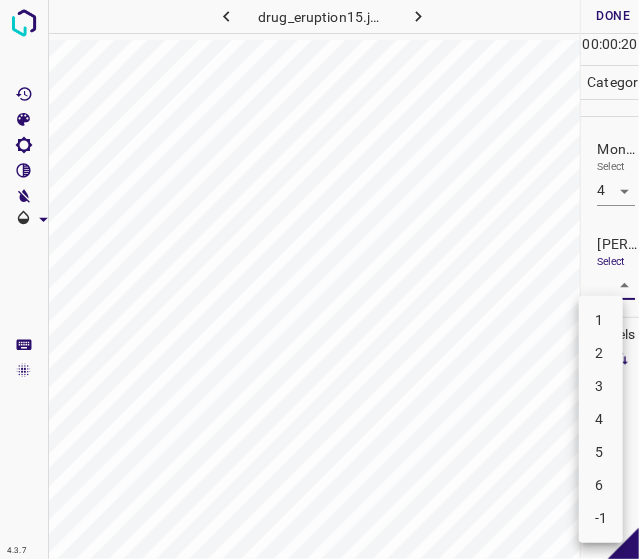 drag, startPoint x: 593, startPoint y: 339, endPoint x: 568, endPoint y: 344, distance: 25.495098 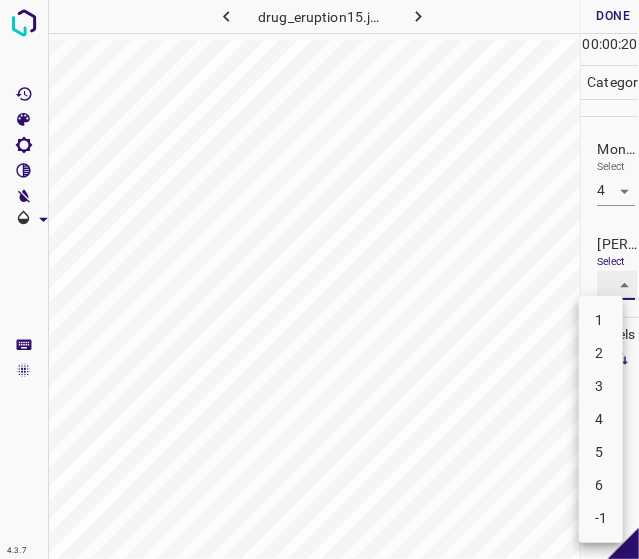 type on "2" 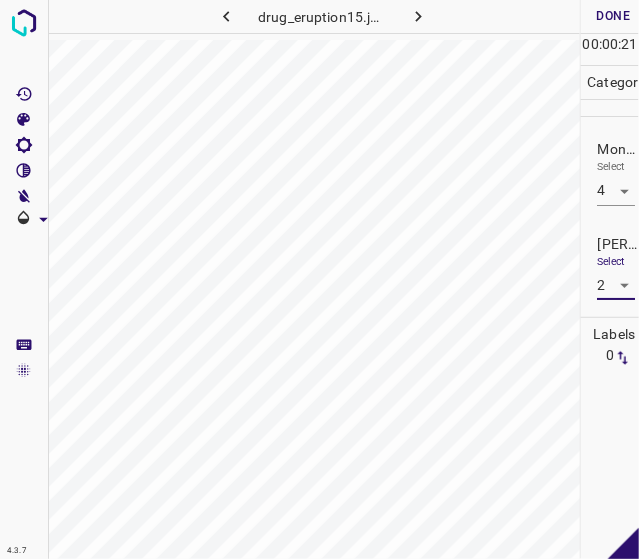 click on "Done" at bounding box center [613, 16] 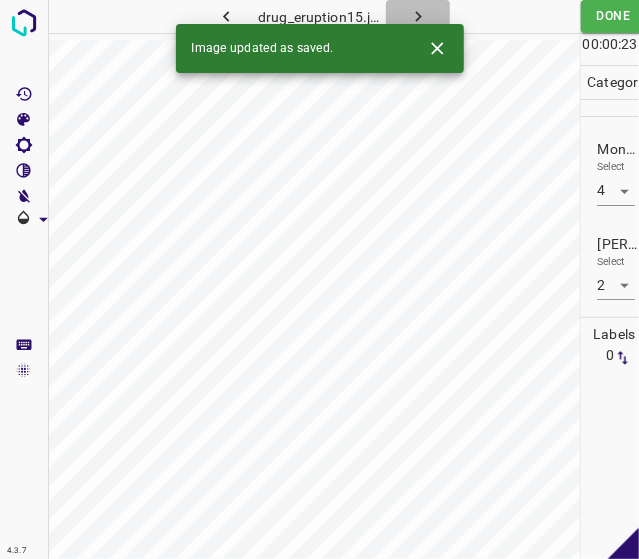 click 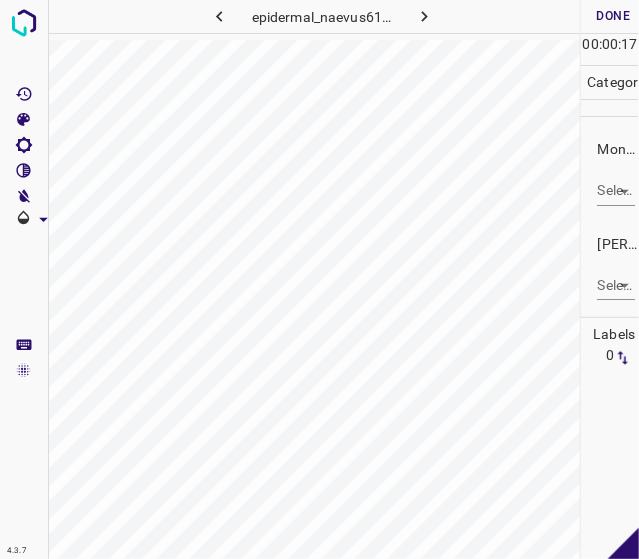 click on "4.3.7 epidermal_naevus61.jpg Done Skip 0 00   : 00   : 17   Categories Monk *  Select ​  Fitzpatrick *  Select ​ Labels   0 Categories 1 Monk 2  Fitzpatrick Tools Space Change between modes (Draw & Edit) I Auto labeling R Restore zoom M Zoom in N Zoom out Delete Delete selecte label Filters Z Restore filters X Saturation filter C Brightness filter V Contrast filter B Gray scale filter General O Download - Text - Hide - Delete" at bounding box center [319, 279] 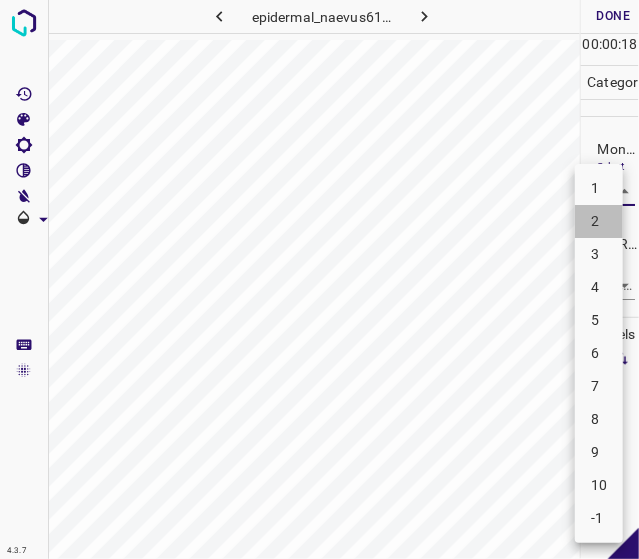 click on "2" at bounding box center [599, 221] 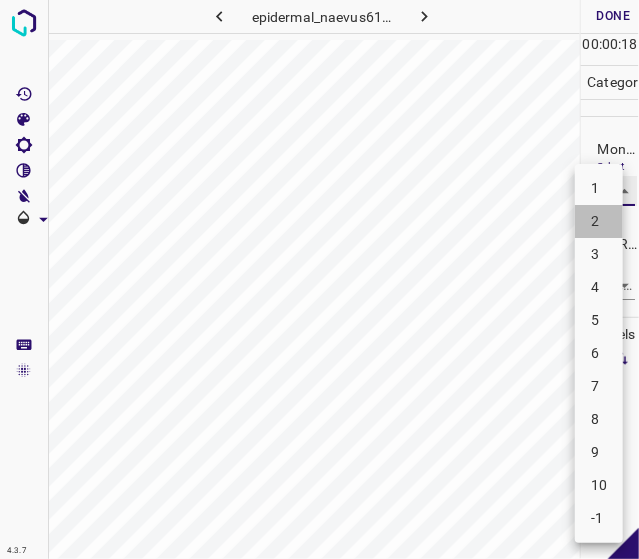 type on "2" 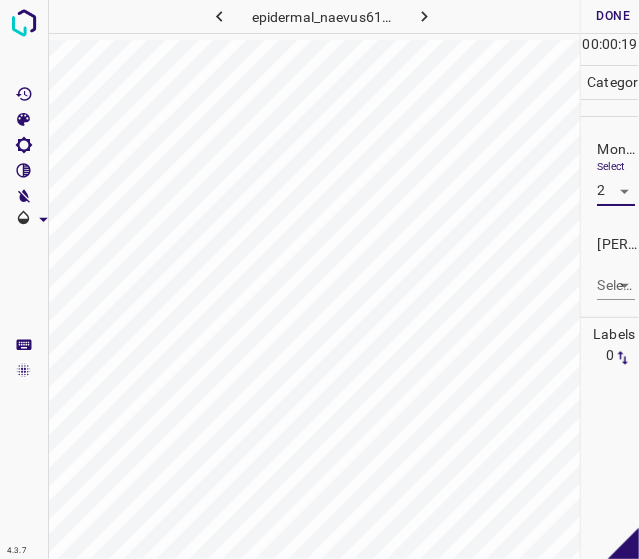 click on "4.3.7 epidermal_naevus61.jpg Done Skip 0 00   : 00   : 19   Categories Monk *  Select 2 2  Fitzpatrick *  Select ​ Labels   0 Categories 1 Monk 2  Fitzpatrick Tools Space Change between modes (Draw & Edit) I Auto labeling R Restore zoom M Zoom in N Zoom out Delete Delete selecte label Filters Z Restore filters X Saturation filter C Brightness filter V Contrast filter B Gray scale filter General O Download - Text - Hide - Delete" at bounding box center [319, 279] 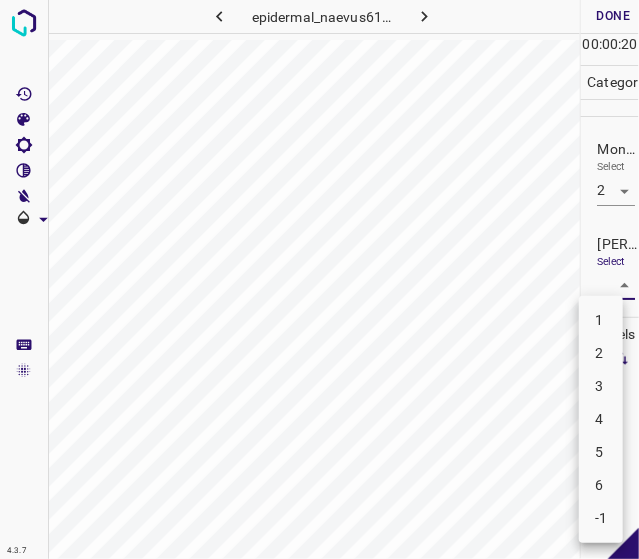 click on "1" at bounding box center [601, 320] 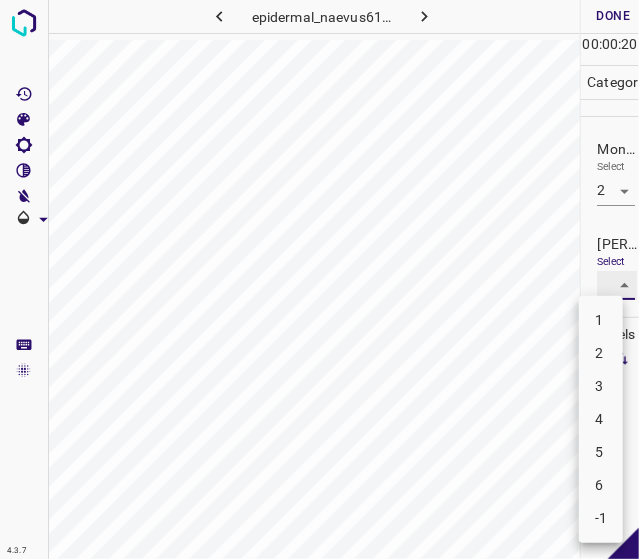 type on "1" 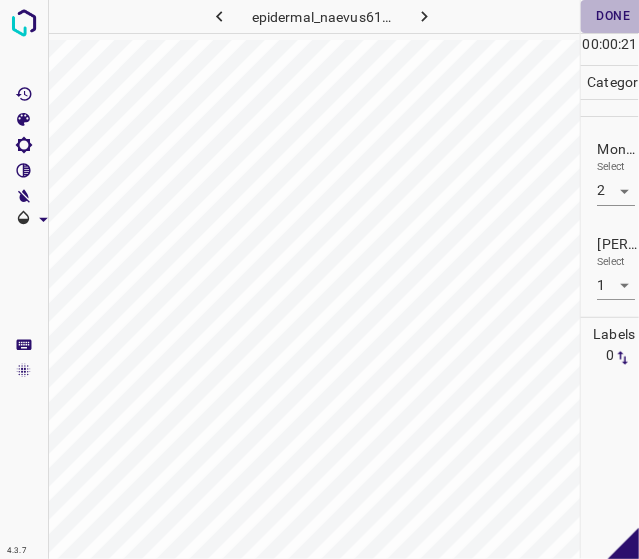 click on "Done" at bounding box center [613, 16] 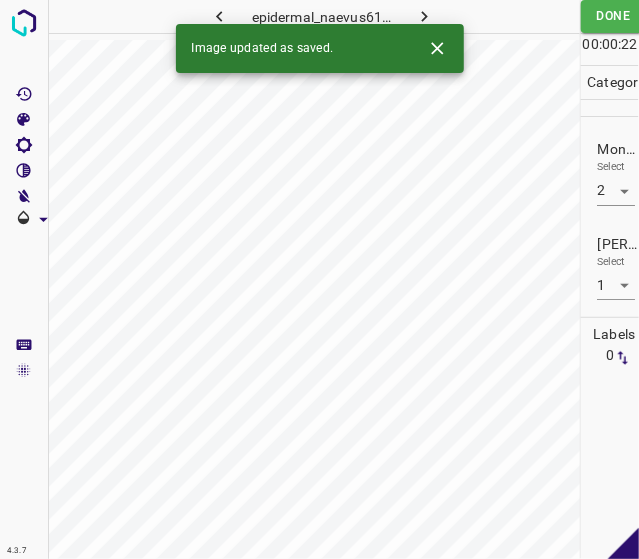 click on "Image updated as saved." at bounding box center (320, 48) 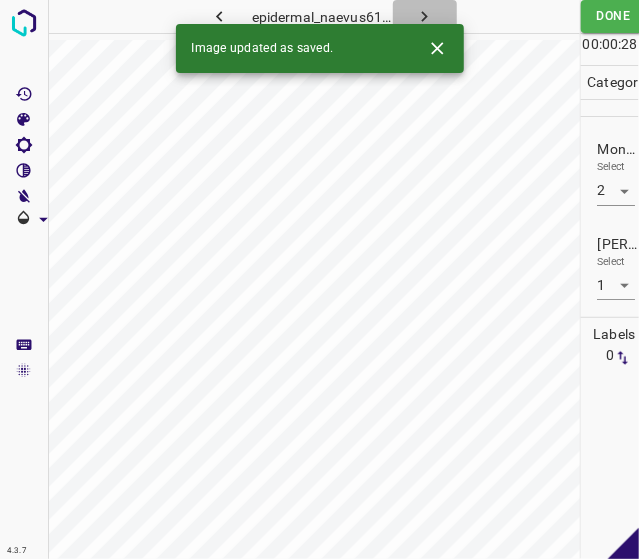 click 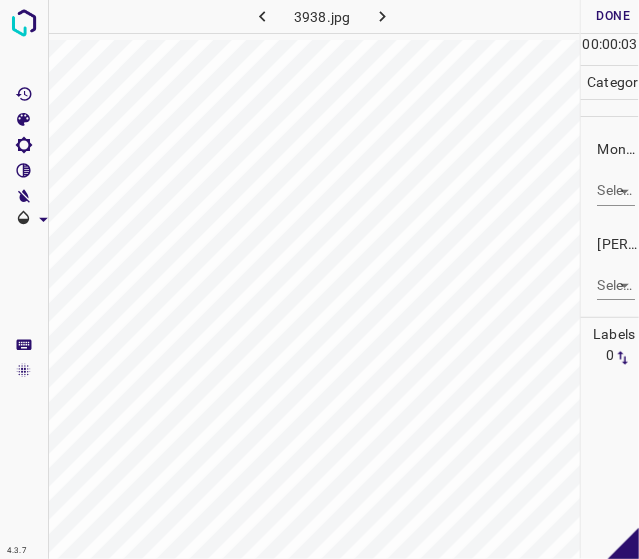 click on "4.3.7 3938.jpg Done Skip 0 00   : 00   : 03   Categories Monk *  Select ​  Fitzpatrick *  Select ​ Labels   0 Categories 1 Monk 2  Fitzpatrick Tools Space Change between modes (Draw & Edit) I Auto labeling R Restore zoom M Zoom in N Zoom out Delete Delete selecte label Filters Z Restore filters X Saturation filter C Brightness filter V Contrast filter B Gray scale filter General O Download - Text - Hide - Delete" at bounding box center [319, 279] 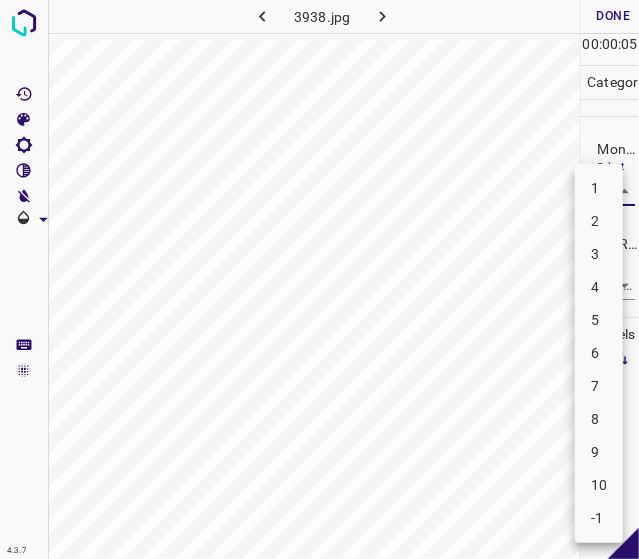 click on "5" at bounding box center (599, 320) 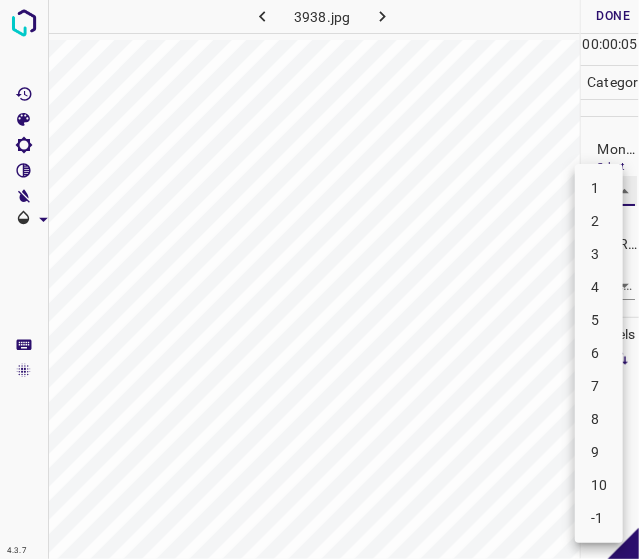 type on "5" 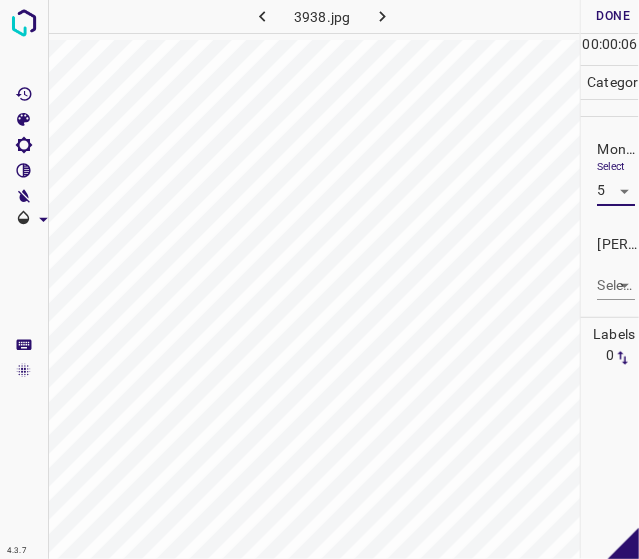 click on "4.3.7 3938.jpg Done Skip 0 00   : 00   : 06   Categories Monk *  Select 5 5  Fitzpatrick *  Select ​ Labels   0 Categories 1 Monk 2  Fitzpatrick Tools Space Change between modes (Draw & Edit) I Auto labeling R Restore zoom M Zoom in N Zoom out Delete Delete selecte label Filters Z Restore filters X Saturation filter C Brightness filter V Contrast filter B Gray scale filter General O Download - Text - Hide - Delete" at bounding box center (319, 279) 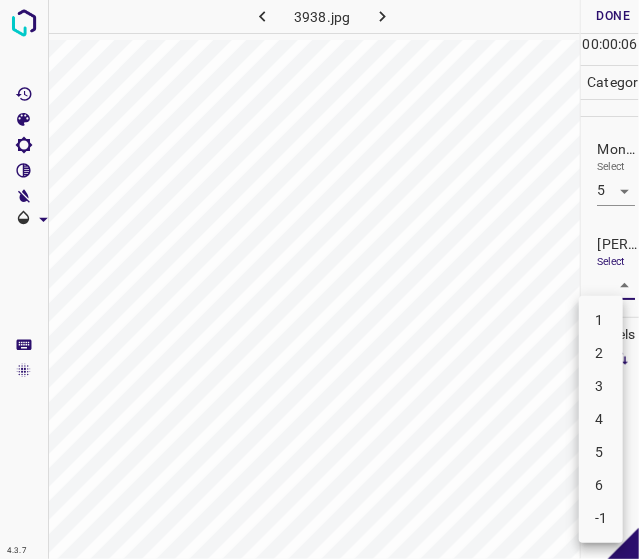 click on "3" at bounding box center (601, 386) 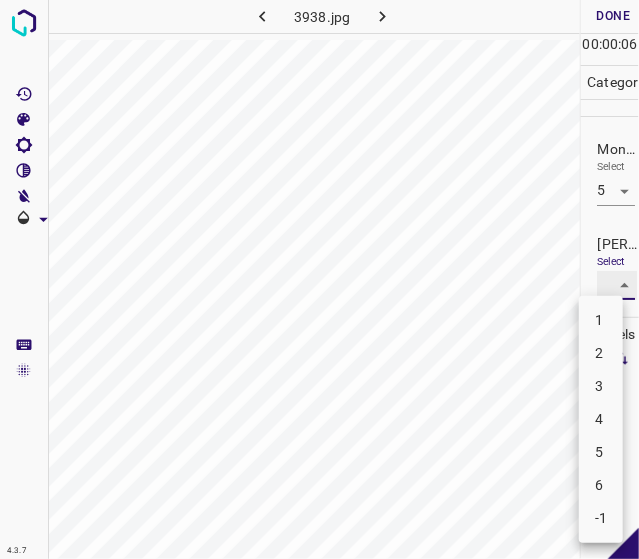 type on "3" 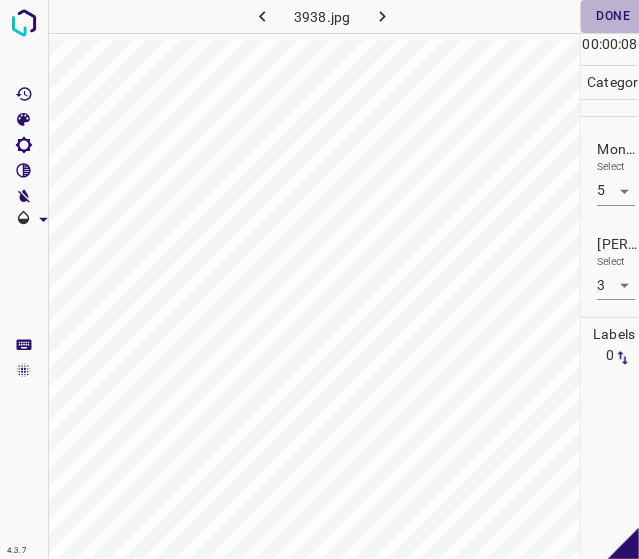 click on "Done" at bounding box center [613, 16] 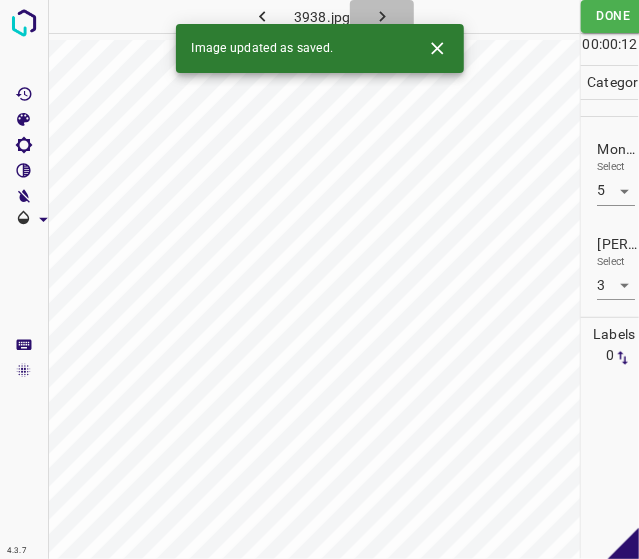 click 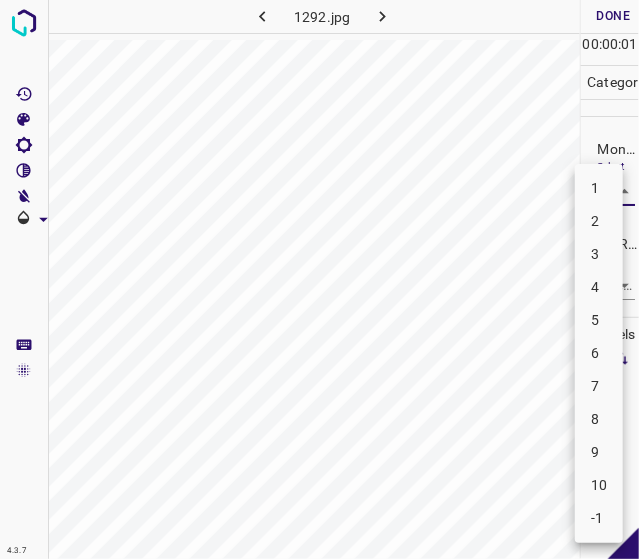 click on "4.3.7 1292.jpg Done Skip 0 00   : 00   : 01   Categories Monk *  Select ​  Fitzpatrick *  Select ​ Labels   0 Categories 1 Monk 2  Fitzpatrick Tools Space Change between modes (Draw & Edit) I Auto labeling R Restore zoom M Zoom in N Zoom out Delete Delete selecte label Filters Z Restore filters X Saturation filter C Brightness filter V Contrast filter B Gray scale filter General O Download - Text - Hide - Delete 1 2 3 4 5 6 7 8 9 10 -1" at bounding box center [319, 279] 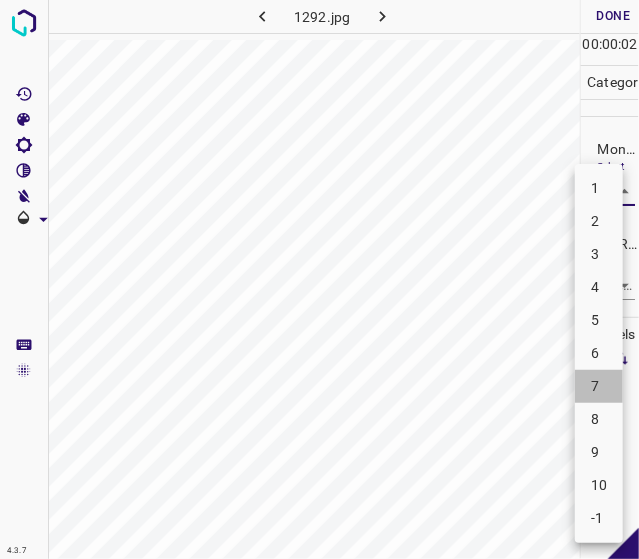 click on "7" at bounding box center (599, 386) 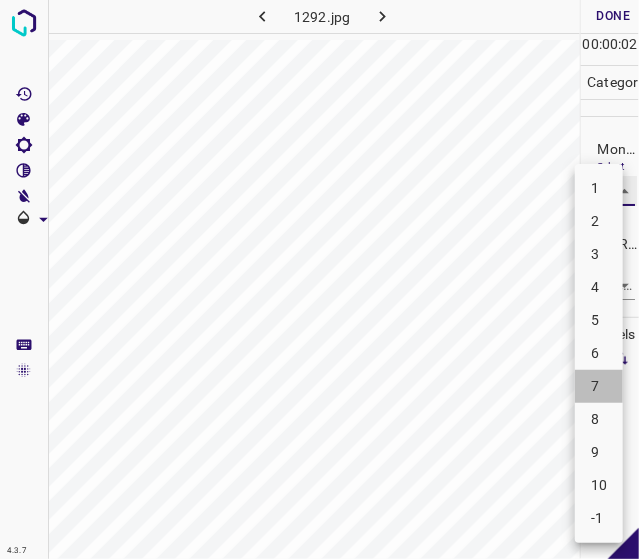 type on "7" 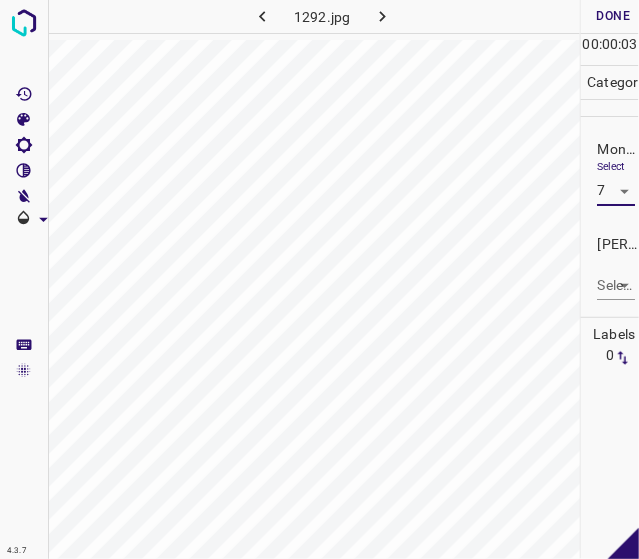 click on "Fitzpatrick *  Select ​" at bounding box center [610, 267] 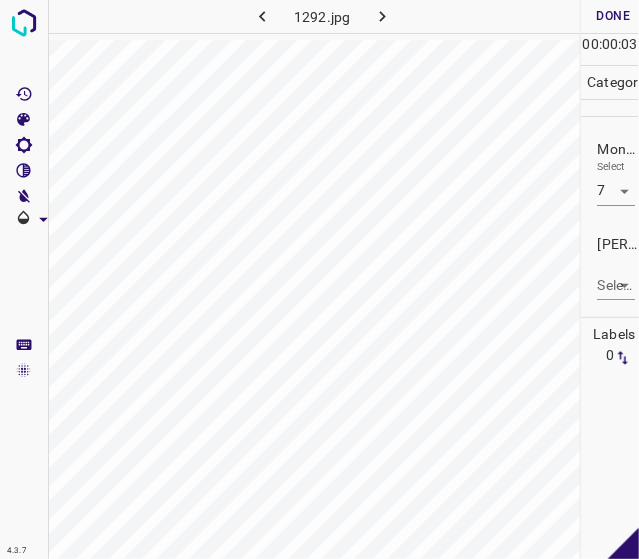 click on "4.3.7 1292.jpg Done Skip 0 00   : 00   : 03   Categories Monk *  Select 7 7  Fitzpatrick *  Select ​ Labels   0 Categories 1 Monk 2  Fitzpatrick Tools Space Change between modes (Draw & Edit) I Auto labeling R Restore zoom M Zoom in N Zoom out Delete Delete selecte label Filters Z Restore filters X Saturation filter C Brightness filter V Contrast filter B Gray scale filter General O Download - Text - Hide - Delete" at bounding box center [319, 279] 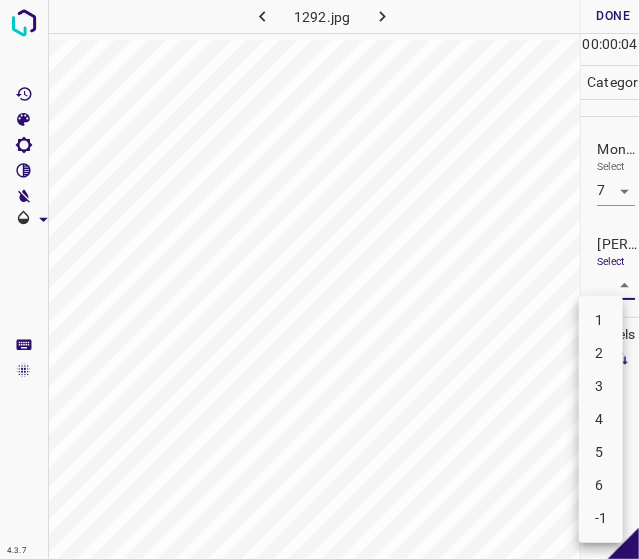 click on "5" at bounding box center (601, 452) 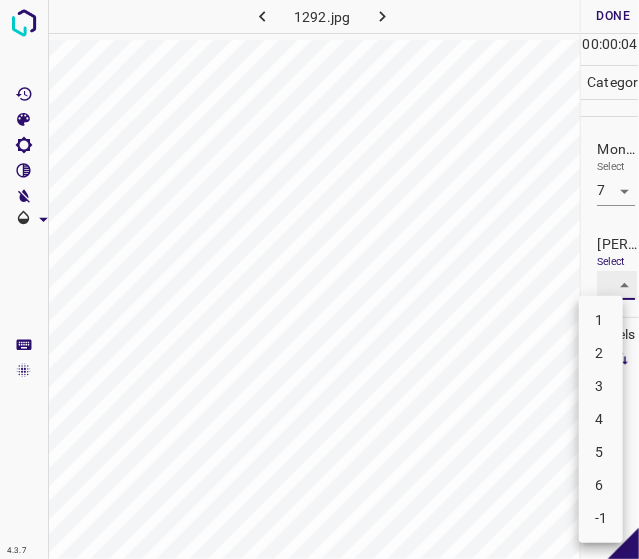 type on "5" 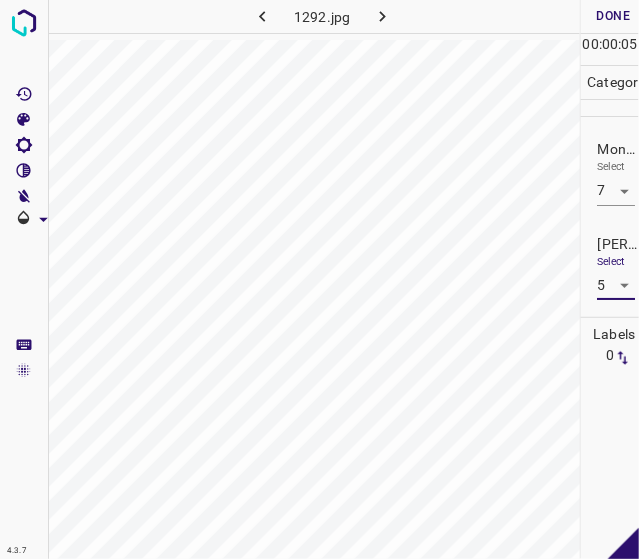 click on "Done" at bounding box center (613, 16) 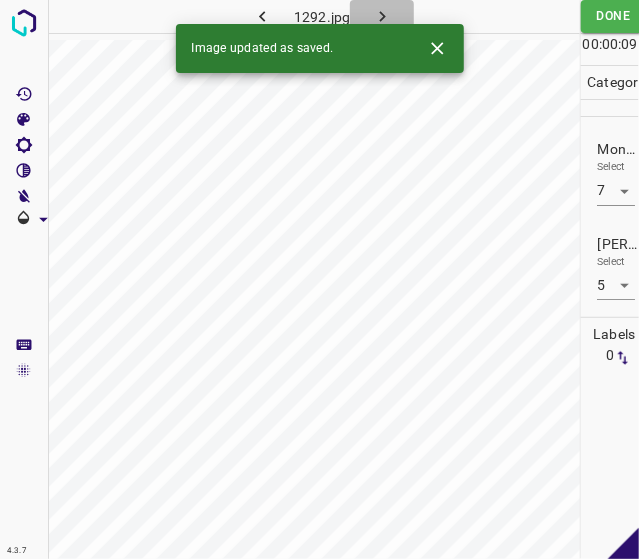 click at bounding box center [382, 16] 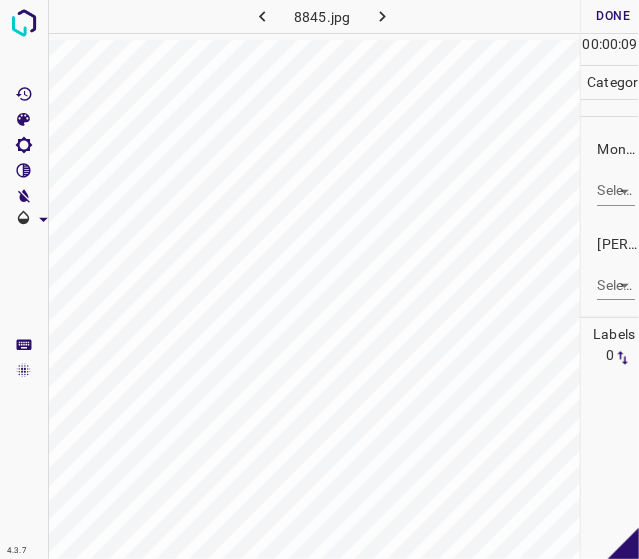 click on "4.3.7 8845.jpg Done Skip 0 00   : 00   : 09   Categories Monk *  Select ​  Fitzpatrick *  Select ​ Labels   0 Categories 1 Monk 2  Fitzpatrick Tools Space Change between modes (Draw & Edit) I Auto labeling R Restore zoom M Zoom in N Zoom out Delete Delete selecte label Filters Z Restore filters X Saturation filter C Brightness filter V Contrast filter B Gray scale filter General O Download - Text - Hide - Delete" at bounding box center [319, 279] 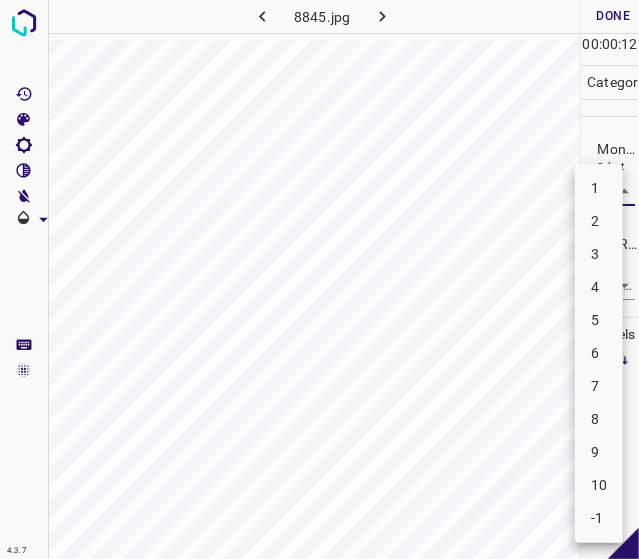 click on "4" at bounding box center (599, 287) 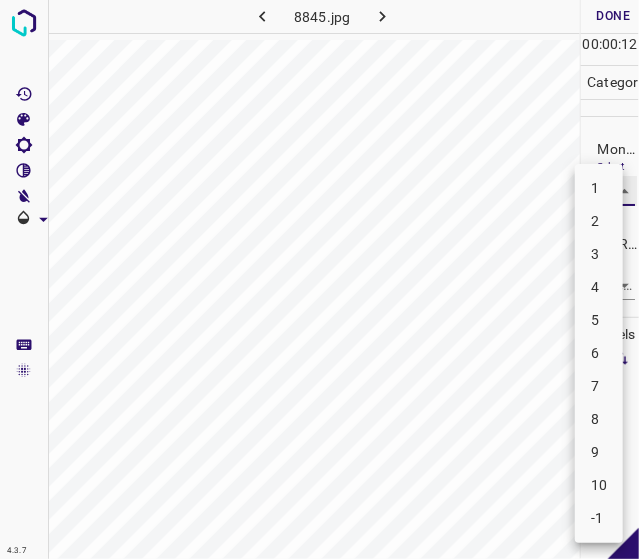 type on "4" 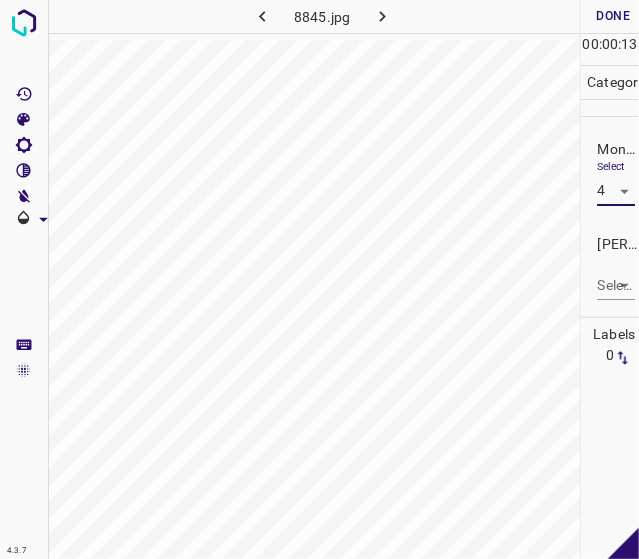 click on "4.3.7 8845.jpg Done Skip 0 00   : 00   : 13   Categories Monk *  Select 4 4  Fitzpatrick *  Select ​ Labels   0 Categories 1 Monk 2  Fitzpatrick Tools Space Change between modes (Draw & Edit) I Auto labeling R Restore zoom M Zoom in N Zoom out Delete Delete selecte label Filters Z Restore filters X Saturation filter C Brightness filter V Contrast filter B Gray scale filter General O Download - Text - Hide - Delete" at bounding box center (319, 279) 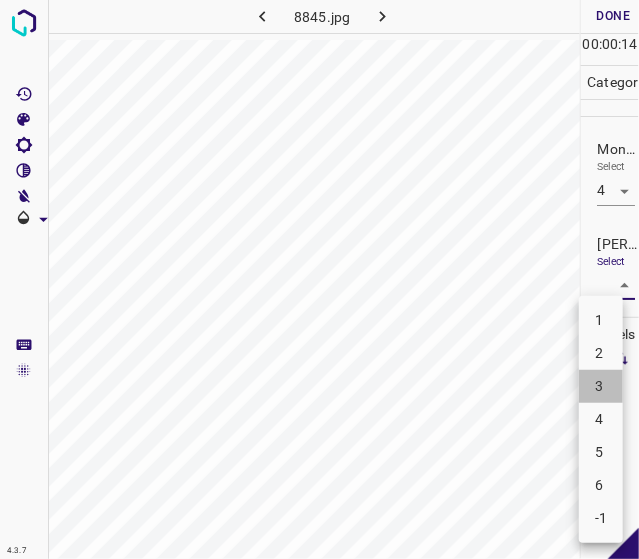 click on "3" at bounding box center (601, 386) 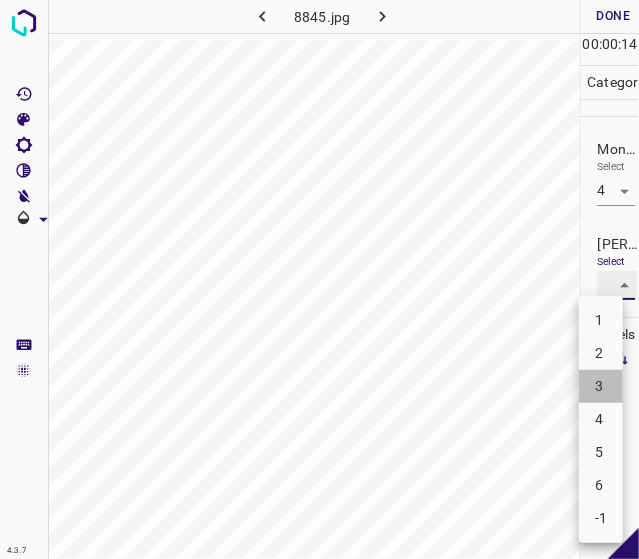 type on "3" 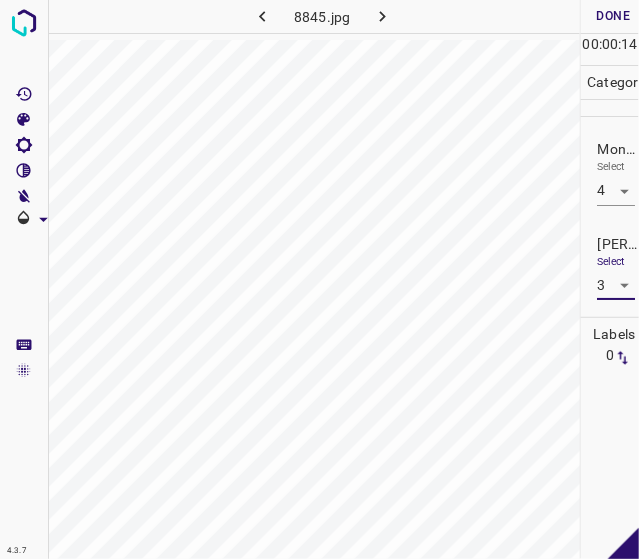 click on "Done" at bounding box center [613, 16] 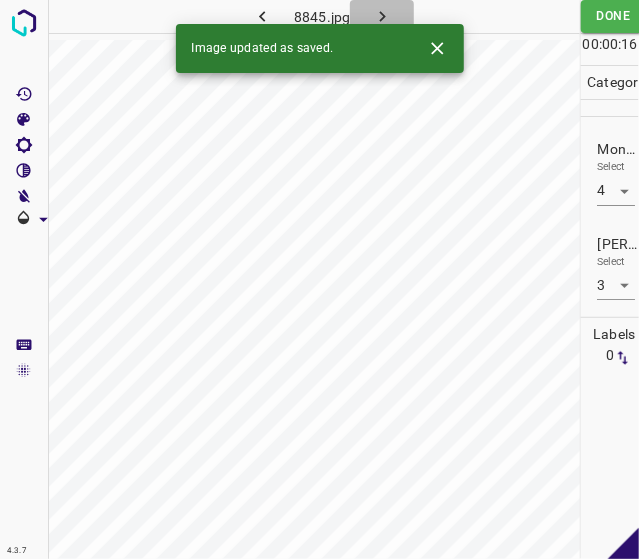 click 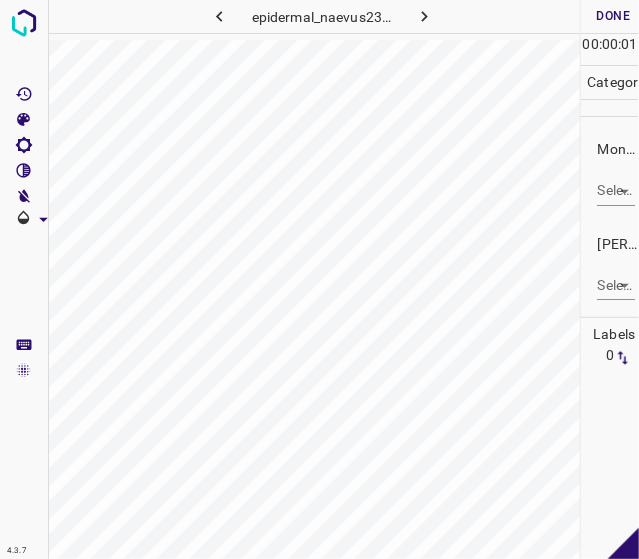 click on "4.3.7 epidermal_naevus23.jpg Done Skip 0 00   : 00   : 01   Categories Monk *  Select ​  Fitzpatrick *  Select ​ Labels   0 Categories 1 Monk 2  Fitzpatrick Tools Space Change between modes (Draw & Edit) I Auto labeling R Restore zoom M Zoom in N Zoom out Delete Delete selecte label Filters Z Restore filters X Saturation filter C Brightness filter V Contrast filter B Gray scale filter General O Download - Text - Hide - Delete" at bounding box center [319, 279] 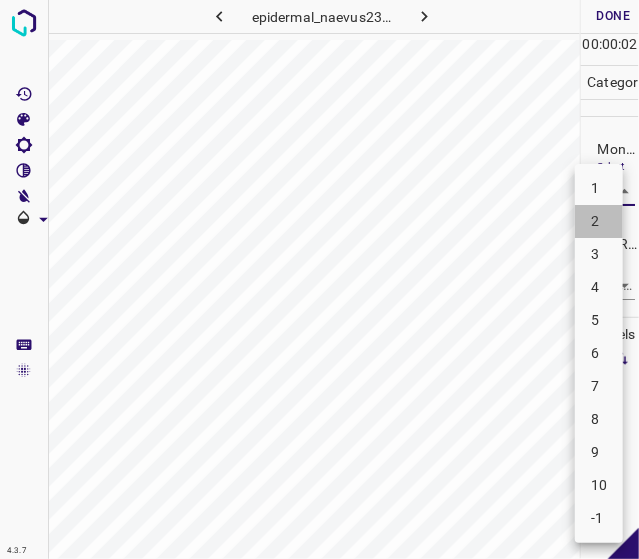 click on "2" at bounding box center [599, 221] 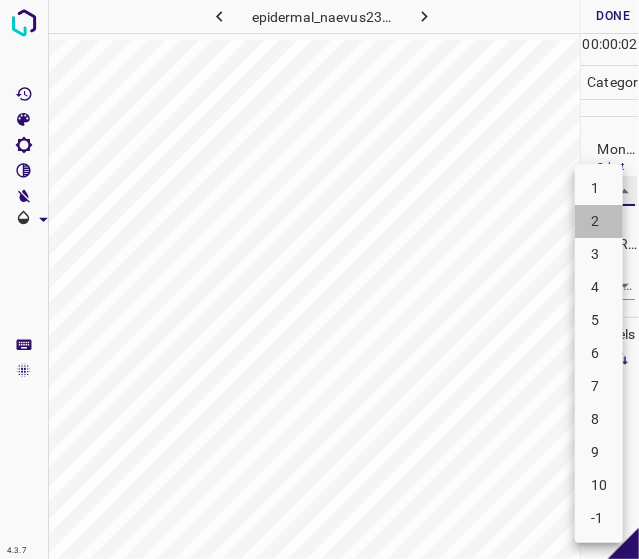 type on "2" 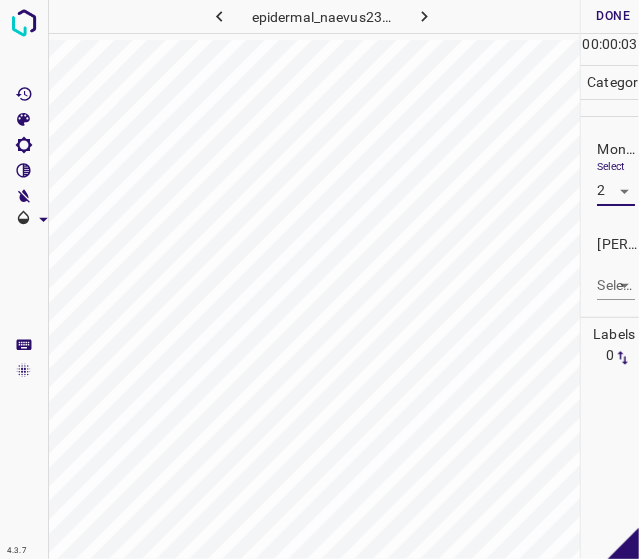 click on "4.3.7 epidermal_naevus23.jpg Done Skip 0 00   : 00   : 03   Categories Monk *  Select 2 2  Fitzpatrick *  Select ​ Labels   0 Categories 1 Monk 2  Fitzpatrick Tools Space Change between modes (Draw & Edit) I Auto labeling R Restore zoom M Zoom in N Zoom out Delete Delete selecte label Filters Z Restore filters X Saturation filter C Brightness filter V Contrast filter B Gray scale filter General O Download - Text - Hide - Delete" at bounding box center [319, 279] 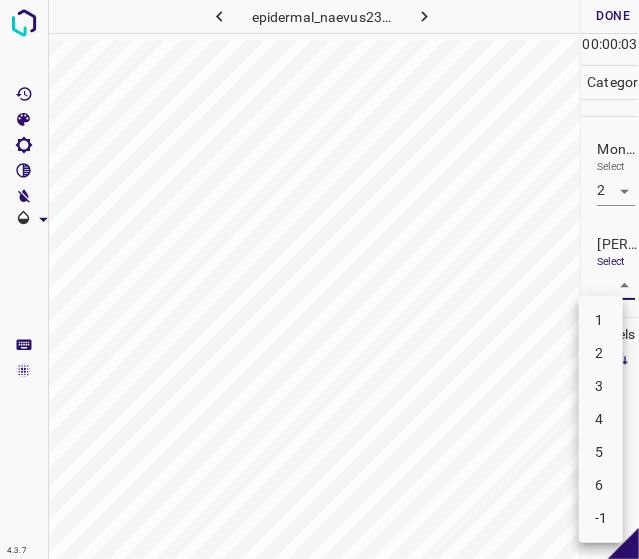 click on "1" at bounding box center [601, 320] 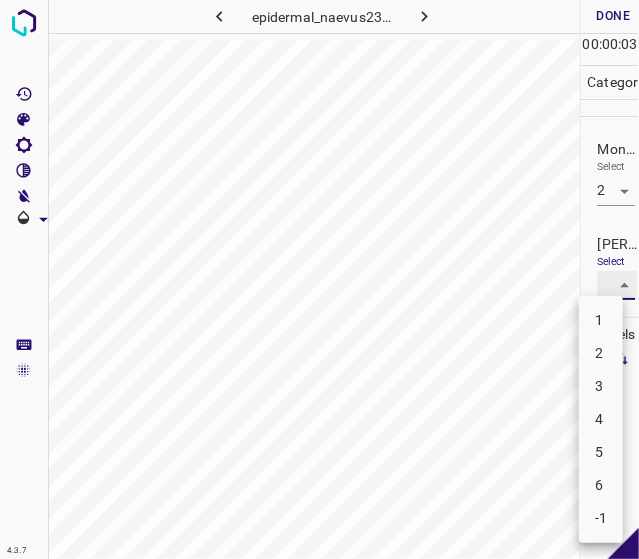 type on "1" 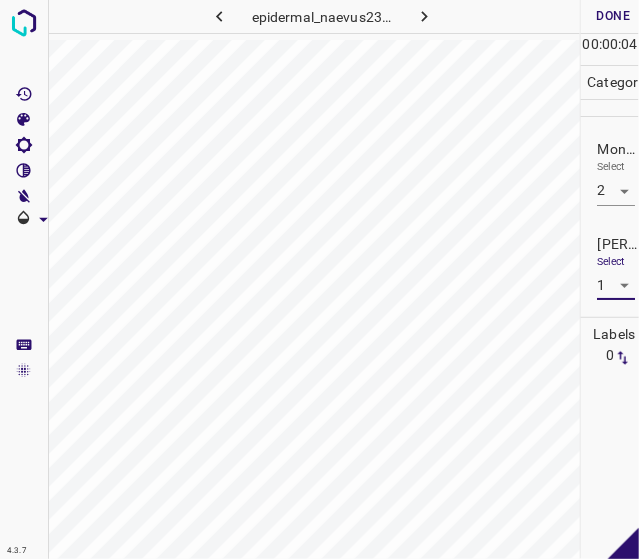 click on "Done" at bounding box center [613, 16] 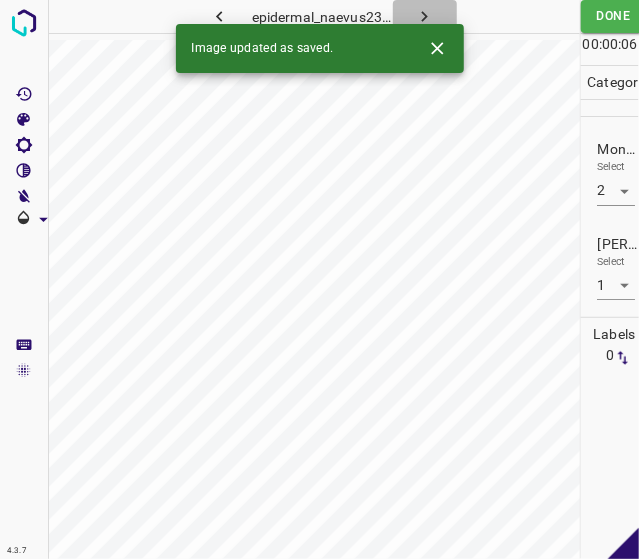 click at bounding box center (425, 16) 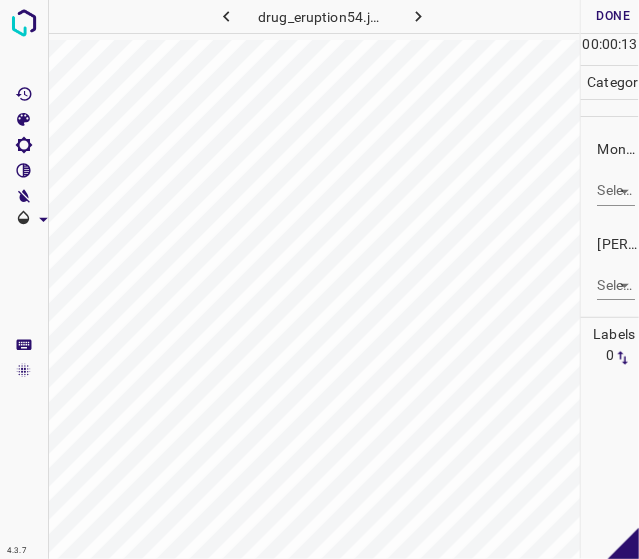 click on "Monk *  Select ​" at bounding box center (610, 172) 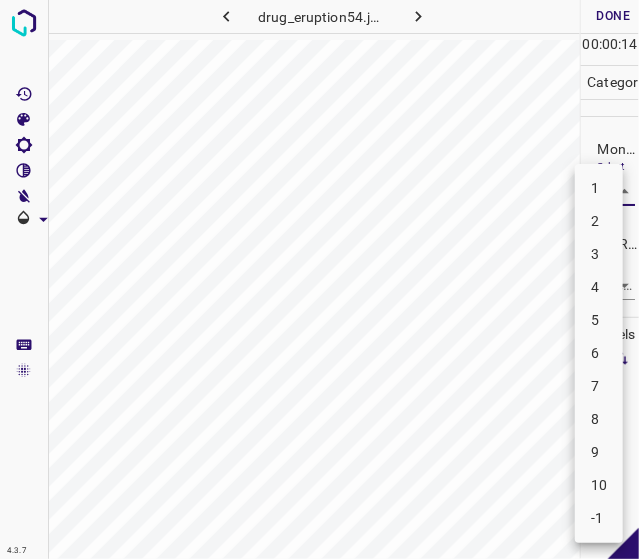 click on "4.3.7 drug_eruption54.jpg Done Skip 0 00   : 00   : 14   Categories Monk *  Select ​  Fitzpatrick *  Select ​ Labels   0 Categories 1 Monk 2  Fitzpatrick Tools Space Change between modes (Draw & Edit) I Auto labeling R Restore zoom M Zoom in N Zoom out Delete Delete selecte label Filters Z Restore filters X Saturation filter C Brightness filter V Contrast filter B Gray scale filter General O Download - Text - Hide - Delete 1 2 3 4 5 6 7 8 9 10 -1" at bounding box center [319, 279] 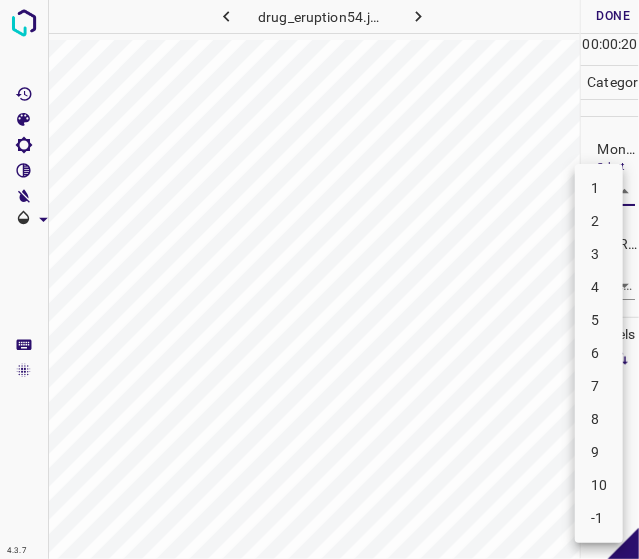 click on "6" at bounding box center [599, 353] 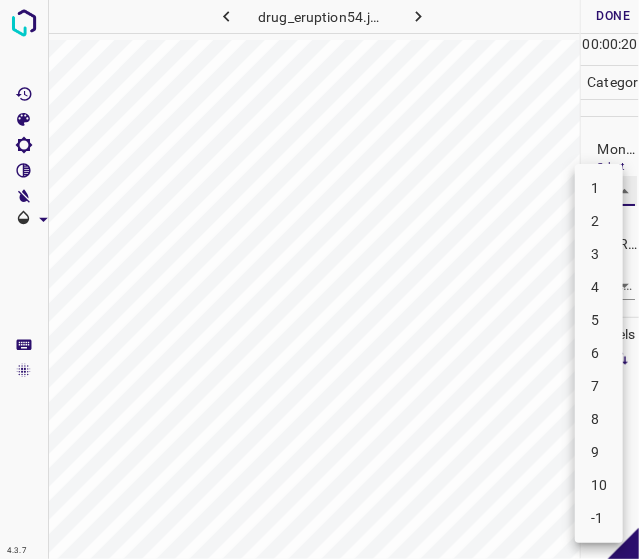 type on "6" 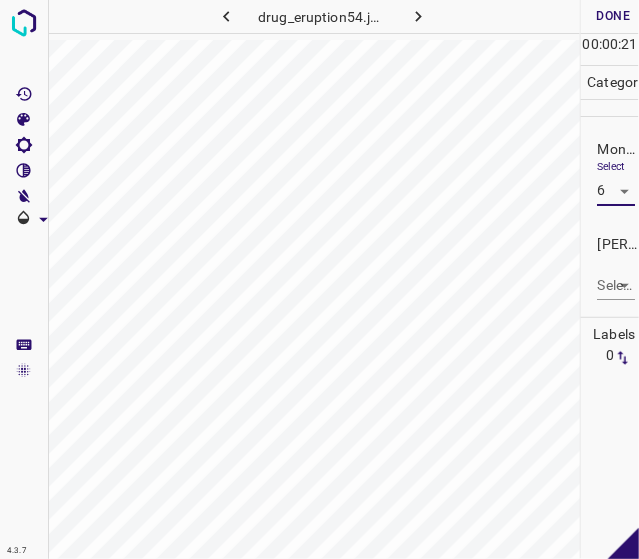 click on "4.3.7 drug_eruption54.jpg Done Skip 0 00   : 00   : 21   Categories Monk *  Select 6 6  Fitzpatrick *  Select ​ Labels   0 Categories 1 Monk 2  Fitzpatrick Tools Space Change between modes (Draw & Edit) I Auto labeling R Restore zoom M Zoom in N Zoom out Delete Delete selecte label Filters Z Restore filters X Saturation filter C Brightness filter V Contrast filter B Gray scale filter General O Download - Text - Hide - Delete" at bounding box center (319, 279) 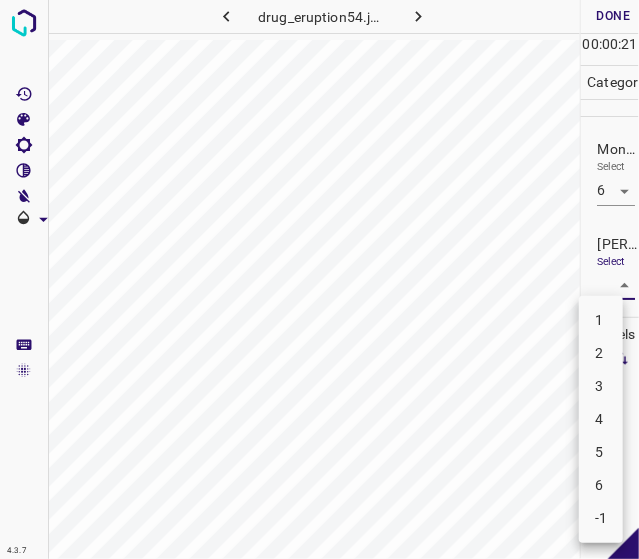 click on "4" at bounding box center [601, 419] 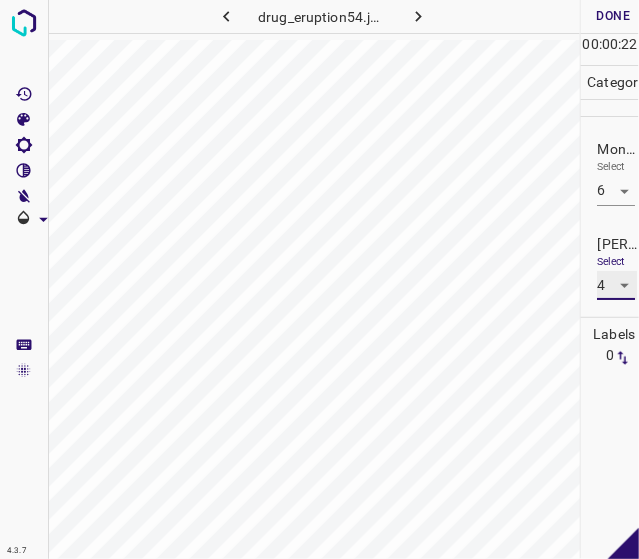 type on "4" 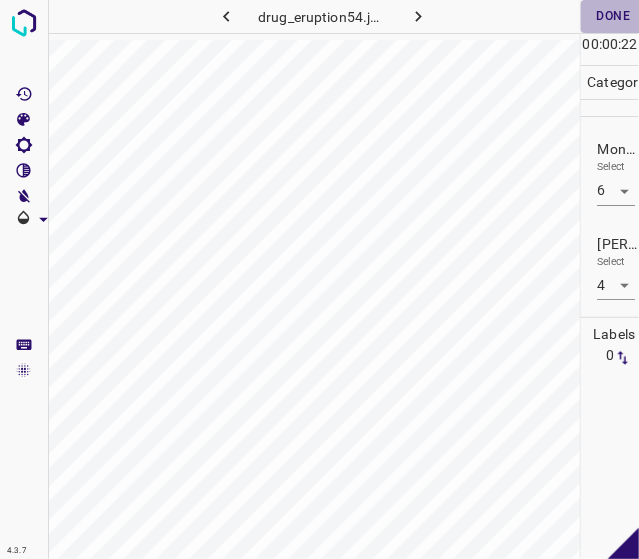 click on "Done" at bounding box center [613, 16] 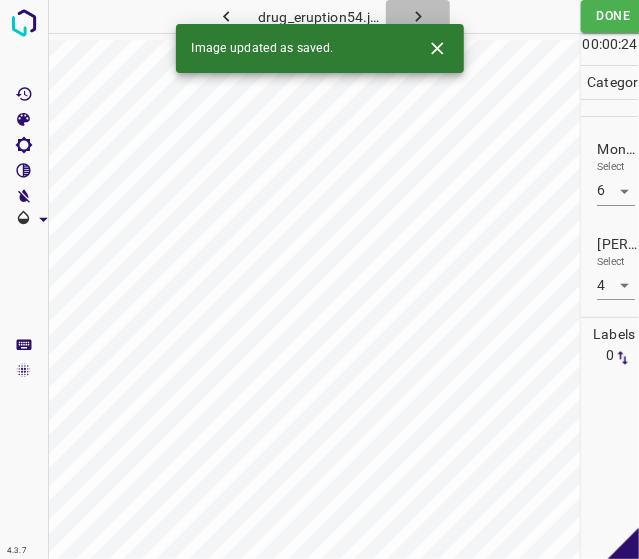 click at bounding box center [418, 16] 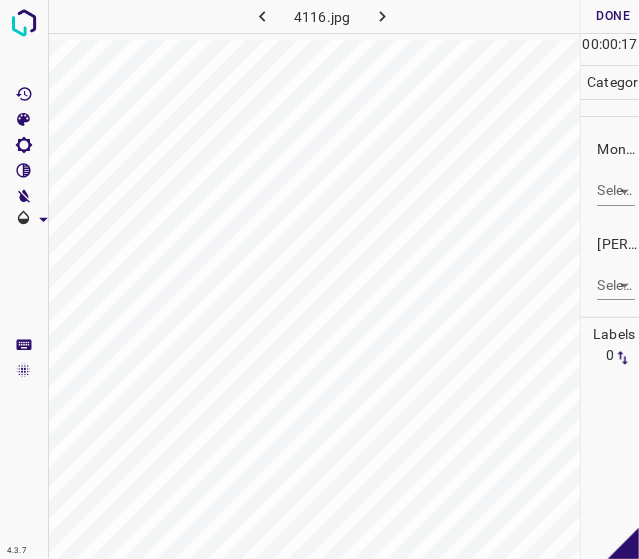 click on "4.3.7 4116.jpg Done Skip 0 00   : 00   : 17   Categories Monk *  Select ​  Fitzpatrick *  Select ​ Labels   0 Categories 1 Monk 2  Fitzpatrick Tools Space Change between modes (Draw & Edit) I Auto labeling R Restore zoom M Zoom in N Zoom out Delete Delete selecte label Filters Z Restore filters X Saturation filter C Brightness filter V Contrast filter B Gray scale filter General O Download - Text - Hide - Delete" at bounding box center [319, 279] 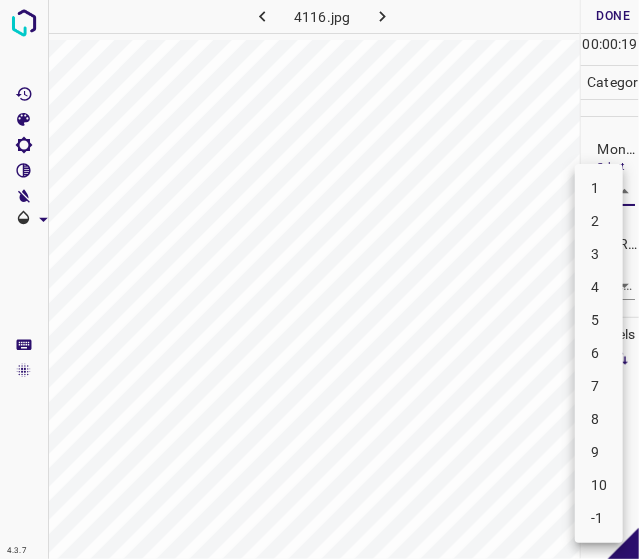 click on "7" at bounding box center (599, 386) 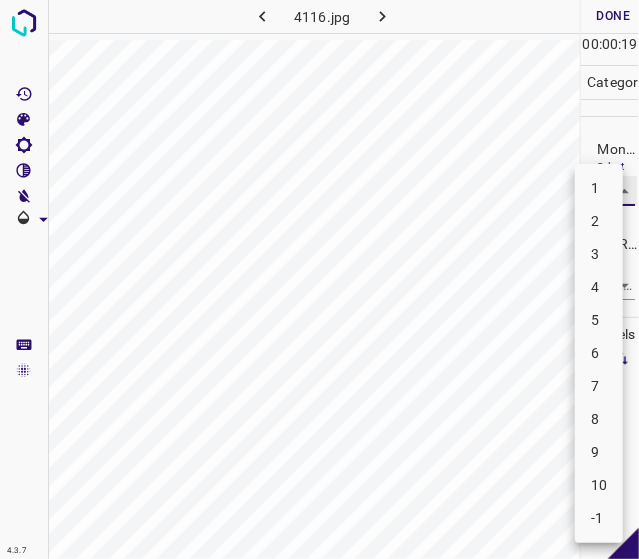 type on "7" 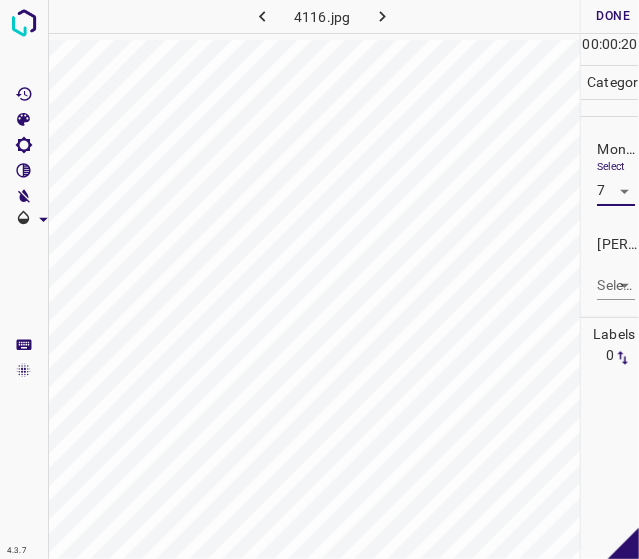 click on "4.3.7 4116.jpg Done Skip 0 00   : 00   : 20   Categories Monk *  Select 7 7  Fitzpatrick *  Select ​ Labels   0 Categories 1 Monk 2  Fitzpatrick Tools Space Change between modes (Draw & Edit) I Auto labeling R Restore zoom M Zoom in N Zoom out Delete Delete selecte label Filters Z Restore filters X Saturation filter C Brightness filter V Contrast filter B Gray scale filter General O Download - Text - Hide - Delete" at bounding box center [319, 279] 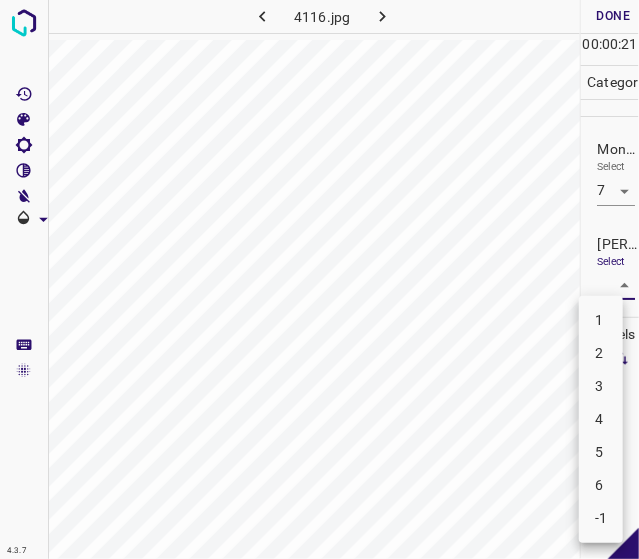 click on "5" at bounding box center [601, 452] 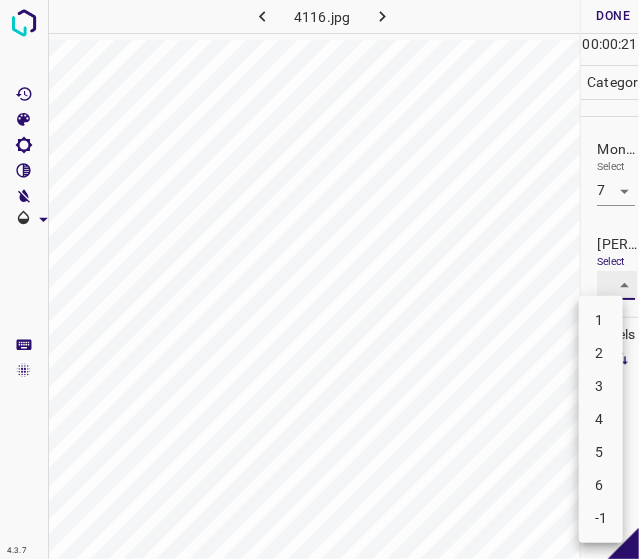 type on "5" 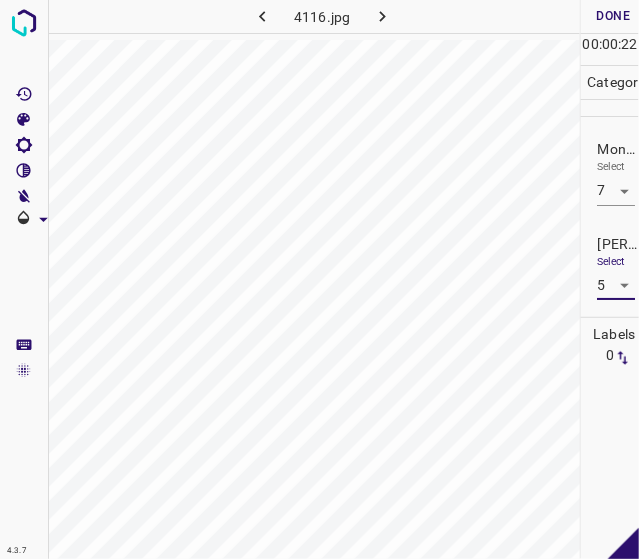 click on "Done" at bounding box center [613, 16] 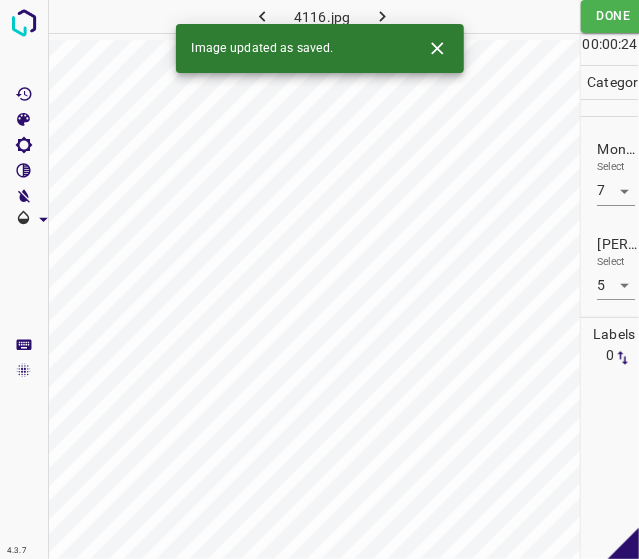 click on "4.3.7 4116.jpg Done Skip 0 00   : 00   : 24   Categories Monk *  Select 7 7  Fitzpatrick *  Select 5 5 Labels   0 Categories 1 Monk 2  Fitzpatrick Tools Space Change between modes (Draw & Edit) I Auto labeling R Restore zoom M Zoom in N Zoom out Delete Delete selecte label Filters Z Restore filters X Saturation filter C Brightness filter V Contrast filter B Gray scale filter General O Download Image updated as saved." at bounding box center (319, 279) 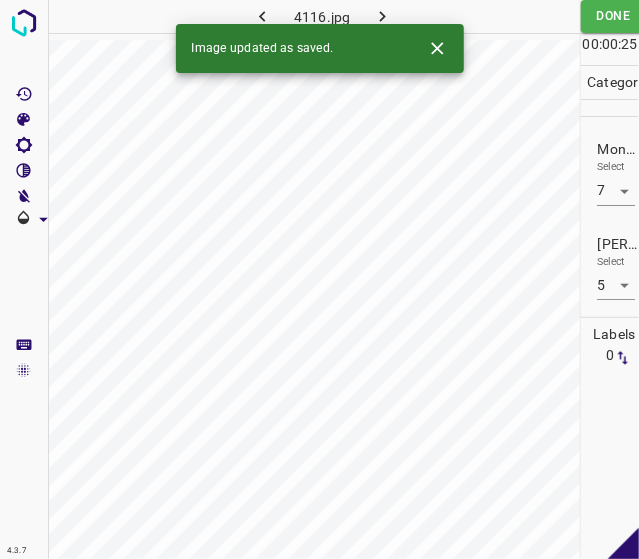 click 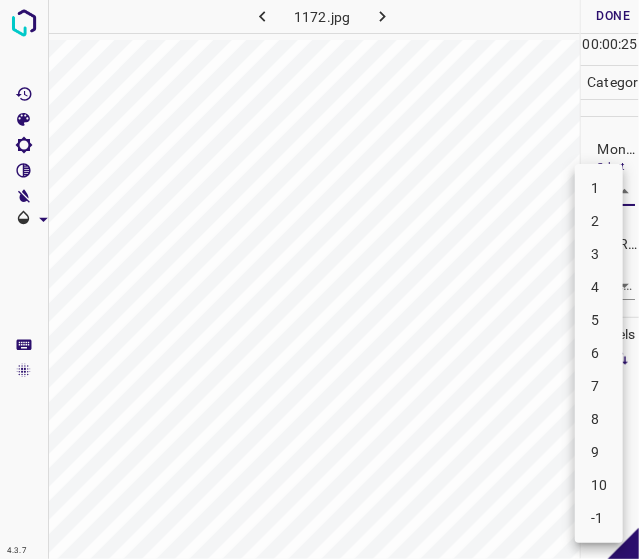 click on "4.3.7 1172.jpg Done Skip 0 00   : 00   : 25   Categories Monk *  Select ​  Fitzpatrick *  Select ​ Labels   0 Categories 1 Monk 2  Fitzpatrick Tools Space Change between modes (Draw & Edit) I Auto labeling R Restore zoom M Zoom in N Zoom out Delete Delete selecte label Filters Z Restore filters X Saturation filter C Brightness filter V Contrast filter B Gray scale filter General O Download - Text - Hide - Delete 1 2 3 4 5 6 7 8 9 10 -1" at bounding box center [319, 279] 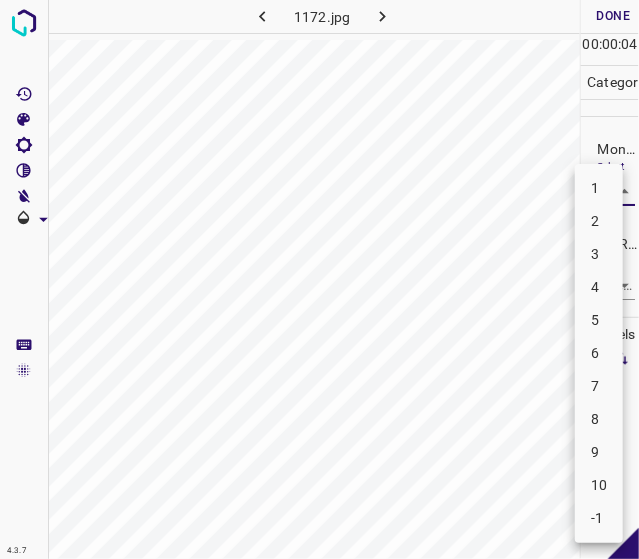 click on "7" at bounding box center (599, 386) 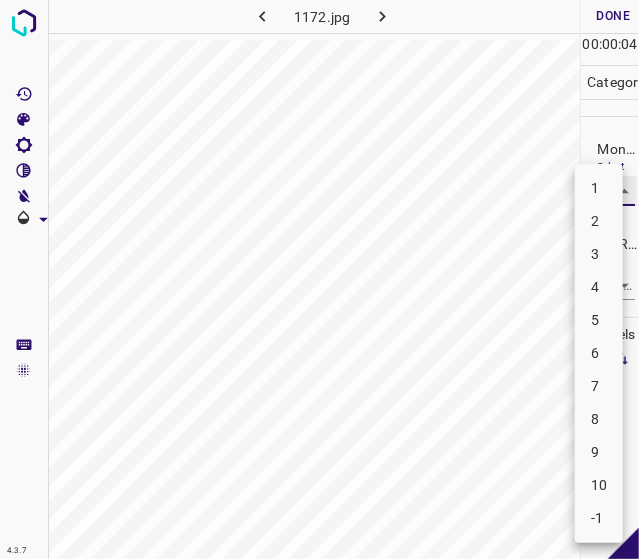 type on "7" 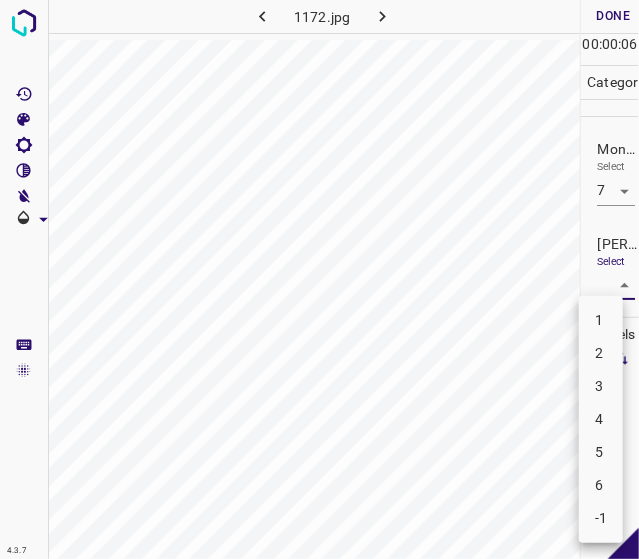 click on "4.3.7 1172.jpg Done Skip 0 00   : 00   : 06   Categories Monk *  Select 7 7  Fitzpatrick *  Select ​ Labels   0 Categories 1 Monk 2  Fitzpatrick Tools Space Change between modes (Draw & Edit) I Auto labeling R Restore zoom M Zoom in N Zoom out Delete Delete selecte label Filters Z Restore filters X Saturation filter C Brightness filter V Contrast filter B Gray scale filter General O Download - Text - Hide - Delete 1 2 3 4 5 6 -1" at bounding box center [319, 279] 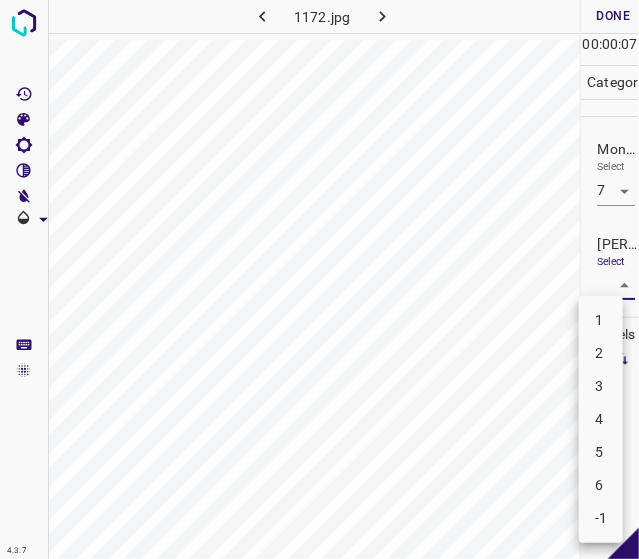 click on "5" at bounding box center (601, 452) 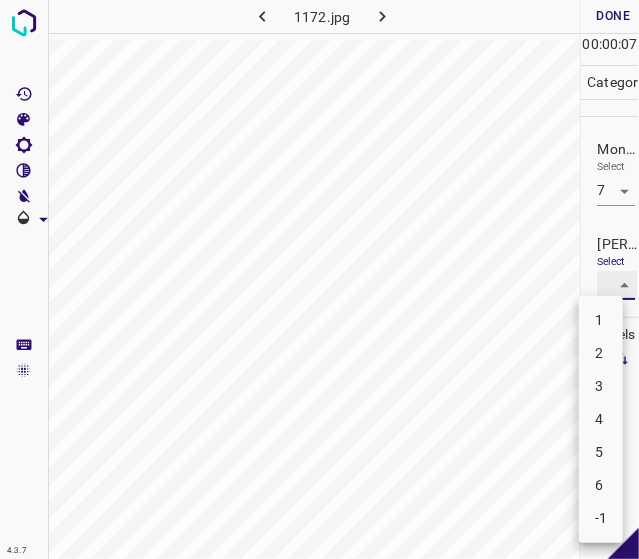 type on "5" 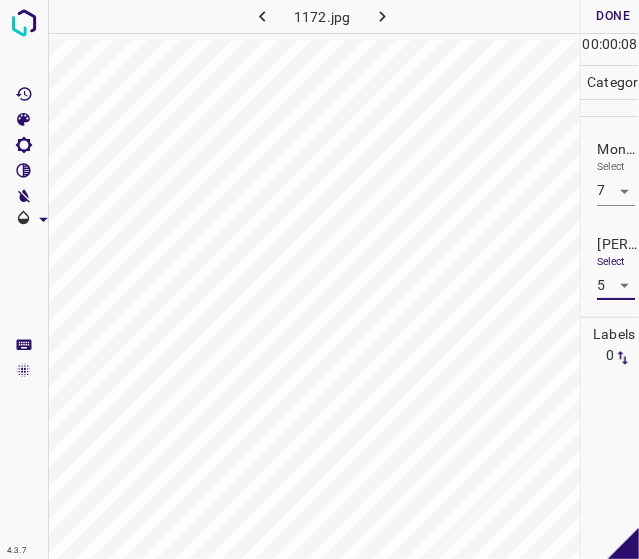 click on "Done" at bounding box center [613, 16] 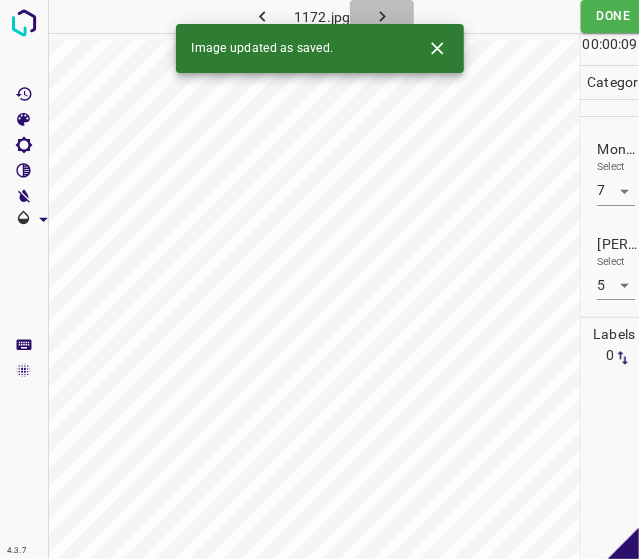 click 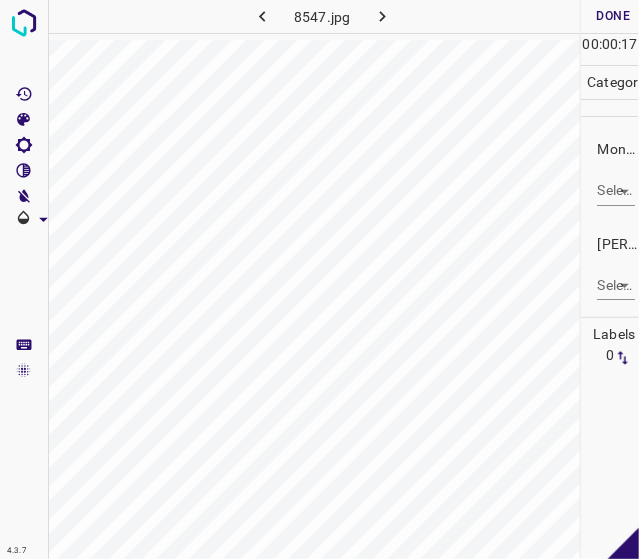 click on "4.3.7 8547.jpg Done Skip 0 00   : 00   : 17   Categories Monk *  Select ​  Fitzpatrick *  Select ​ Labels   0 Categories 1 Monk 2  Fitzpatrick Tools Space Change between modes (Draw & Edit) I Auto labeling R Restore zoom M Zoom in N Zoom out Delete Delete selecte label Filters Z Restore filters X Saturation filter C Brightness filter V Contrast filter B Gray scale filter General O Download - Text - Hide - Delete" at bounding box center [319, 279] 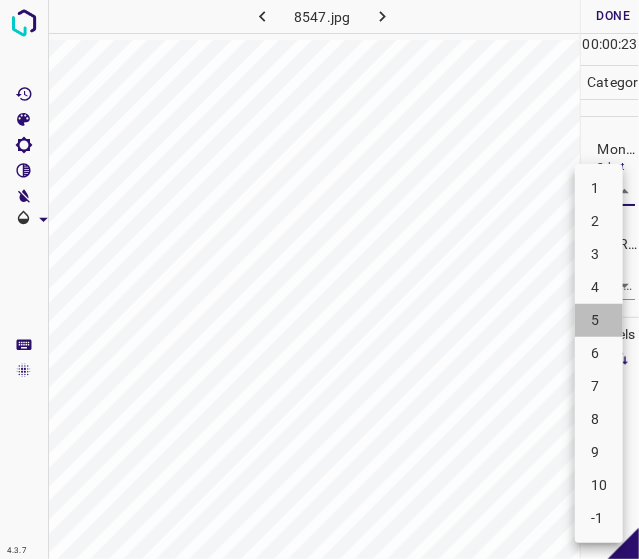 click on "5" at bounding box center (599, 320) 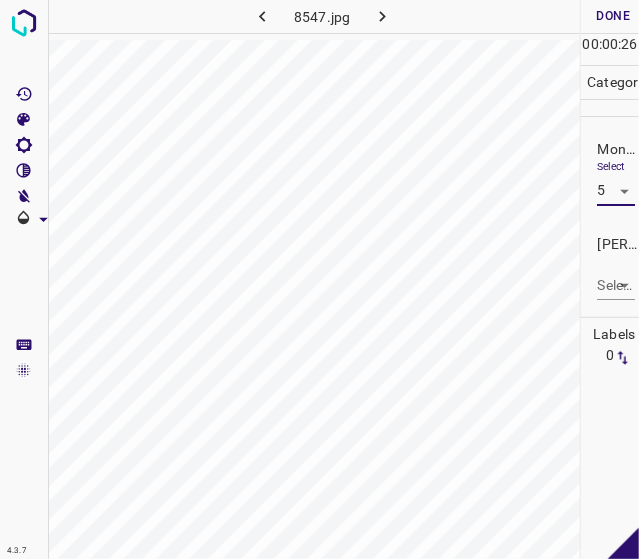 click on "4.3.7 8547.jpg Done Skip 0 00   : 00   : 26   Categories Monk *  Select 5 5  Fitzpatrick *  Select ​ Labels   0 Categories 1 Monk 2  Fitzpatrick Tools Space Change between modes (Draw & Edit) I Auto labeling R Restore zoom M Zoom in N Zoom out Delete Delete selecte label Filters Z Restore filters X Saturation filter C Brightness filter V Contrast filter B Gray scale filter General O Download - Text - Hide - Delete" at bounding box center (319, 279) 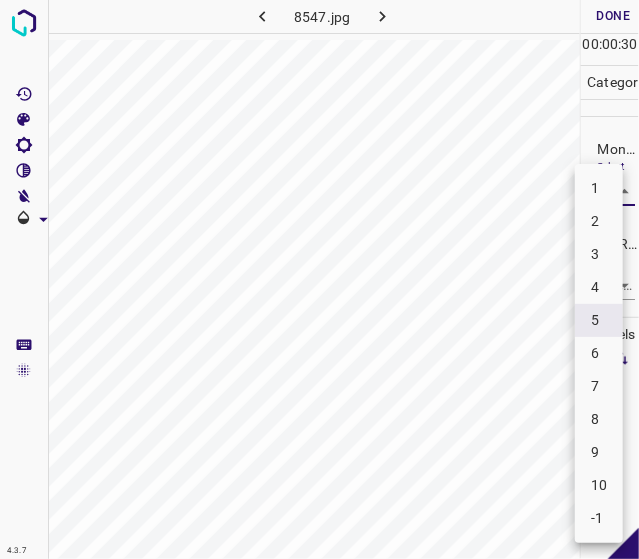 click on "6" at bounding box center (599, 353) 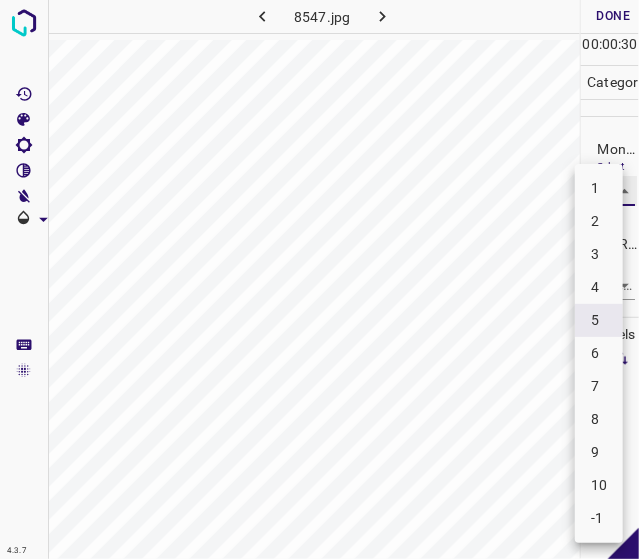 type on "6" 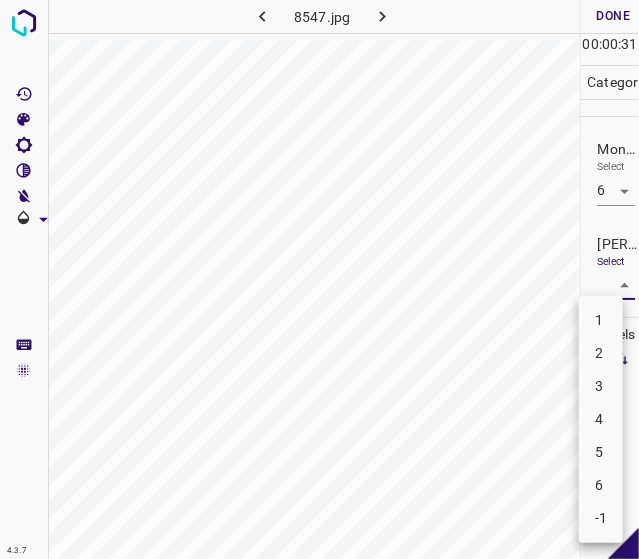 click on "4.3.7 8547.jpg Done Skip 0 00   : 00   : 31   Categories Monk *  Select 6 6  Fitzpatrick *  Select ​ Labels   0 Categories 1 Monk 2  Fitzpatrick Tools Space Change between modes (Draw & Edit) I Auto labeling R Restore zoom M Zoom in N Zoom out Delete Delete selecte label Filters Z Restore filters X Saturation filter C Brightness filter V Contrast filter B Gray scale filter General O Download - Text - Hide - Delete 1 2 3 4 5 6 -1" at bounding box center [319, 279] 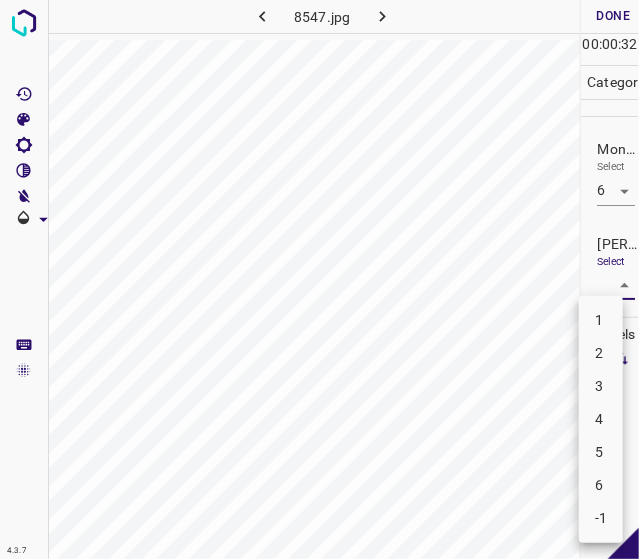 click on "4" at bounding box center [601, 419] 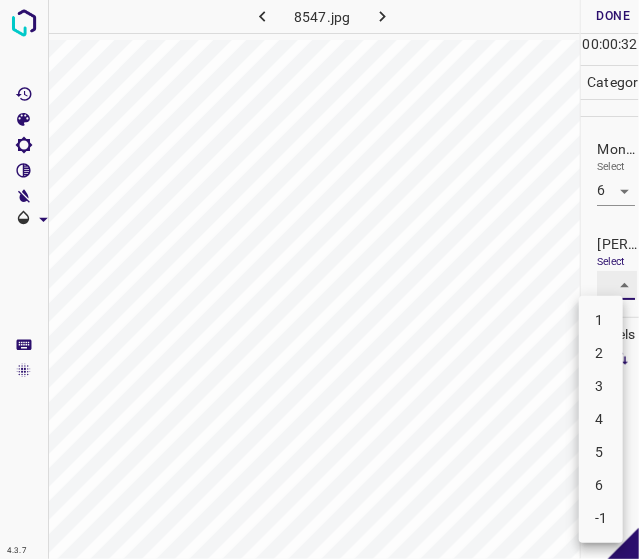 type on "4" 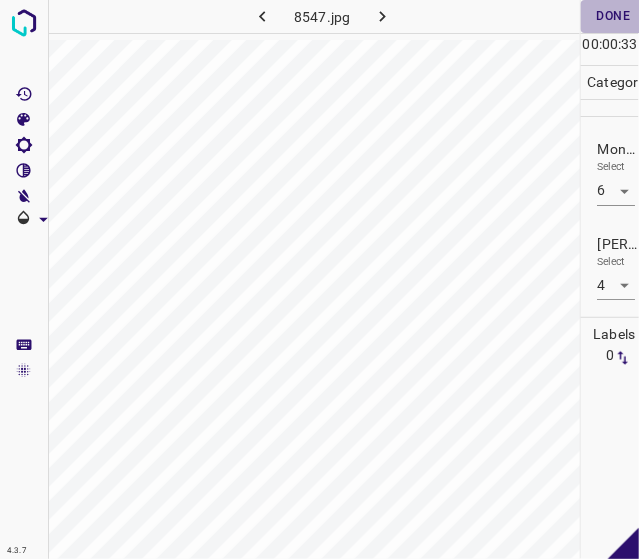 click on "Done" at bounding box center (613, 16) 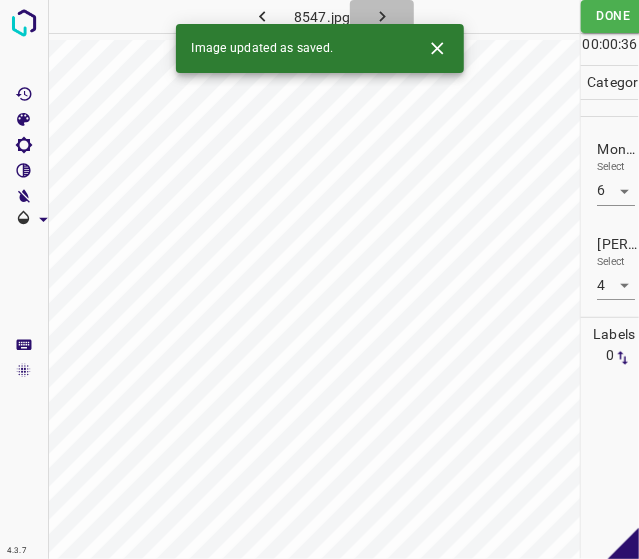 click 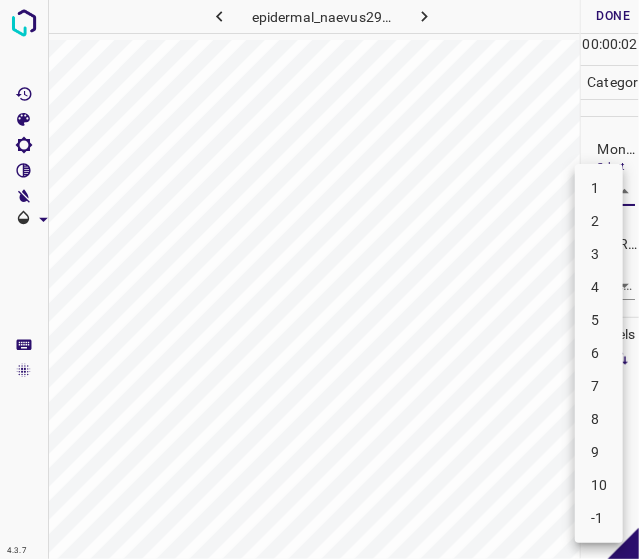 click on "4.3.7 epidermal_naevus29.jpg Done Skip 0 00   : 00   : 02   Categories Monk *  Select ​  Fitzpatrick *  Select ​ Labels   0 Categories 1 Monk 2  Fitzpatrick Tools Space Change between modes (Draw & Edit) I Auto labeling R Restore zoom M Zoom in N Zoom out Delete Delete selecte label Filters Z Restore filters X Saturation filter C Brightness filter V Contrast filter B Gray scale filter General O Download - Text - Hide - Delete 1 2 3 4 5 6 7 8 9 10 -1" at bounding box center [319, 279] 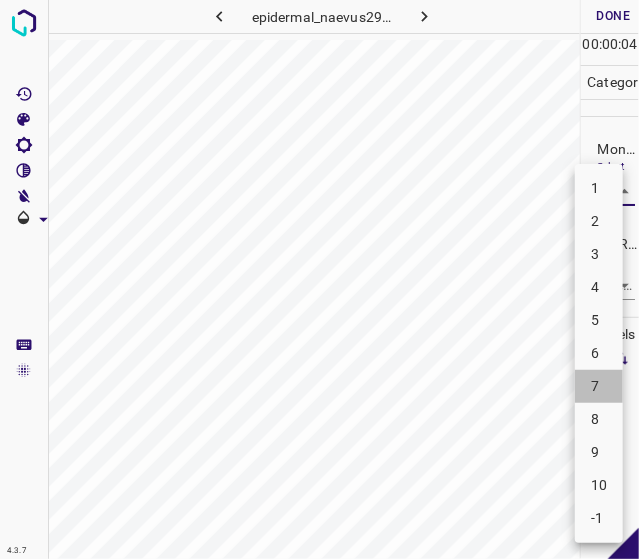 click on "7" at bounding box center [599, 386] 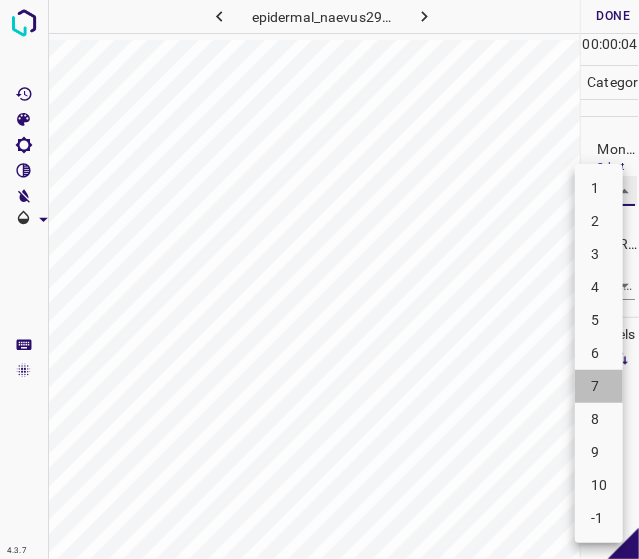 type on "7" 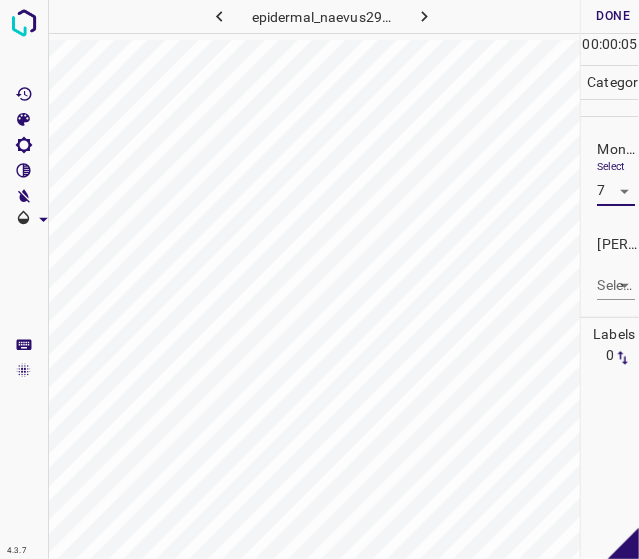 click on "4.3.7 epidermal_naevus29.jpg Done Skip 0 00   : 00   : 05   Categories Monk *  Select 7 7  Fitzpatrick *  Select ​ Labels   0 Categories 1 Monk 2  Fitzpatrick Tools Space Change between modes (Draw & Edit) I Auto labeling R Restore zoom M Zoom in N Zoom out Delete Delete selecte label Filters Z Restore filters X Saturation filter C Brightness filter V Contrast filter B Gray scale filter General O Download - Text - Hide - Delete" at bounding box center [319, 279] 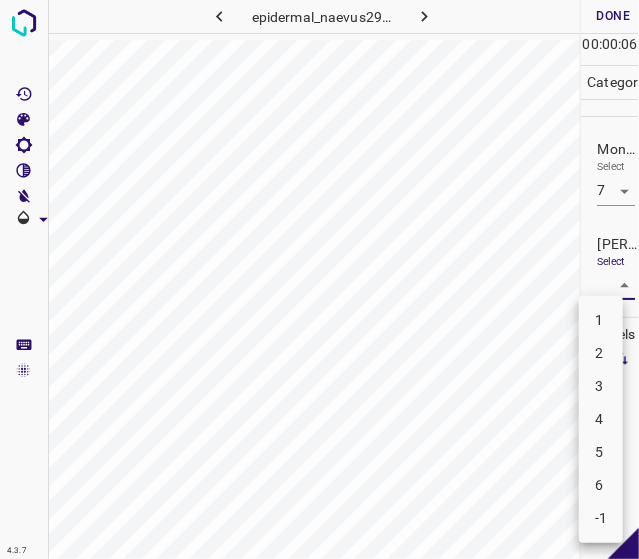 click on "5" at bounding box center [601, 452] 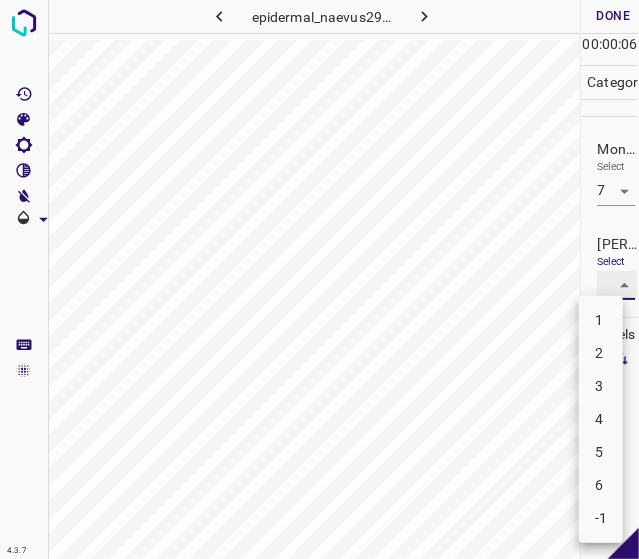 type on "5" 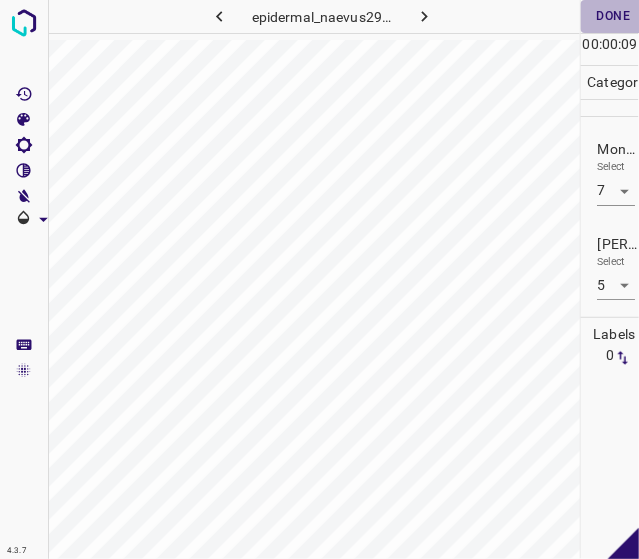 click on "Done" at bounding box center (613, 16) 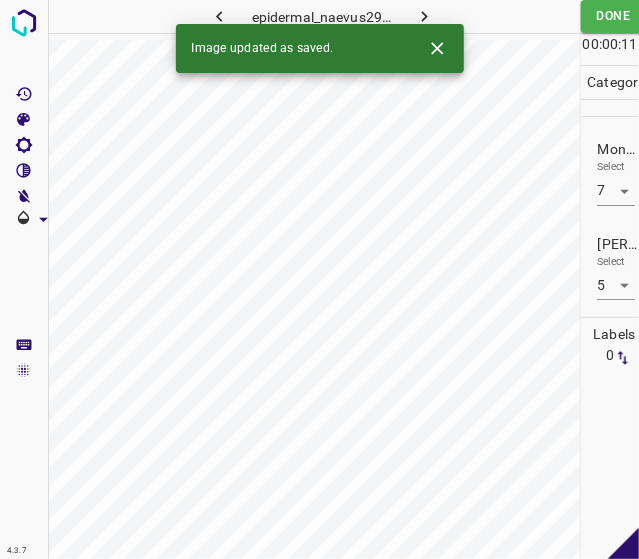 click at bounding box center [425, 16] 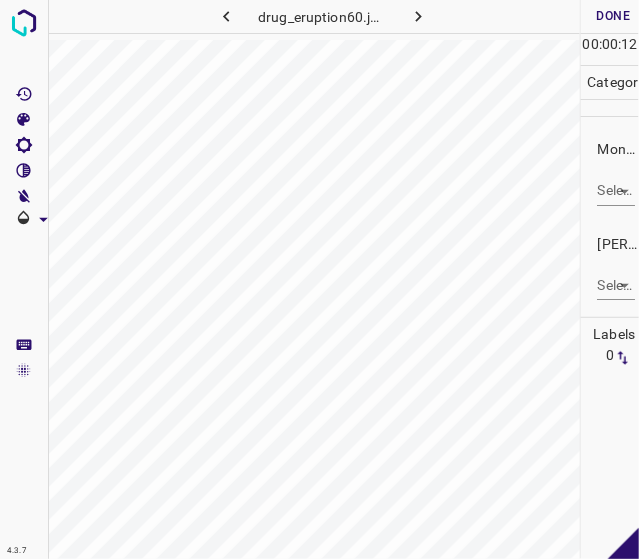 click on "Monk *  Select ​" at bounding box center [610, 172] 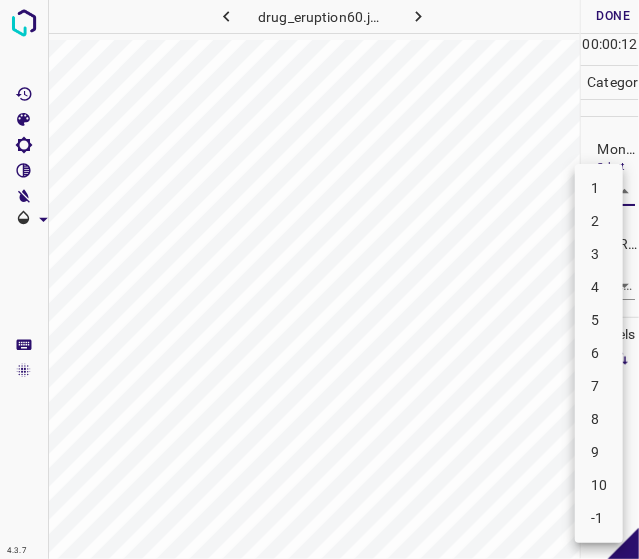 click on "4.3.7 drug_eruption60.jpg Done Skip 0 00   : 00   : 12   Categories Monk *  Select ​  Fitzpatrick *  Select ​ Labels   0 Categories 1 Monk 2  Fitzpatrick Tools Space Change between modes (Draw & Edit) I Auto labeling R Restore zoom M Zoom in N Zoom out Delete Delete selecte label Filters Z Restore filters X Saturation filter C Brightness filter V Contrast filter B Gray scale filter General O Download - Text - Hide - Delete 1 2 3 4 5 6 7 8 9 10 -1" at bounding box center (319, 279) 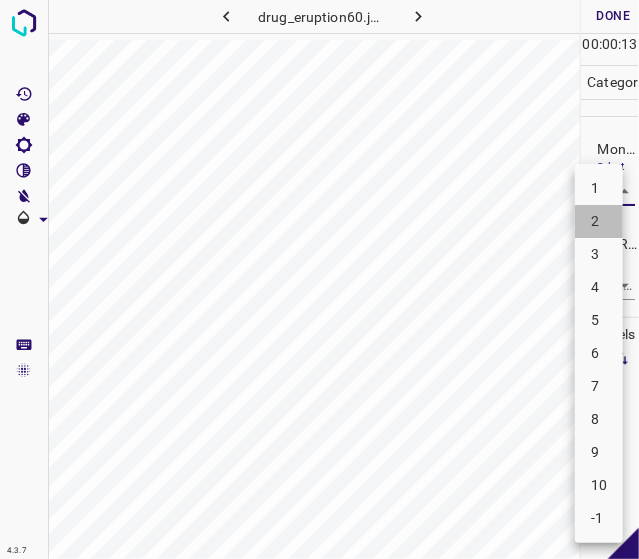 click on "2" at bounding box center [599, 221] 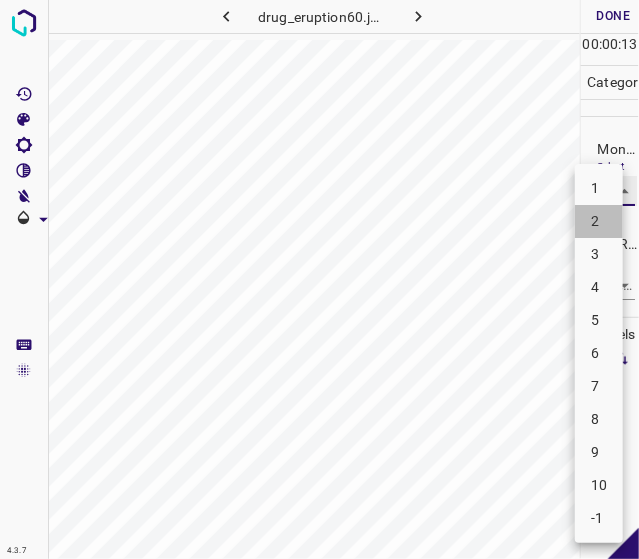 type on "2" 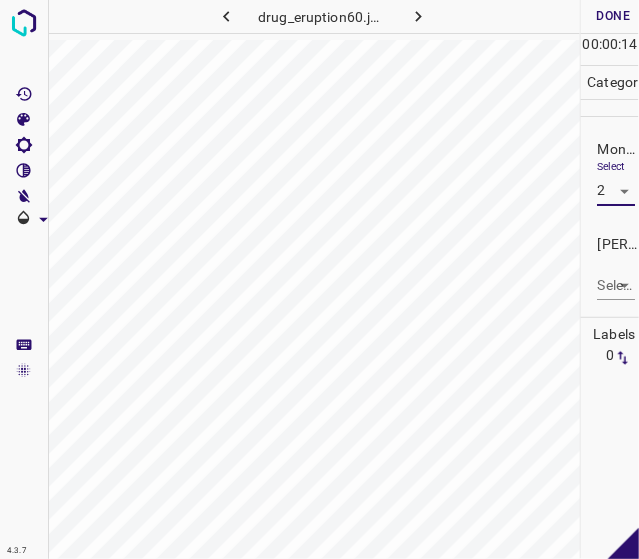 click on "4.3.7 drug_eruption60.jpg Done Skip 0 00   : 00   : 14   Categories Monk *  Select 2 2  Fitzpatrick *  Select ​ Labels   0 Categories 1 Monk 2  Fitzpatrick Tools Space Change between modes (Draw & Edit) I Auto labeling R Restore zoom M Zoom in N Zoom out Delete Delete selecte label Filters Z Restore filters X Saturation filter C Brightness filter V Contrast filter B Gray scale filter General O Download - Text - Hide - Delete" at bounding box center (319, 279) 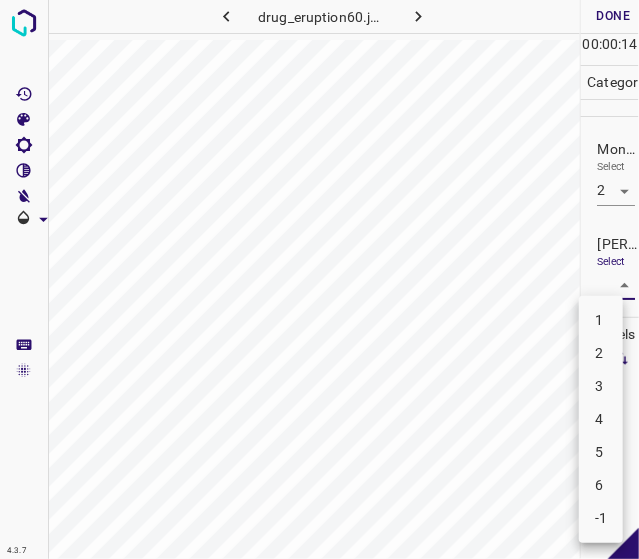 click on "1" at bounding box center [601, 320] 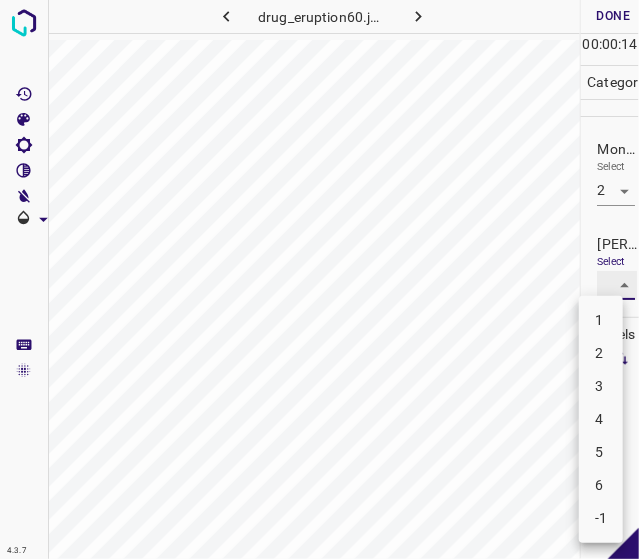type on "1" 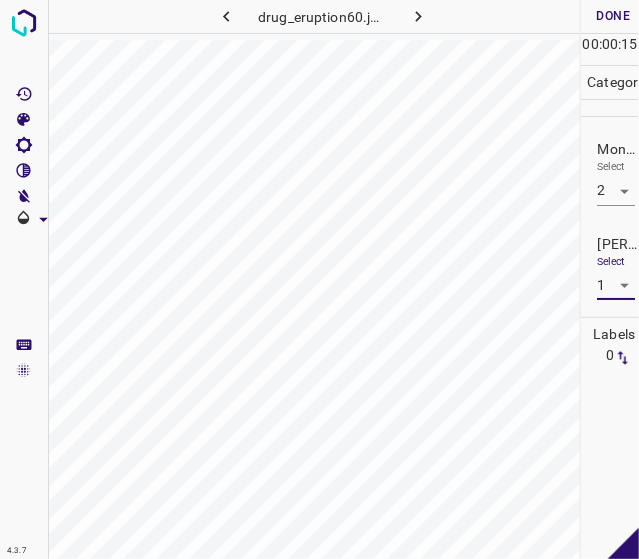 click on "Done" at bounding box center (613, 16) 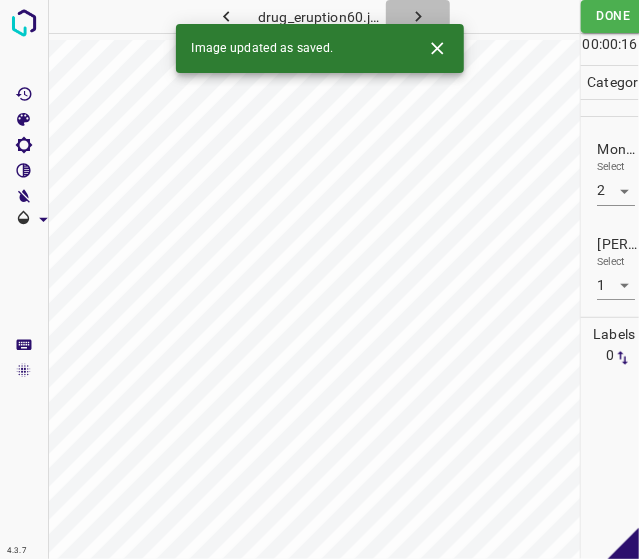 click 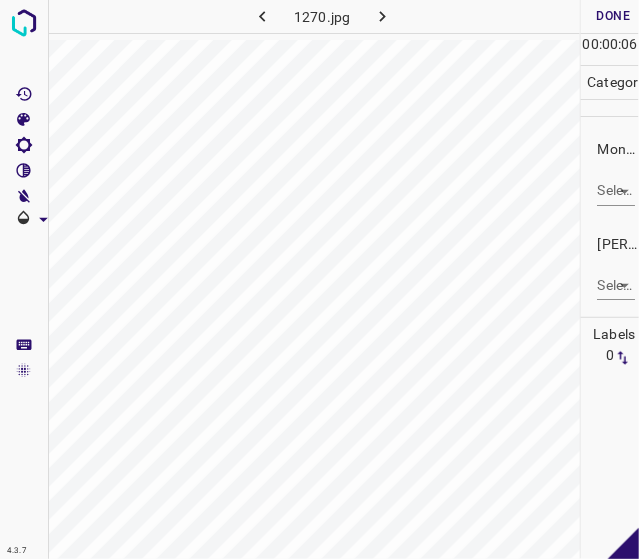click on "4.3.7 1270.jpg Done Skip 0 00   : 00   : 06   Categories Monk *  Select ​  Fitzpatrick *  Select ​ Labels   0 Categories 1 Monk 2  Fitzpatrick Tools Space Change between modes (Draw & Edit) I Auto labeling R Restore zoom M Zoom in N Zoom out Delete Delete selecte label Filters Z Restore filters X Saturation filter C Brightness filter V Contrast filter B Gray scale filter General O Download - Text - Hide - Delete" at bounding box center (319, 279) 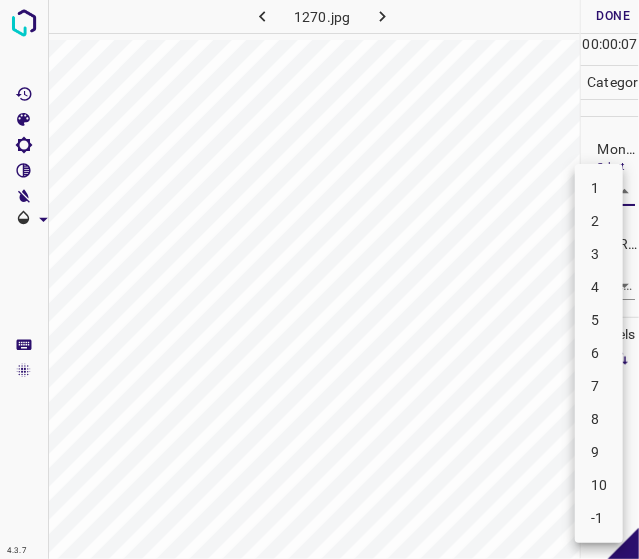 click on "7" at bounding box center (599, 386) 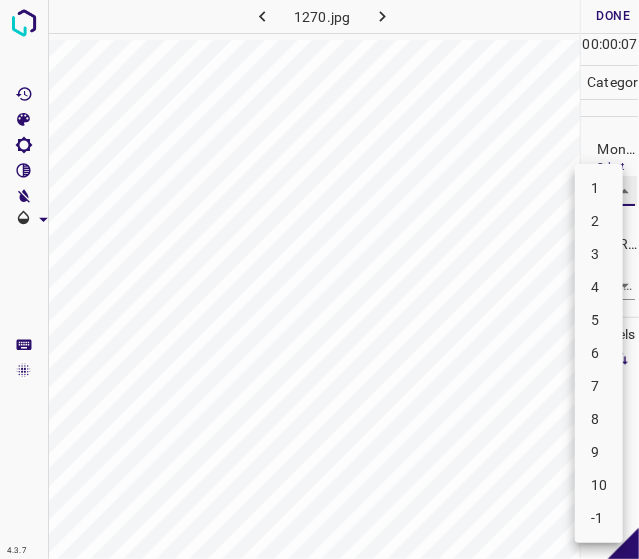 type on "7" 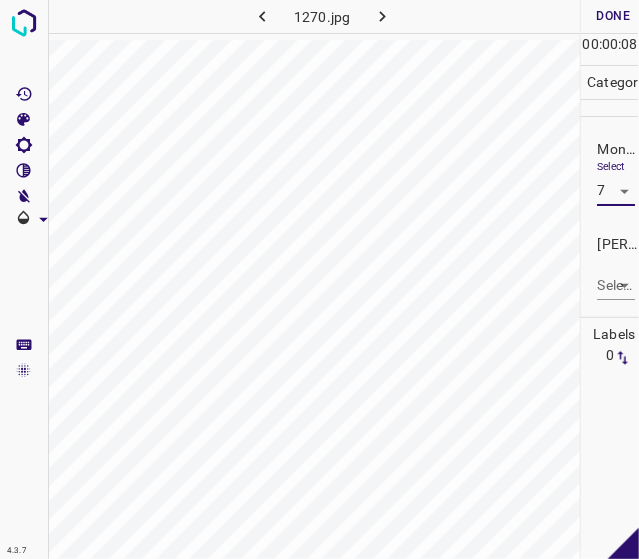 click on "Fitzpatrick *  Select ​" at bounding box center (610, 267) 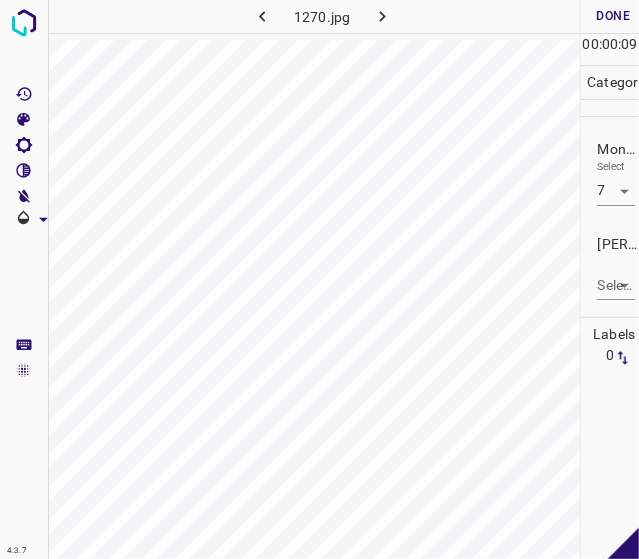 click on "4.3.7 1270.jpg Done Skip 0 00   : 00   : 09   Categories Monk *  Select 7 7  Fitzpatrick *  Select ​ Labels   0 Categories 1 Monk 2  Fitzpatrick Tools Space Change between modes (Draw & Edit) I Auto labeling R Restore zoom M Zoom in N Zoom out Delete Delete selecte label Filters Z Restore filters X Saturation filter C Brightness filter V Contrast filter B Gray scale filter General O Download - Text - Hide - Delete" at bounding box center [319, 279] 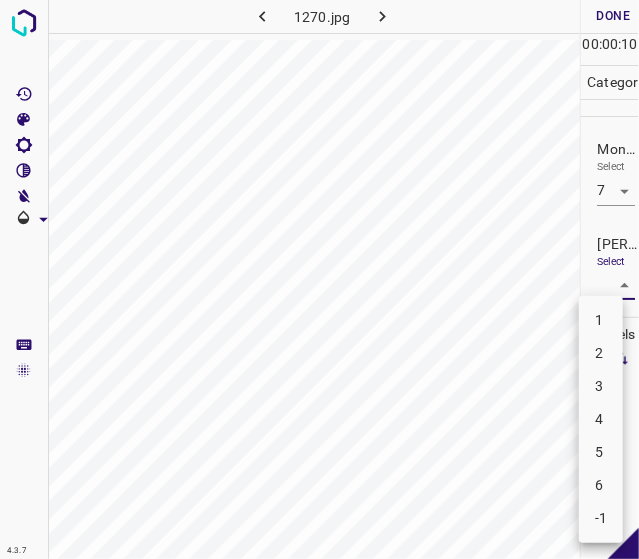 click on "5" at bounding box center [601, 452] 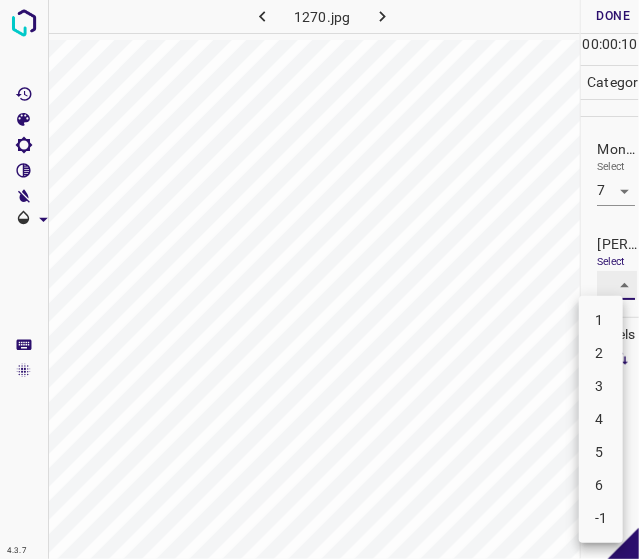 type on "5" 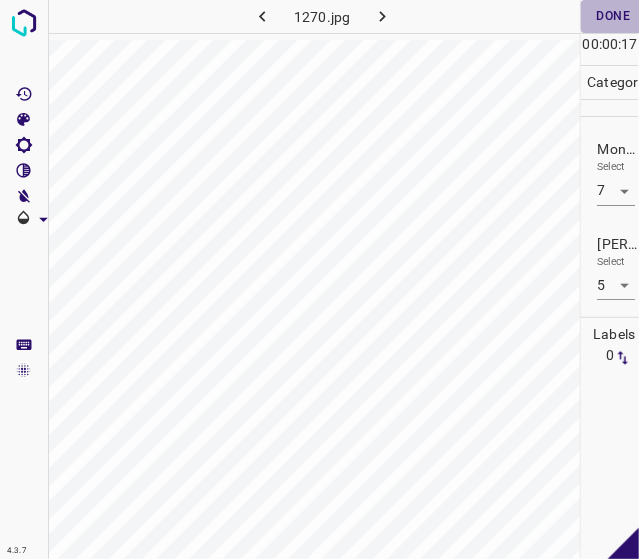click on "Done" at bounding box center [613, 16] 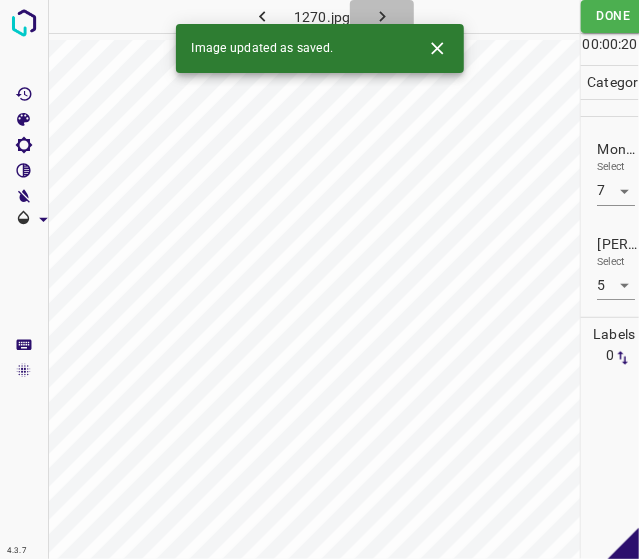 click 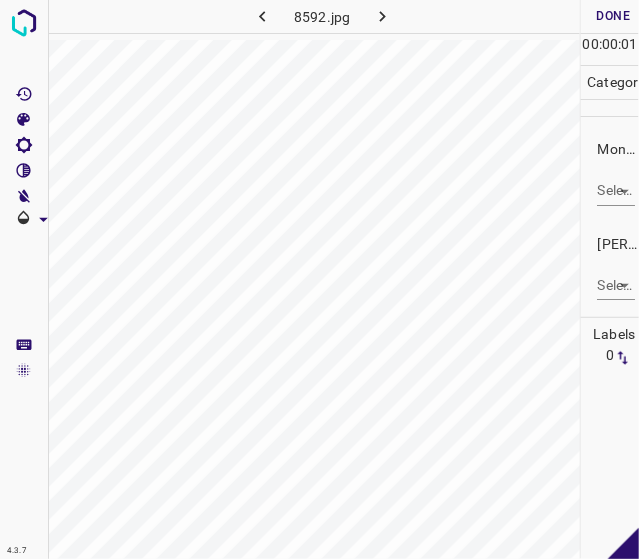 click on "Monk *  Select ​" at bounding box center [610, 172] 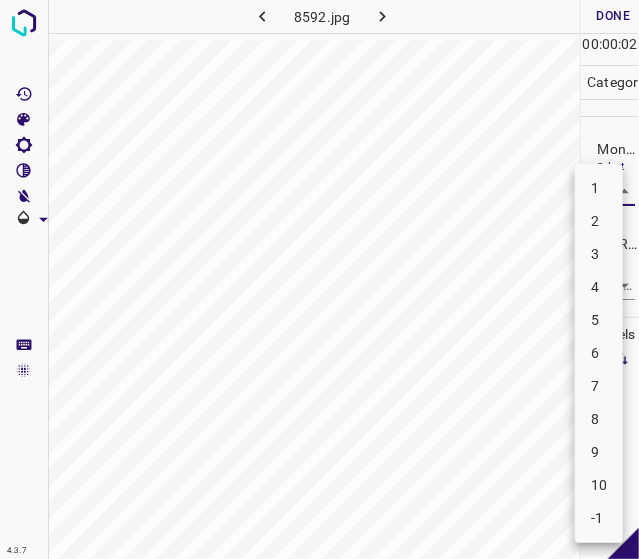 click on "4.3.7 8592.jpg Done Skip 0 00   : 00   : 02   Categories Monk *  Select ​  Fitzpatrick *  Select ​ Labels   0 Categories 1 Monk 2  Fitzpatrick Tools Space Change between modes (Draw & Edit) I Auto labeling R Restore zoom M Zoom in N Zoom out Delete Delete selecte label Filters Z Restore filters X Saturation filter C Brightness filter V Contrast filter B Gray scale filter General O Download - Text - Hide - Delete 1 2 3 4 5 6 7 8 9 10 -1" at bounding box center [319, 279] 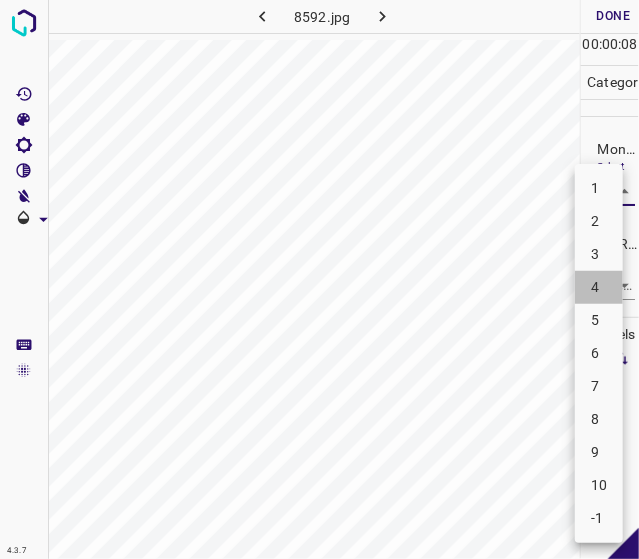 click on "4" at bounding box center [599, 287] 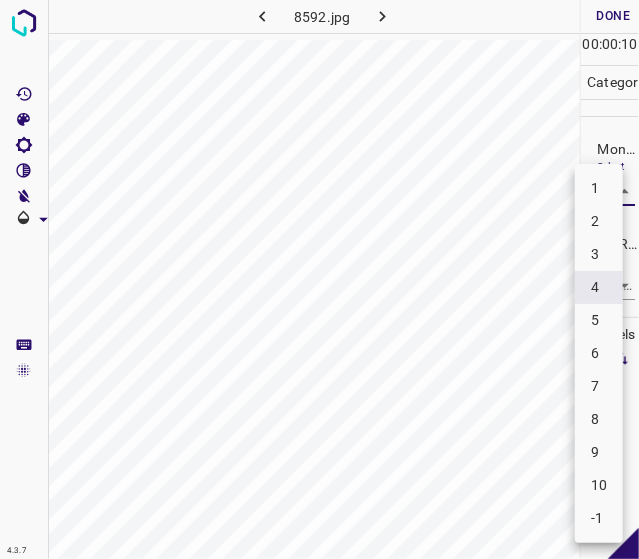 click on "4.3.7 8592.jpg Done Skip 0 00   : 00   : 10   Categories Monk *  Select 4 4  Fitzpatrick *  Select ​ Labels   0 Categories 1 Monk 2  Fitzpatrick Tools Space Change between modes (Draw & Edit) I Auto labeling R Restore zoom M Zoom in N Zoom out Delete Delete selecte label Filters Z Restore filters X Saturation filter C Brightness filter V Contrast filter B Gray scale filter General O Download - Text - Hide - Delete 1 2 3 4 5 6 7 8 9 10 -1" at bounding box center [319, 279] 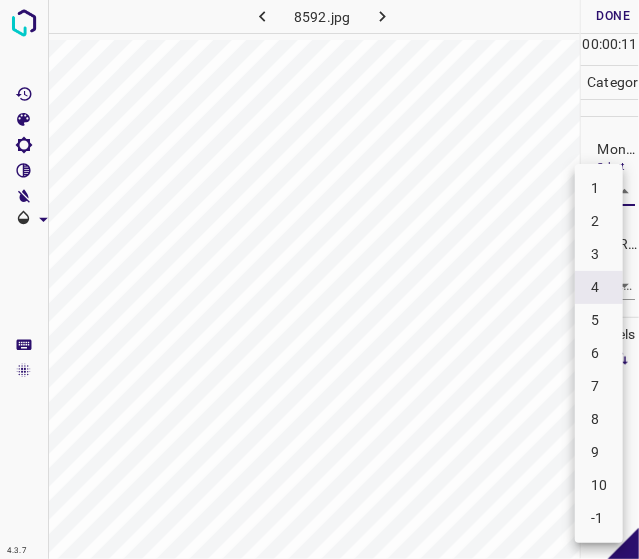 click on "5" at bounding box center [599, 320] 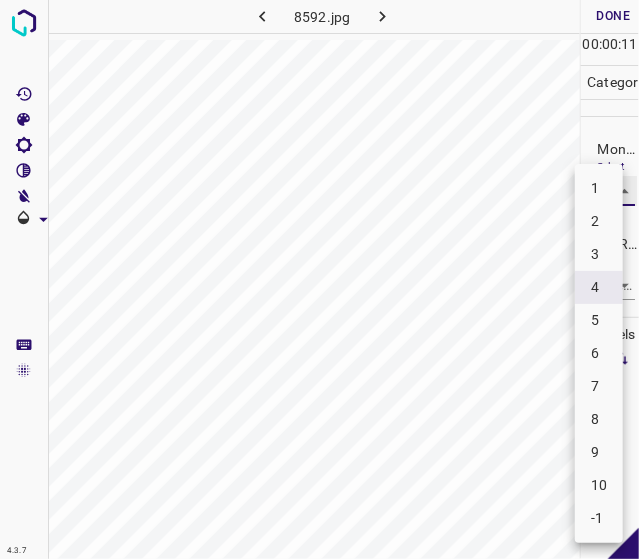 type on "5" 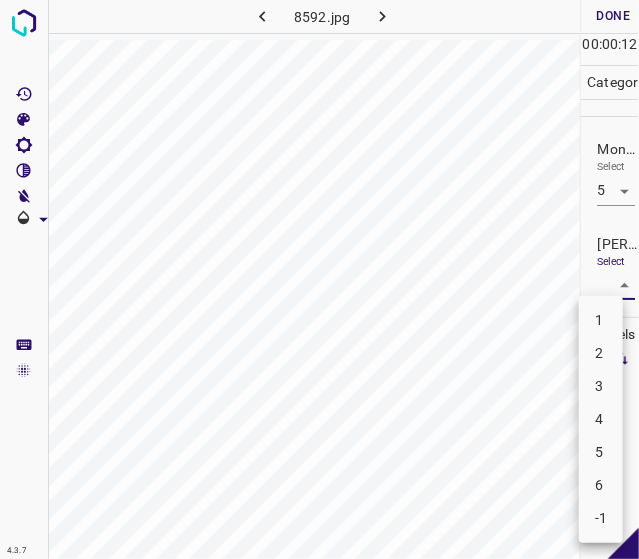 click on "4.3.7 8592.jpg Done Skip 0 00   : 00   : 12   Categories Monk *  Select 5 5  Fitzpatrick *  Select ​ Labels   0 Categories 1 Monk 2  Fitzpatrick Tools Space Change between modes (Draw & Edit) I Auto labeling R Restore zoom M Zoom in N Zoom out Delete Delete selecte label Filters Z Restore filters X Saturation filter C Brightness filter V Contrast filter B Gray scale filter General O Download - Text - Hide - Delete 1 2 3 4 5 6 -1" at bounding box center [319, 279] 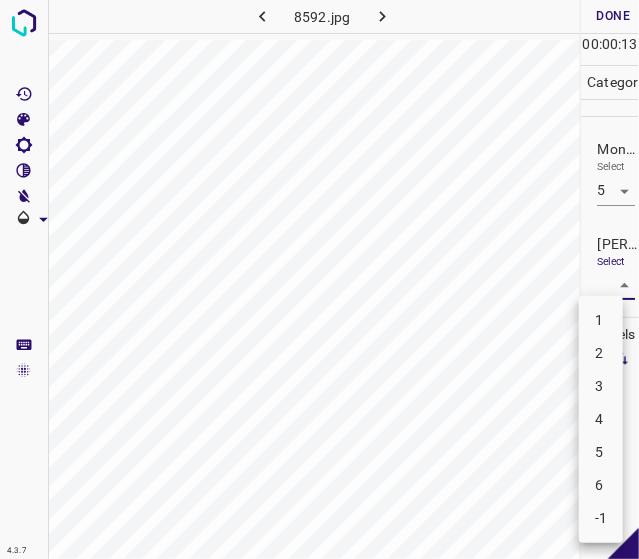 click on "3" at bounding box center [601, 386] 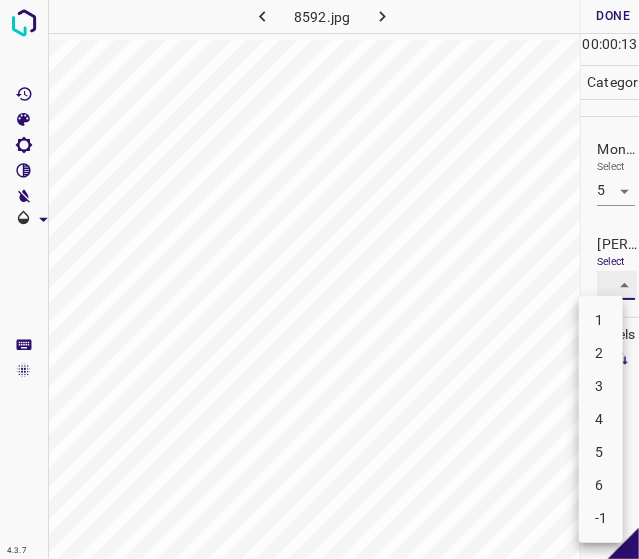 type on "3" 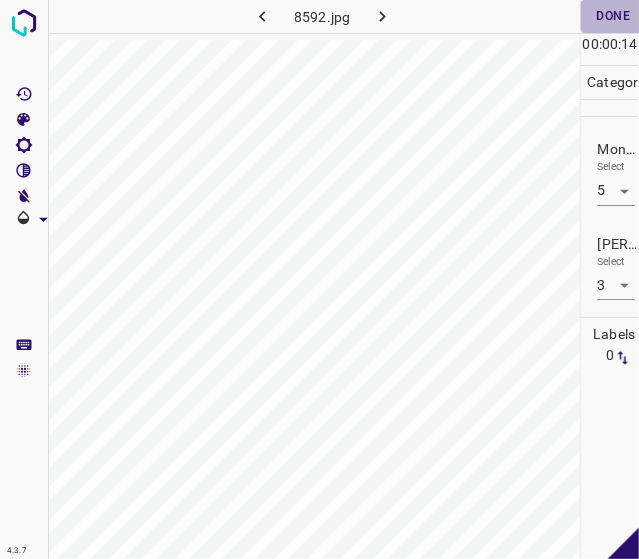 click on "Done" at bounding box center (613, 16) 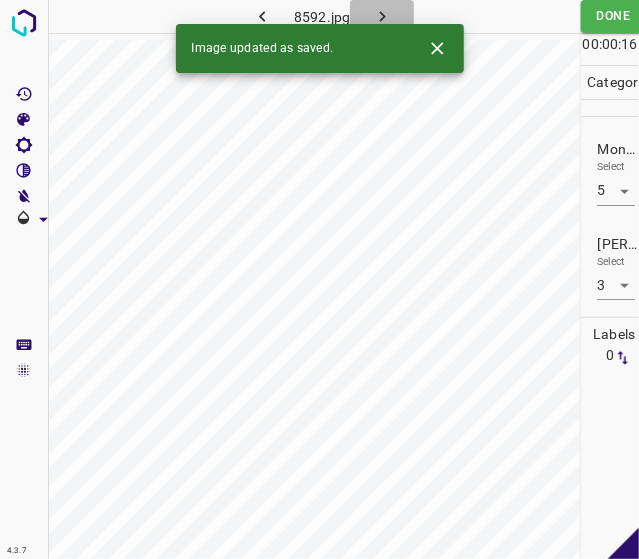 click at bounding box center (382, 16) 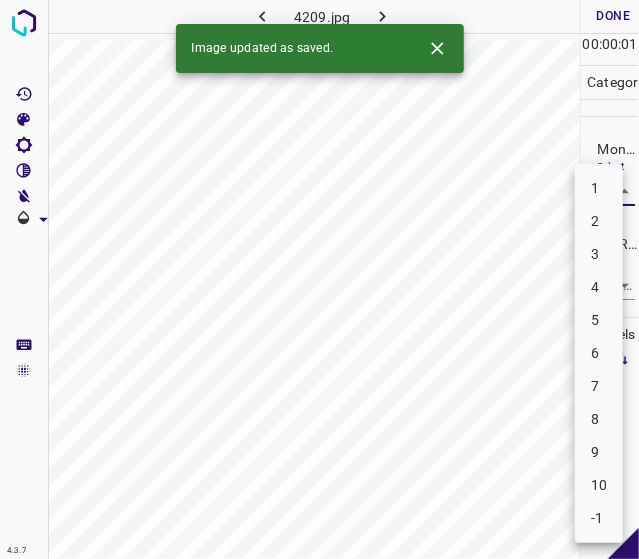 click on "4.3.7 4209.jpg Done Skip 0 00   : 00   : 01   Categories Monk *  Select ​  Fitzpatrick *  Select ​ Labels   0 Categories 1 Monk 2  Fitzpatrick Tools Space Change between modes (Draw & Edit) I Auto labeling R Restore zoom M Zoom in N Zoom out Delete Delete selecte label Filters Z Restore filters X Saturation filter C Brightness filter V Contrast filter B Gray scale filter General O Download Image updated as saved. - Text - Hide - Delete 1 2 3 4 5 6 7 8 9 10 -1" at bounding box center [319, 279] 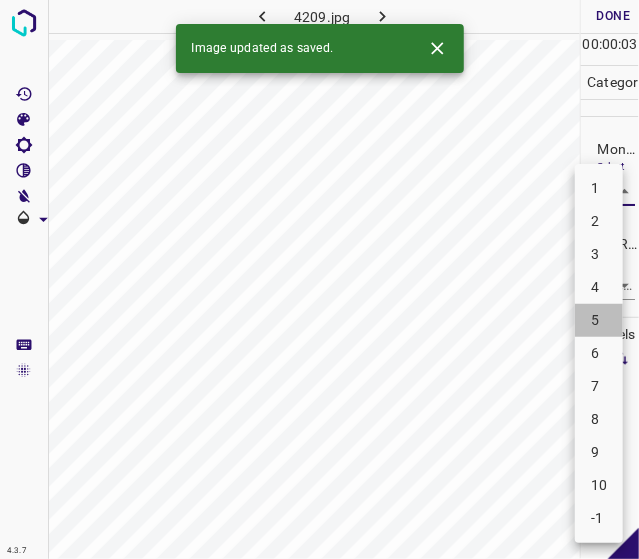 click on "5" at bounding box center (599, 320) 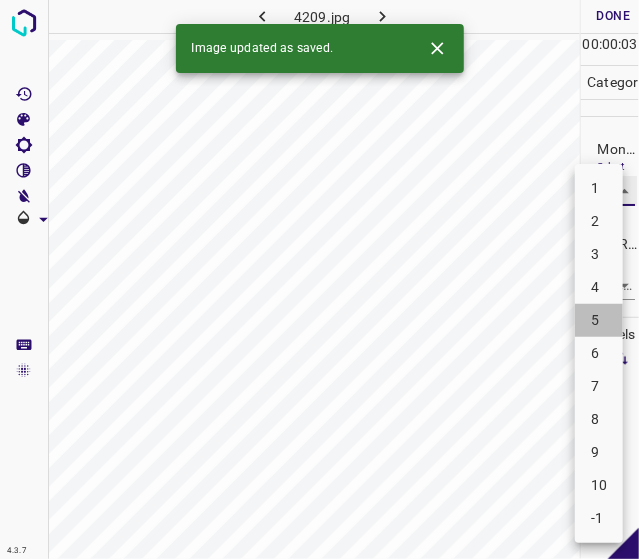 type on "5" 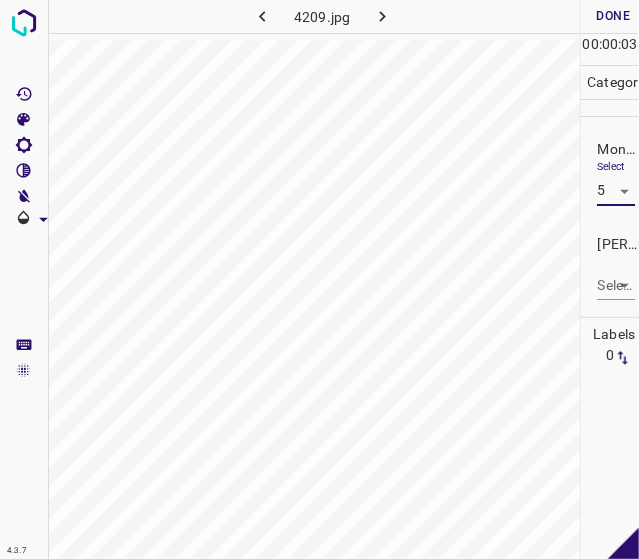 click on "4.3.7 4209.jpg Done Skip 0 00   : 00   : 03   Categories Monk *  Select 5 5  Fitzpatrick *  Select ​ Labels   0 Categories 1 Monk 2  Fitzpatrick Tools Space Change between modes (Draw & Edit) I Auto labeling R Restore zoom M Zoom in N Zoom out Delete Delete selecte label Filters Z Restore filters X Saturation filter C Brightness filter V Contrast filter B Gray scale filter General O Download - Text - Hide - Delete" at bounding box center (319, 279) 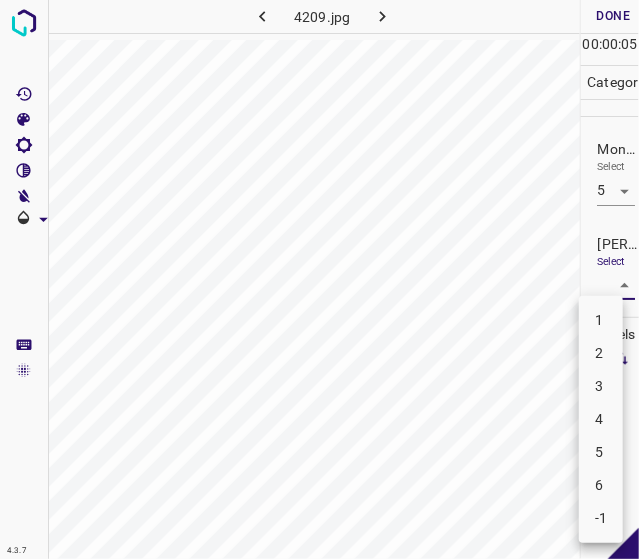 drag, startPoint x: 612, startPoint y: 367, endPoint x: 610, endPoint y: 379, distance: 12.165525 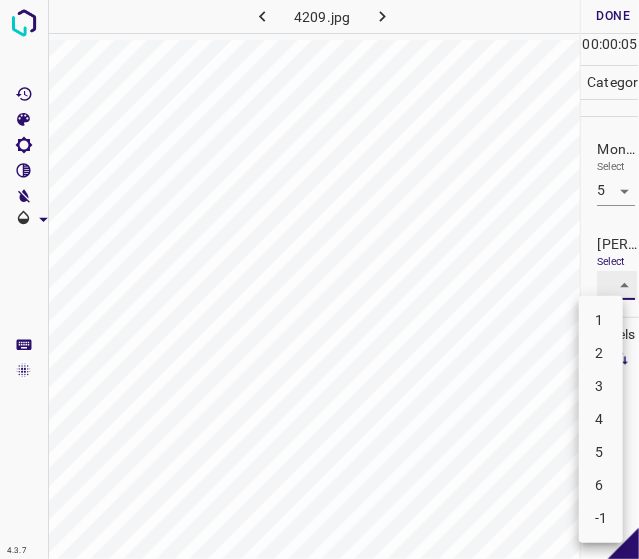 type on "3" 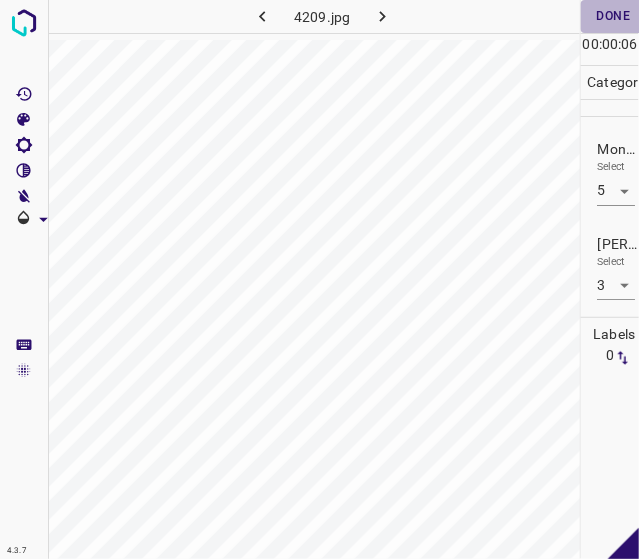 click on "Done" at bounding box center (613, 16) 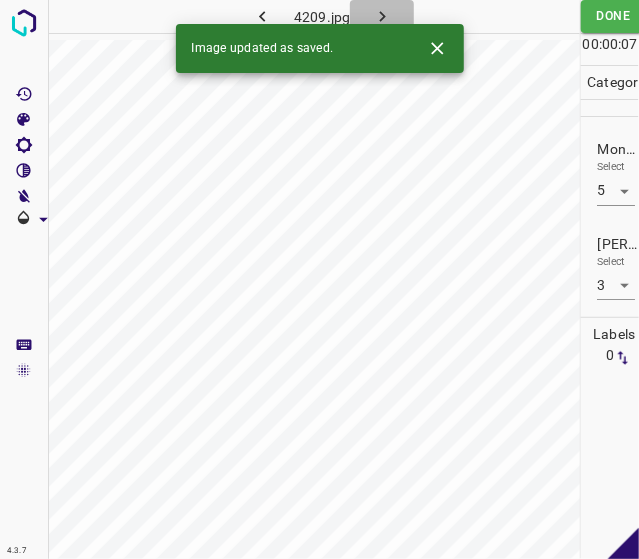 click 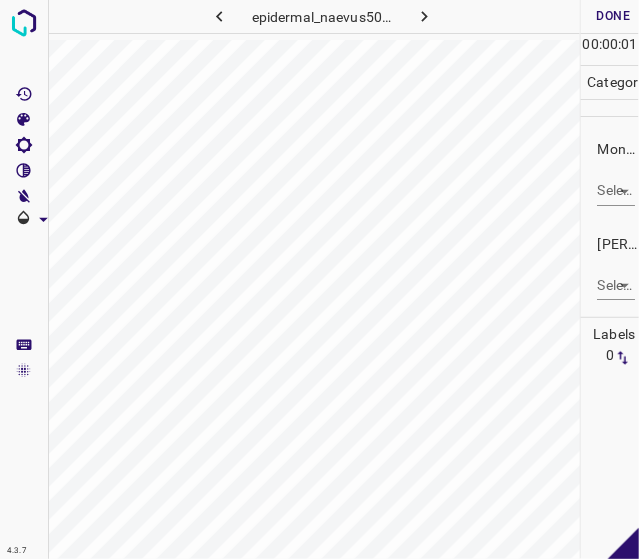 click on "4.3.7 epidermal_naevus50.jpg Done Skip 0 00   : 00   : 01   Categories Monk *  Select ​  Fitzpatrick *  Select ​ Labels   0 Categories 1 Monk 2  Fitzpatrick Tools Space Change between modes (Draw & Edit) I Auto labeling R Restore zoom M Zoom in N Zoom out Delete Delete selecte label Filters Z Restore filters X Saturation filter C Brightness filter V Contrast filter B Gray scale filter General O Download - Text - Hide - Delete" at bounding box center [319, 279] 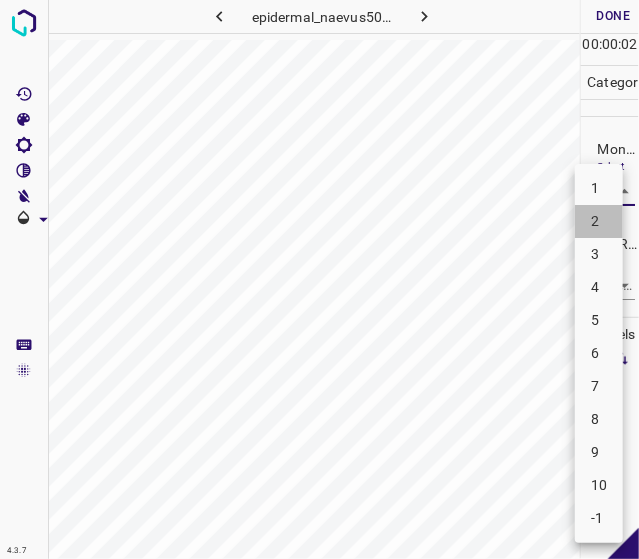 click on "2" at bounding box center [599, 221] 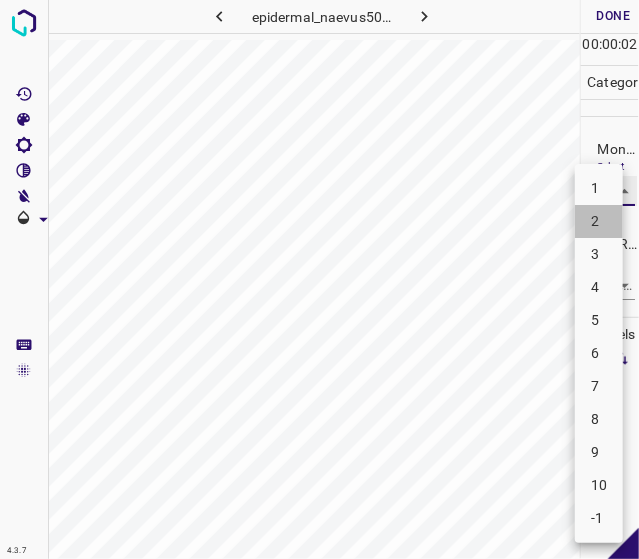 type on "2" 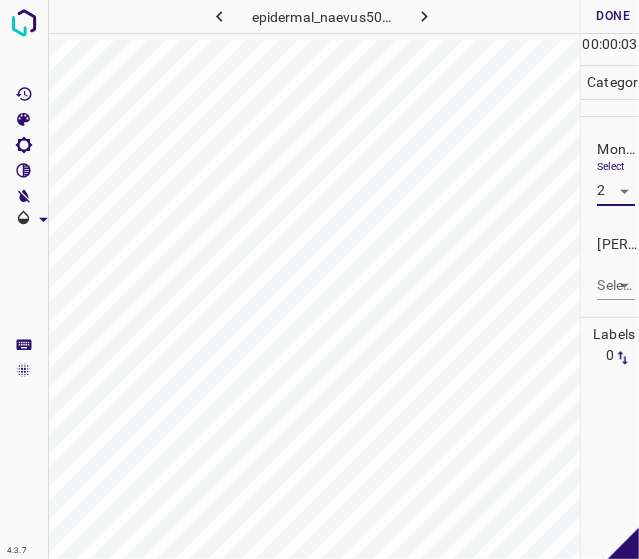 click on "4.3.7 epidermal_naevus50.jpg Done Skip 0 00   : 00   : 03   Categories Monk *  Select 2 2  Fitzpatrick *  Select ​ Labels   0 Categories 1 Monk 2  Fitzpatrick Tools Space Change between modes (Draw & Edit) I Auto labeling R Restore zoom M Zoom in N Zoom out Delete Delete selecte label Filters Z Restore filters X Saturation filter C Brightness filter V Contrast filter B Gray scale filter General O Download - Text - Hide - Delete" at bounding box center [319, 279] 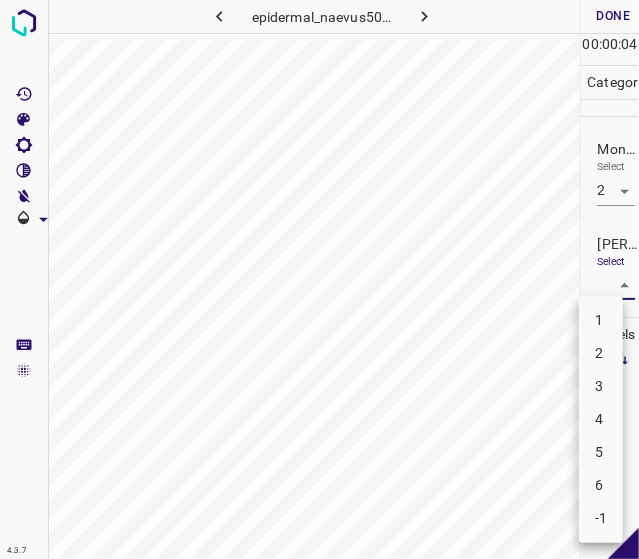click on "1" at bounding box center (601, 320) 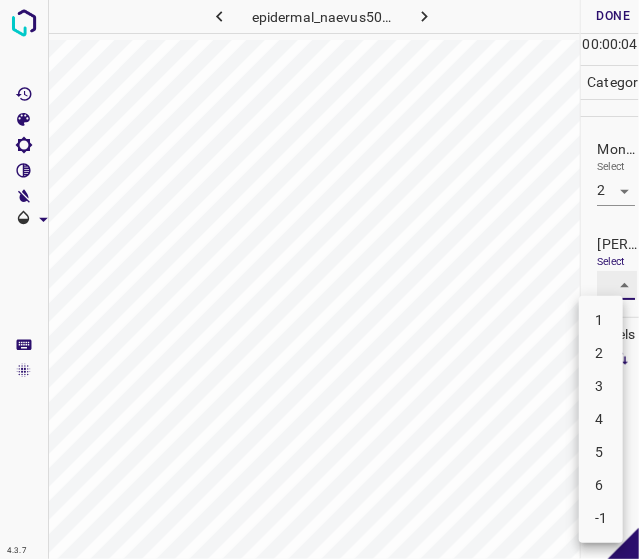 type on "1" 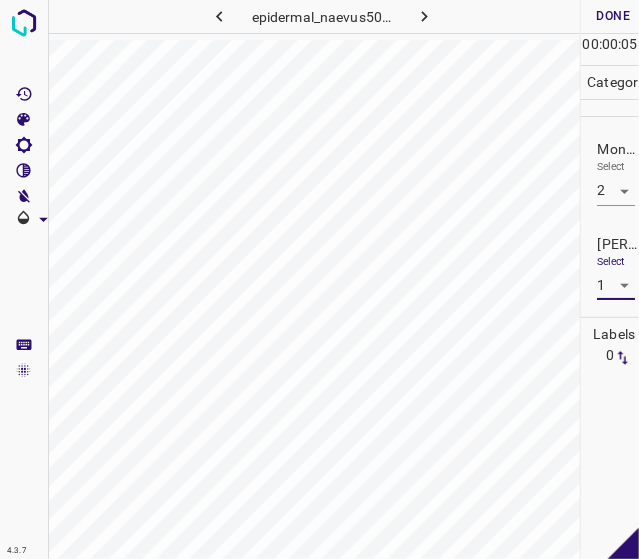 click on "Done" at bounding box center [613, 16] 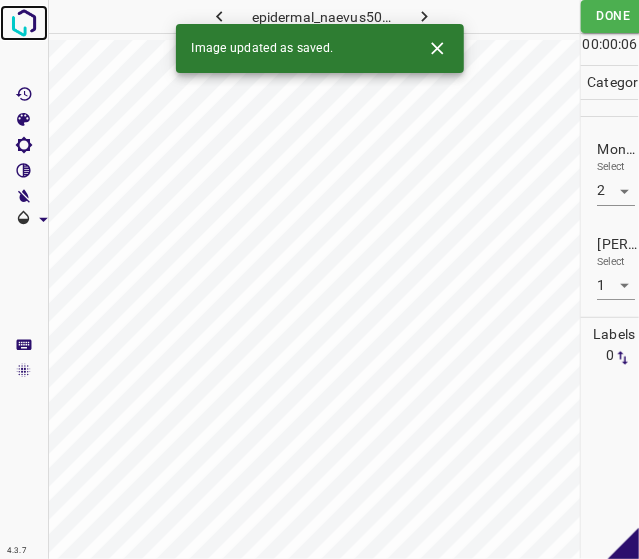 click at bounding box center [24, 23] 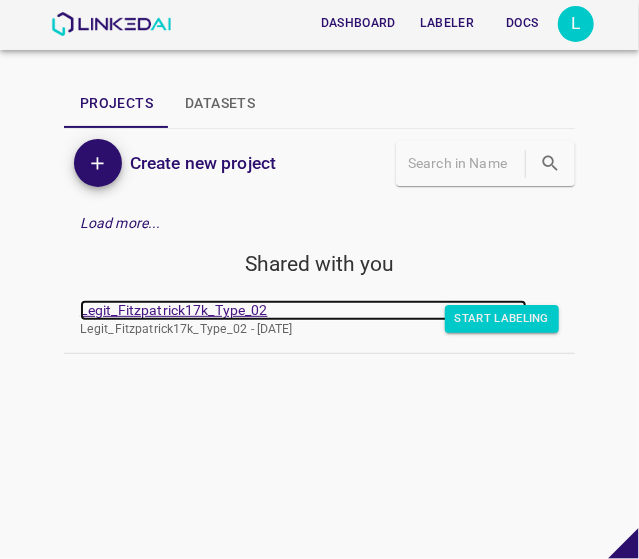 click on "Legit_Fitzpatrick17k_Type_02" at bounding box center [303, 310] 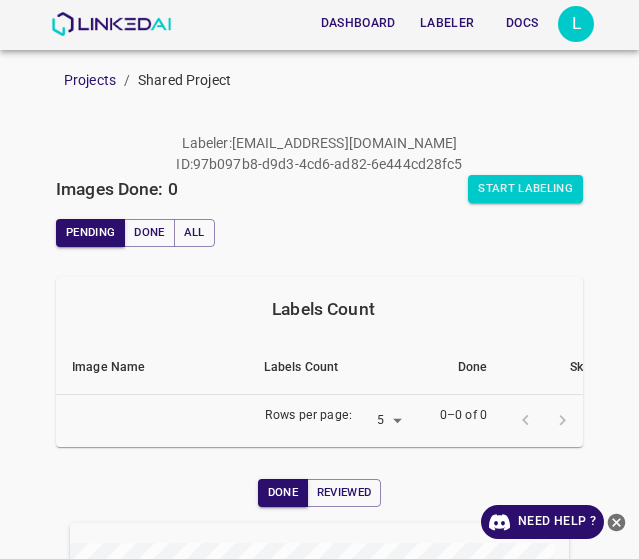 scroll, scrollTop: 0, scrollLeft: 0, axis: both 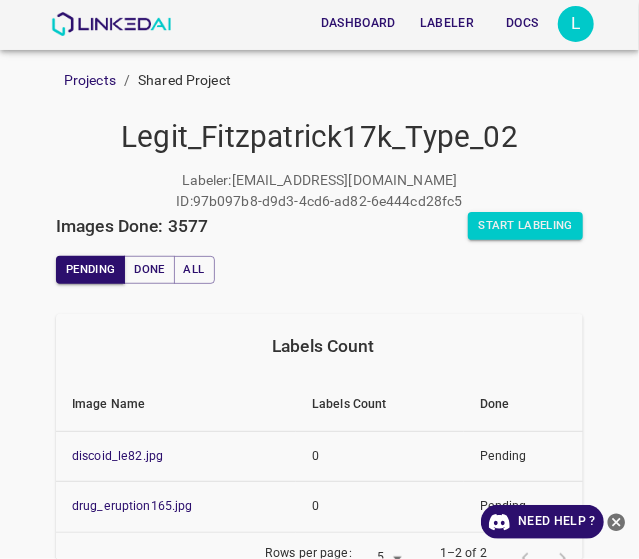 click on "Labeler :  lucianapachon09@gmail.com ID :  97b097b8-d9d3-4cd6-ad82-6e444cd28fc5" at bounding box center [319, 191] 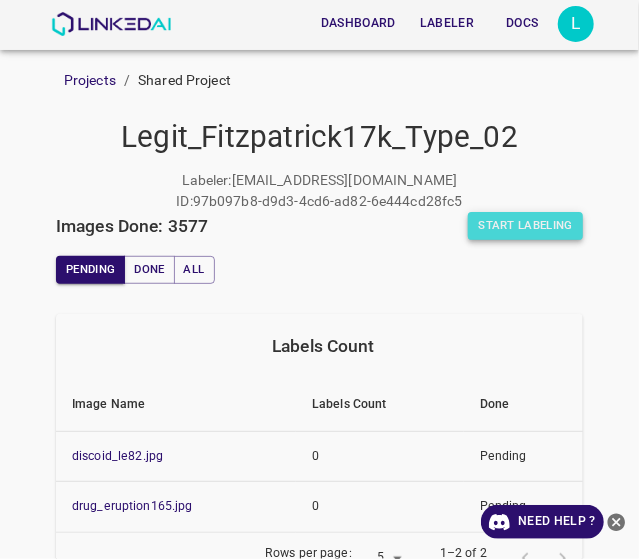 click on "Start Labeling" at bounding box center (525, 226) 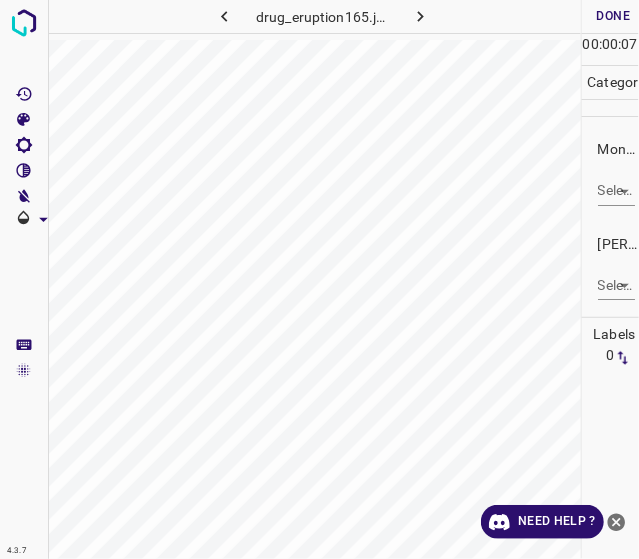 click on "4.3.7 drug_eruption165.jpg Done Skip 0 00   : 00   : 07   Categories Monk *  Select ​  Fitzpatrick *  Select ​ Labels   0 Categories 1 Monk 2  Fitzpatrick Tools Space Change between modes (Draw & Edit) I Auto labeling R Restore zoom M Zoom in N Zoom out Delete Delete selecte label Filters Z Restore filters X Saturation filter C Brightness filter V Contrast filter B Gray scale filter General O Download Need Help ? - Text - Hide - Delete" at bounding box center [319, 279] 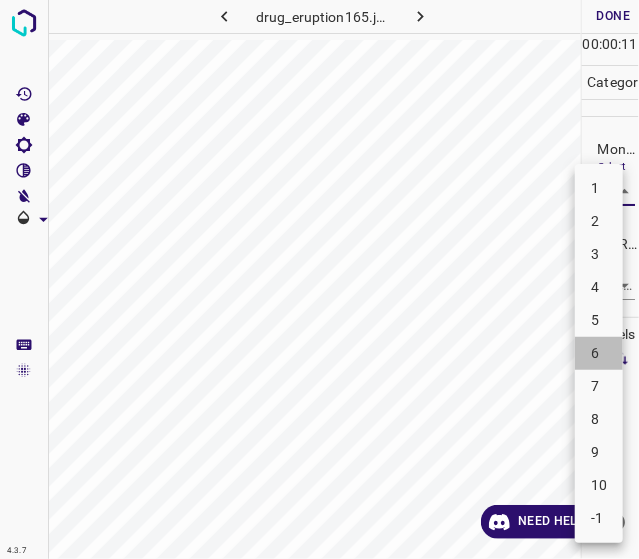 click on "6" at bounding box center [599, 353] 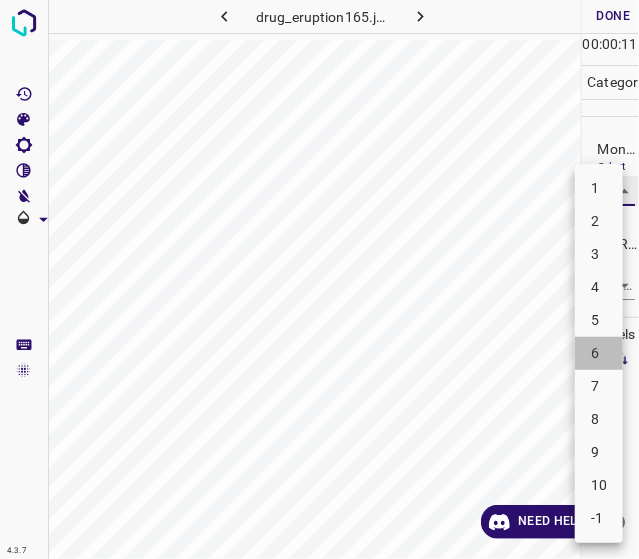 type on "6" 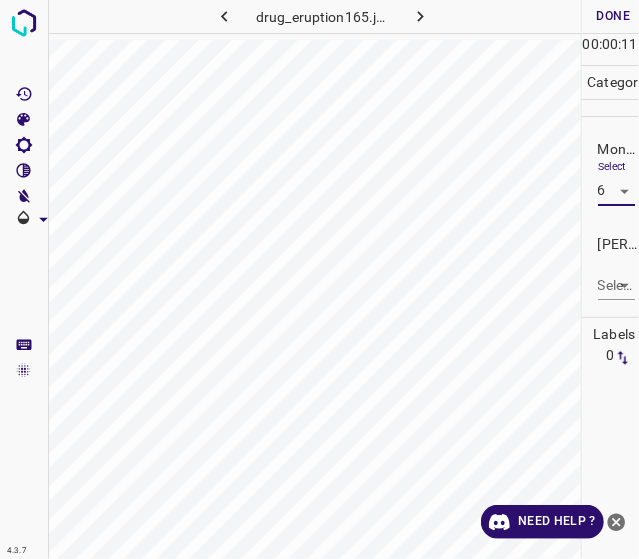 click on "4.3.7 drug_eruption165.jpg Done Skip 0 00   : 00   : 11   Categories Monk *  Select 6 6  Fitzpatrick *  Select ​ Labels   0 Categories 1 Monk 2  Fitzpatrick Tools Space Change between modes (Draw & Edit) I Auto labeling R Restore zoom M Zoom in N Zoom out Delete Delete selecte label Filters Z Restore filters X Saturation filter C Brightness filter V Contrast filter B Gray scale filter General O Download Need Help ? - Text - Hide - Delete" at bounding box center [319, 279] 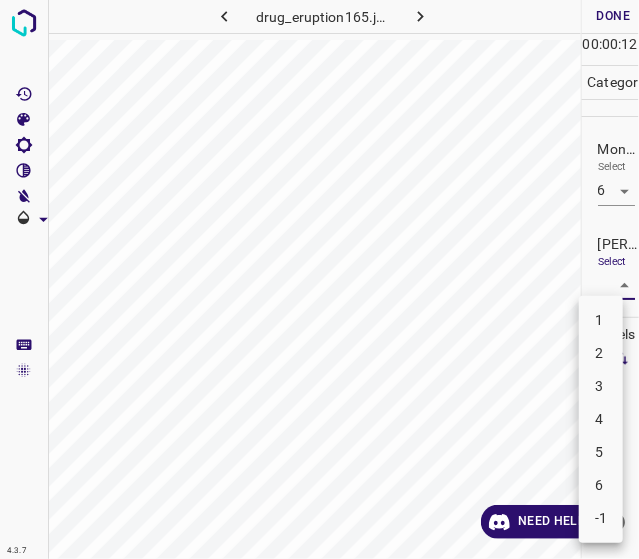 click on "4" at bounding box center (601, 419) 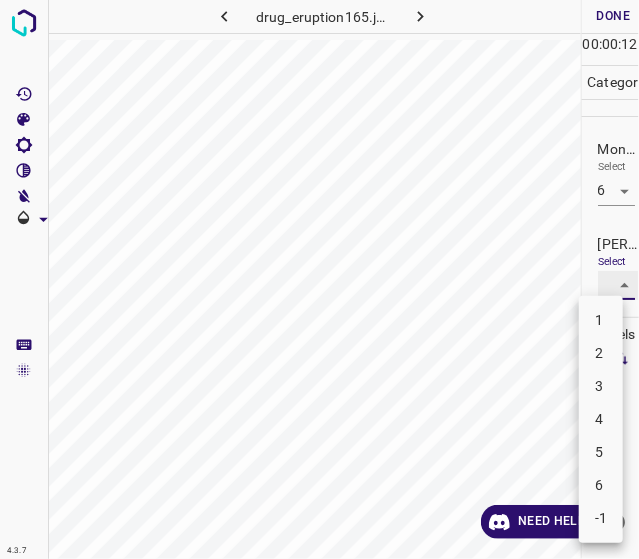 type on "4" 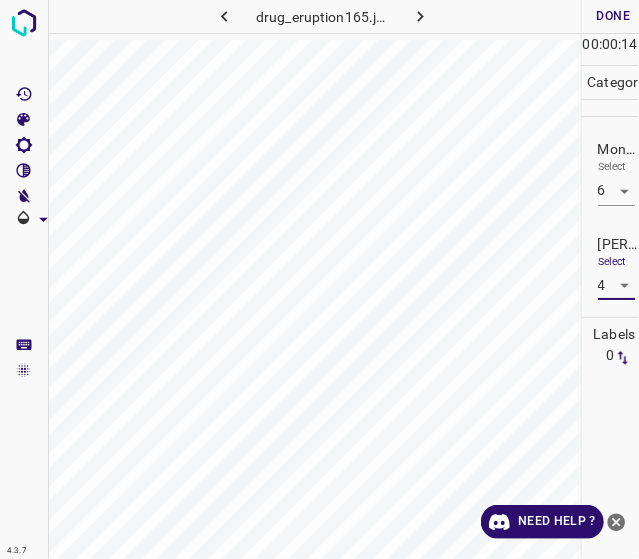click on "Done" at bounding box center [614, 16] 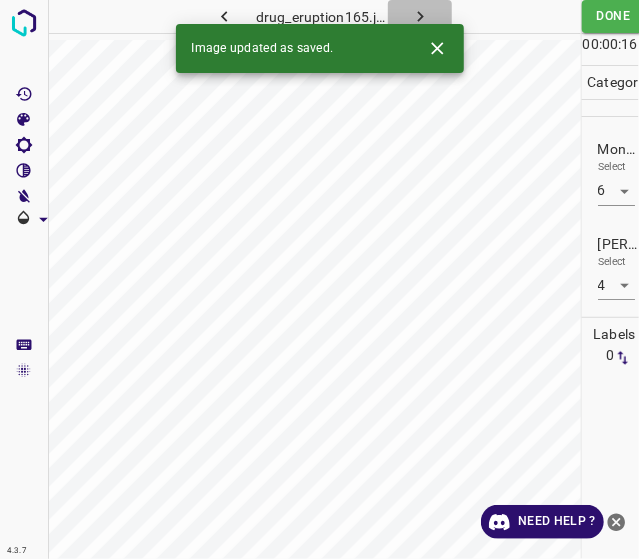 click 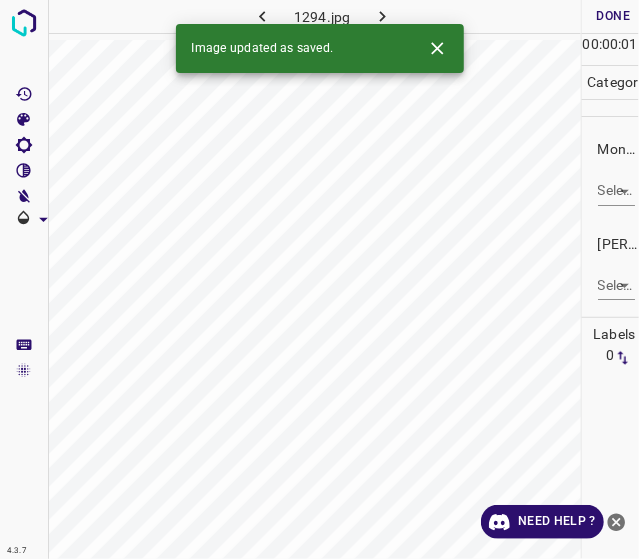click on "4.3.7 1294.jpg Done Skip 0 00   : 00   : 01   Categories Monk *  Select ​  Fitzpatrick *  Select ​ Labels   0 Categories 1 Monk 2  Fitzpatrick Tools Space Change between modes (Draw & Edit) I Auto labeling R Restore zoom M Zoom in N Zoom out Delete Delete selecte label Filters Z Restore filters X Saturation filter C Brightness filter V Contrast filter B Gray scale filter General O Download Image updated as saved. Need Help ? - Text - Hide - Delete" at bounding box center [319, 279] 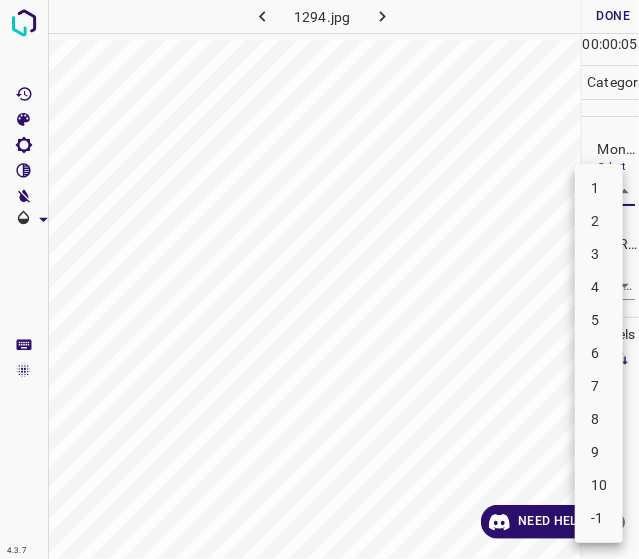 click on "8" at bounding box center (599, 419) 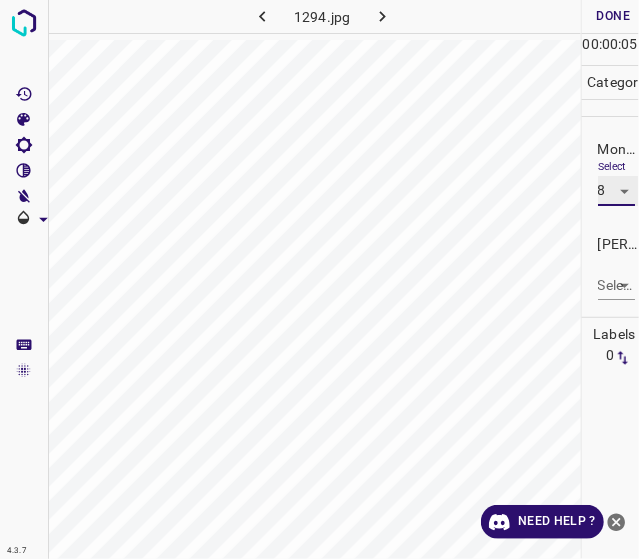 type on "8" 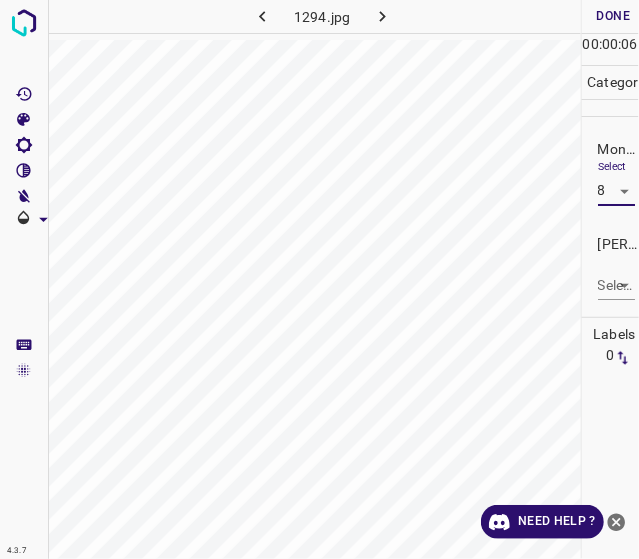 click on "4.3.7 1294.jpg Done Skip 0 00   : 00   : 06   Categories Monk *  Select 8 8  Fitzpatrick *  Select ​ Labels   0 Categories 1 Monk 2  Fitzpatrick Tools Space Change between modes (Draw & Edit) I Auto labeling R Restore zoom M Zoom in N Zoom out Delete Delete selecte label Filters Z Restore filters X Saturation filter C Brightness filter V Contrast filter B Gray scale filter General O Download Need Help ? - Text - Hide - Delete" at bounding box center (319, 279) 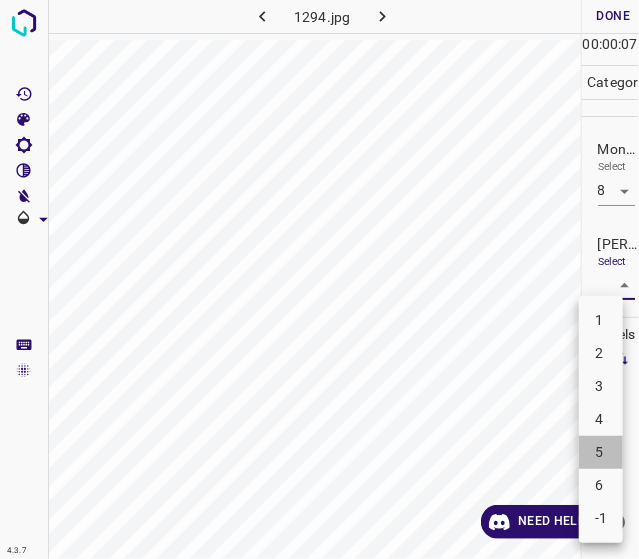 click on "5" at bounding box center [601, 452] 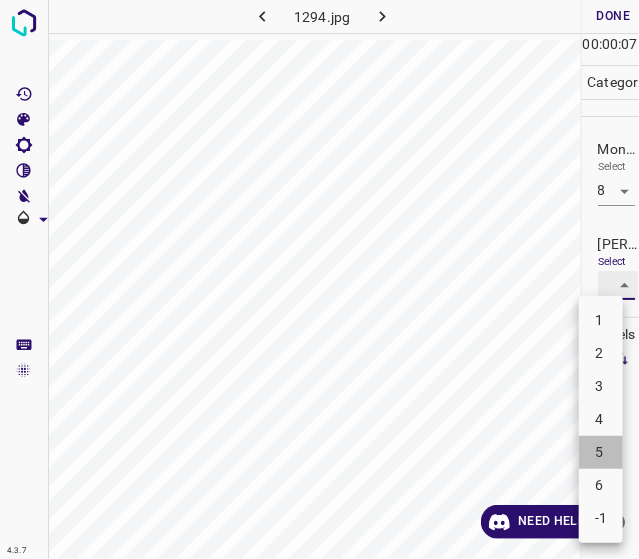 type on "5" 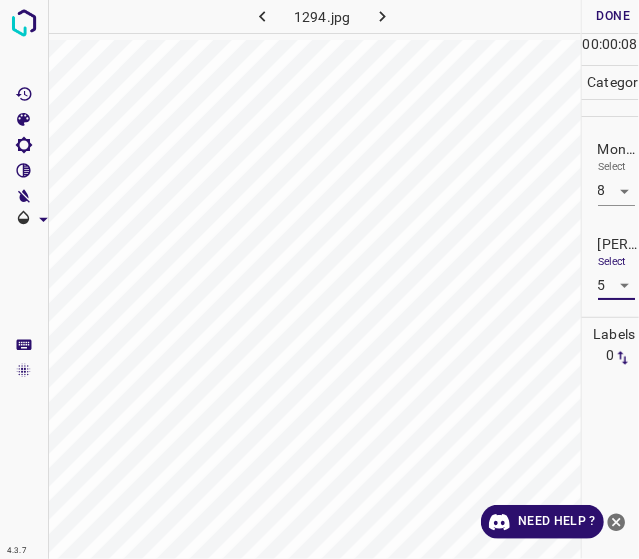 click on "Done" at bounding box center (614, 16) 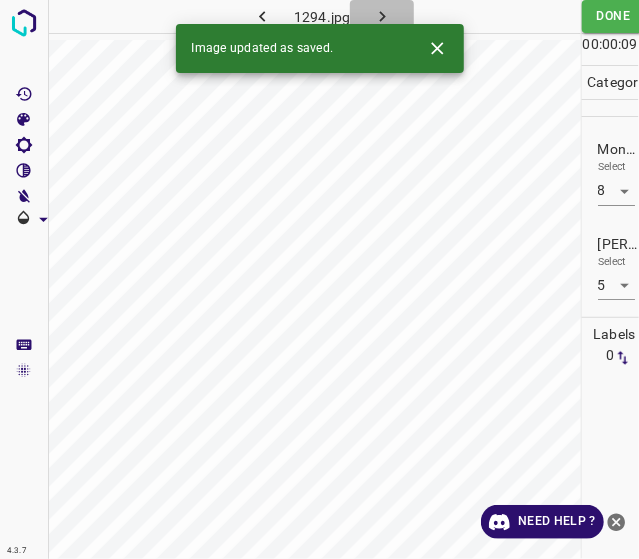 click 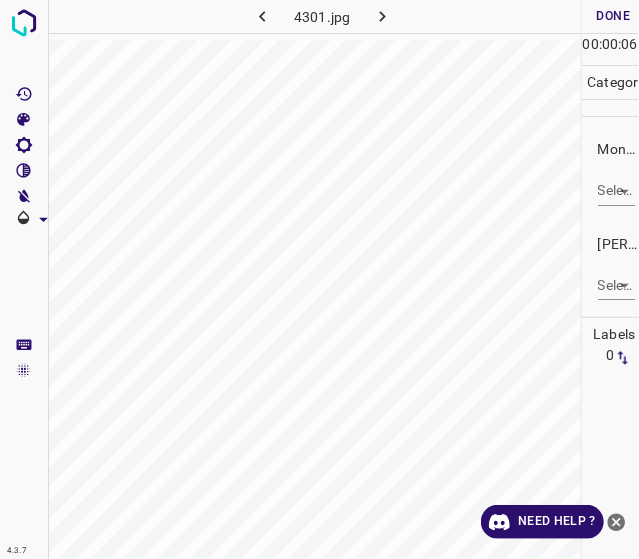 click on "4.3.7 4301.jpg Done Skip 0 00   : 00   : 06   Categories Monk *  Select ​  Fitzpatrick *  Select ​ Labels   0 Categories 1 Monk 2  Fitzpatrick Tools Space Change between modes (Draw & Edit) I Auto labeling R Restore zoom M Zoom in N Zoom out Delete Delete selecte label Filters Z Restore filters X Saturation filter C Brightness filter V Contrast filter B Gray scale filter General O Download Need Help ? - Text - Hide - Delete" at bounding box center [319, 279] 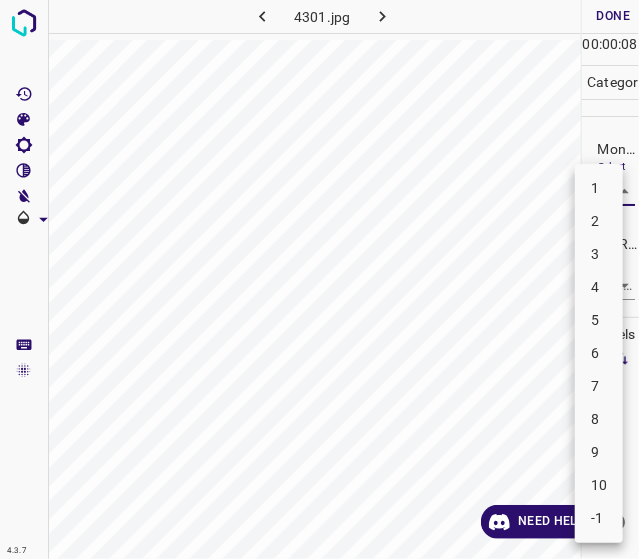 click on "6" at bounding box center (599, 353) 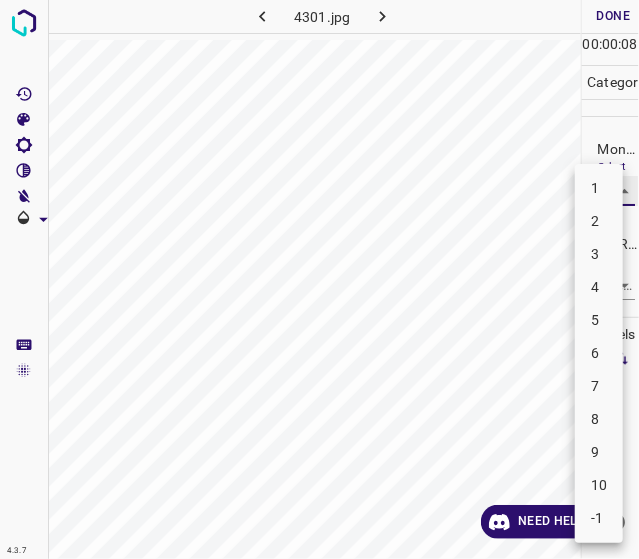 type on "6" 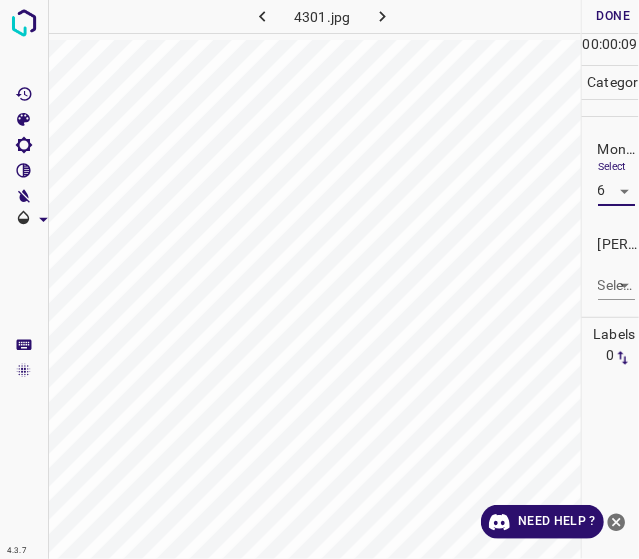 click on "4.3.7 4301.jpg Done Skip 0 00   : 00   : 09   Categories Monk *  Select 6 6  Fitzpatrick *  Select ​ Labels   0 Categories 1 Monk 2  Fitzpatrick Tools Space Change between modes (Draw & Edit) I Auto labeling R Restore zoom M Zoom in N Zoom out Delete Delete selecte label Filters Z Restore filters X Saturation filter C Brightness filter V Contrast filter B Gray scale filter General O Download Need Help ? - Text - Hide - Delete" at bounding box center (319, 279) 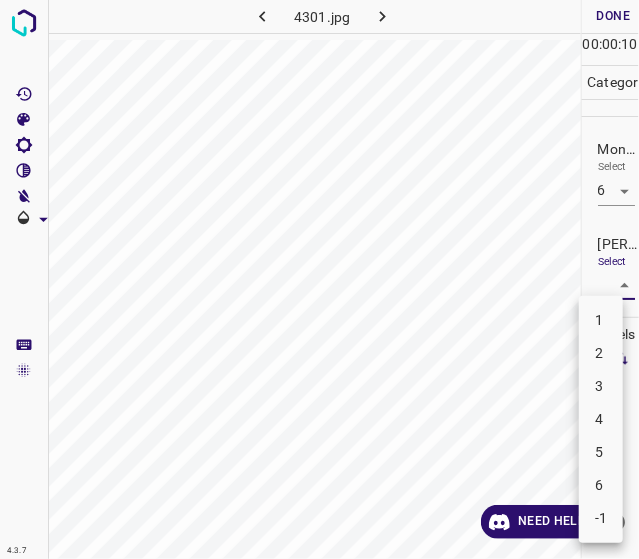 click on "4" at bounding box center (601, 419) 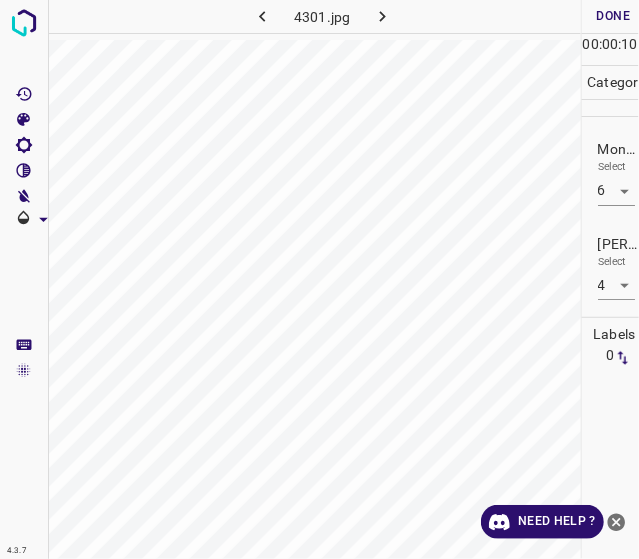 click on "4" at bounding box center [603, 366] 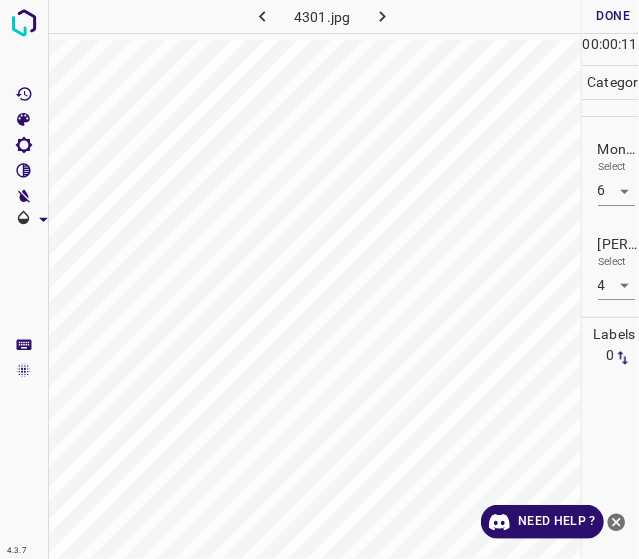 click on "Done" at bounding box center (614, 16) 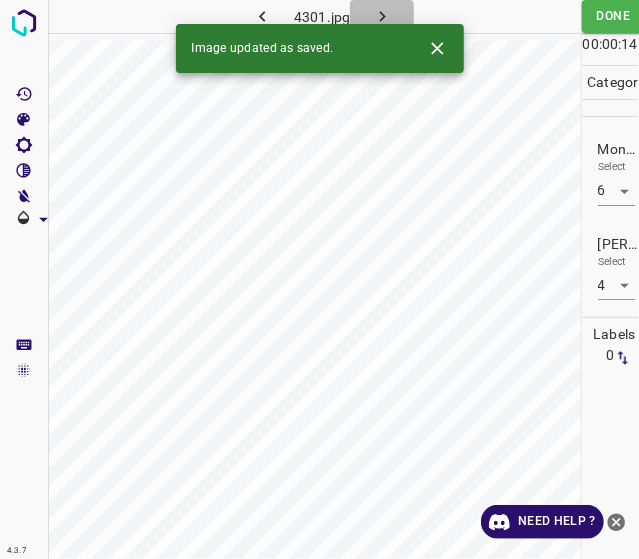 click 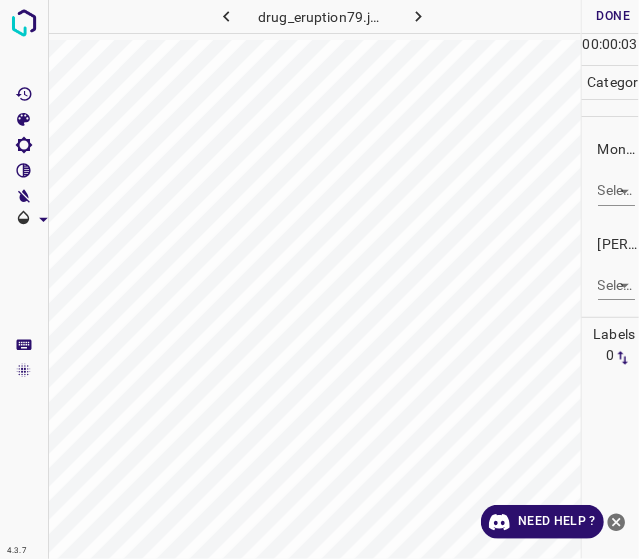 click on "4.3.7 drug_eruption79.jpg Done Skip 0 00   : 00   : 03   Categories Monk *  Select ​  Fitzpatrick *  Select ​ Labels   0 Categories 1 Monk 2  Fitzpatrick Tools Space Change between modes (Draw & Edit) I Auto labeling R Restore zoom M Zoom in N Zoom out Delete Delete selecte label Filters Z Restore filters X Saturation filter C Brightness filter V Contrast filter B Gray scale filter General O Download Need Help ? - Text - Hide - Delete" at bounding box center [319, 279] 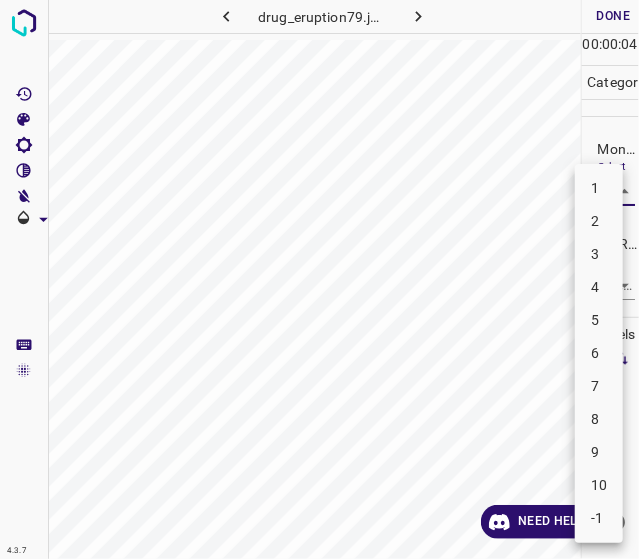 click on "4" at bounding box center [599, 287] 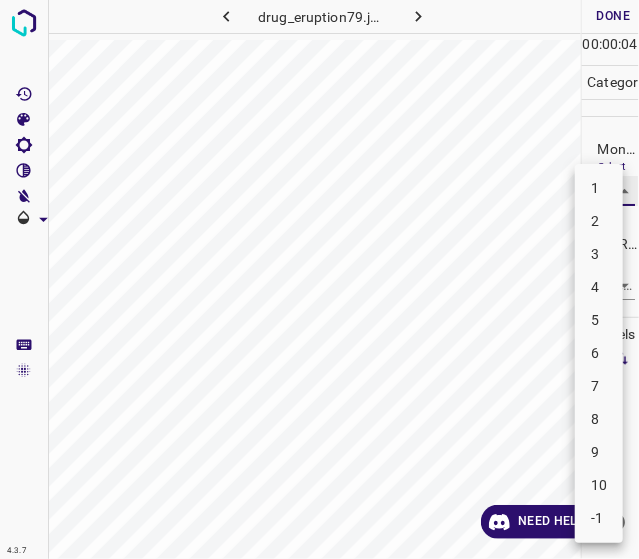 type on "4" 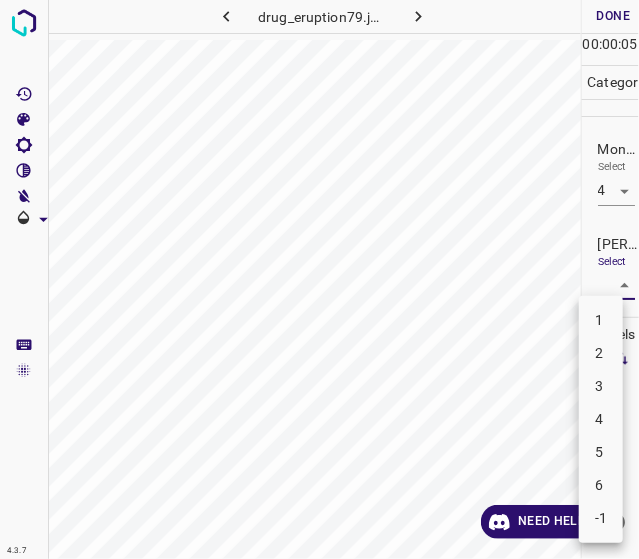 click on "4.3.7 drug_eruption79.jpg Done Skip 0 00   : 00   : 05   Categories Monk *  Select 4 4  Fitzpatrick *  Select ​ Labels   0 Categories 1 Monk 2  Fitzpatrick Tools Space Change between modes (Draw & Edit) I Auto labeling R Restore zoom M Zoom in N Zoom out Delete Delete selecte label Filters Z Restore filters X Saturation filter C Brightness filter V Contrast filter B Gray scale filter General O Download Need Help ? - Text - Hide - Delete 1 2 3 4 5 6 -1" at bounding box center [319, 279] 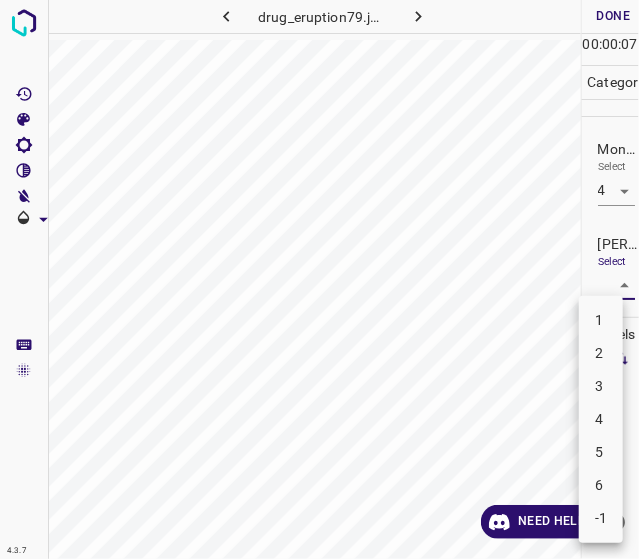 click on "2" at bounding box center (601, 353) 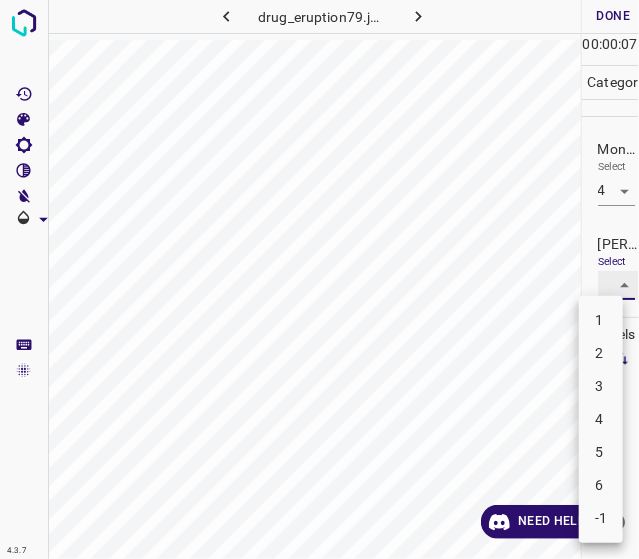 type on "2" 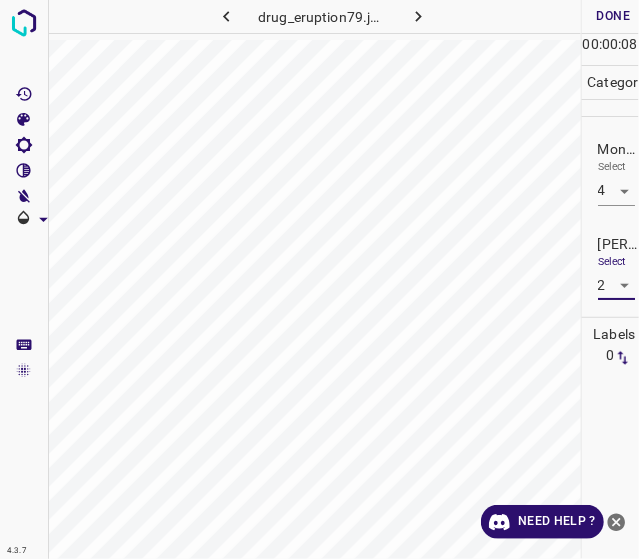 click on "Done" at bounding box center [614, 16] 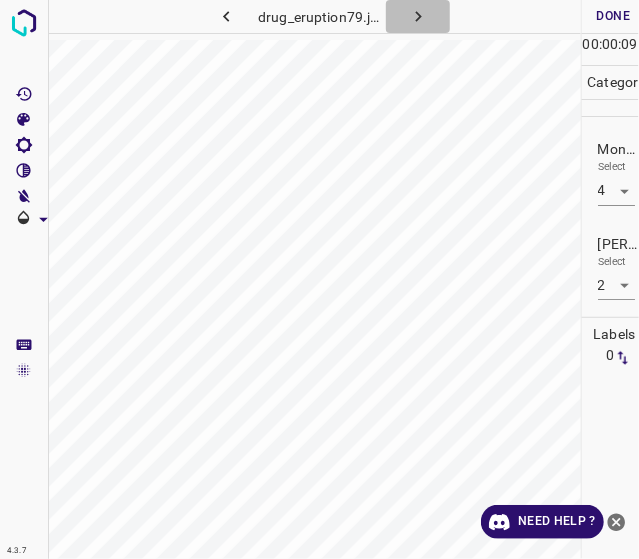 click at bounding box center (418, 16) 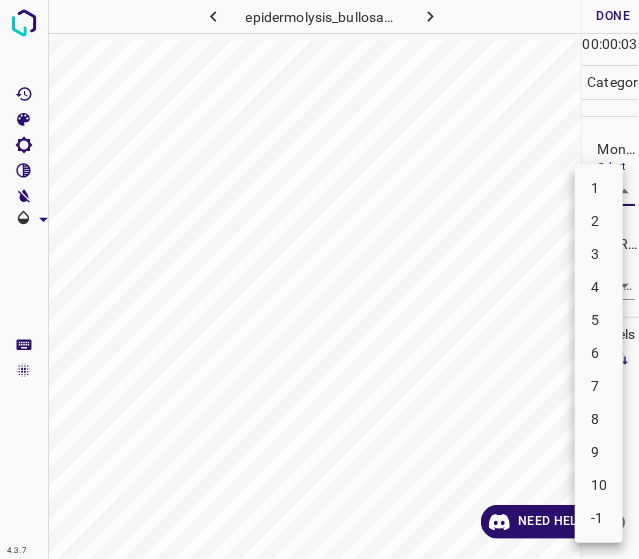 click on "4.3.7 epidermolysis_bullosa24.jpg Done Skip 0 00   : 00   : 03   Categories Monk *  Select ​  Fitzpatrick *  Select ​ Labels   0 Categories 1 Monk 2  Fitzpatrick Tools Space Change between modes (Draw & Edit) I Auto labeling R Restore zoom M Zoom in N Zoom out Delete Delete selecte label Filters Z Restore filters X Saturation filter C Brightness filter V Contrast filter B Gray scale filter General O Download Need Help ? - Text - Hide - Delete 1 2 3 4 5 6 7 8 9 10 -1" at bounding box center [319, 279] 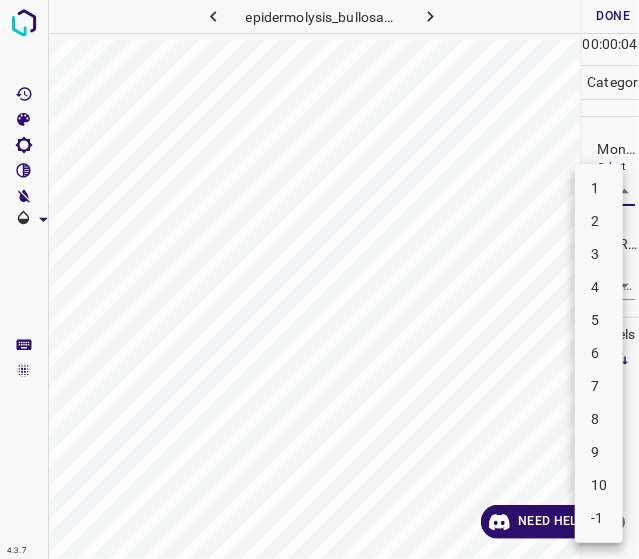 click on "4" at bounding box center (599, 287) 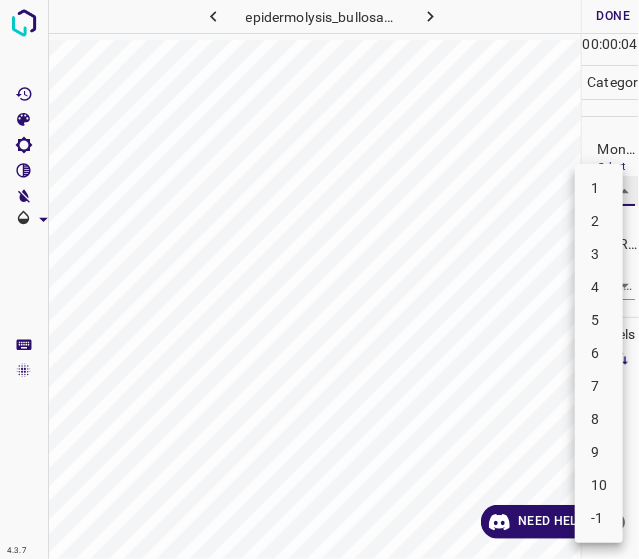 type on "4" 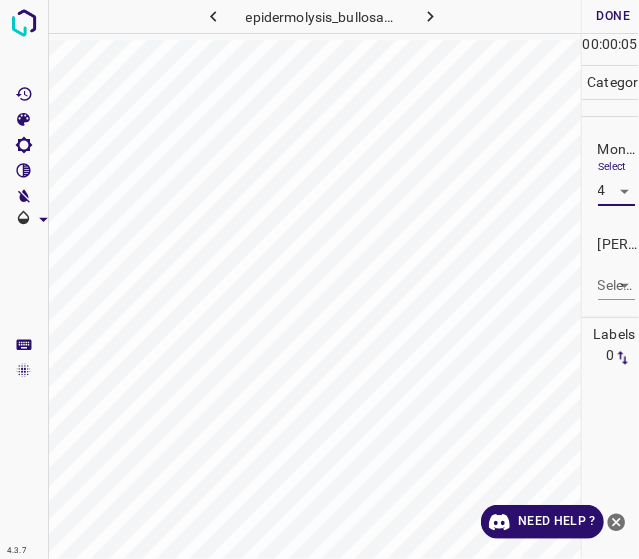 click on "4.3.7 epidermolysis_bullosa24.jpg Done Skip 0 00   : 00   : 05   Categories Monk *  Select 4 4  Fitzpatrick *  Select ​ Labels   0 Categories 1 Monk 2  Fitzpatrick Tools Space Change between modes (Draw & Edit) I Auto labeling R Restore zoom M Zoom in N Zoom out Delete Delete selecte label Filters Z Restore filters X Saturation filter C Brightness filter V Contrast filter B Gray scale filter General O Download Need Help ? - Text - Hide - Delete" at bounding box center [319, 279] 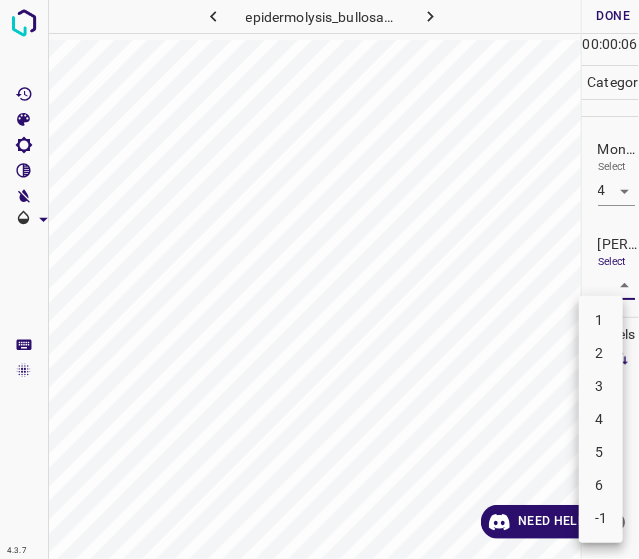 click on "3" at bounding box center [601, 386] 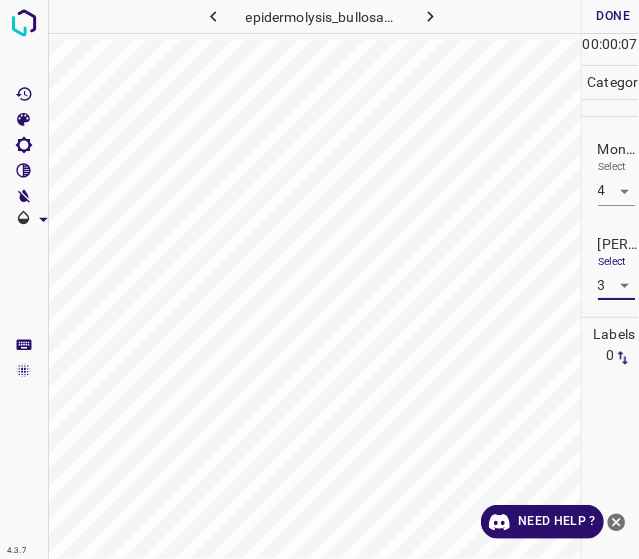 click on "4.3.7 epidermolysis_bullosa24.jpg Done Skip 0 00   : 00   : 07   Categories Monk *  Select 4 4  Fitzpatrick *  Select 3 3 Labels   0 Categories 1 Monk 2  Fitzpatrick Tools Space Change between modes (Draw & Edit) I Auto labeling R Restore zoom M Zoom in N Zoom out Delete Delete selecte label Filters Z Restore filters X Saturation filter C Brightness filter V Contrast filter B Gray scale filter General O Download Need Help ? - Text - Hide - Delete" at bounding box center [319, 279] 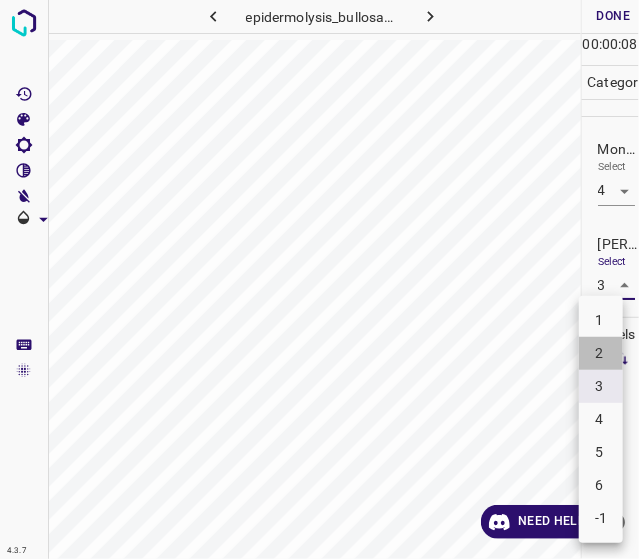 click on "2" at bounding box center (601, 353) 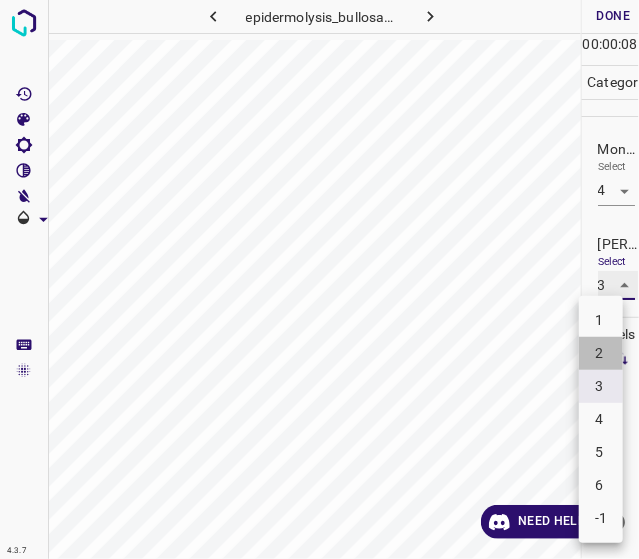 type on "2" 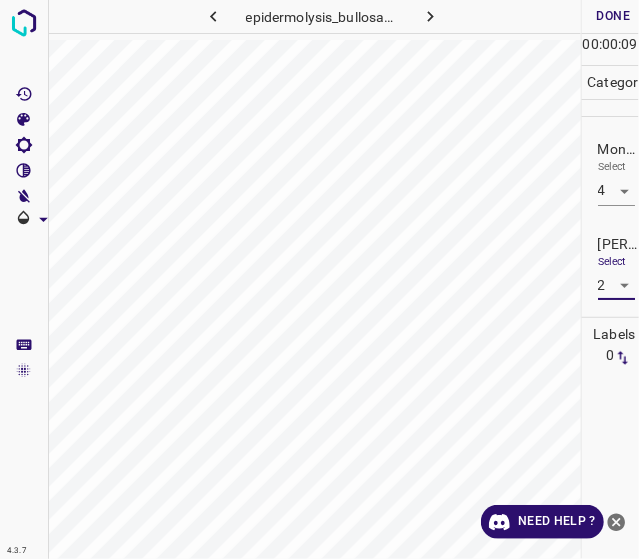 click on "Done" at bounding box center (614, 16) 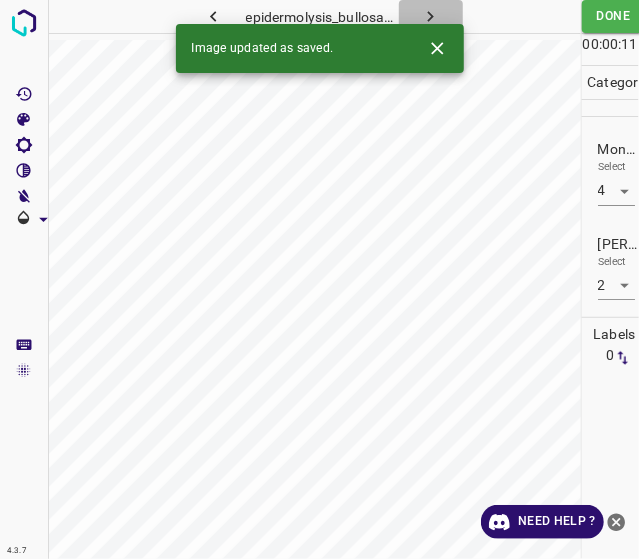 click at bounding box center (431, 16) 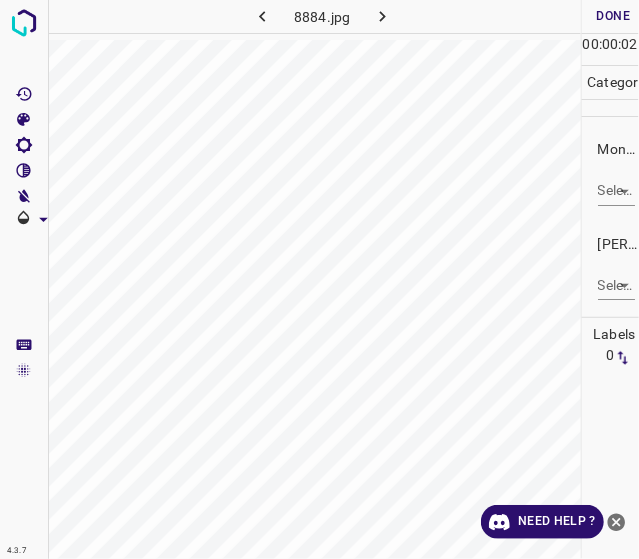click on "4.3.7 8884.jpg Done Skip 0 00   : 00   : 02   Categories Monk *  Select ​  Fitzpatrick *  Select ​ Labels   0 Categories 1 Monk 2  Fitzpatrick Tools Space Change between modes (Draw & Edit) I Auto labeling R Restore zoom M Zoom in N Zoom out Delete Delete selecte label Filters Z Restore filters X Saturation filter C Brightness filter V Contrast filter B Gray scale filter General O Download Need Help ? - Text - Hide - Delete" at bounding box center (319, 279) 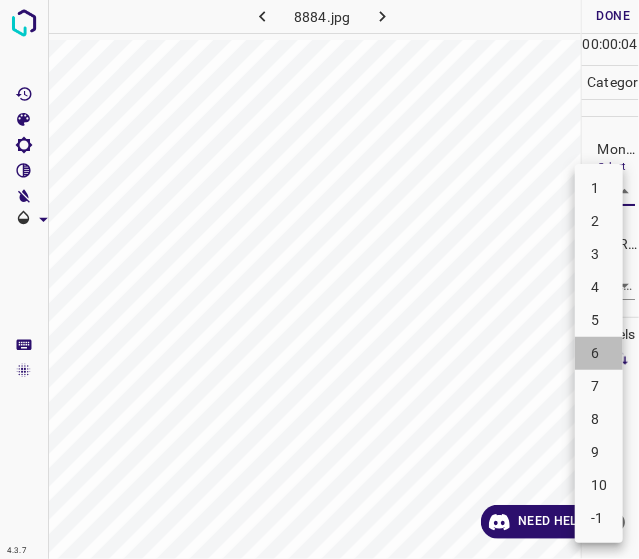 click on "6" at bounding box center [599, 353] 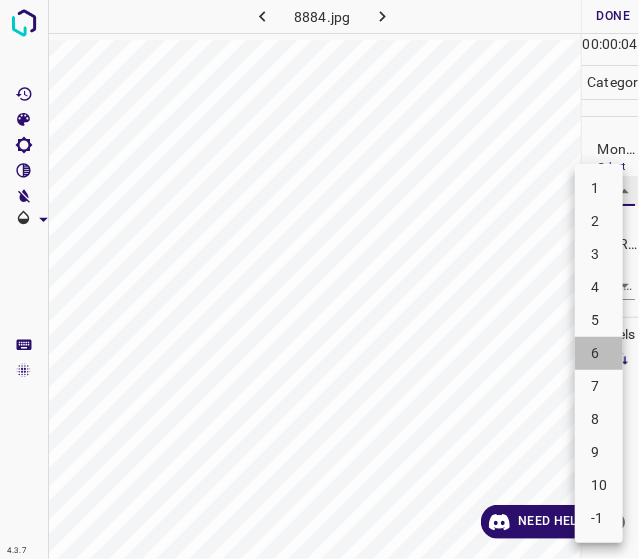 type on "6" 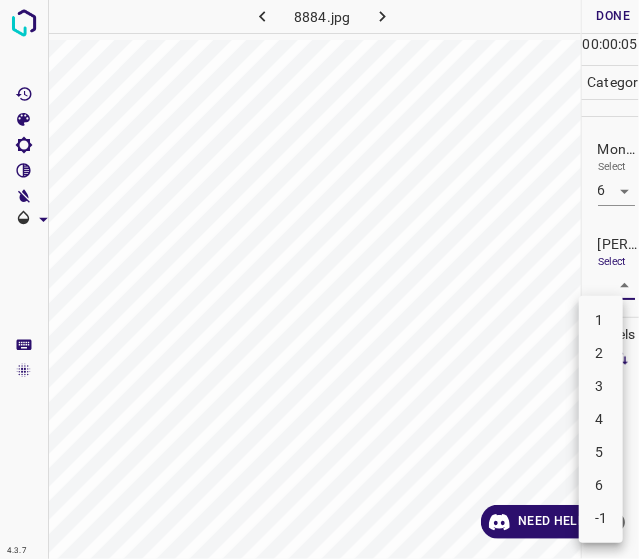 click on "4.3.7 8884.jpg Done Skip 0 00   : 00   : 05   Categories Monk *  Select 6 6  Fitzpatrick *  Select ​ Labels   0 Categories 1 Monk 2  Fitzpatrick Tools Space Change between modes (Draw & Edit) I Auto labeling R Restore zoom M Zoom in N Zoom out Delete Delete selecte label Filters Z Restore filters X Saturation filter C Brightness filter V Contrast filter B Gray scale filter General O Download Need Help ? - Text - Hide - Delete 1 2 3 4 5 6 -1" at bounding box center [319, 279] 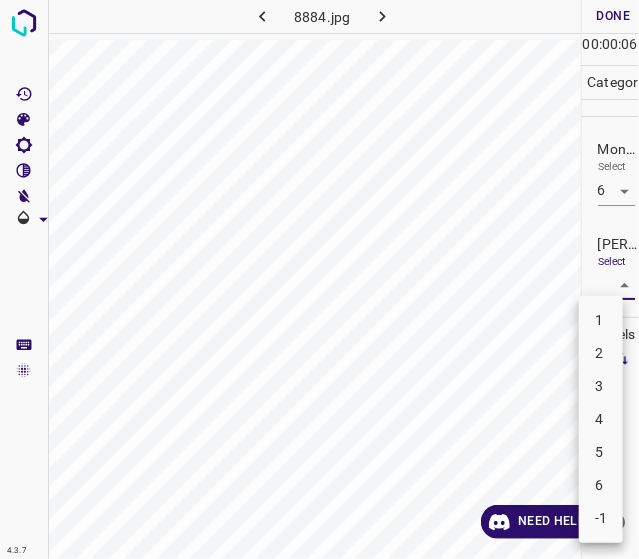 click on "4" at bounding box center (601, 419) 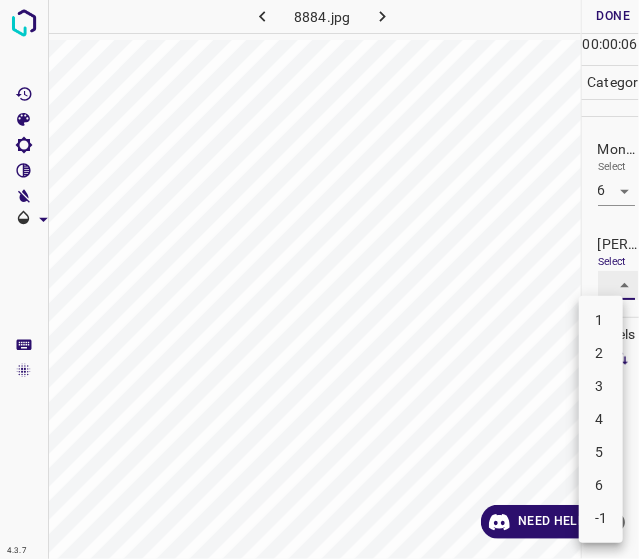 type on "4" 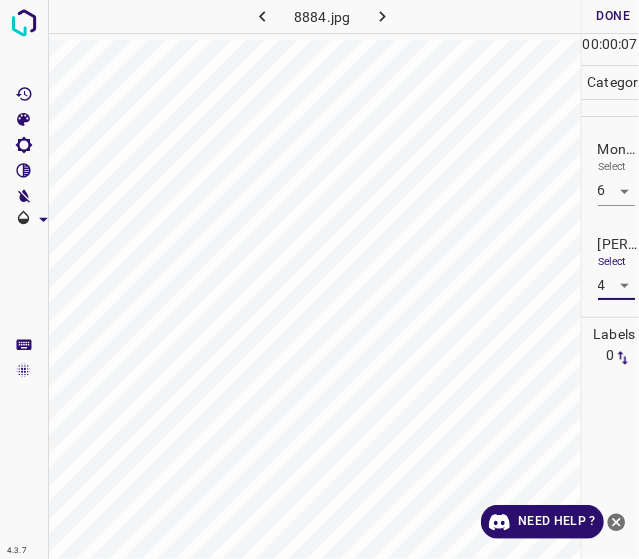 click at bounding box center [497, 16] 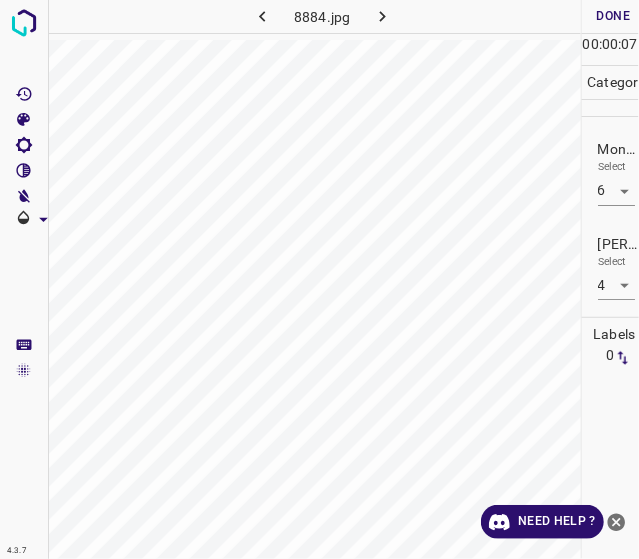 click on "Done" at bounding box center (614, 16) 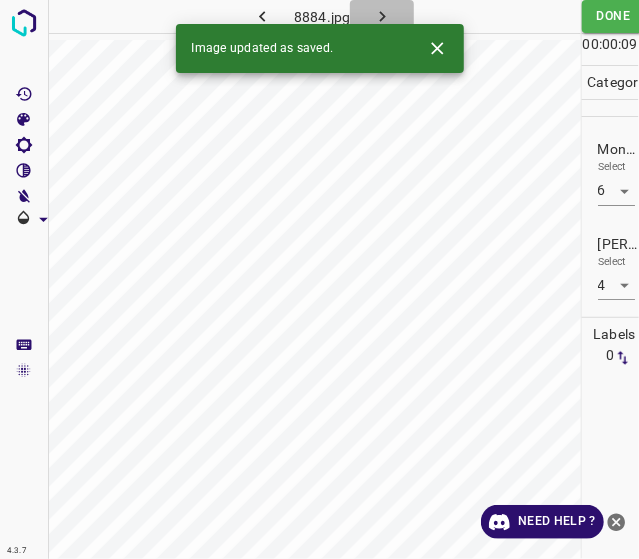 click 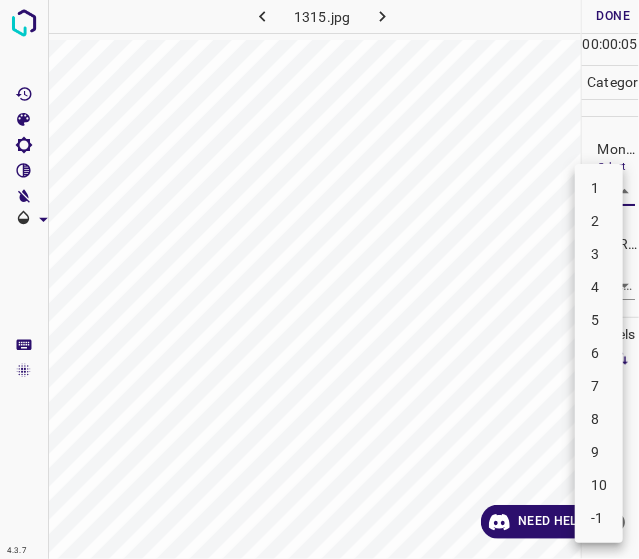 click on "4.3.7 1315.jpg Done Skip 0 00   : 00   : 05   Categories Monk *  Select ​  Fitzpatrick *  Select ​ Labels   0 Categories 1 Monk 2  Fitzpatrick Tools Space Change between modes (Draw & Edit) I Auto labeling R Restore zoom M Zoom in N Zoom out Delete Delete selecte label Filters Z Restore filters X Saturation filter C Brightness filter V Contrast filter B Gray scale filter General O Download Need Help ? - Text - Hide - Delete 1 2 3 4 5 6 7 8 9 10 -1" at bounding box center (319, 279) 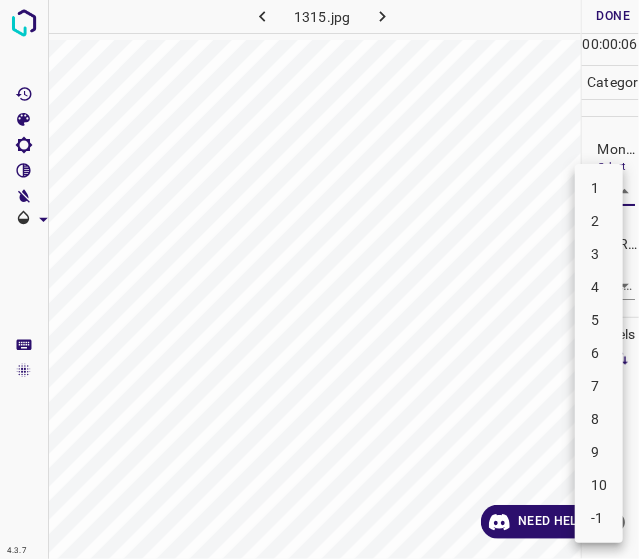 click on "6" at bounding box center [599, 353] 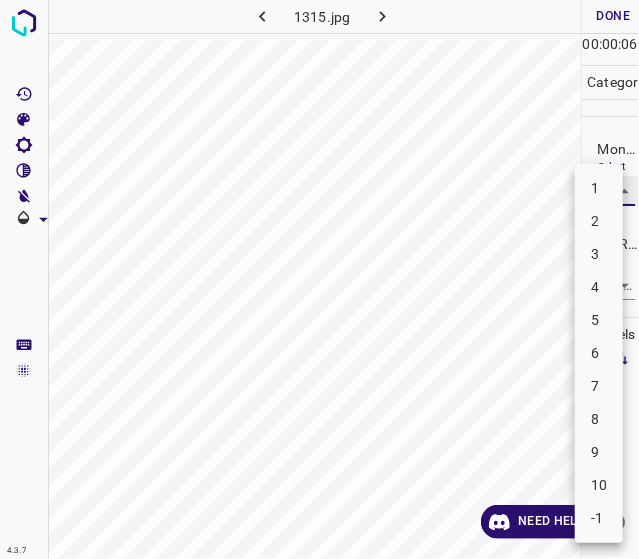 type on "6" 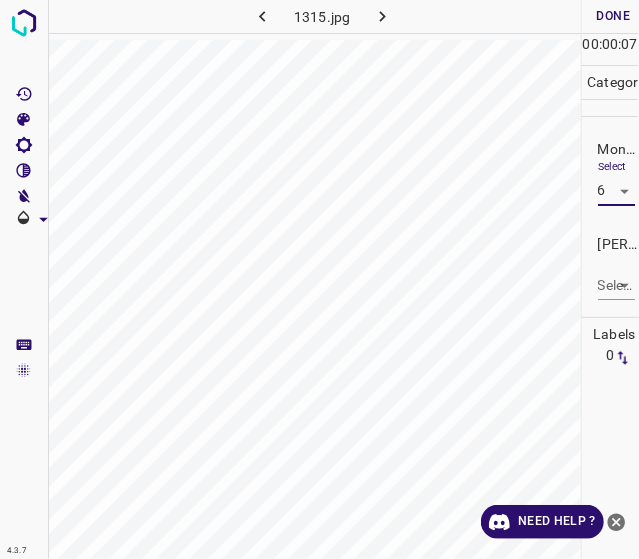 click on "4.3.7 1315.jpg Done Skip 0 00   : 00   : 07   Categories Monk *  Select 6 6  Fitzpatrick *  Select ​ Labels   0 Categories 1 Monk 2  Fitzpatrick Tools Space Change between modes (Draw & Edit) I Auto labeling R Restore zoom M Zoom in N Zoom out Delete Delete selecte label Filters Z Restore filters X Saturation filter C Brightness filter V Contrast filter B Gray scale filter General O Download Need Help ? - Text - Hide - Delete" at bounding box center [319, 279] 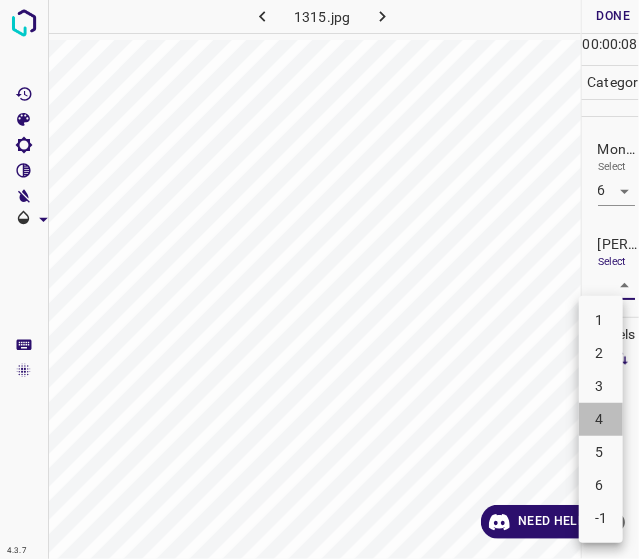 click on "4" at bounding box center (601, 419) 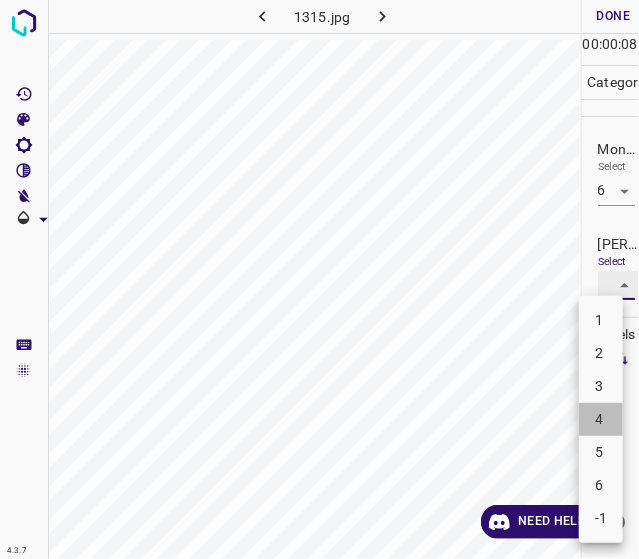 type on "4" 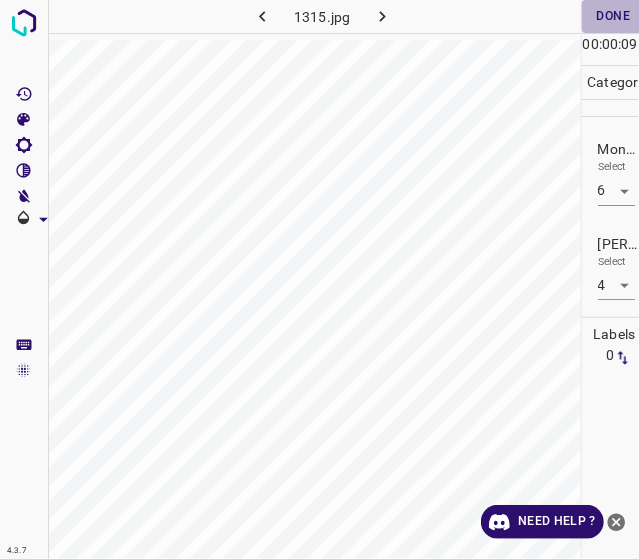 click on "Done" at bounding box center (614, 16) 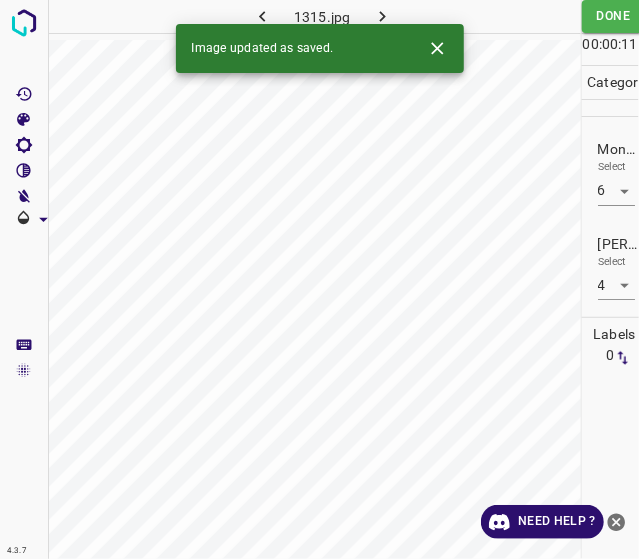 click 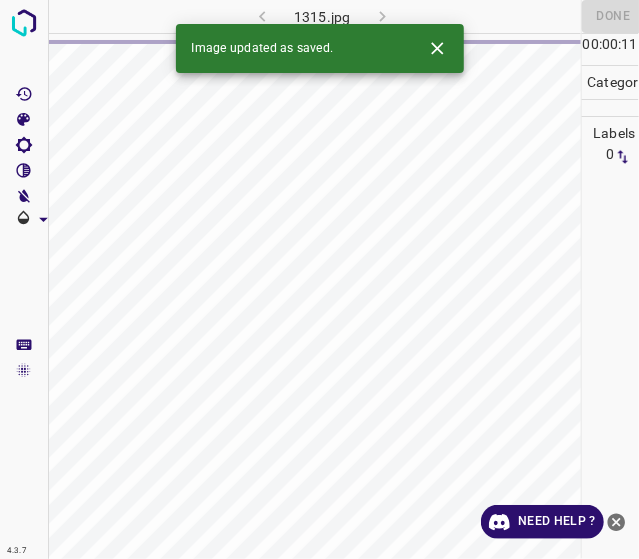 click on "1315.jpg" at bounding box center (322, 16) 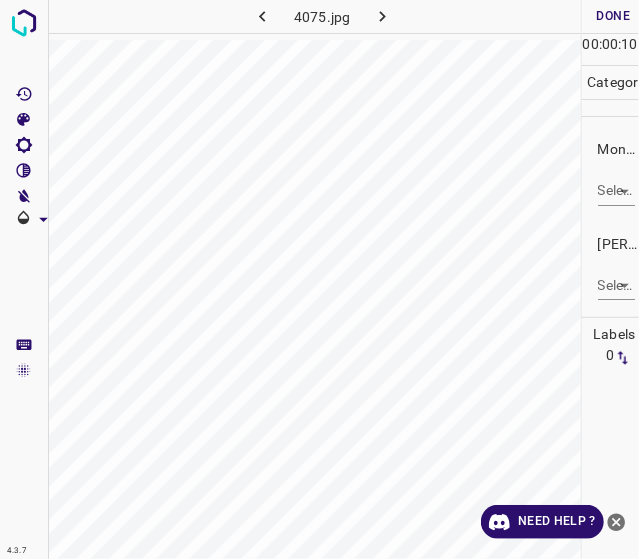 click on "4.3.7 4075.jpg Done Skip 0 00   : 00   : 10   Categories Monk *  Select ​  Fitzpatrick *  Select ​ Labels   0 Categories 1 Monk 2  Fitzpatrick Tools Space Change between modes (Draw & Edit) I Auto labeling R Restore zoom M Zoom in N Zoom out Delete Delete selecte label Filters Z Restore filters X Saturation filter C Brightness filter V Contrast filter B Gray scale filter General O Download Need Help ? - Text - Hide - Delete" at bounding box center [319, 279] 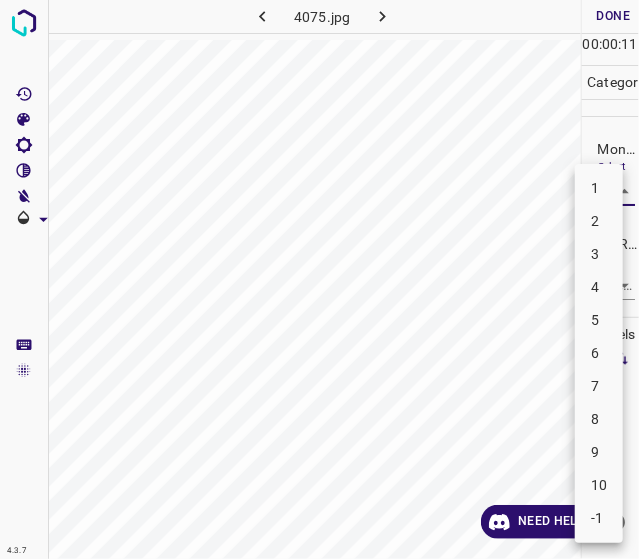click on "7" at bounding box center [599, 386] 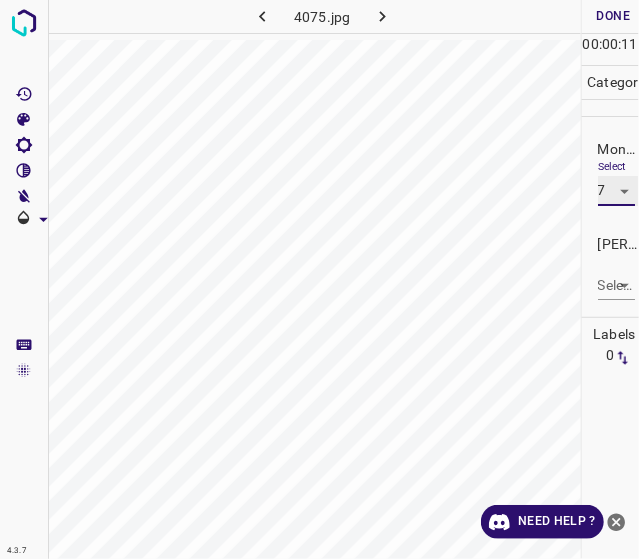 type on "7" 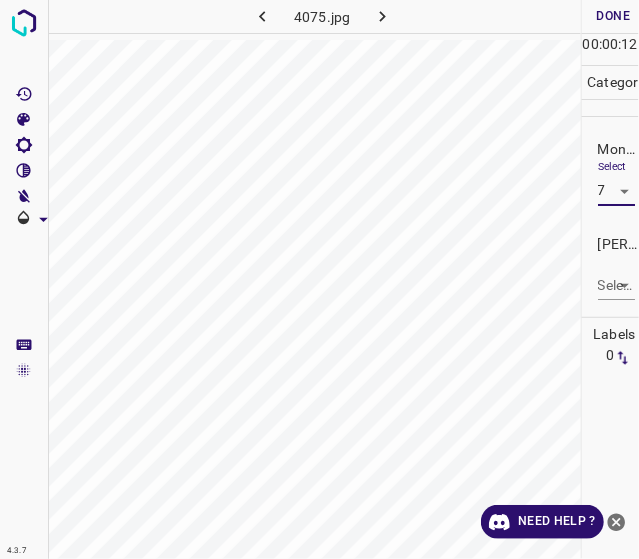 click on "4.3.7 4075.jpg Done Skip 0 00   : 00   : 12   Categories Monk *  Select 7 7  Fitzpatrick *  Select ​ Labels   0 Categories 1 Monk 2  Fitzpatrick Tools Space Change between modes (Draw & Edit) I Auto labeling R Restore zoom M Zoom in N Zoom out Delete Delete selecte label Filters Z Restore filters X Saturation filter C Brightness filter V Contrast filter B Gray scale filter General O Download Need Help ? - Text - Hide - Delete" at bounding box center [319, 279] 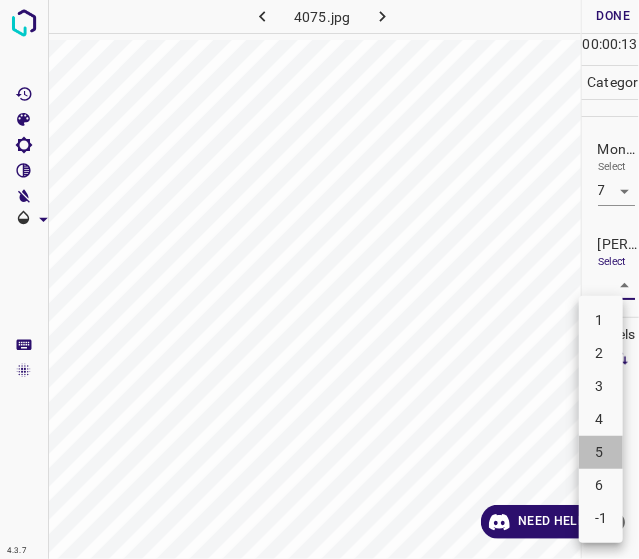 click on "5" at bounding box center [601, 452] 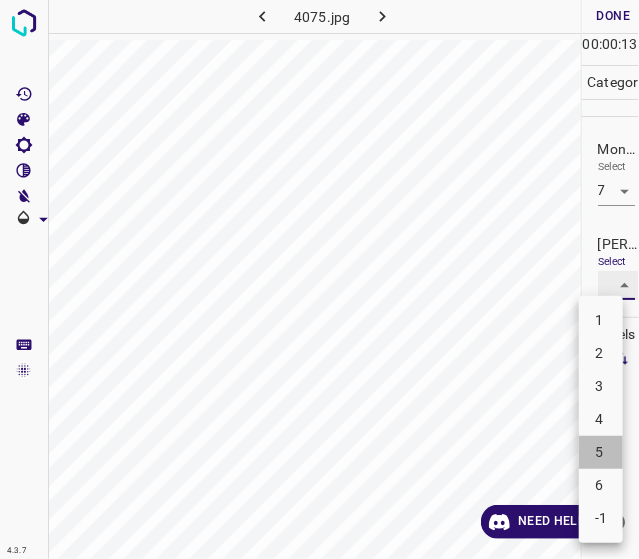 type on "5" 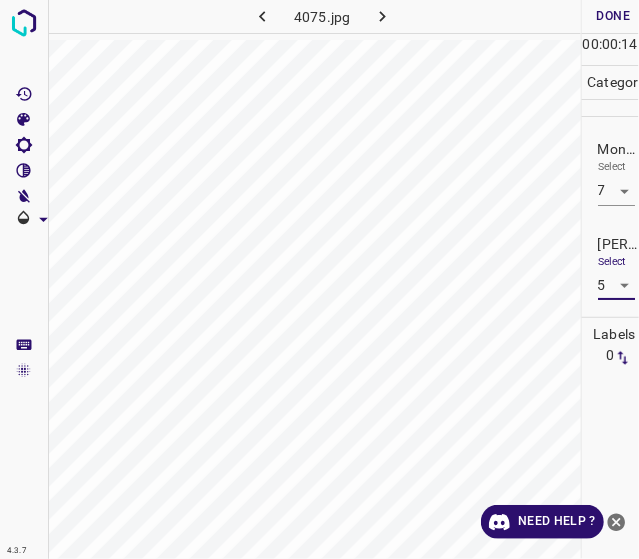 click on "Done" at bounding box center [614, 16] 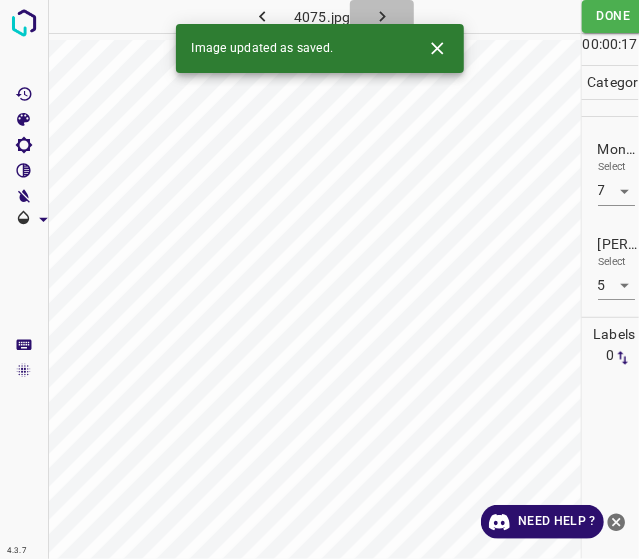 click 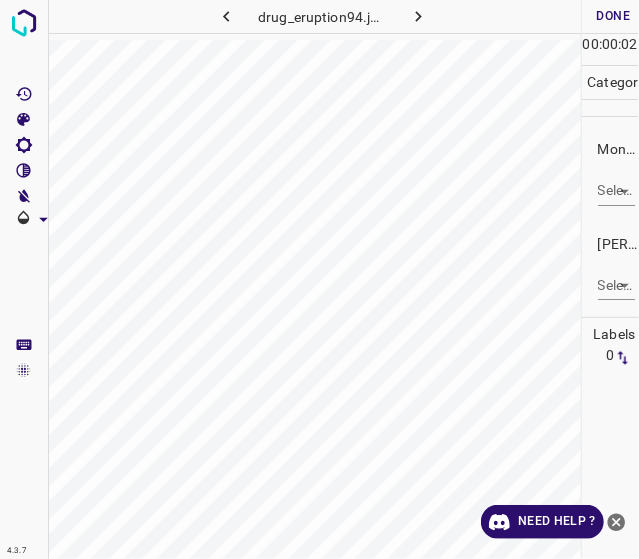 click on "4.3.7 drug_eruption94.jpg Done Skip 0 00   : 00   : 02   Categories Monk *  Select ​  Fitzpatrick *  Select ​ Labels   0 Categories 1 Monk 2  Fitzpatrick Tools Space Change between modes (Draw & Edit) I Auto labeling R Restore zoom M Zoom in N Zoom out Delete Delete selecte label Filters Z Restore filters X Saturation filter C Brightness filter V Contrast filter B Gray scale filter General O Download Need Help ? - Text - Hide - Delete" at bounding box center (319, 279) 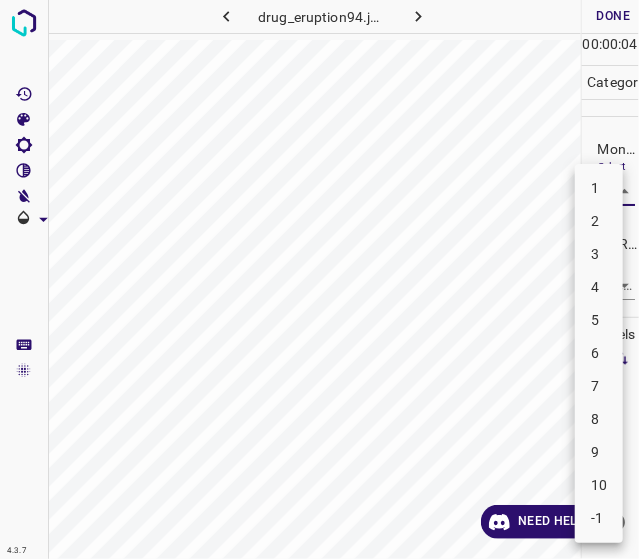 click on "8" at bounding box center [599, 419] 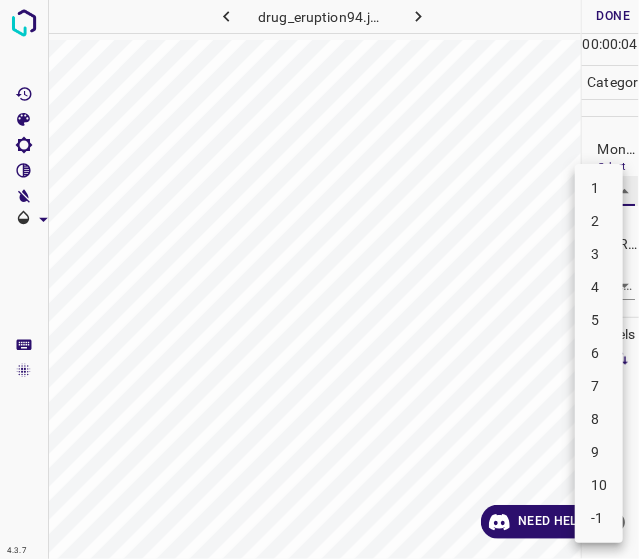 type on "8" 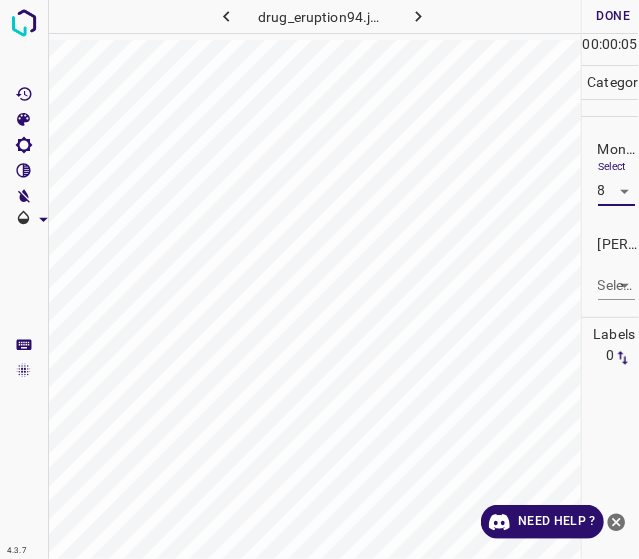 click on "4.3.7 drug_eruption94.jpg Done Skip 0 00   : 00   : 05   Categories Monk *  Select 8 8  Fitzpatrick *  Select ​ Labels   0 Categories 1 Monk 2  Fitzpatrick Tools Space Change between modes (Draw & Edit) I Auto labeling R Restore zoom M Zoom in N Zoom out Delete Delete selecte label Filters Z Restore filters X Saturation filter C Brightness filter V Contrast filter B Gray scale filter General O Download Need Help ? - Text - Hide - Delete" at bounding box center [319, 279] 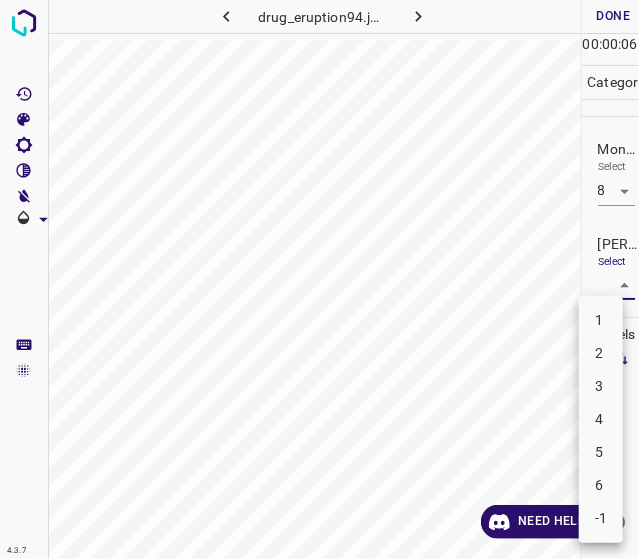 click on "5" at bounding box center (601, 452) 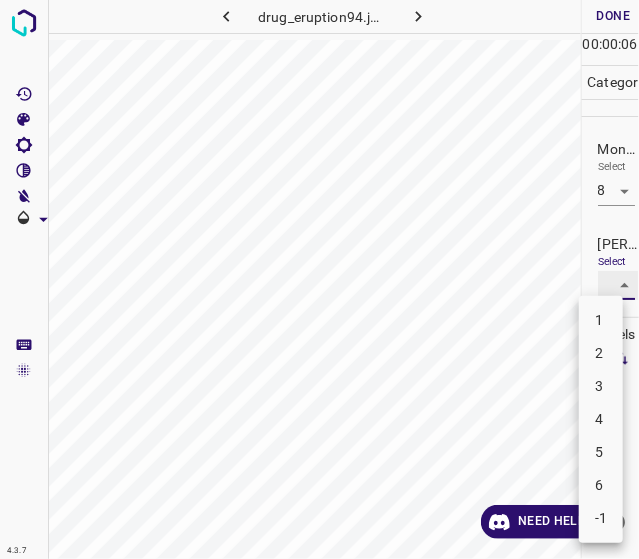 type on "5" 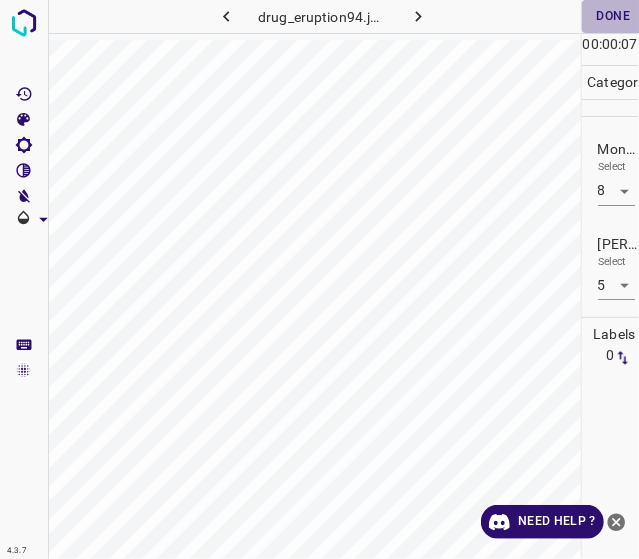 click on "Done" at bounding box center (614, 16) 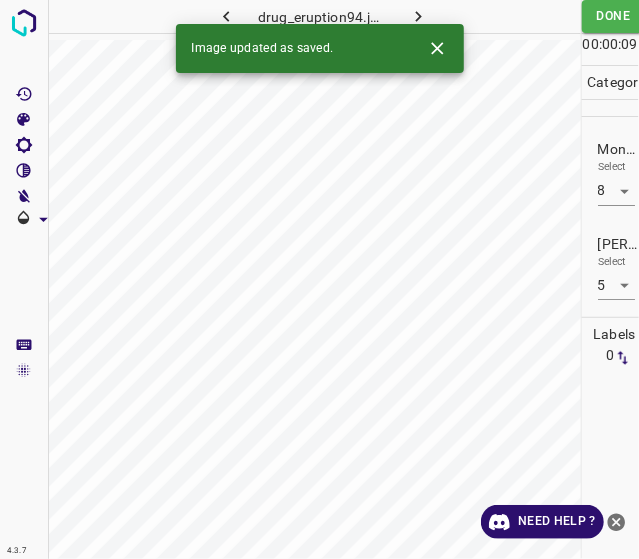 click on "Image updated as saved." at bounding box center (320, 48) 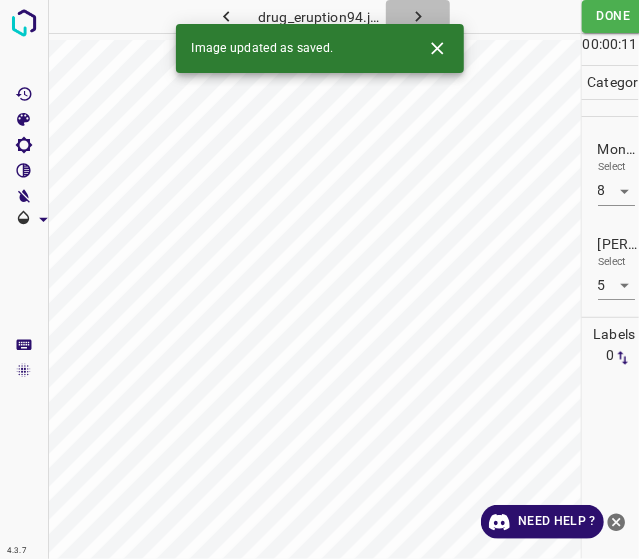 click 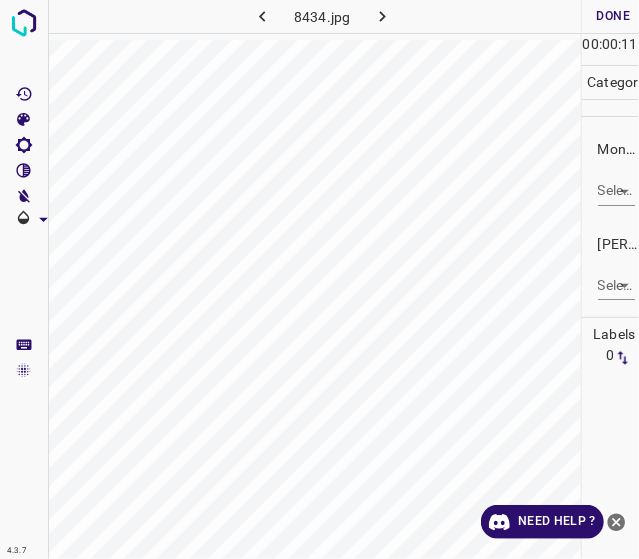 click on "Monk *  Select ​" at bounding box center [611, 172] 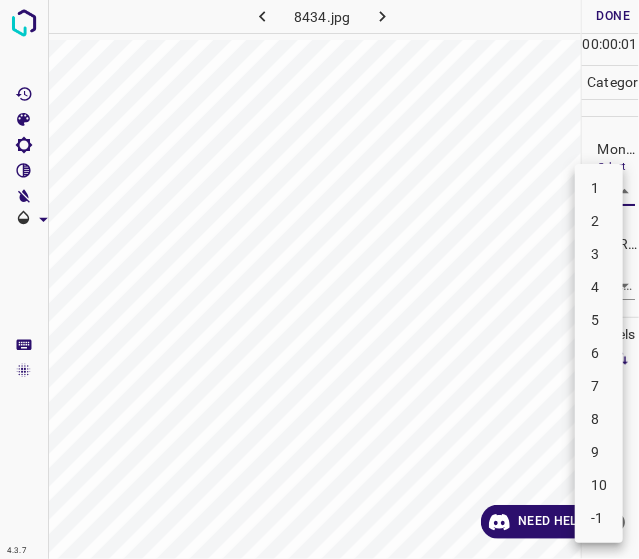 click on "7" at bounding box center [599, 386] 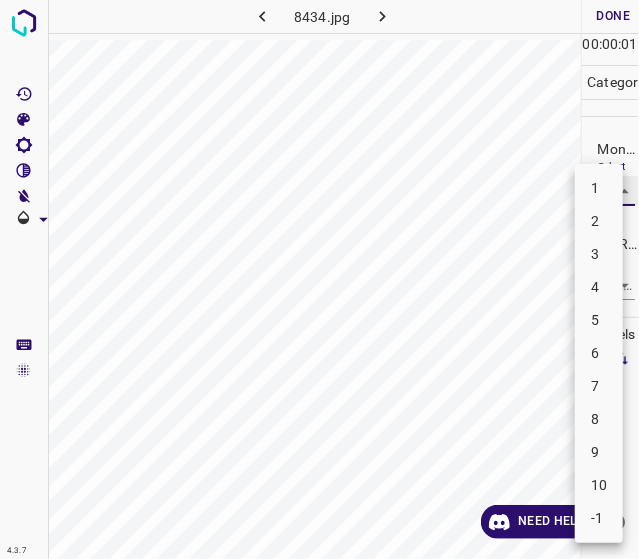 type on "7" 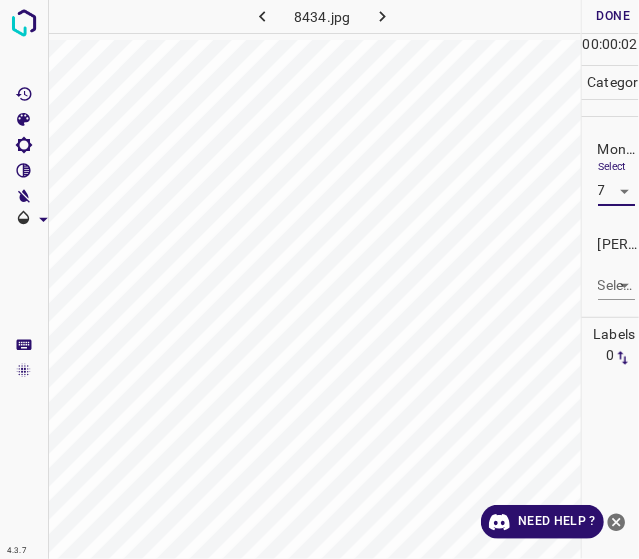 click on "4.3.7 8434.jpg Done Skip 0 00   : 00   : 02   Categories Monk *  Select 7 7  Fitzpatrick *  Select ​ Labels   0 Categories 1 Monk 2  Fitzpatrick Tools Space Change between modes (Draw & Edit) I Auto labeling R Restore zoom M Zoom in N Zoom out Delete Delete selecte label Filters Z Restore filters X Saturation filter C Brightness filter V Contrast filter B Gray scale filter General O Download Need Help ? - Text - Hide - Delete" at bounding box center (319, 279) 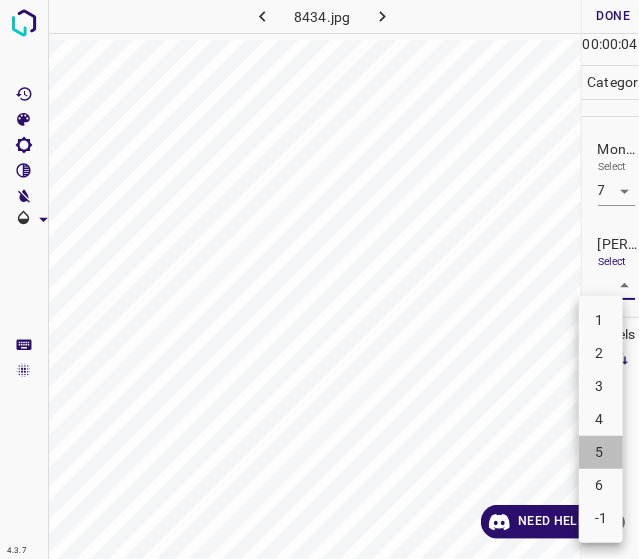 click on "5" at bounding box center (601, 452) 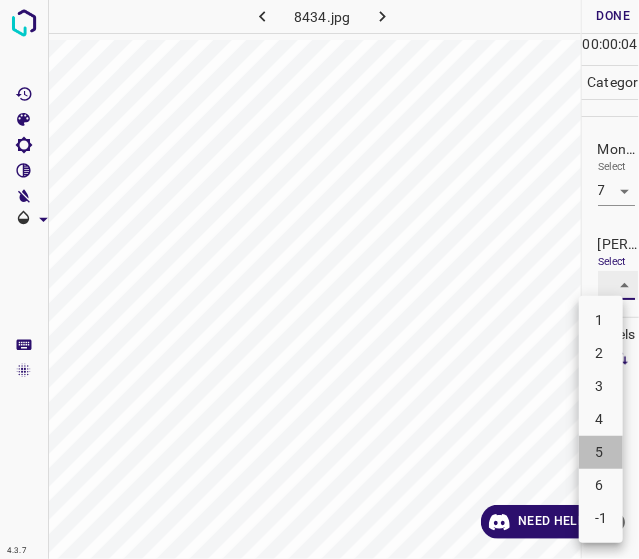 type on "5" 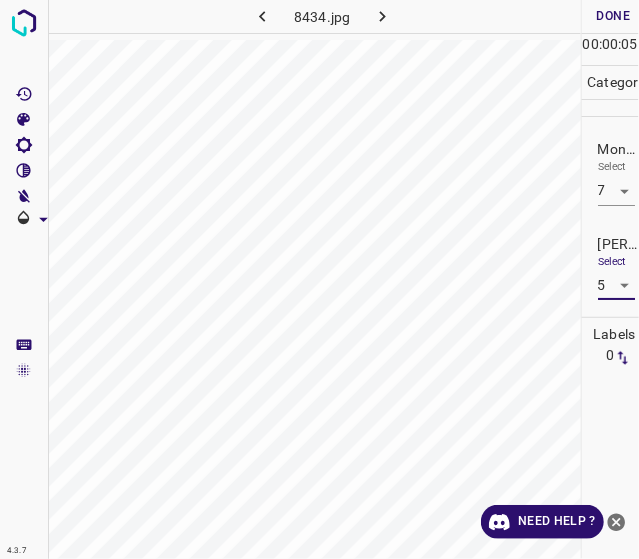 click on "Done" at bounding box center [614, 16] 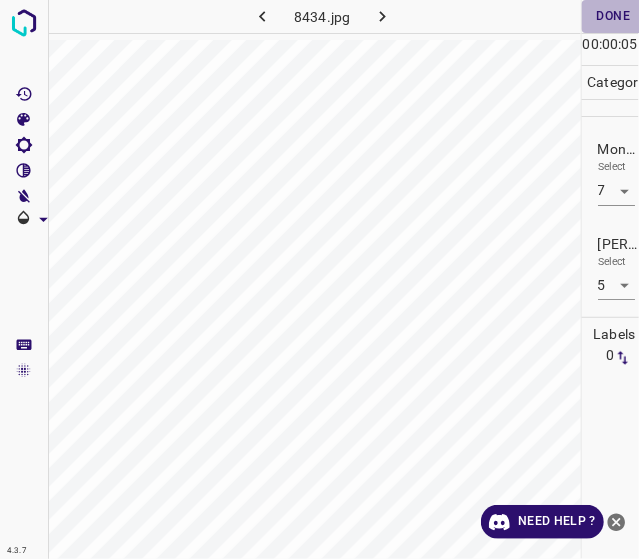 click on "Done" at bounding box center (614, 16) 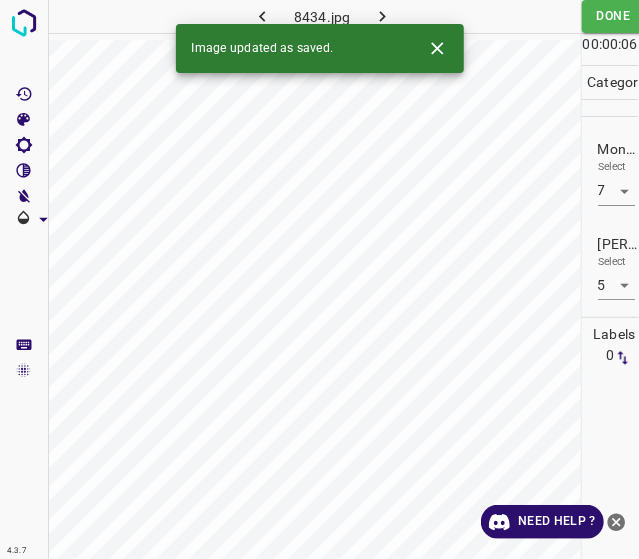 click 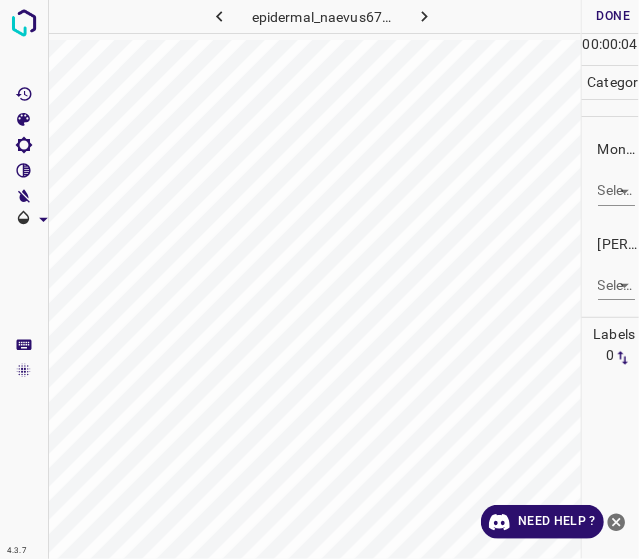 click on "Select ​" at bounding box center (616, 182) 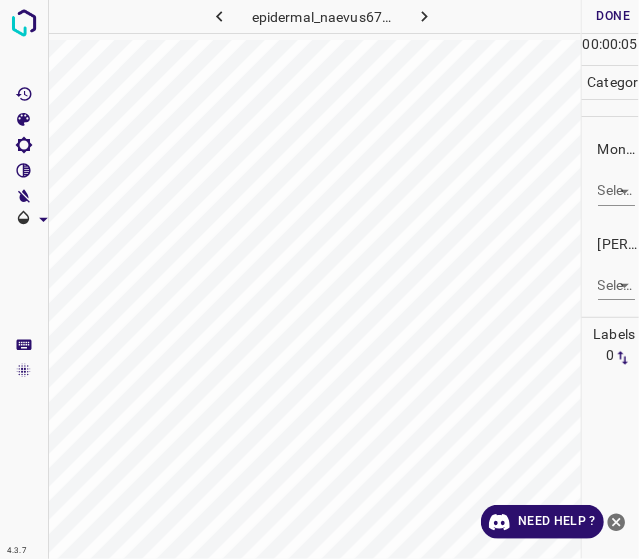 click on "4.3.7 epidermal_naevus67.jpg Done Skip 0 00   : 00   : 05   Categories Monk *  Select ​  Fitzpatrick *  Select ​ Labels   0 Categories 1 Monk 2  Fitzpatrick Tools Space Change between modes (Draw & Edit) I Auto labeling R Restore zoom M Zoom in N Zoom out Delete Delete selecte label Filters Z Restore filters X Saturation filter C Brightness filter V Contrast filter B Gray scale filter General O Download Need Help ? - Text - Hide - Delete" at bounding box center [319, 279] 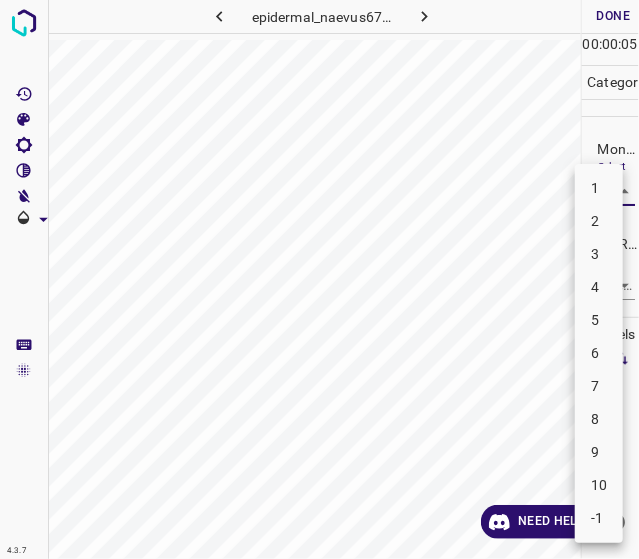 click on "3" at bounding box center [599, 254] 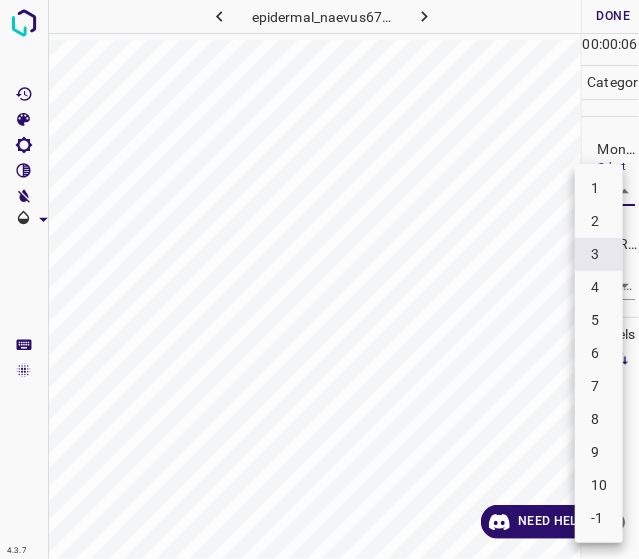 click on "4.3.7 epidermal_naevus67.jpg Done Skip 0 00   : 00   : 06   Categories Monk *  Select 3 3  Fitzpatrick *  Select ​ Labels   0 Categories 1 Monk 2  Fitzpatrick Tools Space Change between modes (Draw & Edit) I Auto labeling R Restore zoom M Zoom in N Zoom out Delete Delete selecte label Filters Z Restore filters X Saturation filter C Brightness filter V Contrast filter B Gray scale filter General O Download Need Help ? - Text - Hide - Delete 1 2 3 4 5 6 7 8 9 10 -1" at bounding box center [319, 279] 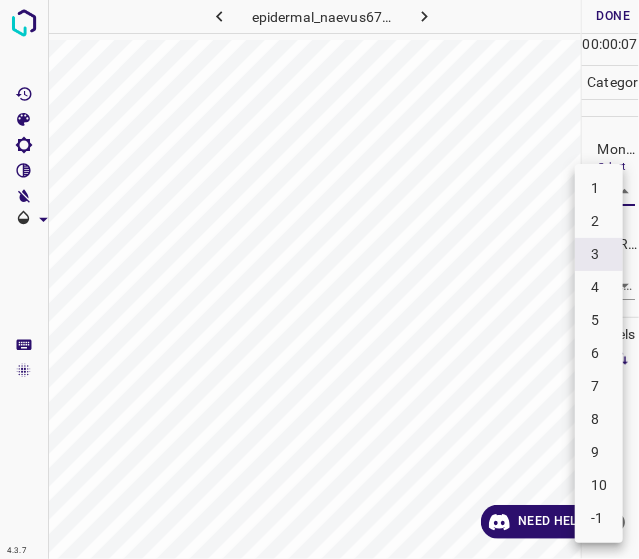click on "2" at bounding box center (599, 221) 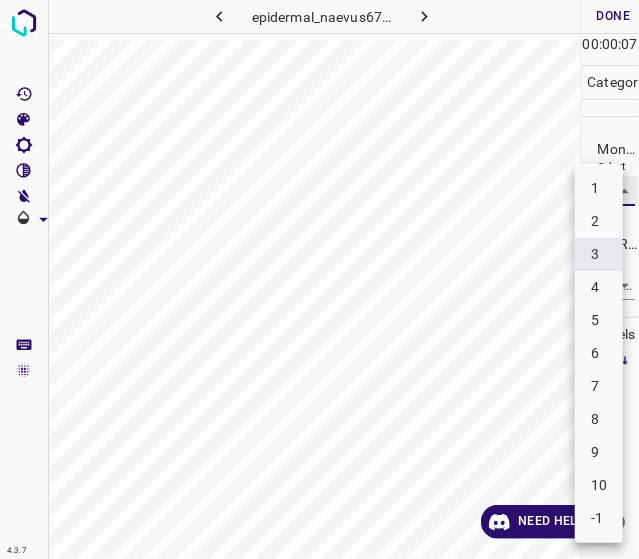 type on "2" 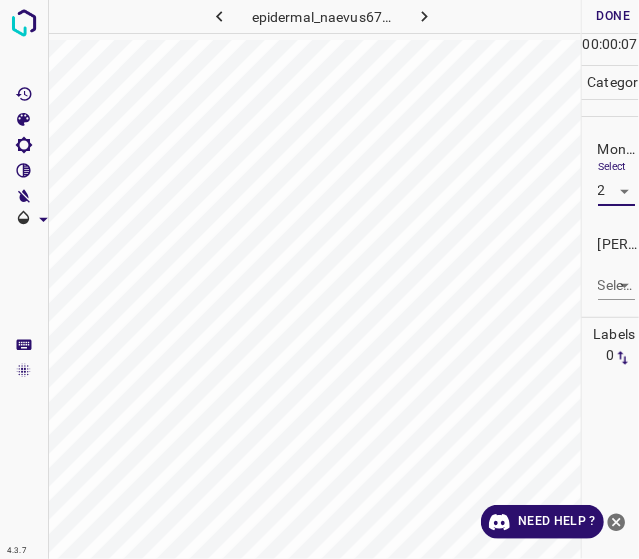 click on "4.3.7 epidermal_naevus67.jpg Done Skip 0 00   : 00   : 07   Categories Monk *  Select 2 2  Fitzpatrick *  Select ​ Labels   0 Categories 1 Monk 2  Fitzpatrick Tools Space Change between modes (Draw & Edit) I Auto labeling R Restore zoom M Zoom in N Zoom out Delete Delete selecte label Filters Z Restore filters X Saturation filter C Brightness filter V Contrast filter B Gray scale filter General O Download Need Help ? - Text - Hide - Delete" at bounding box center (319, 279) 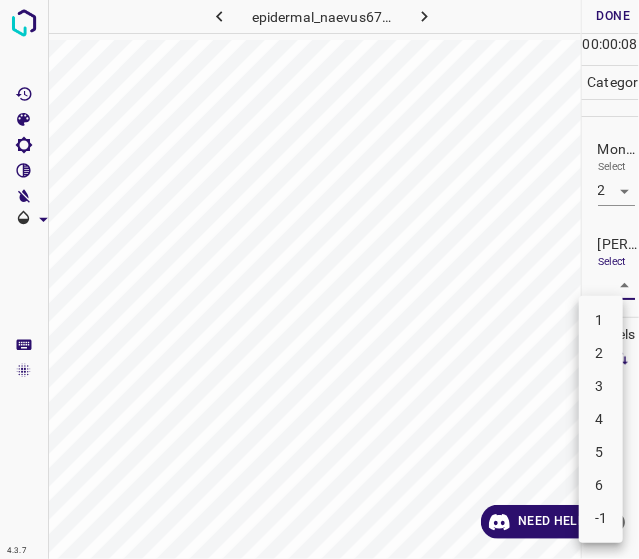 click on "1" at bounding box center (601, 320) 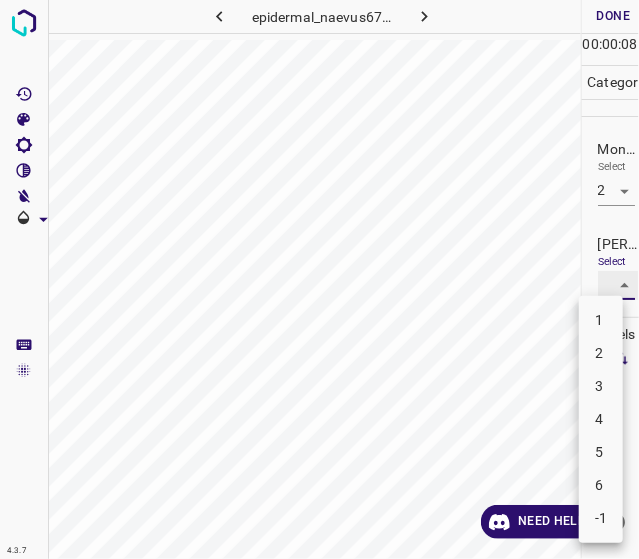 type on "1" 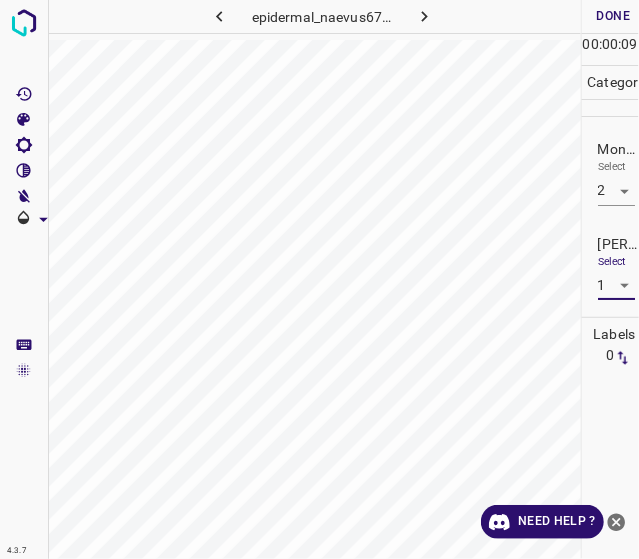 click on "Done" at bounding box center (614, 16) 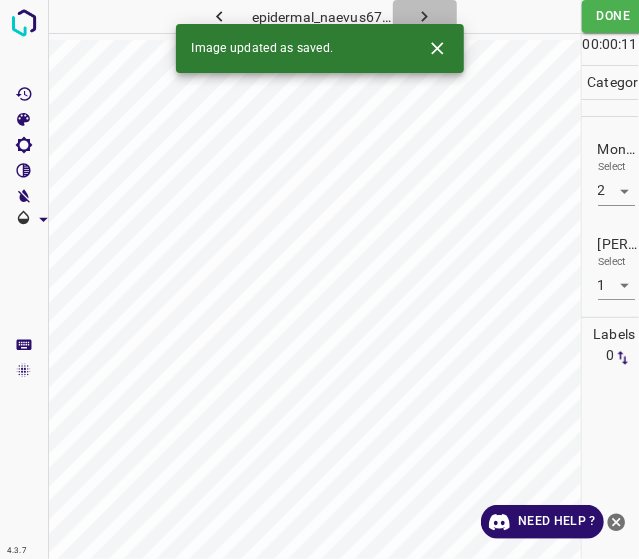 click 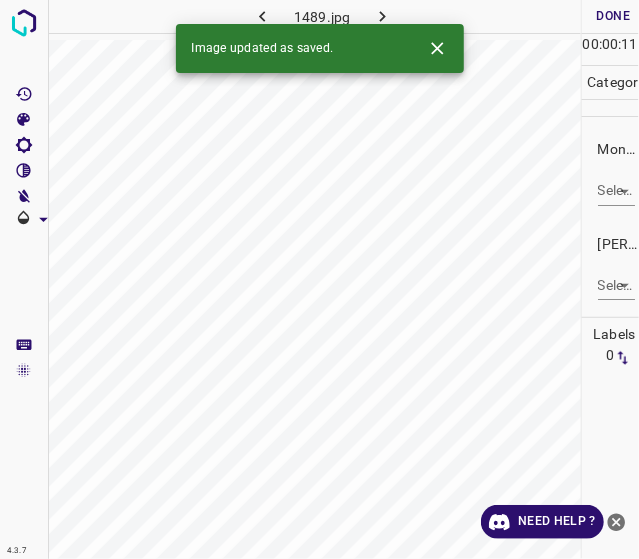 click on "4.3.7 1489.jpg Done Skip 0 00   : 00   : 11   Categories Monk *  Select ​  Fitzpatrick *  Select ​ Labels   0 Categories 1 Monk 2  Fitzpatrick Tools Space Change between modes (Draw & Edit) I Auto labeling R Restore zoom M Zoom in N Zoom out Delete Delete selecte label Filters Z Restore filters X Saturation filter C Brightness filter V Contrast filter B Gray scale filter General O Download Image updated as saved. Need Help ? - Text - Hide - Delete" at bounding box center [319, 279] 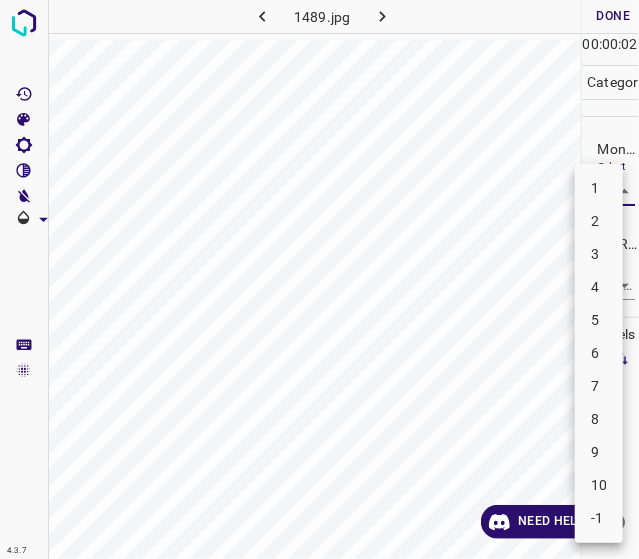 click on "5" at bounding box center (599, 320) 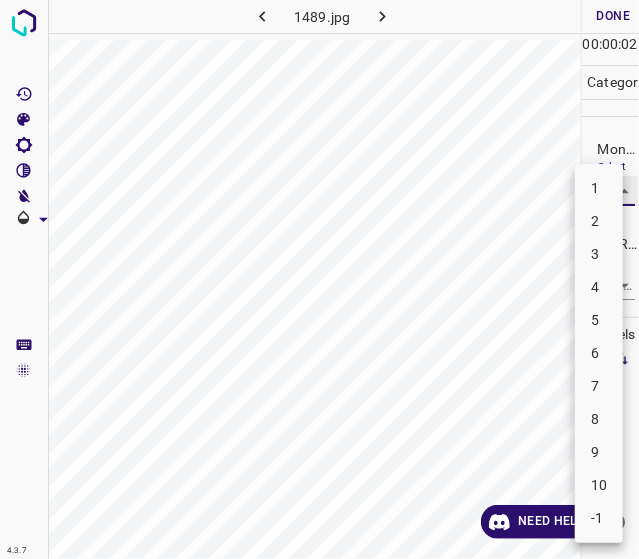 type on "5" 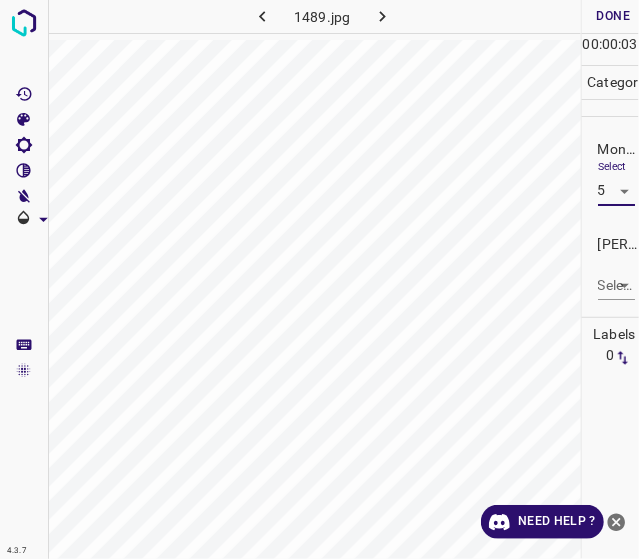click on "4.3.7 1489.jpg Done Skip 0 00   : 00   : 03   Categories Monk *  Select 5 5  Fitzpatrick *  Select ​ Labels   0 Categories 1 Monk 2  Fitzpatrick Tools Space Change between modes (Draw & Edit) I Auto labeling R Restore zoom M Zoom in N Zoom out Delete Delete selecte label Filters Z Restore filters X Saturation filter C Brightness filter V Contrast filter B Gray scale filter General O Download Need Help ? - Text - Hide - Delete" at bounding box center [319, 279] 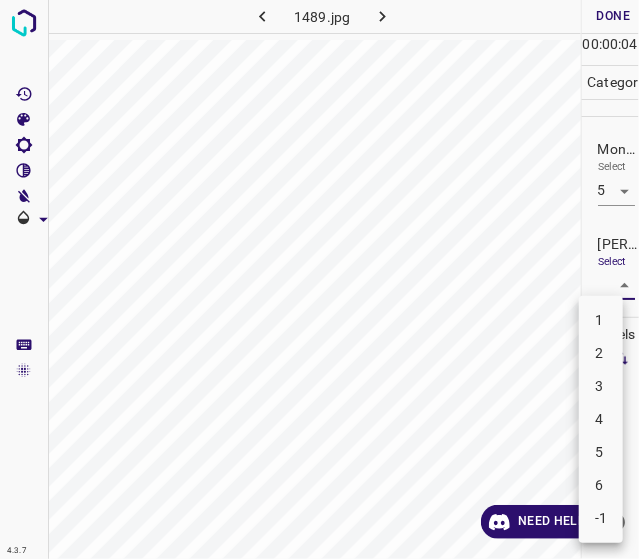 click on "3" at bounding box center [601, 386] 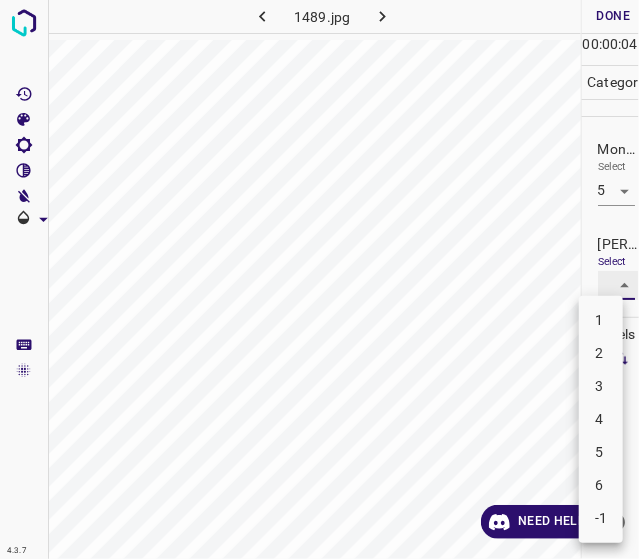 type on "3" 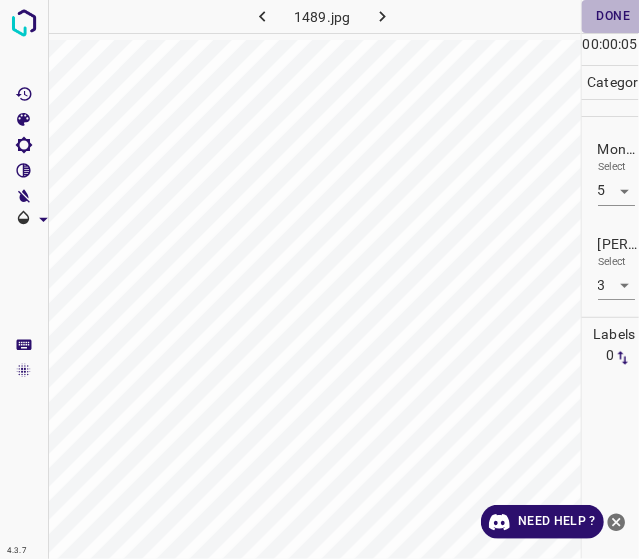 click on "Done" at bounding box center [614, 16] 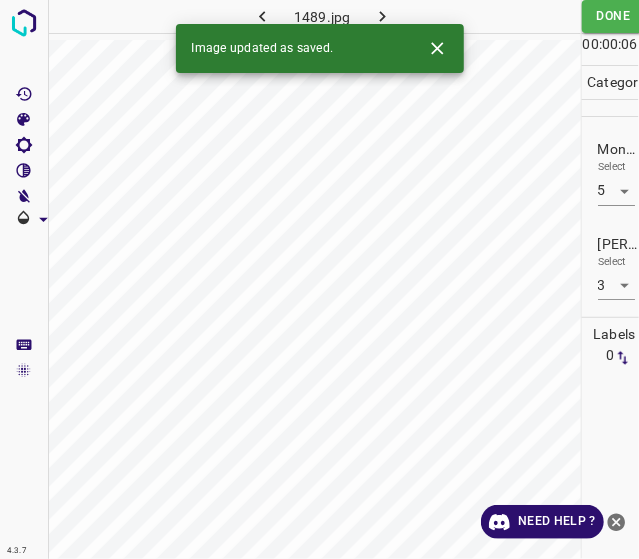 click 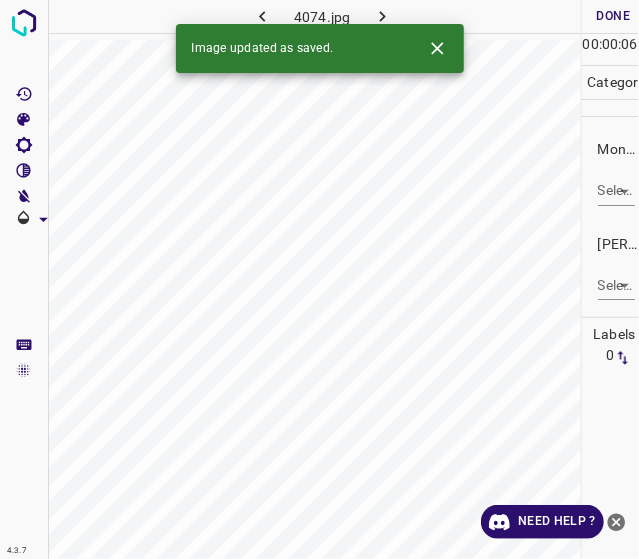 click on "4.3.7 4074.jpg Done Skip 0 00   : 00   : 06   Categories Monk *  Select ​  Fitzpatrick *  Select ​ Labels   0 Categories 1 Monk 2  Fitzpatrick Tools Space Change between modes (Draw & Edit) I Auto labeling R Restore zoom M Zoom in N Zoom out Delete Delete selecte label Filters Z Restore filters X Saturation filter C Brightness filter V Contrast filter B Gray scale filter General O Download Image updated as saved. Need Help ? - Text - Hide - Delete" at bounding box center (319, 279) 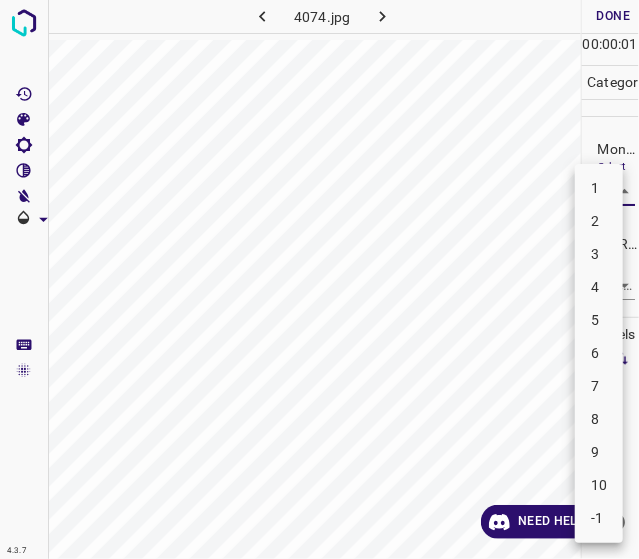 click on "7" at bounding box center (599, 386) 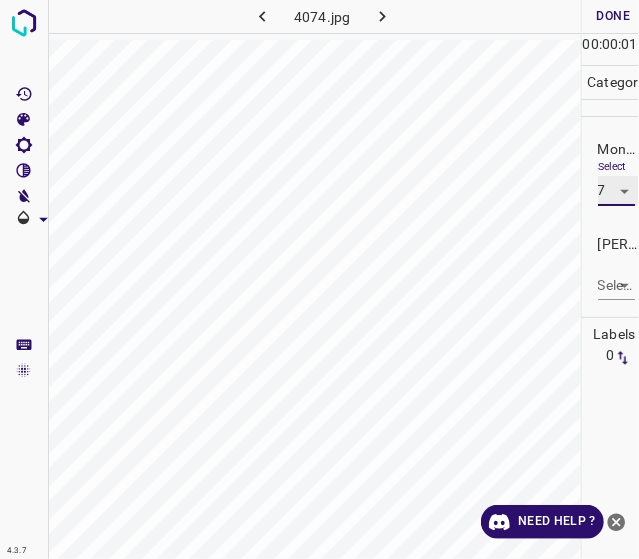 type on "7" 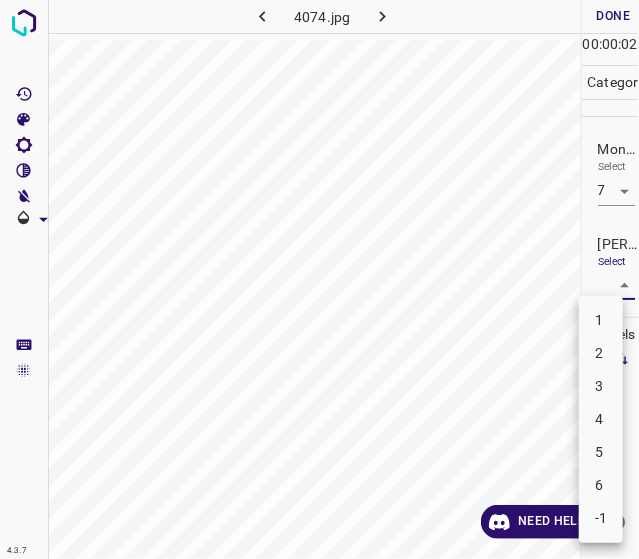 click on "4.3.7 4074.jpg Done Skip 0 00   : 00   : 02   Categories Monk *  Select 7 7  Fitzpatrick *  Select ​ Labels   0 Categories 1 Monk 2  Fitzpatrick Tools Space Change between modes (Draw & Edit) I Auto labeling R Restore zoom M Zoom in N Zoom out Delete Delete selecte label Filters Z Restore filters X Saturation filter C Brightness filter V Contrast filter B Gray scale filter General O Download Need Help ? - Text - Hide - Delete 1 2 3 4 5 6 -1" at bounding box center (319, 279) 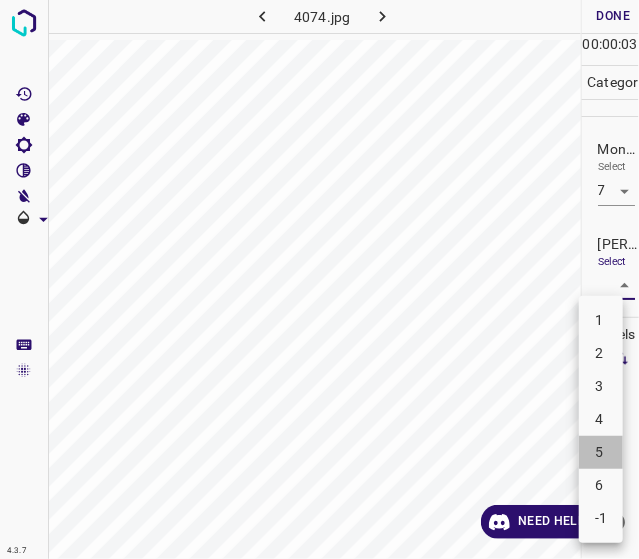 click on "5" at bounding box center [601, 452] 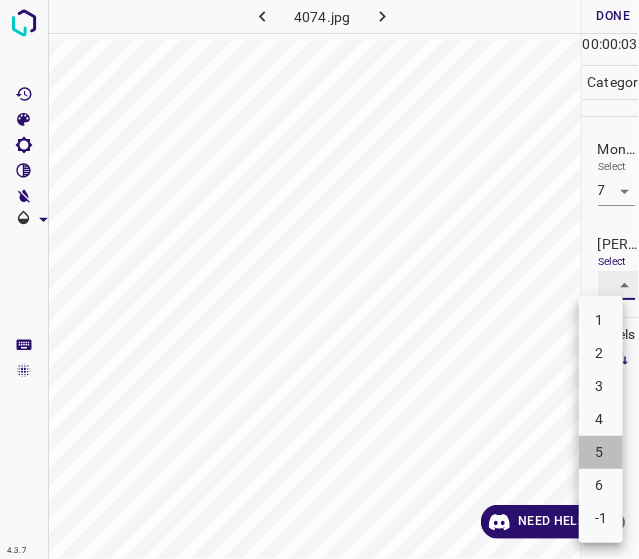 type on "5" 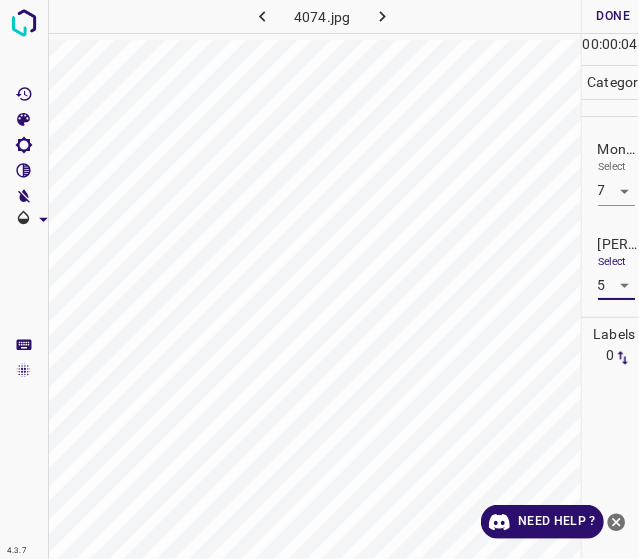 click on "Done" at bounding box center (614, 16) 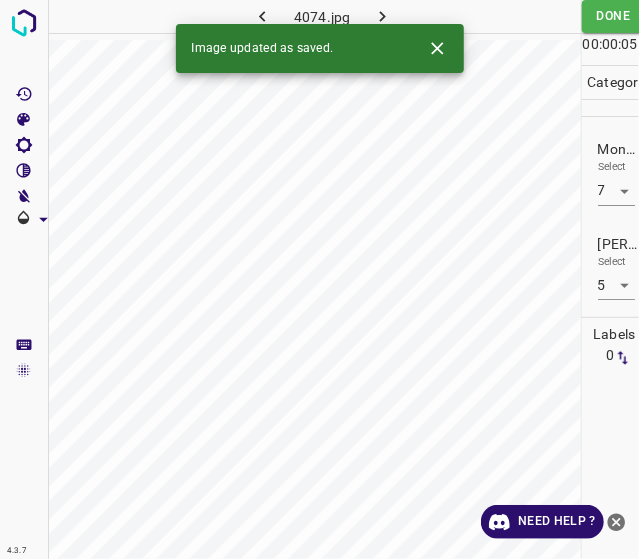 drag, startPoint x: 387, startPoint y: 10, endPoint x: 463, endPoint y: 67, distance: 95 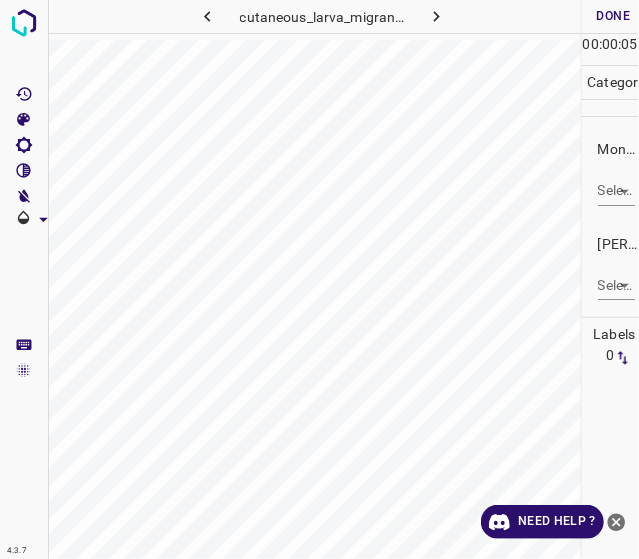 click on "4.3.7 cutaneous_larva_migrans13.jpg Done Skip 0 00   : 00   : 05   Categories Monk *  Select ​  Fitzpatrick *  Select ​ Labels   0 Categories 1 Monk 2  Fitzpatrick Tools Space Change between modes (Draw & Edit) I Auto labeling R Restore zoom M Zoom in N Zoom out Delete Delete selecte label Filters Z Restore filters X Saturation filter C Brightness filter V Contrast filter B Gray scale filter General O Download Need Help ? - Text - Hide - Delete" at bounding box center (319, 279) 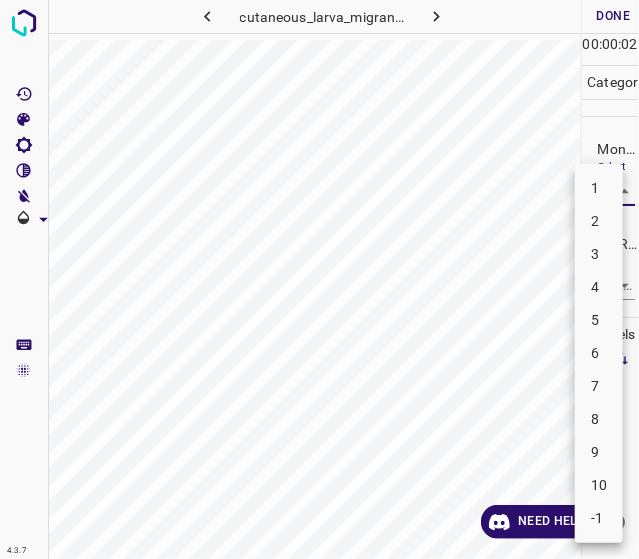 click on "7" at bounding box center [599, 386] 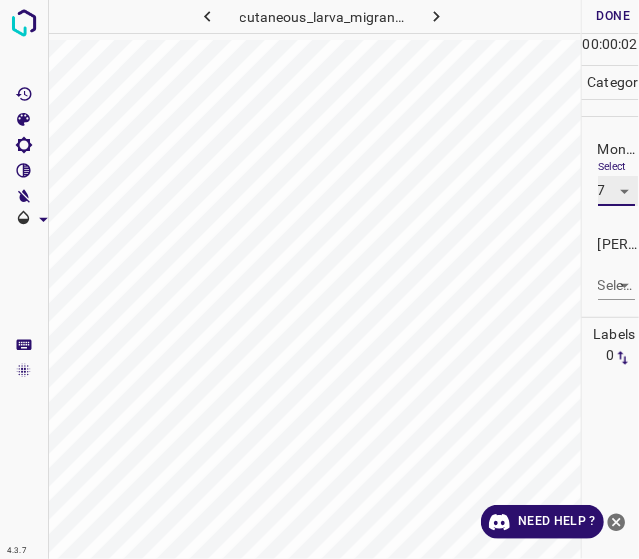 type on "7" 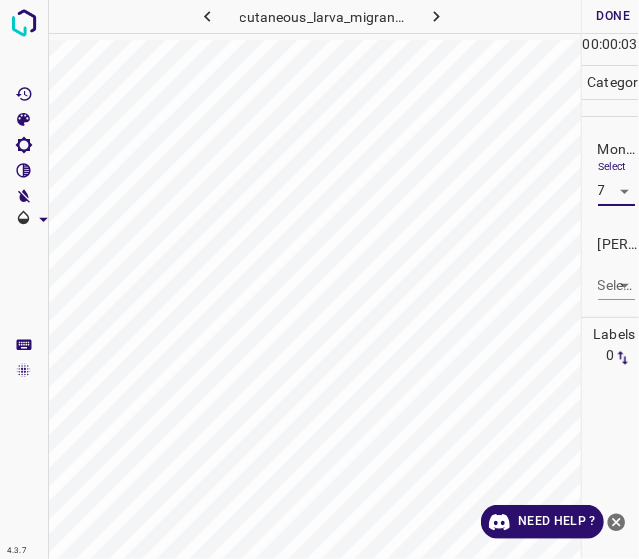 click on "4.3.7 cutaneous_larva_migrans13.jpg Done Skip 0 00   : 00   : 03   Categories Monk *  Select 7 7  Fitzpatrick *  Select ​ Labels   0 Categories 1 Monk 2  Fitzpatrick Tools Space Change between modes (Draw & Edit) I Auto labeling R Restore zoom M Zoom in N Zoom out Delete Delete selecte label Filters Z Restore filters X Saturation filter C Brightness filter V Contrast filter B Gray scale filter General O Download Need Help ? - Text - Hide - Delete" at bounding box center [319, 279] 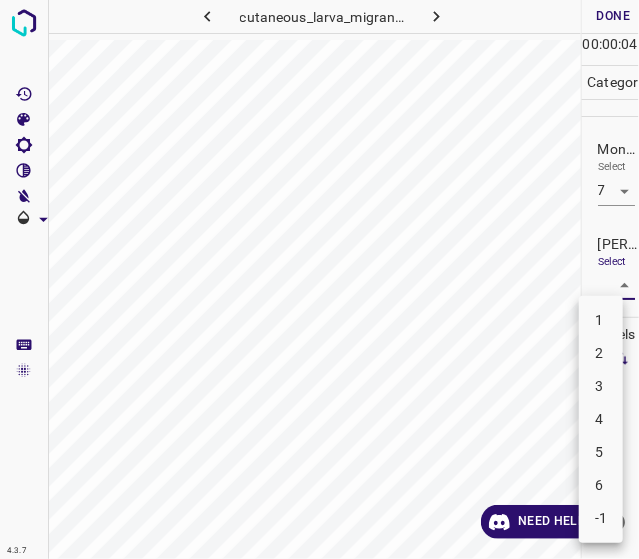 click on "5" at bounding box center (601, 452) 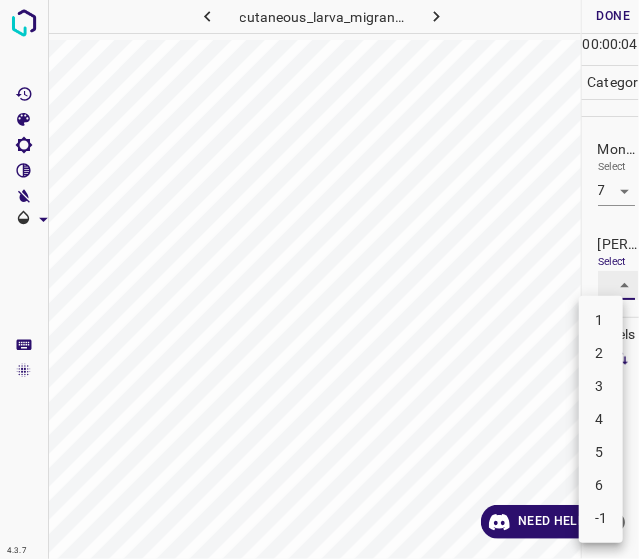 type on "5" 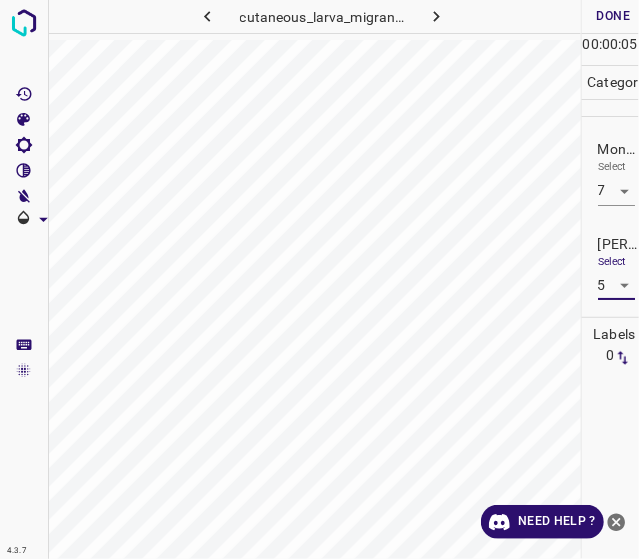 click on "Done" at bounding box center [614, 16] 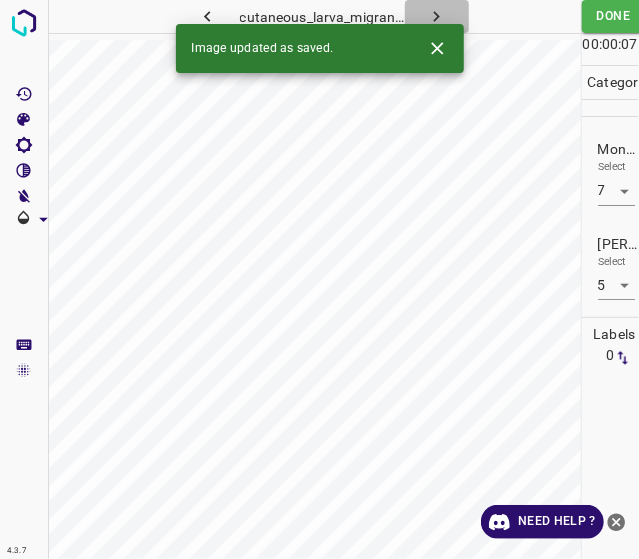 click 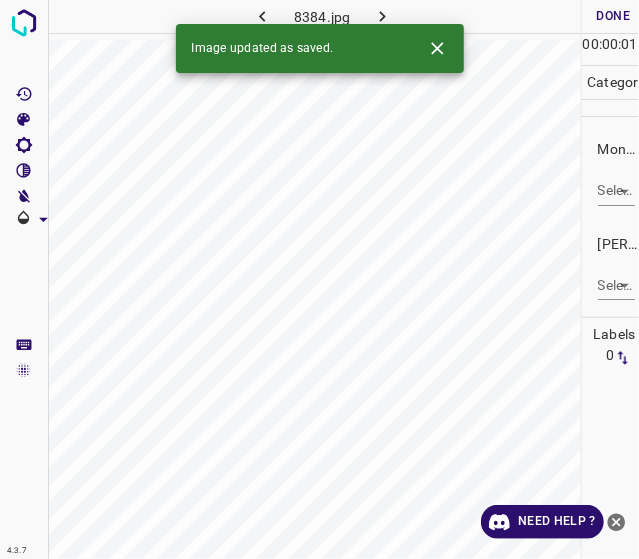 click on "Monk *  Select ​" at bounding box center [611, 172] 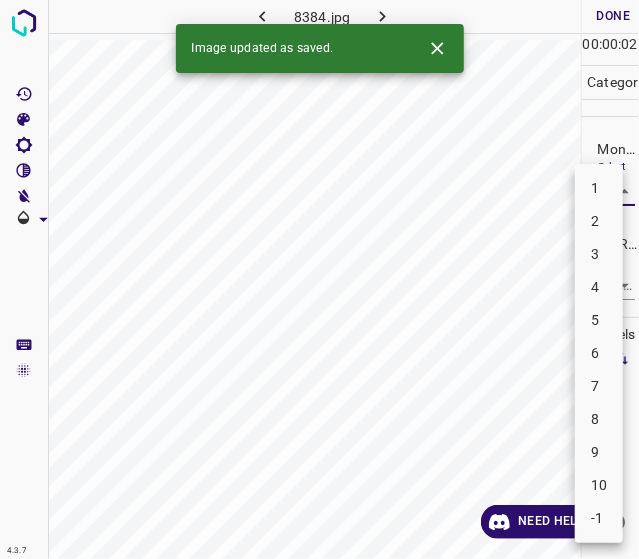 click on "4.3.7 8384.jpg Done Skip 0 00   : 00   : 02   Categories Monk *  Select ​  Fitzpatrick *  Select ​ Labels   0 Categories 1 Monk 2  Fitzpatrick Tools Space Change between modes (Draw & Edit) I Auto labeling R Restore zoom M Zoom in N Zoom out Delete Delete selecte label Filters Z Restore filters X Saturation filter C Brightness filter V Contrast filter B Gray scale filter General O Download Image updated as saved. Need Help ? - Text - Hide - Delete 1 2 3 4 5 6 7 8 9 10 -1" at bounding box center (319, 279) 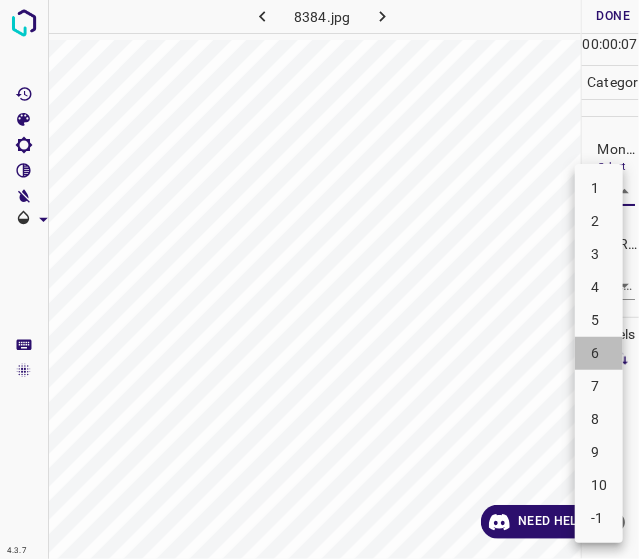 click on "6" at bounding box center [599, 353] 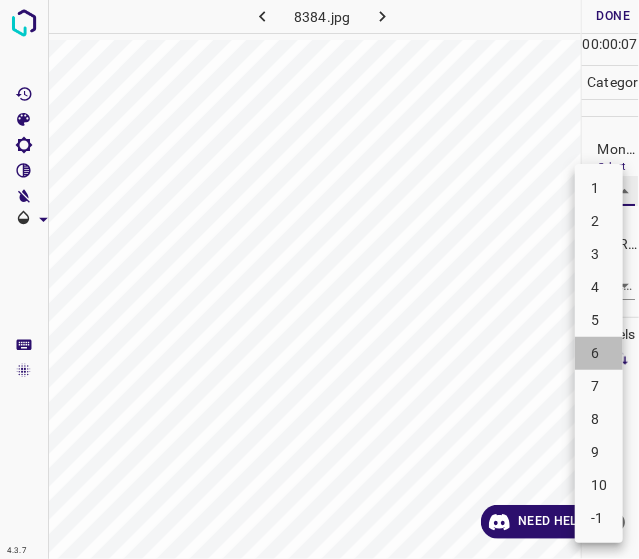 type on "6" 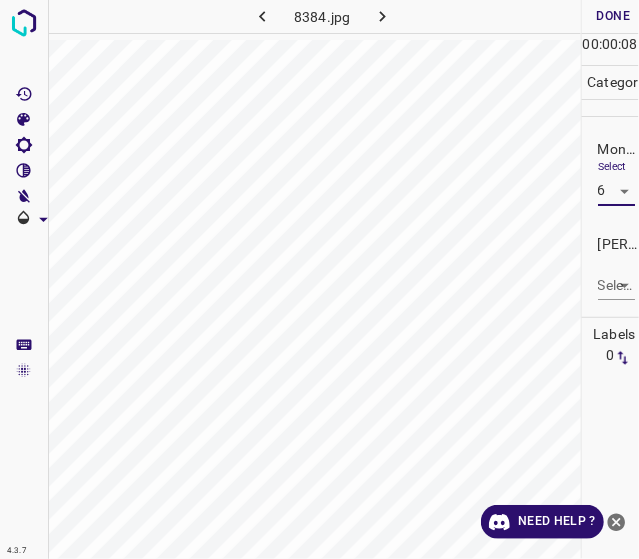 click on "4.3.7 8384.jpg Done Skip 0 00   : 00   : 08   Categories Monk *  Select 6 6  Fitzpatrick *  Select ​ Labels   0 Categories 1 Monk 2  Fitzpatrick Tools Space Change between modes (Draw & Edit) I Auto labeling R Restore zoom M Zoom in N Zoom out Delete Delete selecte label Filters Z Restore filters X Saturation filter C Brightness filter V Contrast filter B Gray scale filter General O Download Need Help ? - Text - Hide - Delete" at bounding box center (319, 279) 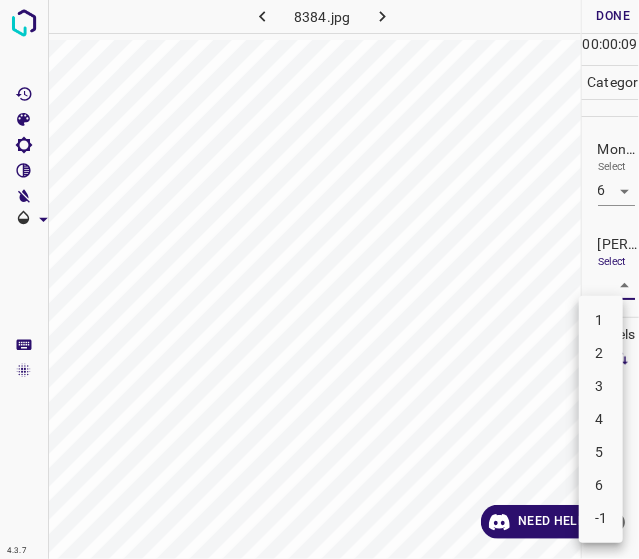 click on "4" at bounding box center (601, 419) 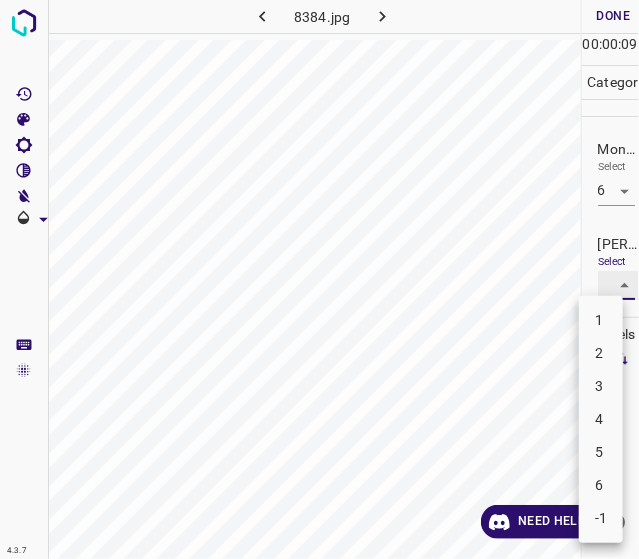 type on "4" 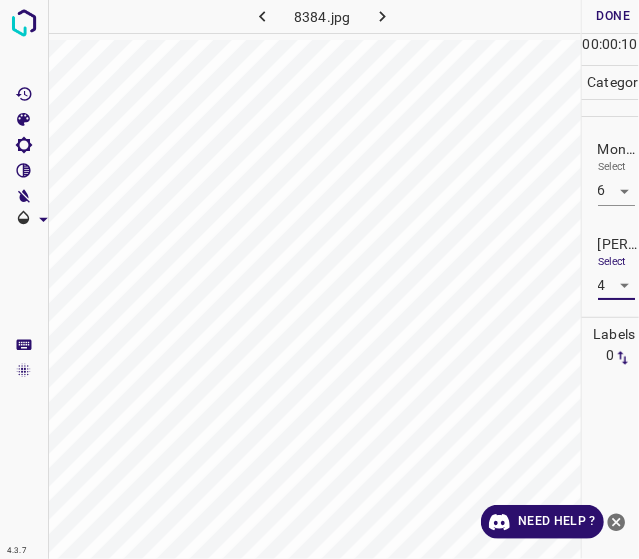 click on "Done" at bounding box center [614, 16] 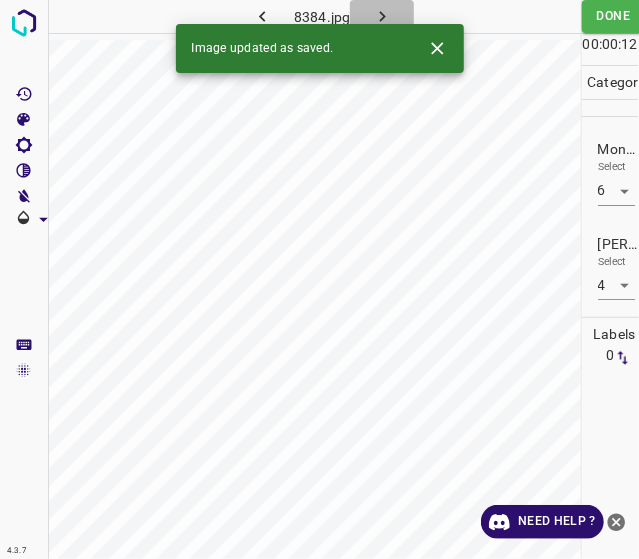 click 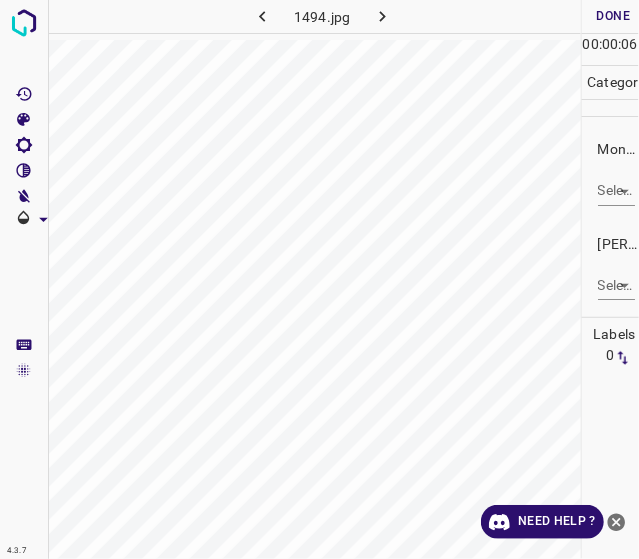 click on "4.3.7 1494.jpg Done Skip 0 00   : 00   : 06   Categories Monk *  Select ​  Fitzpatrick *  Select ​ Labels   0 Categories 1 Monk 2  Fitzpatrick Tools Space Change between modes (Draw & Edit) I Auto labeling R Restore zoom M Zoom in N Zoom out Delete Delete selecte label Filters Z Restore filters X Saturation filter C Brightness filter V Contrast filter B Gray scale filter General O Download Need Help ? - Text - Hide - Delete" at bounding box center [319, 279] 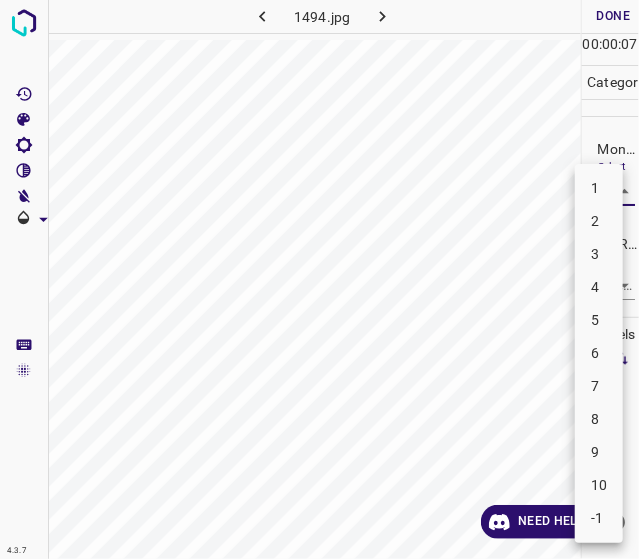 click on "6" at bounding box center (599, 353) 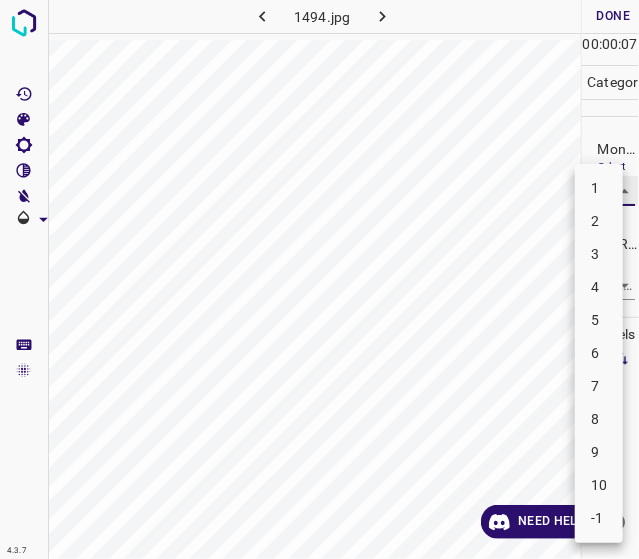 type on "6" 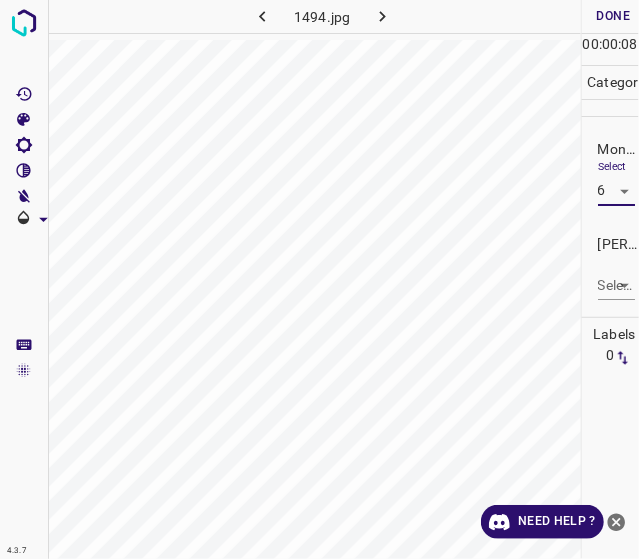 click on "4.3.7 1494.jpg Done Skip 0 00   : 00   : 08   Categories Monk *  Select 6 6  Fitzpatrick *  Select ​ Labels   0 Categories 1 Monk 2  Fitzpatrick Tools Space Change between modes (Draw & Edit) I Auto labeling R Restore zoom M Zoom in N Zoom out Delete Delete selecte label Filters Z Restore filters X Saturation filter C Brightness filter V Contrast filter B Gray scale filter General O Download Need Help ? - Text - Hide - Delete" at bounding box center (319, 279) 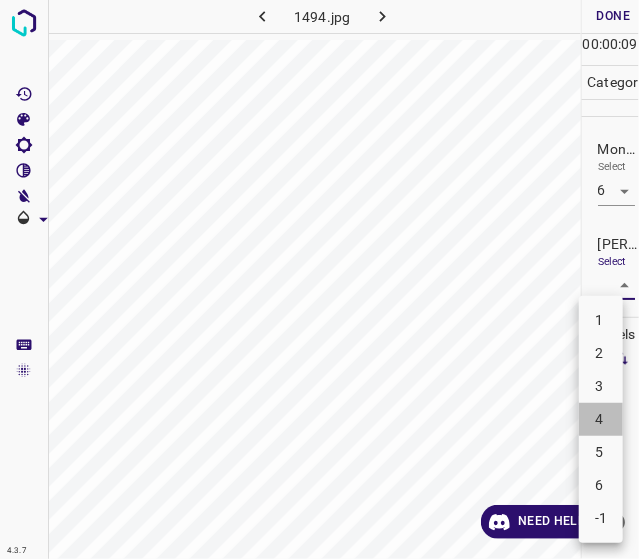 click on "4" at bounding box center (601, 419) 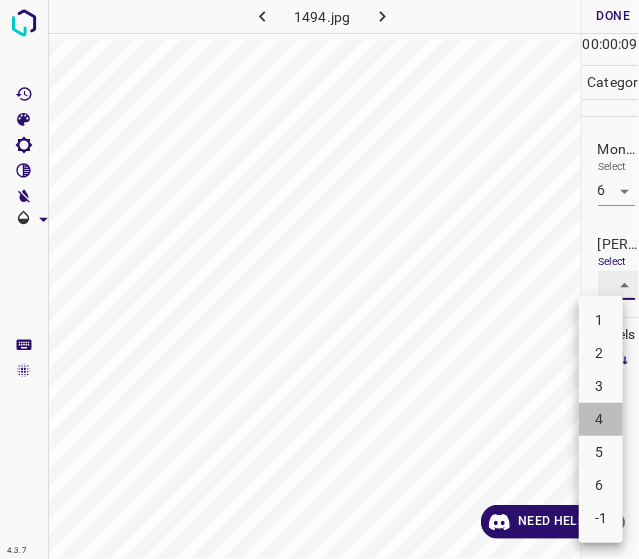 type on "4" 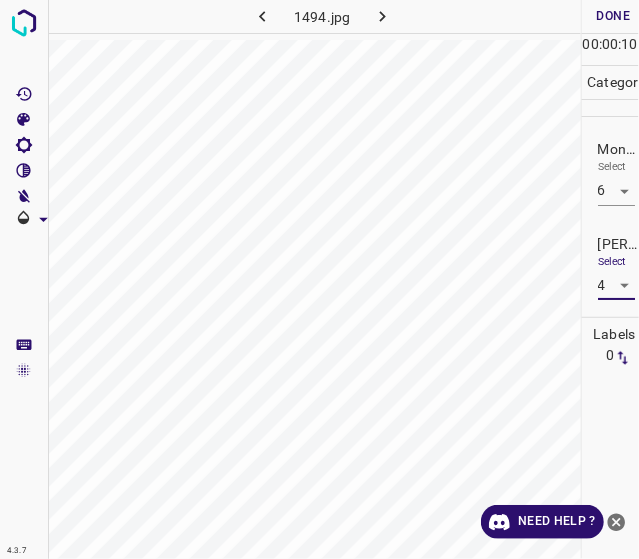 click on "Done" at bounding box center (614, 16) 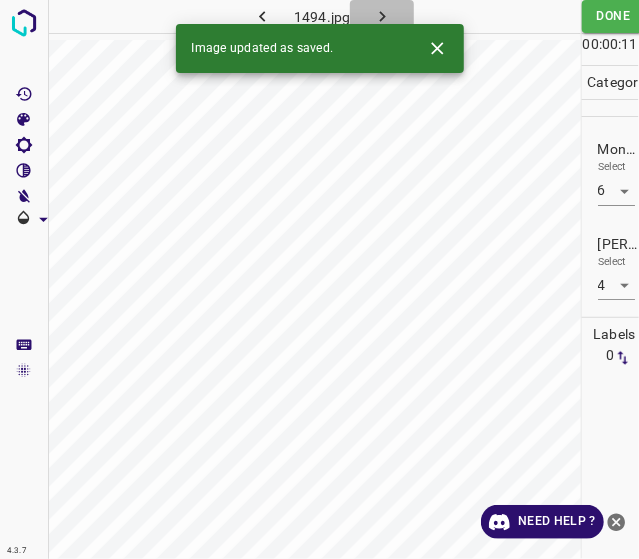 click 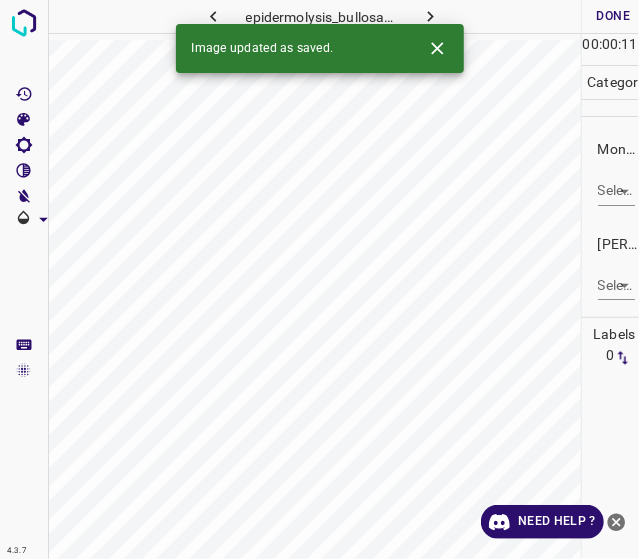 click on "4.3.7 epidermolysis_bullosa19.jpg Done Skip 0 00   : 00   : 11   Categories Monk *  Select ​  Fitzpatrick *  Select ​ Labels   0 Categories 1 Monk 2  Fitzpatrick Tools Space Change between modes (Draw & Edit) I Auto labeling R Restore zoom M Zoom in N Zoom out Delete Delete selecte label Filters Z Restore filters X Saturation filter C Brightness filter V Contrast filter B Gray scale filter General O Download Image updated as saved. Need Help ? - Text - Hide - Delete" at bounding box center (319, 279) 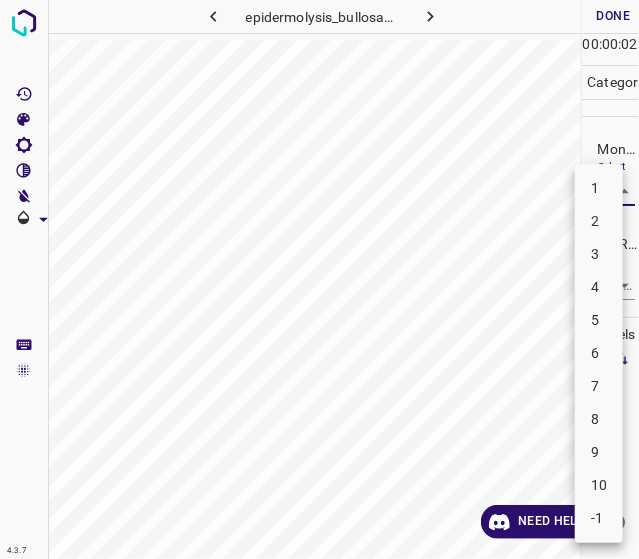 click on "3" at bounding box center (599, 254) 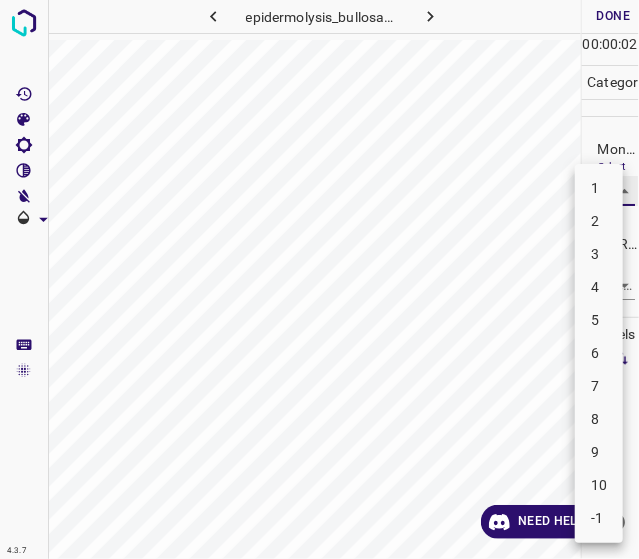 type on "3" 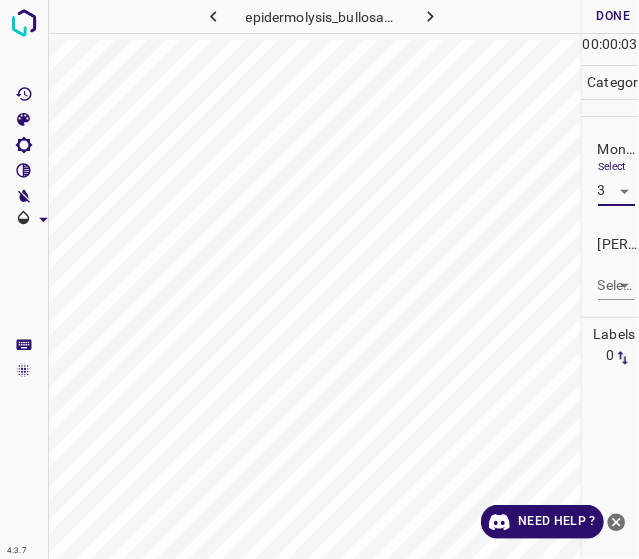click on "4.3.7 epidermolysis_bullosa19.jpg Done Skip 0 00   : 00   : 03   Categories Monk *  Select 3 3  Fitzpatrick *  Select ​ Labels   0 Categories 1 Monk 2  Fitzpatrick Tools Space Change between modes (Draw & Edit) I Auto labeling R Restore zoom M Zoom in N Zoom out Delete Delete selecte label Filters Z Restore filters X Saturation filter C Brightness filter V Contrast filter B Gray scale filter General O Download Need Help ? - Text - Hide - Delete" at bounding box center [319, 279] 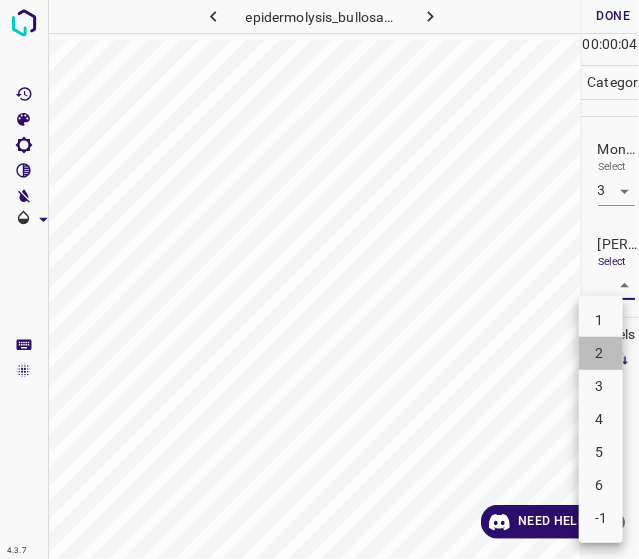 click on "2" at bounding box center [601, 353] 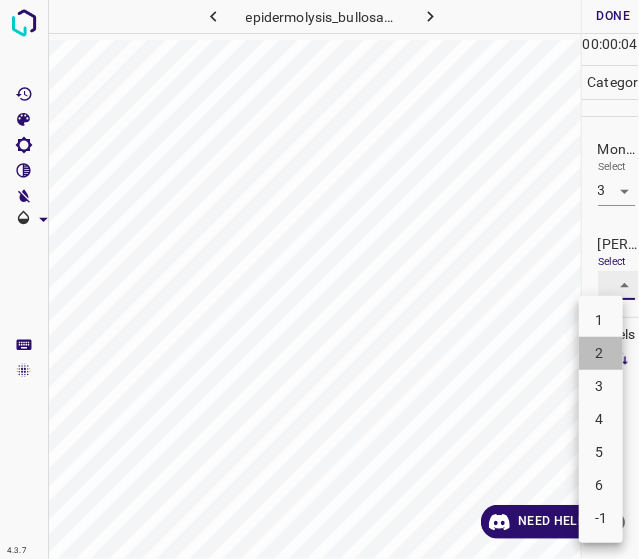 type on "2" 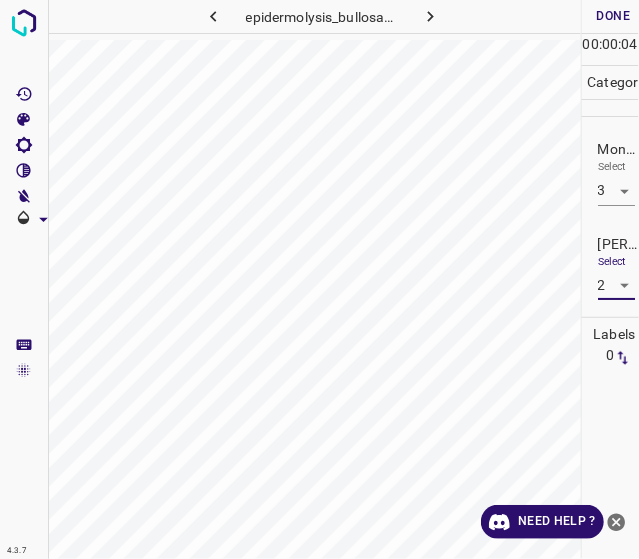 click on "Done" at bounding box center (614, 16) 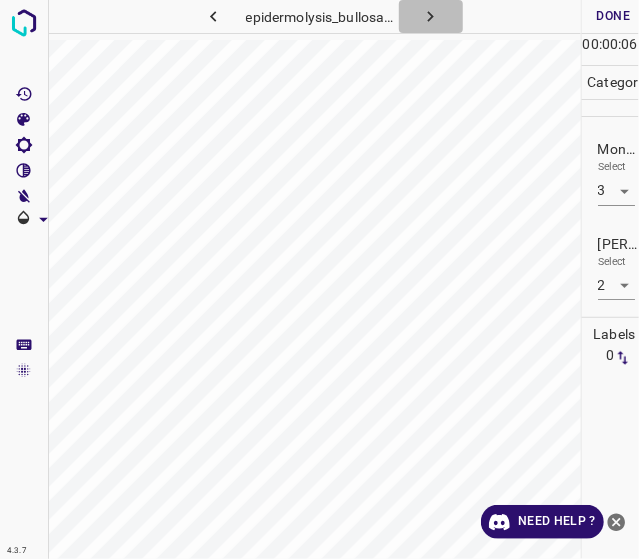 click 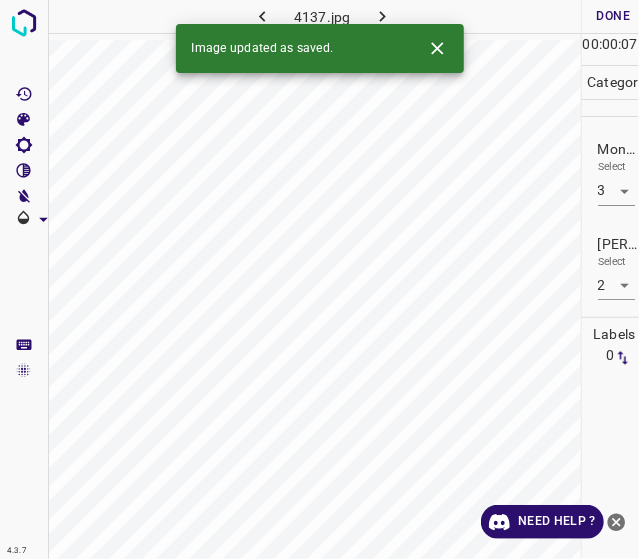 type 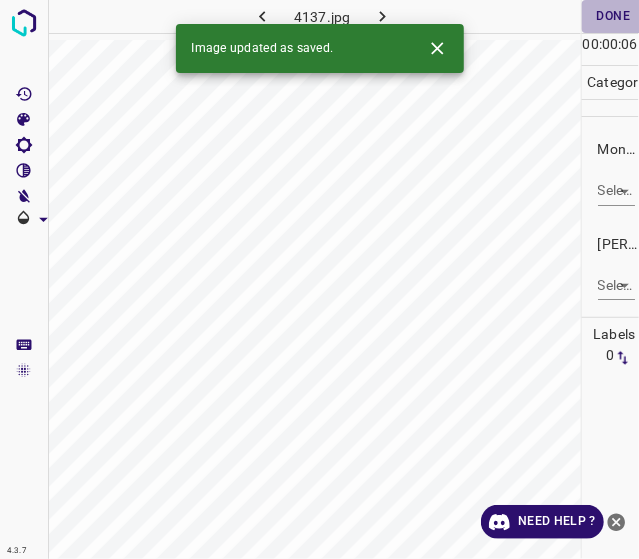 click on "Done" at bounding box center (614, 16) 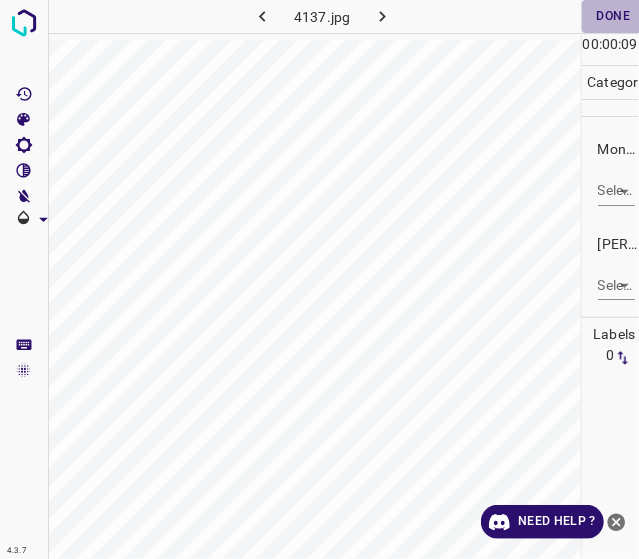 click on "Done" at bounding box center (614, 16) 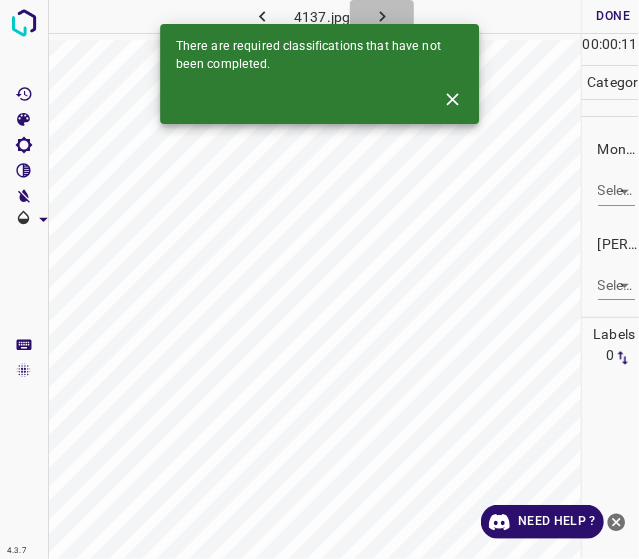 click 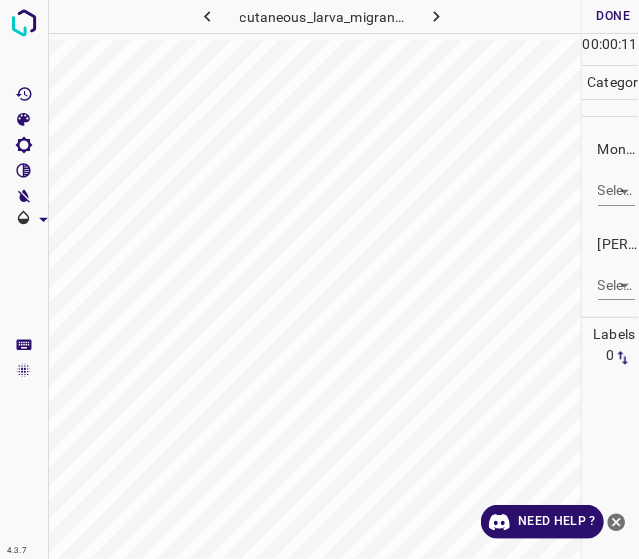 click on "4.3.7 cutaneous_larva_migrans16.jpg Done Skip 0 00   : 00   : 11   Categories Monk *  Select ​  Fitzpatrick *  Select ​ Labels   0 Categories 1 Monk 2  Fitzpatrick Tools Space Change between modes (Draw & Edit) I Auto labeling R Restore zoom M Zoom in N Zoom out Delete Delete selecte label Filters Z Restore filters X Saturation filter C Brightness filter V Contrast filter B Gray scale filter General O Download Need Help ? - Text - Hide - Delete" at bounding box center (319, 279) 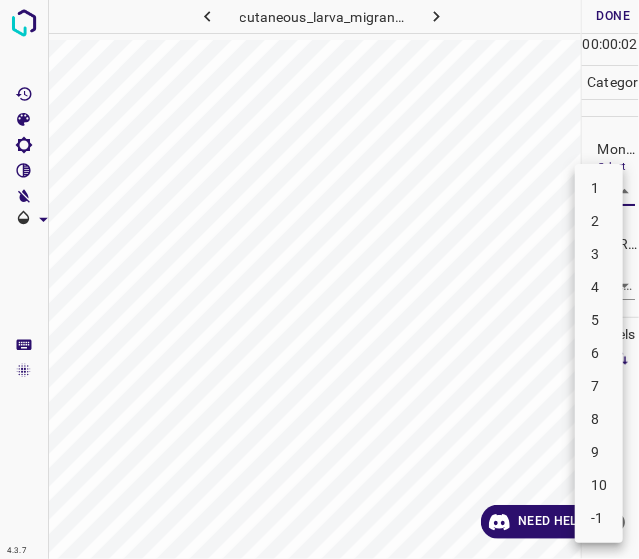 drag, startPoint x: 596, startPoint y: 302, endPoint x: 598, endPoint y: 315, distance: 13.152946 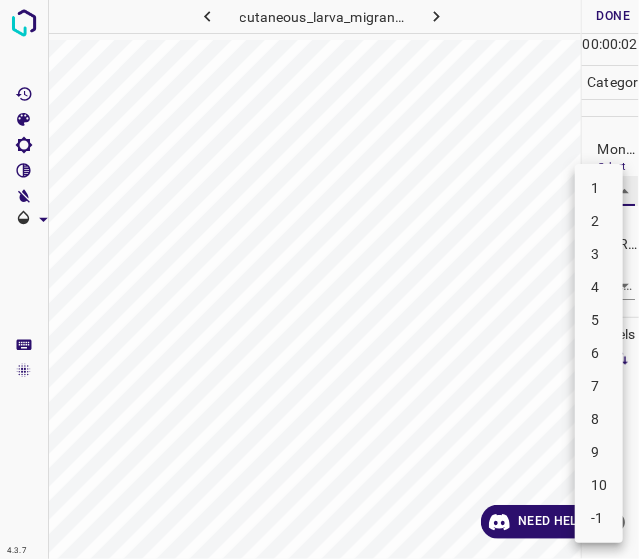 type on "5" 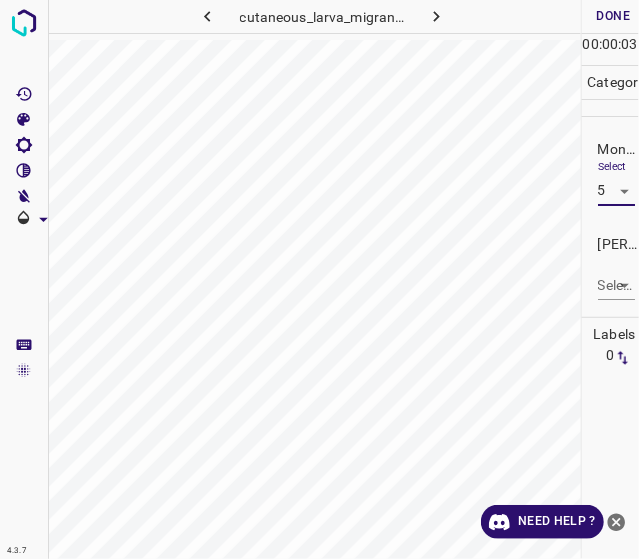 click on "4.3.7 cutaneous_larva_migrans16.jpg Done Skip 0 00   : 00   : 03   Categories Monk *  Select 5 5  Fitzpatrick *  Select ​ Labels   0 Categories 1 Monk 2  Fitzpatrick Tools Space Change between modes (Draw & Edit) I Auto labeling R Restore zoom M Zoom in N Zoom out Delete Delete selecte label Filters Z Restore filters X Saturation filter C Brightness filter V Contrast filter B Gray scale filter General O Download Need Help ? - Text - Hide - Delete" at bounding box center [319, 279] 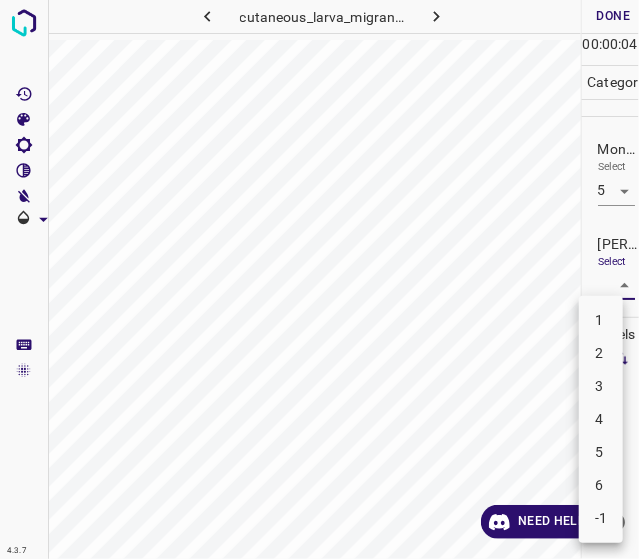 click on "3" at bounding box center (601, 386) 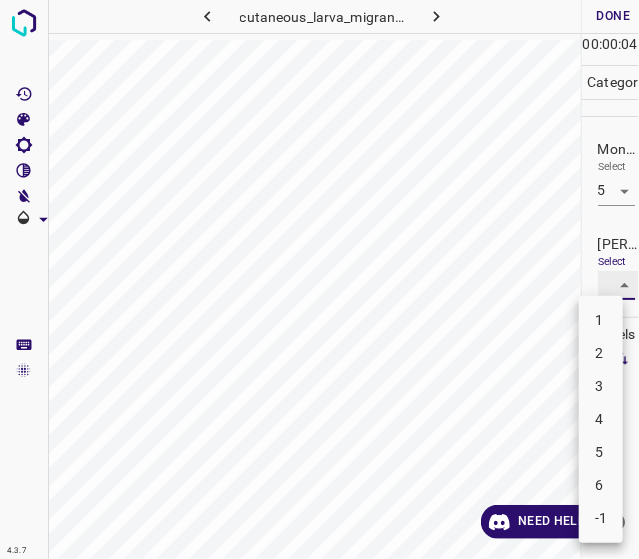 type on "3" 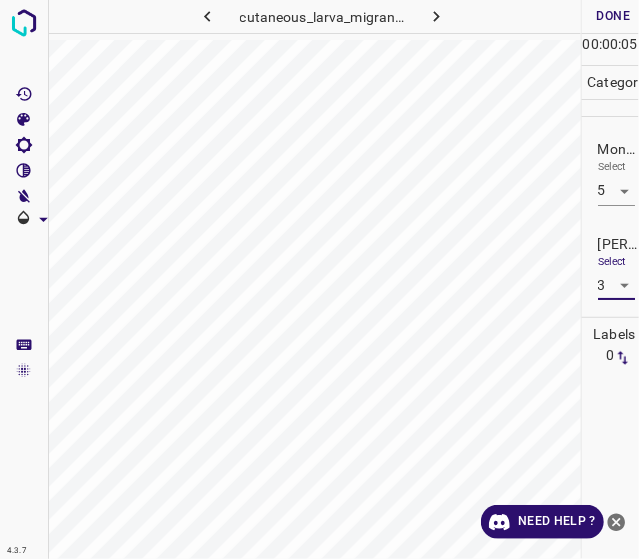 click on "Done" at bounding box center (614, 16) 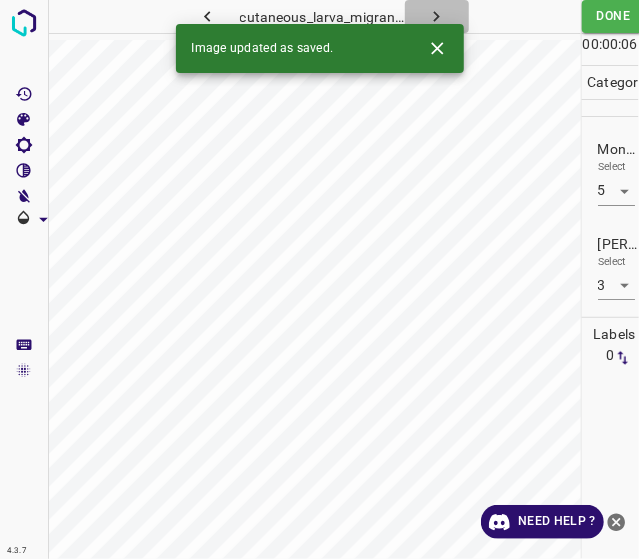 click 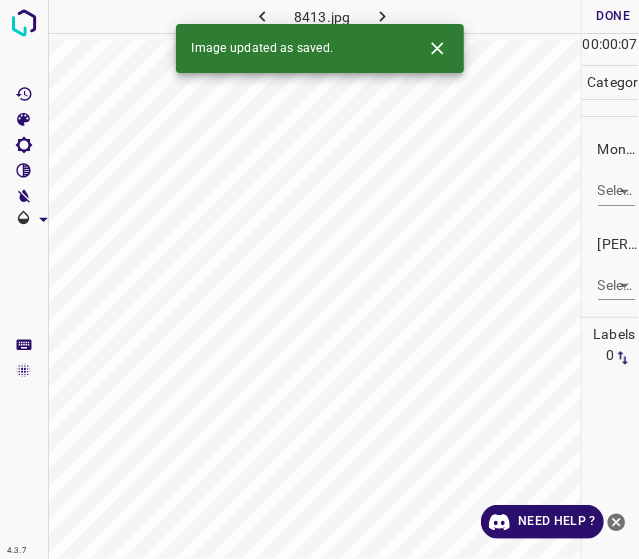 click on "4.3.7 8413.jpg Done Skip 0 00   : 00   : 07   Categories Monk *  Select ​  Fitzpatrick *  Select ​ Labels   0 Categories 1 Monk 2  Fitzpatrick Tools Space Change between modes (Draw & Edit) I Auto labeling R Restore zoom M Zoom in N Zoom out Delete Delete selecte label Filters Z Restore filters X Saturation filter C Brightness filter V Contrast filter B Gray scale filter General O Download Image updated as saved. Need Help ? - Text - Hide - Delete" at bounding box center [319, 279] 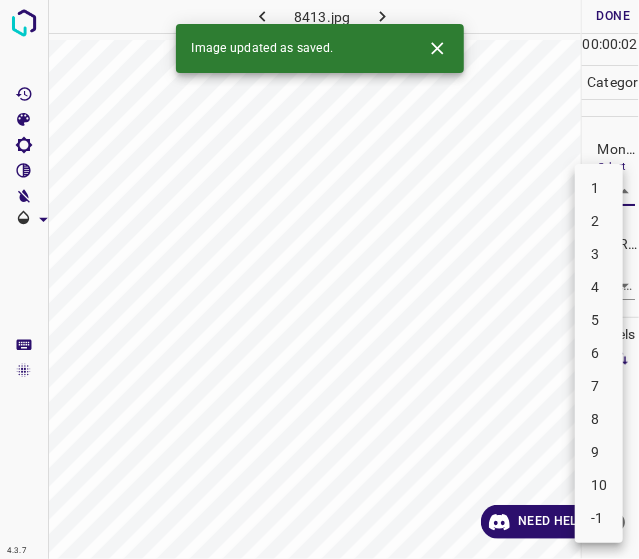 click on "5" at bounding box center [599, 320] 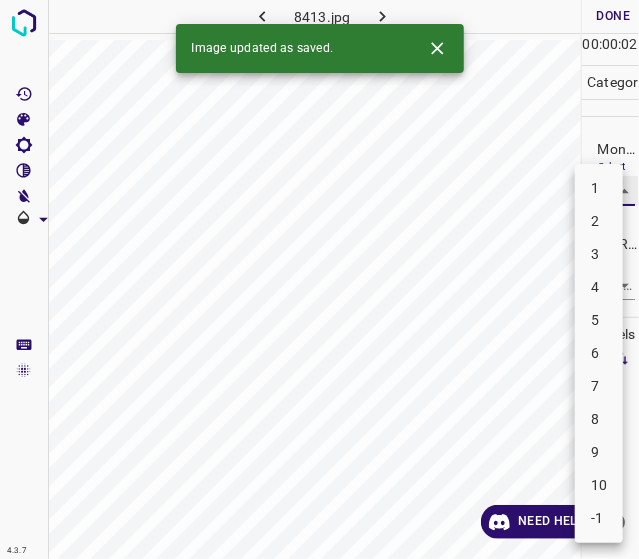 type on "5" 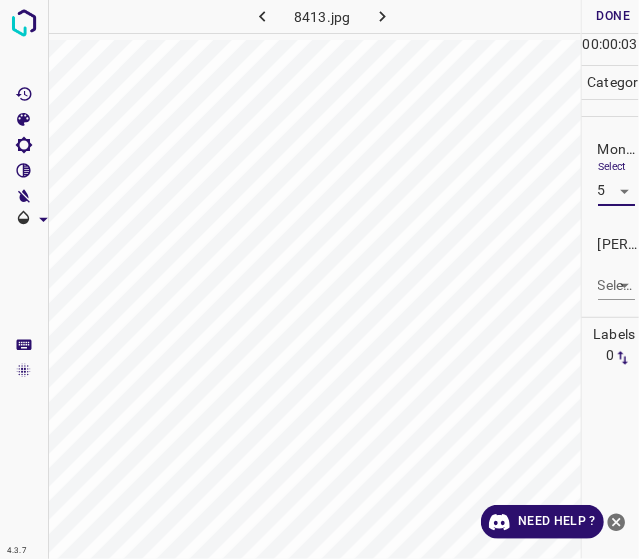 click on "[PERSON_NAME] *  Select ​" at bounding box center (611, 267) 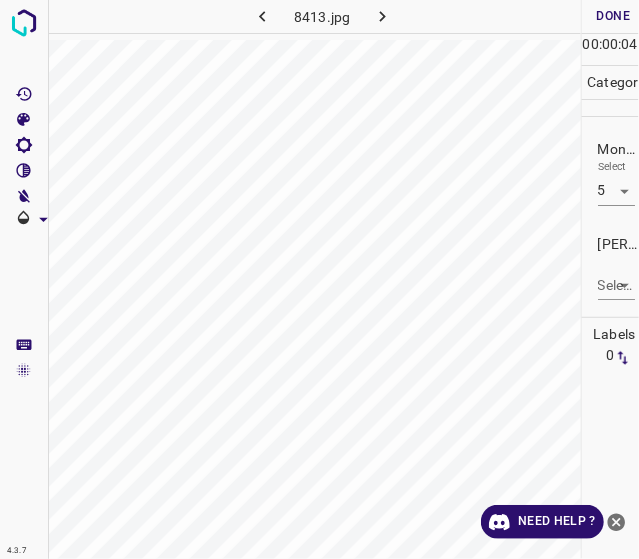 click on "4.3.7 8413.jpg Done Skip 0 00   : 00   : 04   Categories Monk *  Select 5 5  Fitzpatrick *  Select ​ Labels   0 Categories 1 Monk 2  Fitzpatrick Tools Space Change between modes (Draw & Edit) I Auto labeling R Restore zoom M Zoom in N Zoom out Delete Delete selecte label Filters Z Restore filters X Saturation filter C Brightness filter V Contrast filter B Gray scale filter General O Download Need Help ? - Text - Hide - Delete" at bounding box center (319, 279) 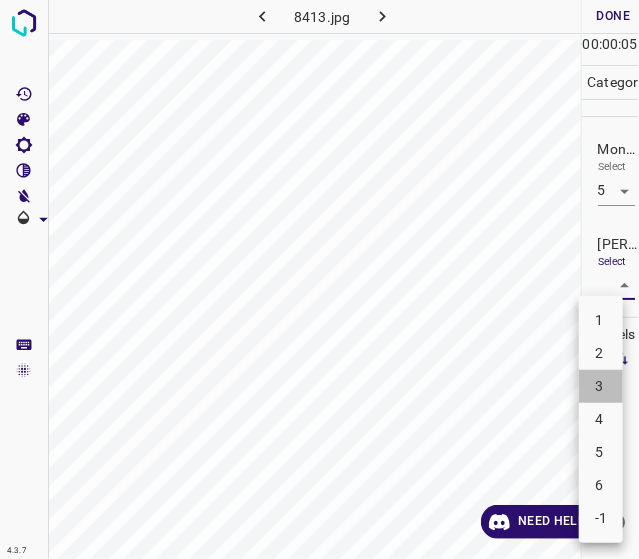 click on "3" at bounding box center (601, 386) 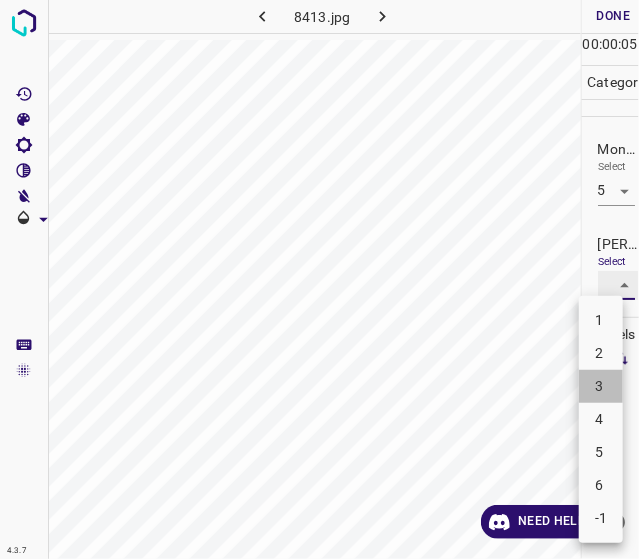 type on "3" 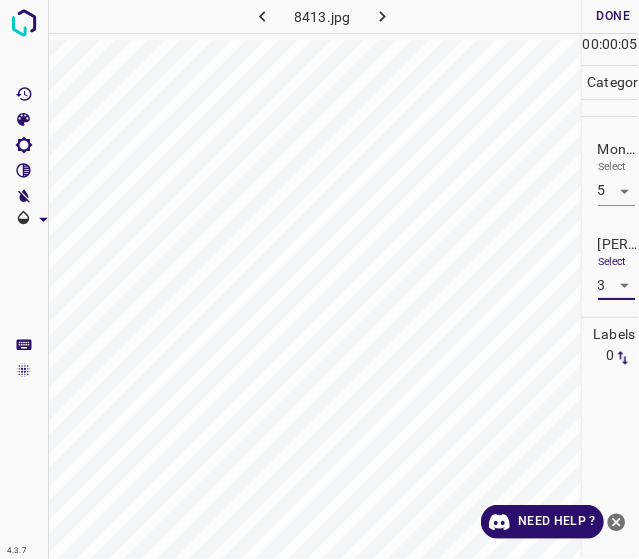 click on "Done" at bounding box center (614, 16) 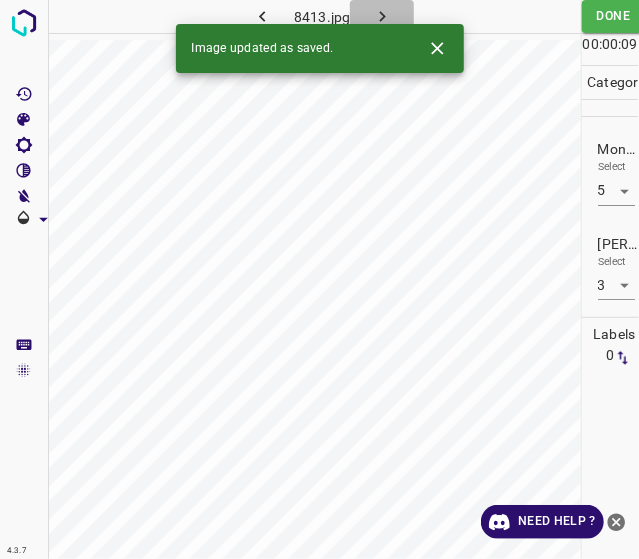 click at bounding box center (382, 16) 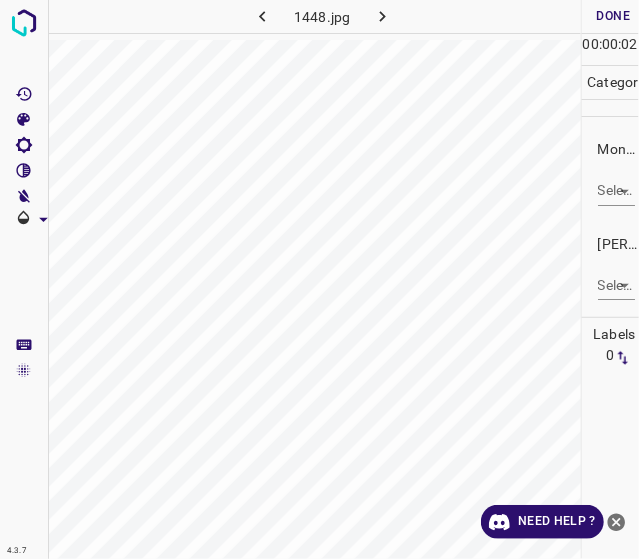 click on "4.3.7 1448.jpg Done Skip 0 00   : 00   : 02   Categories Monk *  Select ​  Fitzpatrick *  Select ​ Labels   0 Categories 1 Monk 2  Fitzpatrick Tools Space Change between modes (Draw & Edit) I Auto labeling R Restore zoom M Zoom in N Zoom out Delete Delete selecte label Filters Z Restore filters X Saturation filter C Brightness filter V Contrast filter B Gray scale filter General O Download Need Help ? - Text - Hide - Delete" at bounding box center [319, 279] 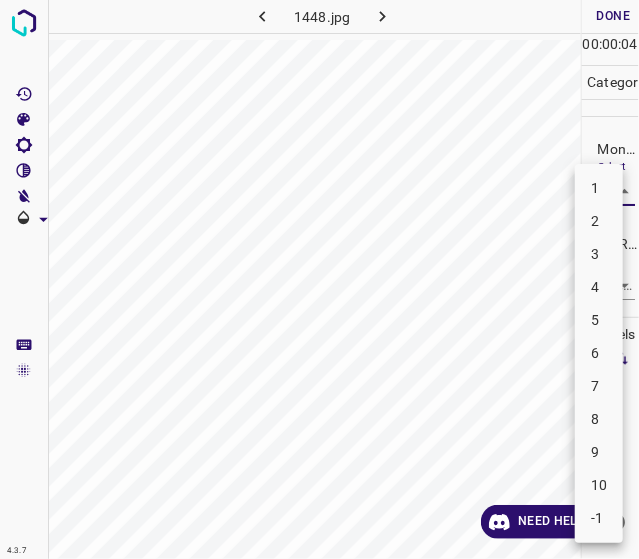 click on "5" at bounding box center [599, 320] 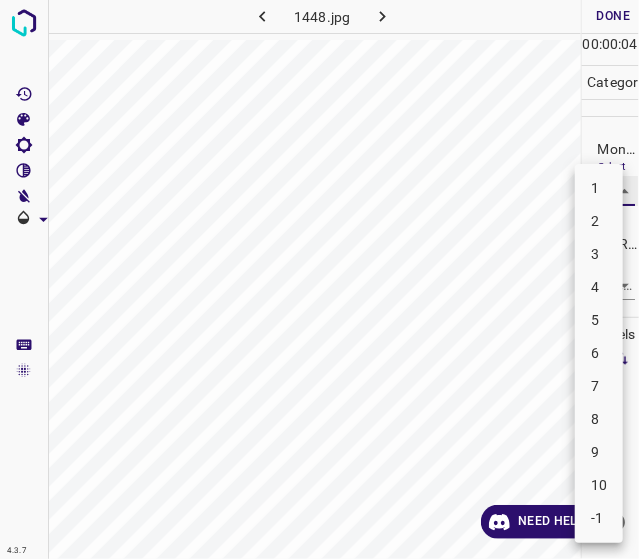 type on "5" 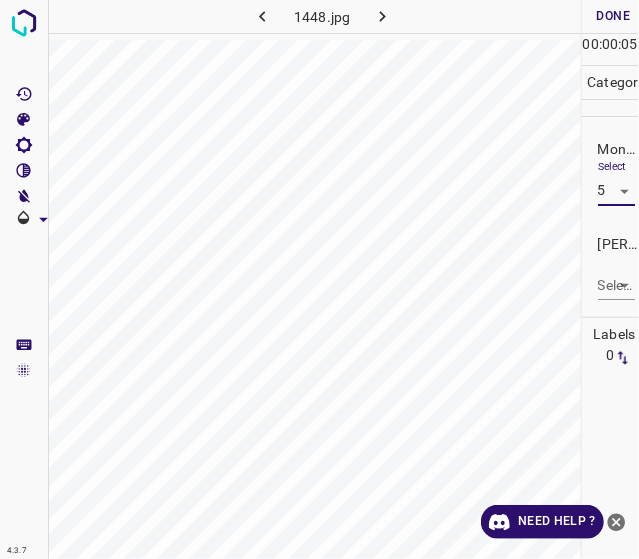 click on "4.3.7 1448.jpg Done Skip 0 00   : 00   : 05   Categories Monk *  Select 5 5  Fitzpatrick *  Select ​ Labels   0 Categories 1 Monk 2  Fitzpatrick Tools Space Change between modes (Draw & Edit) I Auto labeling R Restore zoom M Zoom in N Zoom out Delete Delete selecte label Filters Z Restore filters X Saturation filter C Brightness filter V Contrast filter B Gray scale filter General O Download Need Help ? - Text - Hide - Delete" at bounding box center (319, 279) 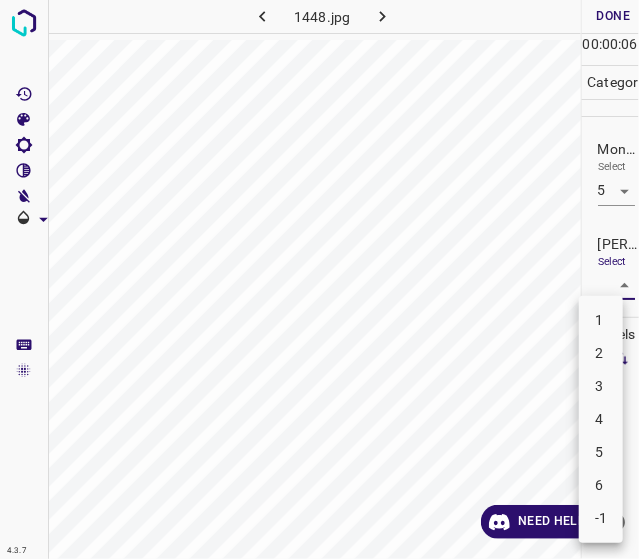 click on "3" at bounding box center (601, 386) 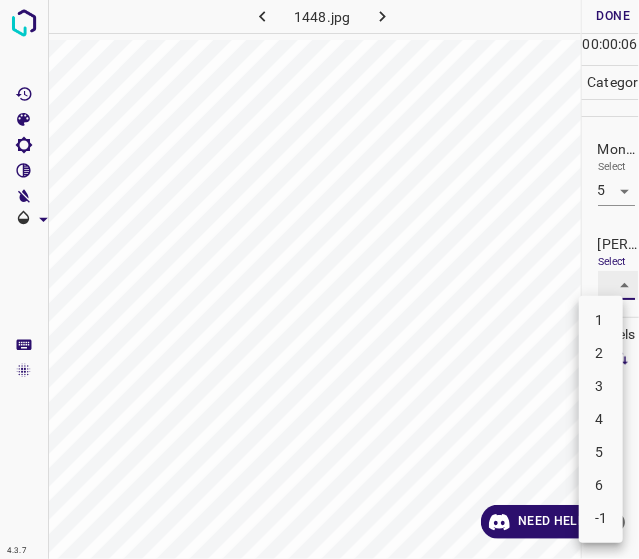 type on "3" 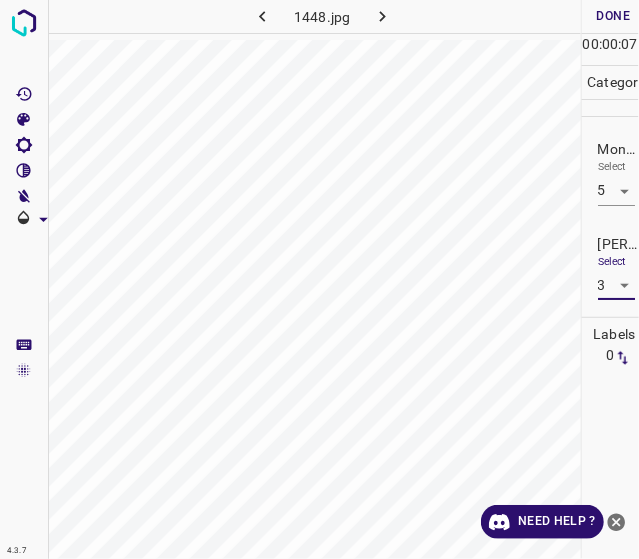 click on "Done" at bounding box center (614, 16) 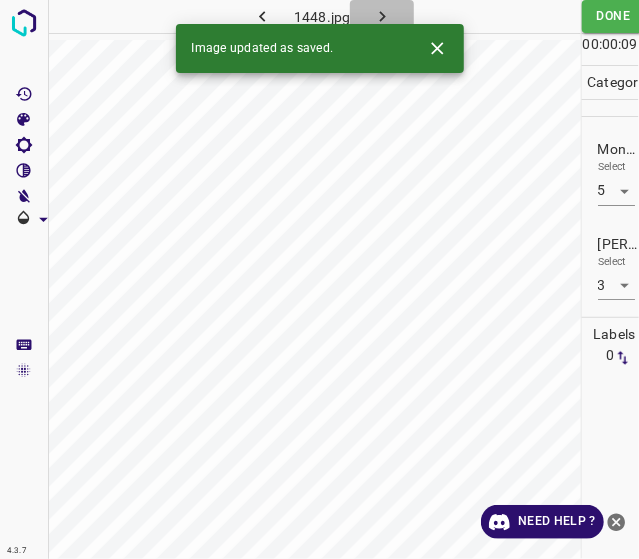 click at bounding box center (382, 16) 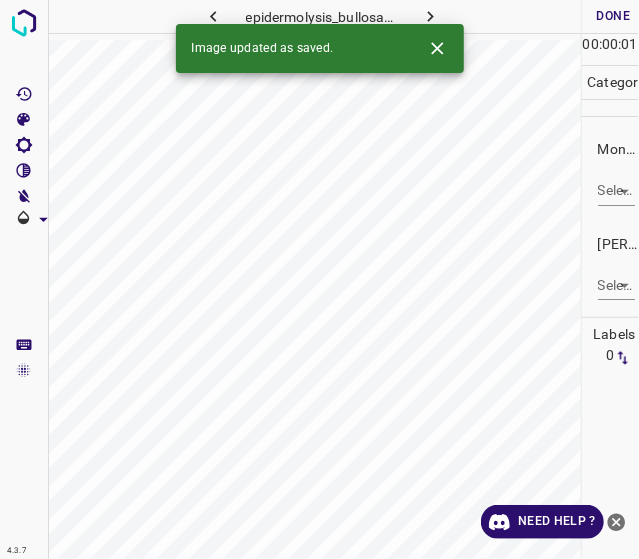 click on "4.3.7 epidermolysis_bullosa37.jpg Done Skip 0 00   : 00   : 01   Categories Monk *  Select ​  Fitzpatrick *  Select ​ Labels   0 Categories 1 Monk 2  Fitzpatrick Tools Space Change between modes (Draw & Edit) I Auto labeling R Restore zoom M Zoom in N Zoom out Delete Delete selecte label Filters Z Restore filters X Saturation filter C Brightness filter V Contrast filter B Gray scale filter General O Download Image updated as saved. Need Help ? - Text - Hide - Delete" at bounding box center (319, 279) 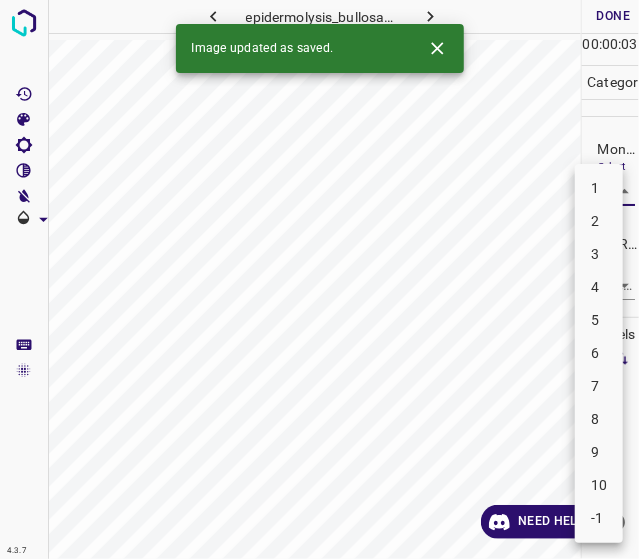 click on "4" at bounding box center (599, 287) 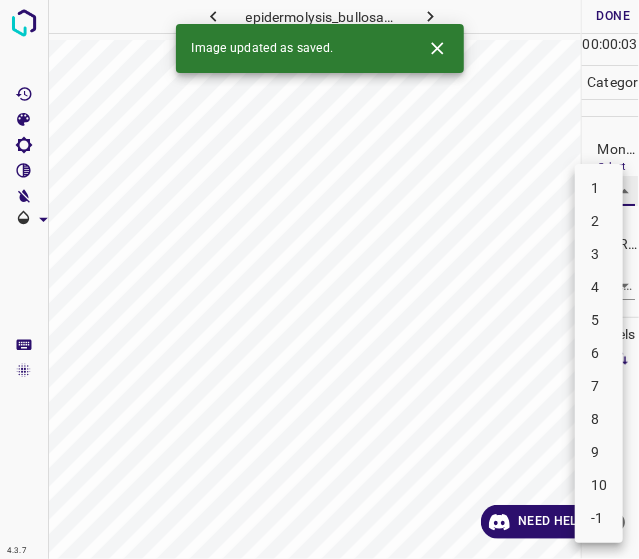 type on "4" 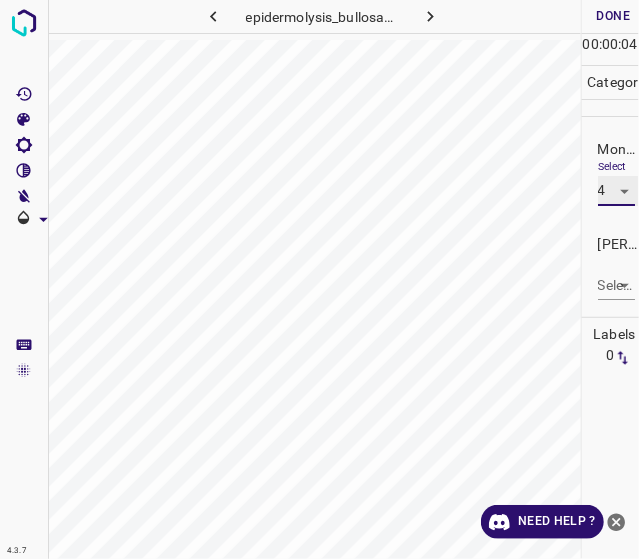 scroll, scrollTop: 0, scrollLeft: 13, axis: horizontal 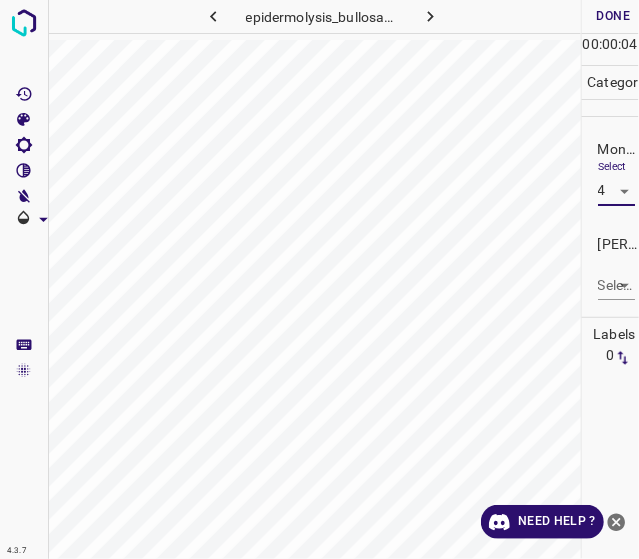 click on "4.3.7 epidermolysis_bullosa37.jpg Done Skip 0 00   : 00   : 04   Categories Monk *  Select 4 4  Fitzpatrick *  Select ​ Labels   0 Categories 1 Monk 2  Fitzpatrick Tools Space Change between modes (Draw & Edit) I Auto labeling R Restore zoom M Zoom in N Zoom out Delete Delete selecte label Filters Z Restore filters X Saturation filter C Brightness filter V Contrast filter B Gray scale filter General O Download Need Help ? - Text - Hide - Delete" at bounding box center (319, 279) 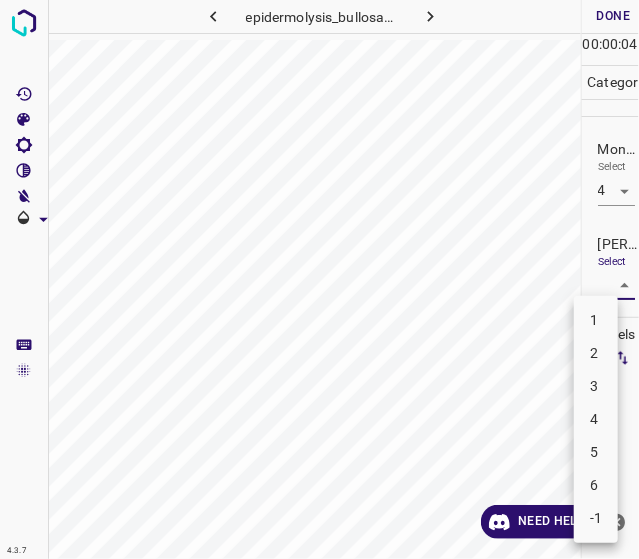 click on "2" at bounding box center (596, 353) 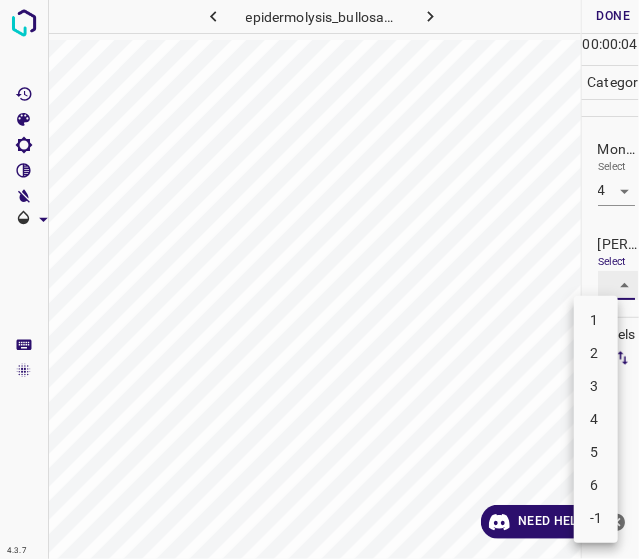 type on "2" 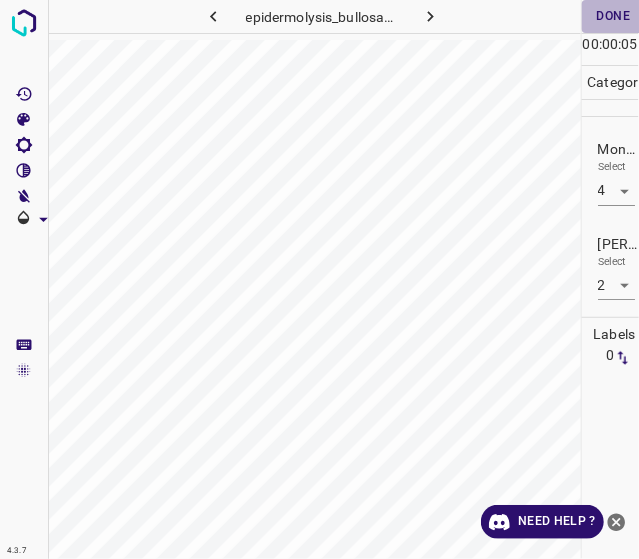 click on "Done" at bounding box center (614, 16) 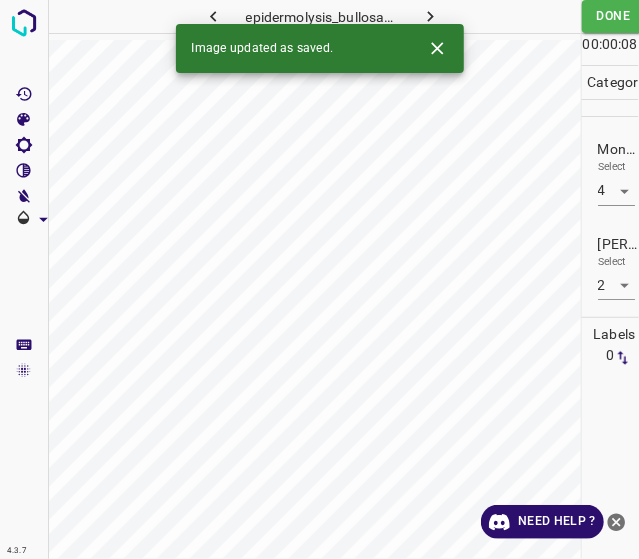 click on "Image updated as saved." at bounding box center [320, 48] 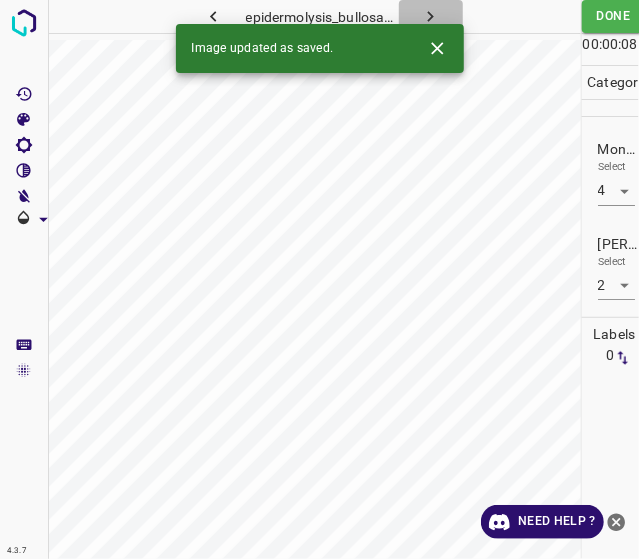 click 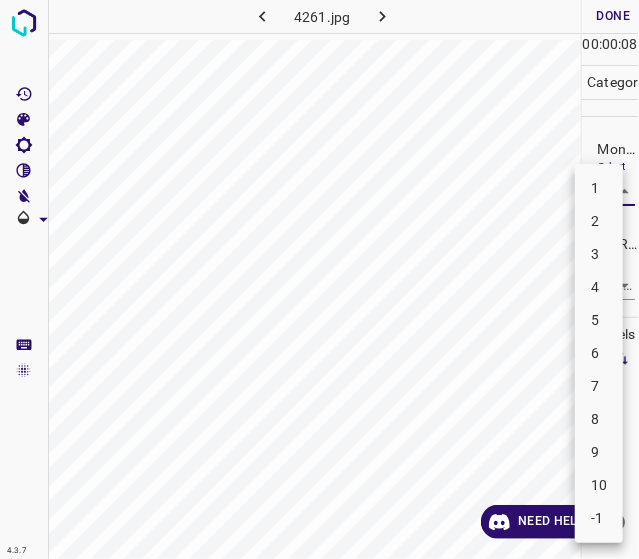 click on "4.3.7 4261.jpg Done Skip 0 00   : 00   : 08   Categories Monk *  Select ​  Fitzpatrick *  Select ​ Labels   0 Categories 1 Monk 2  Fitzpatrick Tools Space Change between modes (Draw & Edit) I Auto labeling R Restore zoom M Zoom in N Zoom out Delete Delete selecte label Filters Z Restore filters X Saturation filter C Brightness filter V Contrast filter B Gray scale filter General O Download Need Help ? - Text - Hide - Delete 1 2 3 4 5 6 7 8 9 10 -1" at bounding box center [319, 279] 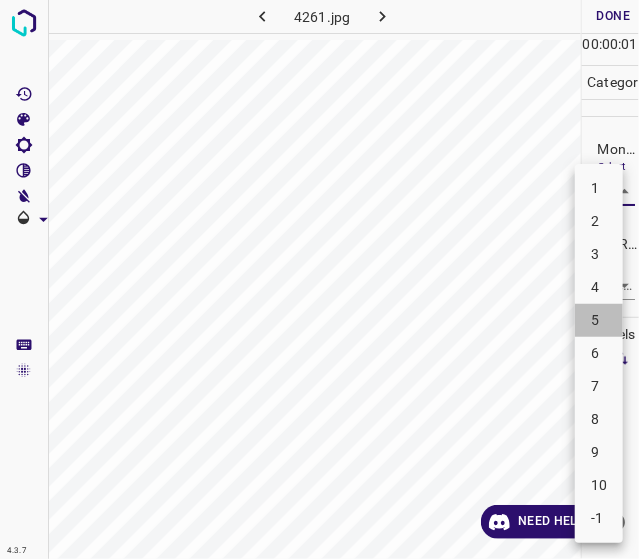 click on "5" at bounding box center [599, 320] 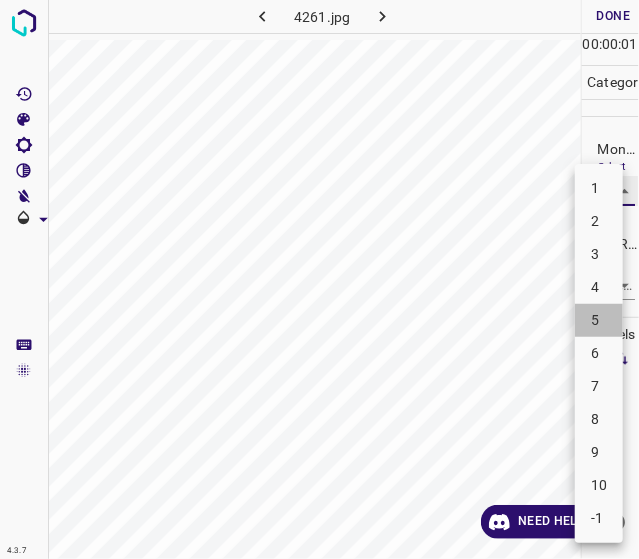 type on "5" 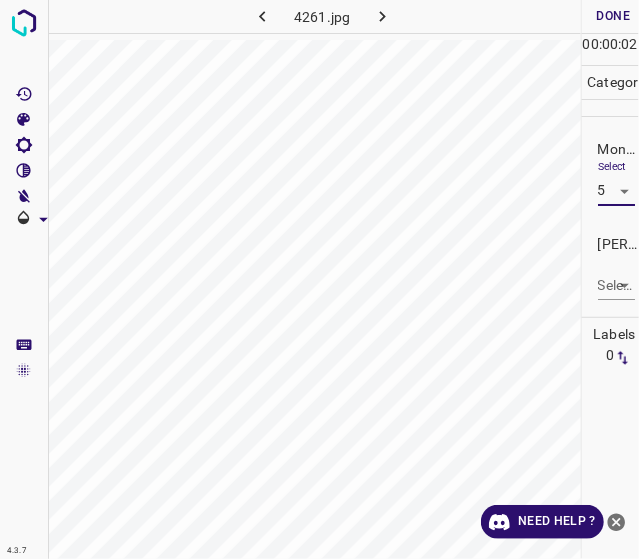 click on "4.3.7 4261.jpg Done Skip 0 00   : 00   : 02   Categories Monk *  Select 5 5  Fitzpatrick *  Select ​ Labels   0 Categories 1 Monk 2  Fitzpatrick Tools Space Change between modes (Draw & Edit) I Auto labeling R Restore zoom M Zoom in N Zoom out Delete Delete selecte label Filters Z Restore filters X Saturation filter C Brightness filter V Contrast filter B Gray scale filter General O Download Need Help ? - Text - Hide - Delete" at bounding box center [319, 279] 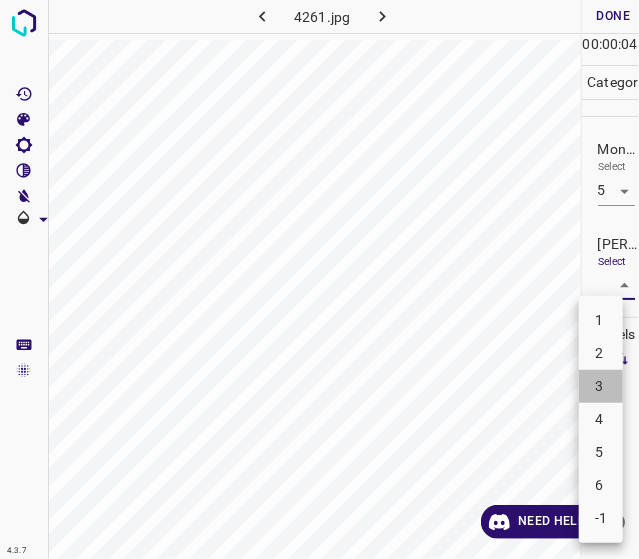 click on "3" at bounding box center (601, 386) 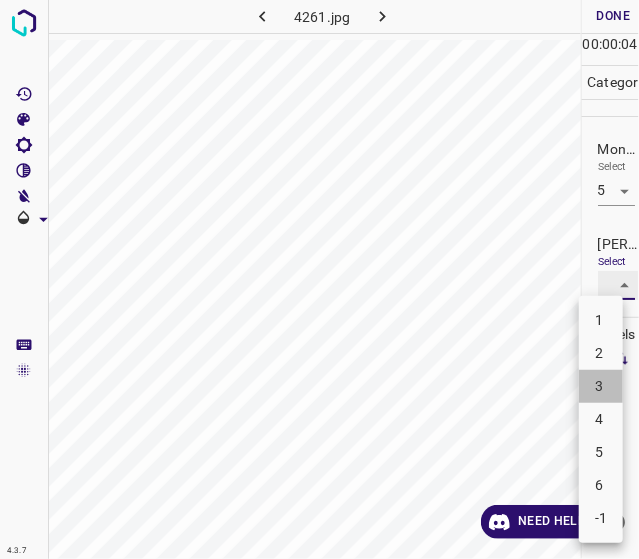 type on "3" 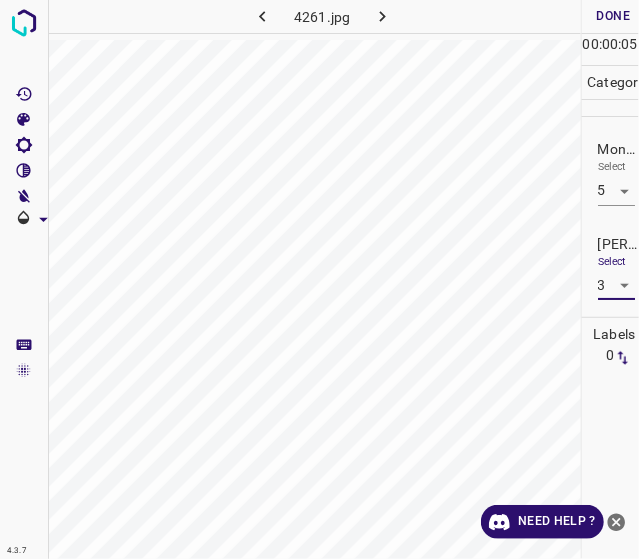 click on "Done" at bounding box center (614, 16) 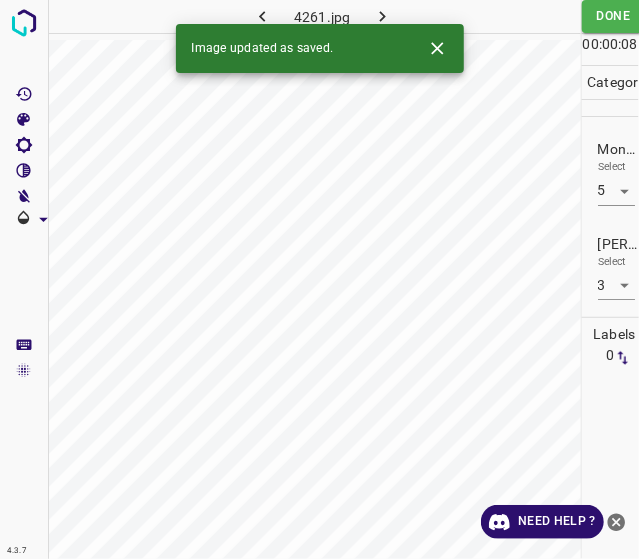click 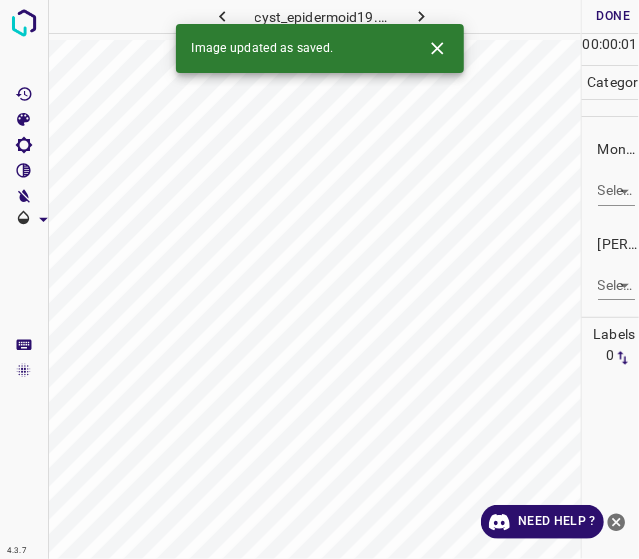 click on "4.3.7 cyst_epidermoid19.jpg Done Skip 0 00   : 00   : 01   Categories Monk *  Select ​  Fitzpatrick *  Select ​ Labels   0 Categories 1 Monk 2  Fitzpatrick Tools Space Change between modes (Draw & Edit) I Auto labeling R Restore zoom M Zoom in N Zoom out Delete Delete selecte label Filters Z Restore filters X Saturation filter C Brightness filter V Contrast filter B Gray scale filter General O Download Image updated as saved. Need Help ? - Text - Hide - Delete" at bounding box center [319, 279] 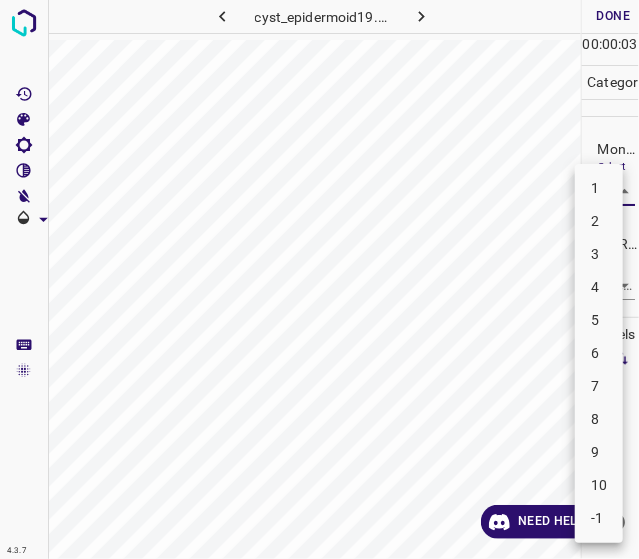 click on "3" at bounding box center [599, 254] 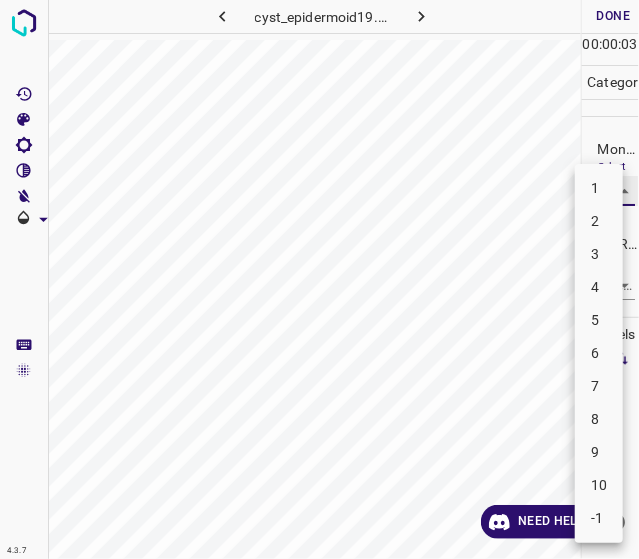 type on "3" 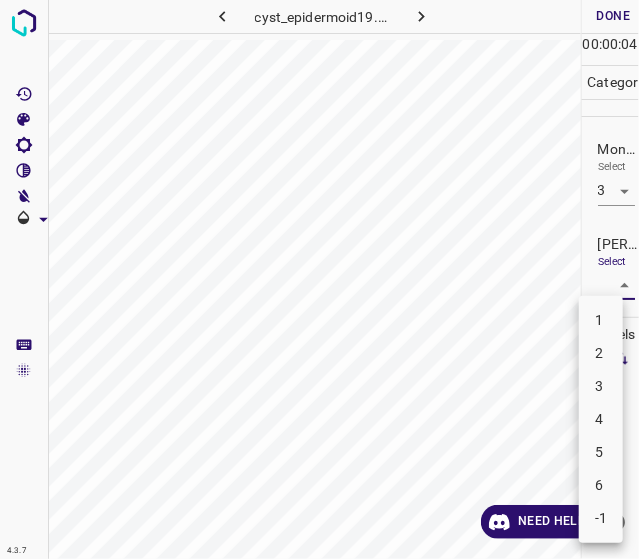 click on "4.3.7 cyst_epidermoid19.jpg Done Skip 0 00   : 00   : 04   Categories Monk *  Select 3 3  Fitzpatrick *  Select ​ Labels   0 Categories 1 Monk 2  Fitzpatrick Tools Space Change between modes (Draw & Edit) I Auto labeling R Restore zoom M Zoom in N Zoom out Delete Delete selecte label Filters Z Restore filters X Saturation filter C Brightness filter V Contrast filter B Gray scale filter General O Download Need Help ? - Text - Hide - Delete 1 2 3 4 5 6 -1" at bounding box center (319, 279) 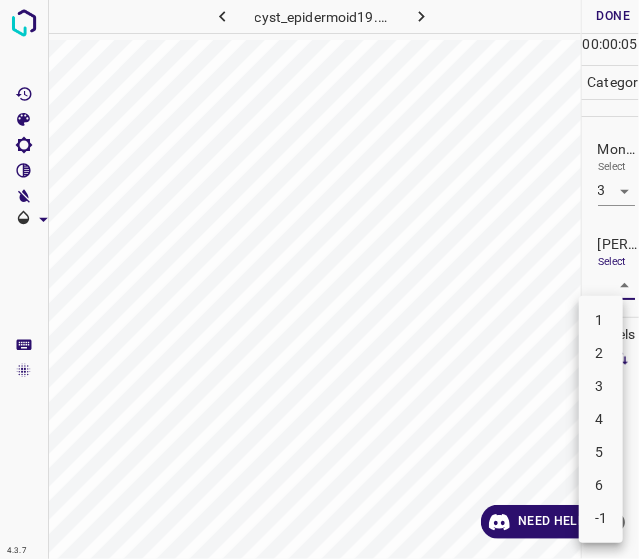 click on "2" at bounding box center (601, 353) 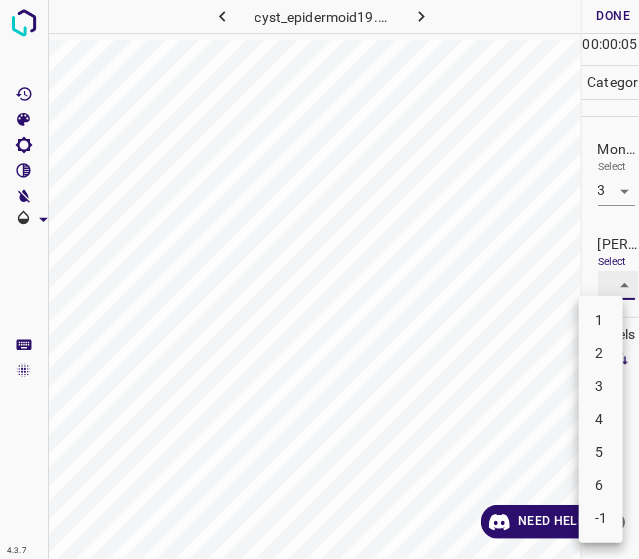 type on "2" 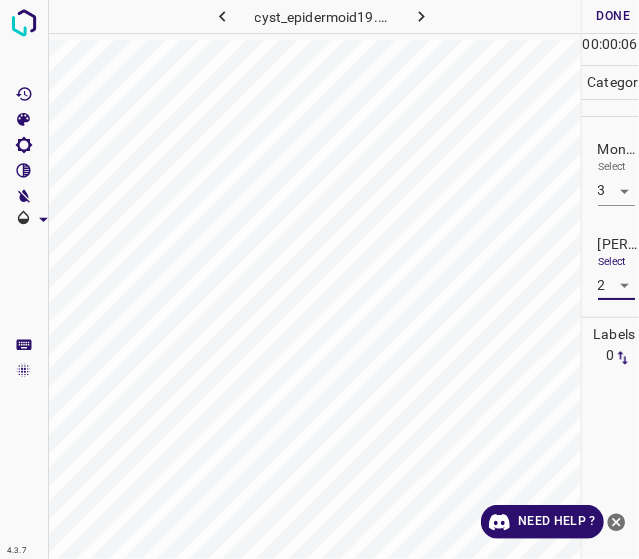 click on "Done" at bounding box center [614, 16] 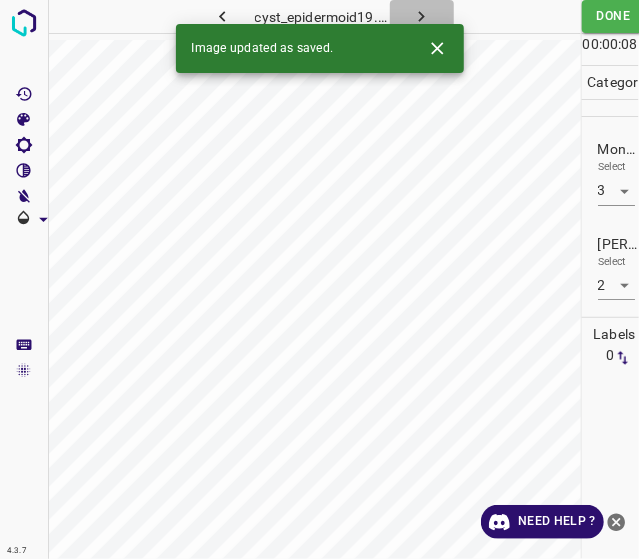 click at bounding box center [422, 16] 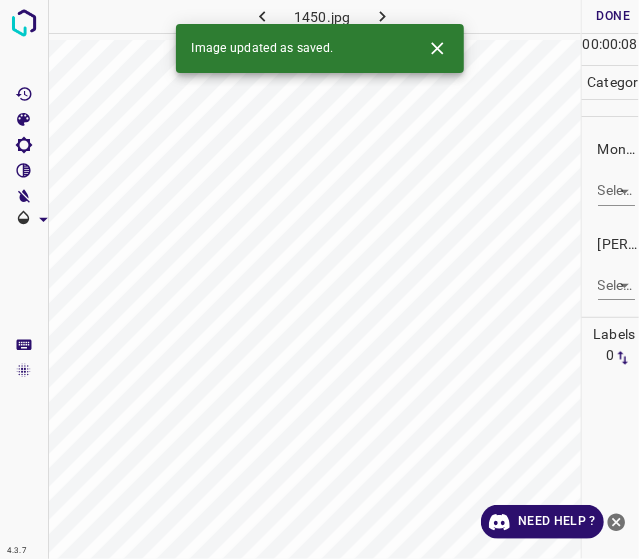 click on "4.3.7 1450.jpg Done Skip 0 00   : 00   : 08   Categories Monk *  Select ​  Fitzpatrick *  Select ​ Labels   0 Categories 1 Monk 2  Fitzpatrick Tools Space Change between modes (Draw & Edit) I Auto labeling R Restore zoom M Zoom in N Zoom out Delete Delete selecte label Filters Z Restore filters X Saturation filter C Brightness filter V Contrast filter B Gray scale filter General O Download Image updated as saved. Need Help ? - Text - Hide - Delete" at bounding box center [319, 279] 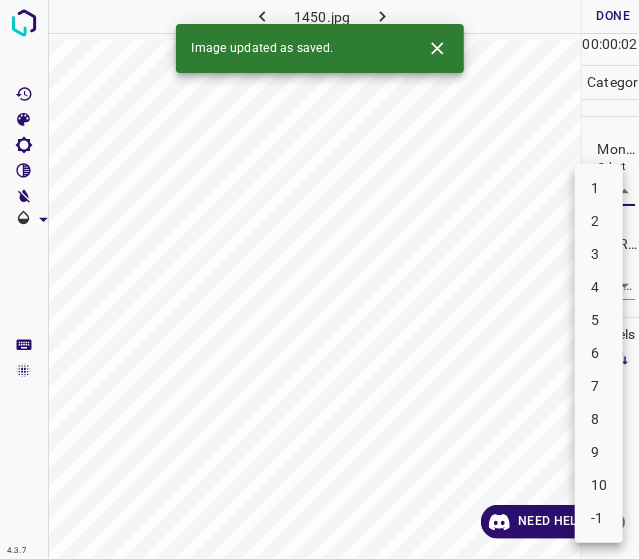 click on "5" at bounding box center (599, 320) 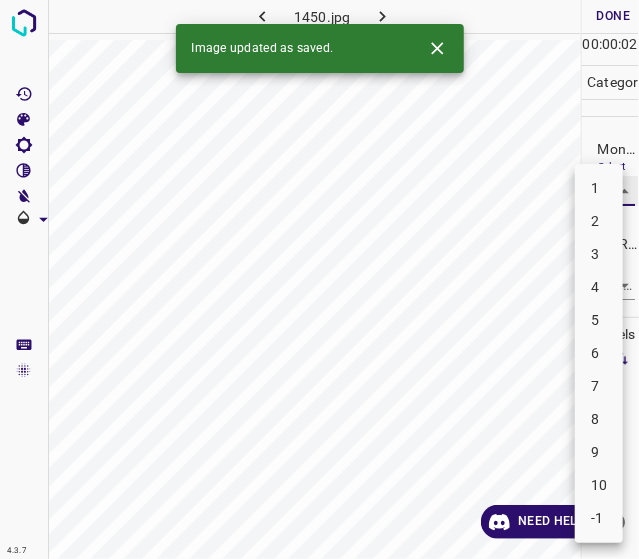 type on "5" 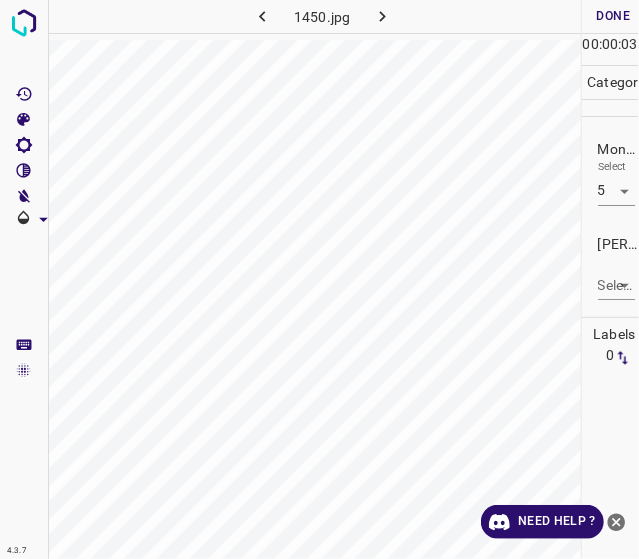 click on "[PERSON_NAME] *  Select ​" at bounding box center (611, 267) 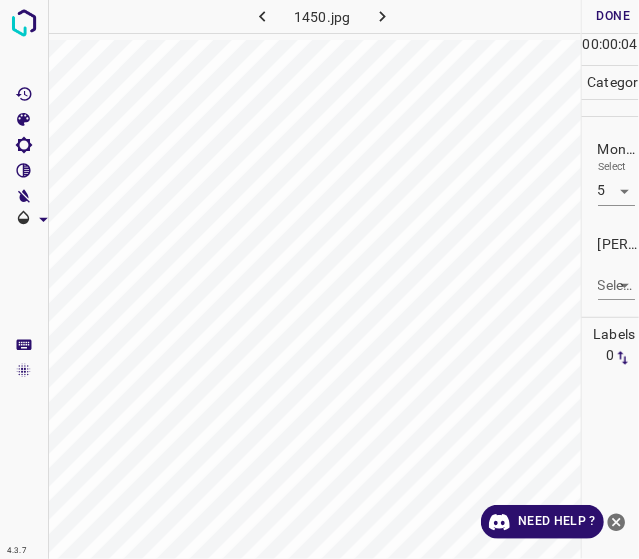 click on "4.3.7 1450.jpg Done Skip 0 00   : 00   : 04   Categories Monk *  Select 5 5  Fitzpatrick *  Select ​ Labels   0 Categories 1 Monk 2  Fitzpatrick Tools Space Change between modes (Draw & Edit) I Auto labeling R Restore zoom M Zoom in N Zoom out Delete Delete selecte label Filters Z Restore filters X Saturation filter C Brightness filter V Contrast filter B Gray scale filter General O Download Need Help ? - Text - Hide - Delete" at bounding box center (319, 279) 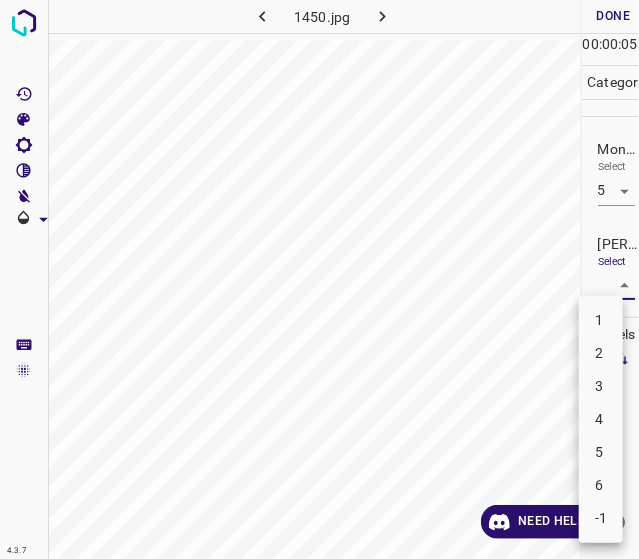 click on "2" at bounding box center [601, 353] 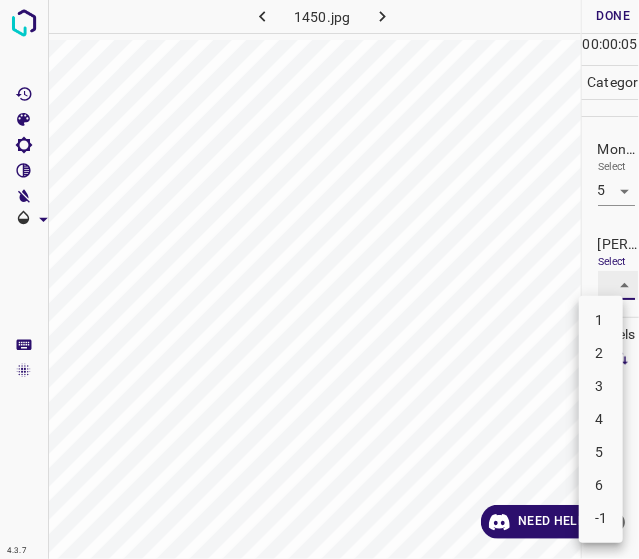 type on "2" 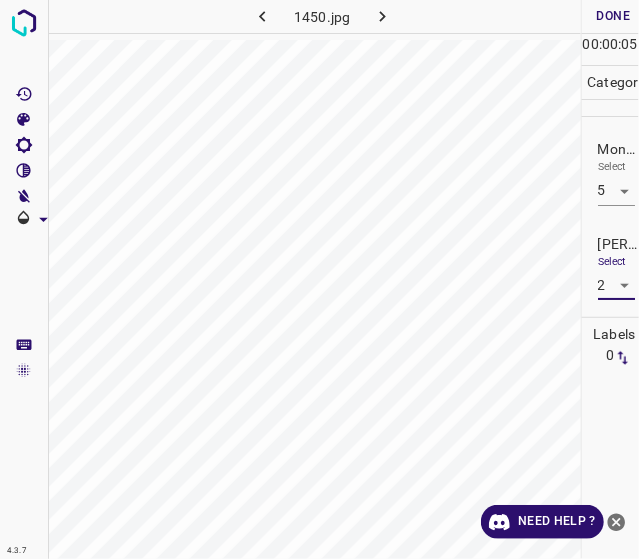 click on "Done" at bounding box center (614, 16) 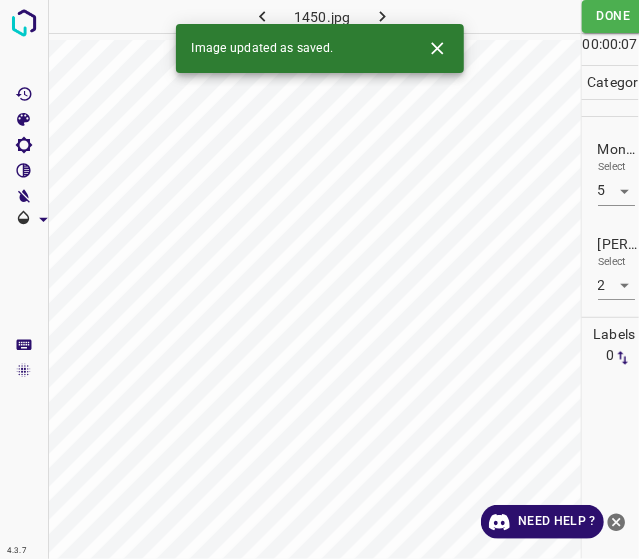 click 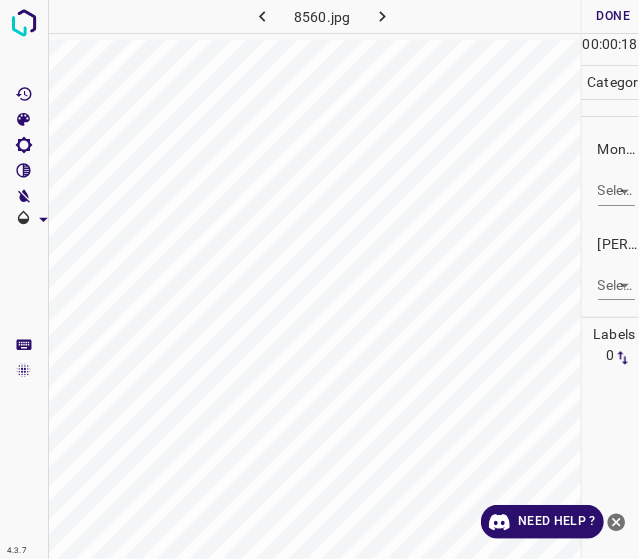 click on "4.3.7 8560.jpg Done Skip 0 00   : 00   : 18   Categories Monk *  Select ​  Fitzpatrick *  Select ​ Labels   0 Categories 1 Monk 2  Fitzpatrick Tools Space Change between modes (Draw & Edit) I Auto labeling R Restore zoom M Zoom in N Zoom out Delete Delete selecte label Filters Z Restore filters X Saturation filter C Brightness filter V Contrast filter B Gray scale filter General O Download Need Help ? - Text - Hide - Delete" at bounding box center (319, 279) 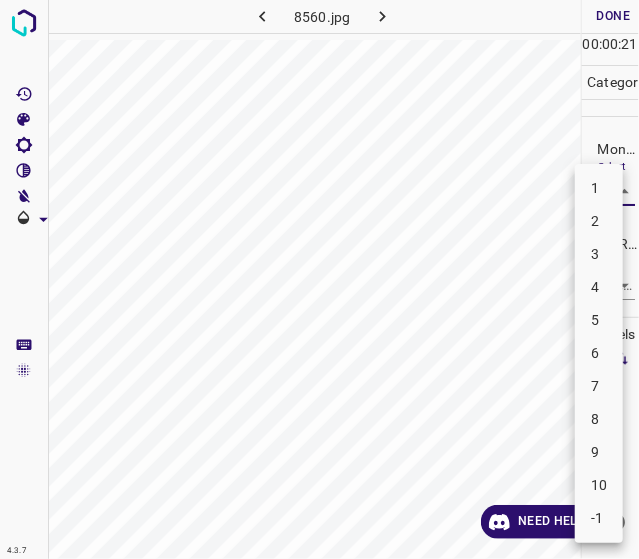 click on "4" at bounding box center [599, 287] 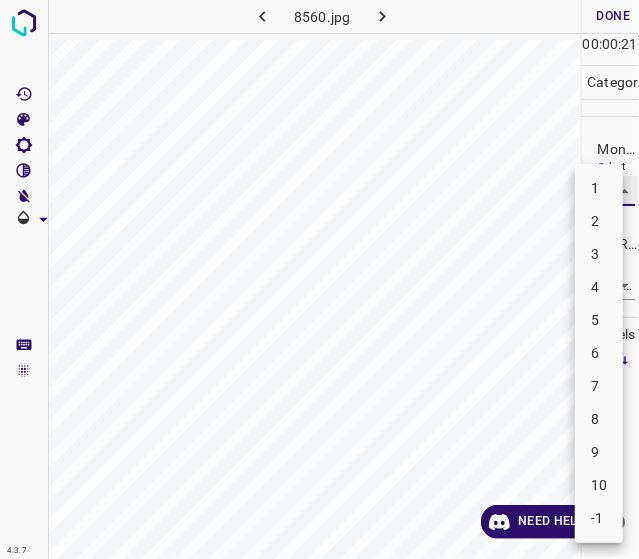 type on "4" 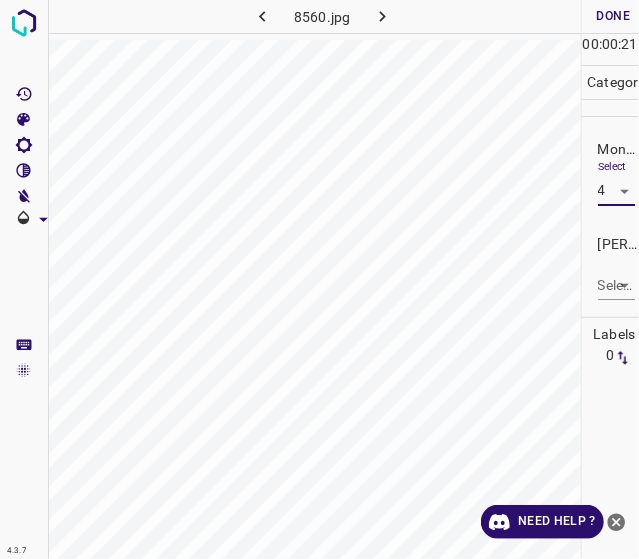 click on "4.3.7 8560.jpg Done Skip 0 00   : 00   : 21   Categories Monk *  Select 4 4  Fitzpatrick *  Select ​ Labels   0 Categories 1 Monk 2  Fitzpatrick Tools Space Change between modes (Draw & Edit) I Auto labeling R Restore zoom M Zoom in N Zoom out Delete Delete selecte label Filters Z Restore filters X Saturation filter C Brightness filter V Contrast filter B Gray scale filter General O Download Need Help ? - Text - Hide - Delete" at bounding box center [319, 279] 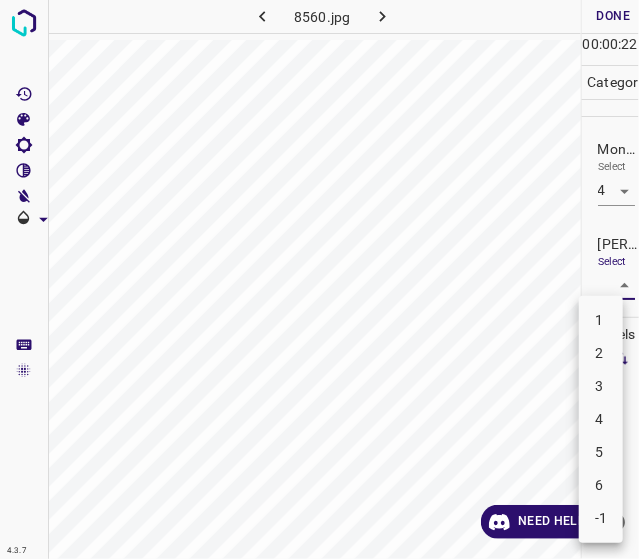 click on "2" at bounding box center [601, 353] 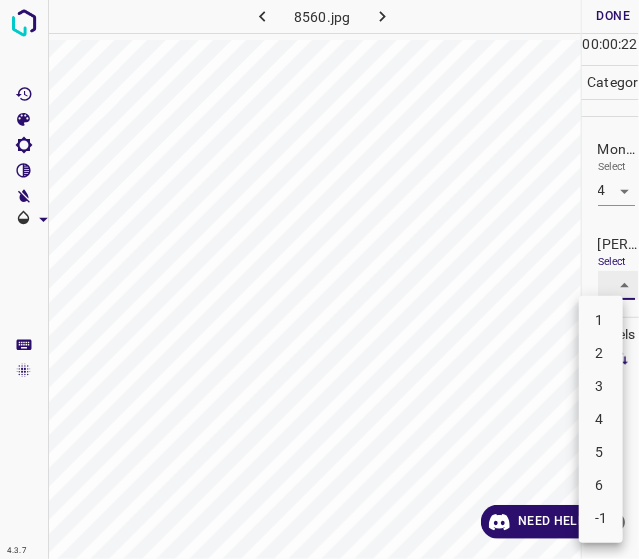 type on "2" 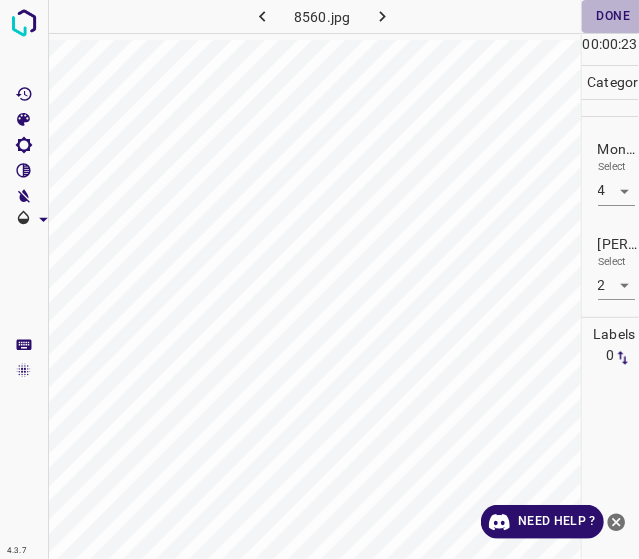 click on "Done" at bounding box center [614, 16] 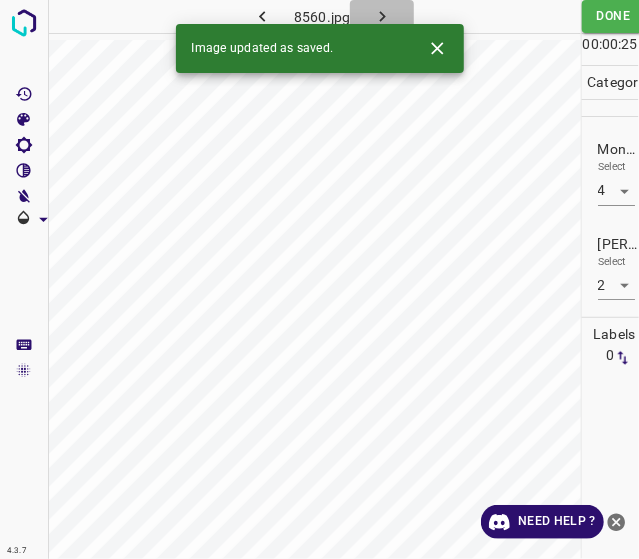 click 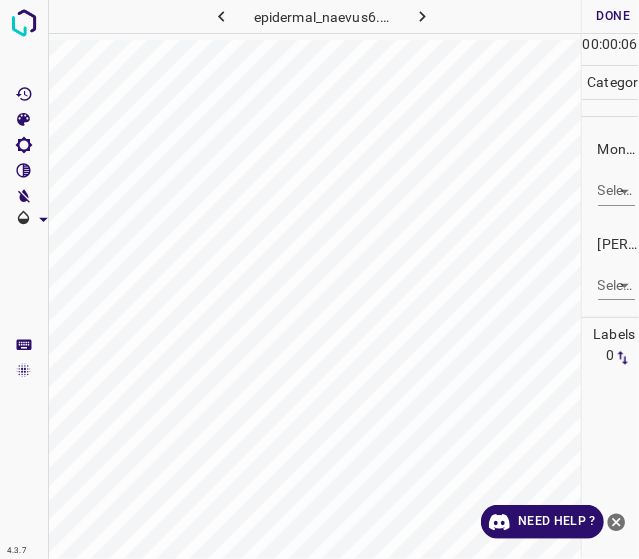 click on "4.3.7 epidermal_naevus6.jpg Done Skip 0 00   : 00   : 06   Categories Monk *  Select ​  Fitzpatrick *  Select ​ Labels   0 Categories 1 Monk 2  Fitzpatrick Tools Space Change between modes (Draw & Edit) I Auto labeling R Restore zoom M Zoom in N Zoom out Delete Delete selecte label Filters Z Restore filters X Saturation filter C Brightness filter V Contrast filter B Gray scale filter General O Download Need Help ? - Text - Hide - Delete" at bounding box center (319, 279) 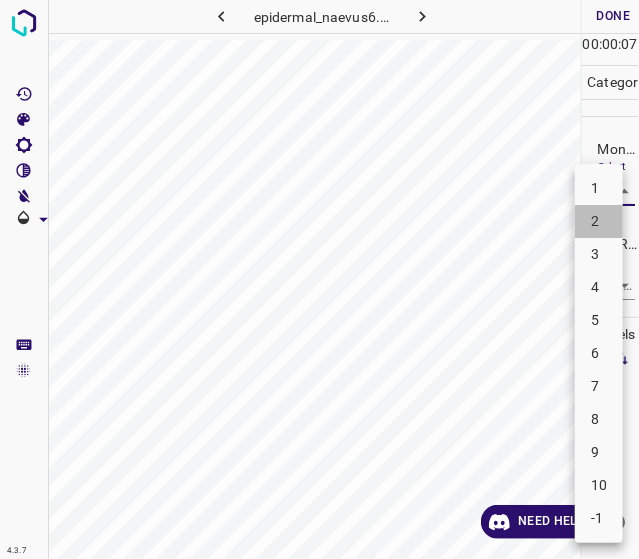 click on "2" at bounding box center [599, 221] 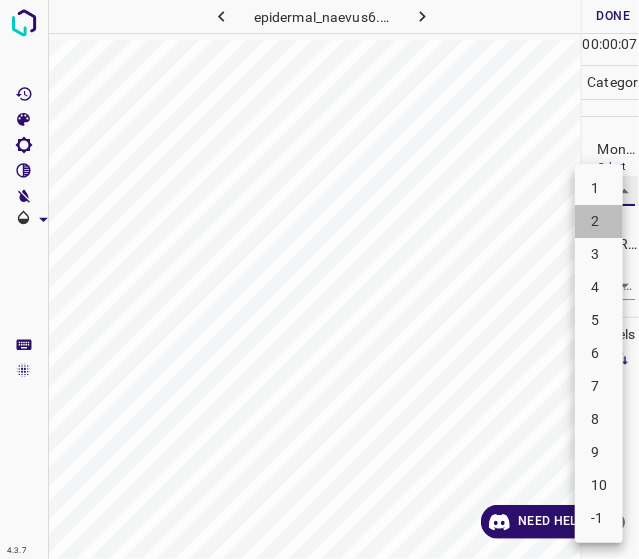 type on "2" 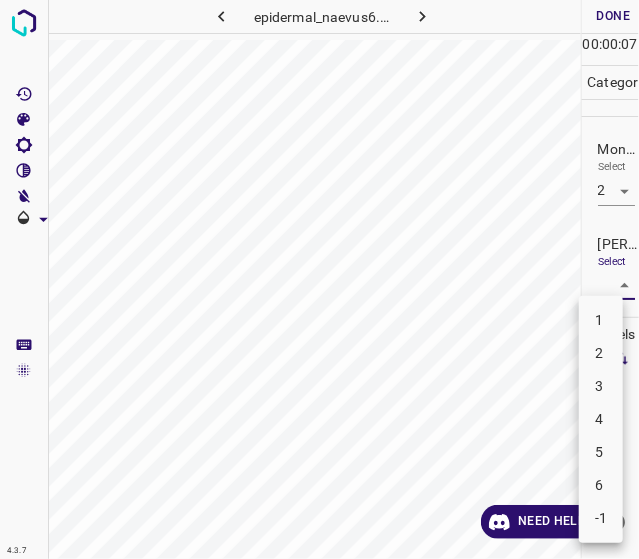 click on "4.3.7 epidermal_naevus6.jpg Done Skip 0 00   : 00   : 07   Categories Monk *  Select 2 2  Fitzpatrick *  Select ​ Labels   0 Categories 1 Monk 2  Fitzpatrick Tools Space Change between modes (Draw & Edit) I Auto labeling R Restore zoom M Zoom in N Zoom out Delete Delete selecte label Filters Z Restore filters X Saturation filter C Brightness filter V Contrast filter B Gray scale filter General O Download Need Help ? - Text - Hide - Delete 1 2 3 4 5 6 -1" at bounding box center (319, 279) 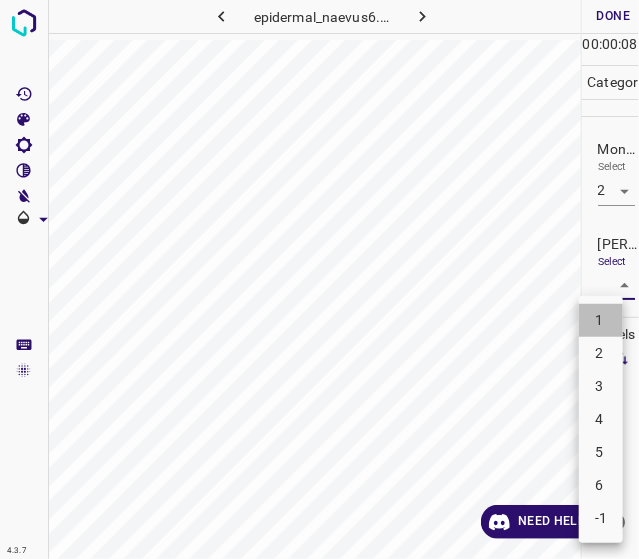 click on "1" at bounding box center (601, 320) 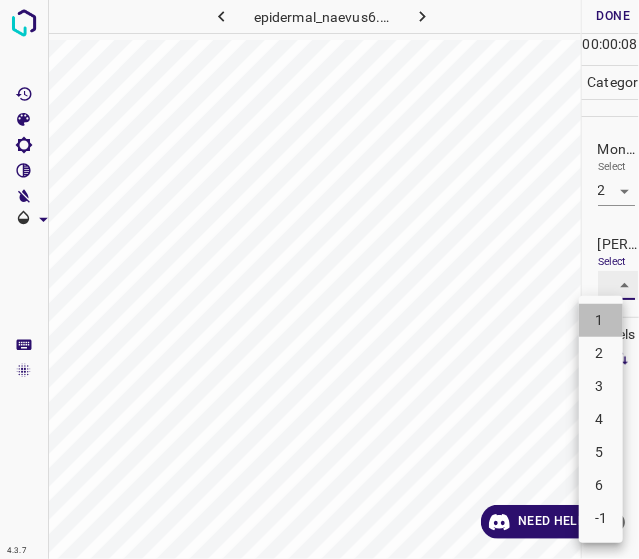 type on "1" 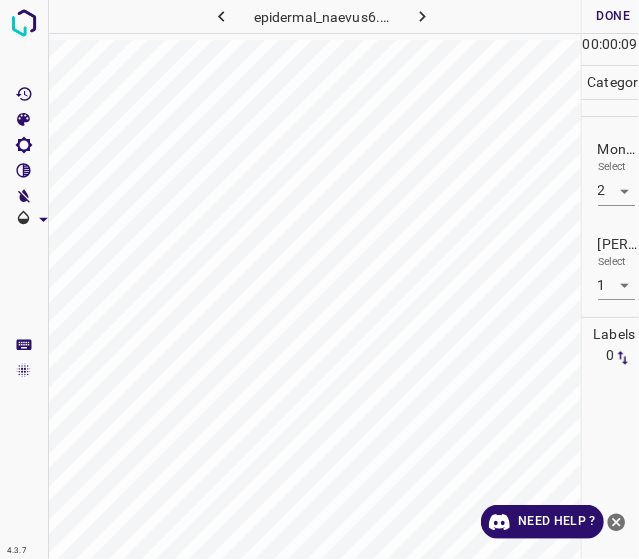 click on "00" at bounding box center (591, 44) 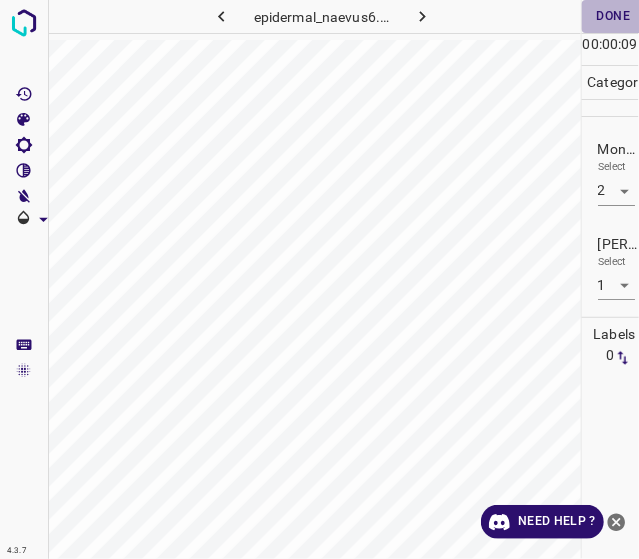 click on "Done" at bounding box center (614, 16) 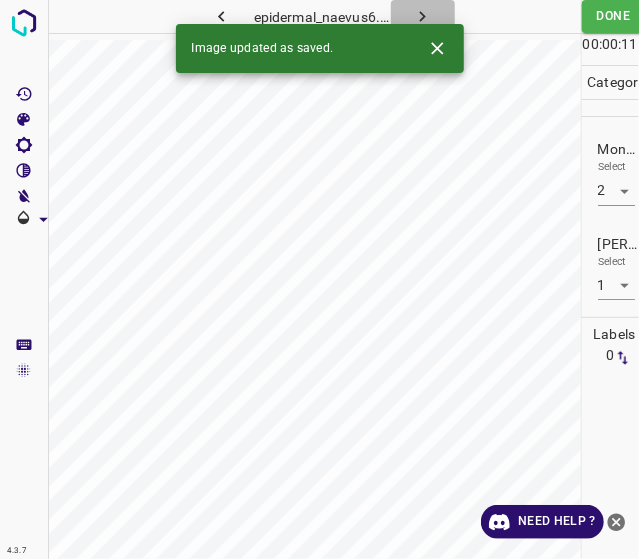 click 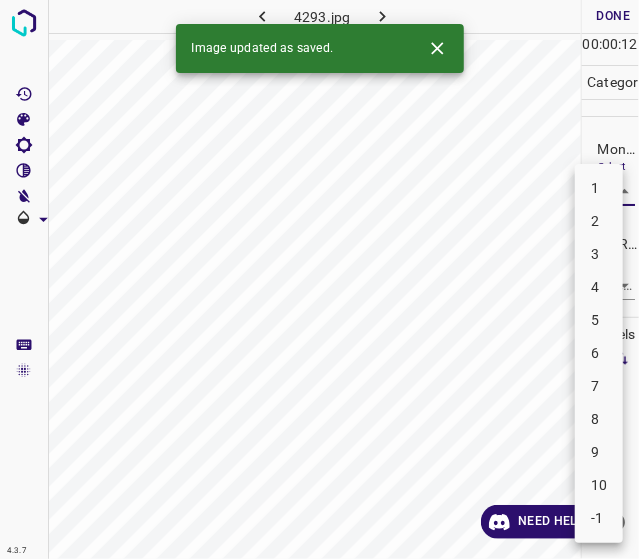 click on "4.3.7 4293.jpg Done Skip 0 00   : 00   : 12   Categories Monk *  Select ​  Fitzpatrick *  Select ​ Labels   0 Categories 1 Monk 2  Fitzpatrick Tools Space Change between modes (Draw & Edit) I Auto labeling R Restore zoom M Zoom in N Zoom out Delete Delete selecte label Filters Z Restore filters X Saturation filter C Brightness filter V Contrast filter B Gray scale filter General O Download Image updated as saved. Need Help ? - Text - Hide - Delete 1 2 3 4 5 6 7 8 9 10 -1" at bounding box center (319, 279) 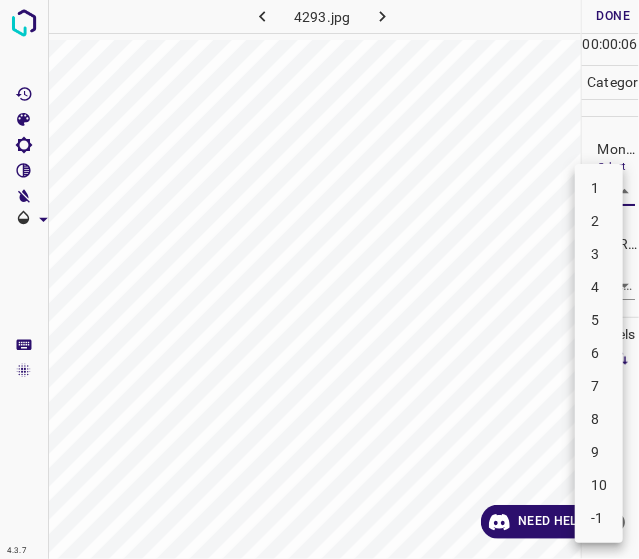 click on "8" at bounding box center (599, 419) 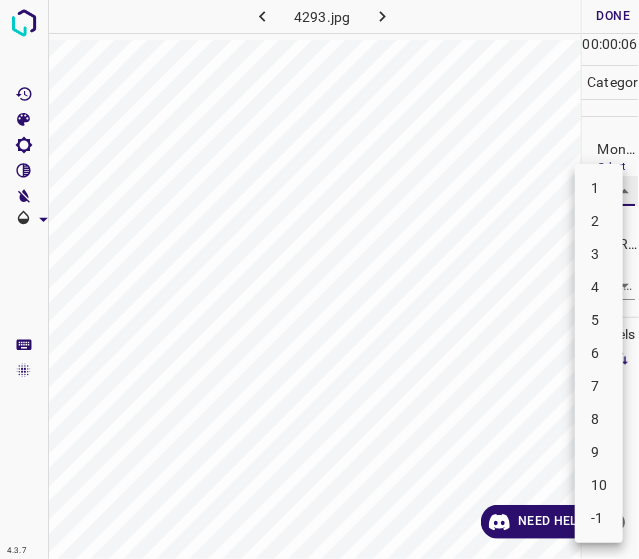 type on "8" 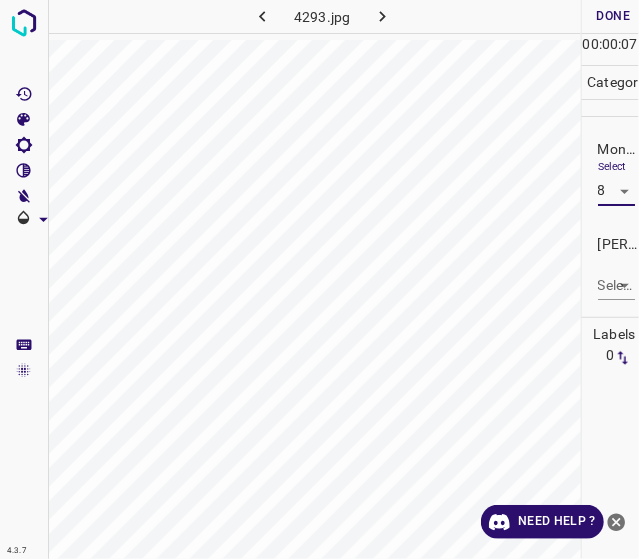 click on "4.3.7 4293.jpg Done Skip 0 00   : 00   : 07   Categories Monk *  Select 8 8  Fitzpatrick *  Select ​ Labels   0 Categories 1 Monk 2  Fitzpatrick Tools Space Change between modes (Draw & Edit) I Auto labeling R Restore zoom M Zoom in N Zoom out Delete Delete selecte label Filters Z Restore filters X Saturation filter C Brightness filter V Contrast filter B Gray scale filter General O Download Need Help ? - Text - Hide - Delete" at bounding box center [319, 279] 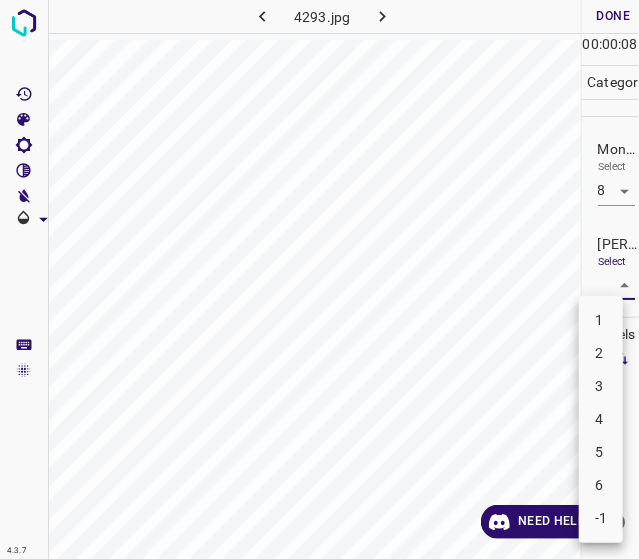 click on "4" at bounding box center [601, 419] 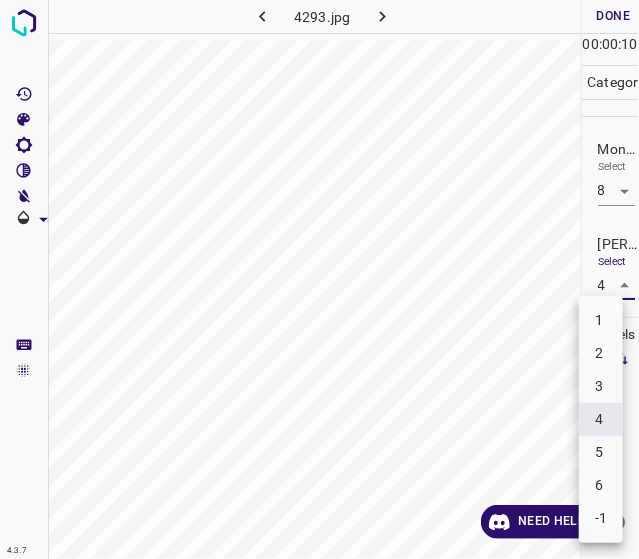 click on "4.3.7 4293.jpg Done Skip 0 00   : 00   : 10   Categories Monk *  Select 8 8  Fitzpatrick *  Select 4 4 Labels   0 Categories 1 Monk 2  Fitzpatrick Tools Space Change between modes (Draw & Edit) I Auto labeling R Restore zoom M Zoom in N Zoom out Delete Delete selecte label Filters Z Restore filters X Saturation filter C Brightness filter V Contrast filter B Gray scale filter General O Download Need Help ? - Text - Hide - Delete 1 2 3 4 5 6 -1" at bounding box center [319, 279] 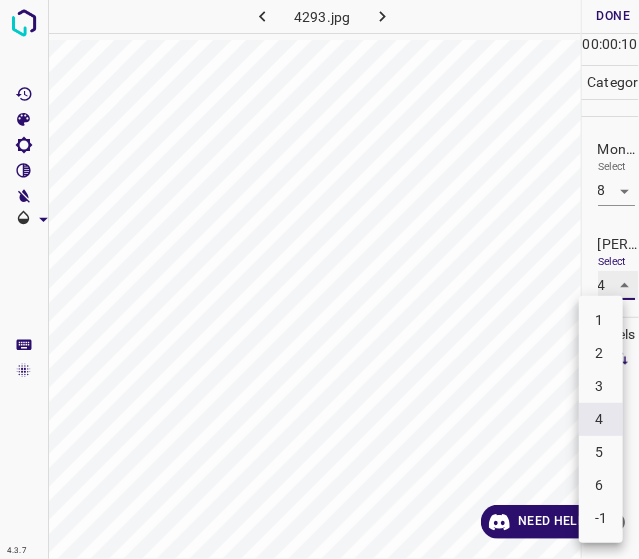 type on "5" 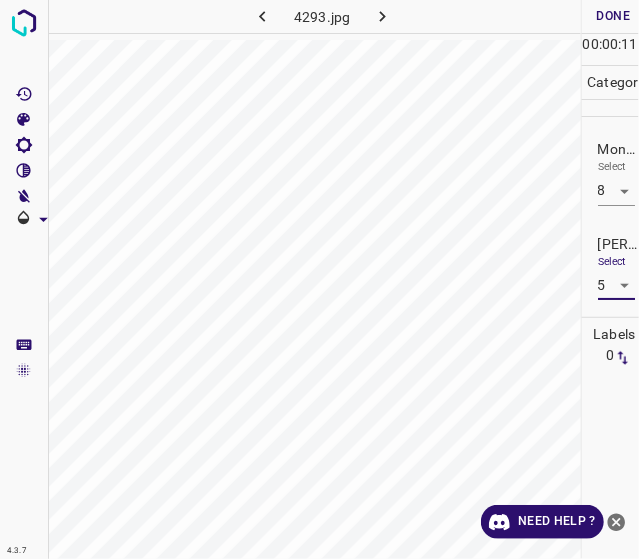 click on "Done" at bounding box center [614, 16] 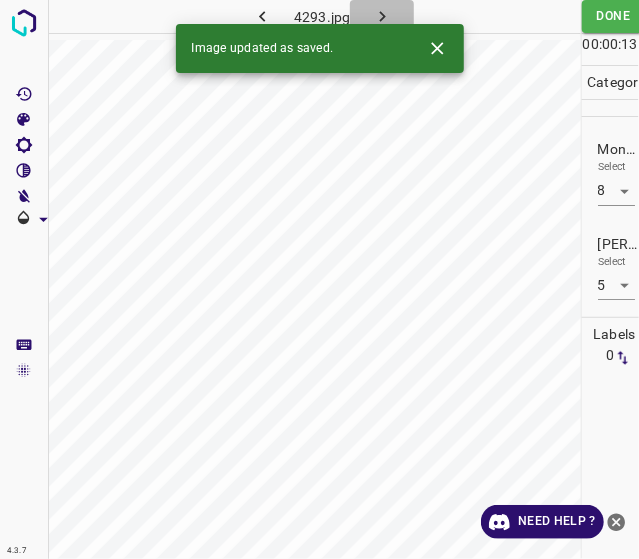 click 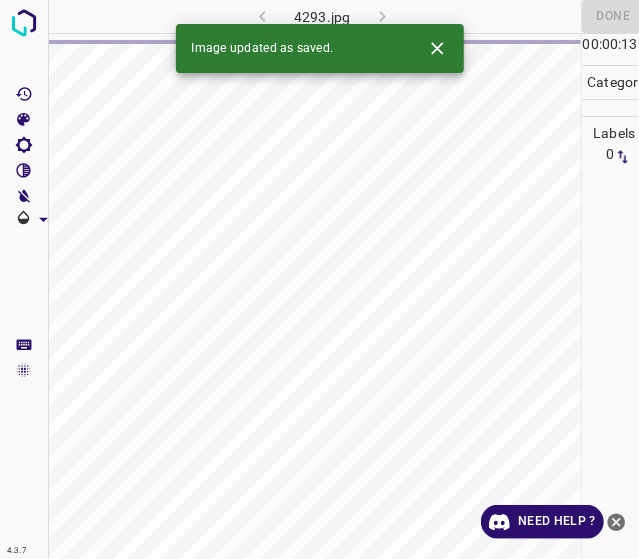 click on "4293.jpg" at bounding box center [322, 16] 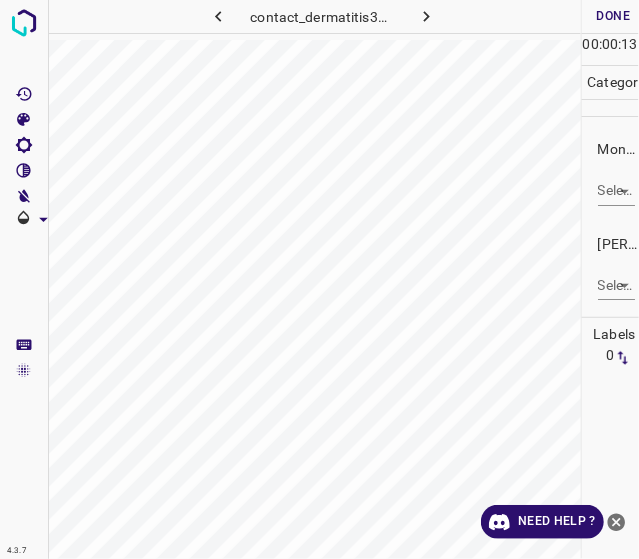 click on "4.3.7 contact_dermatitis35.jpg Done Skip 0 00   : 00   : 13   Categories Monk *  Select ​  Fitzpatrick *  Select ​ Labels   0 Categories 1 Monk 2  Fitzpatrick Tools Space Change between modes (Draw & Edit) I Auto labeling R Restore zoom M Zoom in N Zoom out Delete Delete selecte label Filters Z Restore filters X Saturation filter C Brightness filter V Contrast filter B Gray scale filter General O Download Need Help ? - Text - Hide - Delete" at bounding box center [319, 279] 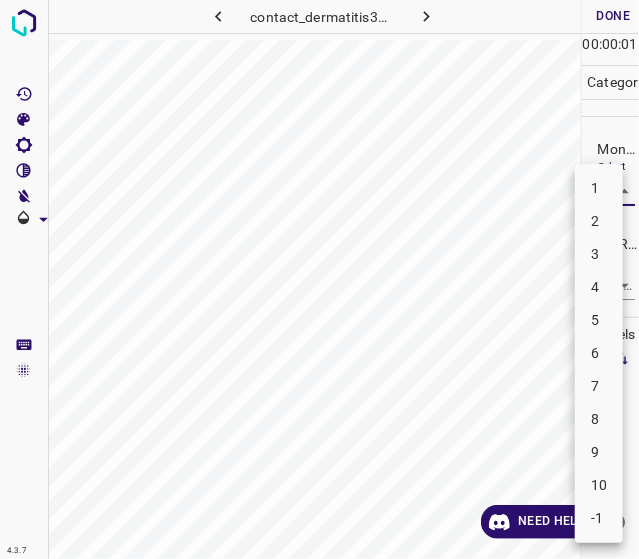 click on "5" at bounding box center (599, 320) 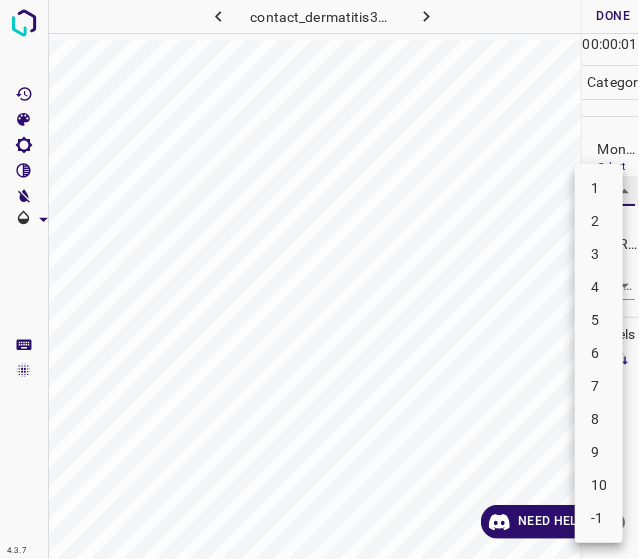 type on "5" 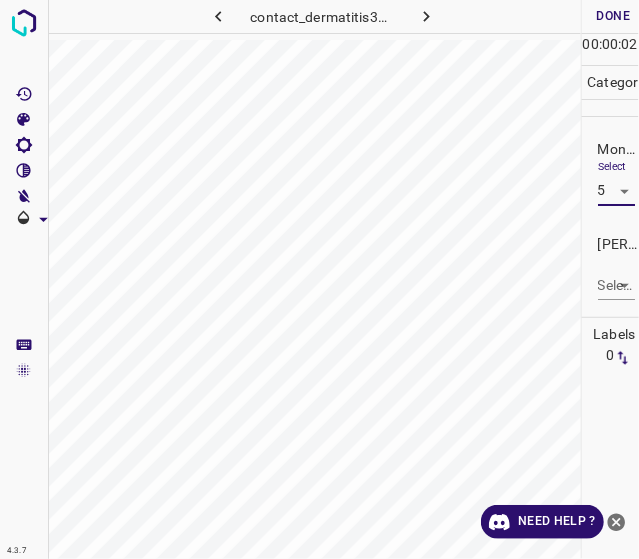 click on "4.3.7 contact_dermatitis35.jpg Done Skip 0 00   : 00   : 02   Categories Monk *  Select 5 5  Fitzpatrick *  Select ​ Labels   0 Categories 1 Monk 2  Fitzpatrick Tools Space Change between modes (Draw & Edit) I Auto labeling R Restore zoom M Zoom in N Zoom out Delete Delete selecte label Filters Z Restore filters X Saturation filter C Brightness filter V Contrast filter B Gray scale filter General O Download Need Help ? - Text - Hide - Delete" at bounding box center [319, 279] 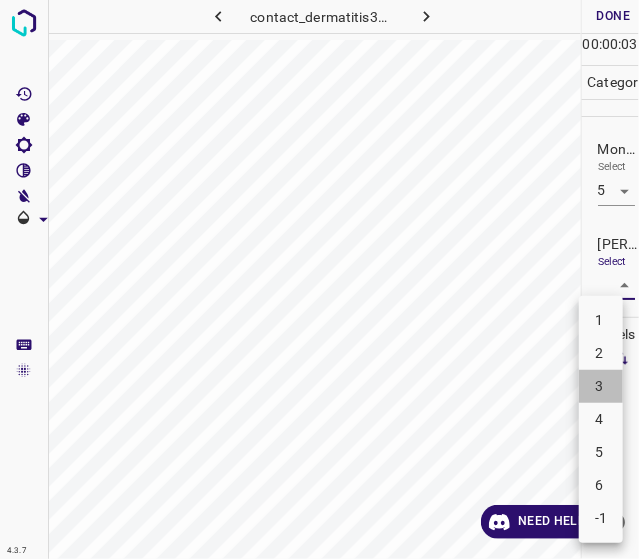 click on "3" at bounding box center [601, 386] 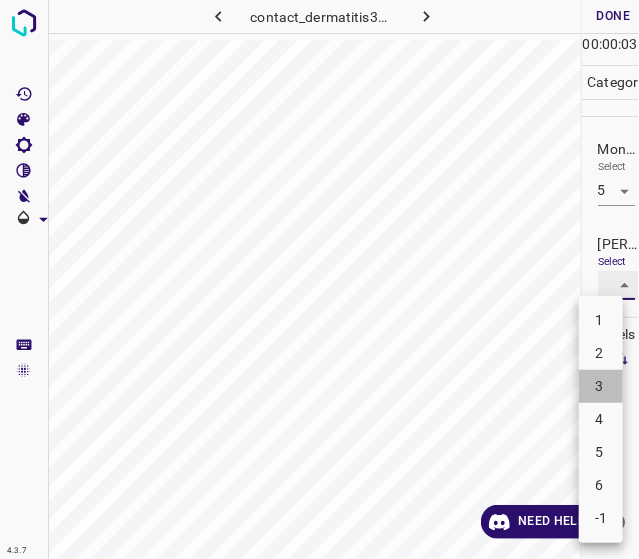 type on "3" 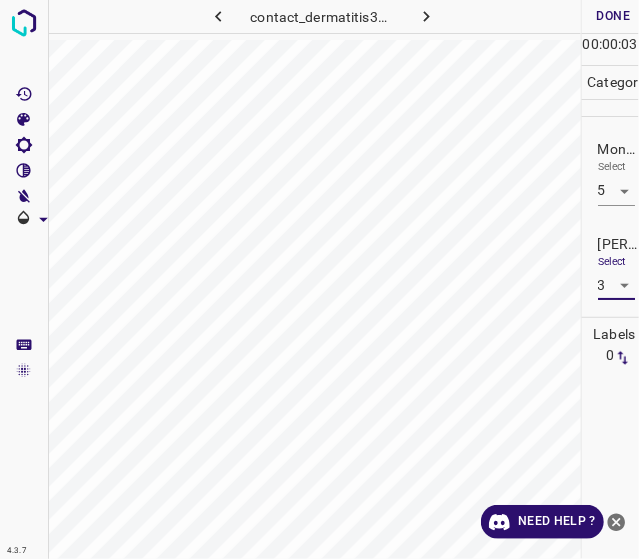 click on "Done" at bounding box center (614, 16) 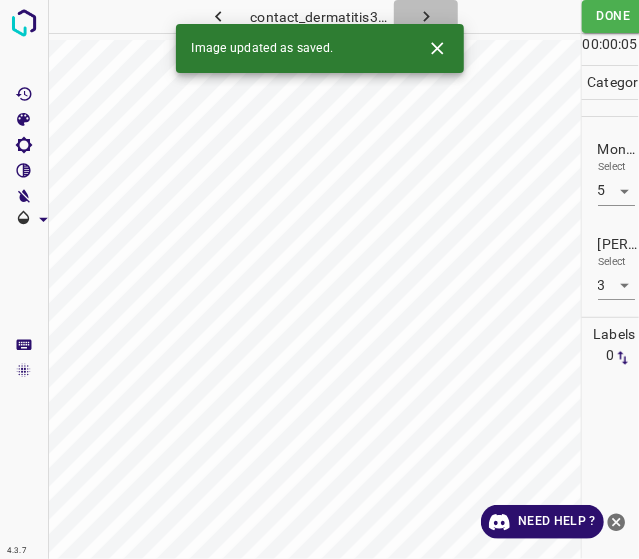 click 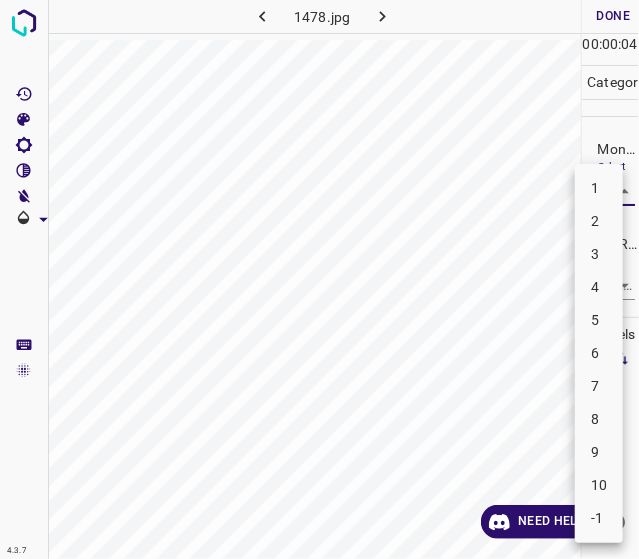 click on "4.3.7 1478.jpg Done Skip 0 00   : 00   : 04   Categories Monk *  Select ​  Fitzpatrick *  Select ​ Labels   0 Categories 1 Monk 2  Fitzpatrick Tools Space Change between modes (Draw & Edit) I Auto labeling R Restore zoom M Zoom in N Zoom out Delete Delete selecte label Filters Z Restore filters X Saturation filter C Brightness filter V Contrast filter B Gray scale filter General O Download Need Help ? - Text - Hide - Delete 1 2 3 4 5 6 7 8 9 10 -1" at bounding box center (319, 279) 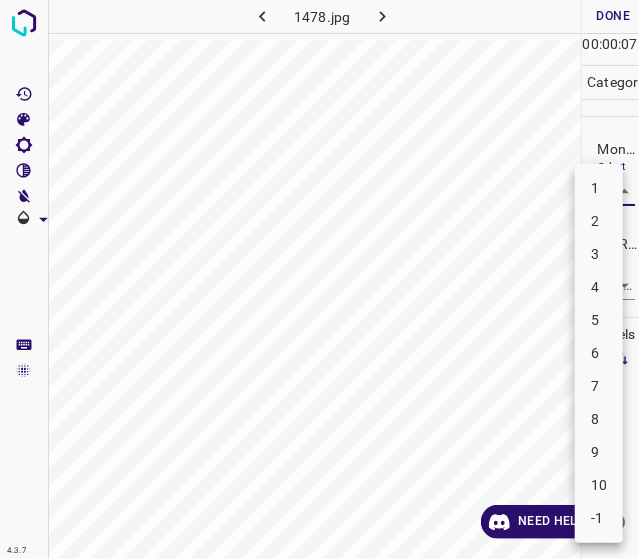 click on "5" at bounding box center (599, 320) 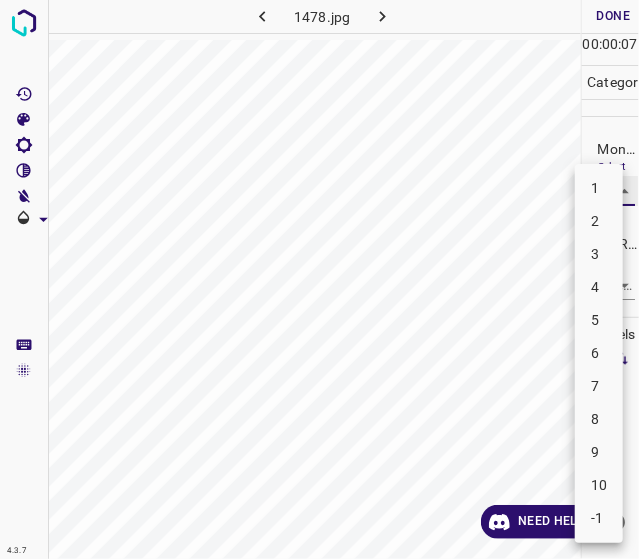 type on "5" 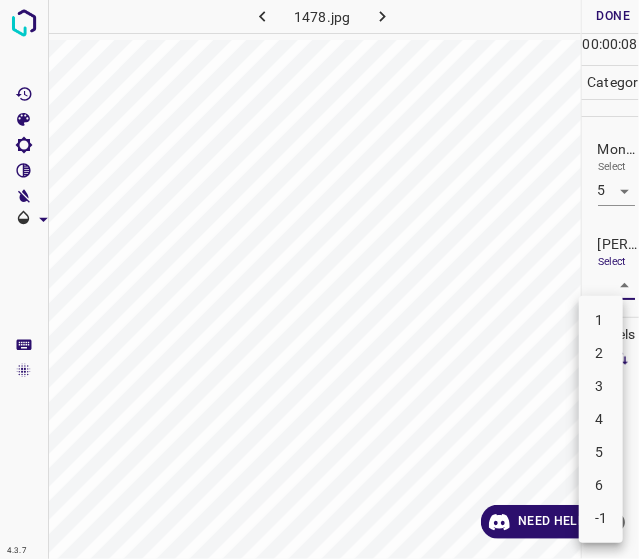 click on "4.3.7 1478.jpg Done Skip 0 00   : 00   : 08   Categories Monk *  Select 5 5  Fitzpatrick *  Select ​ Labels   0 Categories 1 Monk 2  Fitzpatrick Tools Space Change between modes (Draw & Edit) I Auto labeling R Restore zoom M Zoom in N Zoom out Delete Delete selecte label Filters Z Restore filters X Saturation filter C Brightness filter V Contrast filter B Gray scale filter General O Download Need Help ? - Text - Hide - Delete 1 2 3 4 5 6 -1" at bounding box center [319, 279] 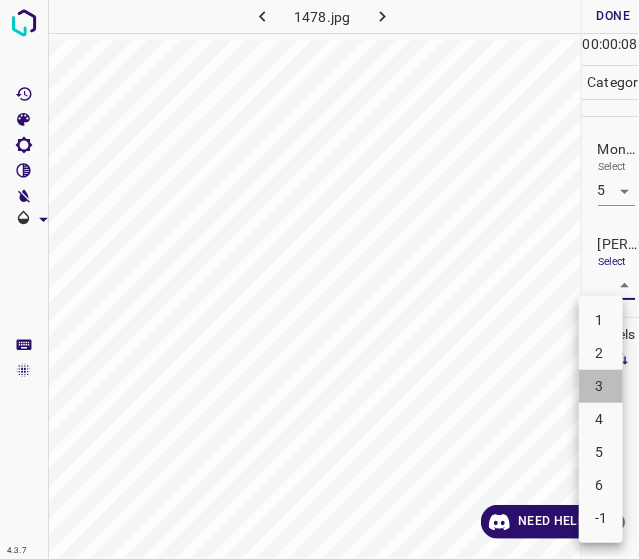 click on "3" at bounding box center (601, 386) 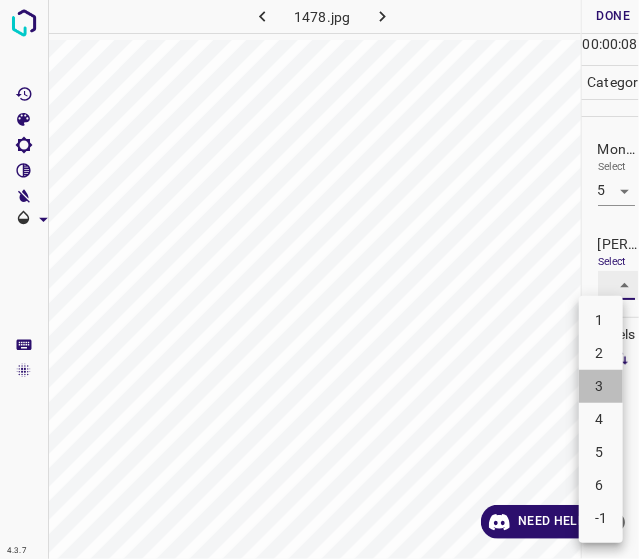 type on "3" 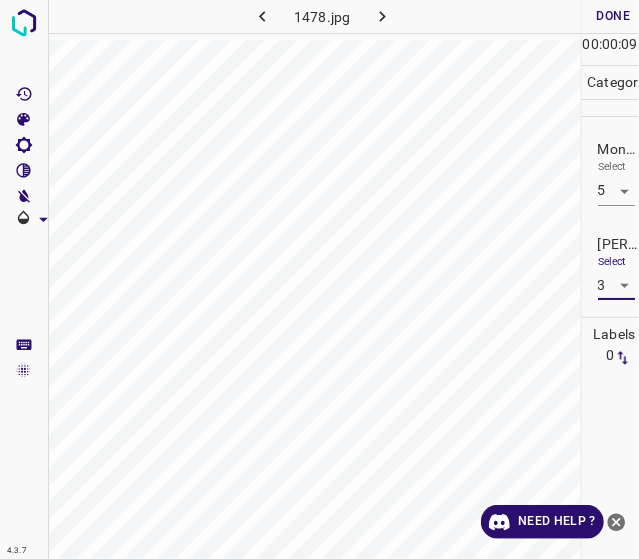 click on "Done" at bounding box center (614, 16) 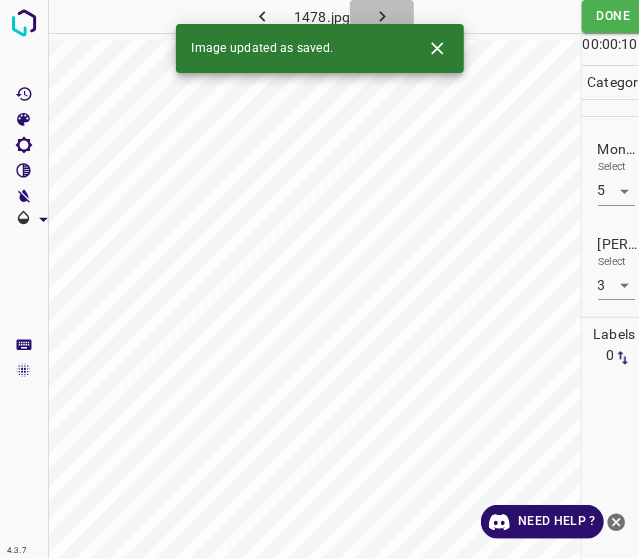 click 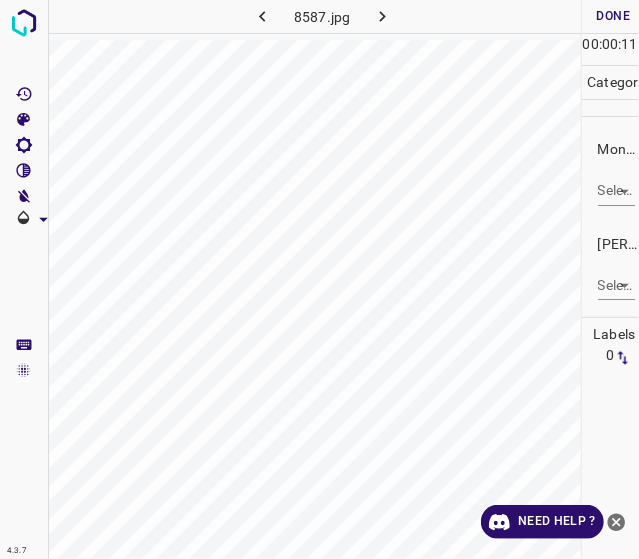 click on "Select ​" at bounding box center [616, 182] 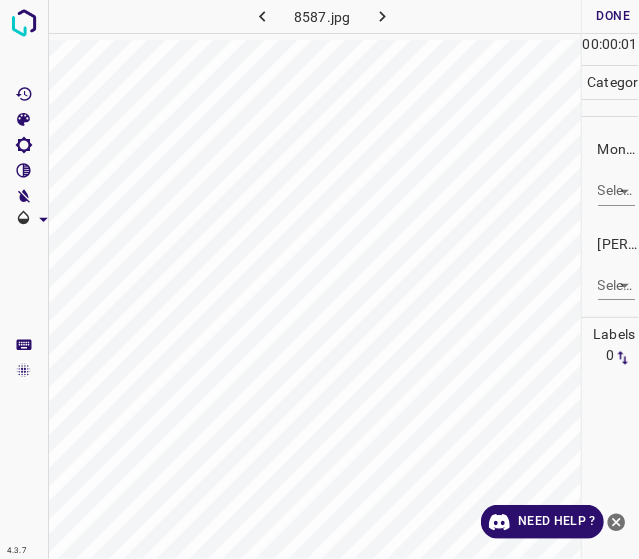 click on "4.3.7 8587.jpg Done Skip 0 00   : 00   : 01   Categories Monk *  Select ​  Fitzpatrick *  Select ​ Labels   0 Categories 1 Monk 2  Fitzpatrick Tools Space Change between modes (Draw & Edit) I Auto labeling R Restore zoom M Zoom in N Zoom out Delete Delete selecte label Filters Z Restore filters X Saturation filter C Brightness filter V Contrast filter B Gray scale filter General O Download Need Help ? - Text - Hide - Delete" at bounding box center [319, 279] 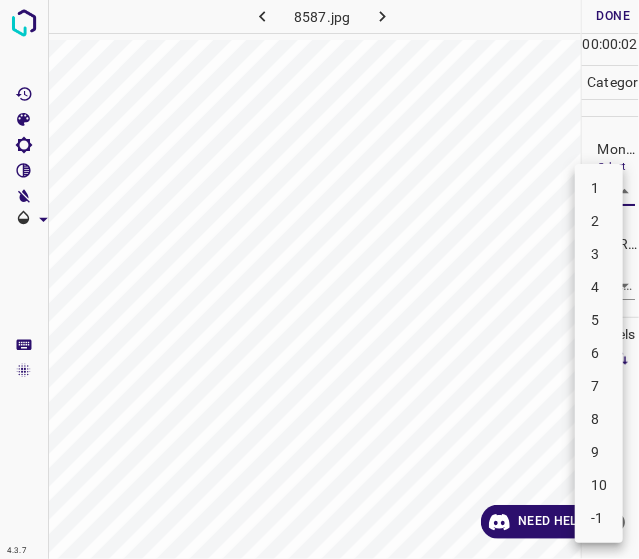 click on "5" at bounding box center [599, 320] 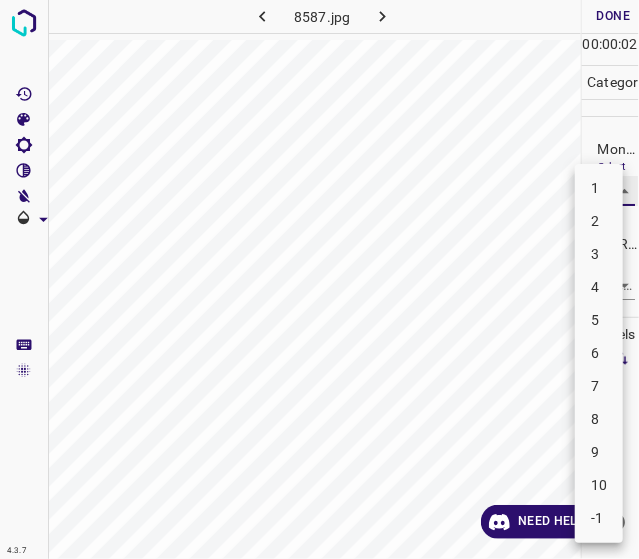 type on "5" 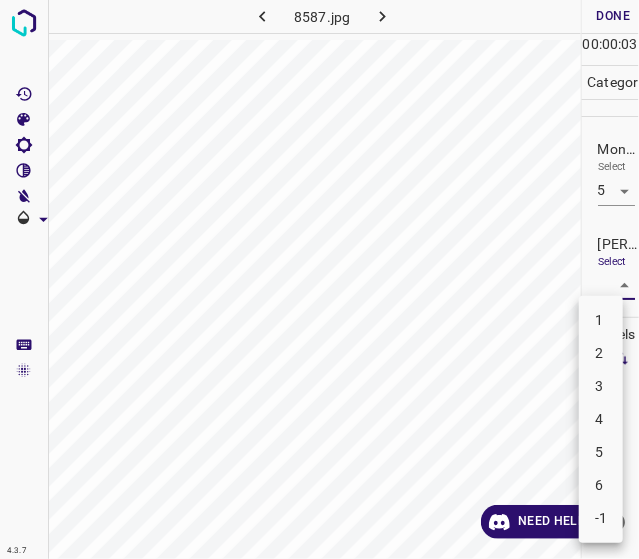click on "4.3.7 8587.jpg Done Skip 0 00   : 00   : 03   Categories Monk *  Select 5 5  Fitzpatrick *  Select ​ Labels   0 Categories 1 Monk 2  Fitzpatrick Tools Space Change between modes (Draw & Edit) I Auto labeling R Restore zoom M Zoom in N Zoom out Delete Delete selecte label Filters Z Restore filters X Saturation filter C Brightness filter V Contrast filter B Gray scale filter General O Download Need Help ? - Text - Hide - Delete 1 2 3 4 5 6 -1" at bounding box center [319, 279] 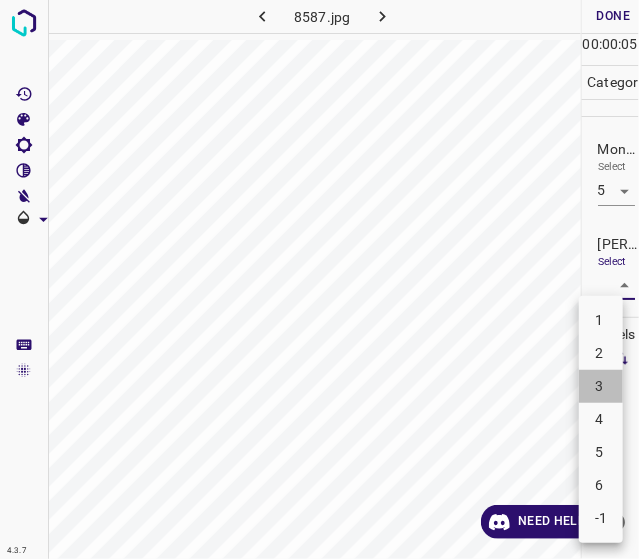 click on "3" at bounding box center (601, 386) 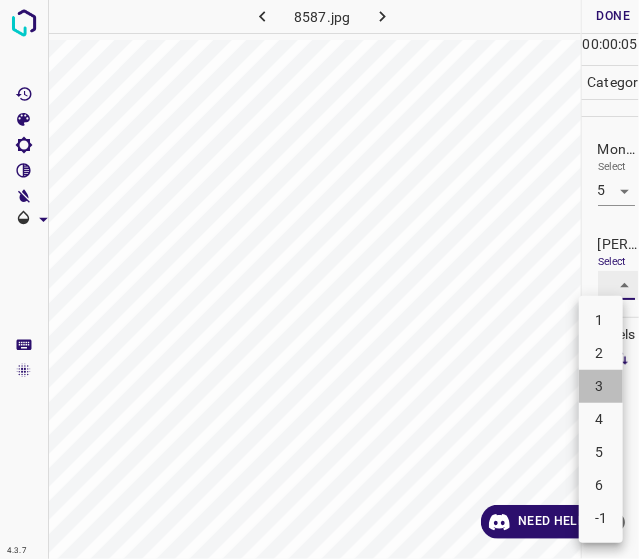 type on "3" 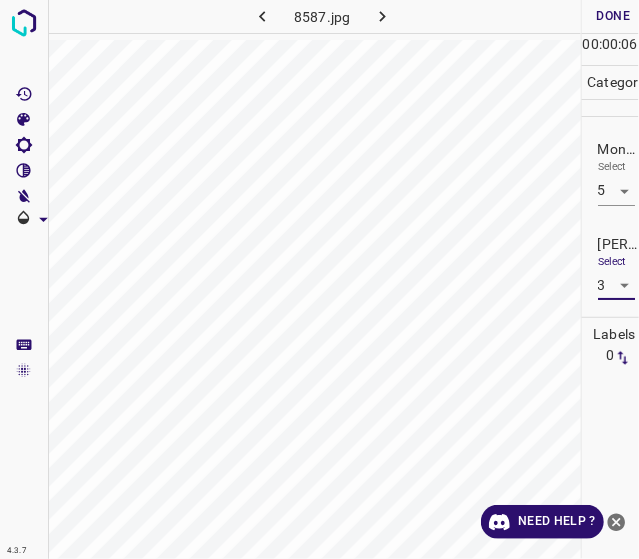 click on "Done" at bounding box center (614, 16) 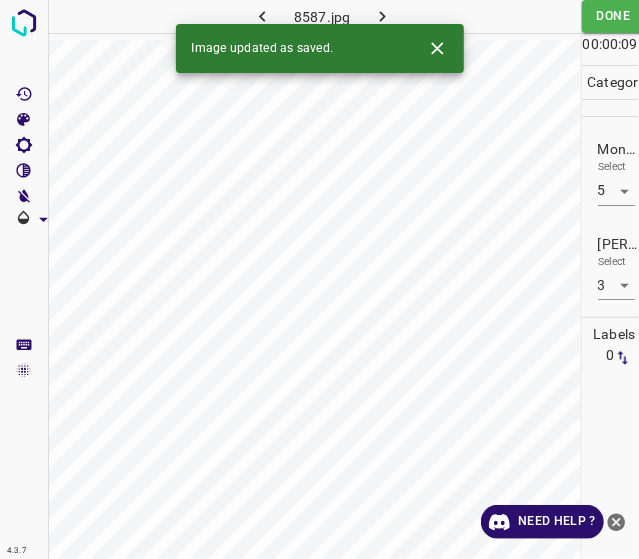click at bounding box center (382, 16) 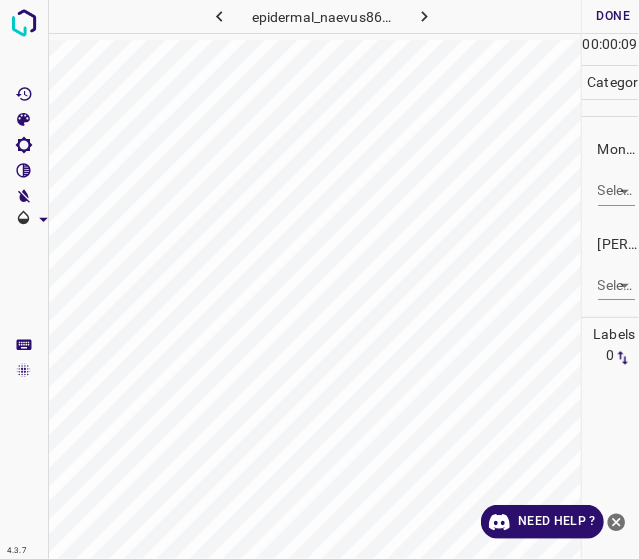 click on "4.3.7 epidermal_naevus86.jpg Done Skip 0 00   : 00   : 09   Categories Monk *  Select ​  Fitzpatrick *  Select ​ Labels   0 Categories 1 Monk 2  Fitzpatrick Tools Space Change between modes (Draw & Edit) I Auto labeling R Restore zoom M Zoom in N Zoom out Delete Delete selecte label Filters Z Restore filters X Saturation filter C Brightness filter V Contrast filter B Gray scale filter General O Download Need Help ? - Text - Hide - Delete" at bounding box center (319, 279) 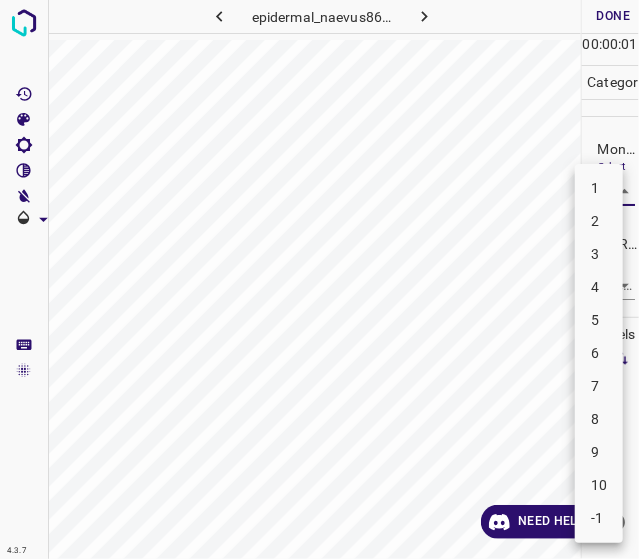 click on "2" at bounding box center (599, 221) 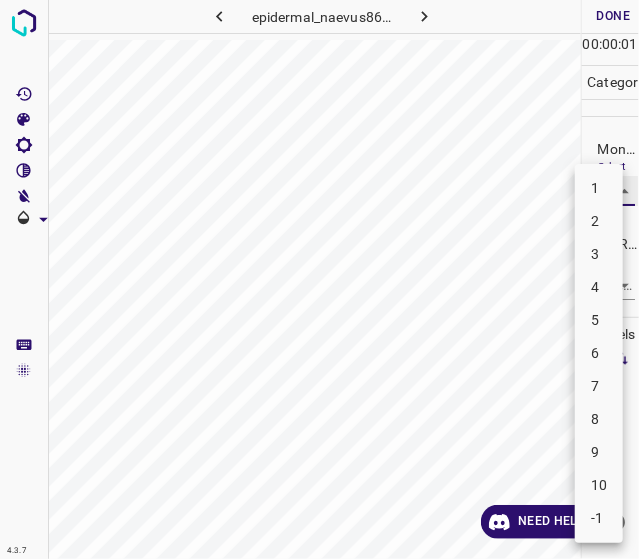 type on "2" 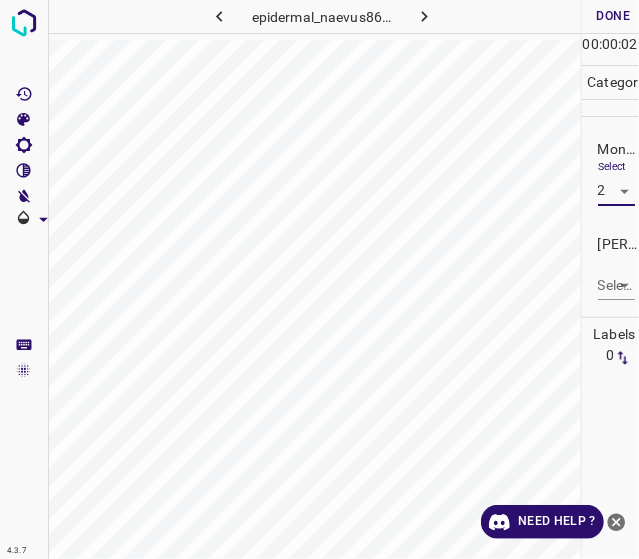 click on "4.3.7 epidermal_naevus86.jpg Done Skip 0 00   : 00   : 02   Categories Monk *  Select 2 2  Fitzpatrick *  Select ​ Labels   0 Categories 1 Monk 2  Fitzpatrick Tools Space Change between modes (Draw & Edit) I Auto labeling R Restore zoom M Zoom in N Zoom out Delete Delete selecte label Filters Z Restore filters X Saturation filter C Brightness filter V Contrast filter B Gray scale filter General O Download Need Help ? - Text - Hide - Delete" at bounding box center (319, 279) 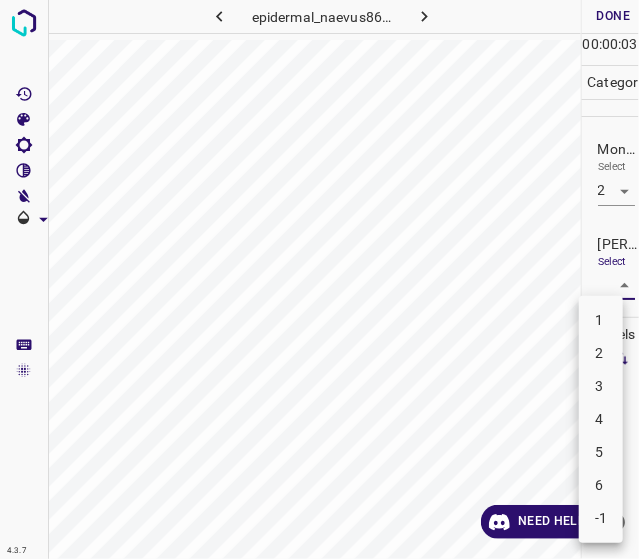 click on "1" at bounding box center (601, 320) 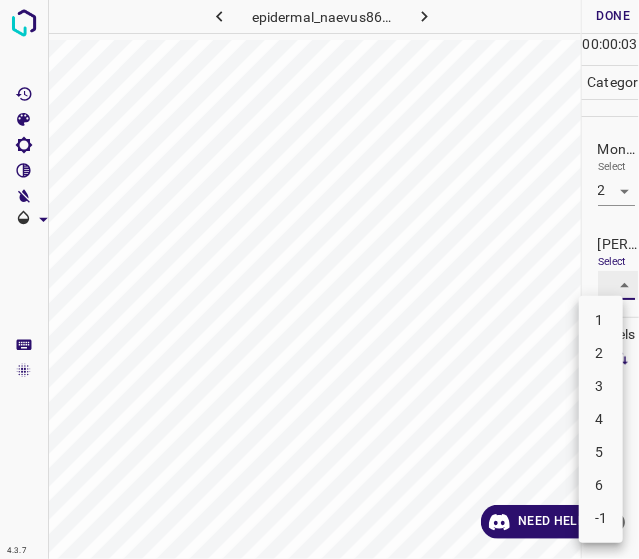 type on "1" 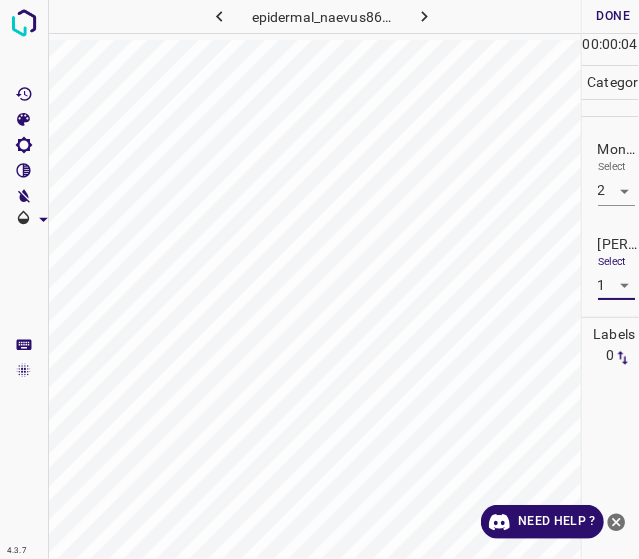 click on "Done" at bounding box center [614, 16] 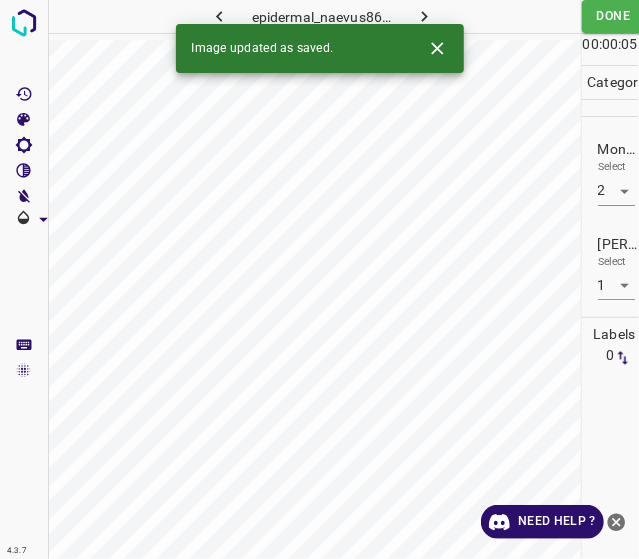 click on "Image updated as saved." at bounding box center [320, 48] 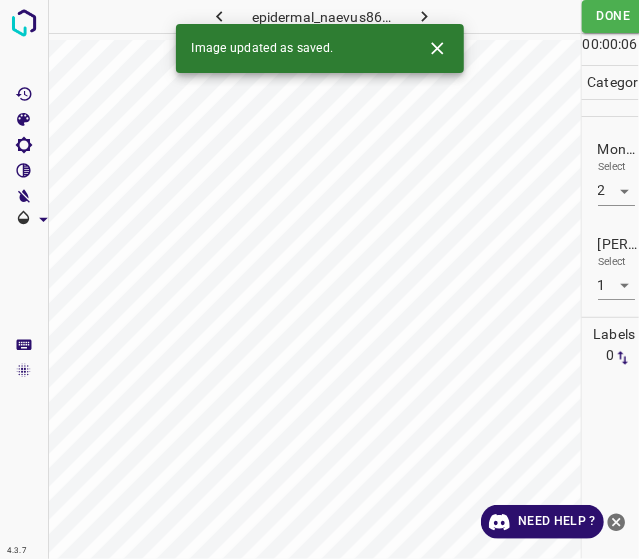 click 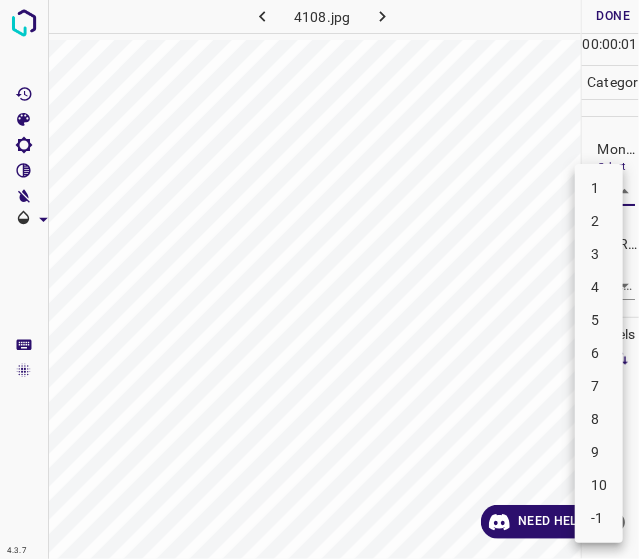 click on "4.3.7 4108.jpg Done Skip 0 00   : 00   : 01   Categories Monk *  Select ​  Fitzpatrick *  Select ​ Labels   0 Categories 1 Monk 2  Fitzpatrick Tools Space Change between modes (Draw & Edit) I Auto labeling R Restore zoom M Zoom in N Zoom out Delete Delete selecte label Filters Z Restore filters X Saturation filter C Brightness filter V Contrast filter B Gray scale filter General O Download Need Help ? - Text - Hide - Delete 1 2 3 4 5 6 7 8 9 10 -1" at bounding box center (319, 279) 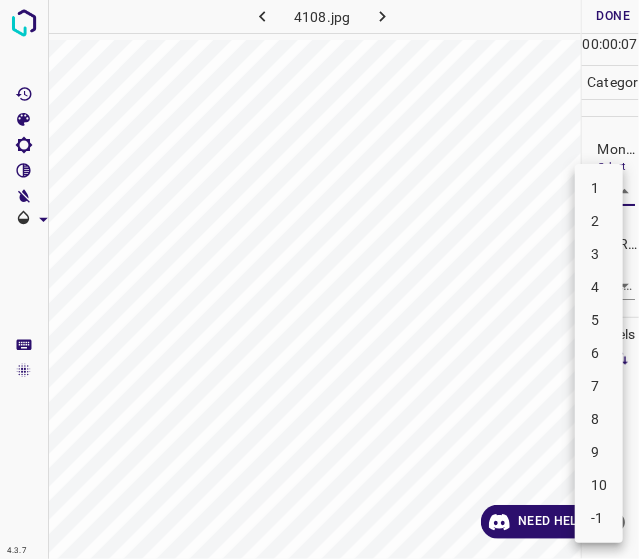 click on "8" at bounding box center [599, 419] 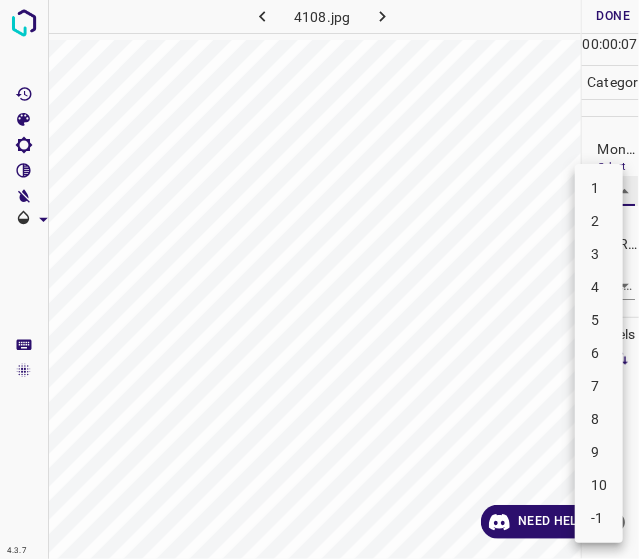type on "8" 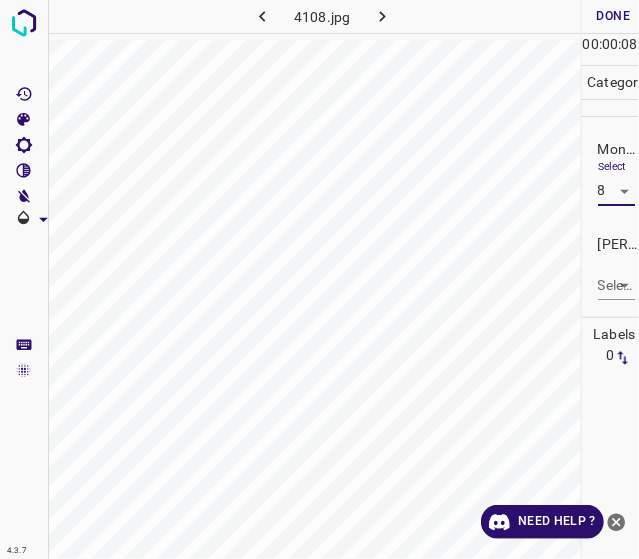 click on "4.3.7 4108.jpg Done Skip 0 00   : 00   : 08   Categories Monk *  Select 8 8  Fitzpatrick *  Select ​ Labels   0 Categories 1 Monk 2  Fitzpatrick Tools Space Change between modes (Draw & Edit) I Auto labeling R Restore zoom M Zoom in N Zoom out Delete Delete selecte label Filters Z Restore filters X Saturation filter C Brightness filter V Contrast filter B Gray scale filter General O Download Need Help ? - Text - Hide - Delete" at bounding box center (319, 279) 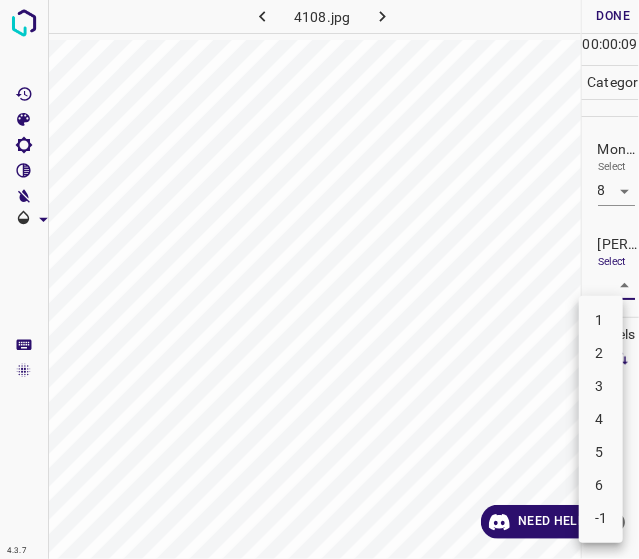 click on "5" at bounding box center (601, 452) 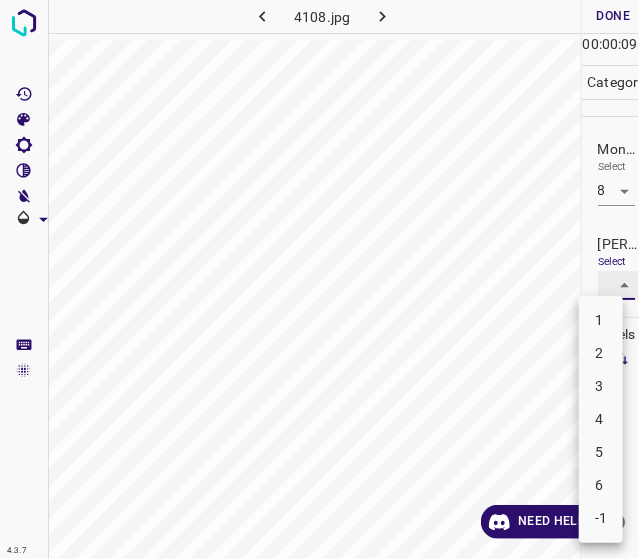 type on "5" 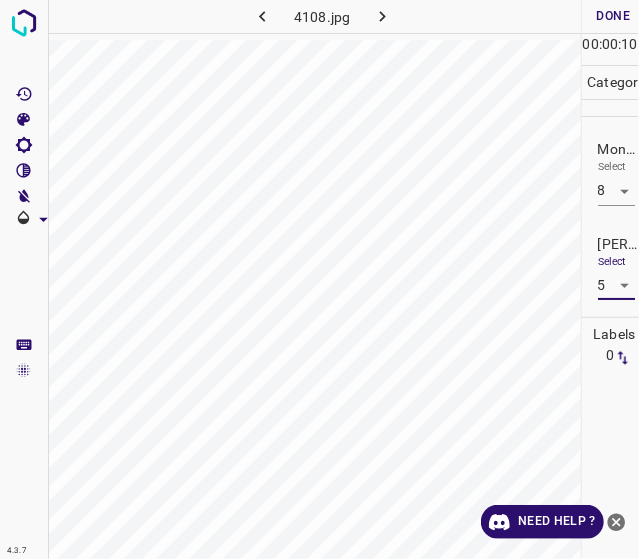 click on "Done" at bounding box center (614, 16) 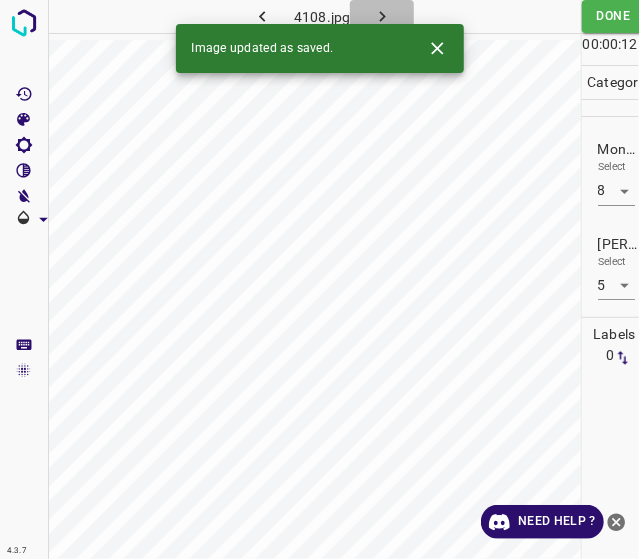 click at bounding box center (382, 16) 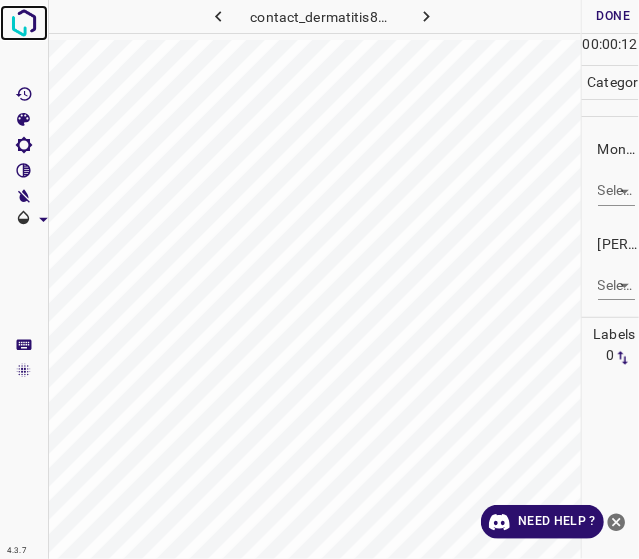click at bounding box center [24, 23] 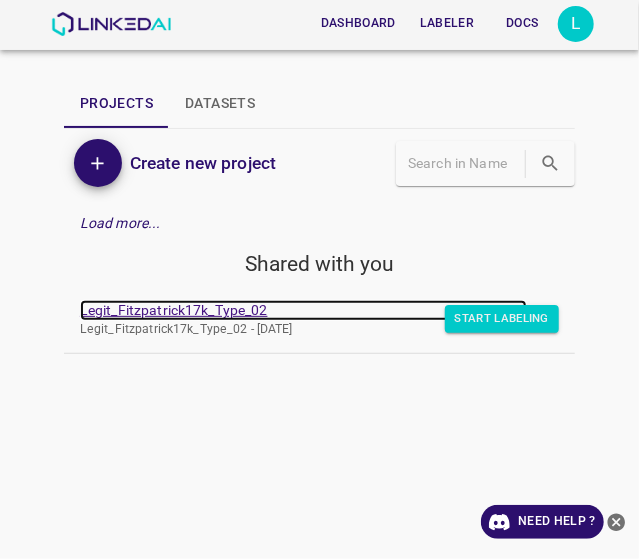 click on "Legit_Fitzpatrick17k_Type_02" at bounding box center (303, 310) 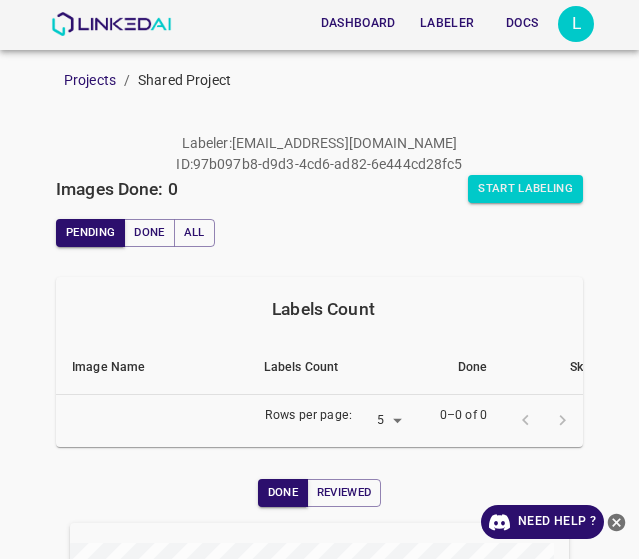 scroll, scrollTop: 0, scrollLeft: 0, axis: both 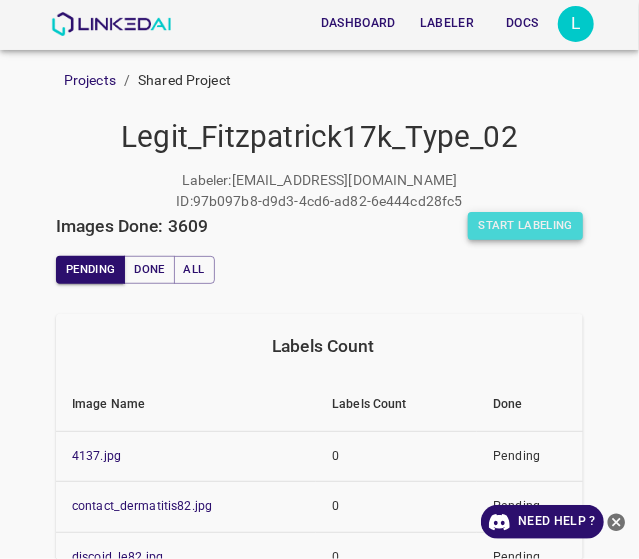 click on "Start Labeling" at bounding box center (525, 226) 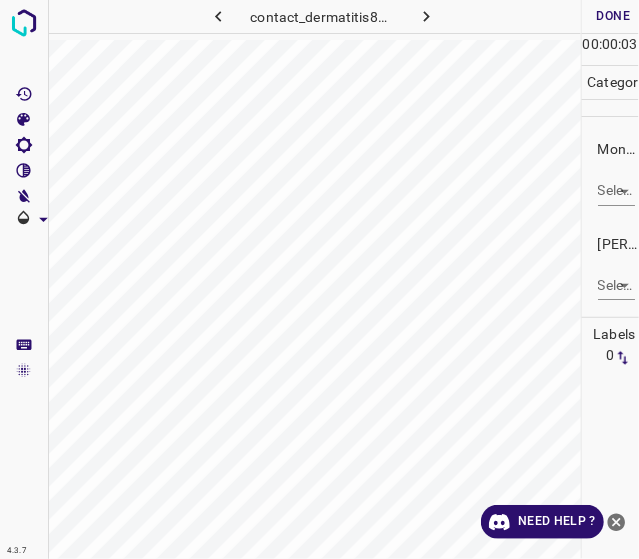 click on "4.3.7 contact_dermatitis82.jpg Done Skip 0 00   : 00   : 03   Categories Monk *  Select ​  Fitzpatrick *  Select ​ Labels   0 Categories 1 Monk 2  Fitzpatrick Tools Space Change between modes (Draw & Edit) I Auto labeling R Restore zoom M Zoom in N Zoom out Delete Delete selecte label Filters Z Restore filters X Saturation filter C Brightness filter V Contrast filter B Gray scale filter General O Download Need Help ? - Text - Hide - Delete" at bounding box center (319, 279) 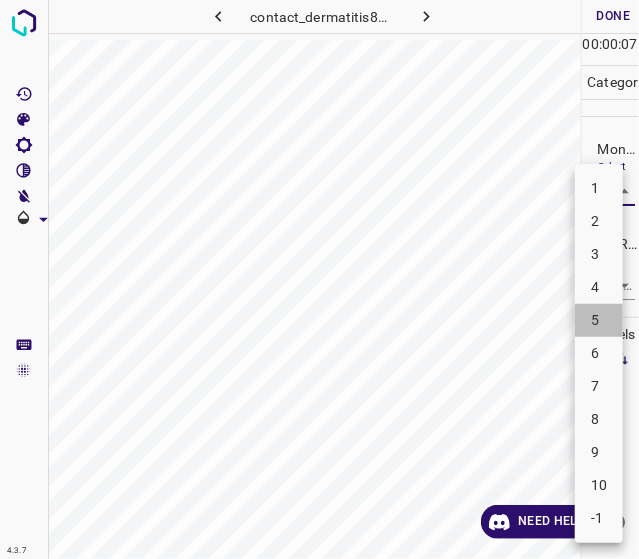 click on "5" at bounding box center [599, 320] 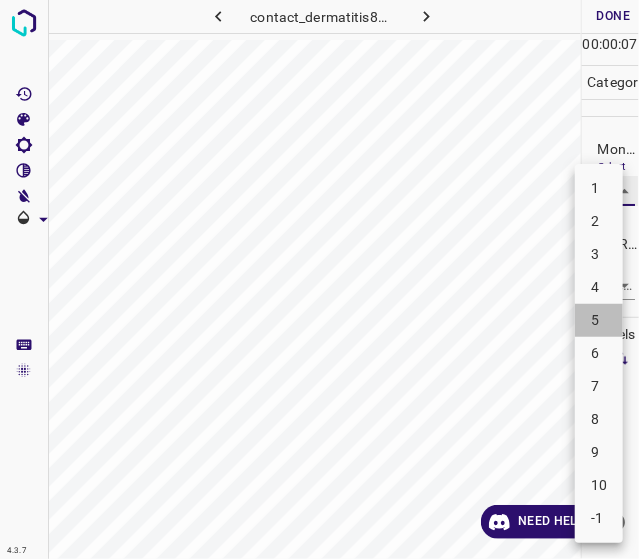 type on "5" 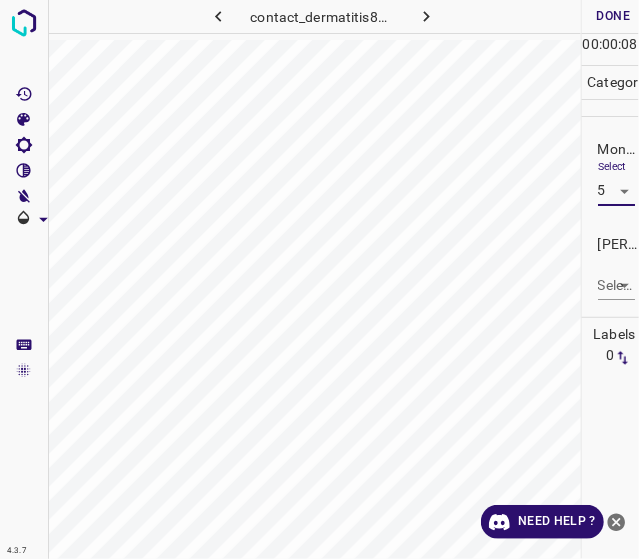 click on "4.3.7 contact_dermatitis82.jpg Done Skip 0 00   : 00   : 08   Categories Monk *  Select 5 5  Fitzpatrick *  Select ​ Labels   0 Categories 1 Monk 2  Fitzpatrick Tools Space Change between modes (Draw & Edit) I Auto labeling R Restore zoom M Zoom in N Zoom out Delete Delete selecte label Filters Z Restore filters X Saturation filter C Brightness filter V Contrast filter B Gray scale filter General O Download Need Help ? - Text - Hide - Delete" at bounding box center (319, 279) 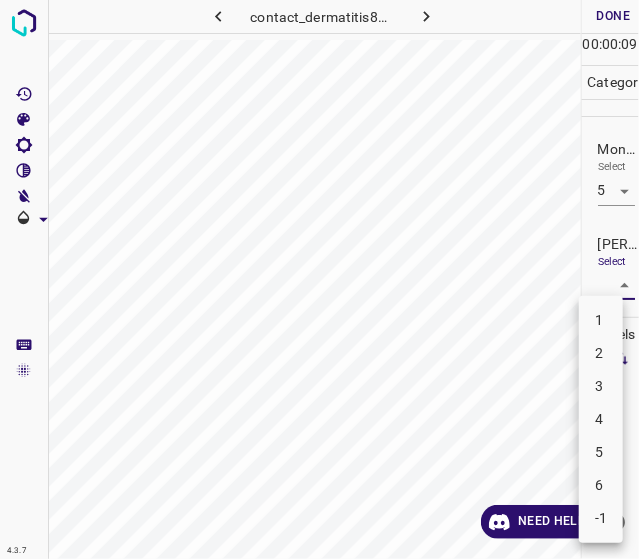 click on "3" at bounding box center (601, 386) 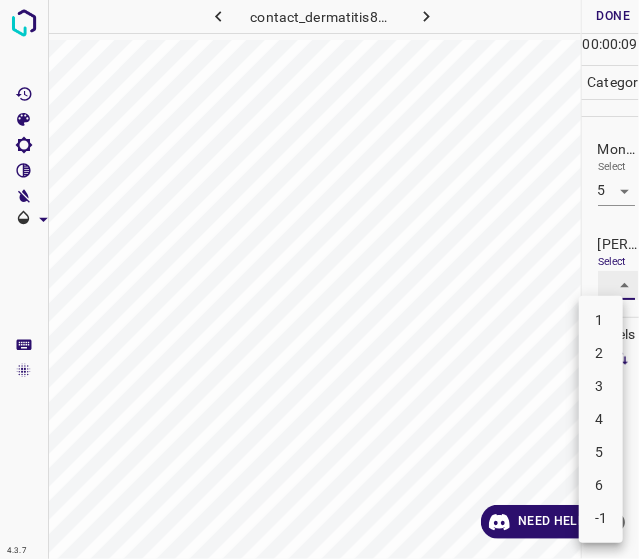 type on "3" 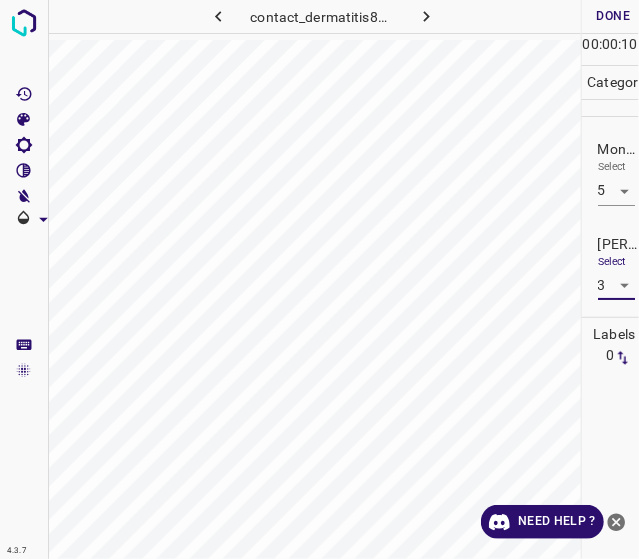 click on "Done" at bounding box center [614, 16] 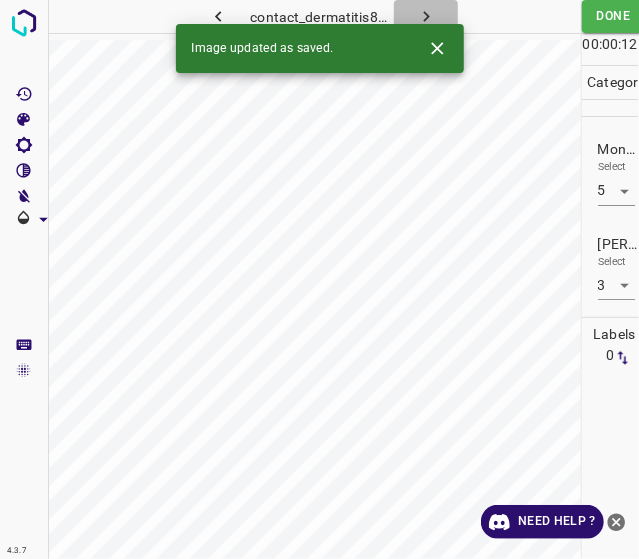 click 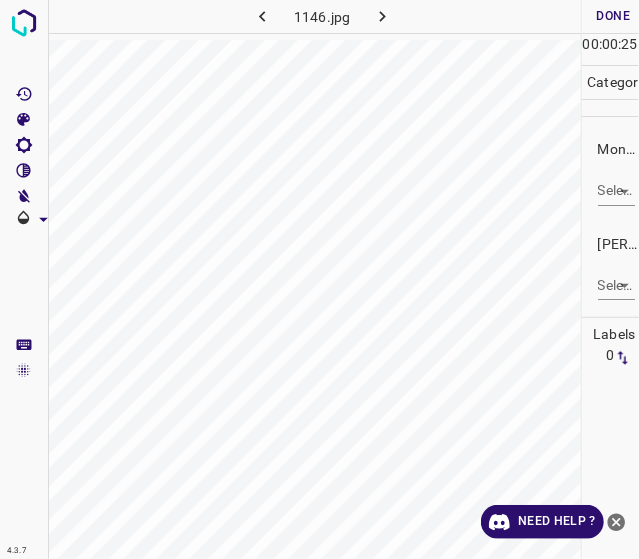click on "4.3.7 1146.jpg Done Skip 0 00   : 00   : 25   Categories Monk *  Select ​  Fitzpatrick *  Select ​ Labels   0 Categories 1 Monk 2  Fitzpatrick Tools Space Change between modes (Draw & Edit) I Auto labeling R Restore zoom M Zoom in N Zoom out Delete Delete selecte label Filters Z Restore filters X Saturation filter C Brightness filter V Contrast filter B Gray scale filter General O Download Need Help ? - Text - Hide - Delete" at bounding box center (319, 279) 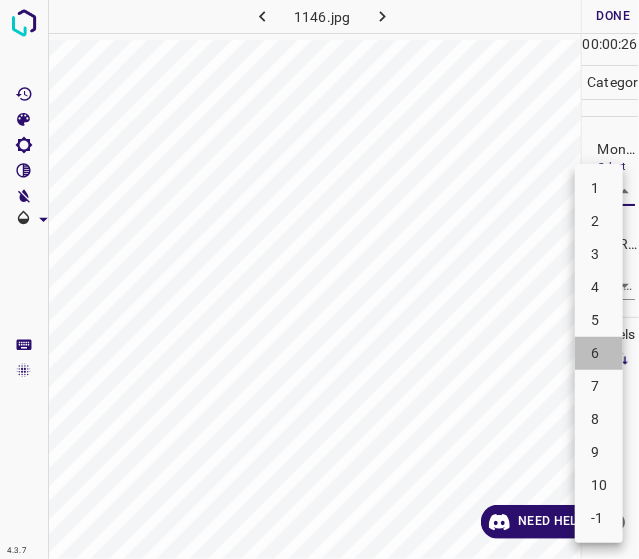 click on "6" at bounding box center (599, 353) 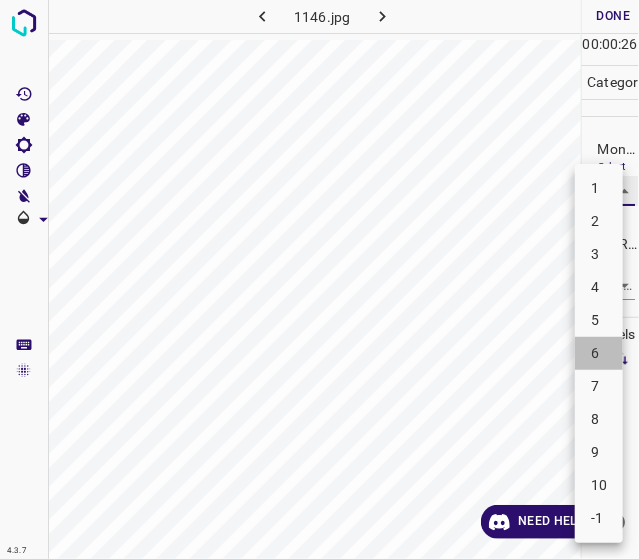 type on "6" 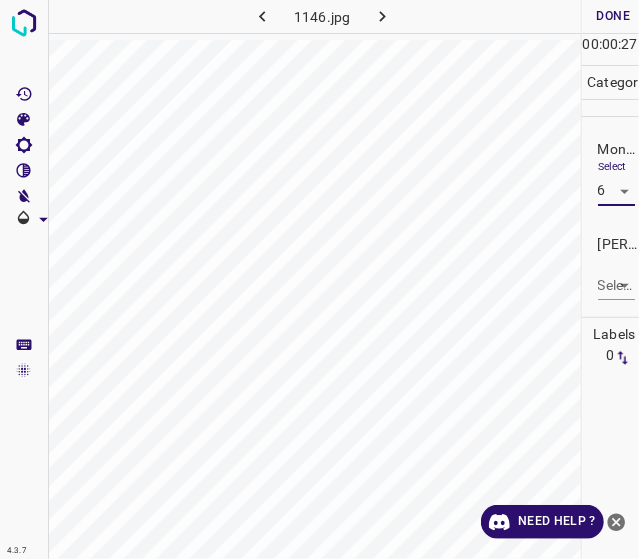 click on "4.3.7 1146.jpg Done Skip 0 00   : 00   : 27   Categories Monk *  Select 6 6  Fitzpatrick *  Select ​ Labels   0 Categories 1 Monk 2  Fitzpatrick Tools Space Change between modes (Draw & Edit) I Auto labeling R Restore zoom M Zoom in N Zoom out Delete Delete selecte label Filters Z Restore filters X Saturation filter C Brightness filter V Contrast filter B Gray scale filter General O Download Need Help ? - Text - Hide - Delete" at bounding box center (319, 279) 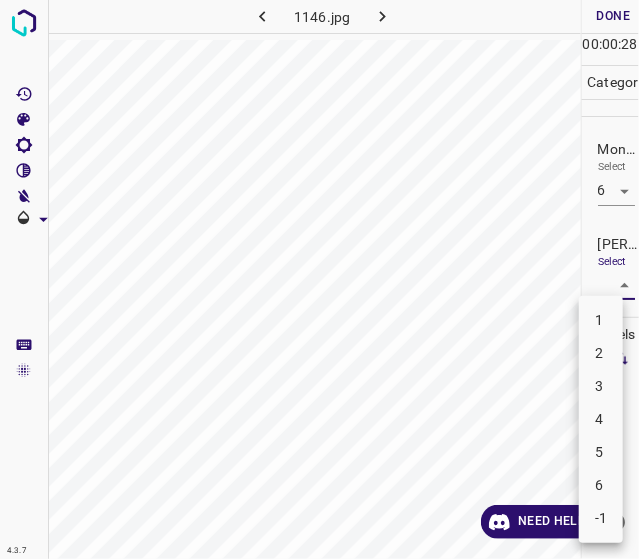 click on "4" at bounding box center [601, 419] 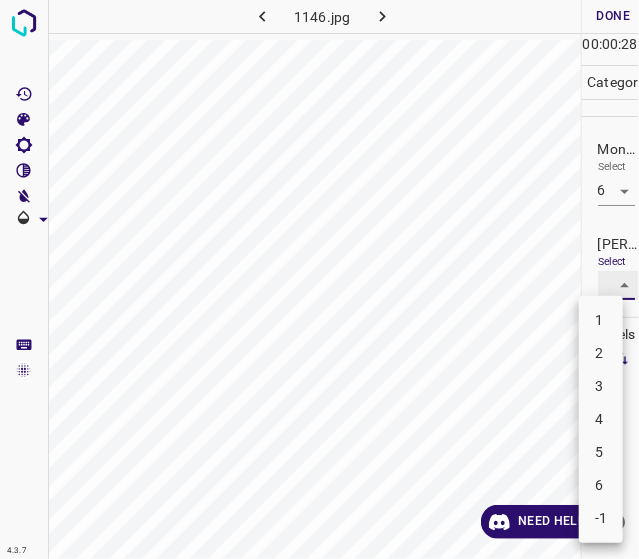type on "4" 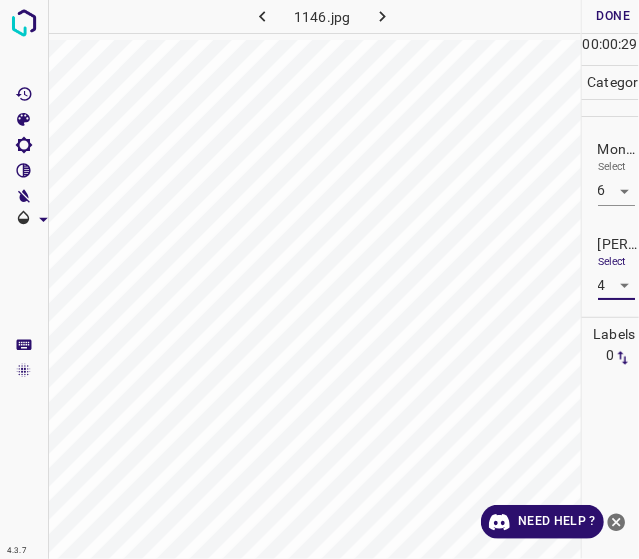 click on "Done" at bounding box center (614, 16) 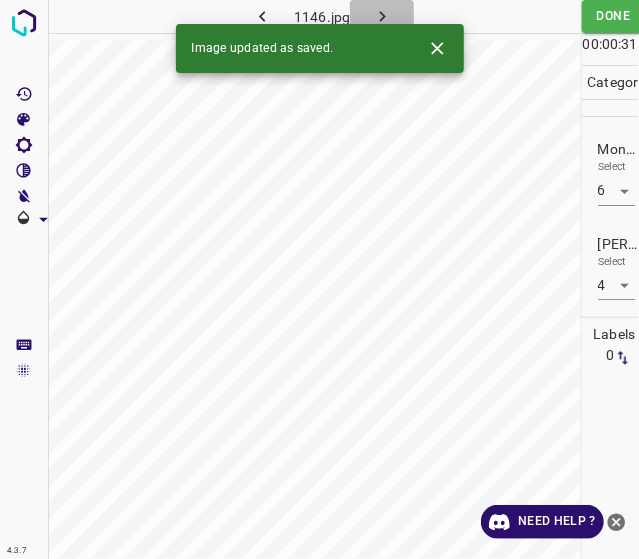 click 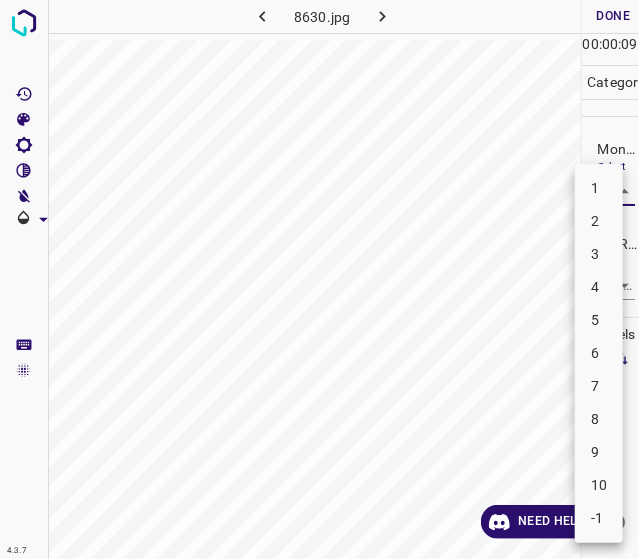 click on "4.3.7 8630.jpg Done Skip 0 00   : 00   : 09   Categories Monk *  Select ​  Fitzpatrick *  Select ​ Labels   0 Categories 1 Monk 2  Fitzpatrick Tools Space Change between modes (Draw & Edit) I Auto labeling R Restore zoom M Zoom in N Zoom out Delete Delete selecte label Filters Z Restore filters X Saturation filter C Brightness filter V Contrast filter B Gray scale filter General O Download Need Help ? - Text - Hide - Delete 1 2 3 4 5 6 7 8 9 10 -1" at bounding box center [319, 279] 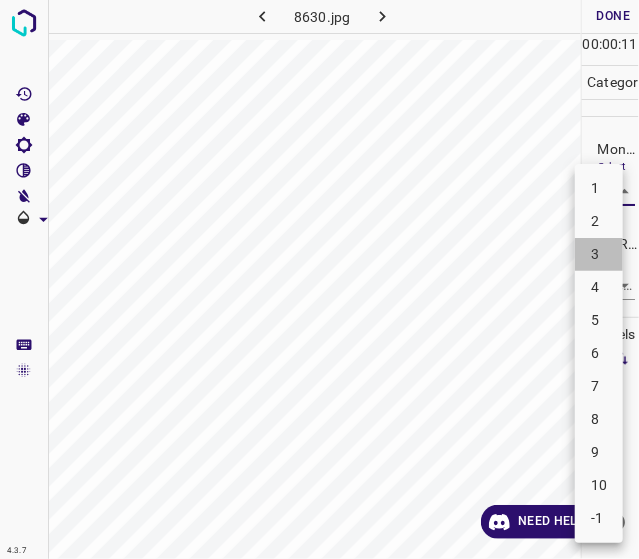 click on "3" at bounding box center (599, 254) 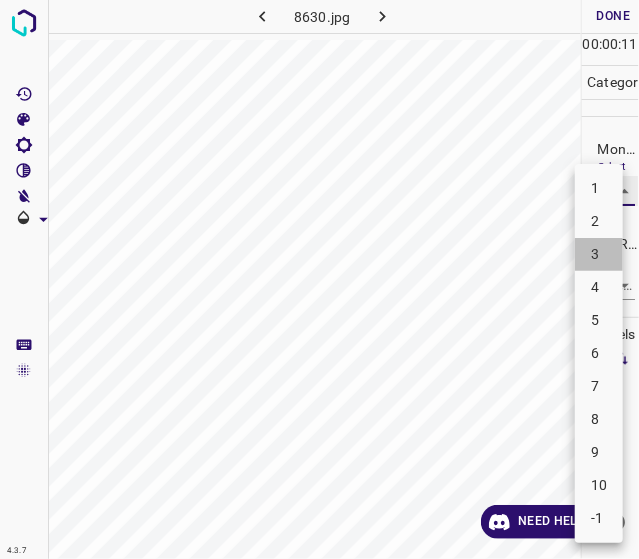 type on "3" 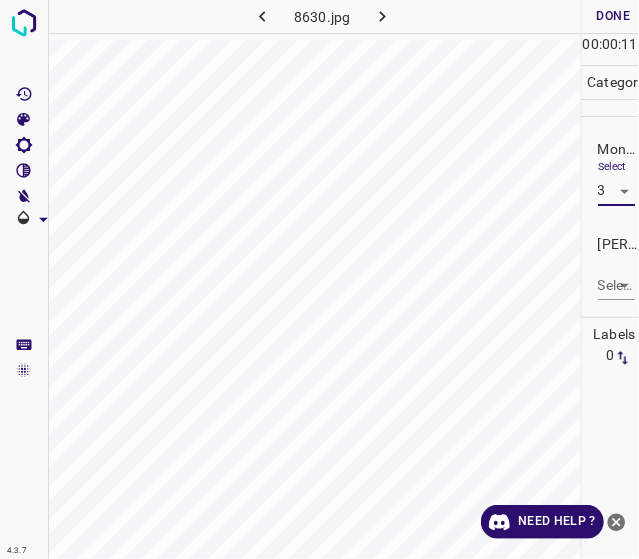 click on "4.3.7 8630.jpg Done Skip 0 00   : 00   : 11   Categories Monk *  Select 3 3  Fitzpatrick *  Select ​ Labels   0 Categories 1 Monk 2  Fitzpatrick Tools Space Change between modes (Draw & Edit) I Auto labeling R Restore zoom M Zoom in N Zoom out Delete Delete selecte label Filters Z Restore filters X Saturation filter C Brightness filter V Contrast filter B Gray scale filter General O Download Need Help ? - Text - Hide - Delete" at bounding box center (319, 279) 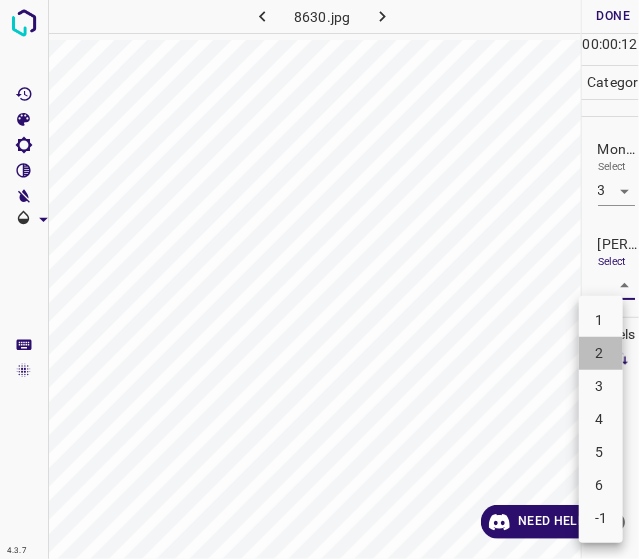 click on "2" at bounding box center (601, 353) 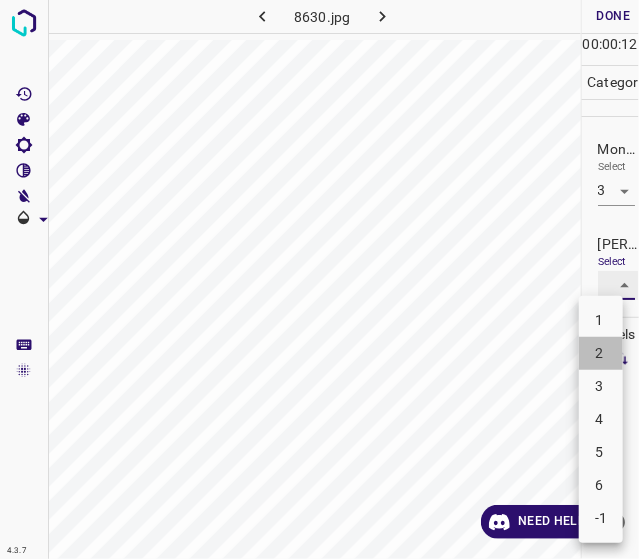 type on "2" 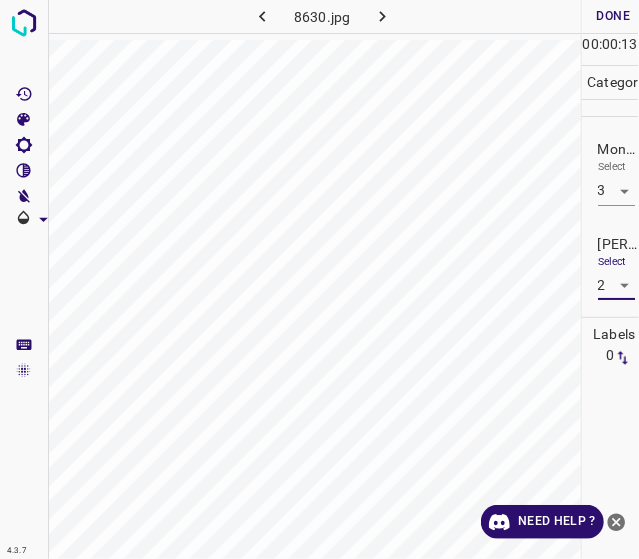 click on "Done" at bounding box center (614, 16) 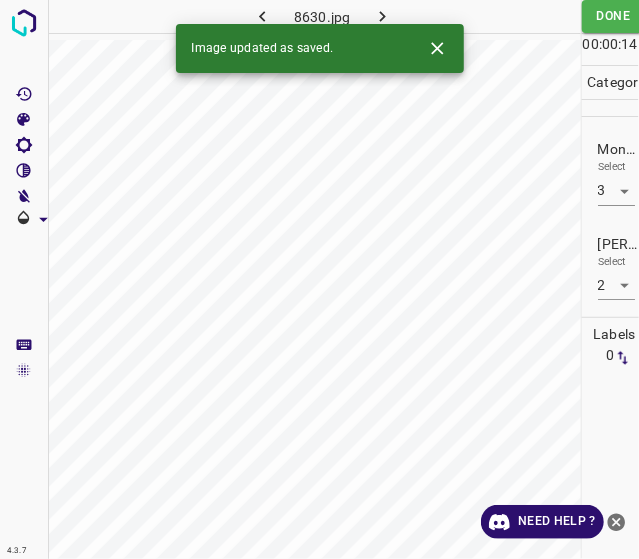 click at bounding box center [382, 16] 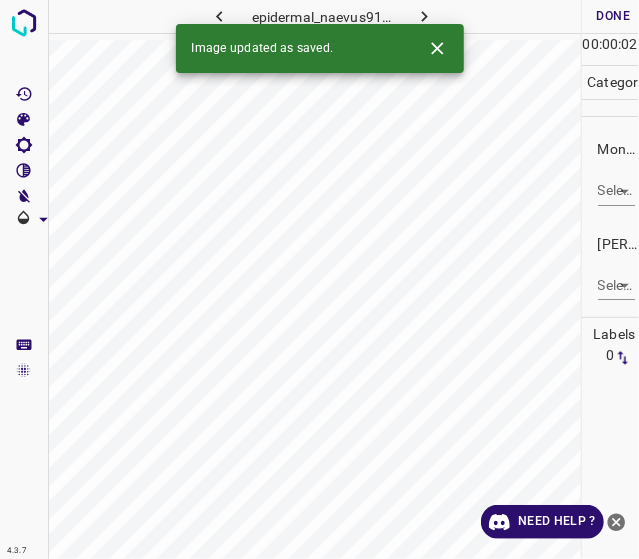 click on "4.3.7 epidermal_naevus91.jpg Done Skip 0 00   : 00   : 02   Categories Monk *  Select ​  Fitzpatrick *  Select ​ Labels   0 Categories 1 Monk 2  Fitzpatrick Tools Space Change between modes (Draw & Edit) I Auto labeling R Restore zoom M Zoom in N Zoom out Delete Delete selecte label Filters Z Restore filters X Saturation filter C Brightness filter V Contrast filter B Gray scale filter General O Download Image updated as saved. Need Help ? - Text - Hide - Delete" at bounding box center (319, 279) 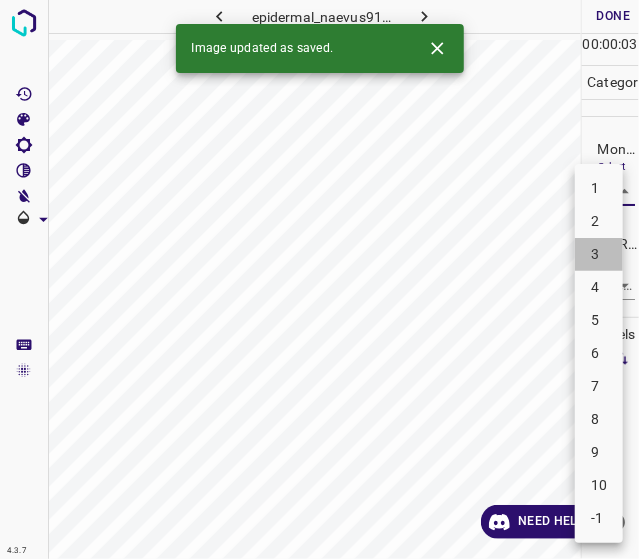 click on "3" at bounding box center [599, 254] 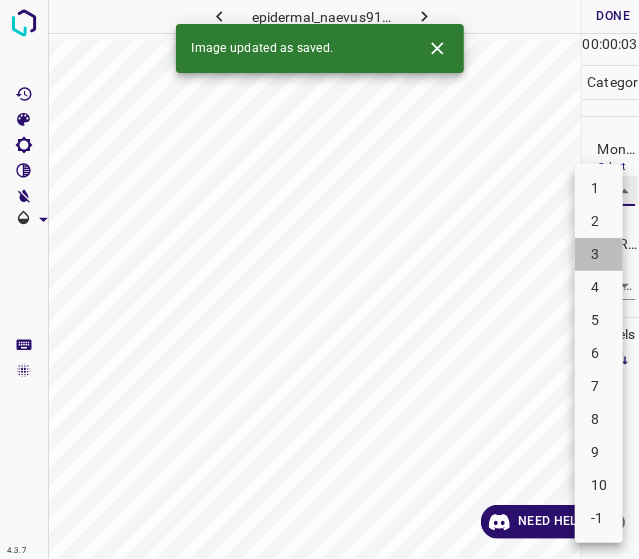type on "3" 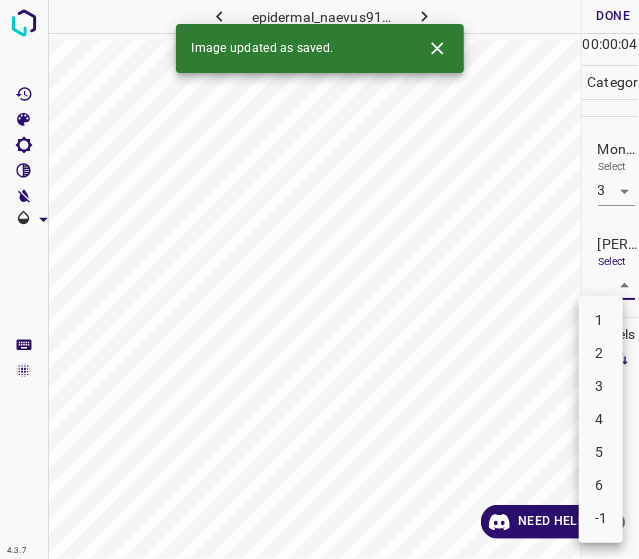 click on "4.3.7 epidermal_naevus91.jpg Done Skip 0 00   : 00   : 04   Categories Monk *  Select 3 3  Fitzpatrick *  Select ​ Labels   0 Categories 1 Monk 2  Fitzpatrick Tools Space Change between modes (Draw & Edit) I Auto labeling R Restore zoom M Zoom in N Zoom out Delete Delete selecte label Filters Z Restore filters X Saturation filter C Brightness filter V Contrast filter B Gray scale filter General O Download Image updated as saved. Need Help ? - Text - Hide - Delete 1 2 3 4 5 6 -1" at bounding box center (319, 279) 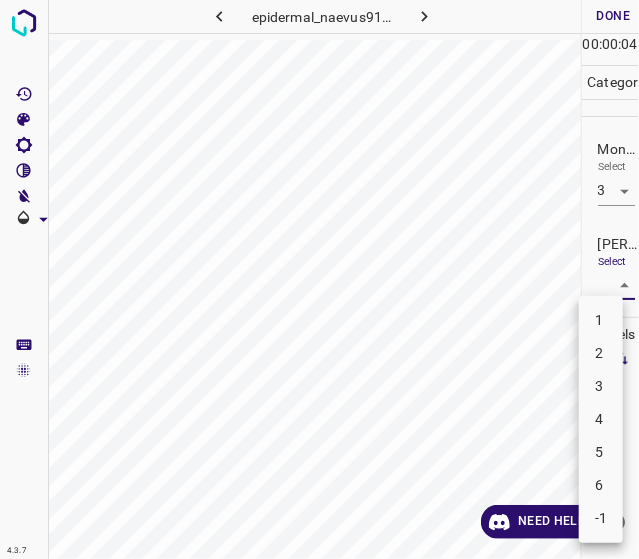 click on "2" at bounding box center [601, 353] 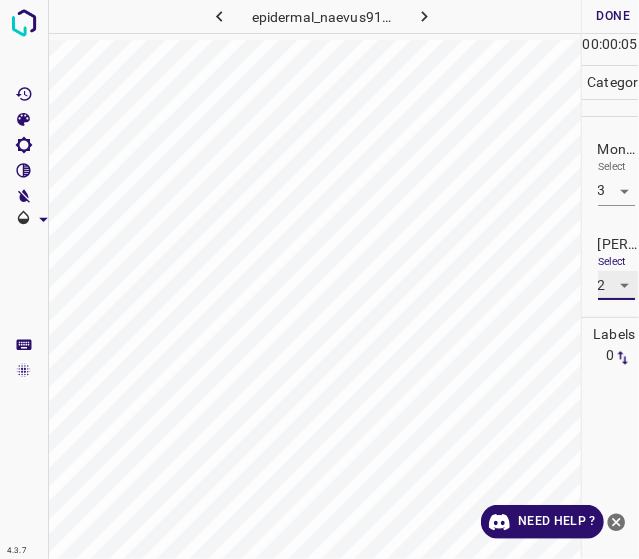 type on "2" 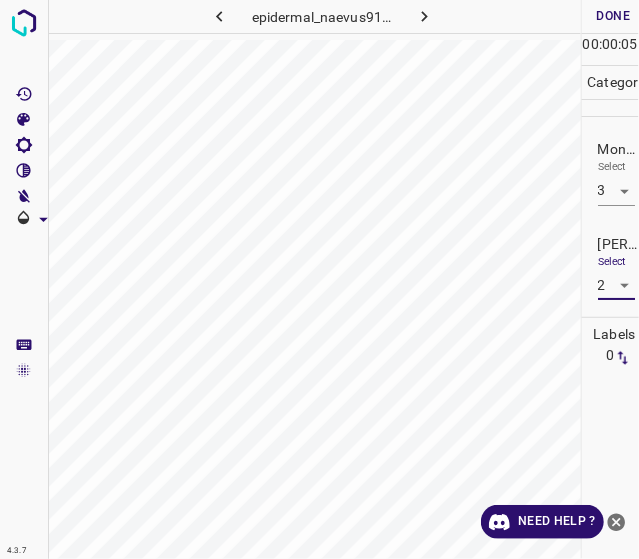 click on "Done" at bounding box center [614, 16] 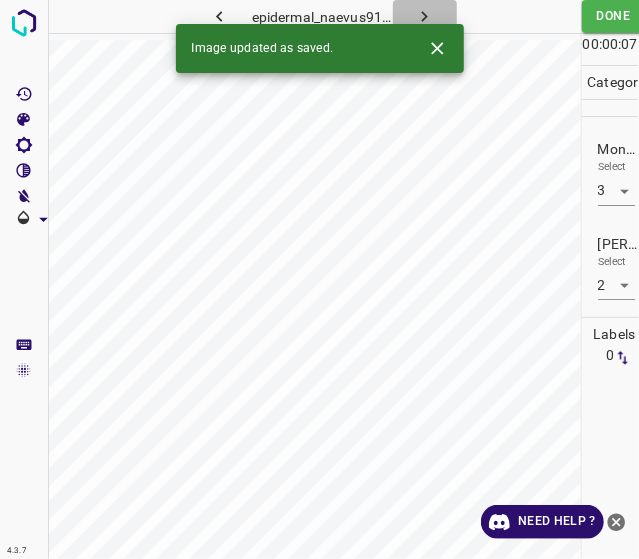 click at bounding box center (425, 16) 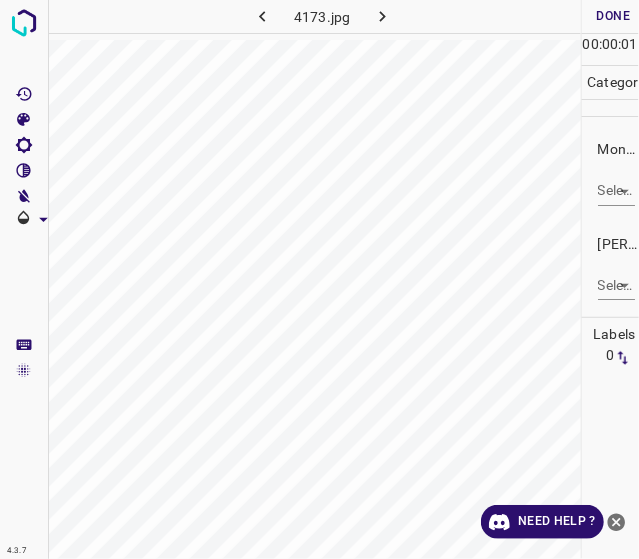 click on "4.3.7 4173.jpg Done Skip 0 00   : 00   : 01   Categories Monk *  Select ​  Fitzpatrick *  Select ​ Labels   0 Categories 1 Monk 2  Fitzpatrick Tools Space Change between modes (Draw & Edit) I Auto labeling R Restore zoom M Zoom in N Zoom out Delete Delete selecte label Filters Z Restore filters X Saturation filter C Brightness filter V Contrast filter B Gray scale filter General O Download Need Help ? - Text - Hide - Delete" at bounding box center (319, 279) 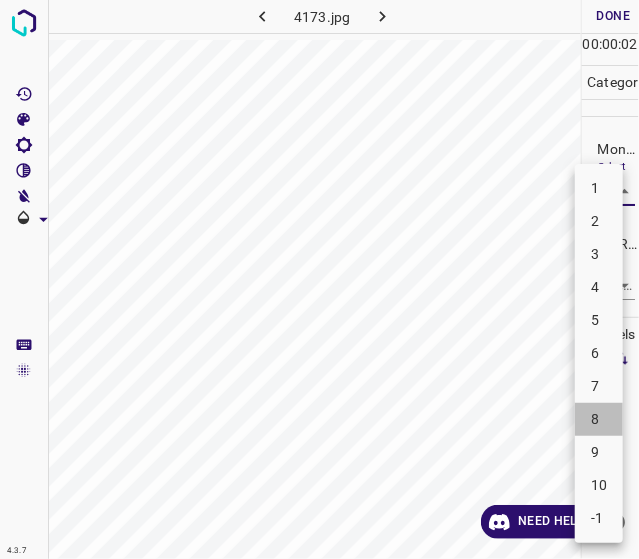 click on "8" at bounding box center (599, 419) 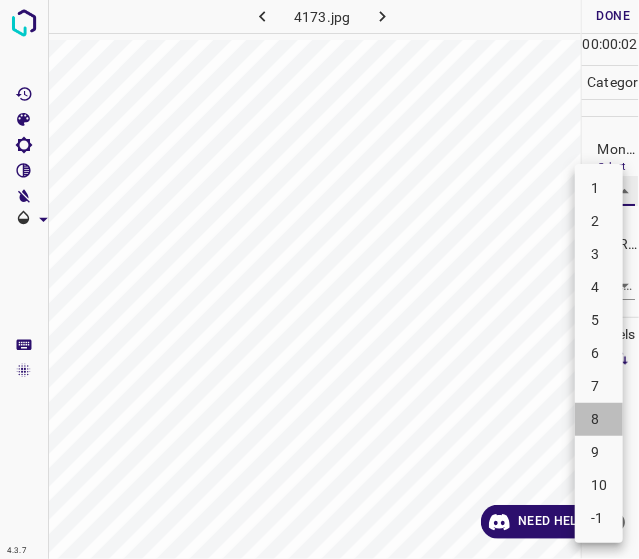 type on "8" 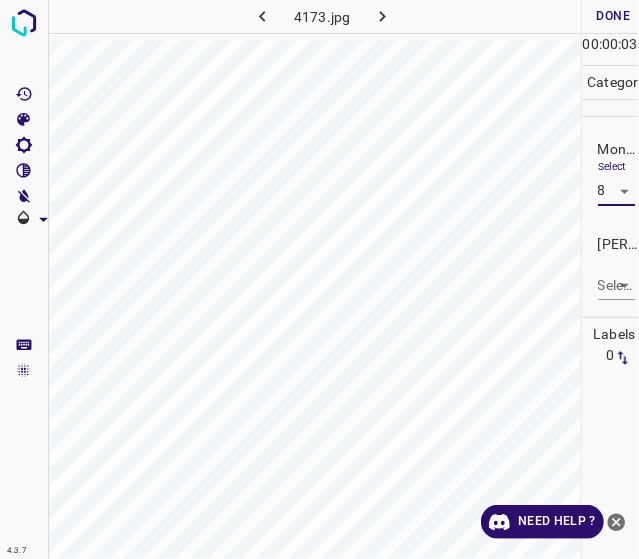 click on "4.3.7 4173.jpg Done Skip 0 00   : 00   : 03   Categories Monk *  Select 8 8  Fitzpatrick *  Select ​ Labels   0 Categories 1 Monk 2  Fitzpatrick Tools Space Change between modes (Draw & Edit) I Auto labeling R Restore zoom M Zoom in N Zoom out Delete Delete selecte label Filters Z Restore filters X Saturation filter C Brightness filter V Contrast filter B Gray scale filter General O Download Need Help ? - Text - Hide - Delete" at bounding box center (319, 279) 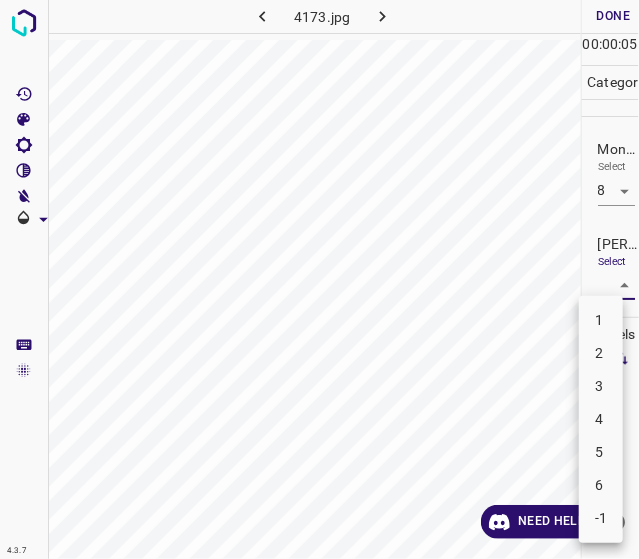 click on "5" at bounding box center [601, 452] 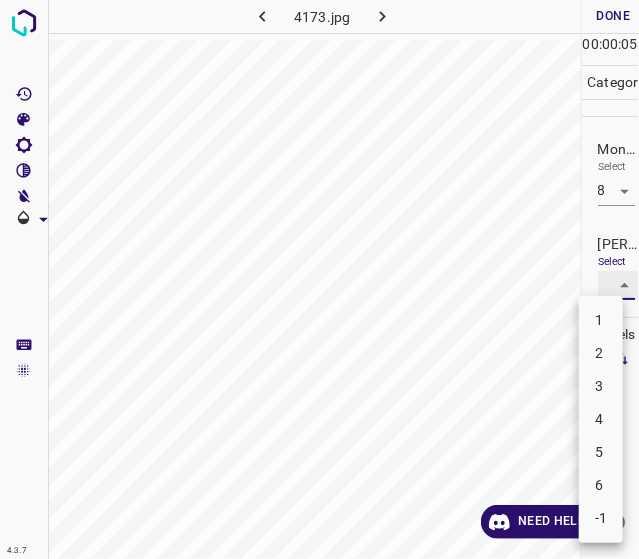 type on "5" 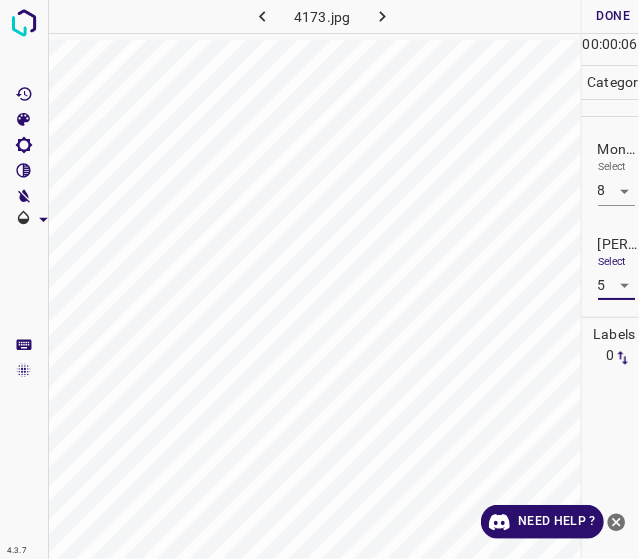 click on "Done" at bounding box center (614, 16) 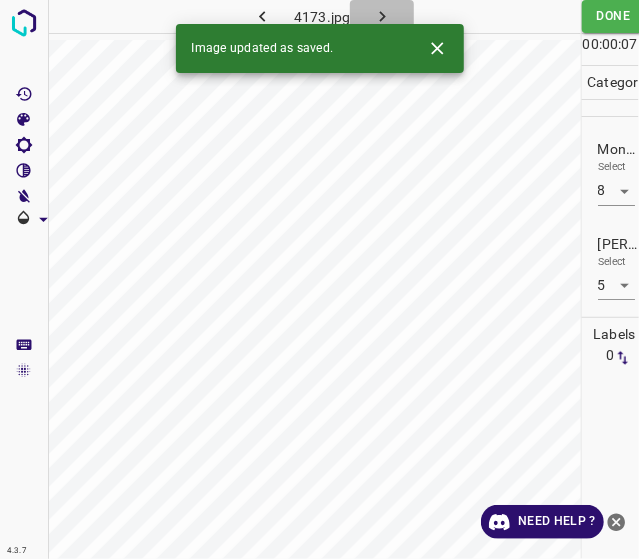 click at bounding box center [382, 16] 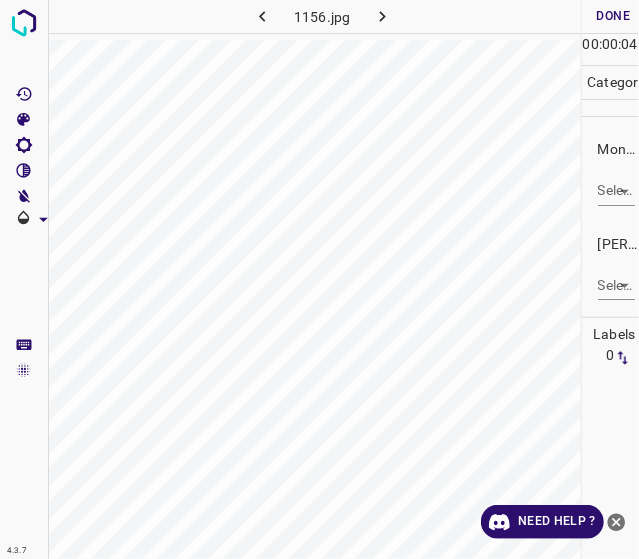 click on "4.3.7 1156.jpg Done Skip 0 00   : 00   : 04   Categories Monk *  Select ​  Fitzpatrick *  Select ​ Labels   0 Categories 1 Monk 2  Fitzpatrick Tools Space Change between modes (Draw & Edit) I Auto labeling R Restore zoom M Zoom in N Zoom out Delete Delete selecte label Filters Z Restore filters X Saturation filter C Brightness filter V Contrast filter B Gray scale filter General O Download Need Help ? - Text - Hide - Delete" at bounding box center (319, 279) 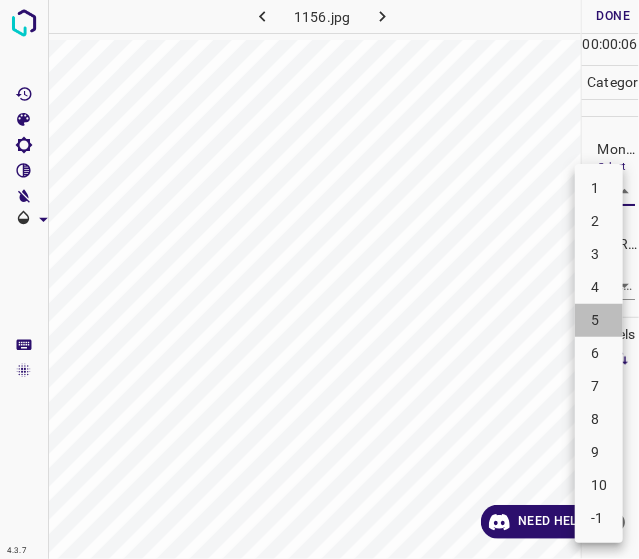 click on "5" at bounding box center (599, 320) 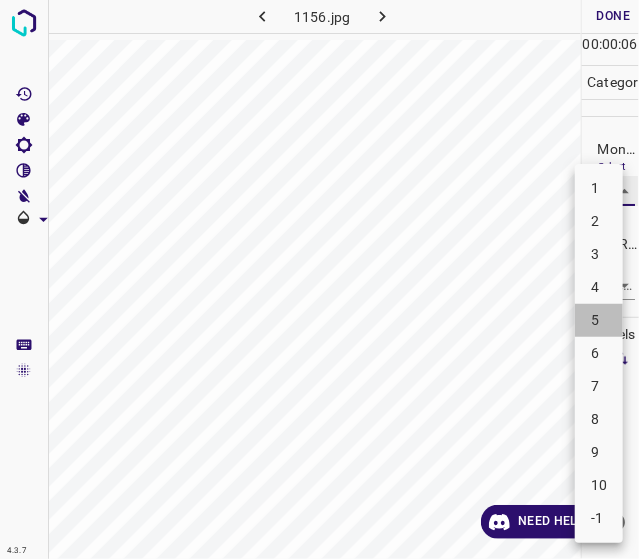 type on "5" 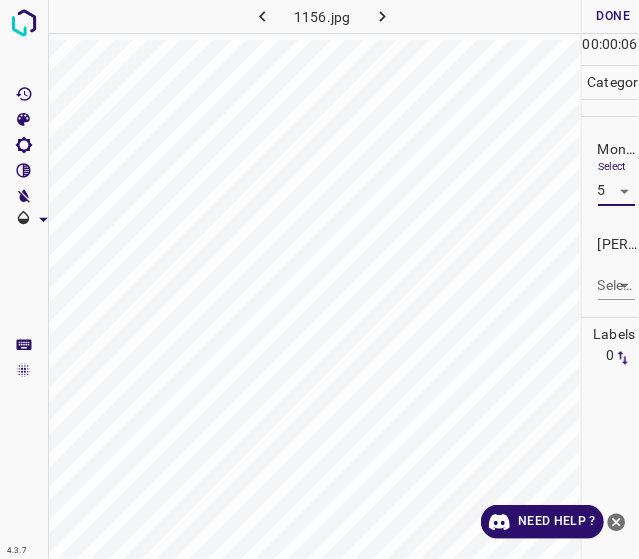 click on "4.3.7 1156.jpg Done Skip 0 00   : 00   : 06   Categories Monk *  Select 5 5  Fitzpatrick *  Select ​ Labels   0 Categories 1 Monk 2  Fitzpatrick Tools Space Change between modes (Draw & Edit) I Auto labeling R Restore zoom M Zoom in N Zoom out Delete Delete selecte label Filters Z Restore filters X Saturation filter C Brightness filter V Contrast filter B Gray scale filter General O Download Need Help ? - Text - Hide - Delete" at bounding box center (319, 279) 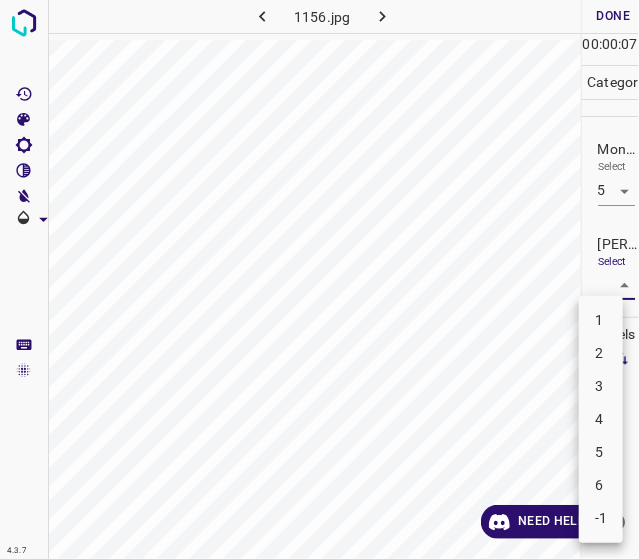 click on "3" at bounding box center (601, 386) 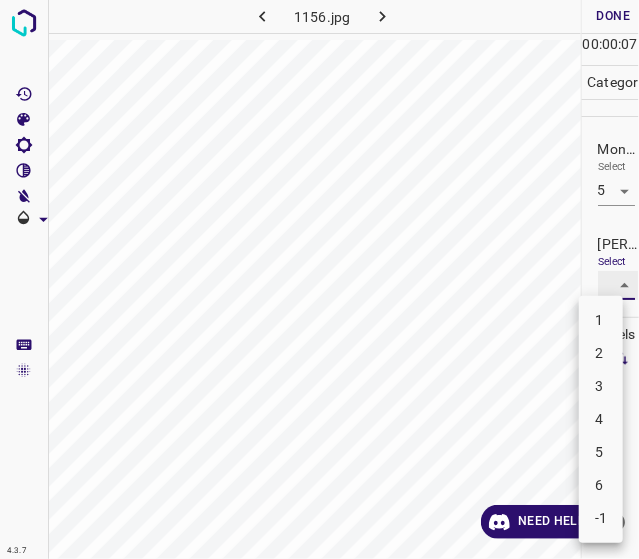 type on "3" 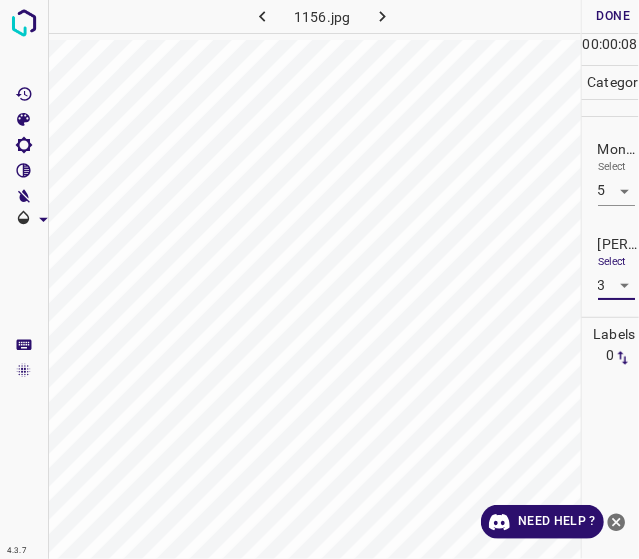 click on "Done" at bounding box center [614, 16] 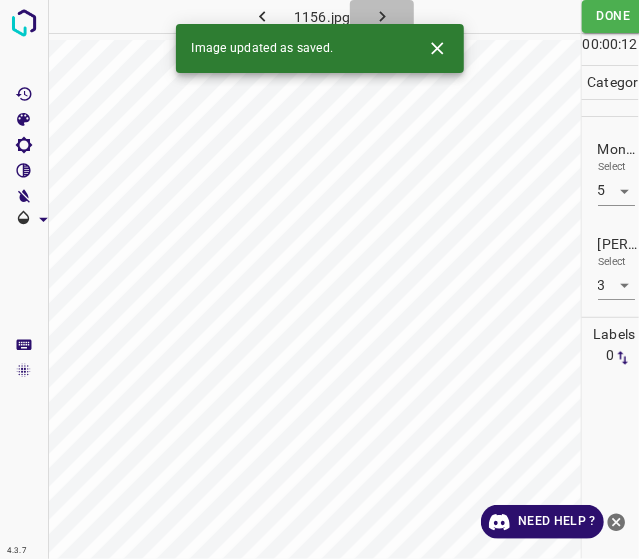 click at bounding box center [382, 16] 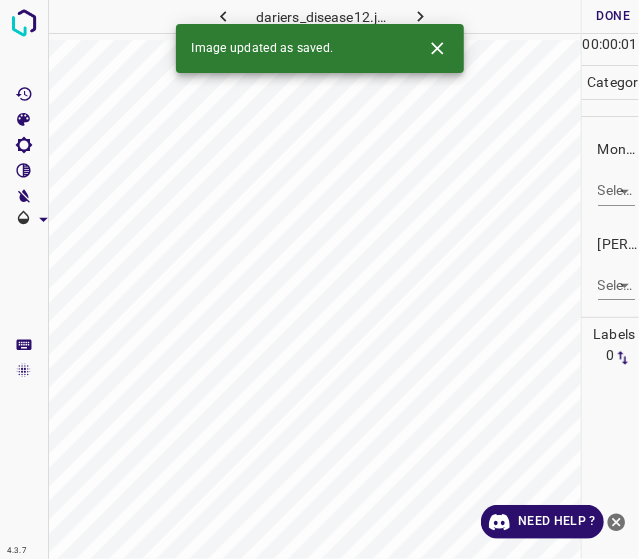click on "4.3.7 dariers_disease12.jpg Done Skip 0 00   : 00   : 01   Categories Monk *  Select ​  Fitzpatrick *  Select ​ Labels   0 Categories 1 Monk 2  Fitzpatrick Tools Space Change between modes (Draw & Edit) I Auto labeling R Restore zoom M Zoom in N Zoom out Delete Delete selecte label Filters Z Restore filters X Saturation filter C Brightness filter V Contrast filter B Gray scale filter General O Download Image updated as saved. Need Help ? - Text - Hide - Delete" at bounding box center [319, 279] 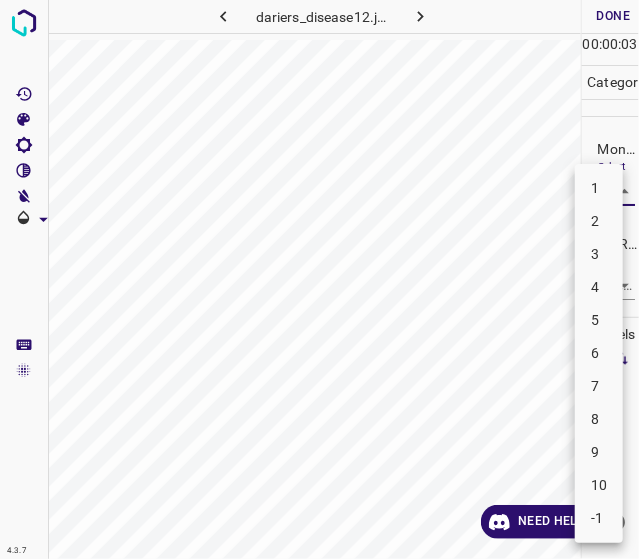 click on "6" at bounding box center [599, 353] 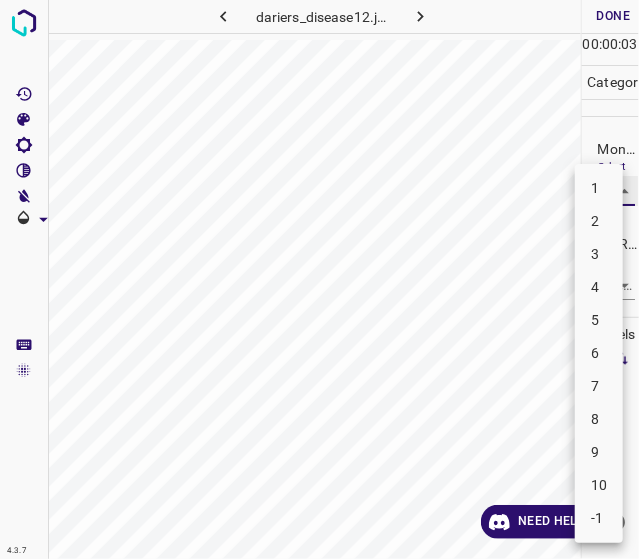 type on "6" 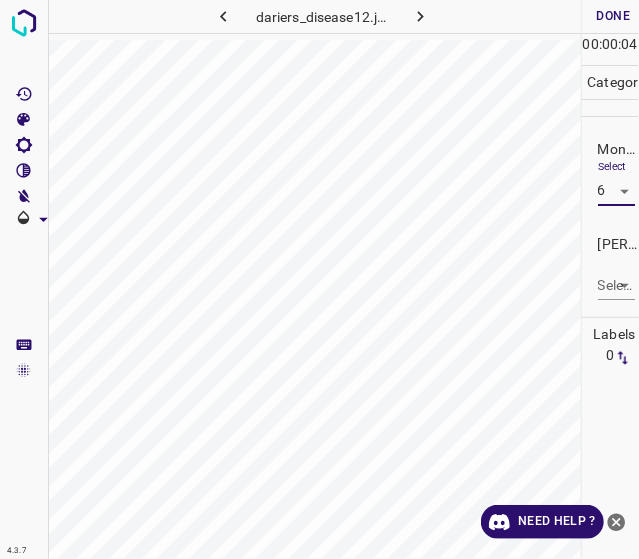 click on "4.3.7 dariers_disease12.jpg Done Skip 0 00   : 00   : 04   Categories Monk *  Select 6 6  Fitzpatrick *  Select ​ Labels   0 Categories 1 Monk 2  Fitzpatrick Tools Space Change between modes (Draw & Edit) I Auto labeling R Restore zoom M Zoom in N Zoom out Delete Delete selecte label Filters Z Restore filters X Saturation filter C Brightness filter V Contrast filter B Gray scale filter General O Download Need Help ? - Text - Hide - Delete" at bounding box center (319, 279) 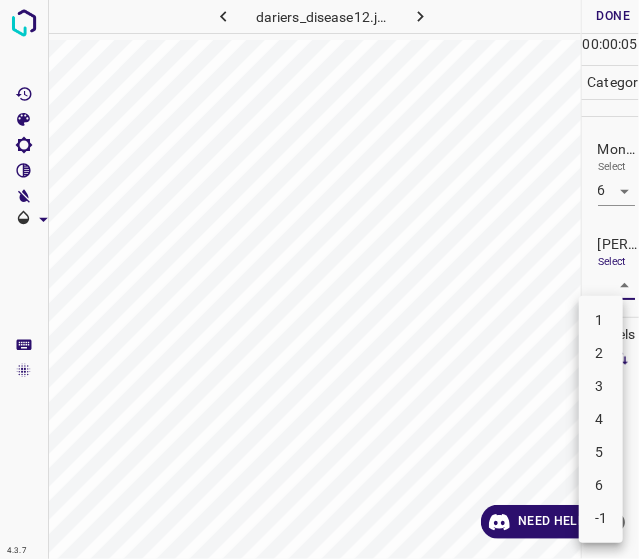 click on "3" at bounding box center (601, 386) 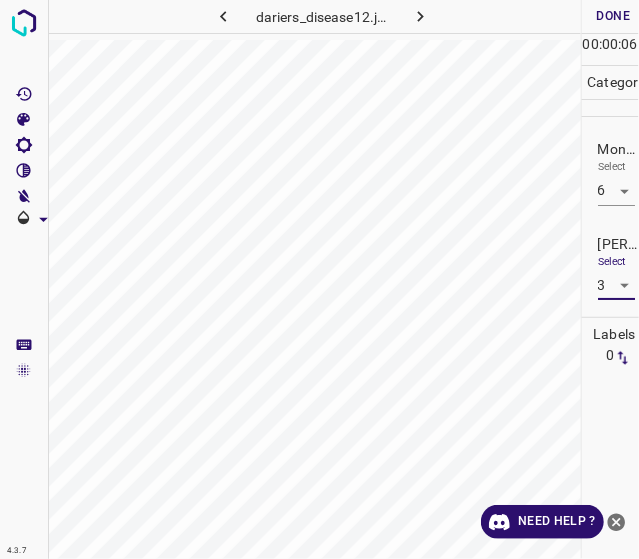 click on "4.3.7 dariers_disease12.jpg Done Skip 0 00   : 00   : 06   Categories Monk *  Select 6 6  Fitzpatrick *  Select 3 3 Labels   0 Categories 1 Monk 2  Fitzpatrick Tools Space Change between modes (Draw & Edit) I Auto labeling R Restore zoom M Zoom in N Zoom out Delete Delete selecte label Filters Z Restore filters X Saturation filter C Brightness filter V Contrast filter B Gray scale filter General O Download Need Help ? - Text - Hide - Delete" at bounding box center (319, 279) 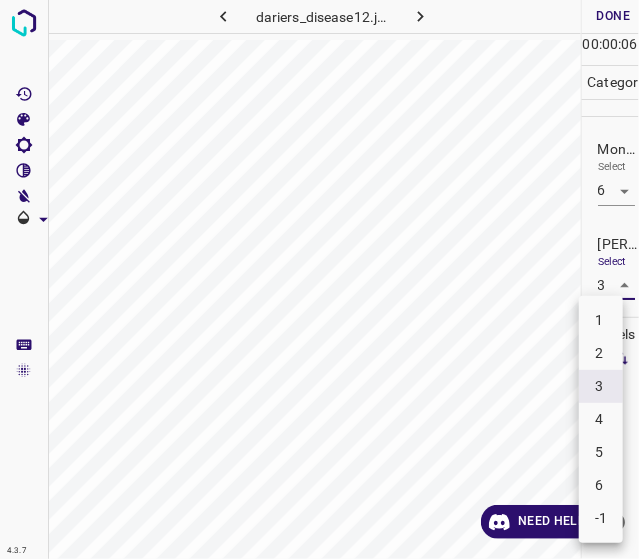 click on "4" at bounding box center [601, 419] 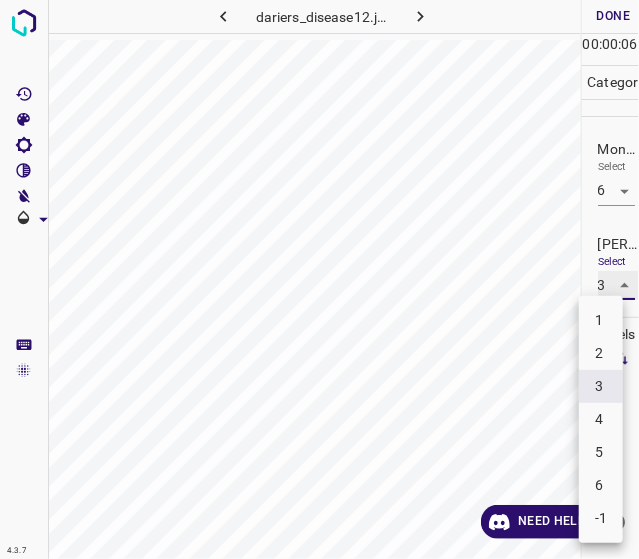 type on "4" 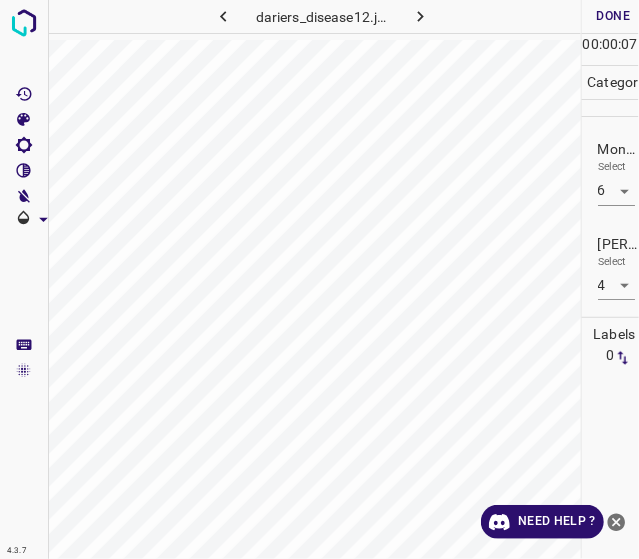 click on "07" at bounding box center (630, 44) 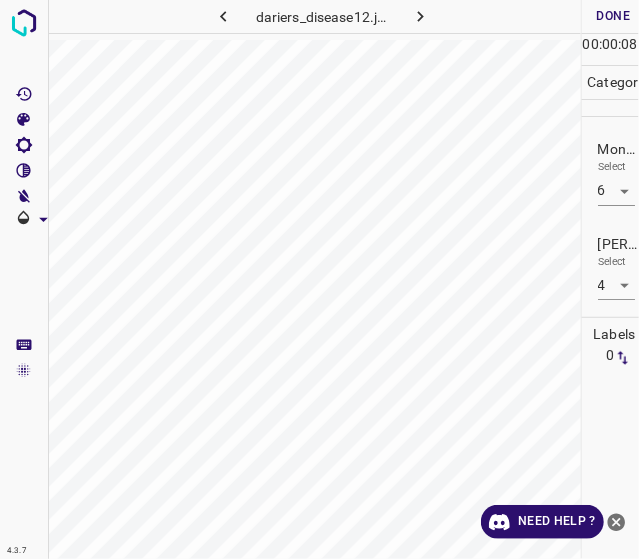 click on "Done" at bounding box center (614, 16) 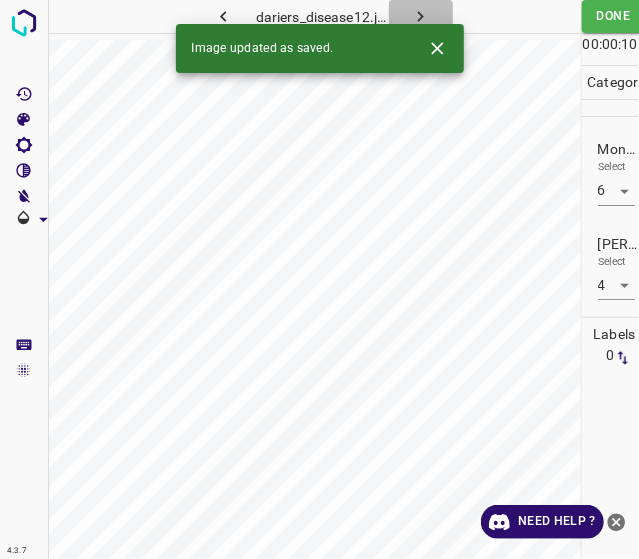 click at bounding box center (421, 16) 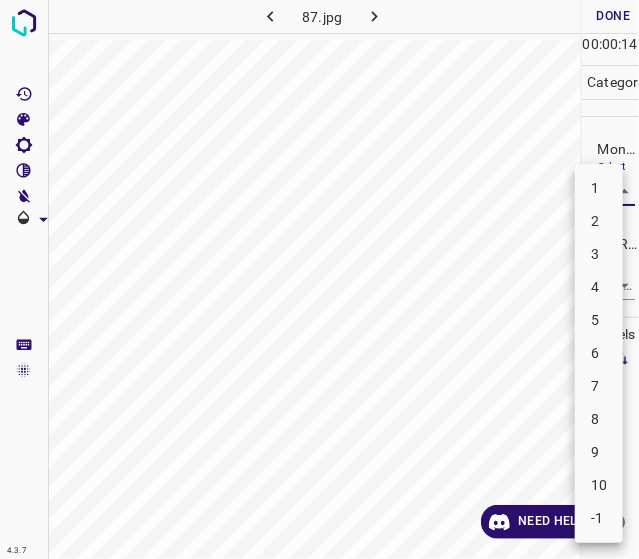 click on "4.3.7 87.jpg Done Skip 0 00   : 00   : 14   Categories Monk *  Select ​  Fitzpatrick *  Select ​ Labels   0 Categories 1 Monk 2  Fitzpatrick Tools Space Change between modes (Draw & Edit) I Auto labeling R Restore zoom M Zoom in N Zoom out Delete Delete selecte label Filters Z Restore filters X Saturation filter C Brightness filter V Contrast filter B Gray scale filter General O Download Need Help ? - Text - Hide - Delete 1 2 3 4 5 6 7 8 9 10 -1" at bounding box center (319, 279) 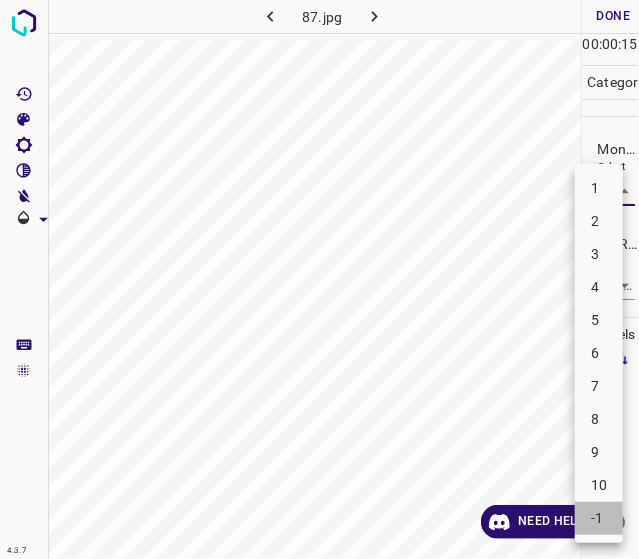 click on "-1" at bounding box center [599, 518] 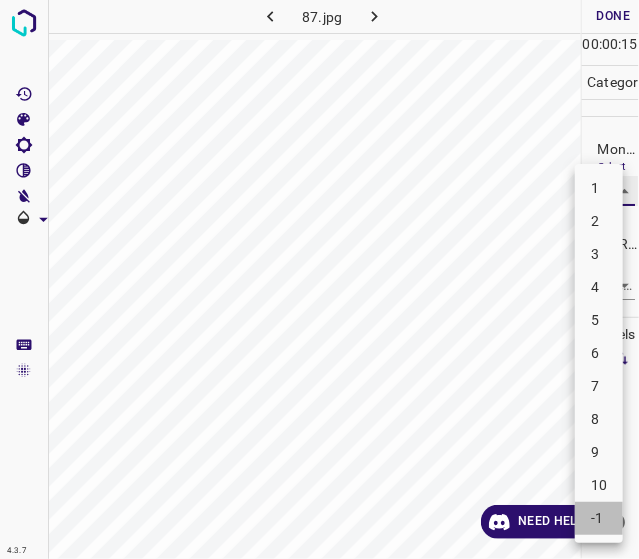 type on "-1" 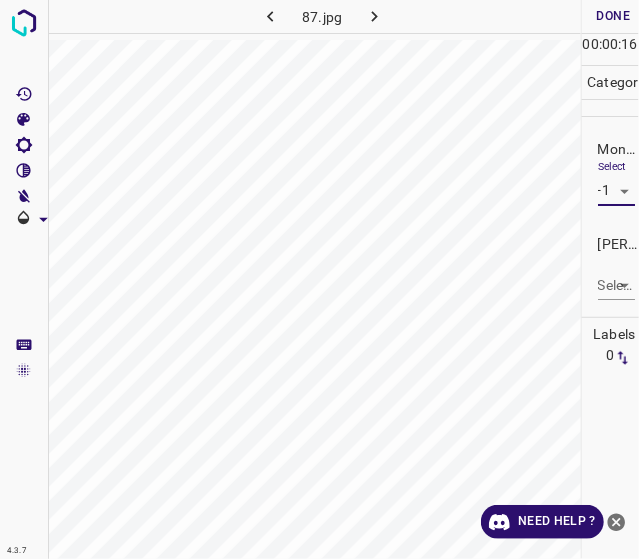 click on "4.3.7 87.jpg Done Skip 0 00   : 00   : 16   Categories Monk *  Select -1 -1  Fitzpatrick *  Select ​ Labels   0 Categories 1 Monk 2  Fitzpatrick Tools Space Change between modes (Draw & Edit) I Auto labeling R Restore zoom M Zoom in N Zoom out Delete Delete selecte label Filters Z Restore filters X Saturation filter C Brightness filter V Contrast filter B Gray scale filter General O Download Need Help ? - Text - Hide - Delete" at bounding box center (319, 279) 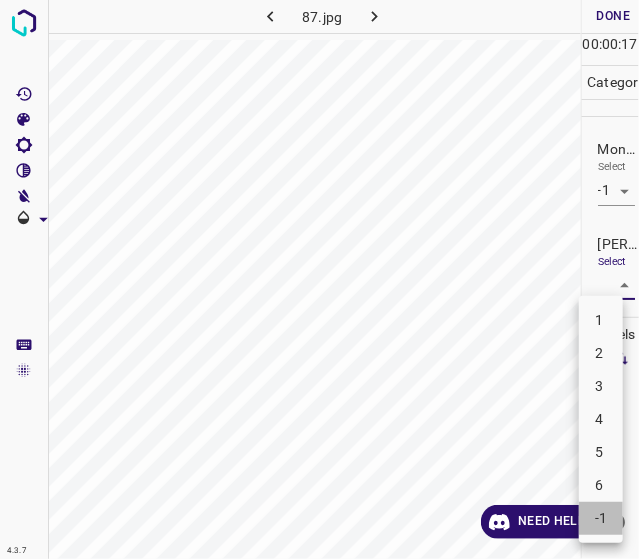 click on "-1" at bounding box center [601, 518] 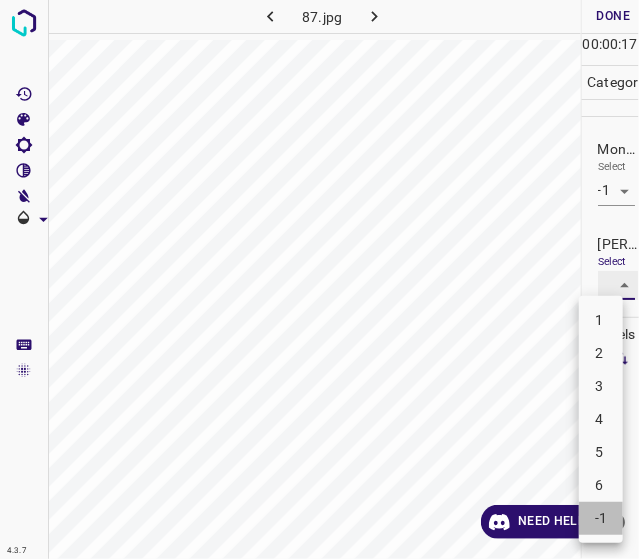 type on "-1" 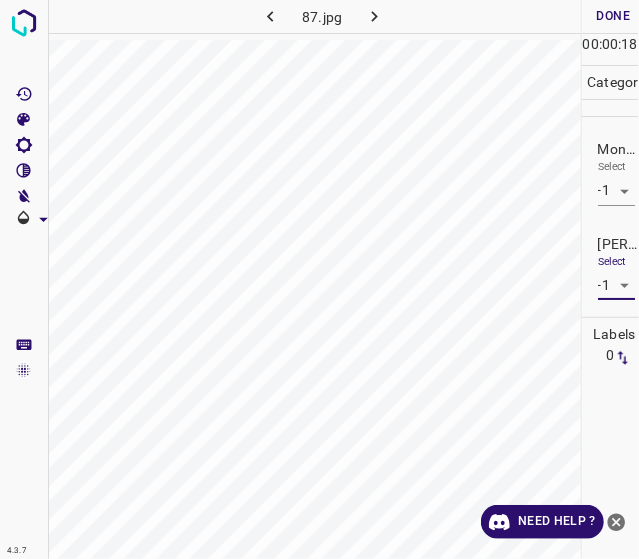 click on "Done" at bounding box center [614, 16] 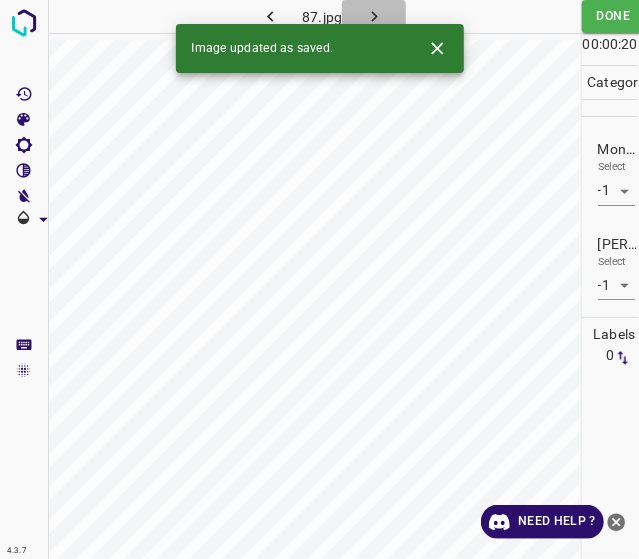 click 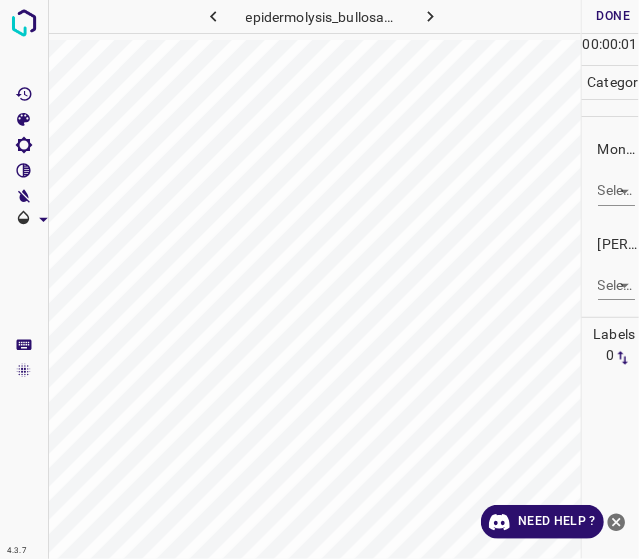 click on "4.3.7 epidermolysis_bullosa23.jpg Done Skip 0 00   : 00   : 01   Categories Monk *  Select ​  Fitzpatrick *  Select ​ Labels   0 Categories 1 Monk 2  Fitzpatrick Tools Space Change between modes (Draw & Edit) I Auto labeling R Restore zoom M Zoom in N Zoom out Delete Delete selecte label Filters Z Restore filters X Saturation filter C Brightness filter V Contrast filter B Gray scale filter General O Download Need Help ? - Text - Hide - Delete" at bounding box center [319, 279] 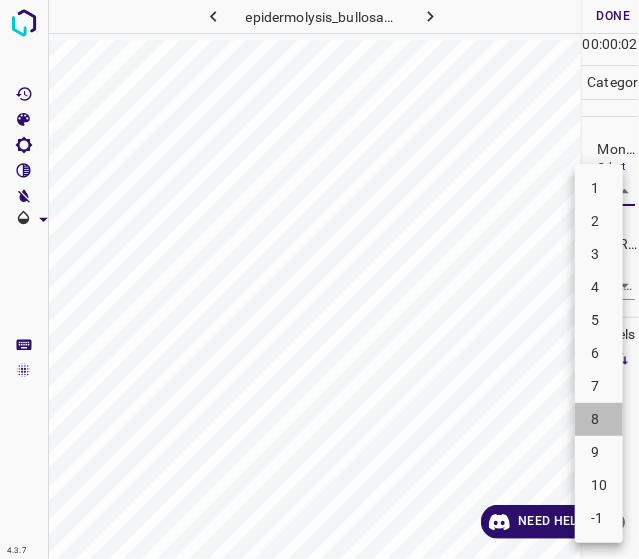click on "8" at bounding box center (599, 419) 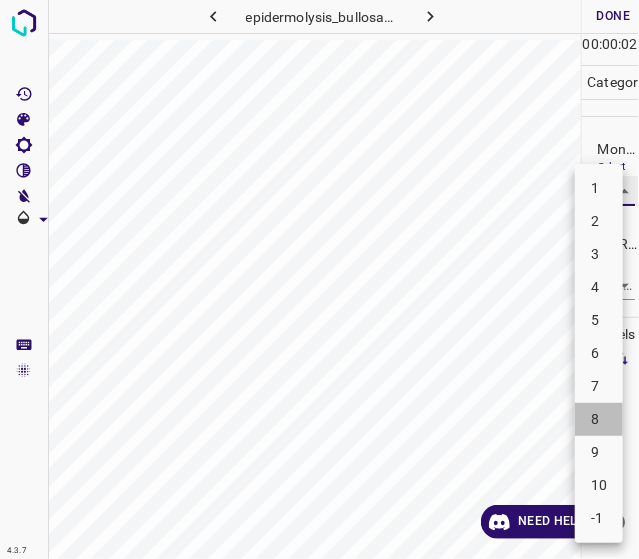 type on "8" 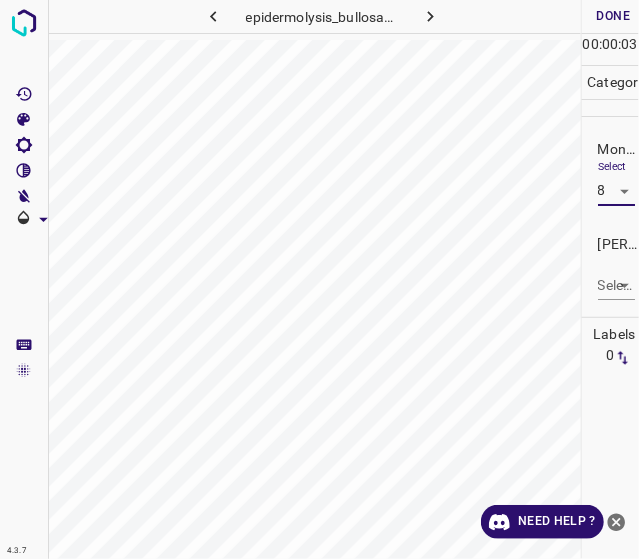 click on "4.3.7 epidermolysis_bullosa23.jpg Done Skip 0 00   : 00   : 03   Categories Monk *  Select 8 8  Fitzpatrick *  Select ​ Labels   0 Categories 1 Monk 2  Fitzpatrick Tools Space Change between modes (Draw & Edit) I Auto labeling R Restore zoom M Zoom in N Zoom out Delete Delete selecte label Filters Z Restore filters X Saturation filter C Brightness filter V Contrast filter B Gray scale filter General O Download Need Help ? - Text - Hide - Delete" at bounding box center (319, 279) 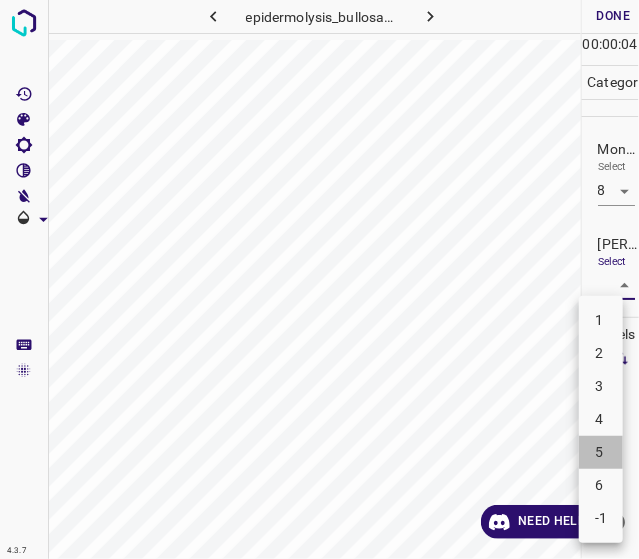 click on "5" at bounding box center (601, 452) 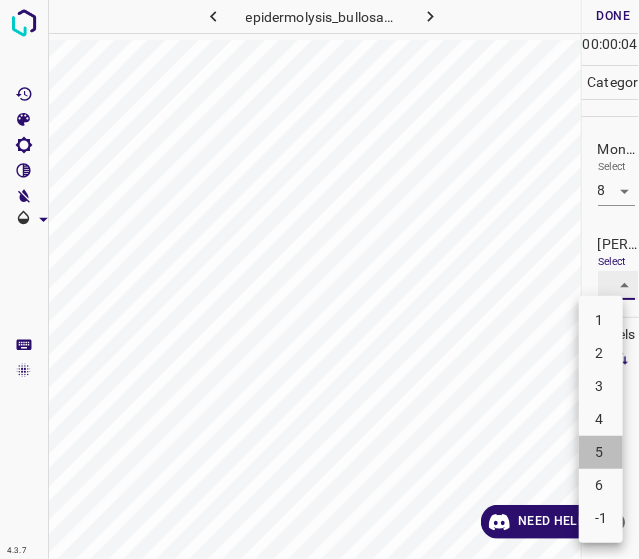 type on "5" 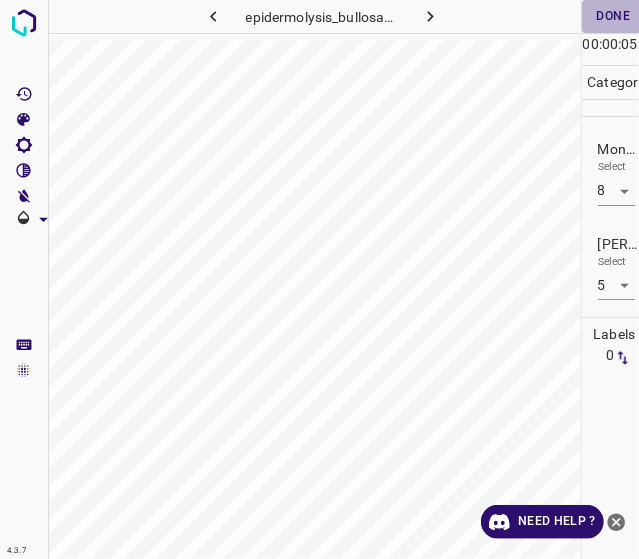 click on "Done" at bounding box center [614, 16] 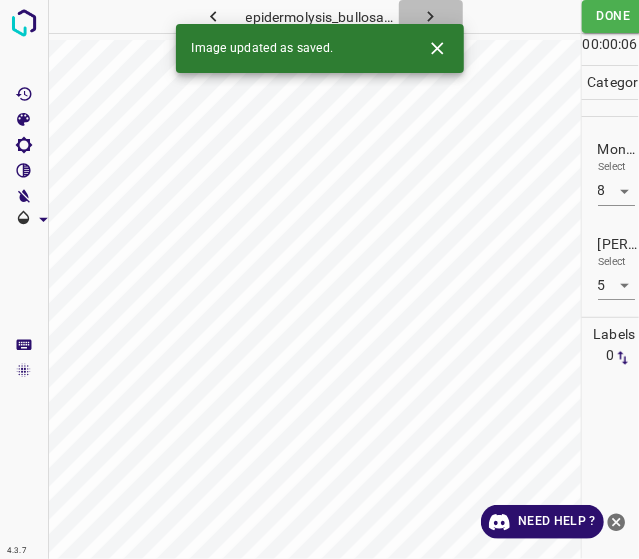 click at bounding box center (431, 16) 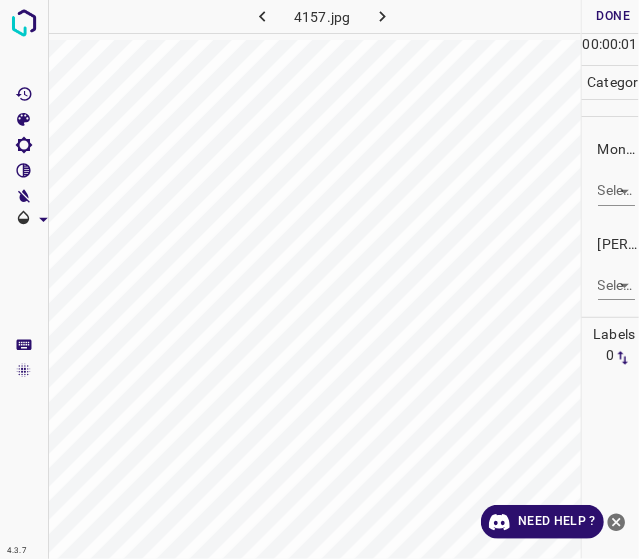 click on "4.3.7 4157.jpg Done Skip 0 00   : 00   : 01   Categories Monk *  Select ​  Fitzpatrick *  Select ​ Labels   0 Categories 1 Monk 2  Fitzpatrick Tools Space Change between modes (Draw & Edit) I Auto labeling R Restore zoom M Zoom in N Zoom out Delete Delete selecte label Filters Z Restore filters X Saturation filter C Brightness filter V Contrast filter B Gray scale filter General O Download Need Help ? - Text - Hide - Delete" at bounding box center (319, 279) 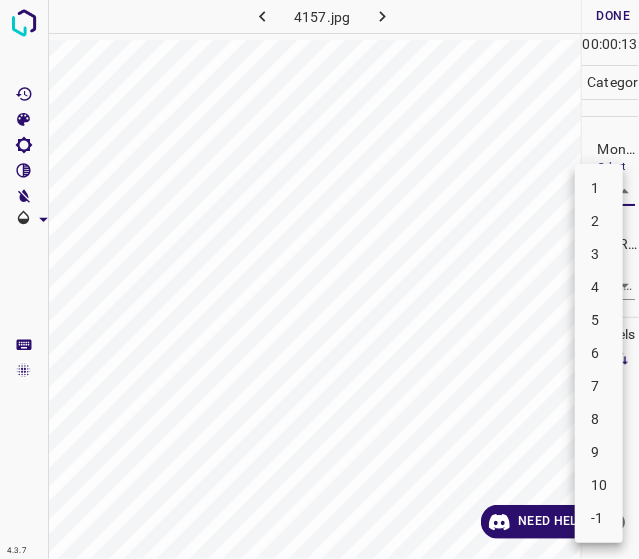 drag, startPoint x: 596, startPoint y: 247, endPoint x: 605, endPoint y: 285, distance: 39.051247 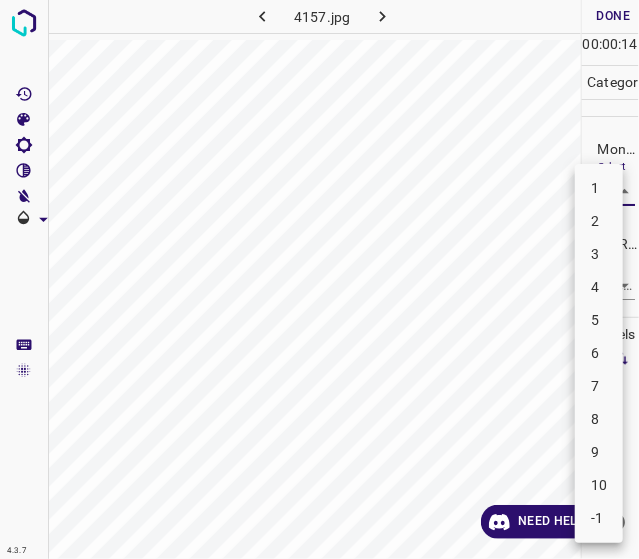 click on "4" at bounding box center [599, 287] 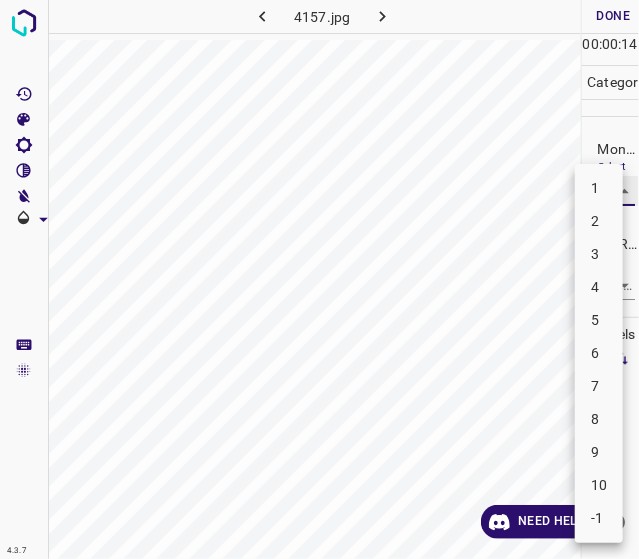 type on "4" 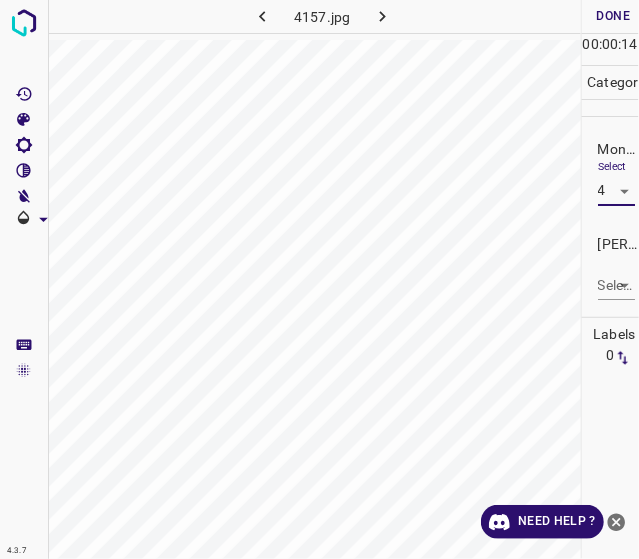click on "4.3.7 4157.jpg Done Skip 0 00   : 00   : 14   Categories Monk *  Select 4 4  Fitzpatrick *  Select ​ Labels   0 Categories 1 Monk 2  Fitzpatrick Tools Space Change between modes (Draw & Edit) I Auto labeling R Restore zoom M Zoom in N Zoom out Delete Delete selecte label Filters Z Restore filters X Saturation filter C Brightness filter V Contrast filter B Gray scale filter General O Download Need Help ? - Text - Hide - Delete" at bounding box center (319, 279) 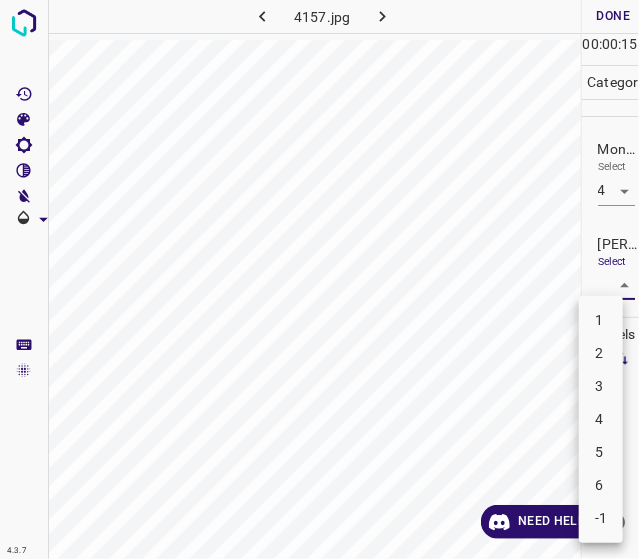 click on "3" at bounding box center [601, 386] 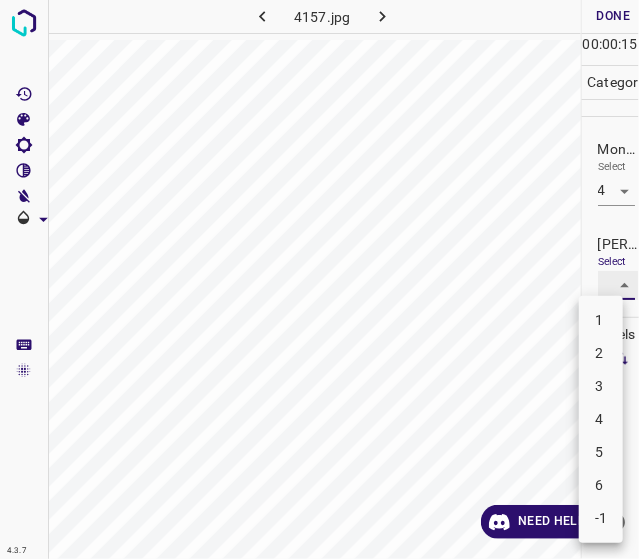 type on "3" 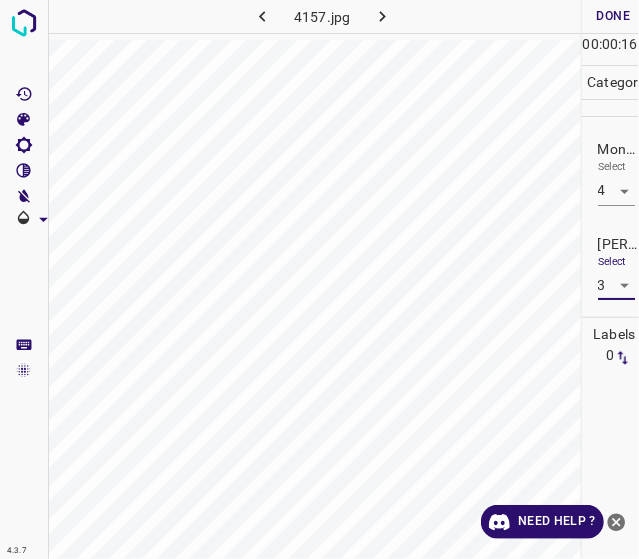 click on "Done" at bounding box center [614, 16] 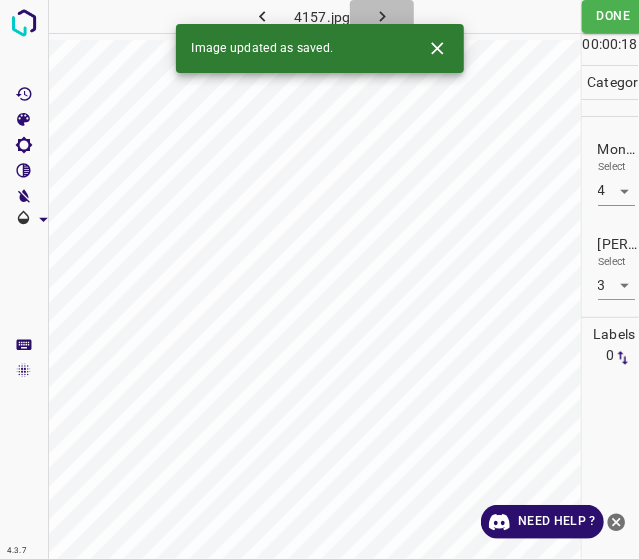 click at bounding box center [382, 16] 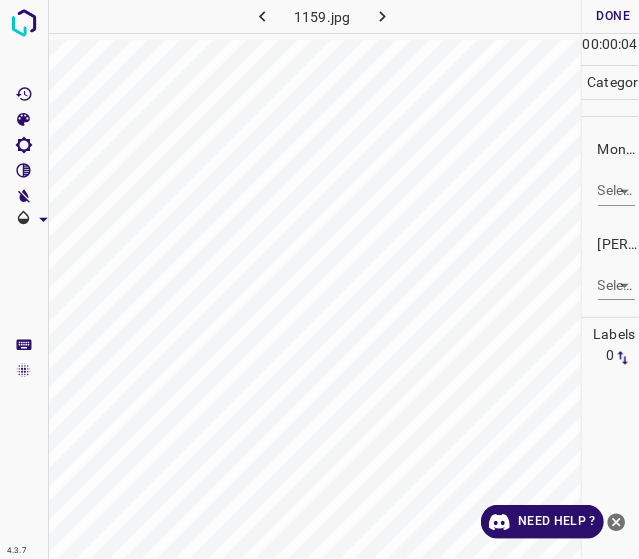 click on "4.3.7 1159.jpg Done Skip 0 00   : 00   : 04   Categories Monk *  Select ​  Fitzpatrick *  Select ​ Labels   0 Categories 1 Monk 2  Fitzpatrick Tools Space Change between modes (Draw & Edit) I Auto labeling R Restore zoom M Zoom in N Zoom out Delete Delete selecte label Filters Z Restore filters X Saturation filter C Brightness filter V Contrast filter B Gray scale filter General O Download Need Help ? - Text - Hide - Delete" at bounding box center (319, 279) 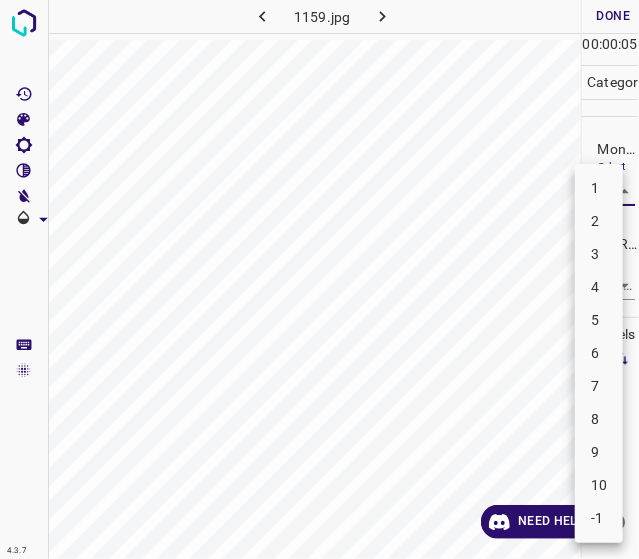 drag, startPoint x: 592, startPoint y: 279, endPoint x: 598, endPoint y: 307, distance: 28.635643 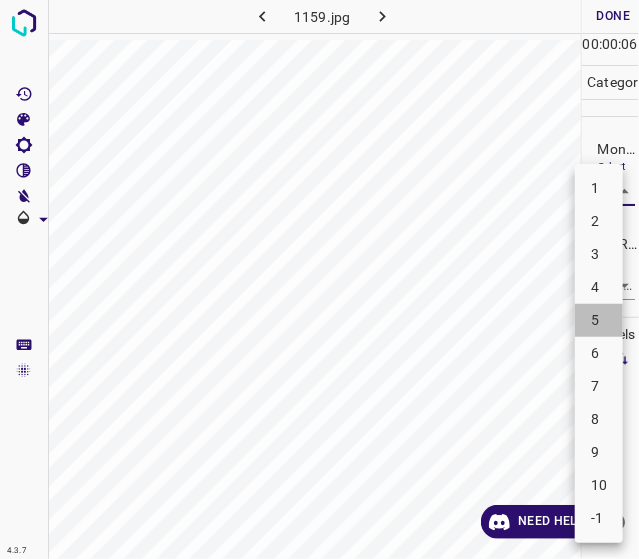 click on "5" at bounding box center (599, 320) 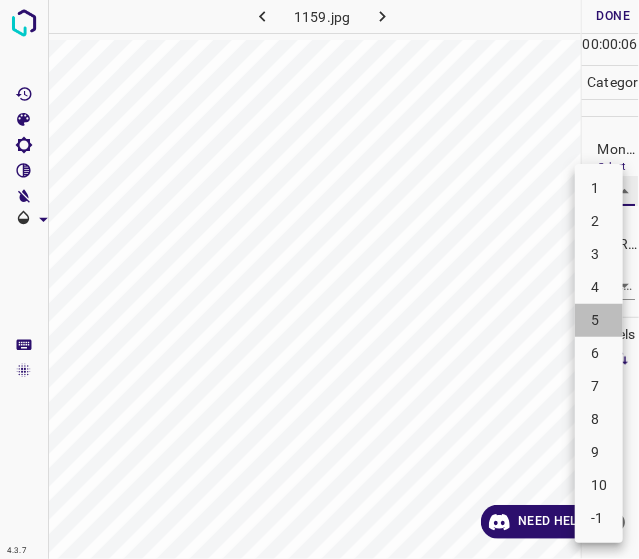 type on "5" 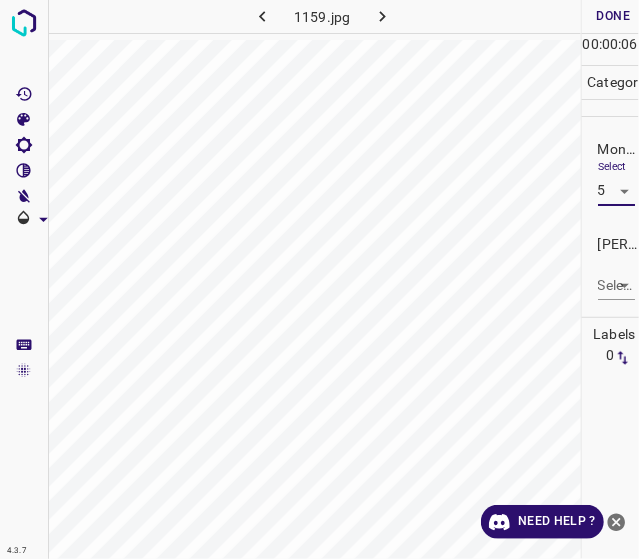 click on "4.3.7 1159.jpg Done Skip 0 00   : 00   : 06   Categories Monk *  Select 5 5  Fitzpatrick *  Select ​ Labels   0 Categories 1 Monk 2  Fitzpatrick Tools Space Change between modes (Draw & Edit) I Auto labeling R Restore zoom M Zoom in N Zoom out Delete Delete selecte label Filters Z Restore filters X Saturation filter C Brightness filter V Contrast filter B Gray scale filter General O Download Need Help ? - Text - Hide - Delete" at bounding box center (319, 279) 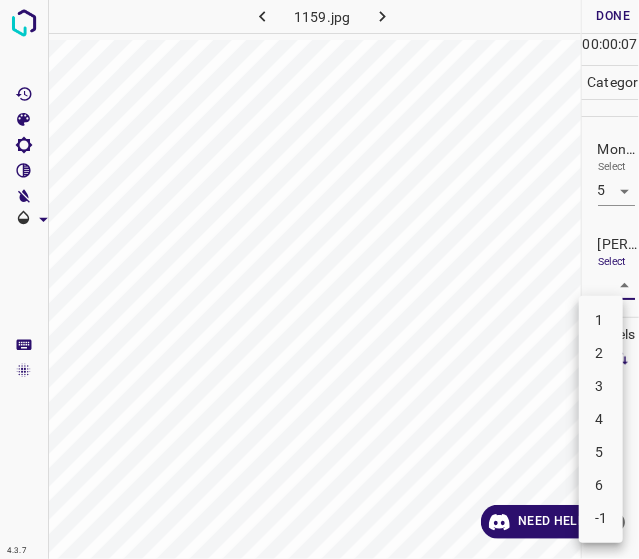 click on "3" at bounding box center [601, 386] 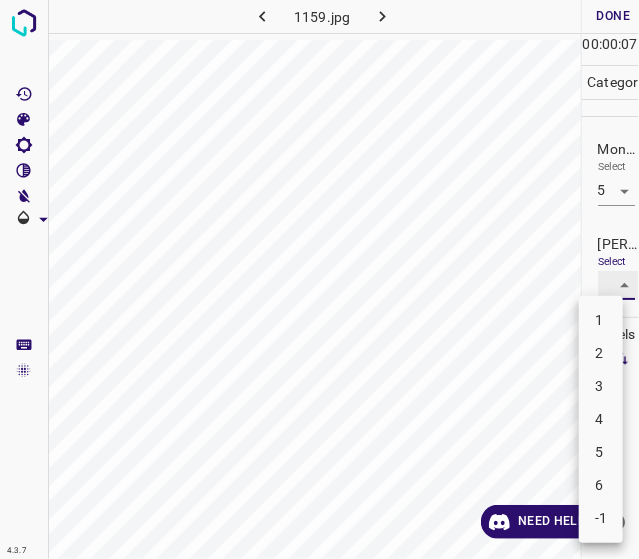 type on "3" 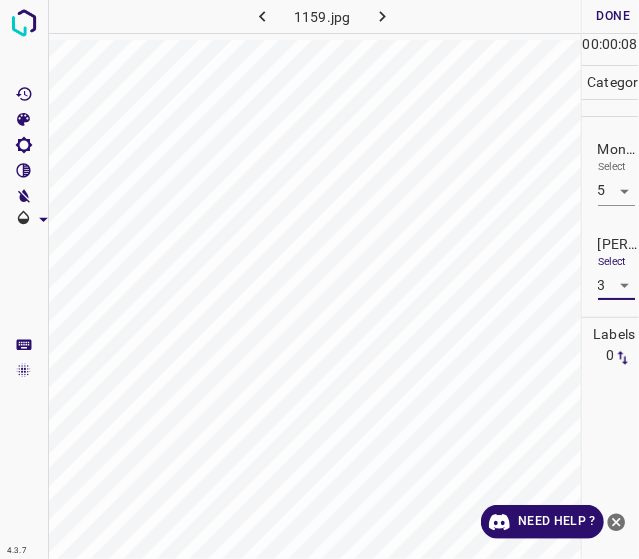 click on "Done" at bounding box center [614, 16] 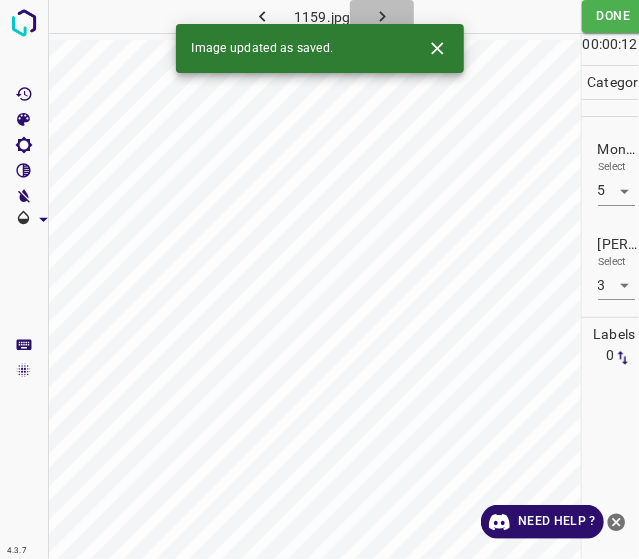 click at bounding box center [382, 16] 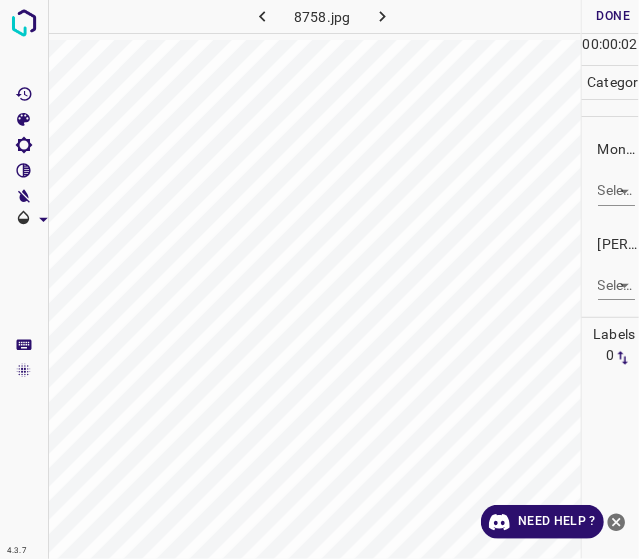 click on "4.3.7 8758.jpg Done Skip 0 00   : 00   : 02   Categories Monk *  Select ​  Fitzpatrick *  Select ​ Labels   0 Categories 1 Monk 2  Fitzpatrick Tools Space Change between modes (Draw & Edit) I Auto labeling R Restore zoom M Zoom in N Zoom out Delete Delete selecte label Filters Z Restore filters X Saturation filter C Brightness filter V Contrast filter B Gray scale filter General O Download Need Help ? - Text - Hide - Delete" at bounding box center (319, 279) 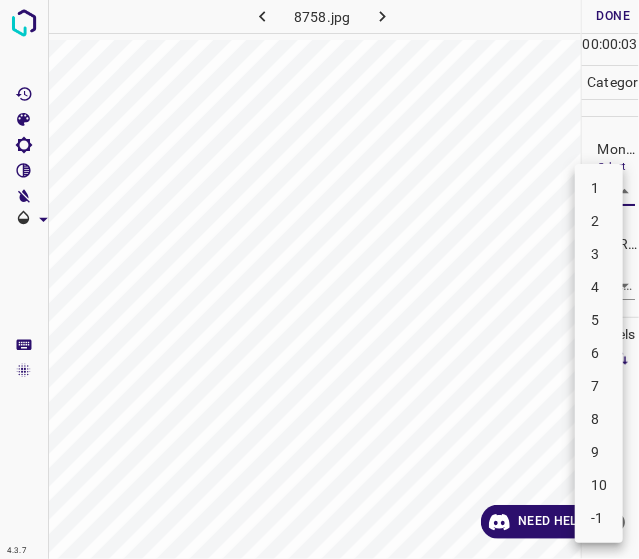 click on "4" at bounding box center [599, 287] 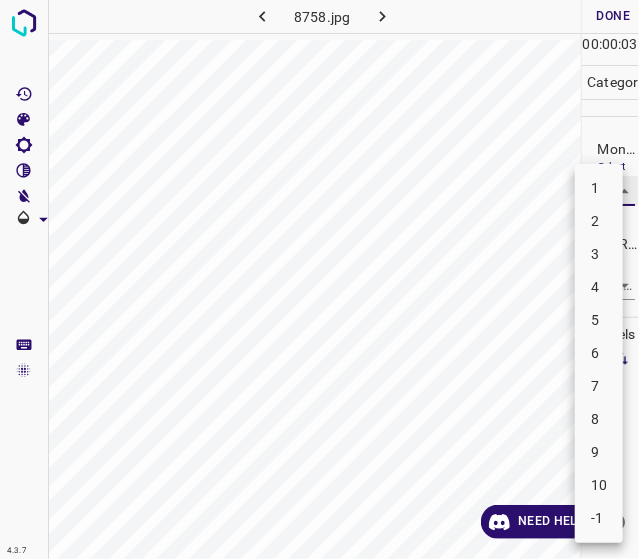 type on "4" 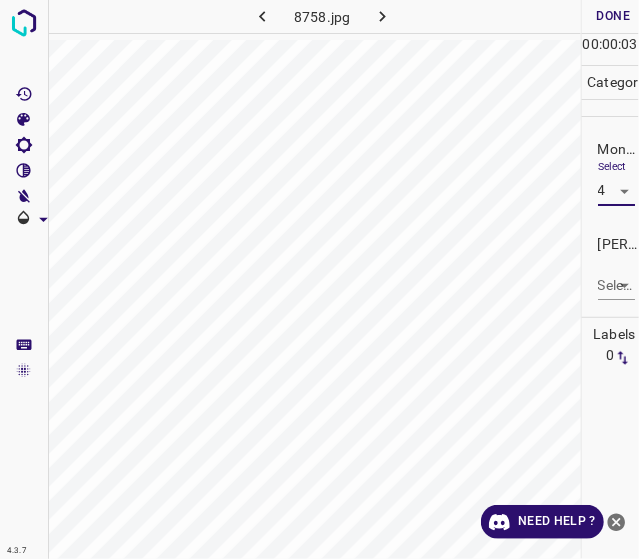 click on "Select ​" at bounding box center (616, 277) 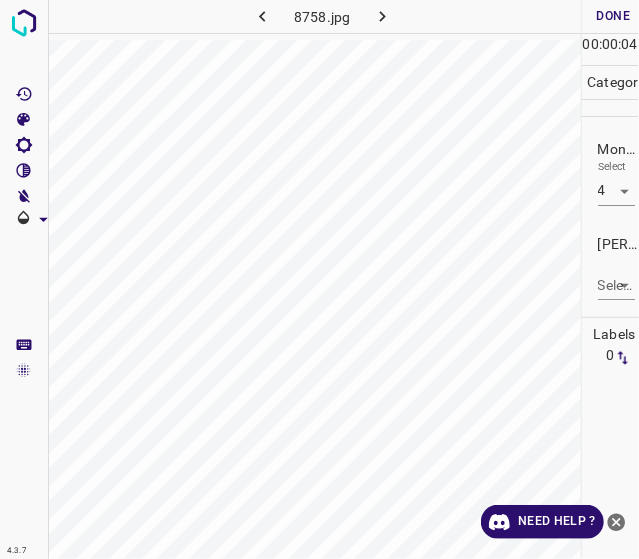 click on "4.3.7 8758.jpg Done Skip 0 00   : 00   : 04   Categories Monk *  Select 4 4  Fitzpatrick *  Select ​ Labels   0 Categories 1 Monk 2  Fitzpatrick Tools Space Change between modes (Draw & Edit) I Auto labeling R Restore zoom M Zoom in N Zoom out Delete Delete selecte label Filters Z Restore filters X Saturation filter C Brightness filter V Contrast filter B Gray scale filter General O Download Need Help ? - Text - Hide - Delete" at bounding box center [319, 279] 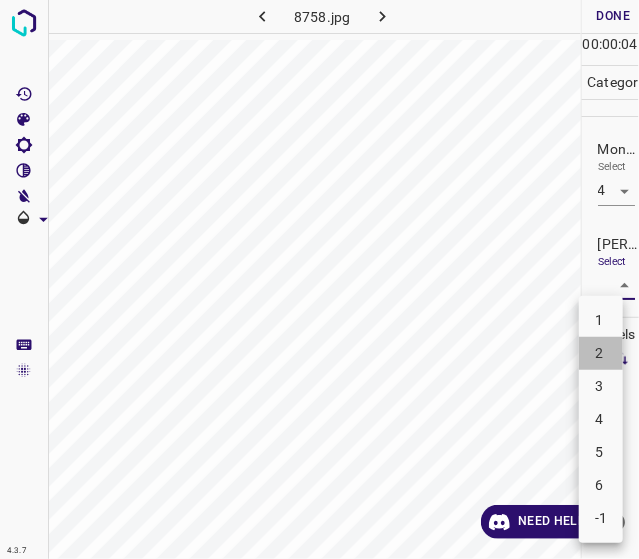 click on "2" at bounding box center [601, 353] 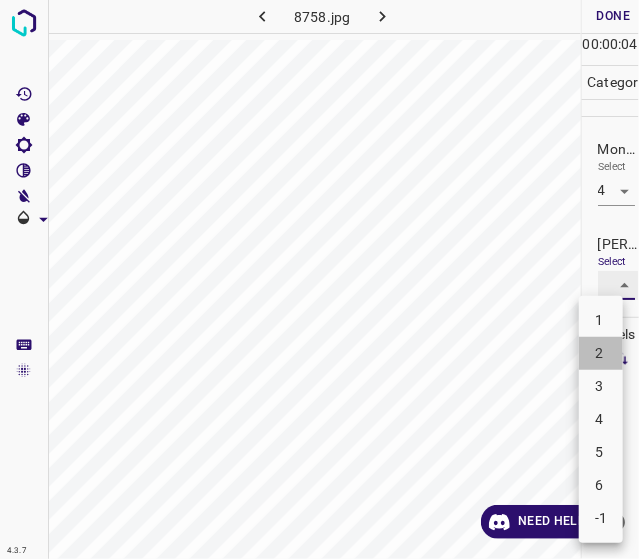 type on "2" 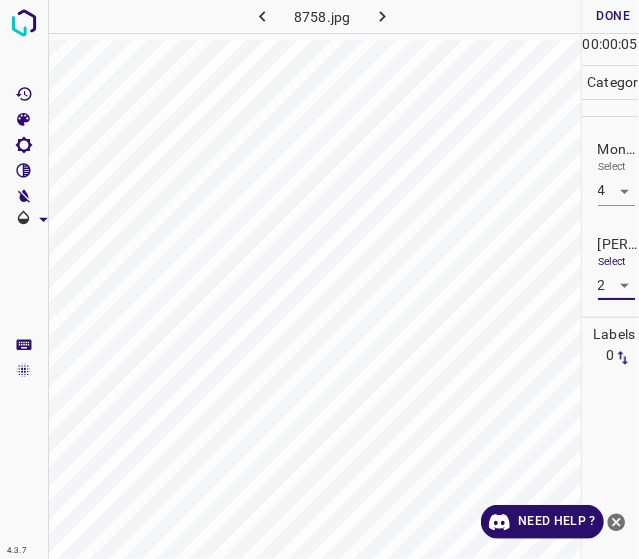 click on "Done" at bounding box center [614, 16] 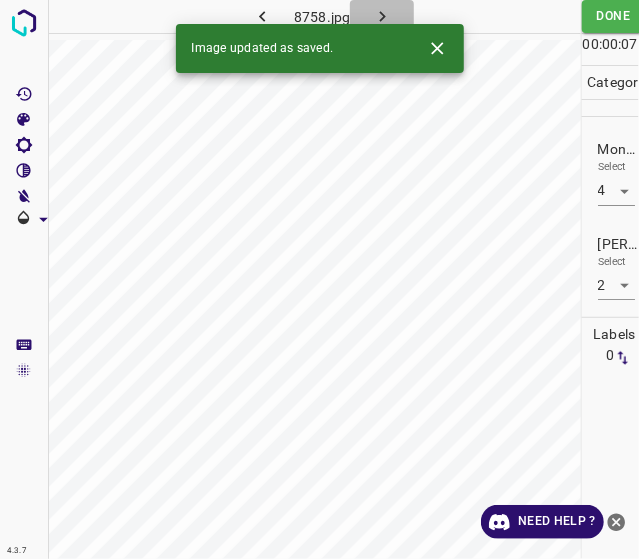 click at bounding box center (382, 16) 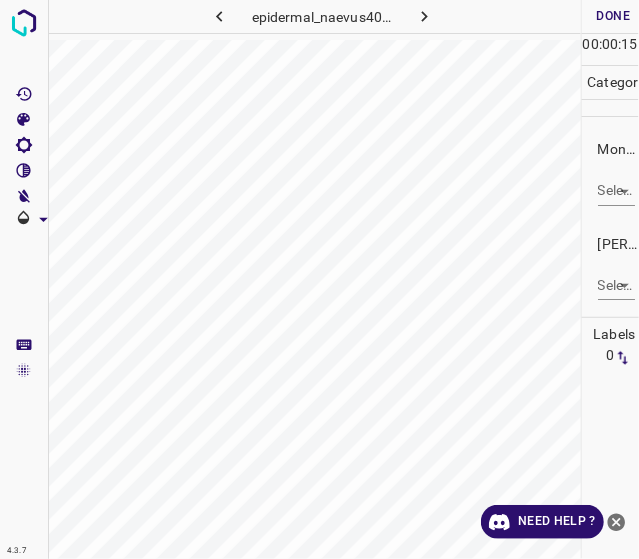 click on "4.3.7 epidermal_naevus40.jpg Done Skip 0 00   : 00   : 15   Categories Monk *  Select ​  Fitzpatrick *  Select ​ Labels   0 Categories 1 Monk 2  Fitzpatrick Tools Space Change between modes (Draw & Edit) I Auto labeling R Restore zoom M Zoom in N Zoom out Delete Delete selecte label Filters Z Restore filters X Saturation filter C Brightness filter V Contrast filter B Gray scale filter General O Download Need Help ? - Text - Hide - Delete" at bounding box center [319, 279] 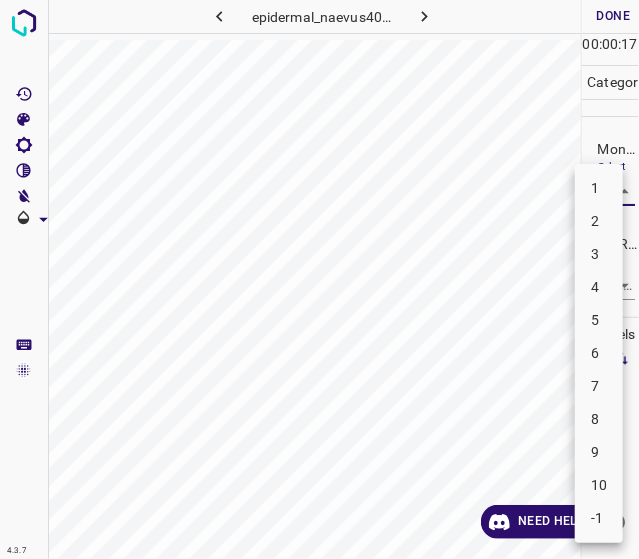 click on "5" at bounding box center [599, 320] 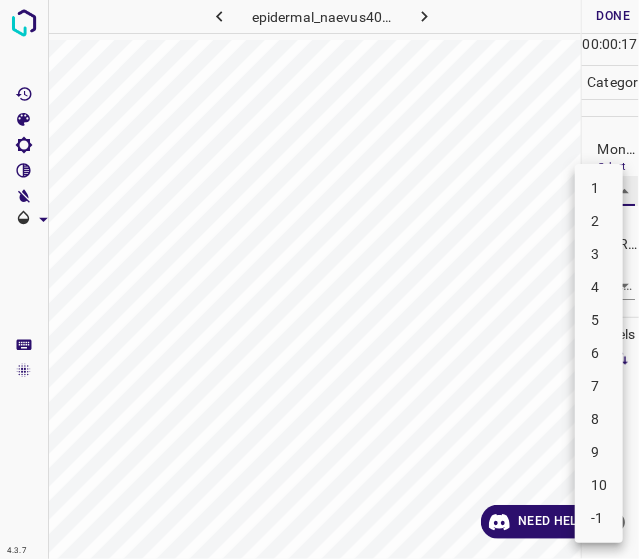 type on "5" 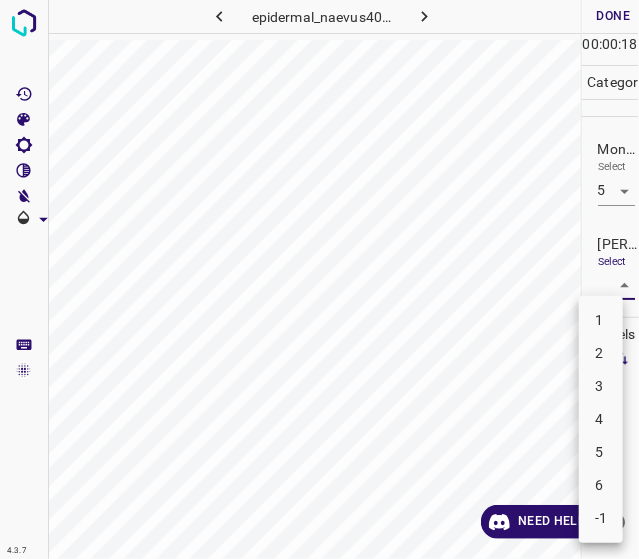 click on "4.3.7 epidermal_naevus40.jpg Done Skip 0 00   : 00   : 18   Categories Monk *  Select 5 5  Fitzpatrick *  Select ​ Labels   0 Categories 1 Monk 2  Fitzpatrick Tools Space Change between modes (Draw & Edit) I Auto labeling R Restore zoom M Zoom in N Zoom out Delete Delete selecte label Filters Z Restore filters X Saturation filter C Brightness filter V Contrast filter B Gray scale filter General O Download Need Help ? - Text - Hide - Delete 1 2 3 4 5 6 -1" at bounding box center (319, 279) 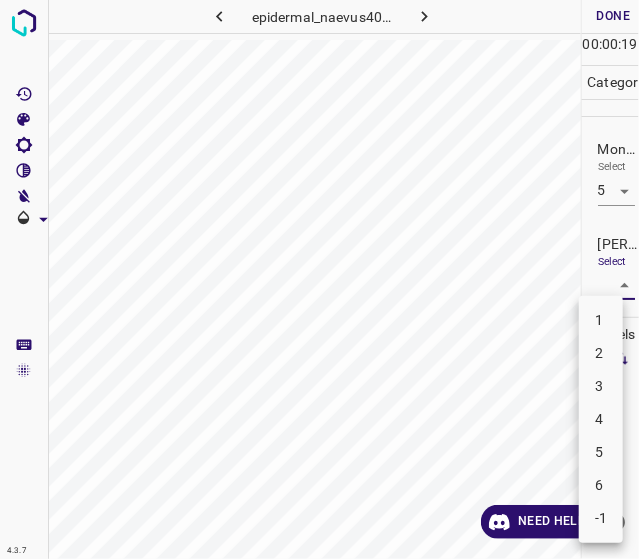 click on "3" at bounding box center [601, 386] 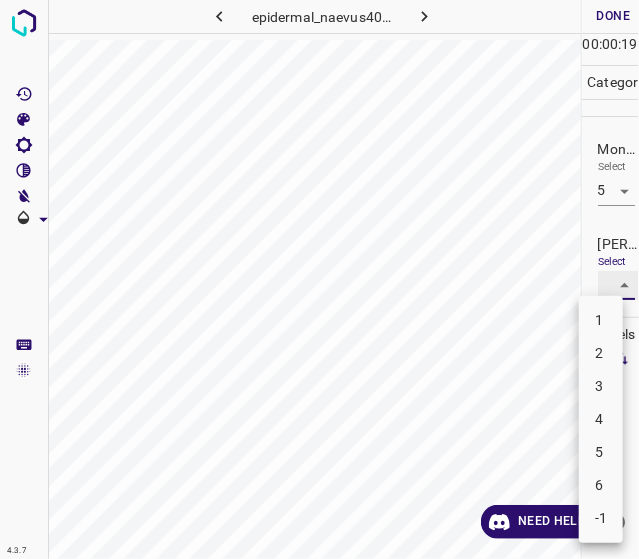 type on "3" 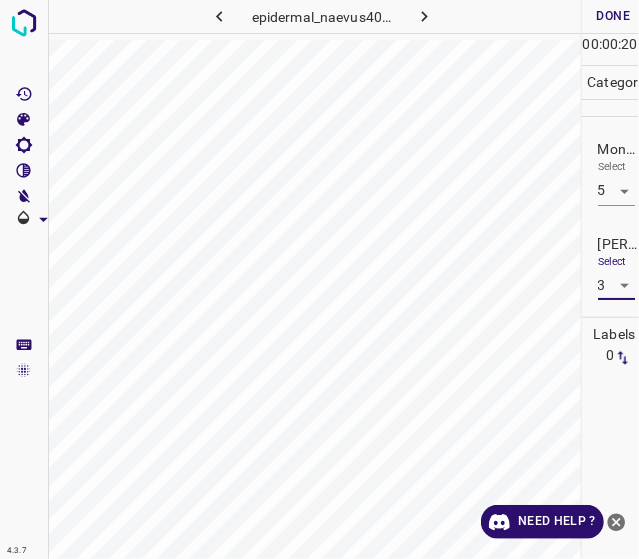 click on "Done" at bounding box center (614, 16) 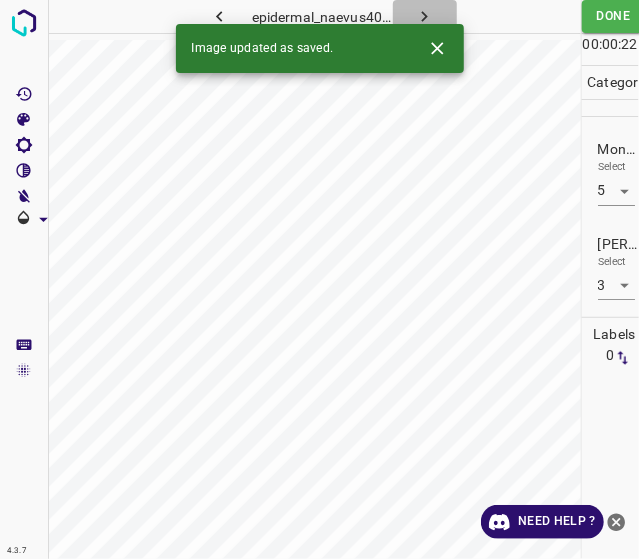 click at bounding box center (425, 16) 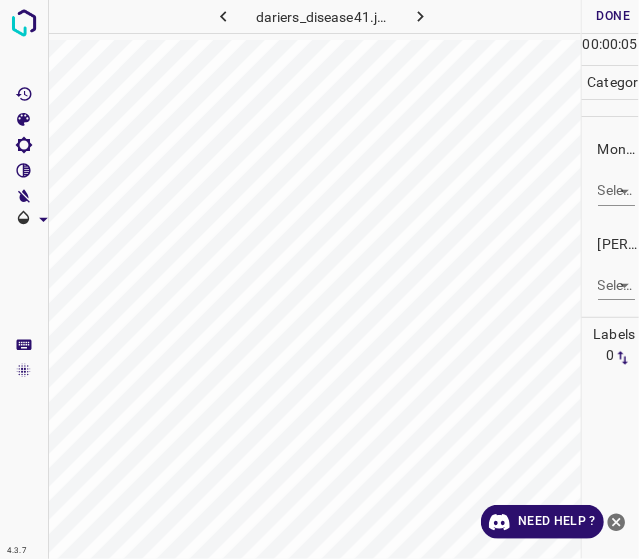 click on "4.3.7 dariers_disease41.jpg Done Skip 0 00   : 00   : 05   Categories Monk *  Select ​  Fitzpatrick *  Select ​ Labels   0 Categories 1 Monk 2  Fitzpatrick Tools Space Change between modes (Draw & Edit) I Auto labeling R Restore zoom M Zoom in N Zoom out Delete Delete selecte label Filters Z Restore filters X Saturation filter C Brightness filter V Contrast filter B Gray scale filter General O Download Need Help ? - Text - Hide - Delete" at bounding box center (319, 279) 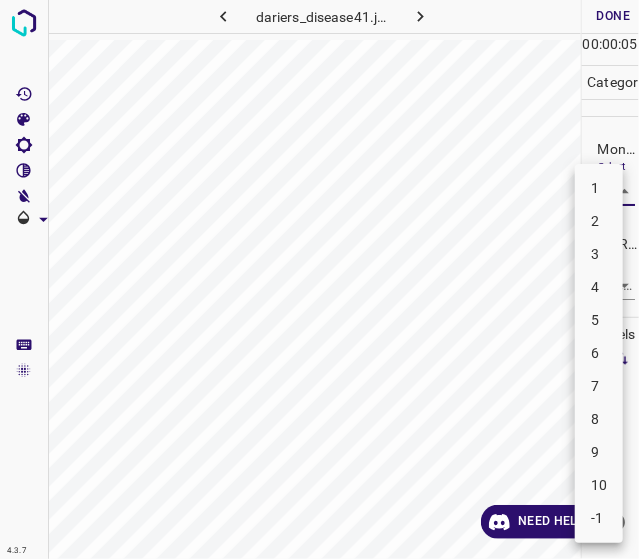 click on "3" at bounding box center [599, 254] 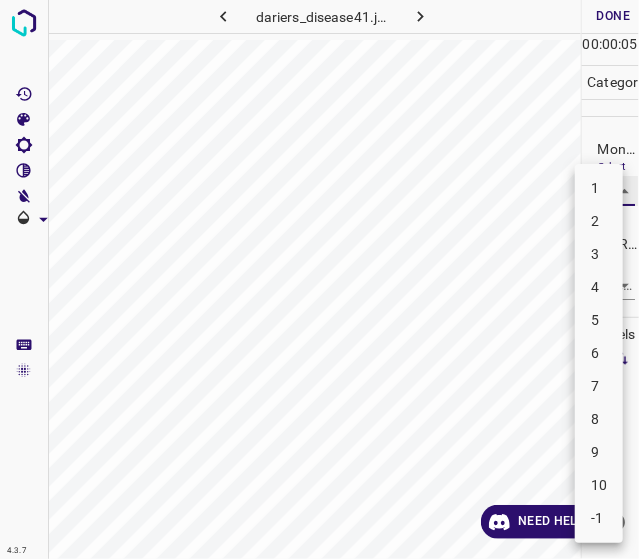 type on "3" 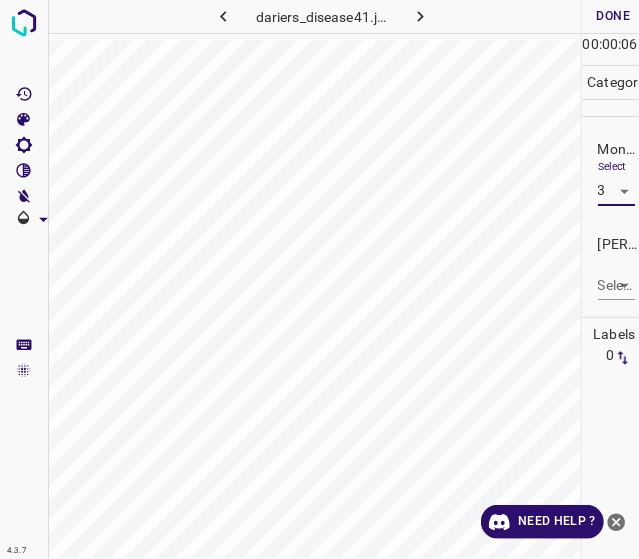 click on "4.3.7 dariers_disease41.jpg Done Skip 0 00   : 00   : 06   Categories Monk *  Select 3 3  Fitzpatrick *  Select ​ Labels   0 Categories 1 Monk 2  Fitzpatrick Tools Space Change between modes (Draw & Edit) I Auto labeling R Restore zoom M Zoom in N Zoom out Delete Delete selecte label Filters Z Restore filters X Saturation filter C Brightness filter V Contrast filter B Gray scale filter General O Download Need Help ? - Text - Hide - Delete" at bounding box center (319, 279) 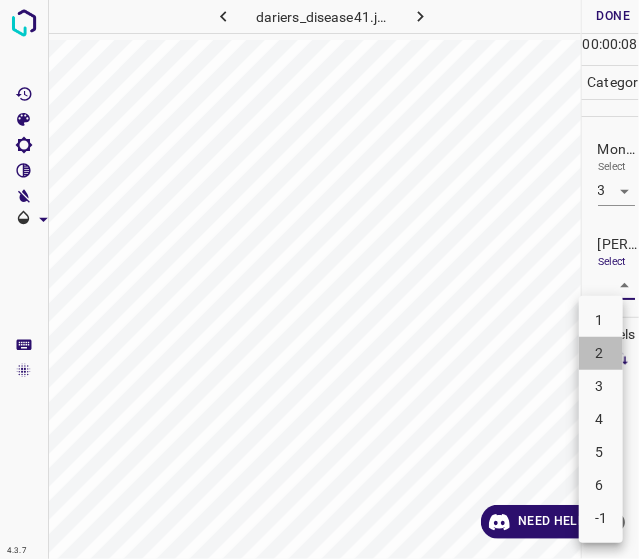 click on "2" at bounding box center [601, 353] 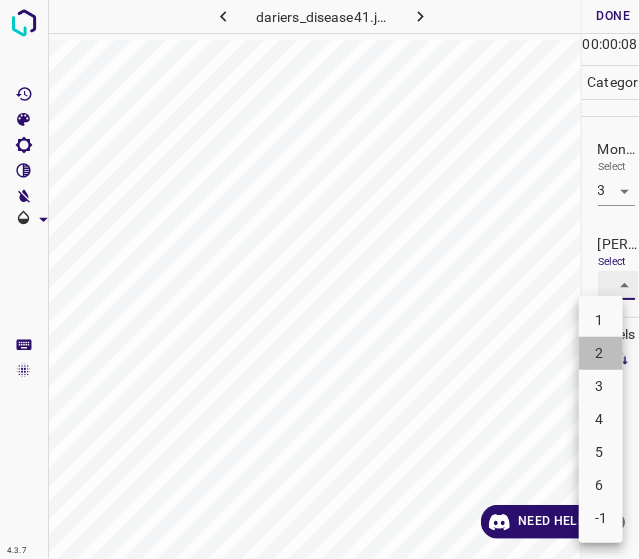 type on "2" 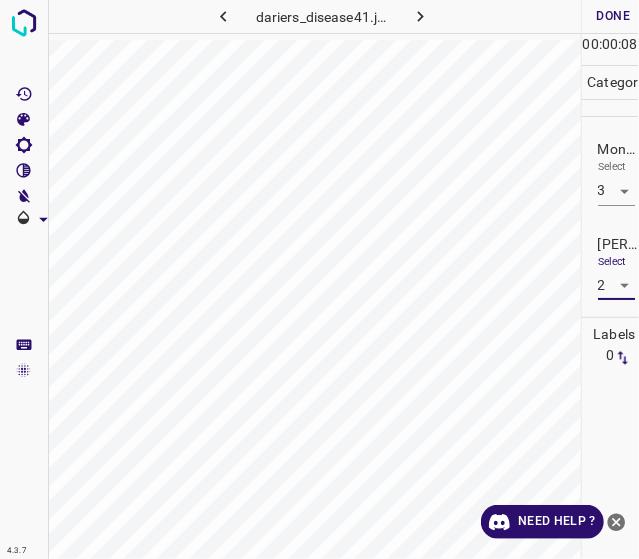 click on "00" at bounding box center (610, 44) 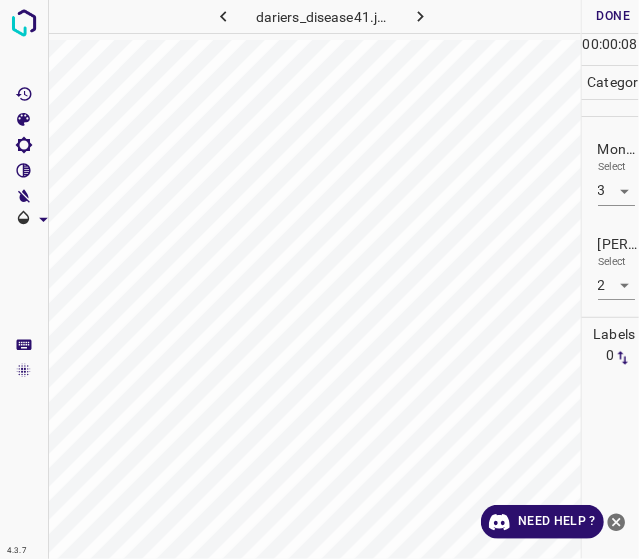 click on "Done" at bounding box center [614, 16] 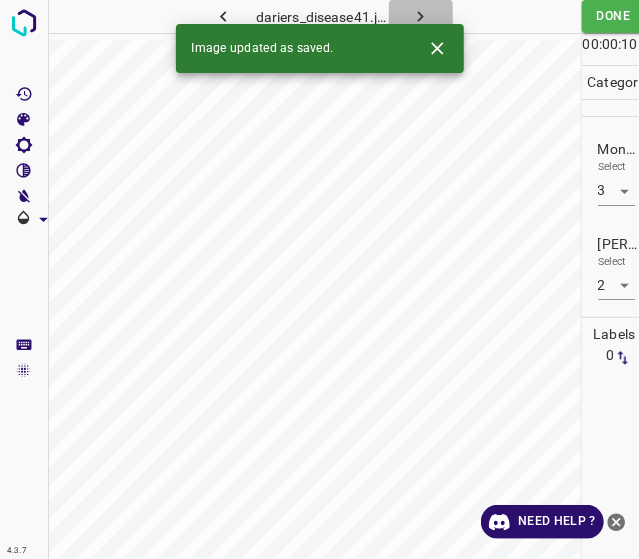click at bounding box center (421, 16) 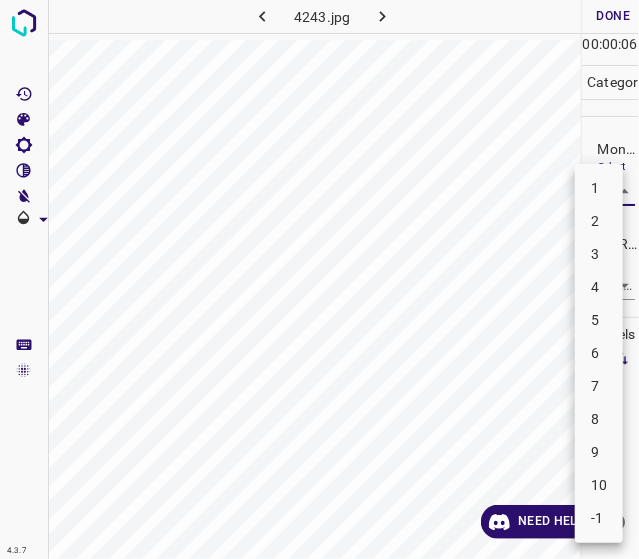 click on "4.3.7 4243.jpg Done Skip 0 00   : 00   : 06   Categories Monk *  Select ​  Fitzpatrick *  Select ​ Labels   0 Categories 1 Monk 2  Fitzpatrick Tools Space Change between modes (Draw & Edit) I Auto labeling R Restore zoom M Zoom in N Zoom out Delete Delete selecte label Filters Z Restore filters X Saturation filter C Brightness filter V Contrast filter B Gray scale filter General O Download Need Help ? - Text - Hide - Delete 1 2 3 4 5 6 7 8 9 10 -1" at bounding box center (319, 279) 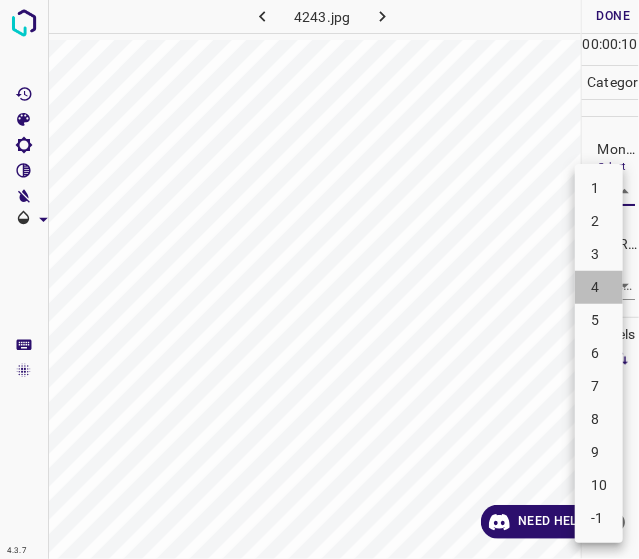 click on "4" at bounding box center (599, 287) 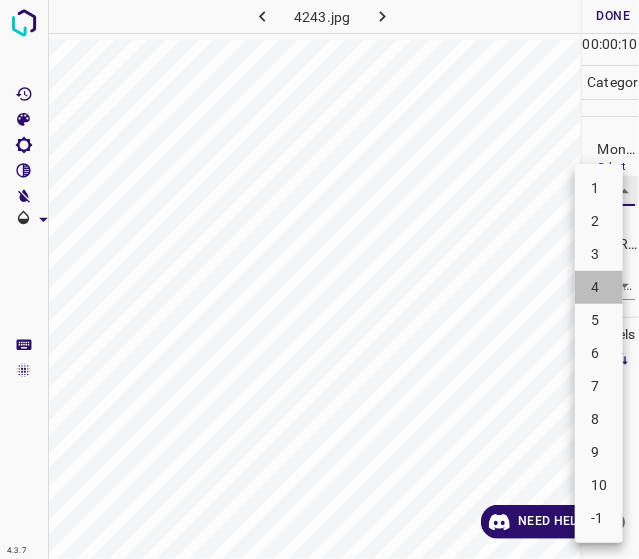 type on "4" 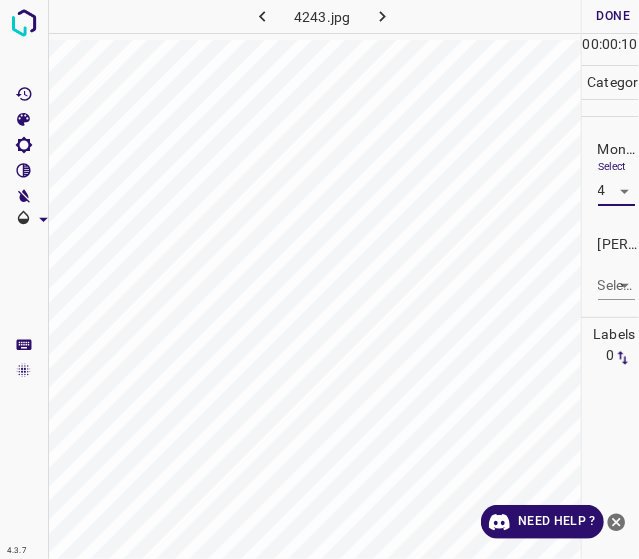 click on "4.3.7 4243.jpg Done Skip 0 00   : 00   : 10   Categories Monk *  Select 4 4  Fitzpatrick *  Select ​ Labels   0 Categories 1 Monk 2  Fitzpatrick Tools Space Change between modes (Draw & Edit) I Auto labeling R Restore zoom M Zoom in N Zoom out Delete Delete selecte label Filters Z Restore filters X Saturation filter C Brightness filter V Contrast filter B Gray scale filter General O Download Need Help ? - Text - Hide - Delete 1 2 3 4 5 6 7 8 9 10 -1" at bounding box center [319, 279] 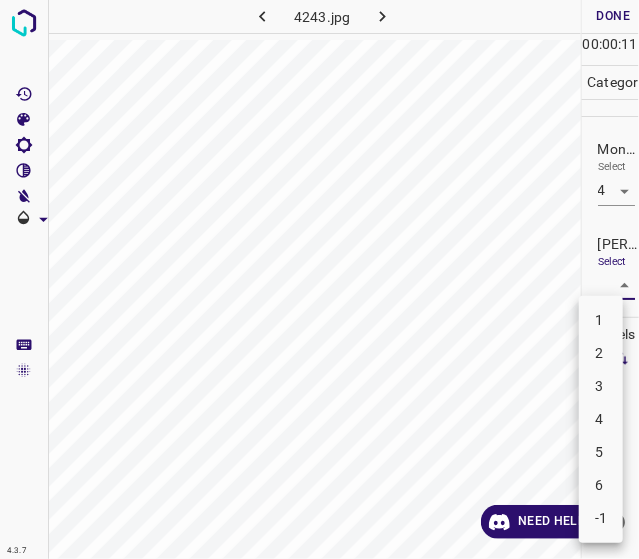 click on "2" at bounding box center (601, 353) 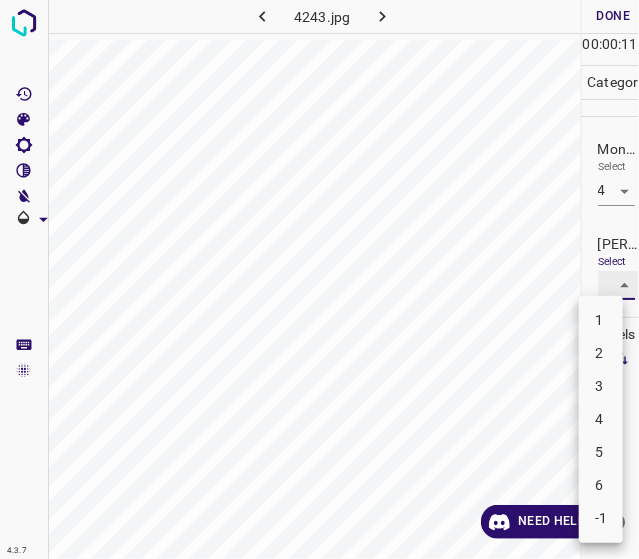 type on "2" 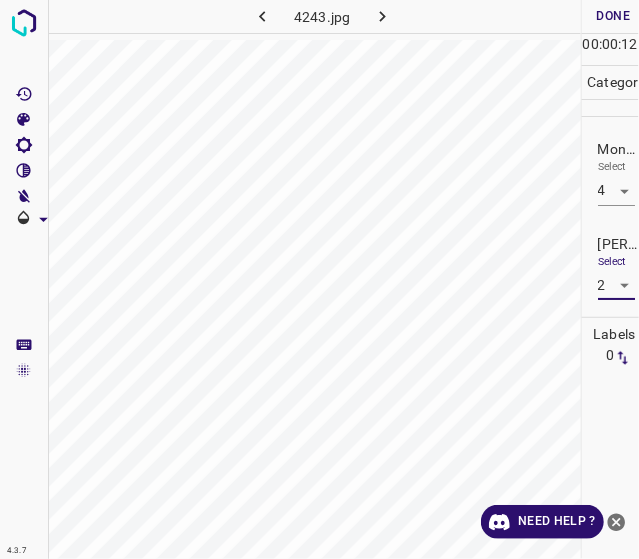 click on "Done" at bounding box center (614, 16) 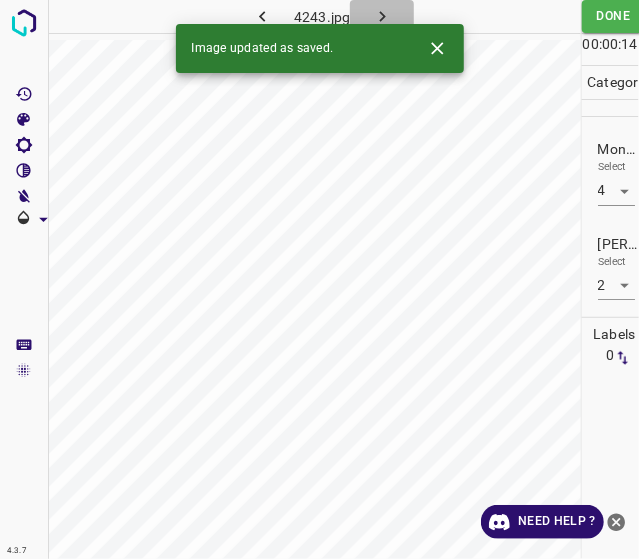 click 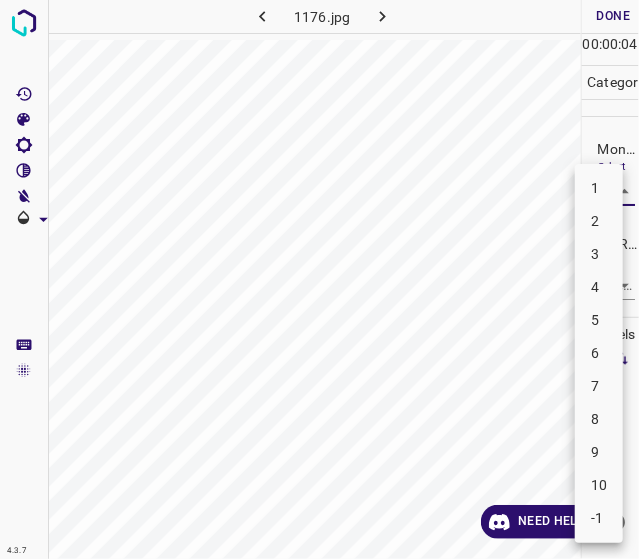 click on "4.3.7 1176.jpg Done Skip 0 00   : 00   : 04   Categories Monk *  Select ​  Fitzpatrick *  Select ​ Labels   0 Categories 1 Monk 2  Fitzpatrick Tools Space Change between modes (Draw & Edit) I Auto labeling R Restore zoom M Zoom in N Zoom out Delete Delete selecte label Filters Z Restore filters X Saturation filter C Brightness filter V Contrast filter B Gray scale filter General O Download Need Help ? - Text - Hide - Delete 1 2 3 4 5 6 7 8 9 10 -1" at bounding box center [319, 279] 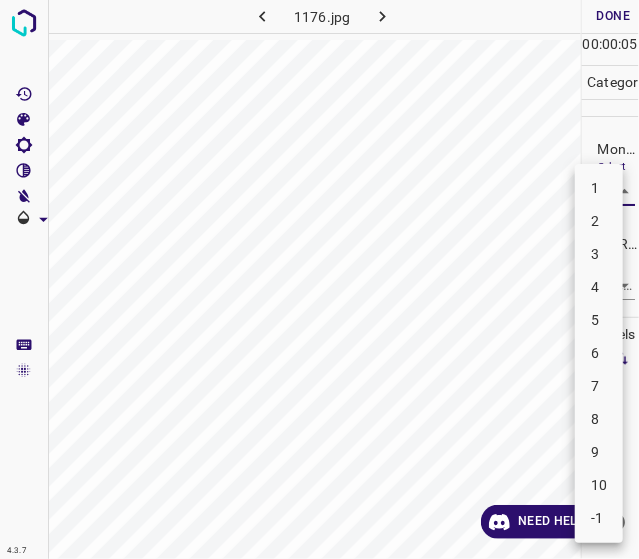 click on "6" at bounding box center (599, 353) 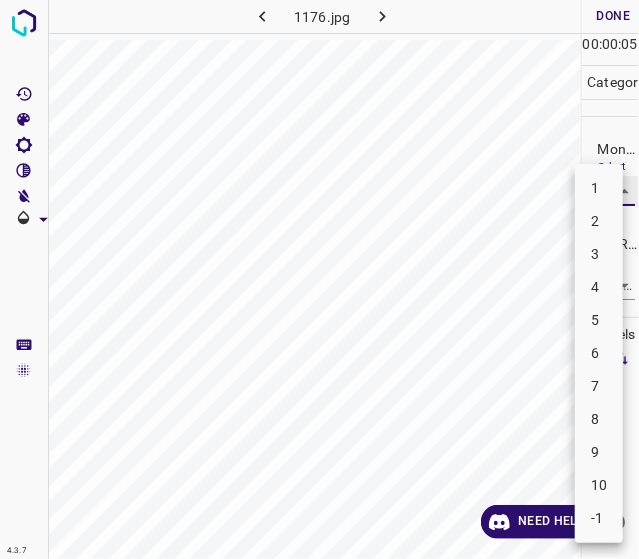 type on "6" 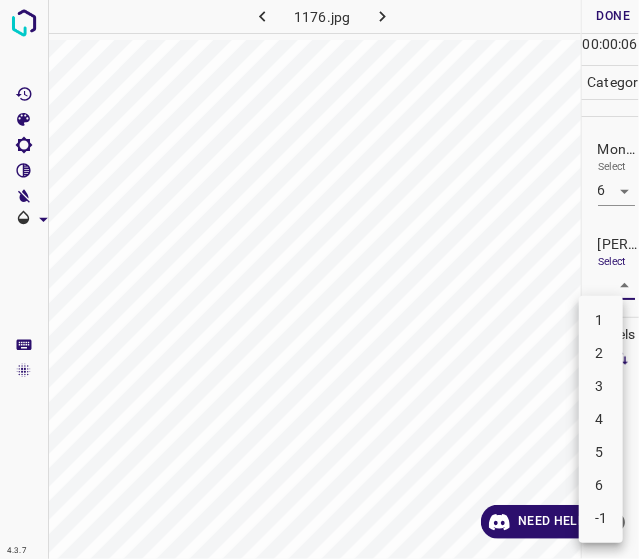 click on "4.3.7 1176.jpg Done Skip 0 00   : 00   : 06   Categories Monk *  Select 6 6  Fitzpatrick *  Select ​ Labels   0 Categories 1 Monk 2  Fitzpatrick Tools Space Change between modes (Draw & Edit) I Auto labeling R Restore zoom M Zoom in N Zoom out Delete Delete selecte label Filters Z Restore filters X Saturation filter C Brightness filter V Contrast filter B Gray scale filter General O Download Need Help ? - Text - Hide - Delete 1 2 3 4 5 6 -1" at bounding box center [319, 279] 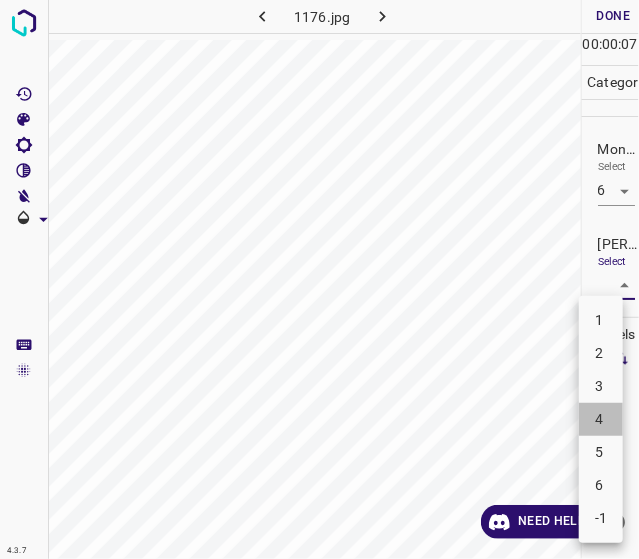 click on "4" at bounding box center (601, 419) 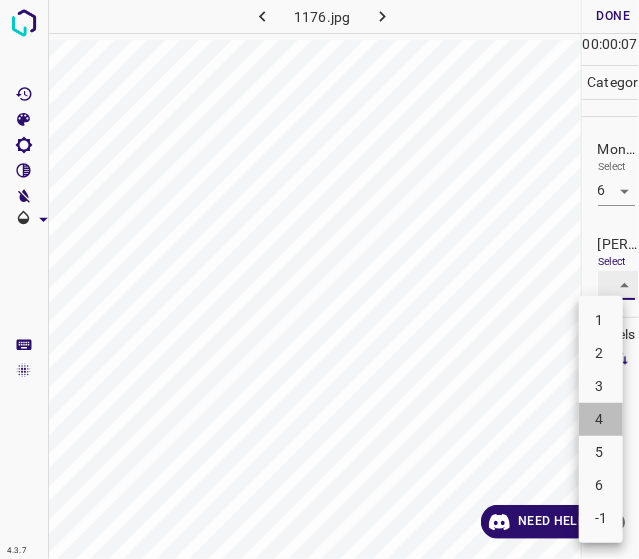 type on "4" 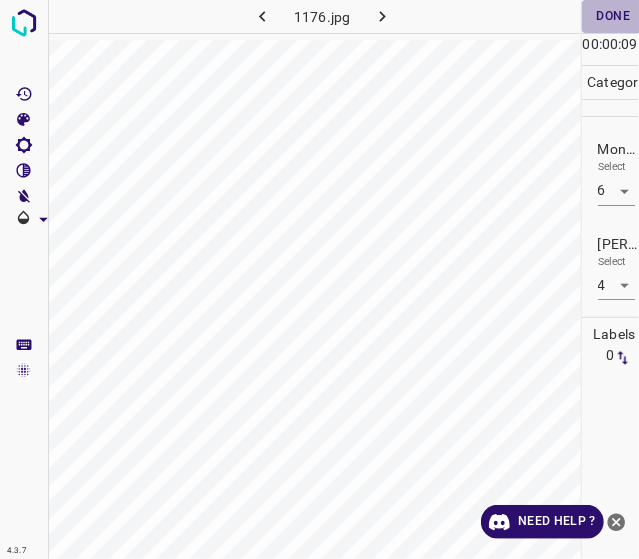 click on "Done" at bounding box center (614, 16) 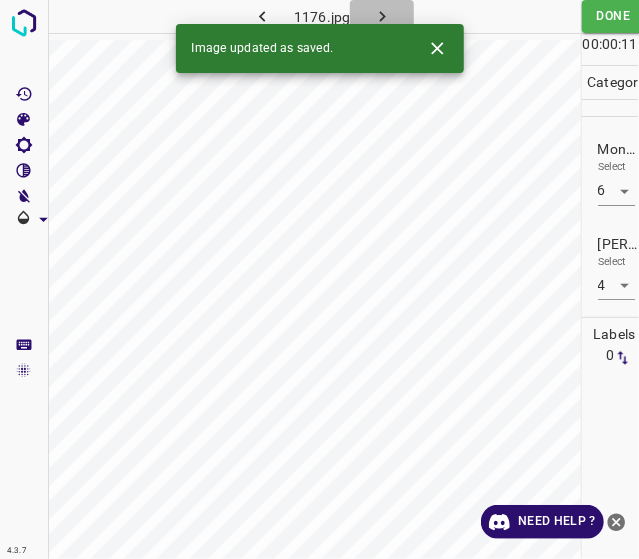 click 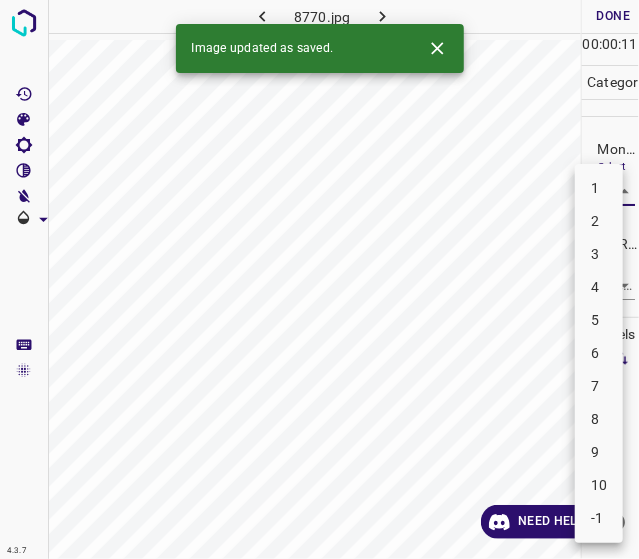 click on "4.3.7 8770.jpg Done Skip 0 00   : 00   : 11   Categories Monk *  Select ​  Fitzpatrick *  Select ​ Labels   0 Categories 1 Monk 2  Fitzpatrick Tools Space Change between modes (Draw & Edit) I Auto labeling R Restore zoom M Zoom in N Zoom out Delete Delete selecte label Filters Z Restore filters X Saturation filter C Brightness filter V Contrast filter B Gray scale filter General O Download Image updated as saved. Need Help ? - Text - Hide - Delete 1 2 3 4 5 6 7 8 9 10 -1" at bounding box center [319, 279] 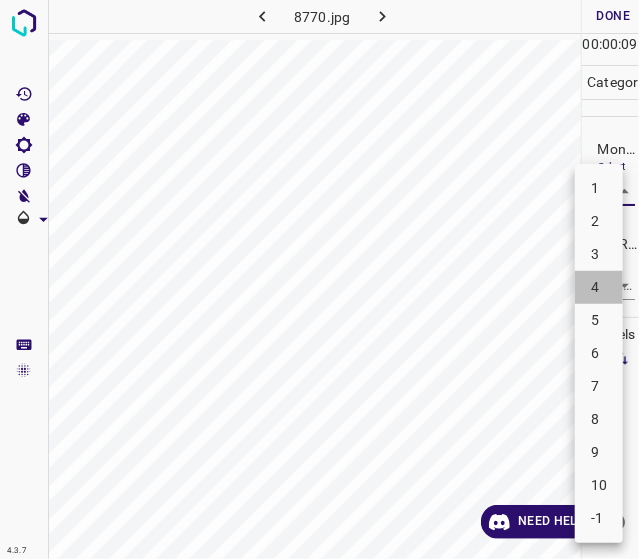 click on "4" at bounding box center [599, 287] 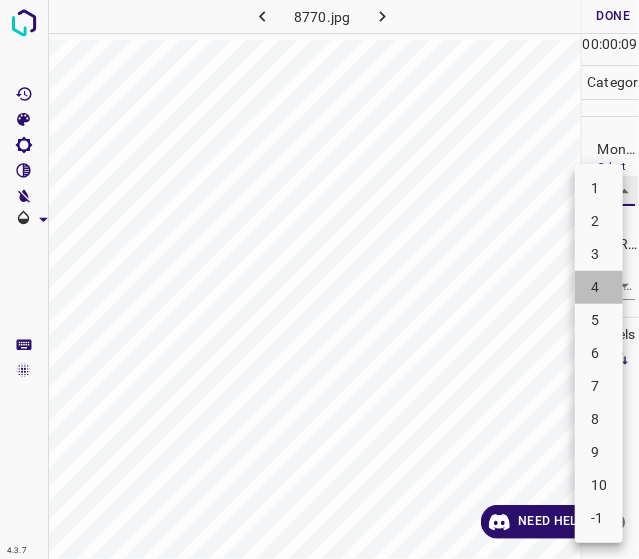 type on "4" 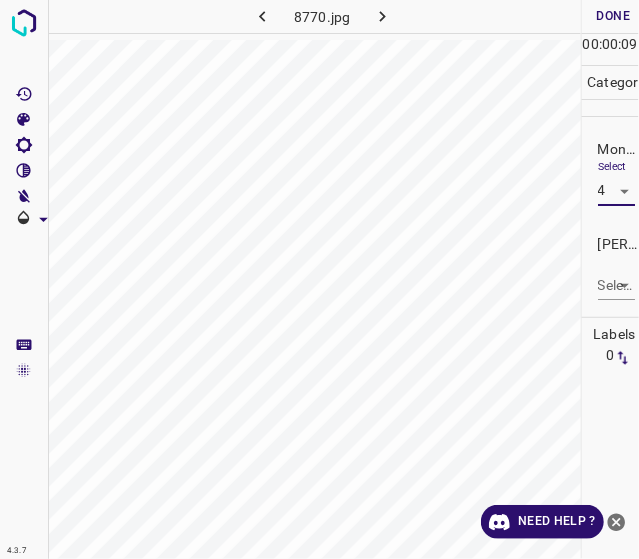 click on "4.3.7 8770.jpg Done Skip 0 00   : 00   : 09   Categories Monk *  Select 4 4  Fitzpatrick *  Select ​ Labels   0 Categories 1 Monk 2  Fitzpatrick Tools Space Change between modes (Draw & Edit) I Auto labeling R Restore zoom M Zoom in N Zoom out Delete Delete selecte label Filters Z Restore filters X Saturation filter C Brightness filter V Contrast filter B Gray scale filter General O Download Need Help ? - Text - Hide - Delete" at bounding box center (319, 279) 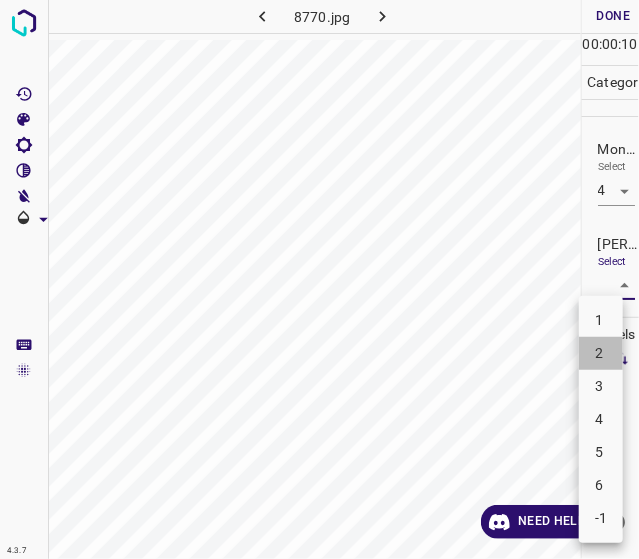 click on "2" at bounding box center (601, 353) 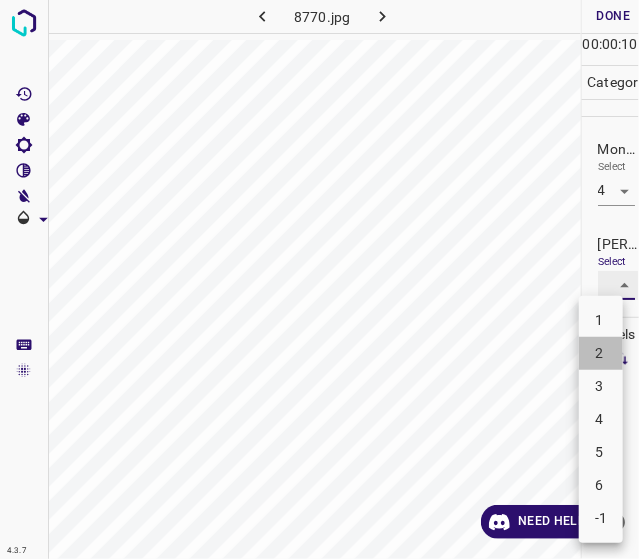 type on "2" 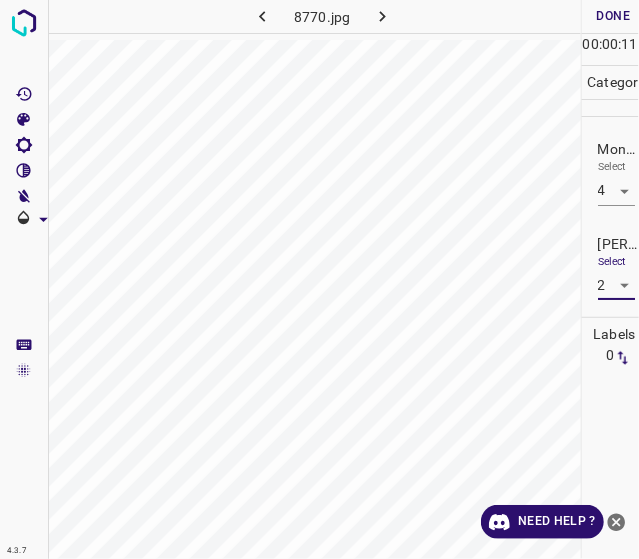 click on "Done" at bounding box center [614, 16] 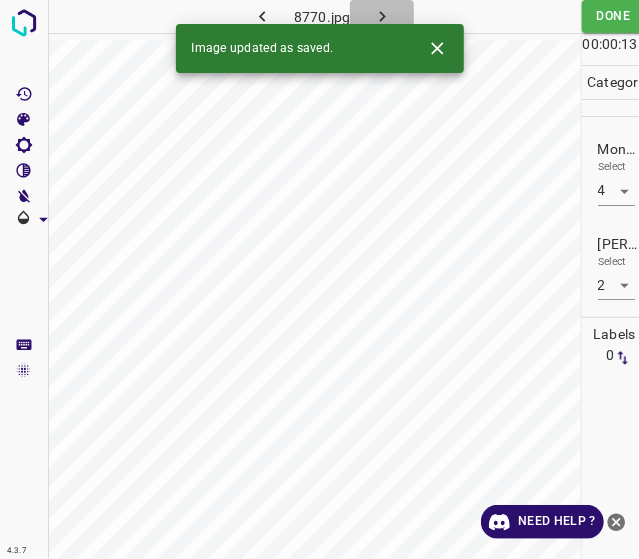 click at bounding box center (382, 16) 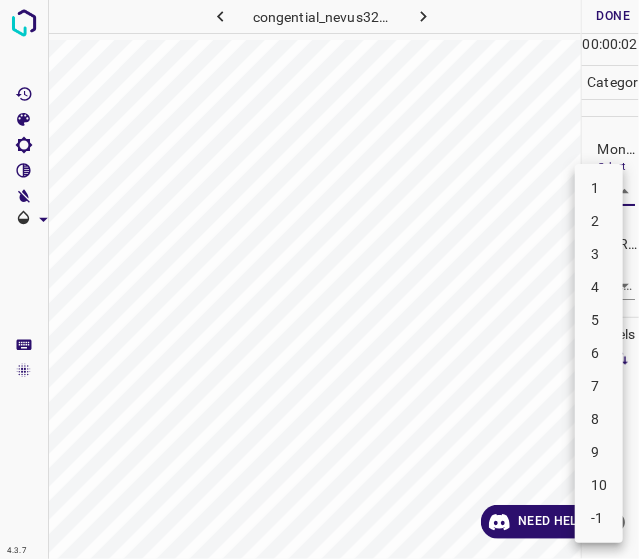 click on "4.3.7 congential_nevus32.jpg Done Skip 0 00   : 00   : 02   Categories Monk *  Select ​  Fitzpatrick *  Select ​ Labels   0 Categories 1 Monk 2  Fitzpatrick Tools Space Change between modes (Draw & Edit) I Auto labeling R Restore zoom M Zoom in N Zoom out Delete Delete selecte label Filters Z Restore filters X Saturation filter C Brightness filter V Contrast filter B Gray scale filter General O Download Need Help ? - Text - Hide - Delete 1 2 3 4 5 6 7 8 9 10 -1" at bounding box center (319, 279) 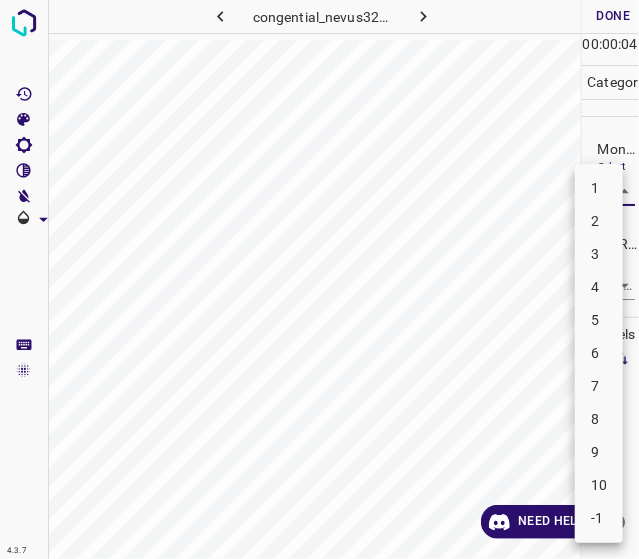 click on "3" at bounding box center (599, 254) 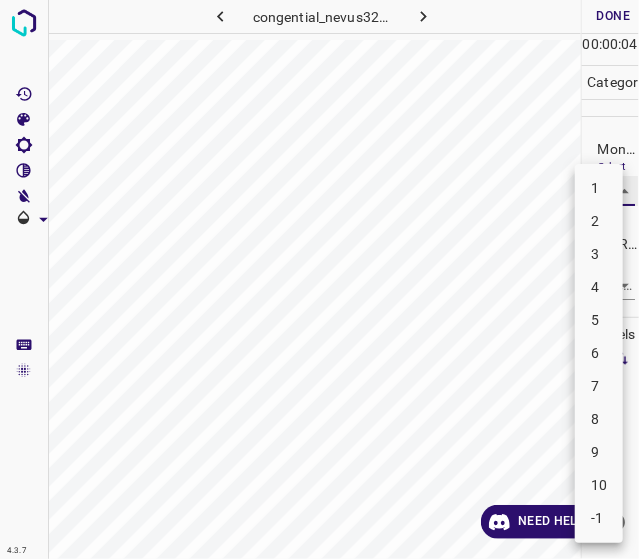 type on "3" 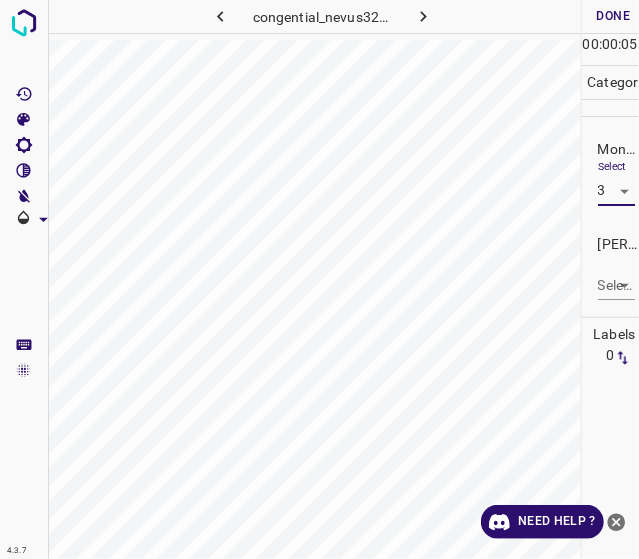 click on "4.3.7 congential_nevus32.jpg Done Skip 0 00   : 00   : 05   Categories Monk *  Select 3 3  Fitzpatrick *  Select ​ Labels   0 Categories 1 Monk 2  Fitzpatrick Tools Space Change between modes (Draw & Edit) I Auto labeling R Restore zoom M Zoom in N Zoom out Delete Delete selecte label Filters Z Restore filters X Saturation filter C Brightness filter V Contrast filter B Gray scale filter General O Download Need Help ? - Text - Hide - Delete" at bounding box center [319, 279] 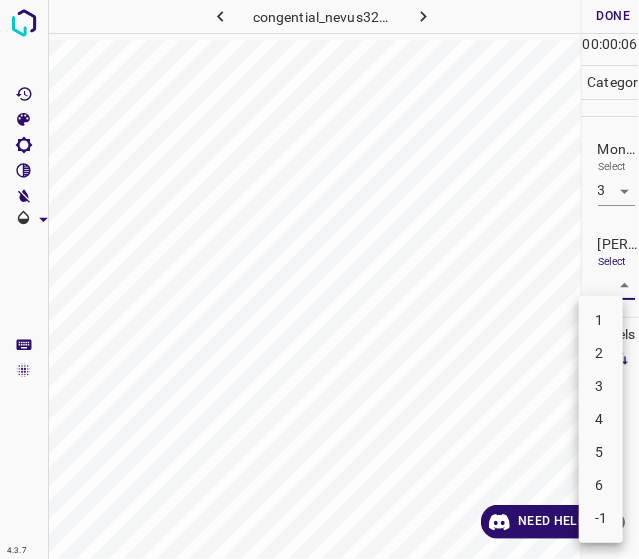 click on "2" at bounding box center (601, 353) 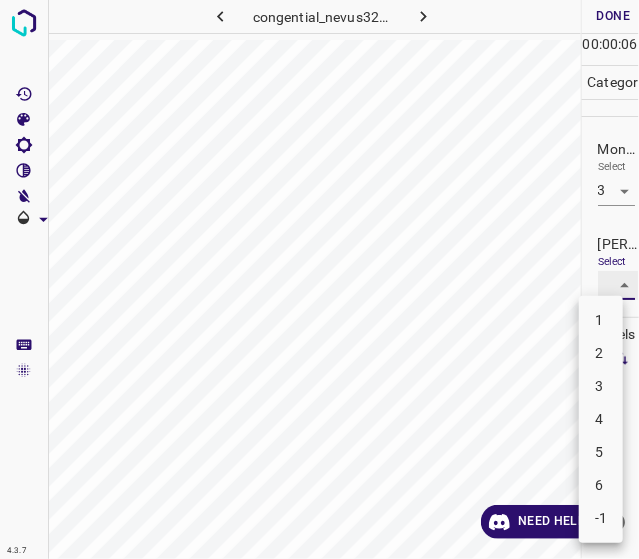 type on "2" 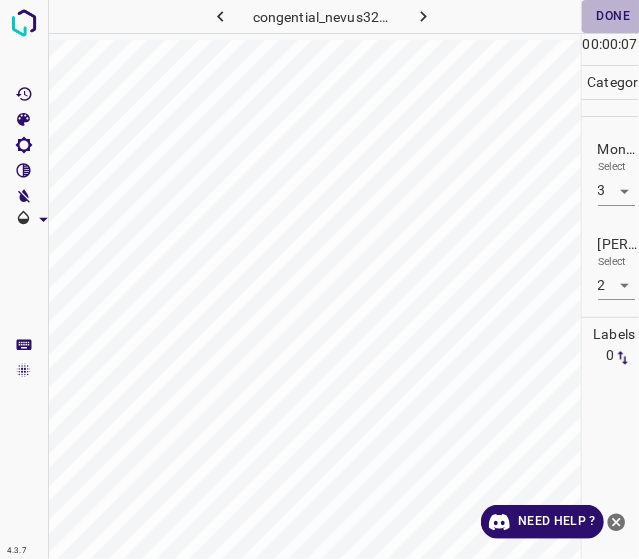 click on "Done" at bounding box center (614, 16) 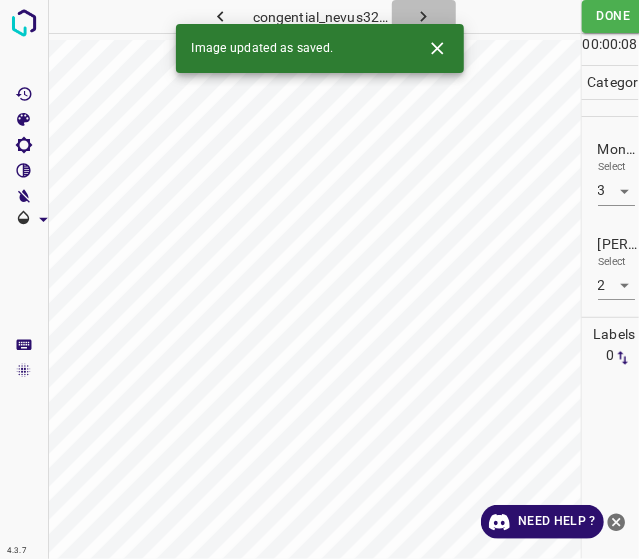 click at bounding box center (424, 16) 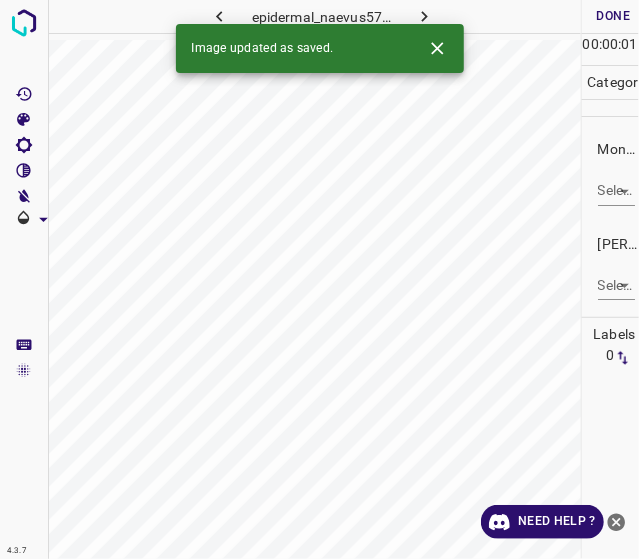 click on "4.3.7 epidermal_naevus57.jpg Done Skip 0 00   : 00   : 01   Categories Monk *  Select ​  Fitzpatrick *  Select ​ Labels   0 Categories 1 Monk 2  Fitzpatrick Tools Space Change between modes (Draw & Edit) I Auto labeling R Restore zoom M Zoom in N Zoom out Delete Delete selecte label Filters Z Restore filters X Saturation filter C Brightness filter V Contrast filter B Gray scale filter General O Download Image updated as saved. Need Help ? - Text - Hide - Delete" at bounding box center (319, 279) 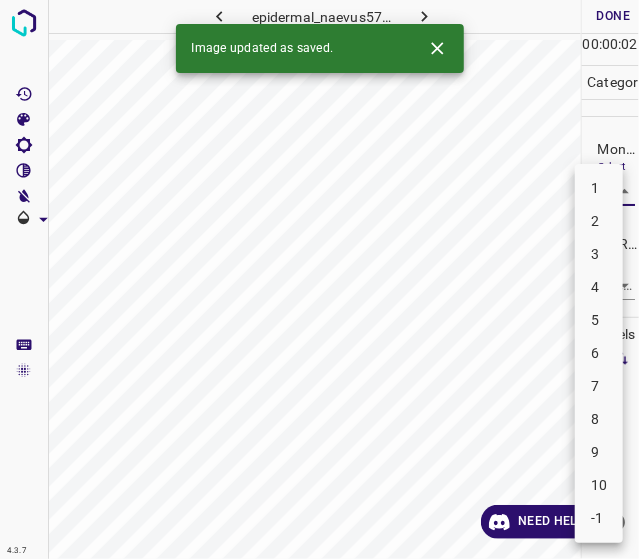 click on "3" at bounding box center [599, 254] 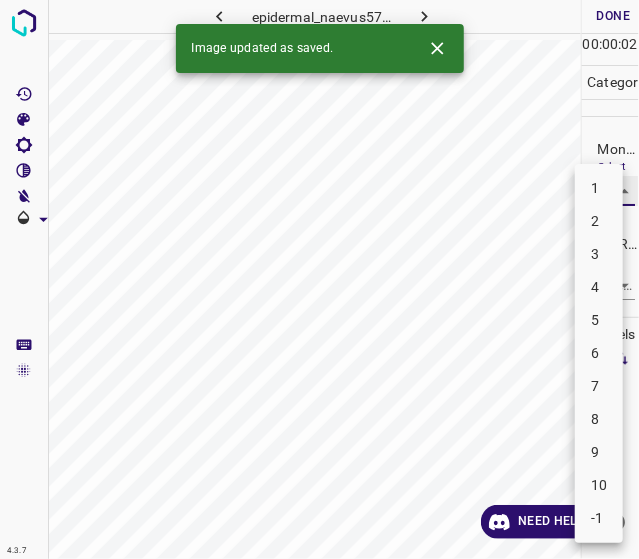 type on "3" 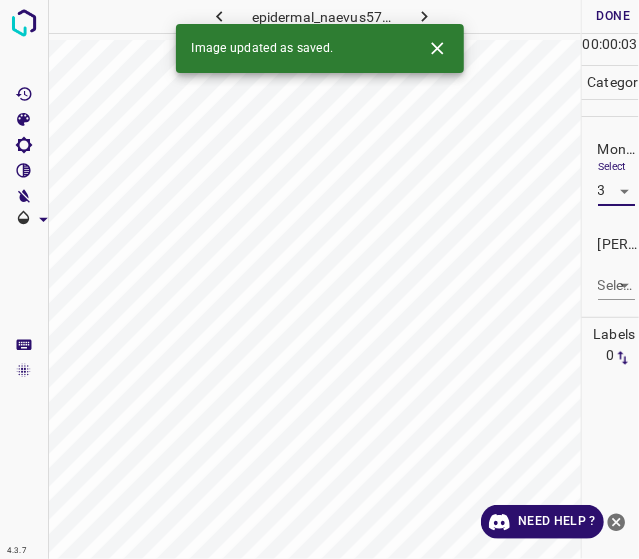 click on "4.3.7 epidermal_naevus57.jpg Done Skip 0 00   : 00   : 03   Categories Monk *  Select 3 3  Fitzpatrick *  Select ​ Labels   0 Categories 1 Monk 2  Fitzpatrick Tools Space Change between modes (Draw & Edit) I Auto labeling R Restore zoom M Zoom in N Zoom out Delete Delete selecte label Filters Z Restore filters X Saturation filter C Brightness filter V Contrast filter B Gray scale filter General O Download Image updated as saved. Need Help ? - Text - Hide - Delete" at bounding box center (319, 279) 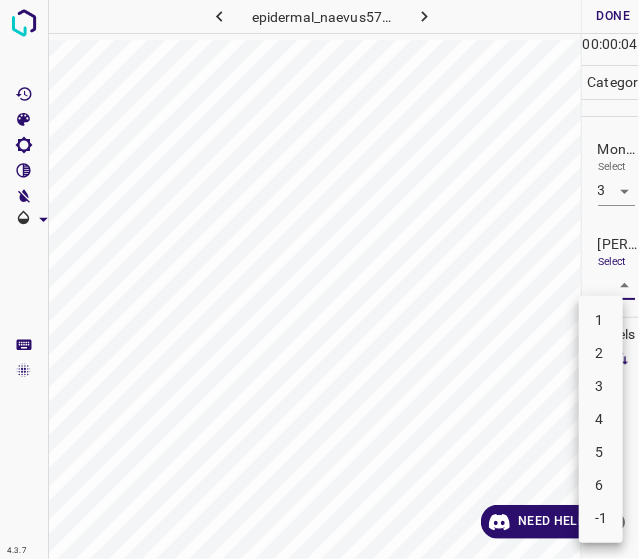click on "2" at bounding box center [601, 353] 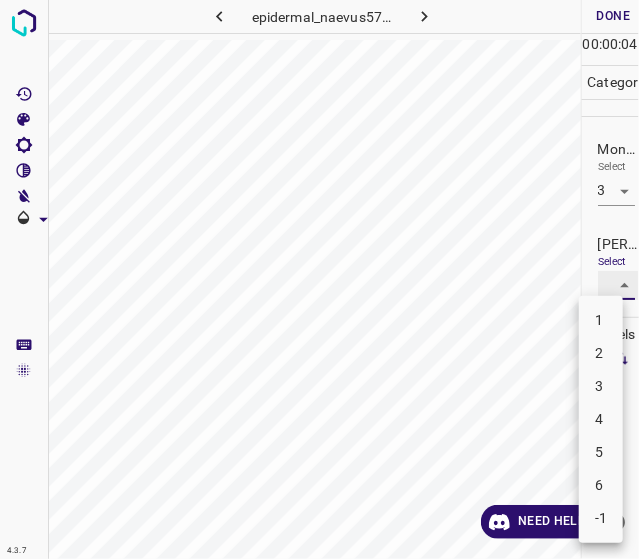 type on "2" 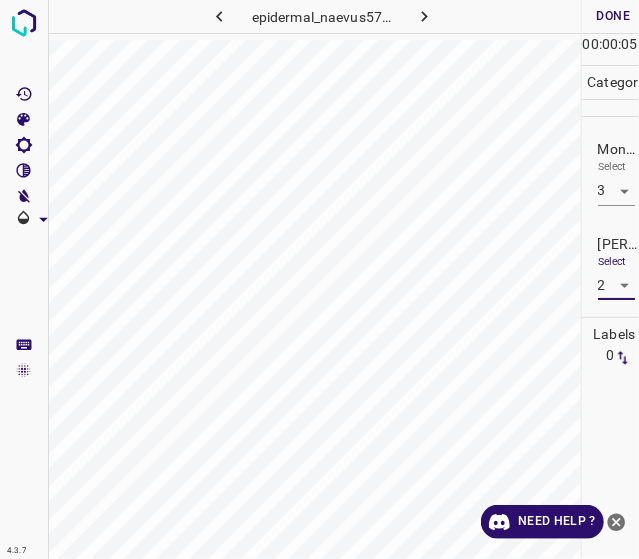 click on "Done" at bounding box center [614, 16] 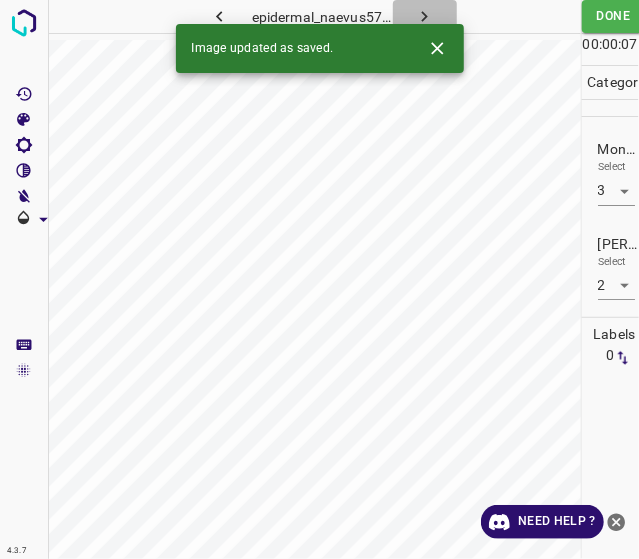 click at bounding box center (425, 16) 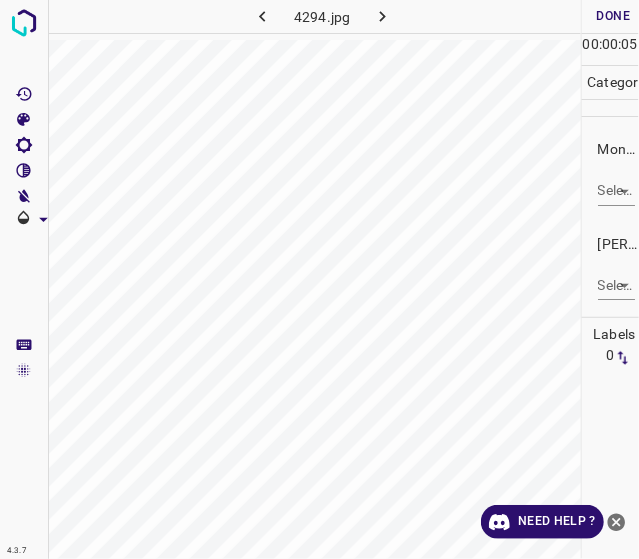 click on "4.3.7 4294.jpg Done Skip 0 00   : 00   : 05   Categories Monk *  Select ​  Fitzpatrick *  Select ​ Labels   0 Categories 1 Monk 2  Fitzpatrick Tools Space Change between modes (Draw & Edit) I Auto labeling R Restore zoom M Zoom in N Zoom out Delete Delete selecte label Filters Z Restore filters X Saturation filter C Brightness filter V Contrast filter B Gray scale filter General O Download Need Help ? - Text - Hide - Delete" at bounding box center (319, 279) 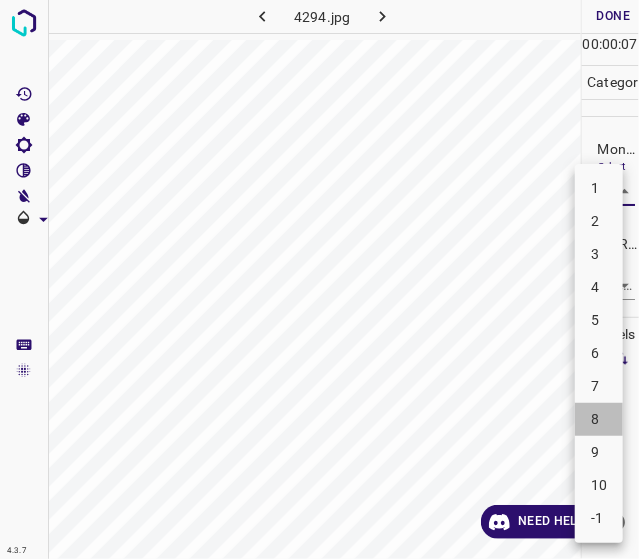 drag, startPoint x: 597, startPoint y: 413, endPoint x: 599, endPoint y: 431, distance: 18.110771 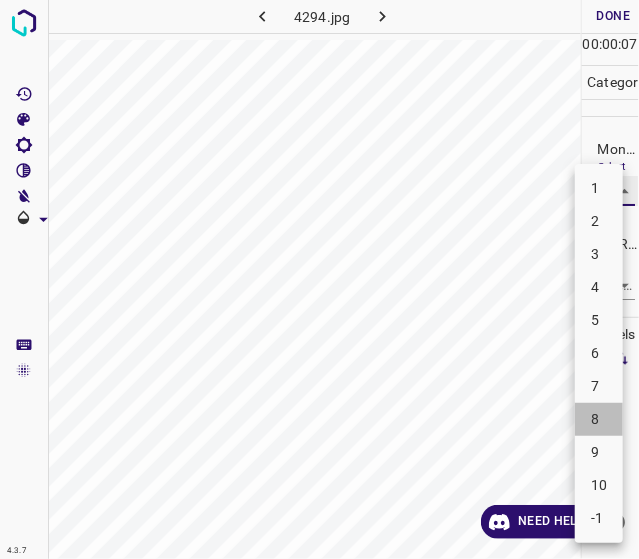 type on "8" 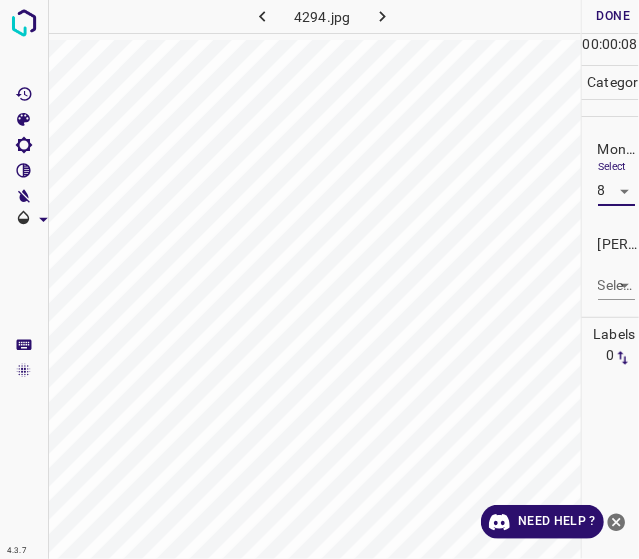 click on "4.3.7 4294.jpg Done Skip 0 00   : 00   : 08   Categories Monk *  Select 8 8  Fitzpatrick *  Select ​ Labels   0 Categories 1 Monk 2  Fitzpatrick Tools Space Change between modes (Draw & Edit) I Auto labeling R Restore zoom M Zoom in N Zoom out Delete Delete selecte label Filters Z Restore filters X Saturation filter C Brightness filter V Contrast filter B Gray scale filter General O Download Need Help ? - Text - Hide - Delete" at bounding box center (319, 279) 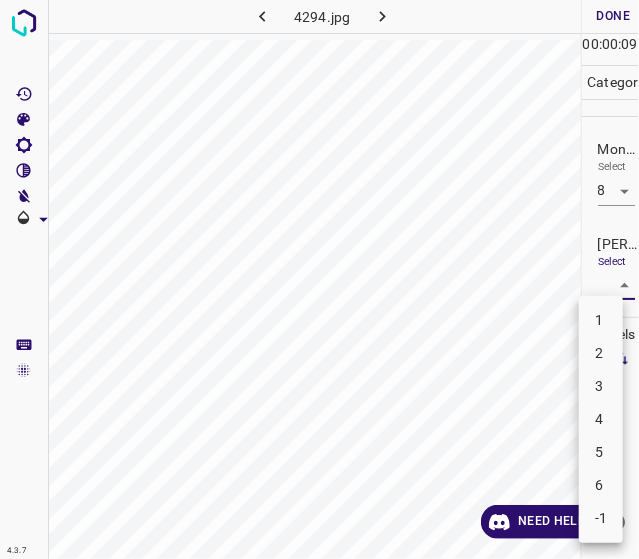 click on "5" at bounding box center [601, 452] 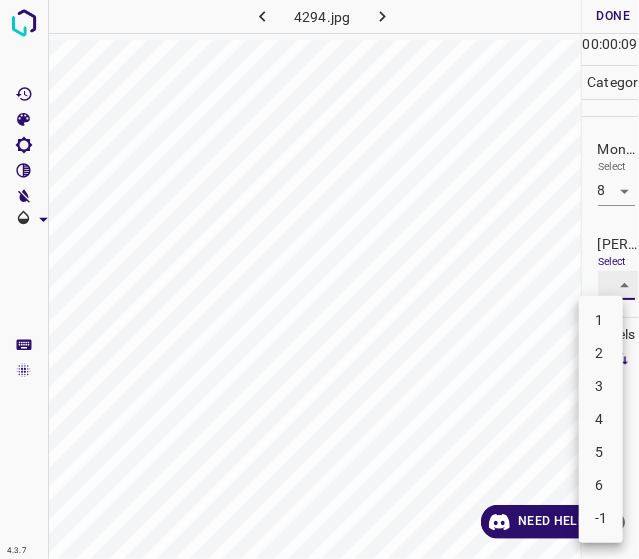 type on "5" 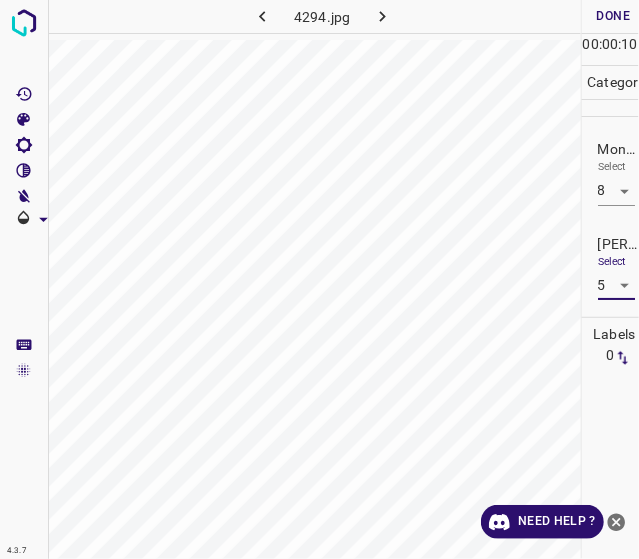 click on "Done" at bounding box center [614, 16] 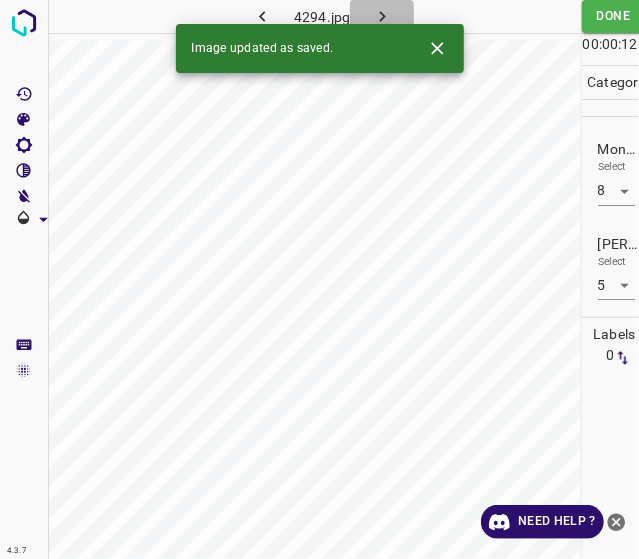 click 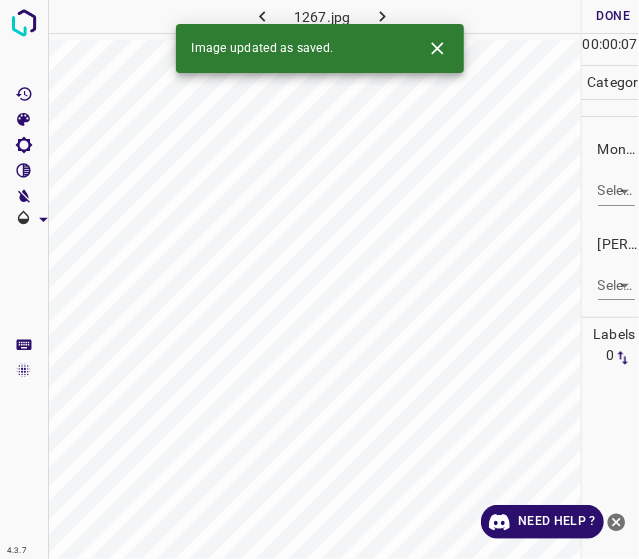 click on "Monk *  Select ​" at bounding box center [611, 172] 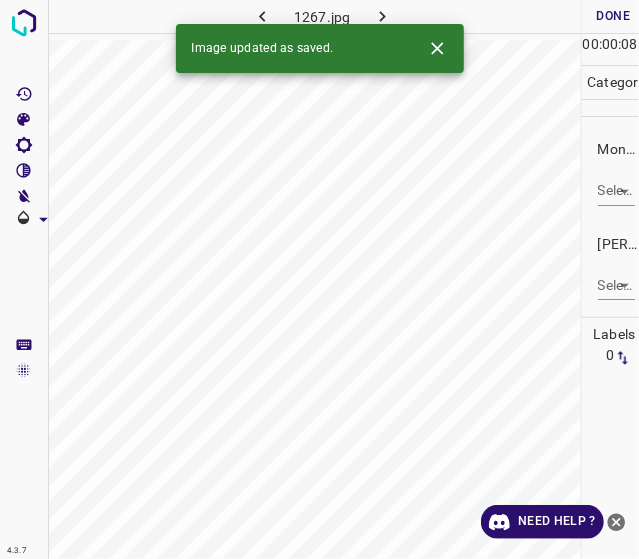 click on "Monk *  Select ​" at bounding box center (611, 172) 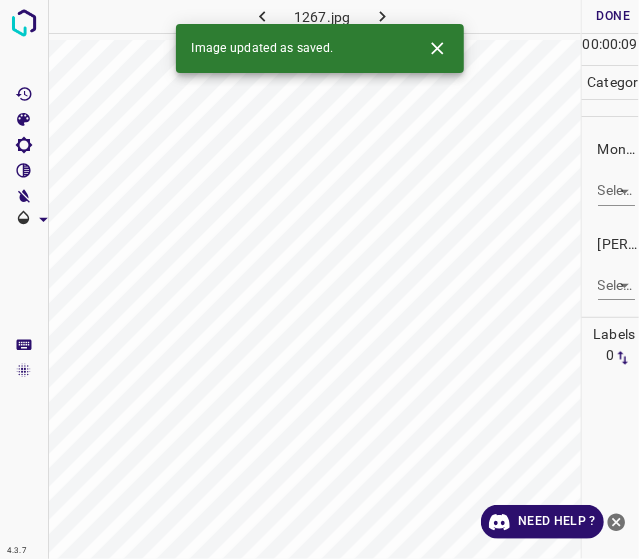click on "4.3.7 1267.jpg Done Skip 0 00   : 00   : 09   Categories Monk *  Select ​  Fitzpatrick *  Select ​ Labels   0 Categories 1 Monk 2  Fitzpatrick Tools Space Change between modes (Draw & Edit) I Auto labeling R Restore zoom M Zoom in N Zoom out Delete Delete selecte label Filters Z Restore filters X Saturation filter C Brightness filter V Contrast filter B Gray scale filter General O Download Image updated as saved. Need Help ? - Text - Hide - Delete" at bounding box center (319, 279) 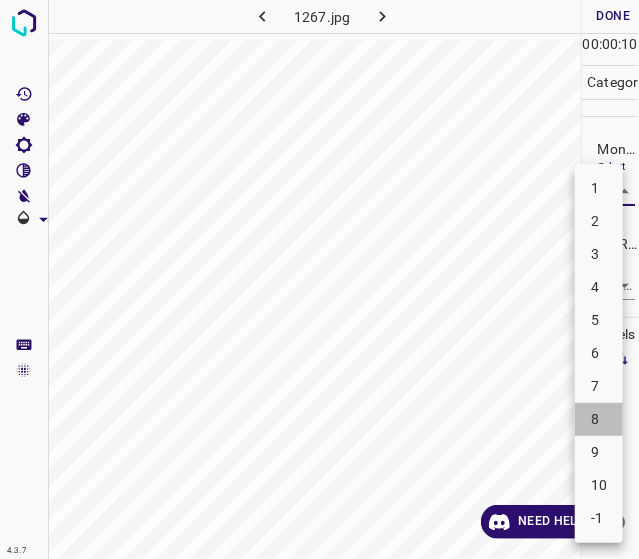 click on "8" at bounding box center [599, 419] 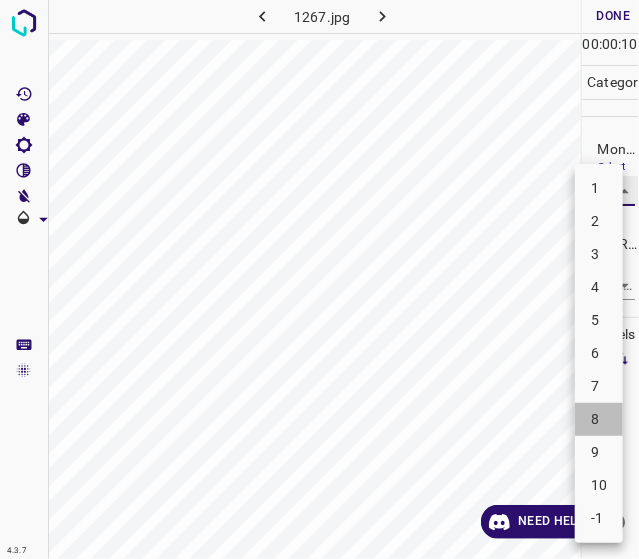 type on "8" 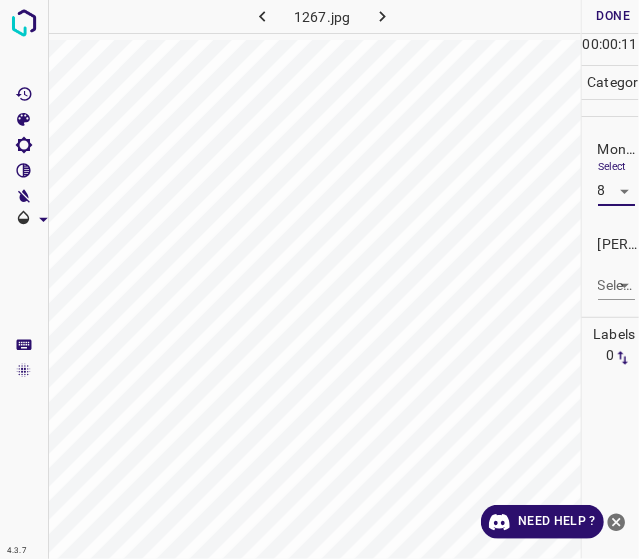 click on "4.3.7 1267.jpg Done Skip 0 00   : 00   : 11   Categories Monk *  Select 8 8  Fitzpatrick *  Select ​ Labels   0 Categories 1 Monk 2  Fitzpatrick Tools Space Change between modes (Draw & Edit) I Auto labeling R Restore zoom M Zoom in N Zoom out Delete Delete selecte label Filters Z Restore filters X Saturation filter C Brightness filter V Contrast filter B Gray scale filter General O Download Need Help ? - Text - Hide - Delete" at bounding box center (319, 279) 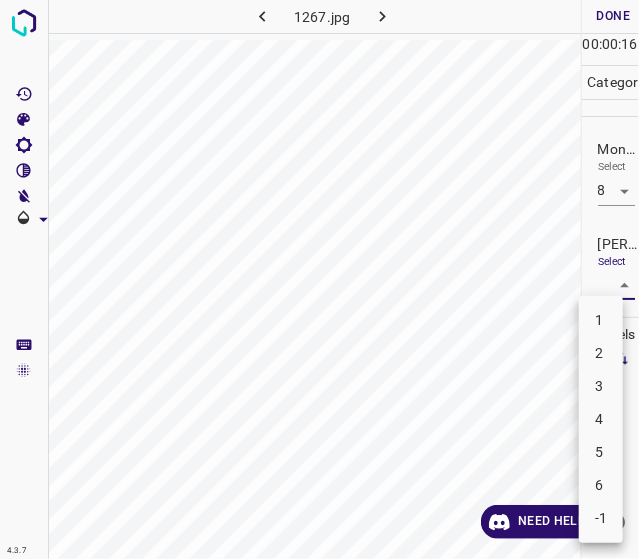 click on "5" at bounding box center (601, 452) 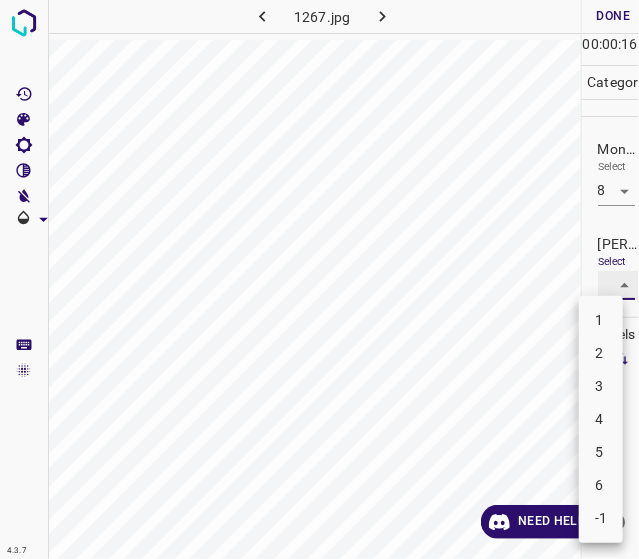 type on "5" 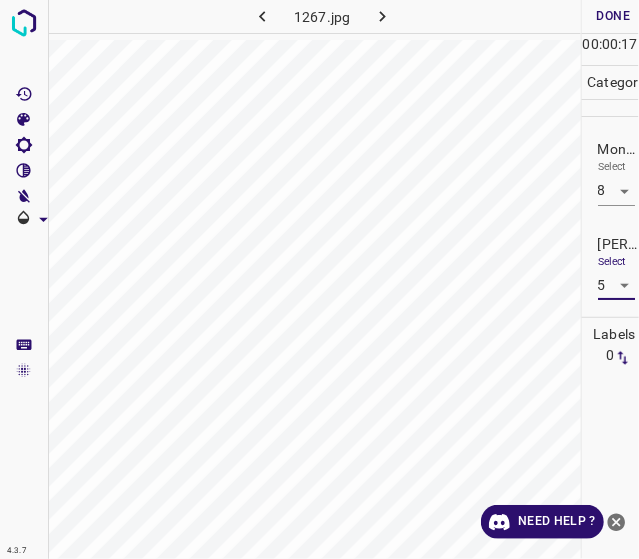 click on "Done" at bounding box center (614, 16) 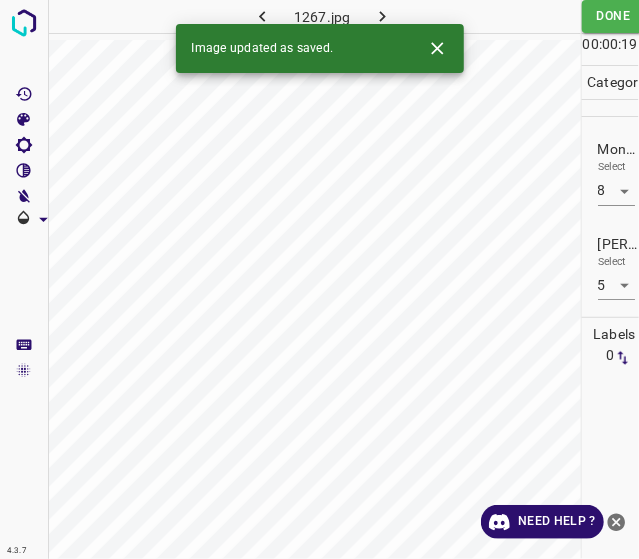 click 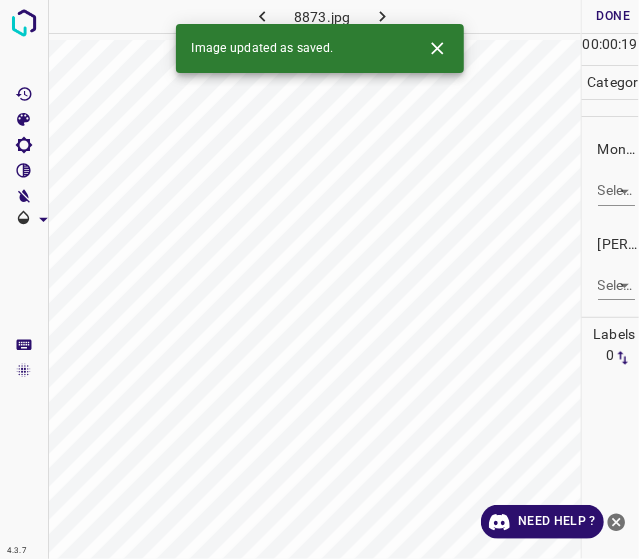 click on "4.3.7 8873.jpg Done Skip 0 00   : 00   : 19   Categories Monk *  Select ​  Fitzpatrick *  Select ​ Labels   0 Categories 1 Monk 2  Fitzpatrick Tools Space Change between modes (Draw & Edit) I Auto labeling R Restore zoom M Zoom in N Zoom out Delete Delete selecte label Filters Z Restore filters X Saturation filter C Brightness filter V Contrast filter B Gray scale filter General O Download Image updated as saved. Need Help ? - Text - Hide - Delete" at bounding box center (319, 279) 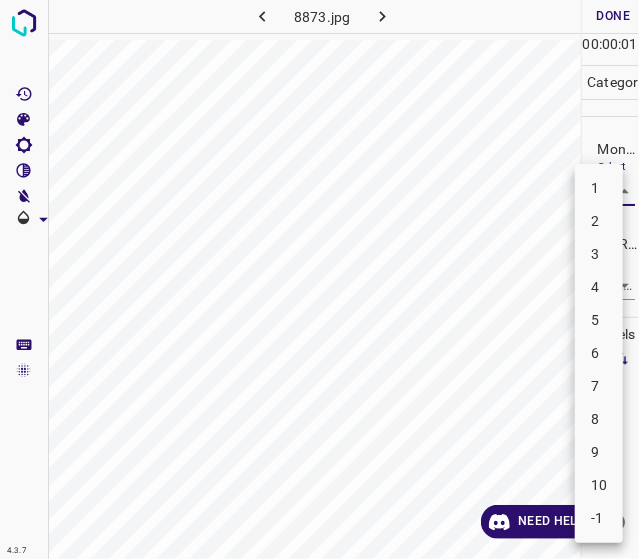 click on "4" at bounding box center [599, 287] 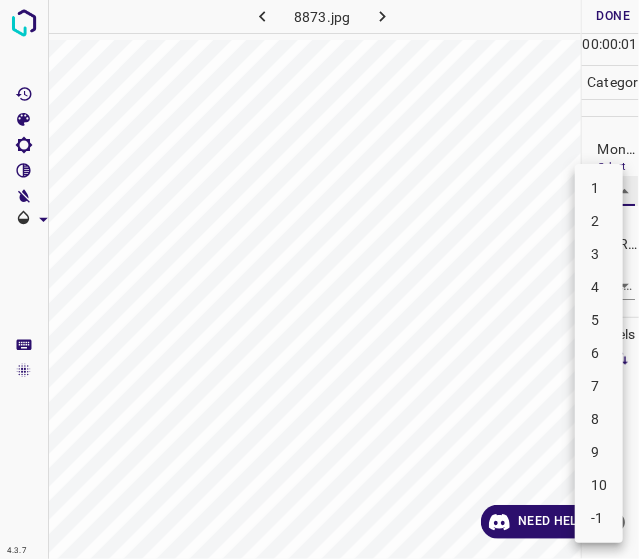 type on "4" 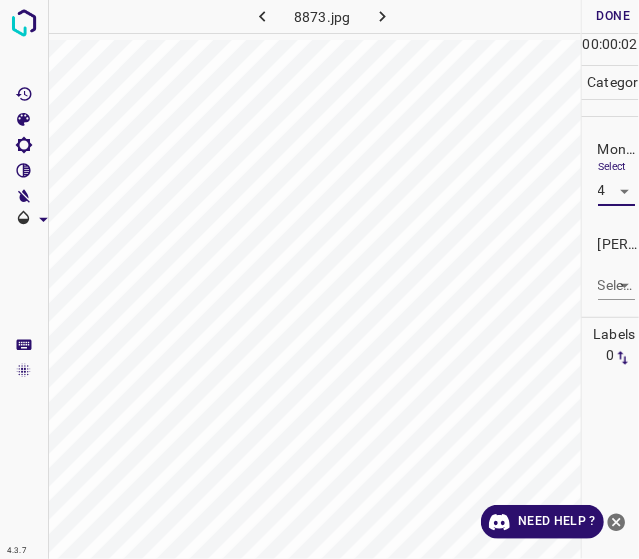 click on "4.3.7 8873.jpg Done Skip 0 00   : 00   : 02   Categories Monk *  Select 4 4  Fitzpatrick *  Select ​ Labels   0 Categories 1 Monk 2  Fitzpatrick Tools Space Change between modes (Draw & Edit) I Auto labeling R Restore zoom M Zoom in N Zoom out Delete Delete selecte label Filters Z Restore filters X Saturation filter C Brightness filter V Contrast filter B Gray scale filter General O Download Need Help ? - Text - Hide - Delete" at bounding box center [319, 279] 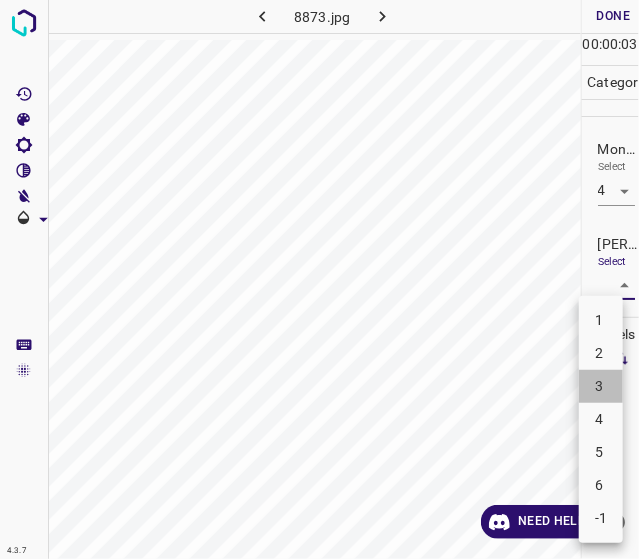 click on "3" at bounding box center (601, 386) 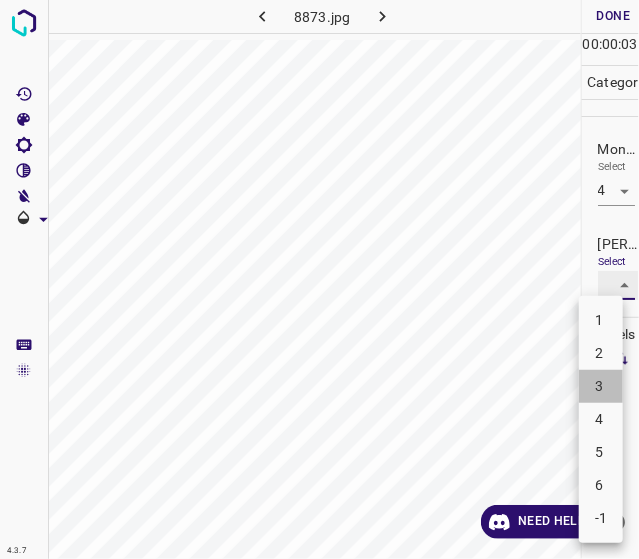 type on "3" 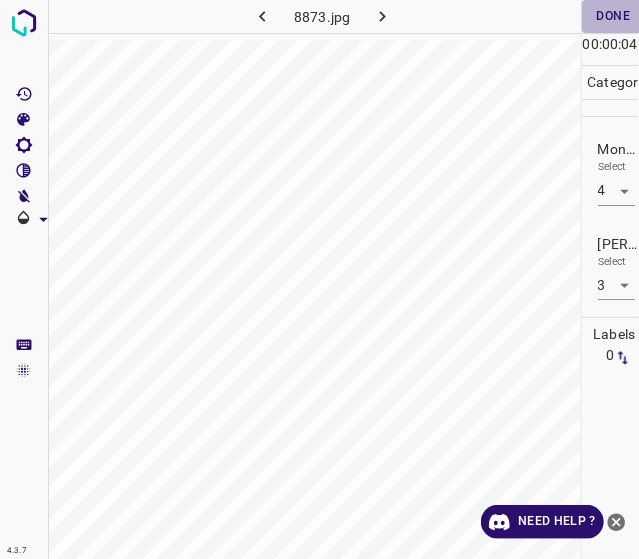 click on "Done" at bounding box center (614, 16) 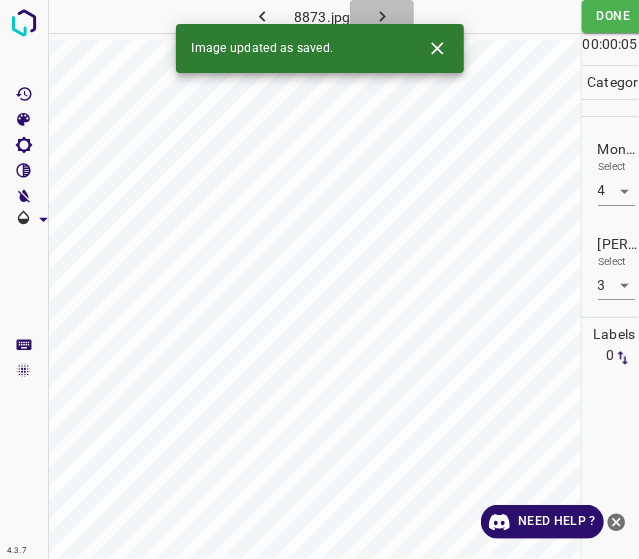 click 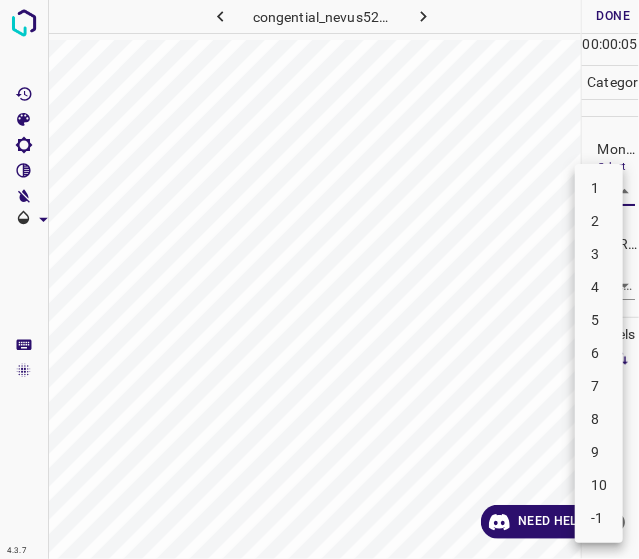 click on "4.3.7 congential_nevus52.jpg Done Skip 0 00   : 00   : 05   Categories Monk *  Select ​  Fitzpatrick *  Select ​ Labels   0 Categories 1 Monk 2  Fitzpatrick Tools Space Change between modes (Draw & Edit) I Auto labeling R Restore zoom M Zoom in N Zoom out Delete Delete selecte label Filters Z Restore filters X Saturation filter C Brightness filter V Contrast filter B Gray scale filter General O Download Need Help ? - Text - Hide - Delete 1 2 3 4 5 6 7 8 9 10 -1" at bounding box center [319, 279] 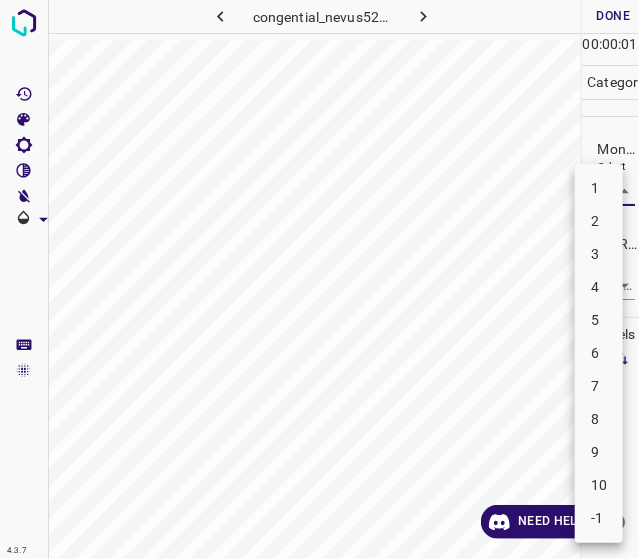 click on "2" at bounding box center (599, 221) 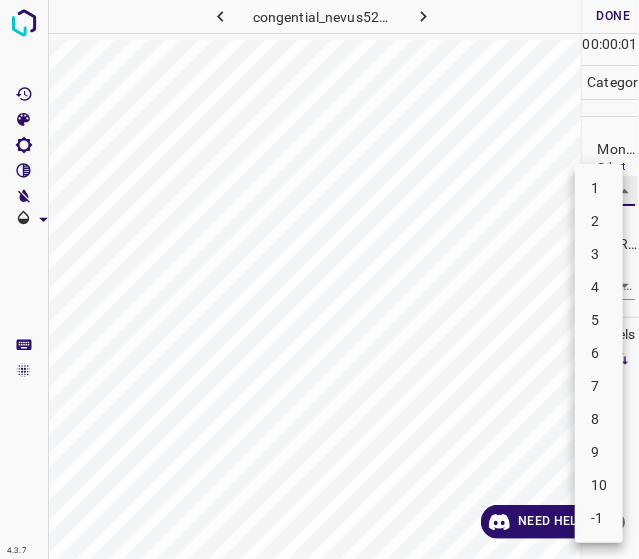 type on "2" 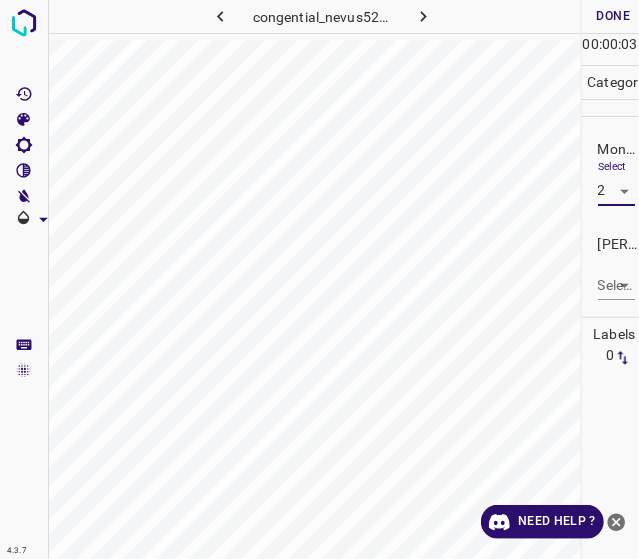 click on "4.3.7 congential_nevus52.jpg Done Skip 0 00   : 00   : 03   Categories Monk *  Select 2 2  Fitzpatrick *  Select ​ Labels   0 Categories 1 Monk 2  Fitzpatrick Tools Space Change between modes (Draw & Edit) I Auto labeling R Restore zoom M Zoom in N Zoom out Delete Delete selecte label Filters Z Restore filters X Saturation filter C Brightness filter V Contrast filter B Gray scale filter General O Download Need Help ? - Text - Hide - Delete" at bounding box center [319, 279] 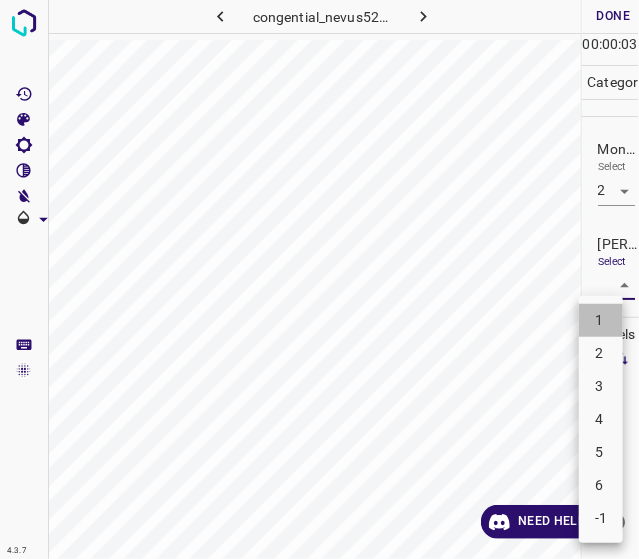 click on "1" at bounding box center [601, 320] 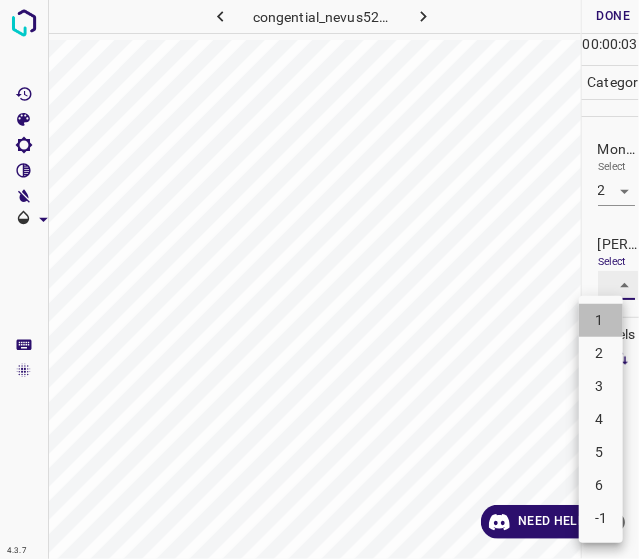 type on "1" 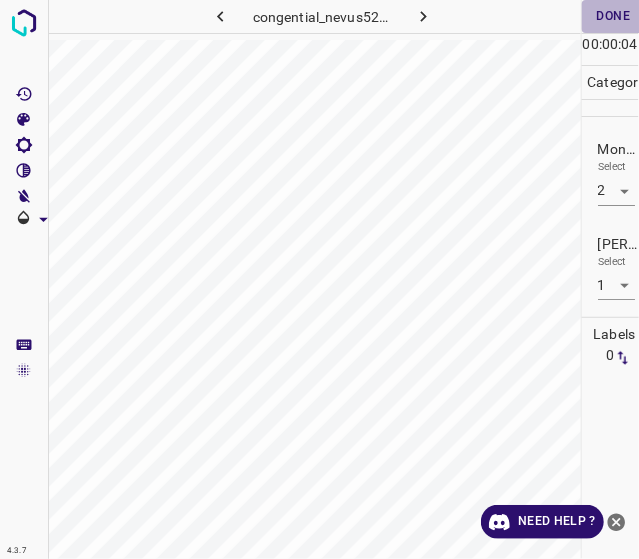 click on "Done" at bounding box center [614, 16] 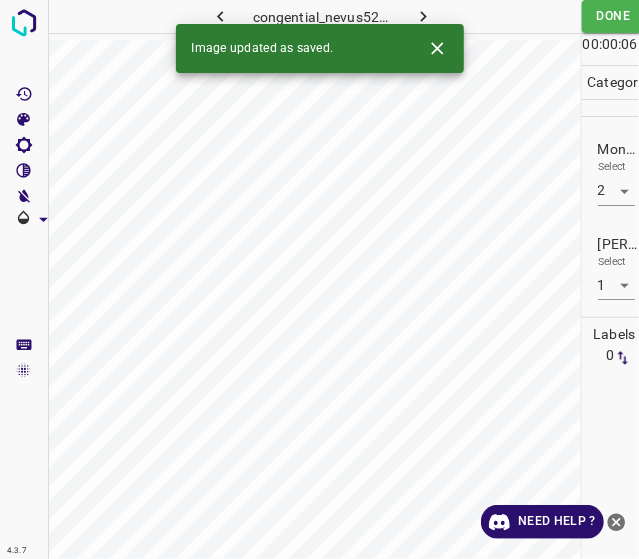click on "Image updated as saved." at bounding box center (320, 48) 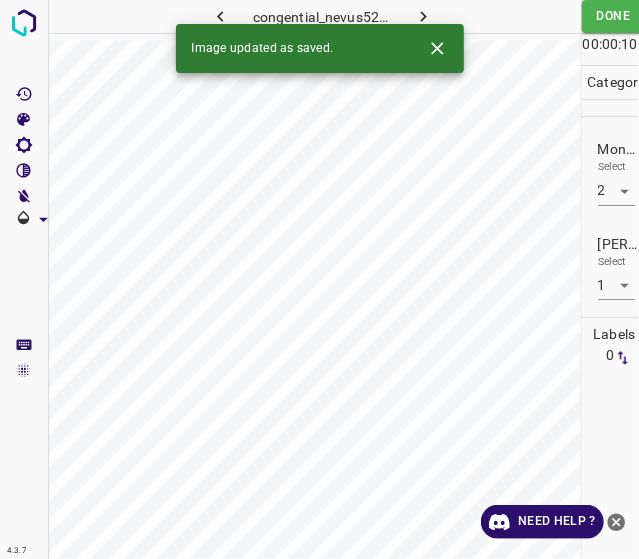 click 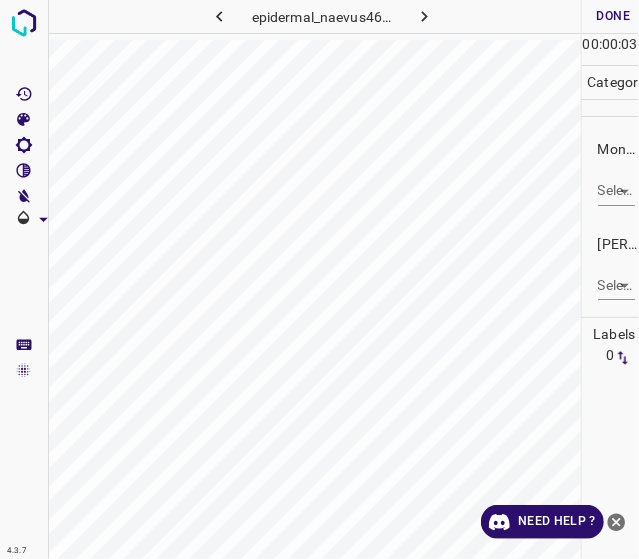 click on "4.3.7 epidermal_naevus46.jpg Done Skip 0 00   : 00   : 03   Categories Monk *  Select ​  Fitzpatrick *  Select ​ Labels   0 Categories 1 Monk 2  Fitzpatrick Tools Space Change between modes (Draw & Edit) I Auto labeling R Restore zoom M Zoom in N Zoom out Delete Delete selecte label Filters Z Restore filters X Saturation filter C Brightness filter V Contrast filter B Gray scale filter General O Download Need Help ? - Text - Hide - Delete" at bounding box center (319, 279) 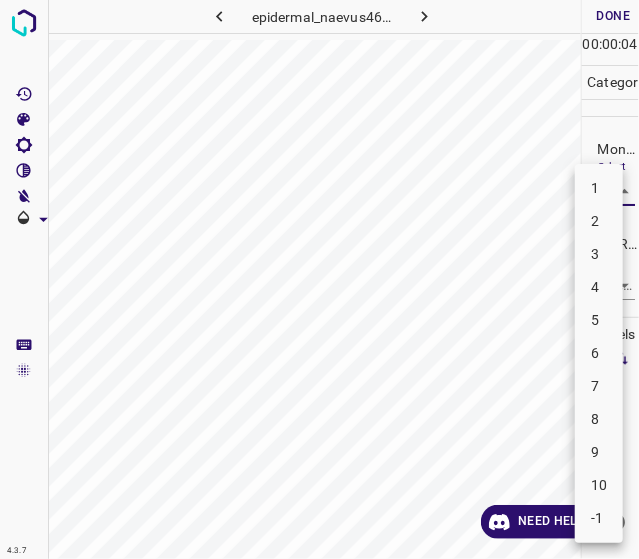 click on "2" at bounding box center (599, 221) 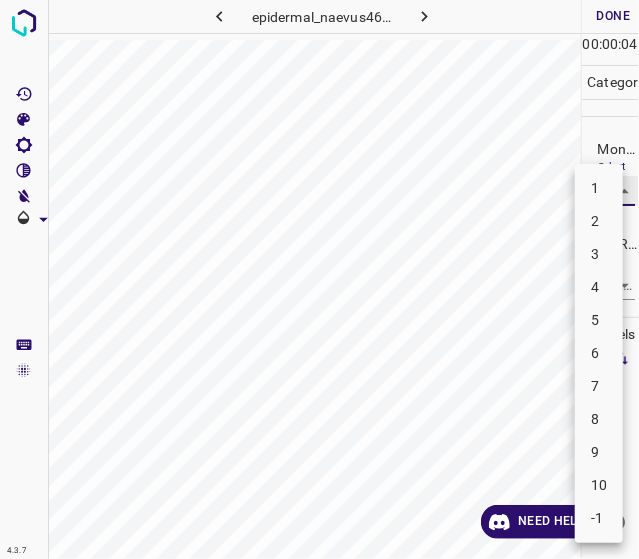 type on "2" 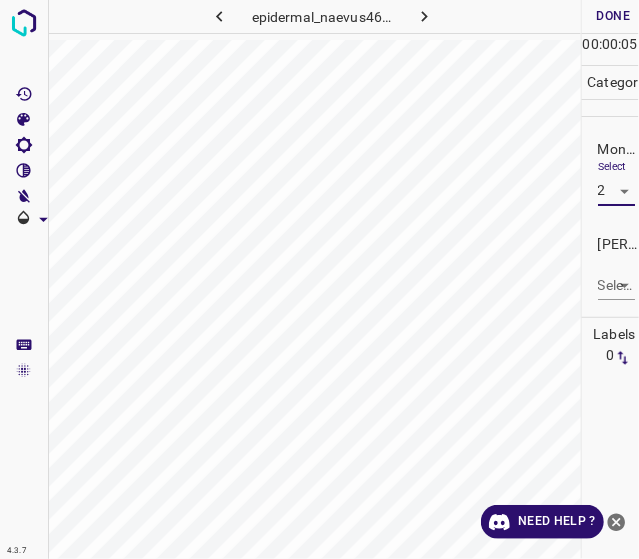 click on "4.3.7 epidermal_naevus46.jpg Done Skip 0 00   : 00   : 05   Categories Monk *  Select 2 2  Fitzpatrick *  Select ​ Labels   0 Categories 1 Monk 2  Fitzpatrick Tools Space Change between modes (Draw & Edit) I Auto labeling R Restore zoom M Zoom in N Zoom out Delete Delete selecte label Filters Z Restore filters X Saturation filter C Brightness filter V Contrast filter B Gray scale filter General O Download Need Help ? - Text - Hide - Delete" at bounding box center [319, 279] 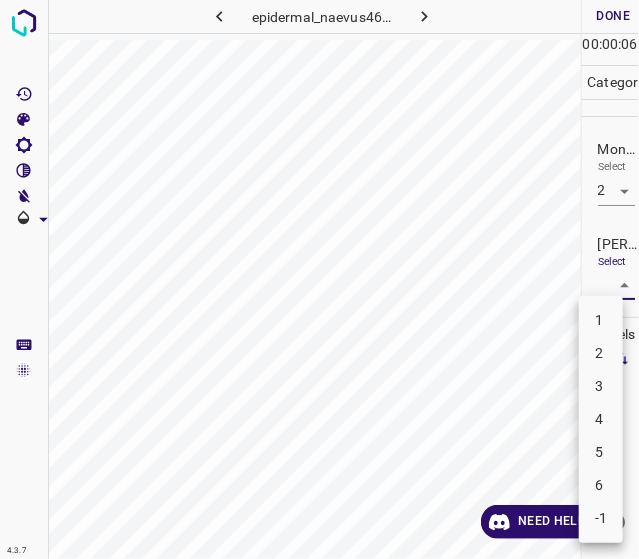 click on "1" at bounding box center (601, 320) 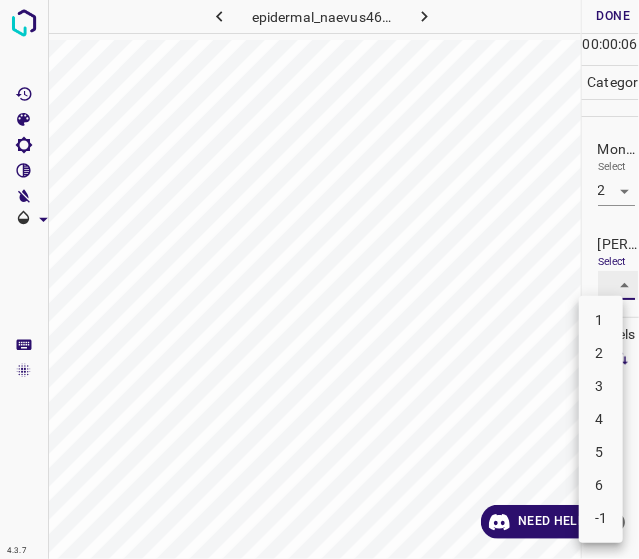 type on "1" 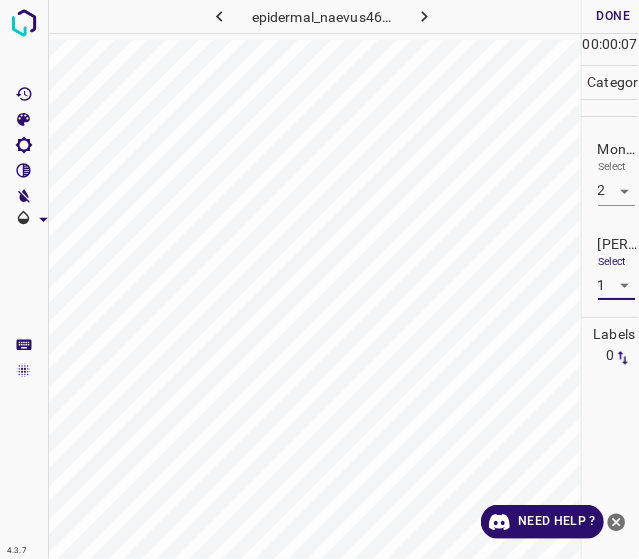 click on "Done" at bounding box center [614, 16] 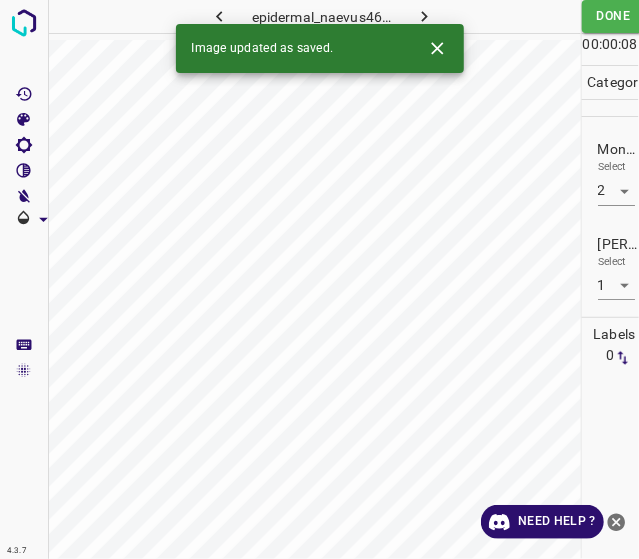 click on "Image updated as saved." at bounding box center [320, 48] 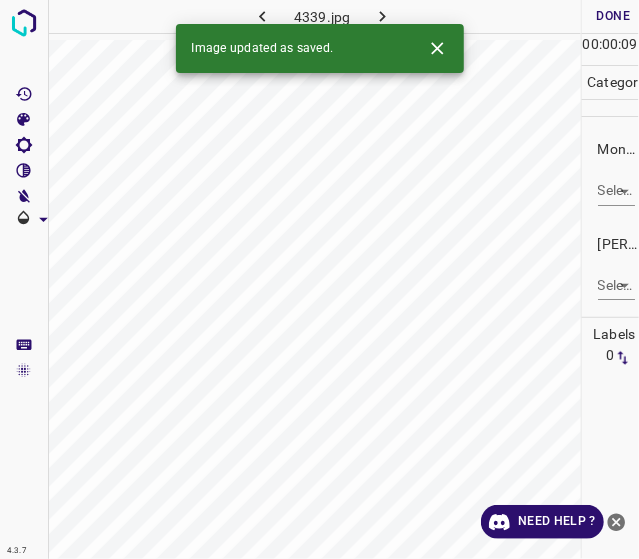 click on "4.3.7 4339.jpg Done Skip 0 00   : 00   : 09   Categories Monk *  Select ​  Fitzpatrick *  Select ​ Labels   0 Categories 1 Monk 2  Fitzpatrick Tools Space Change between modes (Draw & Edit) I Auto labeling R Restore zoom M Zoom in N Zoom out Delete Delete selecte label Filters Z Restore filters X Saturation filter C Brightness filter V Contrast filter B Gray scale filter General O Download Image updated as saved. Need Help ? - Text - Hide - Delete" at bounding box center (319, 279) 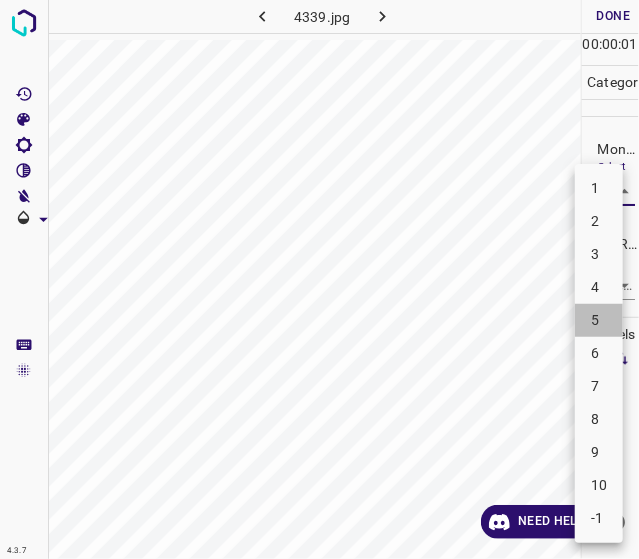 click on "5" at bounding box center (599, 320) 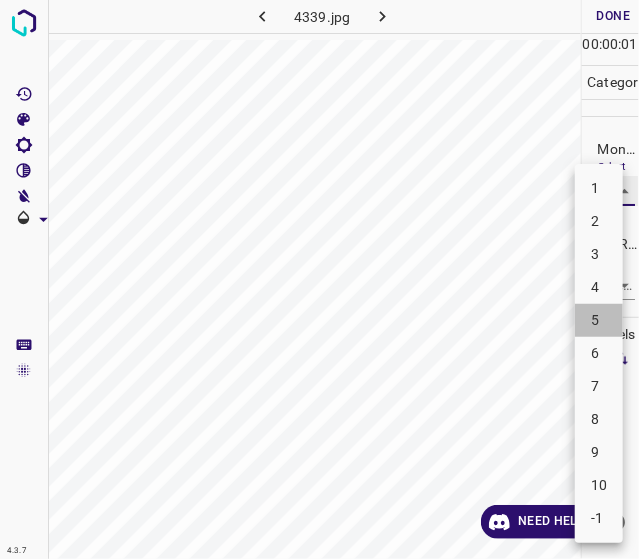 type on "5" 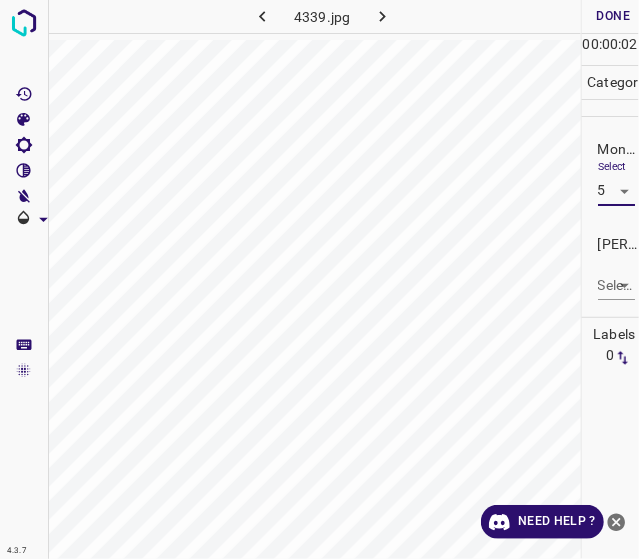 click on "4.3.7 4339.jpg Done Skip 0 00   : 00   : 02   Categories Monk *  Select 5 5  Fitzpatrick *  Select ​ Labels   0 Categories 1 Monk 2  Fitzpatrick Tools Space Change between modes (Draw & Edit) I Auto labeling R Restore zoom M Zoom in N Zoom out Delete Delete selecte label Filters Z Restore filters X Saturation filter C Brightness filter V Contrast filter B Gray scale filter General O Download Need Help ? - Text - Hide - Delete" at bounding box center (319, 279) 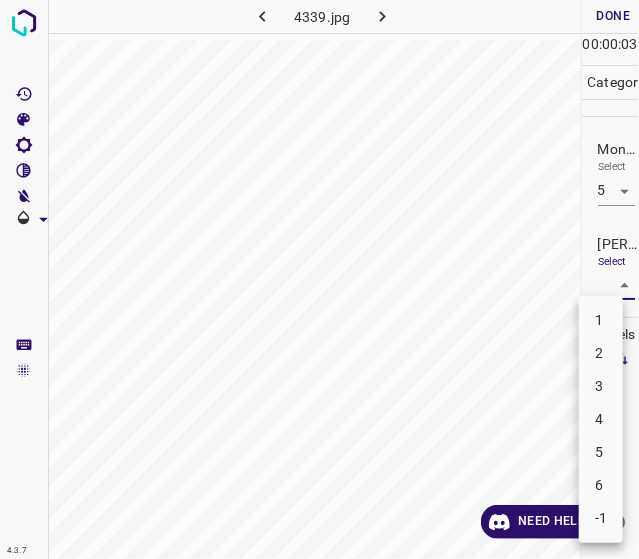 click on "3" at bounding box center [601, 386] 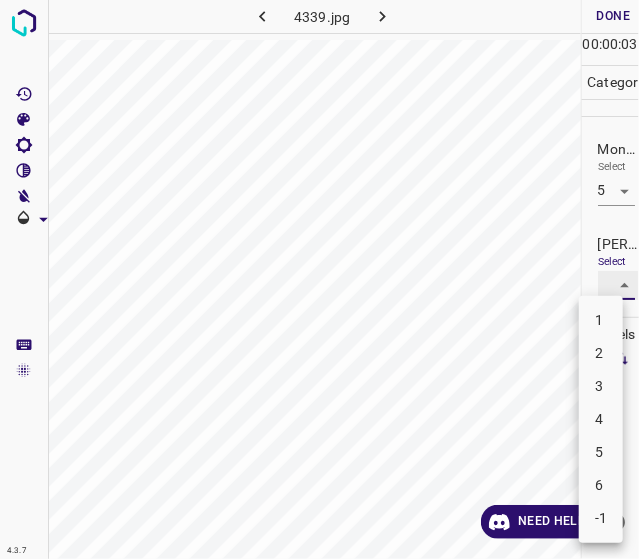 type on "3" 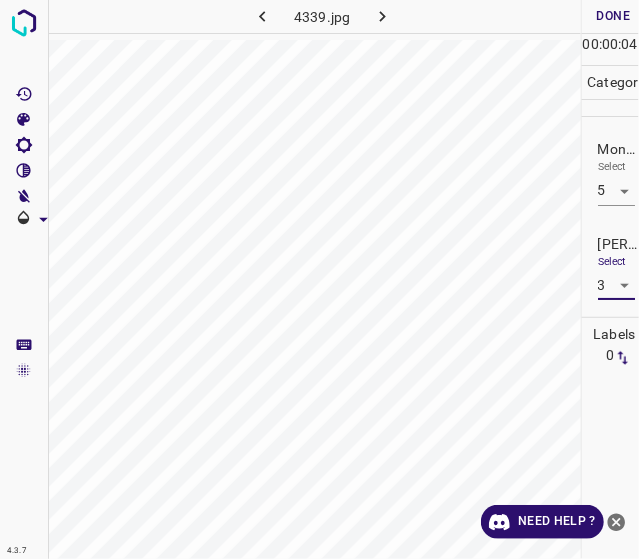 click on "Done" at bounding box center (614, 16) 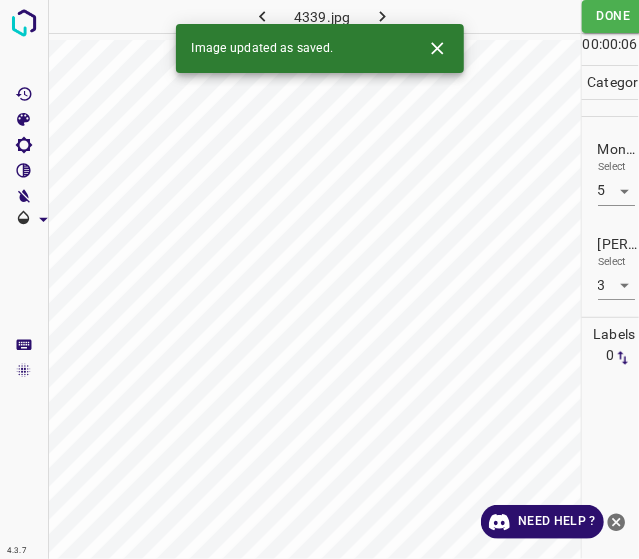 click on "4.3.7 4339.jpg Done Skip 0 00   : 00   : 06   Categories Monk *  Select 5 5  Fitzpatrick *  Select 3 3 Labels   0 Categories 1 Monk 2  Fitzpatrick Tools Space Change between modes (Draw & Edit) I Auto labeling R Restore zoom M Zoom in N Zoom out Delete Delete selecte label Filters Z Restore filters X Saturation filter C Brightness filter V Contrast filter B Gray scale filter General O Download Image updated as saved. Need Help ?" at bounding box center (319, 279) 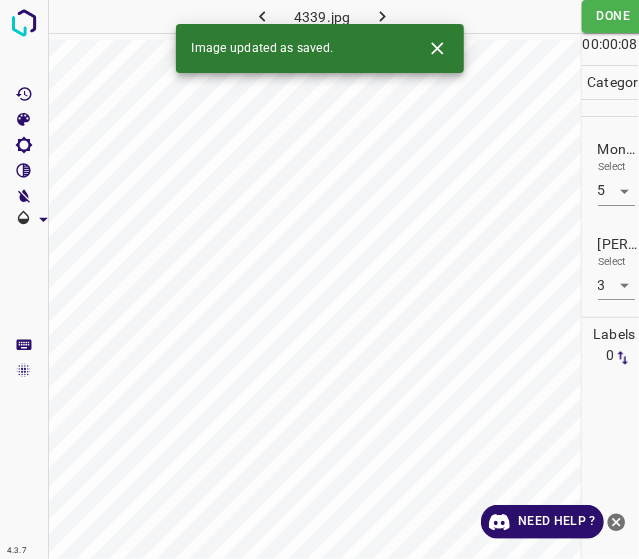 click 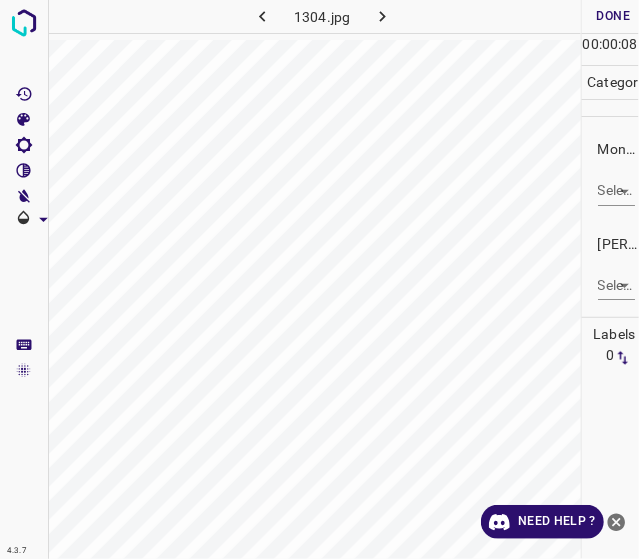 click on "4.3.7 1304.jpg Done Skip 0 00   : 00   : 08   Categories Monk *  Select ​  Fitzpatrick *  Select ​ Labels   0 Categories 1 Monk 2  Fitzpatrick Tools Space Change between modes (Draw & Edit) I Auto labeling R Restore zoom M Zoom in N Zoom out Delete Delete selecte label Filters Z Restore filters X Saturation filter C Brightness filter V Contrast filter B Gray scale filter General O Download Need Help ? - Text - Hide - Delete" at bounding box center (319, 279) 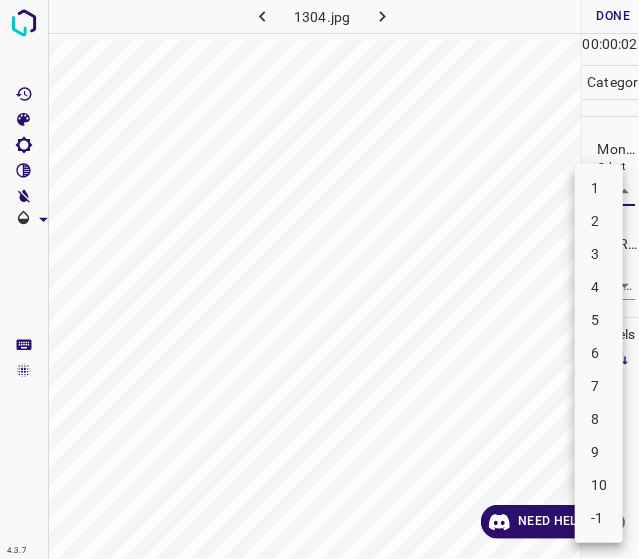 click on "5" at bounding box center (599, 320) 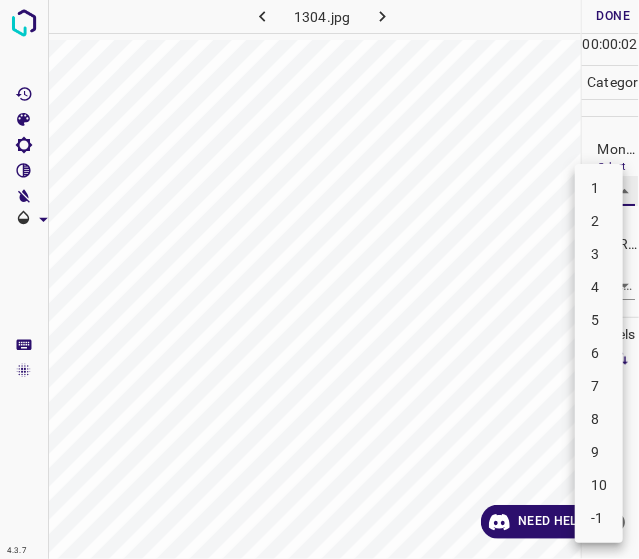 type on "5" 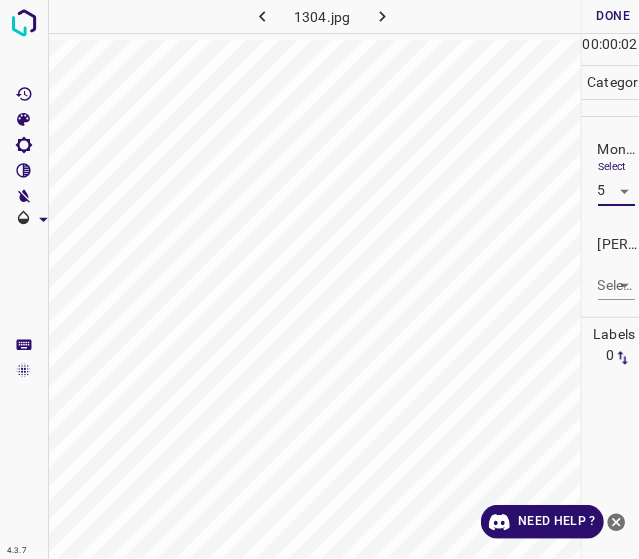 click on "4.3.7 1304.jpg Done Skip 0 00   : 00   : 02   Categories Monk *  Select 5 5  Fitzpatrick *  Select ​ Labels   0 Categories 1 Monk 2  Fitzpatrick Tools Space Change between modes (Draw & Edit) I Auto labeling R Restore zoom M Zoom in N Zoom out Delete Delete selecte label Filters Z Restore filters X Saturation filter C Brightness filter V Contrast filter B Gray scale filter General O Download Need Help ? - Text - Hide - Delete" at bounding box center [319, 279] 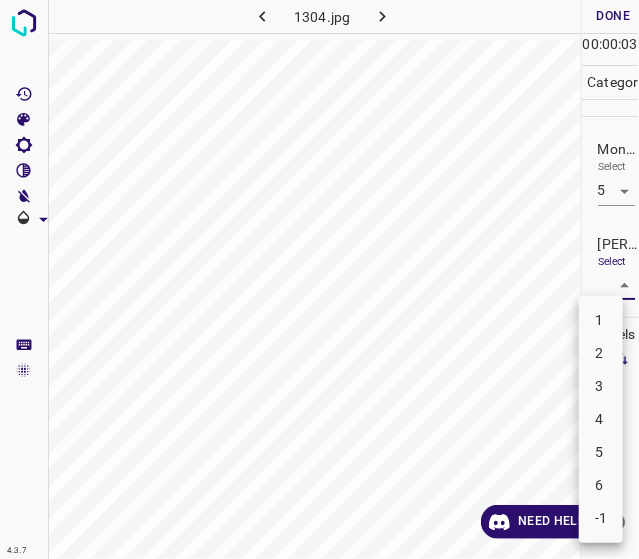 click on "3" at bounding box center [601, 386] 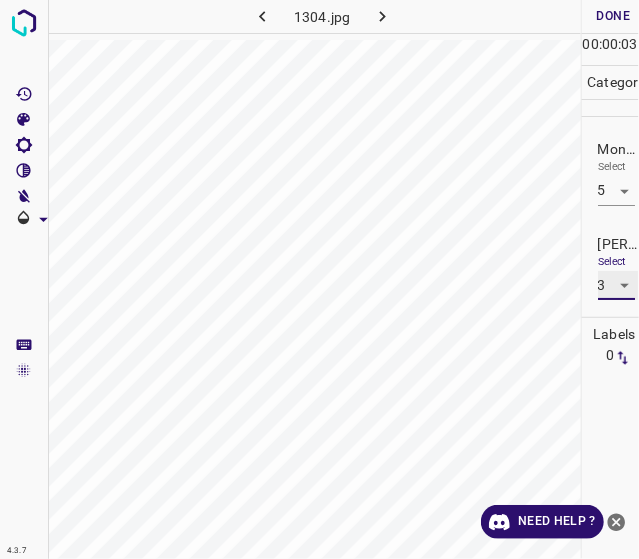type on "3" 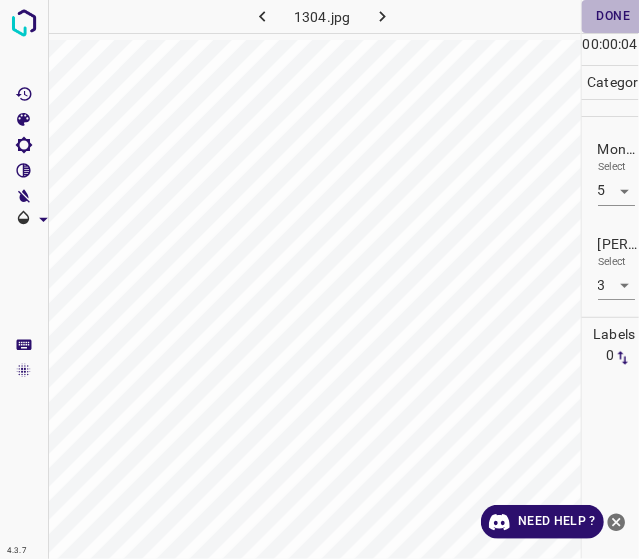 click on "Done" at bounding box center (614, 16) 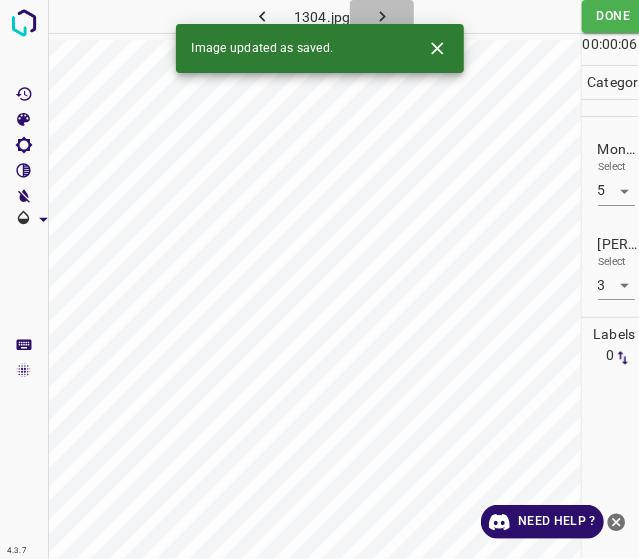 click 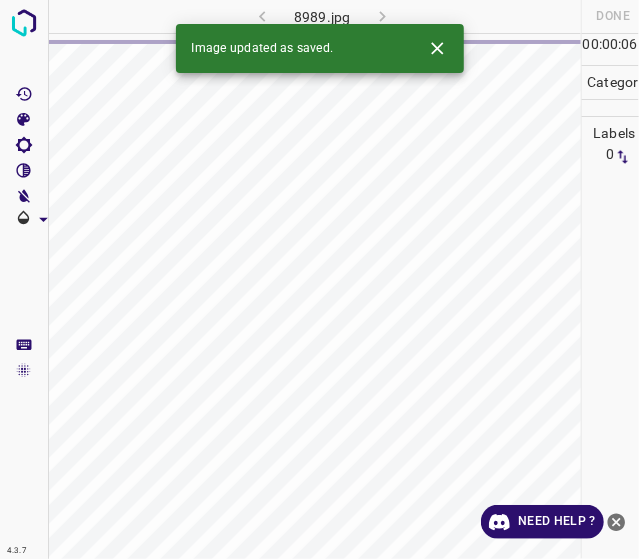 click on "4.3.7 8989.jpg Done Skip 0 00   : 00   : 06   Categories Labels   0 Categories 1 Monk 2  Fitzpatrick Tools Space Change between modes (Draw & Edit) I Auto labeling R Restore zoom M Zoom in N Zoom out Delete Delete selecte label Filters Z Restore filters X Saturation filter C Brightness filter V Contrast filter B Gray scale filter General O Download Image updated as saved. Need Help ? - Text - Hide - Delete" at bounding box center (319, 279) 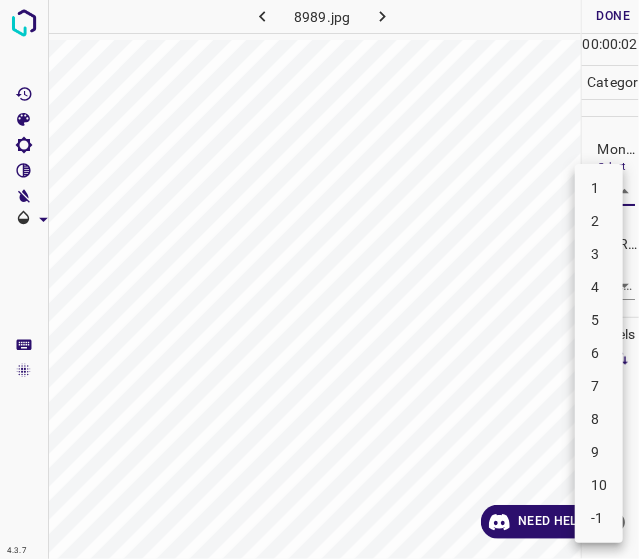 click on "4" at bounding box center [599, 287] 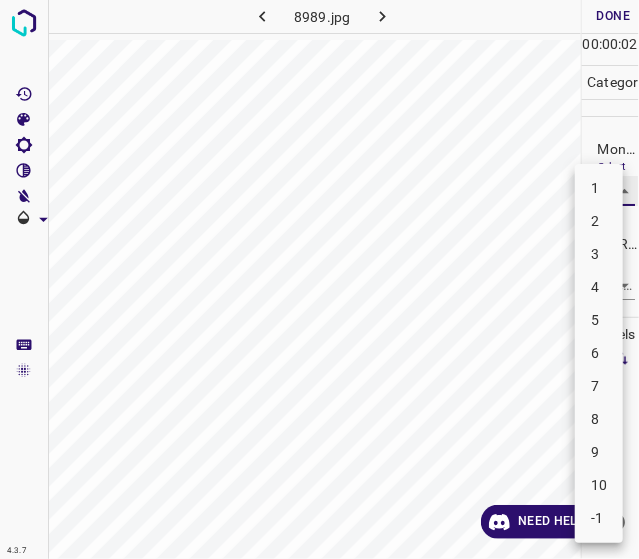 type on "4" 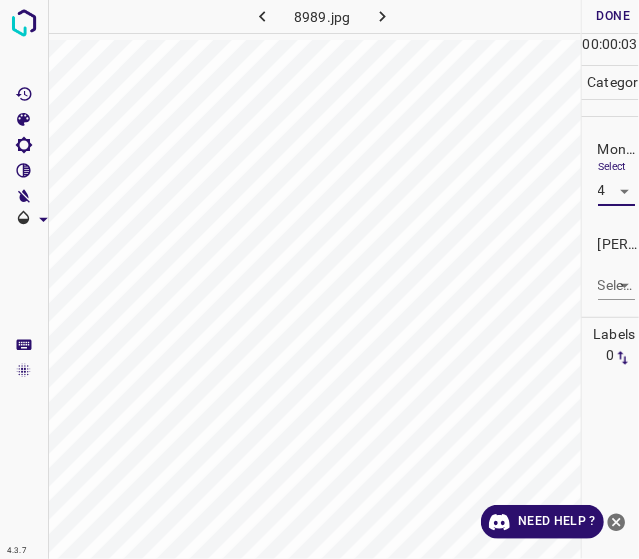 click on "[PERSON_NAME] *  Select ​" at bounding box center [611, 267] 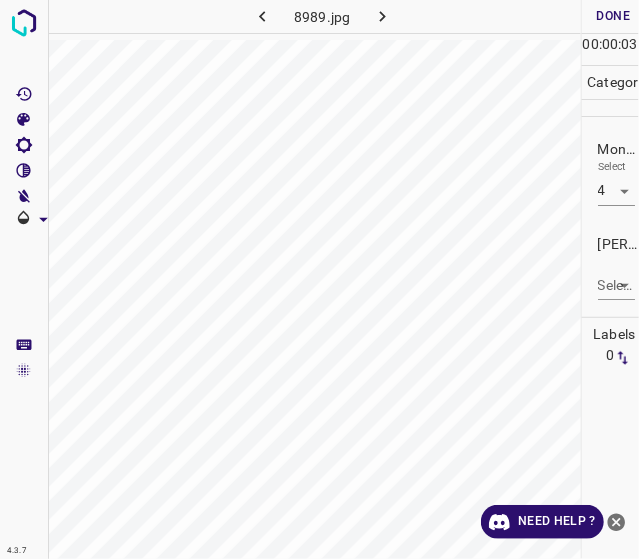 click on "4.3.7 8989.jpg Done Skip 0 00   : 00   : 03   Categories Monk *  Select 4 4  Fitzpatrick *  Select ​ Labels   0 Categories 1 Monk 2  Fitzpatrick Tools Space Change between modes (Draw & Edit) I Auto labeling R Restore zoom M Zoom in N Zoom out Delete Delete selecte label Filters Z Restore filters X Saturation filter C Brightness filter V Contrast filter B Gray scale filter General O Download Need Help ? - Text - Hide - Delete" at bounding box center [319, 279] 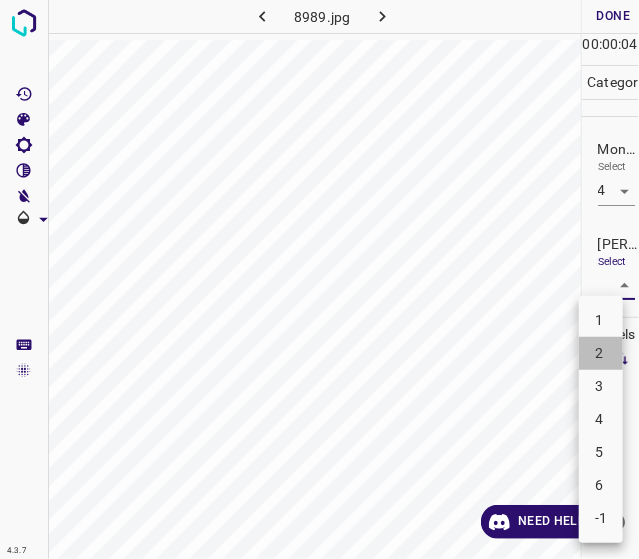click on "2" at bounding box center [601, 353] 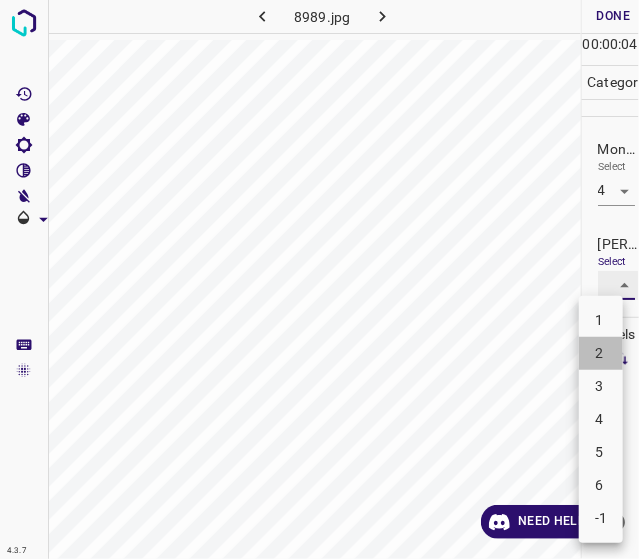 type on "2" 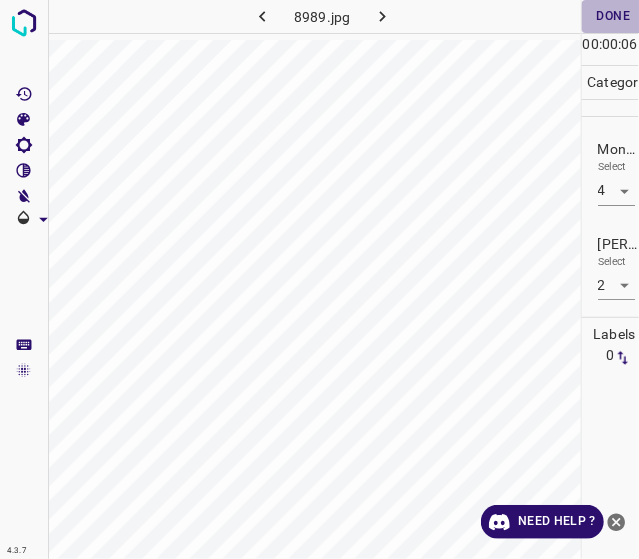 click on "Done" at bounding box center [614, 16] 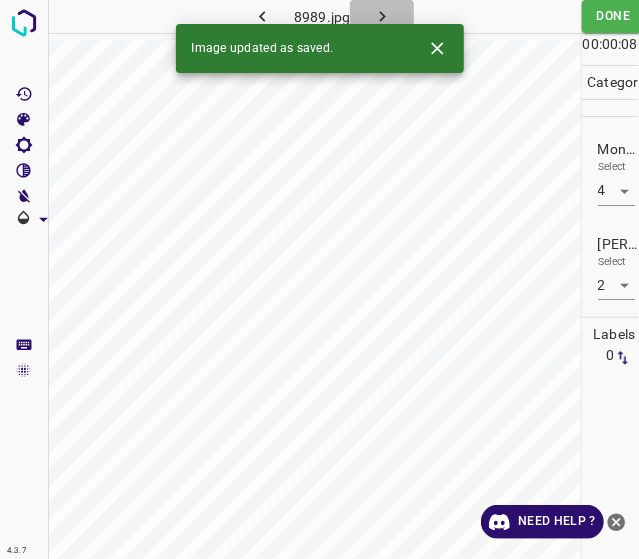 click at bounding box center (382, 16) 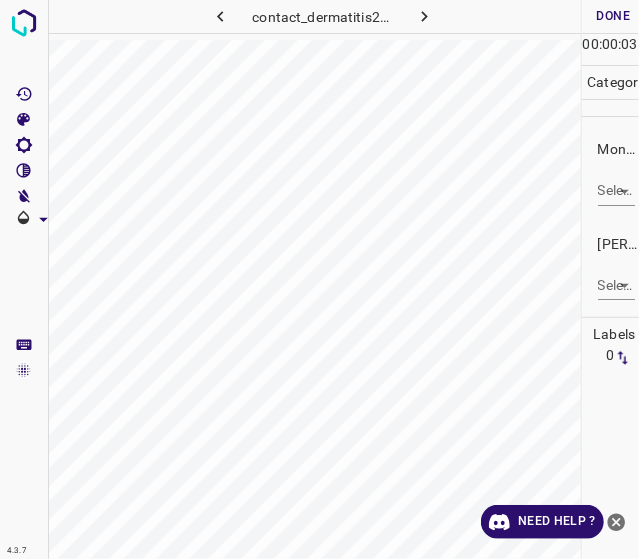 click on "4.3.7 contact_dermatitis2.jpg Done Skip 0 00   : 00   : 03   Categories Monk *  Select ​  Fitzpatrick *  Select ​ Labels   0 Categories 1 Monk 2  Fitzpatrick Tools Space Change between modes (Draw & Edit) I Auto labeling R Restore zoom M Zoom in N Zoom out Delete Delete selecte label Filters Z Restore filters X Saturation filter C Brightness filter V Contrast filter B Gray scale filter General O Download Need Help ? - Text - Hide - Delete" at bounding box center (319, 279) 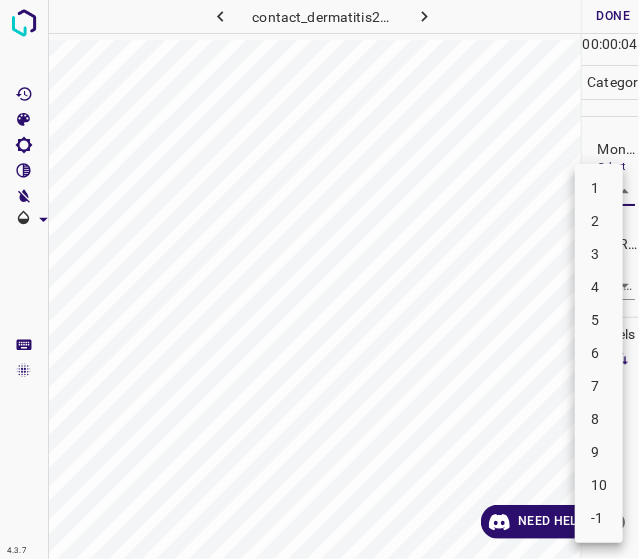 click on "2" at bounding box center (599, 221) 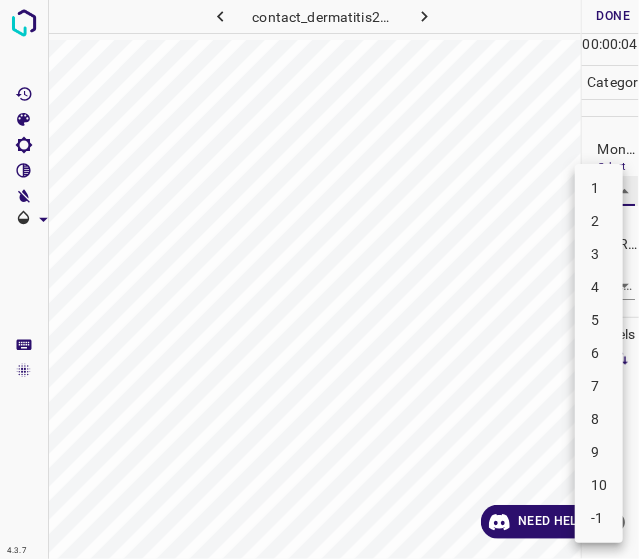 type on "2" 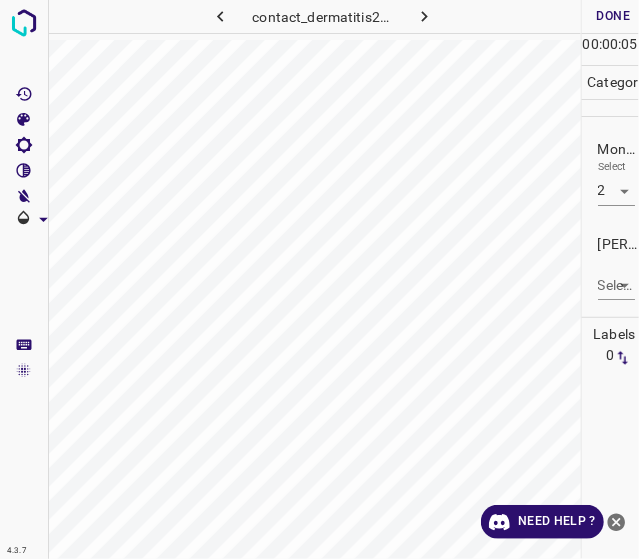 click on "Select ​" at bounding box center (616, 277) 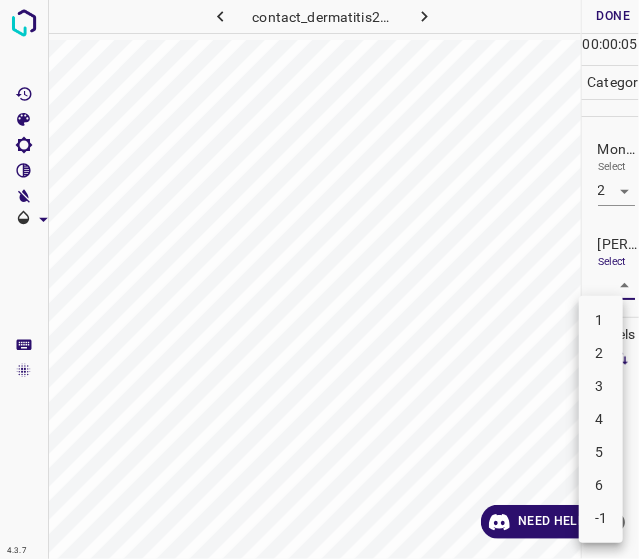 click on "1" at bounding box center [601, 320] 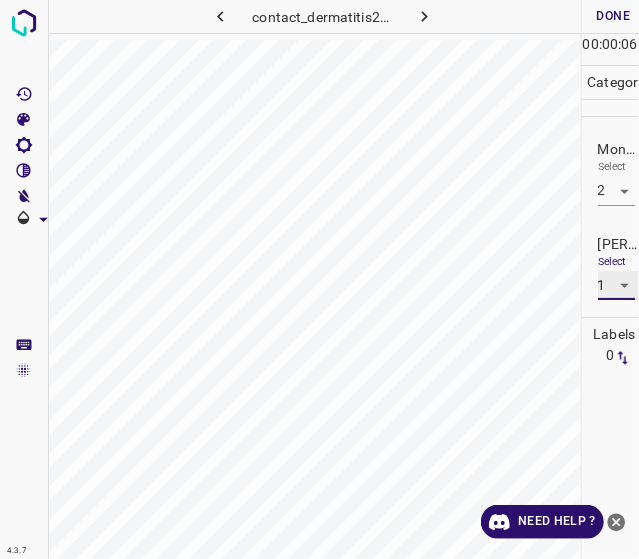 type on "1" 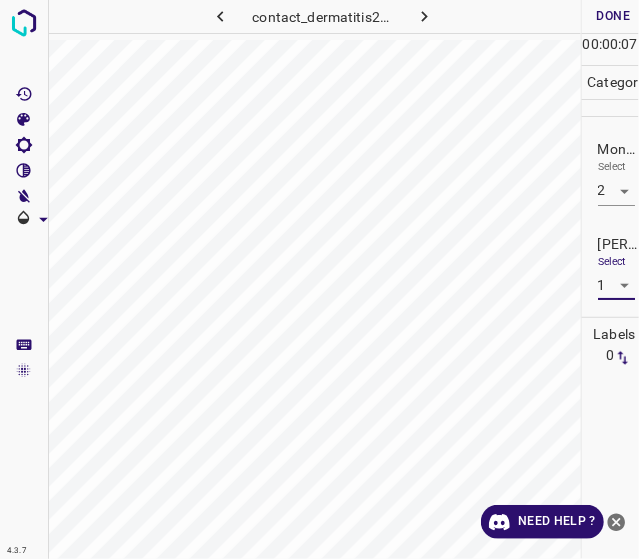 click on "Done" at bounding box center [614, 16] 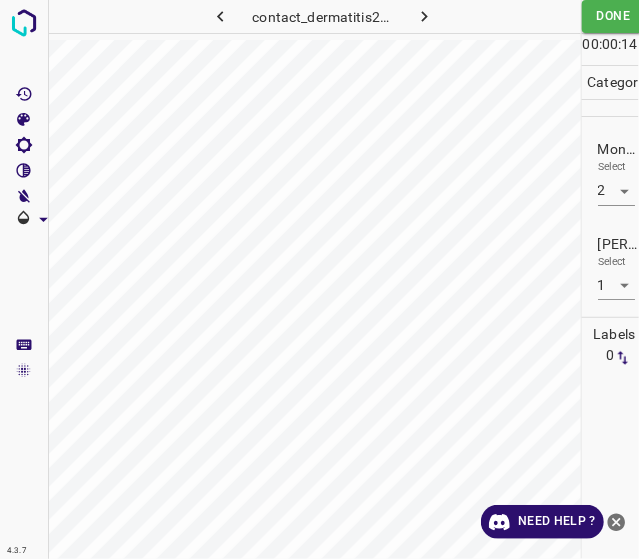 click 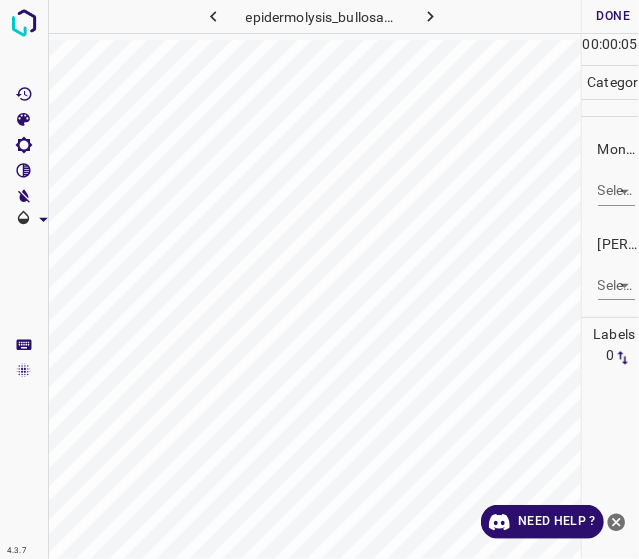 click on "Monk *  Select ​" at bounding box center [611, 172] 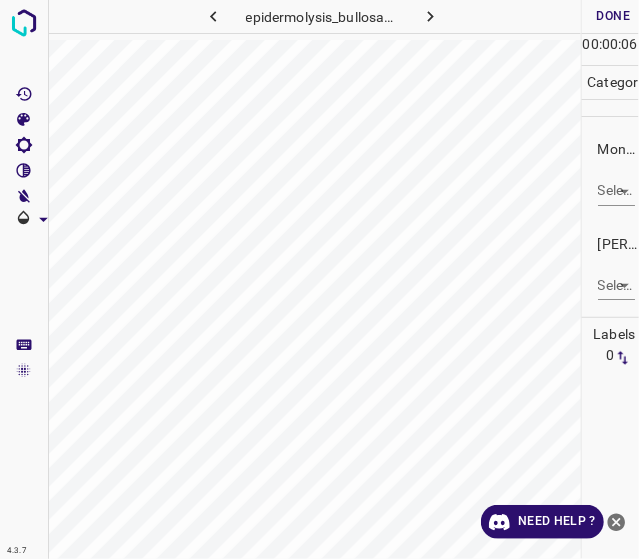 click on "Monk *  Select ​" at bounding box center (611, 172) 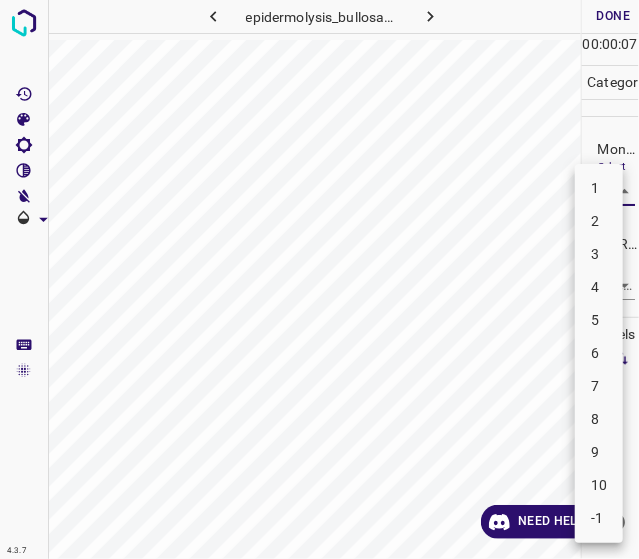 click on "2" at bounding box center [599, 221] 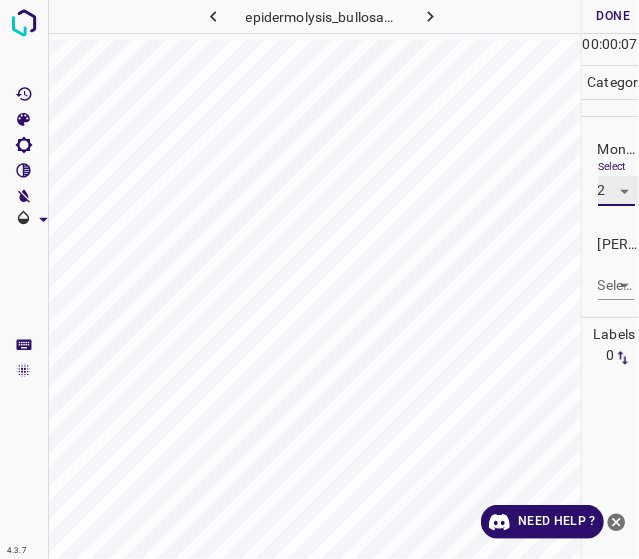 type on "2" 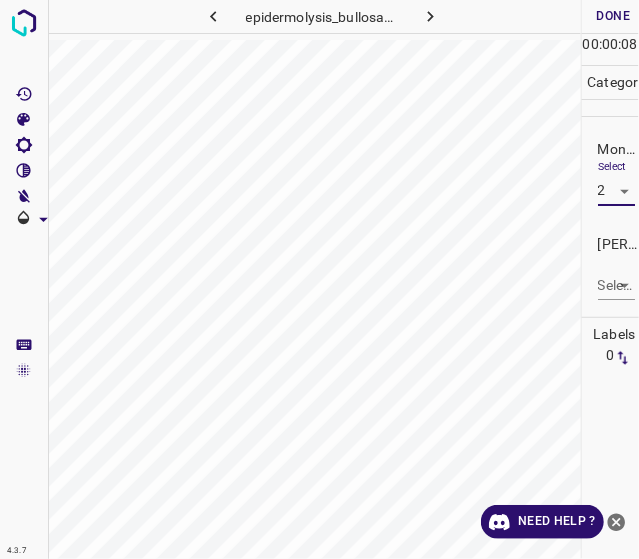 click on "4.3.7 epidermolysis_bullosa26.jpg Done Skip 0 00   : 00   : 08   Categories Monk *  Select 2 2  Fitzpatrick *  Select ​ Labels   0 Categories 1 Monk 2  Fitzpatrick Tools Space Change between modes (Draw & Edit) I Auto labeling R Restore zoom M Zoom in N Zoom out Delete Delete selecte label Filters Z Restore filters X Saturation filter C Brightness filter V Contrast filter B Gray scale filter General O Download Need Help ? - Text - Hide - Delete" at bounding box center [319, 279] 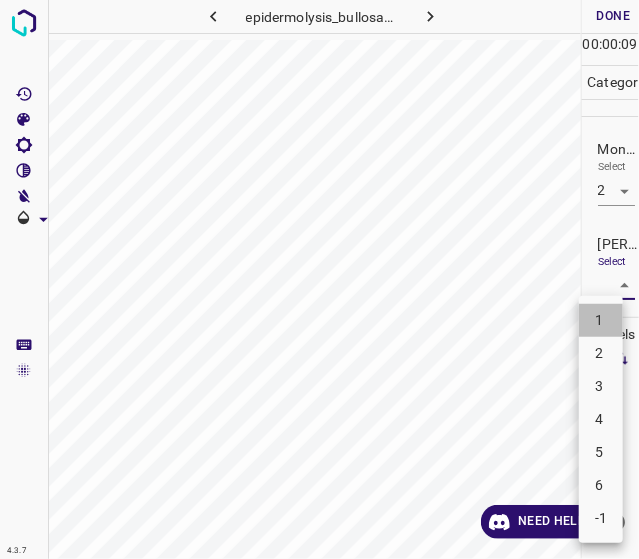 click on "1" at bounding box center (601, 320) 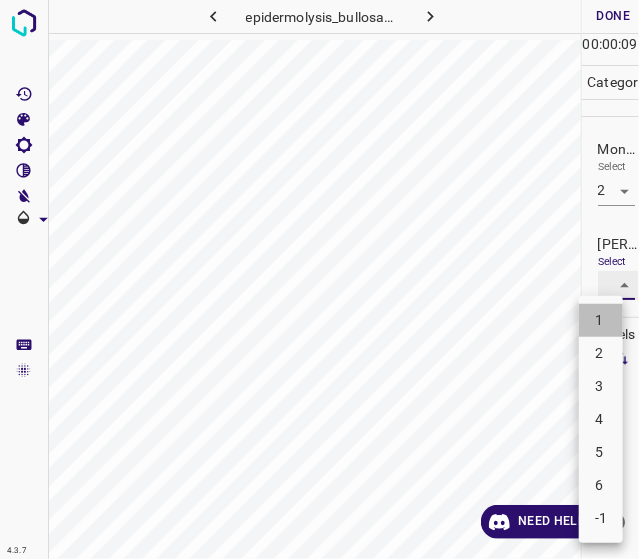 type on "1" 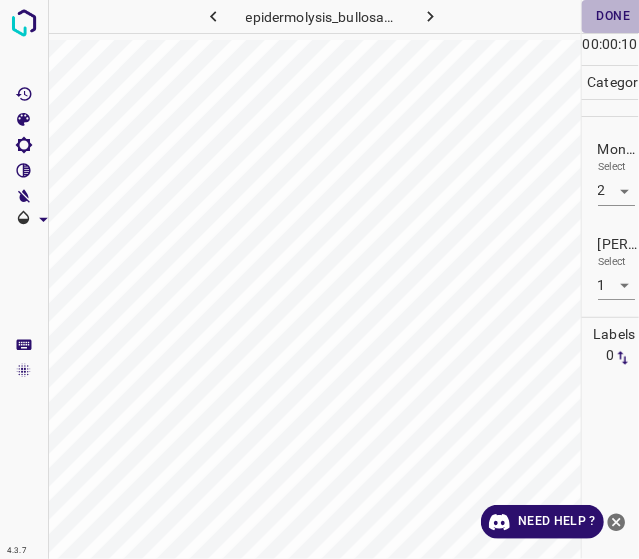 click on "Done" at bounding box center (614, 16) 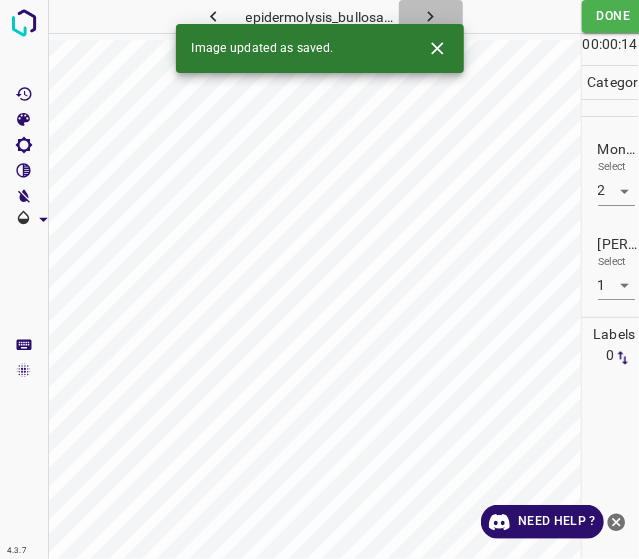 click 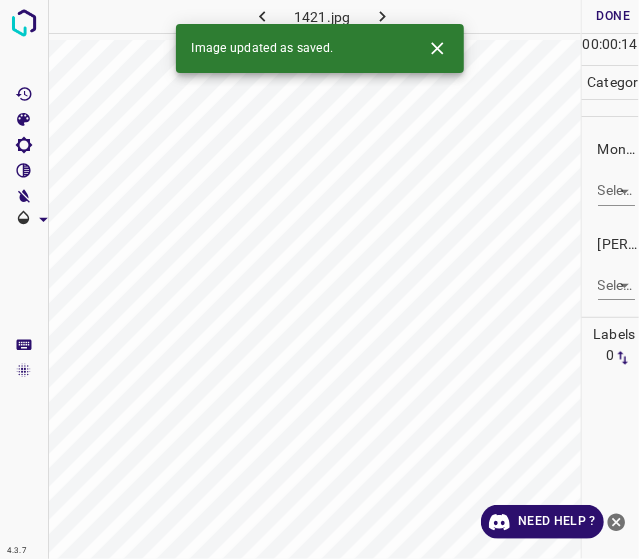 click on "Monk *  Select ​" at bounding box center (611, 172) 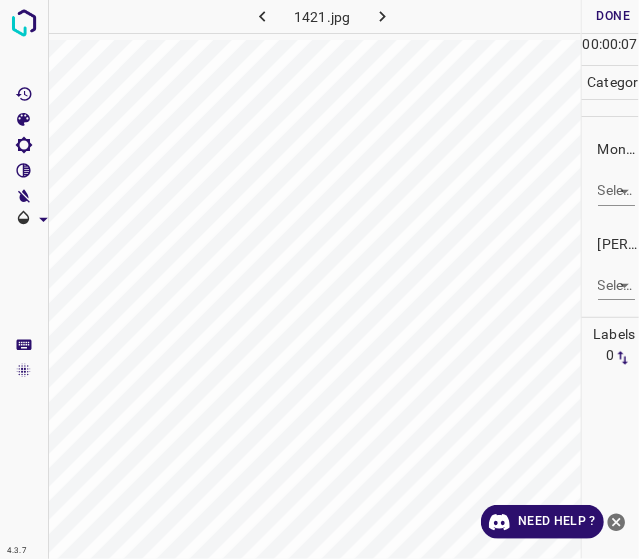 click on "4.3.7 1421.jpg Done Skip 0 00   : 00   : 07   Categories Monk *  Select ​  Fitzpatrick *  Select ​ Labels   0 Categories 1 Monk 2  Fitzpatrick Tools Space Change between modes (Draw & Edit) I Auto labeling R Restore zoom M Zoom in N Zoom out Delete Delete selecte label Filters Z Restore filters X Saturation filter C Brightness filter V Contrast filter B Gray scale filter General O Download Need Help ? - Text - Hide - Delete" at bounding box center [319, 279] 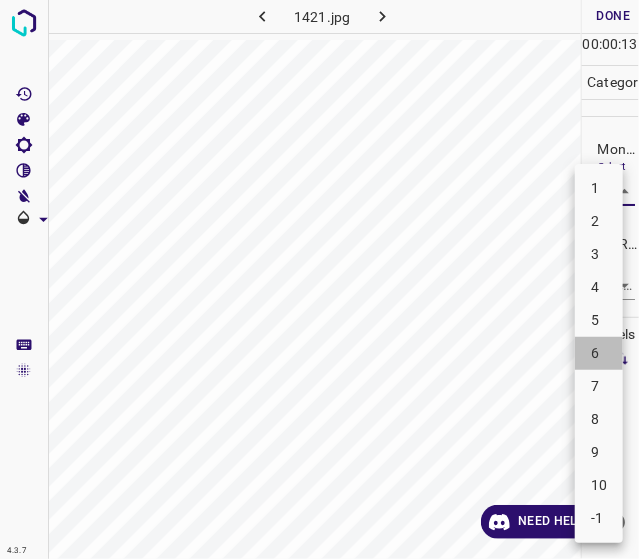 click on "6" at bounding box center (599, 353) 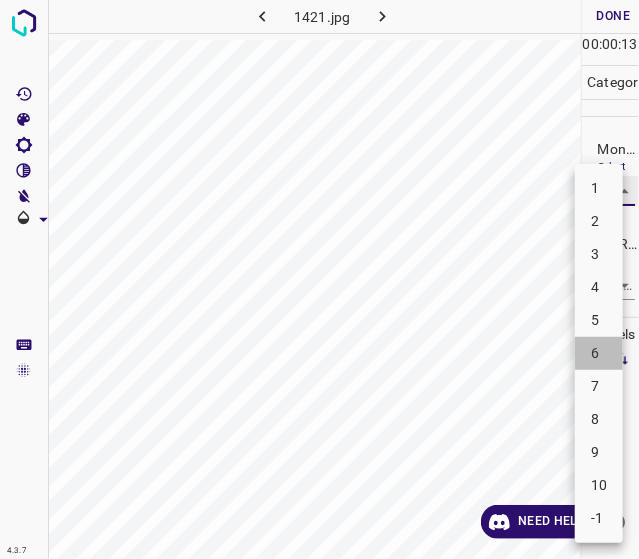 type on "6" 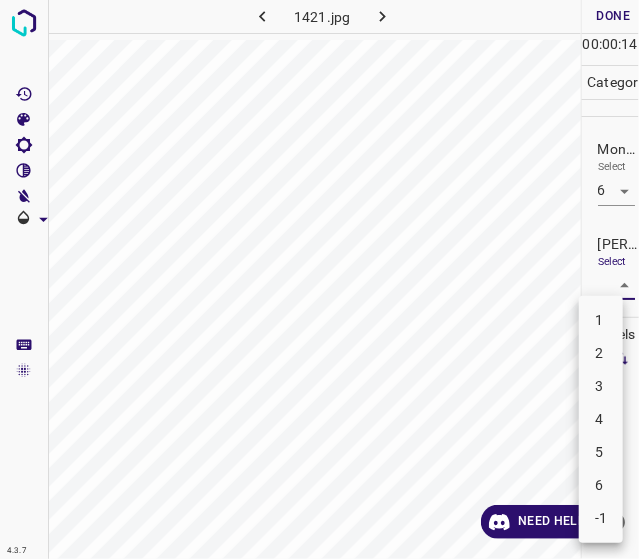click on "4.3.7 1421.jpg Done Skip 0 00   : 00   : 14   Categories Monk *  Select 6 6  Fitzpatrick *  Select ​ Labels   0 Categories 1 Monk 2  Fitzpatrick Tools Space Change between modes (Draw & Edit) I Auto labeling R Restore zoom M Zoom in N Zoom out Delete Delete selecte label Filters Z Restore filters X Saturation filter C Brightness filter V Contrast filter B Gray scale filter General O Download Need Help ? - Text - Hide - Delete 1 2 3 4 5 6 -1" at bounding box center (319, 279) 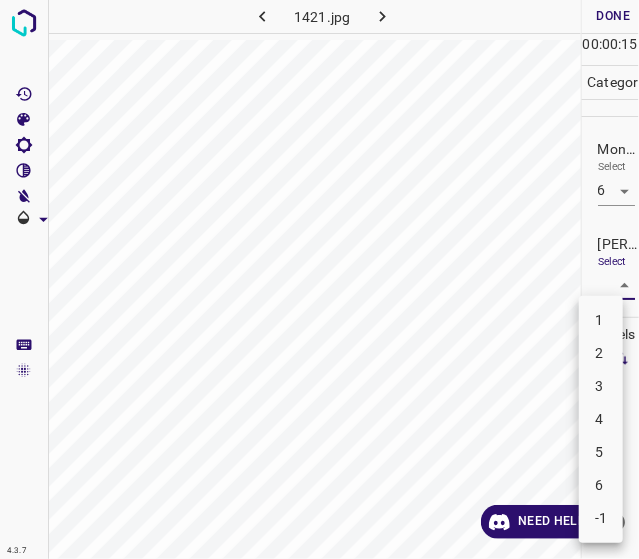 drag, startPoint x: 596, startPoint y: 409, endPoint x: 599, endPoint y: 393, distance: 16.27882 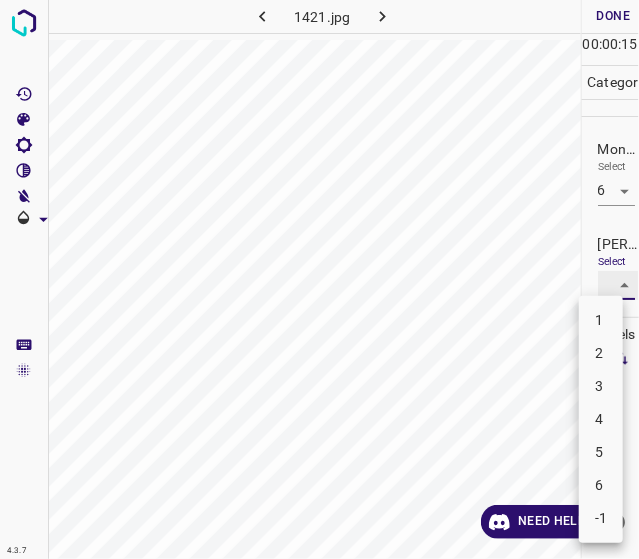 type on "4" 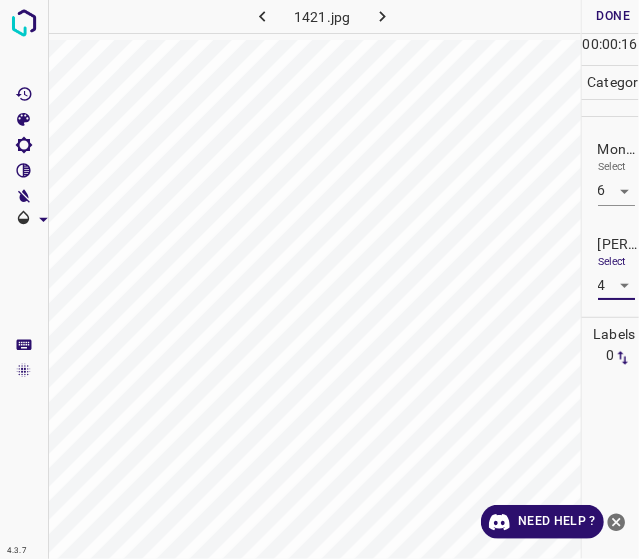 click on "Done" at bounding box center [614, 16] 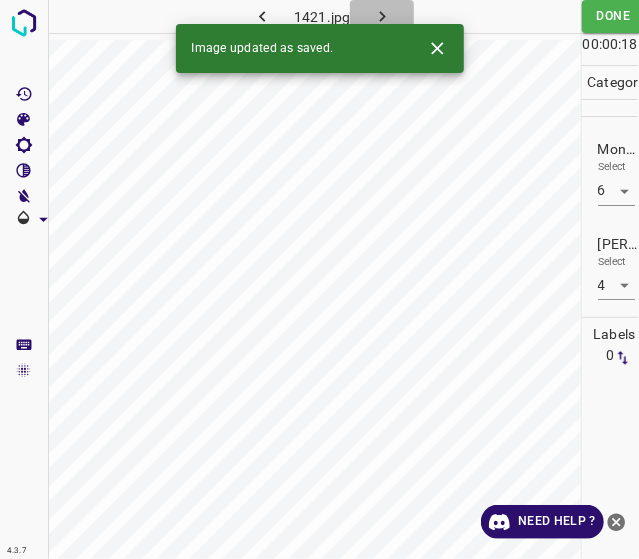 click 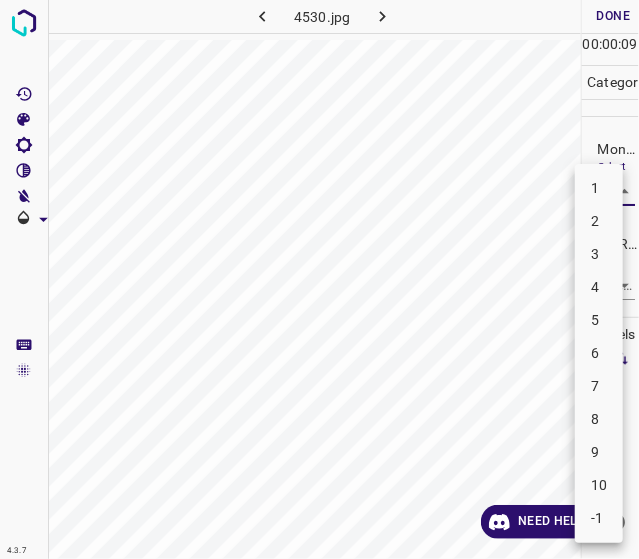 click on "4.3.7 4530.jpg Done Skip 0 00   : 00   : 09   Categories Monk *  Select ​  Fitzpatrick *  Select ​ Labels   0 Categories 1 Monk 2  Fitzpatrick Tools Space Change between modes (Draw & Edit) I Auto labeling R Restore zoom M Zoom in N Zoom out Delete Delete selecte label Filters Z Restore filters X Saturation filter C Brightness filter V Contrast filter B Gray scale filter General O Download Need Help ? - Text - Hide - Delete 1 2 3 4 5 6 7 8 9 10 -1" at bounding box center [319, 279] 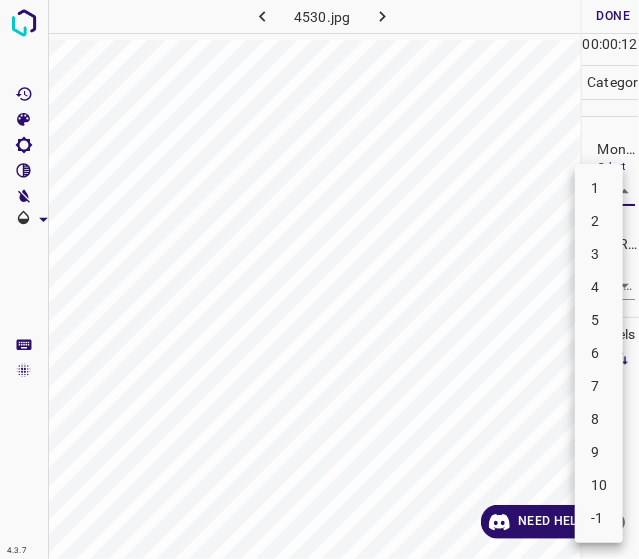 click on "6" at bounding box center [599, 353] 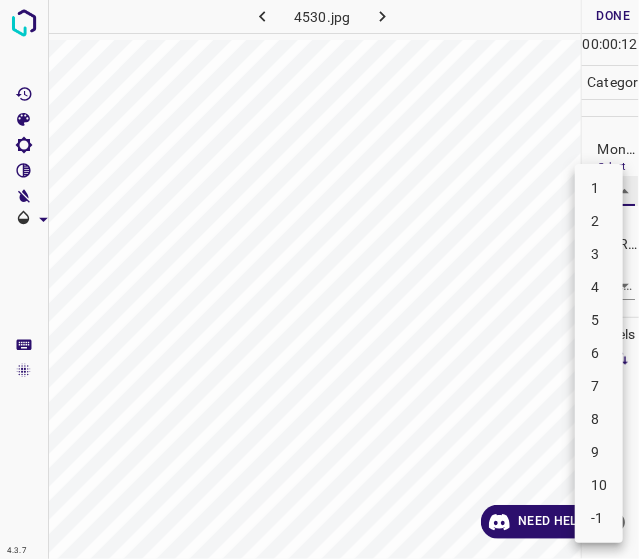 type on "6" 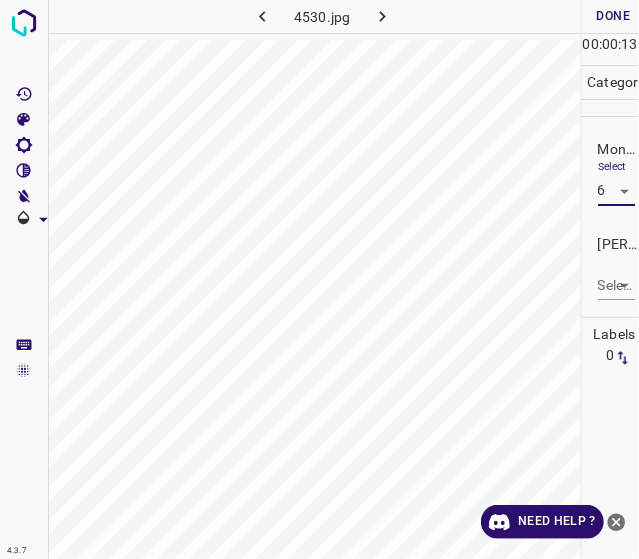 click on "4.3.7 4530.jpg Done Skip 0 00   : 00   : 13   Categories Monk *  Select 6 6  Fitzpatrick *  Select ​ Labels   0 Categories 1 Monk 2  Fitzpatrick Tools Space Change between modes (Draw & Edit) I Auto labeling R Restore zoom M Zoom in N Zoom out Delete Delete selecte label Filters Z Restore filters X Saturation filter C Brightness filter V Contrast filter B Gray scale filter General O Download Need Help ? - Text - Hide - Delete" at bounding box center (319, 279) 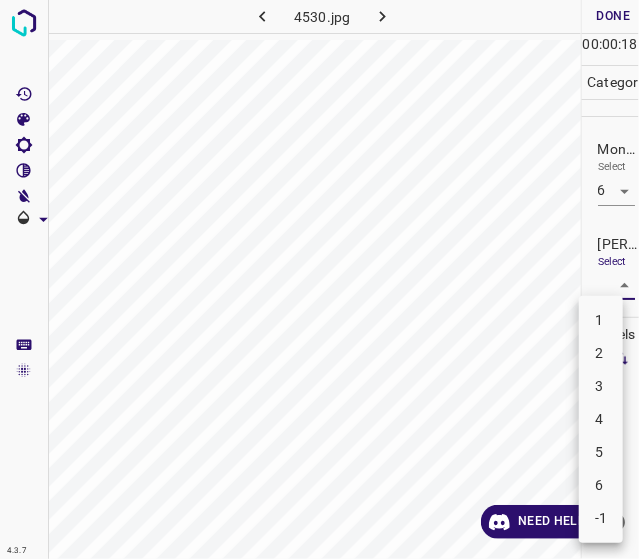click on "4" at bounding box center (601, 419) 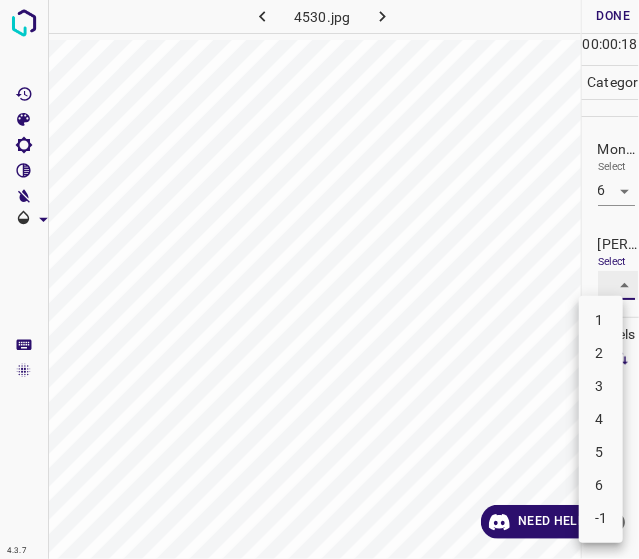 type on "4" 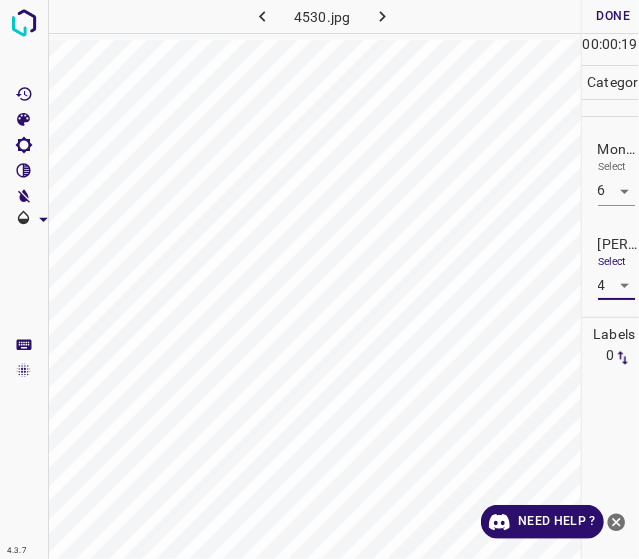 click on "Done" at bounding box center [614, 16] 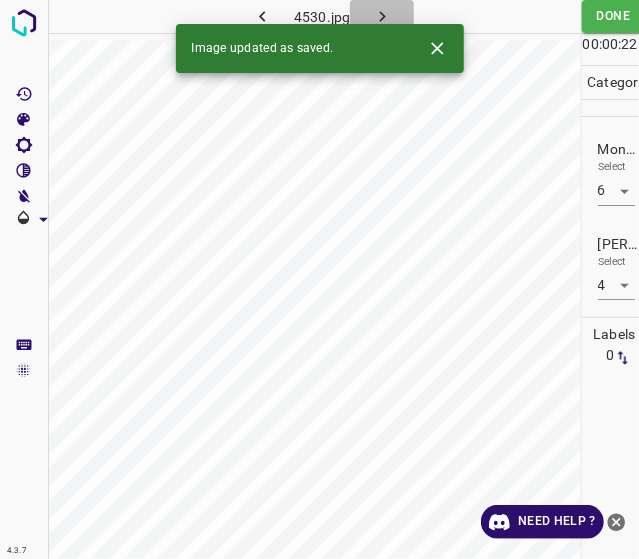 click at bounding box center (382, 16) 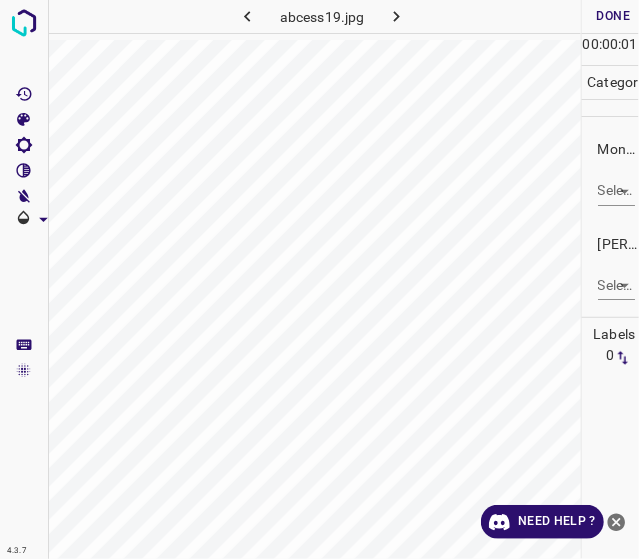 click on "Select ​" at bounding box center (616, 182) 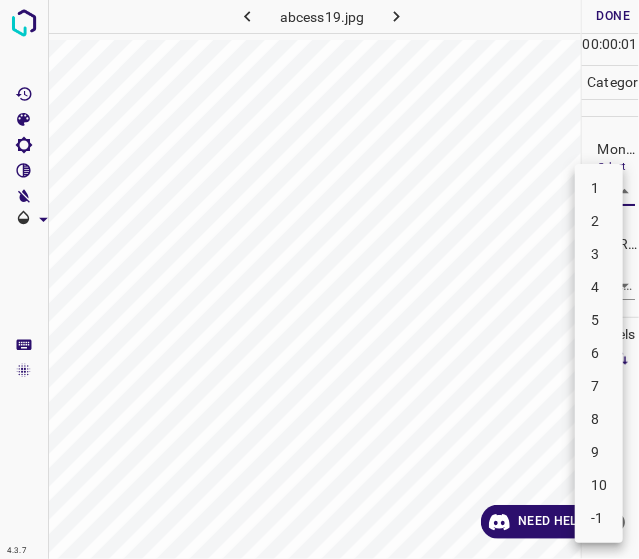 click on "4.3.7 abcess19.jpg Done Skip 0 00   : 00   : 01   Categories Monk *  Select ​  Fitzpatrick *  Select ​ Labels   0 Categories 1 Monk 2  Fitzpatrick Tools Space Change between modes (Draw & Edit) I Auto labeling R Restore zoom M Zoom in N Zoom out Delete Delete selecte label Filters Z Restore filters X Saturation filter C Brightness filter V Contrast filter B Gray scale filter General O Download Need Help ? - Text - Hide - Delete 1 2 3 4 5 6 7 8 9 10 -1" at bounding box center (319, 279) 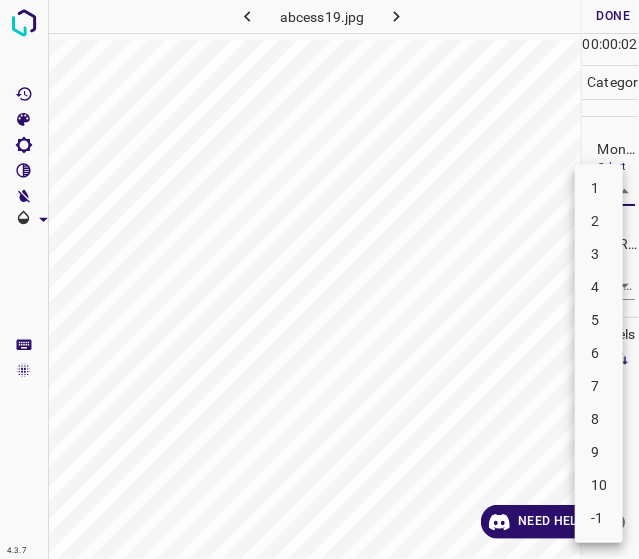 click on "3" at bounding box center [599, 254] 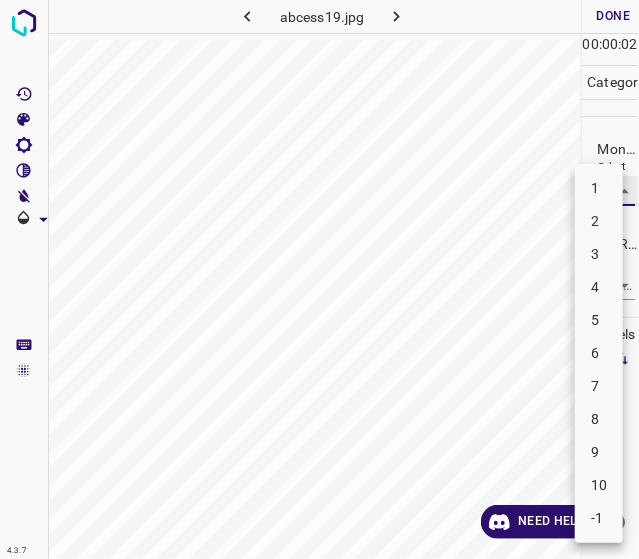 type on "3" 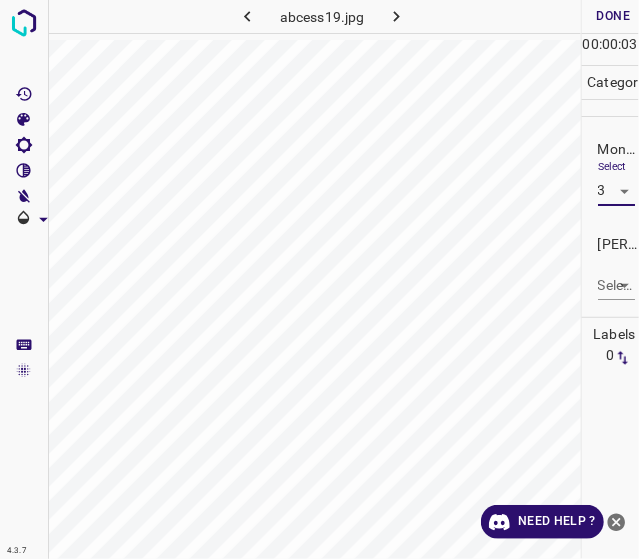 click on "4.3.7 abcess19.jpg Done Skip 0 00   : 00   : 03   Categories Monk *  Select 3 3  Fitzpatrick *  Select ​ Labels   0 Categories 1 Monk 2  Fitzpatrick Tools Space Change between modes (Draw & Edit) I Auto labeling R Restore zoom M Zoom in N Zoom out Delete Delete selecte label Filters Z Restore filters X Saturation filter C Brightness filter V Contrast filter B Gray scale filter General O Download Need Help ? - Text - Hide - Delete" at bounding box center (319, 279) 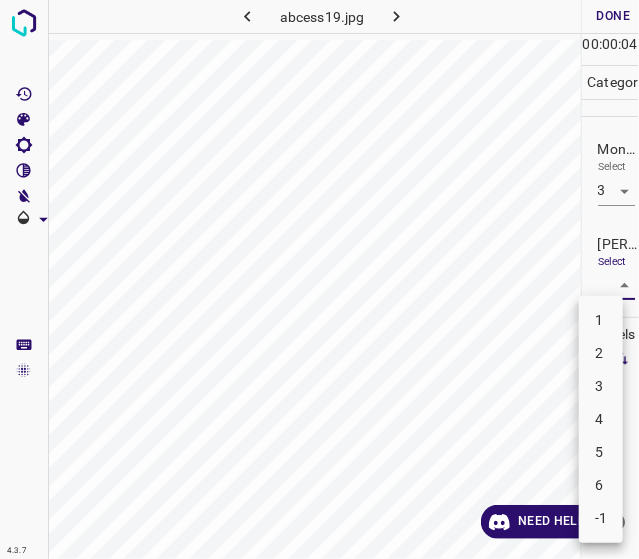 click on "2" at bounding box center (601, 353) 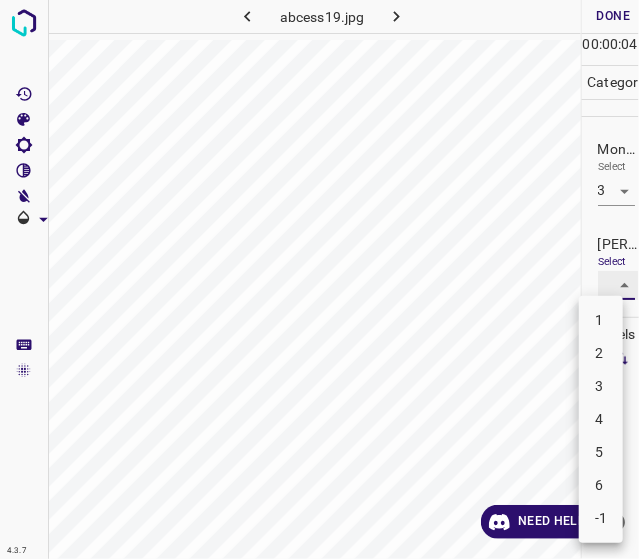type on "2" 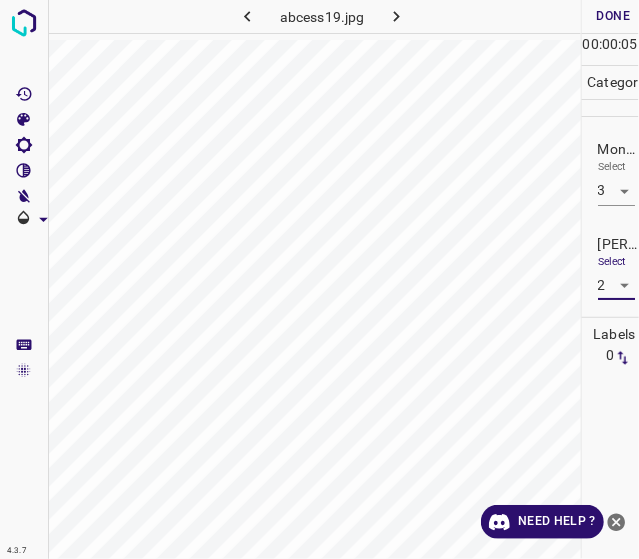 click on "Done" at bounding box center (614, 16) 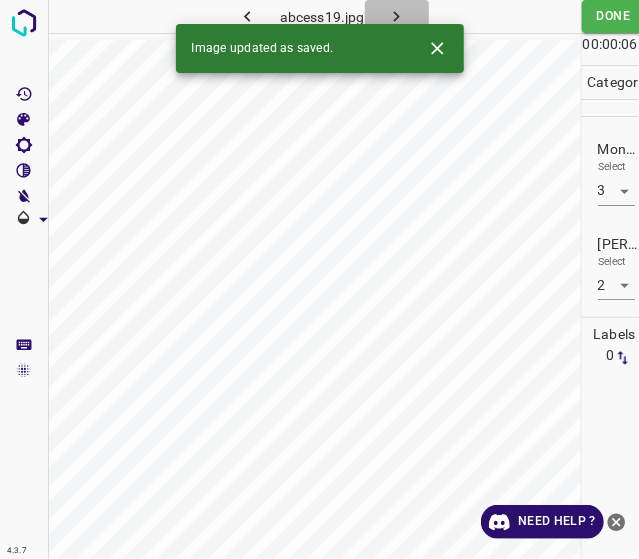 click at bounding box center [397, 16] 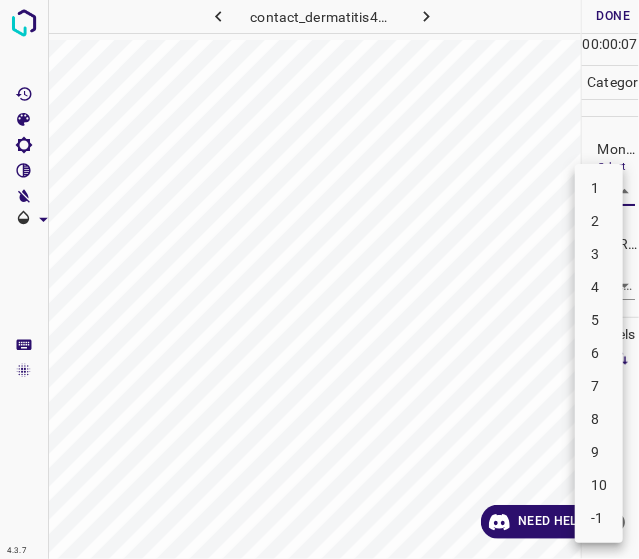 click on "4.3.7 contact_dermatitis44.jpg Done Skip 0 00   : 00   : 07   Categories Monk *  Select ​  Fitzpatrick *  Select ​ Labels   0 Categories 1 Monk 2  Fitzpatrick Tools Space Change between modes (Draw & Edit) I Auto labeling R Restore zoom M Zoom in N Zoom out Delete Delete selecte label Filters Z Restore filters X Saturation filter C Brightness filter V Contrast filter B Gray scale filter General O Download Need Help ? - Text - Hide - Delete 1 2 3 4 5 6 7 8 9 10 -1" at bounding box center [319, 279] 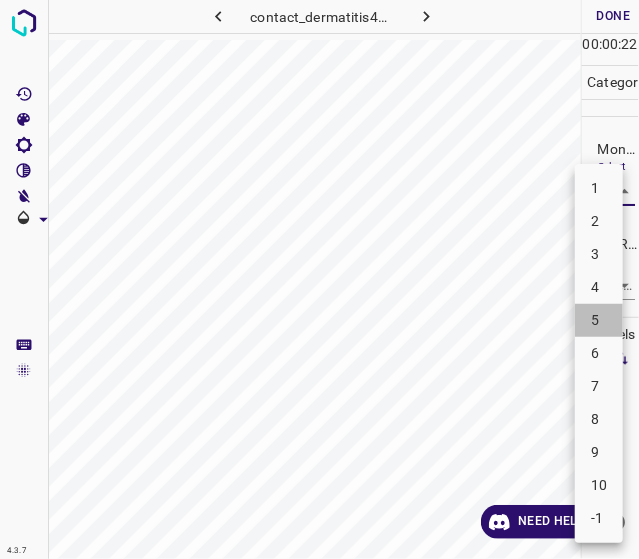 click on "5" at bounding box center (599, 320) 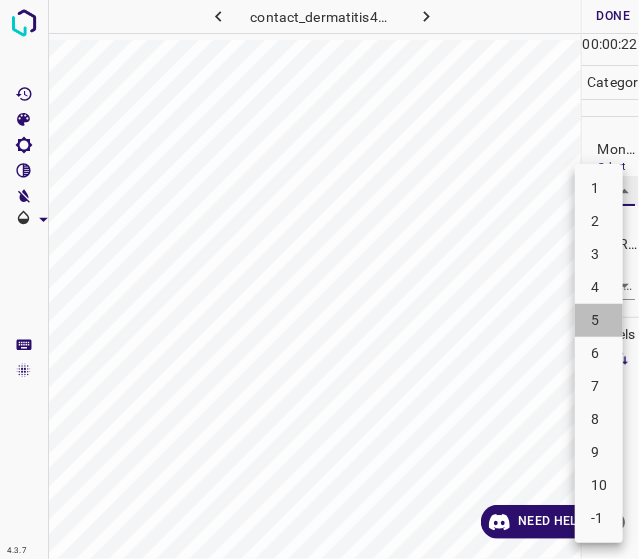 type on "5" 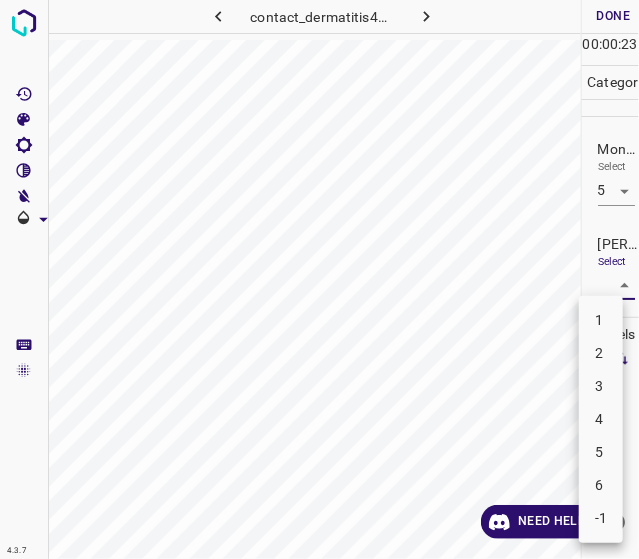 click on "4.3.7 contact_dermatitis44.jpg Done Skip 0 00   : 00   : 23   Categories Monk *  Select 5 5  Fitzpatrick *  Select ​ Labels   0 Categories 1 Monk 2  Fitzpatrick Tools Space Change between modes (Draw & Edit) I Auto labeling R Restore zoom M Zoom in N Zoom out Delete Delete selecte label Filters Z Restore filters X Saturation filter C Brightness filter V Contrast filter B Gray scale filter General O Download Need Help ? - Text - Hide - Delete 1 2 3 4 5 6 -1" at bounding box center (319, 279) 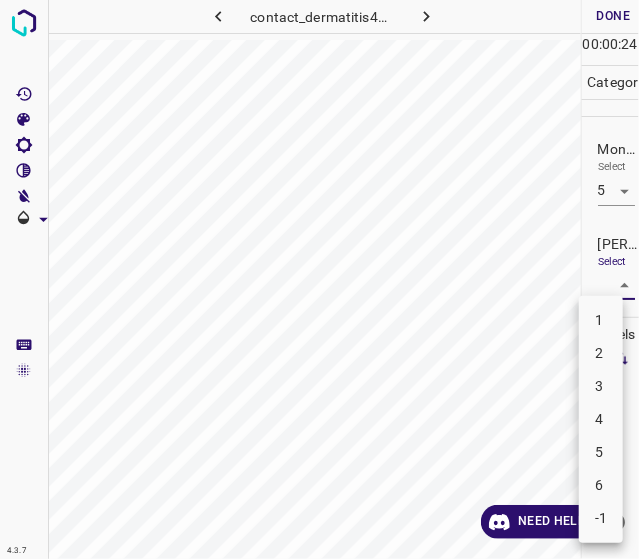 click on "3" at bounding box center [601, 386] 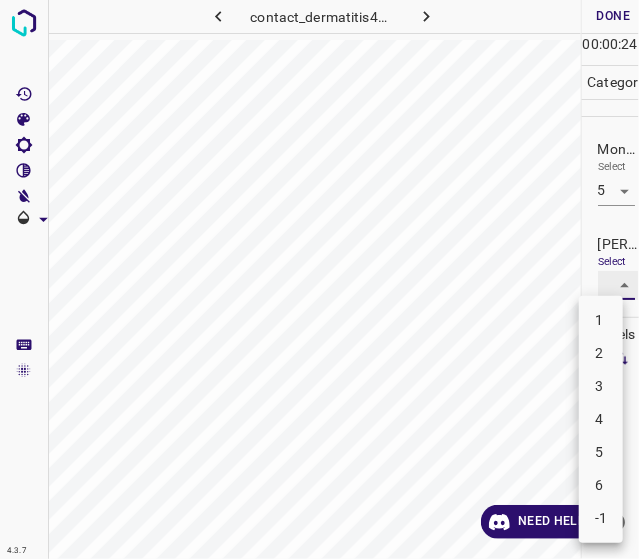type on "3" 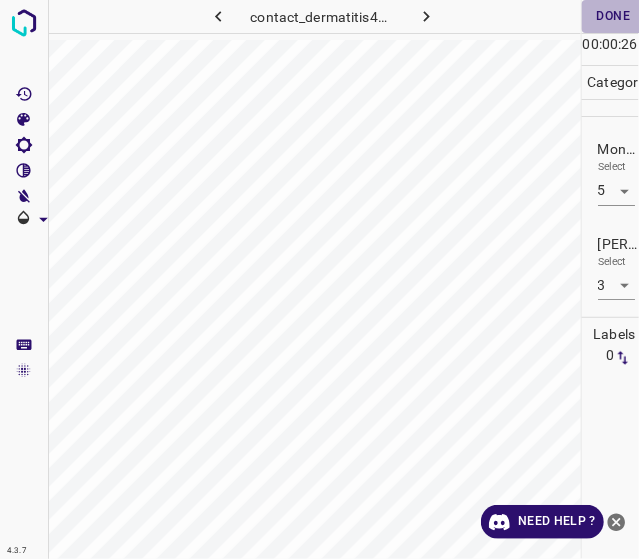 click on "Done" at bounding box center [614, 16] 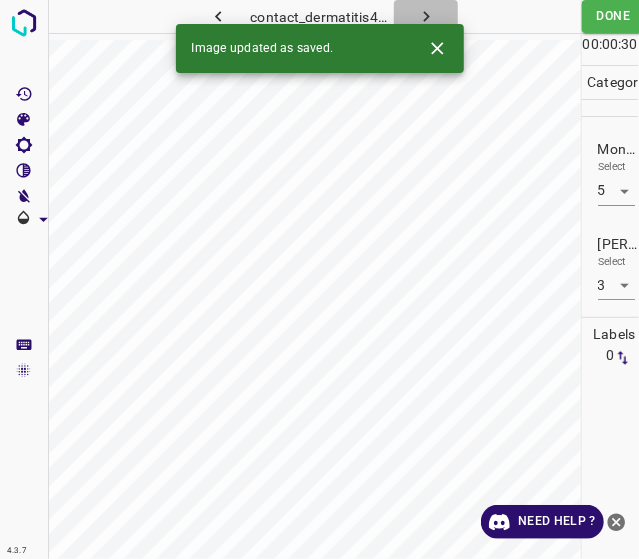 click 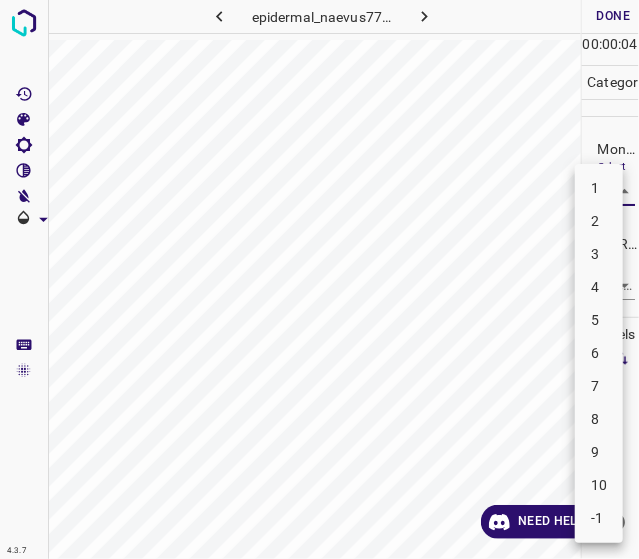 click on "4.3.7 epidermal_naevus77.jpg Done Skip 0 00   : 00   : 04   Categories Monk *  Select ​  Fitzpatrick *  Select ​ Labels   0 Categories 1 Monk 2  Fitzpatrick Tools Space Change between modes (Draw & Edit) I Auto labeling R Restore zoom M Zoom in N Zoom out Delete Delete selecte label Filters Z Restore filters X Saturation filter C Brightness filter V Contrast filter B Gray scale filter General O Download Need Help ? - Text - Hide - Delete 1 2 3 4 5 6 7 8 9 10 -1" at bounding box center [319, 279] 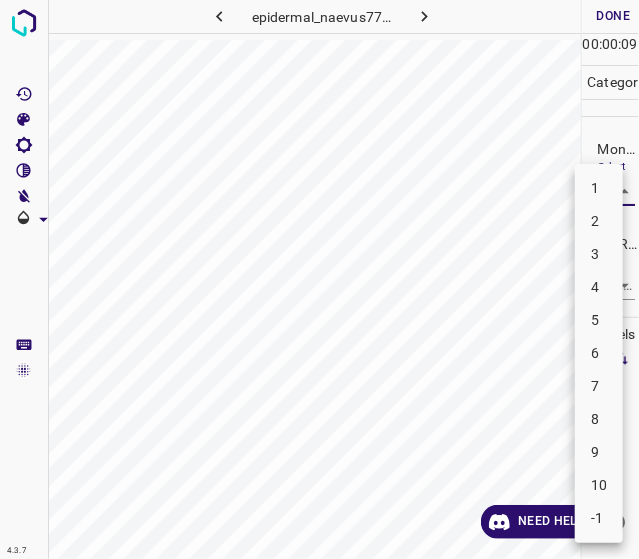 click on "7" at bounding box center [599, 386] 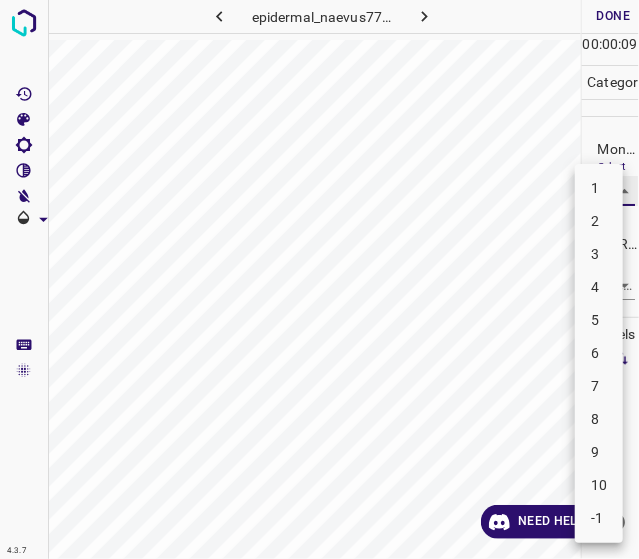 type on "7" 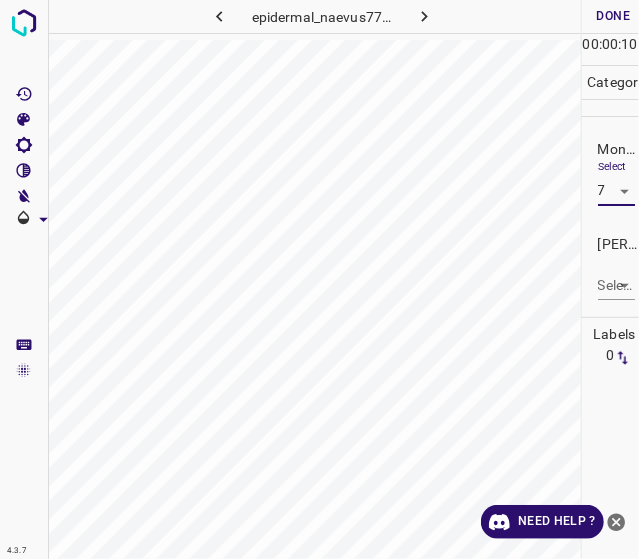 click on "4.3.7 epidermal_naevus77.jpg Done Skip 0 00   : 00   : 10   Categories Monk *  Select 7 7  Fitzpatrick *  Select ​ Labels   0 Categories 1 Monk 2  Fitzpatrick Tools Space Change between modes (Draw & Edit) I Auto labeling R Restore zoom M Zoom in N Zoom out Delete Delete selecte label Filters Z Restore filters X Saturation filter C Brightness filter V Contrast filter B Gray scale filter General O Download Need Help ? - Text - Hide - Delete" at bounding box center (319, 279) 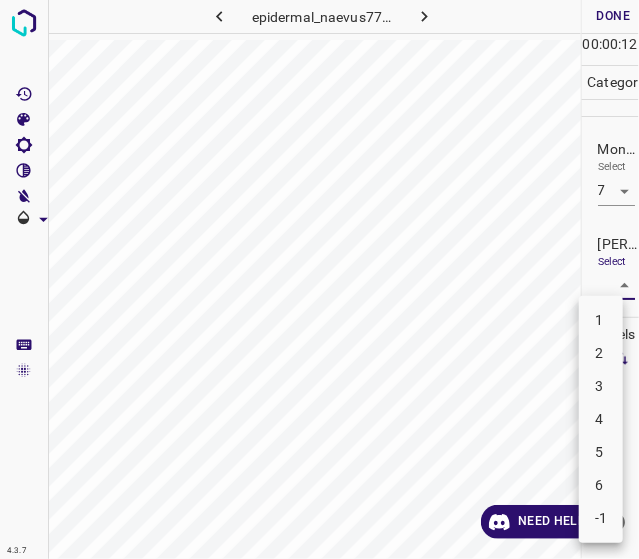 click on "4" at bounding box center [601, 419] 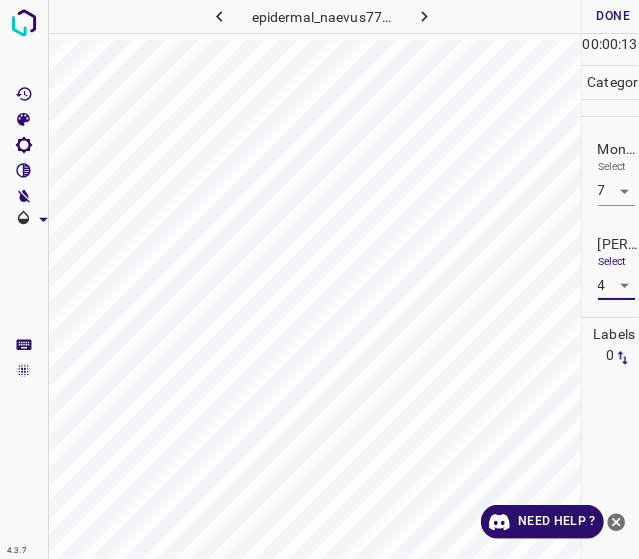 click on "4.3.7 epidermal_naevus77.jpg Done Skip 0 00   : 00   : 13   Categories Monk *  Select 7 7  Fitzpatrick *  Select 4 4 Labels   0 Categories 1 Monk 2  Fitzpatrick Tools Space Change between modes (Draw & Edit) I Auto labeling R Restore zoom M Zoom in N Zoom out Delete Delete selecte label Filters Z Restore filters X Saturation filter C Brightness filter V Contrast filter B Gray scale filter General O Download Need Help ? - Text - Hide - Delete" at bounding box center (319, 279) 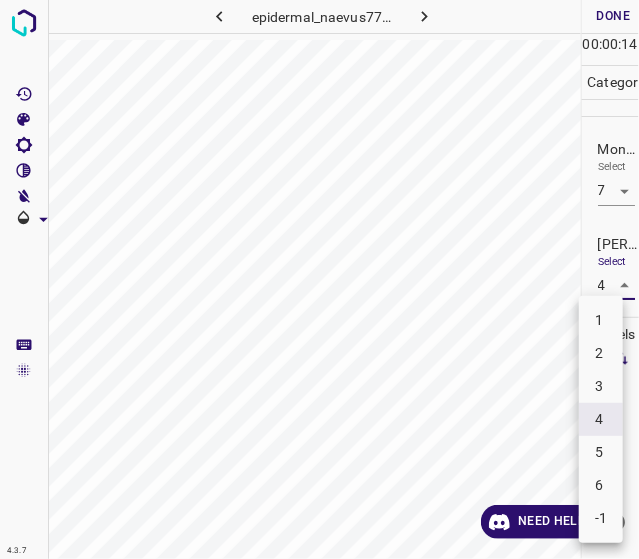 click on "5" at bounding box center (601, 452) 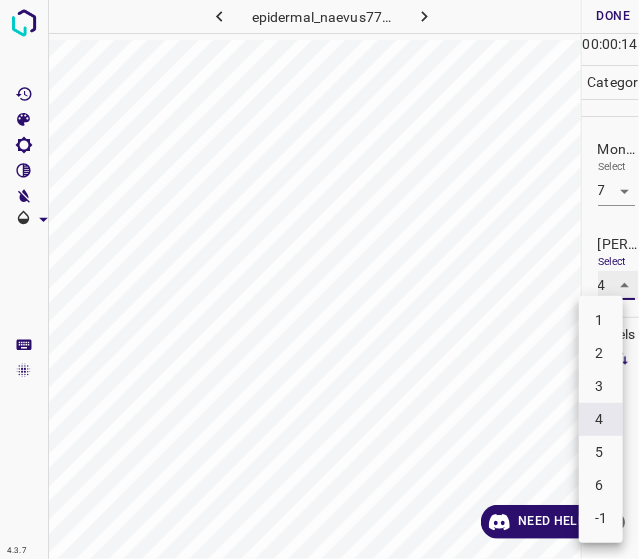 type on "5" 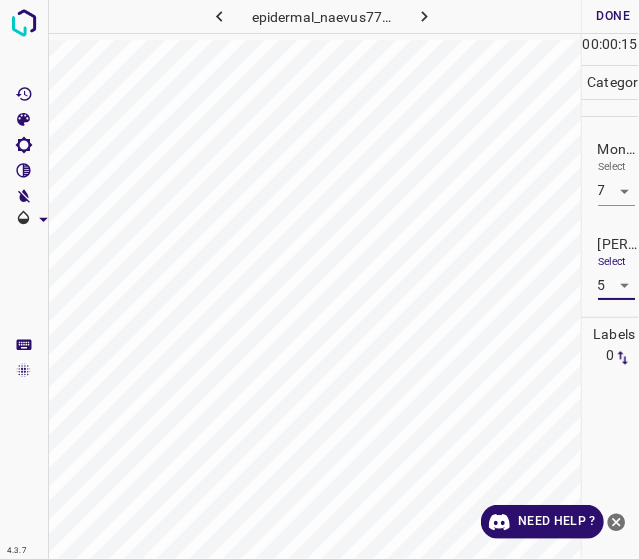 click on "Done" at bounding box center [614, 16] 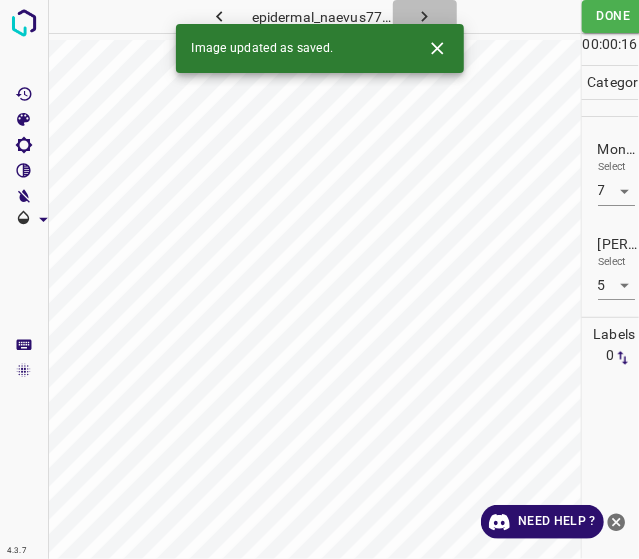 click at bounding box center [425, 16] 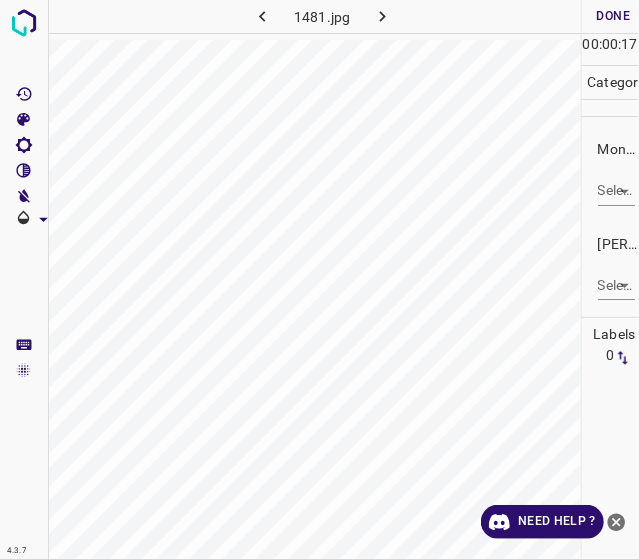 click on "Monk *  Select ​" at bounding box center [611, 172] 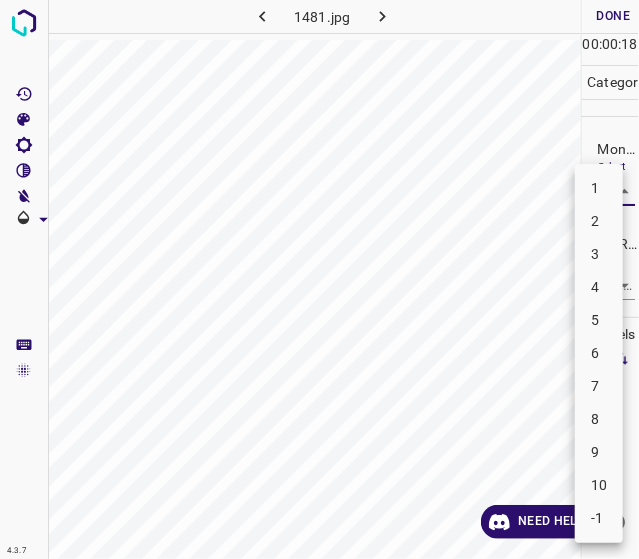 click on "5" at bounding box center (599, 320) 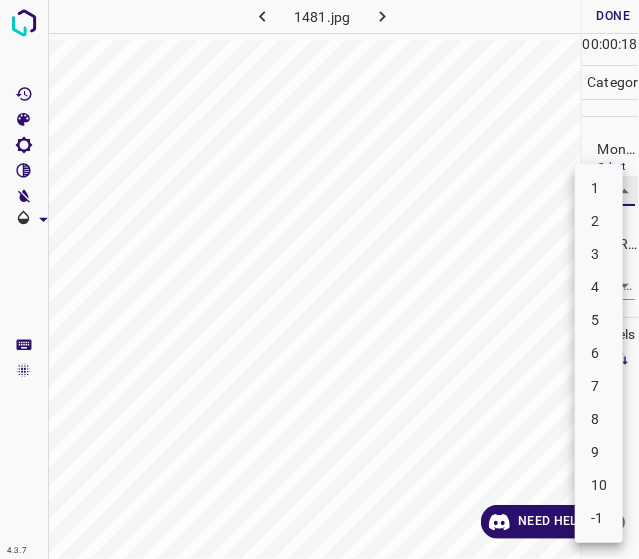type on "5" 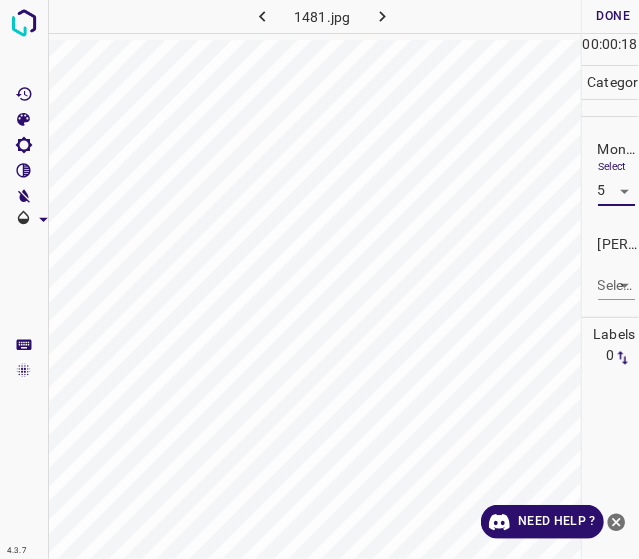 click on "4.3.7 1481.jpg Done Skip 0 00   : 00   : 18   Categories Monk *  Select 5 5  Fitzpatrick *  Select ​ Labels   0 Categories 1 Monk 2  Fitzpatrick Tools Space Change between modes (Draw & Edit) I Auto labeling R Restore zoom M Zoom in N Zoom out Delete Delete selecte label Filters Z Restore filters X Saturation filter C Brightness filter V Contrast filter B Gray scale filter General O Download Need Help ? - Text - Hide - Delete" at bounding box center (319, 279) 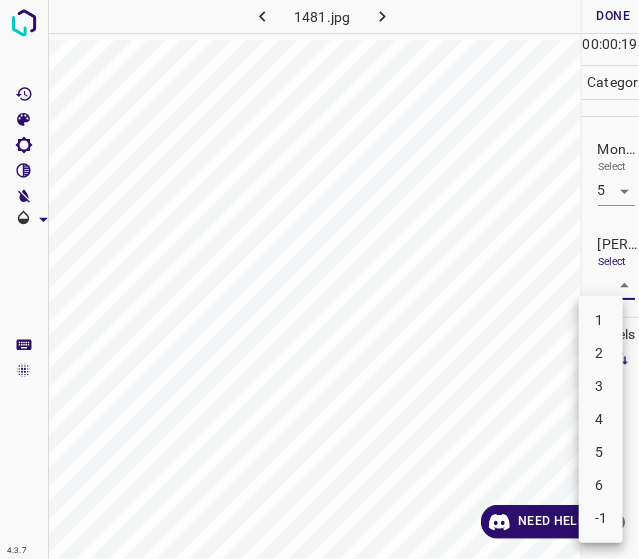 click on "3" at bounding box center [601, 386] 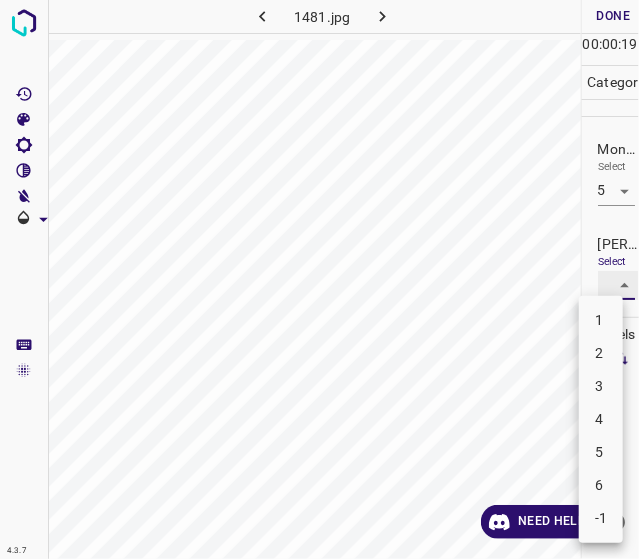 type on "3" 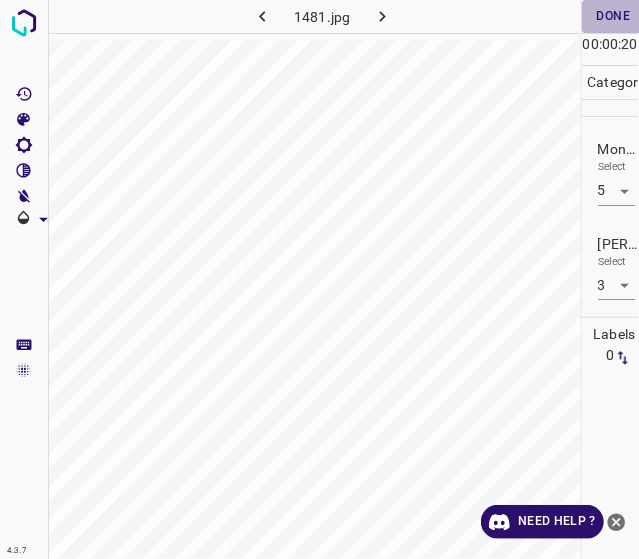 click on "Done" at bounding box center (614, 16) 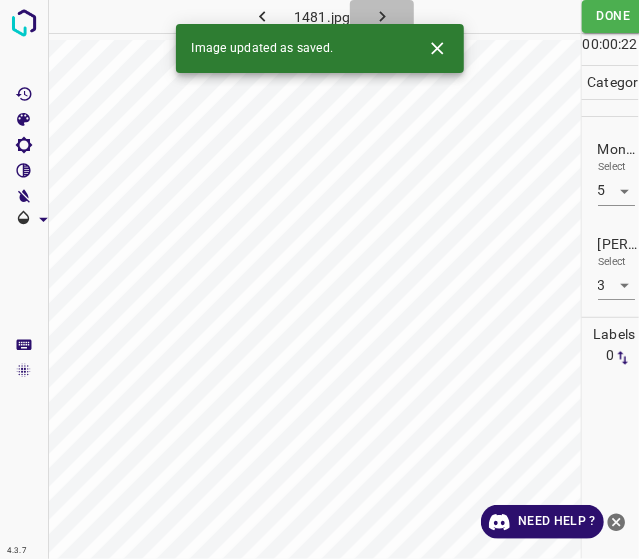 click at bounding box center (382, 16) 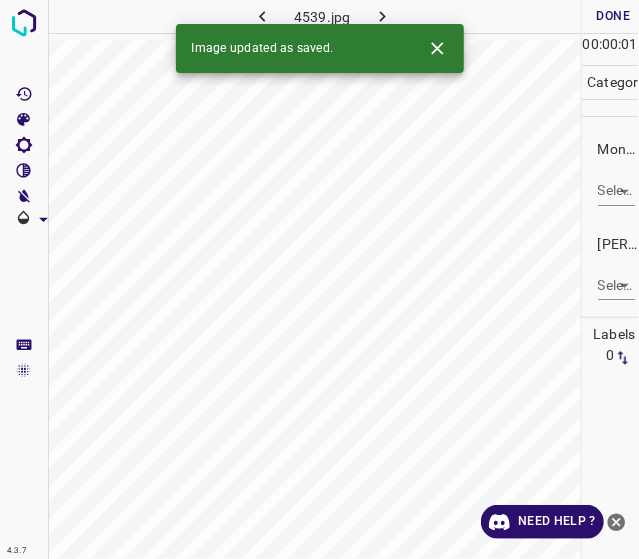 click on "4.3.7 4539.jpg Done Skip 0 00   : 00   : 01   Categories Monk *  Select ​  Fitzpatrick *  Select ​ Labels   0 Categories 1 Monk 2  Fitzpatrick Tools Space Change between modes (Draw & Edit) I Auto labeling R Restore zoom M Zoom in N Zoom out Delete Delete selecte label Filters Z Restore filters X Saturation filter C Brightness filter V Contrast filter B Gray scale filter General O Download Image updated as saved. Need Help ? - Text - Hide - Delete" at bounding box center (319, 279) 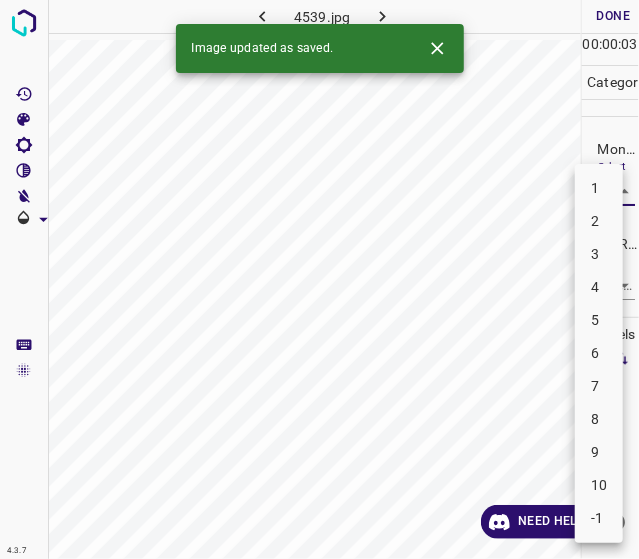 click on "5" at bounding box center (599, 320) 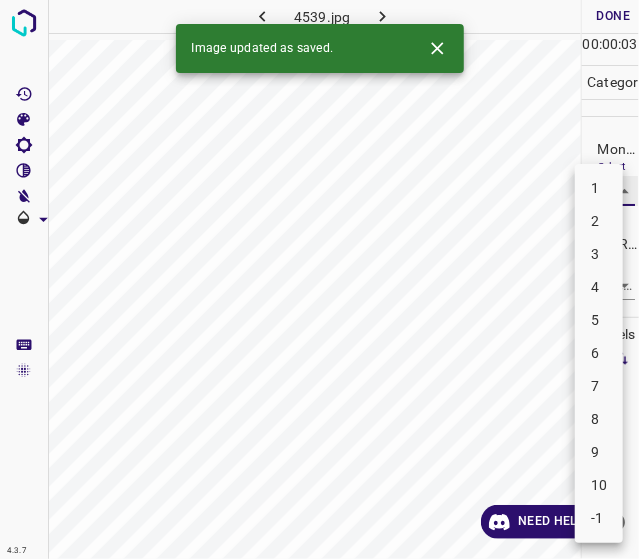 type on "5" 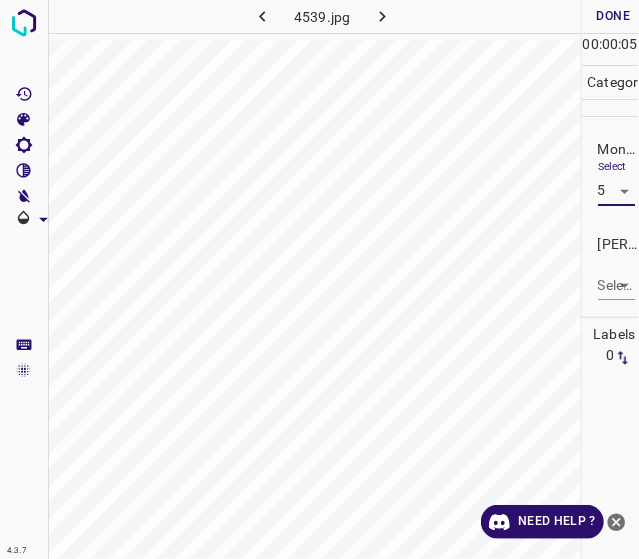 click on "4.3.7 4539.jpg Done Skip 0 00   : 00   : 05   Categories Monk *  Select 5 5  Fitzpatrick *  Select ​ Labels   0 Categories 1 Monk 2  Fitzpatrick Tools Space Change between modes (Draw & Edit) I Auto labeling R Restore zoom M Zoom in N Zoom out Delete Delete selecte label Filters Z Restore filters X Saturation filter C Brightness filter V Contrast filter B Gray scale filter General O Download Need Help ? - Text - Hide - Delete" at bounding box center (319, 279) 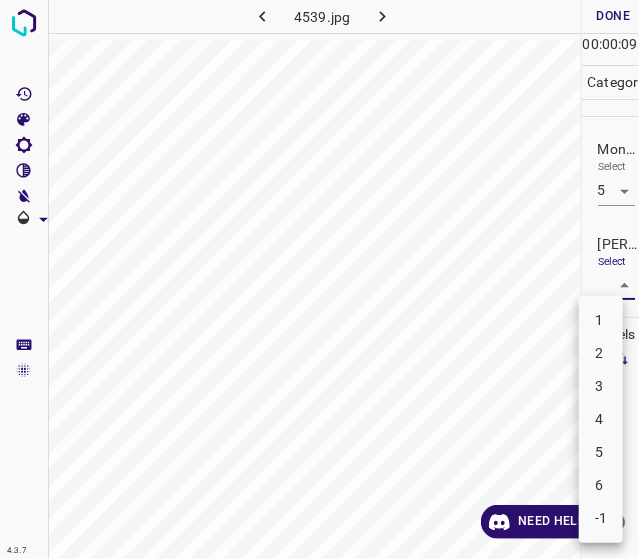 click on "3" at bounding box center [601, 386] 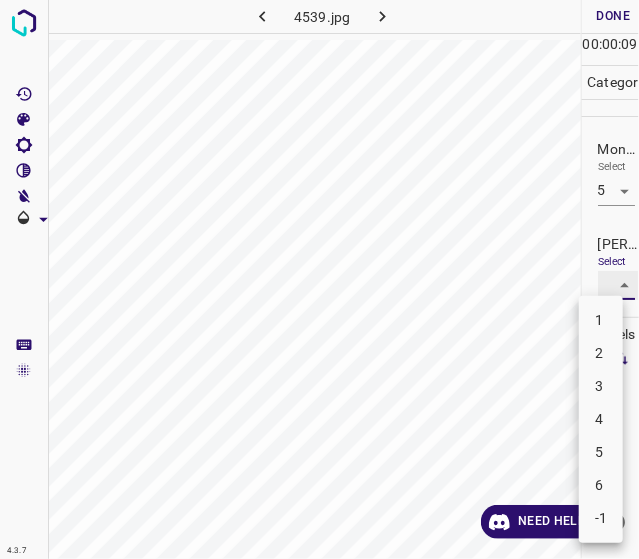 type on "3" 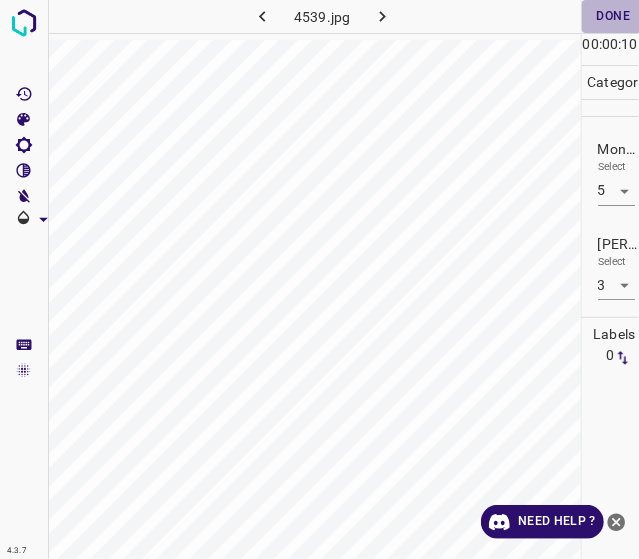 click on "Done" at bounding box center [614, 16] 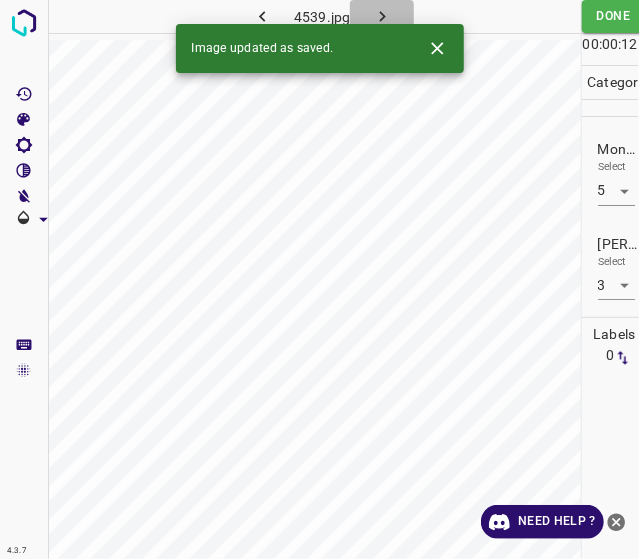 click 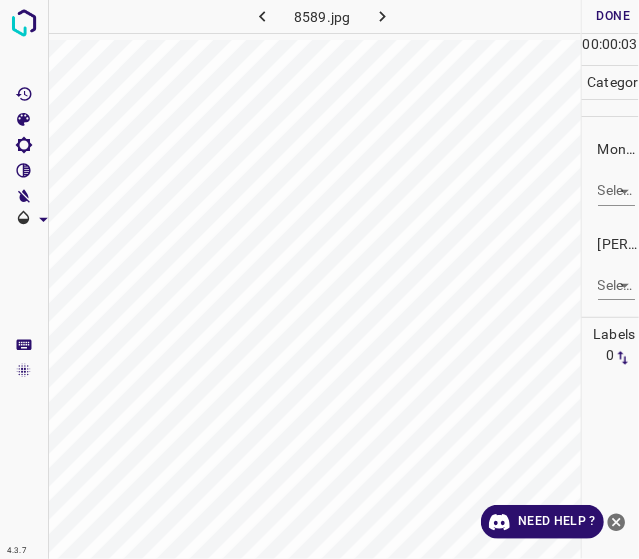click on "4.3.7 8589.jpg Done Skip 0 00   : 00   : 03   Categories Monk *  Select ​  Fitzpatrick *  Select ​ Labels   0 Categories 1 Monk 2  Fitzpatrick Tools Space Change between modes (Draw & Edit) I Auto labeling R Restore zoom M Zoom in N Zoom out Delete Delete selecte label Filters Z Restore filters X Saturation filter C Brightness filter V Contrast filter B Gray scale filter General O Download Need Help ? - Text - Hide - Delete" at bounding box center (319, 279) 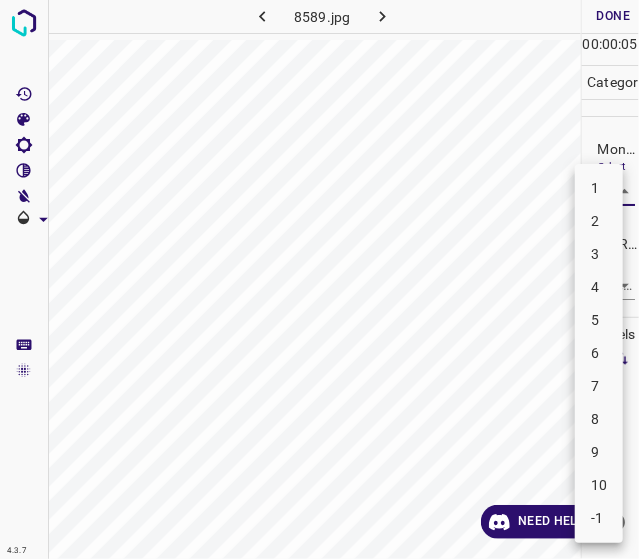 click on "4" at bounding box center (599, 287) 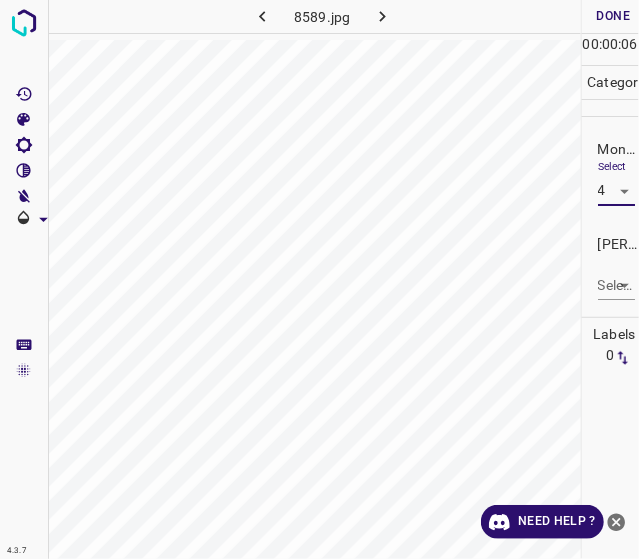 click on "4.3.7 8589.jpg Done Skip 0 00   : 00   : 06   Categories Monk *  Select 4 4  Fitzpatrick *  Select ​ Labels   0 Categories 1 Monk 2  Fitzpatrick Tools Space Change between modes (Draw & Edit) I Auto labeling R Restore zoom M Zoom in N Zoom out Delete Delete selecte label Filters Z Restore filters X Saturation filter C Brightness filter V Contrast filter B Gray scale filter General O Download Need Help ? - Text - Hide - Delete" at bounding box center [319, 279] 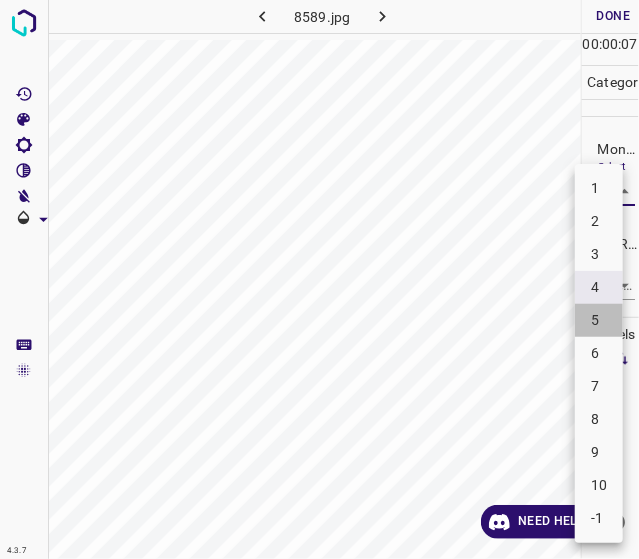 click on "5" at bounding box center (599, 320) 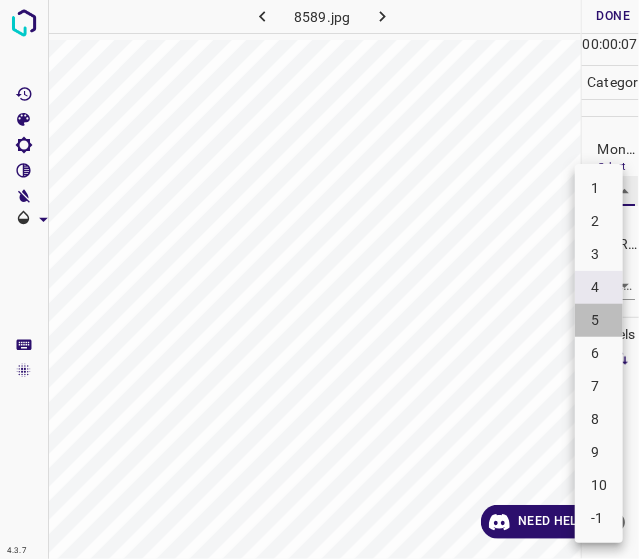 type on "5" 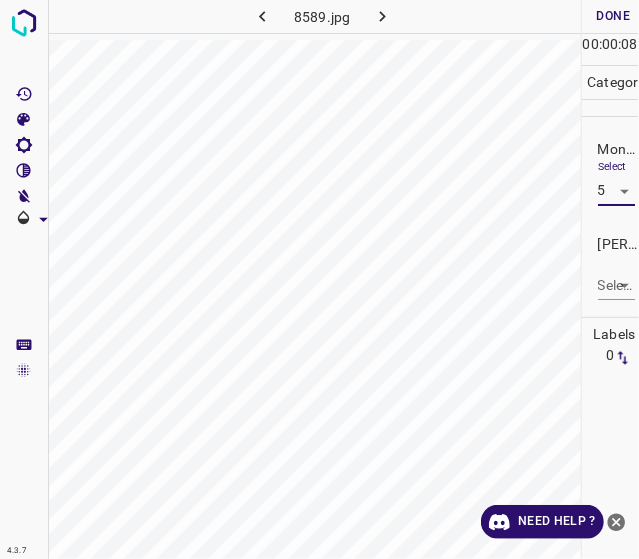 click on "4.3.7 8589.jpg Done Skip 0 00   : 00   : 08   Categories Monk *  Select 5 5  Fitzpatrick *  Select ​ Labels   0 Categories 1 Monk 2  Fitzpatrick Tools Space Change between modes (Draw & Edit) I Auto labeling R Restore zoom M Zoom in N Zoom out Delete Delete selecte label Filters Z Restore filters X Saturation filter C Brightness filter V Contrast filter B Gray scale filter General O Download Need Help ? - Text - Hide - Delete" at bounding box center [319, 279] 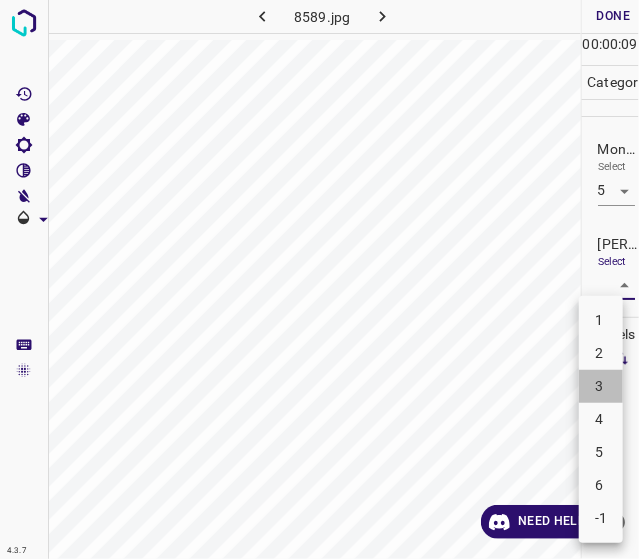 click on "3" at bounding box center [601, 386] 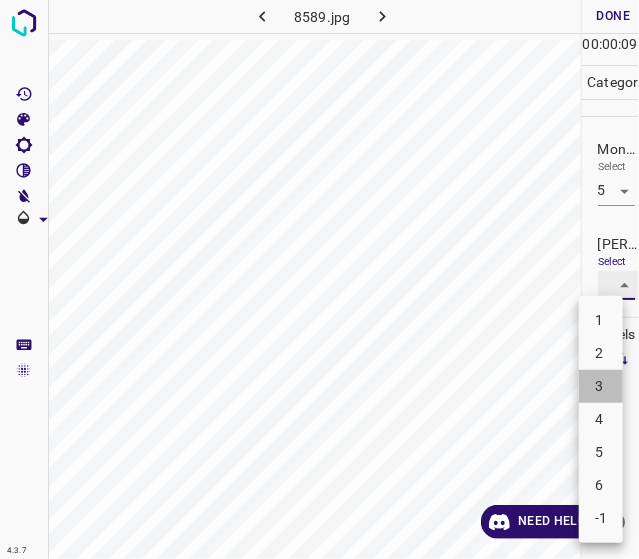 type on "3" 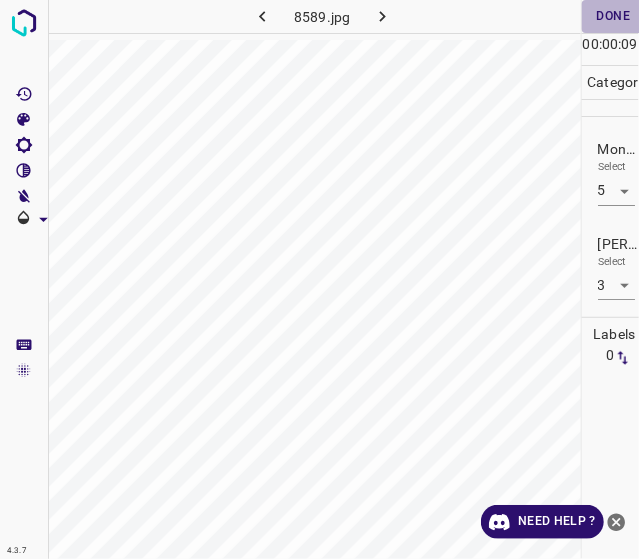 click on "Done" at bounding box center (614, 16) 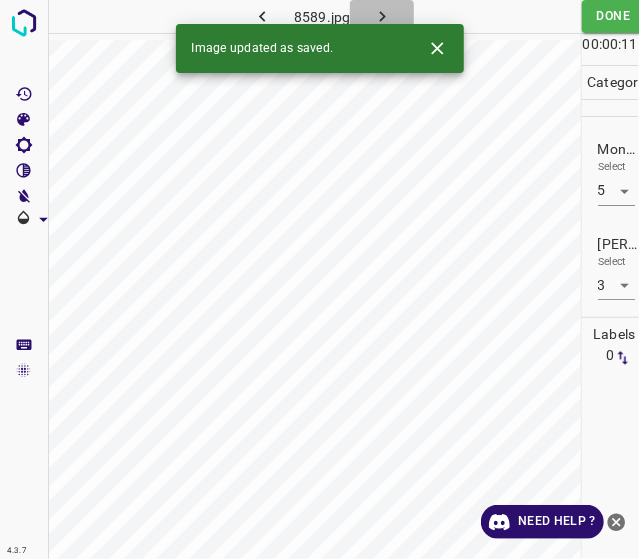 click at bounding box center (382, 16) 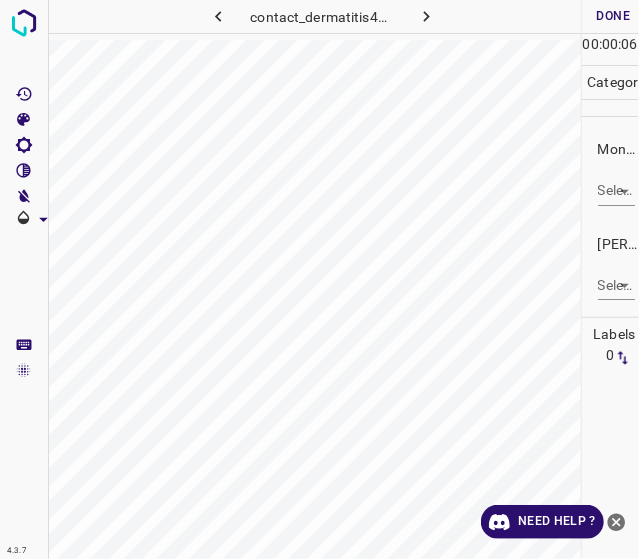 click on "4.3.7 contact_dermatitis48.jpg Done Skip 0 00   : 00   : 06   Categories Monk *  Select ​  Fitzpatrick *  Select ​ Labels   0 Categories 1 Monk 2  Fitzpatrick Tools Space Change between modes (Draw & Edit) I Auto labeling R Restore zoom M Zoom in N Zoom out Delete Delete selecte label Filters Z Restore filters X Saturation filter C Brightness filter V Contrast filter B Gray scale filter General O Download Need Help ? - Text - Hide - Delete" at bounding box center (319, 279) 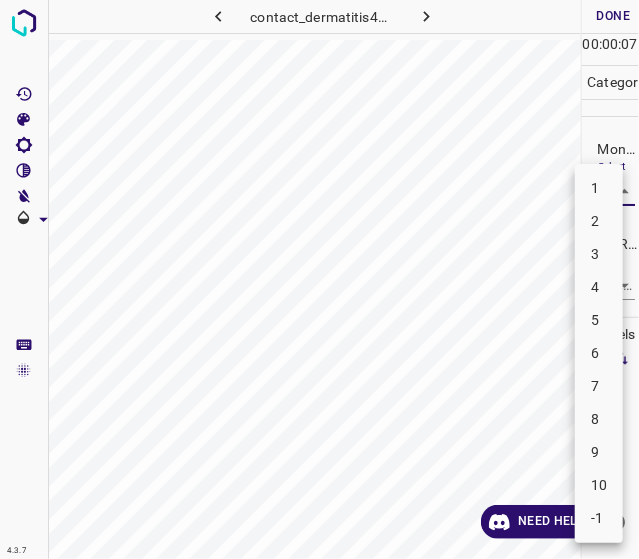 click on "5" at bounding box center [599, 320] 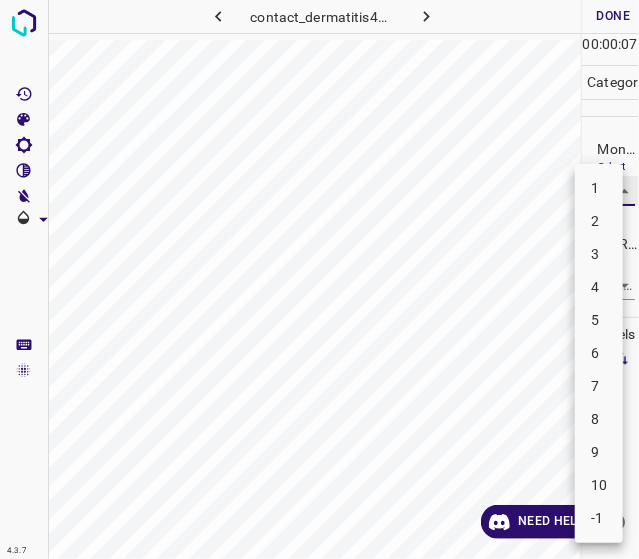type on "5" 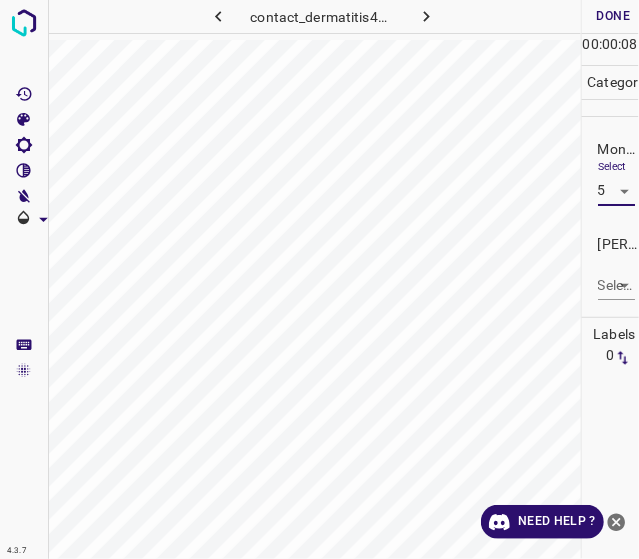 click on "4.3.7 contact_dermatitis48.jpg Done Skip 0 00   : 00   : 08   Categories Monk *  Select 5 5  Fitzpatrick *  Select ​ Labels   0 Categories 1 Monk 2  Fitzpatrick Tools Space Change between modes (Draw & Edit) I Auto labeling R Restore zoom M Zoom in N Zoom out Delete Delete selecte label Filters Z Restore filters X Saturation filter C Brightness filter V Contrast filter B Gray scale filter General O Download Need Help ? - Text - Hide - Delete" at bounding box center (319, 279) 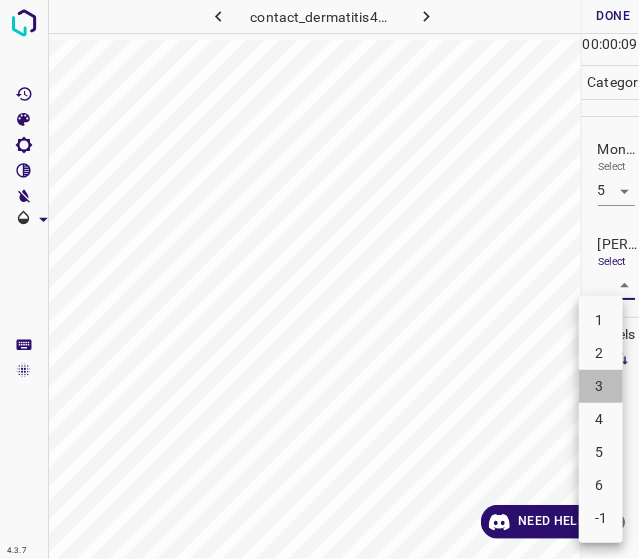 click on "3" at bounding box center [601, 386] 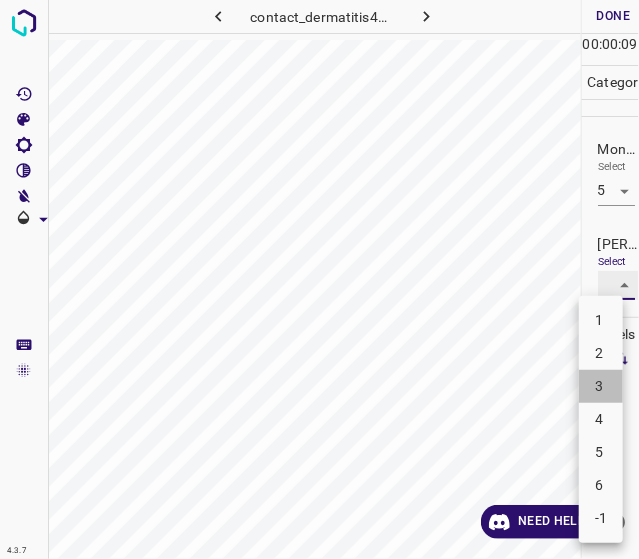 type on "3" 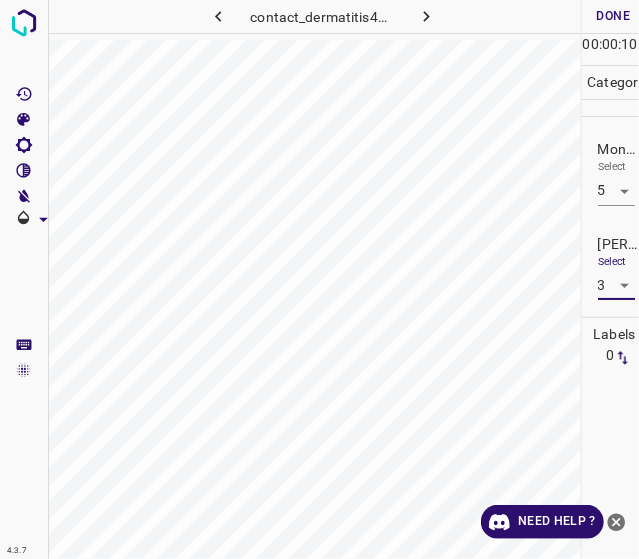 click on "Done" at bounding box center [614, 16] 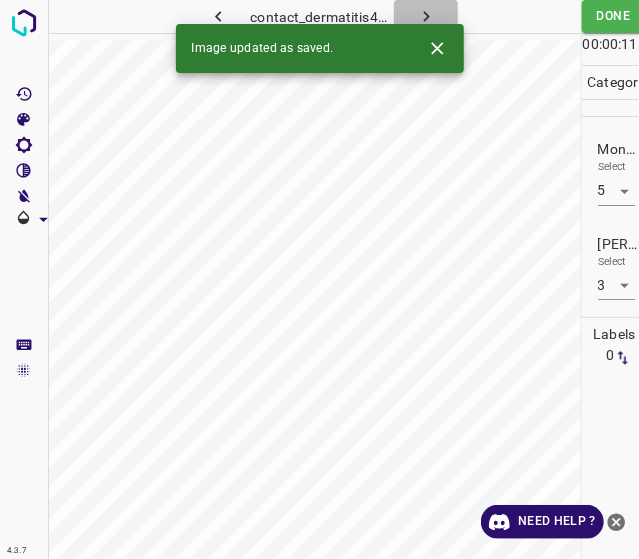 click at bounding box center (426, 16) 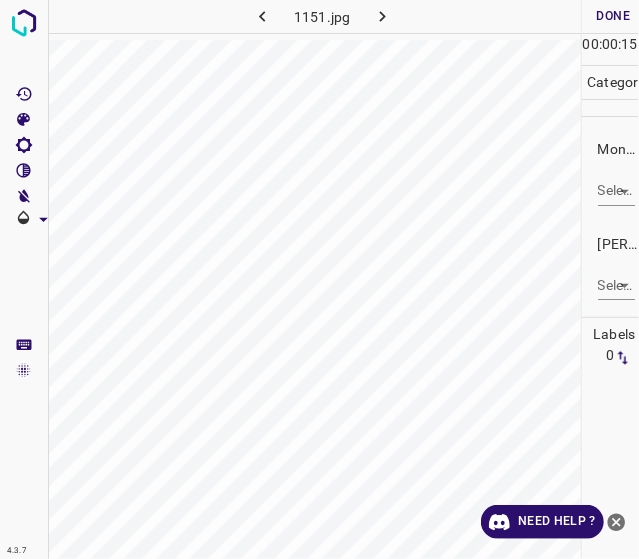 click on "4.3.7 1151.jpg Done Skip 0 00   : 00   : 15   Categories Monk *  Select ​  Fitzpatrick *  Select ​ Labels   0 Categories 1 Monk 2  Fitzpatrick Tools Space Change between modes (Draw & Edit) I Auto labeling R Restore zoom M Zoom in N Zoom out Delete Delete selecte label Filters Z Restore filters X Saturation filter C Brightness filter V Contrast filter B Gray scale filter General O Download Need Help ? - Text - Hide - Delete" at bounding box center [319, 279] 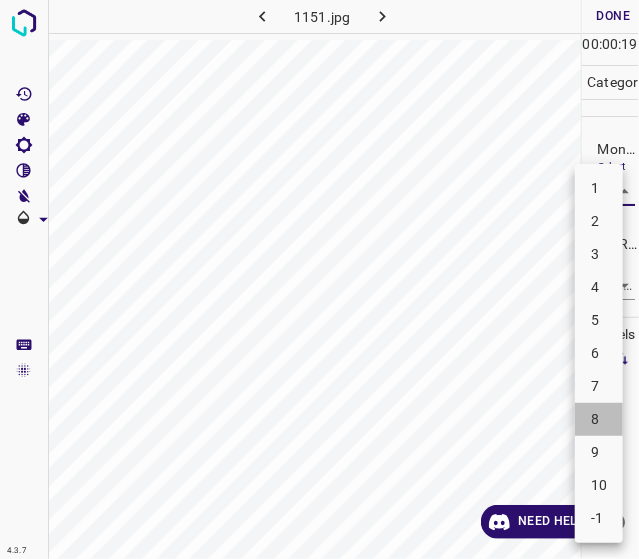 click on "8" at bounding box center [599, 419] 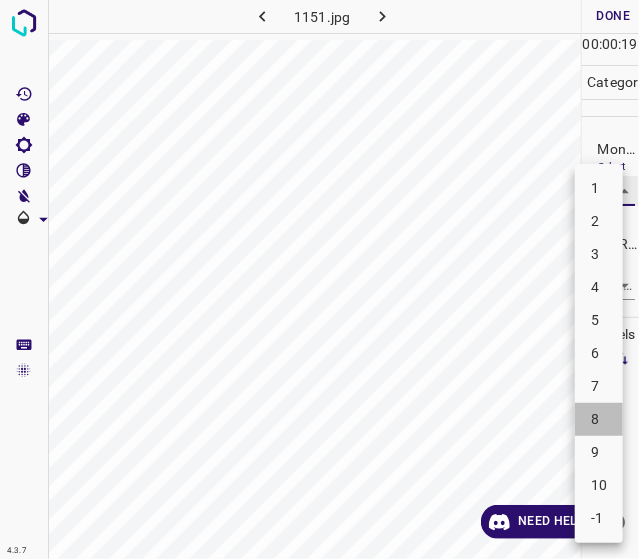 type on "8" 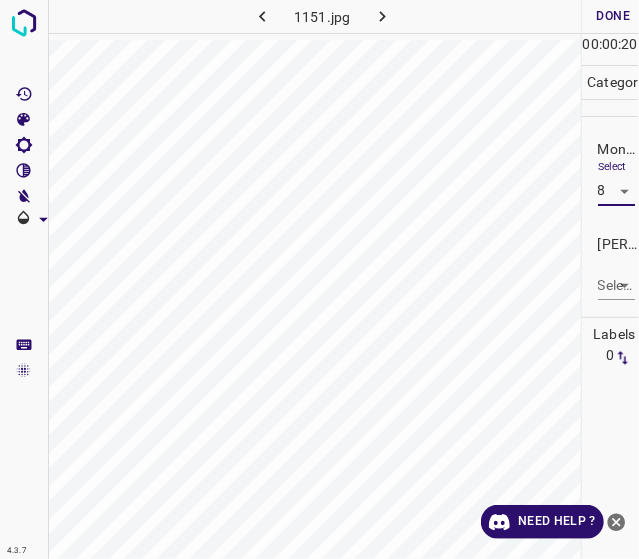 click on "4.3.7 1151.jpg Done Skip 0 00   : 00   : 20   Categories Monk *  Select 8 8  Fitzpatrick *  Select ​ Labels   0 Categories 1 Monk 2  Fitzpatrick Tools Space Change between modes (Draw & Edit) I Auto labeling R Restore zoom M Zoom in N Zoom out Delete Delete selecte label Filters Z Restore filters X Saturation filter C Brightness filter V Contrast filter B Gray scale filter General O Download Need Help ? - Text - Hide - Delete" at bounding box center [319, 279] 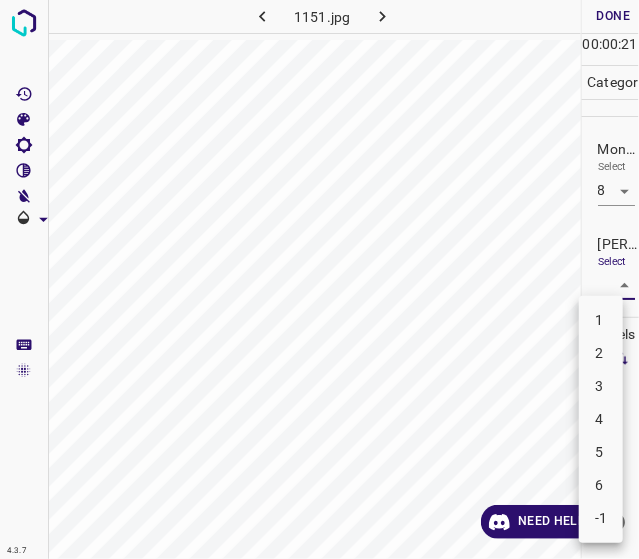 drag, startPoint x: 610, startPoint y: 429, endPoint x: 622, endPoint y: 442, distance: 17.691807 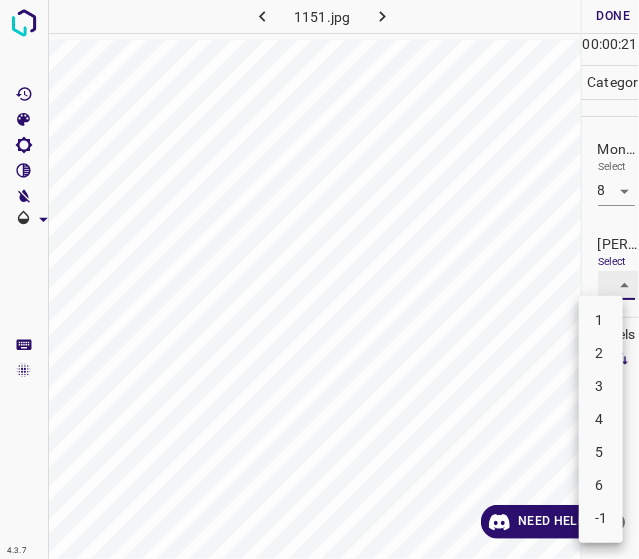 type on "5" 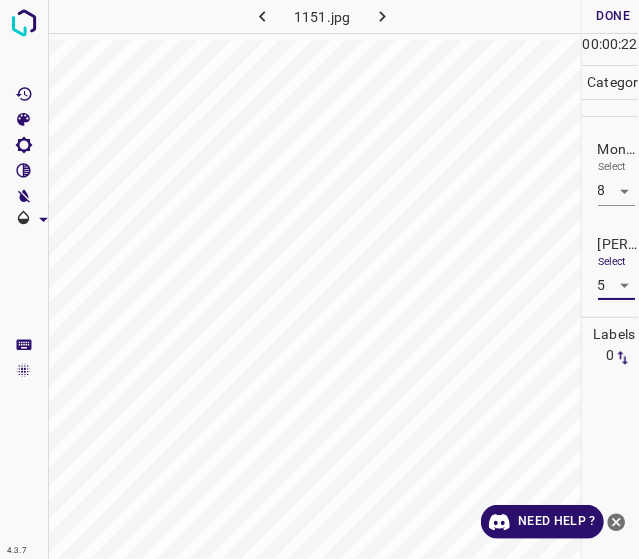 click on "Done" at bounding box center [614, 16] 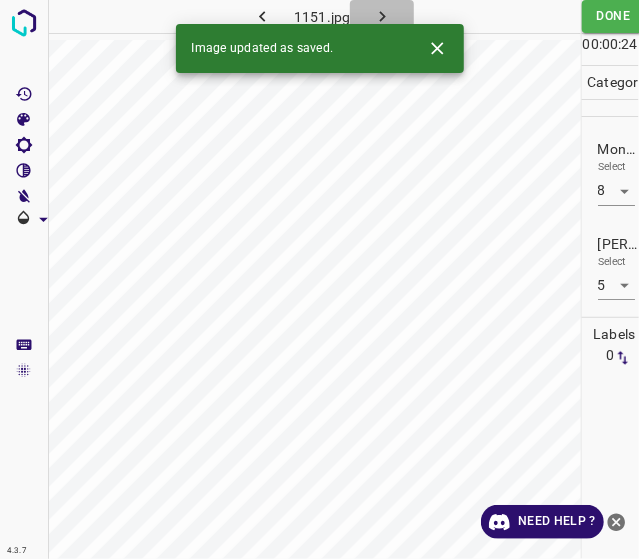 click at bounding box center (382, 16) 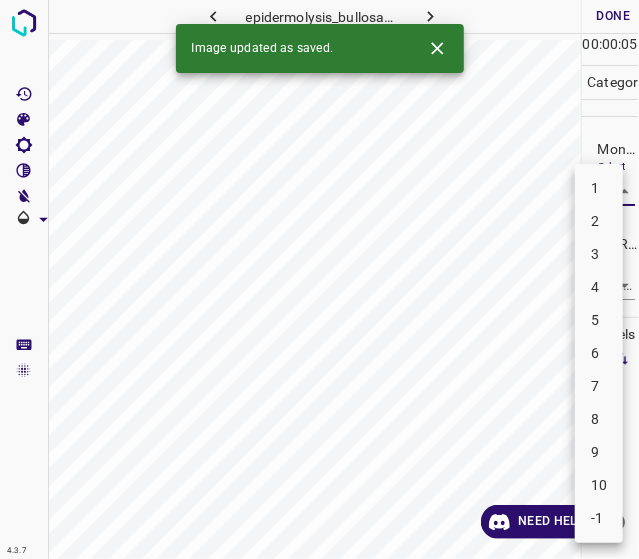 click on "4.3.7 epidermolysis_bullosa17.jpg Done Skip 0 00   : 00   : 05   Categories Monk *  Select ​  Fitzpatrick *  Select ​ Labels   0 Categories 1 Monk 2  Fitzpatrick Tools Space Change between modes (Draw & Edit) I Auto labeling R Restore zoom M Zoom in N Zoom out Delete Delete selecte label Filters Z Restore filters X Saturation filter C Brightness filter V Contrast filter B Gray scale filter General O Download Image updated as saved. Need Help ? - Text - Hide - Delete 1 2 3 4 5 6 7 8 9 10 -1" at bounding box center (319, 279) 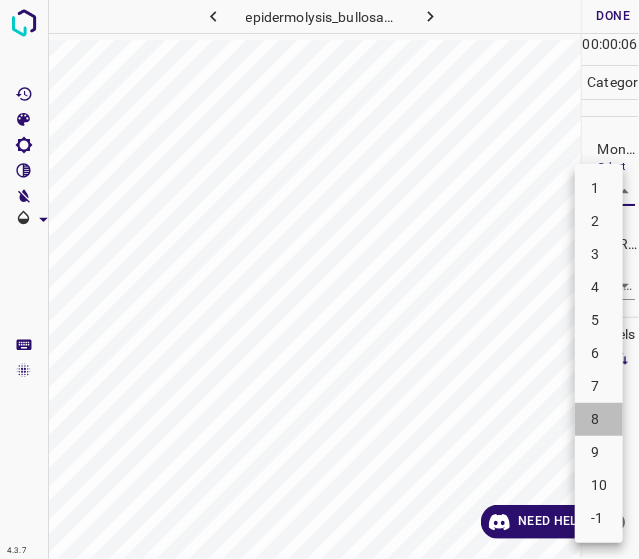 click on "8" at bounding box center [599, 419] 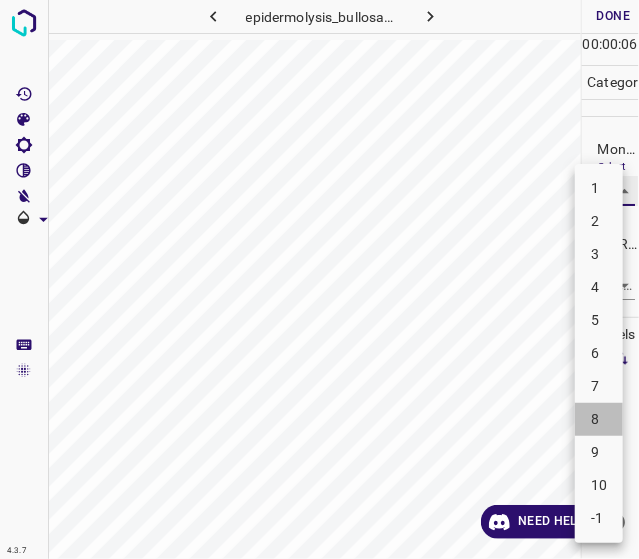 type on "8" 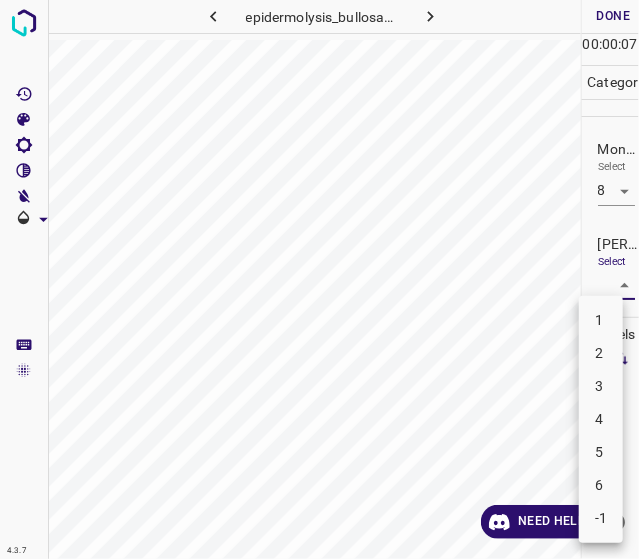 click on "4.3.7 epidermolysis_bullosa17.jpg Done Skip 0 00   : 00   : 07   Categories Monk *  Select 8 8  Fitzpatrick *  Select ​ Labels   0 Categories 1 Monk 2  Fitzpatrick Tools Space Change between modes (Draw & Edit) I Auto labeling R Restore zoom M Zoom in N Zoom out Delete Delete selecte label Filters Z Restore filters X Saturation filter C Brightness filter V Contrast filter B Gray scale filter General O Download Need Help ? - Text - Hide - Delete 1 2 3 4 5 6 -1" at bounding box center [319, 279] 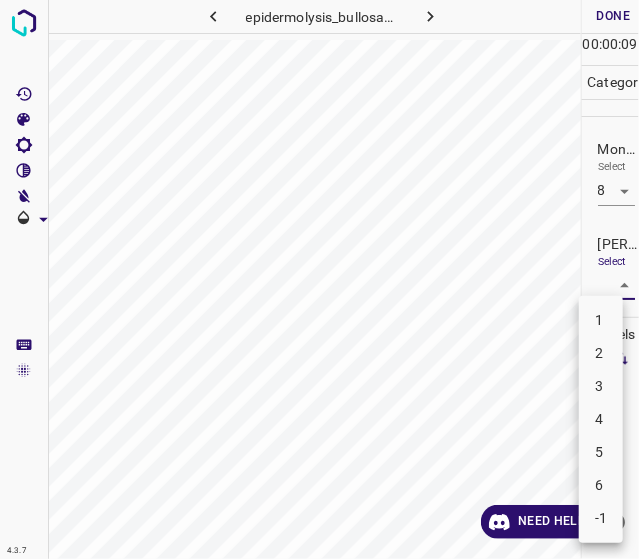 click on "5" at bounding box center (601, 452) 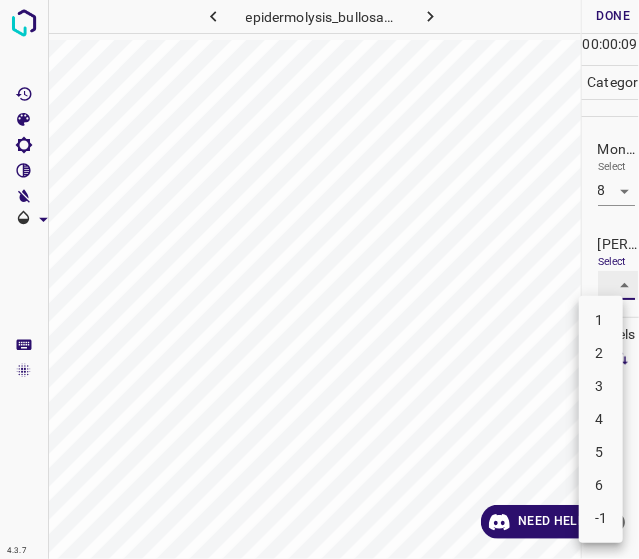 type on "5" 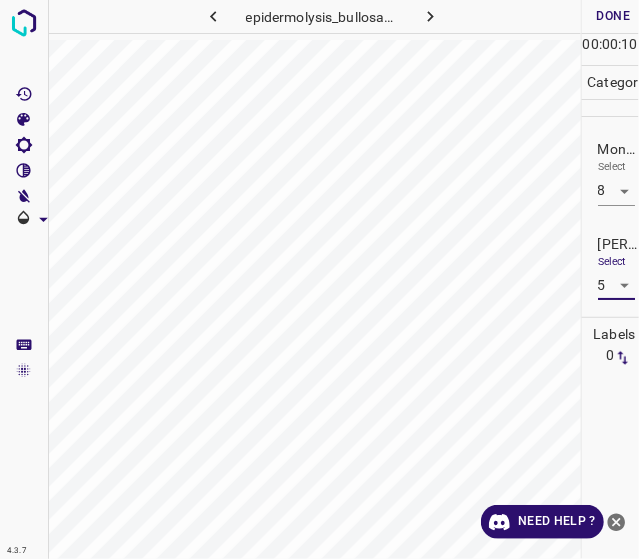 click on "Done" at bounding box center [614, 16] 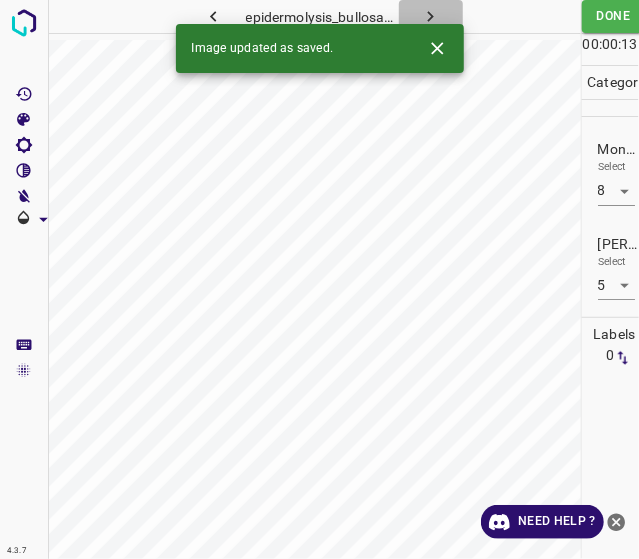 drag, startPoint x: 424, startPoint y: 20, endPoint x: 411, endPoint y: 34, distance: 19.104973 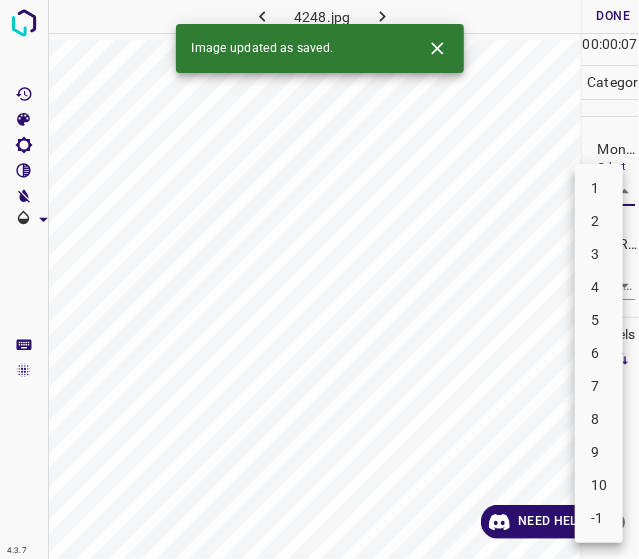 click on "4.3.7 4248.jpg Done Skip 0 00   : 00   : 07   Categories Monk *  Select ​  Fitzpatrick *  Select ​ Labels   0 Categories 1 Monk 2  Fitzpatrick Tools Space Change between modes (Draw & Edit) I Auto labeling R Restore zoom M Zoom in N Zoom out Delete Delete selecte label Filters Z Restore filters X Saturation filter C Brightness filter V Contrast filter B Gray scale filter General O Download Image updated as saved. Need Help ? - Text - Hide - Delete 1 2 3 4 5 6 7 8 9 10 -1" at bounding box center (319, 279) 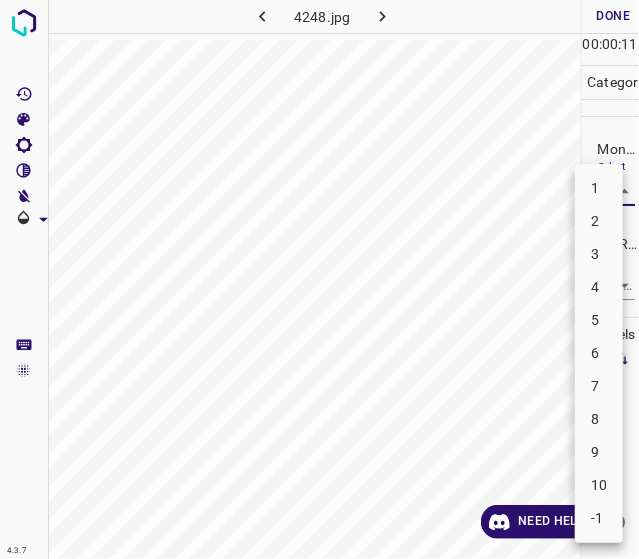 click on "7" at bounding box center [599, 386] 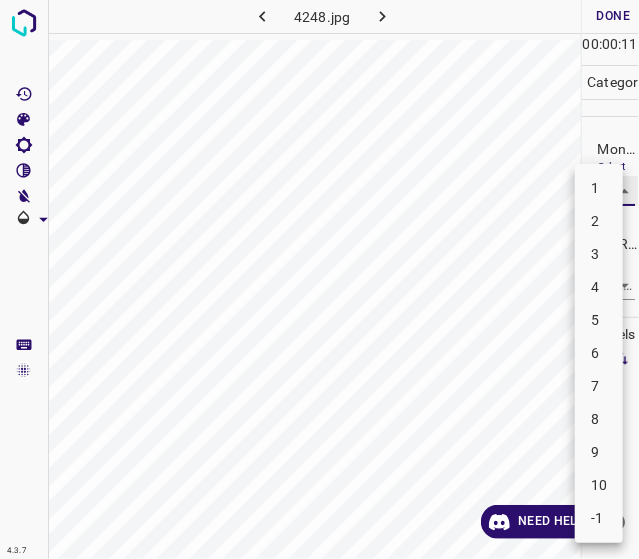 type on "7" 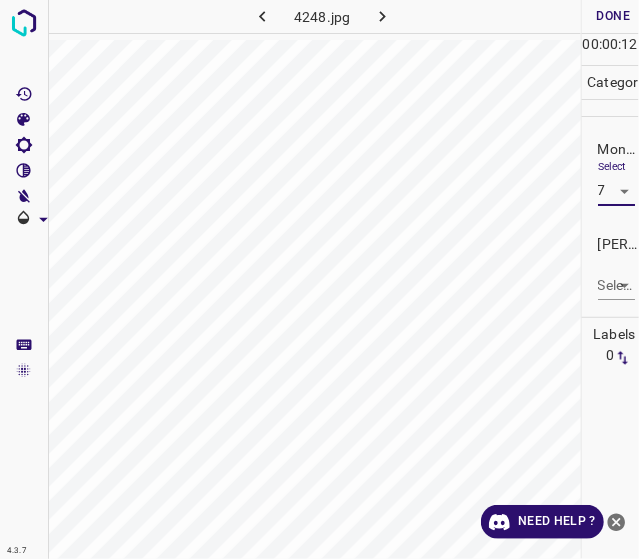 click on "4.3.7 4248.jpg Done Skip 0 00   : 00   : 12   Categories Monk *  Select 7 7  Fitzpatrick *  Select ​ Labels   0 Categories 1 Monk 2  Fitzpatrick Tools Space Change between modes (Draw & Edit) I Auto labeling R Restore zoom M Zoom in N Zoom out Delete Delete selecte label Filters Z Restore filters X Saturation filter C Brightness filter V Contrast filter B Gray scale filter General O Download Need Help ? - Text - Hide - Delete" at bounding box center [319, 279] 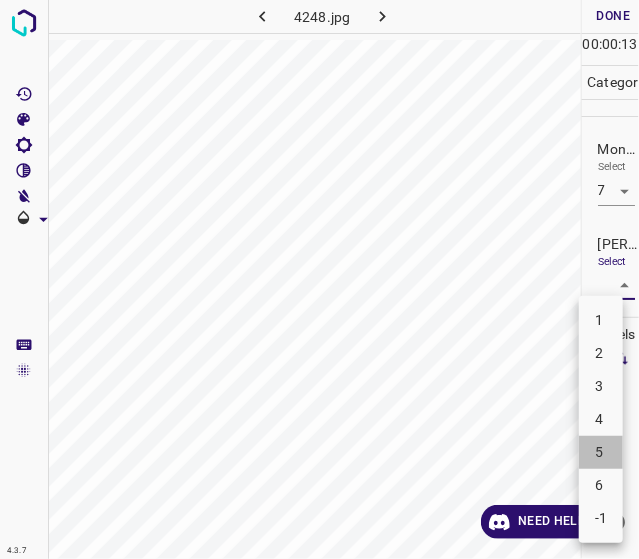 click on "5" at bounding box center [601, 452] 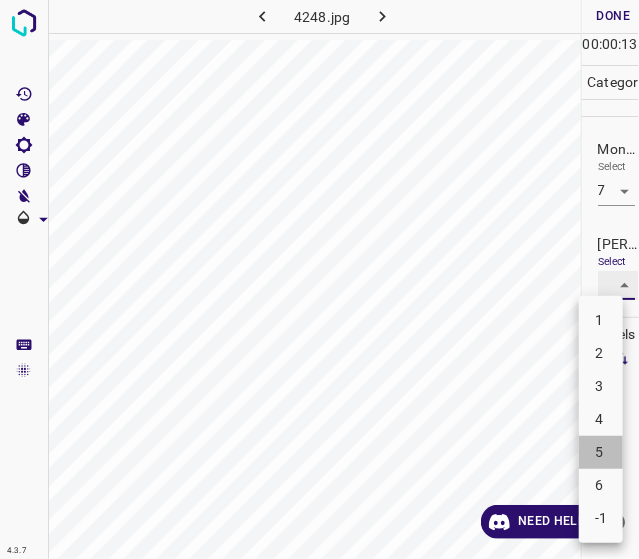 type on "5" 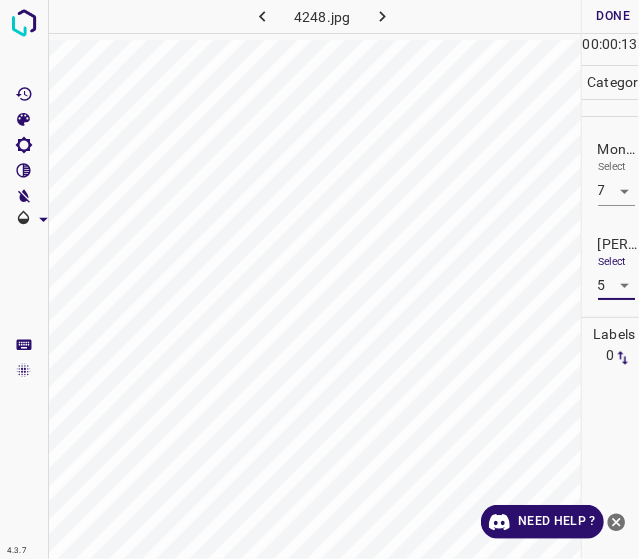 click on "Done" at bounding box center [614, 16] 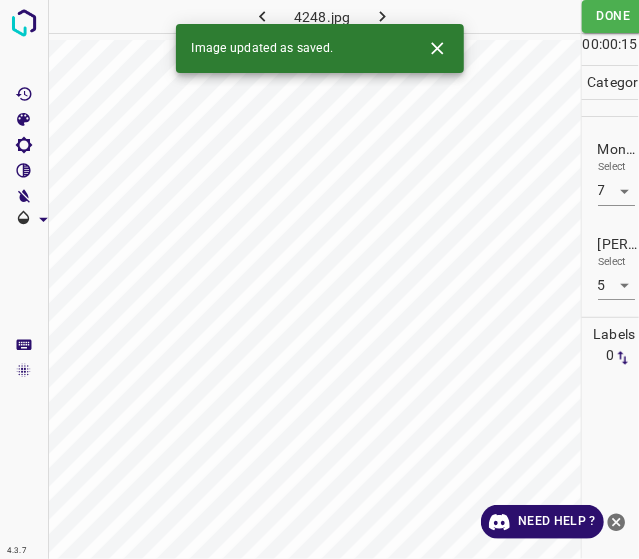 click on "Image updated as saved." at bounding box center [320, 48] 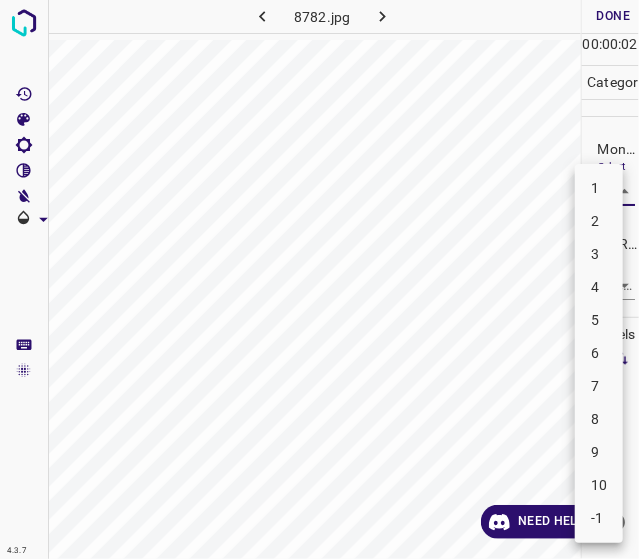 click on "4.3.7 8782.jpg Done Skip 0 00   : 00   : 02   Categories Monk *  Select ​  Fitzpatrick *  Select ​ Labels   0 Categories 1 Monk 2  Fitzpatrick Tools Space Change between modes (Draw & Edit) I Auto labeling R Restore zoom M Zoom in N Zoom out Delete Delete selecte label Filters Z Restore filters X Saturation filter C Brightness filter V Contrast filter B Gray scale filter General O Download Need Help ? - Text - Hide - Delete 1 2 3 4 5 6 7 8 9 10 -1" at bounding box center (319, 279) 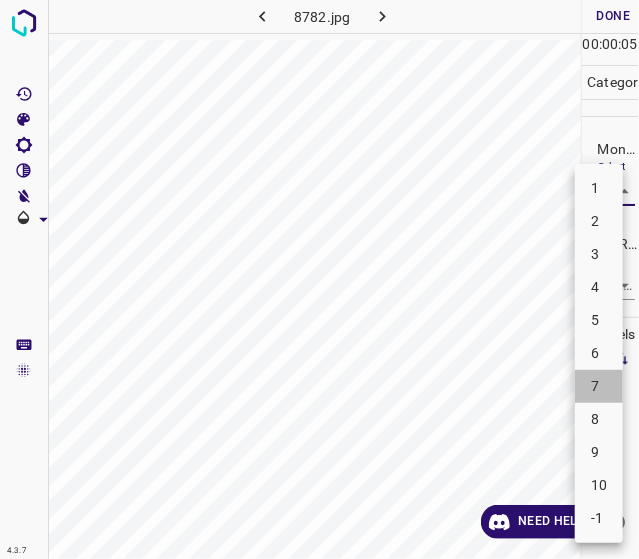 click on "7" at bounding box center (599, 386) 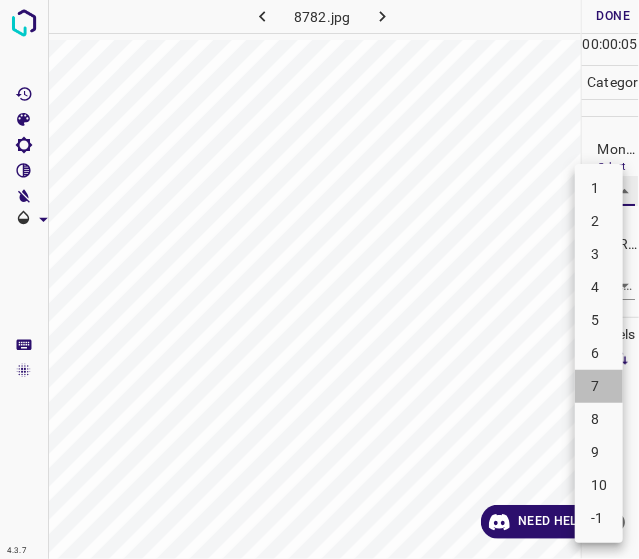 type on "7" 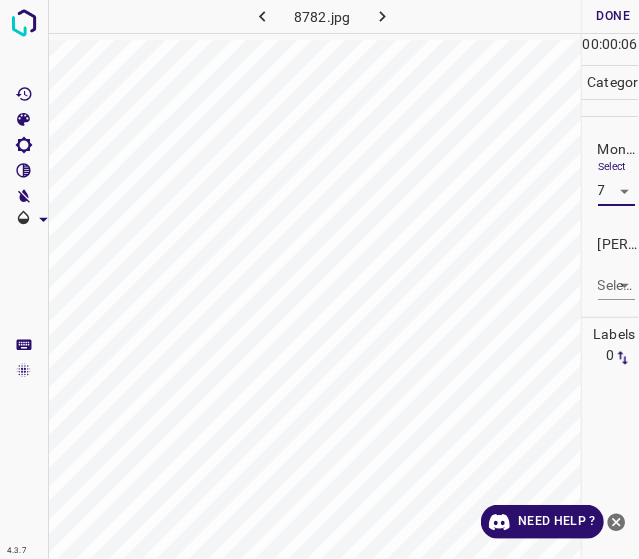 click on "4.3.7 8782.jpg Done Skip 0 00   : 00   : 06   Categories Monk *  Select 7 7  Fitzpatrick *  Select ​ Labels   0 Categories 1 Monk 2  Fitzpatrick Tools Space Change between modes (Draw & Edit) I Auto labeling R Restore zoom M Zoom in N Zoom out Delete Delete selecte label Filters Z Restore filters X Saturation filter C Brightness filter V Contrast filter B Gray scale filter General O Download Need Help ? - Text - Hide - Delete" at bounding box center [319, 279] 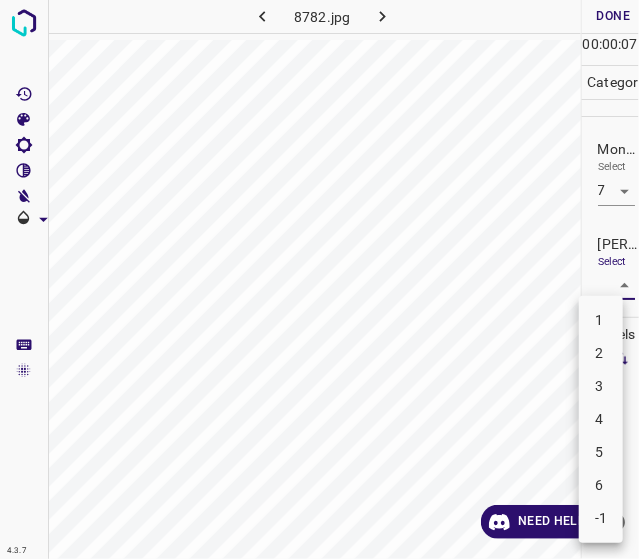 click on "5" at bounding box center [601, 452] 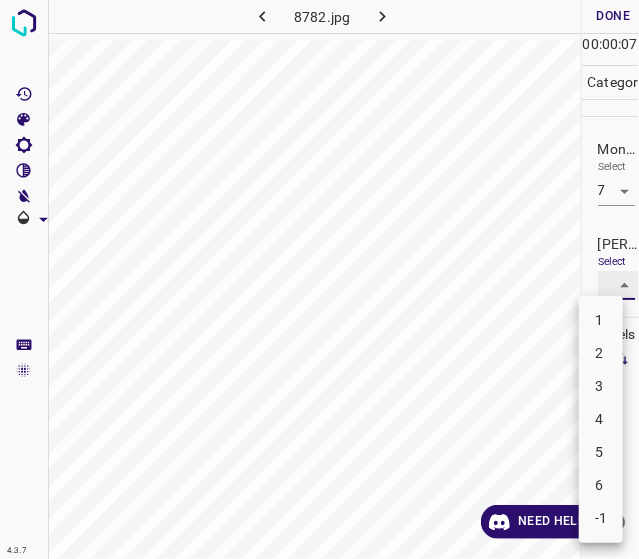 type on "5" 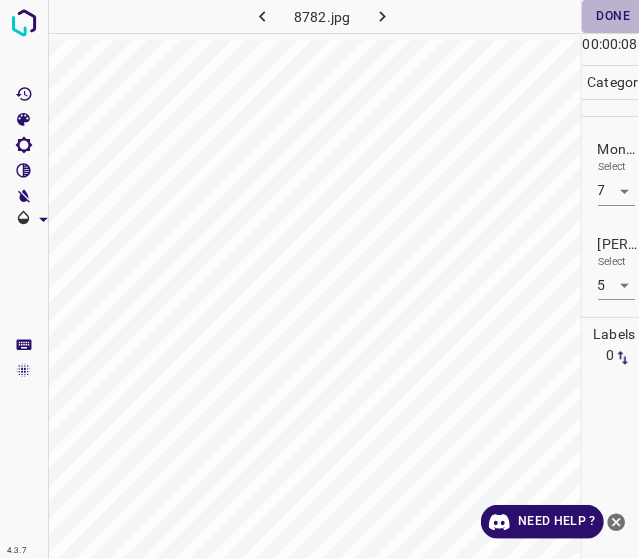 click on "Done" at bounding box center [614, 16] 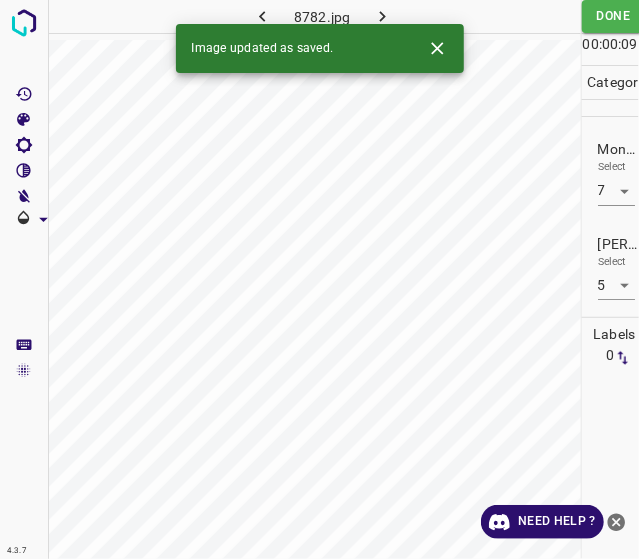 click at bounding box center (382, 16) 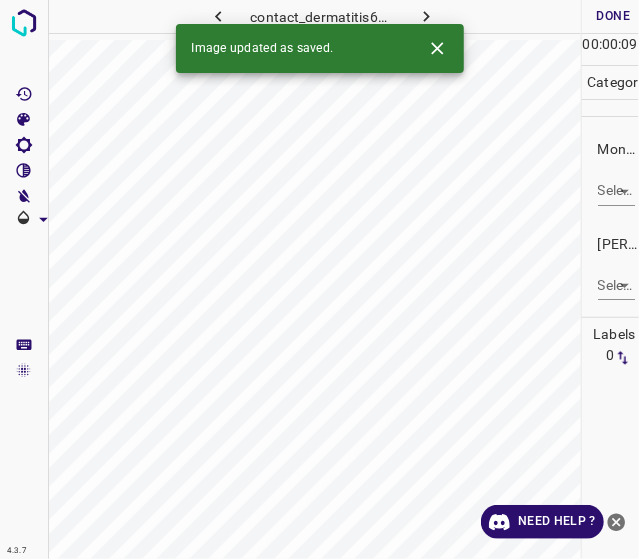 click on "Monk *  Select ​" at bounding box center [611, 172] 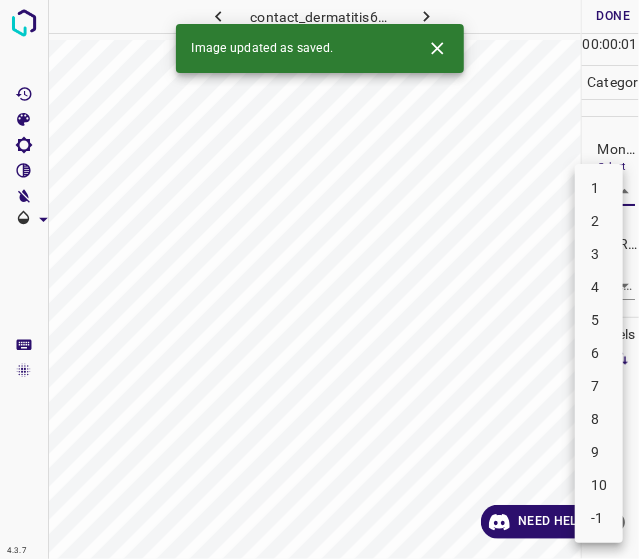 click on "4.3.7 contact_dermatitis69.jpg Done Skip 0 00   : 00   : 01   Categories Monk *  Select ​  Fitzpatrick *  Select ​ Labels   0 Categories 1 Monk 2  Fitzpatrick Tools Space Change between modes (Draw & Edit) I Auto labeling R Restore zoom M Zoom in N Zoom out Delete Delete selecte label Filters Z Restore filters X Saturation filter C Brightness filter V Contrast filter B Gray scale filter General O Download Image updated as saved. Need Help ? - Text - Hide - Delete 1 2 3 4 5 6 7 8 9 10 -1" at bounding box center [319, 279] 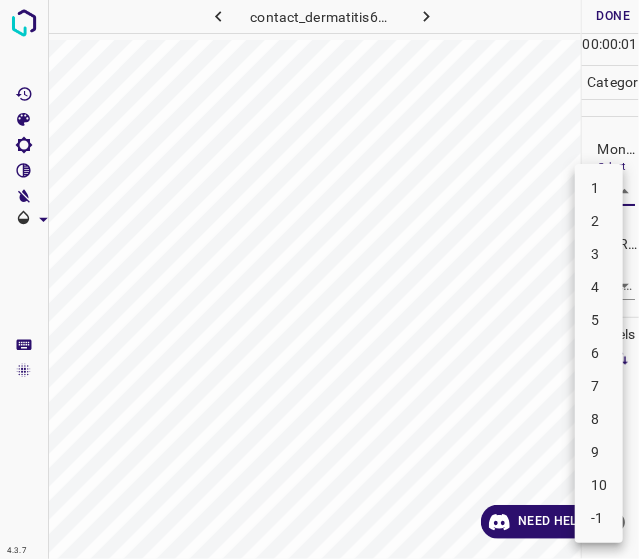 click on "2" at bounding box center (599, 221) 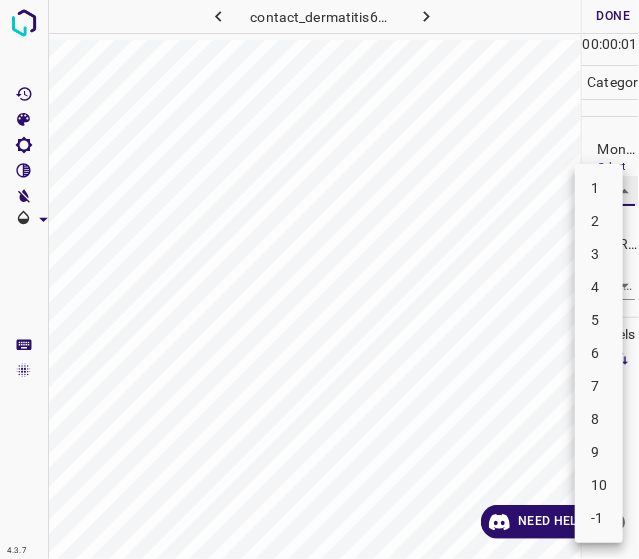 type on "2" 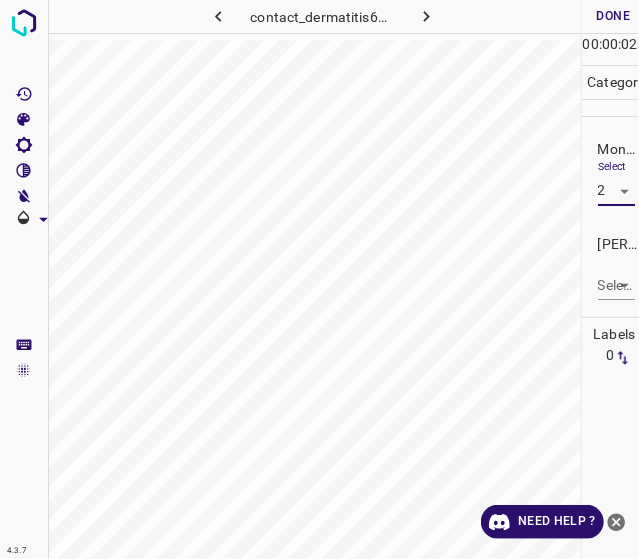 click on "Fitzpatrick *  Select ​" at bounding box center [611, 267] 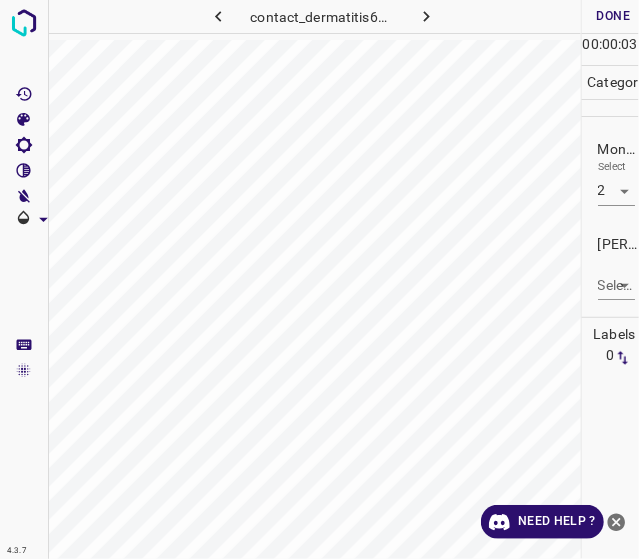 click on "4.3.7 contact_dermatitis69.jpg Done Skip 0 00   : 00   : 03   Categories Monk *  Select 2 2  Fitzpatrick *  Select ​ Labels   0 Categories 1 Monk 2  Fitzpatrick Tools Space Change between modes (Draw & Edit) I Auto labeling R Restore zoom M Zoom in N Zoom out Delete Delete selecte label Filters Z Restore filters X Saturation filter C Brightness filter V Contrast filter B Gray scale filter General O Download Need Help ? - Text - Hide - Delete" at bounding box center [319, 279] 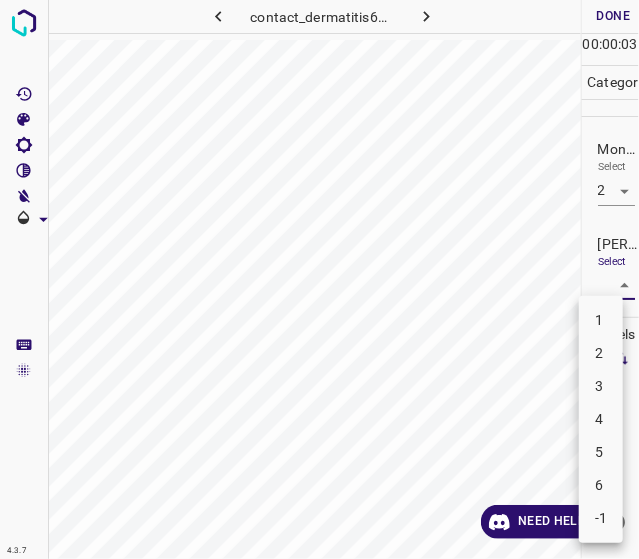 click on "1" at bounding box center [601, 320] 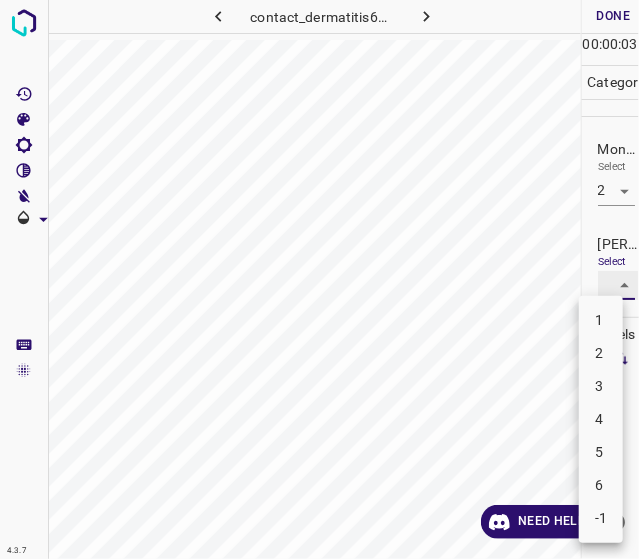 type on "1" 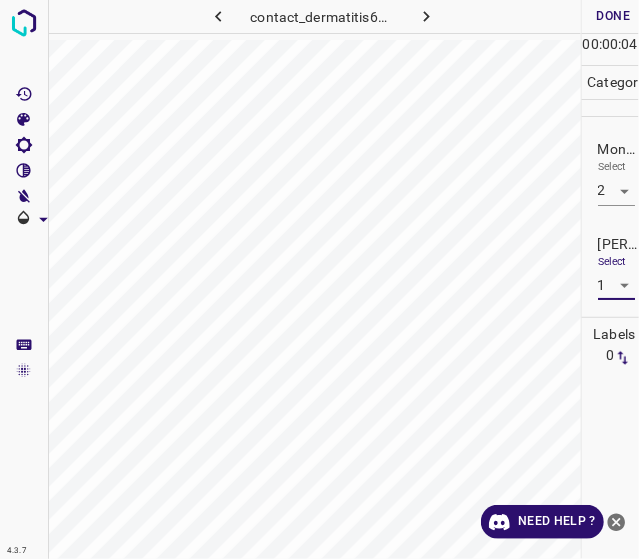 click on "Done" at bounding box center [614, 16] 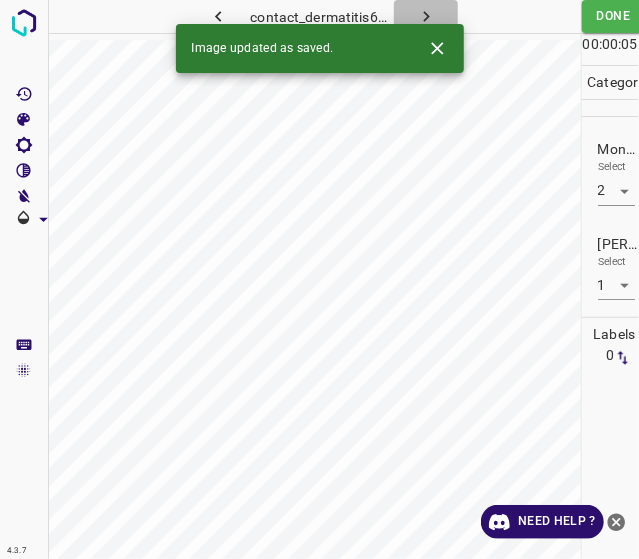click at bounding box center (426, 16) 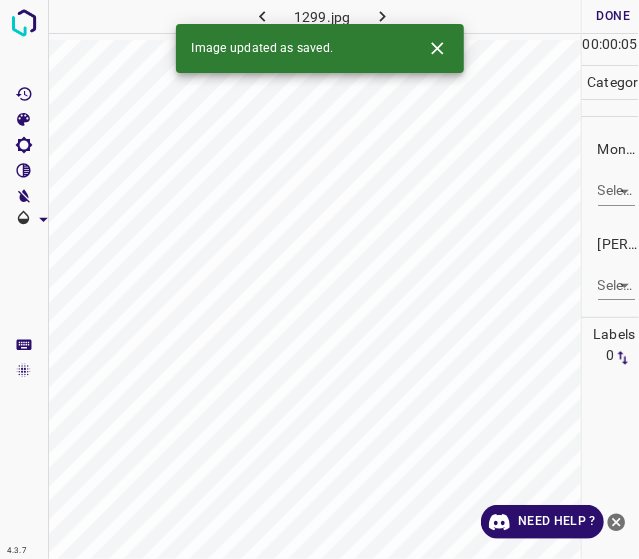 click on "4.3.7 1299.jpg Done Skip 0 00   : 00   : 05   Categories Monk *  Select ​  Fitzpatrick *  Select ​ Labels   0 Categories 1 Monk 2  Fitzpatrick Tools Space Change between modes (Draw & Edit) I Auto labeling R Restore zoom M Zoom in N Zoom out Delete Delete selecte label Filters Z Restore filters X Saturation filter C Brightness filter V Contrast filter B Gray scale filter General O Download Image updated as saved. Need Help ? - Text - Hide - Delete" at bounding box center (319, 279) 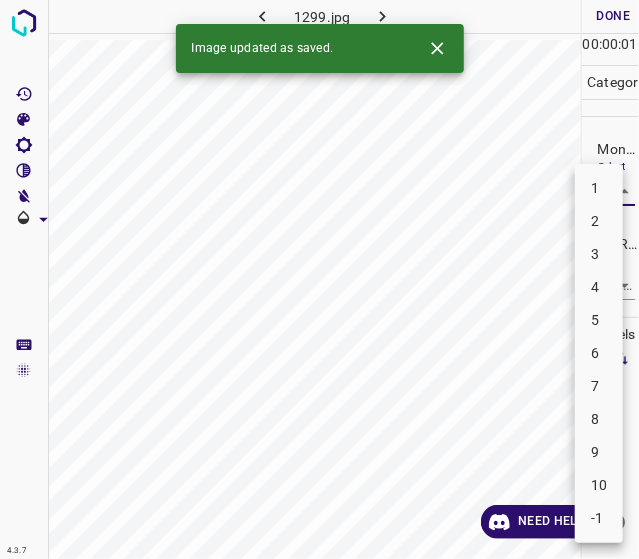 click on "8" at bounding box center (599, 419) 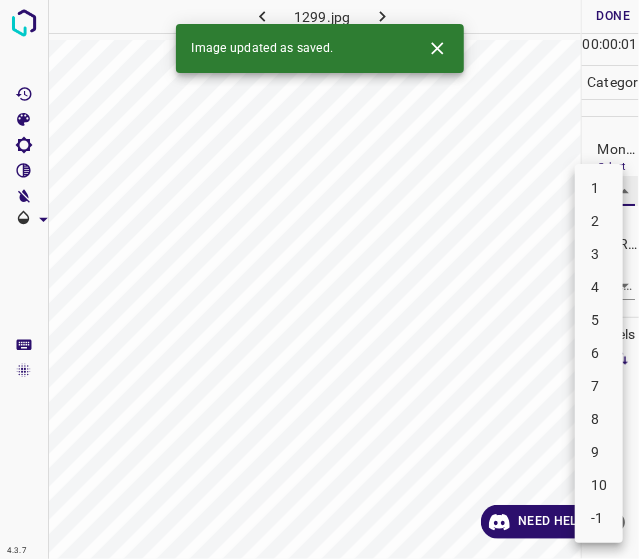 type on "8" 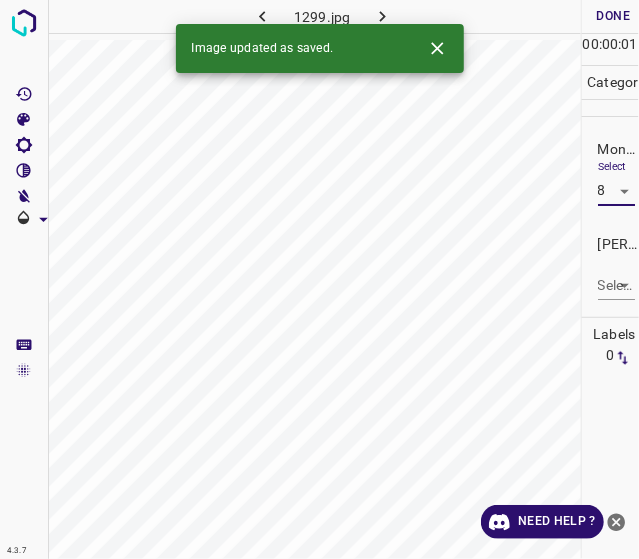 click on "4.3.7 1299.jpg Done Skip 0 00   : 00   : 01   Categories Monk *  Select 8 8  Fitzpatrick *  Select ​ Labels   0 Categories 1 Monk 2  Fitzpatrick Tools Space Change between modes (Draw & Edit) I Auto labeling R Restore zoom M Zoom in N Zoom out Delete Delete selecte label Filters Z Restore filters X Saturation filter C Brightness filter V Contrast filter B Gray scale filter General O Download Image updated as saved. Need Help ? - Text - Hide - Delete" at bounding box center [319, 279] 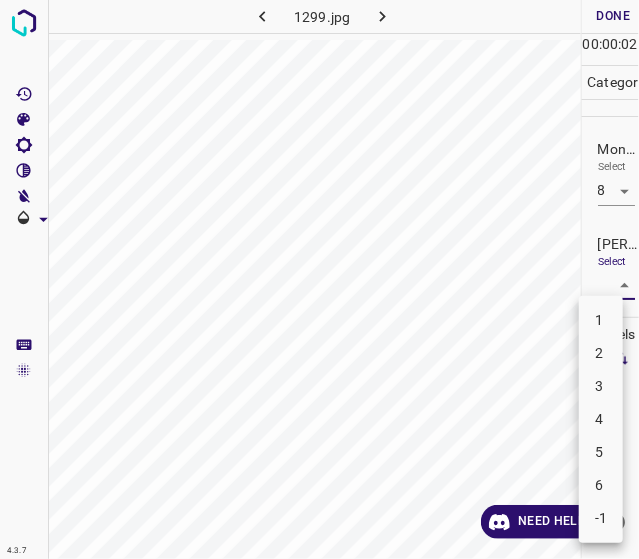 click on "5" at bounding box center (601, 452) 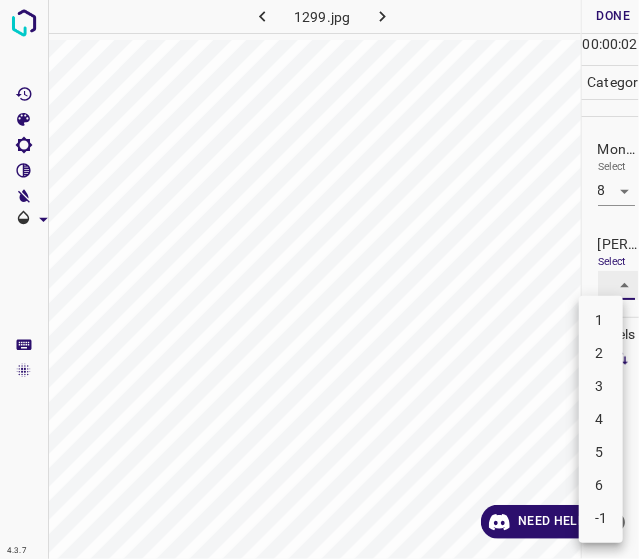 type on "5" 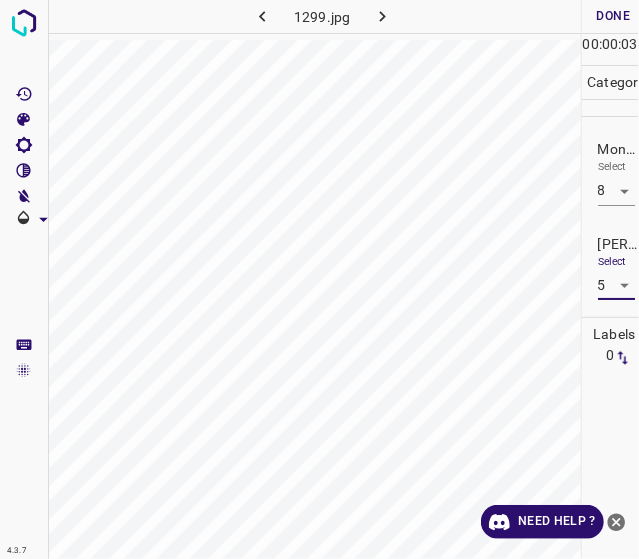click on "Done" at bounding box center [614, 16] 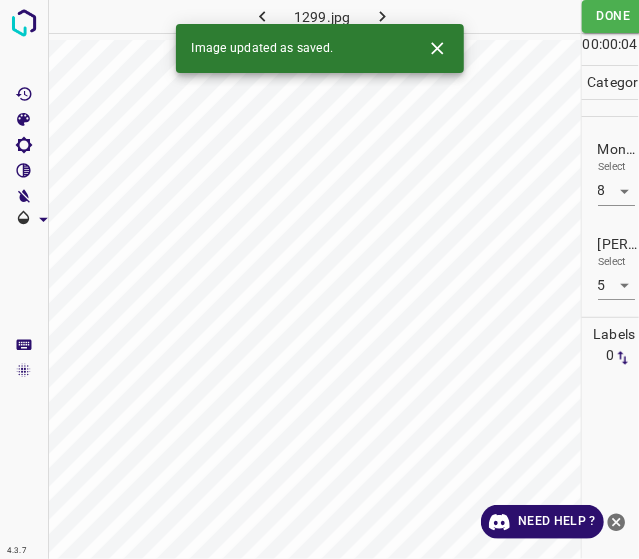 click on "Image updated as saved." at bounding box center [320, 48] 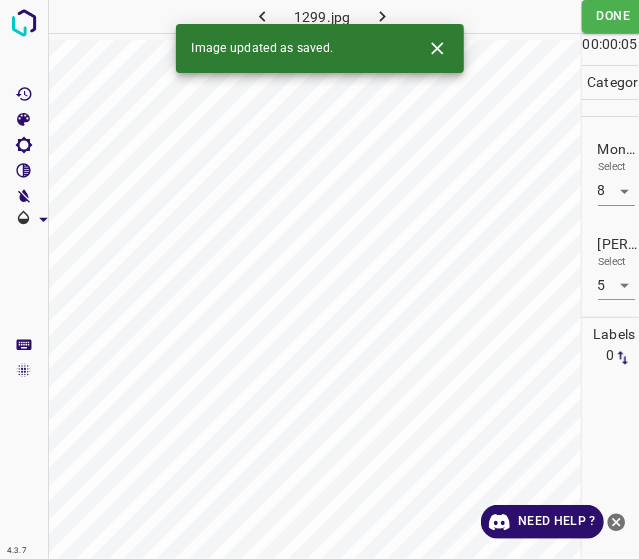 click 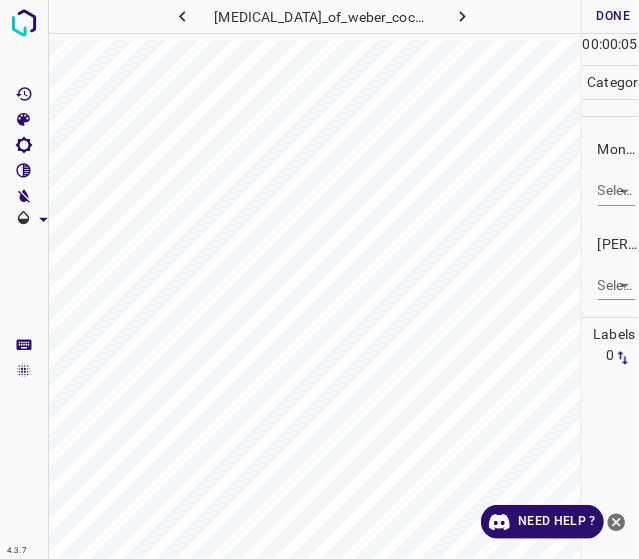 click on "4.3.7 epidermolysis_bullosa_simplex_of_weber_cockayne_type5.jpg Done Skip 0 00   : 00   : 05   Categories Monk *  Select ​  Fitzpatrick *  Select ​ Labels   0 Categories 1 Monk 2  Fitzpatrick Tools Space Change between modes (Draw & Edit) I Auto labeling R Restore zoom M Zoom in N Zoom out Delete Delete selecte label Filters Z Restore filters X Saturation filter C Brightness filter V Contrast filter B Gray scale filter General O Download Need Help ? - Text - Hide - Delete" at bounding box center (319, 279) 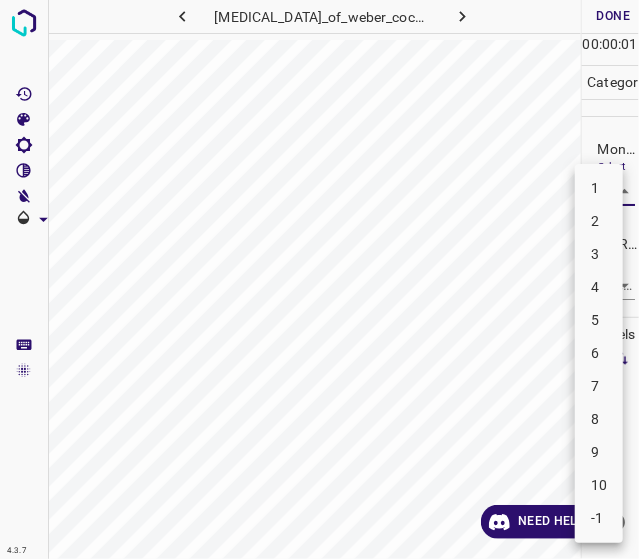 click on "4" at bounding box center (599, 287) 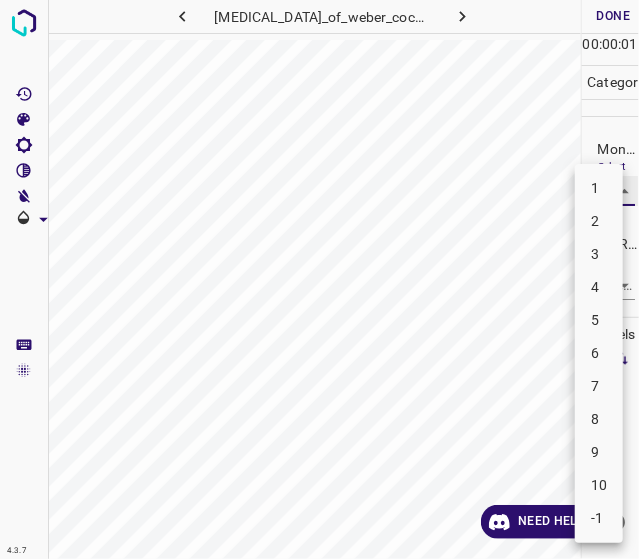 type on "4" 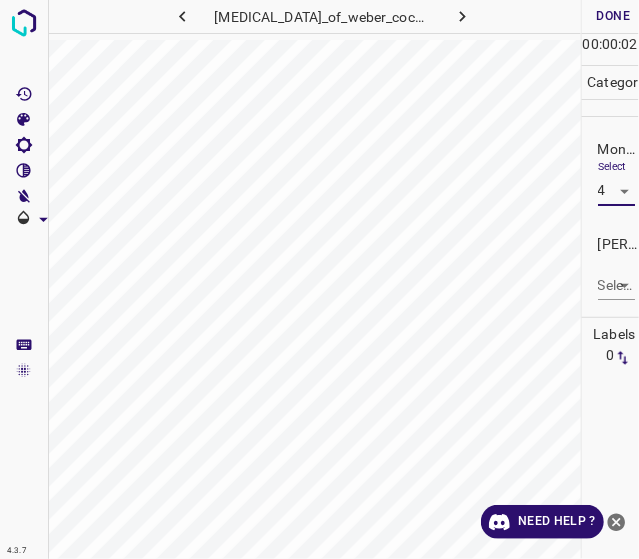 click on "Fitzpatrick *  Select ​" at bounding box center (611, 267) 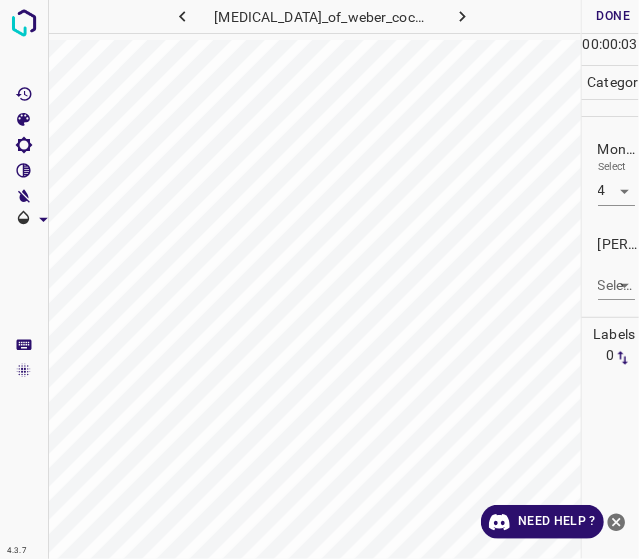click on "Fitzpatrick *  Select ​" at bounding box center [611, 267] 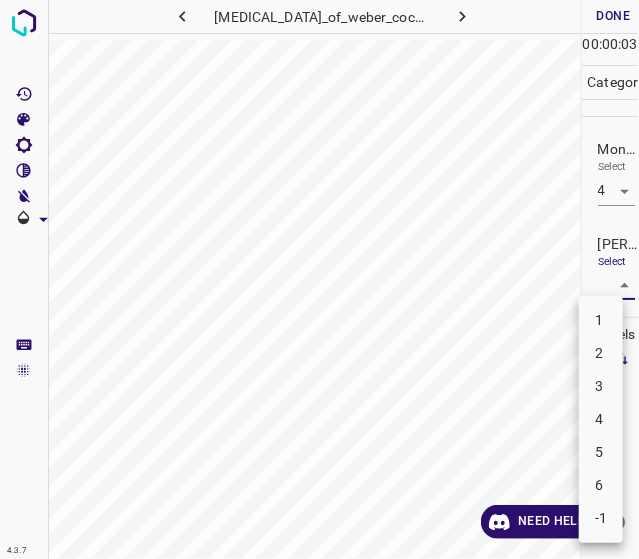 click on "4.3.7 epidermolysis_bullosa_simplex_of_weber_cockayne_type5.jpg Done Skip 0 00   : 00   : 03   Categories Monk *  Select 4 4  Fitzpatrick *  Select ​ Labels   0 Categories 1 Monk 2  Fitzpatrick Tools Space Change between modes (Draw & Edit) I Auto labeling R Restore zoom M Zoom in N Zoom out Delete Delete selecte label Filters Z Restore filters X Saturation filter C Brightness filter V Contrast filter B Gray scale filter General O Download Need Help ? - Text - Hide - Delete 1 2 3 4 5 6 -1" at bounding box center [319, 279] 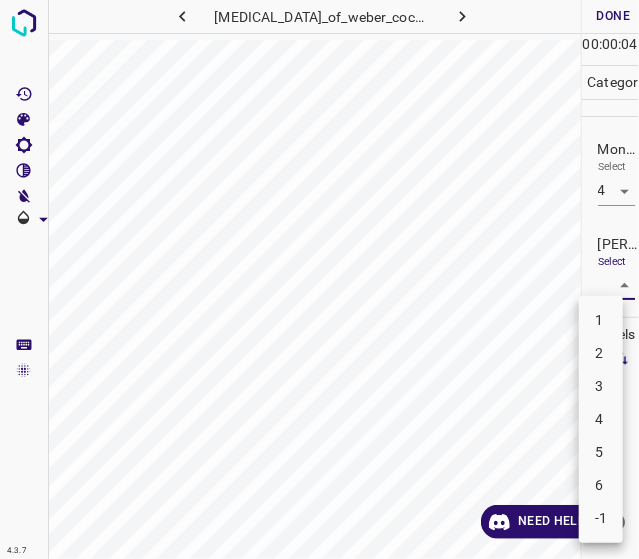 click on "2" at bounding box center [601, 353] 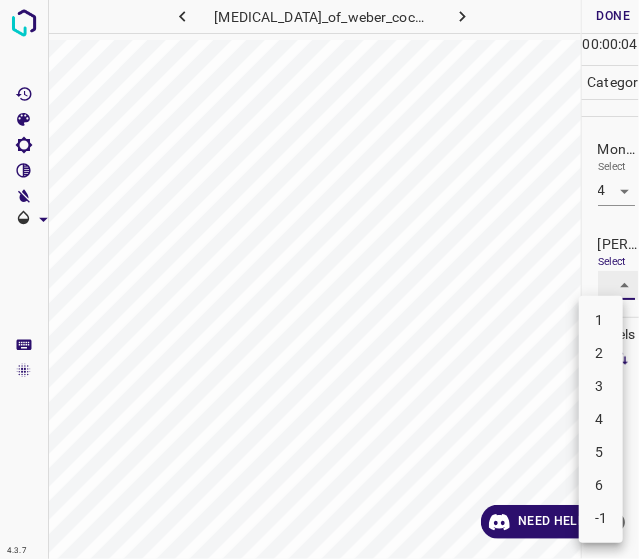 type on "2" 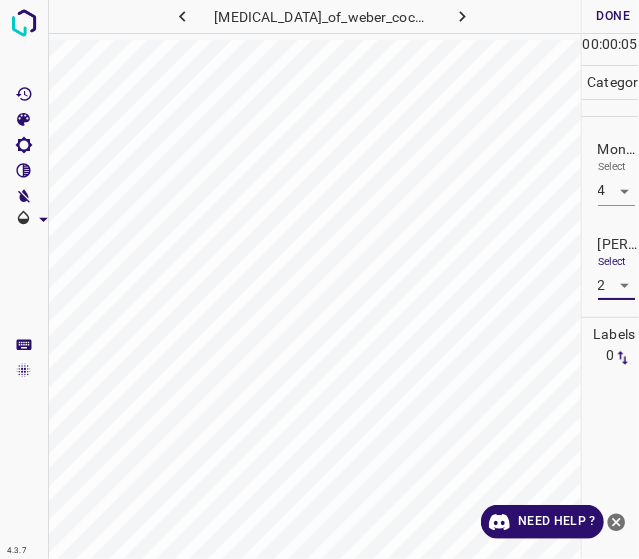 click on "Done" at bounding box center [614, 16] 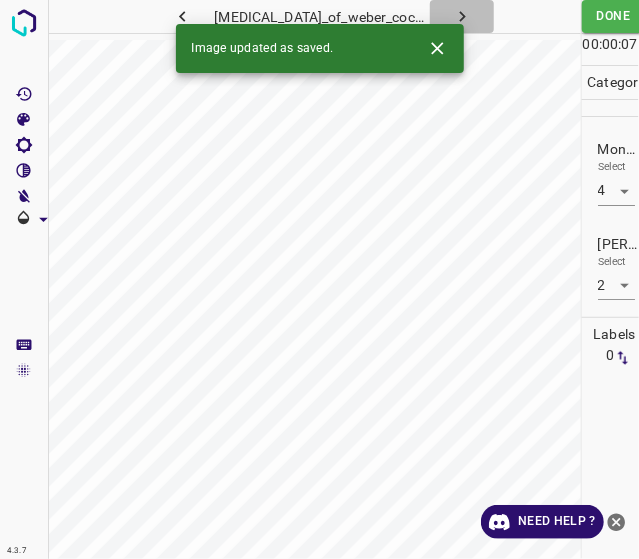 click 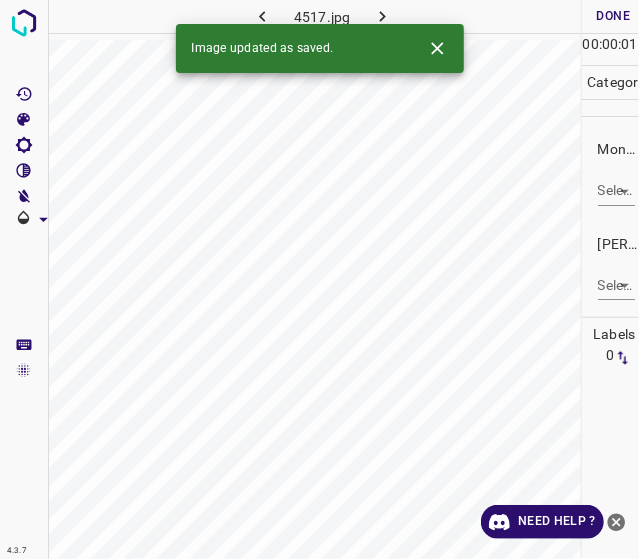 click on "4.3.7 4517.jpg Done Skip 0 00   : 00   : 01   Categories Monk *  Select ​  Fitzpatrick *  Select ​ Labels   0 Categories 1 Monk 2  Fitzpatrick Tools Space Change between modes (Draw & Edit) I Auto labeling R Restore zoom M Zoom in N Zoom out Delete Delete selecte label Filters Z Restore filters X Saturation filter C Brightness filter V Contrast filter B Gray scale filter General O Download Image updated as saved. Need Help ? - Text - Hide - Delete" at bounding box center [319, 279] 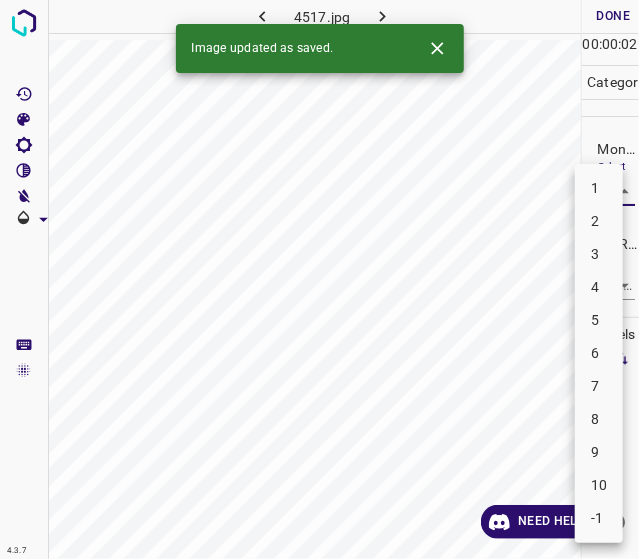 click on "9" at bounding box center [599, 452] 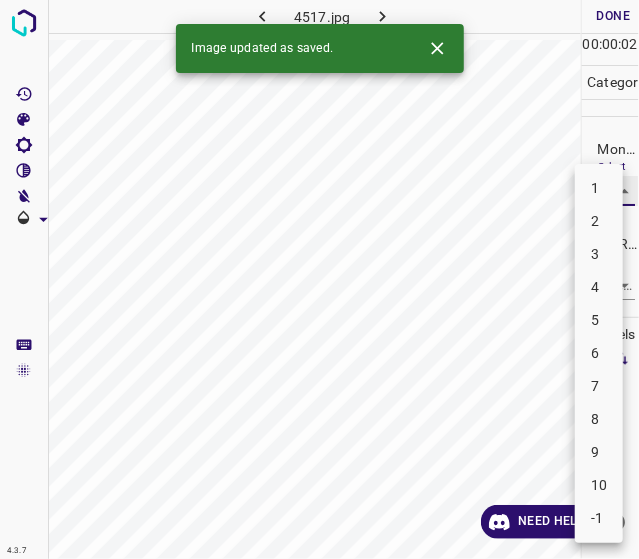type on "9" 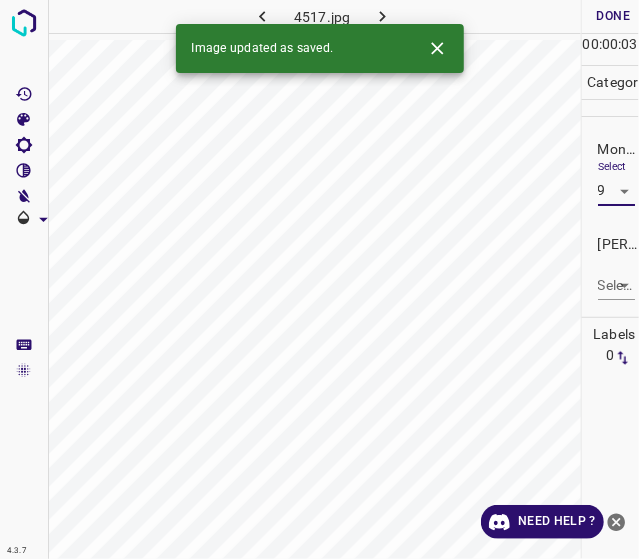 click on "4.3.7 4517.jpg Done Skip 0 00   : 00   : 03   Categories Monk *  Select 9 9  Fitzpatrick *  Select ​ Labels   0 Categories 1 Monk 2  Fitzpatrick Tools Space Change between modes (Draw & Edit) I Auto labeling R Restore zoom M Zoom in N Zoom out Delete Delete selecte label Filters Z Restore filters X Saturation filter C Brightness filter V Contrast filter B Gray scale filter General O Download Image updated as saved. Need Help ? - Text - Hide - Delete" at bounding box center (319, 279) 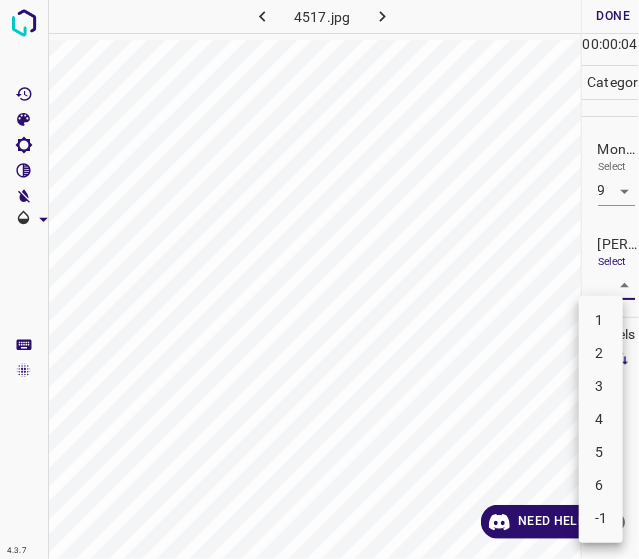 click on "6" at bounding box center [601, 485] 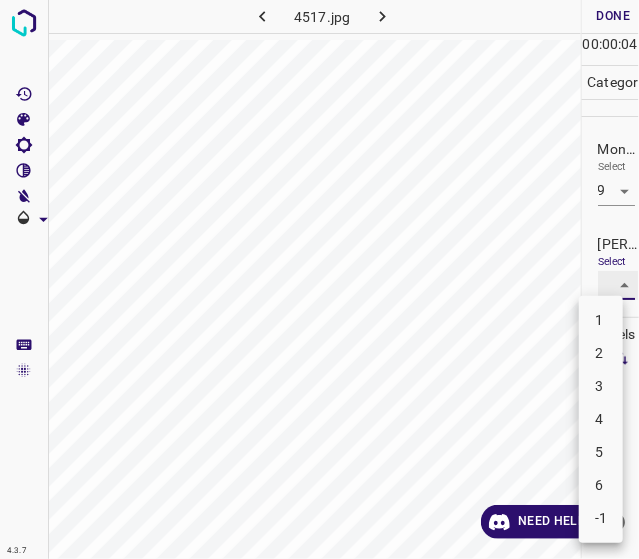 type on "6" 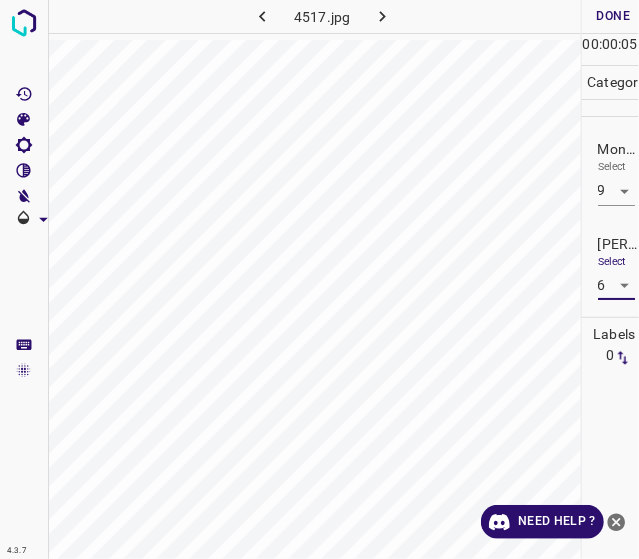 click on "Done" at bounding box center (614, 16) 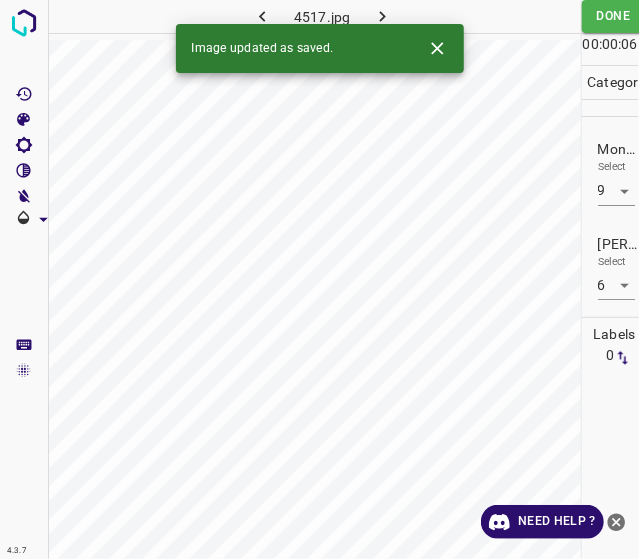 click on "Image updated as saved." at bounding box center (320, 48) 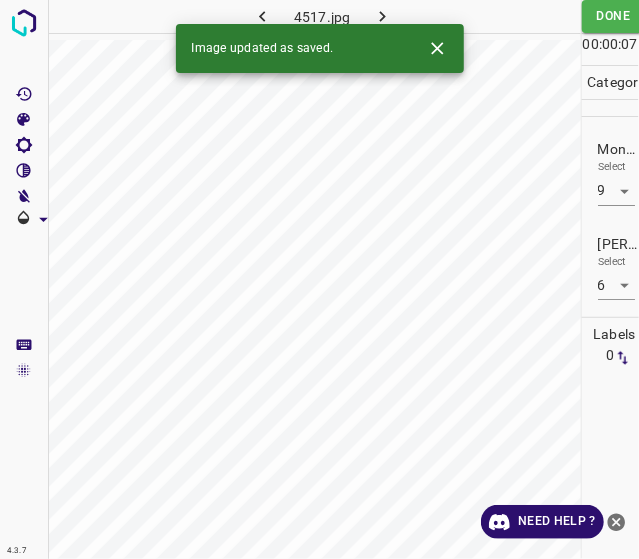 click 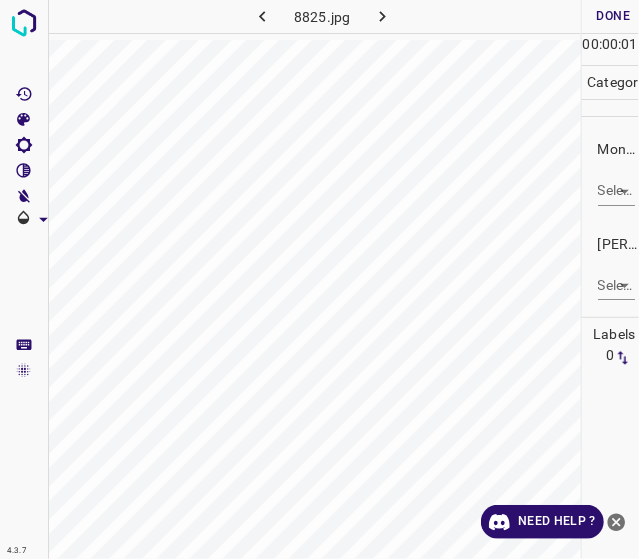 click on "Select ​" at bounding box center (616, 182) 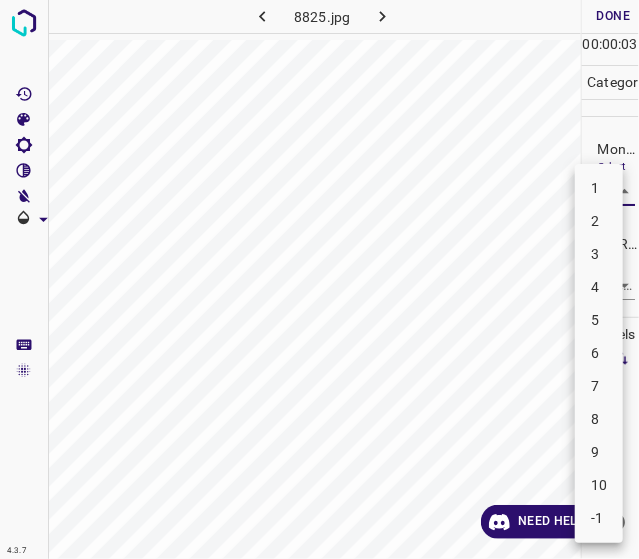 click on "9" at bounding box center [599, 452] 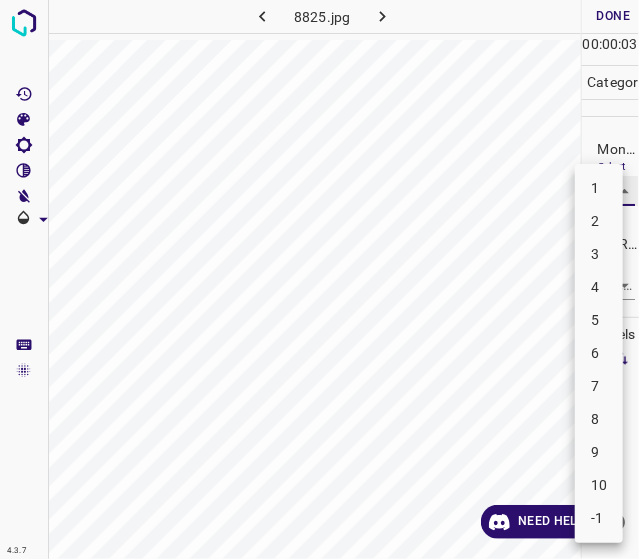 type on "9" 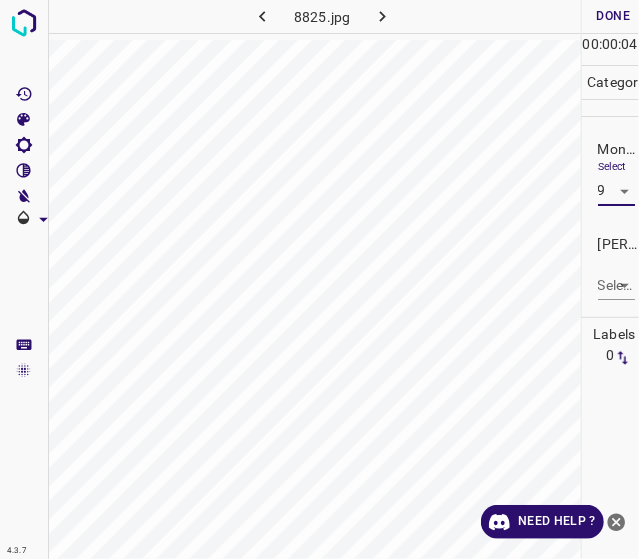 click on "4.3.7 8825.jpg Done Skip 0 00   : 00   : 04   Categories Monk *  Select 9 9  Fitzpatrick *  Select ​ Labels   0 Categories 1 Monk 2  Fitzpatrick Tools Space Change between modes (Draw & Edit) I Auto labeling R Restore zoom M Zoom in N Zoom out Delete Delete selecte label Filters Z Restore filters X Saturation filter C Brightness filter V Contrast filter B Gray scale filter General O Download Need Help ? - Text - Hide - Delete" at bounding box center (319, 279) 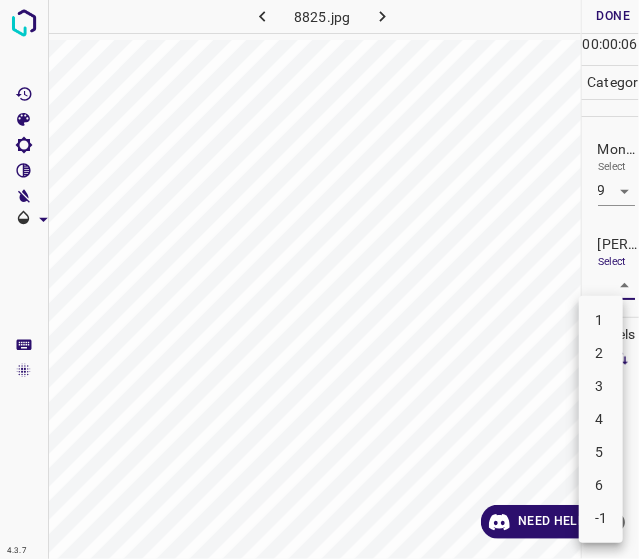 click on "6" at bounding box center (601, 485) 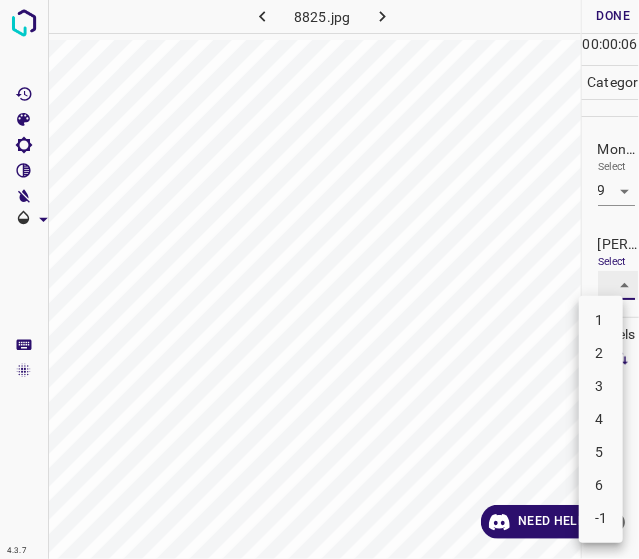 type on "6" 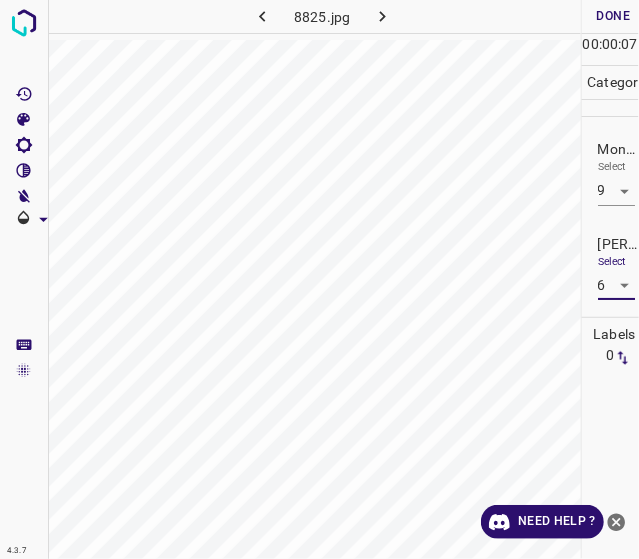click on "Done" at bounding box center (614, 16) 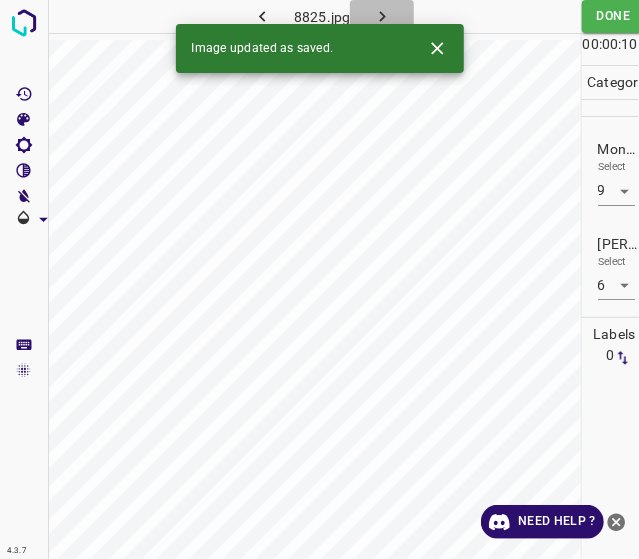 click 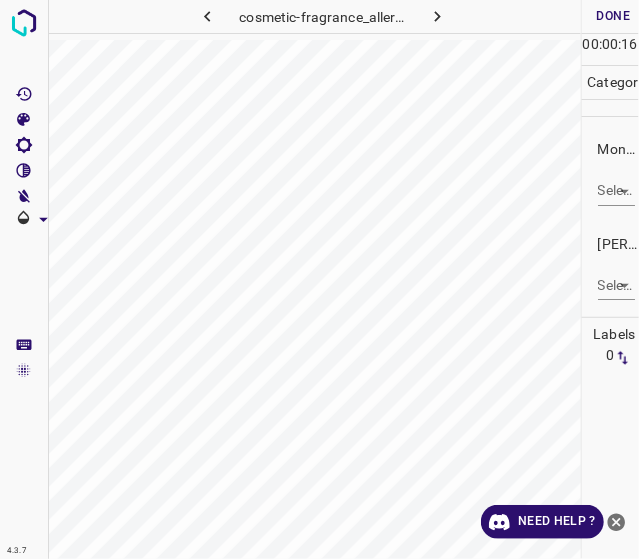 click on "Select ​" at bounding box center (616, 182) 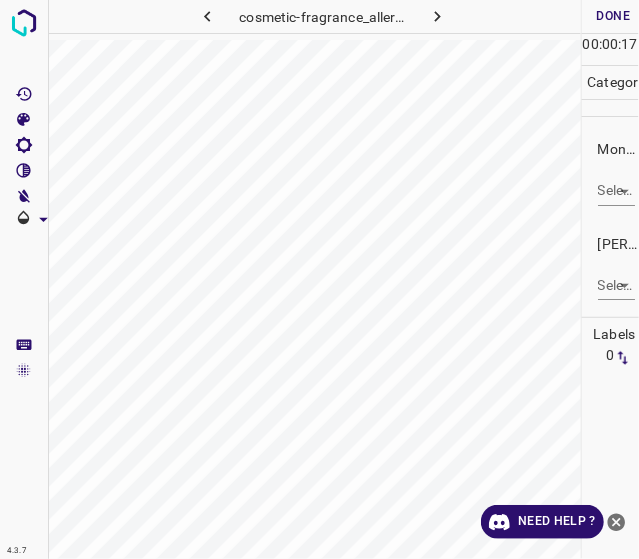 click on "4.3.7 cosmetic-fragrance_allergy3.jpg Done Skip 0 00   : 00   : 17   Categories Monk *  Select ​  Fitzpatrick *  Select ​ Labels   0 Categories 1 Monk 2  Fitzpatrick Tools Space Change between modes (Draw & Edit) I Auto labeling R Restore zoom M Zoom in N Zoom out Delete Delete selecte label Filters Z Restore filters X Saturation filter C Brightness filter V Contrast filter B Gray scale filter General O Download Need Help ? - Text - Hide - Delete" at bounding box center [319, 279] 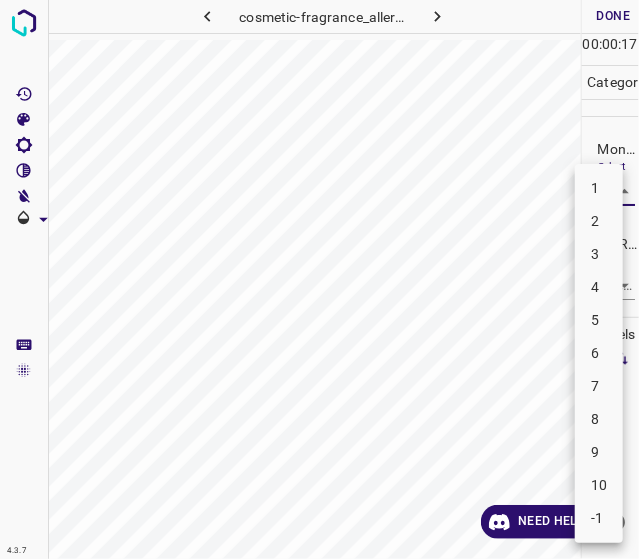 click on "3" at bounding box center [599, 254] 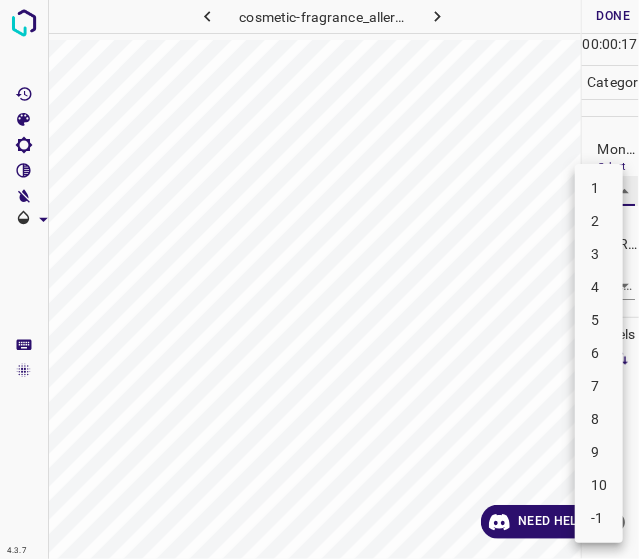 type on "3" 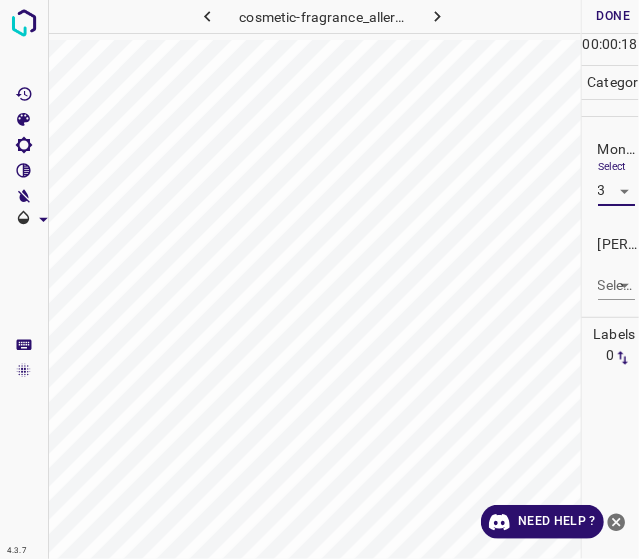 click on "4.3.7 cosmetic-fragrance_allergy3.jpg Done Skip 0 00   : 00   : 18   Categories Monk *  Select 3 3  Fitzpatrick *  Select ​ Labels   0 Categories 1 Monk 2  Fitzpatrick Tools Space Change between modes (Draw & Edit) I Auto labeling R Restore zoom M Zoom in N Zoom out Delete Delete selecte label Filters Z Restore filters X Saturation filter C Brightness filter V Contrast filter B Gray scale filter General O Download Need Help ? - Text - Hide - Delete" at bounding box center [319, 279] 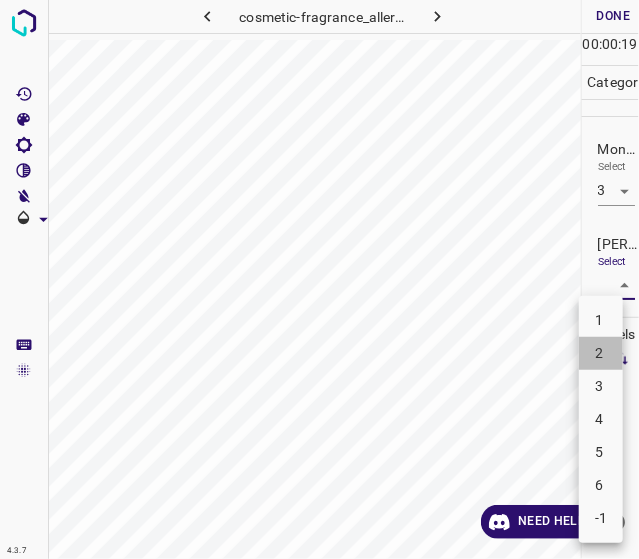 click on "2" at bounding box center (601, 353) 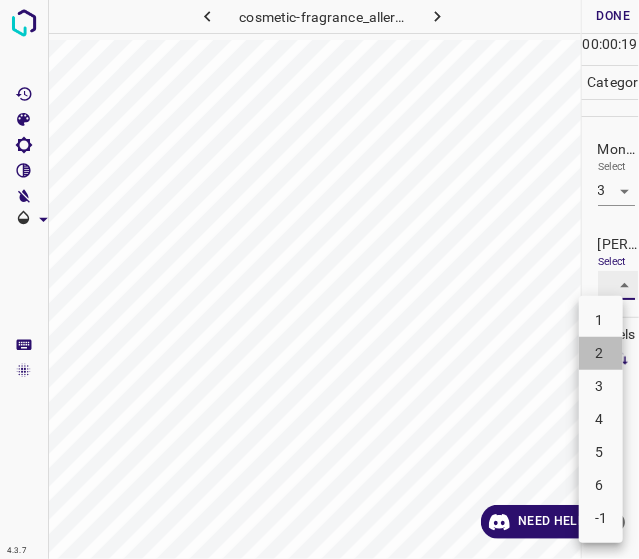 type on "2" 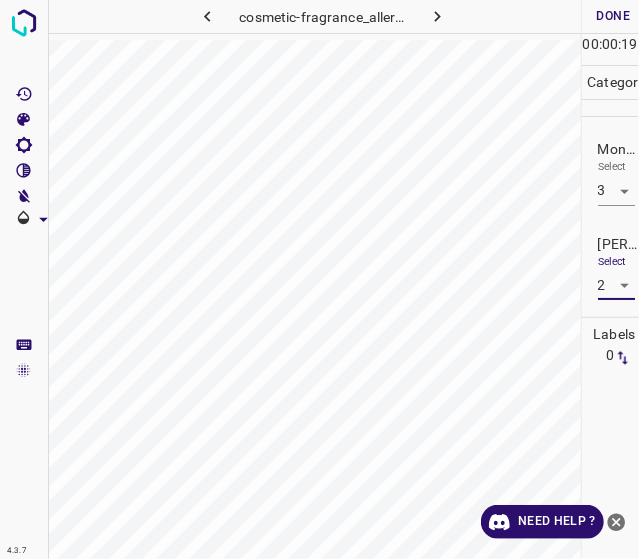 click on "Done" at bounding box center (614, 16) 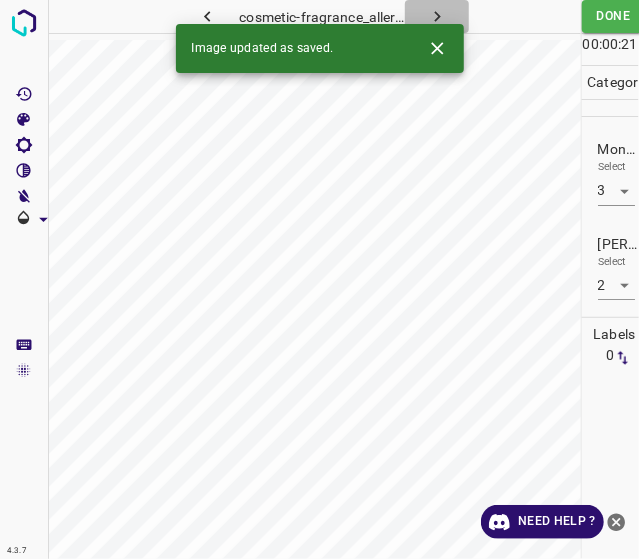 click 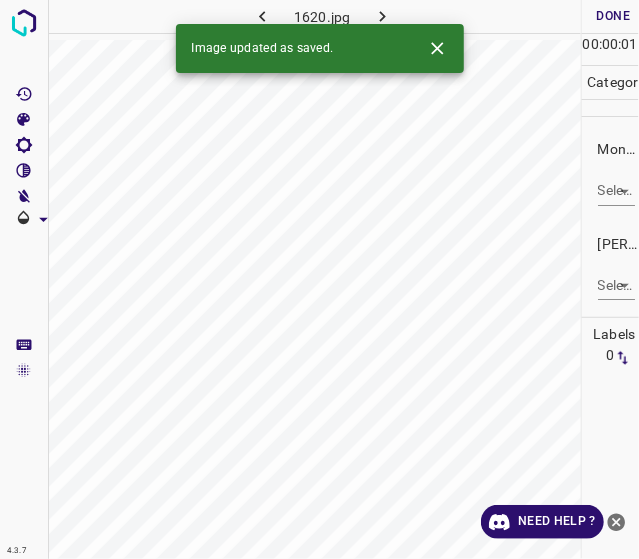 click on "4.3.7 1620.jpg Done Skip 0 00   : 00   : 01   Categories Monk *  Select ​  Fitzpatrick *  Select ​ Labels   0 Categories 1 Monk 2  Fitzpatrick Tools Space Change between modes (Draw & Edit) I Auto labeling R Restore zoom M Zoom in N Zoom out Delete Delete selecte label Filters Z Restore filters X Saturation filter C Brightness filter V Contrast filter B Gray scale filter General O Download Image updated as saved. Need Help ? - Text - Hide - Delete" at bounding box center [319, 279] 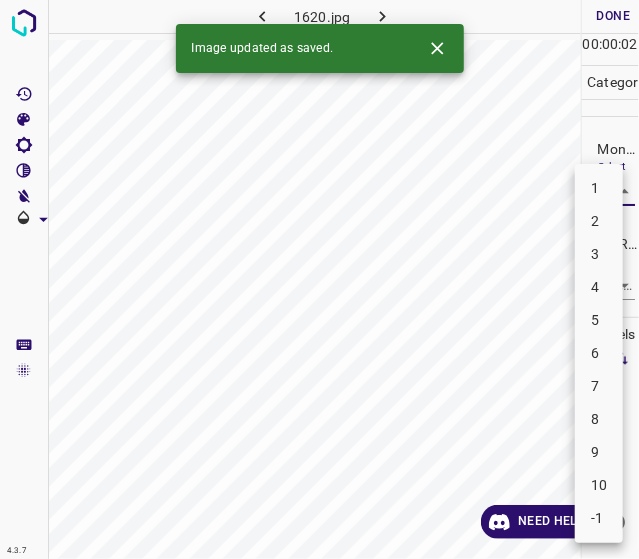 click on "5" at bounding box center (599, 320) 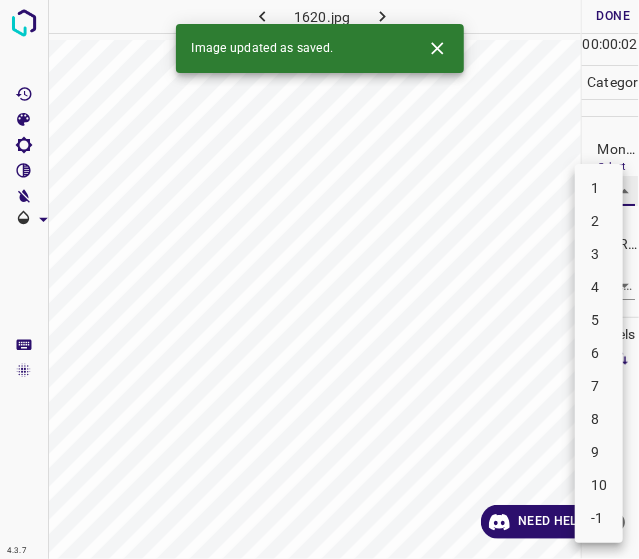 type on "5" 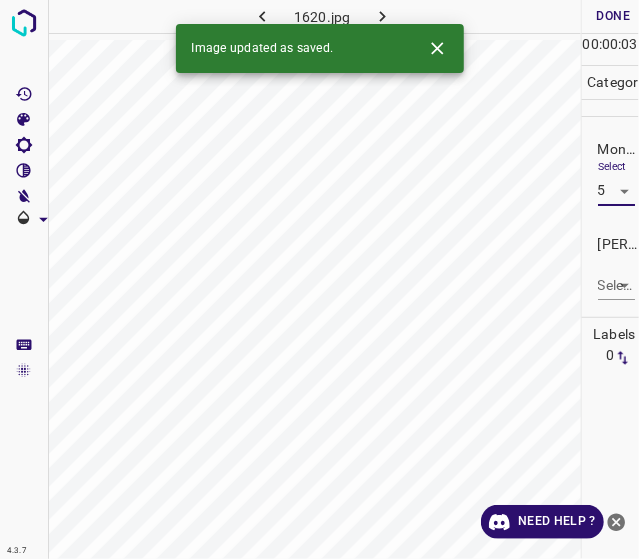 click on "4.3.7 1620.jpg Done Skip 0 00   : 00   : 03   Categories Monk *  Select 5 5  Fitzpatrick *  Select ​ Labels   0 Categories 1 Monk 2  Fitzpatrick Tools Space Change between modes (Draw & Edit) I Auto labeling R Restore zoom M Zoom in N Zoom out Delete Delete selecte label Filters Z Restore filters X Saturation filter C Brightness filter V Contrast filter B Gray scale filter General O Download Image updated as saved. Need Help ? - Text - Hide - Delete" at bounding box center (319, 279) 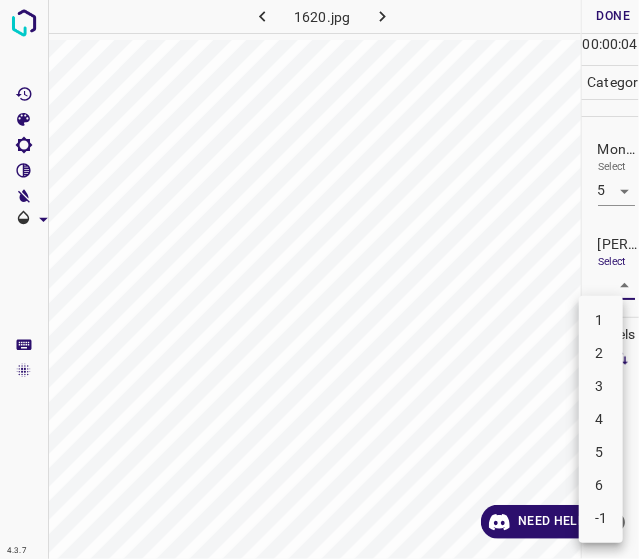 click on "3" at bounding box center [601, 386] 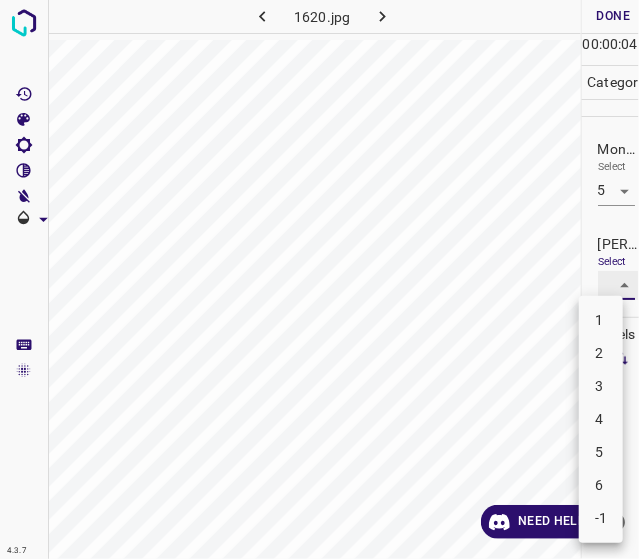 type on "3" 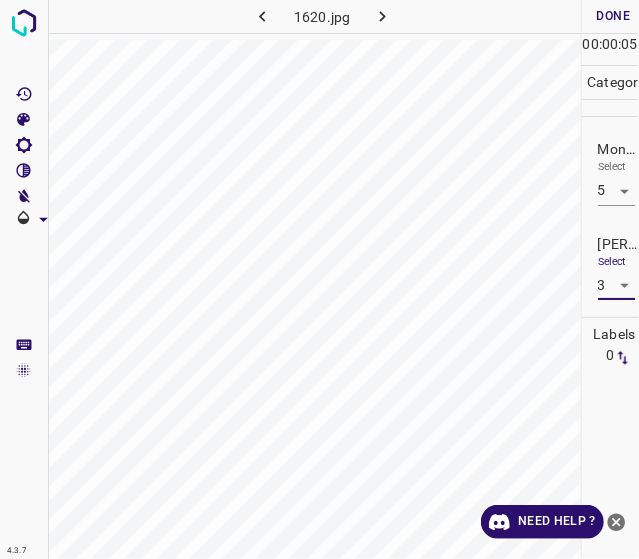 click on "Done" at bounding box center [614, 16] 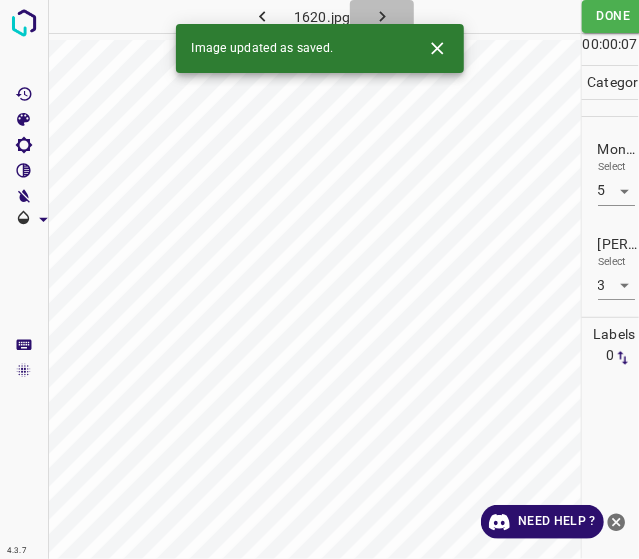 click at bounding box center [382, 16] 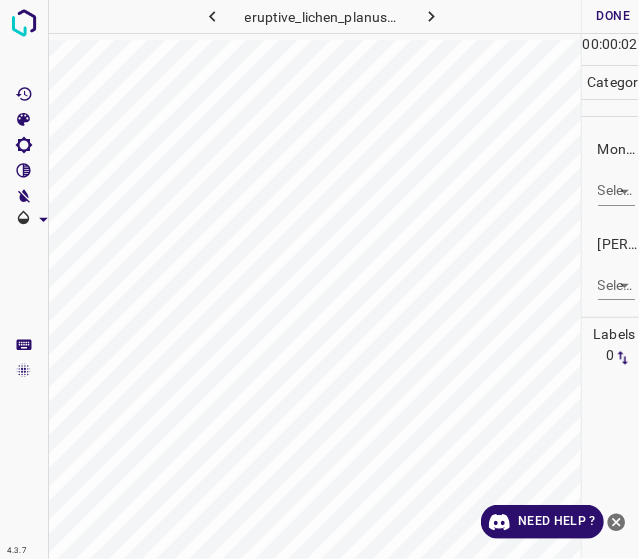 click on "4.3.7 eruptive_lichen_planus14.jpg Done Skip 0 00   : 00   : 02   Categories Monk *  Select ​  Fitzpatrick *  Select ​ Labels   0 Categories 1 Monk 2  Fitzpatrick Tools Space Change between modes (Draw & Edit) I Auto labeling R Restore zoom M Zoom in N Zoom out Delete Delete selecte label Filters Z Restore filters X Saturation filter C Brightness filter V Contrast filter B Gray scale filter General O Download Need Help ? - Text - Hide - Delete" at bounding box center (319, 279) 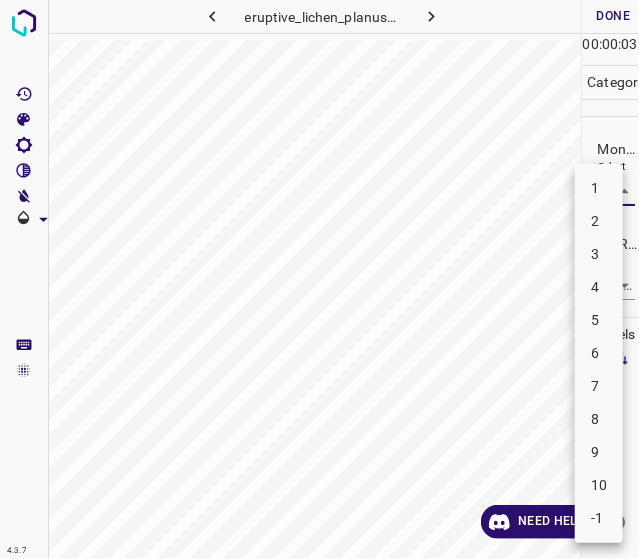 click on "7" at bounding box center (599, 386) 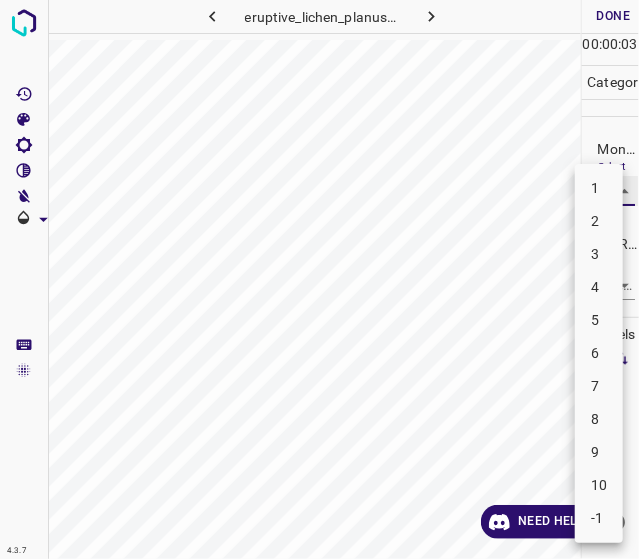 type on "7" 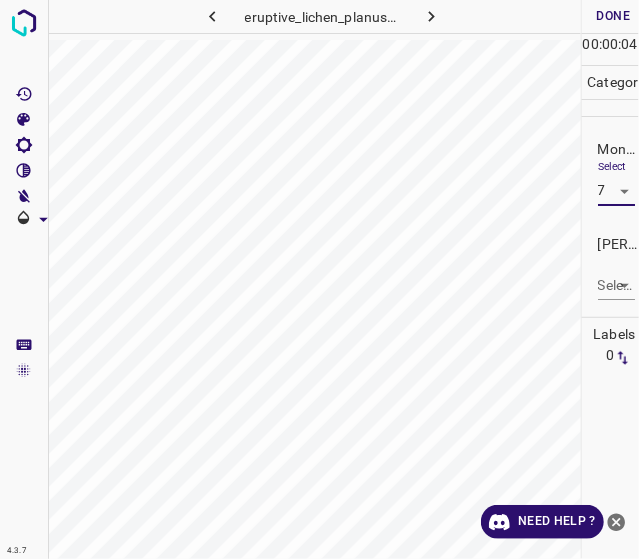 click on "4.3.7 eruptive_lichen_planus14.jpg Done Skip 0 00   : 00   : 04   Categories Monk *  Select 7 7  Fitzpatrick *  Select ​ Labels   0 Categories 1 Monk 2  Fitzpatrick Tools Space Change between modes (Draw & Edit) I Auto labeling R Restore zoom M Zoom in N Zoom out Delete Delete selecte label Filters Z Restore filters X Saturation filter C Brightness filter V Contrast filter B Gray scale filter General O Download Need Help ? - Text - Hide - Delete" at bounding box center [319, 279] 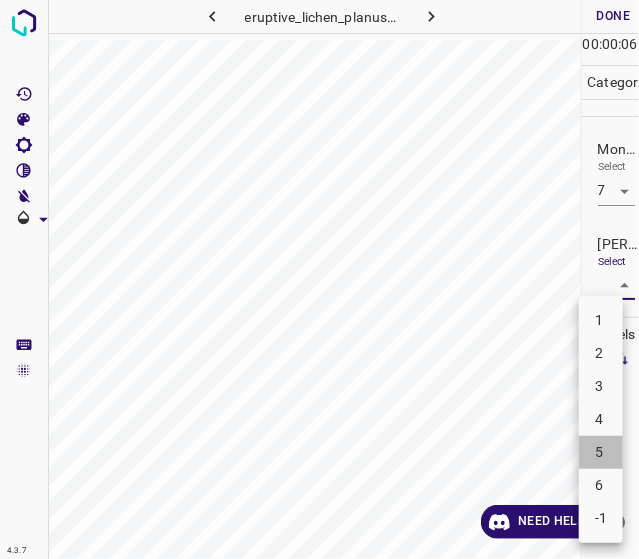 click on "5" at bounding box center (601, 452) 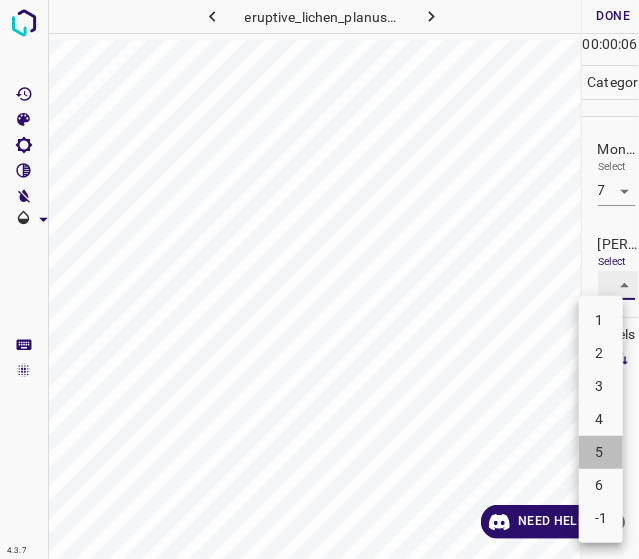 type on "5" 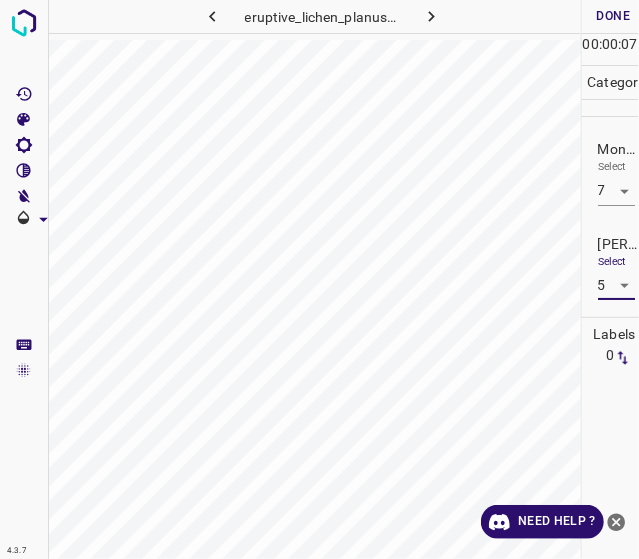 click on "Done" at bounding box center (614, 16) 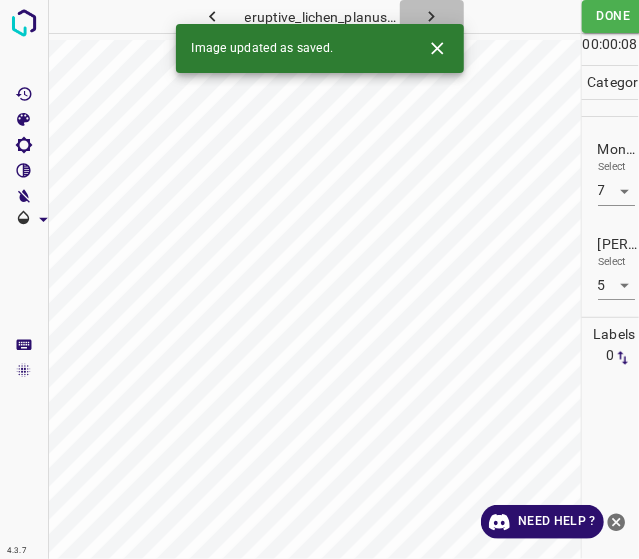 click 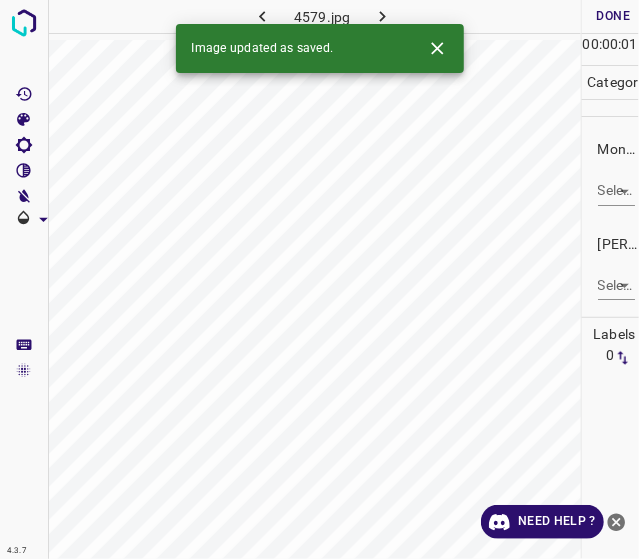 click on "4.3.7 4579.jpg Done Skip 0 00   : 00   : 01   Categories Monk *  Select ​  Fitzpatrick *  Select ​ Labels   0 Categories 1 Monk 2  Fitzpatrick Tools Space Change between modes (Draw & Edit) I Auto labeling R Restore zoom M Zoom in N Zoom out Delete Delete selecte label Filters Z Restore filters X Saturation filter C Brightness filter V Contrast filter B Gray scale filter General O Download Image updated as saved. Need Help ? - Text - Hide - Delete" at bounding box center (319, 279) 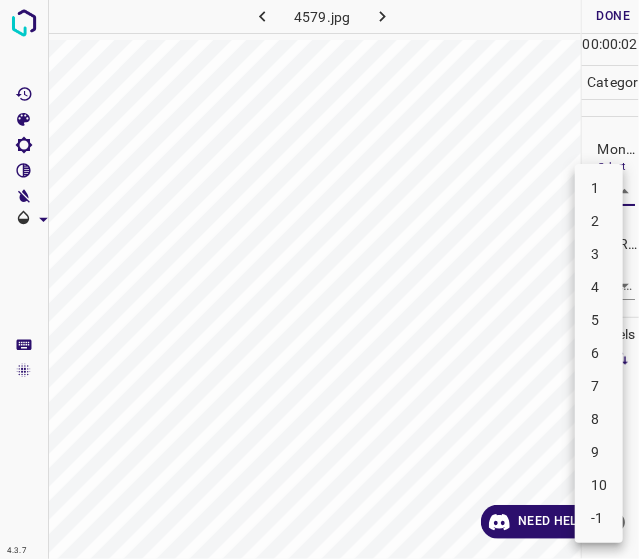 click on "3" at bounding box center [599, 254] 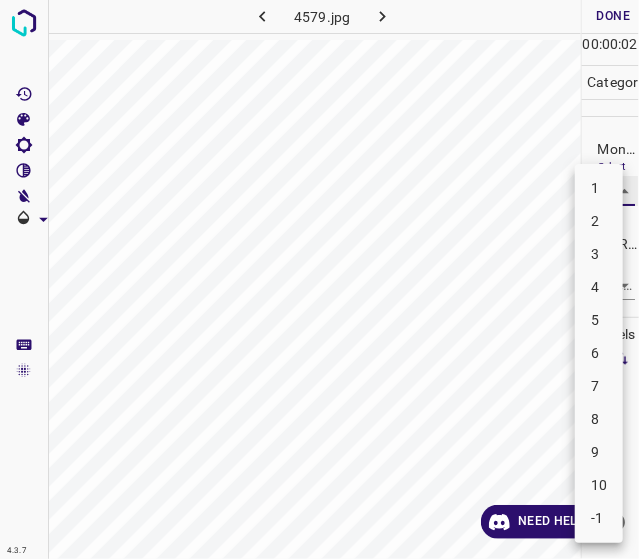 type on "3" 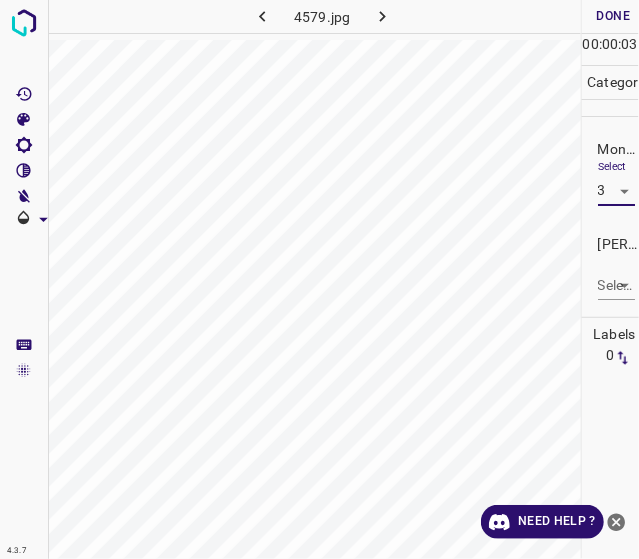 click on "4.3.7 4579.jpg Done Skip 0 00   : 00   : 03   Categories Monk *  Select 3 3  Fitzpatrick *  Select ​ Labels   0 Categories 1 Monk 2  Fitzpatrick Tools Space Change between modes (Draw & Edit) I Auto labeling R Restore zoom M Zoom in N Zoom out Delete Delete selecte label Filters Z Restore filters X Saturation filter C Brightness filter V Contrast filter B Gray scale filter General O Download Need Help ? - Text - Hide - Delete" at bounding box center [319, 279] 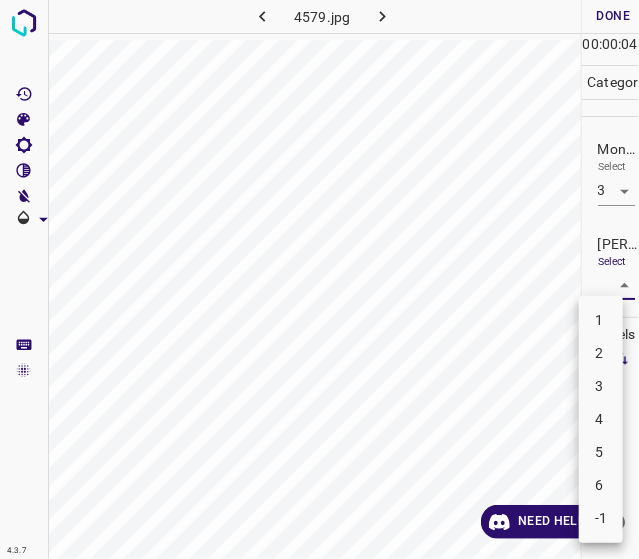click on "2" at bounding box center [601, 353] 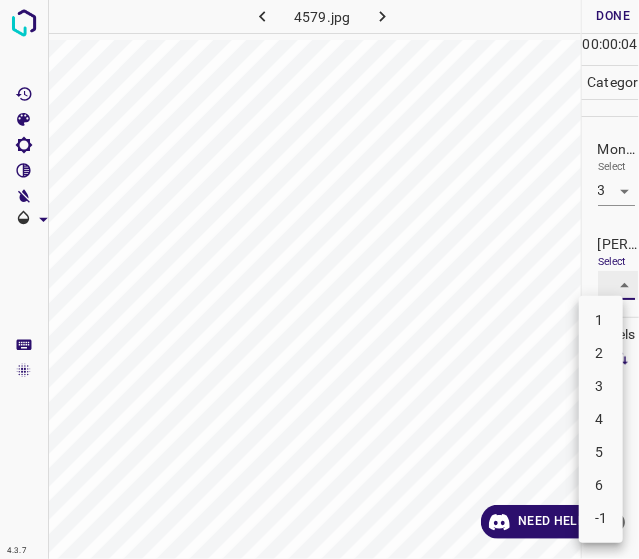 type on "2" 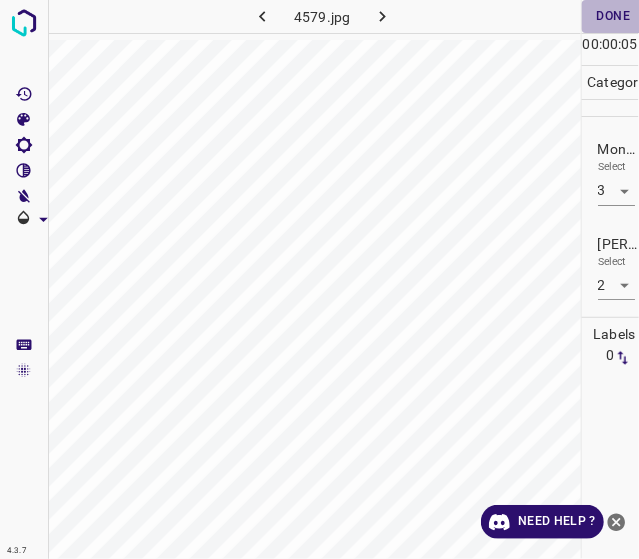 click on "Done" at bounding box center (614, 16) 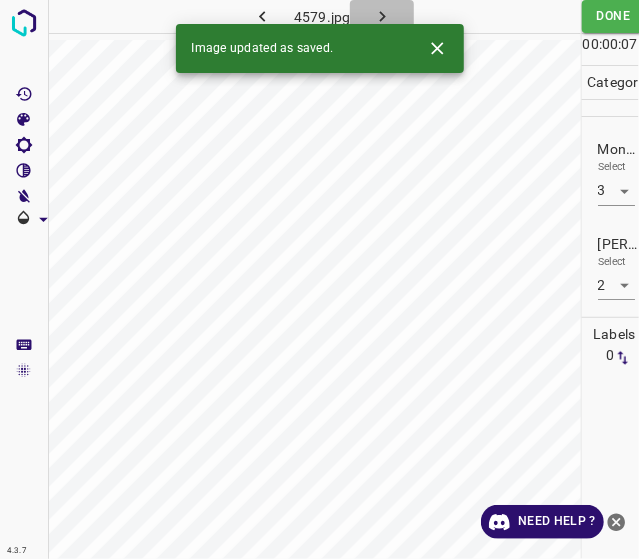 click 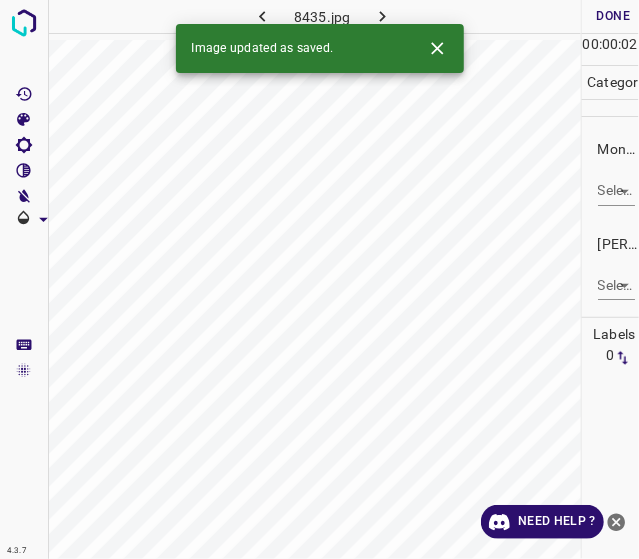 click on "4.3.7 8435.jpg Done Skip 0 00   : 00   : 02   Categories Monk *  Select ​  Fitzpatrick *  Select ​ Labels   0 Categories 1 Monk 2  Fitzpatrick Tools Space Change between modes (Draw & Edit) I Auto labeling R Restore zoom M Zoom in N Zoom out Delete Delete selecte label Filters Z Restore filters X Saturation filter C Brightness filter V Contrast filter B Gray scale filter General O Download Image updated as saved. Need Help ? - Text - Hide - Delete" at bounding box center [319, 279] 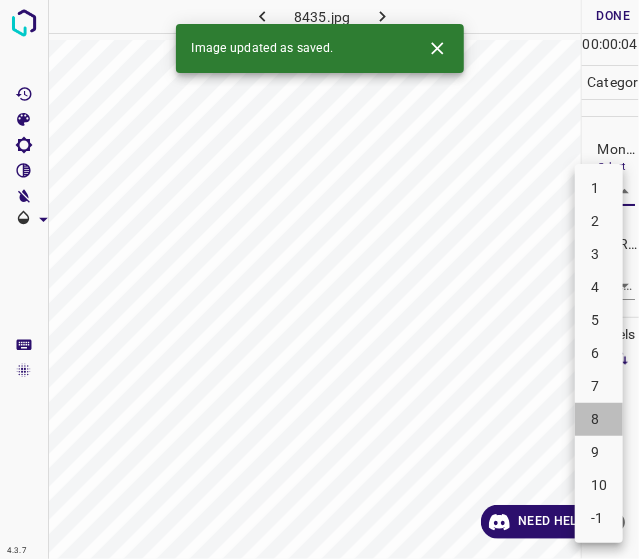 click on "8" at bounding box center [599, 419] 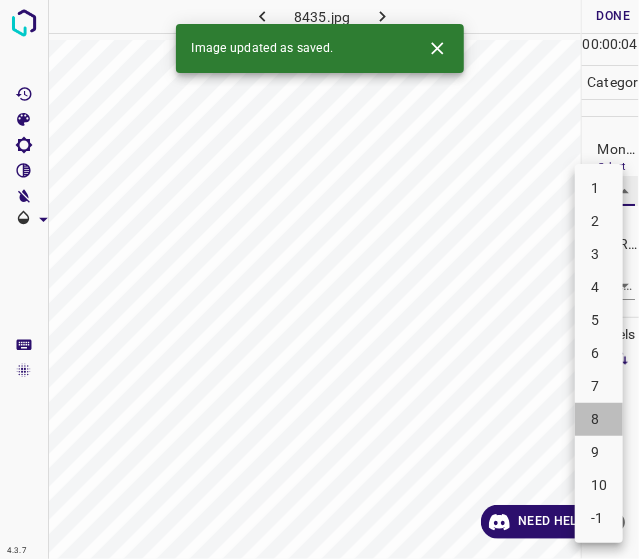 type on "8" 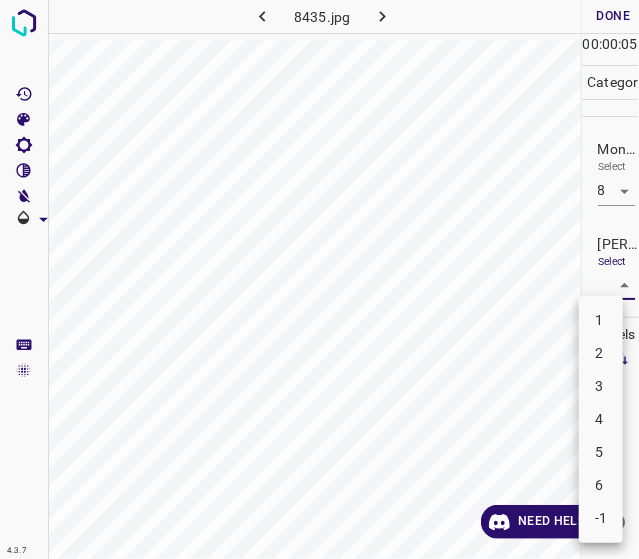 click on "4.3.7 8435.jpg Done Skip 0 00   : 00   : 05   Categories Monk *  Select 8 8  Fitzpatrick *  Select ​ Labels   0 Categories 1 Monk 2  Fitzpatrick Tools Space Change between modes (Draw & Edit) I Auto labeling R Restore zoom M Zoom in N Zoom out Delete Delete selecte label Filters Z Restore filters X Saturation filter C Brightness filter V Contrast filter B Gray scale filter General O Download Need Help ? - Text - Hide - Delete 1 2 3 4 5 6 -1" at bounding box center [319, 279] 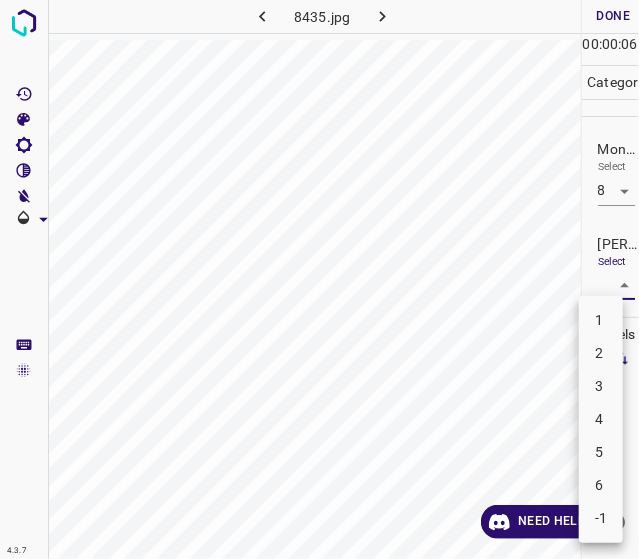 click on "5" at bounding box center (601, 452) 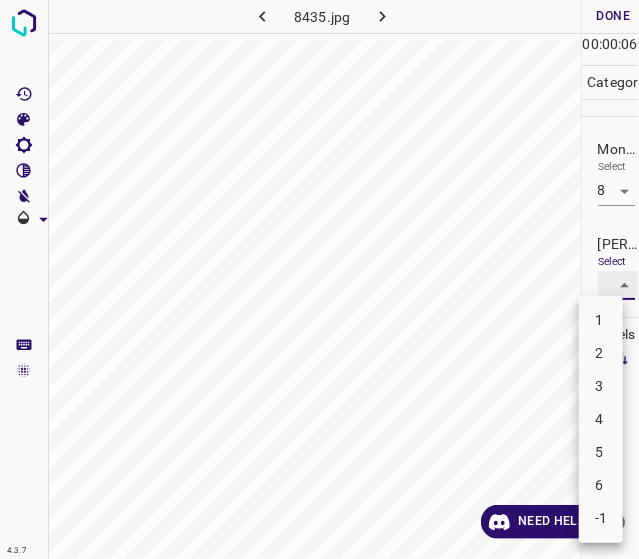 type on "5" 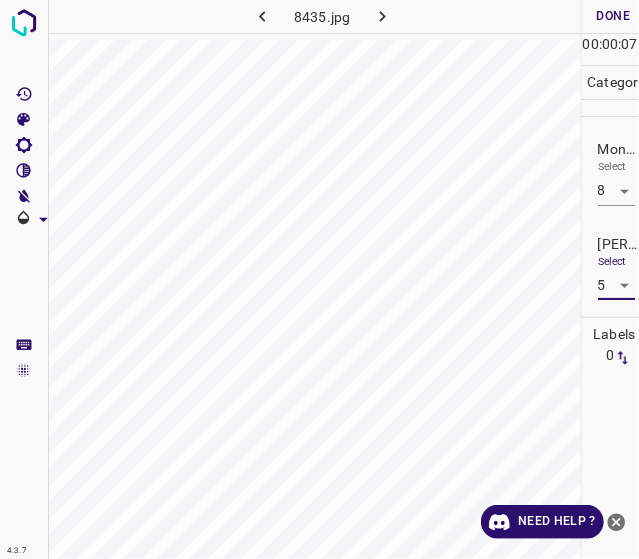 click on "Done" at bounding box center [614, 16] 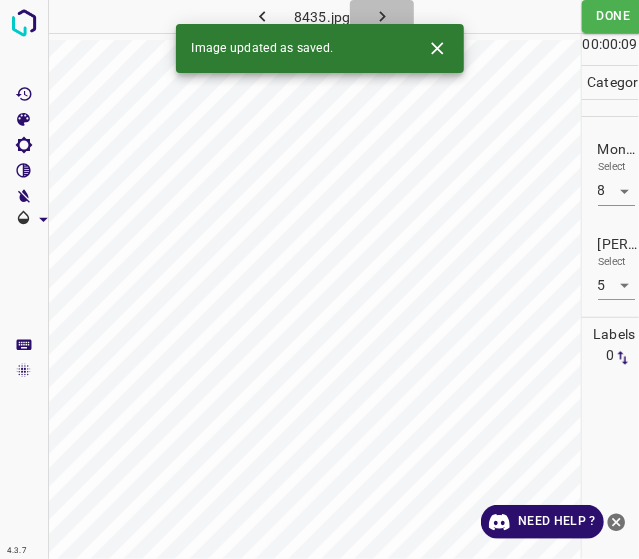 click at bounding box center (382, 16) 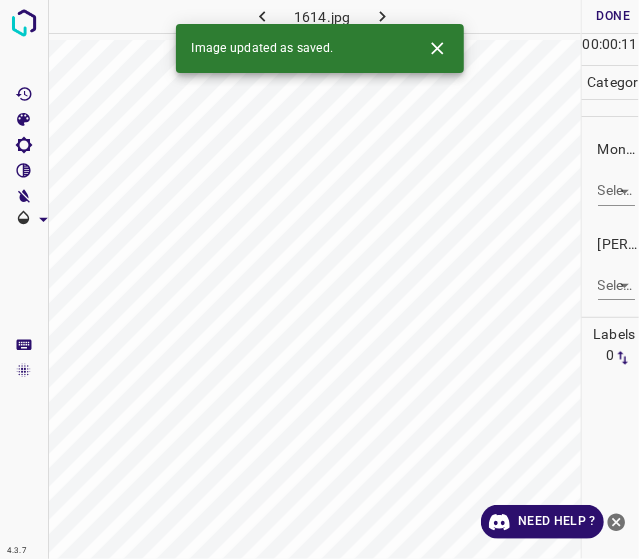 click on "4.3.7 1614.jpg Done Skip 0 00   : 00   : 11   Categories Monk *  Select ​  Fitzpatrick *  Select ​ Labels   0 Categories 1 Monk 2  Fitzpatrick Tools Space Change between modes (Draw & Edit) I Auto labeling R Restore zoom M Zoom in N Zoom out Delete Delete selecte label Filters Z Restore filters X Saturation filter C Brightness filter V Contrast filter B Gray scale filter General O Download Image updated as saved. Need Help ? - Text - Hide - Delete" at bounding box center [319, 279] 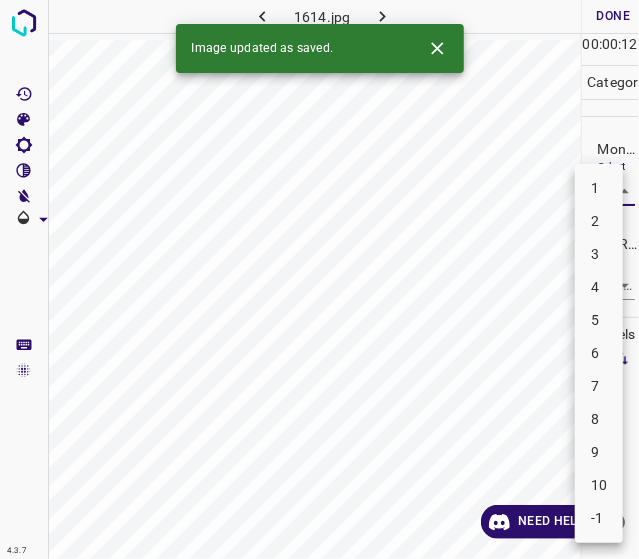 click on "5" at bounding box center [599, 320] 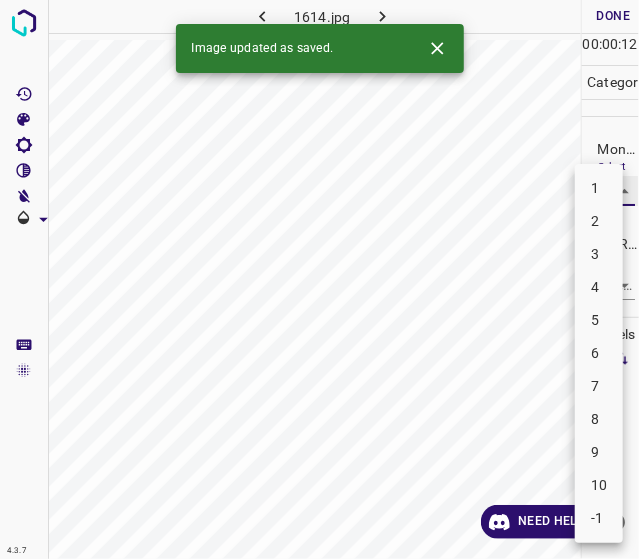 type on "5" 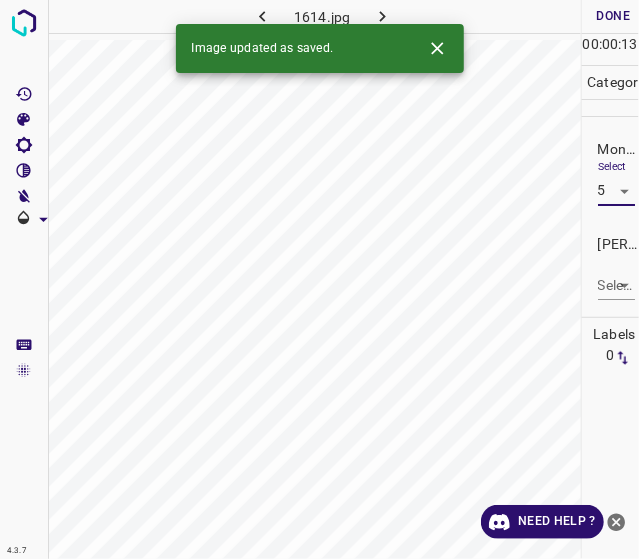 click on "4.3.7 1614.jpg Done Skip 0 00   : 00   : 13   Categories Monk *  Select 5 5  Fitzpatrick *  Select ​ Labels   0 Categories 1 Monk 2  Fitzpatrick Tools Space Change between modes (Draw & Edit) I Auto labeling R Restore zoom M Zoom in N Zoom out Delete Delete selecte label Filters Z Restore filters X Saturation filter C Brightness filter V Contrast filter B Gray scale filter General O Download Image updated as saved. Need Help ? - Text - Hide - Delete" at bounding box center [319, 279] 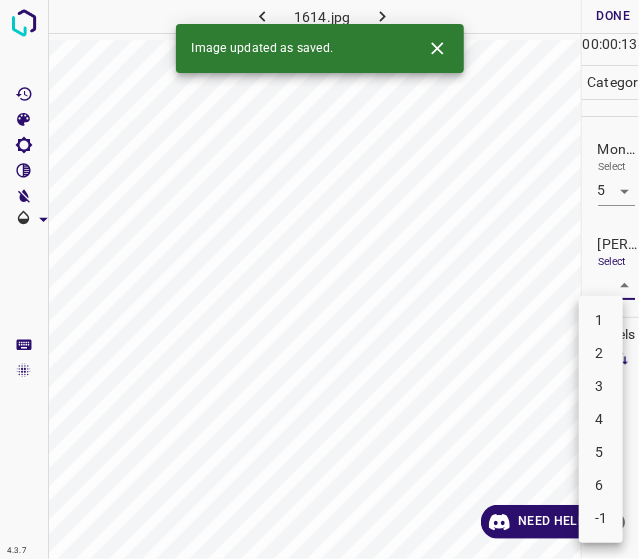 click on "3" at bounding box center [601, 386] 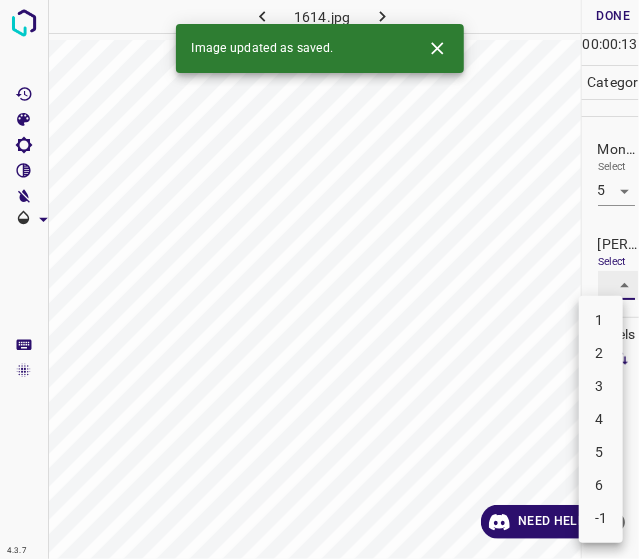 type on "3" 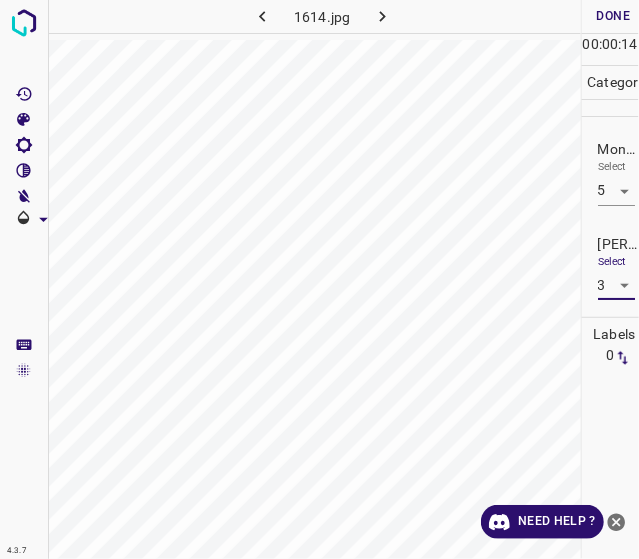 click on "Done" at bounding box center [614, 16] 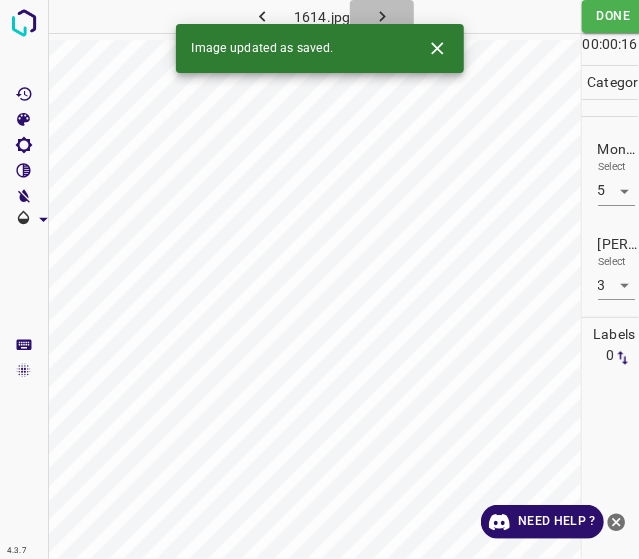 click at bounding box center (382, 16) 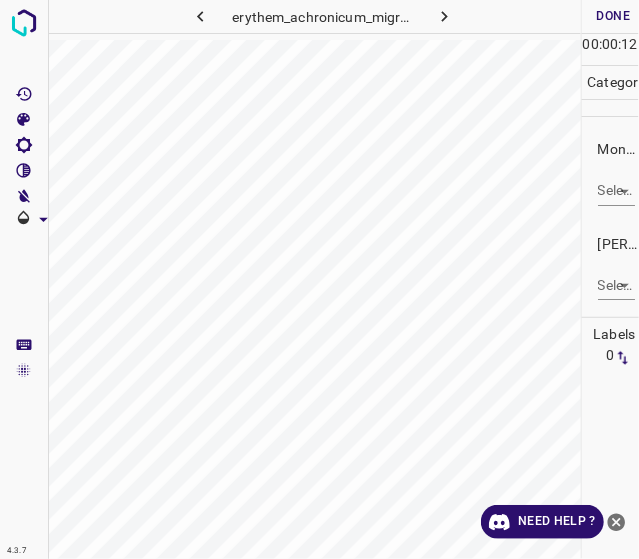click on "4.3.7 erythem_achronicum_migrans19.jpg Done Skip 0 00   : 00   : 12   Categories Monk *  Select ​  Fitzpatrick *  Select ​ Labels   0 Categories 1 Monk 2  Fitzpatrick Tools Space Change between modes (Draw & Edit) I Auto labeling R Restore zoom M Zoom in N Zoom out Delete Delete selecte label Filters Z Restore filters X Saturation filter C Brightness filter V Contrast filter B Gray scale filter General O Download Need Help ? - Text - Hide - Delete" at bounding box center (319, 279) 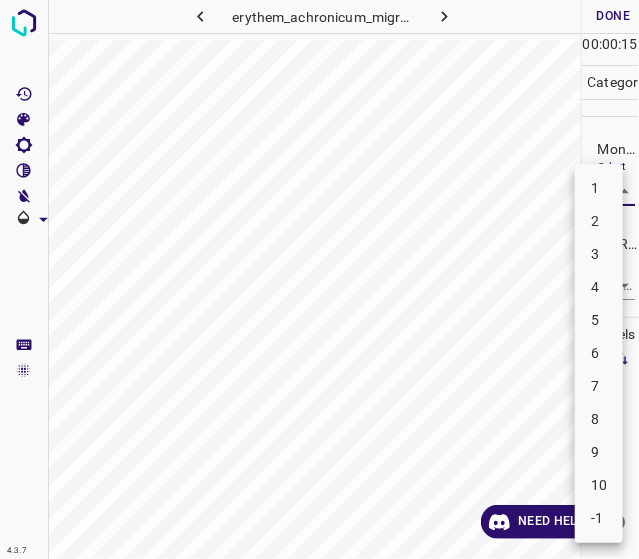 click on "3" at bounding box center (599, 254) 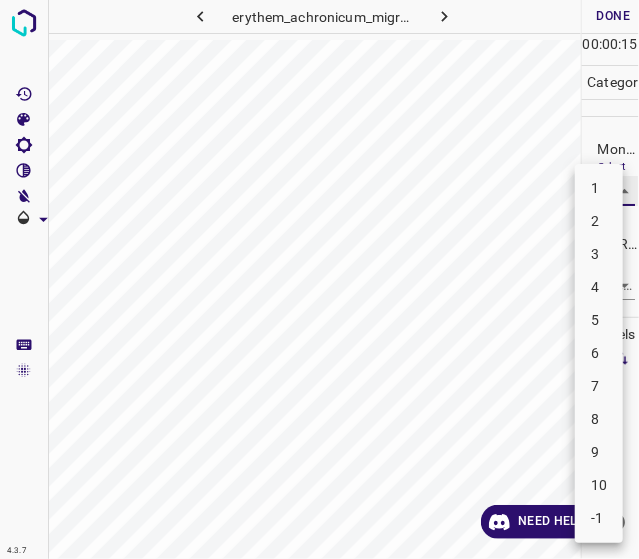 type on "3" 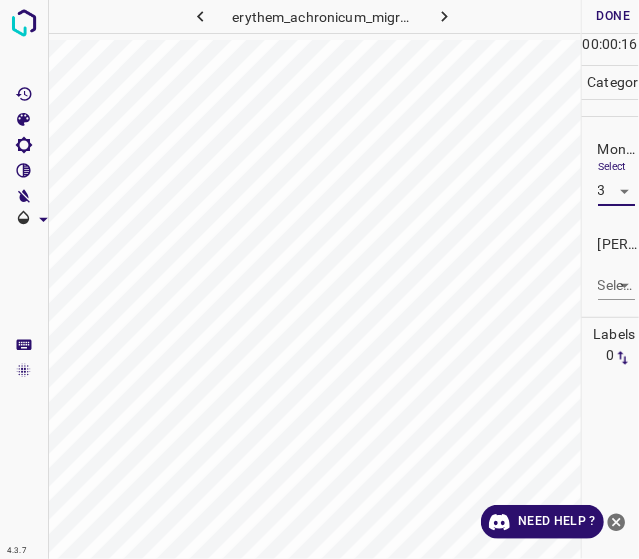 click on "4.3.7 erythem_achronicum_migrans19.jpg Done Skip 0 00   : 00   : 16   Categories Monk *  Select 3 3  Fitzpatrick *  Select ​ Labels   0 Categories 1 Monk 2  Fitzpatrick Tools Space Change between modes (Draw & Edit) I Auto labeling R Restore zoom M Zoom in N Zoom out Delete Delete selecte label Filters Z Restore filters X Saturation filter C Brightness filter V Contrast filter B Gray scale filter General O Download Need Help ? - Text - Hide - Delete" at bounding box center [319, 279] 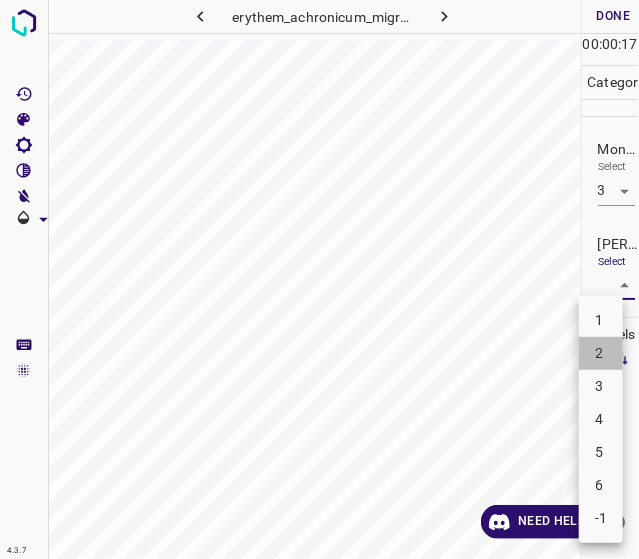 click on "2" at bounding box center (601, 353) 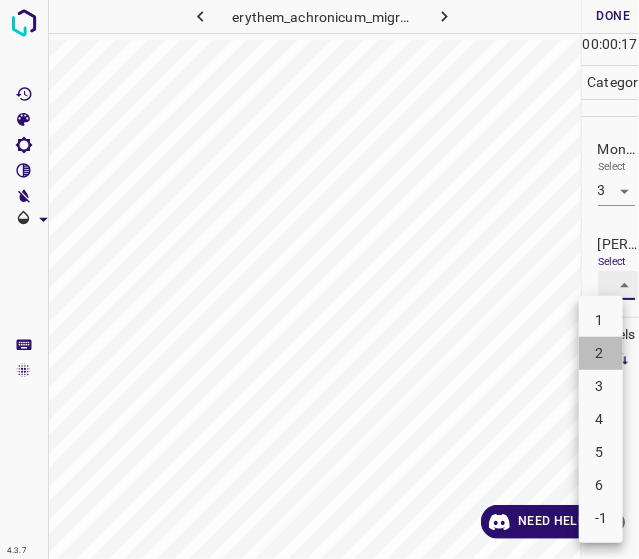 type on "2" 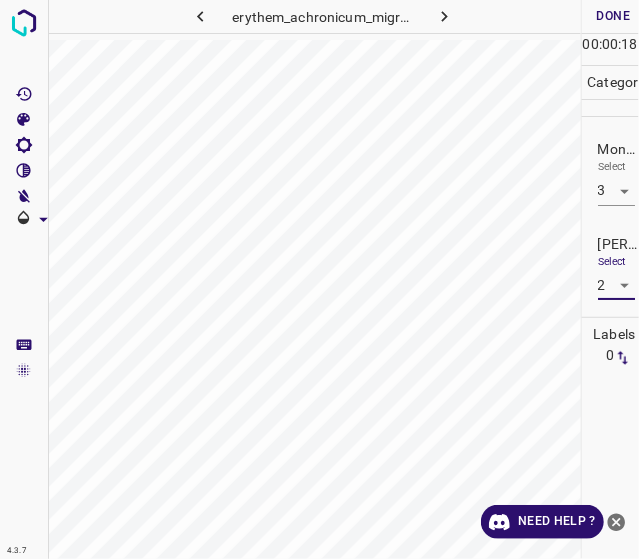 click on "Done" at bounding box center [614, 16] 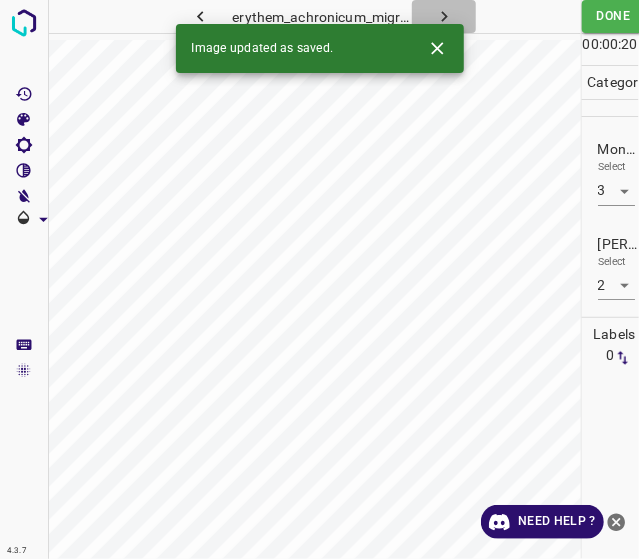 drag, startPoint x: 443, startPoint y: 15, endPoint x: 431, endPoint y: 17, distance: 12.165525 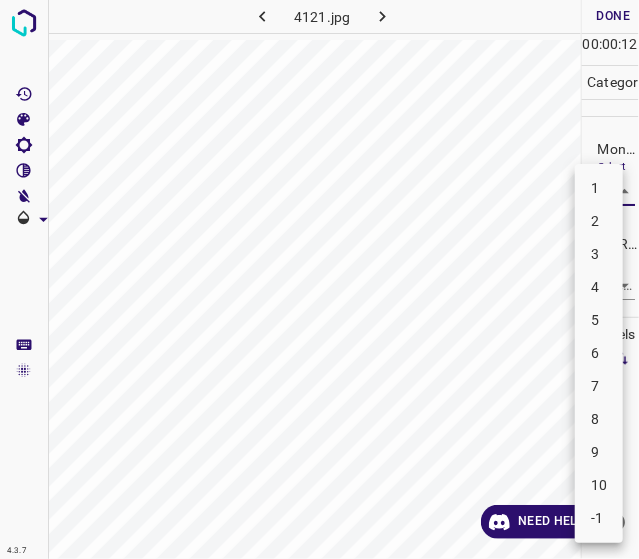 click on "4.3.7 4121.jpg Done Skip 0 00   : 00   : 12   Categories Monk *  Select ​  Fitzpatrick *  Select ​ Labels   0 Categories 1 Monk 2  Fitzpatrick Tools Space Change between modes (Draw & Edit) I Auto labeling R Restore zoom M Zoom in N Zoom out Delete Delete selecte label Filters Z Restore filters X Saturation filter C Brightness filter V Contrast filter B Gray scale filter General O Download Need Help ? - Text - Hide - Delete 1 2 3 4 5 6 7 8 9 10 -1" at bounding box center (319, 279) 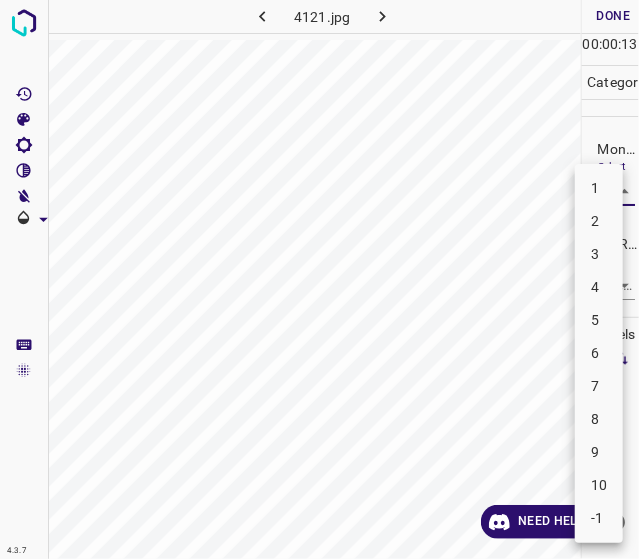 click on "7" at bounding box center (599, 386) 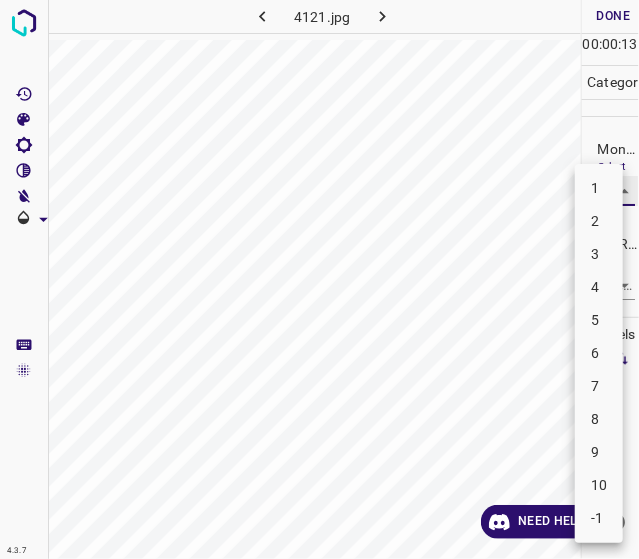 type on "7" 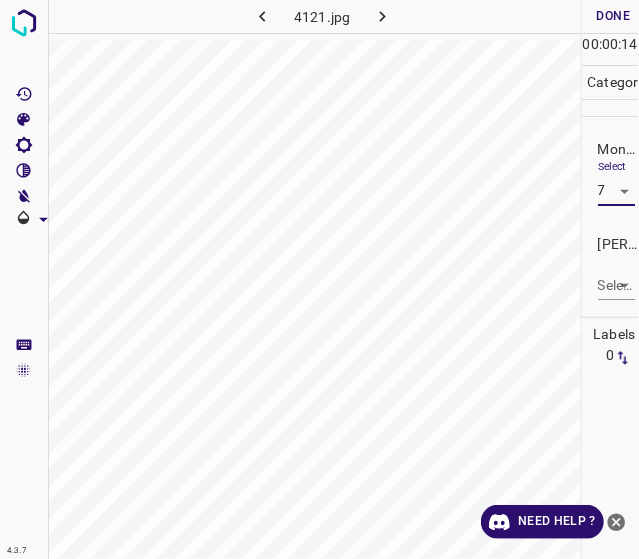click on "4.3.7 4121.jpg Done Skip 0 00   : 00   : 14   Categories Monk *  Select 7 7  Fitzpatrick *  Select ​ Labels   0 Categories 1 Monk 2  Fitzpatrick Tools Space Change between modes (Draw & Edit) I Auto labeling R Restore zoom M Zoom in N Zoom out Delete Delete selecte label Filters Z Restore filters X Saturation filter C Brightness filter V Contrast filter B Gray scale filter General O Download Need Help ? - Text - Hide - Delete" at bounding box center (319, 279) 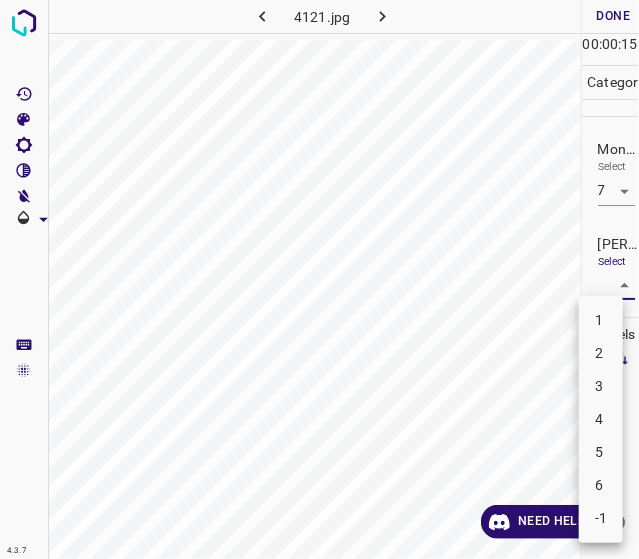 click on "5" at bounding box center [601, 452] 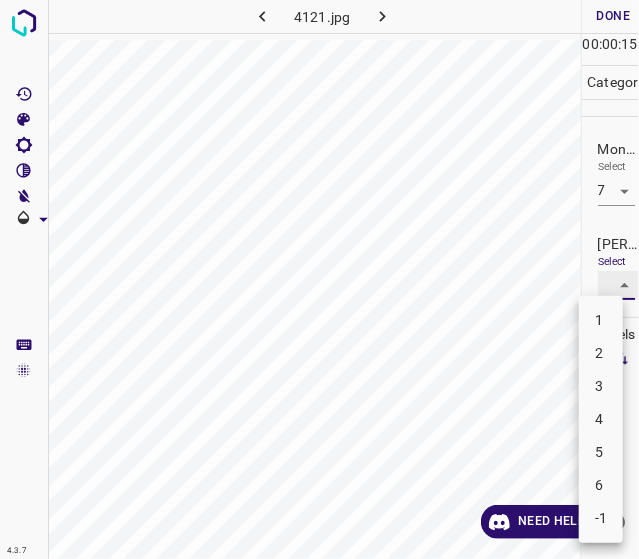 type on "5" 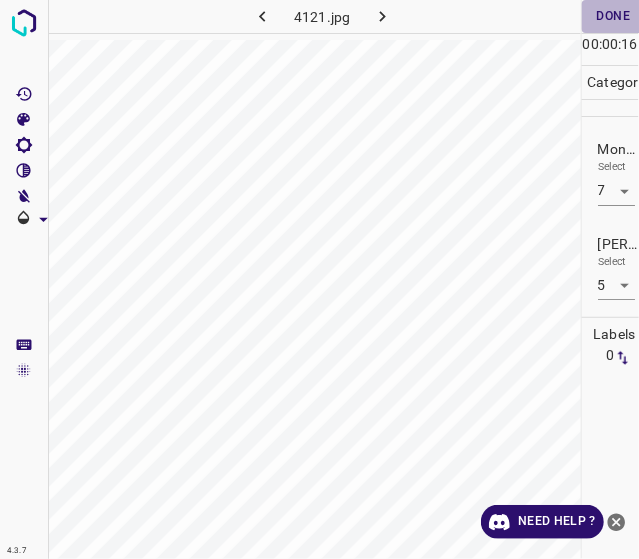 click on "Done" at bounding box center [614, 16] 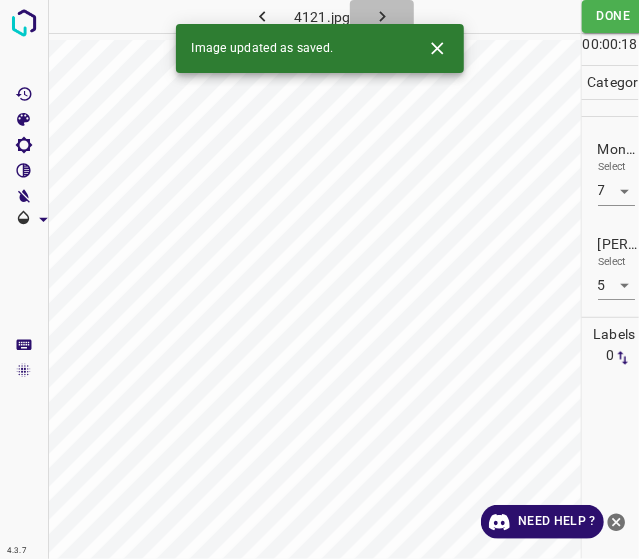 click 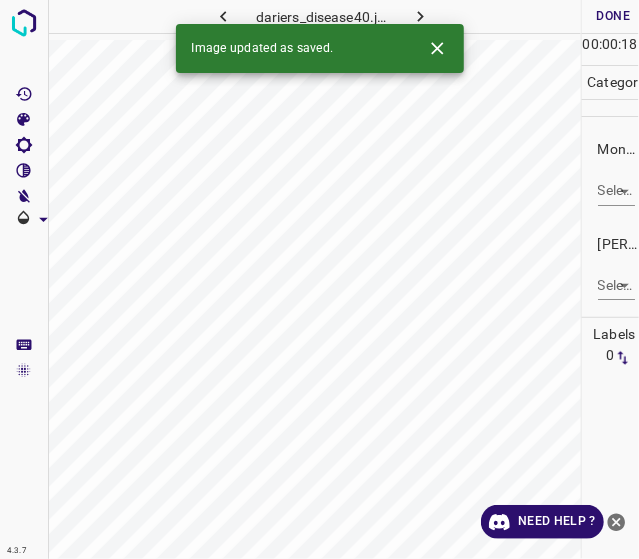 click on "Monk *  Select ​" at bounding box center [611, 172] 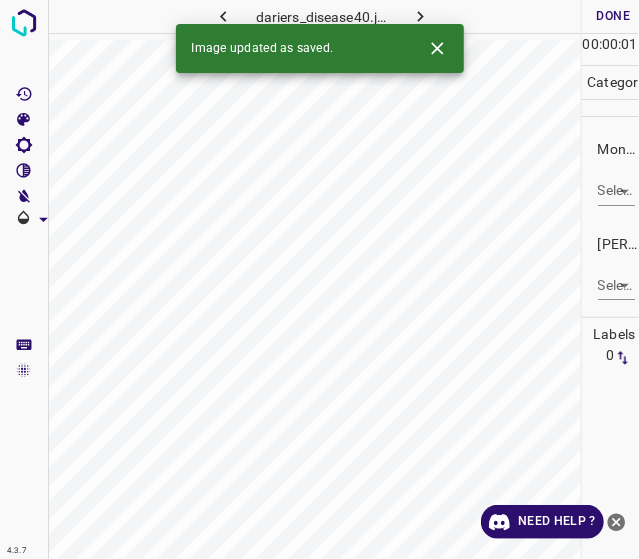 click on "Monk *  Select ​" at bounding box center (611, 172) 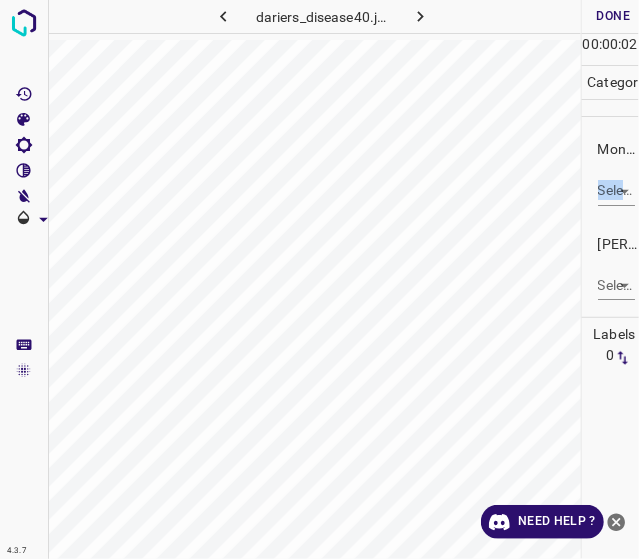 click on "4.3.7 dariers_disease40.jpg Done Skip 0 00   : 00   : 02   Categories Monk *  Select ​  Fitzpatrick *  Select ​ Labels   0 Categories 1 Monk 2  Fitzpatrick Tools Space Change between modes (Draw & Edit) I Auto labeling R Restore zoom M Zoom in N Zoom out Delete Delete selecte label Filters Z Restore filters X Saturation filter C Brightness filter V Contrast filter B Gray scale filter General O Download Need Help ? - Text - Hide - Delete" at bounding box center [319, 279] 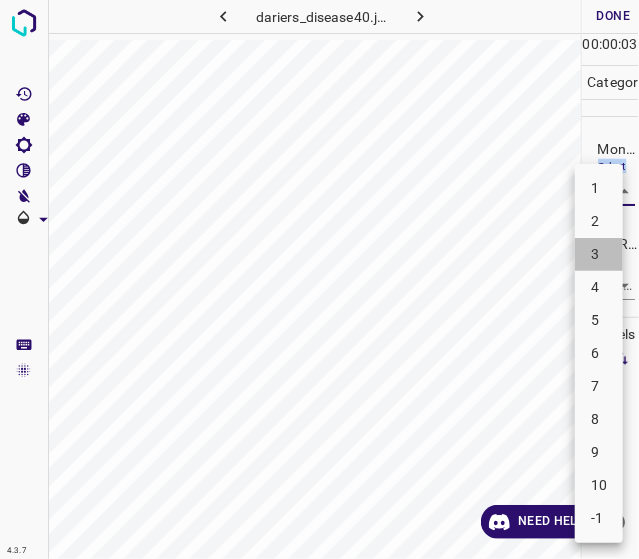 click on "3" at bounding box center [599, 254] 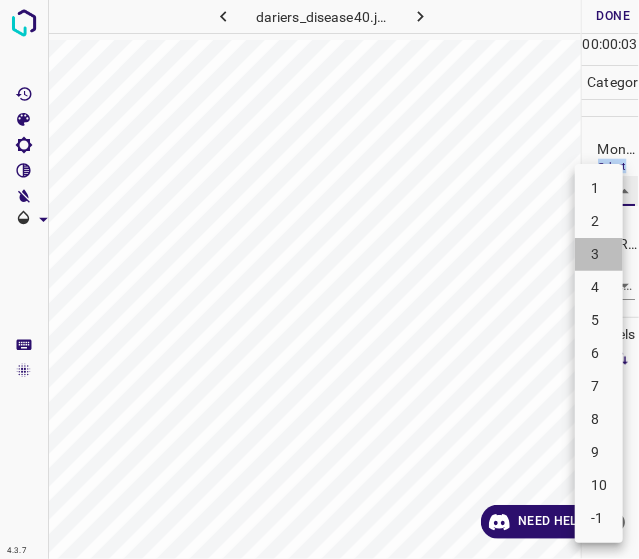 type on "3" 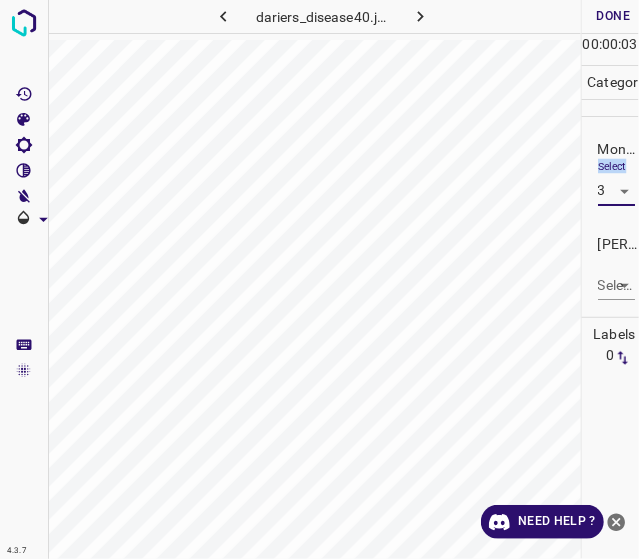 click on "4.3.7 dariers_disease40.jpg Done Skip 0 00   : 00   : 03   Categories Monk *  Select 3 3  Fitzpatrick *  Select ​ Labels   0 Categories 1 Monk 2  Fitzpatrick Tools Space Change between modes (Draw & Edit) I Auto labeling R Restore zoom M Zoom in N Zoom out Delete Delete selecte label Filters Z Restore filters X Saturation filter C Brightness filter V Contrast filter B Gray scale filter General O Download Need Help ? - Text - Hide - Delete" at bounding box center (319, 279) 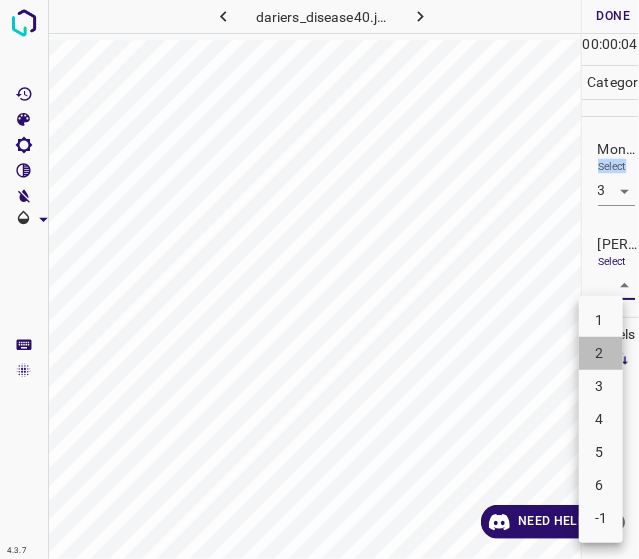 click on "2" at bounding box center [601, 353] 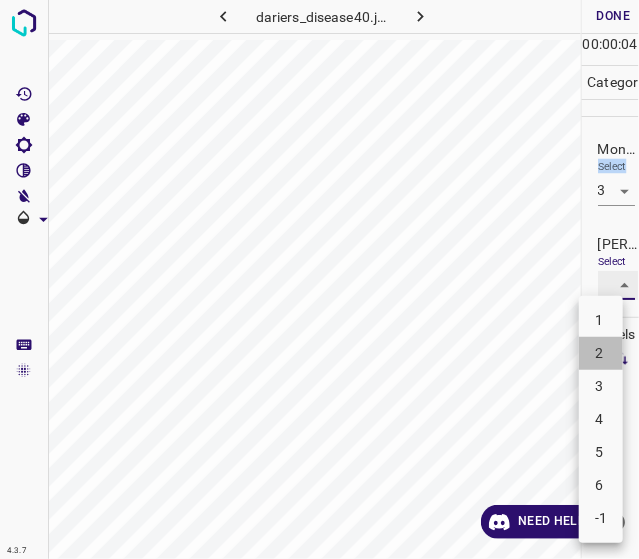 type on "2" 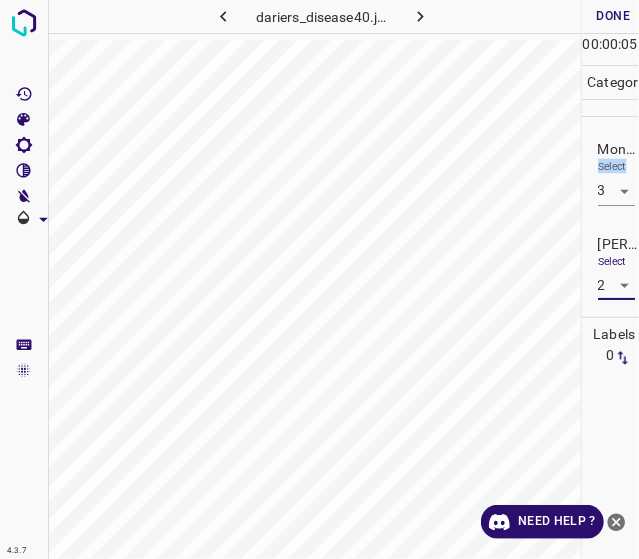 click on "Done" at bounding box center [614, 16] 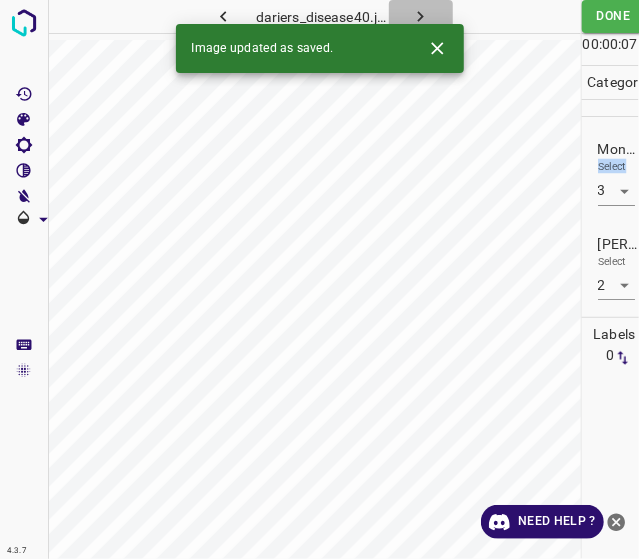 click 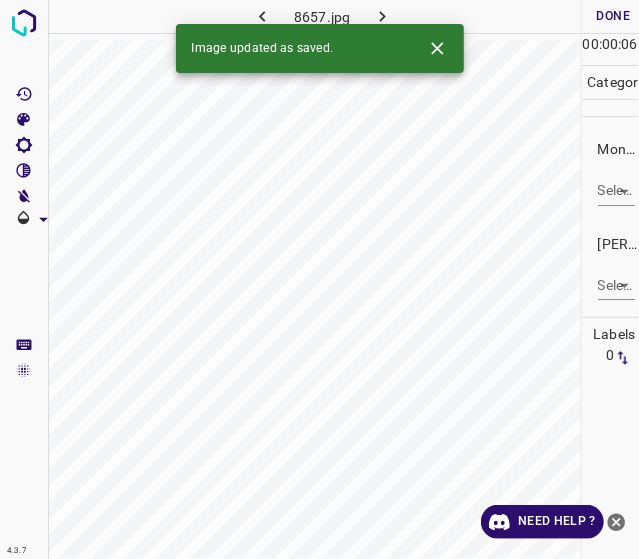 click on "4.3.7 8657.jpg Done Skip 0 00   : 00   : 06   Categories Monk *  Select ​  Fitzpatrick *  Select ​ Labels   0 Categories 1 Monk 2  Fitzpatrick Tools Space Change between modes (Draw & Edit) I Auto labeling R Restore zoom M Zoom in N Zoom out Delete Delete selecte label Filters Z Restore filters X Saturation filter C Brightness filter V Contrast filter B Gray scale filter General O Download Image updated as saved. Need Help ? - Text - Hide - Delete" at bounding box center [319, 279] 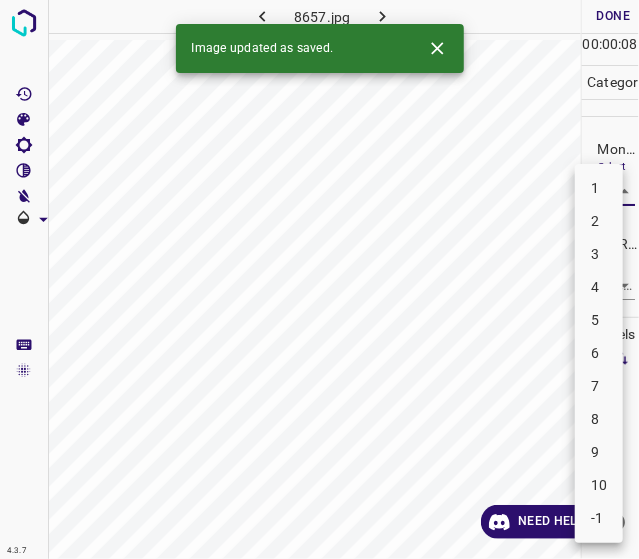 click on "5" at bounding box center (599, 320) 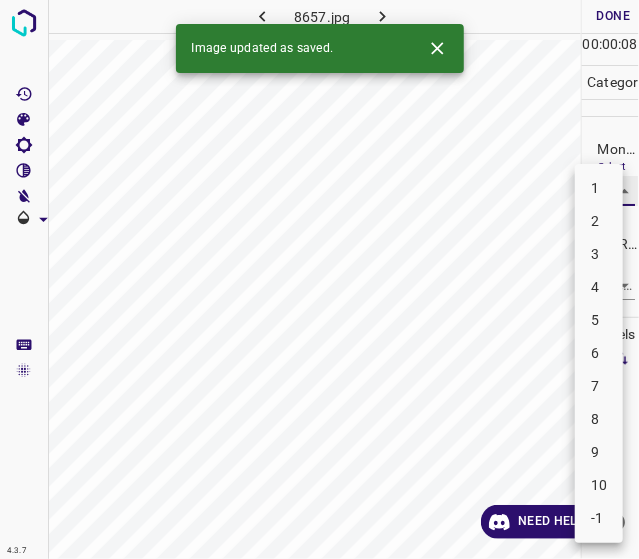 type on "5" 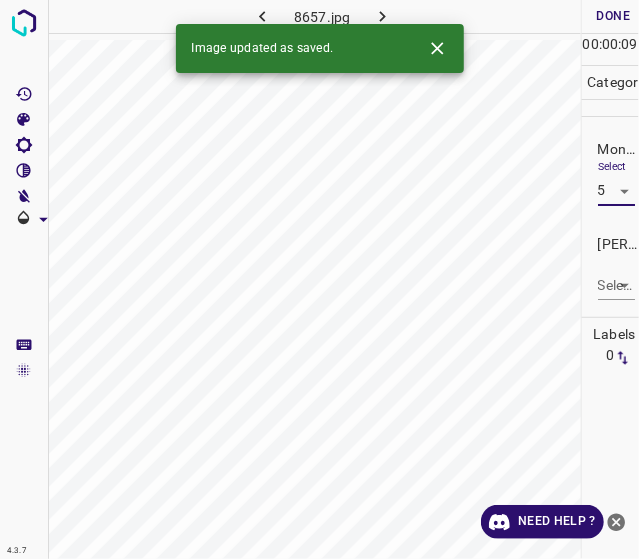 click on "4.3.7 8657.jpg Done Skip 0 00   : 00   : 09   Categories Monk *  Select 5 5  Fitzpatrick *  Select ​ Labels   0 Categories 1 Monk 2  Fitzpatrick Tools Space Change between modes (Draw & Edit) I Auto labeling R Restore zoom M Zoom in N Zoom out Delete Delete selecte label Filters Z Restore filters X Saturation filter C Brightness filter V Contrast filter B Gray scale filter General O Download Image updated as saved. Need Help ? - Text - Hide - Delete" at bounding box center [319, 279] 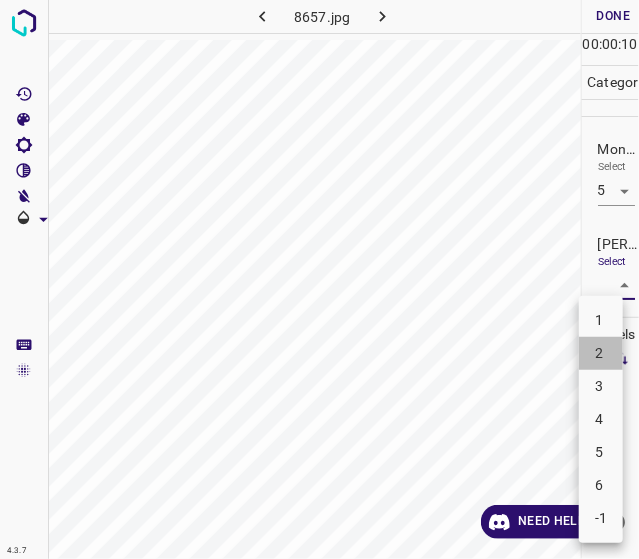 drag, startPoint x: 608, startPoint y: 341, endPoint x: 607, endPoint y: 365, distance: 24.020824 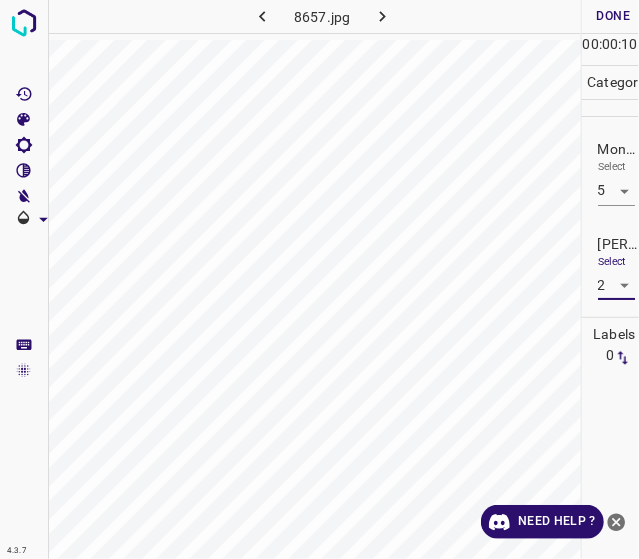 click on "1 2 3 4 5 6 -1" at bounding box center (603, 366) 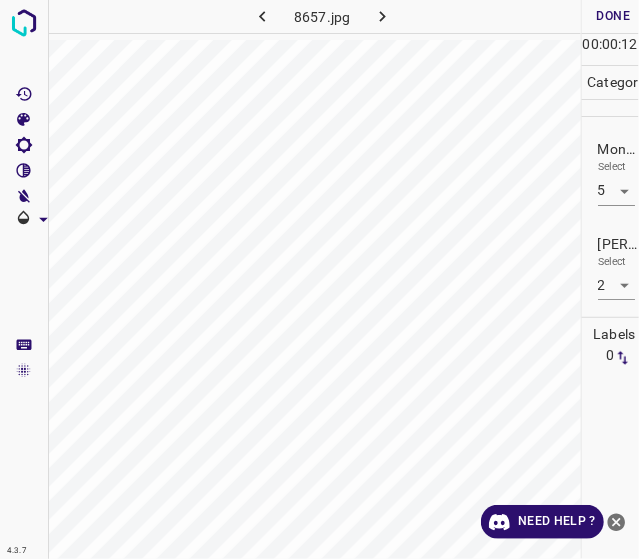 click on "4.3.7 8657.jpg Done Skip 0 00   : 00   : 12   Categories Monk *  Select 5 5  Fitzpatrick *  Select 2 2 Labels   0 Categories 1 Monk 2  Fitzpatrick Tools Space Change between modes (Draw & Edit) I Auto labeling R Restore zoom M Zoom in N Zoom out Delete Delete selecte label Filters Z Restore filters X Saturation filter C Brightness filter V Contrast filter B Gray scale filter General O Download Need Help ? - Text - Hide - Delete" at bounding box center [319, 279] 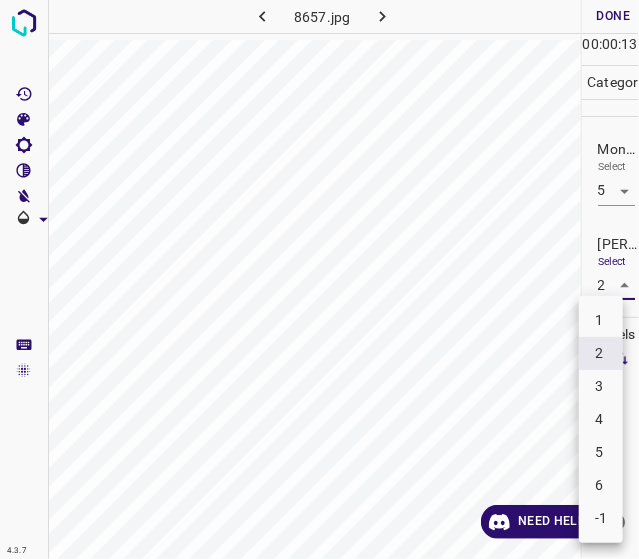 click on "3" at bounding box center (601, 386) 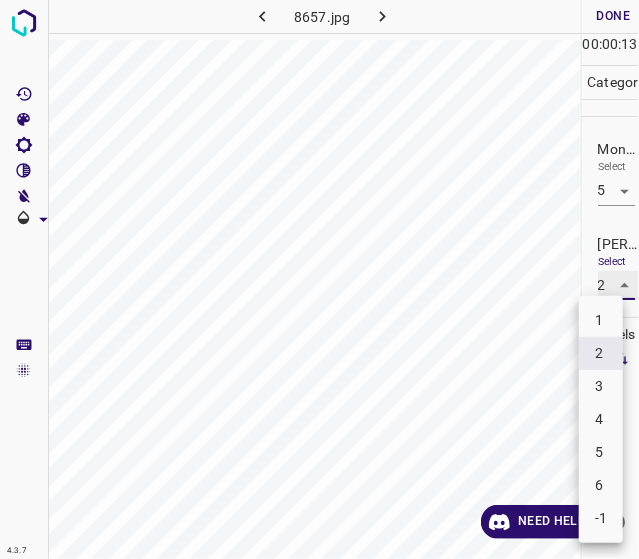 type on "3" 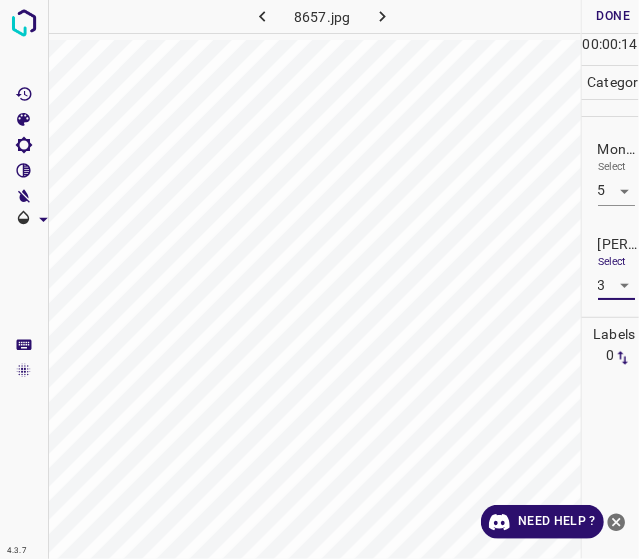 click on "Done" at bounding box center (614, 16) 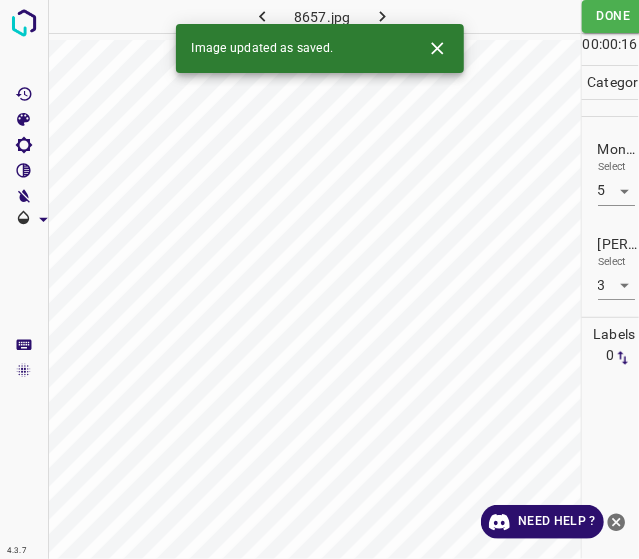 click 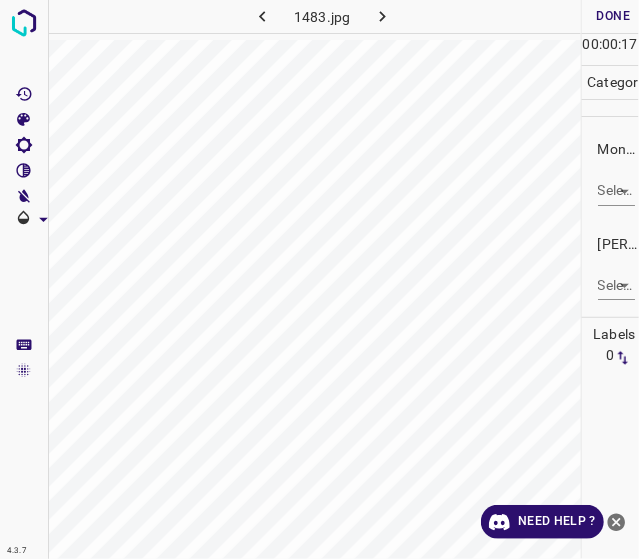 click on "4.3.7 1483.jpg Done Skip 0 00   : 00   : 17   Categories Monk *  Select ​  Fitzpatrick *  Select ​ Labels   0 Categories 1 Monk 2  Fitzpatrick Tools Space Change between modes (Draw & Edit) I Auto labeling R Restore zoom M Zoom in N Zoom out Delete Delete selecte label Filters Z Restore filters X Saturation filter C Brightness filter V Contrast filter B Gray scale filter General O Download Need Help ? - Text - Hide - Delete" at bounding box center [319, 279] 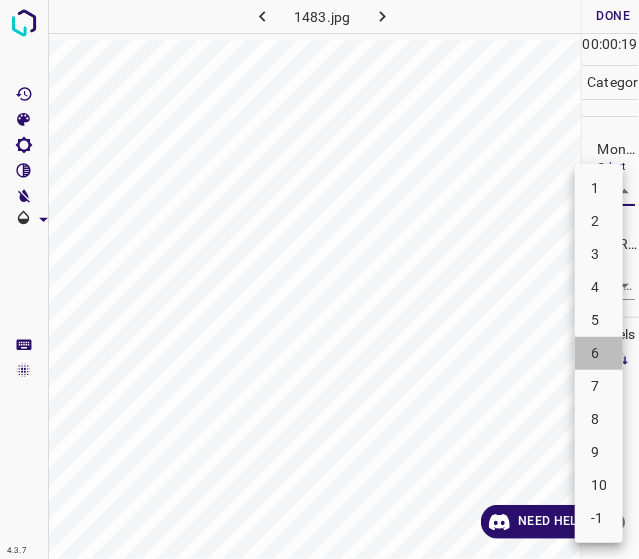 click on "6" at bounding box center (599, 353) 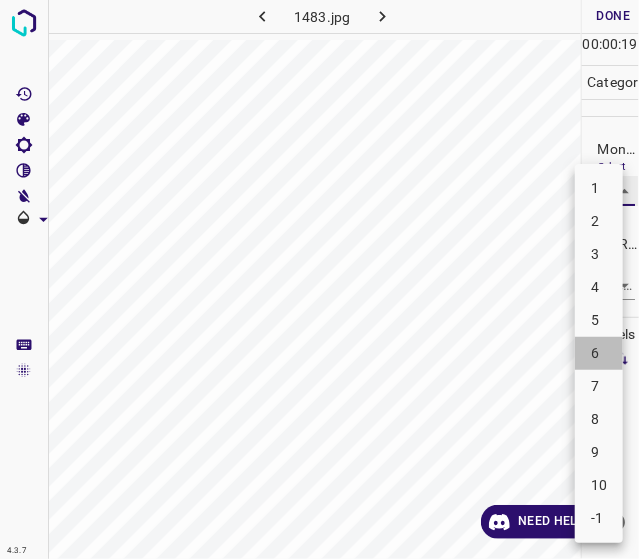 type on "6" 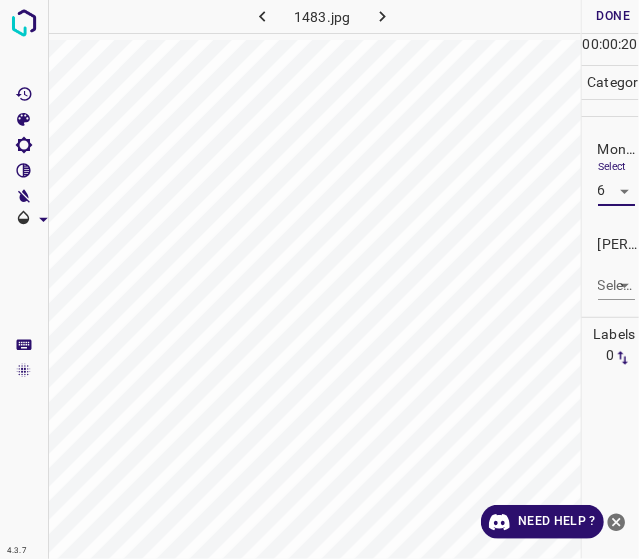 click on "4.3.7 1483.jpg Done Skip 0 00   : 00   : 20   Categories Monk *  Select 6 6  Fitzpatrick *  Select ​ Labels   0 Categories 1 Monk 2  Fitzpatrick Tools Space Change between modes (Draw & Edit) I Auto labeling R Restore zoom M Zoom in N Zoom out Delete Delete selecte label Filters Z Restore filters X Saturation filter C Brightness filter V Contrast filter B Gray scale filter General O Download Need Help ? - Text - Hide - Delete" at bounding box center (319, 279) 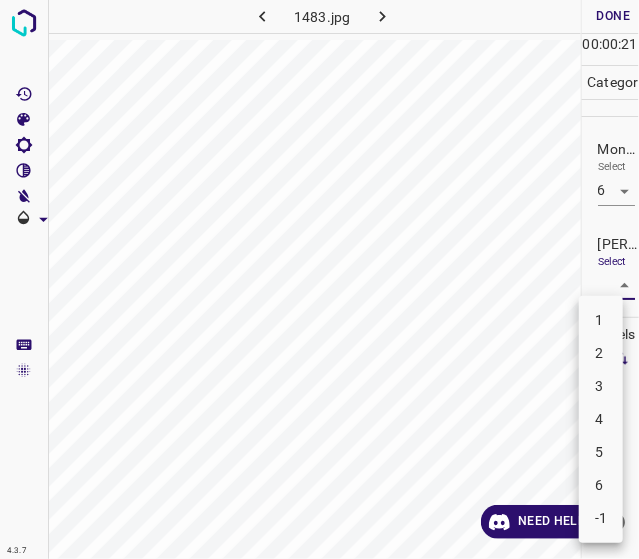 click on "4" at bounding box center (601, 419) 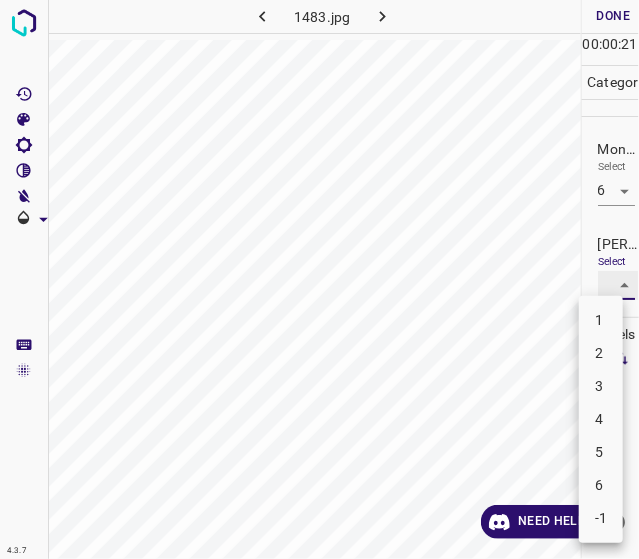 type on "4" 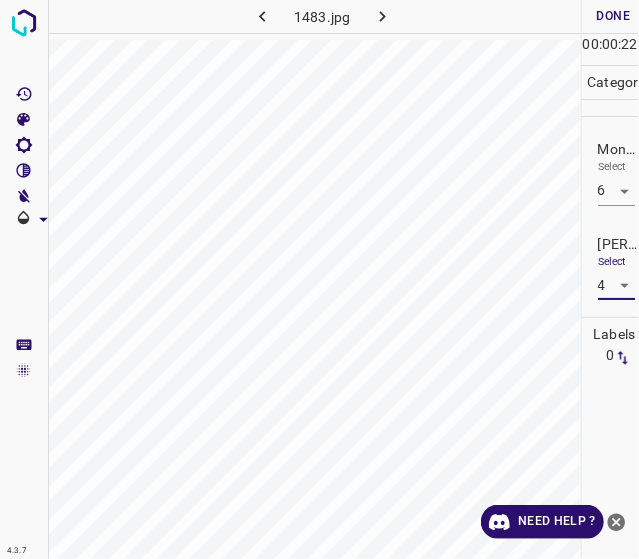click on "22" at bounding box center (630, 44) 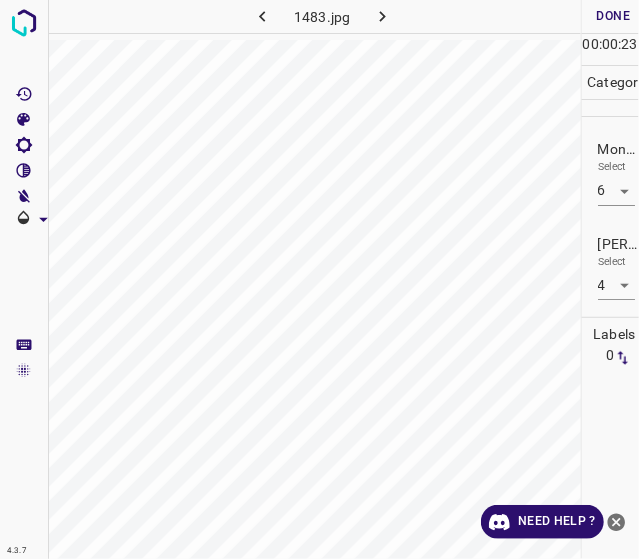 click on "Done" at bounding box center (614, 16) 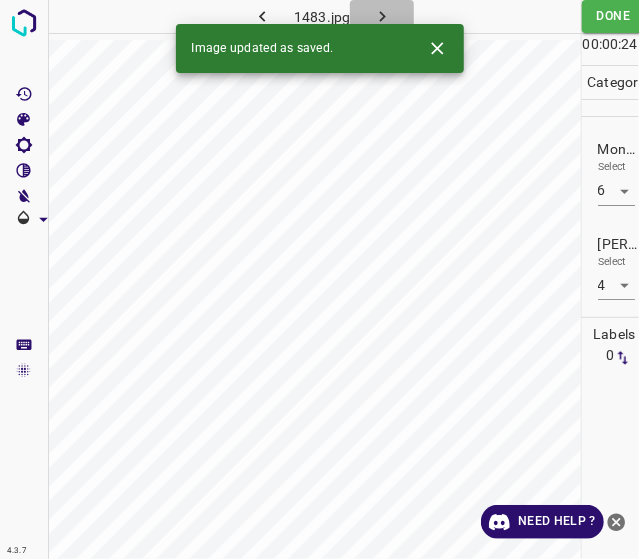 click 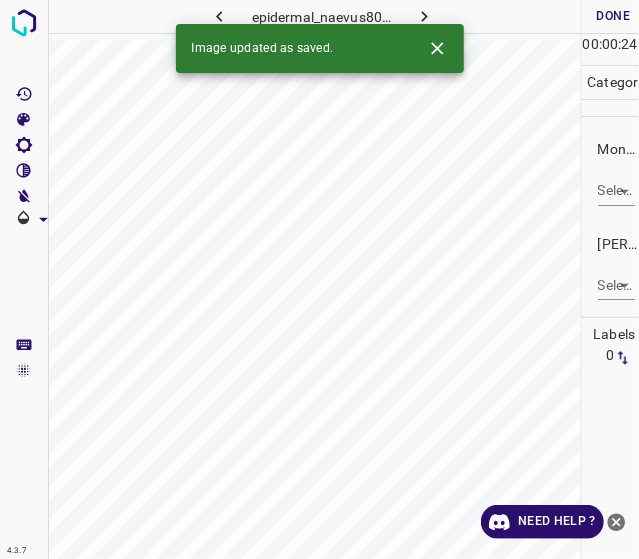 click on "4.3.7 epidermal_naevus80.jpg Done Skip 0 00   : 00   : 24   Categories Monk *  Select ​  Fitzpatrick *  Select ​ Labels   0 Categories 1 Monk 2  Fitzpatrick Tools Space Change between modes (Draw & Edit) I Auto labeling R Restore zoom M Zoom in N Zoom out Delete Delete selecte label Filters Z Restore filters X Saturation filter C Brightness filter V Contrast filter B Gray scale filter General O Download Image updated as saved. Need Help ? - Text - Hide - Delete" at bounding box center (319, 279) 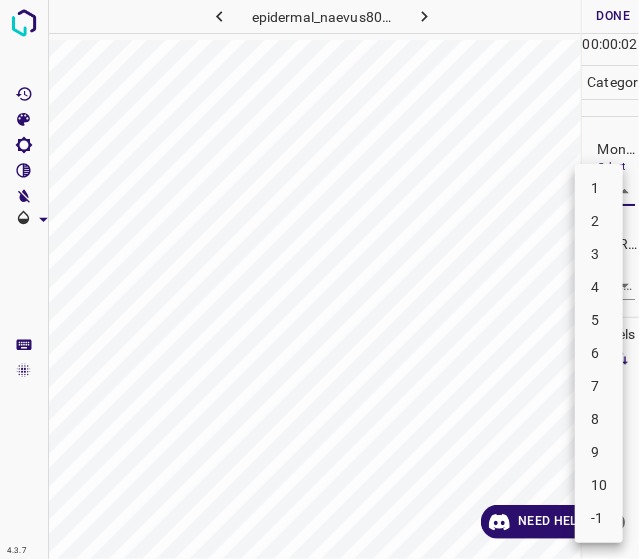 click on "3" at bounding box center (599, 254) 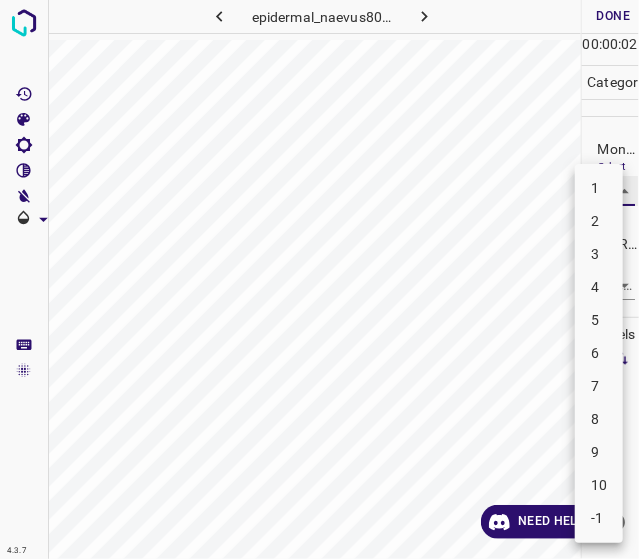 type on "3" 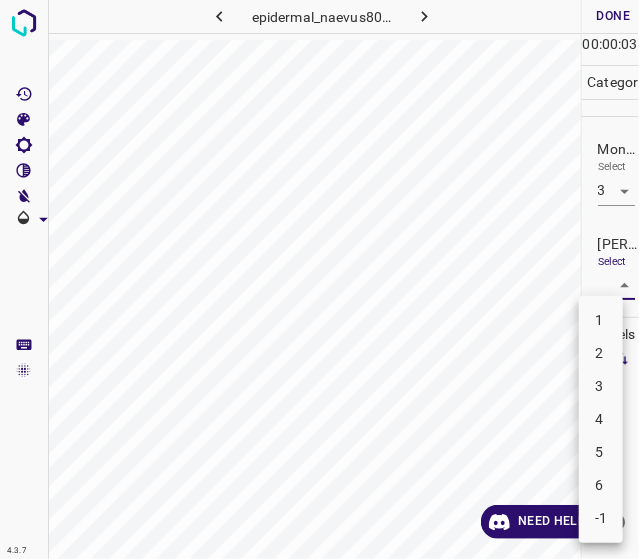 click on "4.3.7 epidermal_naevus80.jpg Done Skip 0 00   : 00   : 03   Categories Monk *  Select 3 3  Fitzpatrick *  Select ​ Labels   0 Categories 1 Monk 2  Fitzpatrick Tools Space Change between modes (Draw & Edit) I Auto labeling R Restore zoom M Zoom in N Zoom out Delete Delete selecte label Filters Z Restore filters X Saturation filter C Brightness filter V Contrast filter B Gray scale filter General O Download Need Help ? - Text - Hide - Delete 1 2 3 4 5 6 -1" at bounding box center (319, 279) 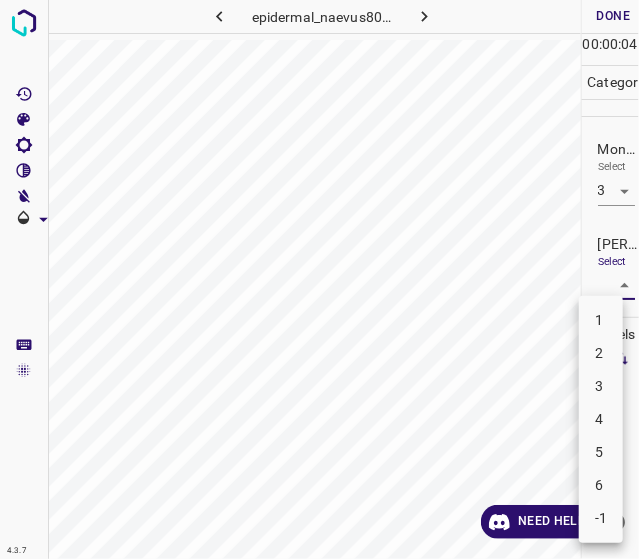 click on "2" at bounding box center (601, 353) 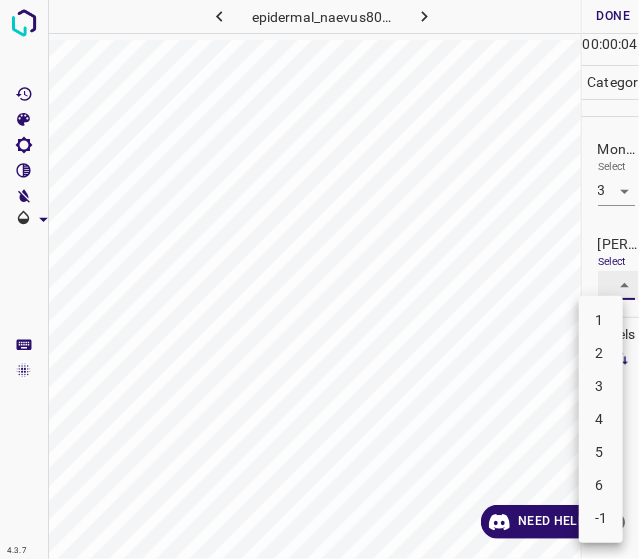 type on "2" 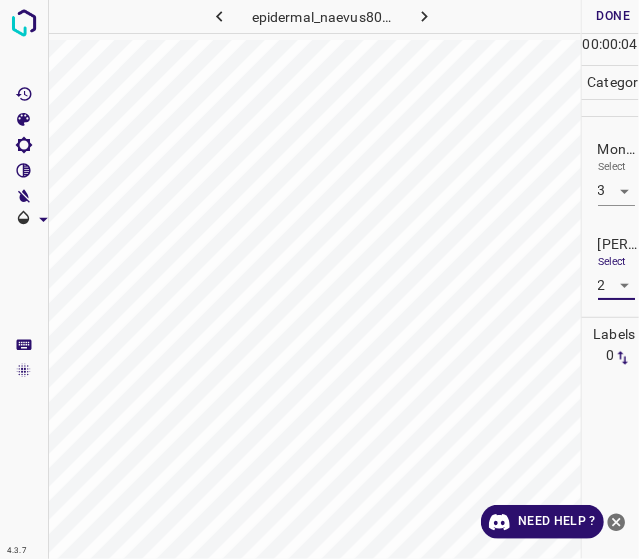click on "Done" at bounding box center (614, 16) 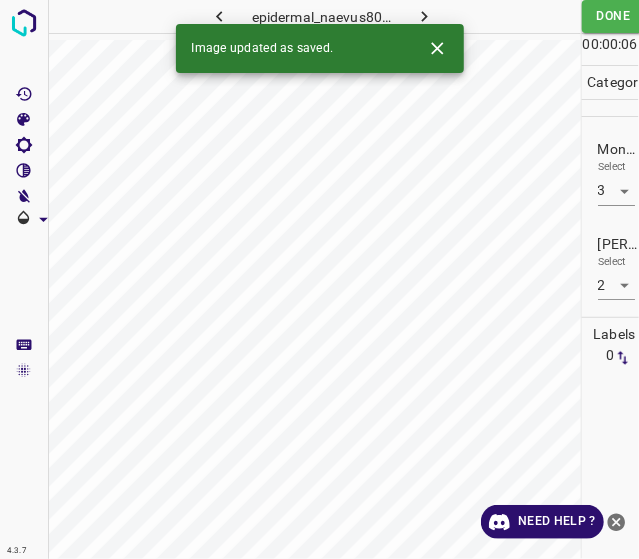 click at bounding box center [425, 16] 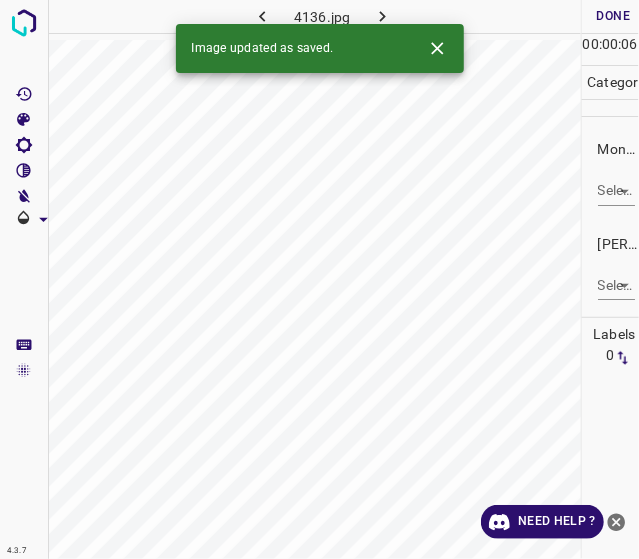 click on "4.3.7 4136.jpg Done Skip 0 00   : 00   : 06   Categories Monk *  Select ​  Fitzpatrick *  Select ​ Labels   0 Categories 1 Monk 2  Fitzpatrick Tools Space Change between modes (Draw & Edit) I Auto labeling R Restore zoom M Zoom in N Zoom out Delete Delete selecte label Filters Z Restore filters X Saturation filter C Brightness filter V Contrast filter B Gray scale filter General O Download Image updated as saved. Need Help ? - Text - Hide - Delete" at bounding box center (319, 279) 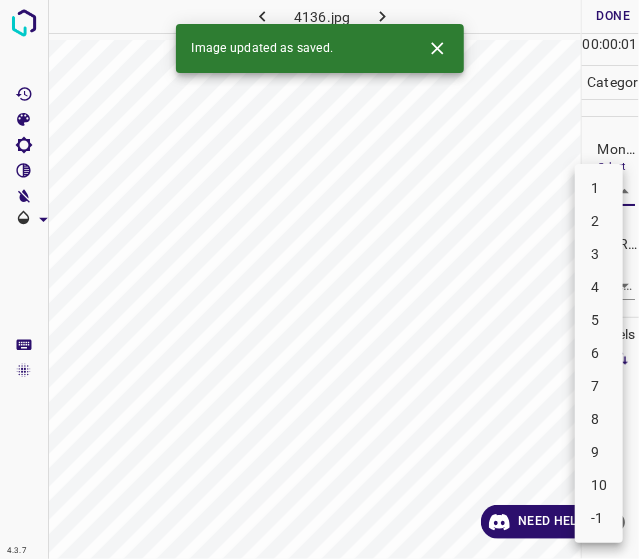 click on "6" at bounding box center [599, 353] 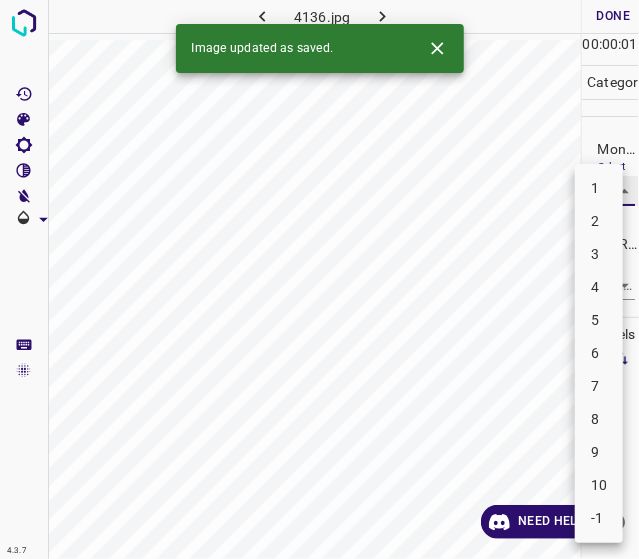 type on "6" 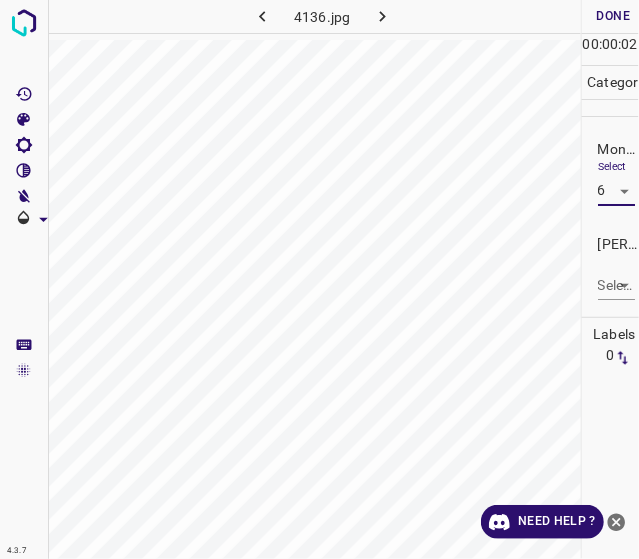 click on "4.3.7 4136.jpg Done Skip 0 00   : 00   : 02   Categories Monk *  Select 6 6  Fitzpatrick *  Select ​ Labels   0 Categories 1 Monk 2  Fitzpatrick Tools Space Change between modes (Draw & Edit) I Auto labeling R Restore zoom M Zoom in N Zoom out Delete Delete selecte label Filters Z Restore filters X Saturation filter C Brightness filter V Contrast filter B Gray scale filter General O Download Need Help ? - Text - Hide - Delete" at bounding box center (319, 279) 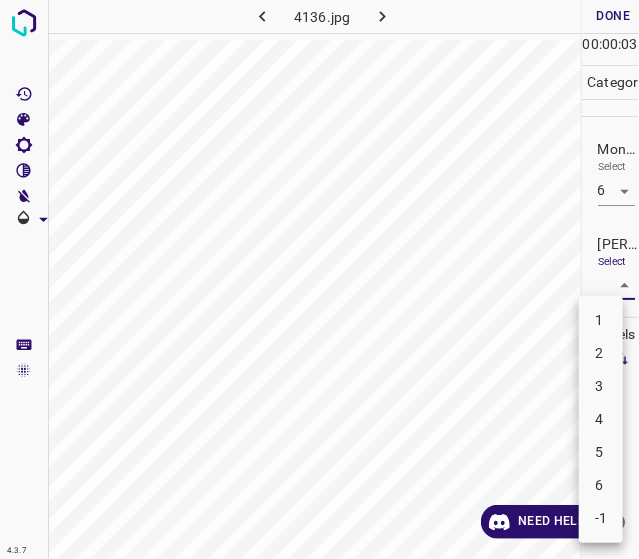 click on "4" at bounding box center [601, 419] 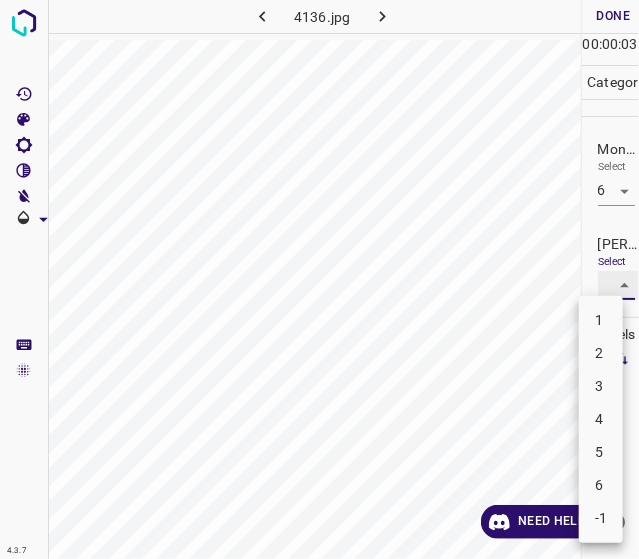 type on "4" 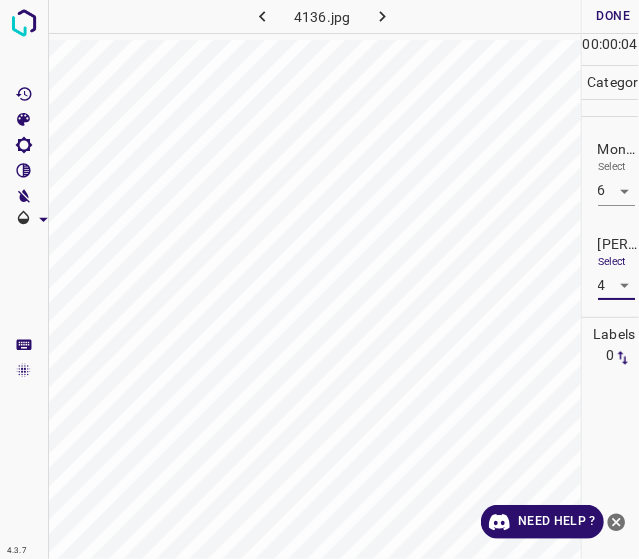 click on "Done" at bounding box center (614, 16) 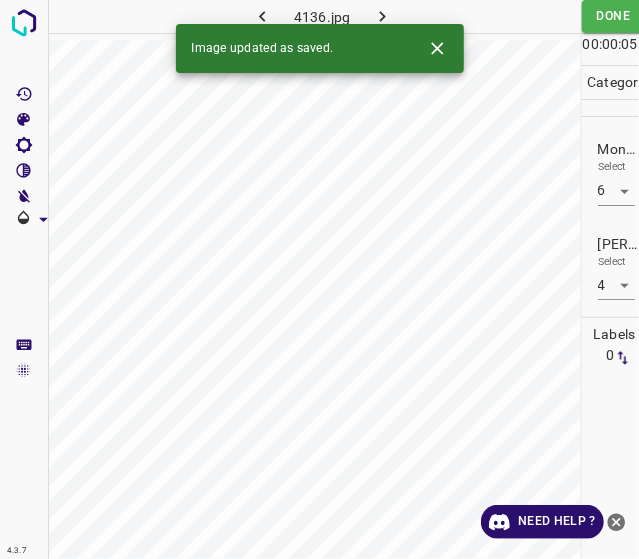 click on "Image updated as saved." at bounding box center (320, 48) 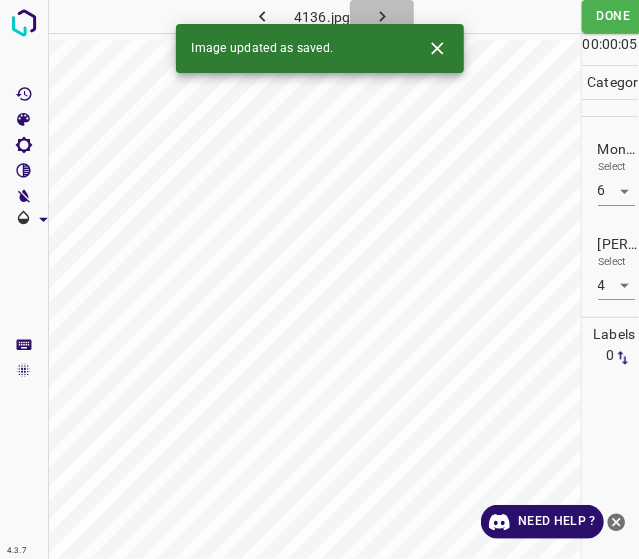 click 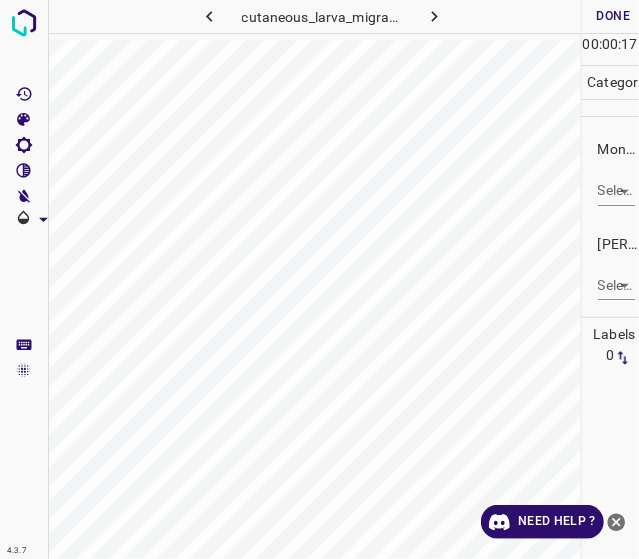 click on "4.3.7 cutaneous_larva_migrans2.jpg Done Skip 0 00   : 00   : 17   Categories Monk *  Select ​  Fitzpatrick *  Select ​ Labels   0 Categories 1 Monk 2  Fitzpatrick Tools Space Change between modes (Draw & Edit) I Auto labeling R Restore zoom M Zoom in N Zoom out Delete Delete selecte label Filters Z Restore filters X Saturation filter C Brightness filter V Contrast filter B Gray scale filter General O Download Need Help ? - Text - Hide - Delete" at bounding box center (319, 279) 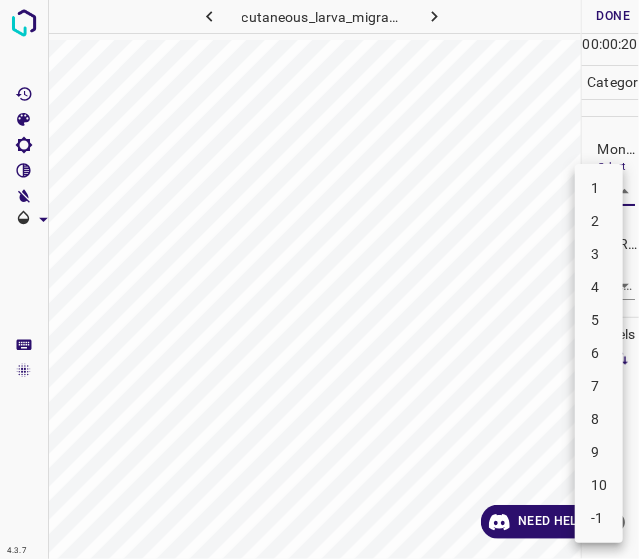 click on "3" at bounding box center [599, 254] 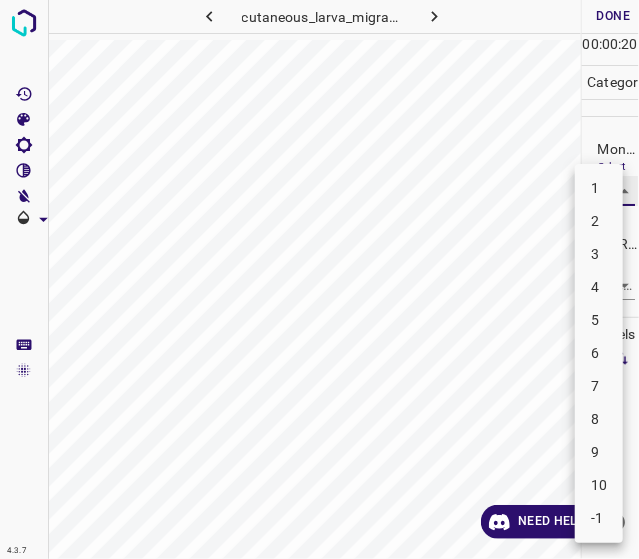 type on "3" 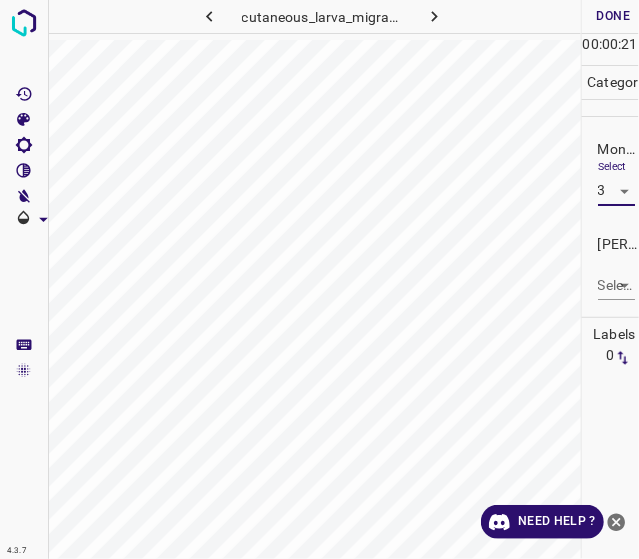 click on "4.3.7 cutaneous_larva_migrans2.jpg Done Skip 0 00   : 00   : 21   Categories Monk *  Select 3 3  Fitzpatrick *  Select ​ Labels   0 Categories 1 Monk 2  Fitzpatrick Tools Space Change between modes (Draw & Edit) I Auto labeling R Restore zoom M Zoom in N Zoom out Delete Delete selecte label Filters Z Restore filters X Saturation filter C Brightness filter V Contrast filter B Gray scale filter General O Download Need Help ? - Text - Hide - Delete" at bounding box center (319, 279) 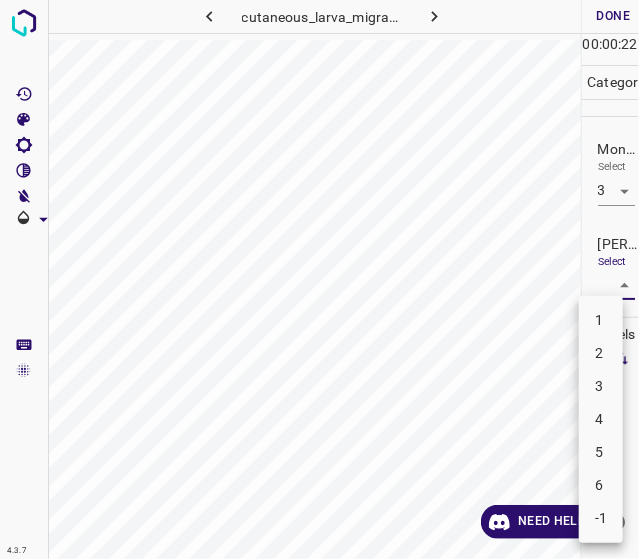 click on "2" at bounding box center (601, 353) 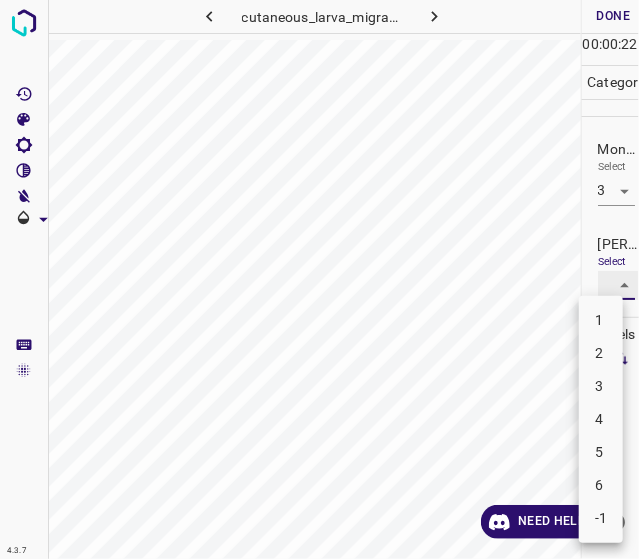 type on "2" 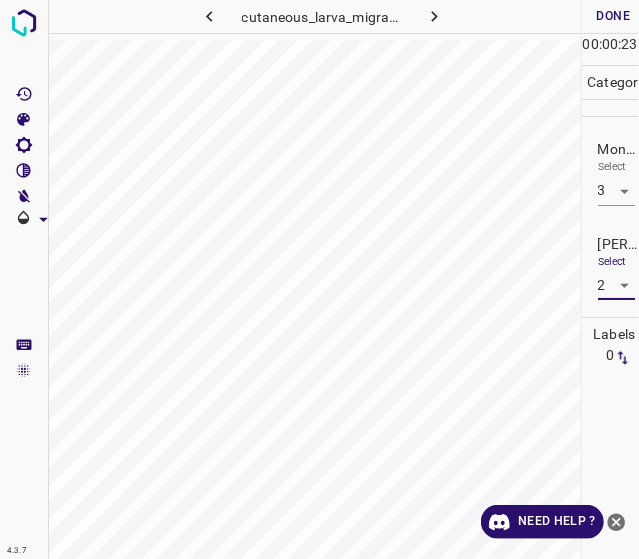 click on "Done" at bounding box center (614, 16) 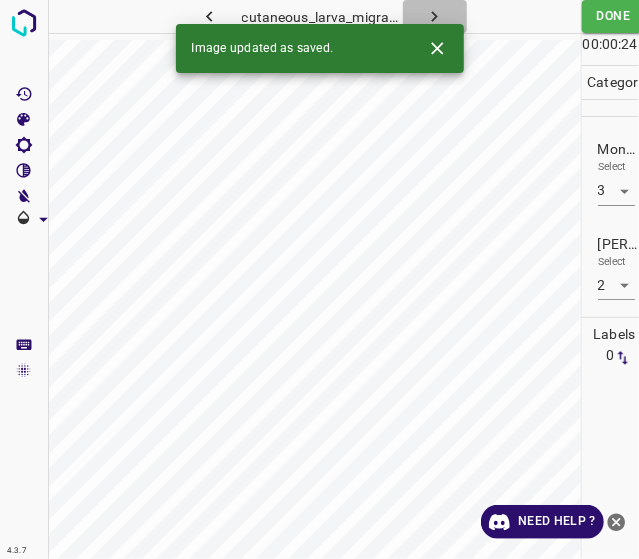 click at bounding box center [435, 16] 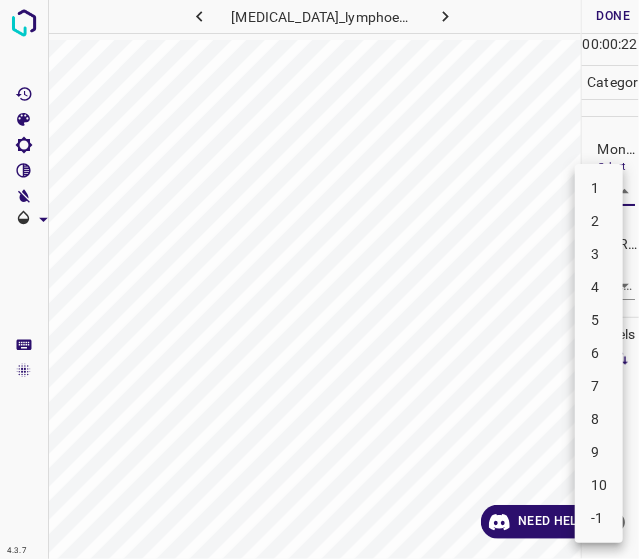 click on "4.3.7 erysipelas_lymphoedema1.jpg Done Skip 0 00   : 00   : 22   Categories Monk *  Select ​  Fitzpatrick *  Select ​ Labels   0 Categories 1 Monk 2  Fitzpatrick Tools Space Change between modes (Draw & Edit) I Auto labeling R Restore zoom M Zoom in N Zoom out Delete Delete selecte label Filters Z Restore filters X Saturation filter C Brightness filter V Contrast filter B Gray scale filter General O Download Need Help ? - Text - Hide - Delete 1 2 3 4 5 6 7 8 9 10 -1" at bounding box center [319, 279] 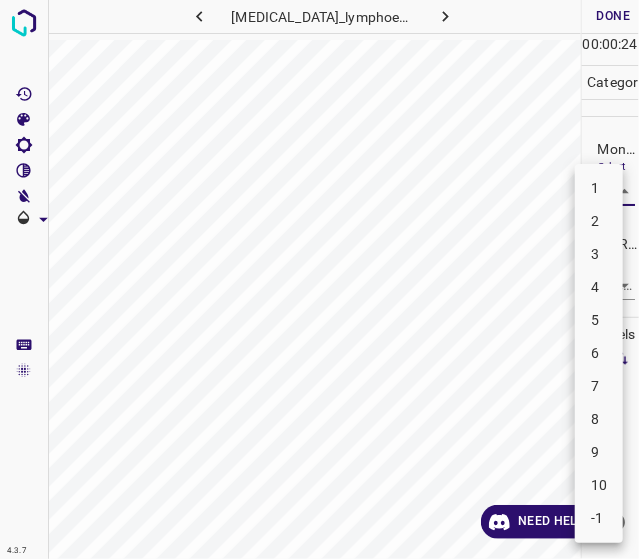 drag, startPoint x: 595, startPoint y: 239, endPoint x: 594, endPoint y: 225, distance: 14.035668 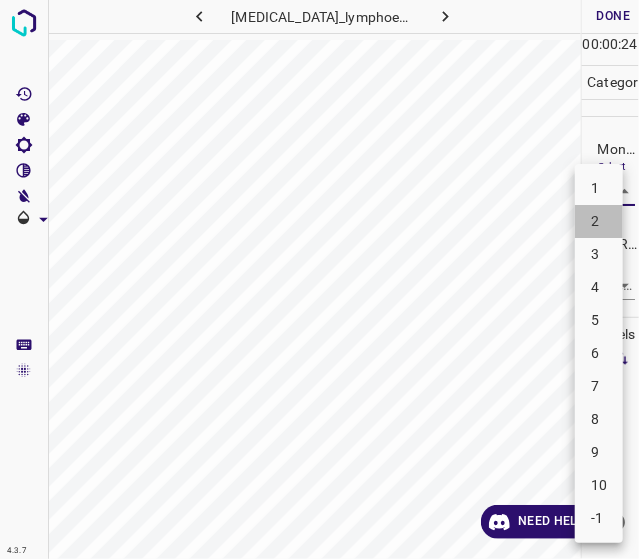 click on "2" at bounding box center (599, 221) 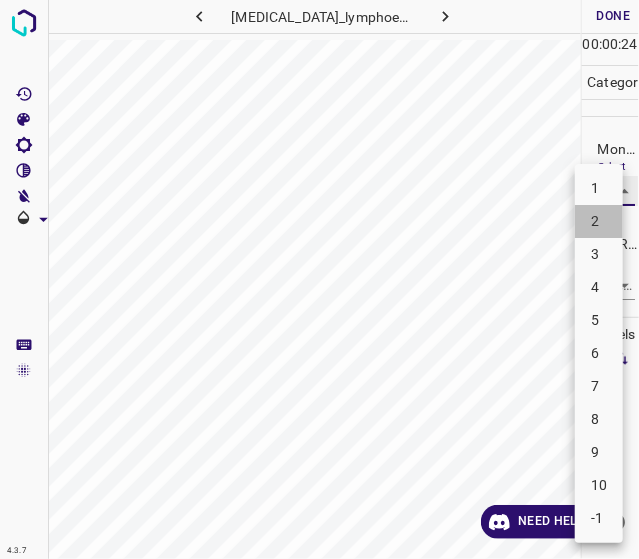 type on "2" 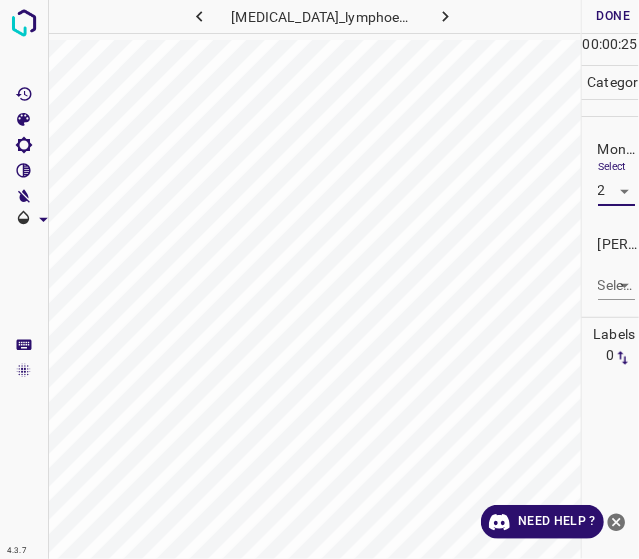 click on "4.3.7 erysipelas_lymphoedema1.jpg Done Skip 0 00   : 00   : 25   Categories Monk *  Select 2 2  Fitzpatrick *  Select ​ Labels   0 Categories 1 Monk 2  Fitzpatrick Tools Space Change between modes (Draw & Edit) I Auto labeling R Restore zoom M Zoom in N Zoom out Delete Delete selecte label Filters Z Restore filters X Saturation filter C Brightness filter V Contrast filter B Gray scale filter General O Download Need Help ? - Text - Hide - Delete" at bounding box center [319, 279] 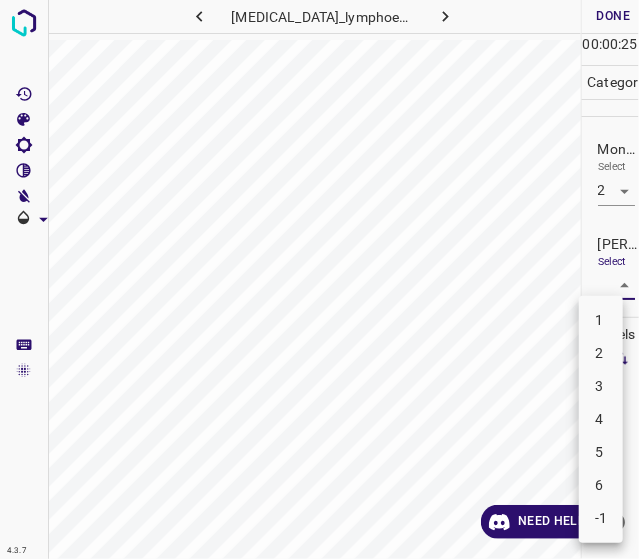 click on "1" at bounding box center (601, 320) 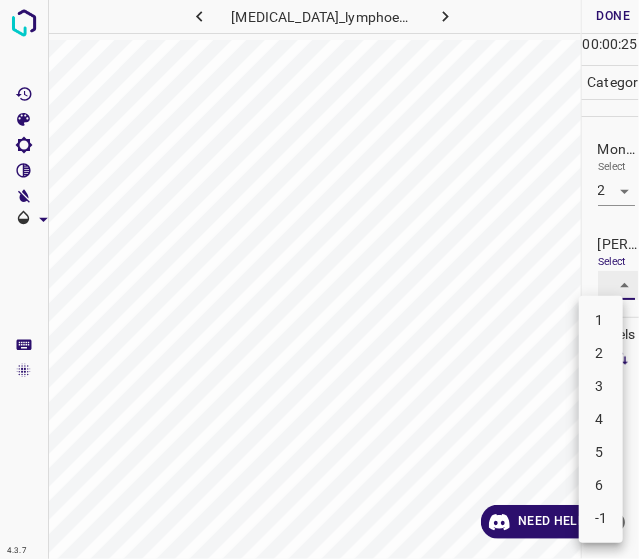 type on "1" 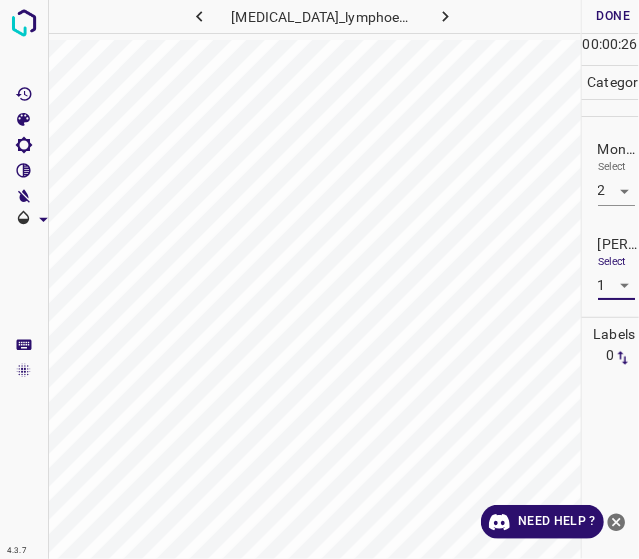 click on "Done" at bounding box center (614, 16) 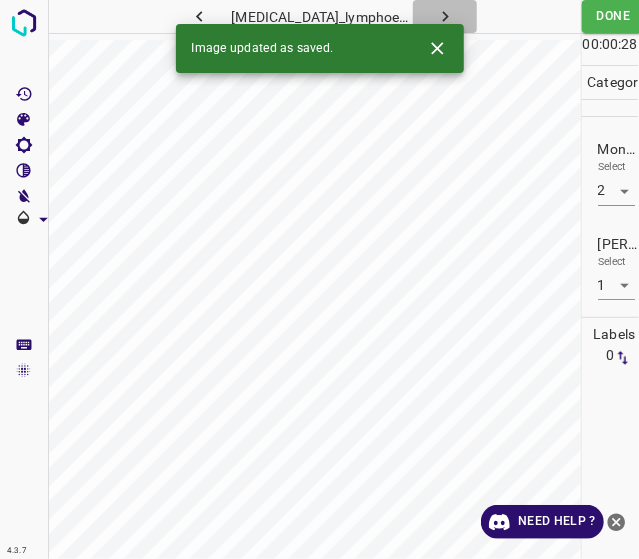 click 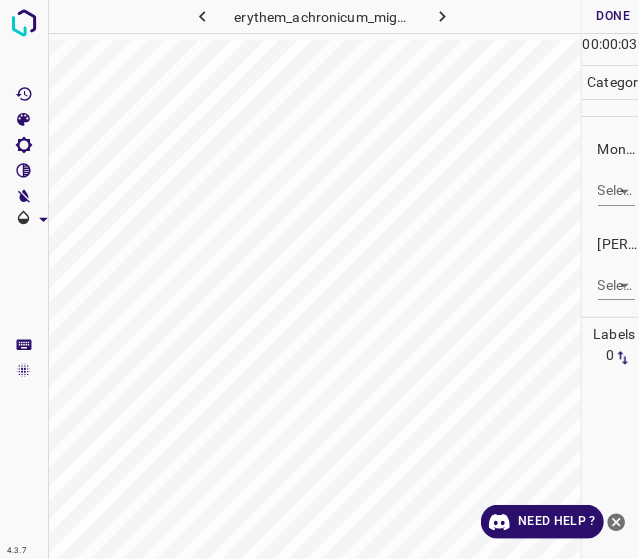 click on "4.3.7 erythem_achronicum_migrans2.jpg Done Skip 0 00   : 00   : 03   Categories Monk *  Select ​  Fitzpatrick *  Select ​ Labels   0 Categories 1 Monk 2  Fitzpatrick Tools Space Change between modes (Draw & Edit) I Auto labeling R Restore zoom M Zoom in N Zoom out Delete Delete selecte label Filters Z Restore filters X Saturation filter C Brightness filter V Contrast filter B Gray scale filter General O Download Need Help ? - Text - Hide - Delete" at bounding box center (319, 279) 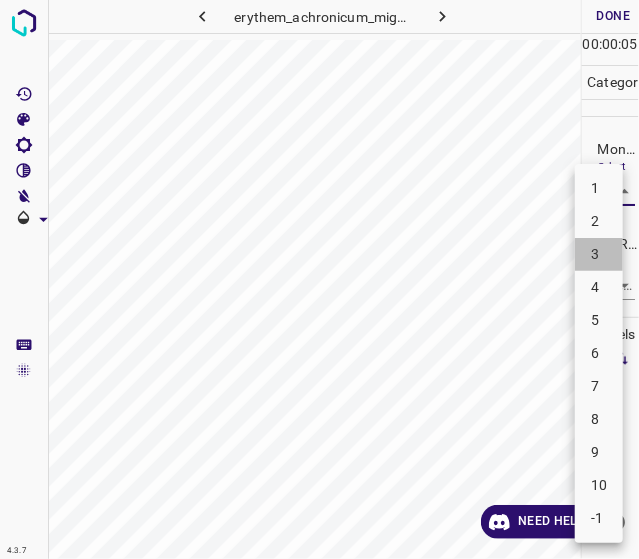 click on "3" at bounding box center [599, 254] 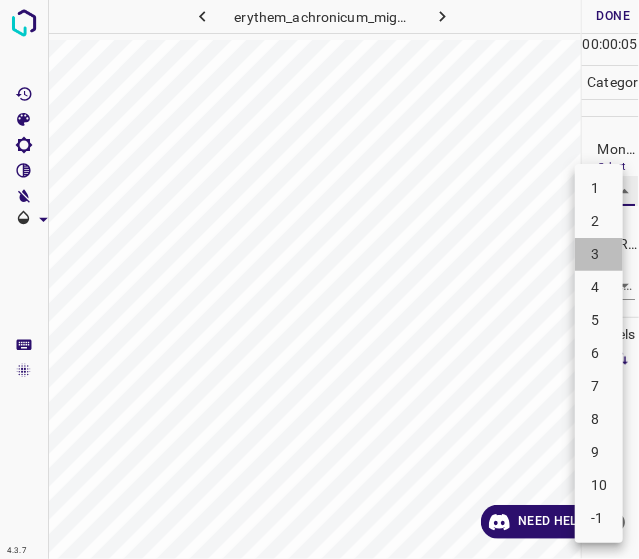 type on "3" 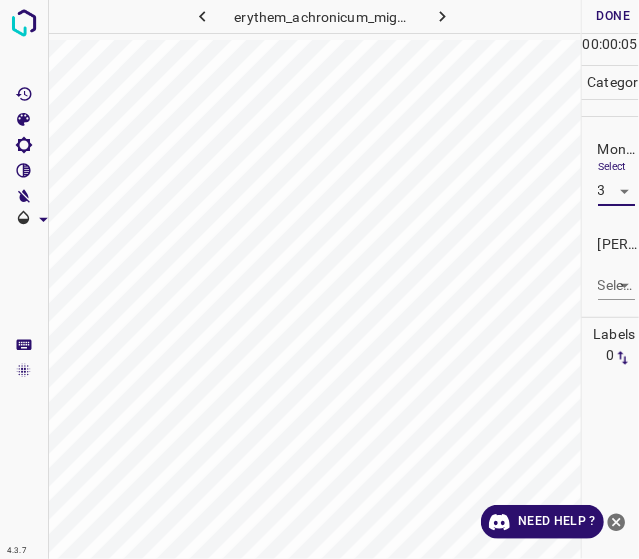 click on "4.3.7 erythem_achronicum_migrans2.jpg Done Skip 0 00   : 00   : 05   Categories Monk *  Select 3 3  Fitzpatrick *  Select ​ Labels   0 Categories 1 Monk 2  Fitzpatrick Tools Space Change between modes (Draw & Edit) I Auto labeling R Restore zoom M Zoom in N Zoom out Delete Delete selecte label Filters Z Restore filters X Saturation filter C Brightness filter V Contrast filter B Gray scale filter General O Download Need Help ? - Text - Hide - Delete" at bounding box center [319, 279] 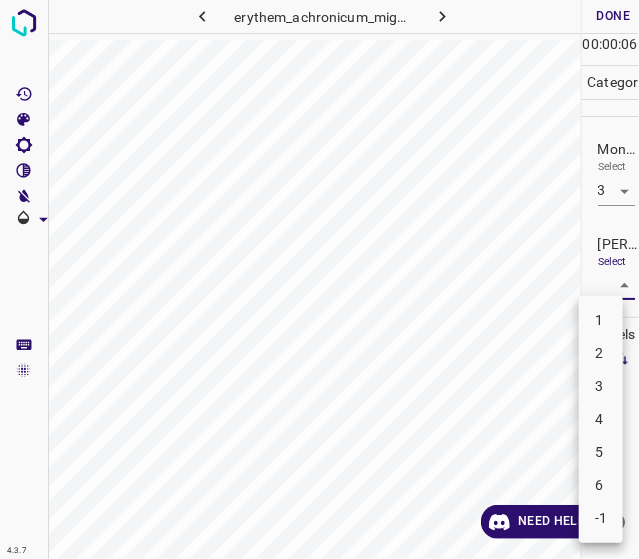 click on "2" at bounding box center (601, 353) 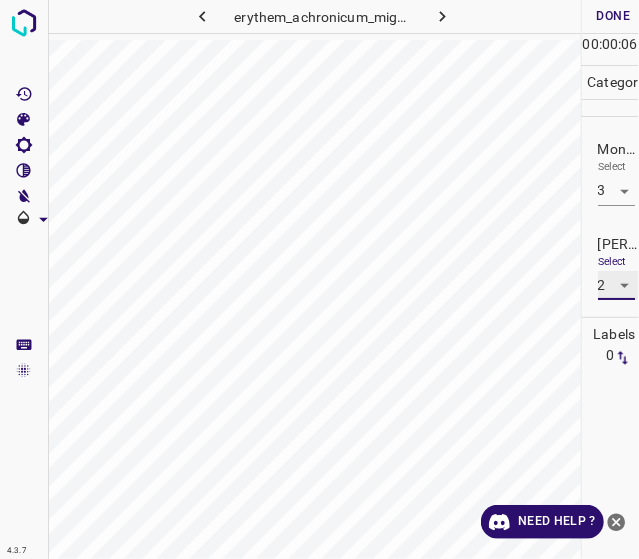 type on "2" 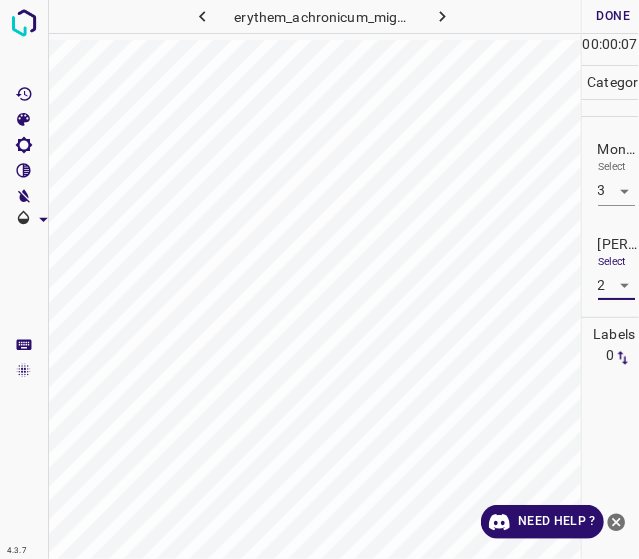 click on "Done" at bounding box center [614, 16] 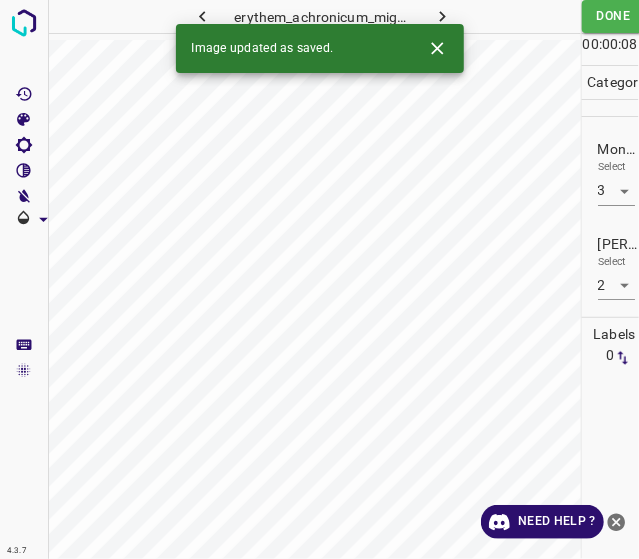 click on "Image updated as saved." at bounding box center [320, 48] 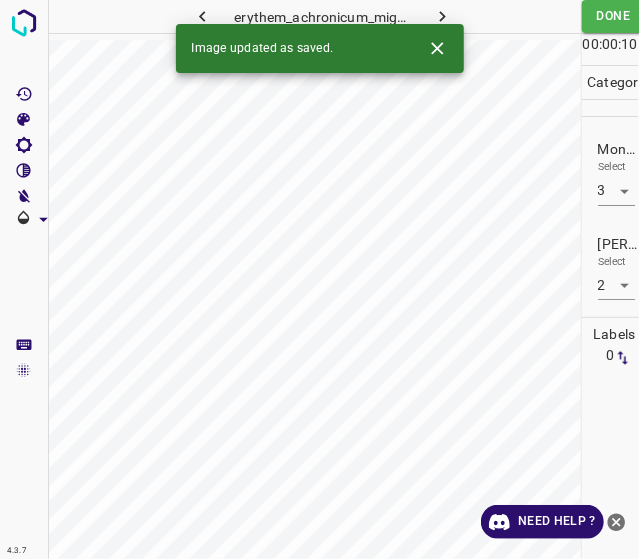 click 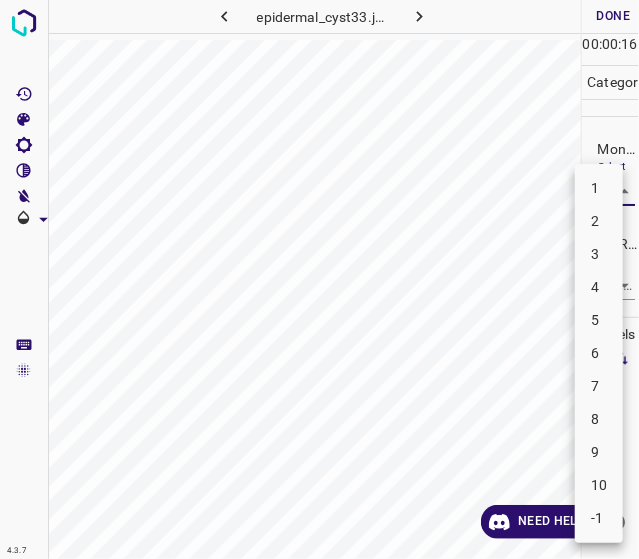 click on "4.3.7 epidermal_cyst33.jpg Done Skip 0 00   : 00   : 16   Categories Monk *  Select ​  Fitzpatrick *  Select ​ Labels   0 Categories 1 Monk 2  Fitzpatrick Tools Space Change between modes (Draw & Edit) I Auto labeling R Restore zoom M Zoom in N Zoom out Delete Delete selecte label Filters Z Restore filters X Saturation filter C Brightness filter V Contrast filter B Gray scale filter General O Download Need Help ? - Text - Hide - Delete 1 2 3 4 5 6 7 8 9 10 -1" at bounding box center (319, 279) 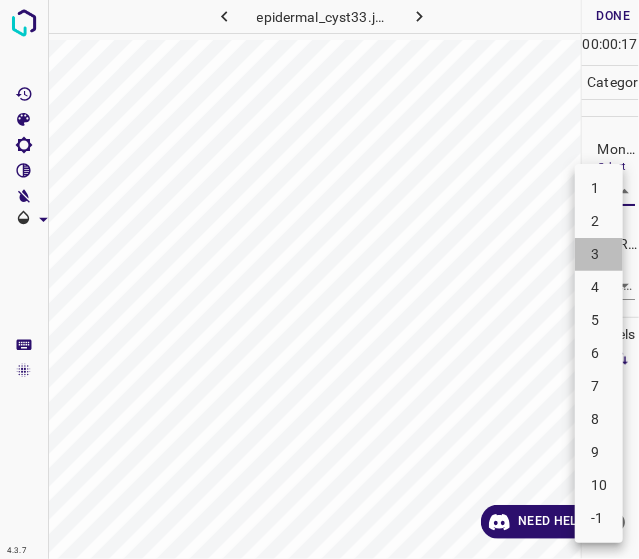 click on "3" at bounding box center [599, 254] 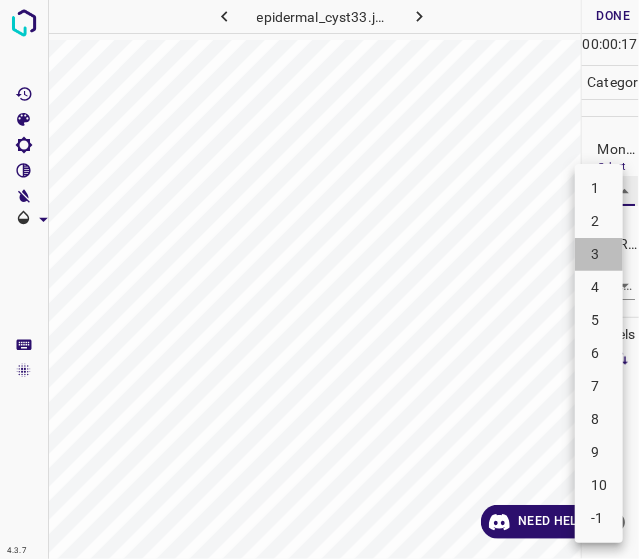 type on "3" 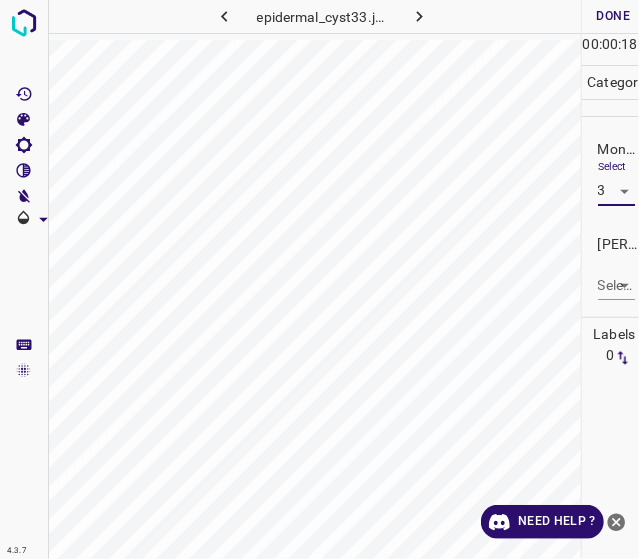 click on "4.3.7 epidermal_cyst33.jpg Done Skip 0 00   : 00   : 18   Categories Monk *  Select 3 3  Fitzpatrick *  Select ​ Labels   0 Categories 1 Monk 2  Fitzpatrick Tools Space Change between modes (Draw & Edit) I Auto labeling R Restore zoom M Zoom in N Zoom out Delete Delete selecte label Filters Z Restore filters X Saturation filter C Brightness filter V Contrast filter B Gray scale filter General O Download Need Help ? - Text - Hide - Delete" at bounding box center [319, 279] 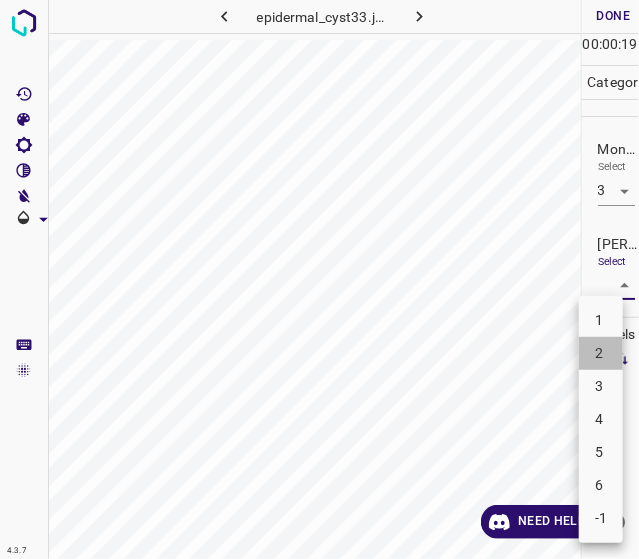click on "2" at bounding box center (601, 353) 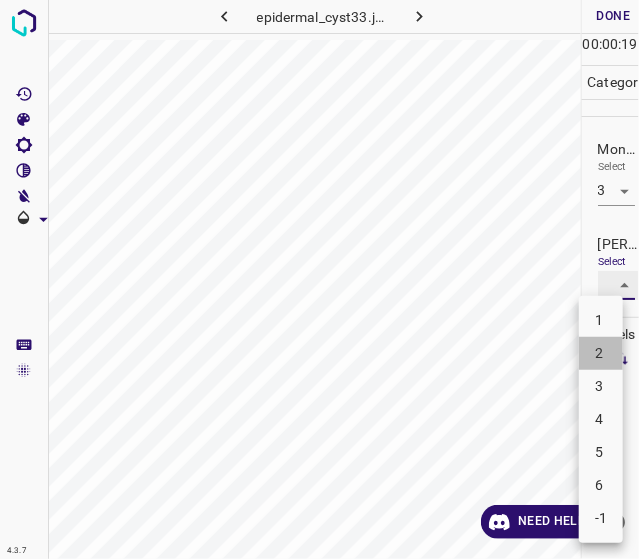 type on "2" 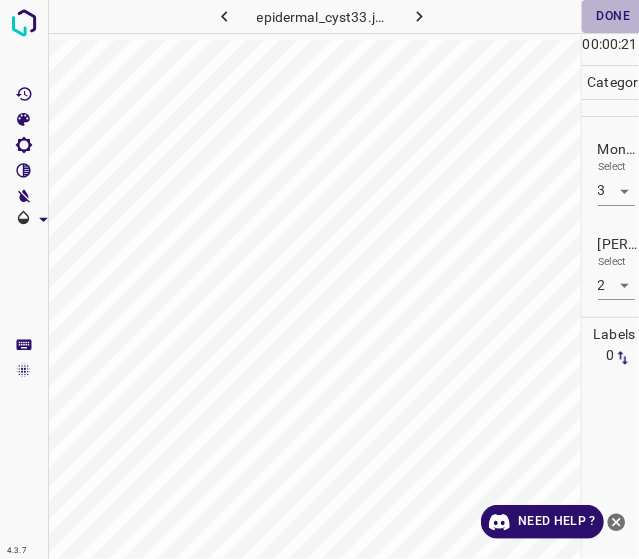 click on "Done" at bounding box center [614, 16] 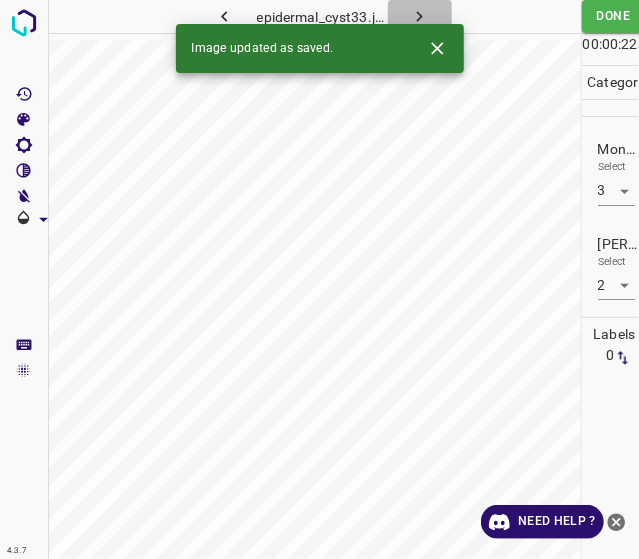 click 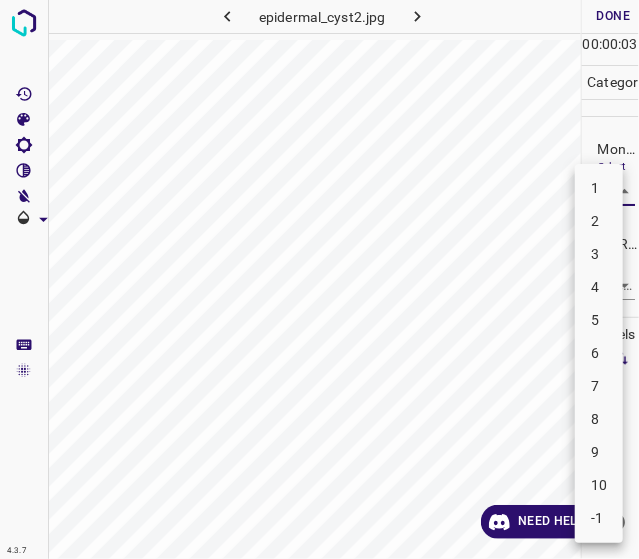 click on "4.3.7 epidermal_cyst2.jpg Done Skip 0 00   : 00   : 03   Categories Monk *  Select ​  Fitzpatrick *  Select ​ Labels   0 Categories 1 Monk 2  Fitzpatrick Tools Space Change between modes (Draw & Edit) I Auto labeling R Restore zoom M Zoom in N Zoom out Delete Delete selecte label Filters Z Restore filters X Saturation filter C Brightness filter V Contrast filter B Gray scale filter General O Download Need Help ? - Text - Hide - Delete 1 2 3 4 5 6 7 8 9 10 -1" at bounding box center [319, 279] 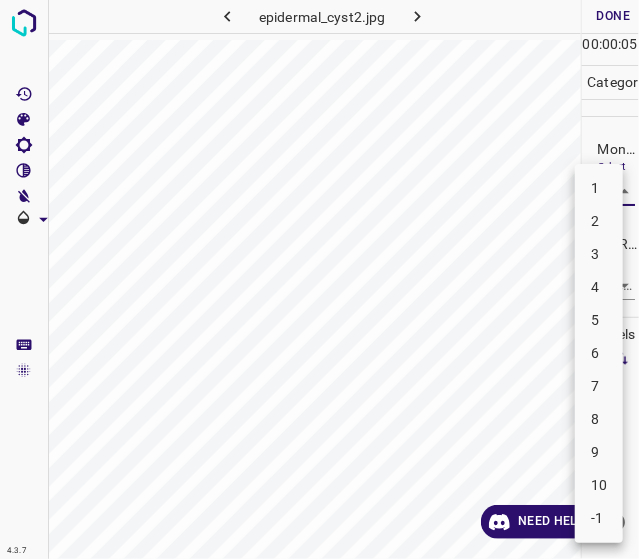 click on "5" at bounding box center (599, 320) 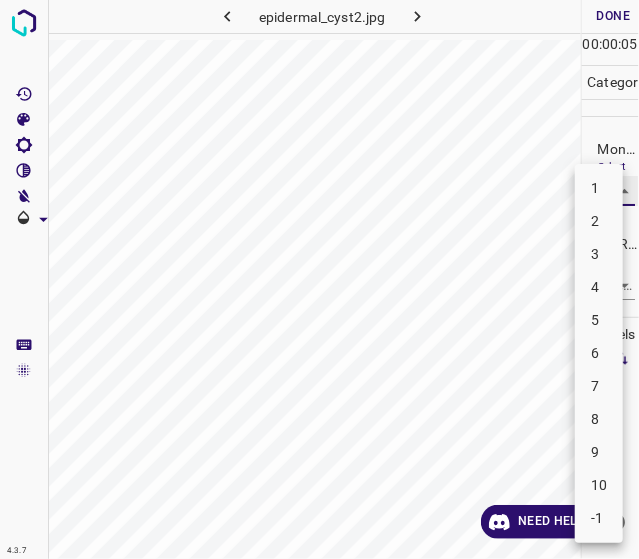 type on "5" 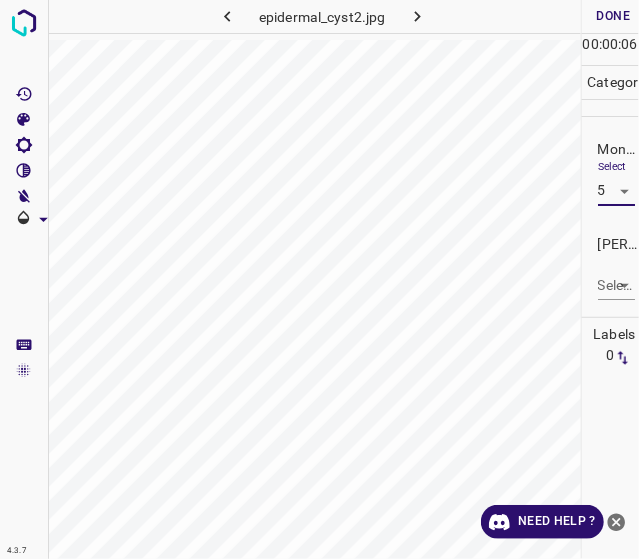 click on "4.3.7 epidermal_cyst2.jpg Done Skip 0 00   : 00   : 06   Categories Monk *  Select 5 5  Fitzpatrick *  Select ​ Labels   0 Categories 1 Monk 2  Fitzpatrick Tools Space Change between modes (Draw & Edit) I Auto labeling R Restore zoom M Zoom in N Zoom out Delete Delete selecte label Filters Z Restore filters X Saturation filter C Brightness filter V Contrast filter B Gray scale filter General O Download Need Help ? - Text - Hide - Delete" at bounding box center (319, 279) 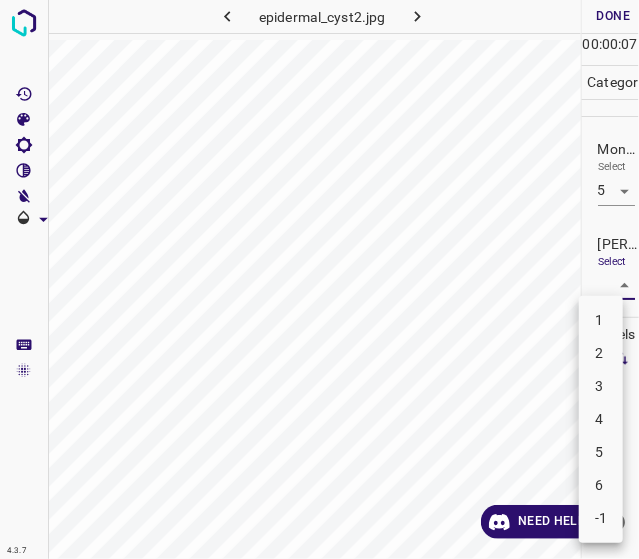 click on "3" at bounding box center [601, 386] 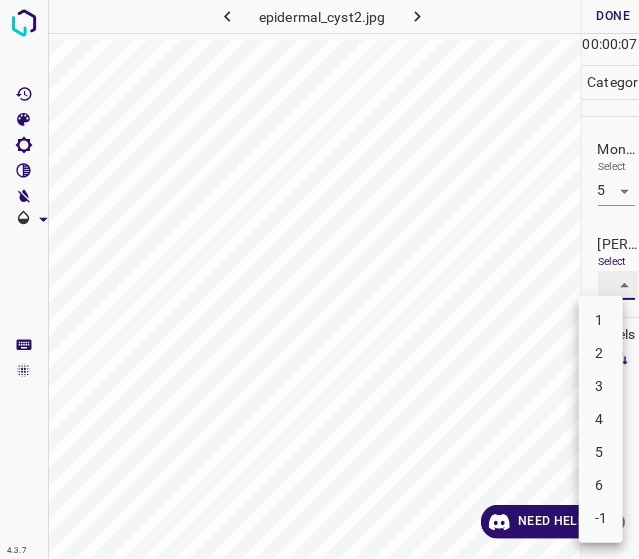 type on "3" 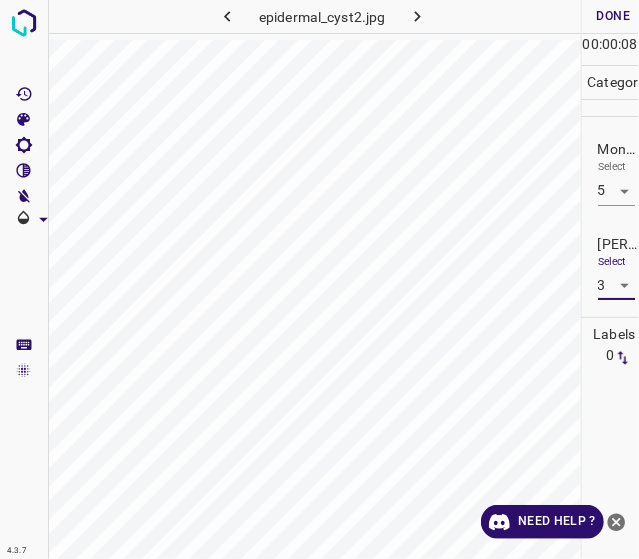 click on "Done" at bounding box center [614, 16] 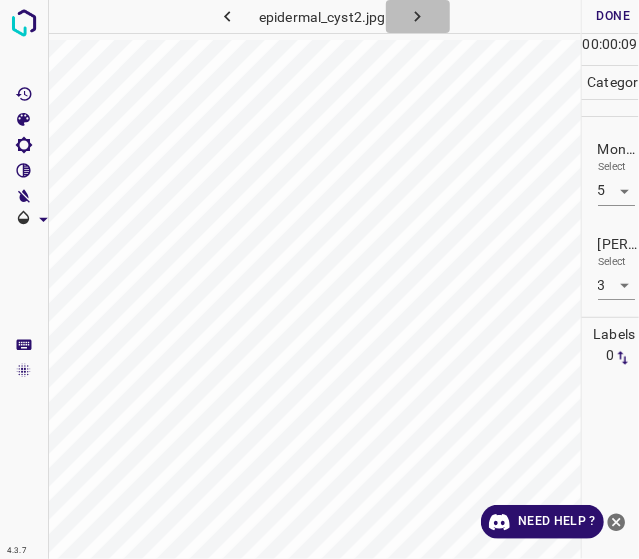 click at bounding box center [418, 16] 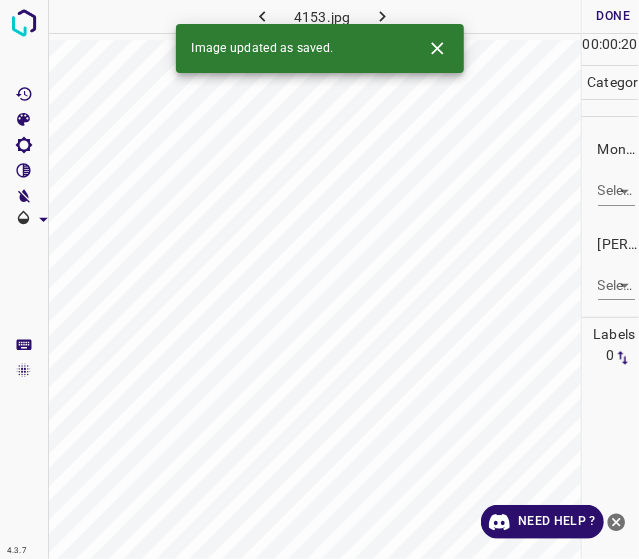 click on "4.3.7 4153.jpg Done Skip 0 00   : 00   : 20   Categories Monk *  Select ​  Fitzpatrick *  Select ​ Labels   0 Categories 1 Monk 2  Fitzpatrick Tools Space Change between modes (Draw & Edit) I Auto labeling R Restore zoom M Zoom in N Zoom out Delete Delete selecte label Filters Z Restore filters X Saturation filter C Brightness filter V Contrast filter B Gray scale filter General O Download Image updated as saved. Need Help ? - Text - Hide - Delete" at bounding box center [319, 279] 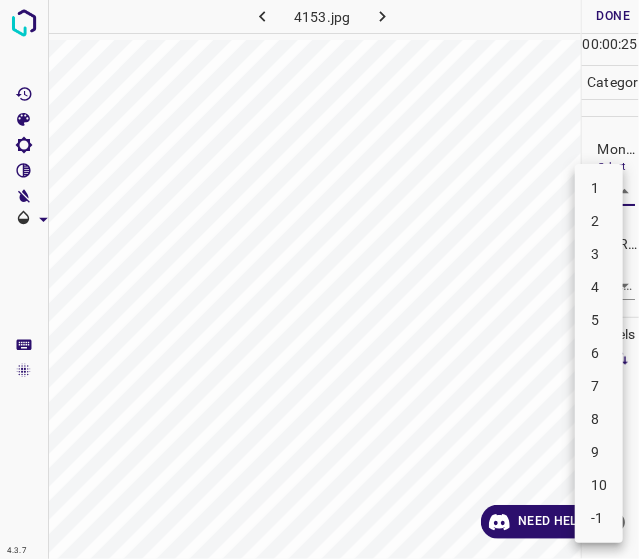 click on "7" at bounding box center (599, 386) 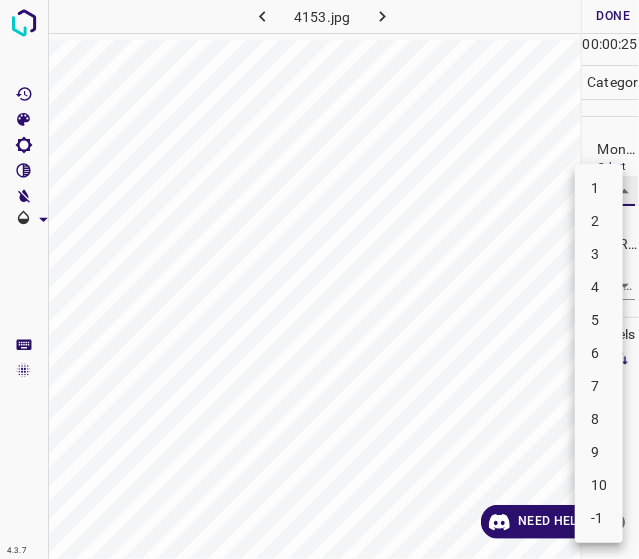 type on "7" 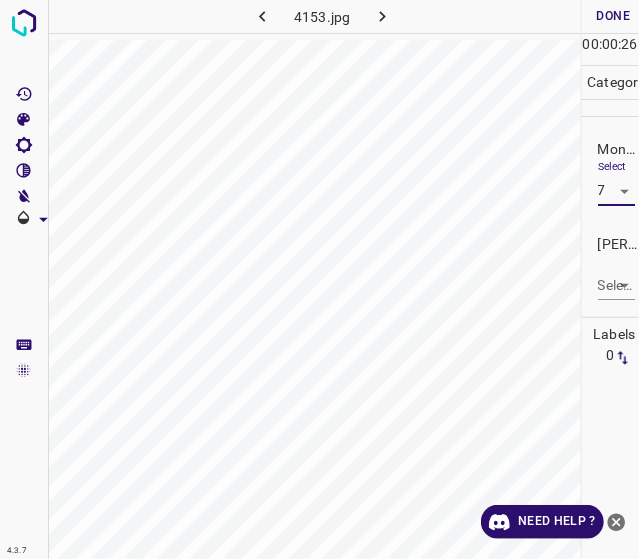 click on "4.3.7 4153.jpg Done Skip 0 00   : 00   : 26   Categories Monk *  Select 7 7  Fitzpatrick *  Select ​ Labels   0 Categories 1 Monk 2  Fitzpatrick Tools Space Change between modes (Draw & Edit) I Auto labeling R Restore zoom M Zoom in N Zoom out Delete Delete selecte label Filters Z Restore filters X Saturation filter C Brightness filter V Contrast filter B Gray scale filter General O Download Need Help ? - Text - Hide - Delete" at bounding box center [319, 279] 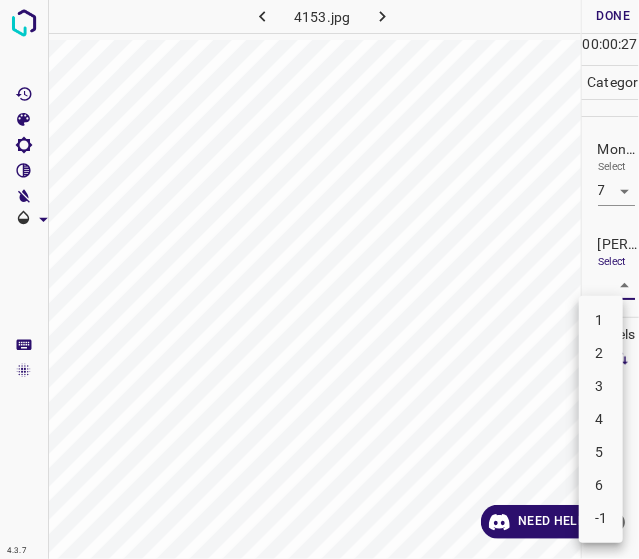click on "5" at bounding box center [601, 452] 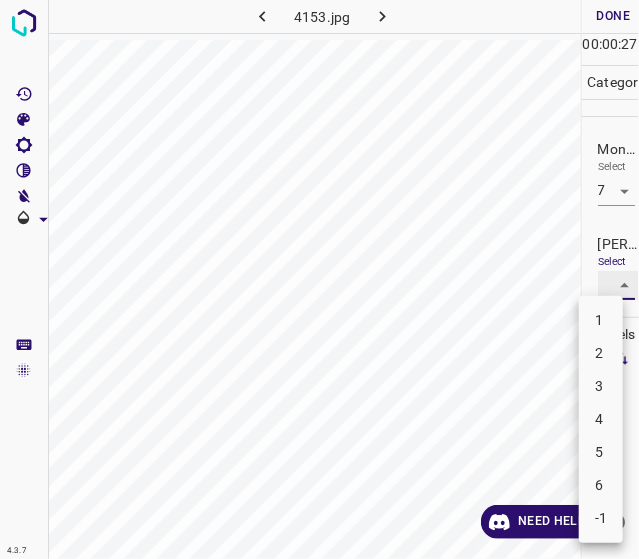 type on "5" 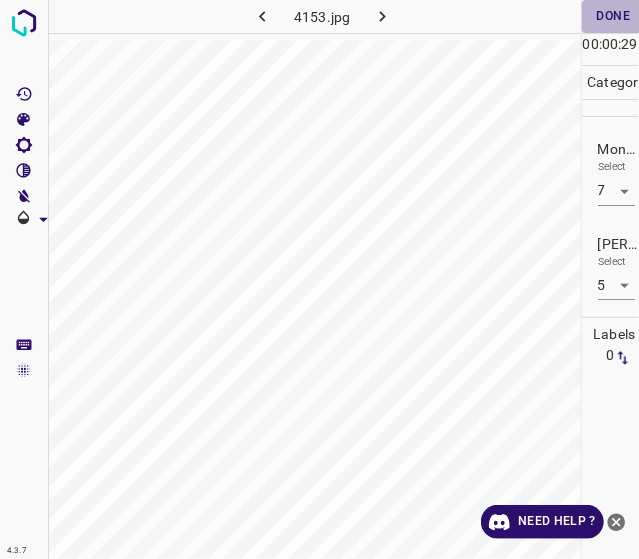drag, startPoint x: 630, startPoint y: 11, endPoint x: 490, endPoint y: 19, distance: 140.22838 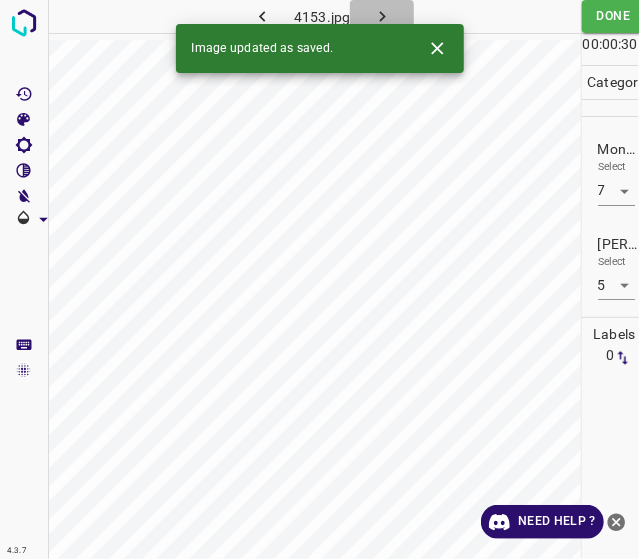 click at bounding box center (382, 16) 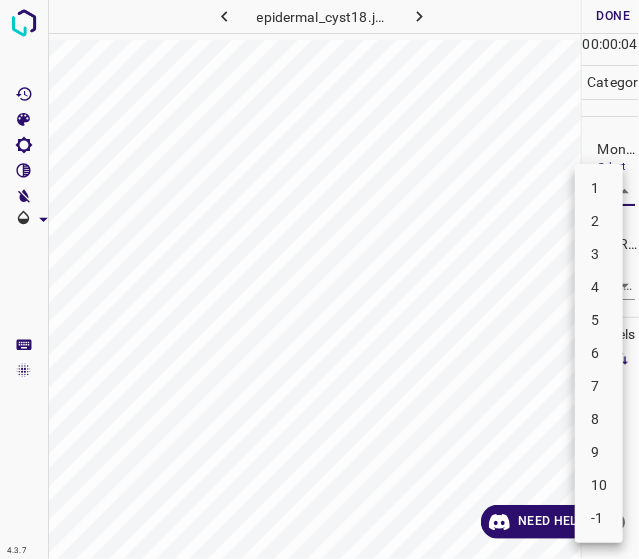 click on "4.3.7 epidermal_cyst18.jpg Done Skip 0 00   : 00   : 04   Categories Monk *  Select ​  Fitzpatrick *  Select ​ Labels   0 Categories 1 Monk 2  Fitzpatrick Tools Space Change between modes (Draw & Edit) I Auto labeling R Restore zoom M Zoom in N Zoom out Delete Delete selecte label Filters Z Restore filters X Saturation filter C Brightness filter V Contrast filter B Gray scale filter General O Download Need Help ? - Text - Hide - Delete 1 2 3 4 5 6 7 8 9 10 -1" at bounding box center [319, 279] 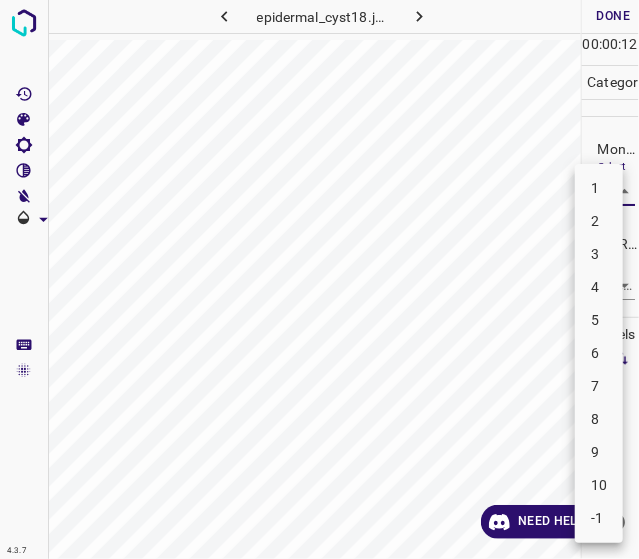 click on "2" at bounding box center [599, 221] 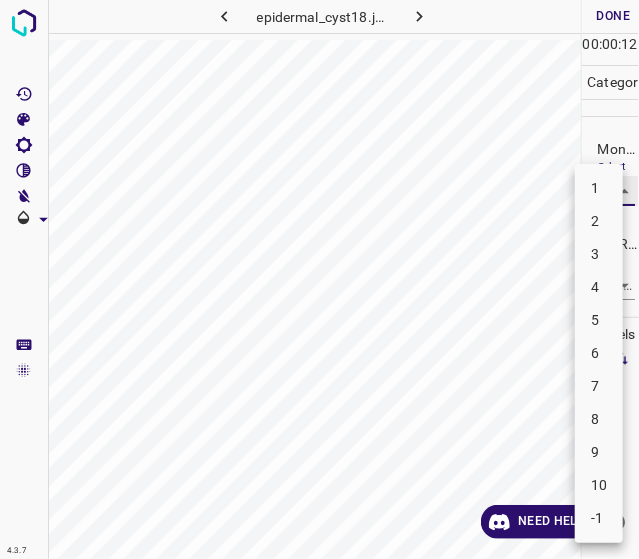 type on "2" 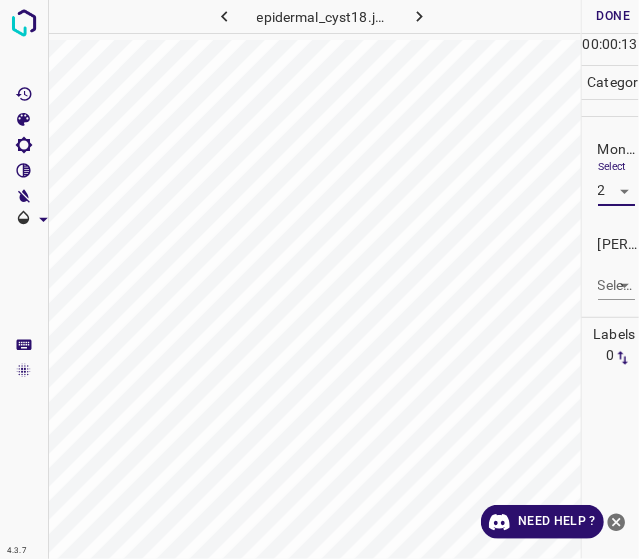 click on "4.3.7 epidermal_cyst18.jpg Done Skip 0 00   : 00   : 13   Categories Monk *  Select 2 2  Fitzpatrick *  Select ​ Labels   0 Categories 1 Monk 2  Fitzpatrick Tools Space Change between modes (Draw & Edit) I Auto labeling R Restore zoom M Zoom in N Zoom out Delete Delete selecte label Filters Z Restore filters X Saturation filter C Brightness filter V Contrast filter B Gray scale filter General O Download Need Help ? - Text - Hide - Delete" at bounding box center [319, 279] 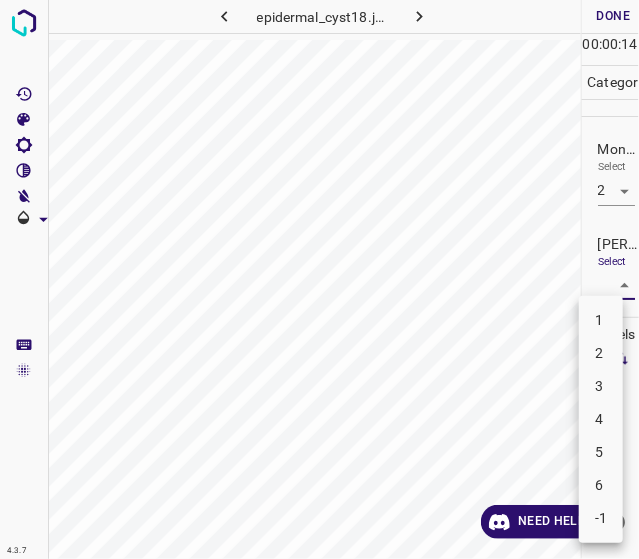click on "1" at bounding box center (601, 320) 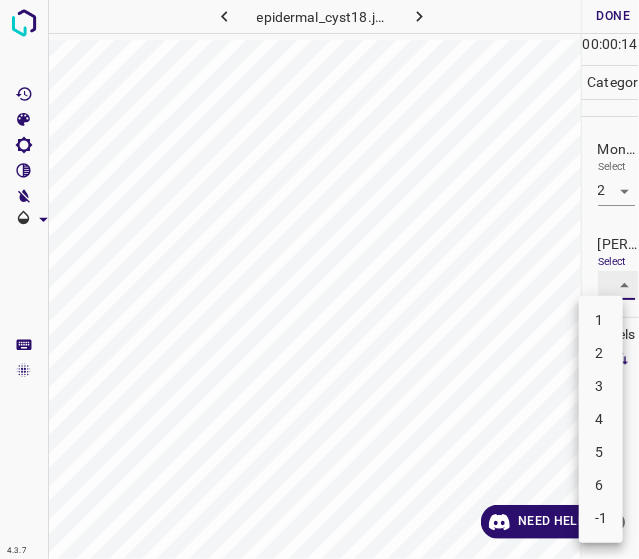 type on "1" 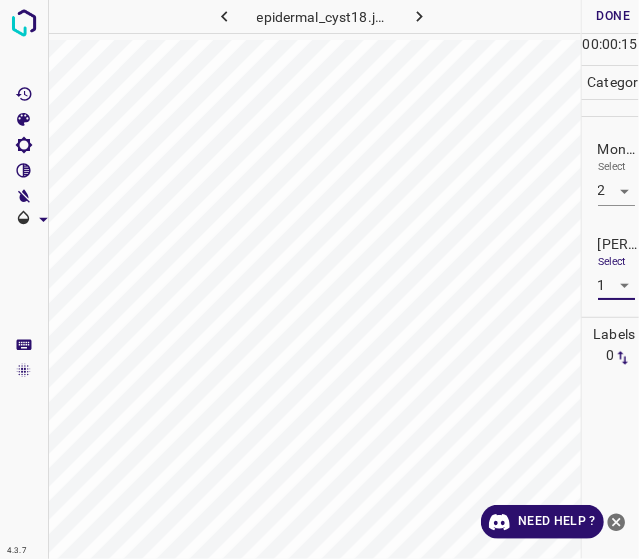 click on "Done" at bounding box center (614, 16) 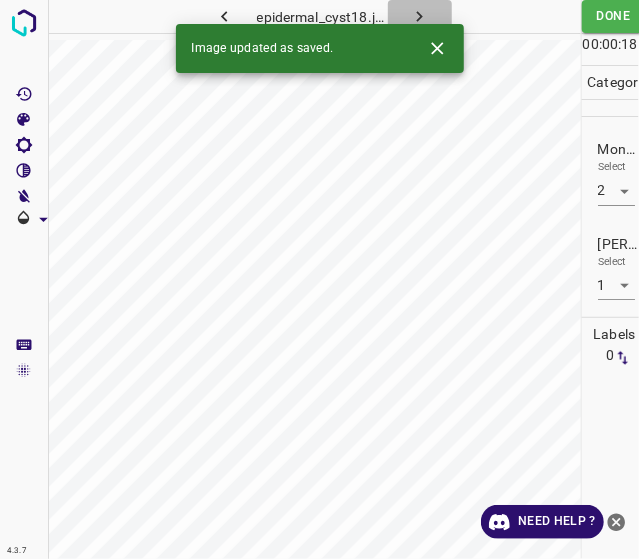 click at bounding box center [420, 16] 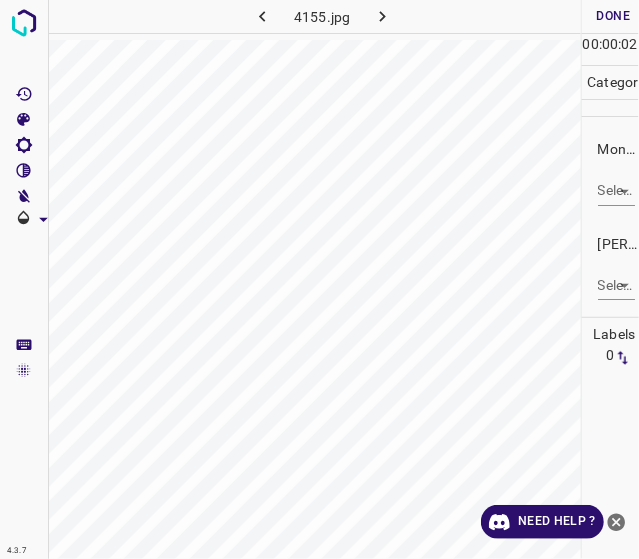 click on "4.3.7 4155.jpg Done Skip 0 00   : 00   : 02   Categories Monk *  Select ​  Fitzpatrick *  Select ​ Labels   0 Categories 1 Monk 2  Fitzpatrick Tools Space Change between modes (Draw & Edit) I Auto labeling R Restore zoom M Zoom in N Zoom out Delete Delete selecte label Filters Z Restore filters X Saturation filter C Brightness filter V Contrast filter B Gray scale filter General O Download Need Help ? - Text - Hide - Delete" at bounding box center (319, 279) 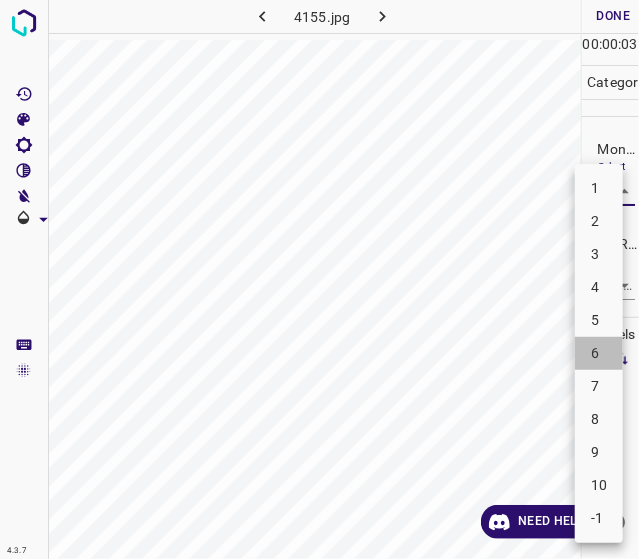 click on "6" at bounding box center [599, 353] 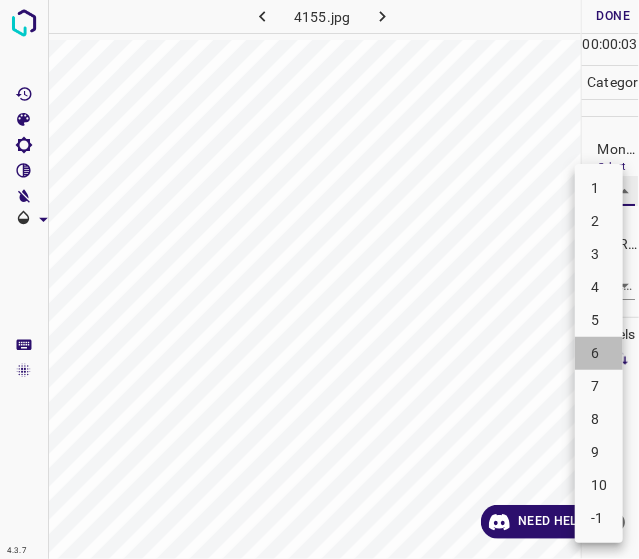 type on "6" 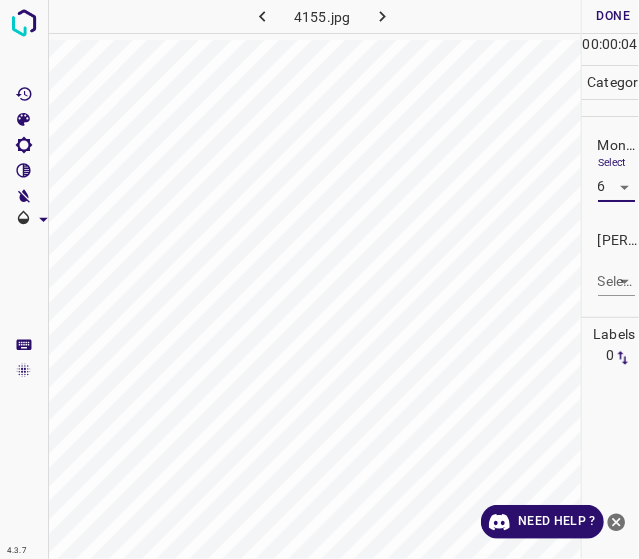 scroll, scrollTop: 19, scrollLeft: 0, axis: vertical 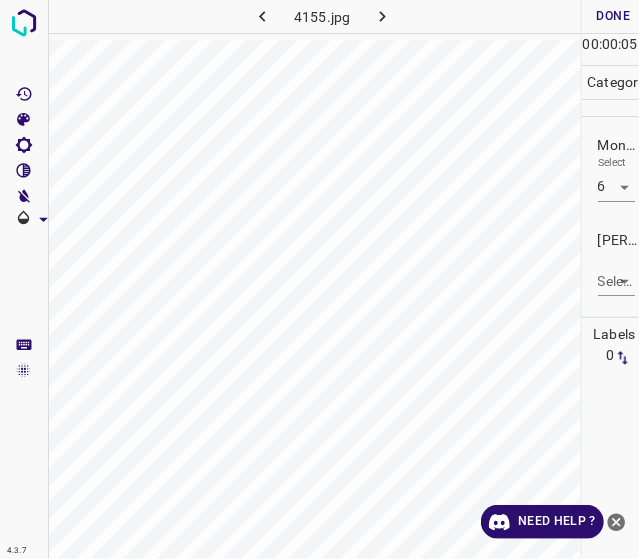 click on "4.3.7 4155.jpg Done Skip 0 00   : 00   : 05   Categories Monk *  Select 6 6  Fitzpatrick *  Select ​ Labels   0 Categories 1 Monk 2  Fitzpatrick Tools Space Change between modes (Draw & Edit) I Auto labeling R Restore zoom M Zoom in N Zoom out Delete Delete selecte label Filters Z Restore filters X Saturation filter C Brightness filter V Contrast filter B Gray scale filter General O Download Need Help ? - Text - Hide - Delete" at bounding box center [319, 279] 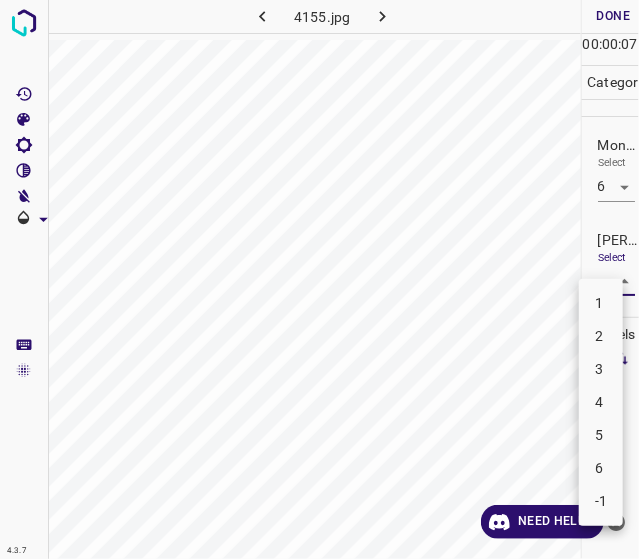click on "4" at bounding box center (601, 402) 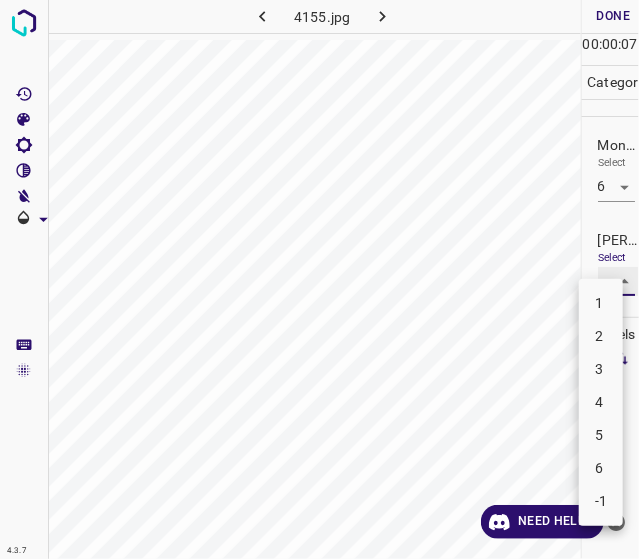 type on "4" 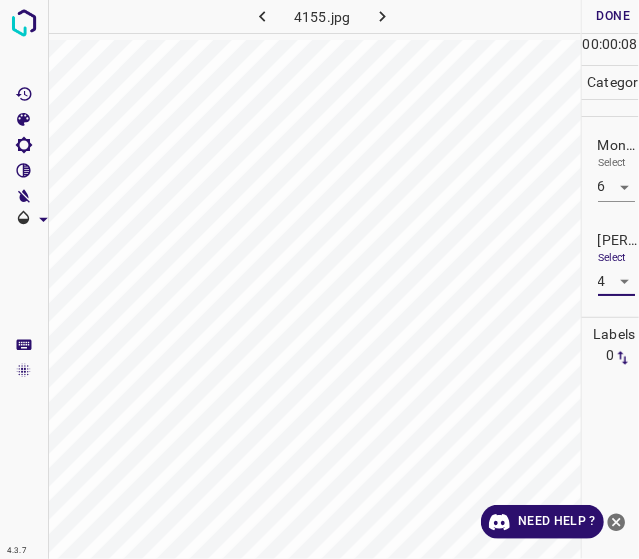 click on "Done" at bounding box center [614, 16] 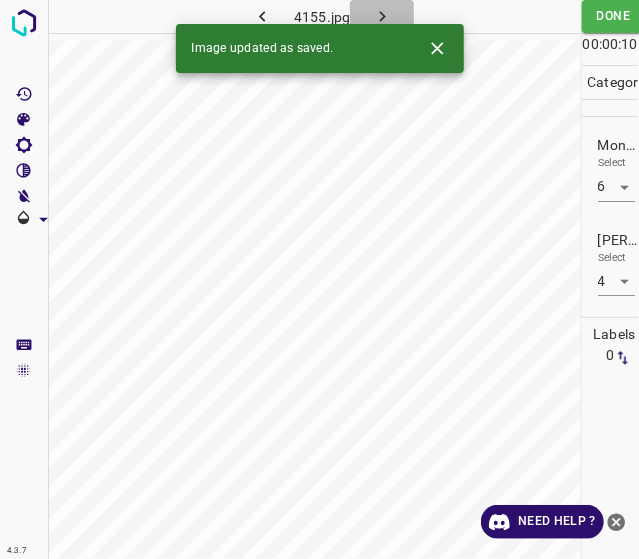 click at bounding box center (382, 16) 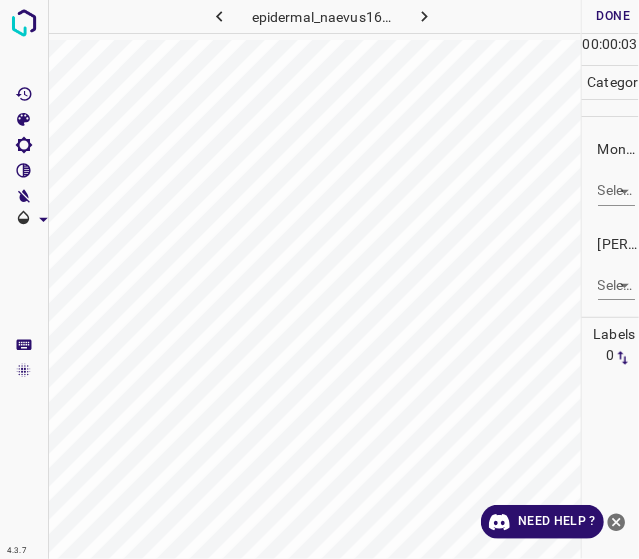 click on "Monk *  Select ​" at bounding box center [611, 172] 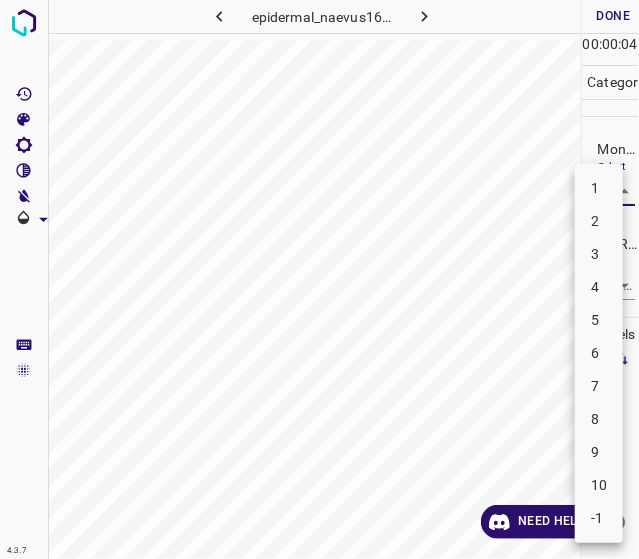 click on "3" at bounding box center (599, 254) 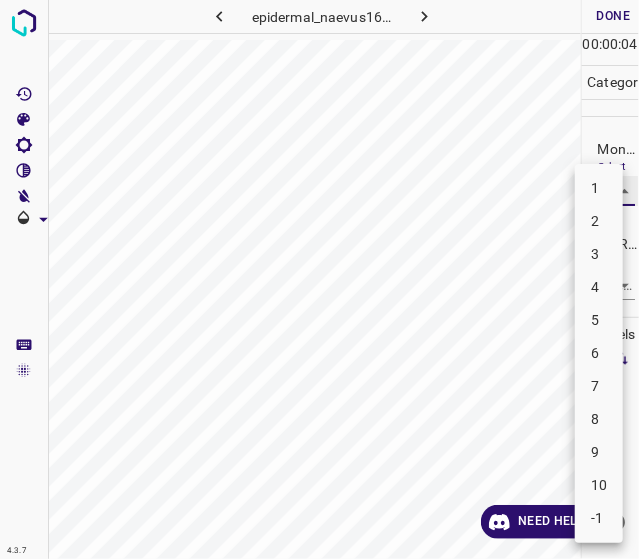 type on "3" 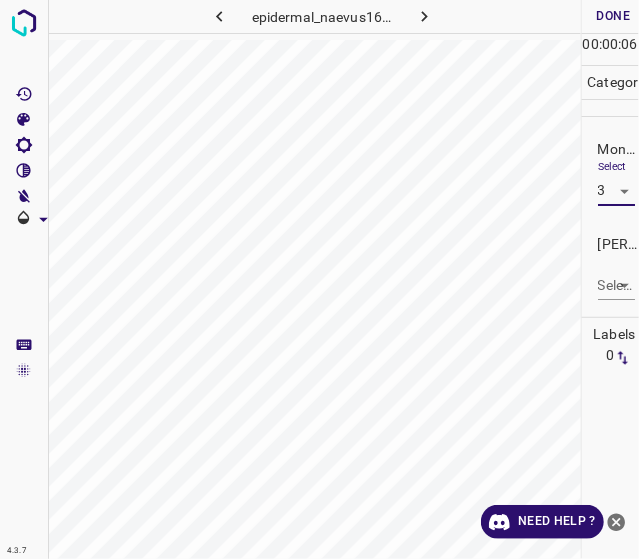 click on "4.3.7 epidermal_naevus16.jpg Done Skip 0 00   : 00   : 06   Categories Monk *  Select 3 3  Fitzpatrick *  Select ​ Labels   0 Categories 1 Monk 2  Fitzpatrick Tools Space Change between modes (Draw & Edit) I Auto labeling R Restore zoom M Zoom in N Zoom out Delete Delete selecte label Filters Z Restore filters X Saturation filter C Brightness filter V Contrast filter B Gray scale filter General O Download Need Help ? - Text - Hide - Delete" at bounding box center (319, 279) 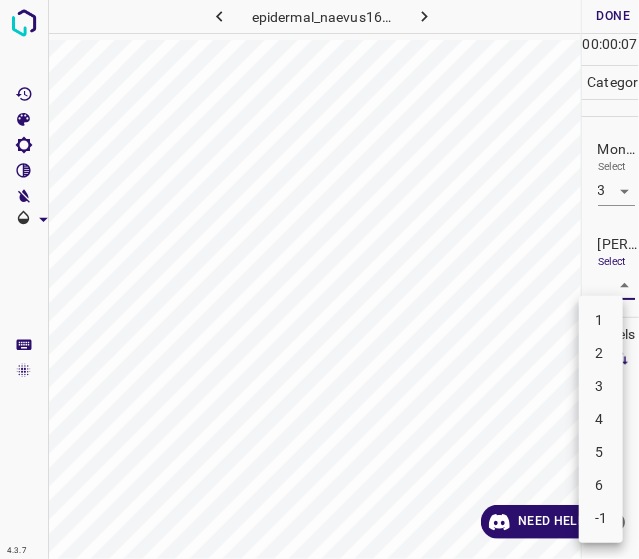 click on "2" at bounding box center (601, 353) 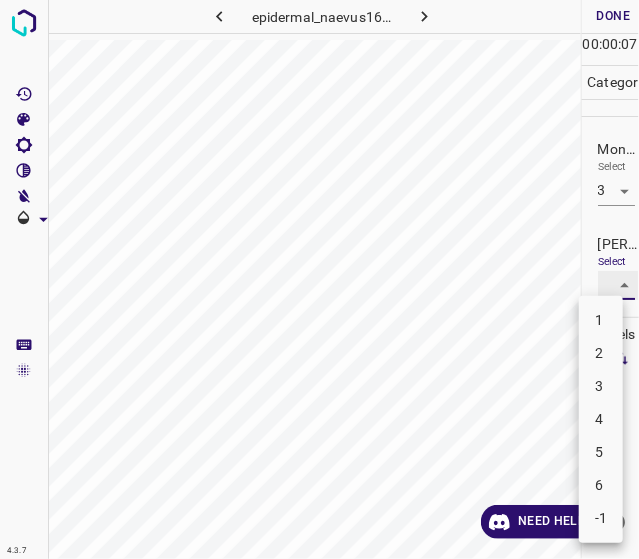 type on "2" 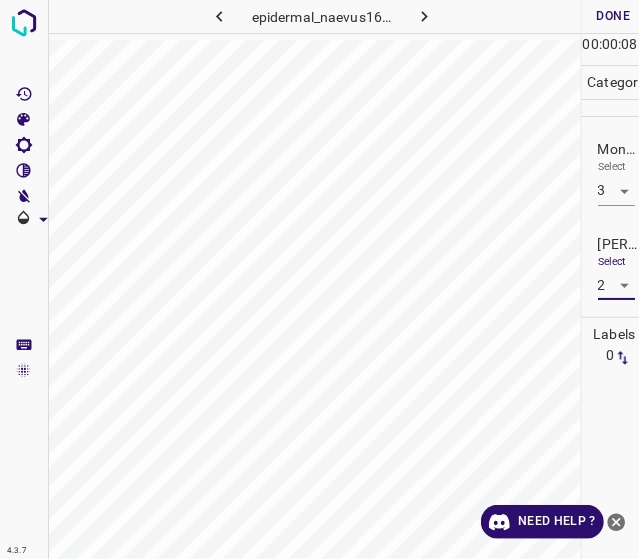 click on "Done" at bounding box center (614, 16) 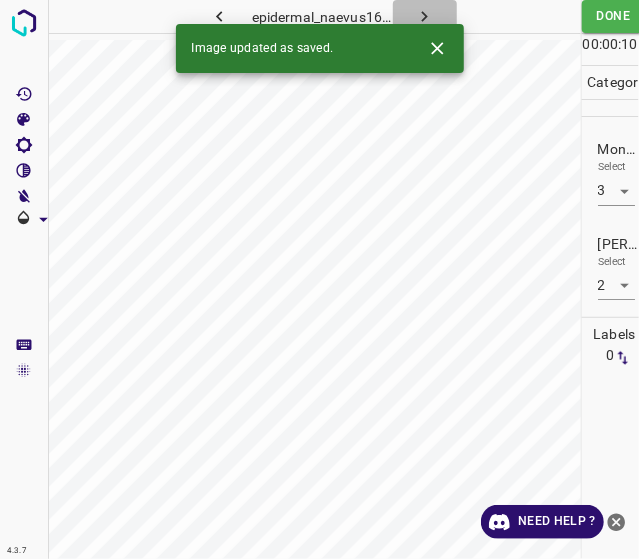 click at bounding box center [425, 16] 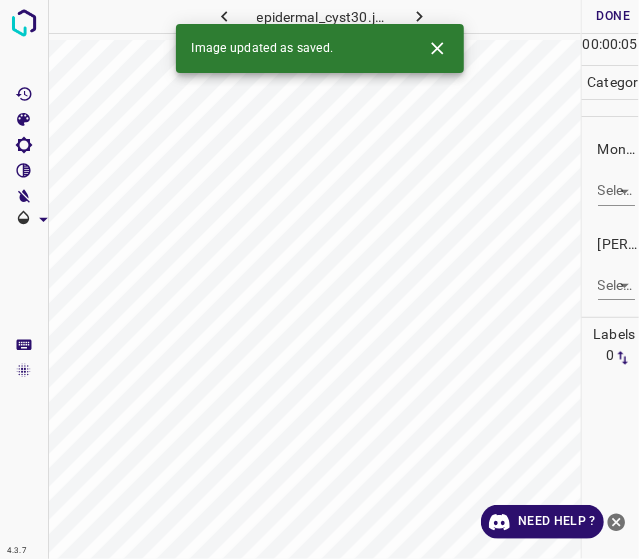 click on "4.3.7 epidermal_cyst30.jpg Done Skip 0 00   : 00   : 05   Categories Monk *  Select ​  Fitzpatrick *  Select ​ Labels   0 Categories 1 Monk 2  Fitzpatrick Tools Space Change between modes (Draw & Edit) I Auto labeling R Restore zoom M Zoom in N Zoom out Delete Delete selecte label Filters Z Restore filters X Saturation filter C Brightness filter V Contrast filter B Gray scale filter General O Download Image updated as saved. Need Help ? - Text - Hide - Delete" at bounding box center [319, 279] 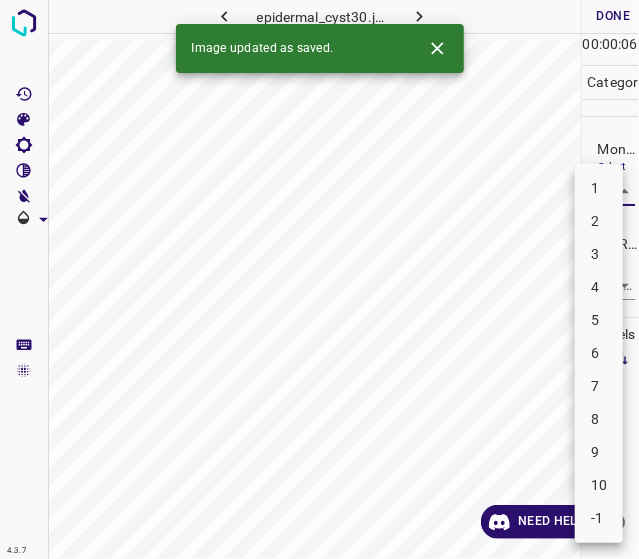click on "3" at bounding box center [599, 254] 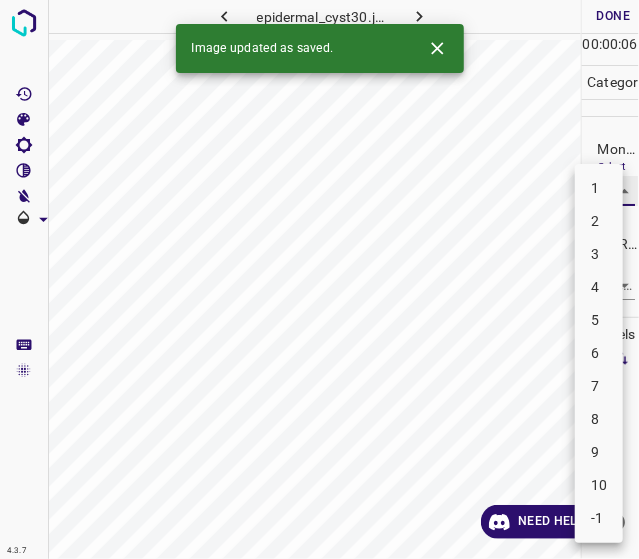 type on "3" 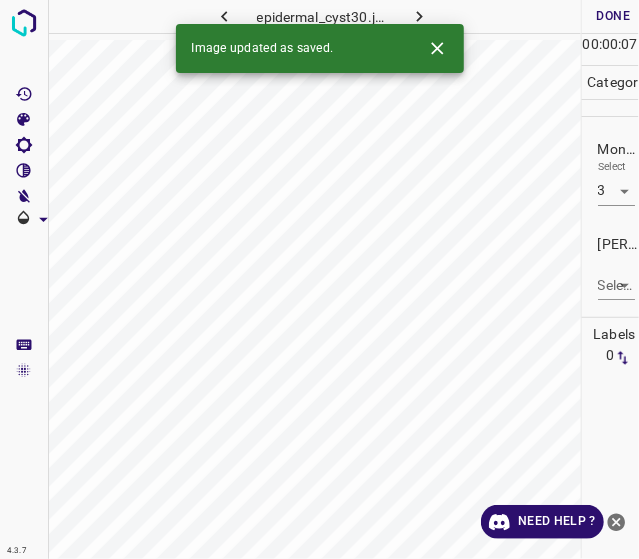 click on "Select ​" at bounding box center (616, 277) 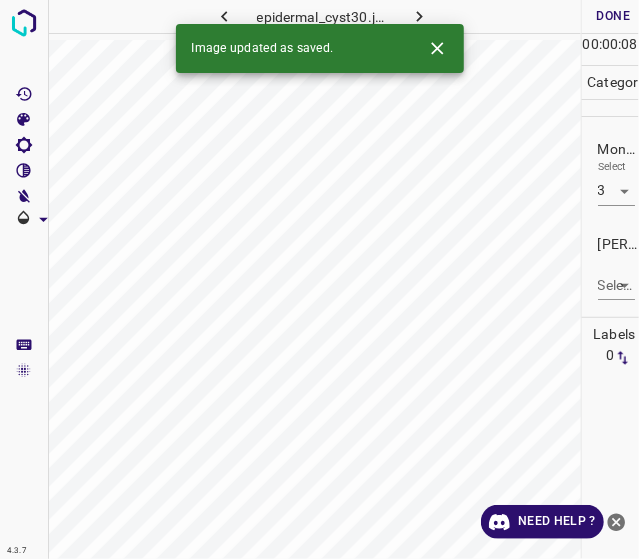 click on "4.3.7 epidermal_cyst30.jpg Done Skip 0 00   : 00   : 08   Categories Monk *  Select 3 3  Fitzpatrick *  Select ​ Labels   0 Categories 1 Monk 2  Fitzpatrick Tools Space Change between modes (Draw & Edit) I Auto labeling R Restore zoom M Zoom in N Zoom out Delete Delete selecte label Filters Z Restore filters X Saturation filter C Brightness filter V Contrast filter B Gray scale filter General O Download Image updated as saved. Need Help ? - Text - Hide - Delete" at bounding box center (319, 279) 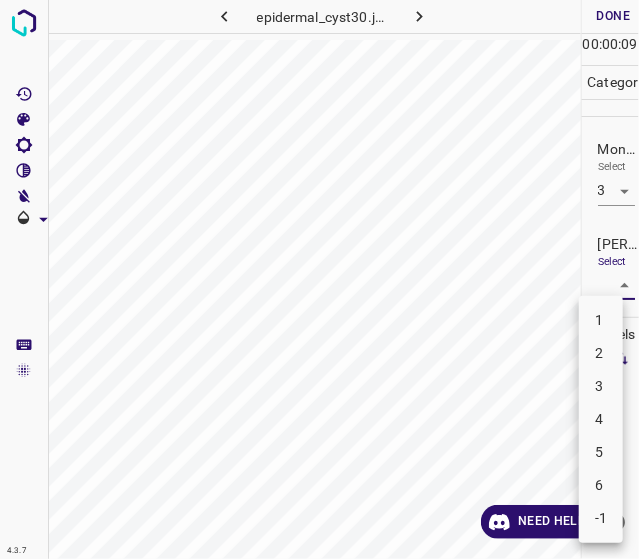 click on "2" at bounding box center [601, 353] 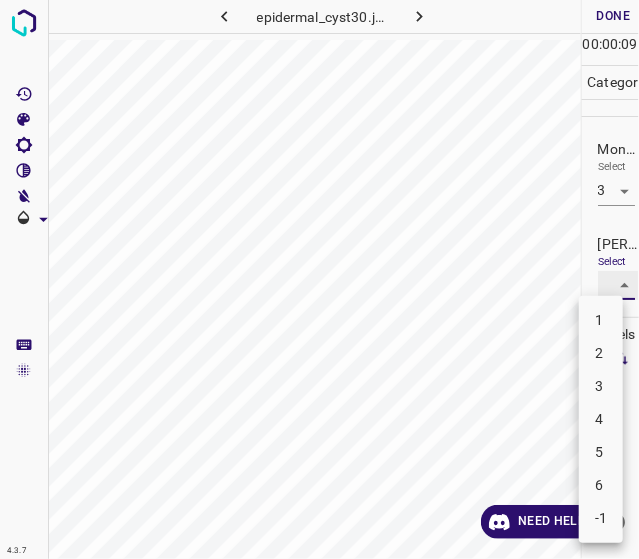 type on "2" 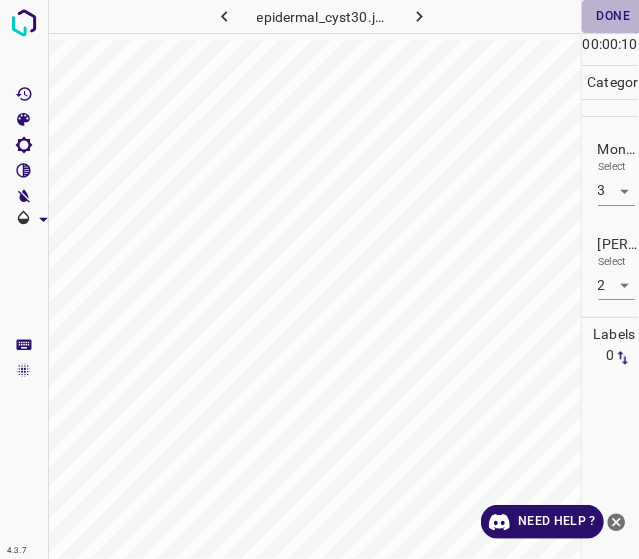 click on "Done" at bounding box center [614, 16] 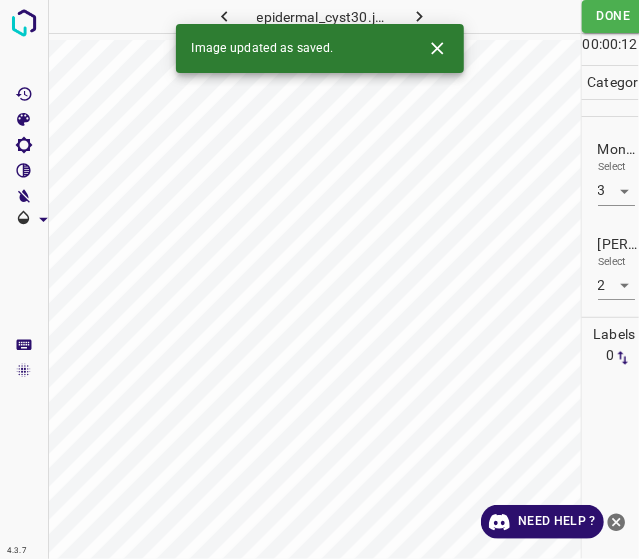 click 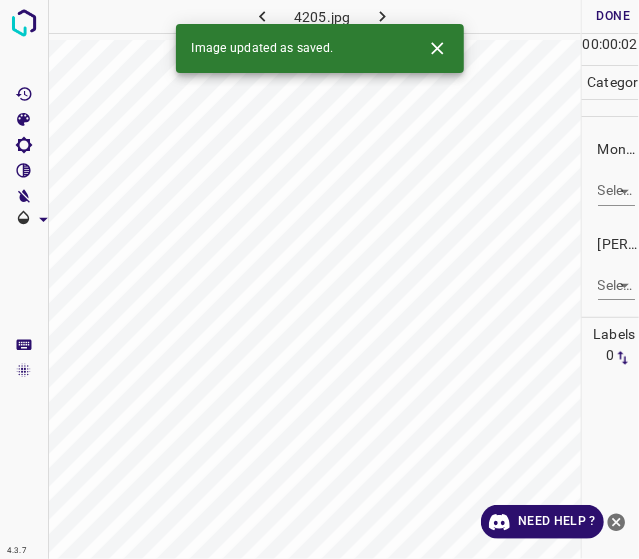 click on "4.3.7 4205.jpg Done Skip 0 00   : 00   : 02   Categories Monk *  Select ​  Fitzpatrick *  Select ​ Labels   0 Categories 1 Monk 2  Fitzpatrick Tools Space Change between modes (Draw & Edit) I Auto labeling R Restore zoom M Zoom in N Zoom out Delete Delete selecte label Filters Z Restore filters X Saturation filter C Brightness filter V Contrast filter B Gray scale filter General O Download Image updated as saved. Need Help ? - Text - Hide - Delete" at bounding box center [319, 279] 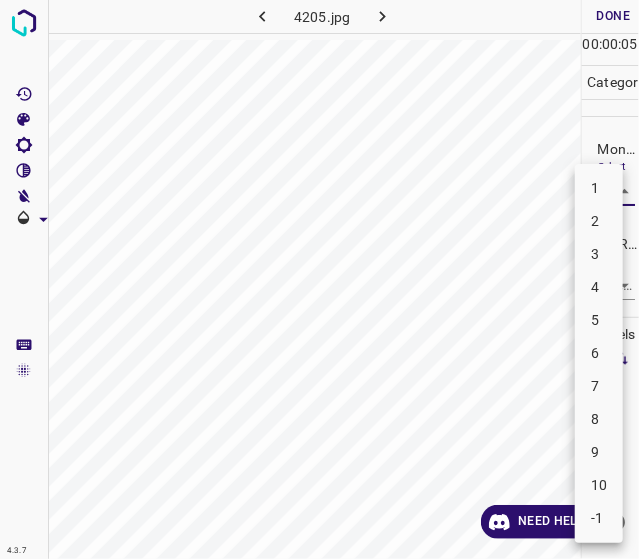 click on "4" at bounding box center [599, 287] 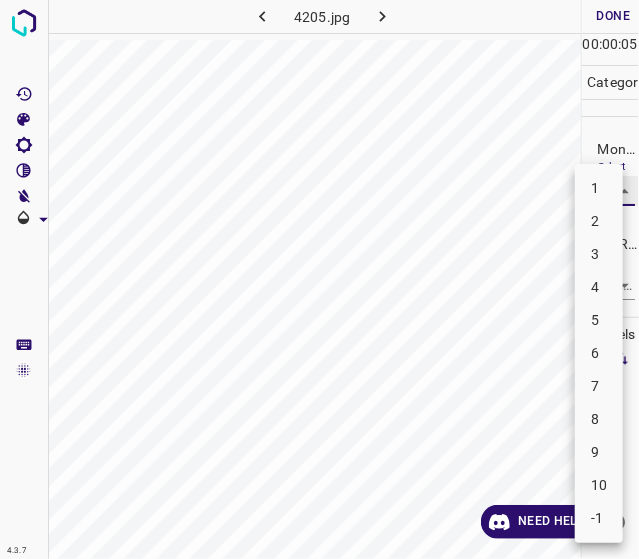 type on "4" 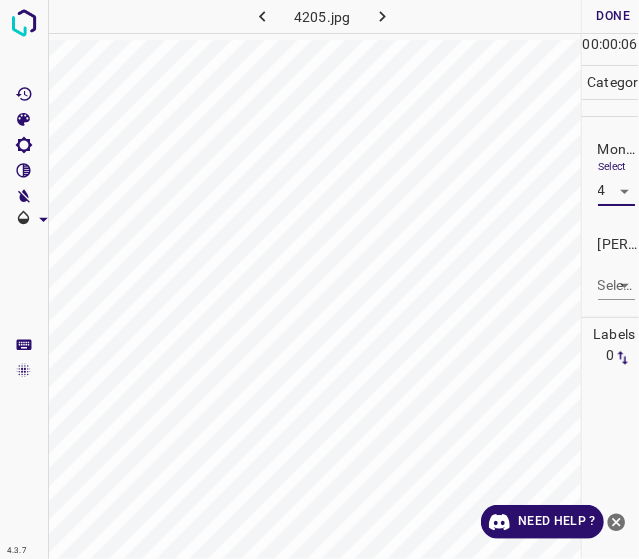 click on "4.3.7 4205.jpg Done Skip 0 00   : 00   : 06   Categories Monk *  Select 4 4  Fitzpatrick *  Select ​ Labels   0 Categories 1 Monk 2  Fitzpatrick Tools Space Change between modes (Draw & Edit) I Auto labeling R Restore zoom M Zoom in N Zoom out Delete Delete selecte label Filters Z Restore filters X Saturation filter C Brightness filter V Contrast filter B Gray scale filter General O Download Need Help ? - Text - Hide - Delete" at bounding box center (319, 279) 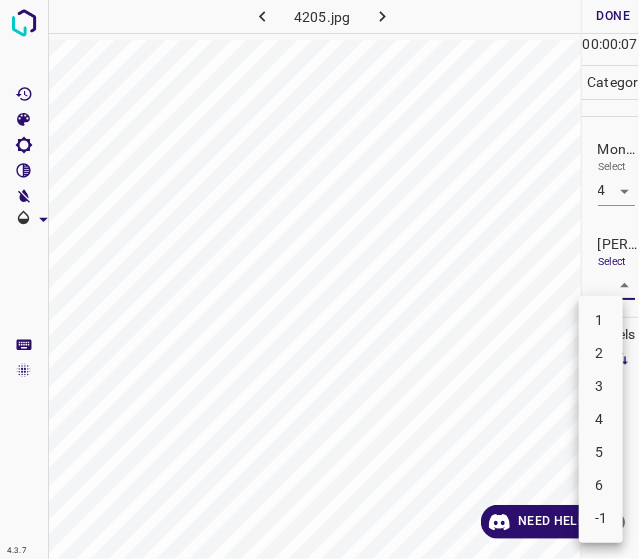 click on "1" at bounding box center (601, 320) 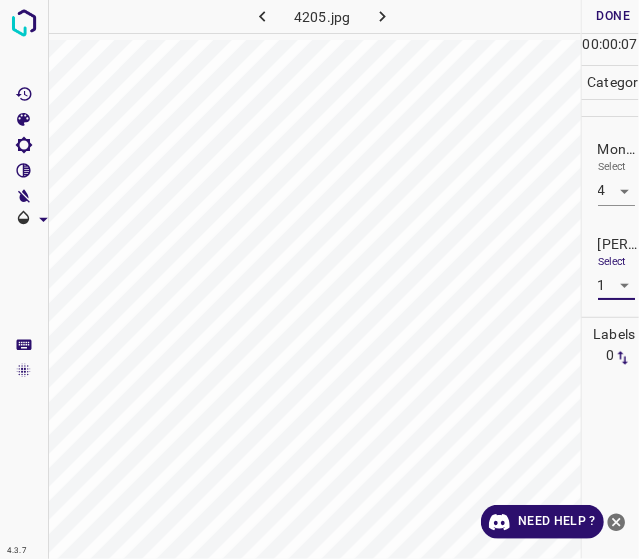 click on "4.3.7 4205.jpg Done Skip 0 00   : 00   : 07   Categories Monk *  Select 4 4  Fitzpatrick *  Select 1 1 Labels   0 Categories 1 Monk 2  Fitzpatrick Tools Space Change between modes (Draw & Edit) I Auto labeling R Restore zoom M Zoom in N Zoom out Delete Delete selecte label Filters Z Restore filters X Saturation filter C Brightness filter V Contrast filter B Gray scale filter General O Download Need Help ? - Text - Hide - Delete" at bounding box center [319, 279] 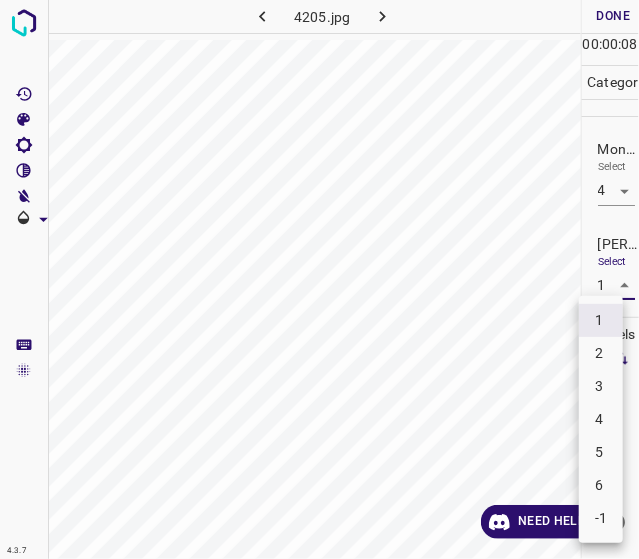 click on "2" at bounding box center [601, 353] 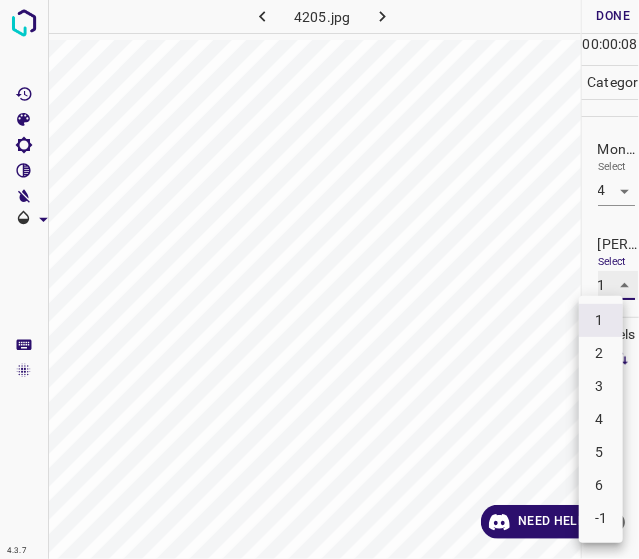 type on "2" 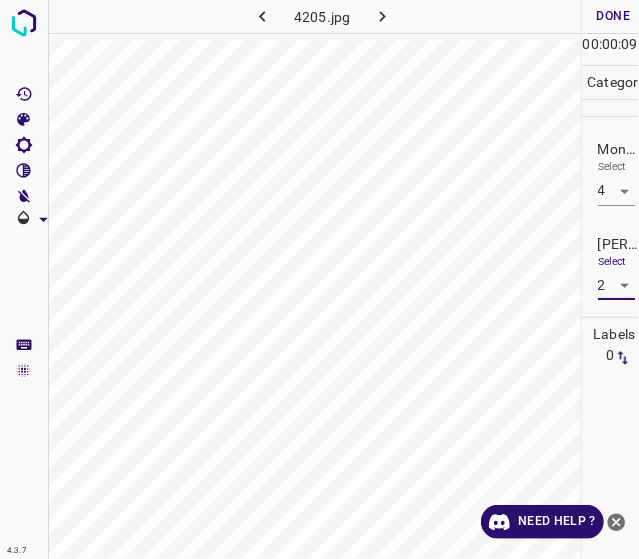click on "Done" at bounding box center [614, 16] 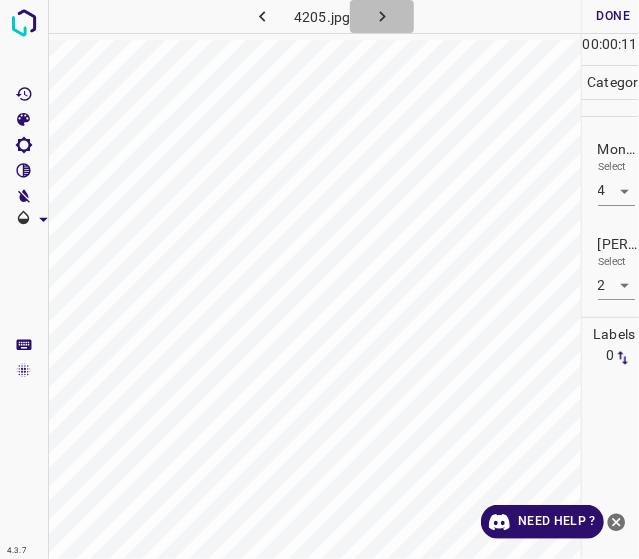 click 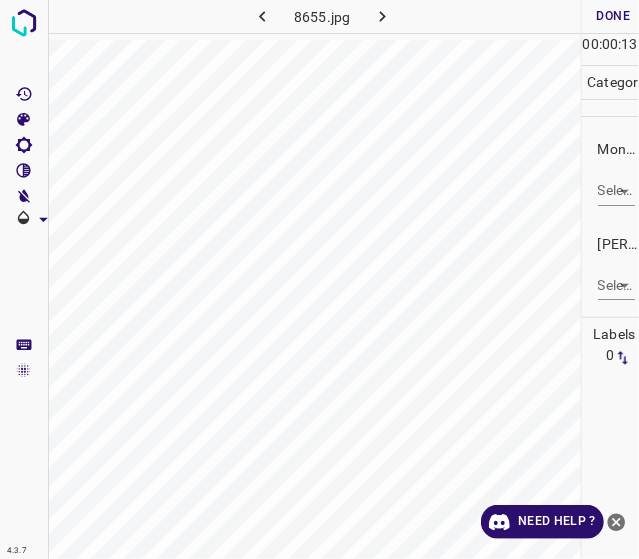 click on "Select ​" at bounding box center [616, 182] 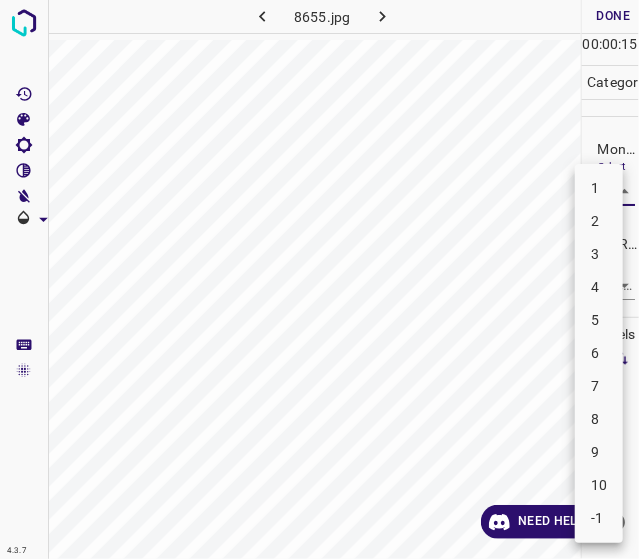 click on "5" at bounding box center [599, 320] 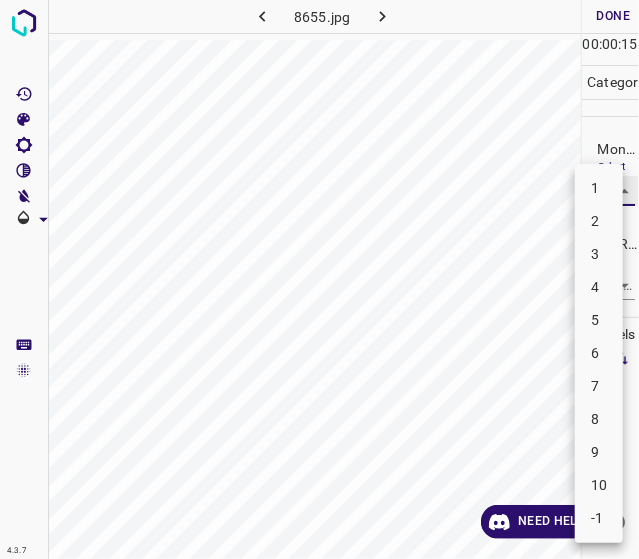 type on "5" 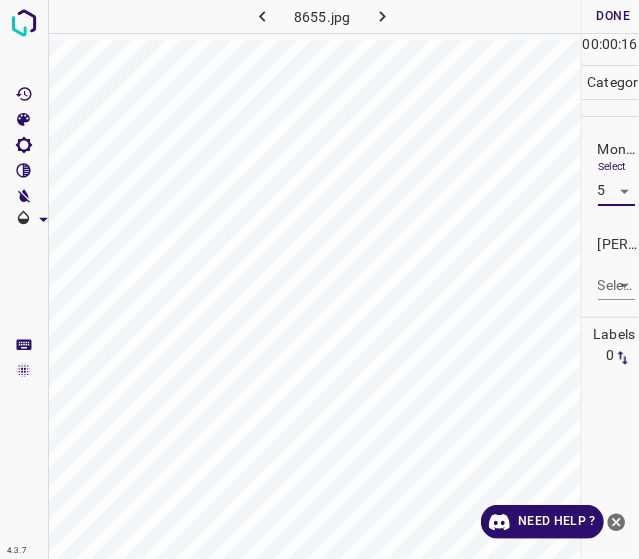 click on "4.3.7 8655.jpg Done Skip 0 00   : 00   : 16   Categories Monk *  Select 5 5  Fitzpatrick *  Select ​ Labels   0 Categories 1 Monk 2  Fitzpatrick Tools Space Change between modes (Draw & Edit) I Auto labeling R Restore zoom M Zoom in N Zoom out Delete Delete selecte label Filters Z Restore filters X Saturation filter C Brightness filter V Contrast filter B Gray scale filter General O Download Need Help ? - Text - Hide - Delete" at bounding box center [319, 279] 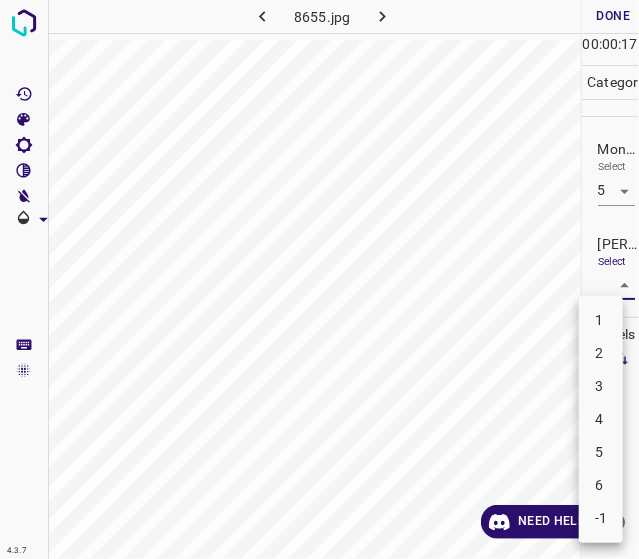 click on "3" at bounding box center (601, 386) 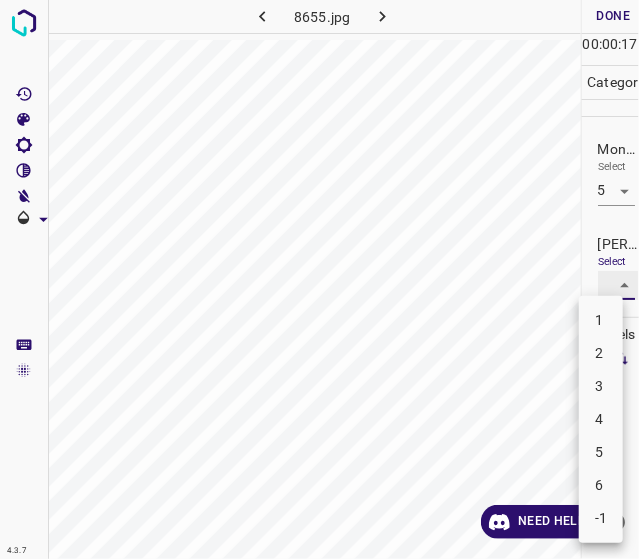 type on "3" 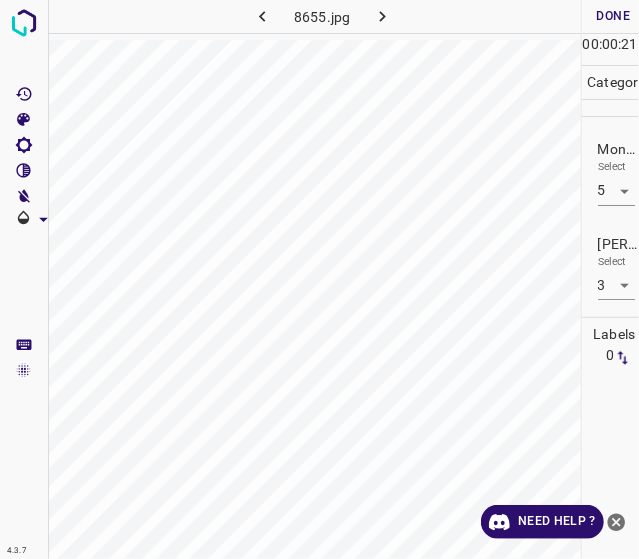 click on "8655.jpg" at bounding box center [314, 279] 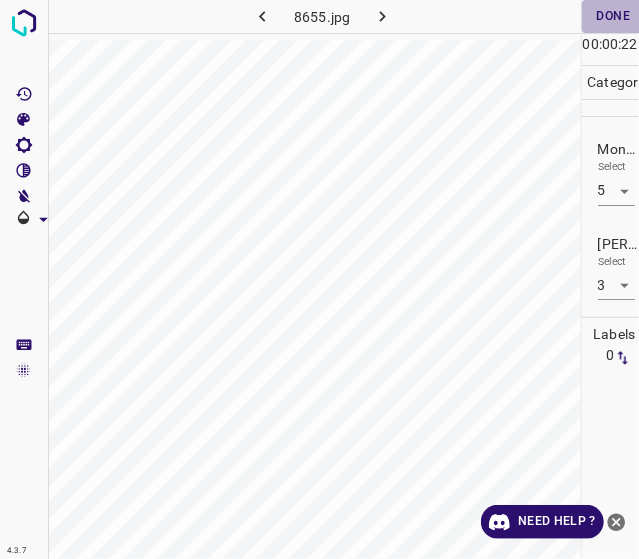 click on "Done" at bounding box center [614, 16] 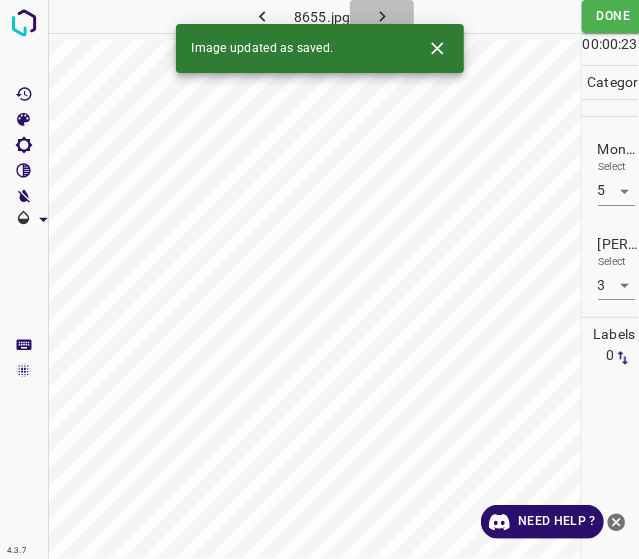 click 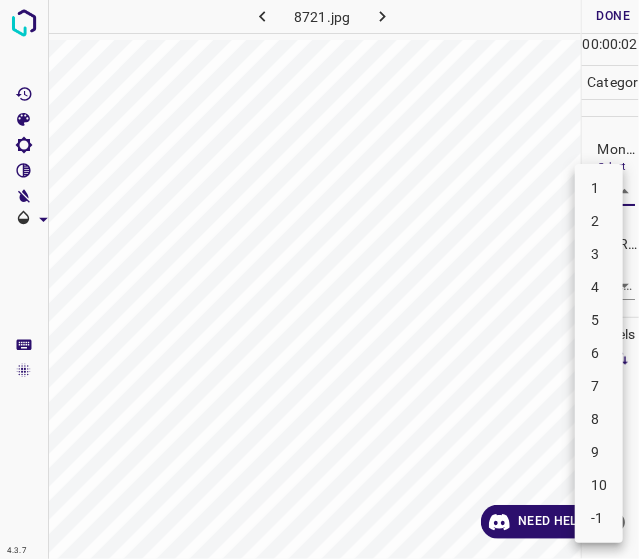 click on "4.3.7 8721.jpg Done Skip 0 00   : 00   : 02   Categories Monk *  Select ​  Fitzpatrick *  Select ​ Labels   0 Categories 1 Monk 2  Fitzpatrick Tools Space Change between modes (Draw & Edit) I Auto labeling R Restore zoom M Zoom in N Zoom out Delete Delete selecte label Filters Z Restore filters X Saturation filter C Brightness filter V Contrast filter B Gray scale filter General O Download Need Help ? - Text - Hide - Delete 1 2 3 4 5 6 7 8 9 10 -1" at bounding box center (319, 279) 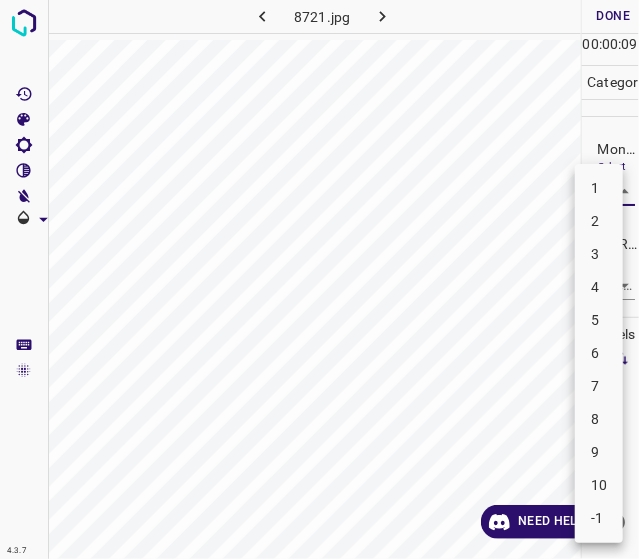 click on "6" at bounding box center [599, 353] 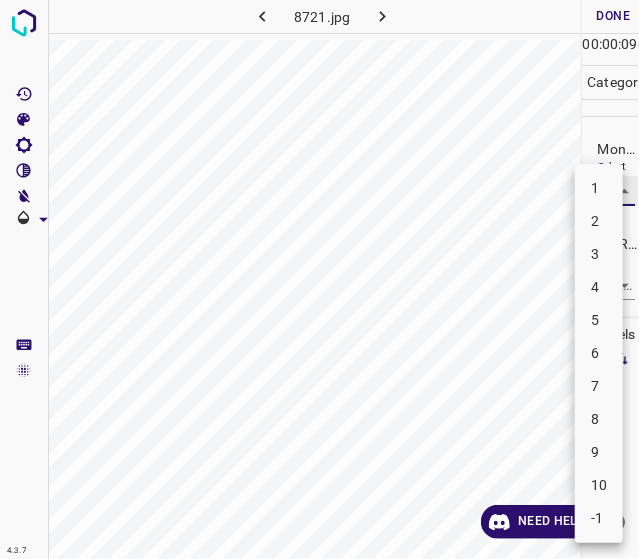 type on "6" 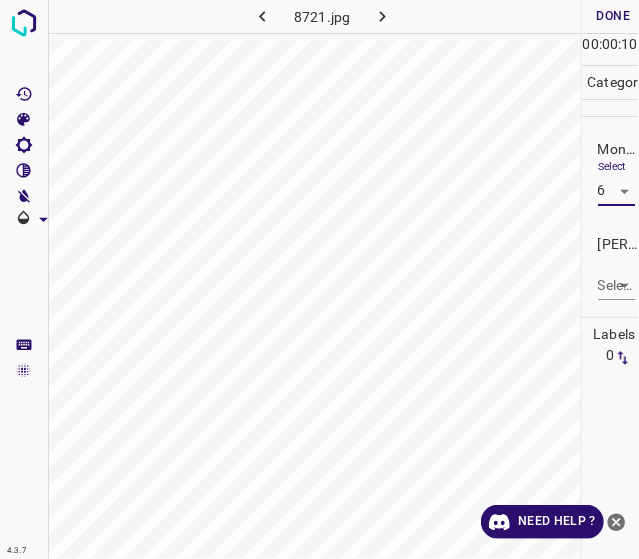 click on "4.3.7 8721.jpg Done Skip 0 00   : 00   : 10   Categories Monk *  Select 6 6  Fitzpatrick *  Select ​ Labels   0 Categories 1 Monk 2  Fitzpatrick Tools Space Change between modes (Draw & Edit) I Auto labeling R Restore zoom M Zoom in N Zoom out Delete Delete selecte label Filters Z Restore filters X Saturation filter C Brightness filter V Contrast filter B Gray scale filter General O Download Need Help ? - Text - Hide - Delete" at bounding box center (319, 279) 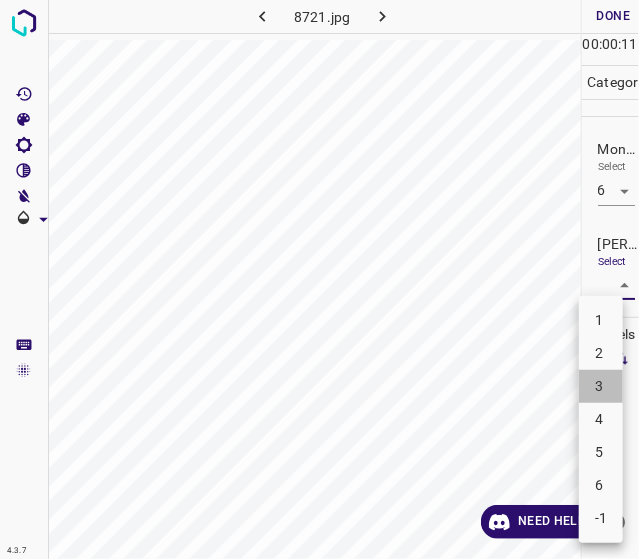 click on "3" at bounding box center (601, 386) 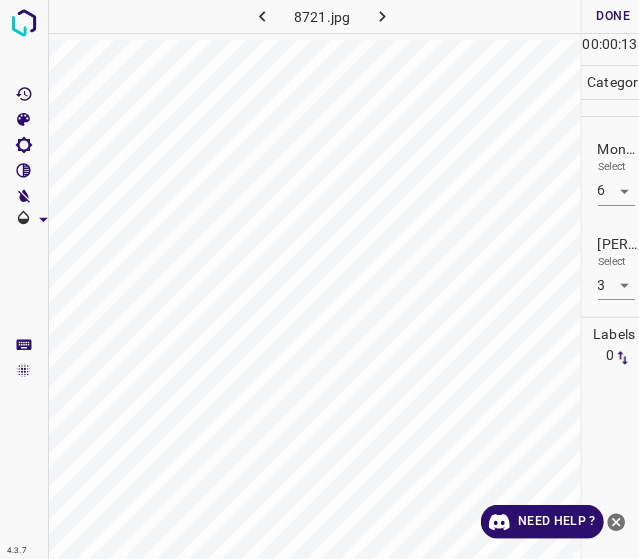 drag, startPoint x: 620, startPoint y: 10, endPoint x: 607, endPoint y: 278, distance: 268.31512 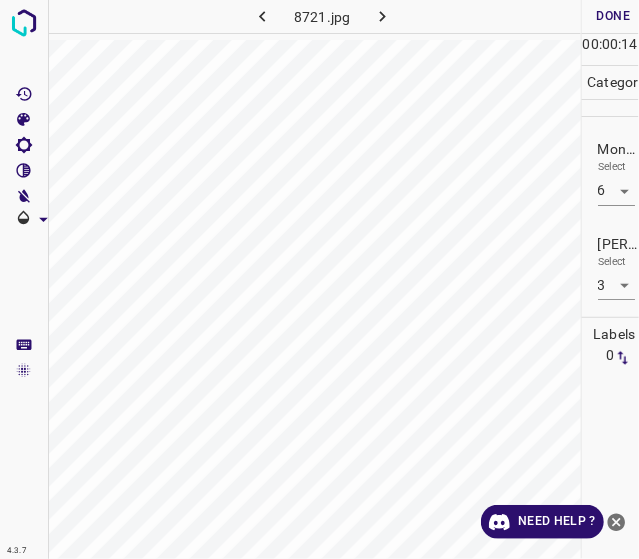 click on "4.3.7 8721.jpg Done Skip 0 00   : 00   : 14   Categories Monk *  Select 6 6  Fitzpatrick *  Select 3 3 Labels   0 Categories 1 Monk 2  Fitzpatrick Tools Space Change between modes (Draw & Edit) I Auto labeling R Restore zoom M Zoom in N Zoom out Delete Delete selecte label Filters Z Restore filters X Saturation filter C Brightness filter V Contrast filter B Gray scale filter General O Download Need Help ? - Text - Hide - Delete" at bounding box center (319, 279) 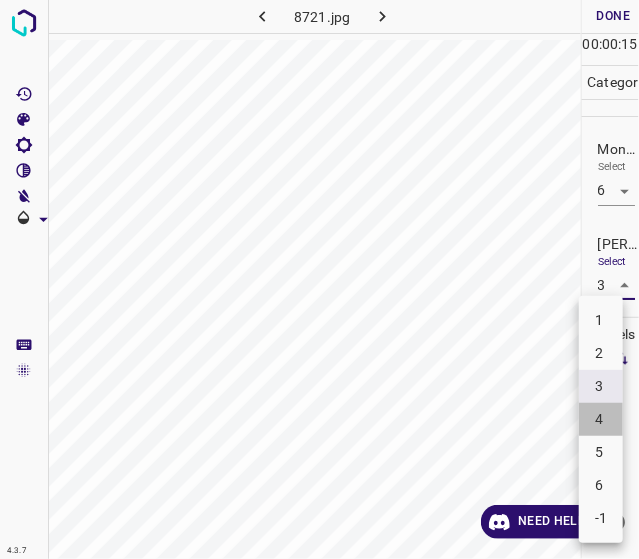 click on "4" at bounding box center [601, 419] 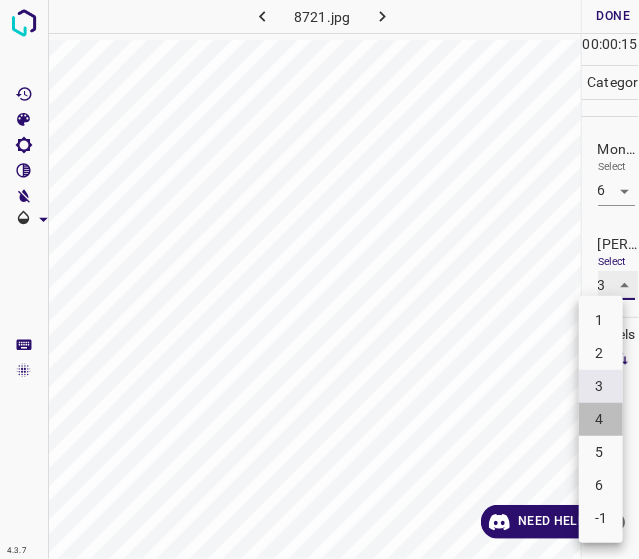 type on "4" 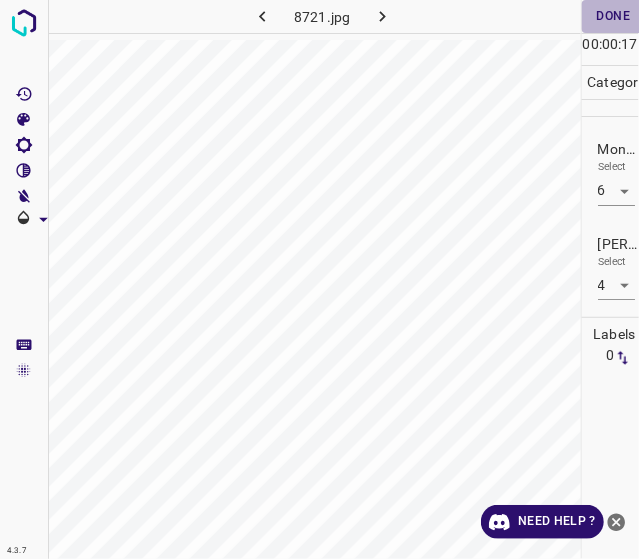 click on "Done" at bounding box center [614, 16] 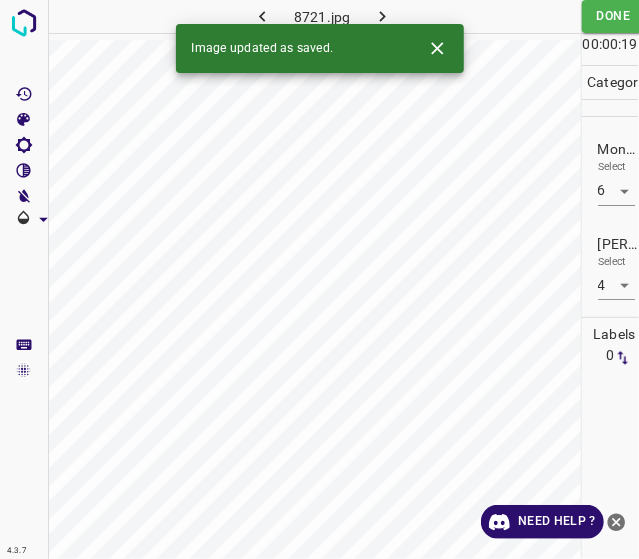 click on "Image updated as saved." at bounding box center [320, 48] 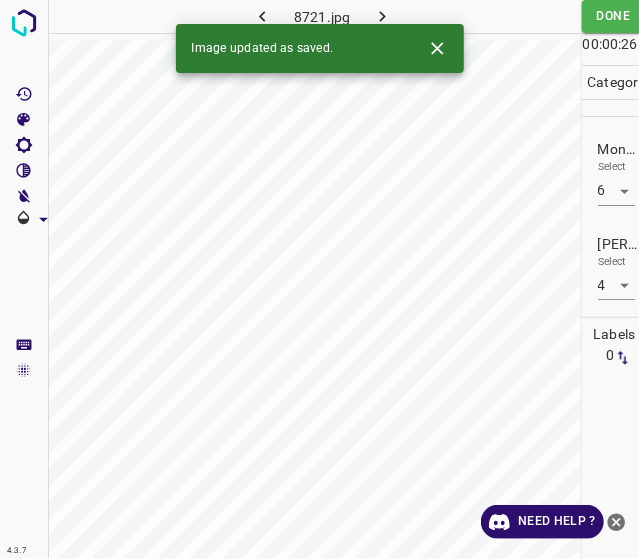 click 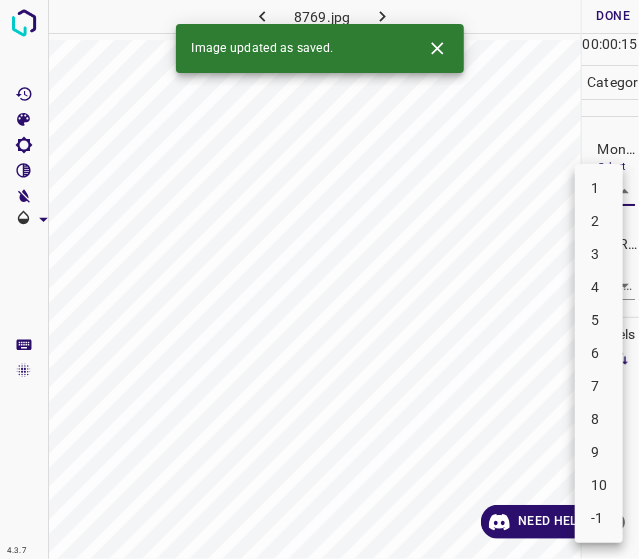 click on "4.3.7 8769.jpg Done Skip 0 00   : 00   : 15   Categories Monk *  Select ​  Fitzpatrick *  Select ​ Labels   0 Categories 1 Monk 2  Fitzpatrick Tools Space Change between modes (Draw & Edit) I Auto labeling R Restore zoom M Zoom in N Zoom out Delete Delete selecte label Filters Z Restore filters X Saturation filter C Brightness filter V Contrast filter B Gray scale filter General O Download Image updated as saved. Need Help ? - Text - Hide - Delete 1 2 3 4 5 6 7 8 9 10 -1" at bounding box center [319, 279] 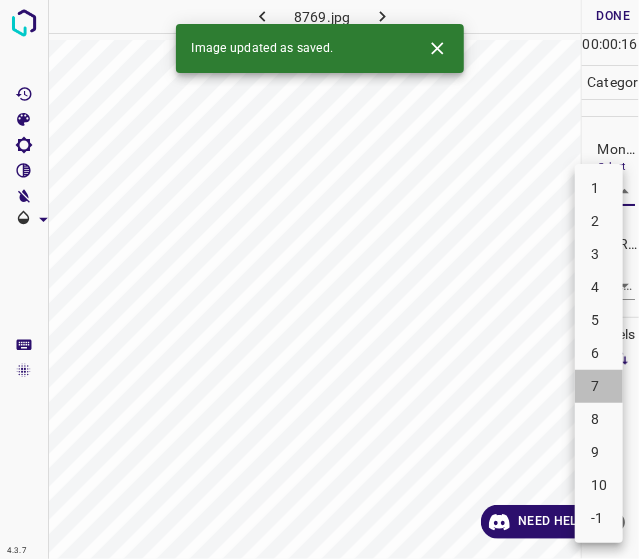 click on "7" at bounding box center [599, 386] 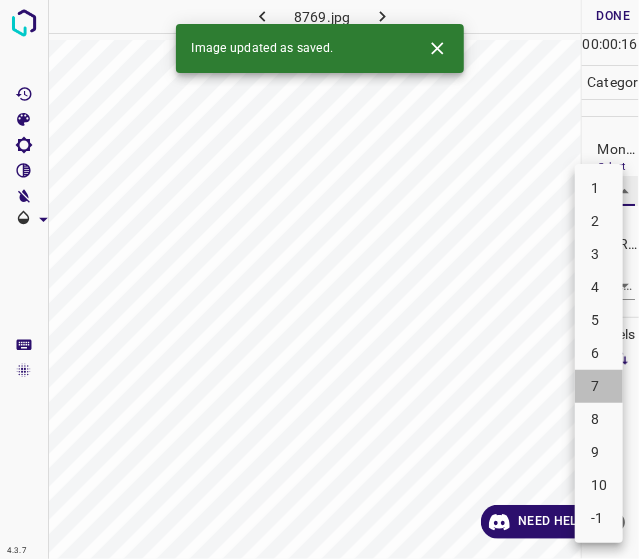 type on "7" 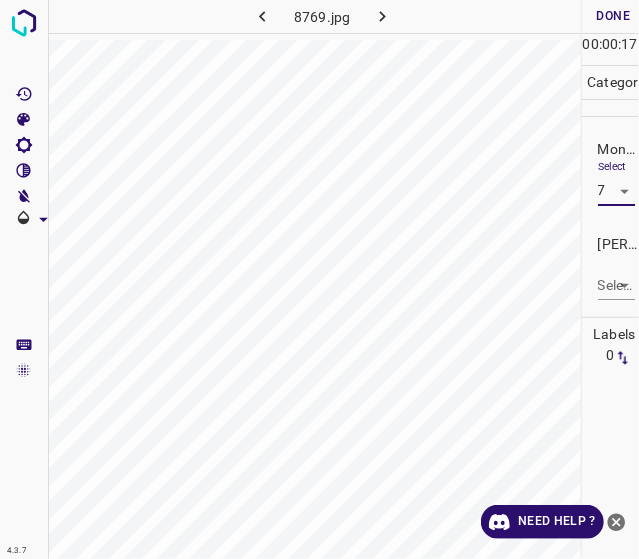 click on "Select ​" at bounding box center (616, 277) 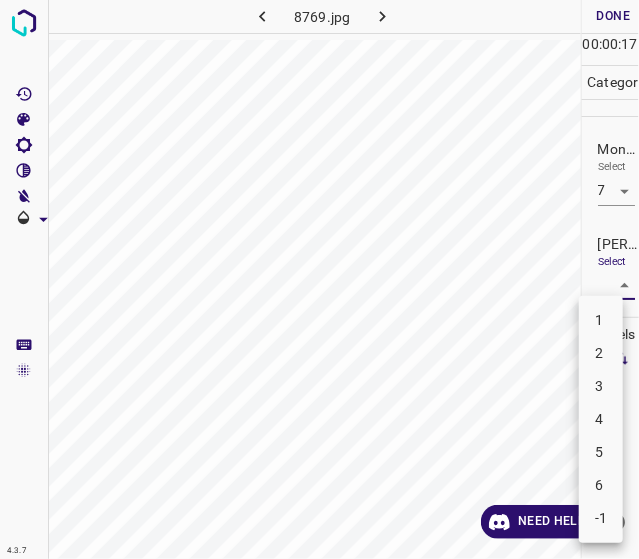 click on "4.3.7 8769.jpg Done Skip 0 00   : 00   : 17   Categories Monk *  Select 7 7  Fitzpatrick *  Select ​ Labels   0 Categories 1 Monk 2  Fitzpatrick Tools Space Change between modes (Draw & Edit) I Auto labeling R Restore zoom M Zoom in N Zoom out Delete Delete selecte label Filters Z Restore filters X Saturation filter C Brightness filter V Contrast filter B Gray scale filter General O Download Need Help ? - Text - Hide - Delete 1 2 3 4 5 6 -1" at bounding box center (319, 279) 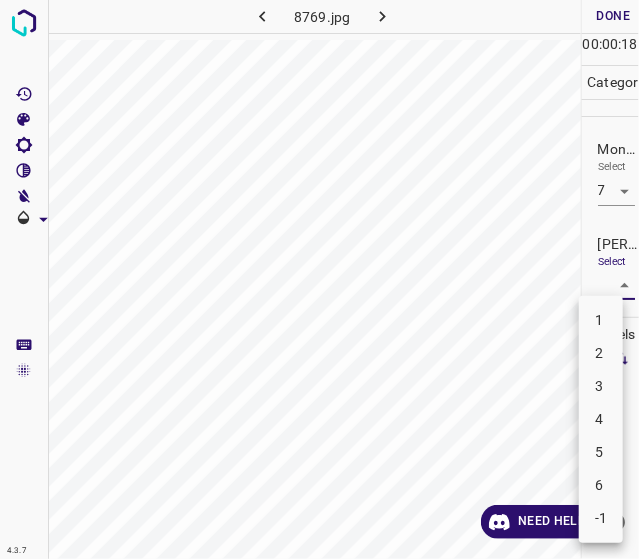 click on "5" at bounding box center [601, 452] 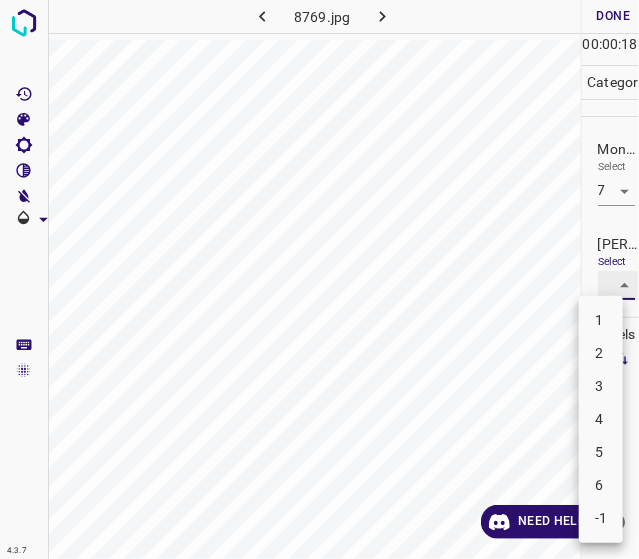 type on "5" 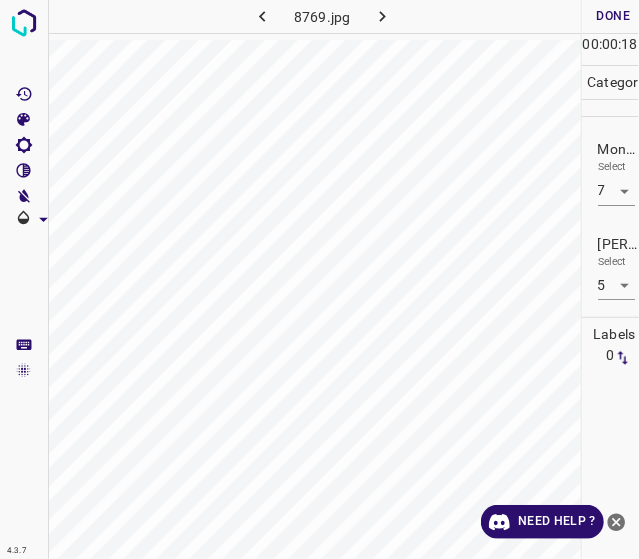 click on "5" at bounding box center (603, 385) 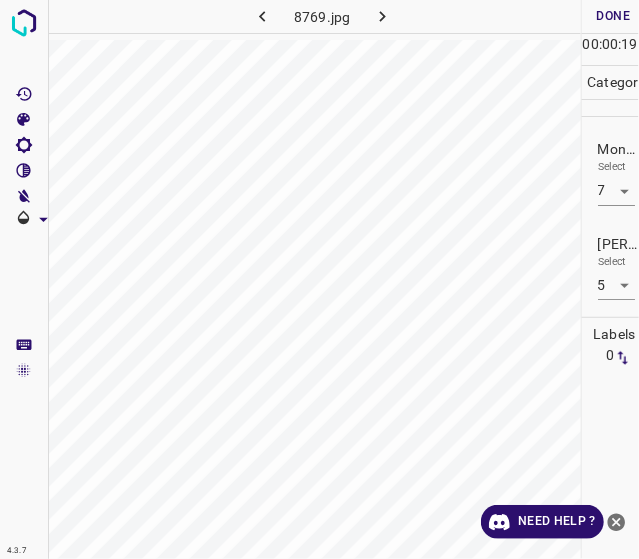 click on "Done" at bounding box center (614, 16) 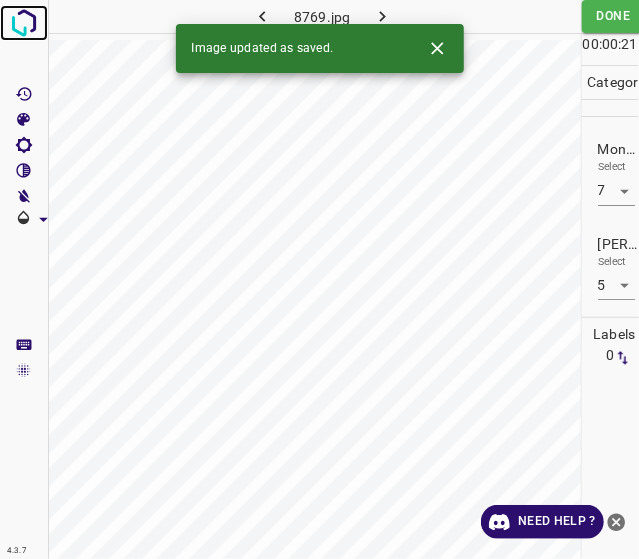 click at bounding box center [24, 23] 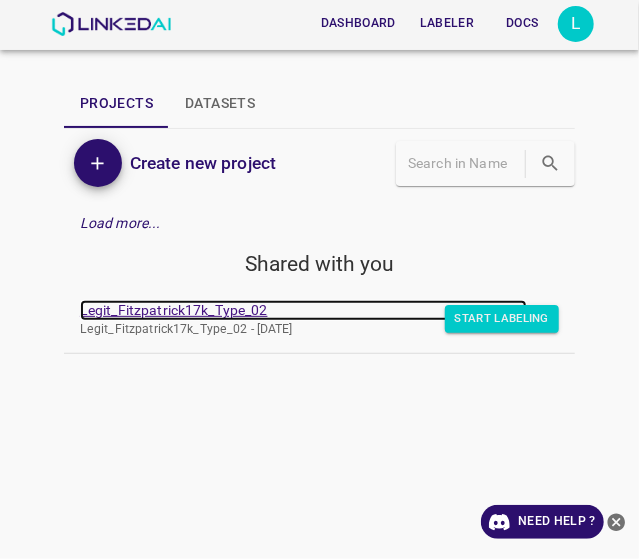 click on "Legit_Fitzpatrick17k_Type_02" at bounding box center [303, 310] 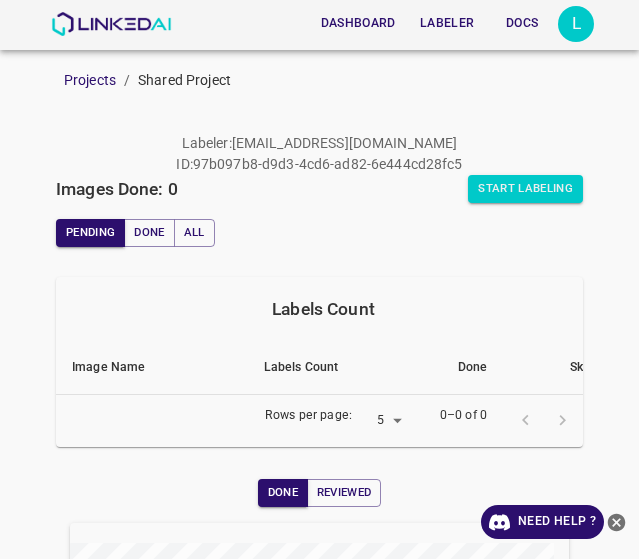 scroll, scrollTop: 0, scrollLeft: 0, axis: both 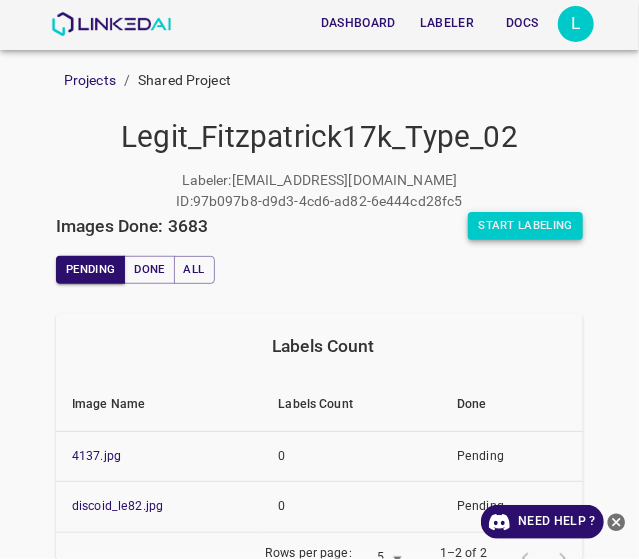 click on "Start Labeling" at bounding box center (525, 226) 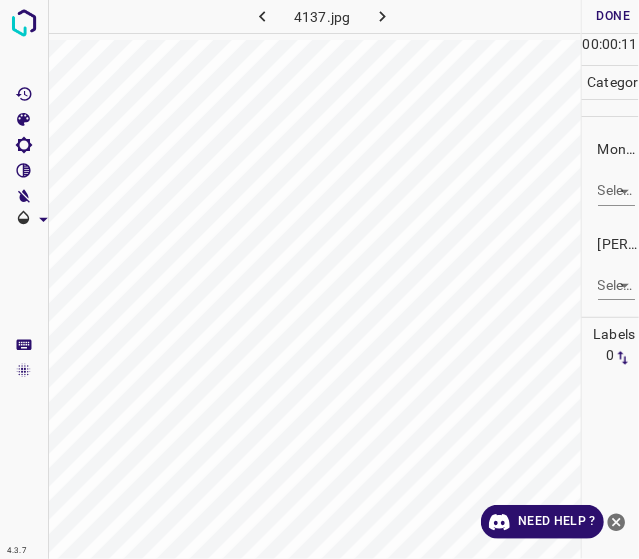 click on "Select ​" at bounding box center (616, 182) 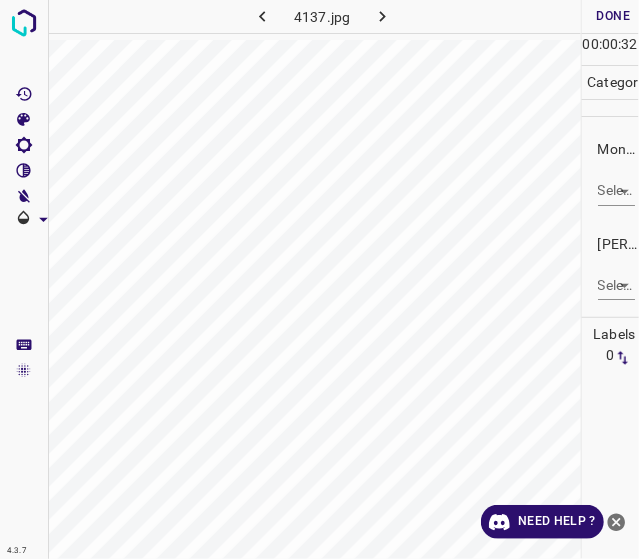 click on "4.3.7 4137.jpg Done Skip 0 00   : 00   : 32   Categories Monk *  Select ​  Fitzpatrick *  Select ​ Labels   0 Categories 1 Monk 2  Fitzpatrick Tools Space Change between modes (Draw & Edit) I Auto labeling R Restore zoom M Zoom in N Zoom out Delete Delete selecte label Filters Z Restore filters X Saturation filter C Brightness filter V Contrast filter B Gray scale filter General O Download Need Help ? - Text - Hide - Delete" at bounding box center [319, 279] 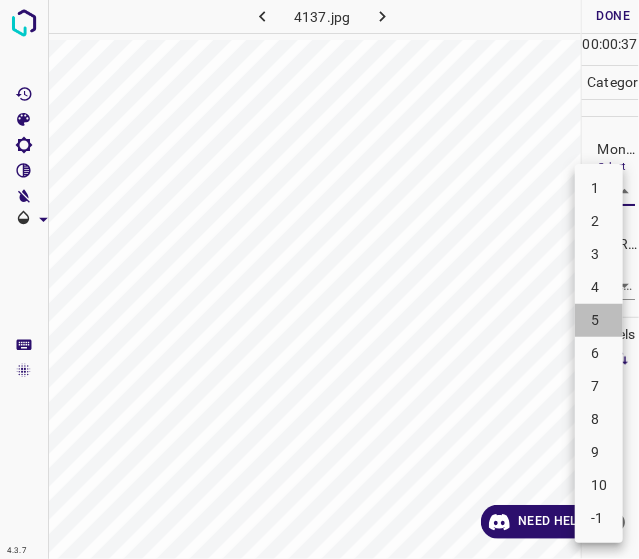click on "5" at bounding box center (599, 320) 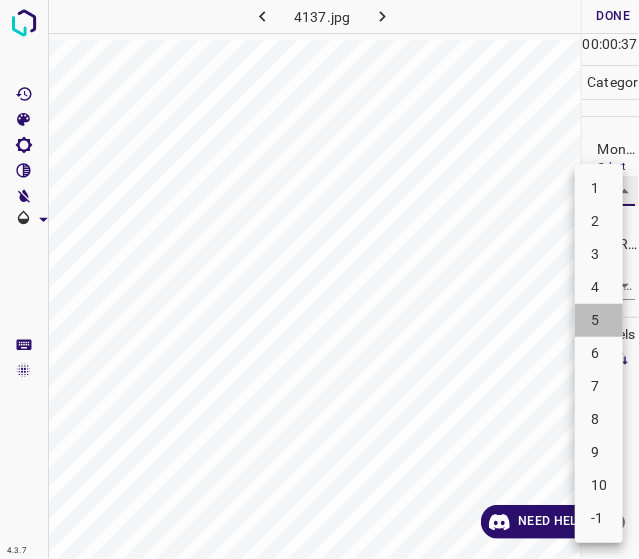 type on "5" 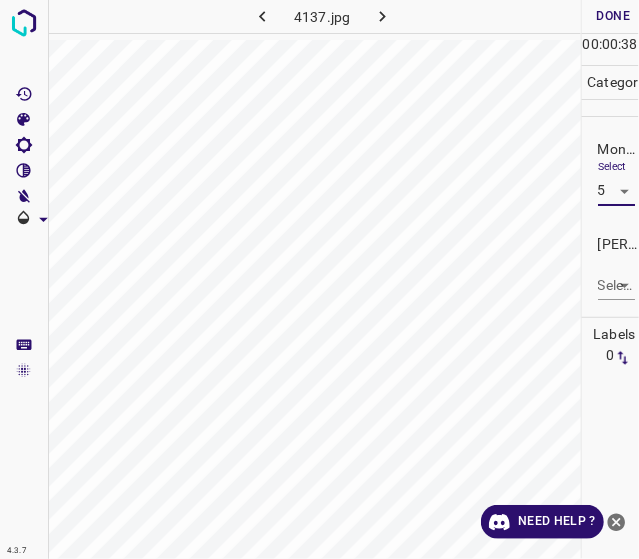 click on "4.3.7 4137.jpg Done Skip 0 00   : 00   : 38   Categories Monk *  Select 5 5  Fitzpatrick *  Select ​ Labels   0 Categories 1 Monk 2  Fitzpatrick Tools Space Change between modes (Draw & Edit) I Auto labeling R Restore zoom M Zoom in N Zoom out Delete Delete selecte label Filters Z Restore filters X Saturation filter C Brightness filter V Contrast filter B Gray scale filter General O Download Need Help ? - Text - Hide - Delete" at bounding box center (319, 279) 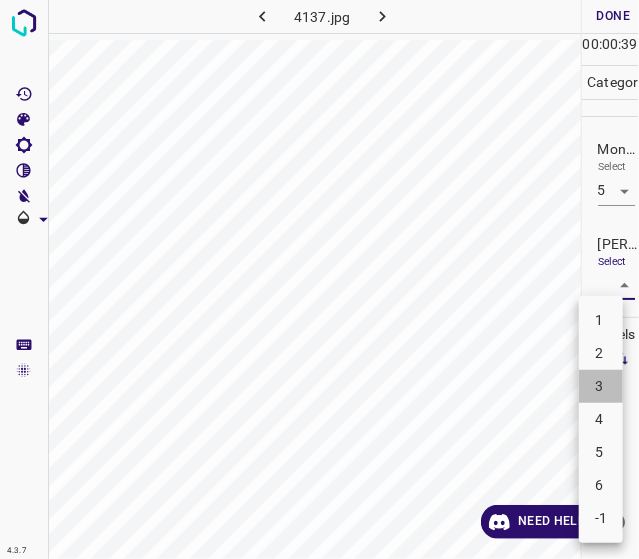 click on "3" at bounding box center [601, 386] 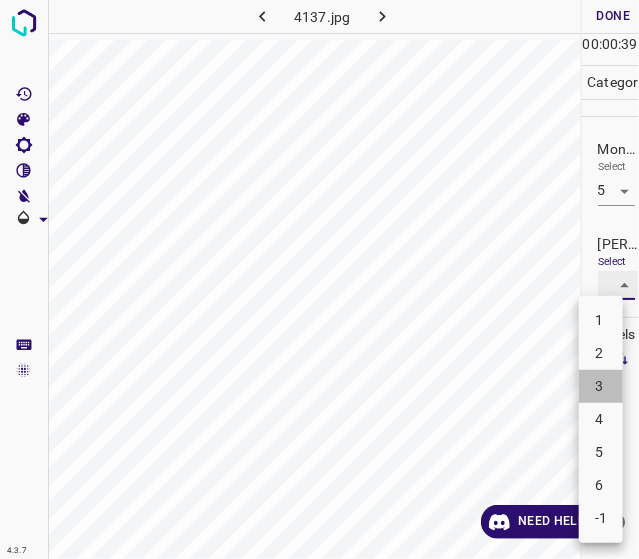type on "3" 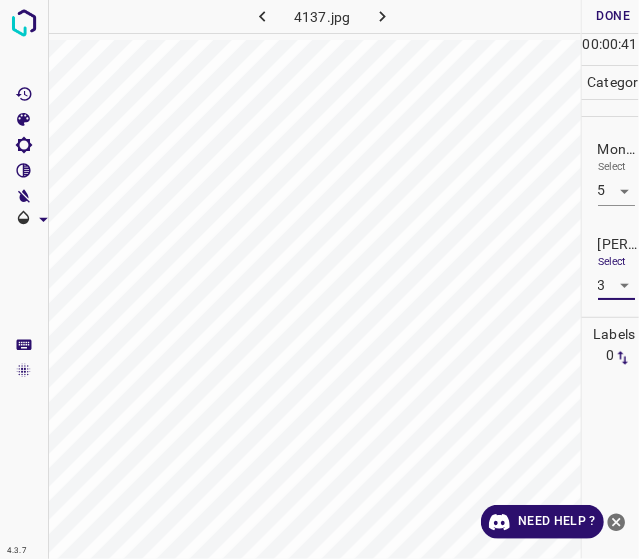 click on "Done" at bounding box center (614, 16) 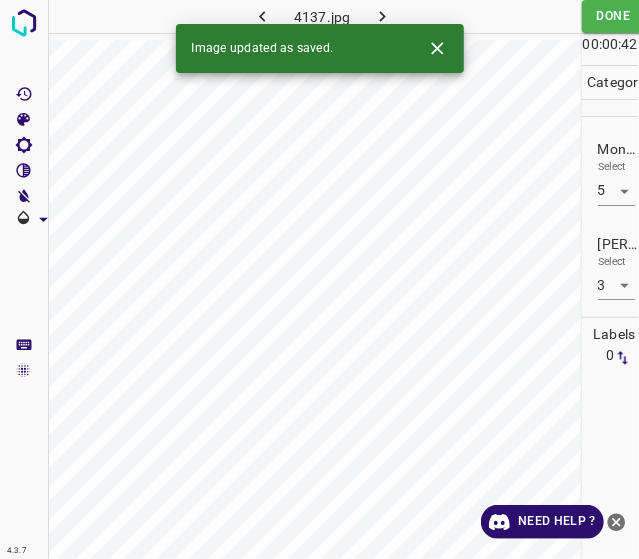 click 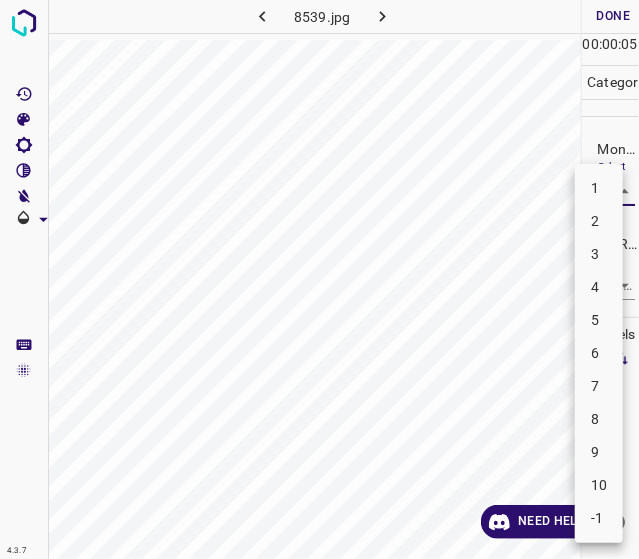 click on "4.3.7 8539.jpg Done Skip 0 00   : 00   : 05   Categories Monk *  Select ​  Fitzpatrick *  Select ​ Labels   0 Categories 1 Monk 2  Fitzpatrick Tools Space Change between modes (Draw & Edit) I Auto labeling R Restore zoom M Zoom in N Zoom out Delete Delete selecte label Filters Z Restore filters X Saturation filter C Brightness filter V Contrast filter B Gray scale filter General O Download Need Help ? - Text - Hide - Delete 1 2 3 4 5 6 7 8 9 10 -1" at bounding box center (319, 279) 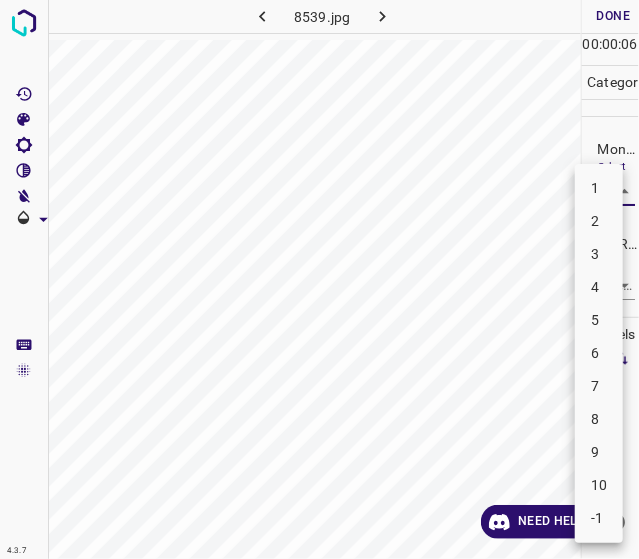 click on "5" at bounding box center (599, 320) 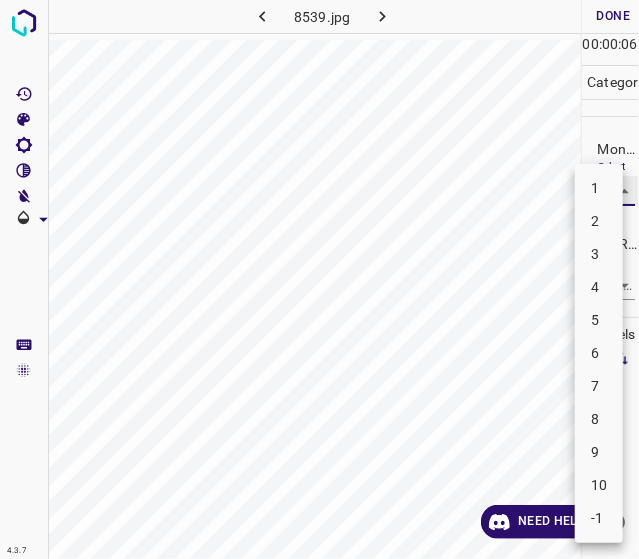 type on "5" 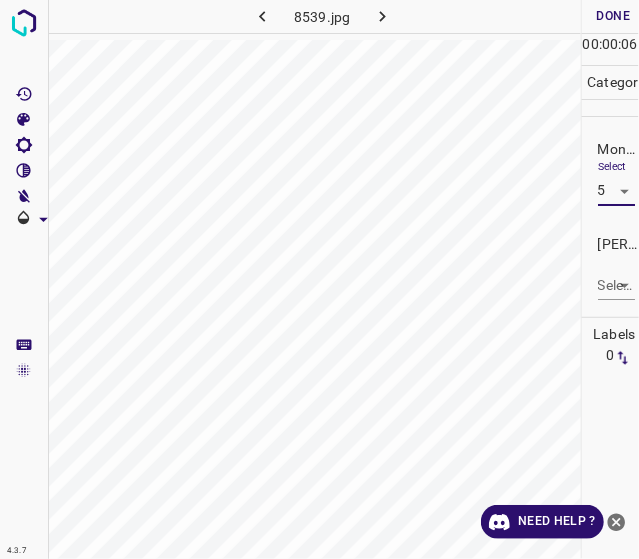click on "4.3.7 8539.jpg Done Skip 0 00   : 00   : 06   Categories Monk *  Select 5 5  Fitzpatrick *  Select ​ Labels   0 Categories 1 Monk 2  Fitzpatrick Tools Space Change between modes (Draw & Edit) I Auto labeling R Restore zoom M Zoom in N Zoom out Delete Delete selecte label Filters Z Restore filters X Saturation filter C Brightness filter V Contrast filter B Gray scale filter General O Download Need Help ? - Text - Hide - Delete" at bounding box center (319, 279) 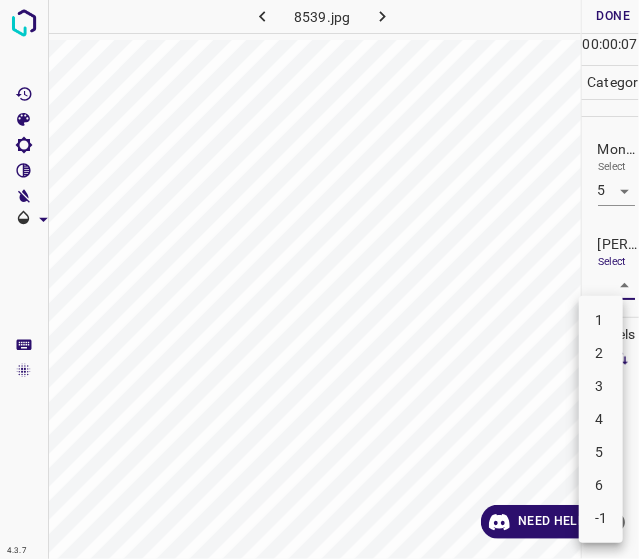 click on "3" at bounding box center (601, 386) 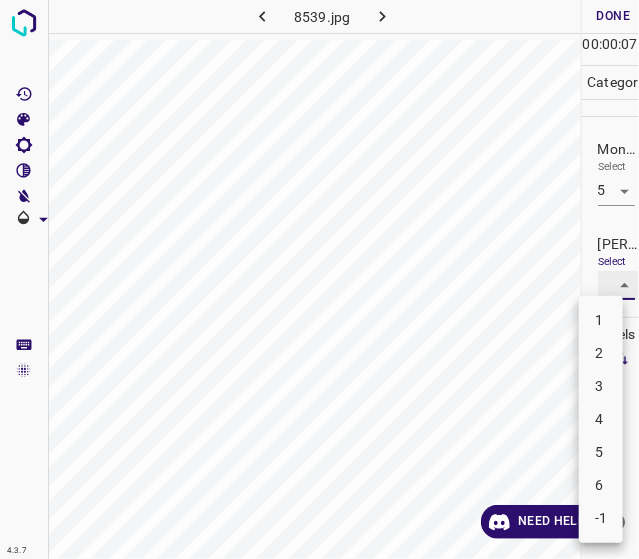 type on "3" 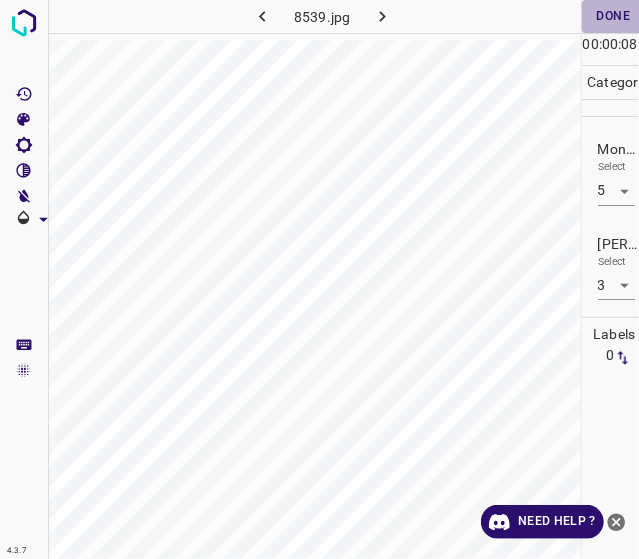 click on "Done" at bounding box center (614, 16) 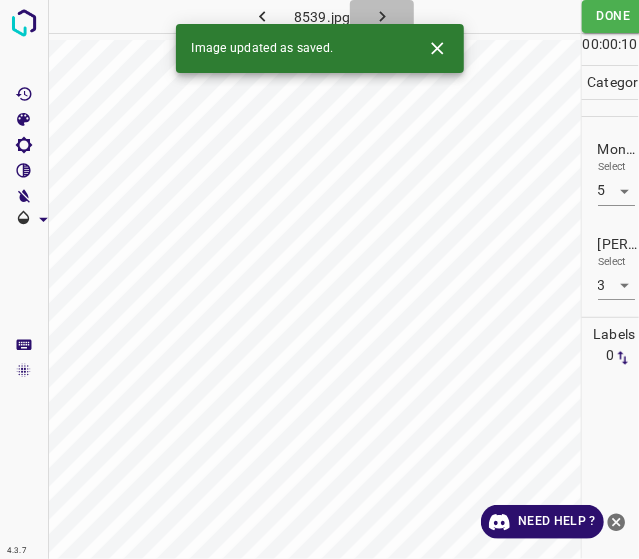 click 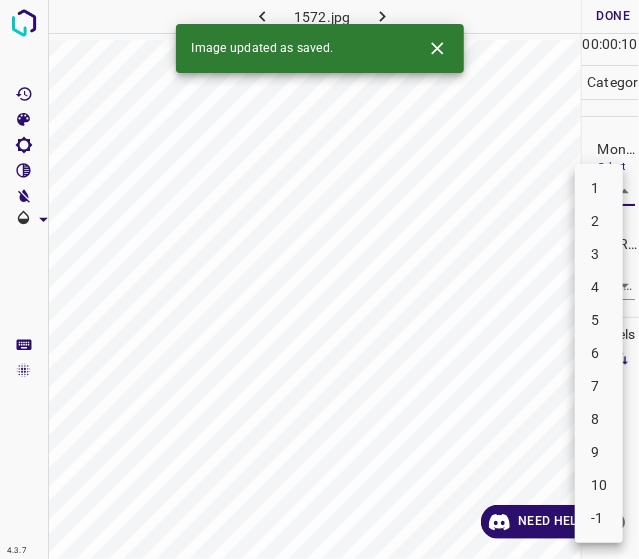 click on "4.3.7 1572.jpg Done Skip 0 00   : 00   : 10   Categories Monk *  Select ​  Fitzpatrick *  Select ​ Labels   0 Categories 1 Monk 2  Fitzpatrick Tools Space Change between modes (Draw & Edit) I Auto labeling R Restore zoom M Zoom in N Zoom out Delete Delete selecte label Filters Z Restore filters X Saturation filter C Brightness filter V Contrast filter B Gray scale filter General O Download Image updated as saved. Need Help ? - Text - Hide - Delete 1 2 3 4 5 6 7 8 9 10 -1" at bounding box center (319, 279) 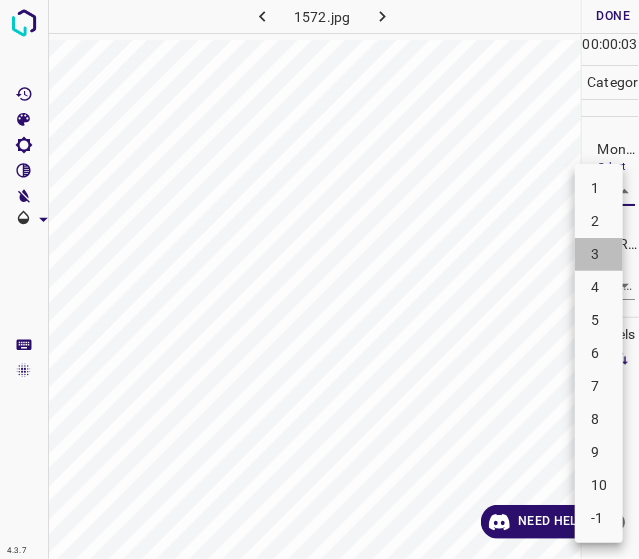 click on "3" at bounding box center (599, 254) 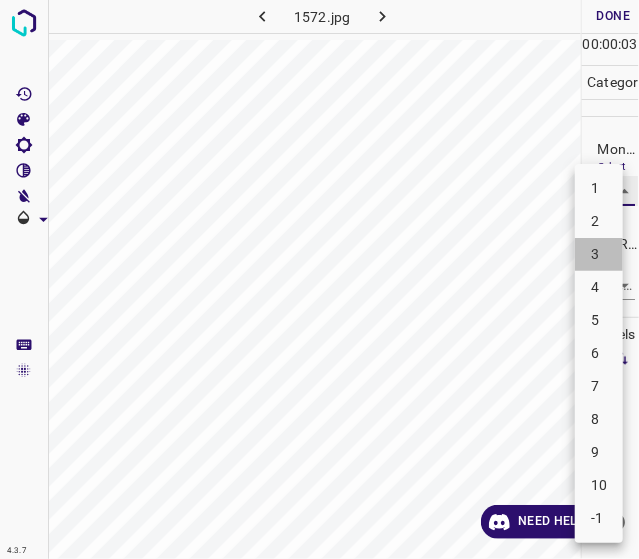type on "3" 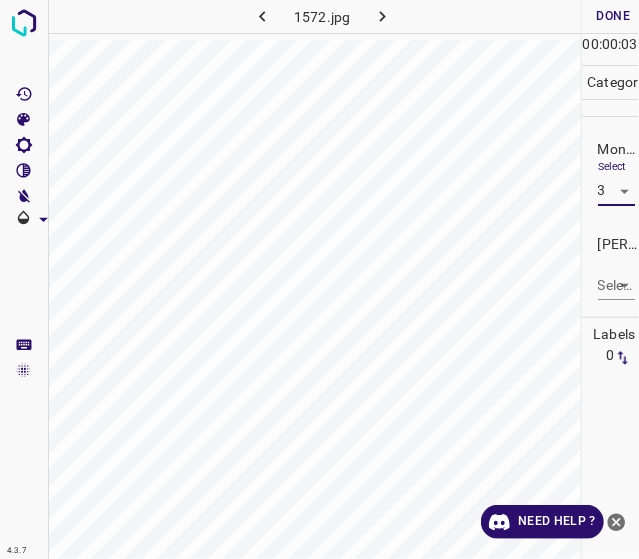 click on "4.3.7 1572.jpg Done Skip 0 00   : 00   : 03   Categories Monk *  Select 3 3  Fitzpatrick *  Select ​ Labels   0 Categories 1 Monk 2  Fitzpatrick Tools Space Change between modes (Draw & Edit) I Auto labeling R Restore zoom M Zoom in N Zoom out Delete Delete selecte label Filters Z Restore filters X Saturation filter C Brightness filter V Contrast filter B Gray scale filter General O Download Need Help ? - Text - Hide - Delete" at bounding box center (319, 279) 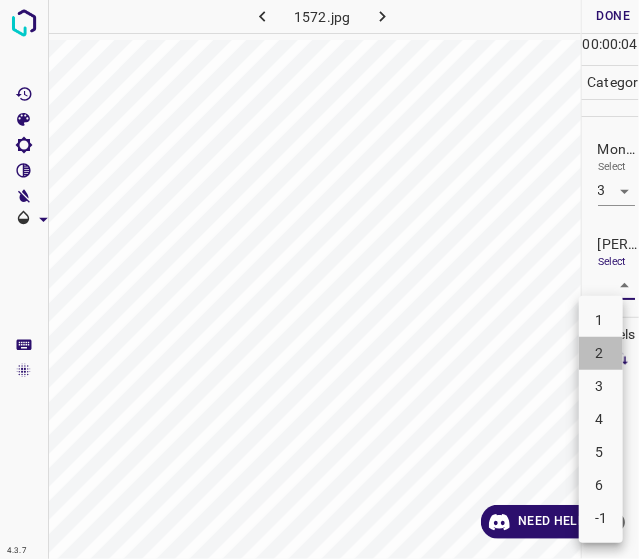 click on "2" at bounding box center (601, 353) 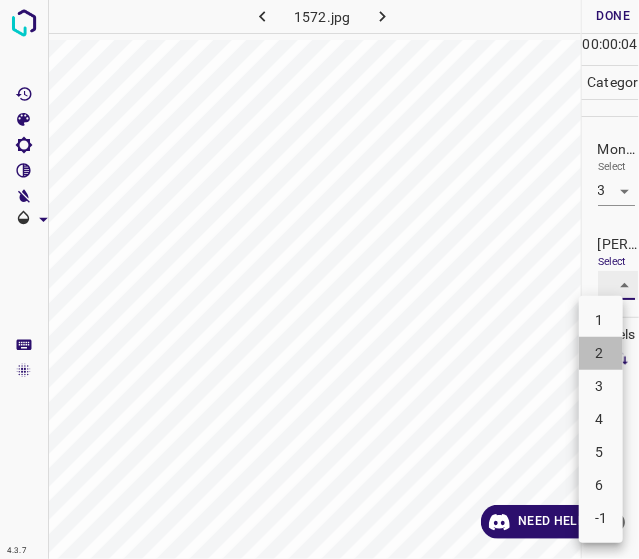 type on "2" 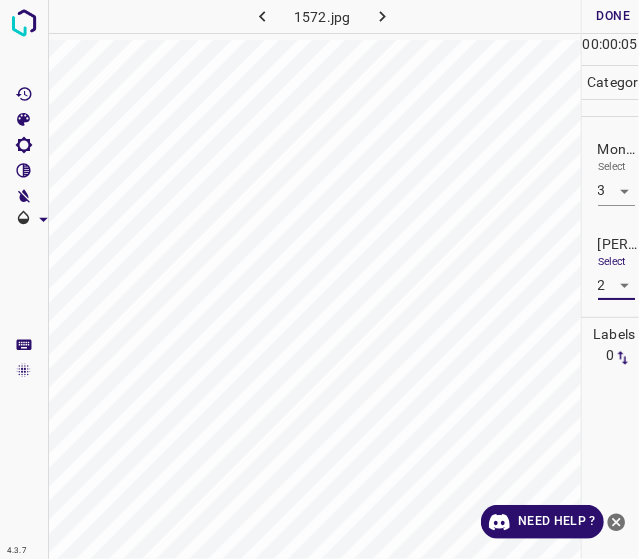click on "00" at bounding box center [591, 44] 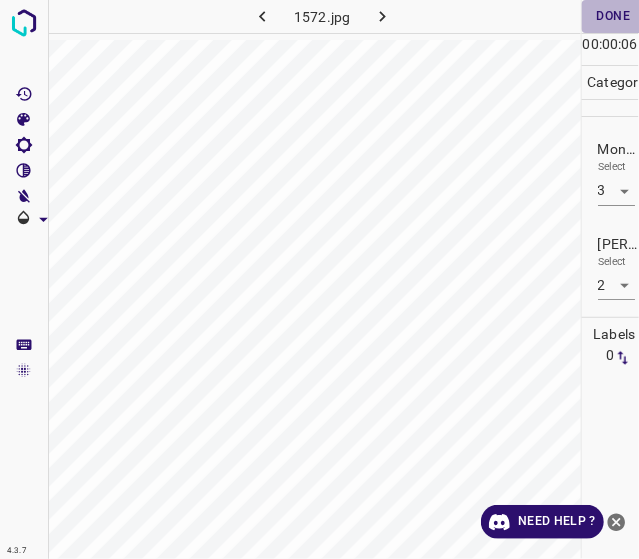 click on "Done" at bounding box center (614, 16) 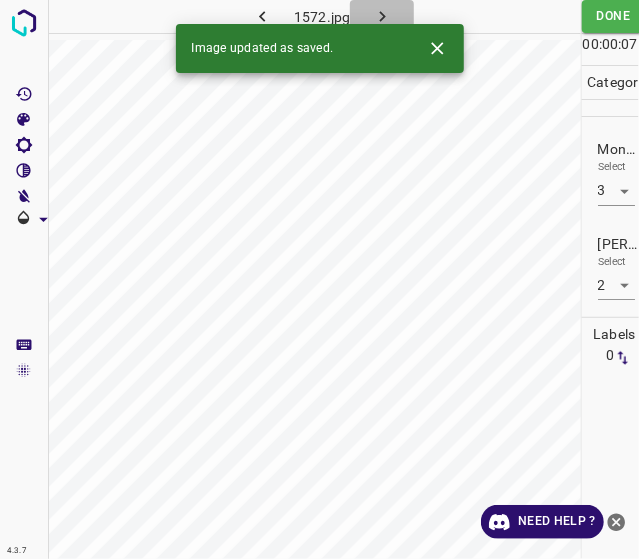 click at bounding box center [382, 16] 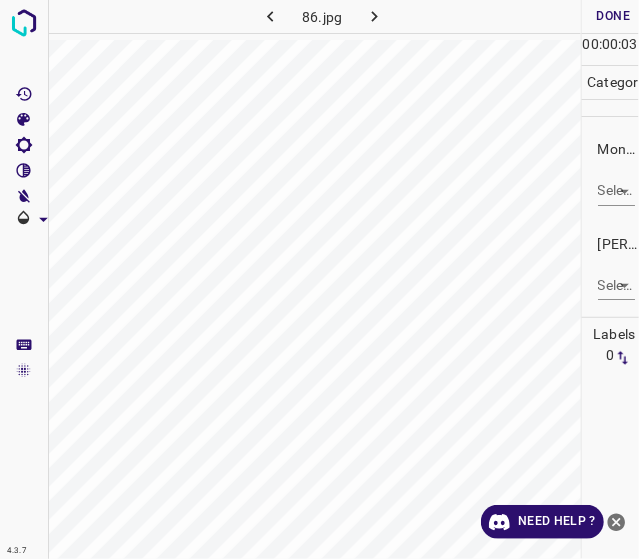 click on "4.3.7 86.jpg Done Skip 0 00   : 00   : 03   Categories Monk *  Select ​  Fitzpatrick *  Select ​ Labels   0 Categories 1 Monk 2  Fitzpatrick Tools Space Change between modes (Draw & Edit) I Auto labeling R Restore zoom M Zoom in N Zoom out Delete Delete selecte label Filters Z Restore filters X Saturation filter C Brightness filter V Contrast filter B Gray scale filter General O Download Need Help ? - Text - Hide - Delete" at bounding box center [319, 279] 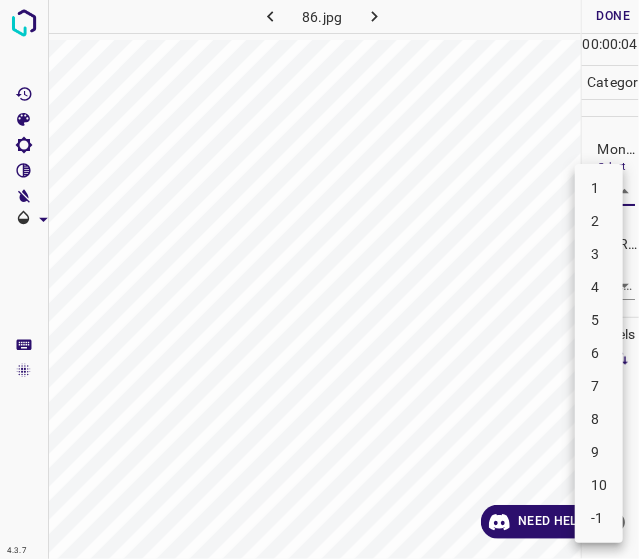 click on "-1" at bounding box center [599, 518] 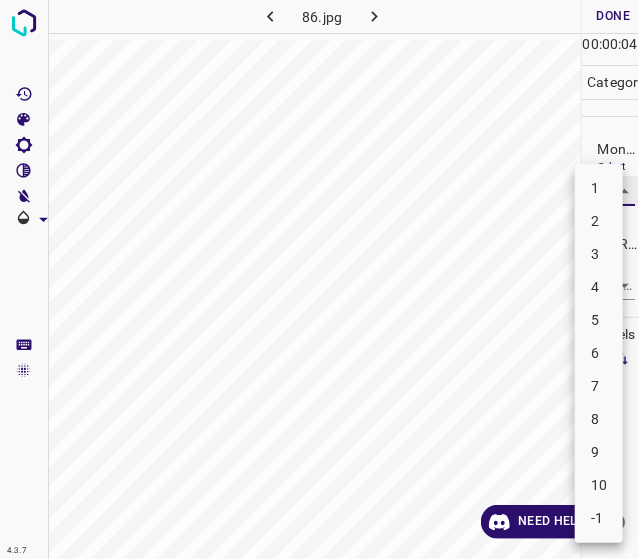type on "-1" 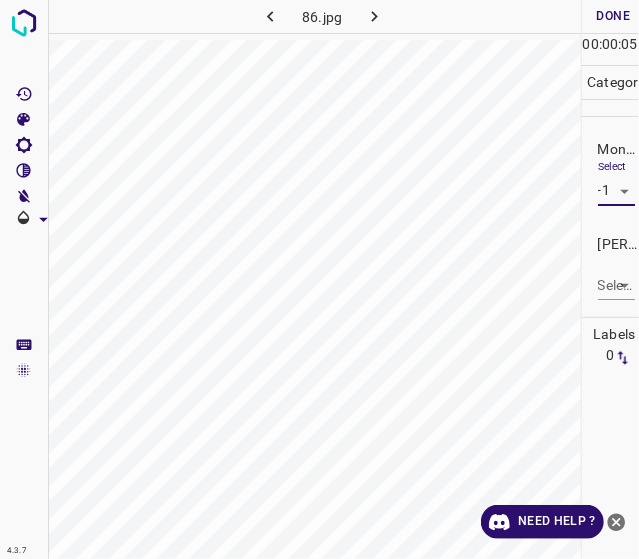 click on "4.3.7 86.jpg Done Skip 0 00   : 00   : 05   Categories Monk *  Select -1 -1  Fitzpatrick *  Select ​ Labels   0 Categories 1 Monk 2  Fitzpatrick Tools Space Change between modes (Draw & Edit) I Auto labeling R Restore zoom M Zoom in N Zoom out Delete Delete selecte label Filters Z Restore filters X Saturation filter C Brightness filter V Contrast filter B Gray scale filter General O Download Need Help ? - Text - Hide - Delete" at bounding box center [319, 279] 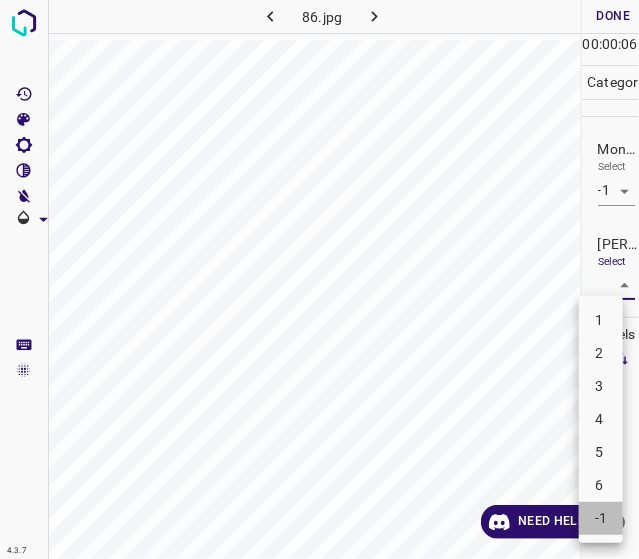 click on "-1" at bounding box center (601, 518) 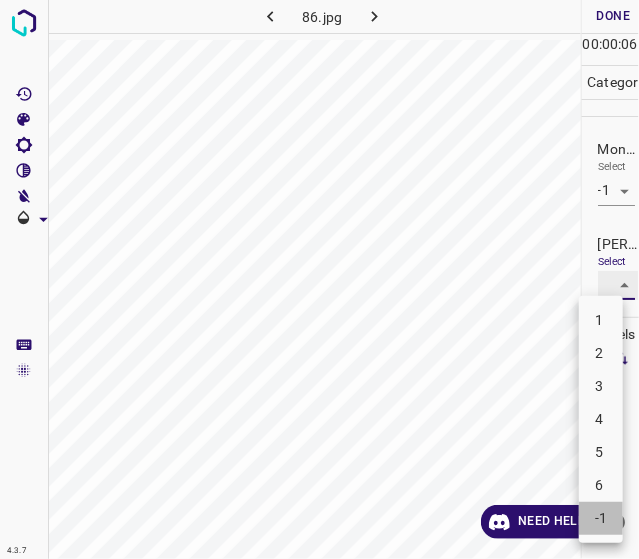 type on "-1" 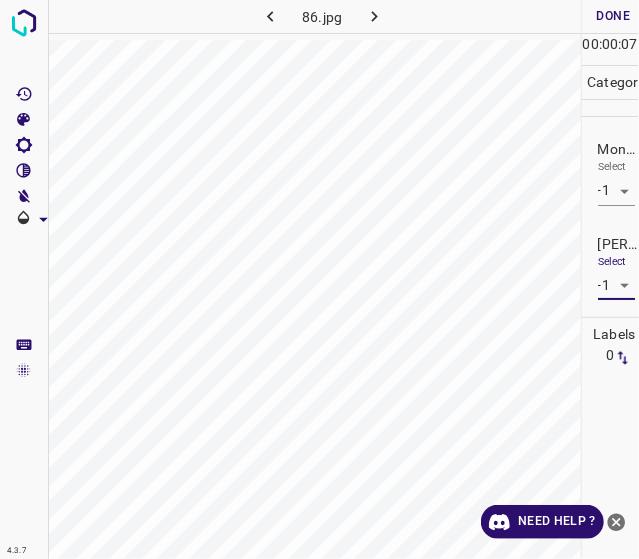 click on "Done" at bounding box center (614, 16) 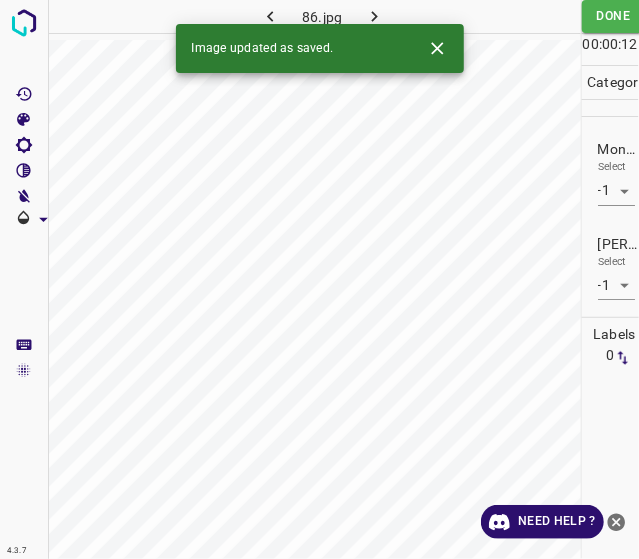 click 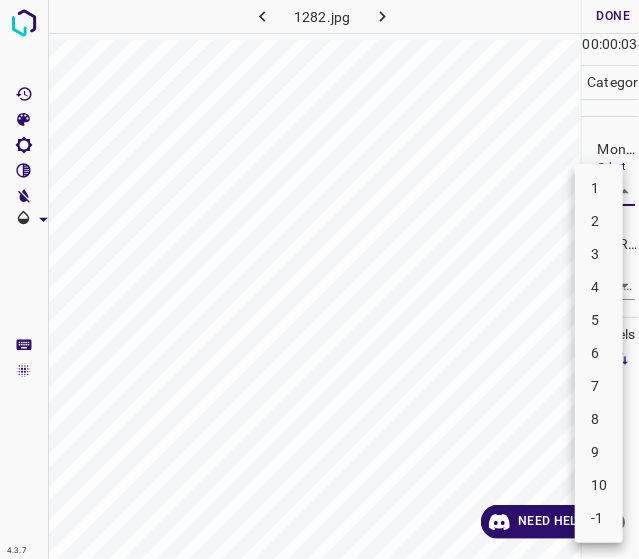 click on "4.3.7 1282.jpg Done Skip 0 00   : 00   : 03   Categories Monk *  Select ​  Fitzpatrick *  Select ​ Labels   0 Categories 1 Monk 2  Fitzpatrick Tools Space Change between modes (Draw & Edit) I Auto labeling R Restore zoom M Zoom in N Zoom out Delete Delete selecte label Filters Z Restore filters X Saturation filter C Brightness filter V Contrast filter B Gray scale filter General O Download Need Help ? - Text - Hide - Delete 1 2 3 4 5 6 7 8 9 10 -1" at bounding box center [319, 279] 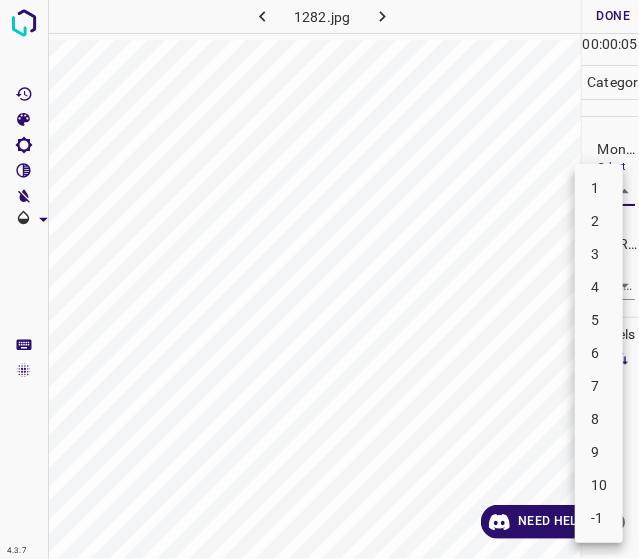 click on "5" at bounding box center [599, 320] 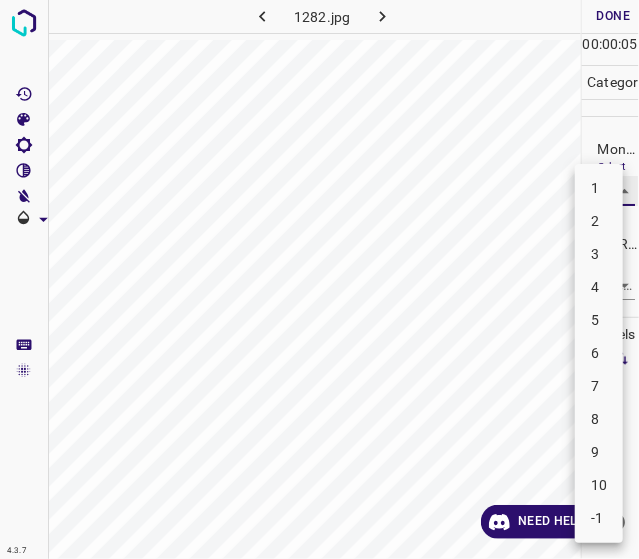 type on "5" 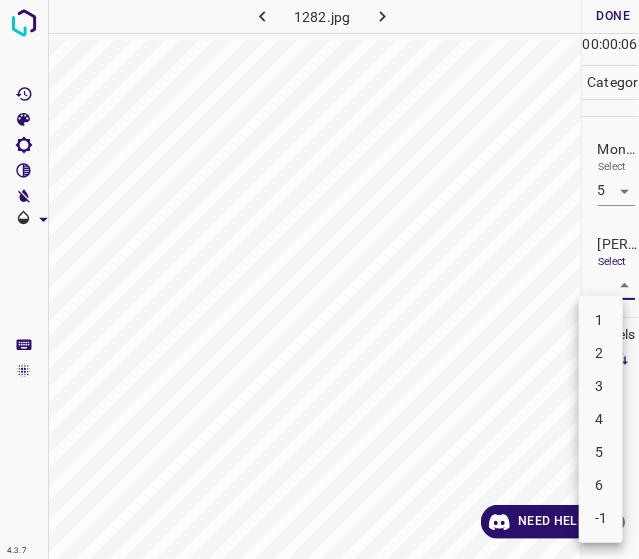 click on "4.3.7 1282.jpg Done Skip 0 00   : 00   : 06   Categories Monk *  Select 5 5  Fitzpatrick *  Select ​ Labels   0 Categories 1 Monk 2  Fitzpatrick Tools Space Change between modes (Draw & Edit) I Auto labeling R Restore zoom M Zoom in N Zoom out Delete Delete selecte label Filters Z Restore filters X Saturation filter C Brightness filter V Contrast filter B Gray scale filter General O Download Need Help ? - Text - Hide - Delete 1 2 3 4 5 6 -1" at bounding box center [319, 279] 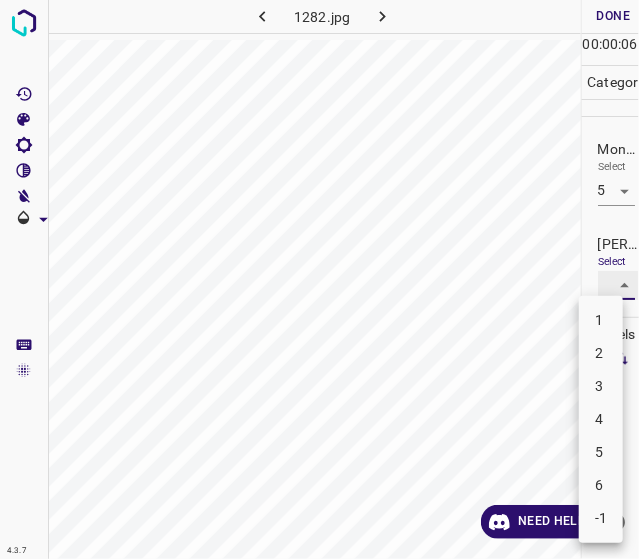 type on "3" 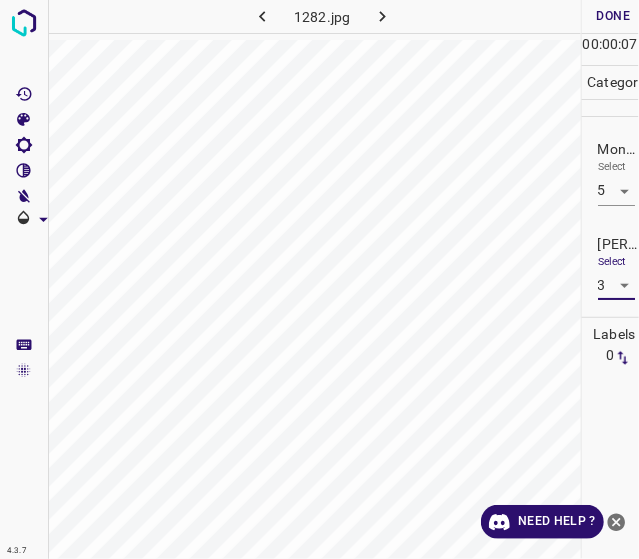 click on "Done" at bounding box center [614, 16] 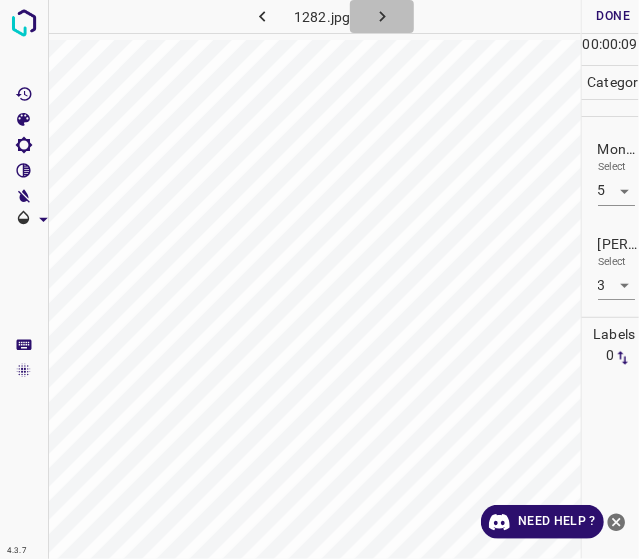 click at bounding box center (382, 16) 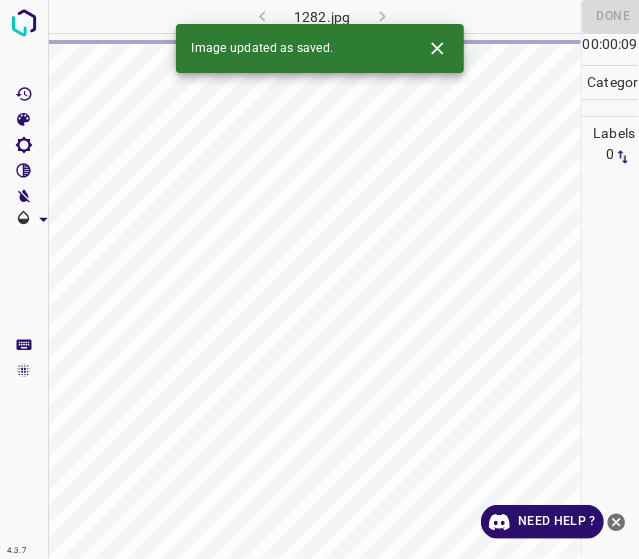click on "1282.jpg" at bounding box center (322, 16) 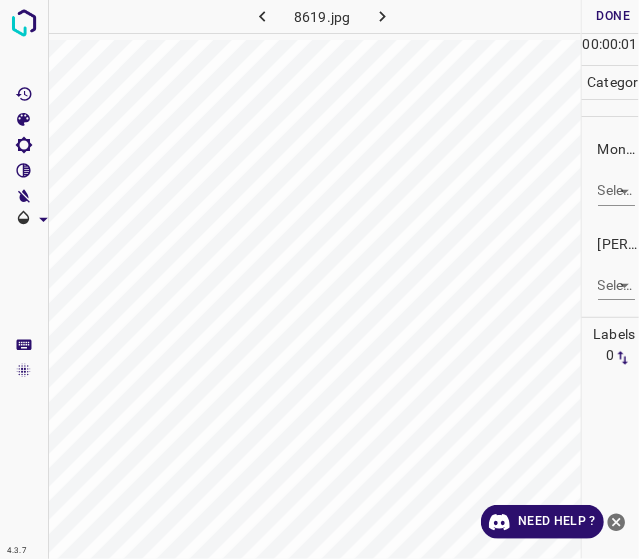 click on "4.3.7 8619.jpg Done Skip 0 00   : 00   : 01   Categories Monk *  Select ​  Fitzpatrick *  Select ​ Labels   0 Categories 1 Monk 2  Fitzpatrick Tools Space Change between modes (Draw & Edit) I Auto labeling R Restore zoom M Zoom in N Zoom out Delete Delete selecte label Filters Z Restore filters X Saturation filter C Brightness filter V Contrast filter B Gray scale filter General O Download Need Help ? - Text - Hide - Delete" at bounding box center [319, 279] 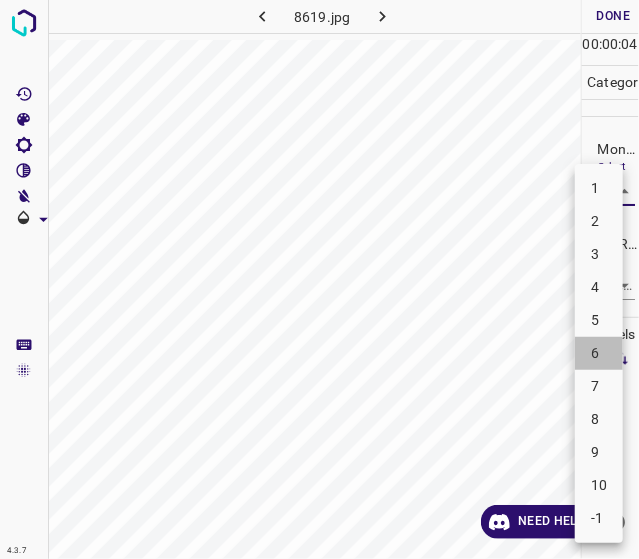 click on "6" at bounding box center (599, 353) 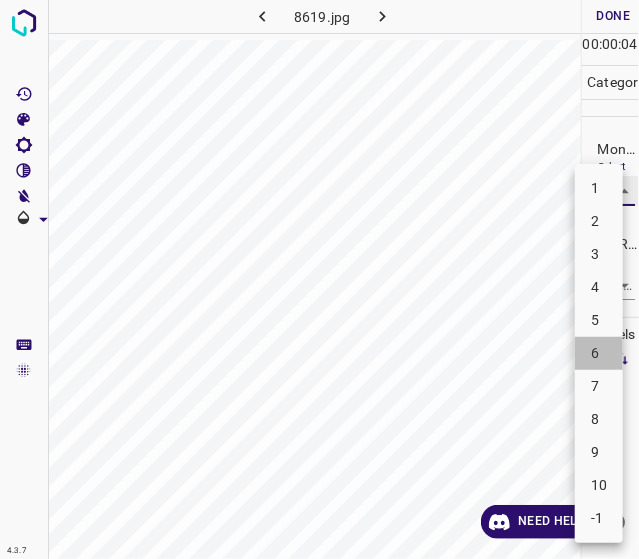 type on "6" 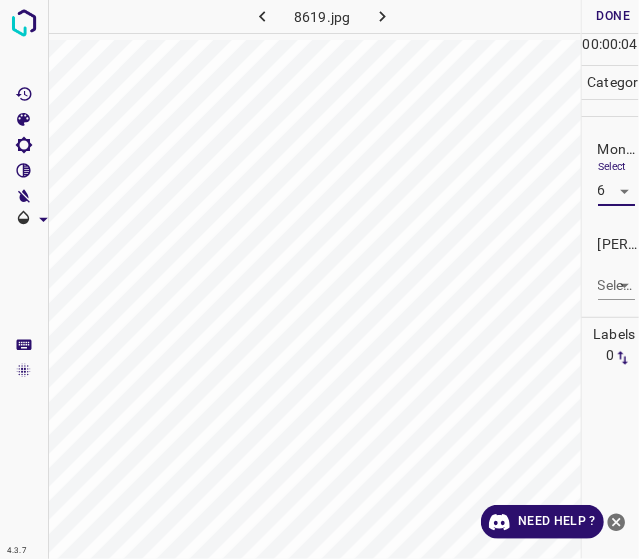 click on "4.3.7 8619.jpg Done Skip 0 00   : 00   : 04   Categories Monk *  Select 6 6  Fitzpatrick *  Select ​ Labels   0 Categories 1 Monk 2  Fitzpatrick Tools Space Change between modes (Draw & Edit) I Auto labeling R Restore zoom M Zoom in N Zoom out Delete Delete selecte label Filters Z Restore filters X Saturation filter C Brightness filter V Contrast filter B Gray scale filter General O Download Need Help ? - Text - Hide - Delete" at bounding box center [319, 279] 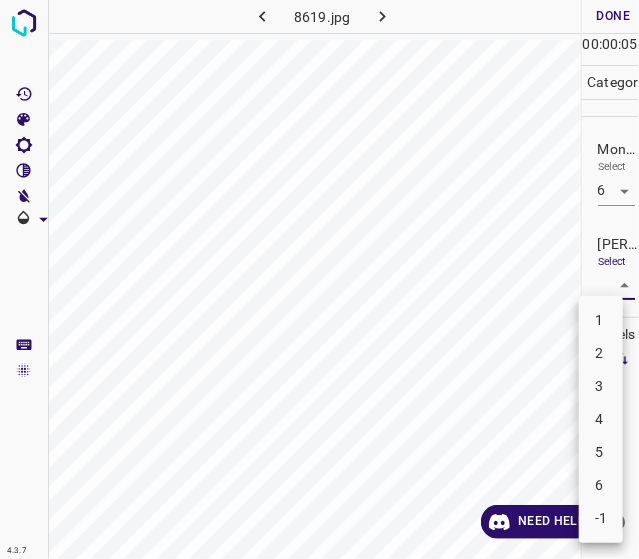 click on "4" at bounding box center (601, 419) 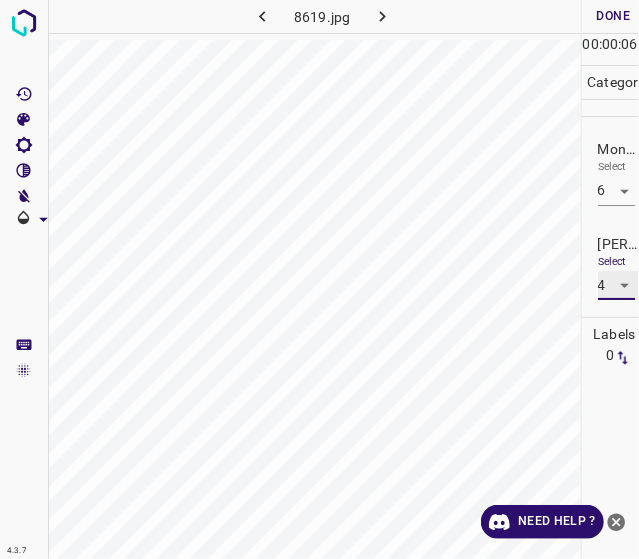 type on "4" 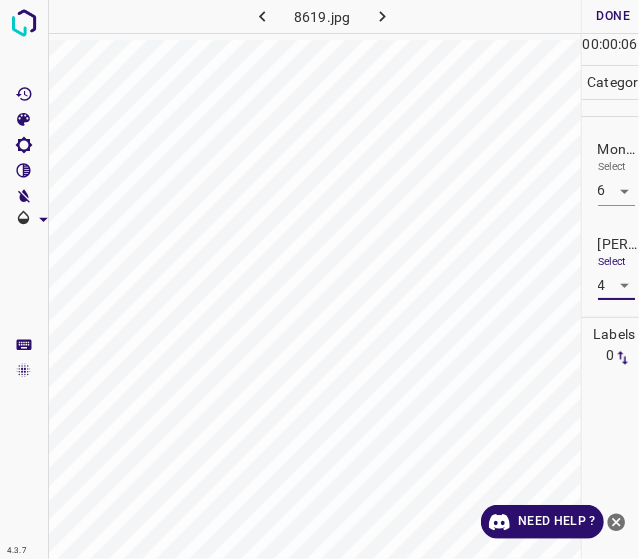 click on "Done" at bounding box center [614, 16] 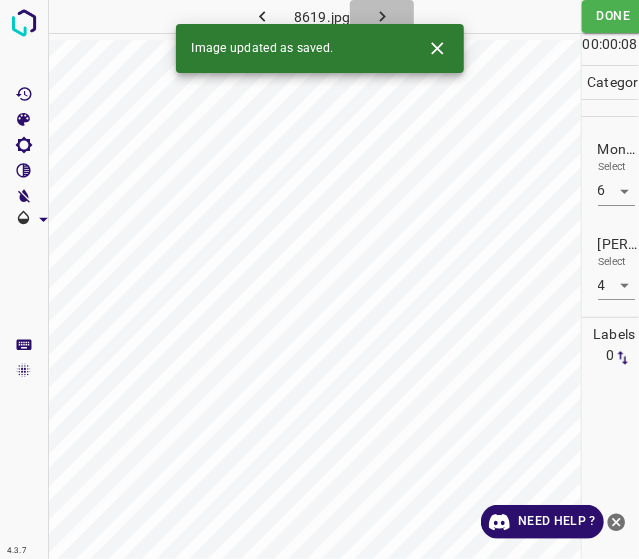 click 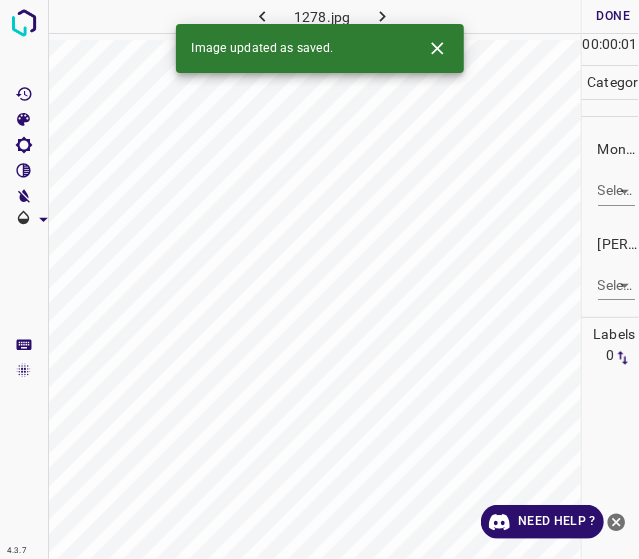 click on "4.3.7 1278.jpg Done Skip 0 00   : 00   : 01   Categories Monk *  Select ​  Fitzpatrick *  Select ​ Labels   0 Categories 1 Monk 2  Fitzpatrick Tools Space Change between modes (Draw & Edit) I Auto labeling R Restore zoom M Zoom in N Zoom out Delete Delete selecte label Filters Z Restore filters X Saturation filter C Brightness filter V Contrast filter B Gray scale filter General O Download Image updated as saved. Need Help ? - Text - Hide - Delete" at bounding box center [319, 279] 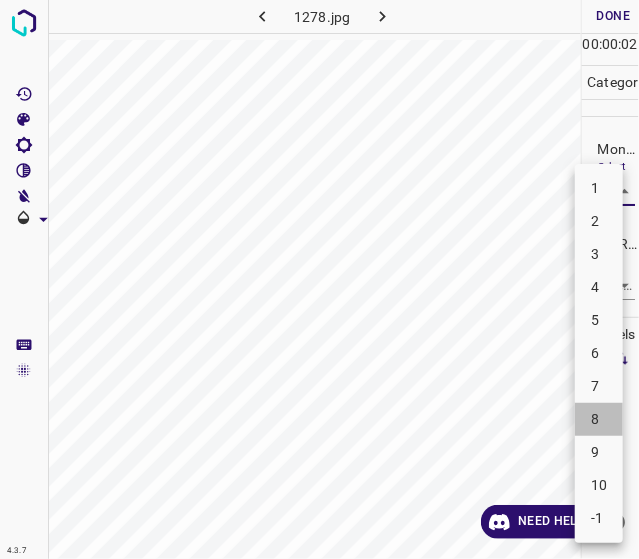 click on "8" at bounding box center (599, 419) 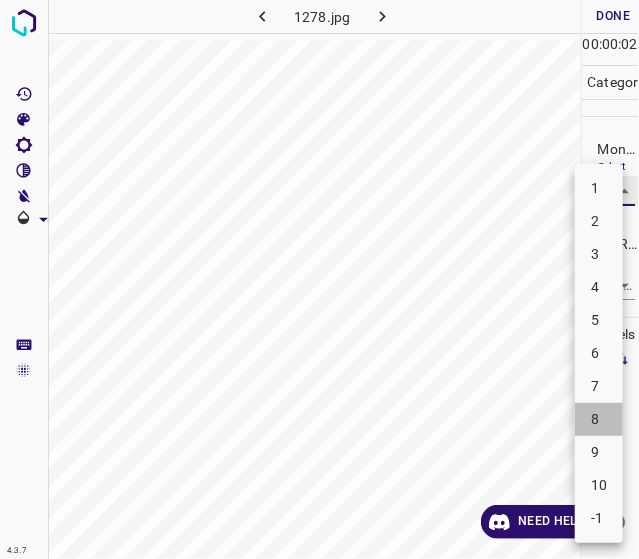type on "8" 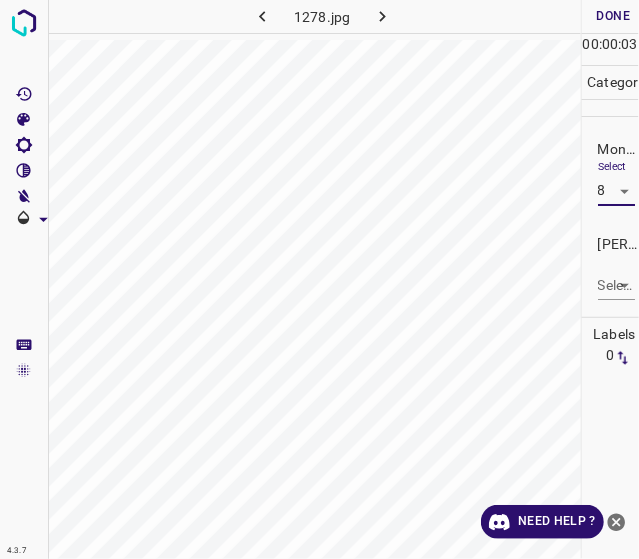 click on "4.3.7 1278.jpg Done Skip 0 00   : 00   : 03   Categories Monk *  Select 8 8  Fitzpatrick *  Select ​ Labels   0 Categories 1 Monk 2  Fitzpatrick Tools Space Change between modes (Draw & Edit) I Auto labeling R Restore zoom M Zoom in N Zoom out Delete Delete selecte label Filters Z Restore filters X Saturation filter C Brightness filter V Contrast filter B Gray scale filter General O Download Need Help ? - Text - Hide - Delete" at bounding box center (319, 279) 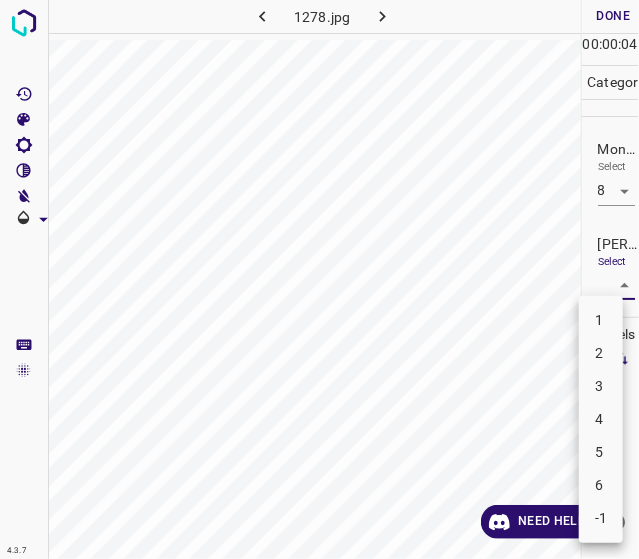 click on "5" at bounding box center (601, 452) 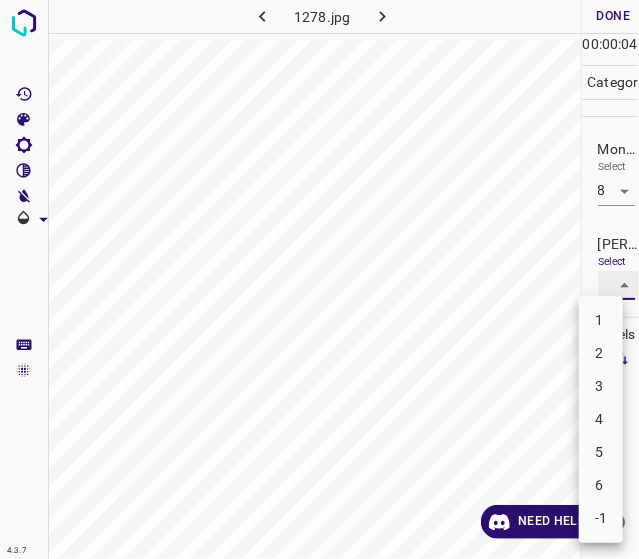 type on "5" 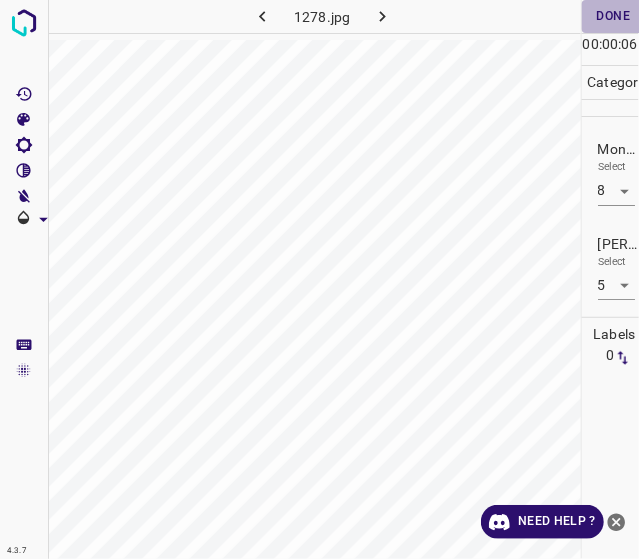 click on "Done" at bounding box center (614, 16) 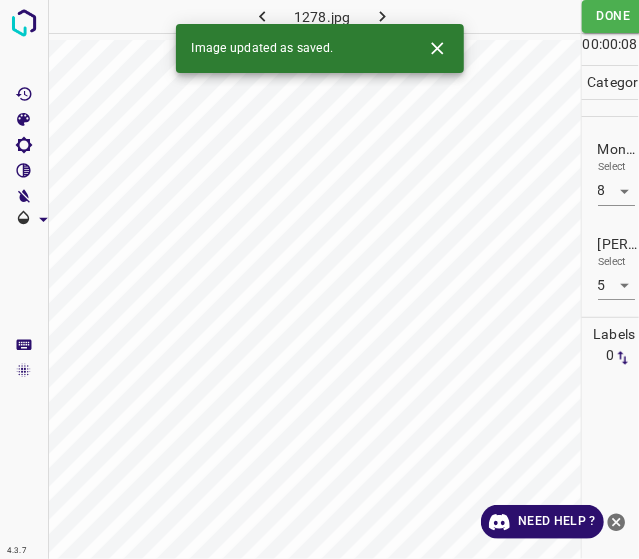 click 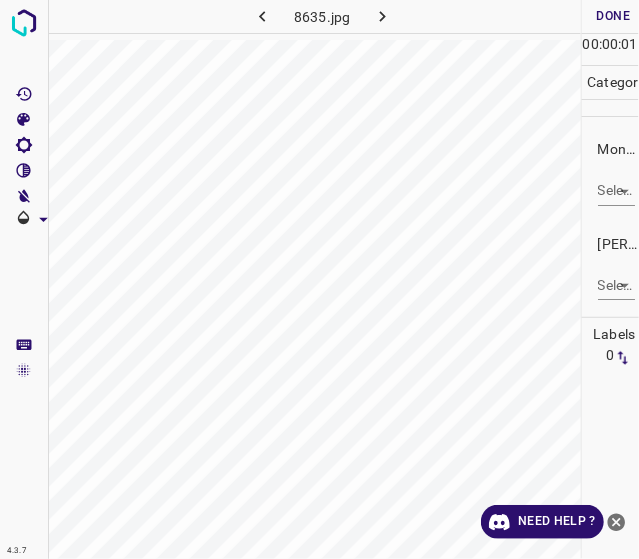 click on "4.3.7 8635.jpg Done Skip 0 00   : 00   : 01   Categories Monk *  Select ​  Fitzpatrick *  Select ​ Labels   0 Categories 1 Monk 2  Fitzpatrick Tools Space Change between modes (Draw & Edit) I Auto labeling R Restore zoom M Zoom in N Zoom out Delete Delete selecte label Filters Z Restore filters X Saturation filter C Brightness filter V Contrast filter B Gray scale filter General O Download Need Help ? - Text - Hide - Delete" at bounding box center (319, 279) 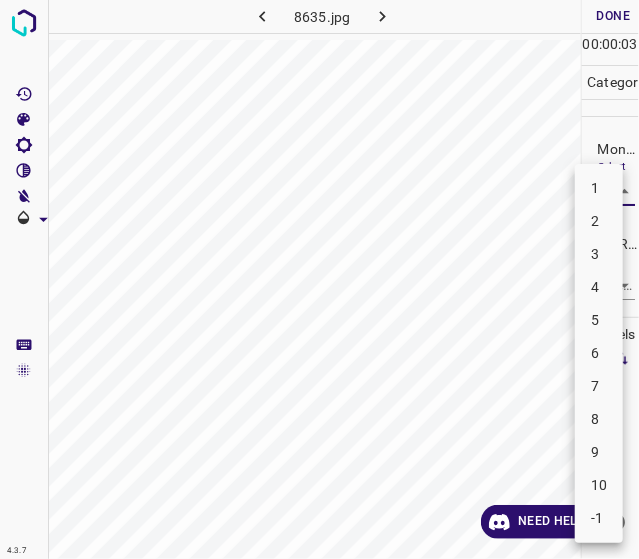 click on "7" at bounding box center [599, 386] 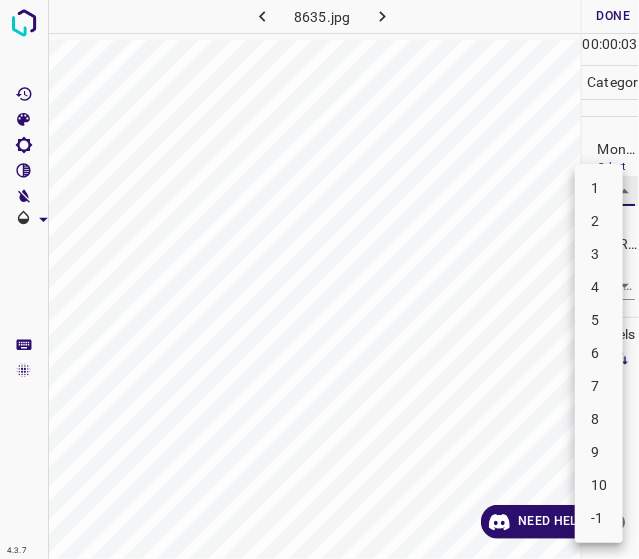 type on "7" 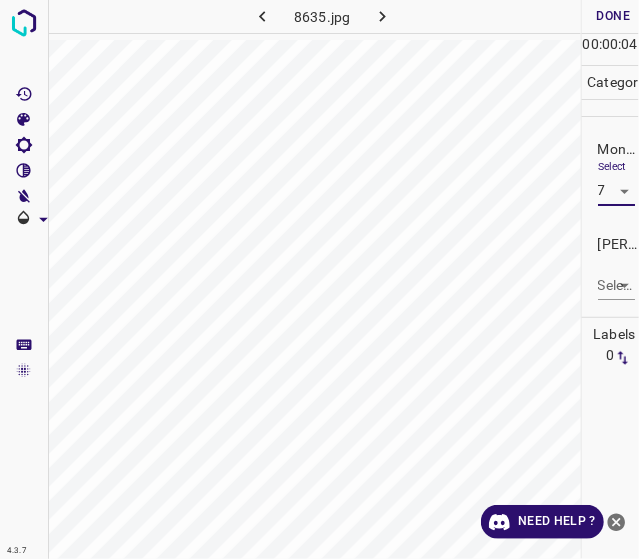 click on "4.3.7 8635.jpg Done Skip 0 00   : 00   : 04   Categories Monk *  Select 7 7  Fitzpatrick *  Select ​ Labels   0 Categories 1 Monk 2  Fitzpatrick Tools Space Change between modes (Draw & Edit) I Auto labeling R Restore zoom M Zoom in N Zoom out Delete Delete selecte label Filters Z Restore filters X Saturation filter C Brightness filter V Contrast filter B Gray scale filter General O Download Need Help ? - Text - Hide - Delete" at bounding box center [319, 279] 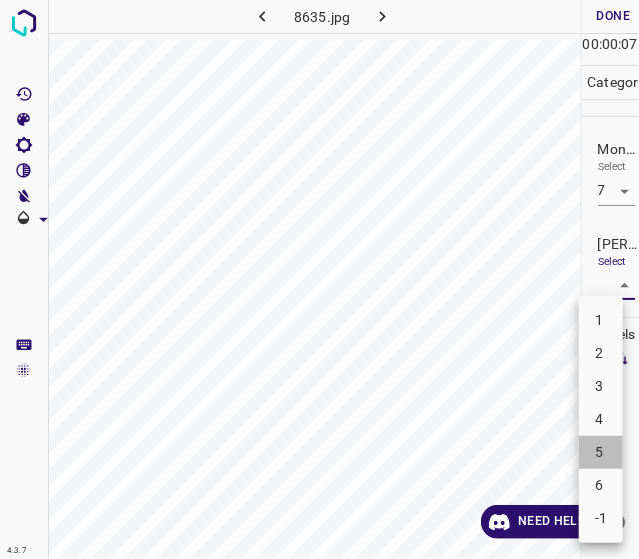 click on "5" at bounding box center (601, 452) 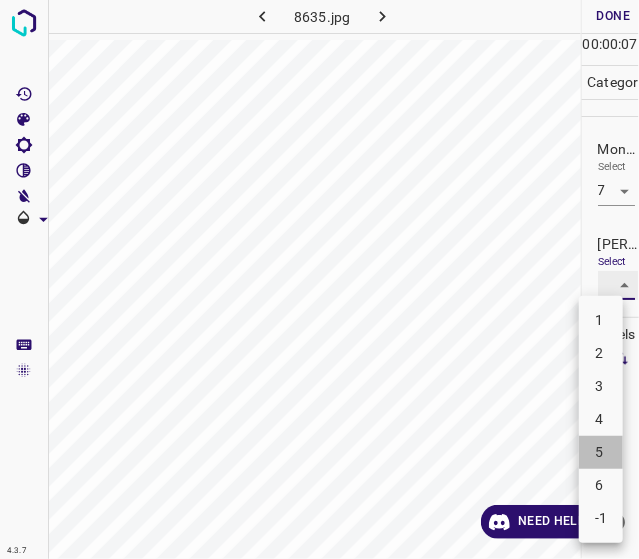 type on "5" 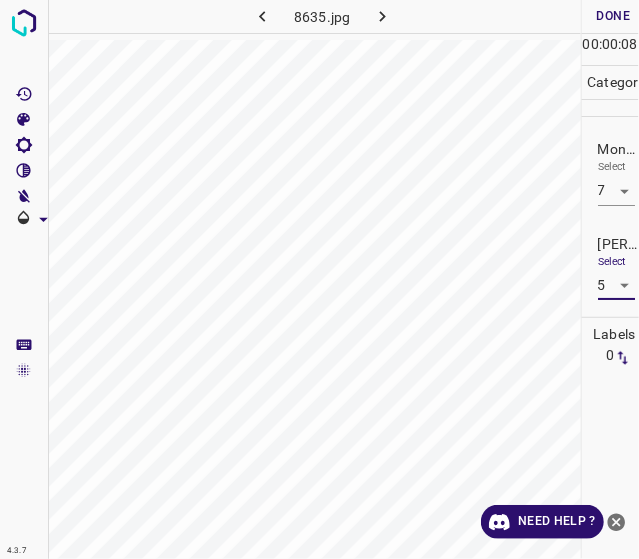 click on "Done" at bounding box center (614, 16) 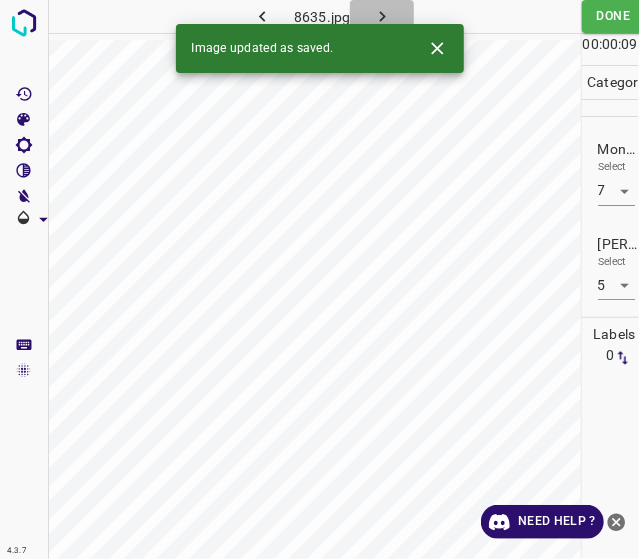 click at bounding box center (382, 16) 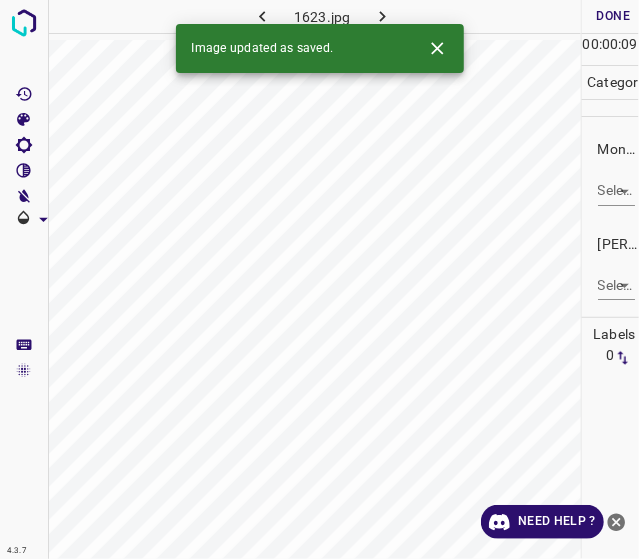 click on "4.3.7 1623.jpg Done Skip 0 00   : 00   : 09   Categories Monk *  Select ​  Fitzpatrick *  Select ​ Labels   0 Categories 1 Monk 2  Fitzpatrick Tools Space Change between modes (Draw & Edit) I Auto labeling R Restore zoom M Zoom in N Zoom out Delete Delete selecte label Filters Z Restore filters X Saturation filter C Brightness filter V Contrast filter B Gray scale filter General O Download Image updated as saved. Need Help ? - Text - Hide - Delete" at bounding box center (319, 279) 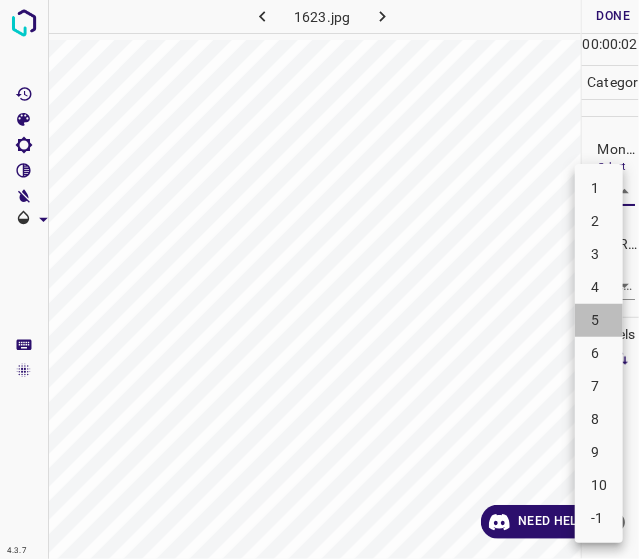 click on "5" at bounding box center (599, 320) 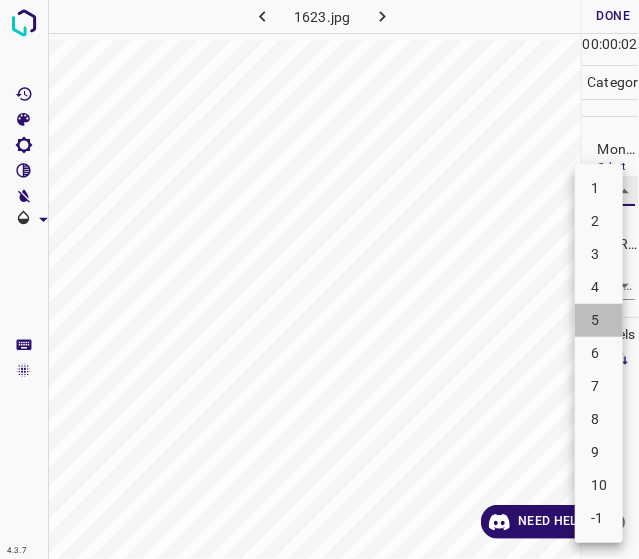 type on "5" 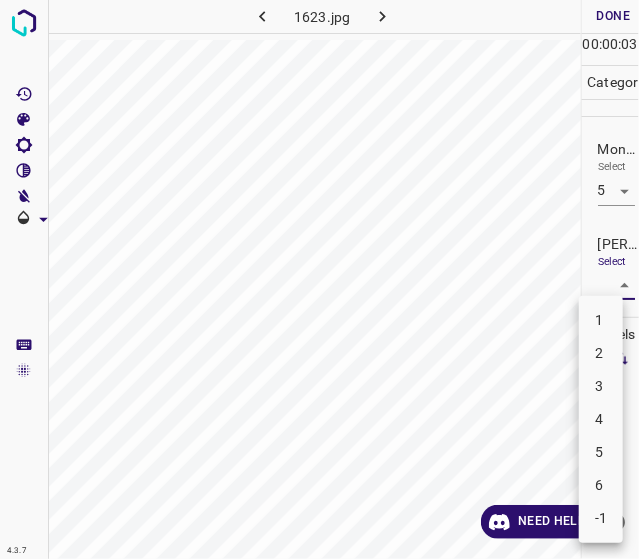 click on "4.3.7 1623.jpg Done Skip 0 00   : 00   : 03   Categories Monk *  Select 5 5  Fitzpatrick *  Select ​ Labels   0 Categories 1 Monk 2  Fitzpatrick Tools Space Change between modes (Draw & Edit) I Auto labeling R Restore zoom M Zoom in N Zoom out Delete Delete selecte label Filters Z Restore filters X Saturation filter C Brightness filter V Contrast filter B Gray scale filter General O Download Need Help ? - Text - Hide - Delete 1 2 3 4 5 6 -1" at bounding box center (319, 279) 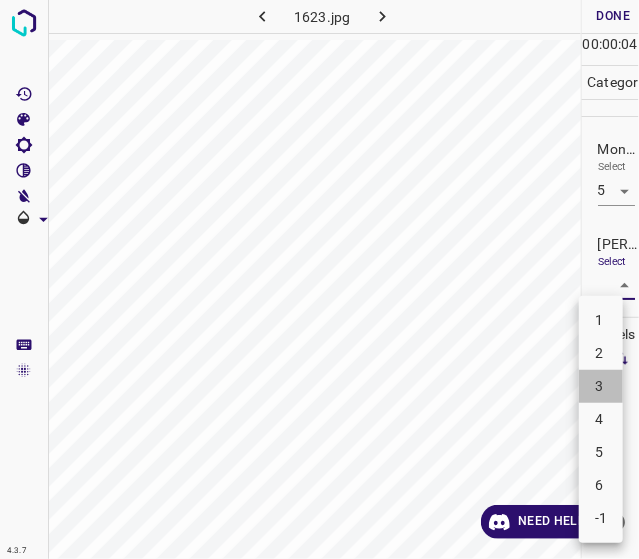 click on "3" at bounding box center (601, 386) 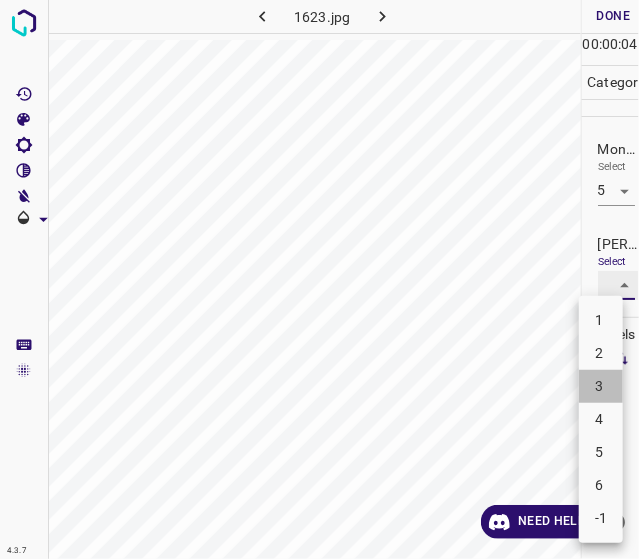 type on "3" 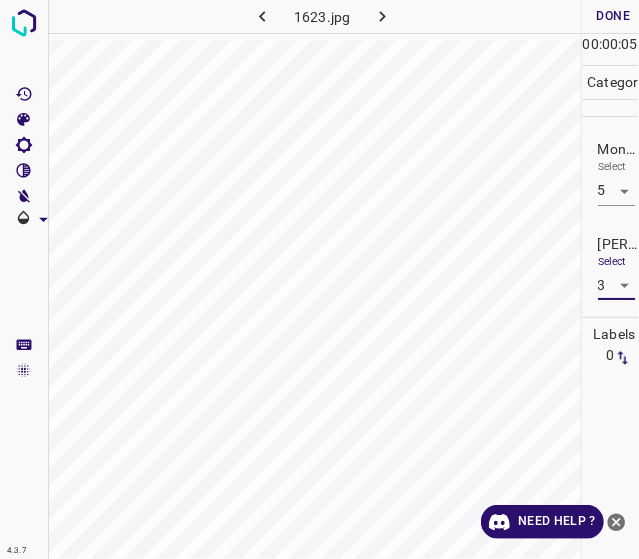 click on "Done" at bounding box center [614, 16] 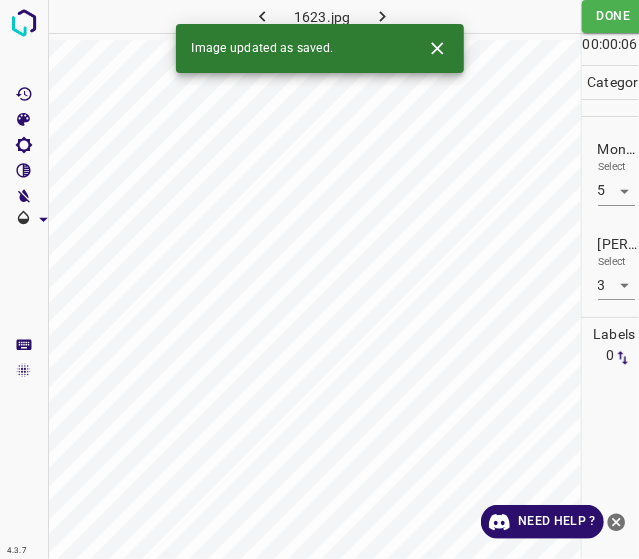 click 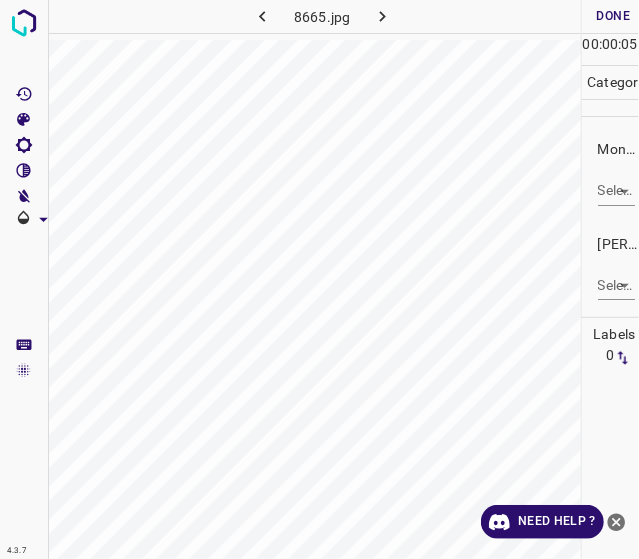 click on "4.3.7 8665.jpg Done Skip 0 00   : 00   : 05   Categories Monk *  Select ​  Fitzpatrick *  Select ​ Labels   0 Categories 1 Monk 2  Fitzpatrick Tools Space Change between modes (Draw & Edit) I Auto labeling R Restore zoom M Zoom in N Zoom out Delete Delete selecte label Filters Z Restore filters X Saturation filter C Brightness filter V Contrast filter B Gray scale filter General O Download Need Help ? - Text - Hide - Delete" at bounding box center (319, 279) 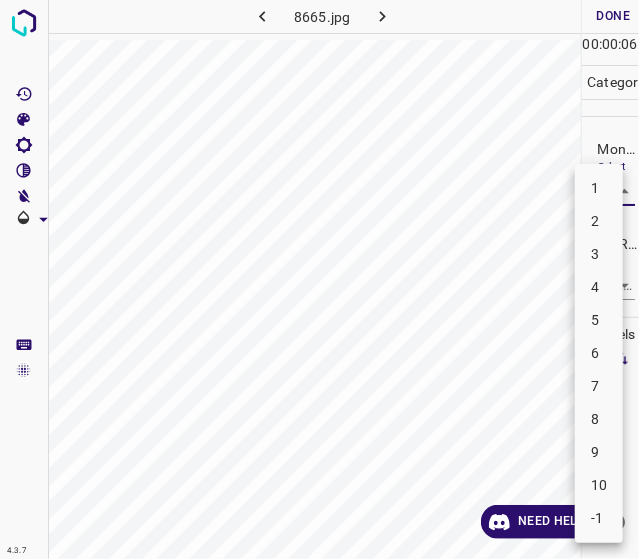 click on "5" at bounding box center [599, 320] 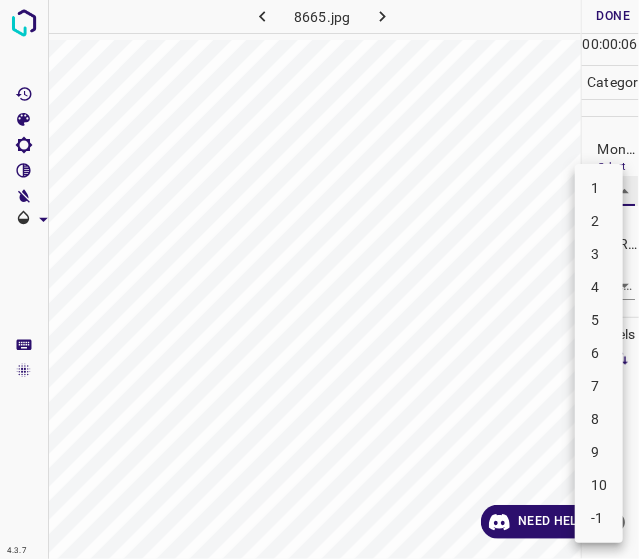 type on "5" 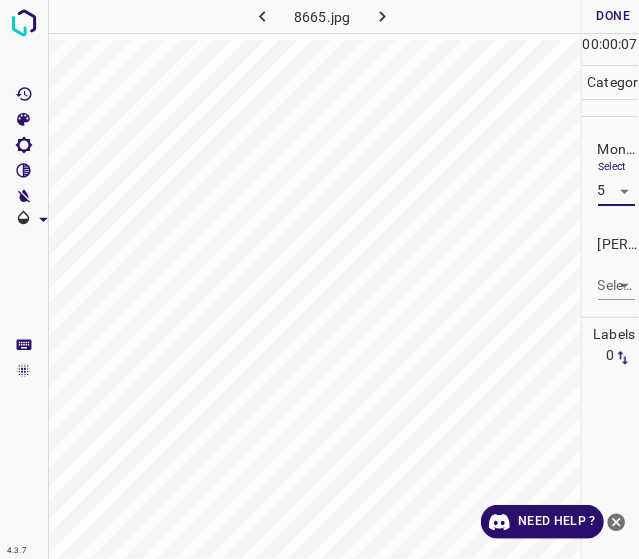 click on "4.3.7 8665.jpg Done Skip 0 00   : 00   : 07   Categories Monk *  Select 5 5  Fitzpatrick *  Select ​ Labels   0 Categories 1 Monk 2  Fitzpatrick Tools Space Change between modes (Draw & Edit) I Auto labeling R Restore zoom M Zoom in N Zoom out Delete Delete selecte label Filters Z Restore filters X Saturation filter C Brightness filter V Contrast filter B Gray scale filter General O Download Need Help ? - Text - Hide - Delete" at bounding box center (319, 279) 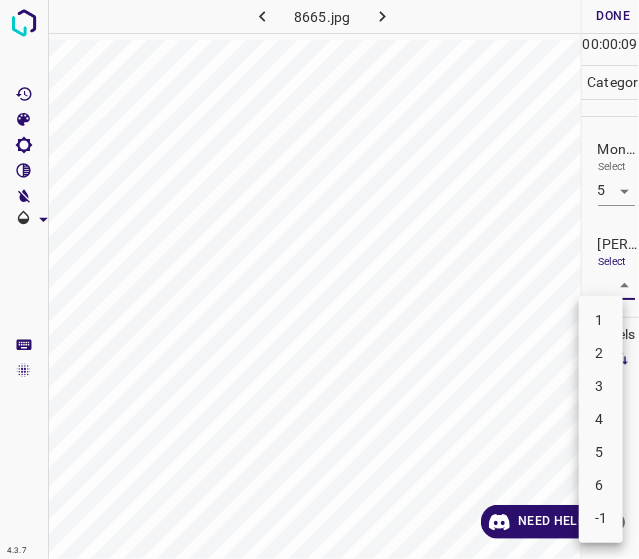 click on "3" at bounding box center (601, 386) 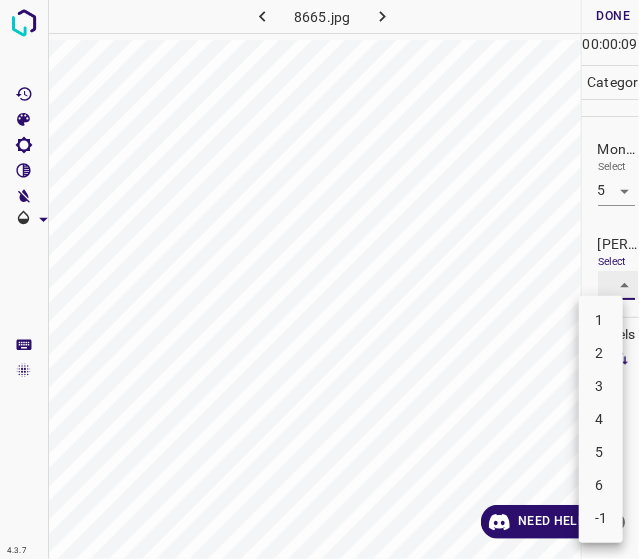 type on "3" 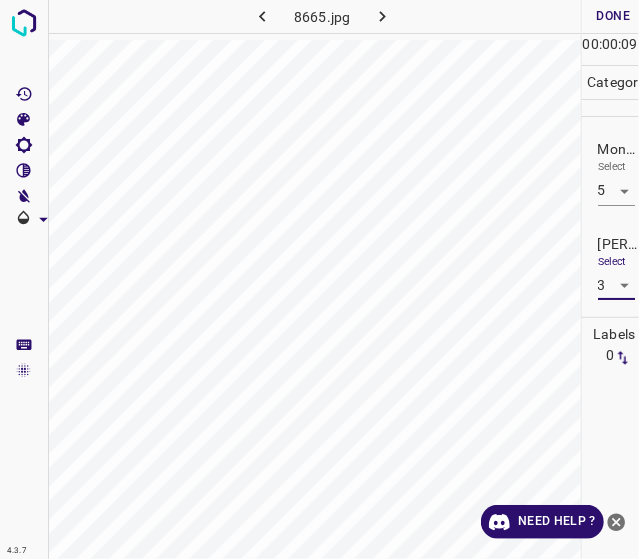 click on "Done" at bounding box center (614, 16) 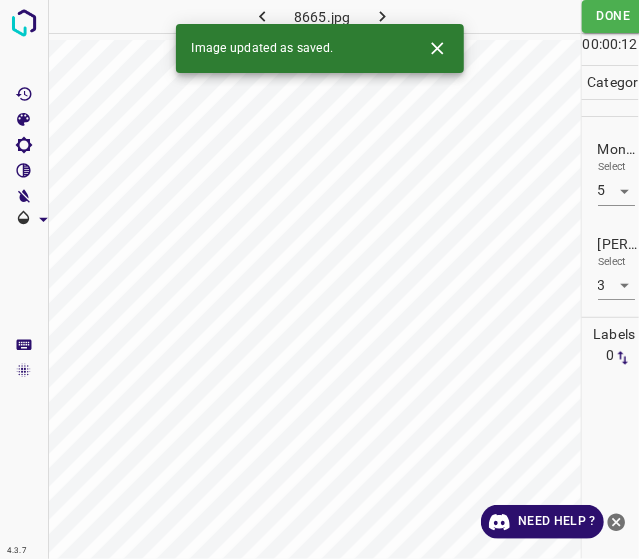 click on "4.3.7 8665.jpg Done Skip 0 00   : 00   : 12   Categories Monk *  Select 5 5  Fitzpatrick *  Select 3 3 Labels   0 Categories 1 Monk 2  Fitzpatrick Tools Space Change between modes (Draw & Edit) I Auto labeling R Restore zoom M Zoom in N Zoom out Delete Delete selecte label Filters Z Restore filters X Saturation filter C Brightness filter V Contrast filter B Gray scale filter General O Download Image updated as saved. Need Help ?" at bounding box center [319, 279] 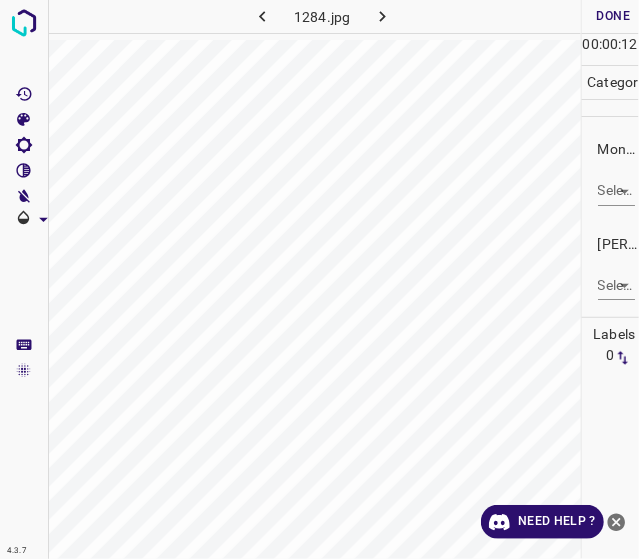 click on "4.3.7 1284.jpg Done Skip 0 00   : 00   : 12   Categories Monk *  Select ​  Fitzpatrick *  Select ​ Labels   0 Categories 1 Monk 2  Fitzpatrick Tools Space Change between modes (Draw & Edit) I Auto labeling R Restore zoom M Zoom in N Zoom out Delete Delete selecte label Filters Z Restore filters X Saturation filter C Brightness filter V Contrast filter B Gray scale filter General O Download Need Help ? - Text - Hide - Delete" at bounding box center (319, 279) 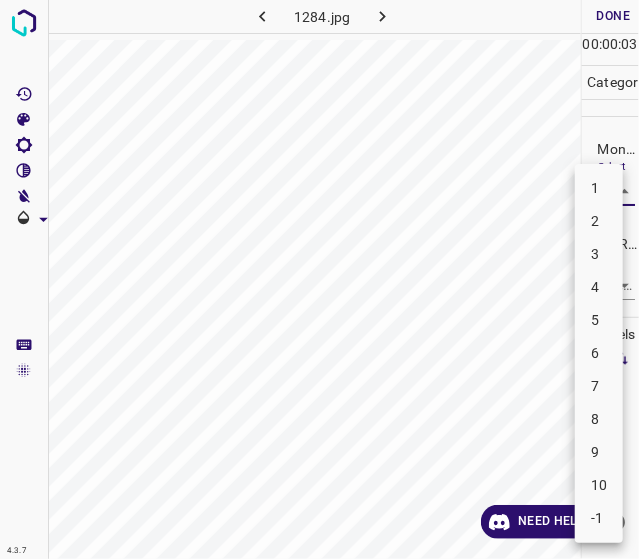 click on "7" at bounding box center (599, 386) 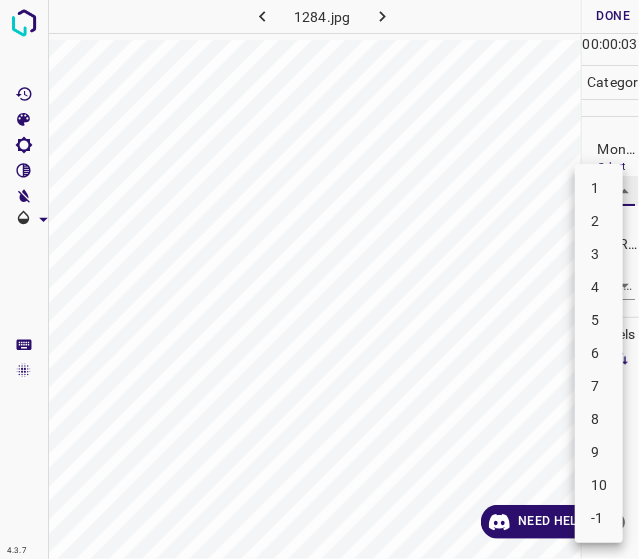 type on "7" 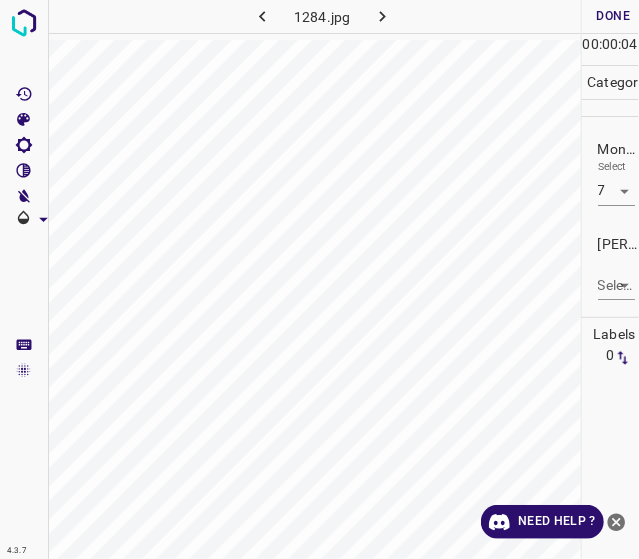 click on "Select ​" at bounding box center [616, 277] 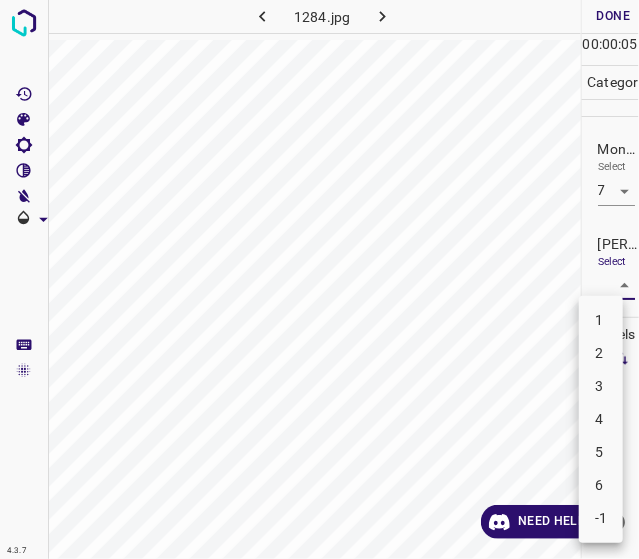 click on "5" at bounding box center (601, 452) 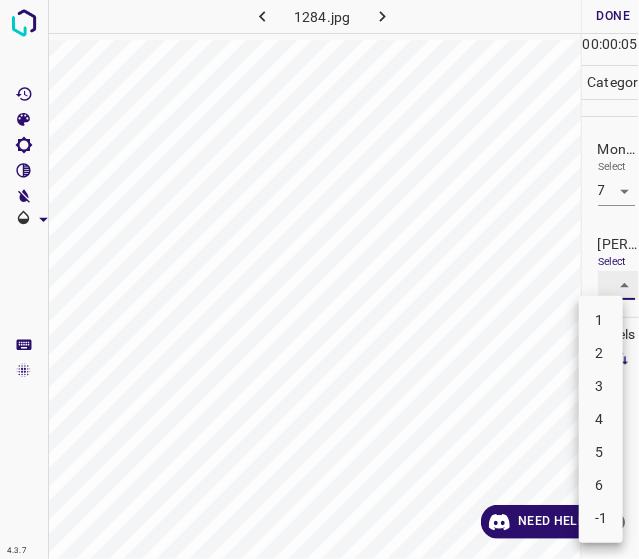 type on "5" 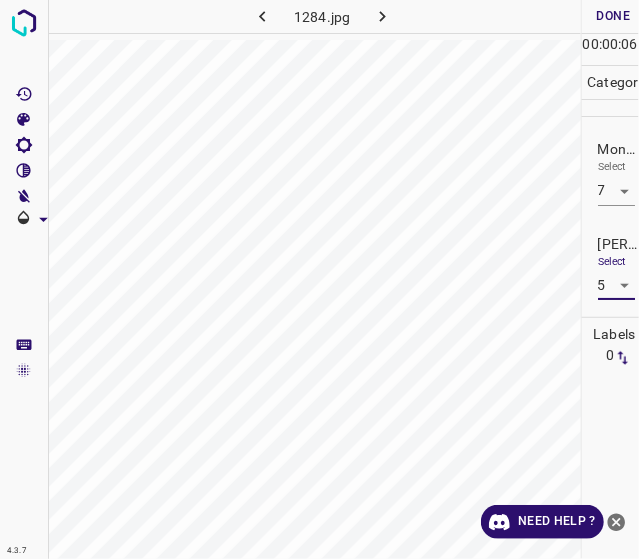 click on "Done" at bounding box center (614, 16) 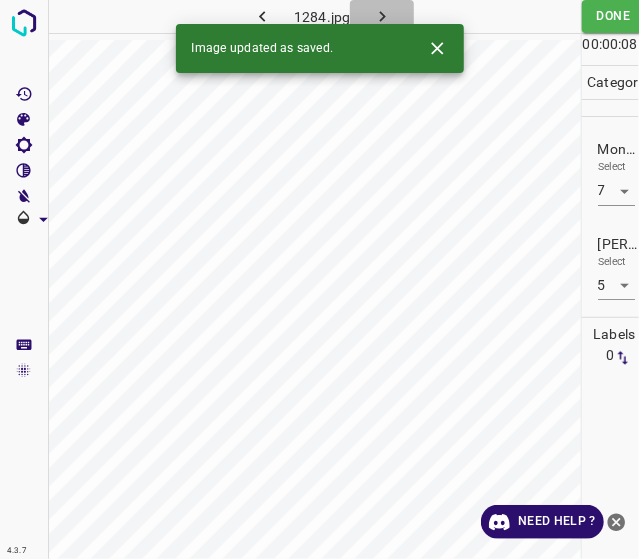 click 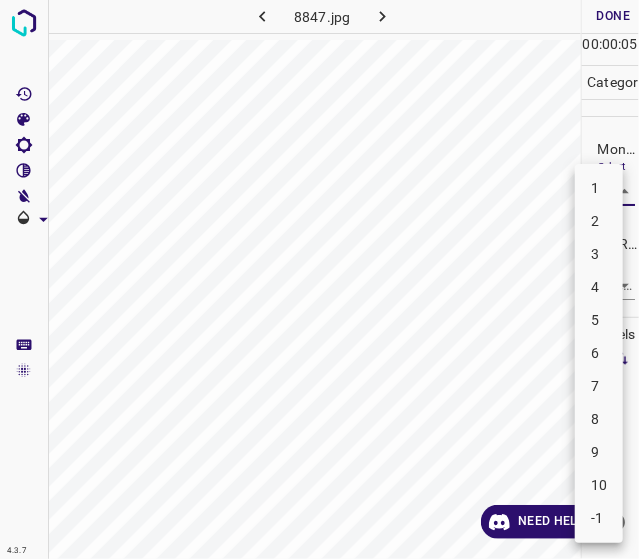 click on "4.3.7 8847.jpg Done Skip 0 00   : 00   : 05   Categories Monk *  Select ​  Fitzpatrick *  Select ​ Labels   0 Categories 1 Monk 2  Fitzpatrick Tools Space Change between modes (Draw & Edit) I Auto labeling R Restore zoom M Zoom in N Zoom out Delete Delete selecte label Filters Z Restore filters X Saturation filter C Brightness filter V Contrast filter B Gray scale filter General O Download Need Help ? - Text - Hide - Delete 1 2 3 4 5 6 7 8 9 10 -1" at bounding box center [319, 279] 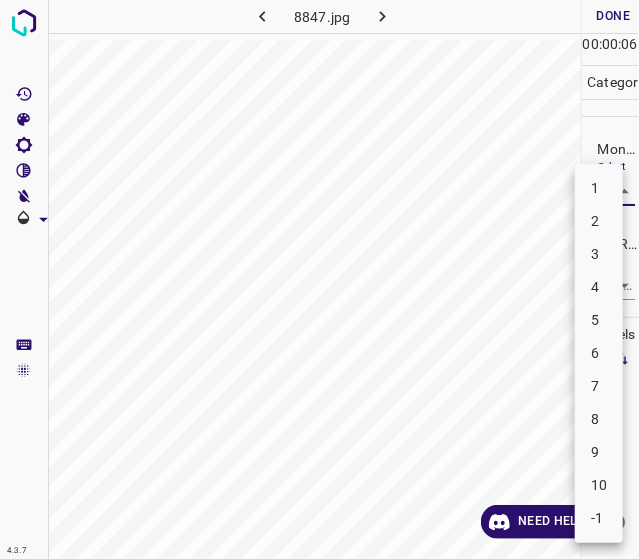 drag, startPoint x: 614, startPoint y: 306, endPoint x: 608, endPoint y: 291, distance: 16.155495 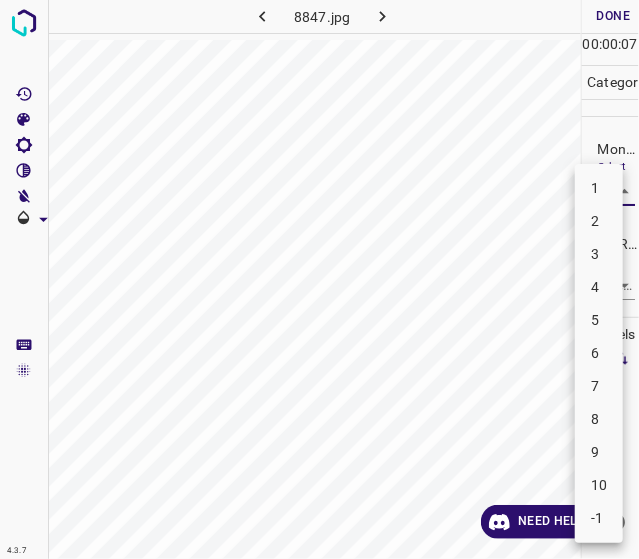 click on "4" at bounding box center (599, 287) 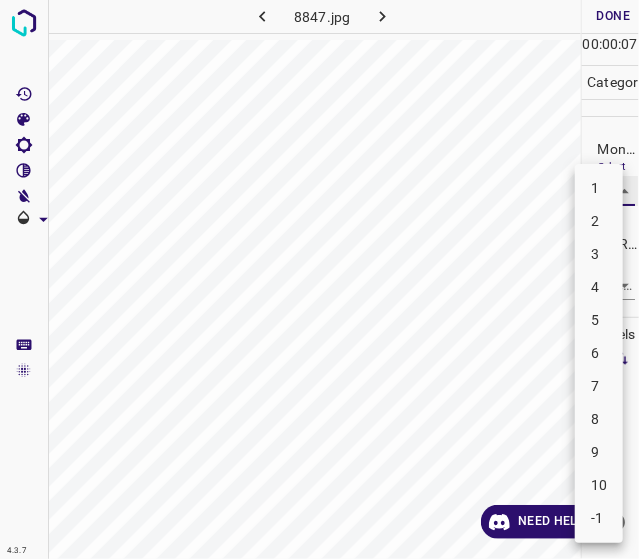 type on "4" 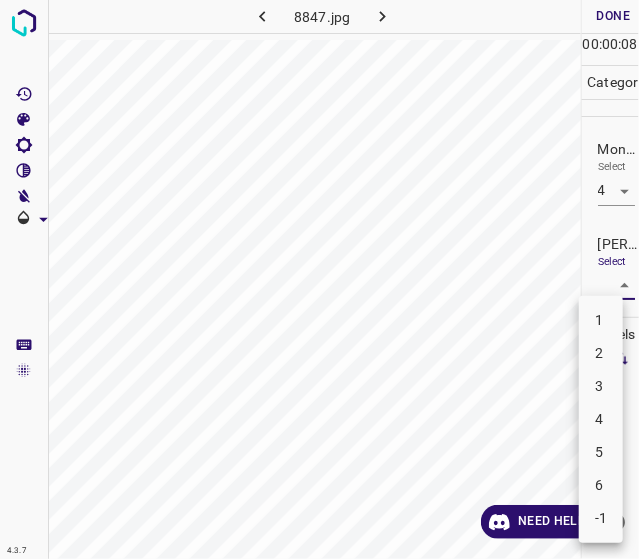 click on "4.3.7 8847.jpg Done Skip 0 00   : 00   : 08   Categories Monk *  Select 4 4  Fitzpatrick *  Select ​ Labels   0 Categories 1 Monk 2  Fitzpatrick Tools Space Change between modes (Draw & Edit) I Auto labeling R Restore zoom M Zoom in N Zoom out Delete Delete selecte label Filters Z Restore filters X Saturation filter C Brightness filter V Contrast filter B Gray scale filter General O Download Need Help ? - Text - Hide - Delete 1 2 3 4 5 6 -1" at bounding box center (319, 279) 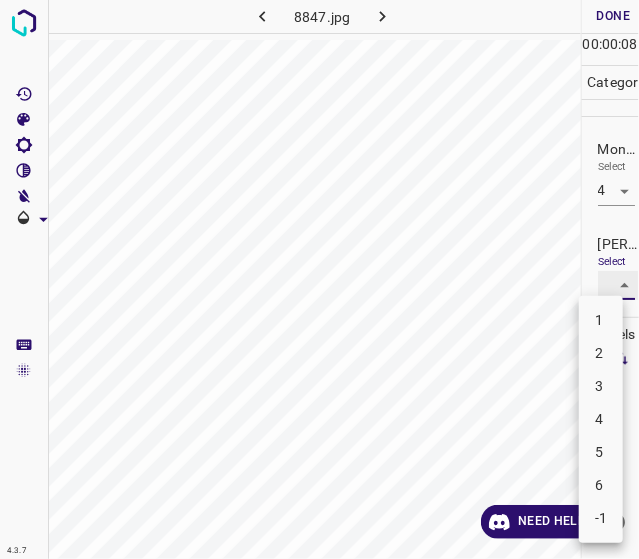 type on "2" 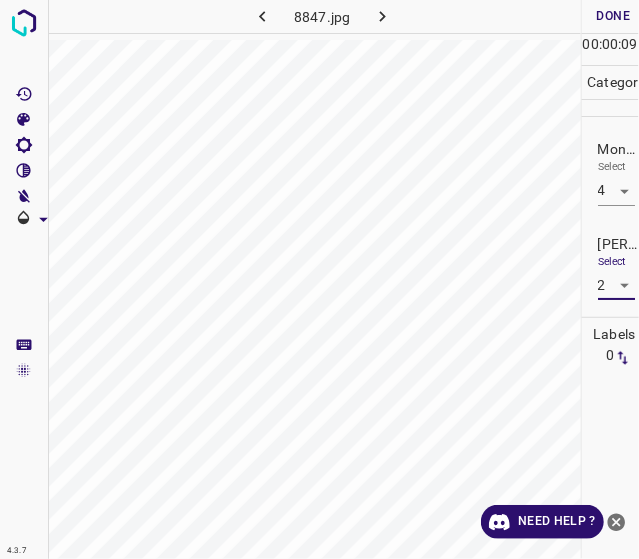 click on "Done" at bounding box center (614, 16) 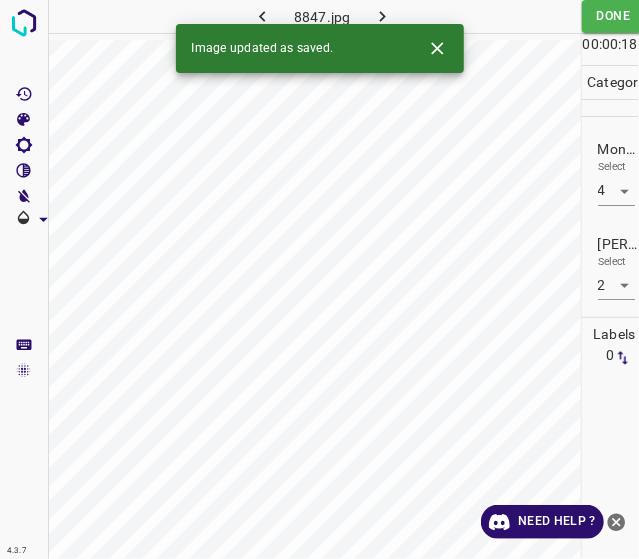 click 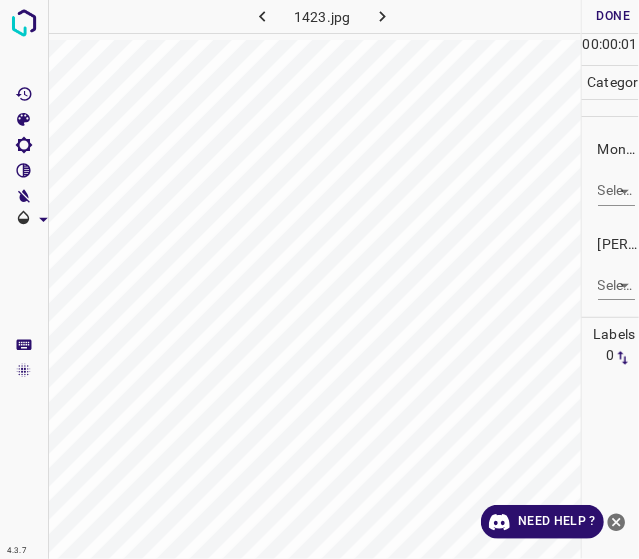 click on "4.3.7 1423.jpg Done Skip 0 00   : 00   : 01   Categories Monk *  Select ​  Fitzpatrick *  Select ​ Labels   0 Categories 1 Monk 2  Fitzpatrick Tools Space Change between modes (Draw & Edit) I Auto labeling R Restore zoom M Zoom in N Zoom out Delete Delete selecte label Filters Z Restore filters X Saturation filter C Brightness filter V Contrast filter B Gray scale filter General O Download Need Help ? - Text - Hide - Delete" at bounding box center (319, 279) 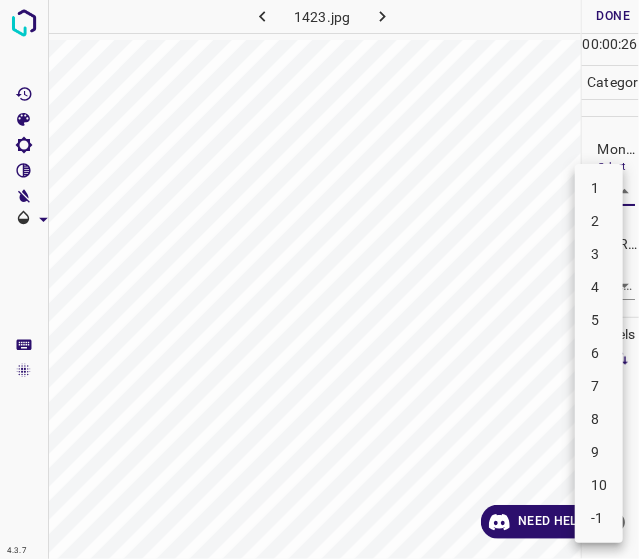 click on "8" at bounding box center (599, 419) 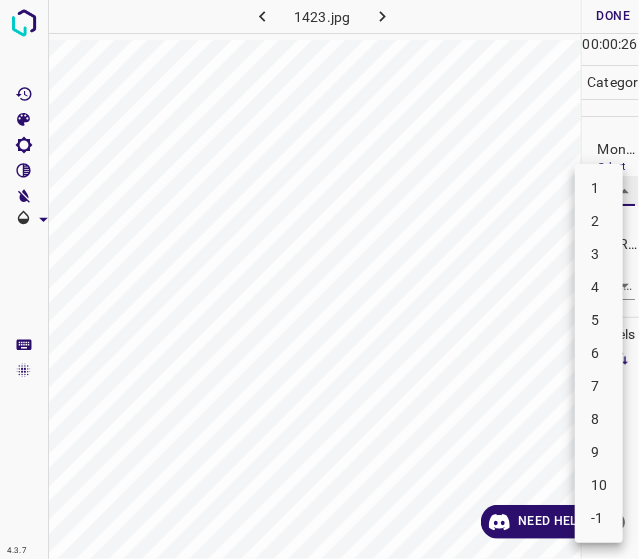 type on "8" 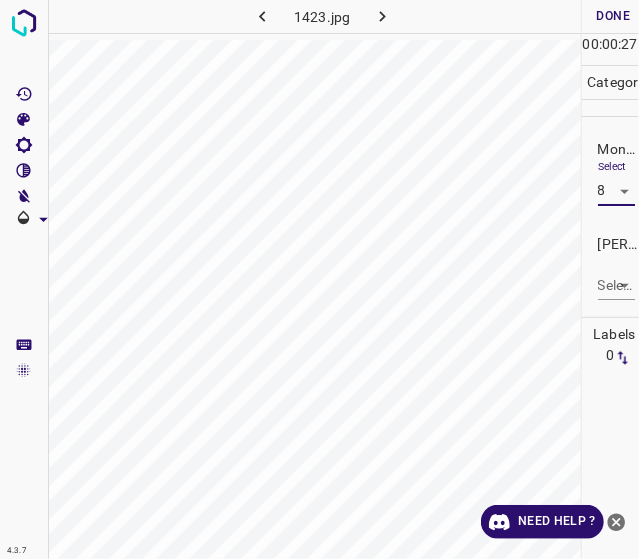click on "4.3.7 1423.jpg Done Skip 0 00   : 00   : 27   Categories Monk *  Select 8 8  Fitzpatrick *  Select ​ Labels   0 Categories 1 Monk 2  Fitzpatrick Tools Space Change between modes (Draw & Edit) I Auto labeling R Restore zoom M Zoom in N Zoom out Delete Delete selecte label Filters Z Restore filters X Saturation filter C Brightness filter V Contrast filter B Gray scale filter General O Download Need Help ? - Text - Hide - Delete" at bounding box center [319, 279] 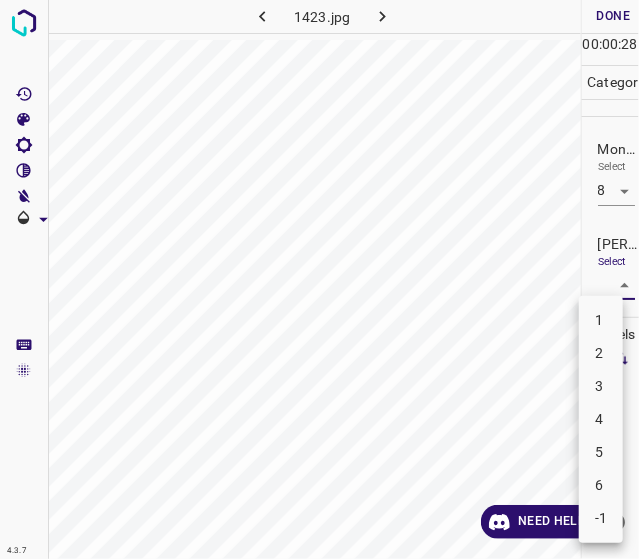 click on "5" at bounding box center (601, 452) 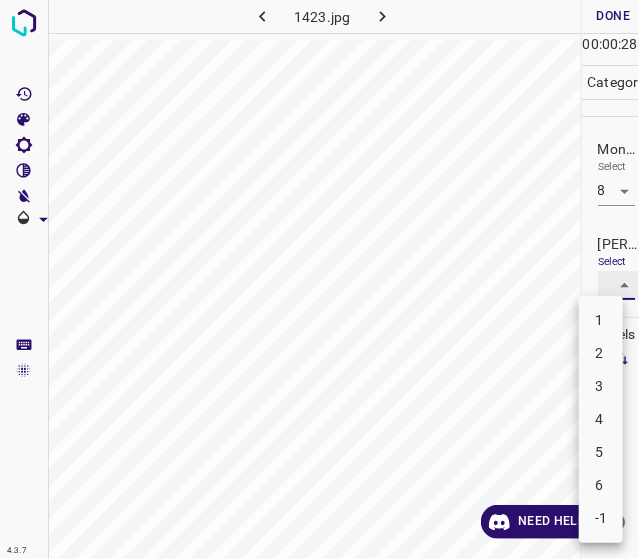 type on "5" 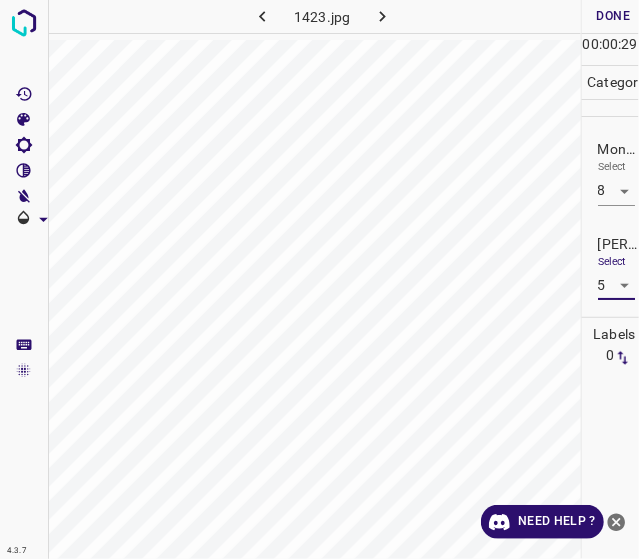 click on "Done" at bounding box center [614, 16] 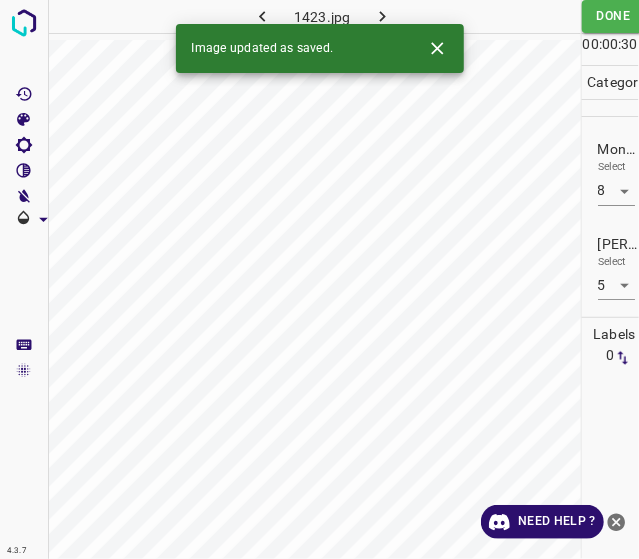 click 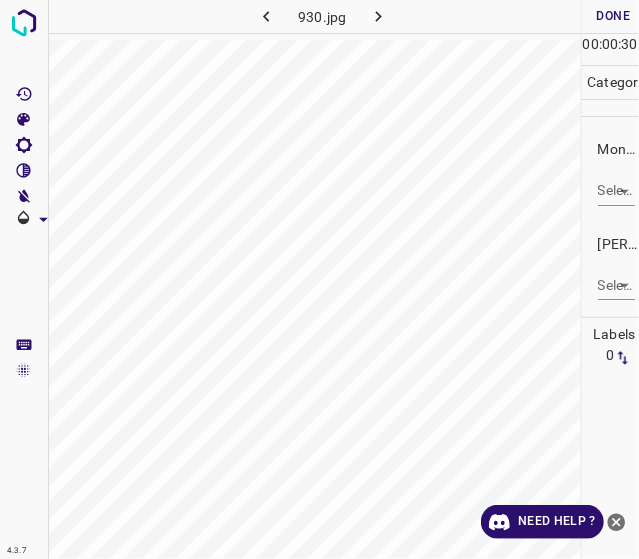 click on "4.3.7 930.jpg Done Skip 0 00   : 00   : 30   Categories Monk *  Select ​  Fitzpatrick *  Select ​ Labels   0 Categories 1 Monk 2  Fitzpatrick Tools Space Change between modes (Draw & Edit) I Auto labeling R Restore zoom M Zoom in N Zoom out Delete Delete selecte label Filters Z Restore filters X Saturation filter C Brightness filter V Contrast filter B Gray scale filter General O Download Need Help ? - Text - Hide - Delete" at bounding box center (319, 279) 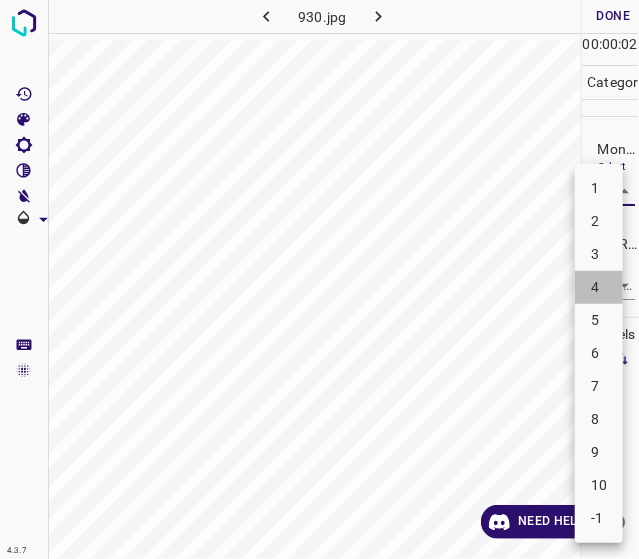 click on "4" at bounding box center [599, 287] 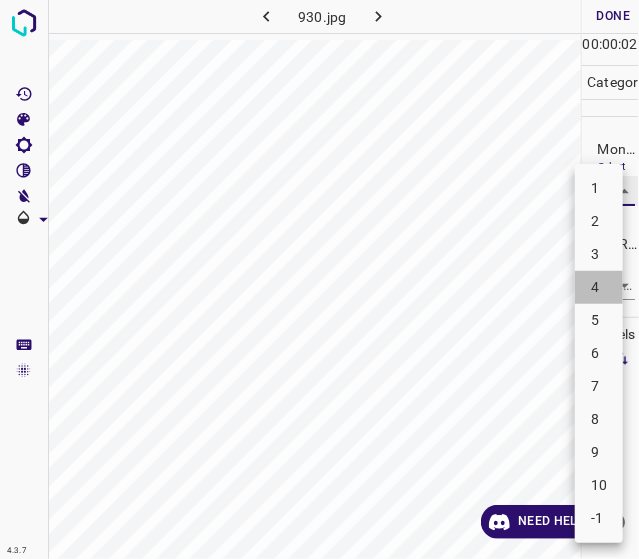 type on "4" 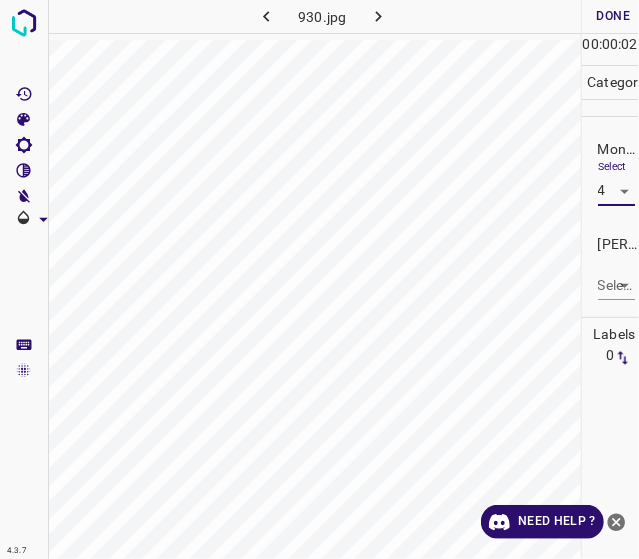 click on "[PERSON_NAME] *  Select ​" at bounding box center (611, 267) 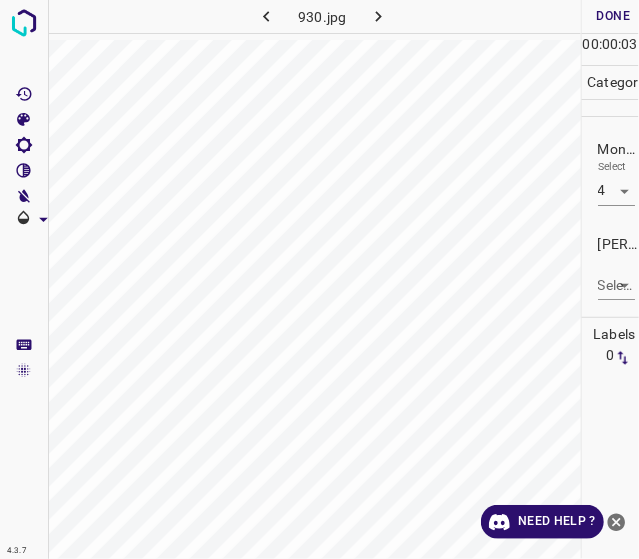 click on "4.3.7 930.jpg Done Skip 0 00   : 00   : 03   Categories Monk *  Select 4 4  Fitzpatrick *  Select ​ Labels   0 Categories 1 Monk 2  Fitzpatrick Tools Space Change between modes (Draw & Edit) I Auto labeling R Restore zoom M Zoom in N Zoom out Delete Delete selecte label Filters Z Restore filters X Saturation filter C Brightness filter V Contrast filter B Gray scale filter General O Download Need Help ? - Text - Hide - Delete" at bounding box center [319, 279] 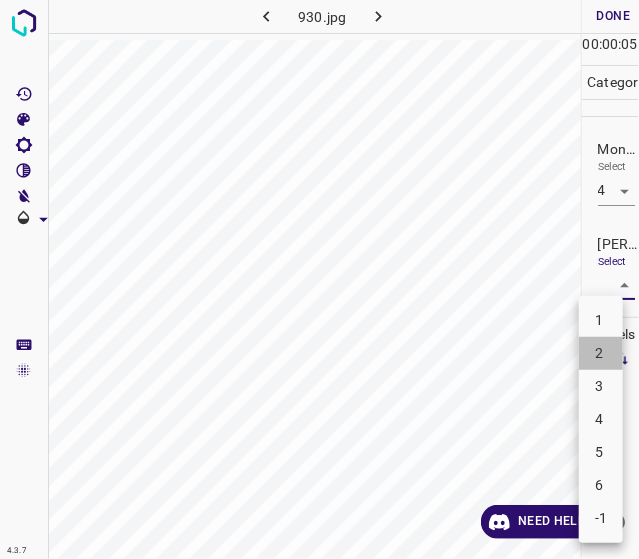 click on "2" at bounding box center (601, 353) 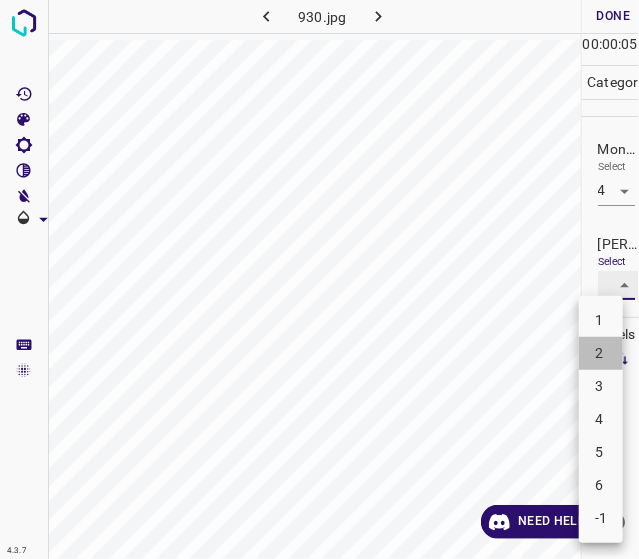 type on "2" 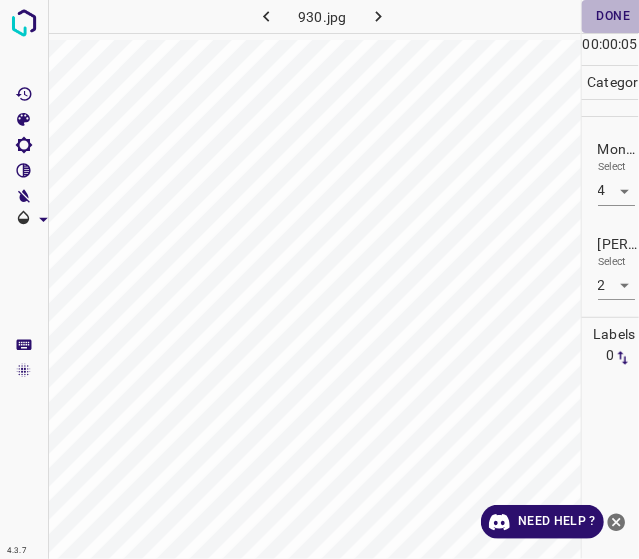 click on "Done" at bounding box center [614, 16] 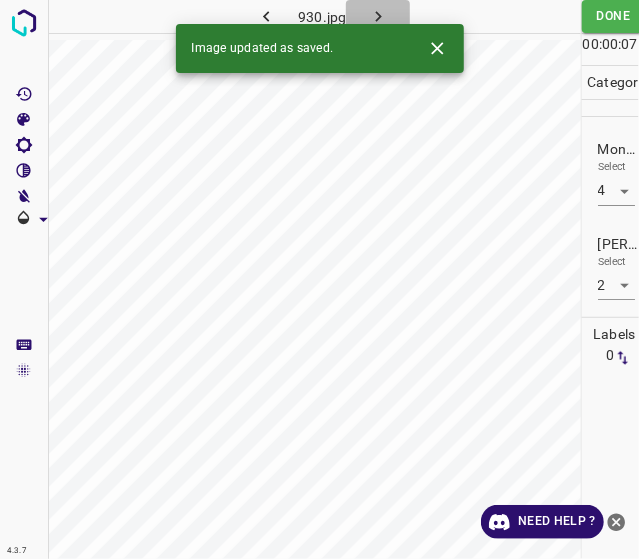 click 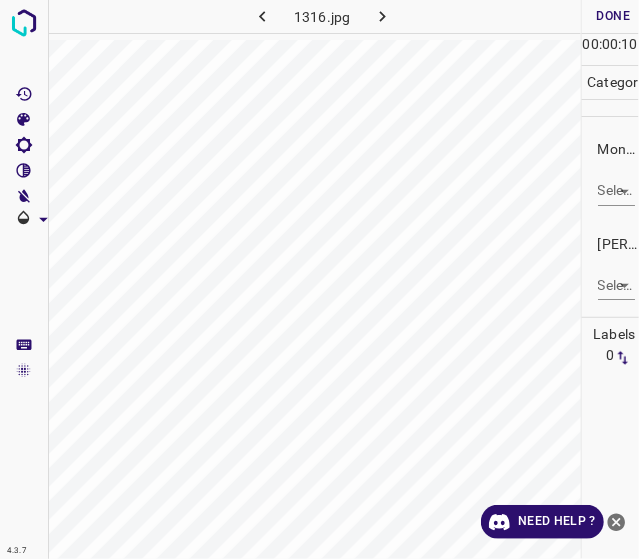 click on "4.3.7 1316.jpg Done Skip 0 00   : 00   : 10   Categories Monk *  Select ​  Fitzpatrick *  Select ​ Labels   0 Categories 1 Monk 2  Fitzpatrick Tools Space Change between modes (Draw & Edit) I Auto labeling R Restore zoom M Zoom in N Zoom out Delete Delete selecte label Filters Z Restore filters X Saturation filter C Brightness filter V Contrast filter B Gray scale filter General O Download Need Help ? - Text - Hide - Delete" at bounding box center (319, 279) 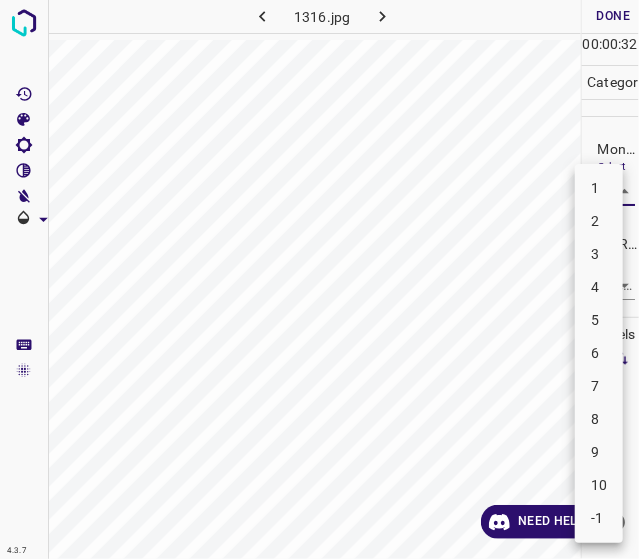 click on "6" at bounding box center (599, 353) 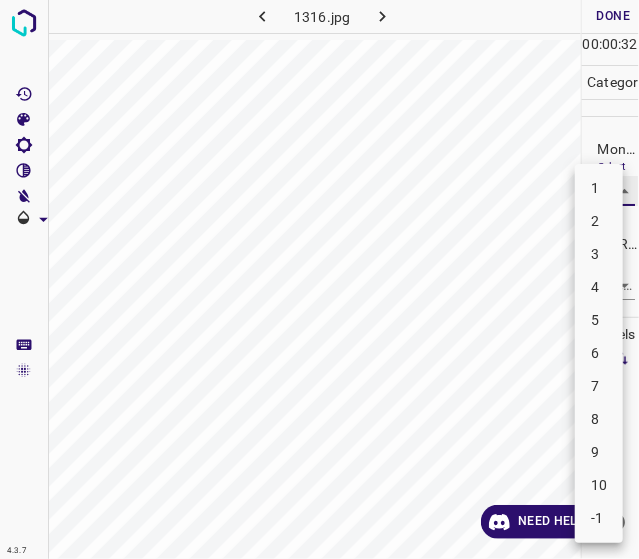 type on "6" 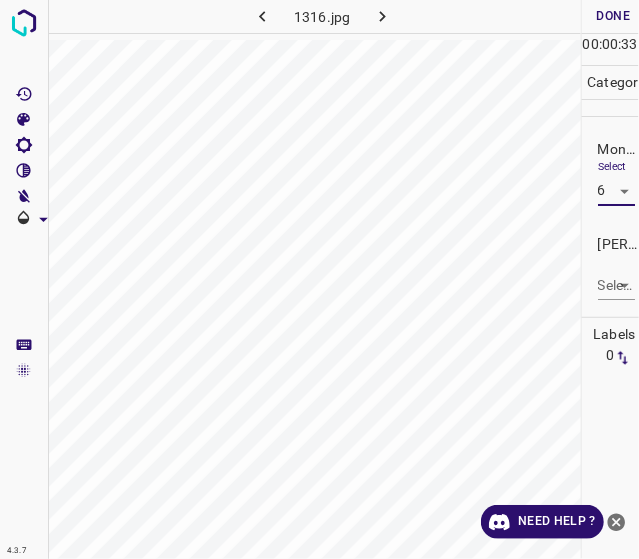 click on "4.3.7 1316.jpg Done Skip 0 00   : 00   : 33   Categories Monk *  Select 6 6  Fitzpatrick *  Select ​ Labels   0 Categories 1 Monk 2  Fitzpatrick Tools Space Change between modes (Draw & Edit) I Auto labeling R Restore zoom M Zoom in N Zoom out Delete Delete selecte label Filters Z Restore filters X Saturation filter C Brightness filter V Contrast filter B Gray scale filter General O Download Need Help ? - Text - Hide - Delete" at bounding box center (319, 279) 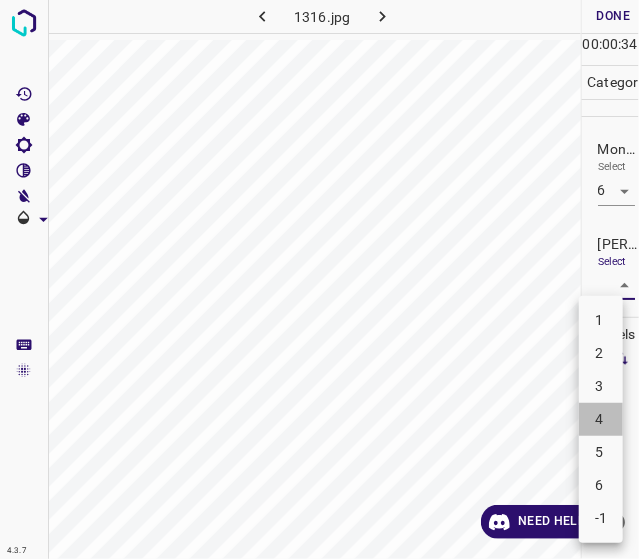 click on "4" at bounding box center (601, 419) 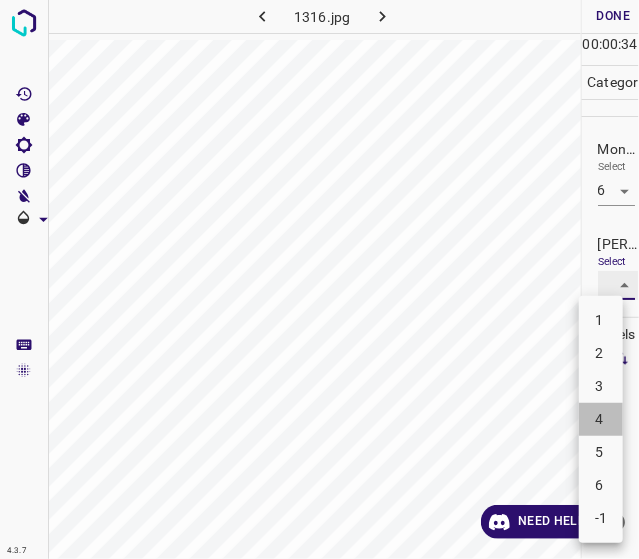 type on "4" 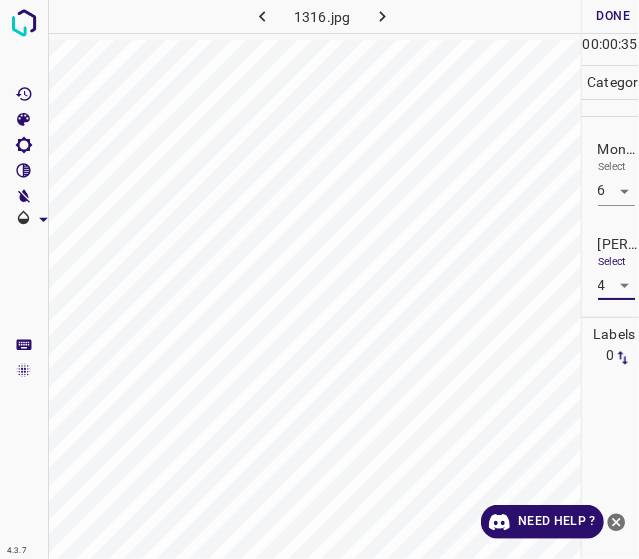 click on "35" at bounding box center [630, 44] 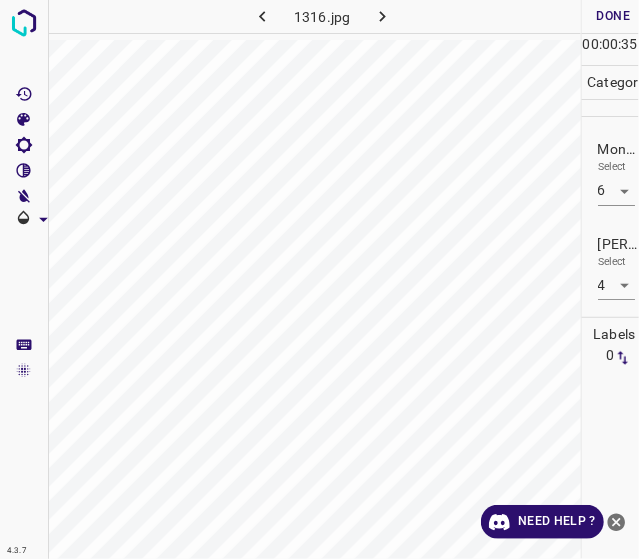 click on "Done" at bounding box center [614, 16] 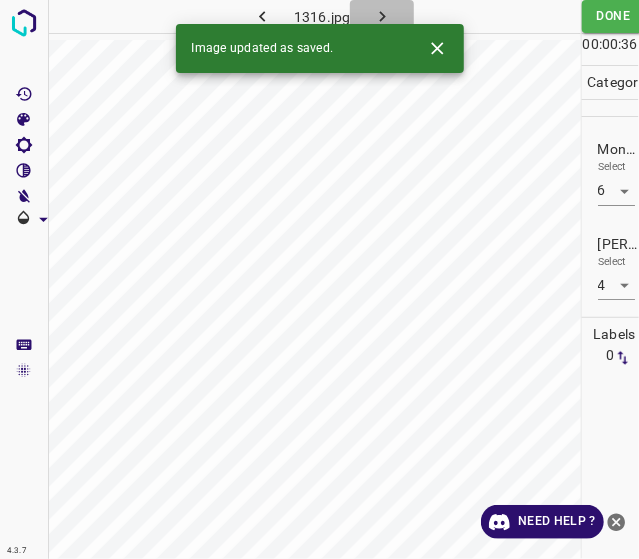 click at bounding box center [382, 16] 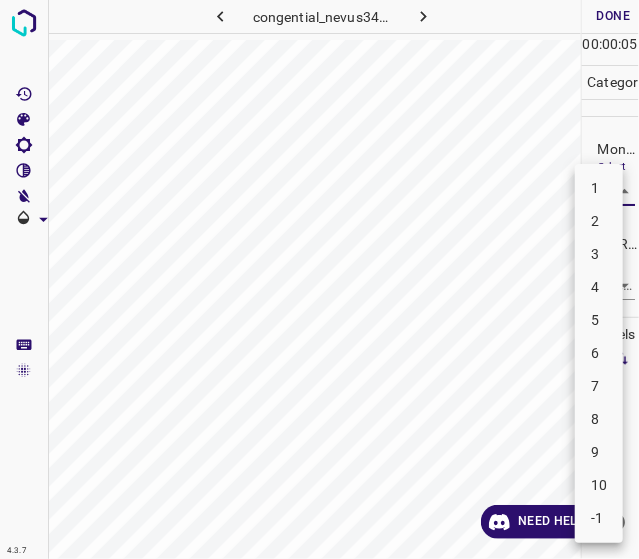 click on "4.3.7 congential_nevus34.jpg Done Skip 0 00   : 00   : 05   Categories Monk *  Select ​  Fitzpatrick *  Select ​ Labels   0 Categories 1 Monk 2  Fitzpatrick Tools Space Change between modes (Draw & Edit) I Auto labeling R Restore zoom M Zoom in N Zoom out Delete Delete selecte label Filters Z Restore filters X Saturation filter C Brightness filter V Contrast filter B Gray scale filter General O Download Need Help ? - Text - Hide - Delete 1 2 3 4 5 6 7 8 9 10 -1" at bounding box center (319, 279) 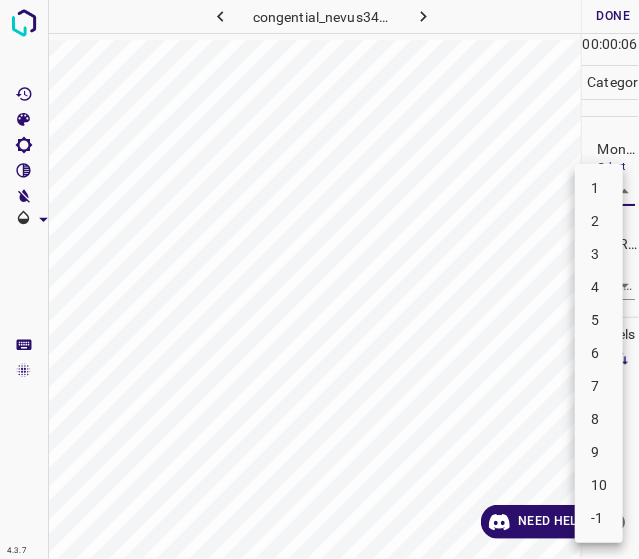 click on "3" at bounding box center [599, 254] 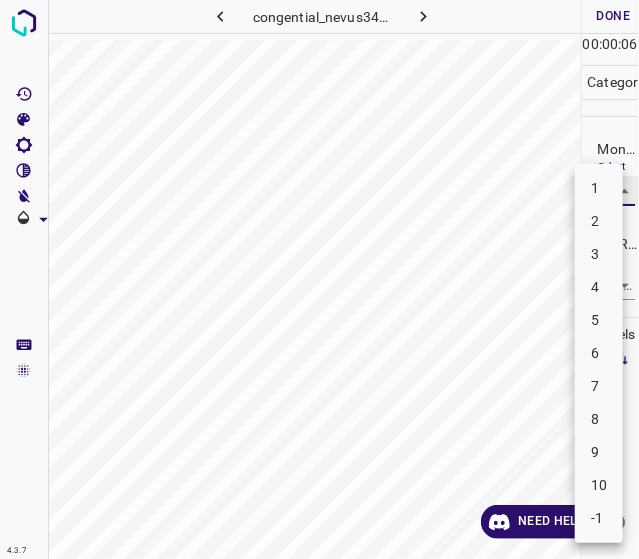 type on "3" 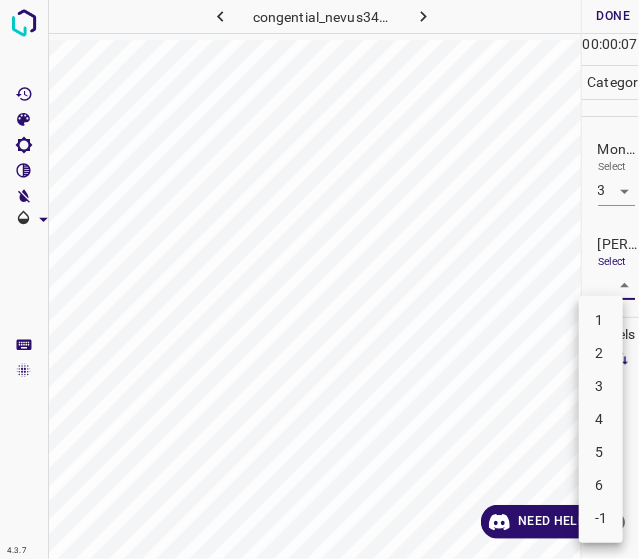 click on "4.3.7 congential_nevus34.jpg Done Skip 0 00   : 00   : 07   Categories Monk *  Select 3 3  Fitzpatrick *  Select ​ Labels   0 Categories 1 Monk 2  Fitzpatrick Tools Space Change between modes (Draw & Edit) I Auto labeling R Restore zoom M Zoom in N Zoom out Delete Delete selecte label Filters Z Restore filters X Saturation filter C Brightness filter V Contrast filter B Gray scale filter General O Download Need Help ? - Text - Hide - Delete 1 2 3 4 5 6 -1" at bounding box center (319, 279) 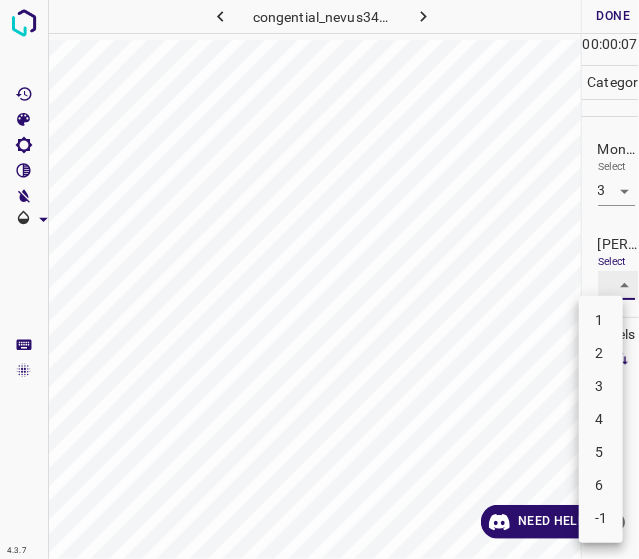 type on "2" 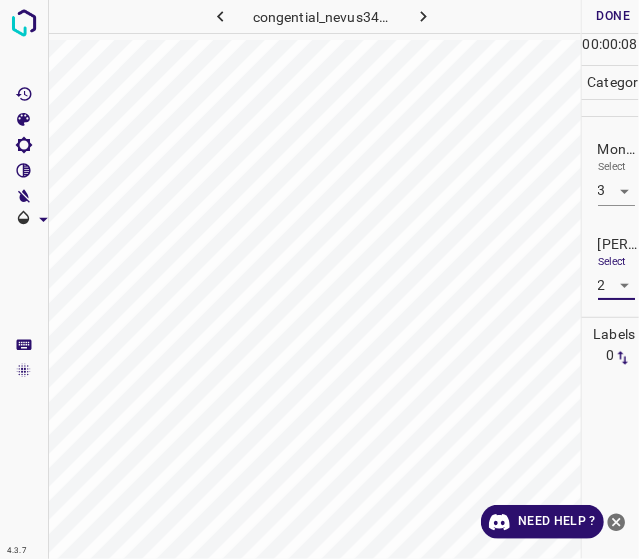click on "Done" at bounding box center [614, 16] 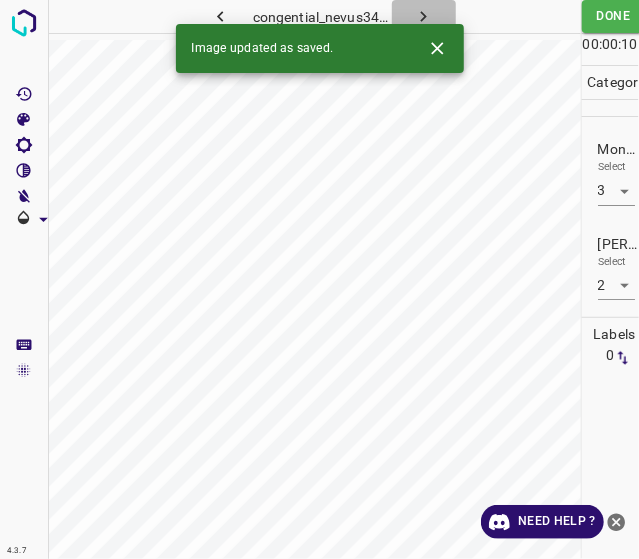 click at bounding box center (424, 16) 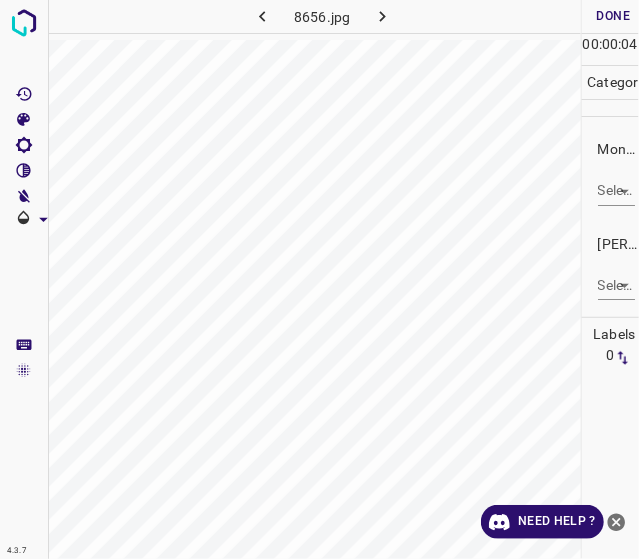 click on "4.3.7 8656.jpg Done Skip 0 00   : 00   : 04   Categories Monk *  Select ​  Fitzpatrick *  Select ​ Labels   0 Categories 1 Monk 2  Fitzpatrick Tools Space Change between modes (Draw & Edit) I Auto labeling R Restore zoom M Zoom in N Zoom out Delete Delete selecte label Filters Z Restore filters X Saturation filter C Brightness filter V Contrast filter B Gray scale filter General O Download Need Help ? - Text - Hide - Delete" at bounding box center [319, 279] 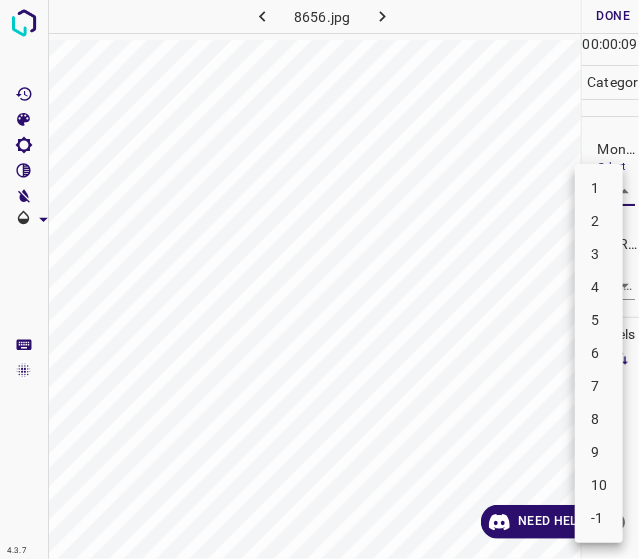 click on "5" at bounding box center (599, 320) 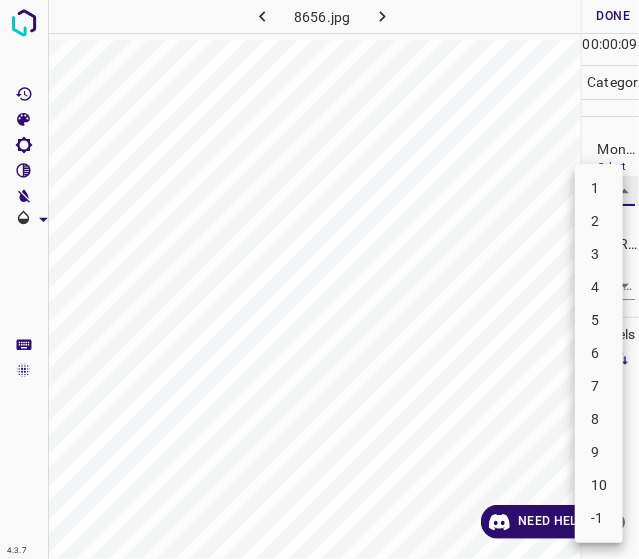 type on "5" 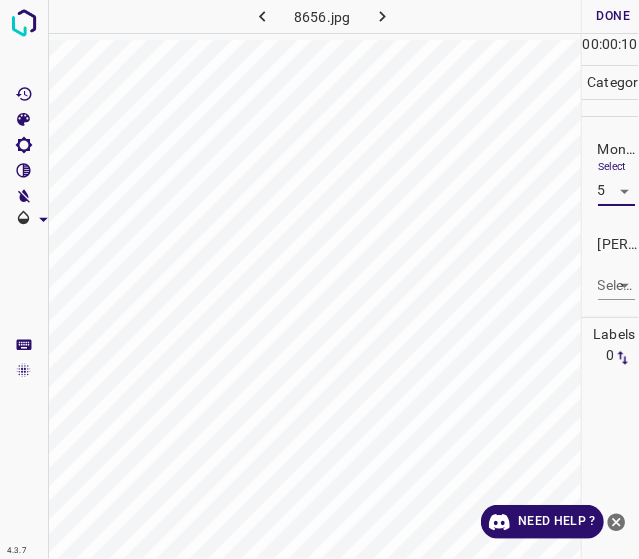 click on "4.3.7 8656.jpg Done Skip 0 00   : 00   : 10   Categories Monk *  Select 5 5  Fitzpatrick *  Select ​ Labels   0 Categories 1 Monk 2  Fitzpatrick Tools Space Change between modes (Draw & Edit) I Auto labeling R Restore zoom M Zoom in N Zoom out Delete Delete selecte label Filters Z Restore filters X Saturation filter C Brightness filter V Contrast filter B Gray scale filter General O Download Need Help ? - Text - Hide - Delete" at bounding box center (319, 279) 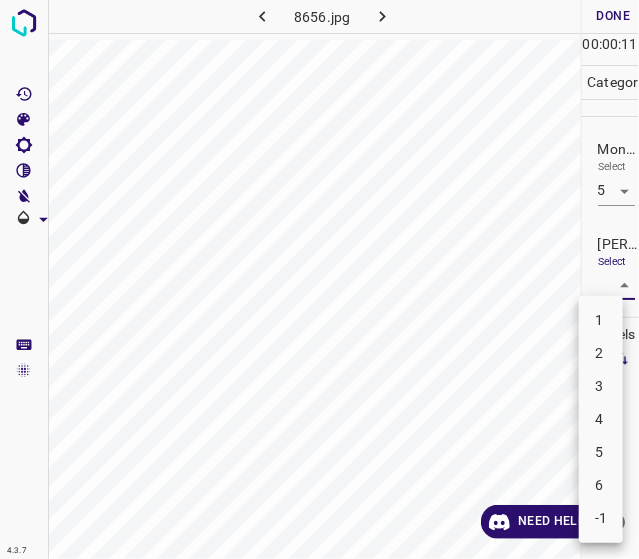 click on "3" at bounding box center (601, 386) 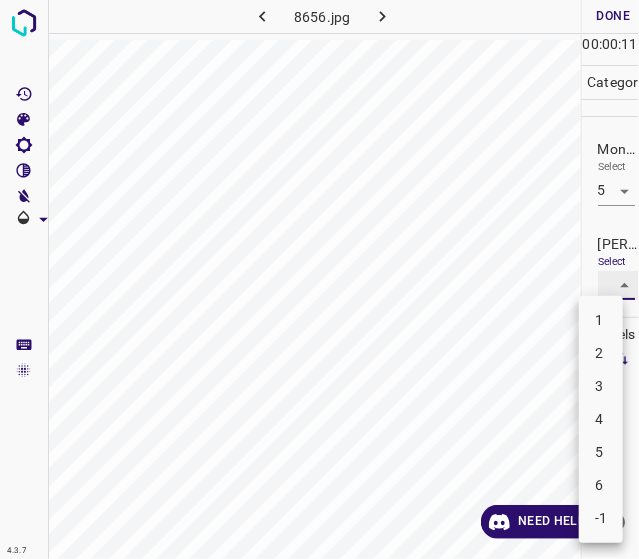 type on "3" 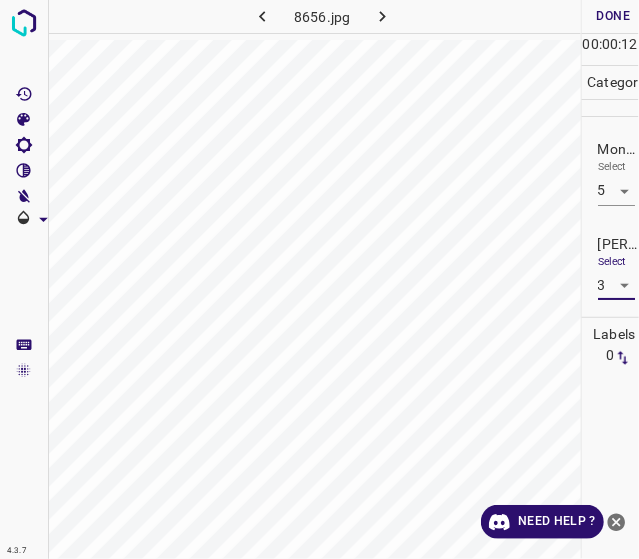 click on "Done" at bounding box center (614, 16) 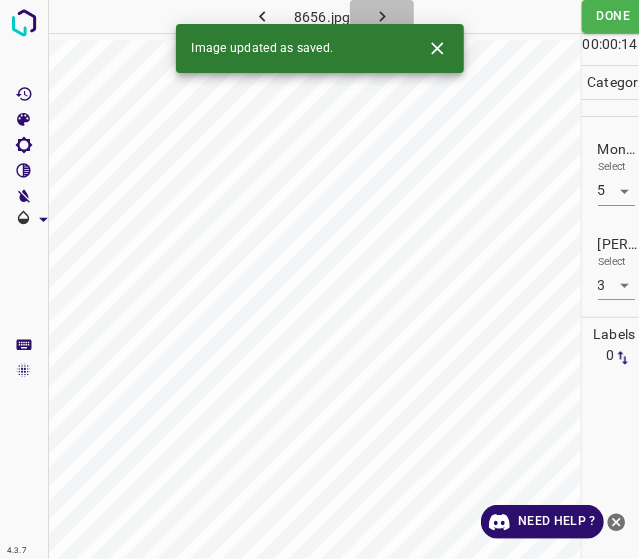 click 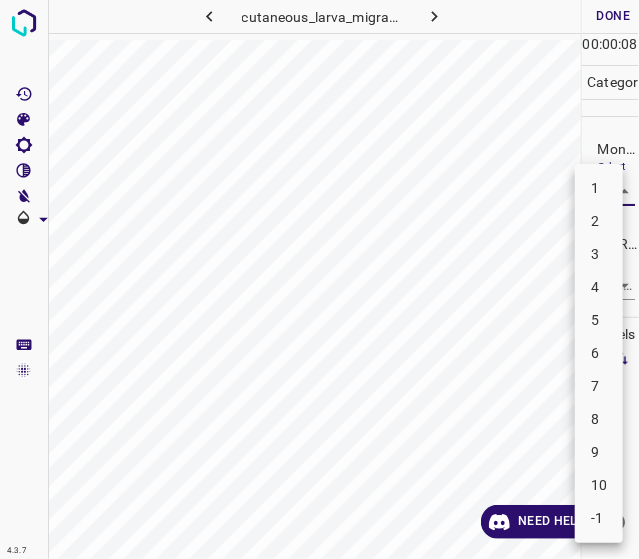 click on "4.3.7 cutaneous_larva_migrans3.jpg Done Skip 0 00   : 00   : 08   Categories Monk *  Select ​  Fitzpatrick *  Select ​ Labels   0 Categories 1 Monk 2  Fitzpatrick Tools Space Change between modes (Draw & Edit) I Auto labeling R Restore zoom M Zoom in N Zoom out Delete Delete selecte label Filters Z Restore filters X Saturation filter C Brightness filter V Contrast filter B Gray scale filter General O Download Need Help ? - Text - Hide - Delete 1 2 3 4 5 6 7 8 9 10 -1" at bounding box center (319, 279) 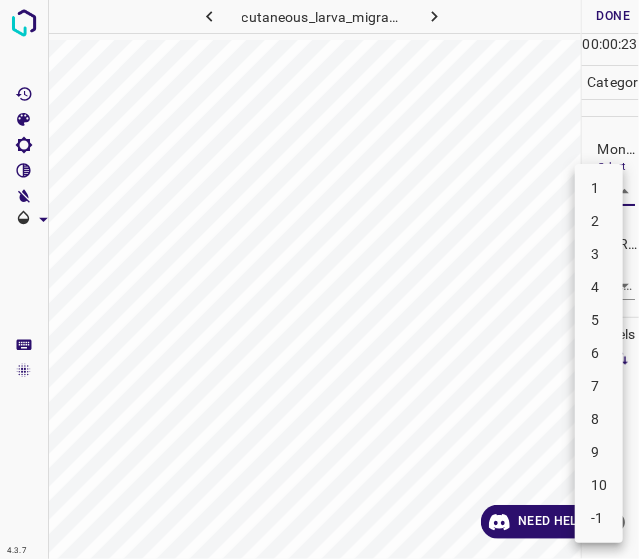 click on "6" at bounding box center [599, 353] 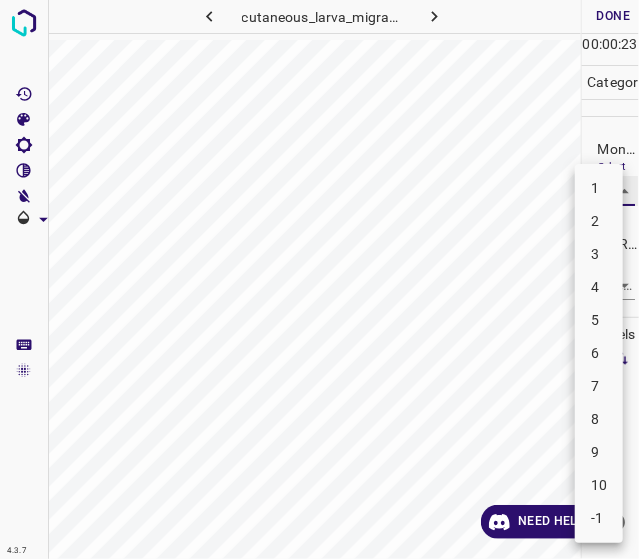 type on "6" 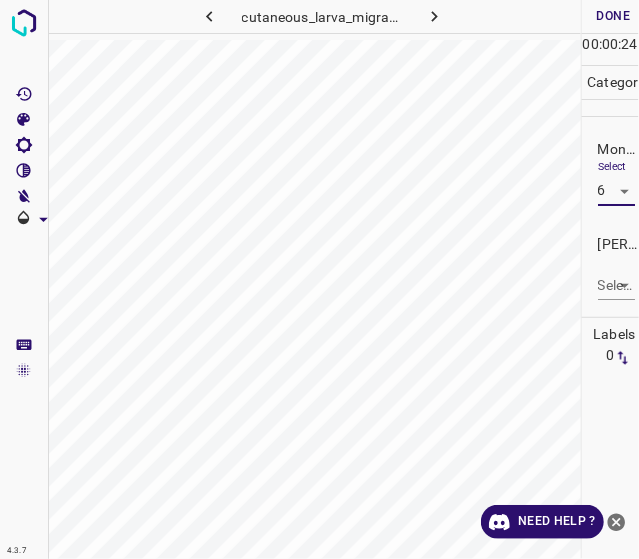 click on "4.3.7 cutaneous_larva_migrans3.jpg Done Skip 0 00   : 00   : 24   Categories Monk *  Select 6 6  Fitzpatrick *  Select ​ Labels   0 Categories 1 Monk 2  Fitzpatrick Tools Space Change between modes (Draw & Edit) I Auto labeling R Restore zoom M Zoom in N Zoom out Delete Delete selecte label Filters Z Restore filters X Saturation filter C Brightness filter V Contrast filter B Gray scale filter General O Download Need Help ? - Text - Hide - Delete" at bounding box center [319, 279] 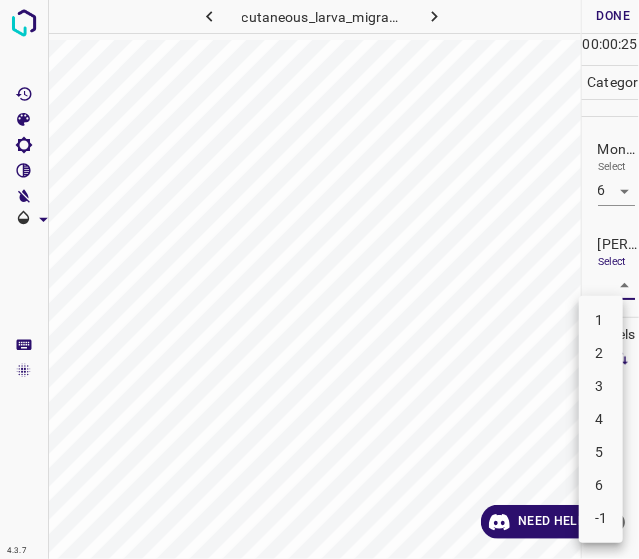 click on "3" at bounding box center (601, 386) 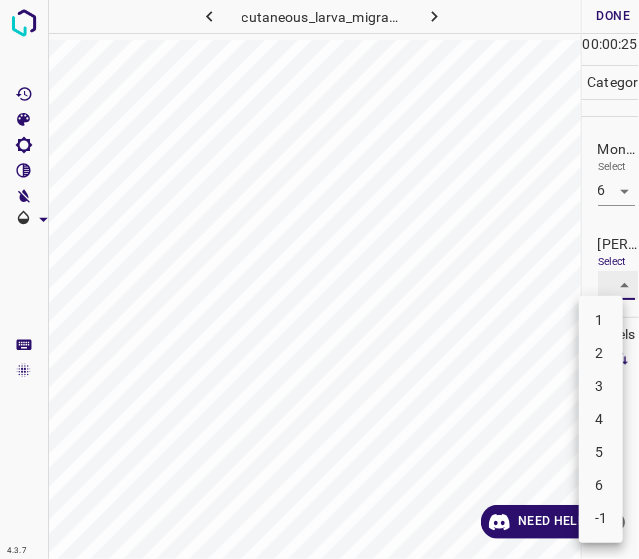 type on "3" 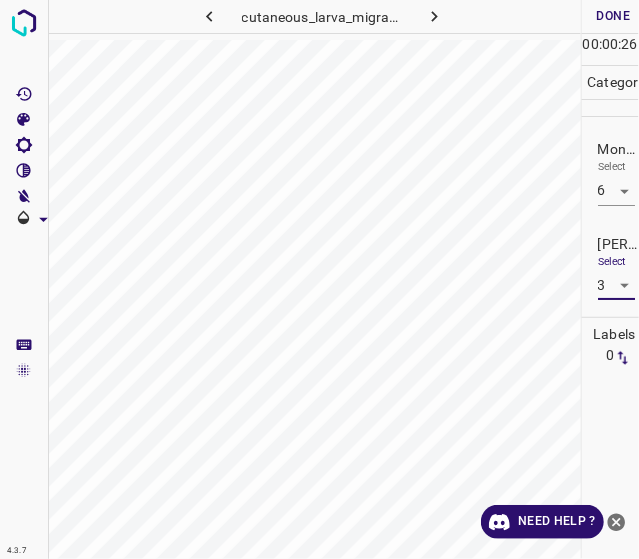 click on "Done" at bounding box center (614, 16) 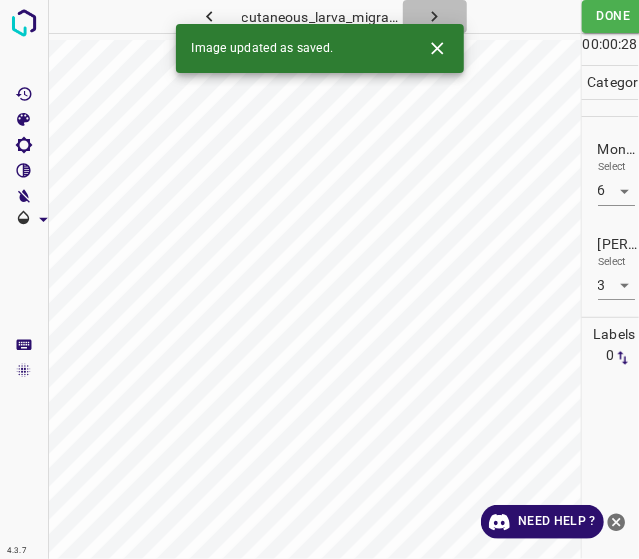 click 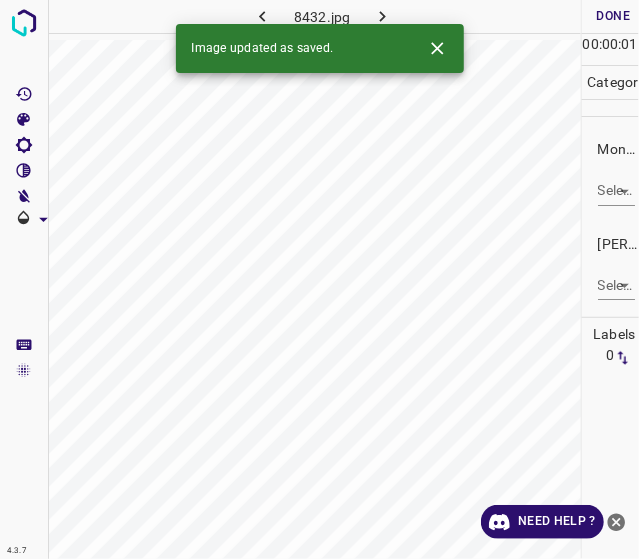 click on "4.3.7 8432.jpg Done Skip 0 00   : 00   : 01   Categories Monk *  Select ​  Fitzpatrick *  Select ​ Labels   0 Categories 1 Monk 2  Fitzpatrick Tools Space Change between modes (Draw & Edit) I Auto labeling R Restore zoom M Zoom in N Zoom out Delete Delete selecte label Filters Z Restore filters X Saturation filter C Brightness filter V Contrast filter B Gray scale filter General O Download Image updated as saved. Need Help ? - Text - Hide - Delete" at bounding box center (319, 279) 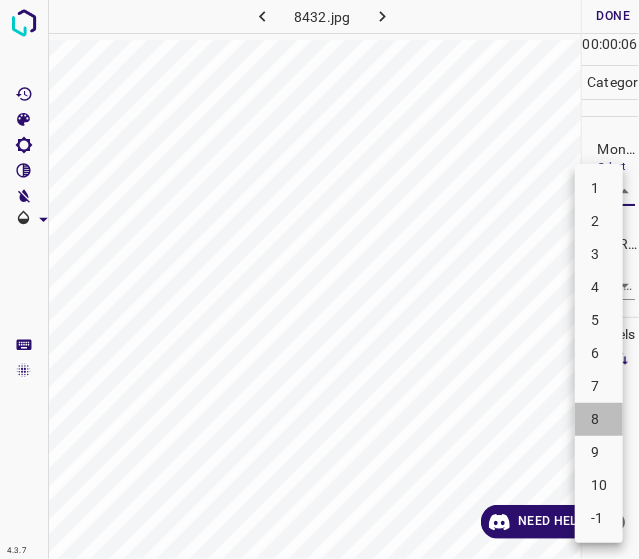 click on "8" at bounding box center (599, 419) 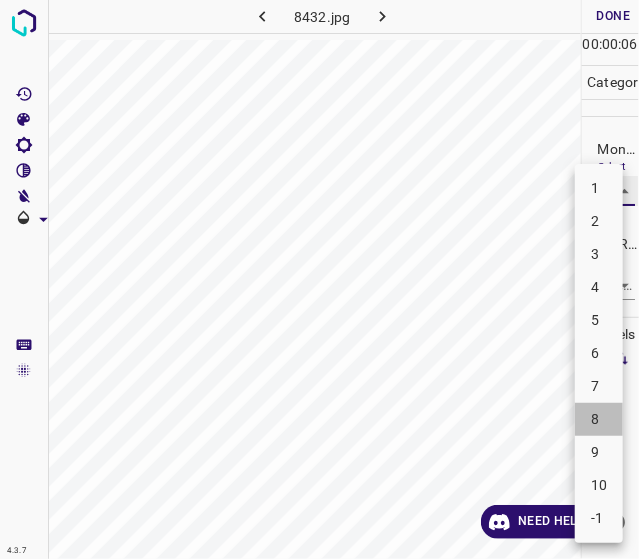 type on "8" 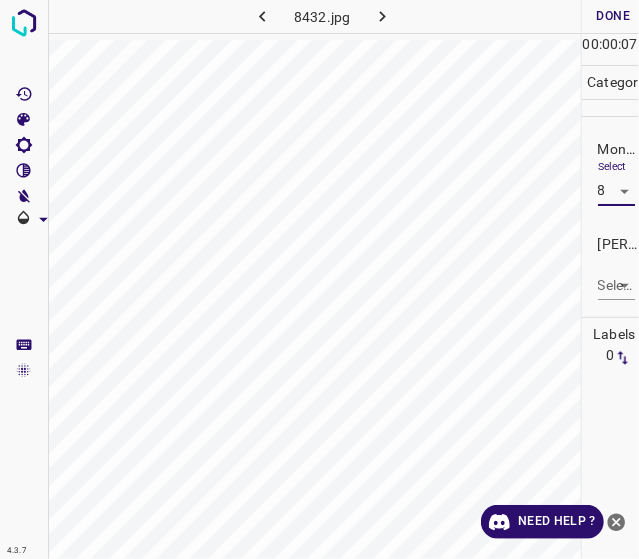 click on "4.3.7 8432.jpg Done Skip 0 00   : 00   : 07   Categories Monk *  Select 8 8  Fitzpatrick *  Select ​ Labels   0 Categories 1 Monk 2  Fitzpatrick Tools Space Change between modes (Draw & Edit) I Auto labeling R Restore zoom M Zoom in N Zoom out Delete Delete selecte label Filters Z Restore filters X Saturation filter C Brightness filter V Contrast filter B Gray scale filter General O Download Need Help ? - Text - Hide - Delete" at bounding box center [319, 279] 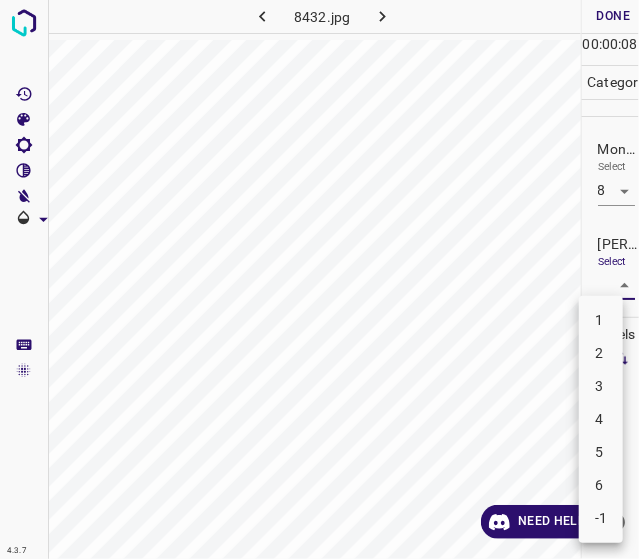 drag, startPoint x: 612, startPoint y: 447, endPoint x: 610, endPoint y: 457, distance: 10.198039 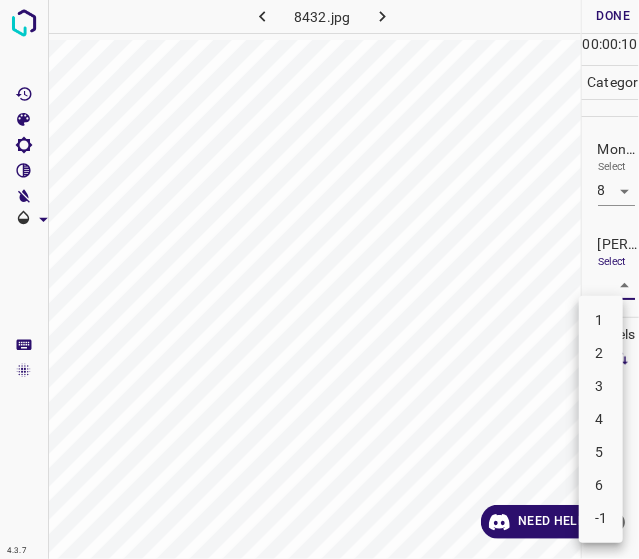 click on "5" at bounding box center [601, 452] 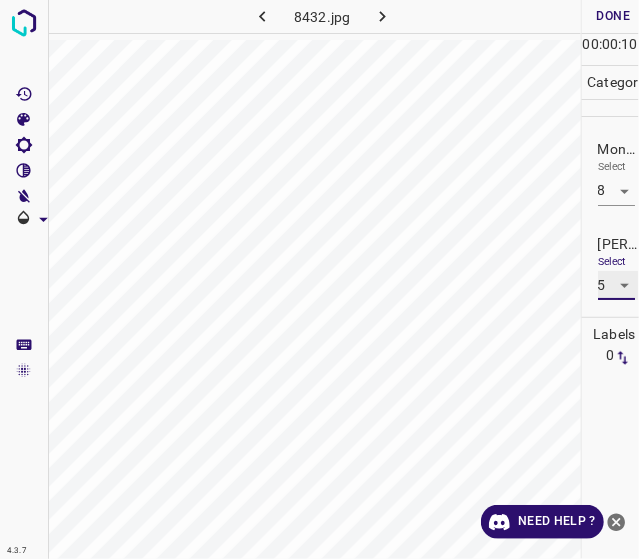 type on "5" 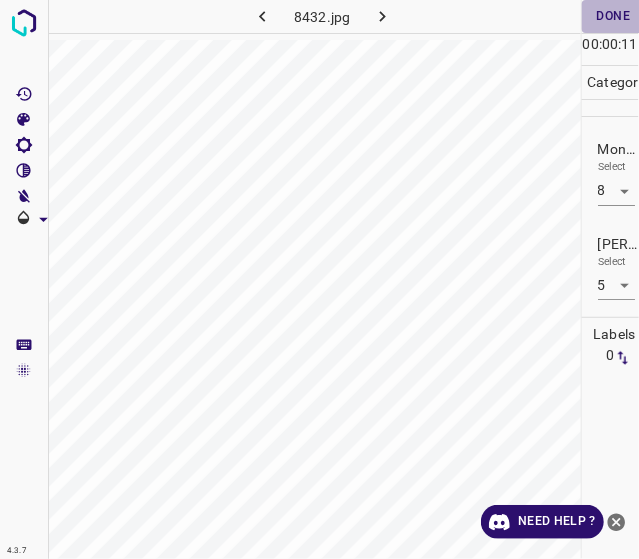 drag, startPoint x: 618, startPoint y: 2, endPoint x: 607, endPoint y: 26, distance: 26.400757 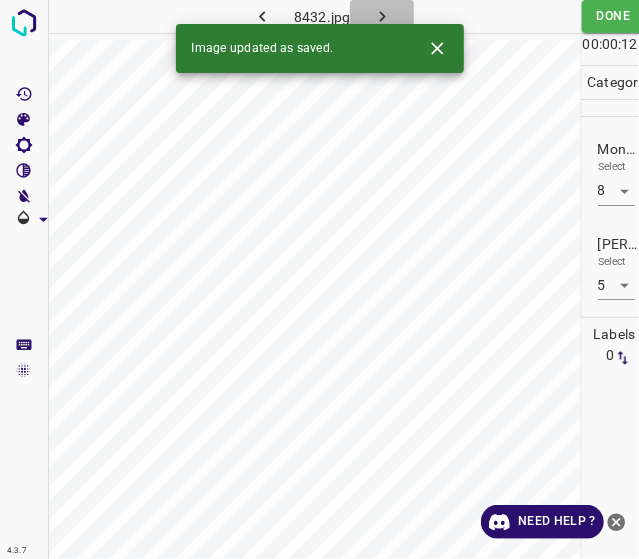 click at bounding box center (382, 16) 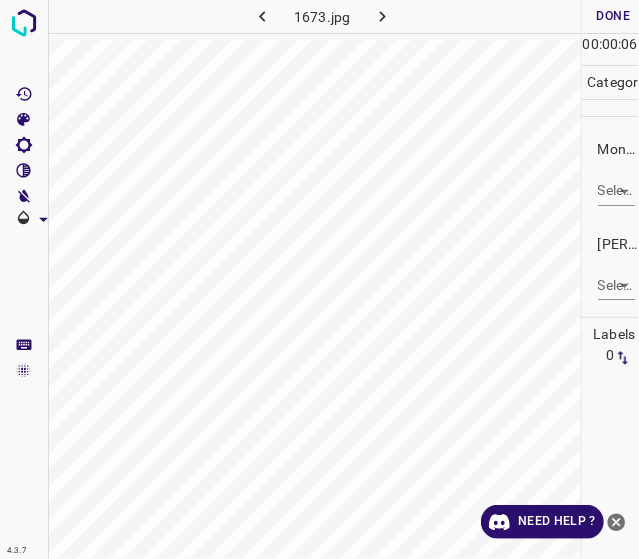 click on "4.3.7 1673.jpg Done Skip 0 00   : 00   : 06   Categories Monk *  Select ​  Fitzpatrick *  Select ​ Labels   0 Categories 1 Monk 2  Fitzpatrick Tools Space Change between modes (Draw & Edit) I Auto labeling R Restore zoom M Zoom in N Zoom out Delete Delete selecte label Filters Z Restore filters X Saturation filter C Brightness filter V Contrast filter B Gray scale filter General O Download Need Help ? - Text - Hide - Delete" at bounding box center [319, 279] 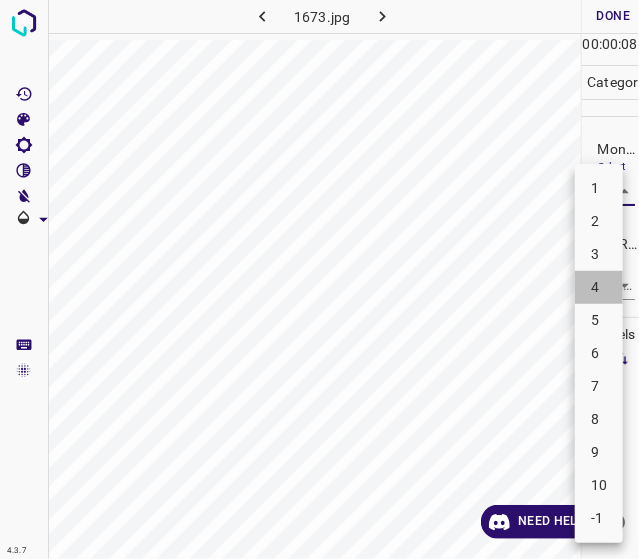 click on "4" at bounding box center (599, 287) 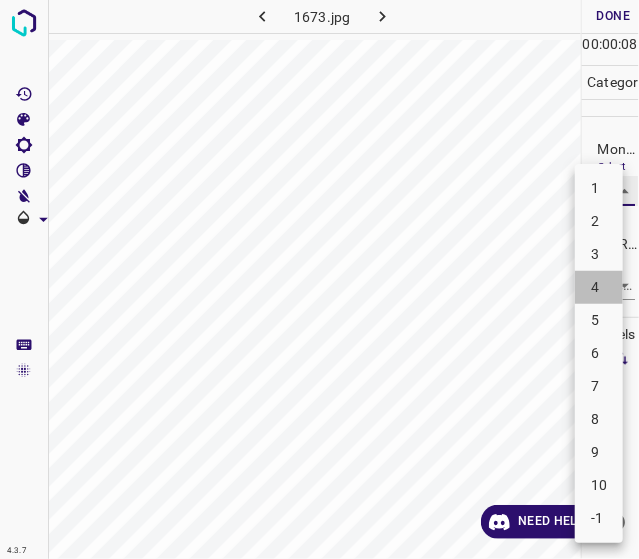 type on "4" 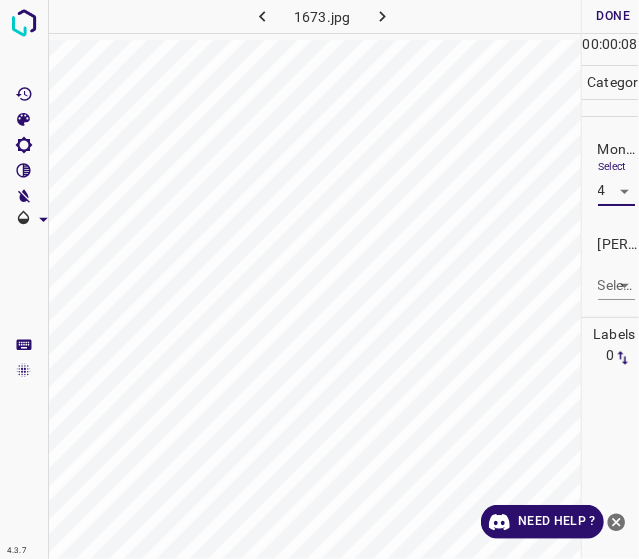click on "4.3.7 1673.jpg Done Skip 0 00   : 00   : 08   Categories Monk *  Select 4 4  Fitzpatrick *  Select ​ Labels   0 Categories 1 Monk 2  Fitzpatrick Tools Space Change between modes (Draw & Edit) I Auto labeling R Restore zoom M Zoom in N Zoom out Delete Delete selecte label Filters Z Restore filters X Saturation filter C Brightness filter V Contrast filter B Gray scale filter General O Download Need Help ? - Text - Hide - Delete" at bounding box center (319, 279) 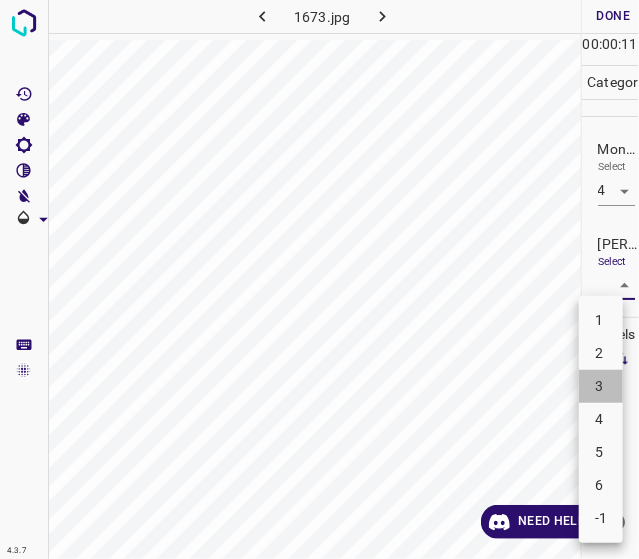 drag, startPoint x: 617, startPoint y: 385, endPoint x: 612, endPoint y: 372, distance: 13.928389 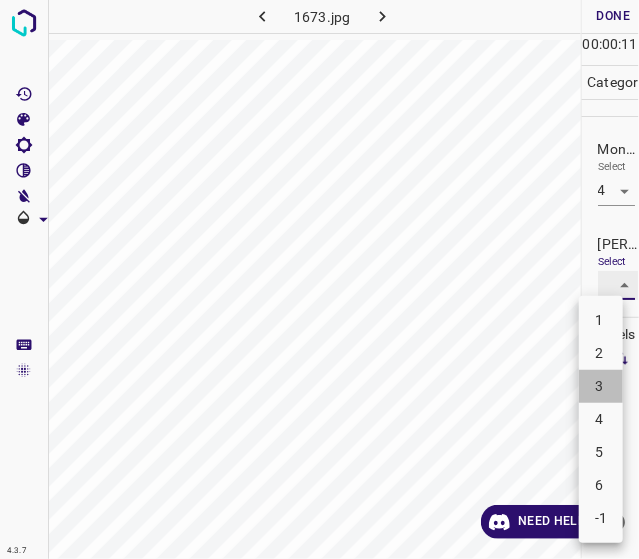 type on "3" 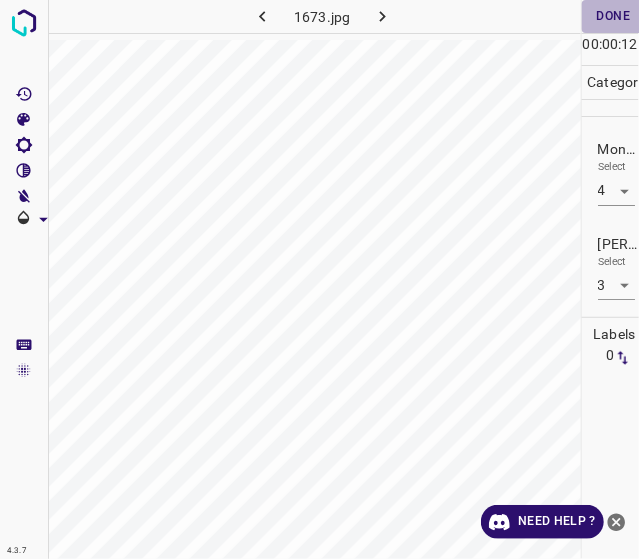 click on "Done" at bounding box center (614, 16) 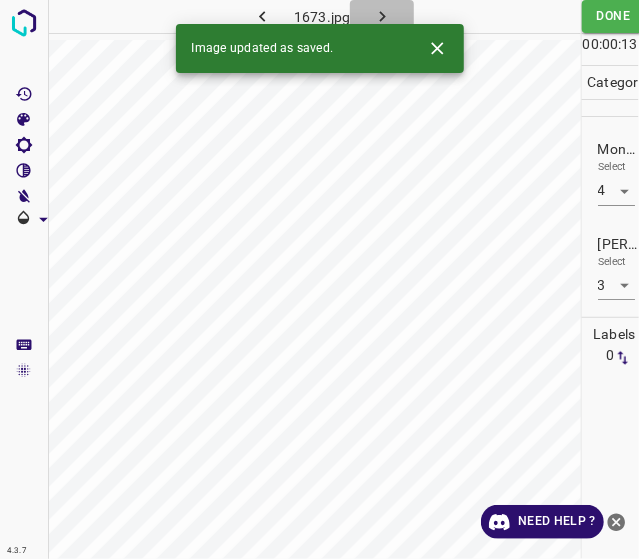 click at bounding box center [382, 16] 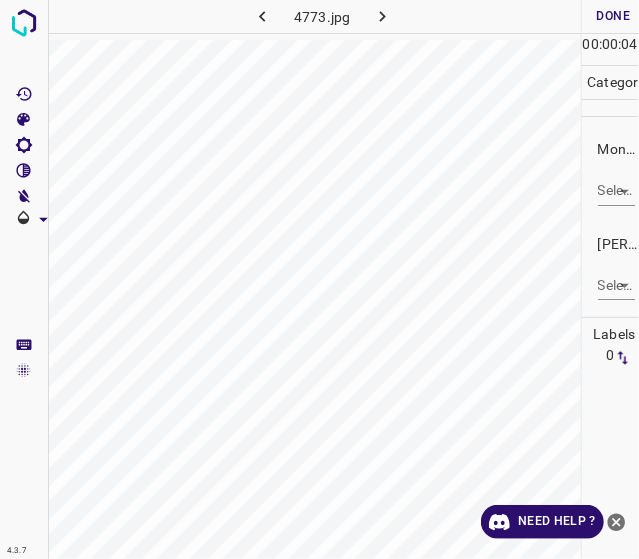 click on "4.3.7 4773.jpg Done Skip 0 00   : 00   : 04   Categories Monk *  Select ​  Fitzpatrick *  Select ​ Labels   0 Categories 1 Monk 2  Fitzpatrick Tools Space Change between modes (Draw & Edit) I Auto labeling R Restore zoom M Zoom in N Zoom out Delete Delete selecte label Filters Z Restore filters X Saturation filter C Brightness filter V Contrast filter B Gray scale filter General O Download Need Help ? - Text - Hide - Delete" at bounding box center (319, 279) 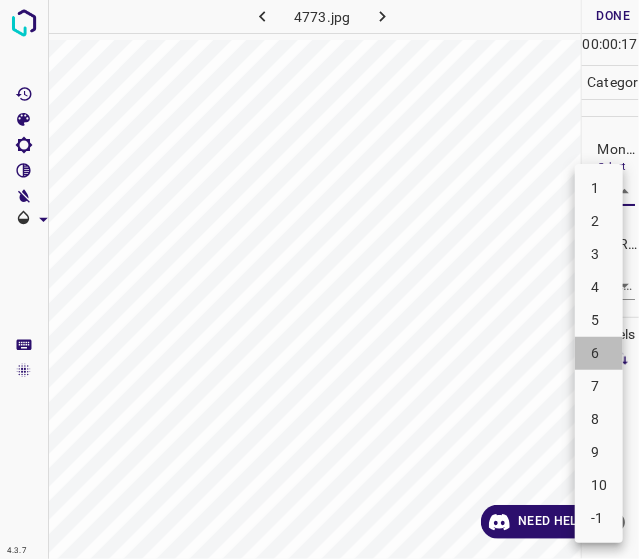 click on "6" at bounding box center [599, 353] 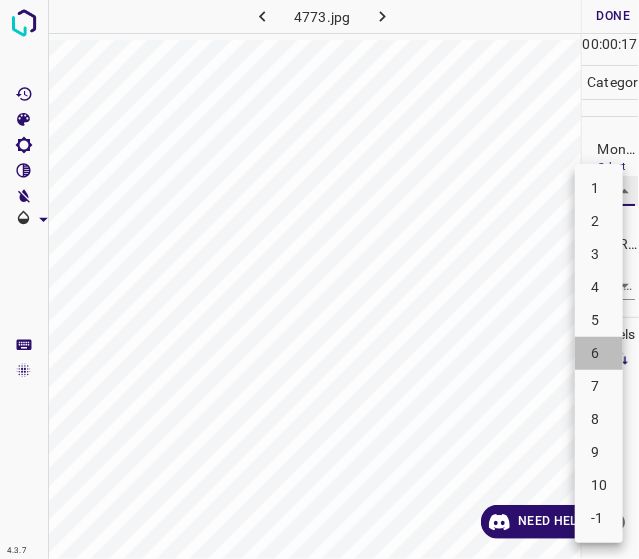 type on "6" 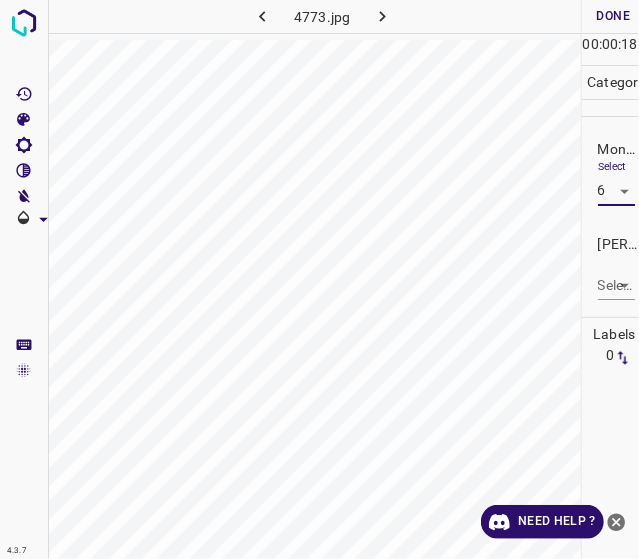 click on "4.3.7 4773.jpg Done Skip 0 00   : 00   : 18   Categories Monk *  Select 6 6  Fitzpatrick *  Select ​ Labels   0 Categories 1 Monk 2  Fitzpatrick Tools Space Change between modes (Draw & Edit) I Auto labeling R Restore zoom M Zoom in N Zoom out Delete Delete selecte label Filters Z Restore filters X Saturation filter C Brightness filter V Contrast filter B Gray scale filter General O Download Need Help ? - Text - Hide - Delete" at bounding box center [319, 279] 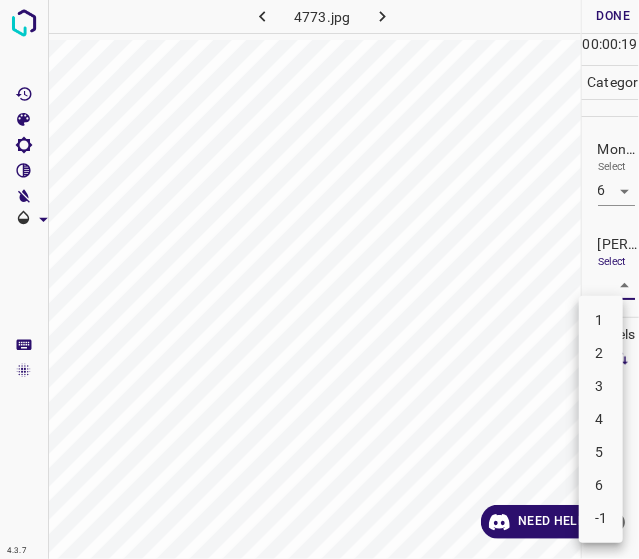 click at bounding box center [319, 279] 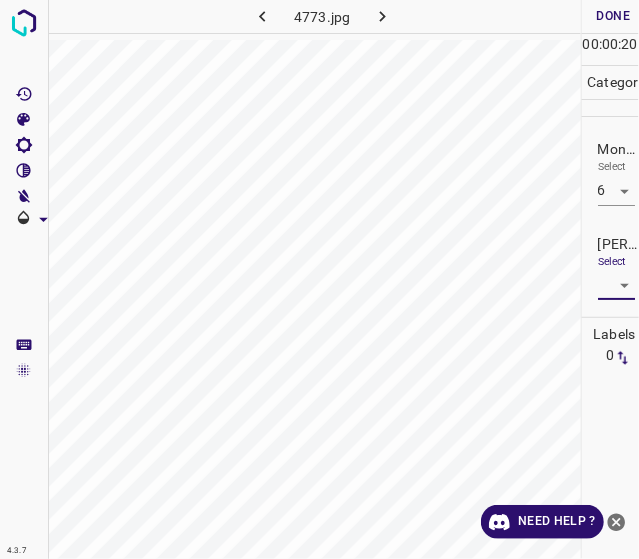 click on "4.3.7 4773.jpg Done Skip 0 00   : 00   : 20   Categories Monk *  Select 6 6  Fitzpatrick *  Select ​ Labels   0 Categories 1 Monk 2  Fitzpatrick Tools Space Change between modes (Draw & Edit) I Auto labeling R Restore zoom M Zoom in N Zoom out Delete Delete selecte label Filters Z Restore filters X Saturation filter C Brightness filter V Contrast filter B Gray scale filter General O Download Need Help ? - Text - Hide - Delete" at bounding box center (319, 279) 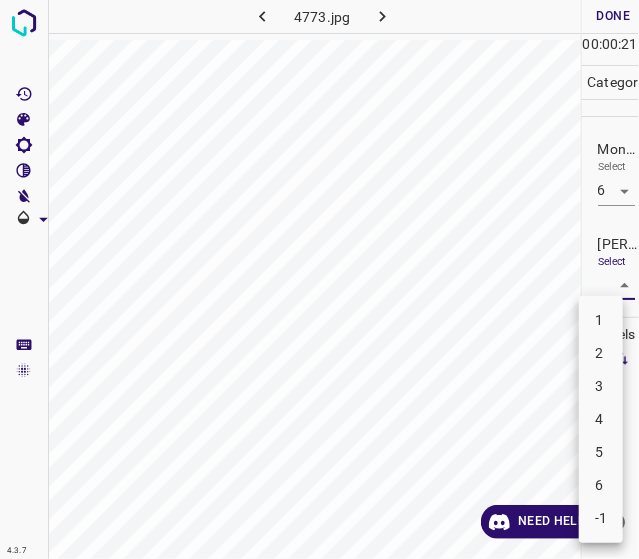 click on "4" at bounding box center (601, 419) 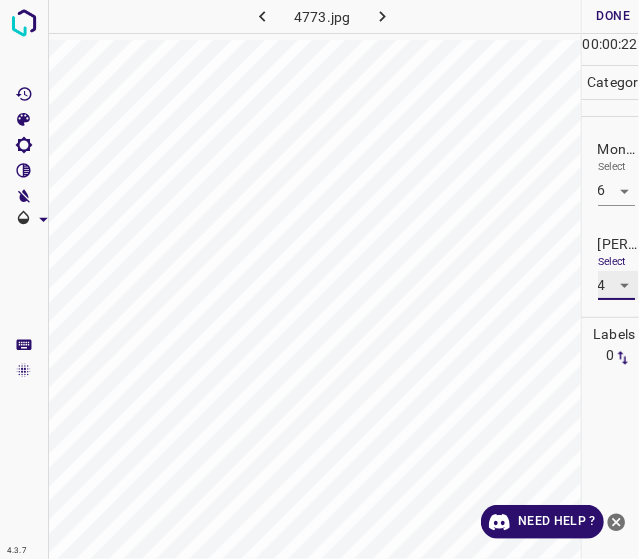 type on "4" 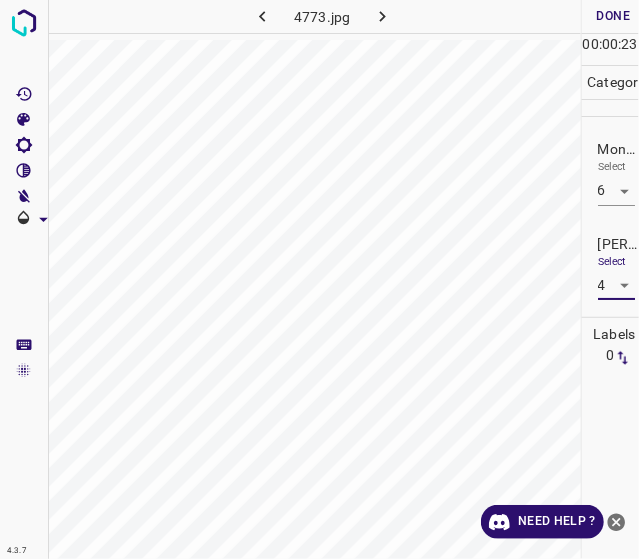 click on "Done" at bounding box center (614, 16) 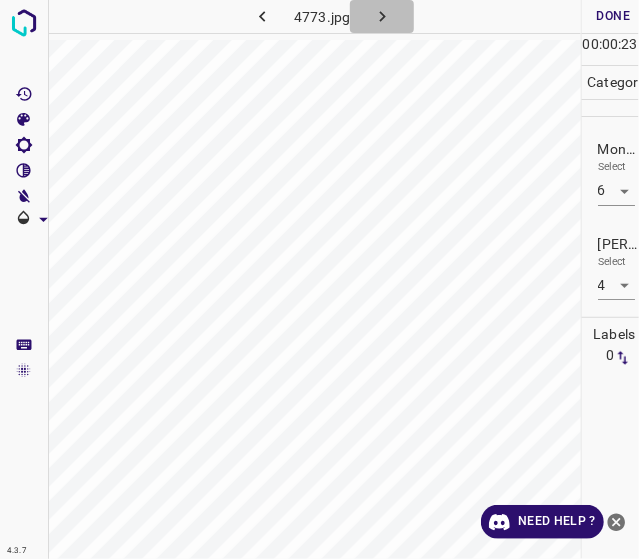 click 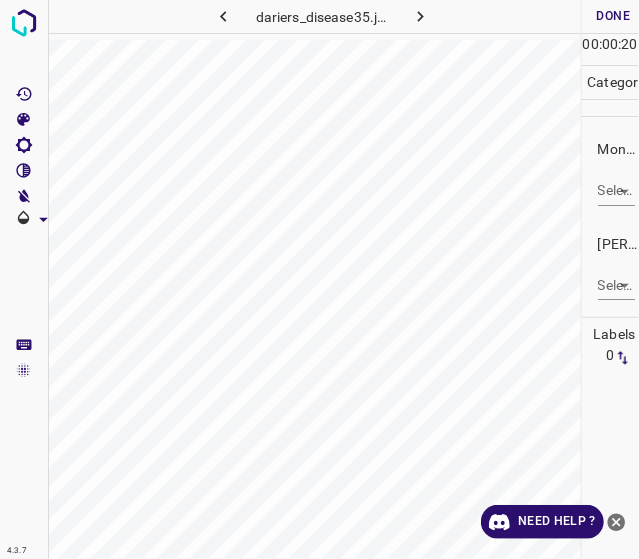 click on "Monk *  Select ​" at bounding box center [611, 172] 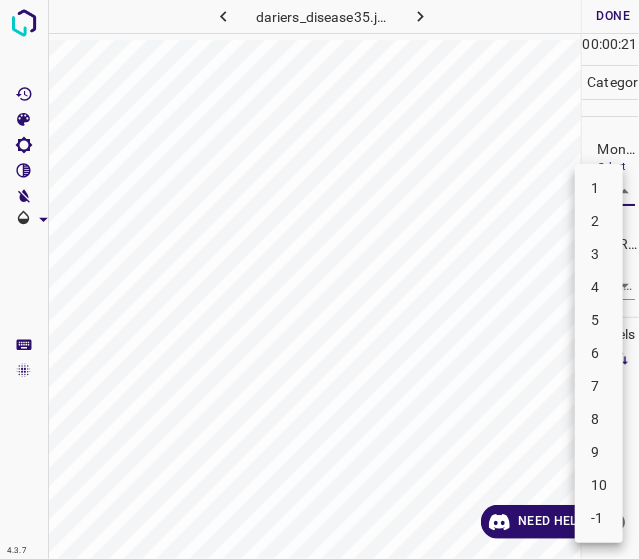 click on "2" at bounding box center [599, 221] 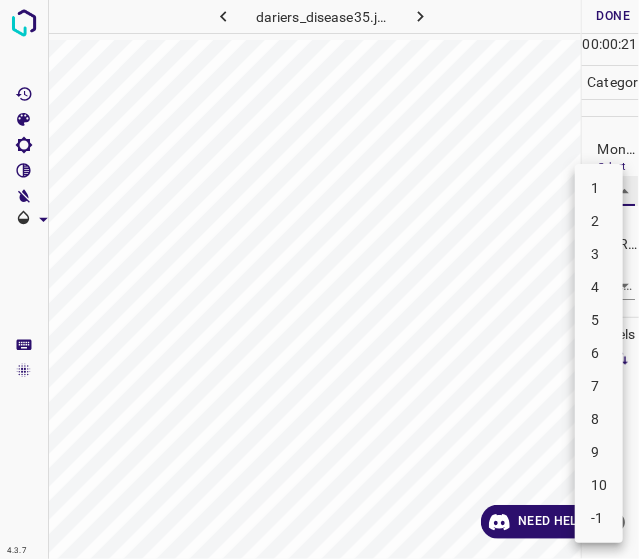 type on "2" 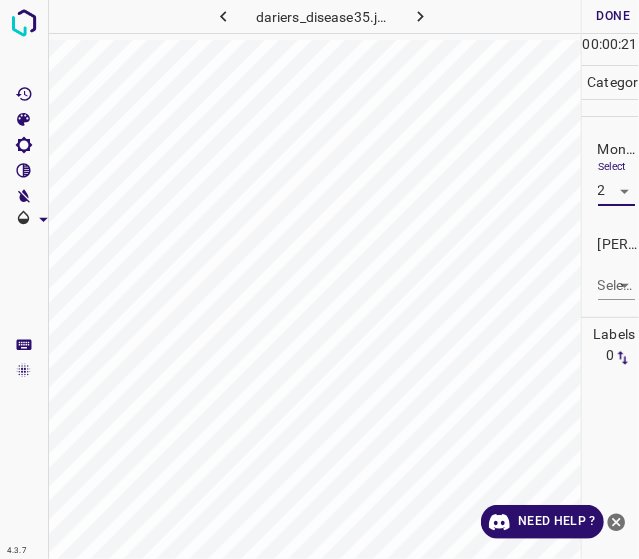 click on "4.3.7 dariers_disease35.jpg Done Skip 0 00   : 00   : 21   Categories Monk *  Select 2 2  Fitzpatrick *  Select ​ Labels   0 Categories 1 Monk 2  Fitzpatrick Tools Space Change between modes (Draw & Edit) I Auto labeling R Restore zoom M Zoom in N Zoom out Delete Delete selecte label Filters Z Restore filters X Saturation filter C Brightness filter V Contrast filter B Gray scale filter General O Download Need Help ? - Text - Hide - Delete" at bounding box center [319, 279] 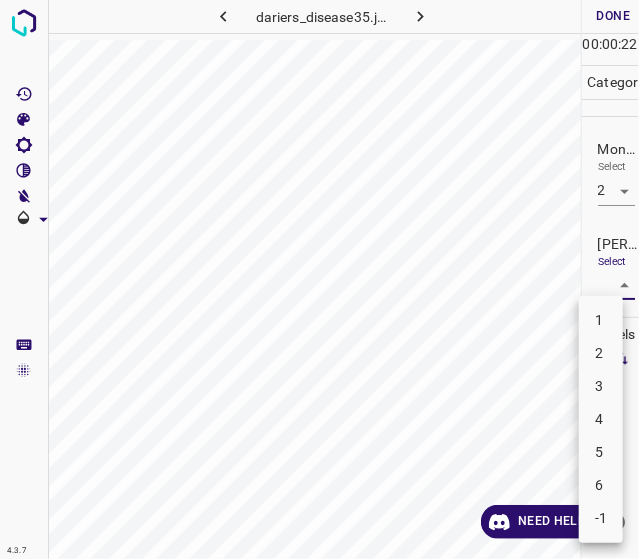 click on "1" at bounding box center [601, 320] 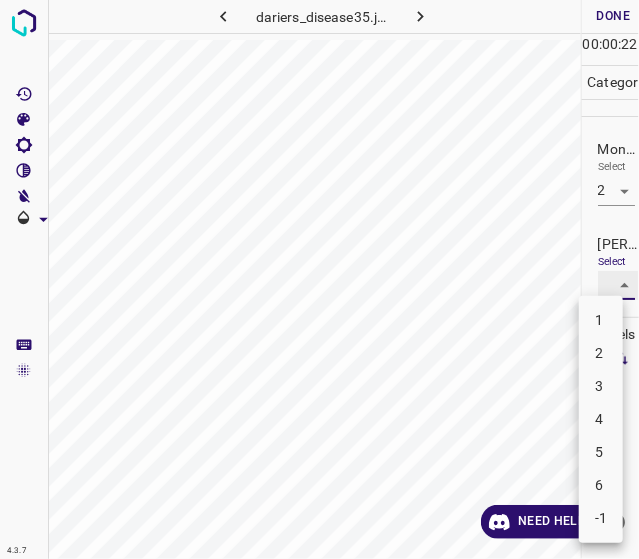 type on "1" 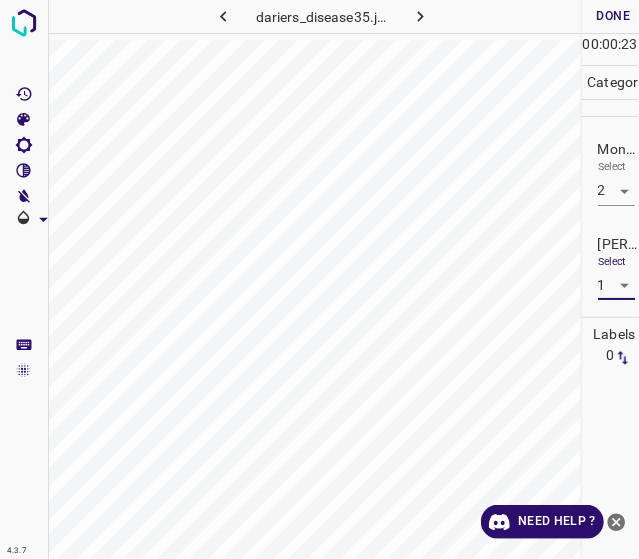 click on "Done" at bounding box center (614, 16) 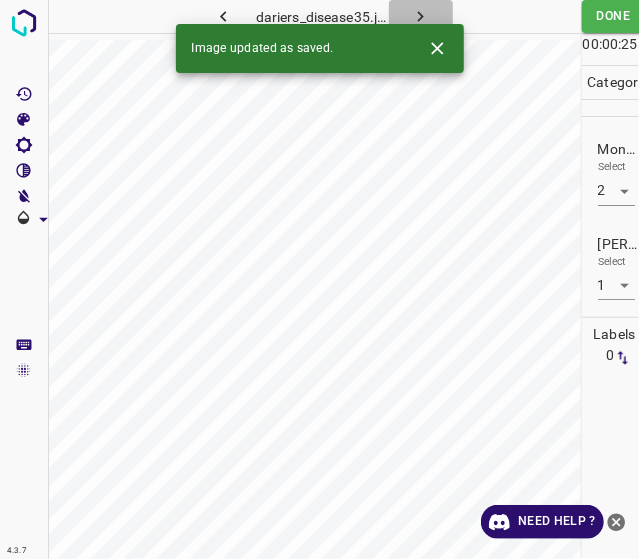 click 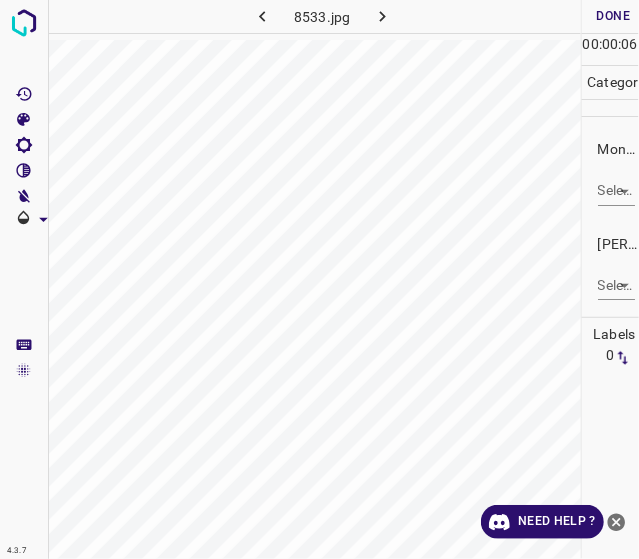 click on "4.3.7 8533.jpg Done Skip 0 00   : 00   : 06   Categories Monk *  Select ​  Fitzpatrick *  Select ​ Labels   0 Categories 1 Monk 2  Fitzpatrick Tools Space Change between modes (Draw & Edit) I Auto labeling R Restore zoom M Zoom in N Zoom out Delete Delete selecte label Filters Z Restore filters X Saturation filter C Brightness filter V Contrast filter B Gray scale filter General O Download Need Help ? - Text - Hide - Delete" at bounding box center [319, 279] 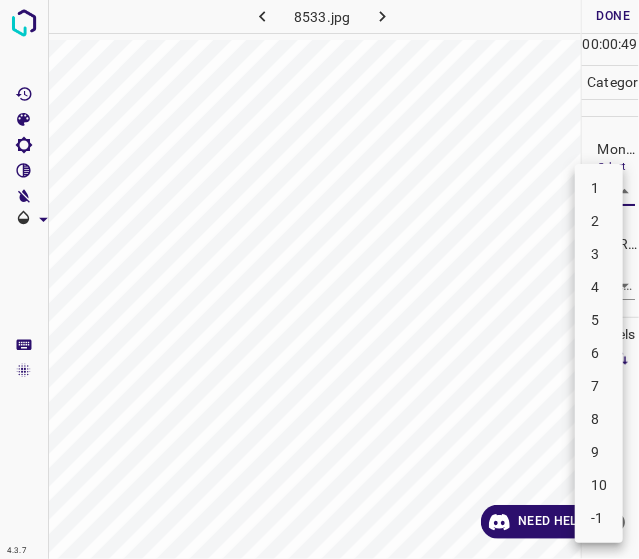 click at bounding box center [319, 279] 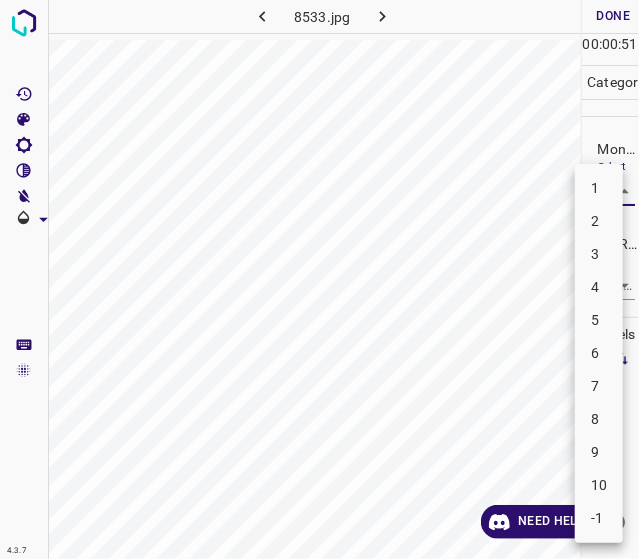 click on "4.3.7 8533.jpg Done Skip 0 00   : 00   : 51   Categories Monk *  Select ​  Fitzpatrick *  Select ​ Labels   0 Categories 1 Monk 2  Fitzpatrick Tools Space Change between modes (Draw & Edit) I Auto labeling R Restore zoom M Zoom in N Zoom out Delete Delete selecte label Filters Z Restore filters X Saturation filter C Brightness filter V Contrast filter B Gray scale filter General O Download Need Help ? - Text - Hide - Delete 1 2 3 4 5 6 7 8 9 10 -1" at bounding box center (319, 279) 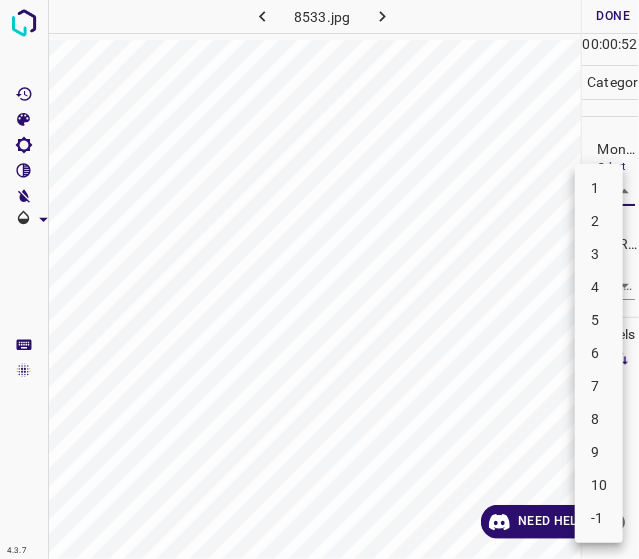 click on "5" at bounding box center [599, 320] 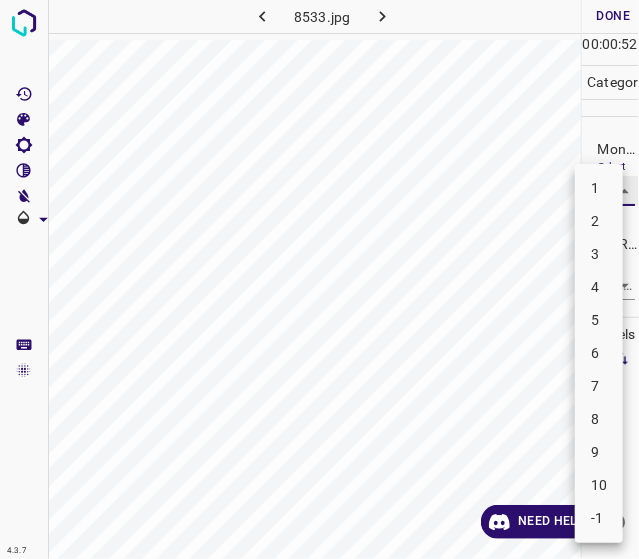 type on "5" 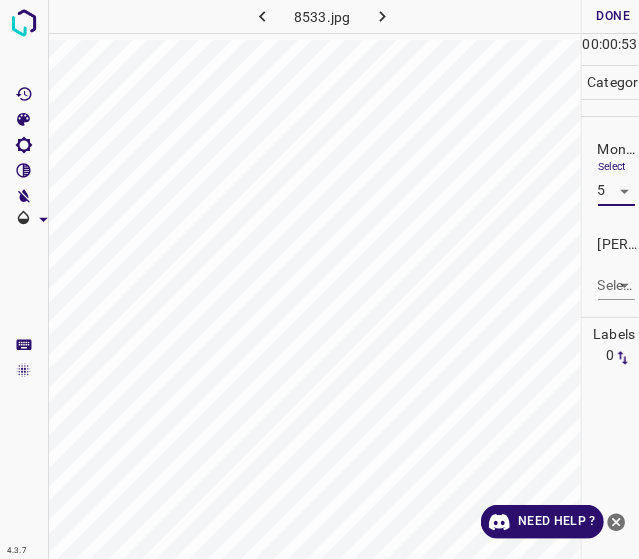 click on "4.3.7 8533.jpg Done Skip 0 00   : 00   : 53   Categories Monk *  Select 5 5  Fitzpatrick *  Select ​ Labels   0 Categories 1 Monk 2  Fitzpatrick Tools Space Change between modes (Draw & Edit) I Auto labeling R Restore zoom M Zoom in N Zoom out Delete Delete selecte label Filters Z Restore filters X Saturation filter C Brightness filter V Contrast filter B Gray scale filter General O Download Need Help ? - Text - Hide - Delete" at bounding box center (319, 279) 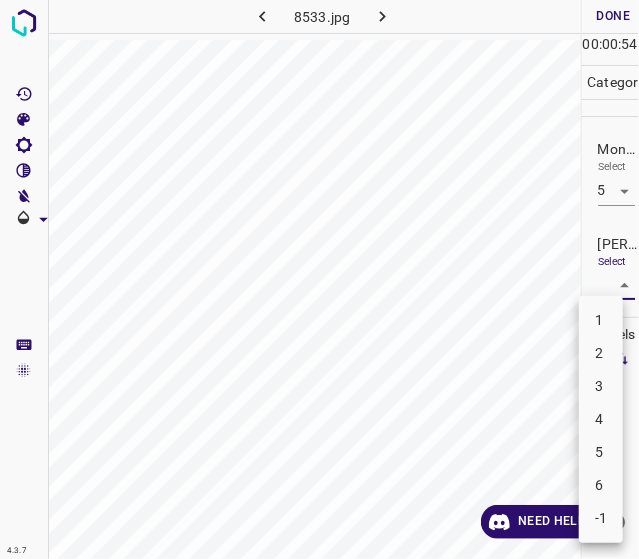 click on "3" at bounding box center (601, 386) 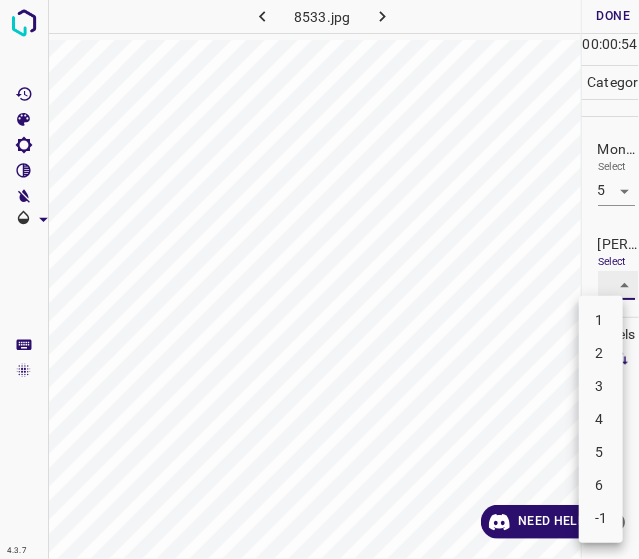type on "3" 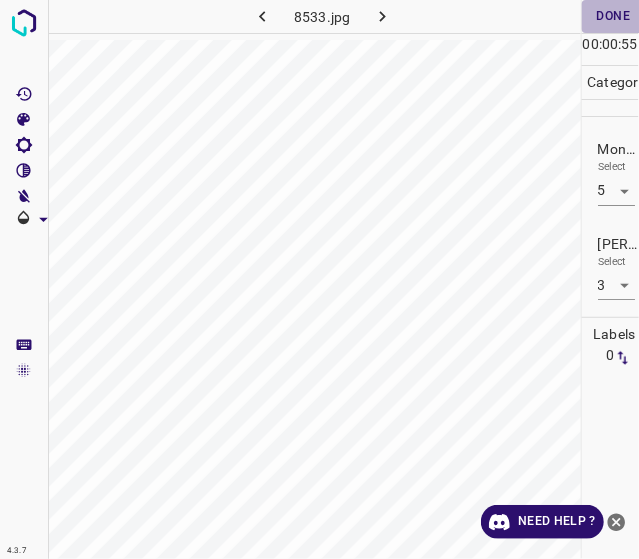 click on "Done" at bounding box center [614, 16] 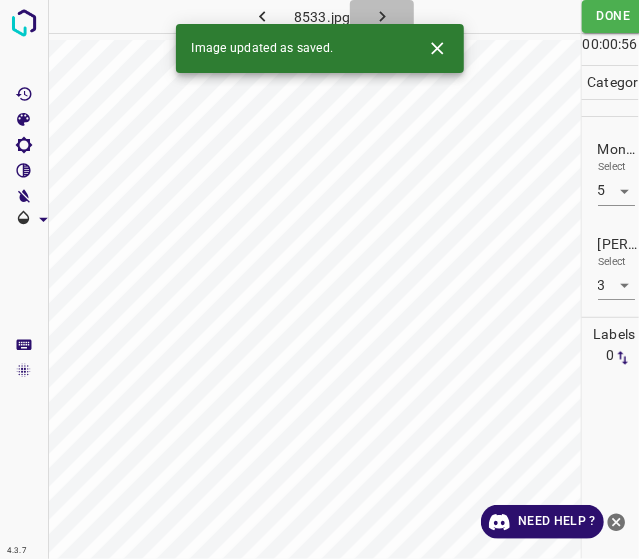 click at bounding box center (382, 16) 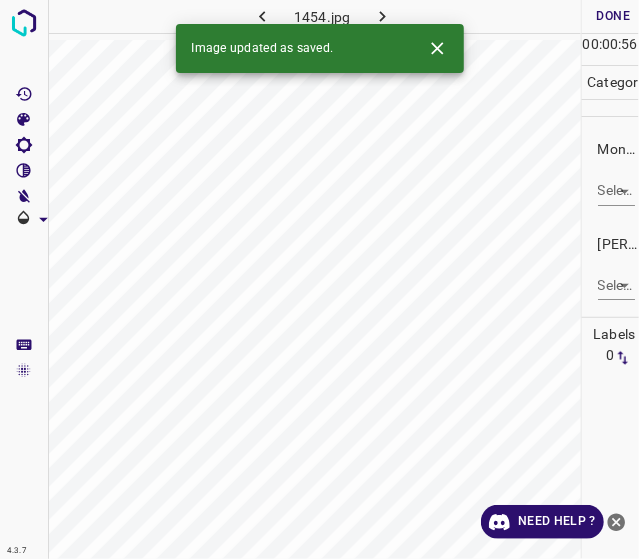 click on "4.3.7 1454.jpg Done Skip 0 00   : 00   : 56   Categories Monk *  Select ​  Fitzpatrick *  Select ​ Labels   0 Categories 1 Monk 2  Fitzpatrick Tools Space Change between modes (Draw & Edit) I Auto labeling R Restore zoom M Zoom in N Zoom out Delete Delete selecte label Filters Z Restore filters X Saturation filter C Brightness filter V Contrast filter B Gray scale filter General O Download Image updated as saved. Need Help ? - Text - Hide - Delete" at bounding box center [319, 279] 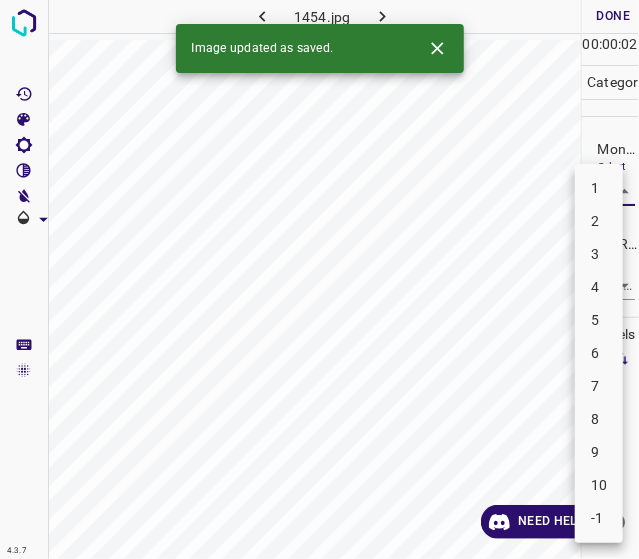 click on "6" at bounding box center (599, 353) 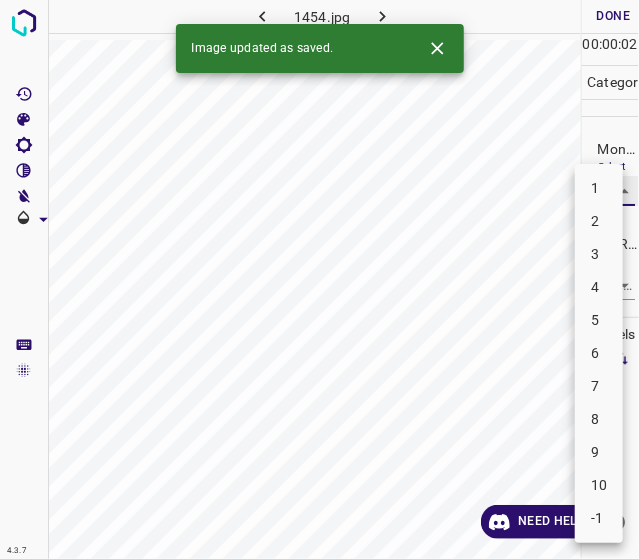 type on "6" 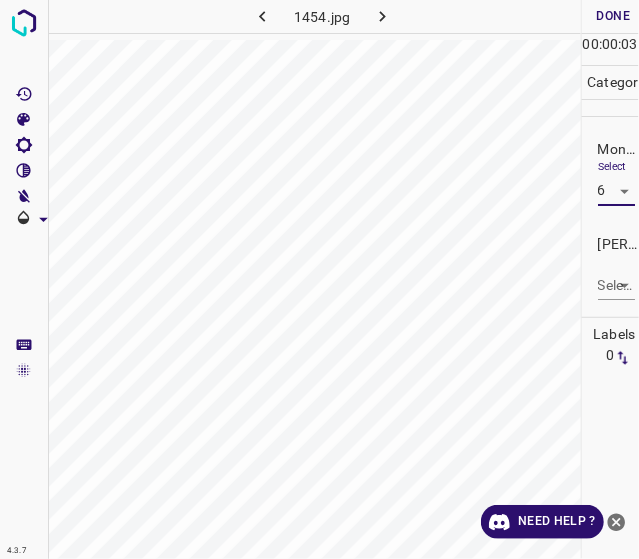 click on "4.3.7 1454.jpg Done Skip 0 00   : 00   : 03   Categories Monk *  Select 6 6  Fitzpatrick *  Select ​ Labels   0 Categories 1 Monk 2  Fitzpatrick Tools Space Change between modes (Draw & Edit) I Auto labeling R Restore zoom M Zoom in N Zoom out Delete Delete selecte label Filters Z Restore filters X Saturation filter C Brightness filter V Contrast filter B Gray scale filter General O Download Need Help ? - Text - Hide - Delete" at bounding box center [319, 279] 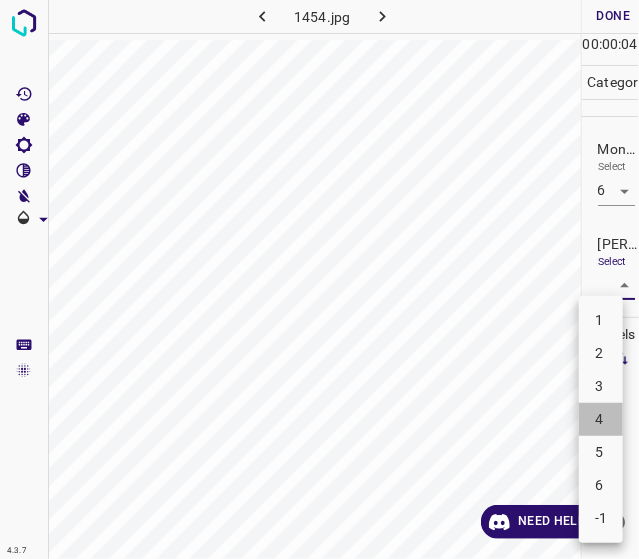click on "4" at bounding box center [601, 419] 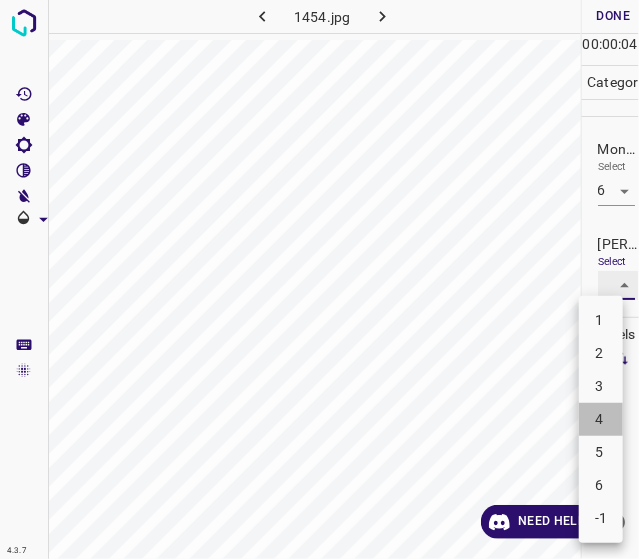 type on "4" 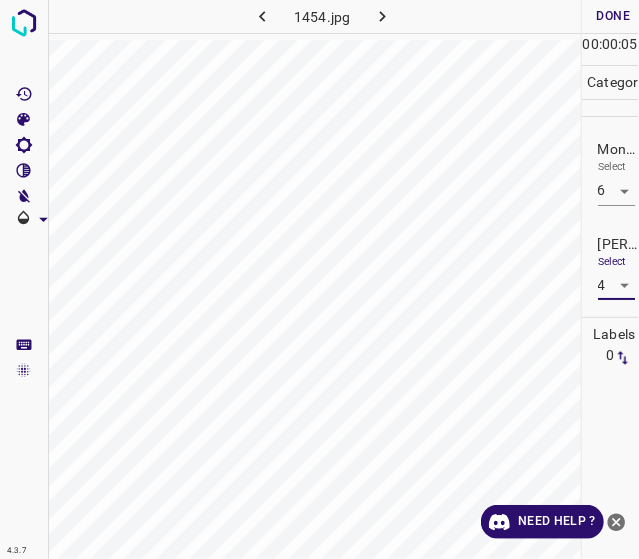 click on "Done" at bounding box center [614, 16] 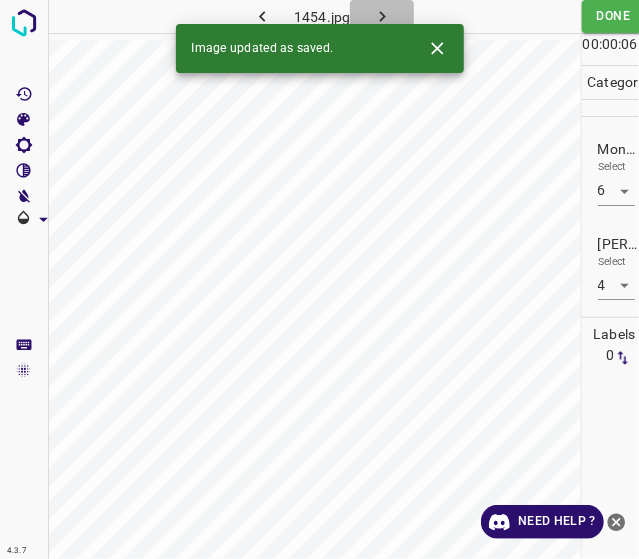 click at bounding box center (382, 16) 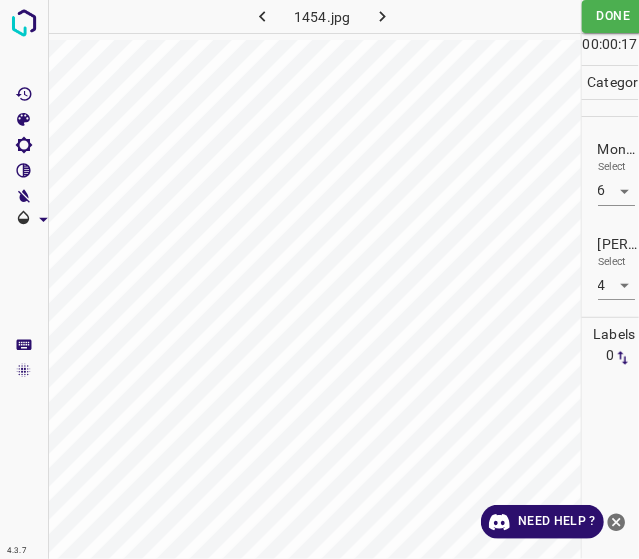 click 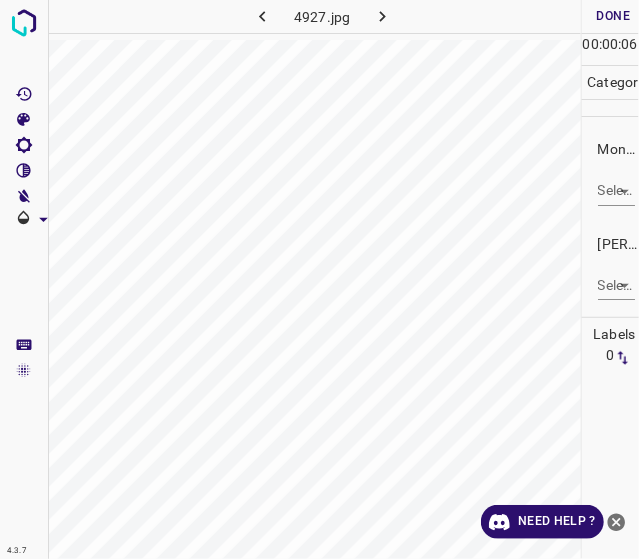 click on "4.3.7 4927.jpg Done Skip 0 00   : 00   : 06   Categories Monk *  Select ​  Fitzpatrick *  Select ​ Labels   0 Categories 1 Monk 2  Fitzpatrick Tools Space Change between modes (Draw & Edit) I Auto labeling R Restore zoom M Zoom in N Zoom out Delete Delete selecte label Filters Z Restore filters X Saturation filter C Brightness filter V Contrast filter B Gray scale filter General O Download Need Help ? - Text - Hide - Delete" at bounding box center [319, 279] 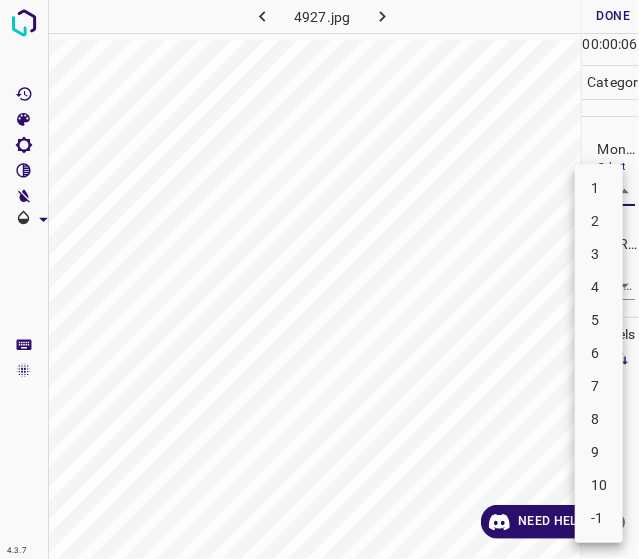 click on "2" at bounding box center [599, 221] 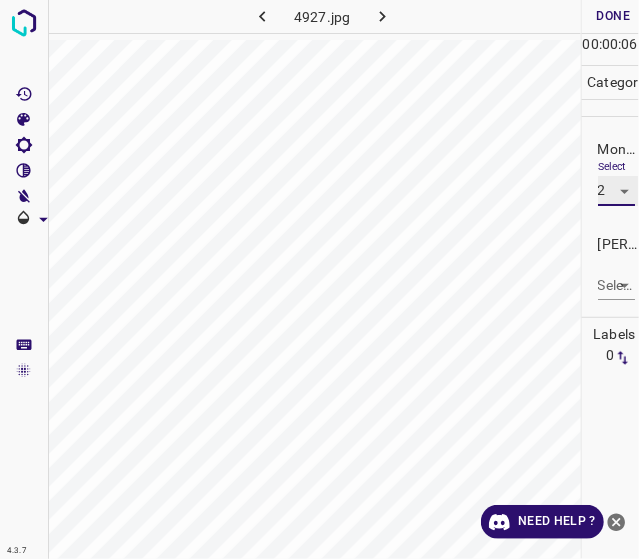 type on "2" 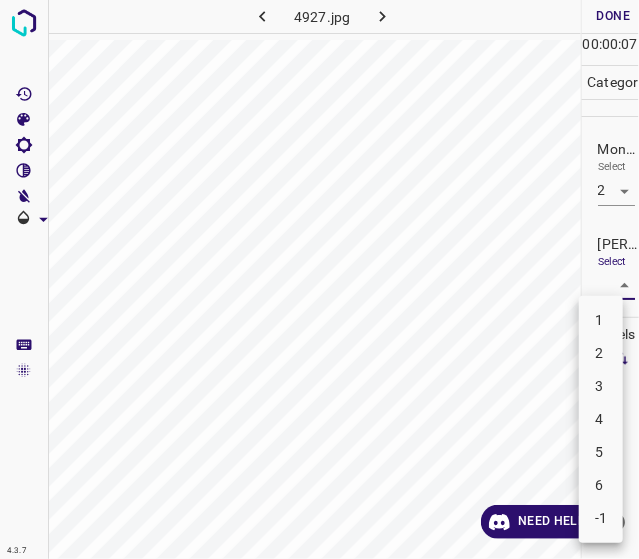 click on "4.3.7 4927.jpg Done Skip 0 00   : 00   : 07   Categories Monk *  Select 2 2  Fitzpatrick *  Select ​ Labels   0 Categories 1 Monk 2  Fitzpatrick Tools Space Change between modes (Draw & Edit) I Auto labeling R Restore zoom M Zoom in N Zoom out Delete Delete selecte label Filters Z Restore filters X Saturation filter C Brightness filter V Contrast filter B Gray scale filter General O Download Need Help ? - Text - Hide - Delete 1 2 3 4 5 6 -1" at bounding box center (319, 279) 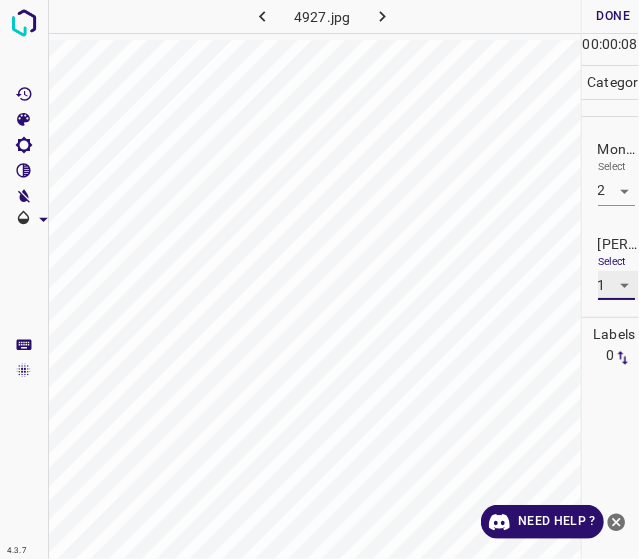 type on "1" 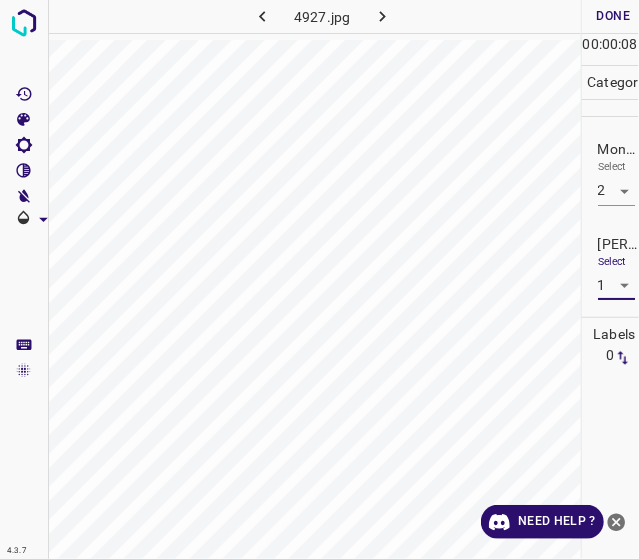 click on "Done" at bounding box center [614, 16] 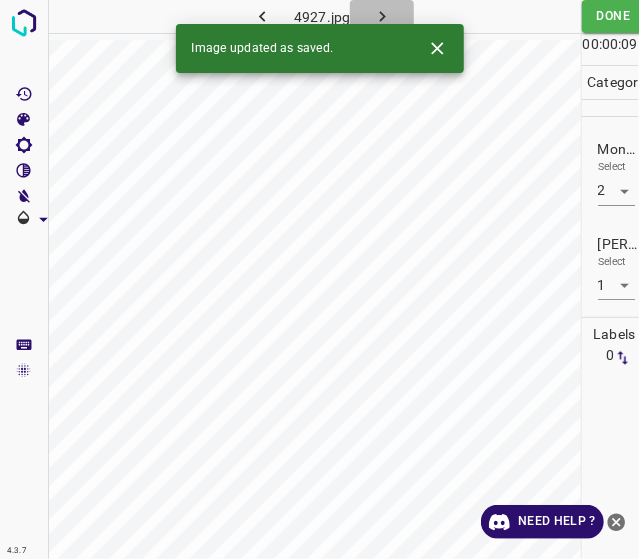 click 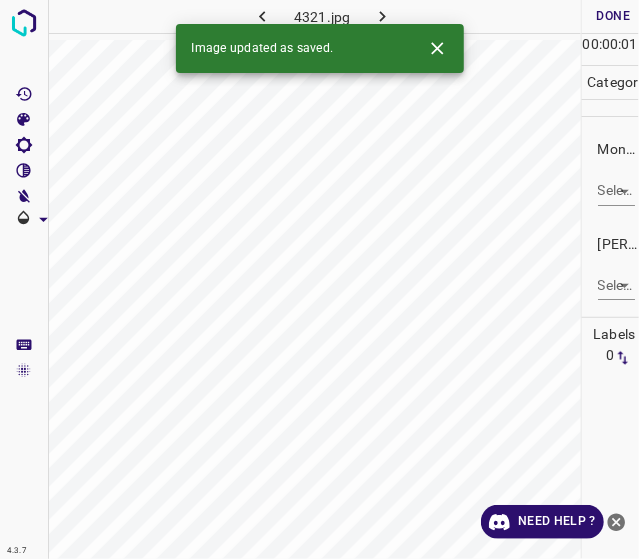 click on "4.3.7 4321.jpg Done Skip 0 00   : 00   : 01   Categories Monk *  Select ​  Fitzpatrick *  Select ​ Labels   0 Categories 1 Monk 2  Fitzpatrick Tools Space Change between modes (Draw & Edit) I Auto labeling R Restore zoom M Zoom in N Zoom out Delete Delete selecte label Filters Z Restore filters X Saturation filter C Brightness filter V Contrast filter B Gray scale filter General O Download Image updated as saved. Need Help ? - Text - Hide - Delete" at bounding box center (319, 279) 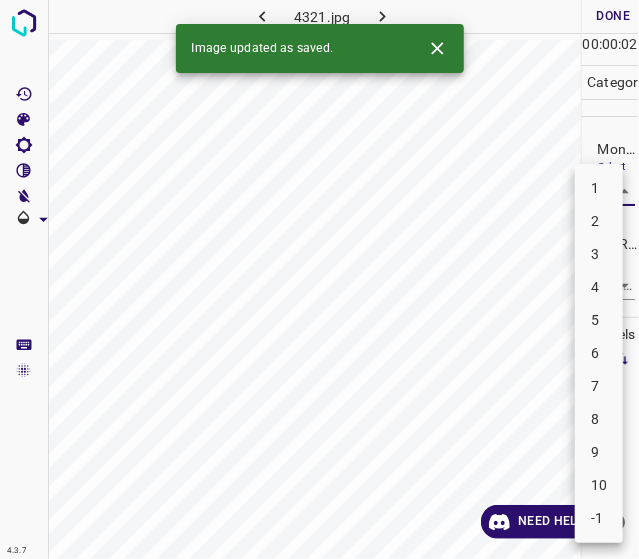 click on "3" at bounding box center (599, 254) 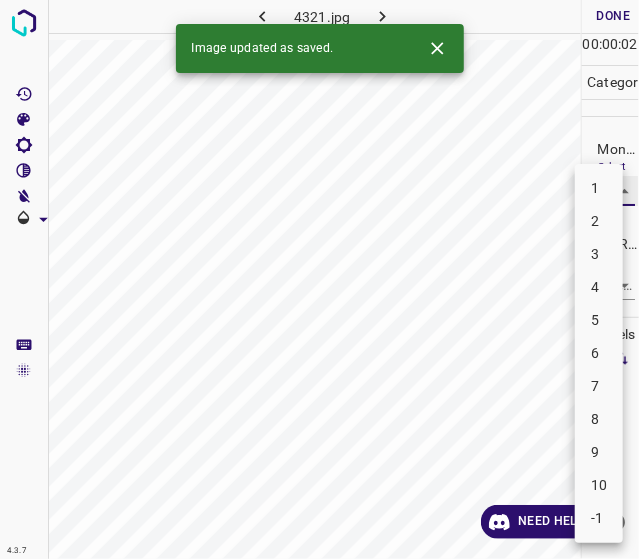 type on "3" 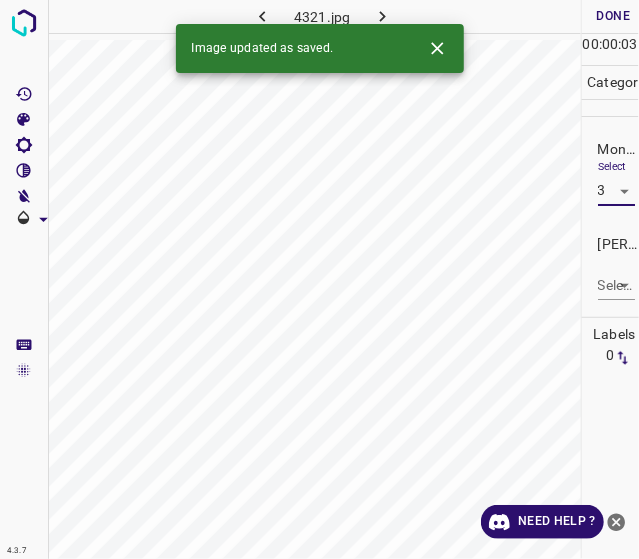click on "4.3.7 4321.jpg Done Skip 0 00   : 00   : 03   Categories Monk *  Select 3 3  Fitzpatrick *  Select ​ Labels   0 Categories 1 Monk 2  Fitzpatrick Tools Space Change between modes (Draw & Edit) I Auto labeling R Restore zoom M Zoom in N Zoom out Delete Delete selecte label Filters Z Restore filters X Saturation filter C Brightness filter V Contrast filter B Gray scale filter General O Download Image updated as saved. Need Help ? - Text - Hide - Delete" at bounding box center [319, 279] 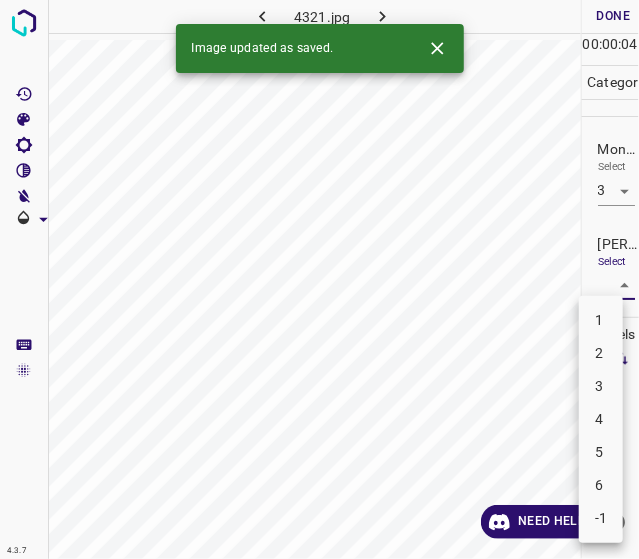 click on "2" at bounding box center [601, 353] 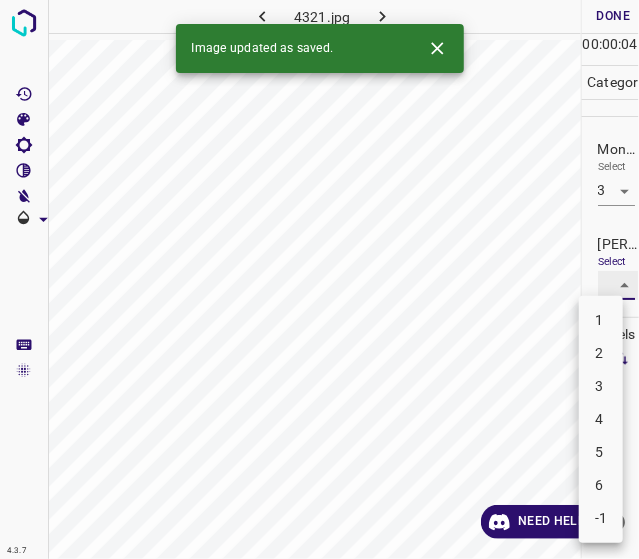 type on "2" 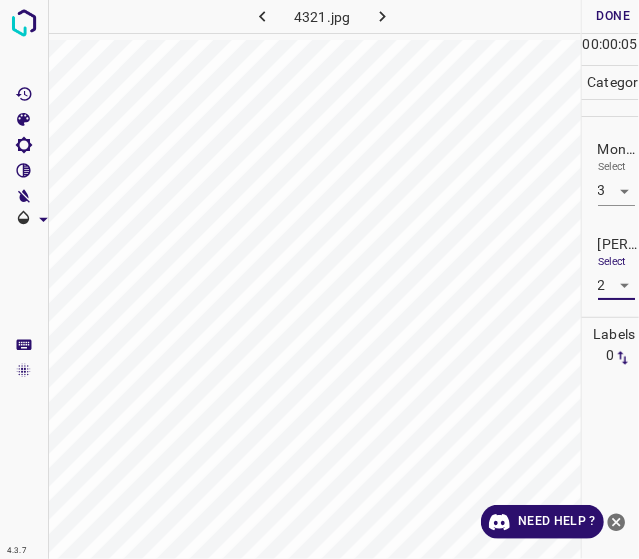 click on "Done" at bounding box center [614, 16] 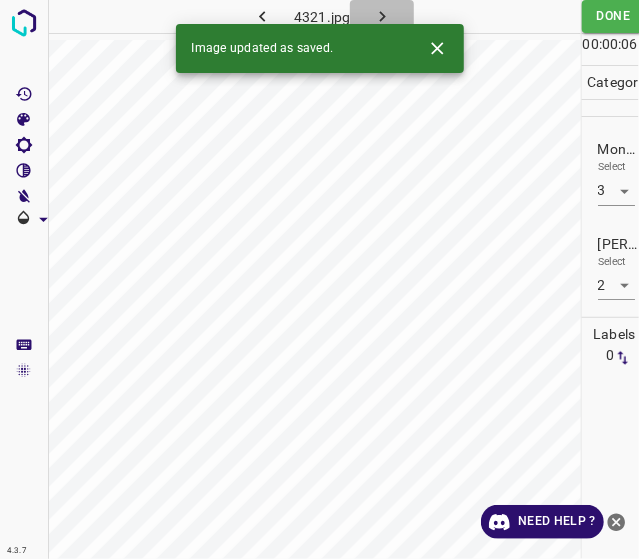 click 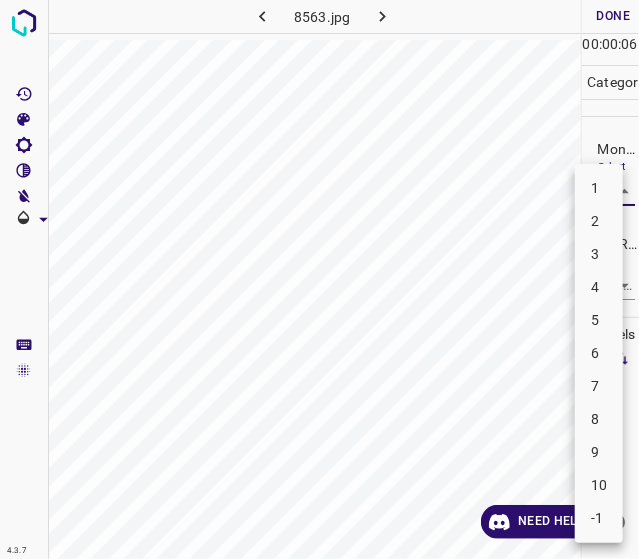 click on "4.3.7 8563.jpg Done Skip 0 00   : 00   : 06   Categories Monk *  Select ​  Fitzpatrick *  Select ​ Labels   0 Categories 1 Monk 2  Fitzpatrick Tools Space Change between modes (Draw & Edit) I Auto labeling R Restore zoom M Zoom in N Zoom out Delete Delete selecte label Filters Z Restore filters X Saturation filter C Brightness filter V Contrast filter B Gray scale filter General O Download Need Help ? - Text - Hide - Delete 1 2 3 4 5 6 7 8 9 10 -1" at bounding box center [319, 279] 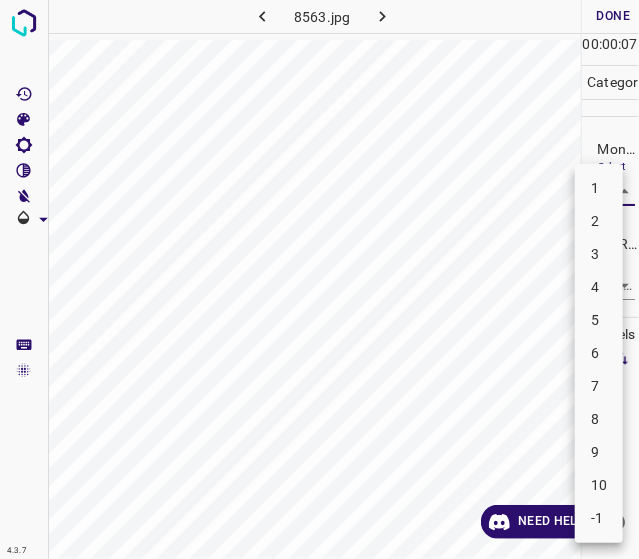 click on "4" at bounding box center (599, 287) 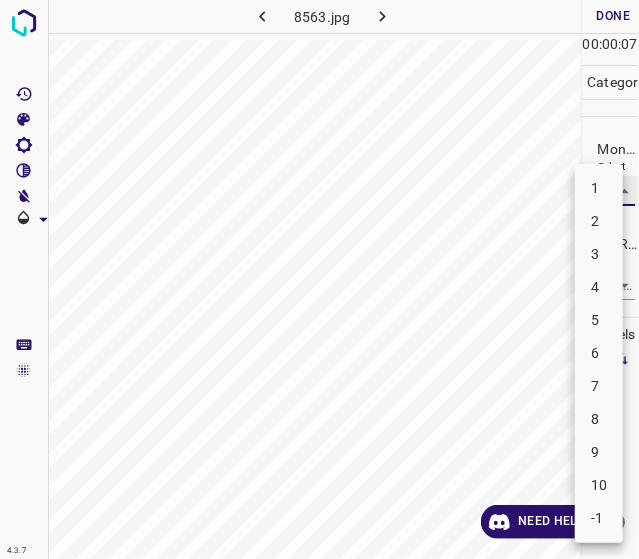 type on "4" 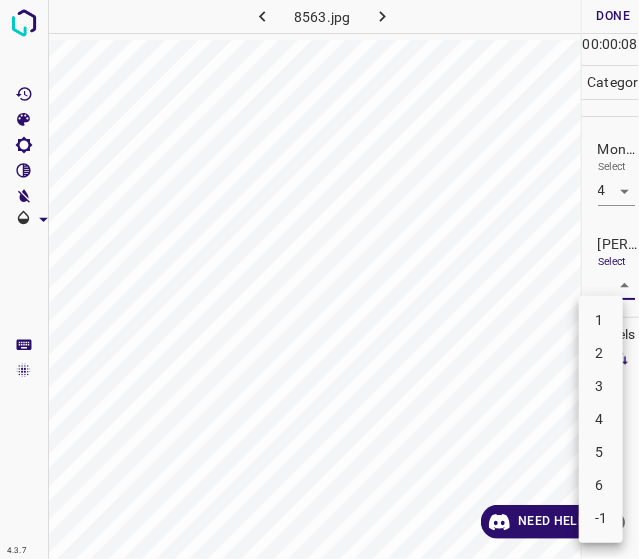 click on "4.3.7 8563.jpg Done Skip 0 00   : 00   : 08   Categories Monk *  Select 4 4  Fitzpatrick *  Select ​ Labels   0 Categories 1 Monk 2  Fitzpatrick Tools Space Change between modes (Draw & Edit) I Auto labeling R Restore zoom M Zoom in N Zoom out Delete Delete selecte label Filters Z Restore filters X Saturation filter C Brightness filter V Contrast filter B Gray scale filter General O Download Need Help ? - Text - Hide - Delete 1 2 3 4 5 6 -1" at bounding box center (319, 279) 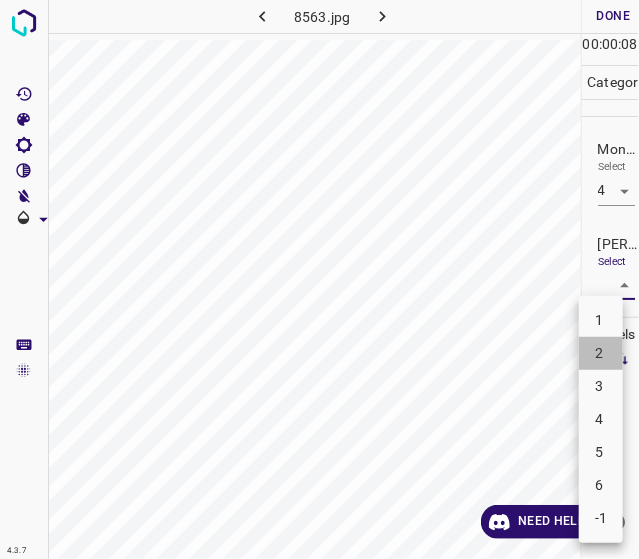 click on "2" at bounding box center [601, 353] 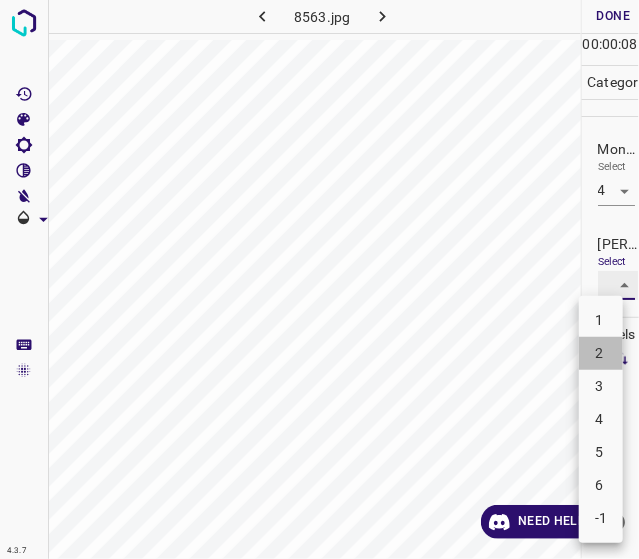 type on "2" 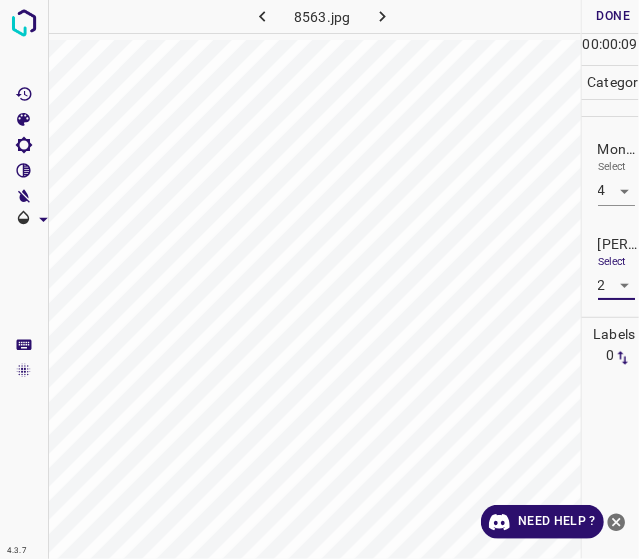 click on "Done" at bounding box center [614, 16] 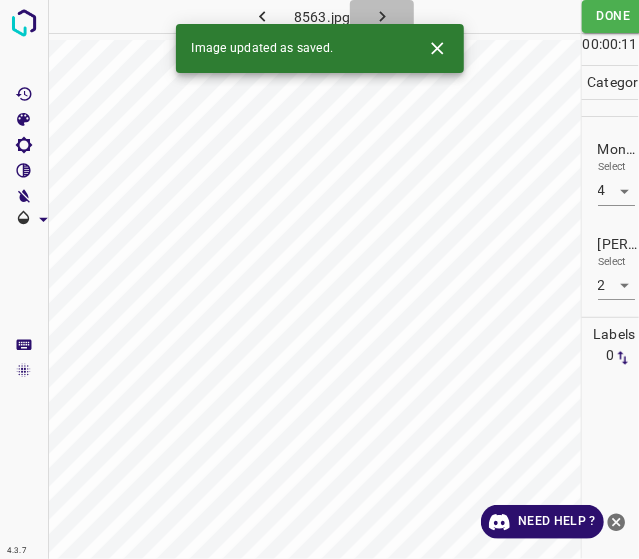 click at bounding box center (382, 16) 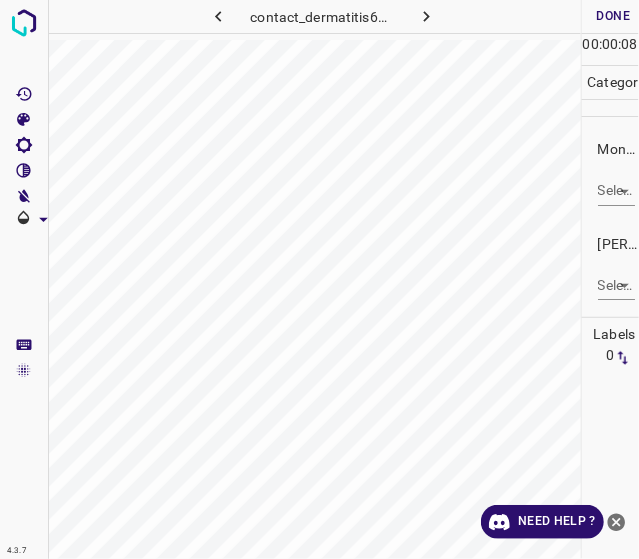 click on "4.3.7 contact_dermatitis62.jpg Done Skip 0 00   : 00   : 08   Categories Monk *  Select ​  Fitzpatrick *  Select ​ Labels   0 Categories 1 Monk 2  Fitzpatrick Tools Space Change between modes (Draw & Edit) I Auto labeling R Restore zoom M Zoom in N Zoom out Delete Delete selecte label Filters Z Restore filters X Saturation filter C Brightness filter V Contrast filter B Gray scale filter General O Download Need Help ? - Text - Hide - Delete" at bounding box center (319, 279) 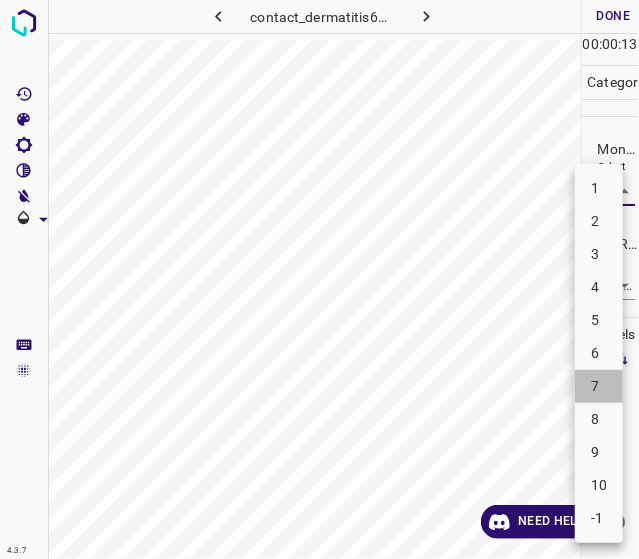 click on "7" at bounding box center [599, 386] 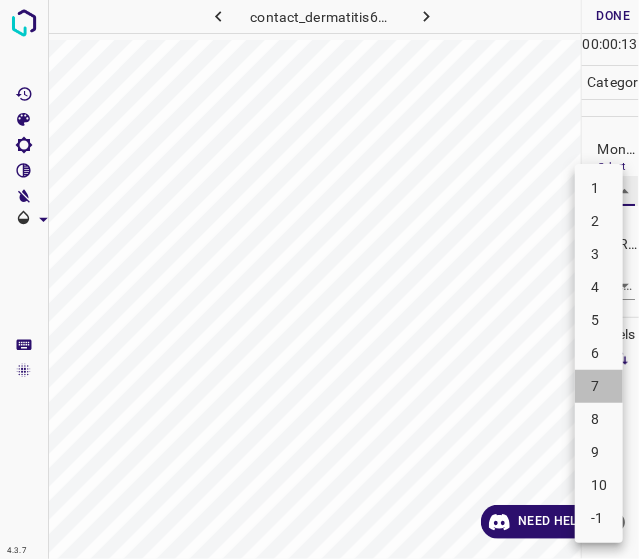 type on "7" 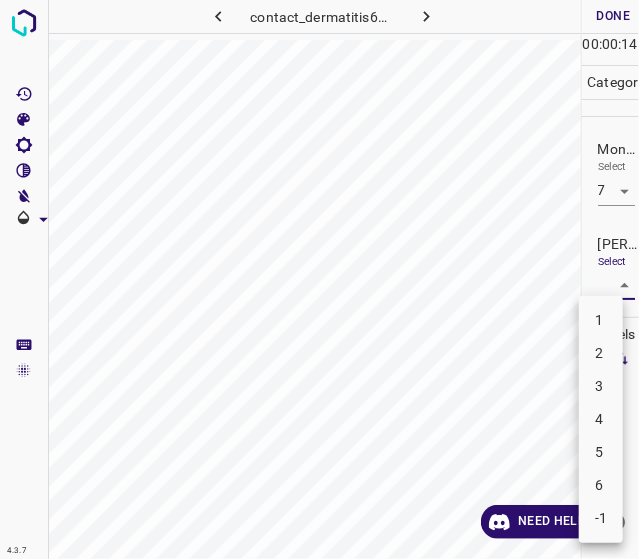 click on "4.3.7 contact_dermatitis62.jpg Done Skip 0 00   : 00   : 14   Categories Monk *  Select 7 7  Fitzpatrick *  Select ​ Labels   0 Categories 1 Monk 2  Fitzpatrick Tools Space Change between modes (Draw & Edit) I Auto labeling R Restore zoom M Zoom in N Zoom out Delete Delete selecte label Filters Z Restore filters X Saturation filter C Brightness filter V Contrast filter B Gray scale filter General O Download Need Help ? - Text - Hide - Delete 1 2 3 4 5 6 -1" at bounding box center [319, 279] 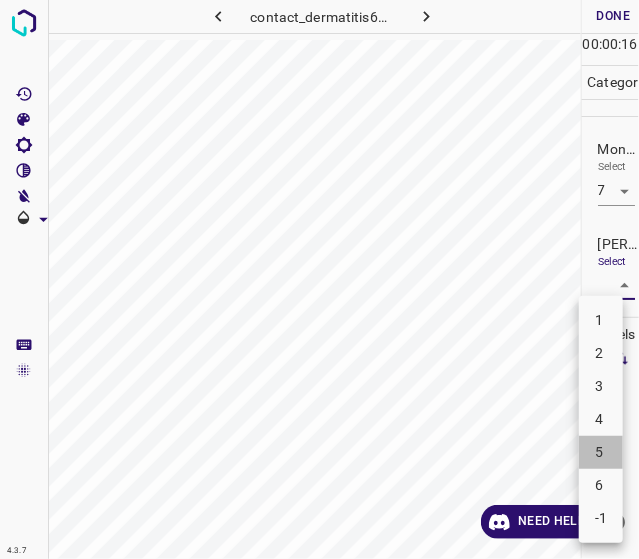click on "5" at bounding box center [601, 452] 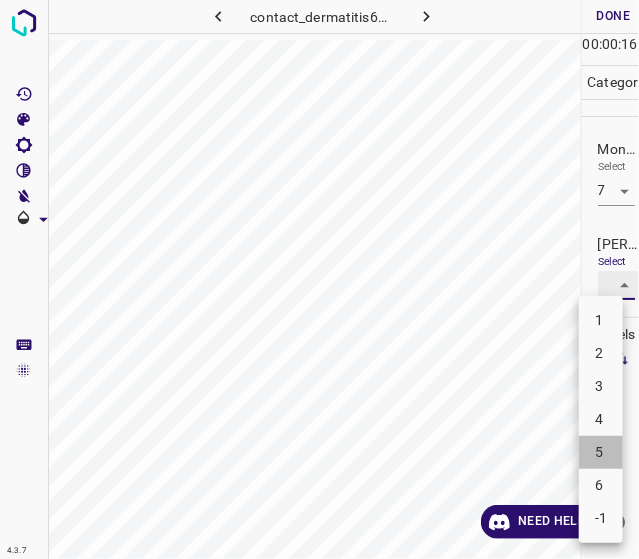type on "5" 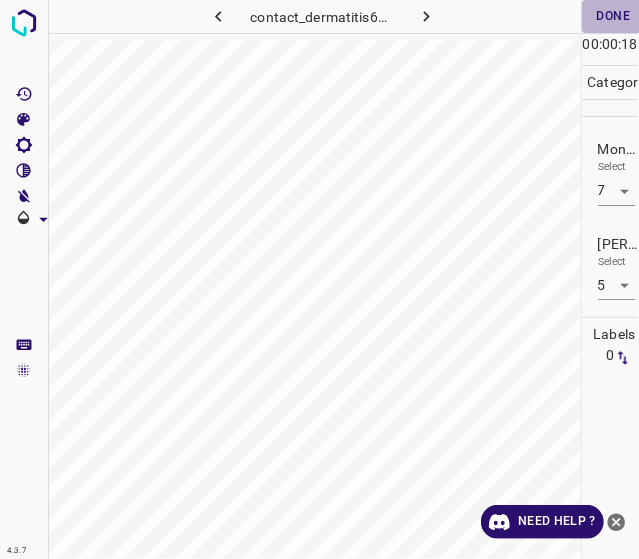 click on "Done" at bounding box center [614, 16] 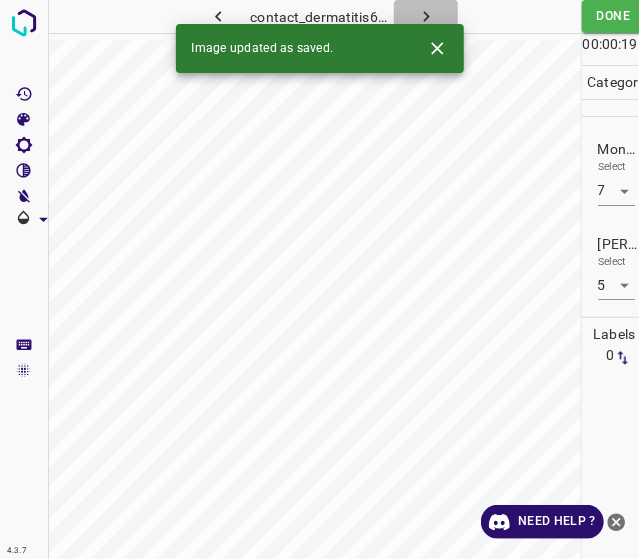 click 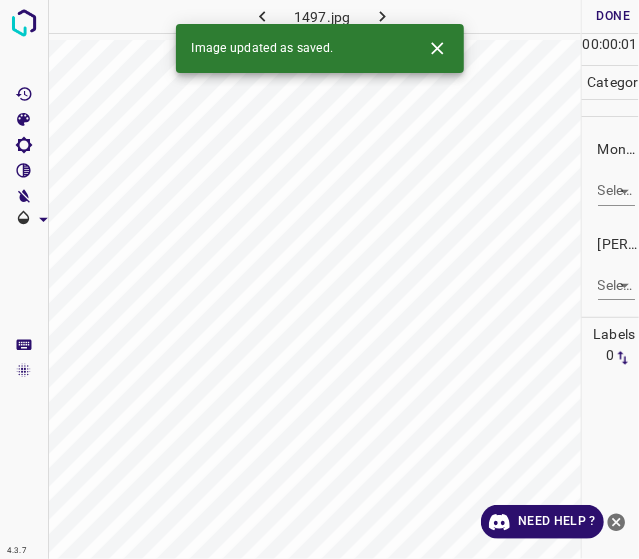 click on "Monk *  Select ​" at bounding box center (611, 172) 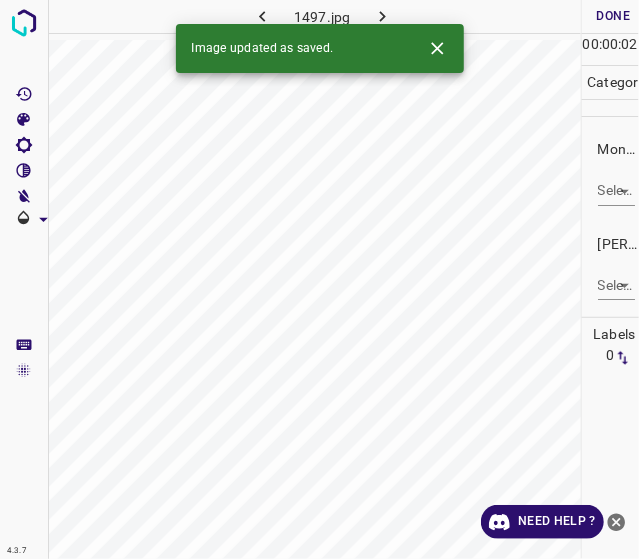 click on "4.3.7 1497.jpg Done Skip 0 00   : 00   : 02   Categories Monk *  Select ​  Fitzpatrick *  Select ​ Labels   0 Categories 1 Monk 2  Fitzpatrick Tools Space Change between modes (Draw & Edit) I Auto labeling R Restore zoom M Zoom in N Zoom out Delete Delete selecte label Filters Z Restore filters X Saturation filter C Brightness filter V Contrast filter B Gray scale filter General O Download Image updated as saved. Need Help ? - Text - Hide - Delete" at bounding box center [319, 279] 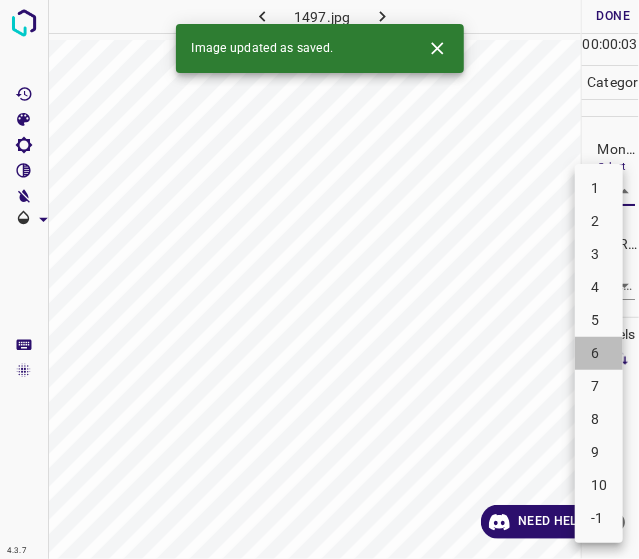 click on "6" at bounding box center [599, 353] 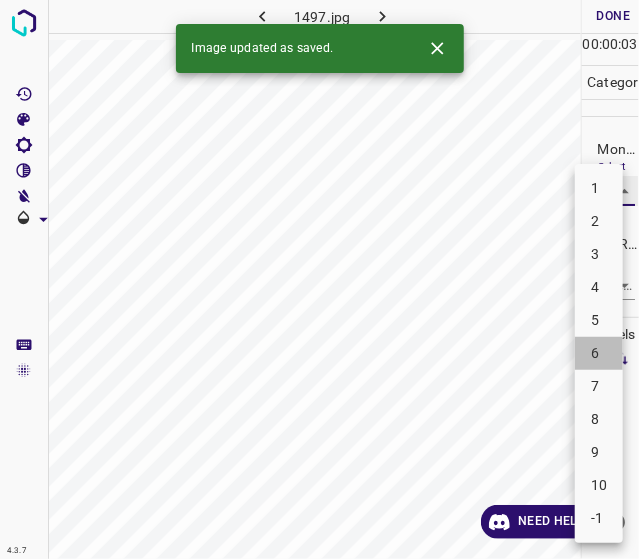 type on "6" 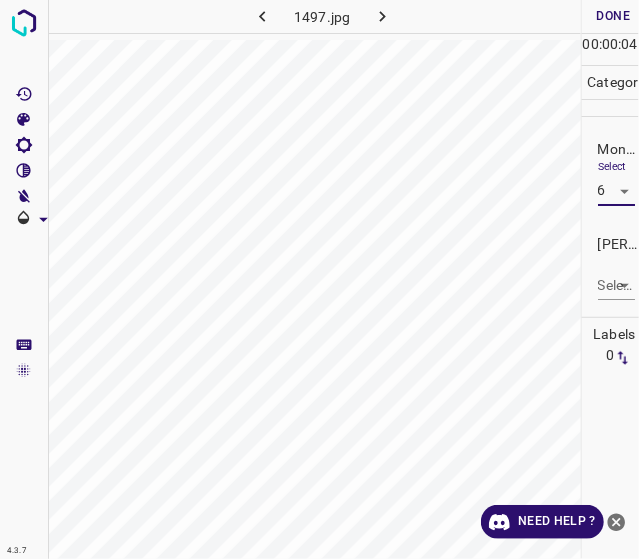 click on "4.3.7 1497.jpg Done Skip 0 00   : 00   : 04   Categories Monk *  Select 6 6  Fitzpatrick *  Select ​ Labels   0 Categories 1 Monk 2  Fitzpatrick Tools Space Change between modes (Draw & Edit) I Auto labeling R Restore zoom M Zoom in N Zoom out Delete Delete selecte label Filters Z Restore filters X Saturation filter C Brightness filter V Contrast filter B Gray scale filter General O Download Need Help ? - Text - Hide - Delete" at bounding box center (319, 279) 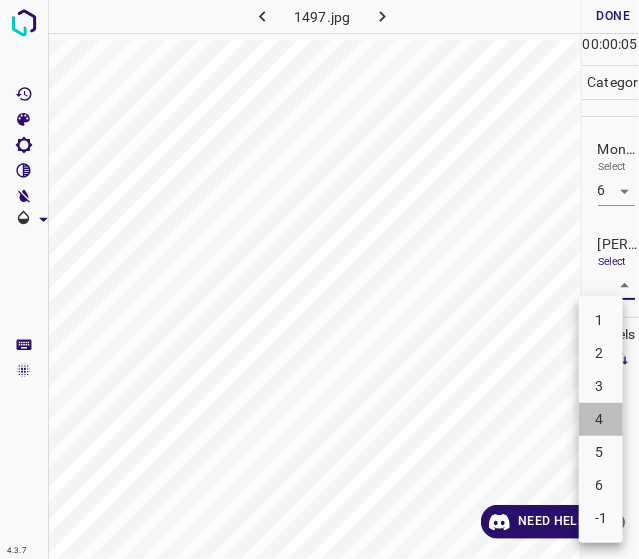 click on "4" at bounding box center [601, 419] 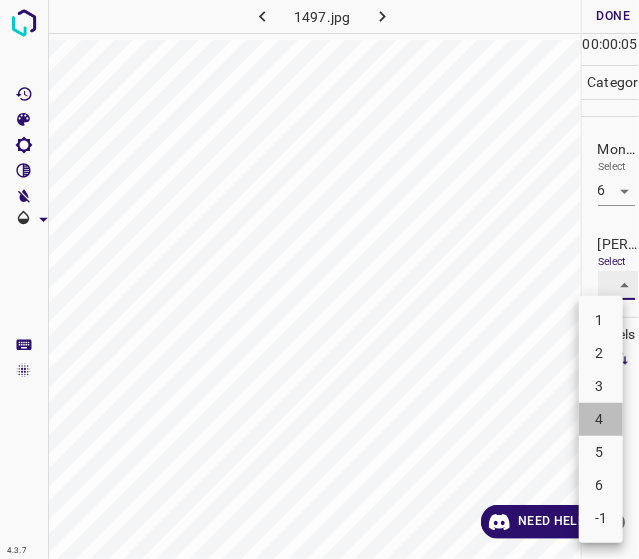 type on "4" 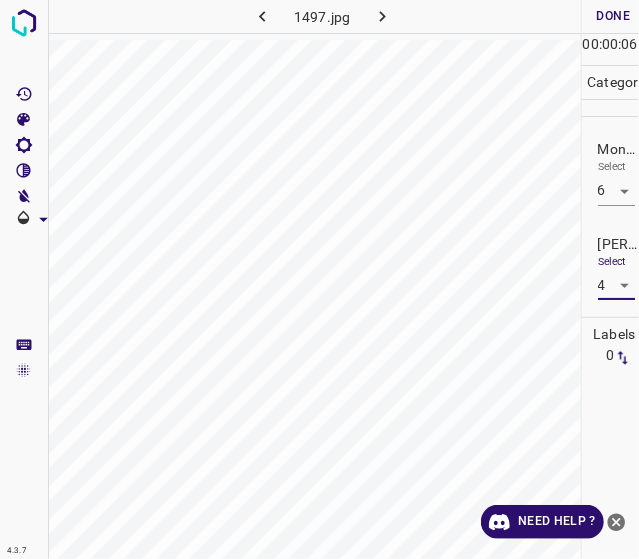 click on "Done" at bounding box center [614, 16] 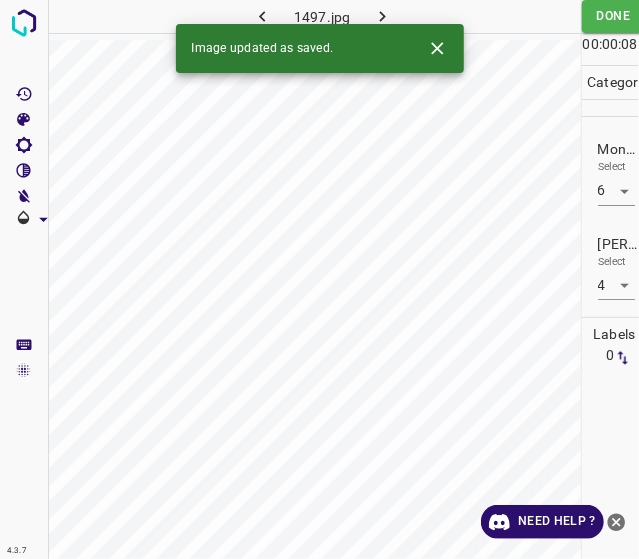 click 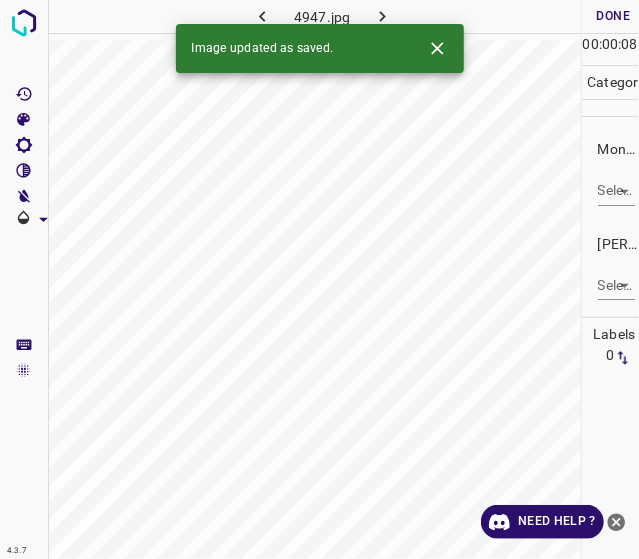 click on "4.3.7 4947.jpg Done Skip 0 00   : 00   : 08   Categories Monk *  Select ​  Fitzpatrick *  Select ​ Labels   0 Categories 1 Monk 2  Fitzpatrick Tools Space Change between modes (Draw & Edit) I Auto labeling R Restore zoom M Zoom in N Zoom out Delete Delete selecte label Filters Z Restore filters X Saturation filter C Brightness filter V Contrast filter B Gray scale filter General O Download Image updated as saved. Need Help ? - Text - Hide - Delete" at bounding box center [319, 279] 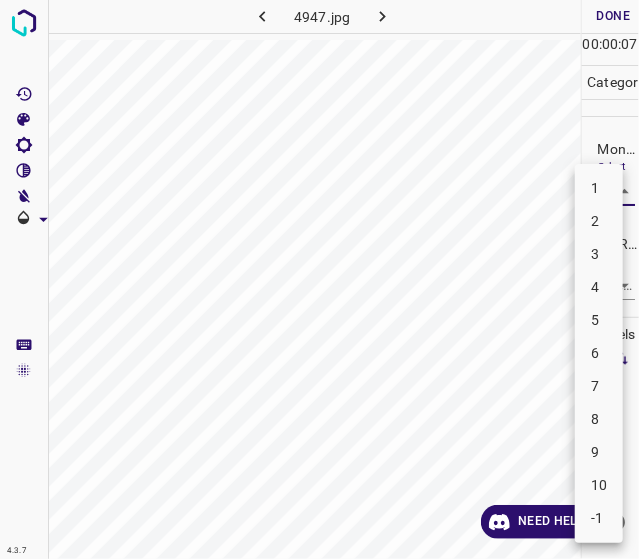 click on "7" at bounding box center [599, 386] 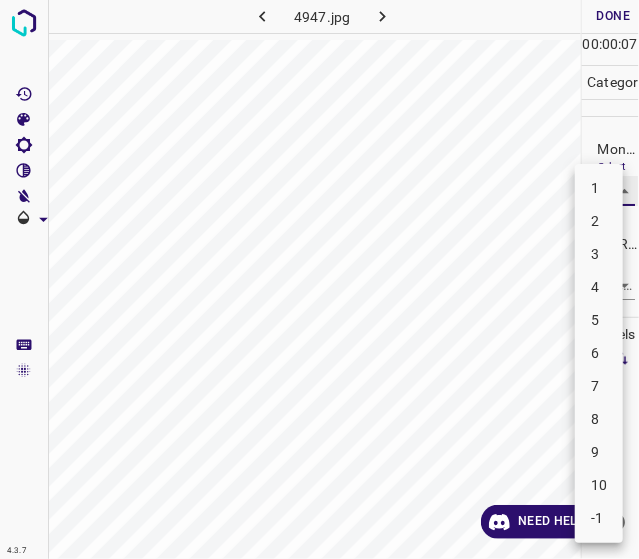 type on "7" 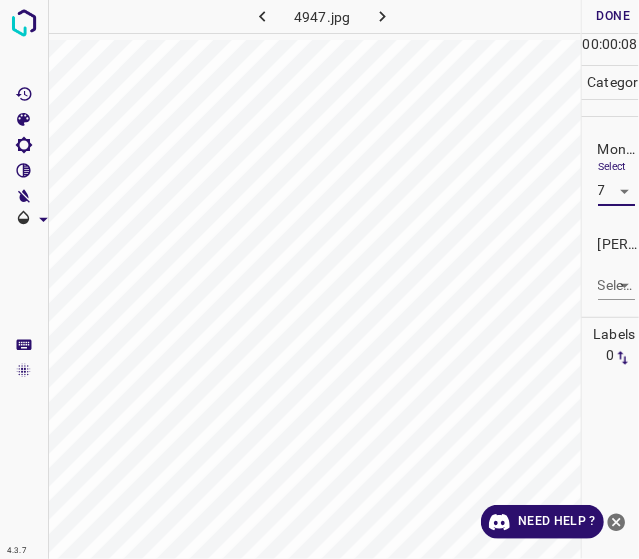 click on "4.3.7 4947.jpg Done Skip 0 00   : 00   : 08   Categories Monk *  Select 7 7  Fitzpatrick *  Select ​ Labels   0 Categories 1 Monk 2  Fitzpatrick Tools Space Change between modes (Draw & Edit) I Auto labeling R Restore zoom M Zoom in N Zoom out Delete Delete selecte label Filters Z Restore filters X Saturation filter C Brightness filter V Contrast filter B Gray scale filter General O Download Need Help ? - Text - Hide - Delete" at bounding box center (319, 279) 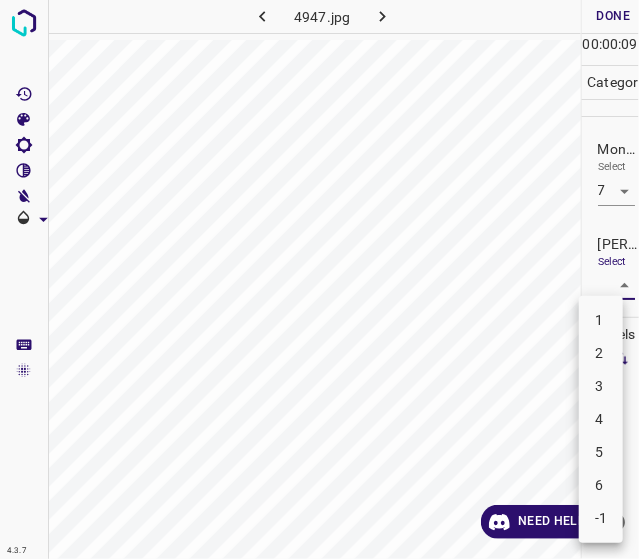 click on "5" at bounding box center [601, 452] 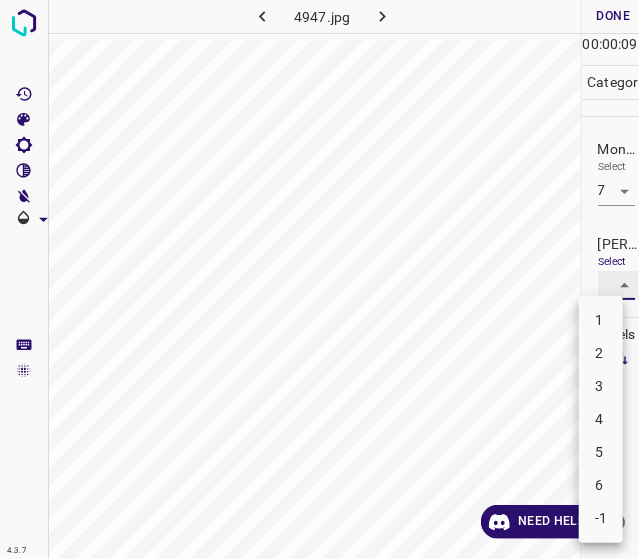 type on "5" 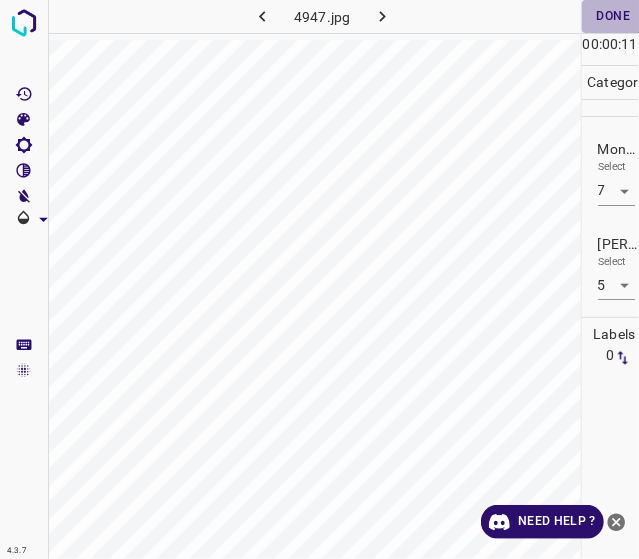 click on "Done" at bounding box center [614, 16] 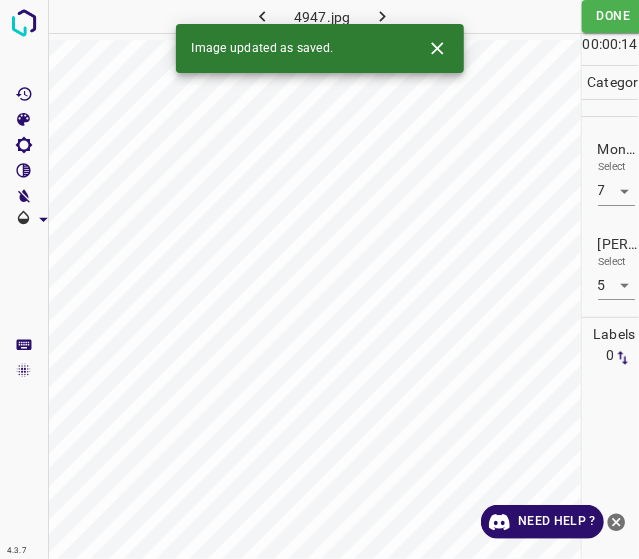 click 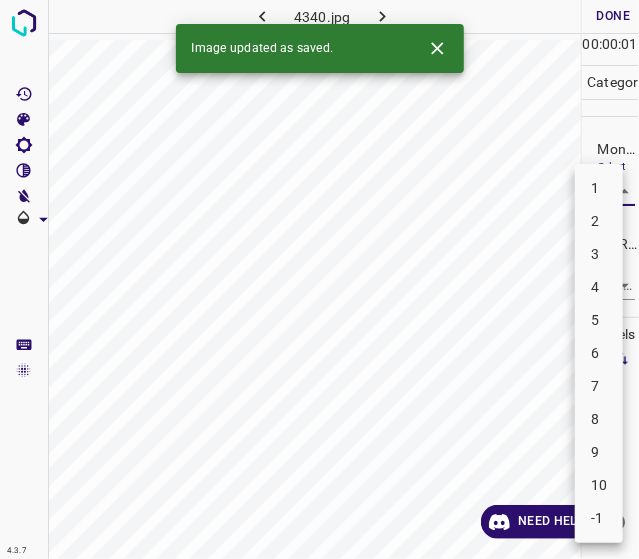 click on "4.3.7 4340.jpg Done Skip 0 00   : 00   : 01   Categories Monk *  Select ​  Fitzpatrick *  Select ​ Labels   0 Categories 1 Monk 2  Fitzpatrick Tools Space Change between modes (Draw & Edit) I Auto labeling R Restore zoom M Zoom in N Zoom out Delete Delete selecte label Filters Z Restore filters X Saturation filter C Brightness filter V Contrast filter B Gray scale filter General O Download Image updated as saved. Need Help ? - Text - Hide - Delete 1 2 3 4 5 6 7 8 9 10 -1" at bounding box center (319, 279) 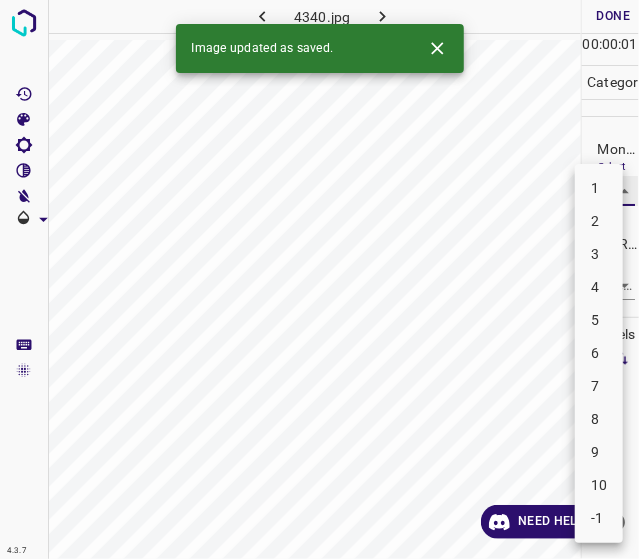 type on "6" 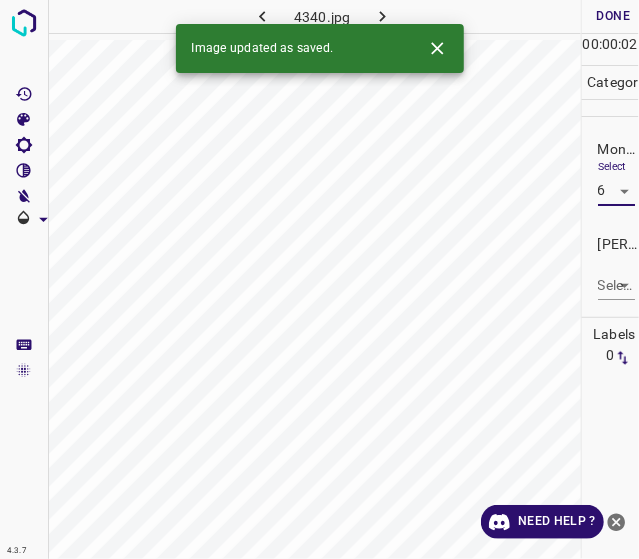 click on "4.3.7 4340.jpg Done Skip 0 00   : 00   : 02   Categories Monk *  Select 6 6  Fitzpatrick *  Select ​ Labels   0 Categories 1 Monk 2  Fitzpatrick Tools Space Change between modes (Draw & Edit) I Auto labeling R Restore zoom M Zoom in N Zoom out Delete Delete selecte label Filters Z Restore filters X Saturation filter C Brightness filter V Contrast filter B Gray scale filter General O Download Image updated as saved. Need Help ? - Text - Hide - Delete" at bounding box center (319, 279) 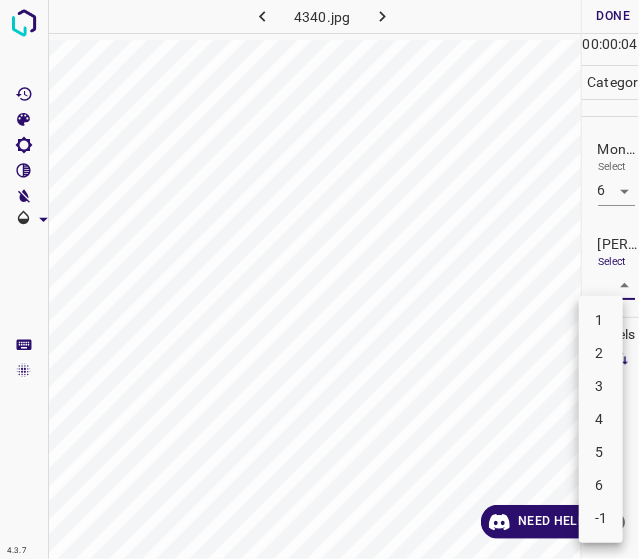 click on "4" at bounding box center (601, 419) 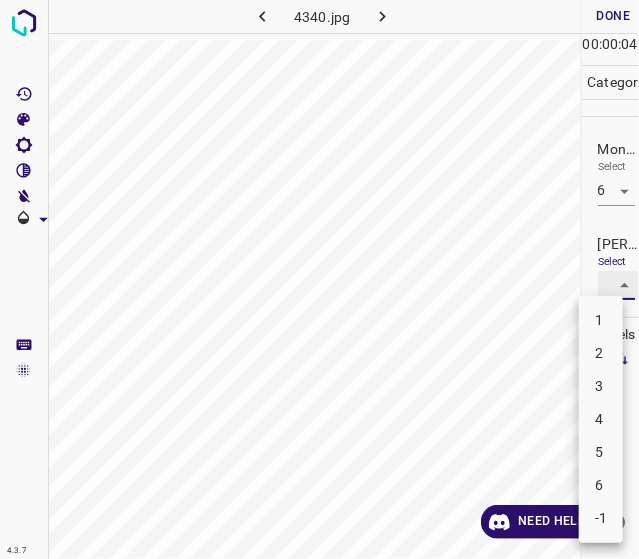 type on "4" 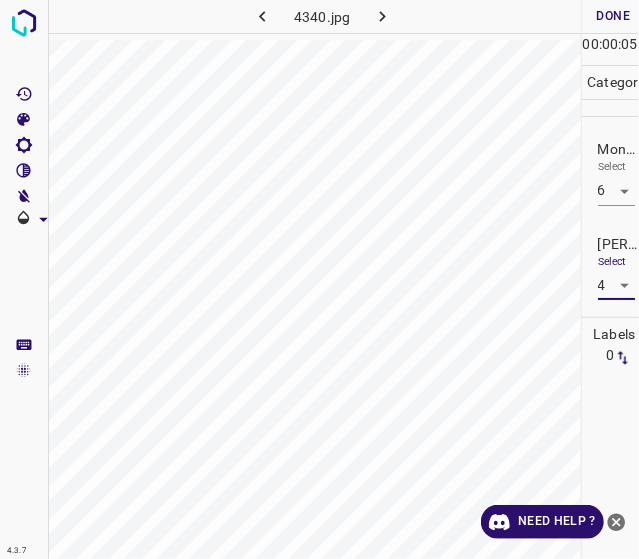 click on "Done" at bounding box center [614, 16] 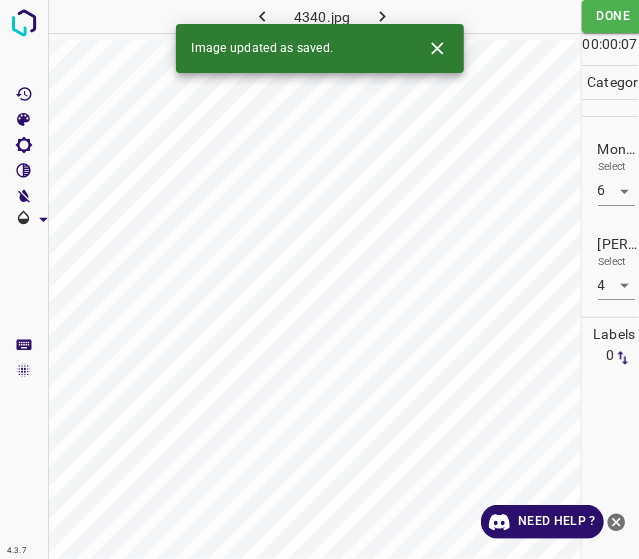 click on "Image updated as saved." at bounding box center (320, 48) 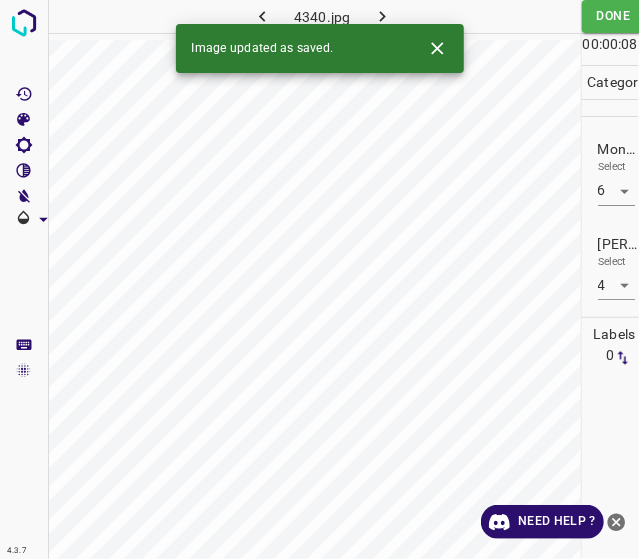 click at bounding box center (382, 16) 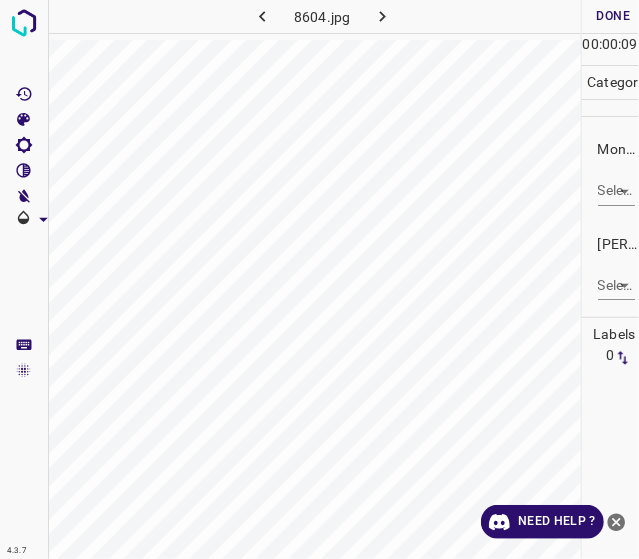 click on "4.3.7 8604.jpg Done Skip 0 00   : 00   : 09   Categories Monk *  Select ​  Fitzpatrick *  Select ​ Labels   0 Categories 1 Monk 2  Fitzpatrick Tools Space Change between modes (Draw & Edit) I Auto labeling R Restore zoom M Zoom in N Zoom out Delete Delete selecte label Filters Z Restore filters X Saturation filter C Brightness filter V Contrast filter B Gray scale filter General O Download Need Help ? - Text - Hide - Delete" at bounding box center (319, 279) 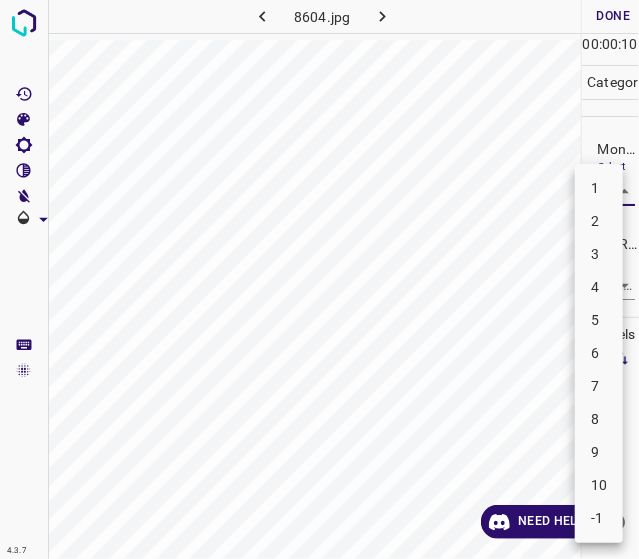 click on "4" at bounding box center [599, 287] 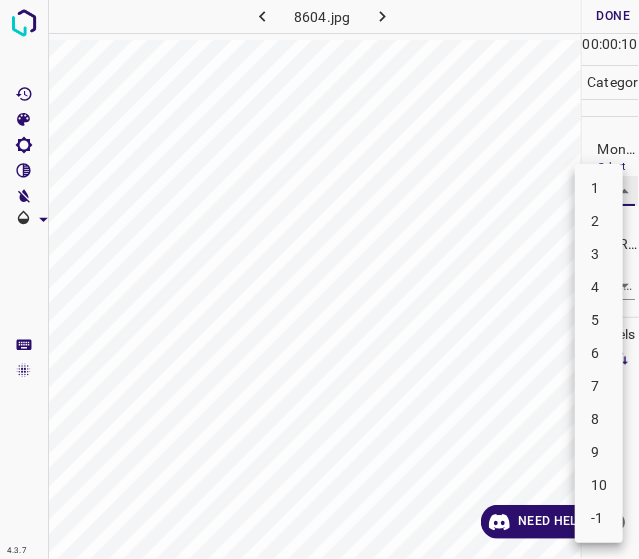 type on "4" 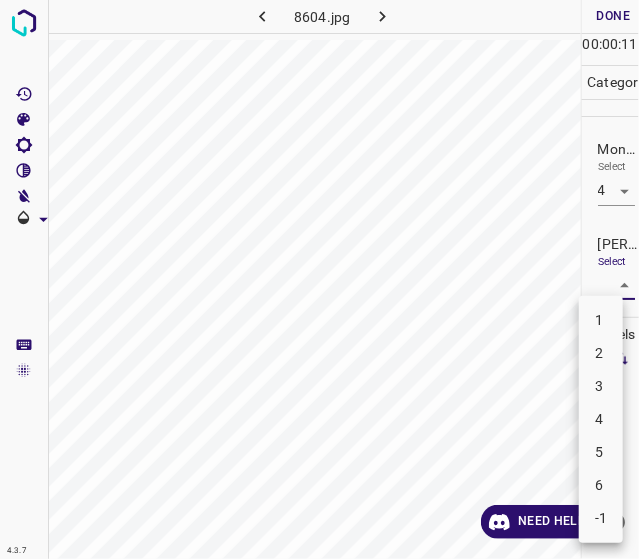 click on "4.3.7 8604.jpg Done Skip 0 00   : 00   : 11   Categories Monk *  Select 4 4  Fitzpatrick *  Select ​ Labels   0 Categories 1 Monk 2  Fitzpatrick Tools Space Change between modes (Draw & Edit) I Auto labeling R Restore zoom M Zoom in N Zoom out Delete Delete selecte label Filters Z Restore filters X Saturation filter C Brightness filter V Contrast filter B Gray scale filter General O Download Need Help ? - Text - Hide - Delete 1 2 3 4 5 6 -1" at bounding box center (319, 279) 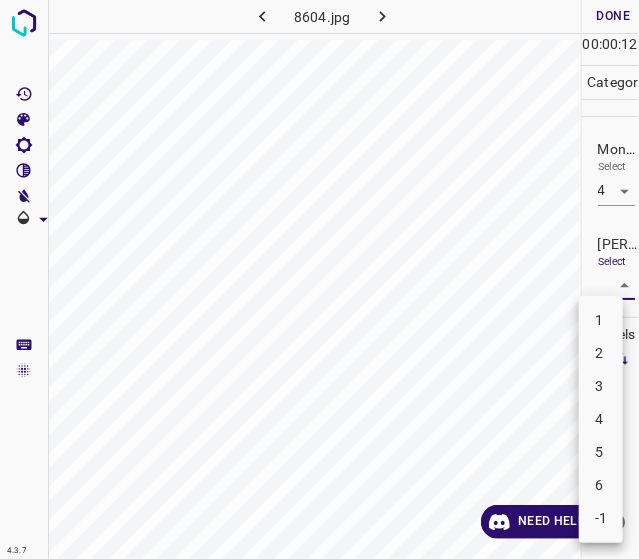 click on "2" at bounding box center (601, 353) 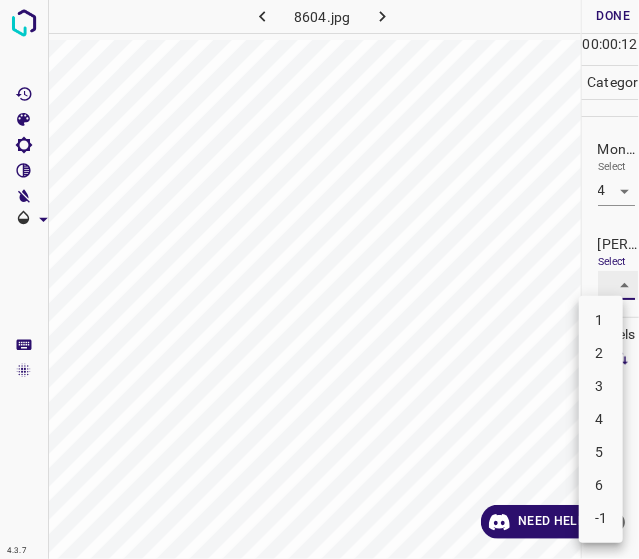 type on "2" 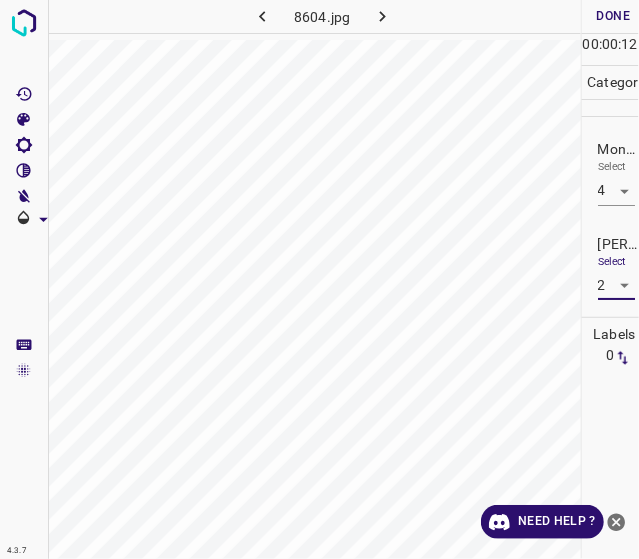 click on "Done" at bounding box center [614, 16] 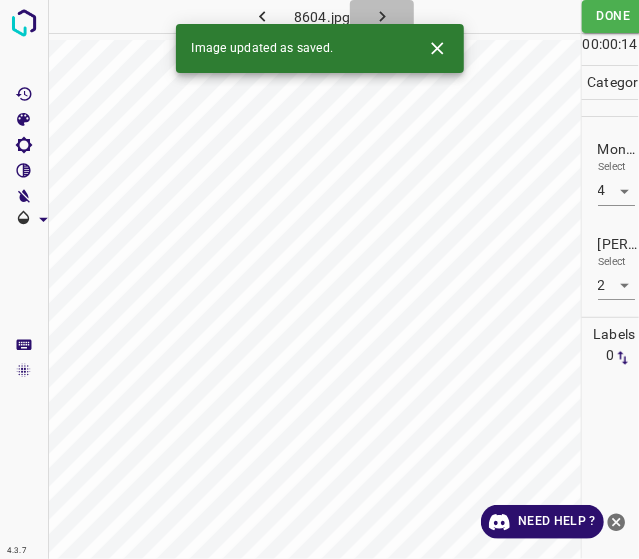 click 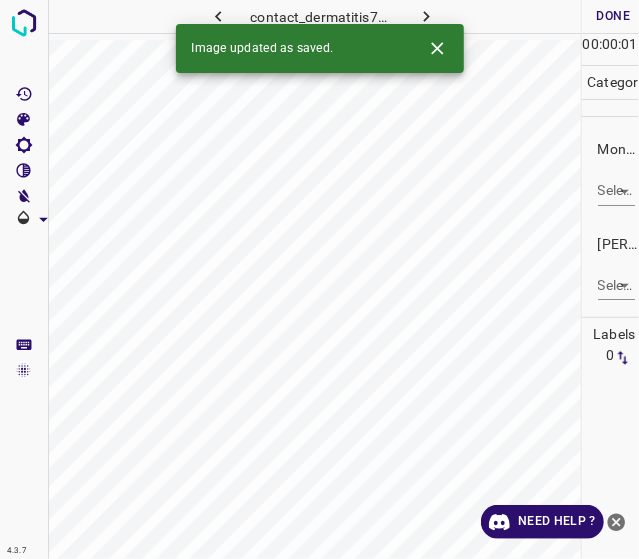 click on "4.3.7 contact_dermatitis73.jpg Done Skip 0 00   : 00   : 01   Categories Monk *  Select ​  Fitzpatrick *  Select ​ Labels   0 Categories 1 Monk 2  Fitzpatrick Tools Space Change between modes (Draw & Edit) I Auto labeling R Restore zoom M Zoom in N Zoom out Delete Delete selecte label Filters Z Restore filters X Saturation filter C Brightness filter V Contrast filter B Gray scale filter General O Download Image updated as saved. Need Help ? - Text - Hide - Delete" at bounding box center [319, 279] 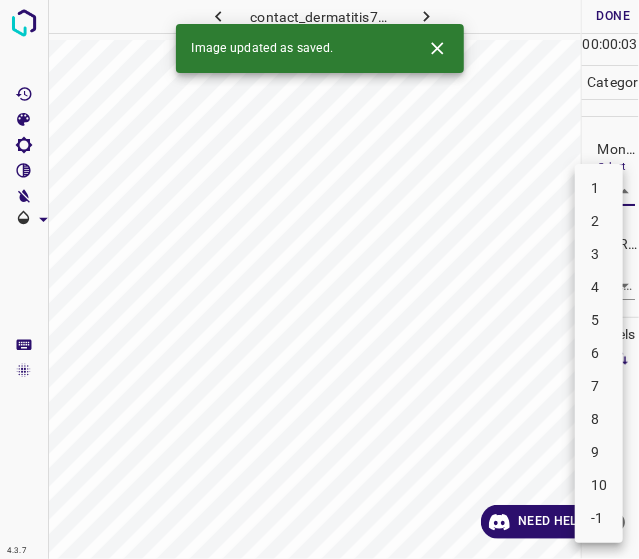 click on "7" at bounding box center (599, 386) 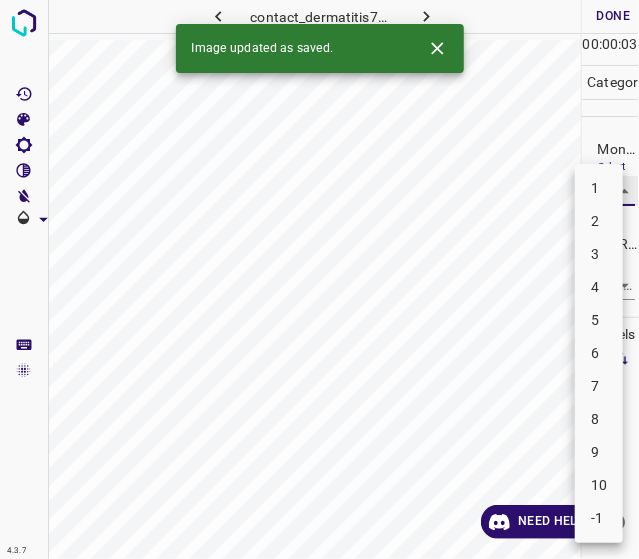 type on "7" 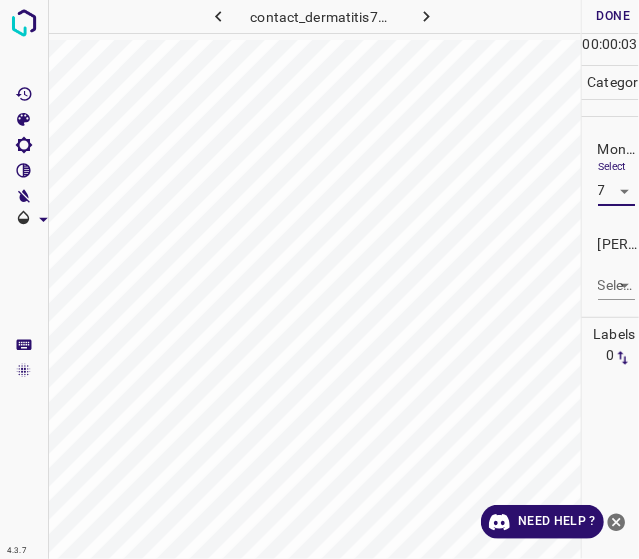 click on "4.3.7 contact_dermatitis73.jpg Done Skip 0 00   : 00   : 03   Categories Monk *  Select 7 7  Fitzpatrick *  Select ​ Labels   0 Categories 1 Monk 2  Fitzpatrick Tools Space Change between modes (Draw & Edit) I Auto labeling R Restore zoom M Zoom in N Zoom out Delete Delete selecte label Filters Z Restore filters X Saturation filter C Brightness filter V Contrast filter B Gray scale filter General O Download Need Help ? - Text - Hide - Delete" at bounding box center [319, 279] 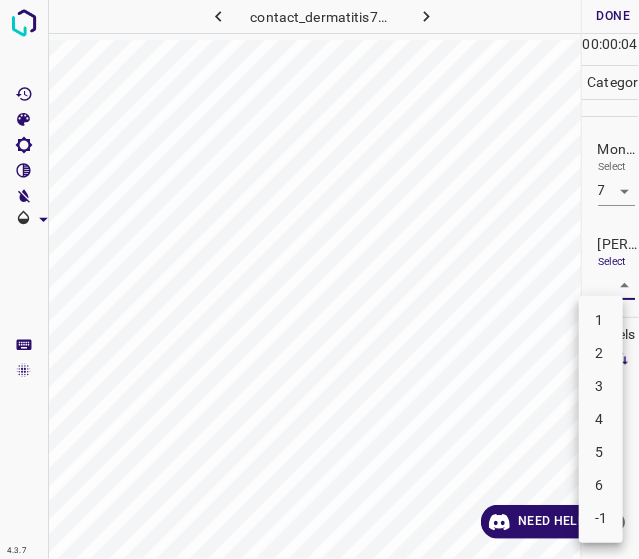 click on "5" at bounding box center (601, 452) 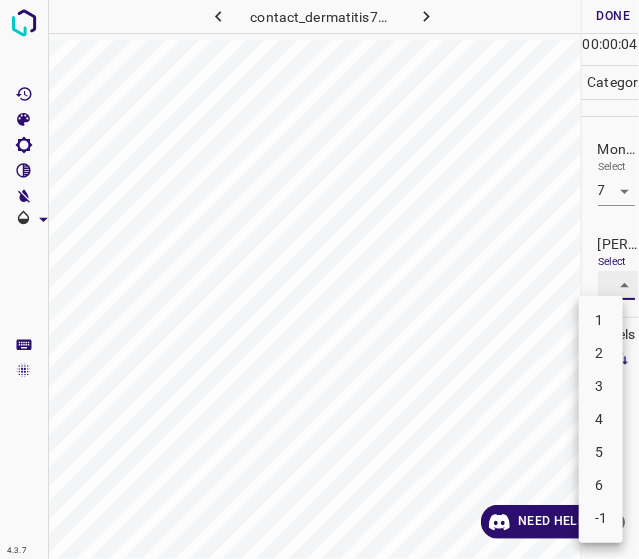 type on "5" 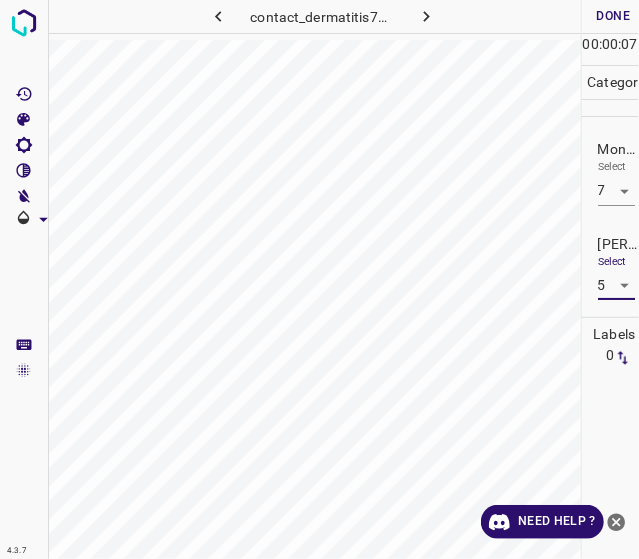 click on "Done" at bounding box center [614, 16] 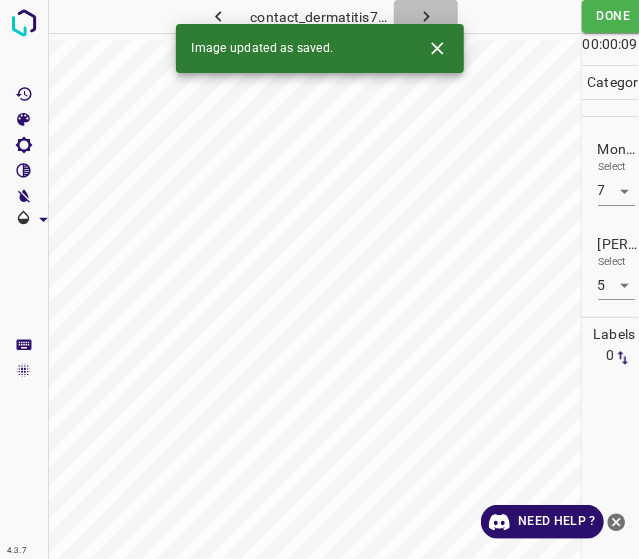 click 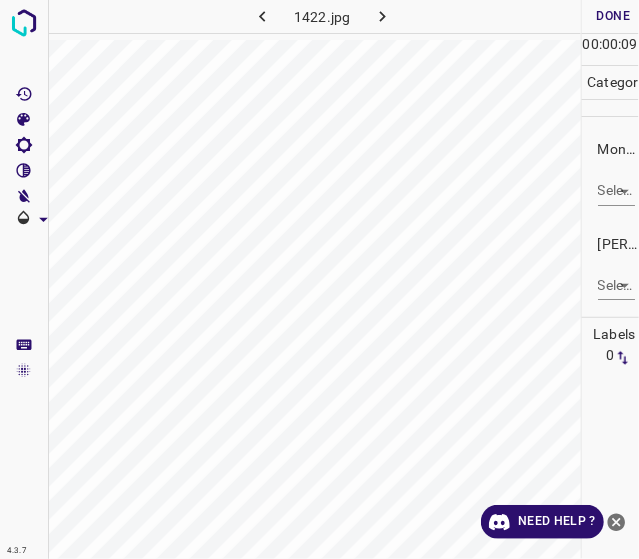 click on "Monk *  Select ​" at bounding box center (611, 172) 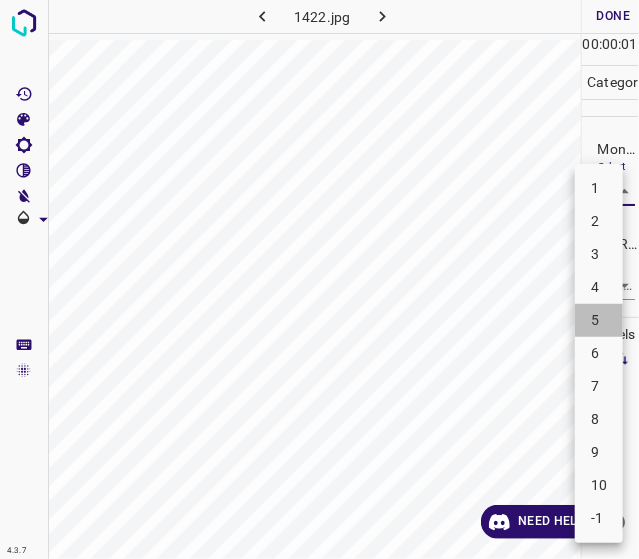 click on "5" at bounding box center [599, 320] 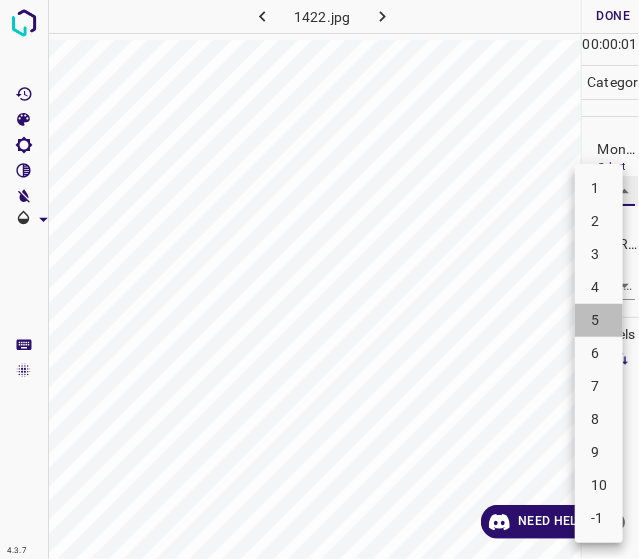 type on "5" 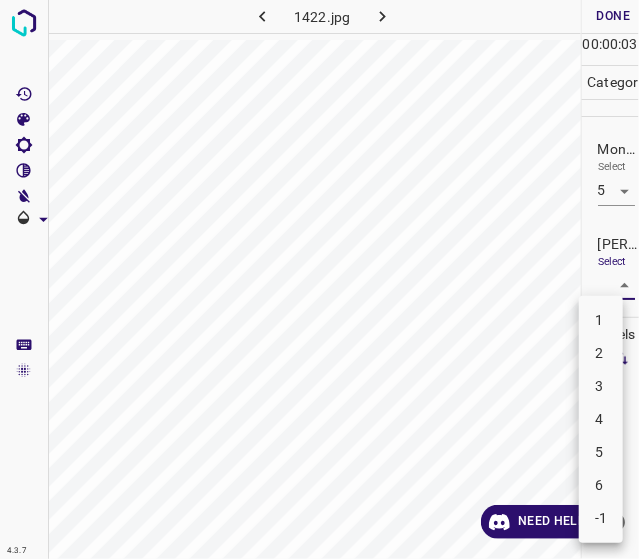 click on "4.3.7 1422.jpg Done Skip 0 00   : 00   : 03   Categories Monk *  Select 5 5  Fitzpatrick *  Select ​ Labels   0 Categories 1 Monk 2  Fitzpatrick Tools Space Change between modes (Draw & Edit) I Auto labeling R Restore zoom M Zoom in N Zoom out Delete Delete selecte label Filters Z Restore filters X Saturation filter C Brightness filter V Contrast filter B Gray scale filter General O Download Need Help ? - Text - Hide - Delete 1 2 3 4 5 6 -1" at bounding box center [319, 279] 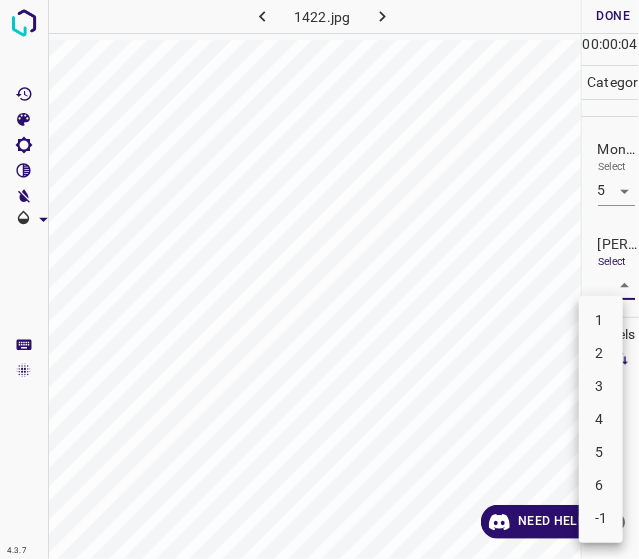 click on "3" at bounding box center (601, 386) 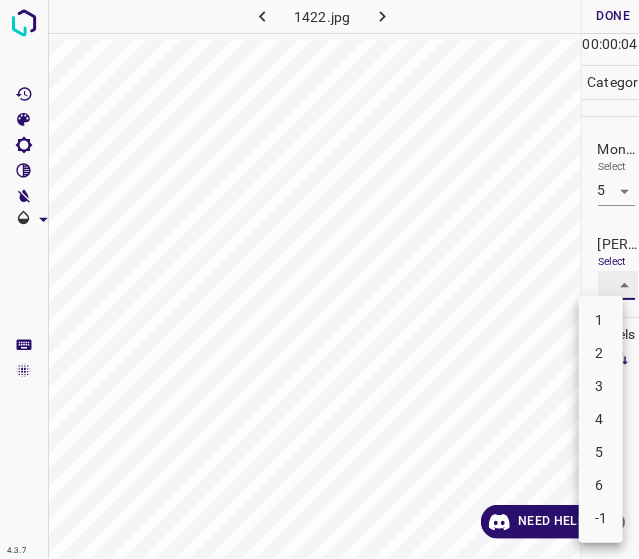 type on "3" 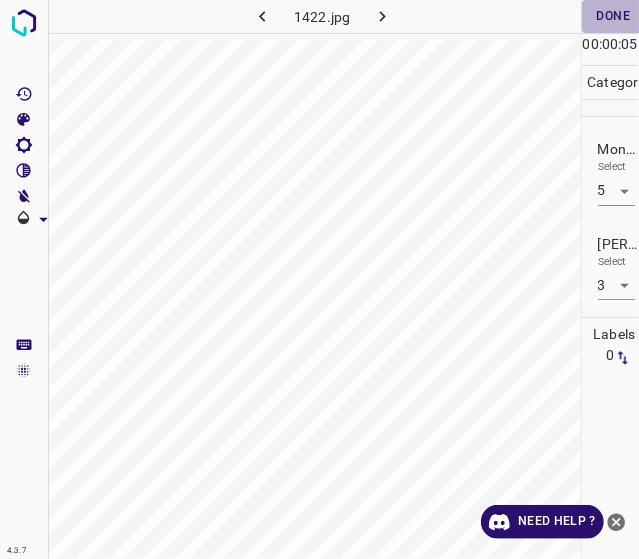 click on "Done" at bounding box center [614, 16] 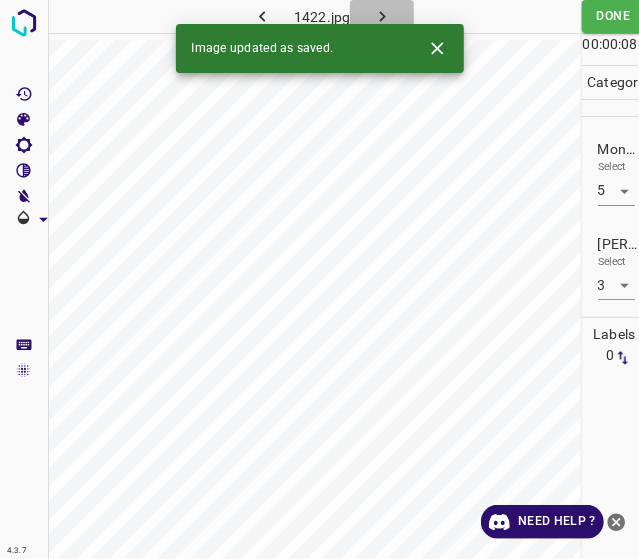 click 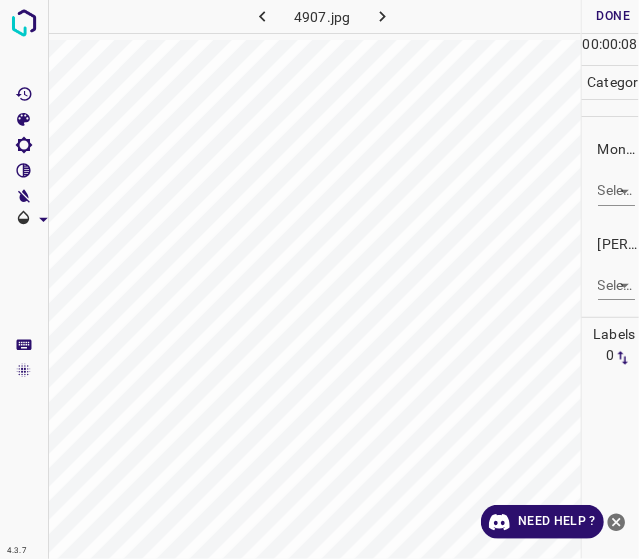 click on "4.3.7 4907.jpg Done Skip 0 00   : 00   : 08   Categories Monk *  Select ​  Fitzpatrick *  Select ​ Labels   0 Categories 1 Monk 2  Fitzpatrick Tools Space Change between modes (Draw & Edit) I Auto labeling R Restore zoom M Zoom in N Zoom out Delete Delete selecte label Filters Z Restore filters X Saturation filter C Brightness filter V Contrast filter B Gray scale filter General O Download Need Help ? - Text - Hide - Delete" at bounding box center (319, 279) 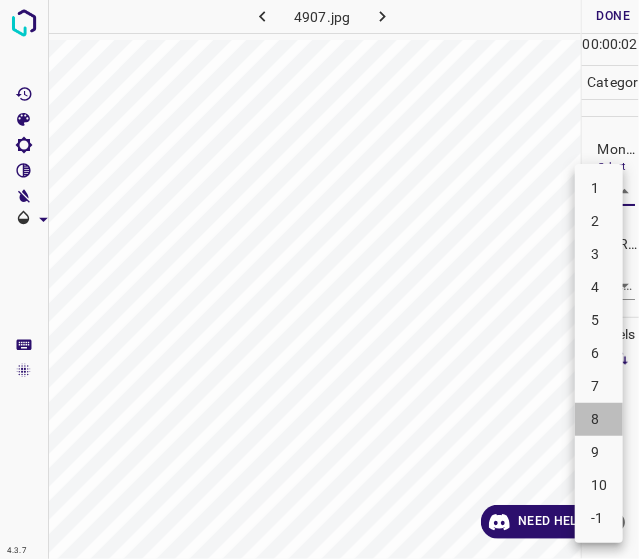click on "8" at bounding box center [599, 419] 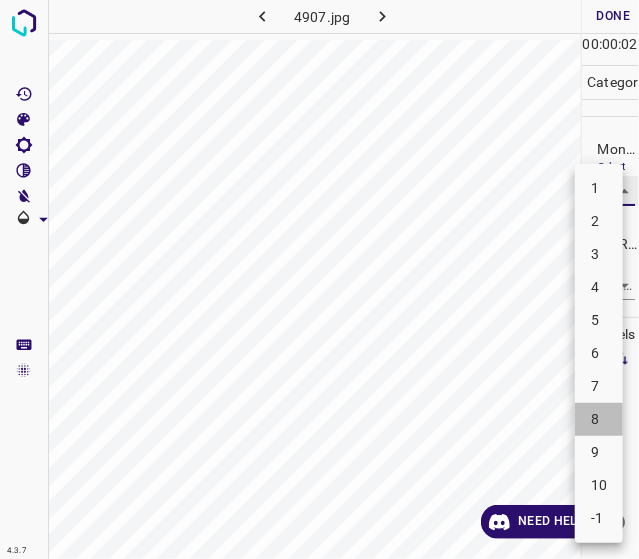 type on "8" 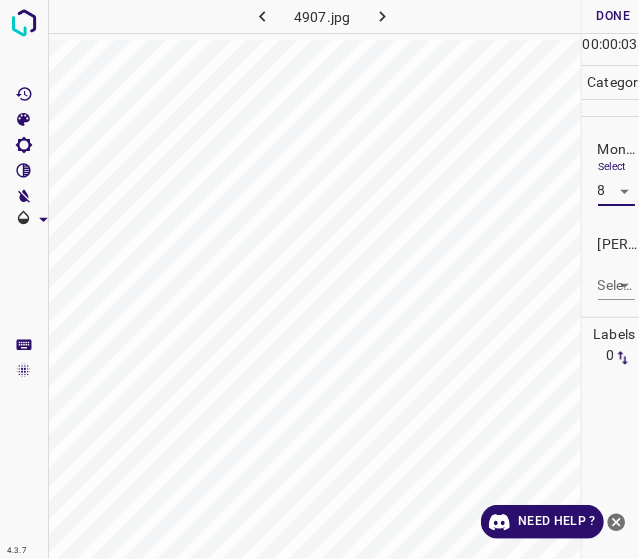 click on "Fitzpatrick *  Select ​" at bounding box center [611, 267] 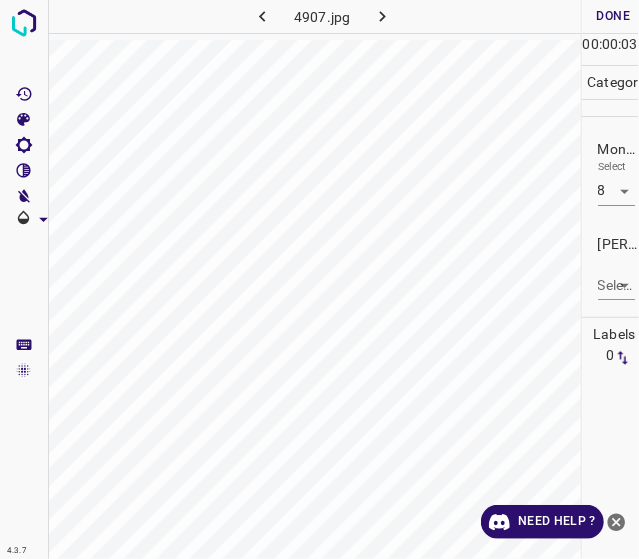 click on "4.3.7 4907.jpg Done Skip 0 00   : 00   : 03   Categories Monk *  Select 8 8  Fitzpatrick *  Select ​ Labels   0 Categories 1 Monk 2  Fitzpatrick Tools Space Change between modes (Draw & Edit) I Auto labeling R Restore zoom M Zoom in N Zoom out Delete Delete selecte label Filters Z Restore filters X Saturation filter C Brightness filter V Contrast filter B Gray scale filter General O Download Need Help ? - Text - Hide - Delete" at bounding box center (319, 279) 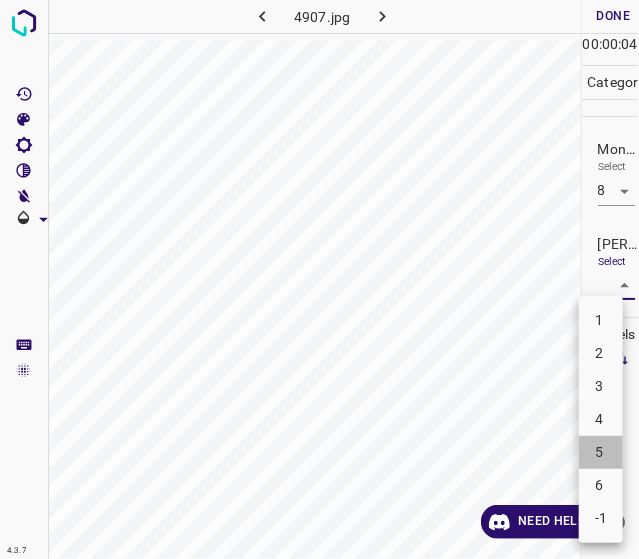 click on "5" at bounding box center (601, 452) 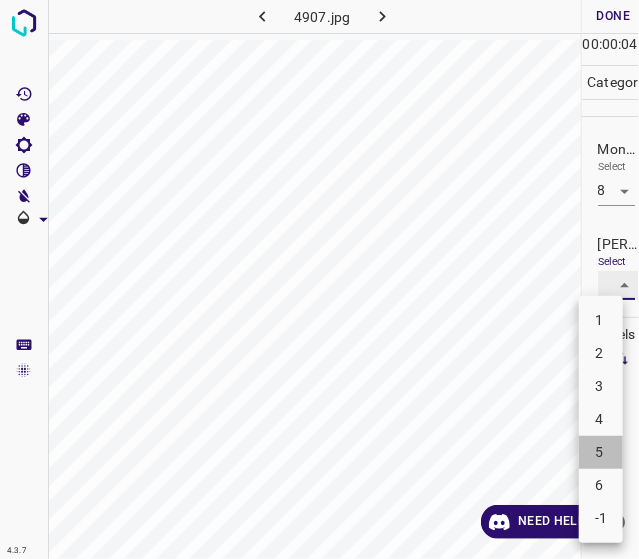 type on "5" 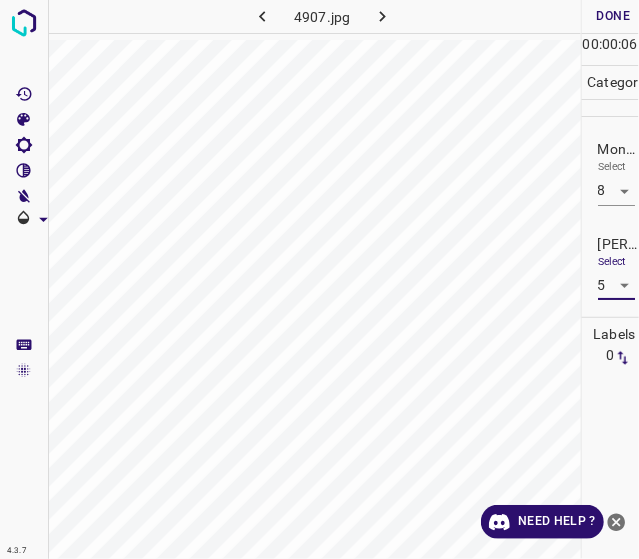 click on "Done" at bounding box center (614, 16) 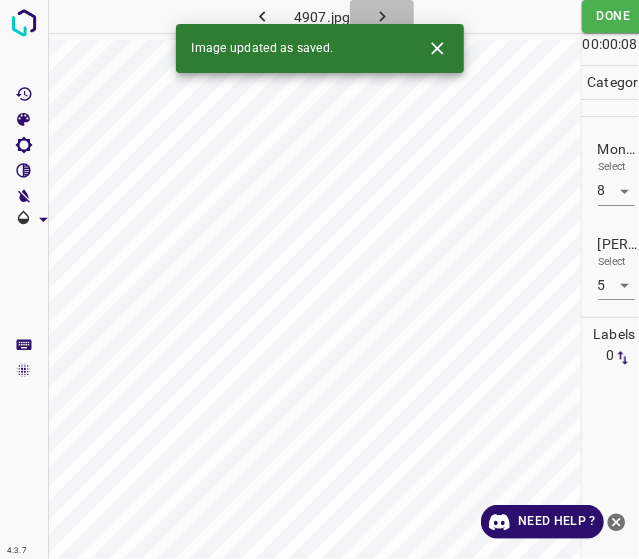 click at bounding box center (382, 16) 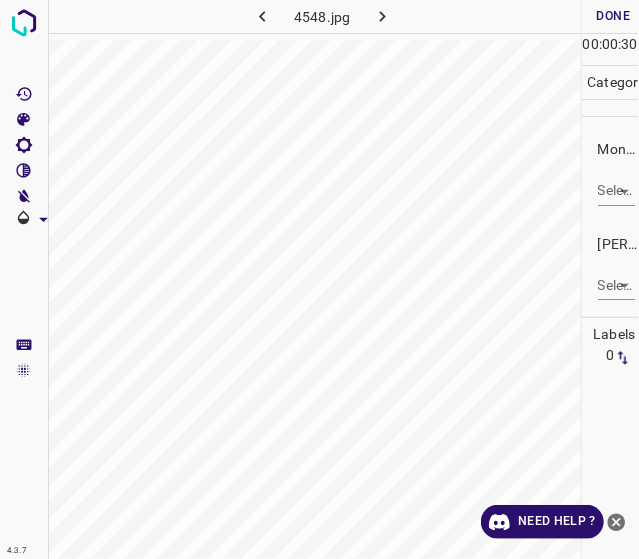 click on "4.3.7 4548.jpg Done Skip 0 00   : 00   : 30   Categories Monk *  Select ​  Fitzpatrick *  Select ​ Labels   0 Categories 1 Monk 2  Fitzpatrick Tools Space Change between modes (Draw & Edit) I Auto labeling R Restore zoom M Zoom in N Zoom out Delete Delete selecte label Filters Z Restore filters X Saturation filter C Brightness filter V Contrast filter B Gray scale filter General O Download Need Help ? - Text - Hide - Delete" at bounding box center (319, 279) 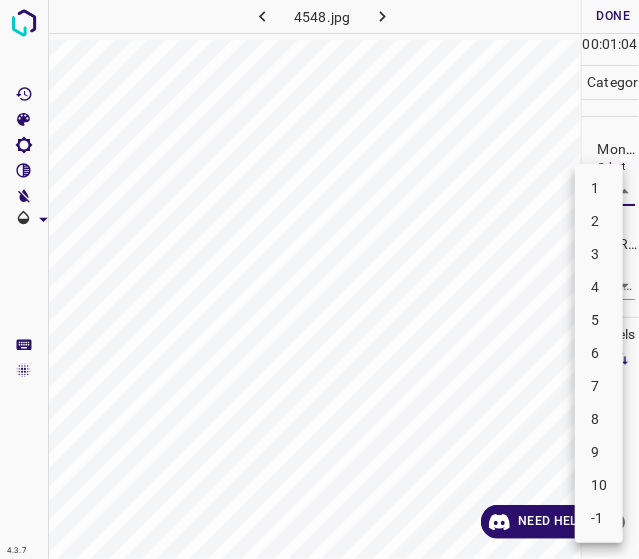 click on "5" at bounding box center [599, 320] 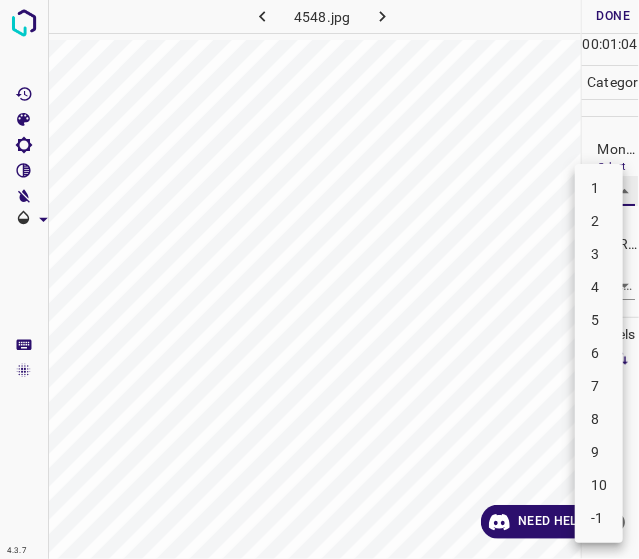 type on "5" 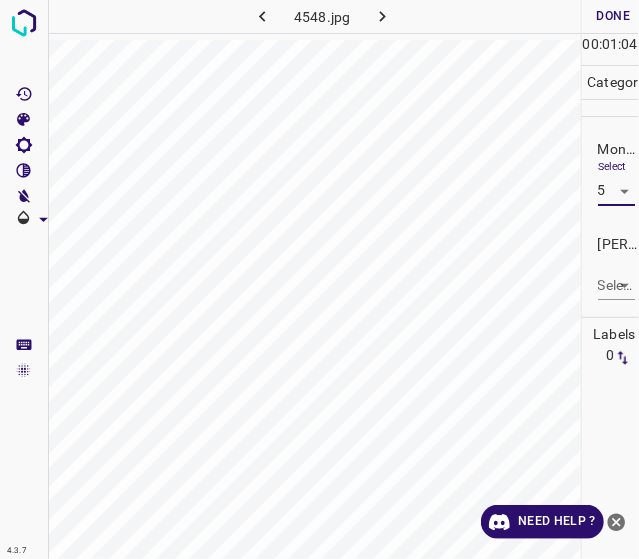 click on "Select ​" at bounding box center [616, 277] 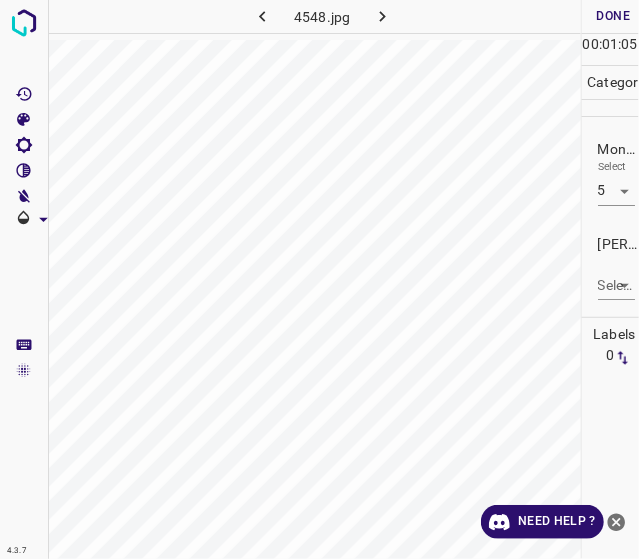 click on "4.3.7 4548.jpg Done Skip 0 00   : 01   : 05   Categories Monk *  Select 5 5  Fitzpatrick *  Select ​ Labels   0 Categories 1 Monk 2  Fitzpatrick Tools Space Change between modes (Draw & Edit) I Auto labeling R Restore zoom M Zoom in N Zoom out Delete Delete selecte label Filters Z Restore filters X Saturation filter C Brightness filter V Contrast filter B Gray scale filter General O Download Need Help ? - Text - Hide - Delete" at bounding box center [319, 279] 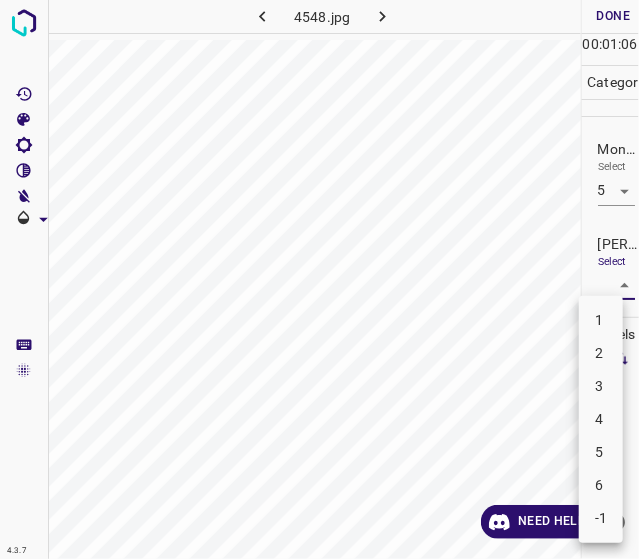 drag, startPoint x: 595, startPoint y: 388, endPoint x: 586, endPoint y: 260, distance: 128.31601 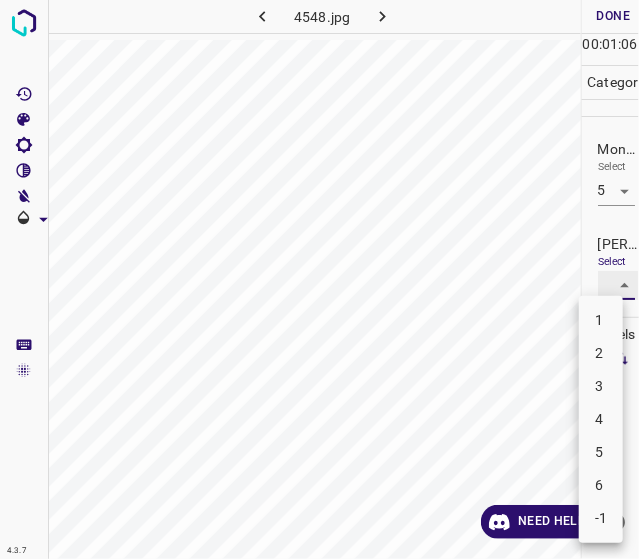 type on "3" 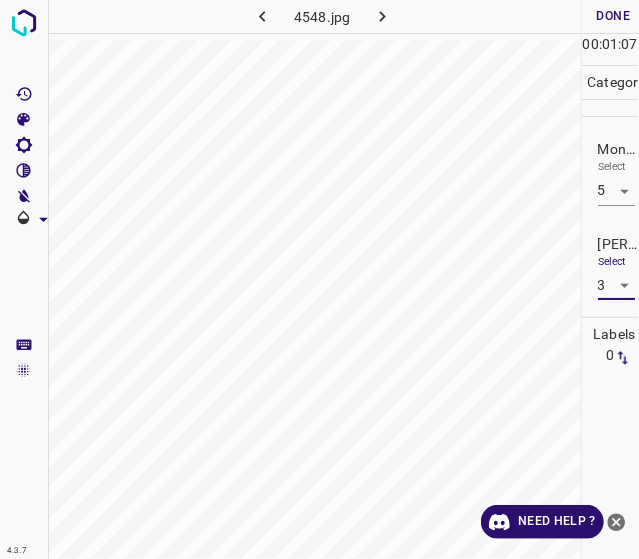 click on "Done" at bounding box center (614, 16) 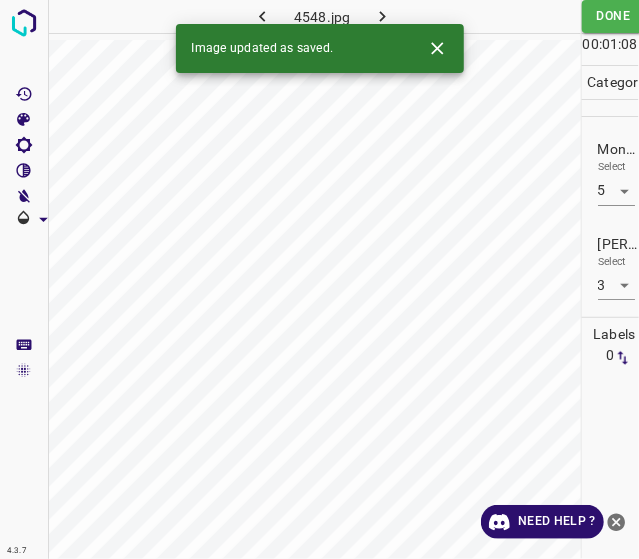 click 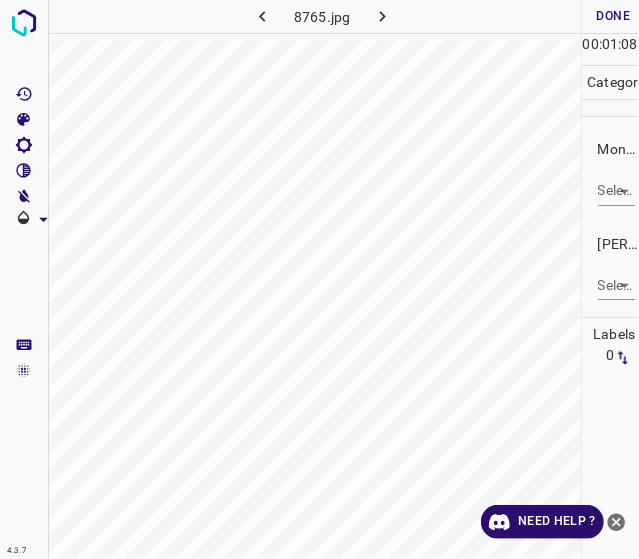 click on "4.3.7 8765.jpg Done Skip 0 00   : 01   : 08   Categories Monk *  Select ​  Fitzpatrick *  Select ​ Labels   0 Categories 1 Monk 2  Fitzpatrick Tools Space Change between modes (Draw & Edit) I Auto labeling R Restore zoom M Zoom in N Zoom out Delete Delete selecte label Filters Z Restore filters X Saturation filter C Brightness filter V Contrast filter B Gray scale filter General O Download Need Help ? - Text - Hide - Delete" at bounding box center [319, 279] 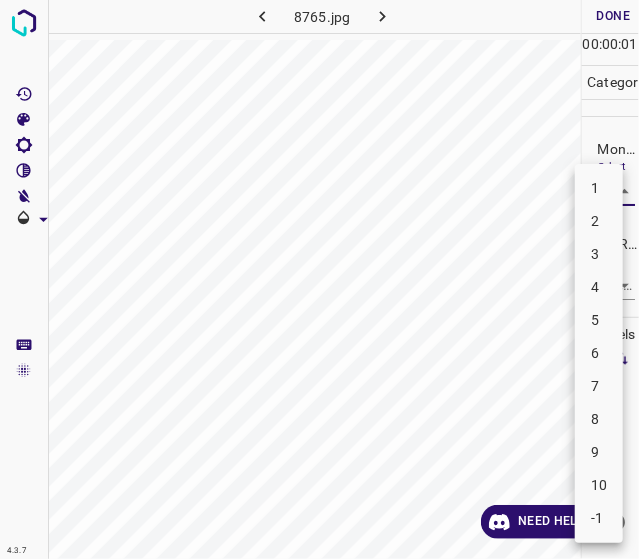 click on "6" at bounding box center [599, 353] 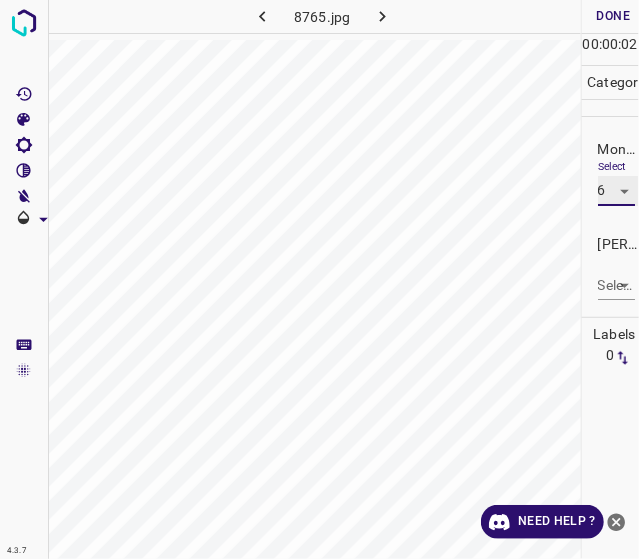 type on "6" 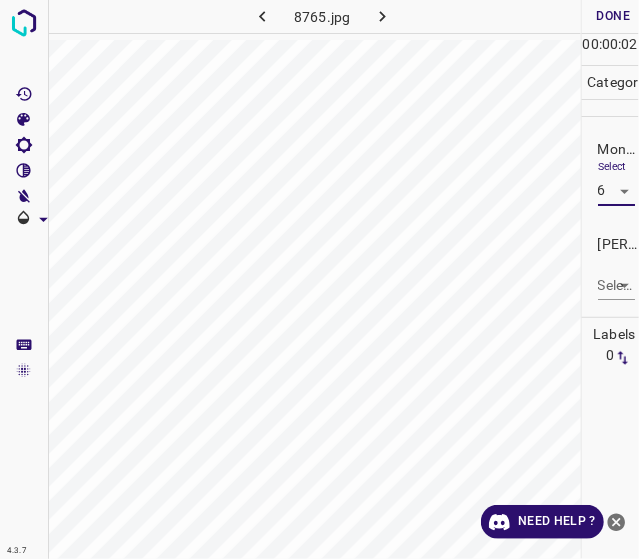 click on "4.3.7 8765.jpg Done Skip 0 00   : 00   : 02   Categories Monk *  Select 6 6  Fitzpatrick *  Select ​ Labels   0 Categories 1 Monk 2  Fitzpatrick Tools Space Change between modes (Draw & Edit) I Auto labeling R Restore zoom M Zoom in N Zoom out Delete Delete selecte label Filters Z Restore filters X Saturation filter C Brightness filter V Contrast filter B Gray scale filter General O Download Need Help ? - Text - Hide - Delete" at bounding box center [319, 279] 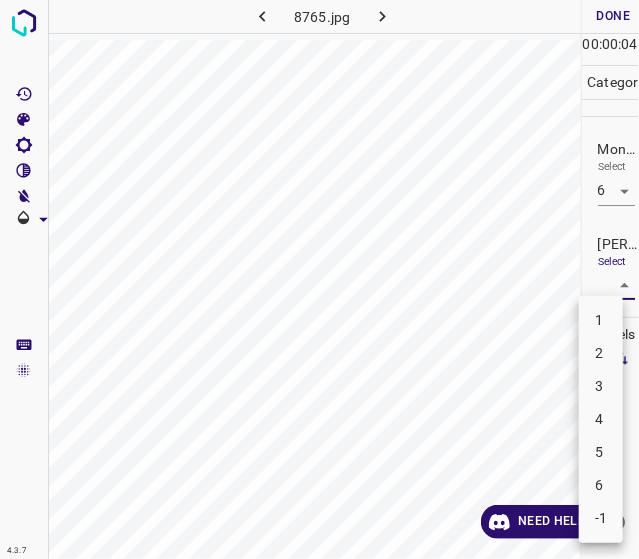 click on "4" at bounding box center (601, 419) 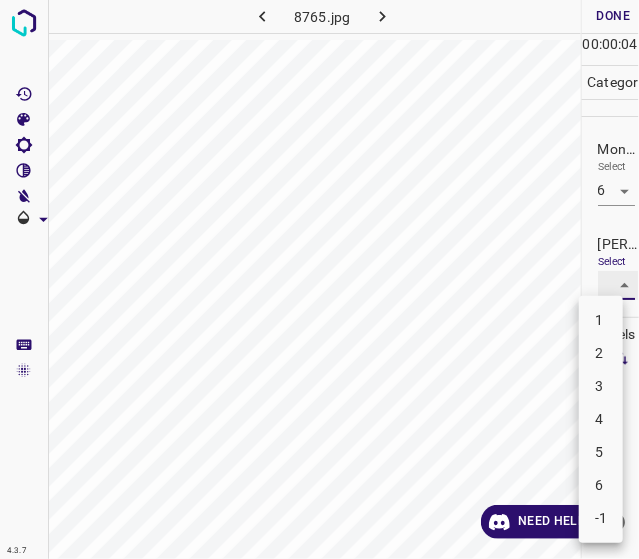 type on "4" 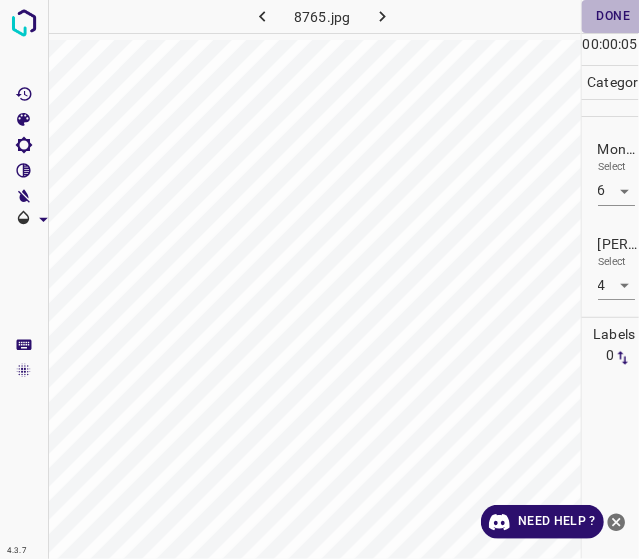 click on "Done" at bounding box center (614, 16) 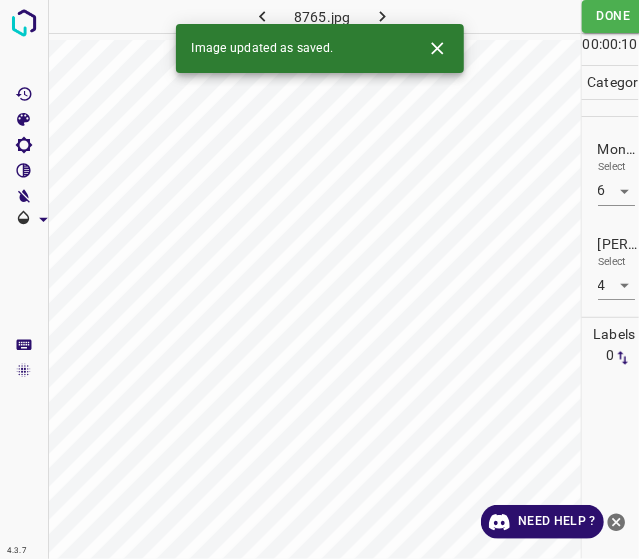 click 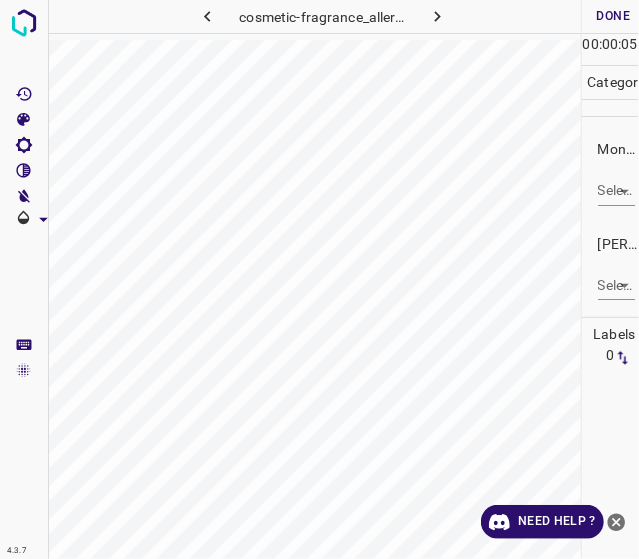 click on "4.3.7 cosmetic-fragrance_allergy2.jpg Done Skip 0 00   : 00   : 05   Categories Monk *  Select ​  Fitzpatrick *  Select ​ Labels   0 Categories 1 Monk 2  Fitzpatrick Tools Space Change between modes (Draw & Edit) I Auto labeling R Restore zoom M Zoom in N Zoom out Delete Delete selecte label Filters Z Restore filters X Saturation filter C Brightness filter V Contrast filter B Gray scale filter General O Download Need Help ? - Text - Hide - Delete" at bounding box center (319, 279) 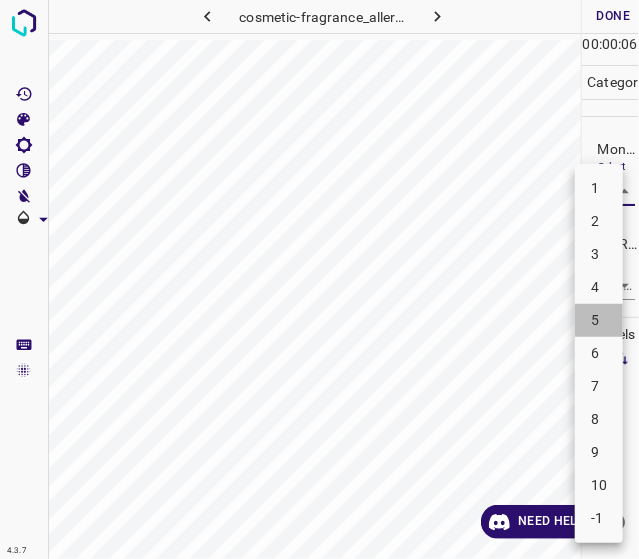 click on "5" at bounding box center [599, 320] 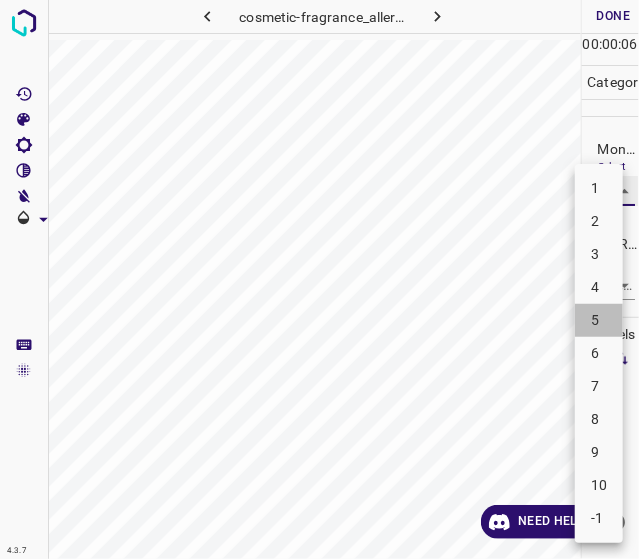 type on "5" 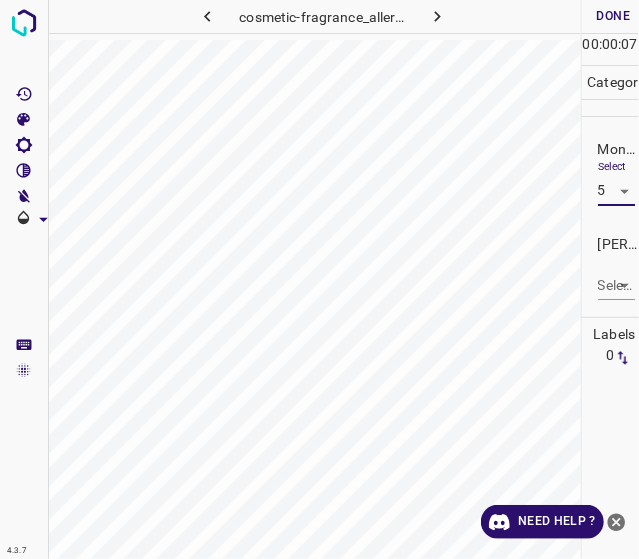 click on "4.3.7 cosmetic-fragrance_allergy2.jpg Done Skip 0 00   : 00   : 07   Categories Monk *  Select 5 5  Fitzpatrick *  Select ​ Labels   0 Categories 1 Monk 2  Fitzpatrick Tools Space Change between modes (Draw & Edit) I Auto labeling R Restore zoom M Zoom in N Zoom out Delete Delete selecte label Filters Z Restore filters X Saturation filter C Brightness filter V Contrast filter B Gray scale filter General O Download Need Help ? - Text - Hide - Delete" at bounding box center (319, 279) 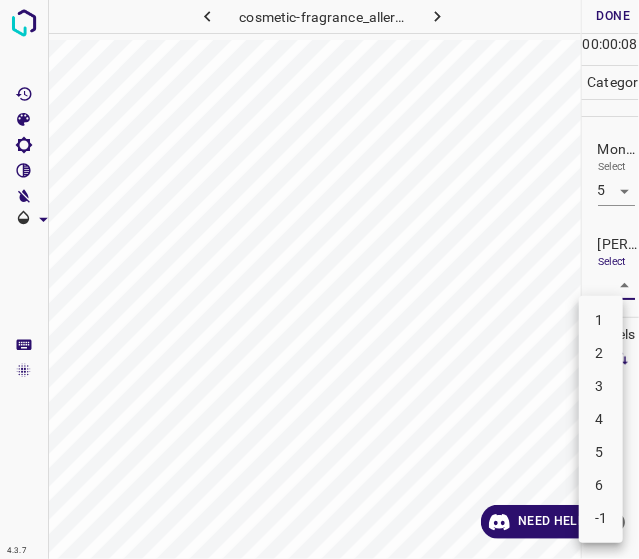 click on "3" at bounding box center [601, 386] 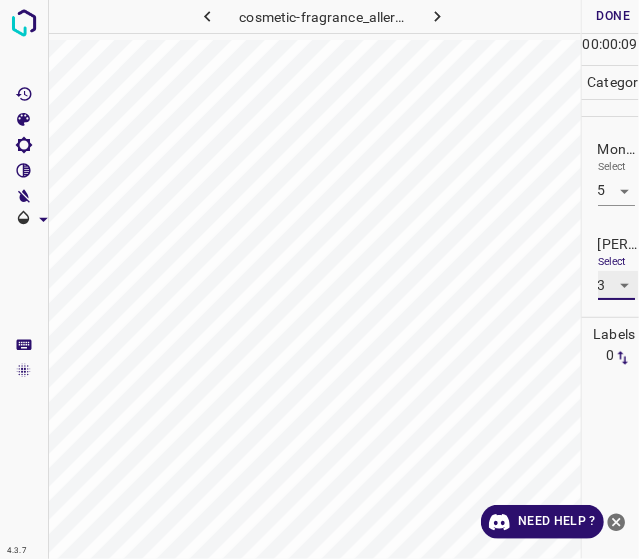 type on "3" 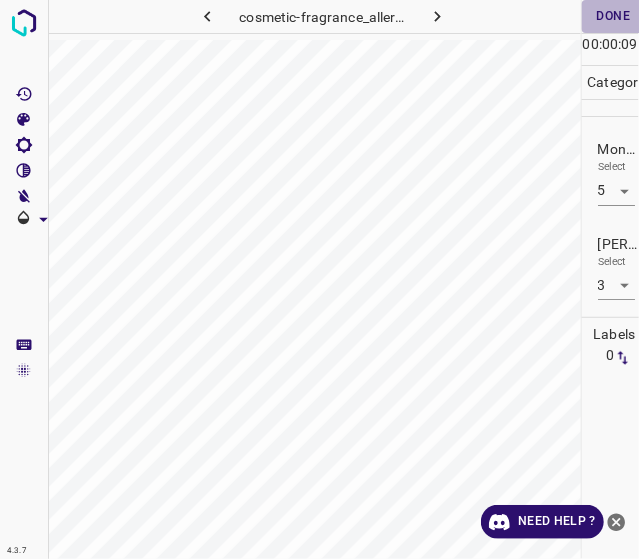 click on "Done" at bounding box center [614, 16] 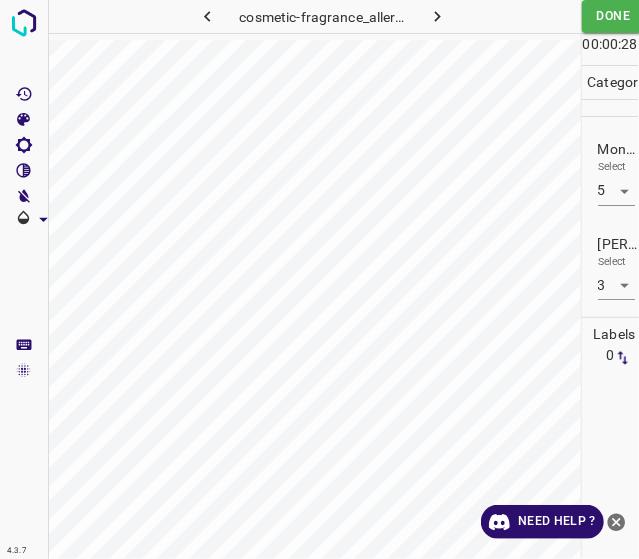 click at bounding box center [437, 16] 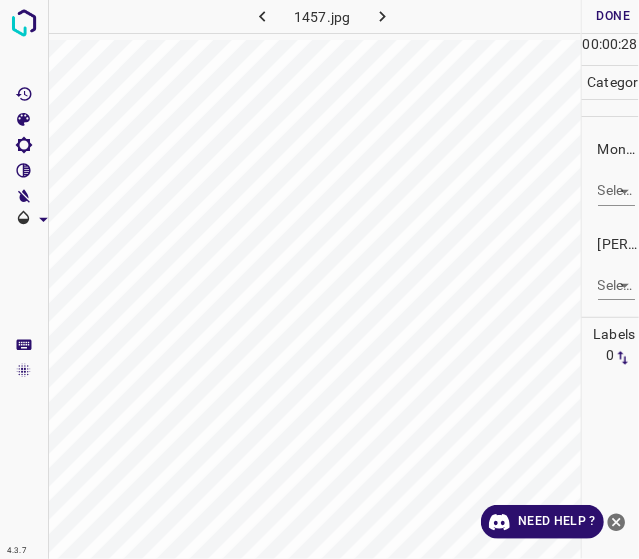 click on "4.3.7 1457.jpg Done Skip 0 00   : 00   : 28   Categories Monk *  Select ​  Fitzpatrick *  Select ​ Labels   0 Categories 1 Monk 2  Fitzpatrick Tools Space Change between modes (Draw & Edit) I Auto labeling R Restore zoom M Zoom in N Zoom out Delete Delete selecte label Filters Z Restore filters X Saturation filter C Brightness filter V Contrast filter B Gray scale filter General O Download Need Help ? - Text - Hide - Delete" at bounding box center [319, 279] 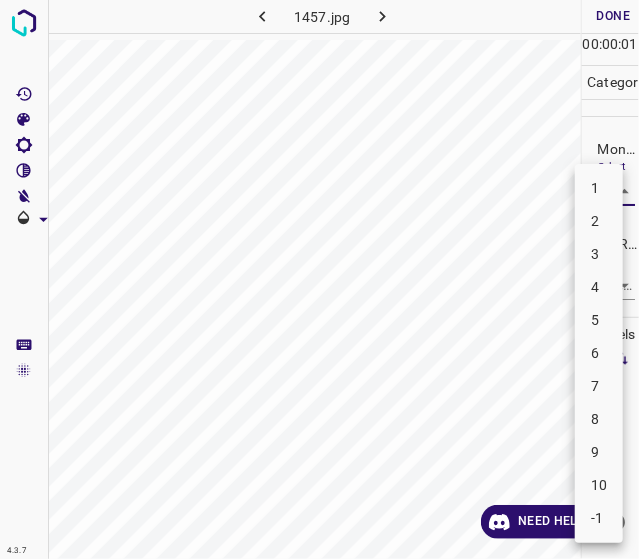 click on "6" at bounding box center [599, 353] 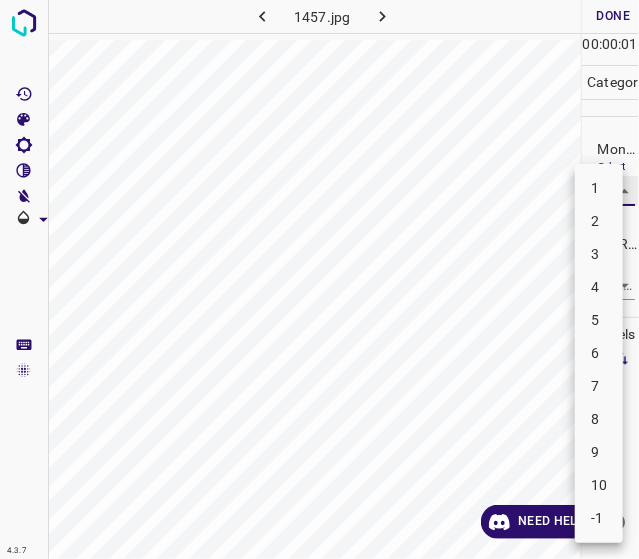type on "6" 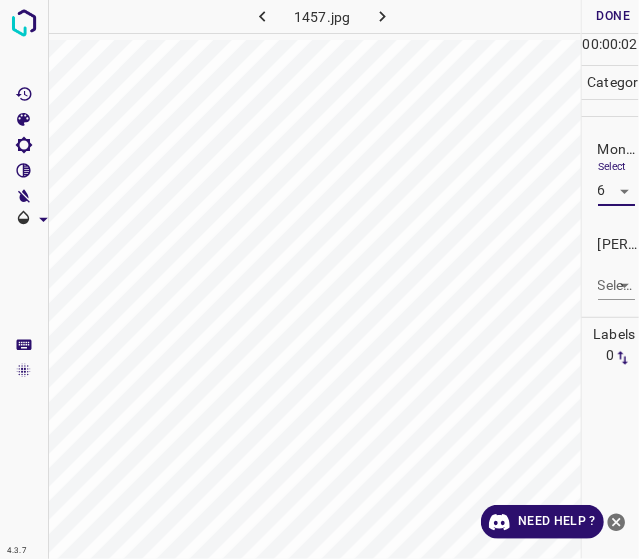 click on "4.3.7 1457.jpg Done Skip 0 00   : 00   : 02   Categories Monk *  Select 6 6  Fitzpatrick *  Select ​ Labels   0 Categories 1 Monk 2  Fitzpatrick Tools Space Change between modes (Draw & Edit) I Auto labeling R Restore zoom M Zoom in N Zoom out Delete Delete selecte label Filters Z Restore filters X Saturation filter C Brightness filter V Contrast filter B Gray scale filter General O Download Need Help ? - Text - Hide - Delete" at bounding box center [319, 279] 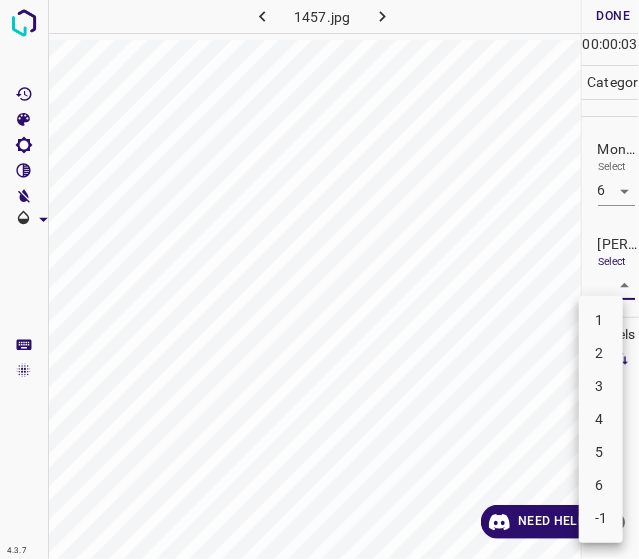 click on "4" at bounding box center (601, 419) 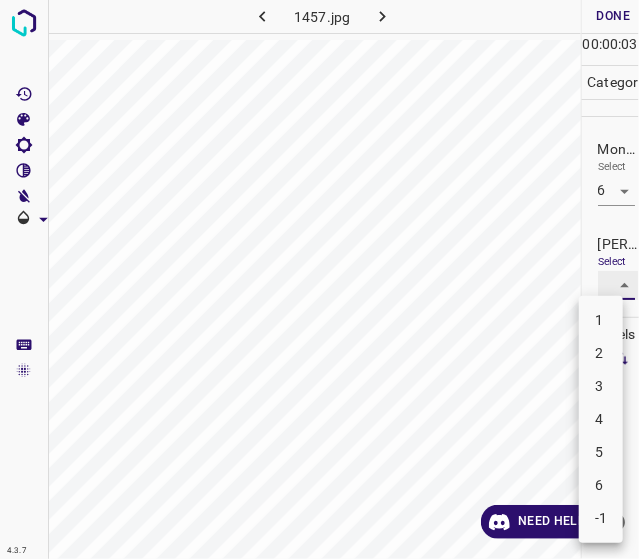 type on "4" 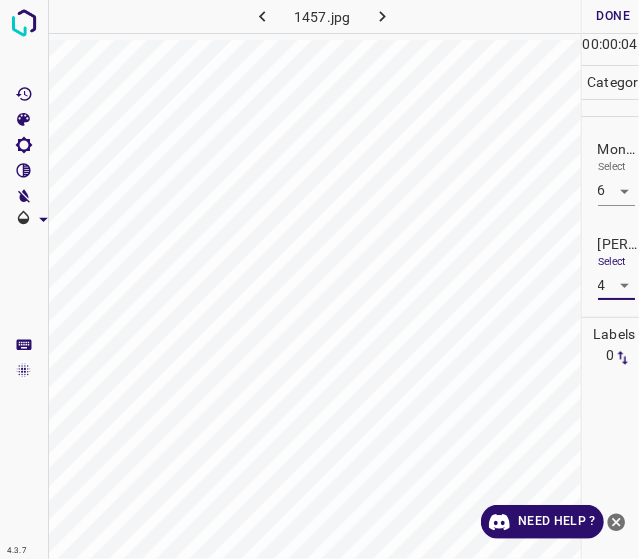 click on "Done" at bounding box center (614, 16) 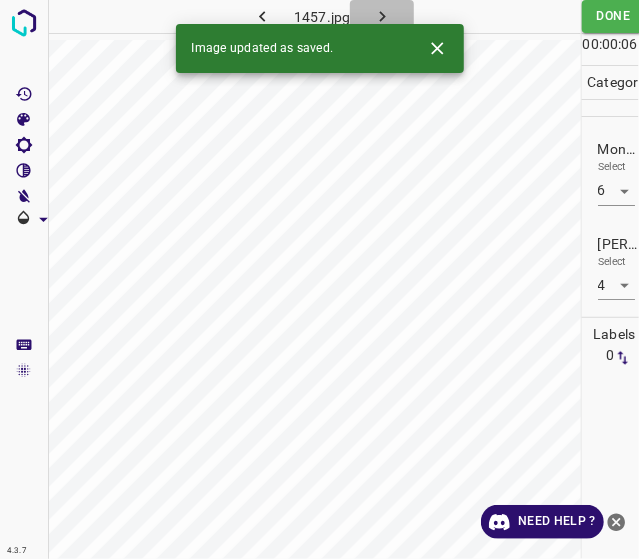 click 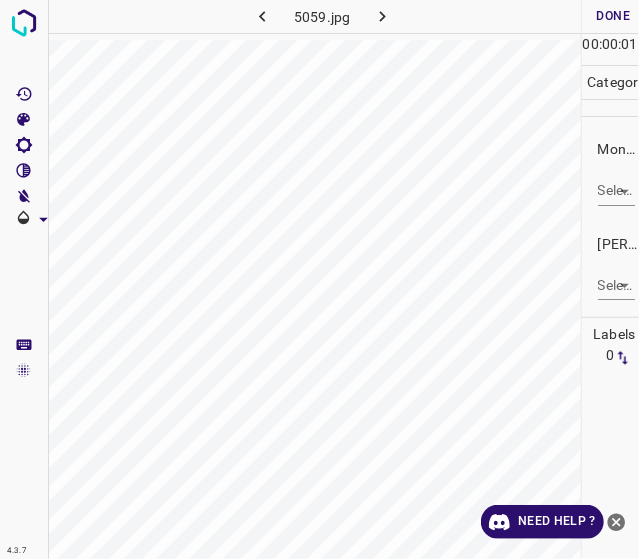 click on "4.3.7 5059.jpg Done Skip 0 00   : 00   : 01   Categories Monk *  Select ​  Fitzpatrick *  Select ​ Labels   0 Categories 1 Monk 2  Fitzpatrick Tools Space Change between modes (Draw & Edit) I Auto labeling R Restore zoom M Zoom in N Zoom out Delete Delete selecte label Filters Z Restore filters X Saturation filter C Brightness filter V Contrast filter B Gray scale filter General O Download Need Help ? - Text - Hide - Delete" at bounding box center (319, 279) 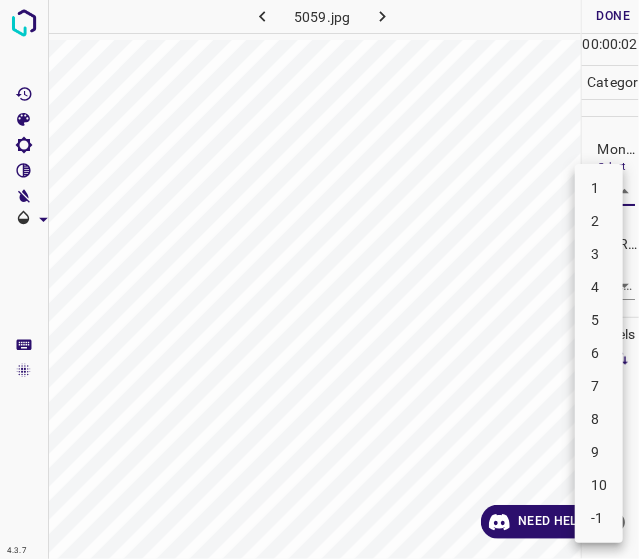 click on "6" at bounding box center (599, 353) 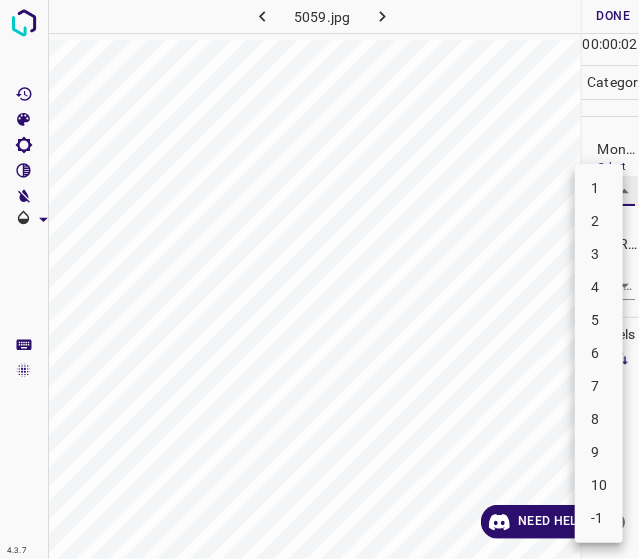type on "6" 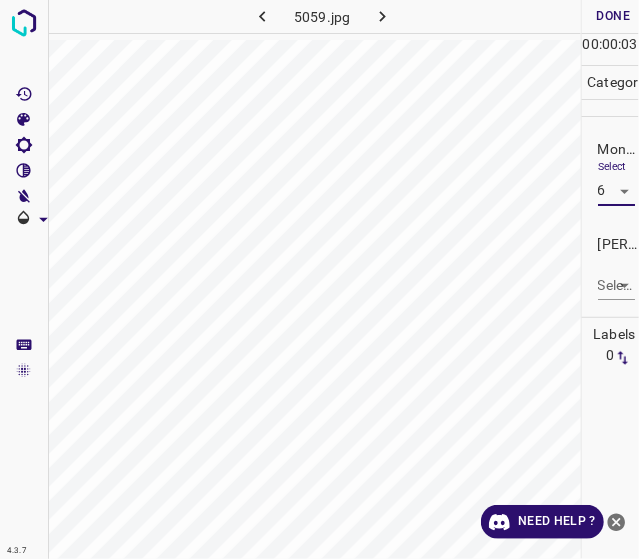 click on "4.3.7 5059.jpg Done Skip 0 00   : 00   : 03   Categories Monk *  Select 6 6  Fitzpatrick *  Select ​ Labels   0 Categories 1 Monk 2  Fitzpatrick Tools Space Change between modes (Draw & Edit) I Auto labeling R Restore zoom M Zoom in N Zoom out Delete Delete selecte label Filters Z Restore filters X Saturation filter C Brightness filter V Contrast filter B Gray scale filter General O Download Need Help ? - Text - Hide - Delete" at bounding box center (319, 279) 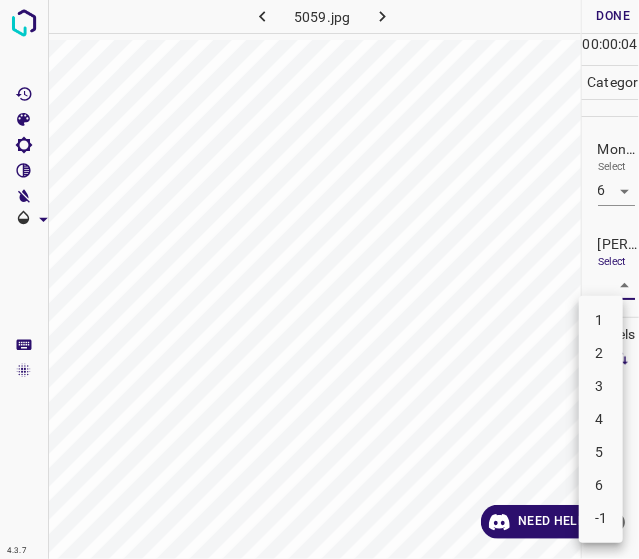 click on "4" at bounding box center [601, 419] 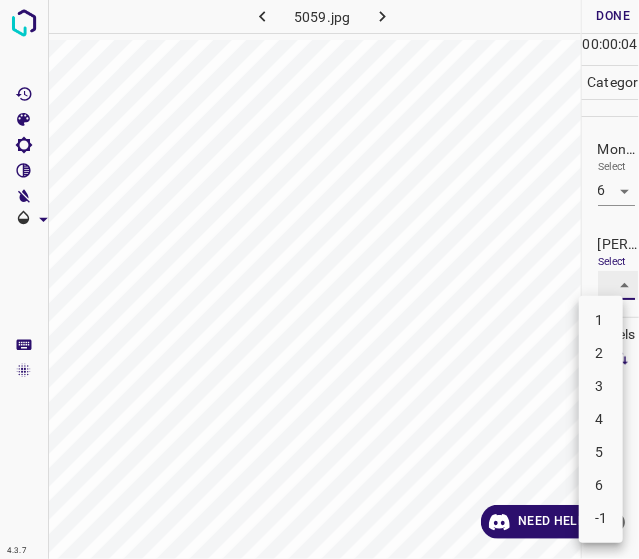 type on "4" 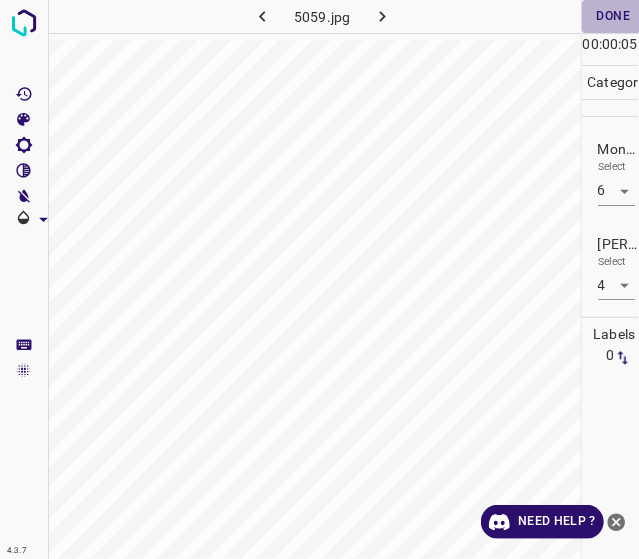 click on "Done" at bounding box center (614, 16) 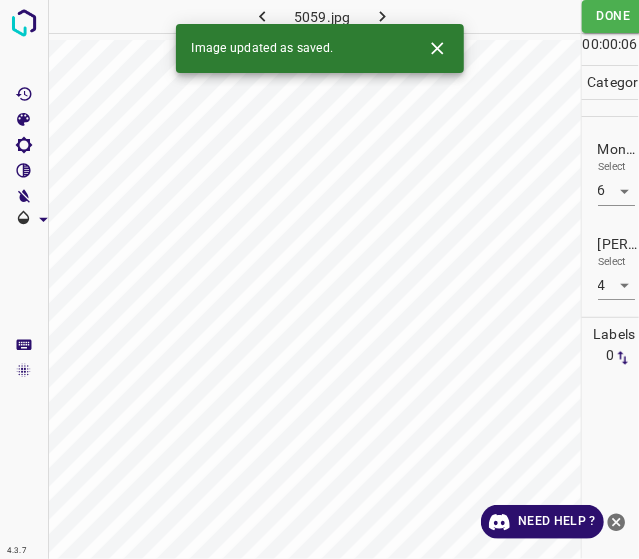 click on "Image updated as saved." at bounding box center [320, 48] 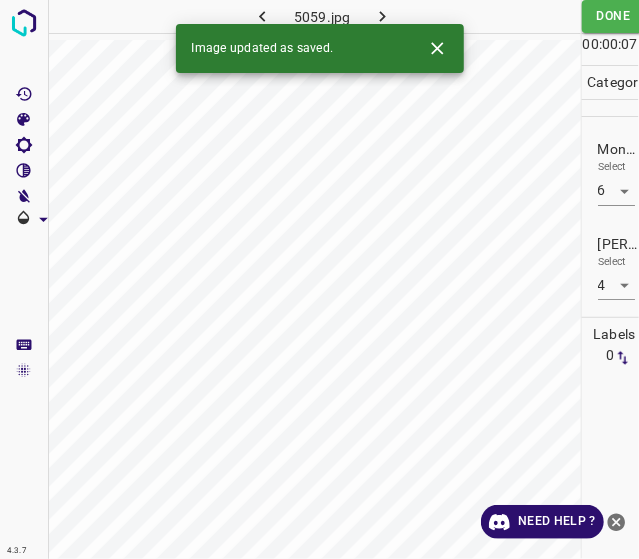 click at bounding box center (382, 16) 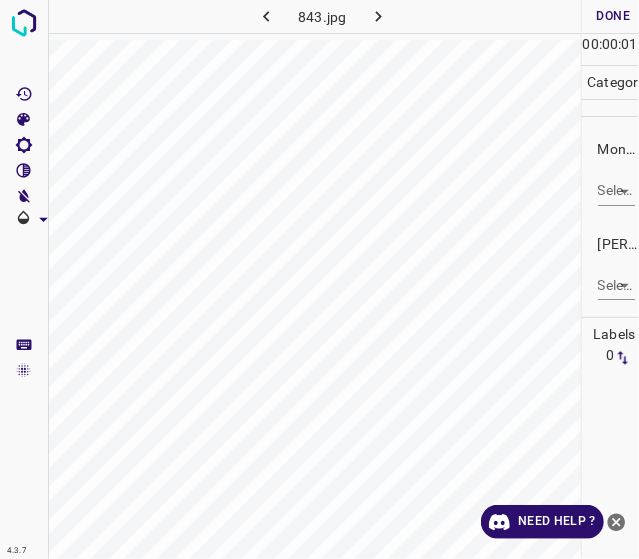 click on "4.3.7 843.jpg Done Skip 0 00   : 00   : 01   Categories Monk *  Select ​  Fitzpatrick *  Select ​ Labels   0 Categories 1 Monk 2  Fitzpatrick Tools Space Change between modes (Draw & Edit) I Auto labeling R Restore zoom M Zoom in N Zoom out Delete Delete selecte label Filters Z Restore filters X Saturation filter C Brightness filter V Contrast filter B Gray scale filter General O Download Need Help ? - Text - Hide - Delete" at bounding box center (319, 279) 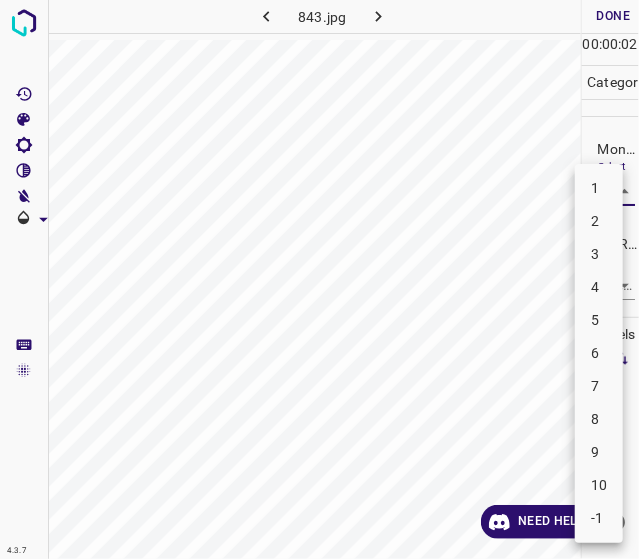 click on "2" at bounding box center [599, 221] 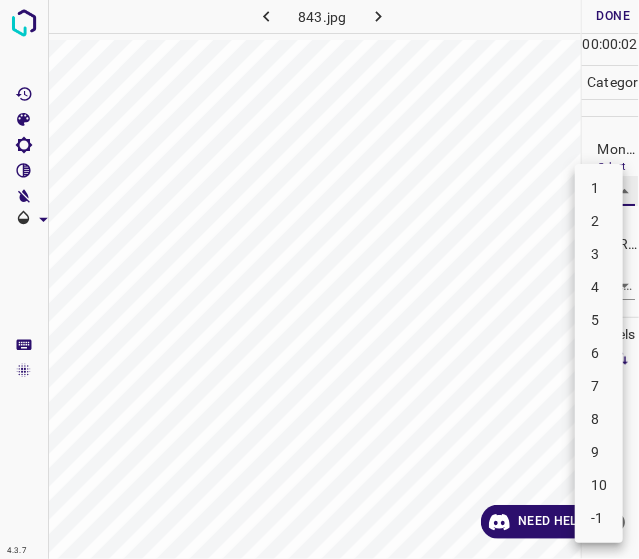 type on "2" 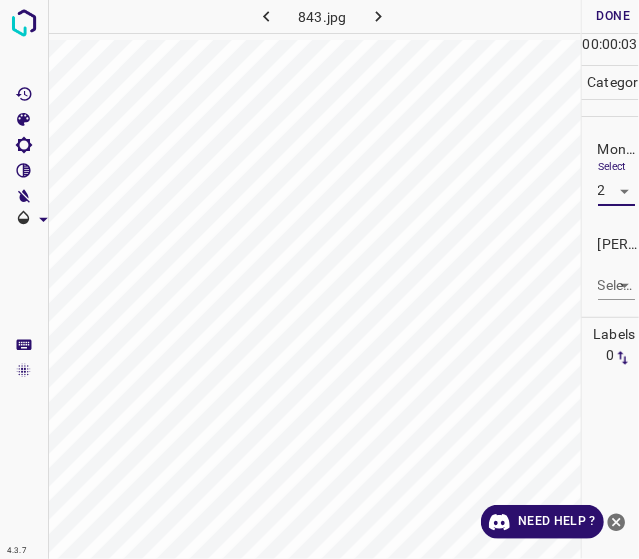 click on "4.3.7 843.jpg Done Skip 0 00   : 00   : 03   Categories Monk *  Select 2 2  Fitzpatrick *  Select ​ Labels   0 Categories 1 Monk 2  Fitzpatrick Tools Space Change between modes (Draw & Edit) I Auto labeling R Restore zoom M Zoom in N Zoom out Delete Delete selecte label Filters Z Restore filters X Saturation filter C Brightness filter V Contrast filter B Gray scale filter General O Download Need Help ? - Text - Hide - Delete" at bounding box center (319, 279) 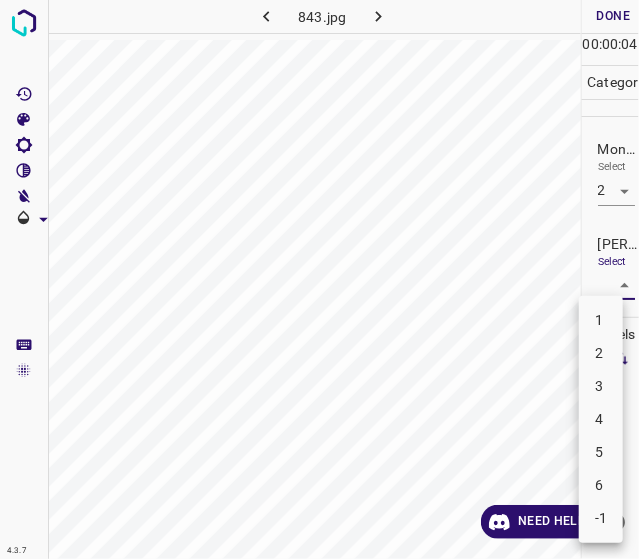 click on "1" at bounding box center [601, 320] 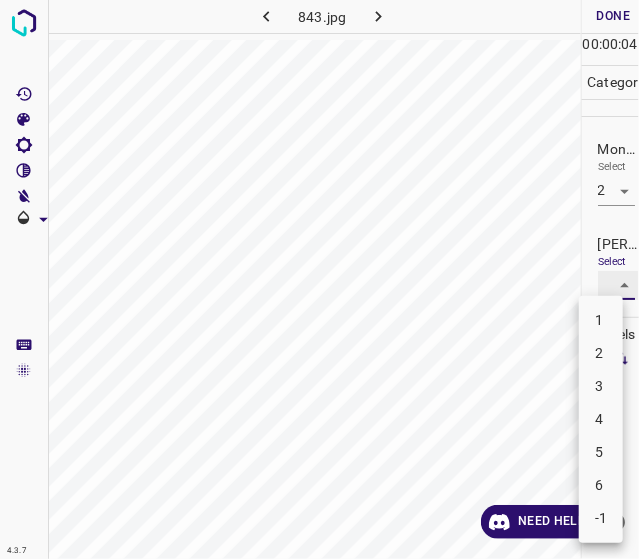 type on "1" 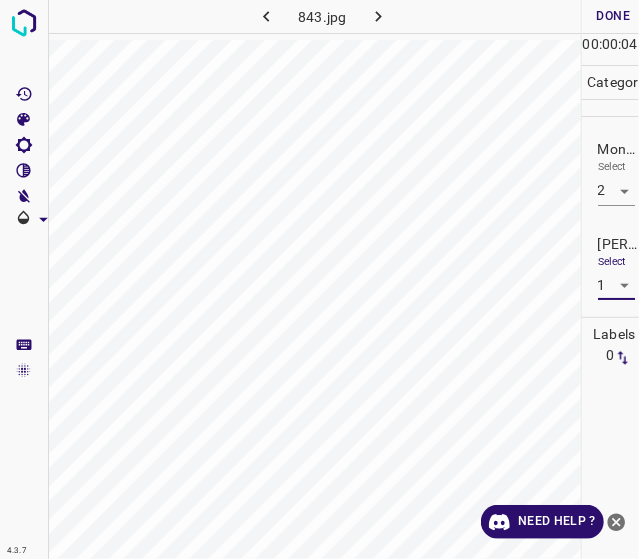 click on "Done" at bounding box center [614, 16] 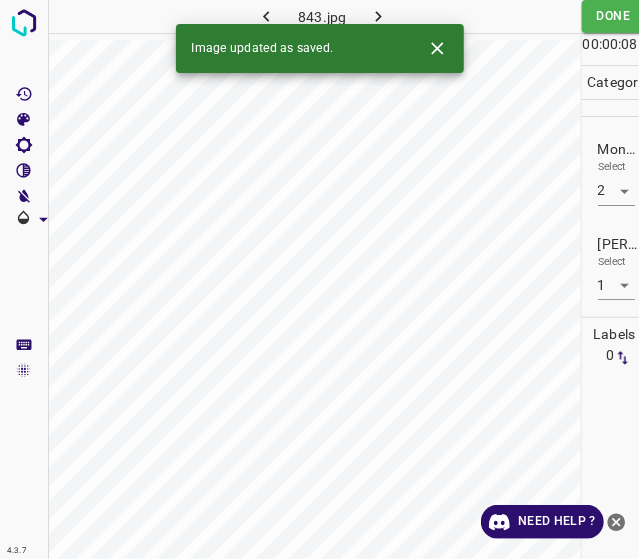 click 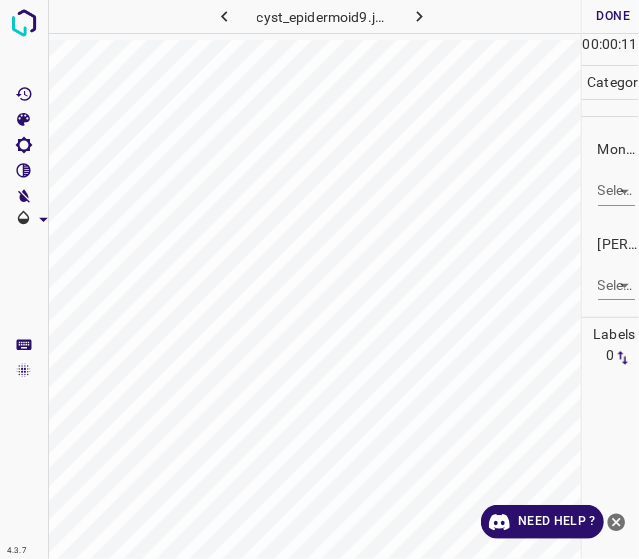 click on "Monk *  Select ​" at bounding box center [611, 172] 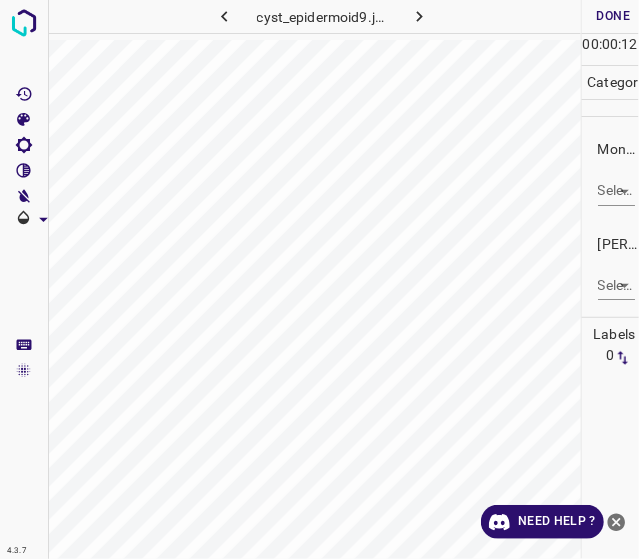 click on "4.3.7 cyst_epidermoid9.jpg Done Skip 0 00   : 00   : 12   Categories Monk *  Select ​  Fitzpatrick *  Select ​ Labels   0 Categories 1 Monk 2  Fitzpatrick Tools Space Change between modes (Draw & Edit) I Auto labeling R Restore zoom M Zoom in N Zoom out Delete Delete selecte label Filters Z Restore filters X Saturation filter C Brightness filter V Contrast filter B Gray scale filter General O Download Need Help ? - Text - Hide - Delete" at bounding box center (319, 279) 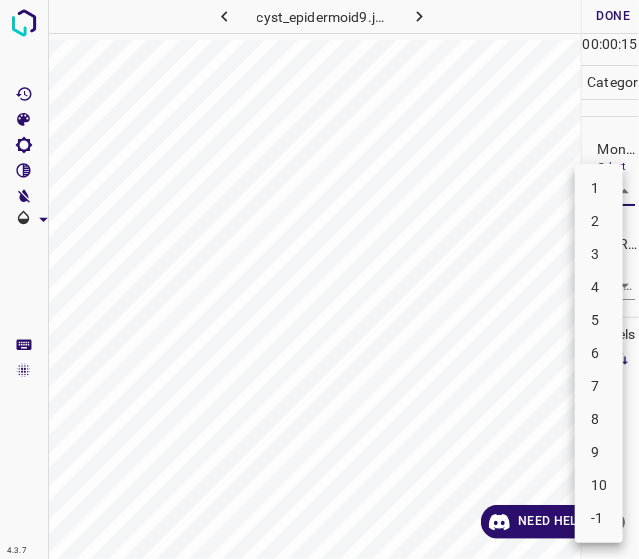 click on "7" at bounding box center [599, 386] 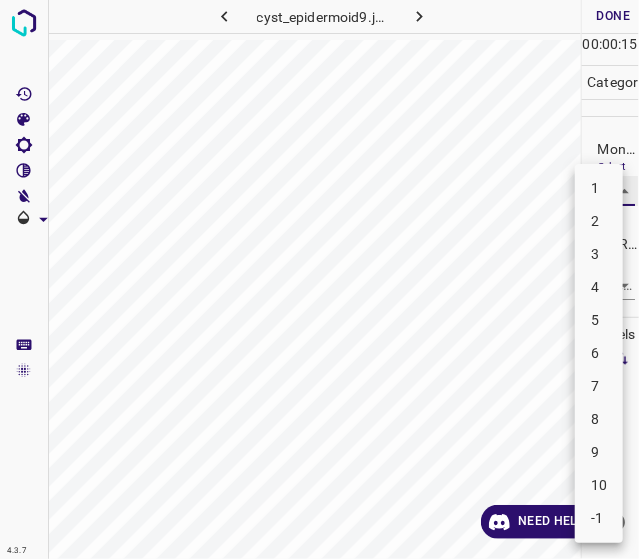 type on "7" 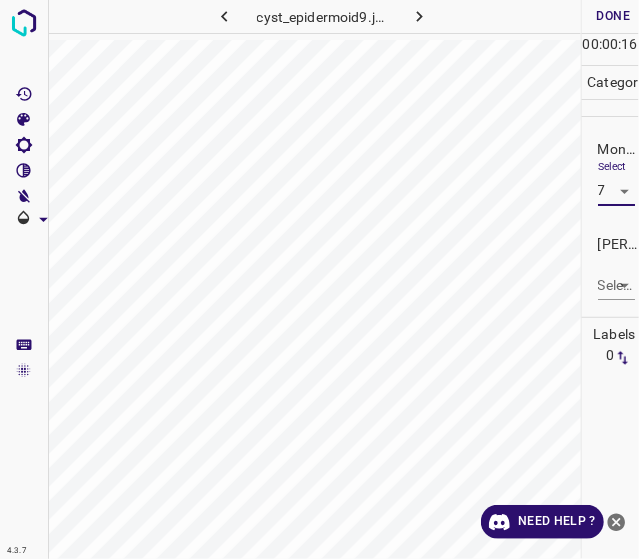 click on "4.3.7 cyst_epidermoid9.jpg Done Skip 0 00   : 00   : 16   Categories Monk *  Select 7 7  Fitzpatrick *  Select ​ Labels   0 Categories 1 Monk 2  Fitzpatrick Tools Space Change between modes (Draw & Edit) I Auto labeling R Restore zoom M Zoom in N Zoom out Delete Delete selecte label Filters Z Restore filters X Saturation filter C Brightness filter V Contrast filter B Gray scale filter General O Download Need Help ? - Text - Hide - Delete" at bounding box center (319, 279) 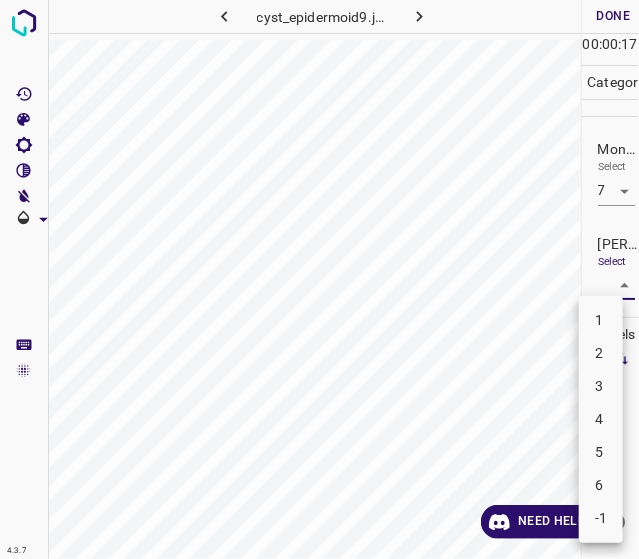 click on "5" at bounding box center (601, 452) 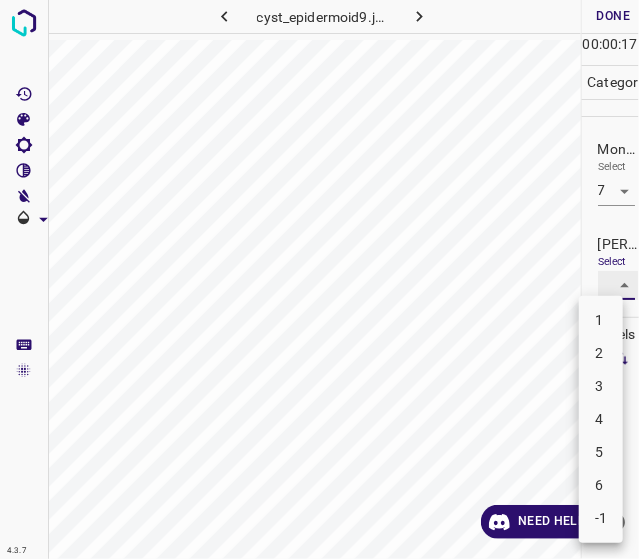 type on "5" 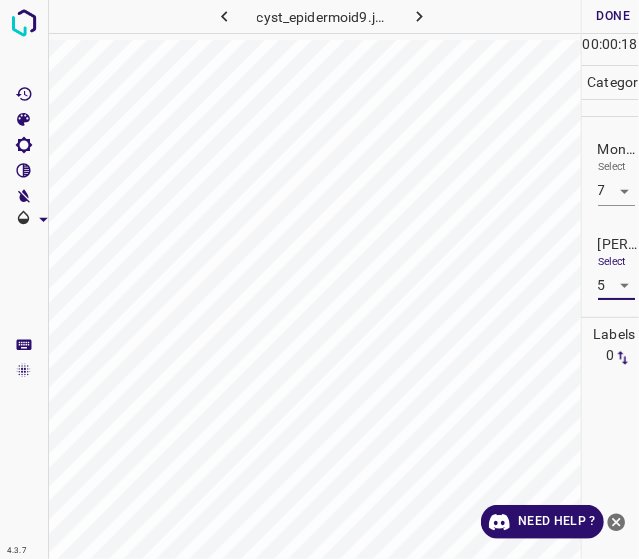 click on "Done" at bounding box center [614, 16] 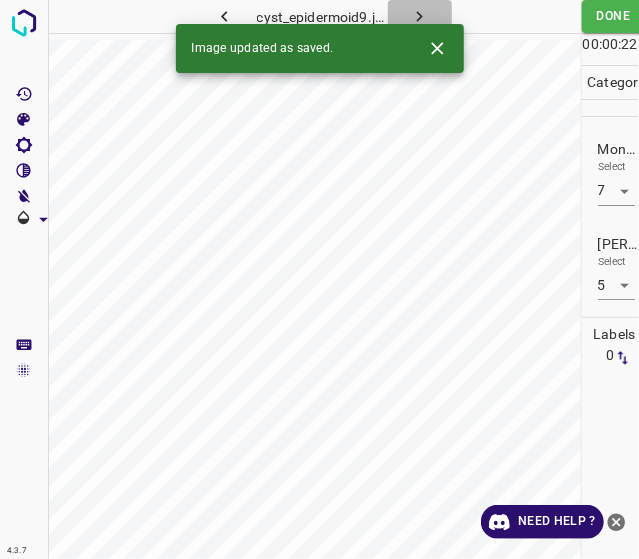 click at bounding box center (420, 16) 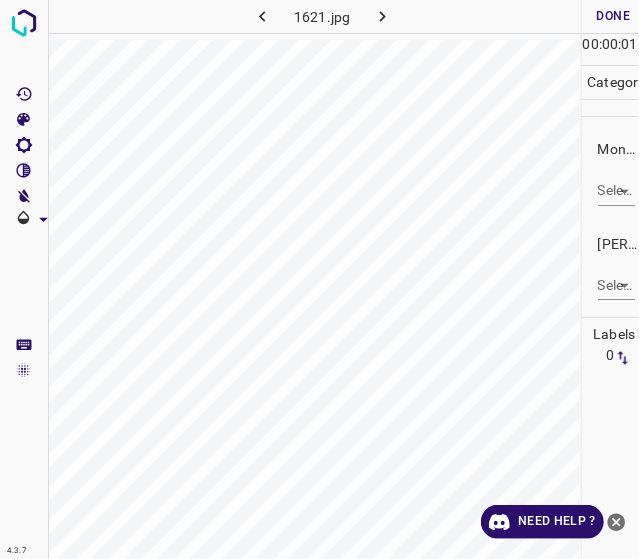 click on "Monk *  Select ​" at bounding box center (611, 172) 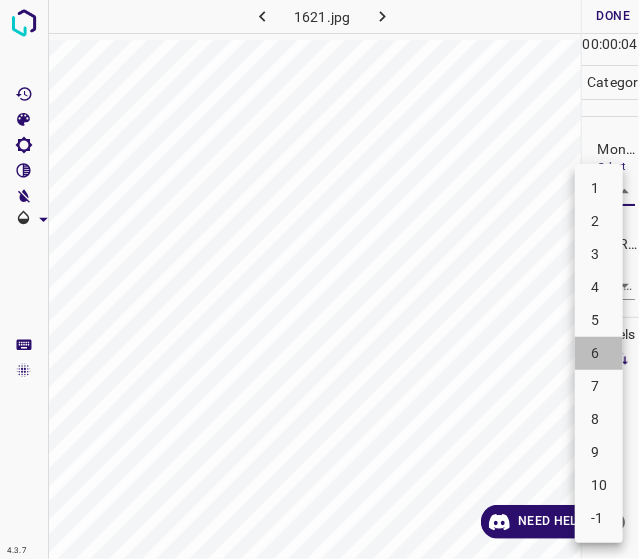 click on "6" at bounding box center (599, 353) 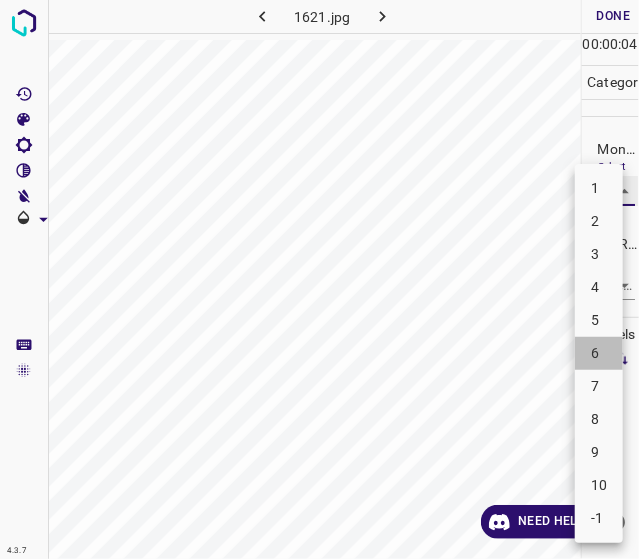 type on "6" 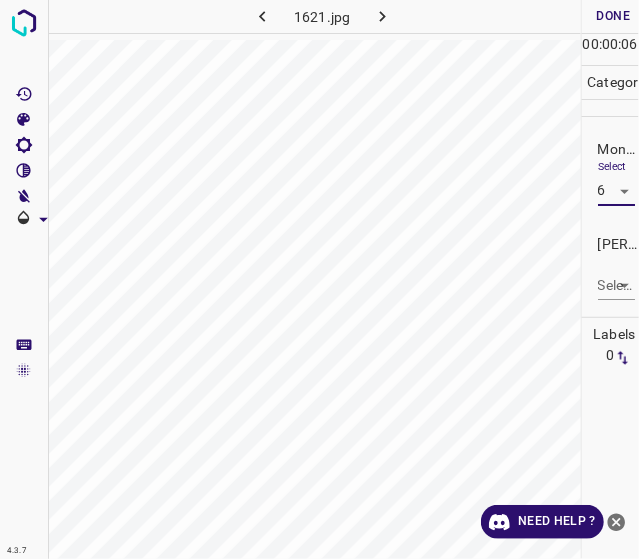 click on "4.3.7 1621.jpg Done Skip 0 00   : 00   : 06   Categories Monk *  Select 6 6  Fitzpatrick *  Select ​ Labels   0 Categories 1 Monk 2  Fitzpatrick Tools Space Change between modes (Draw & Edit) I Auto labeling R Restore zoom M Zoom in N Zoom out Delete Delete selecte label Filters Z Restore filters X Saturation filter C Brightness filter V Contrast filter B Gray scale filter General O Download Need Help ? - Text - Hide - Delete" at bounding box center (319, 279) 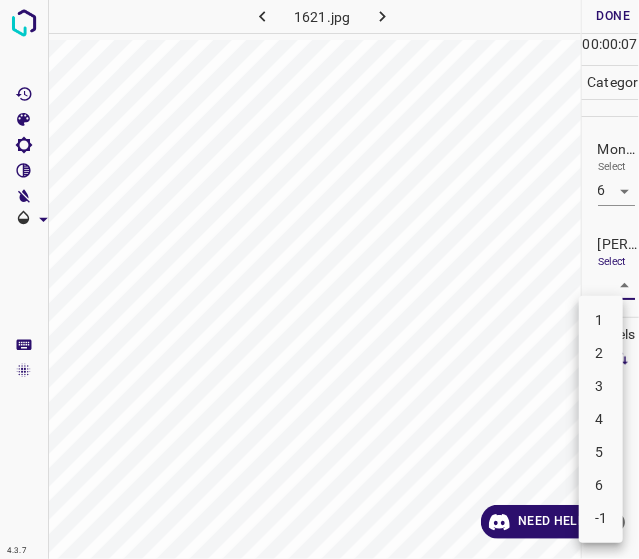 click on "4" at bounding box center [601, 419] 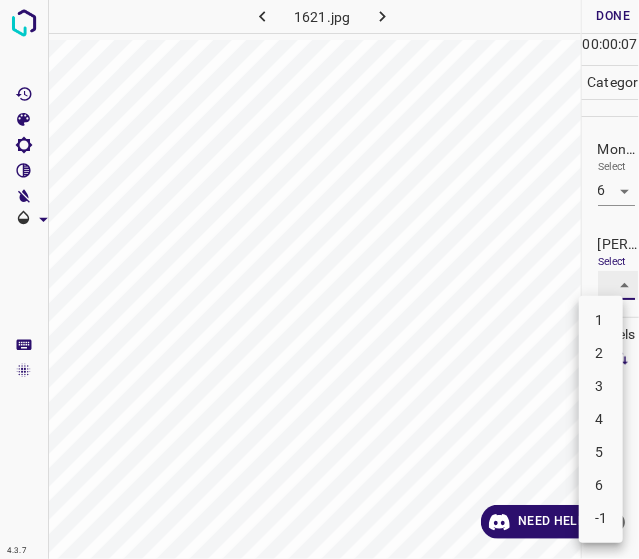 type on "4" 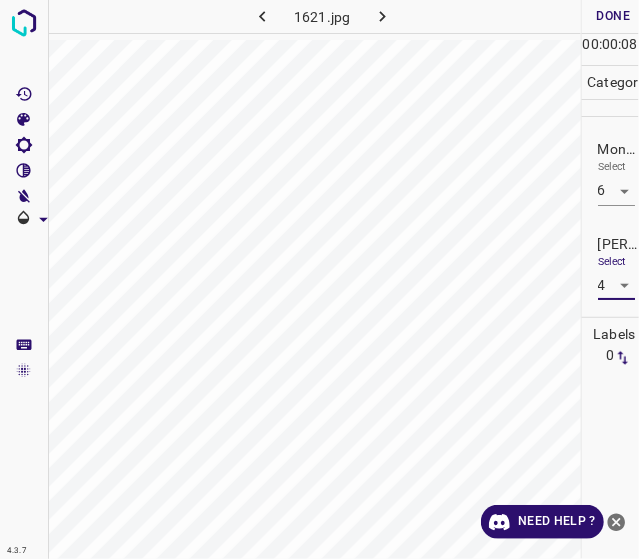 click on "Done" at bounding box center [614, 16] 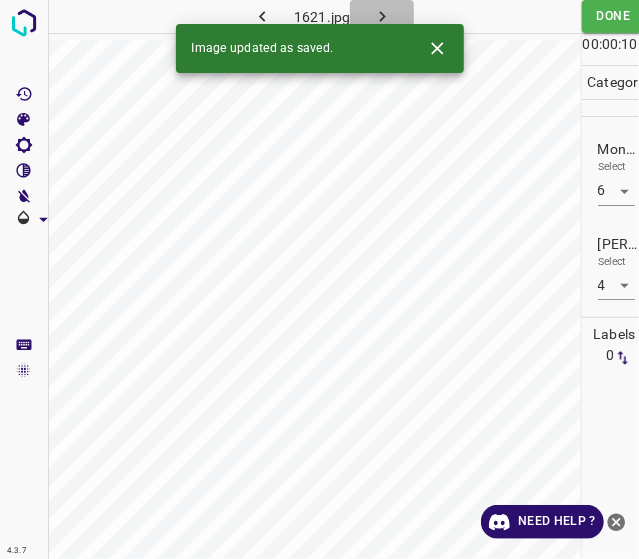 click at bounding box center [382, 16] 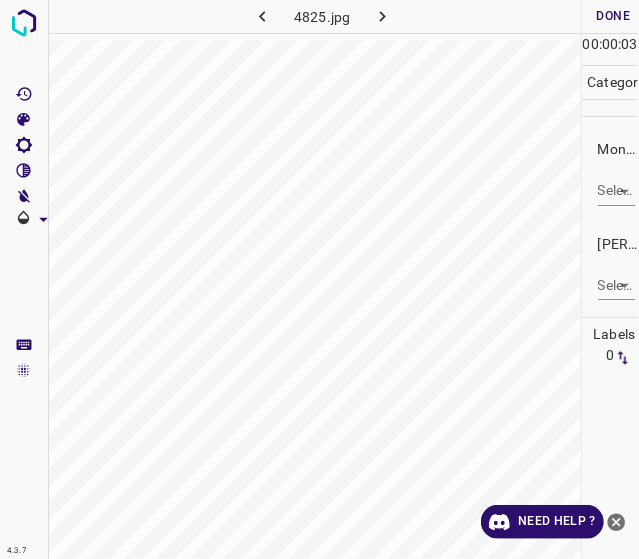 click on "4.3.7 4825.jpg Done Skip 0 00   : 00   : 03   Categories Monk *  Select ​  Fitzpatrick *  Select ​ Labels   0 Categories 1 Monk 2  Fitzpatrick Tools Space Change between modes (Draw & Edit) I Auto labeling R Restore zoom M Zoom in N Zoom out Delete Delete selecte label Filters Z Restore filters X Saturation filter C Brightness filter V Contrast filter B Gray scale filter General O Download Need Help ? - Text - Hide - Delete" at bounding box center [319, 279] 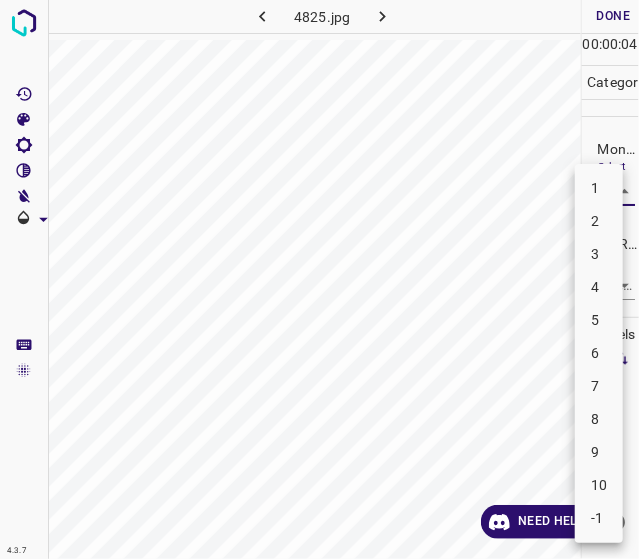 click on "6" at bounding box center (599, 353) 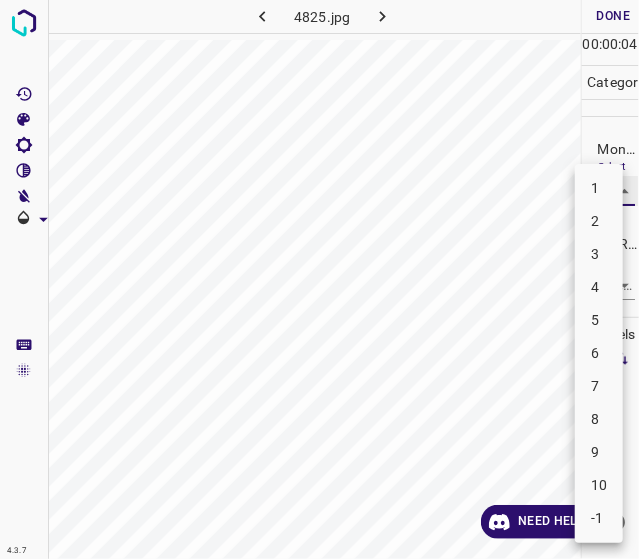 type on "6" 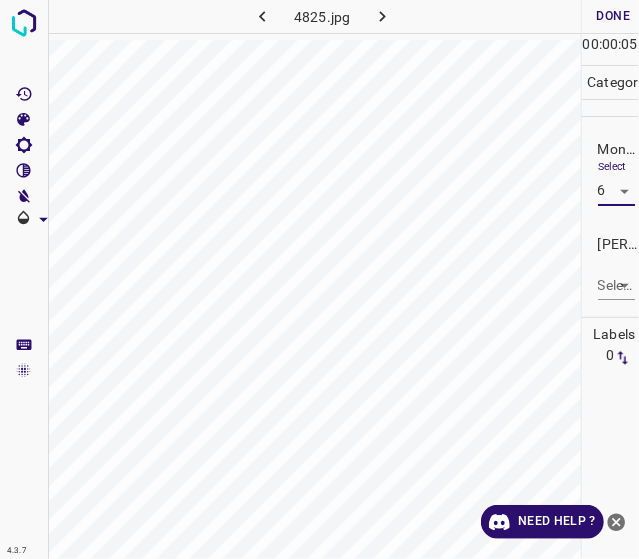 click on "4.3.7 4825.jpg Done Skip 0 00   : 00   : 05   Categories Monk *  Select 6 6  Fitzpatrick *  Select ​ Labels   0 Categories 1 Monk 2  Fitzpatrick Tools Space Change between modes (Draw & Edit) I Auto labeling R Restore zoom M Zoom in N Zoom out Delete Delete selecte label Filters Z Restore filters X Saturation filter C Brightness filter V Contrast filter B Gray scale filter General O Download Need Help ? - Text - Hide - Delete" at bounding box center [319, 279] 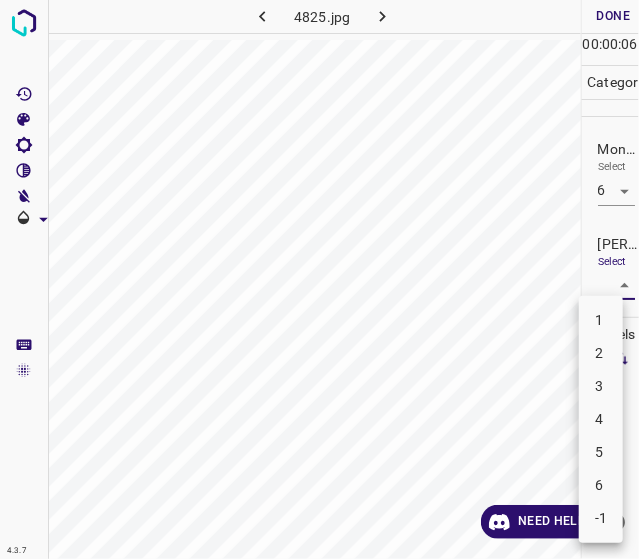 click on "4" at bounding box center (601, 419) 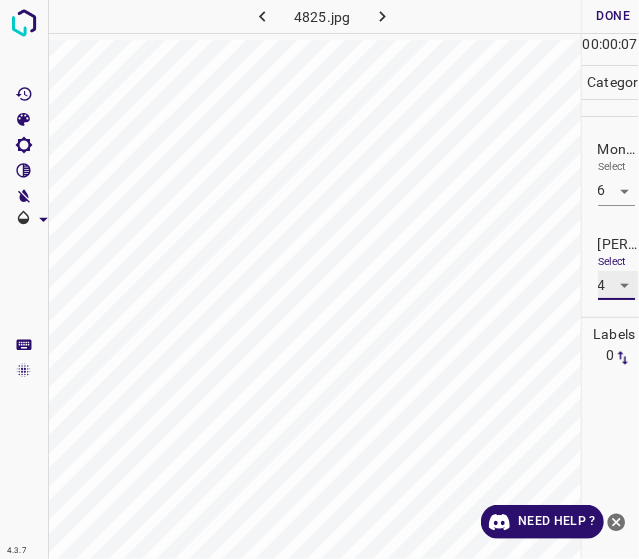 type on "4" 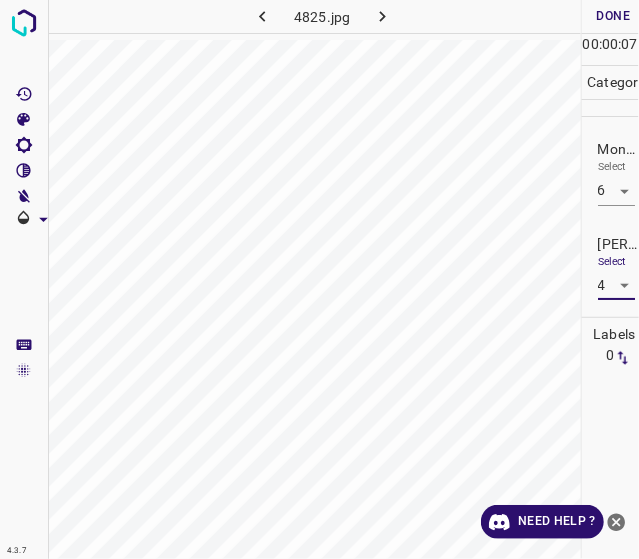 click on "Done" at bounding box center [614, 16] 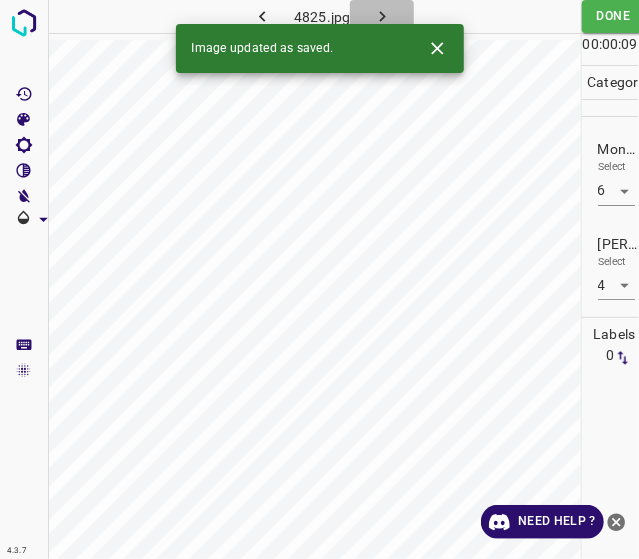 click 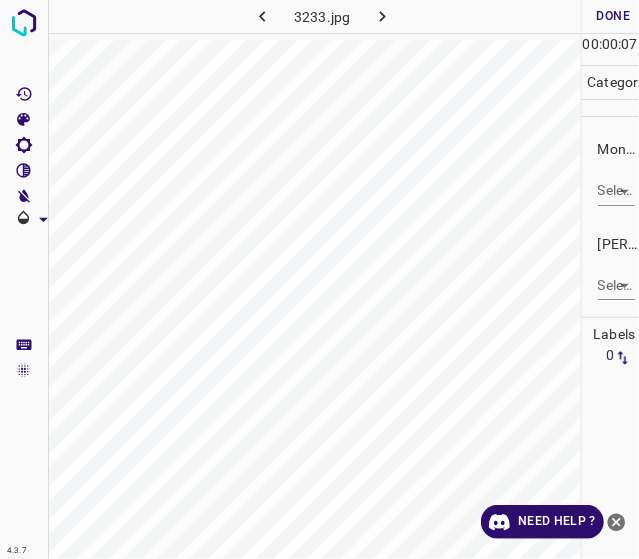 click on "4.3.7 3233.jpg Done Skip 0 00   : 00   : 07   Categories Monk *  Select ​  Fitzpatrick *  Select ​ Labels   0 Categories 1 Monk 2  Fitzpatrick Tools Space Change between modes (Draw & Edit) I Auto labeling R Restore zoom M Zoom in N Zoom out Delete Delete selecte label Filters Z Restore filters X Saturation filter C Brightness filter V Contrast filter B Gray scale filter General O Download Need Help ? - Text - Hide - Delete" at bounding box center (319, 279) 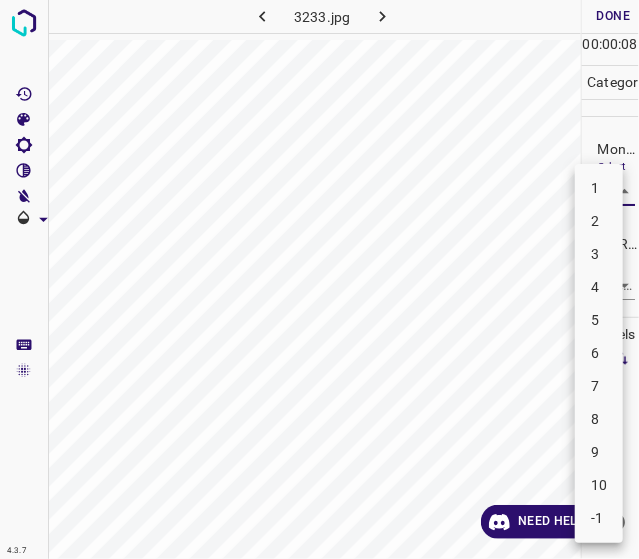 click on "5" at bounding box center [599, 320] 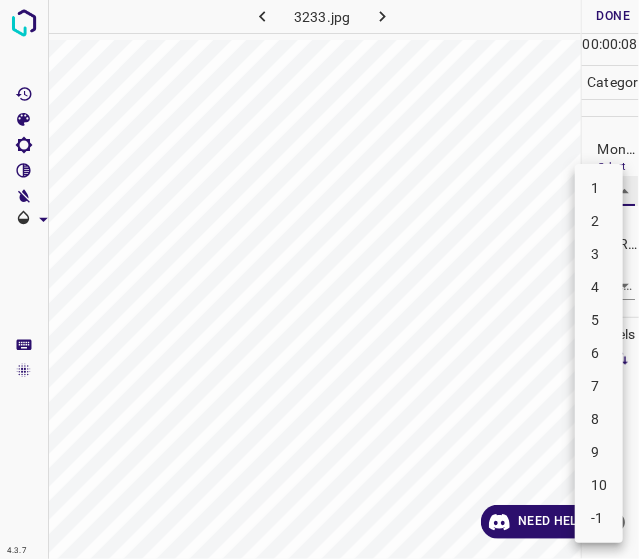 type on "5" 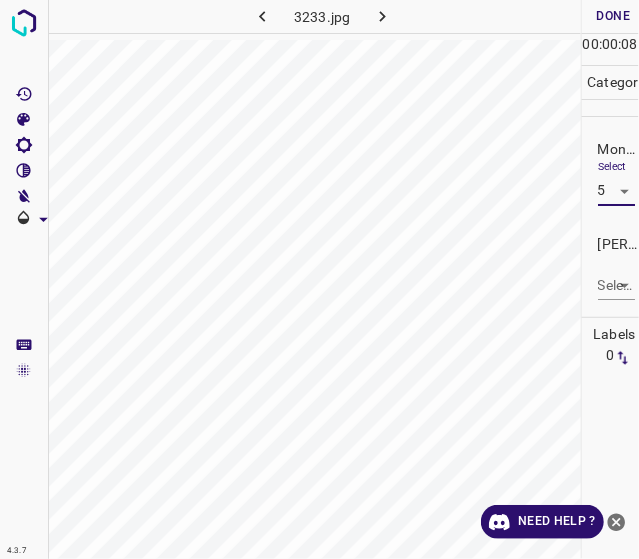click on "4.3.7 3233.jpg Done Skip 0 00   : 00   : 08   Categories Monk *  Select 5 5  Fitzpatrick *  Select ​ Labels   0 Categories 1 Monk 2  Fitzpatrick Tools Space Change between modes (Draw & Edit) I Auto labeling R Restore zoom M Zoom in N Zoom out Delete Delete selecte label Filters Z Restore filters X Saturation filter C Brightness filter V Contrast filter B Gray scale filter General O Download Need Help ? - Text - Hide - Delete" at bounding box center [319, 279] 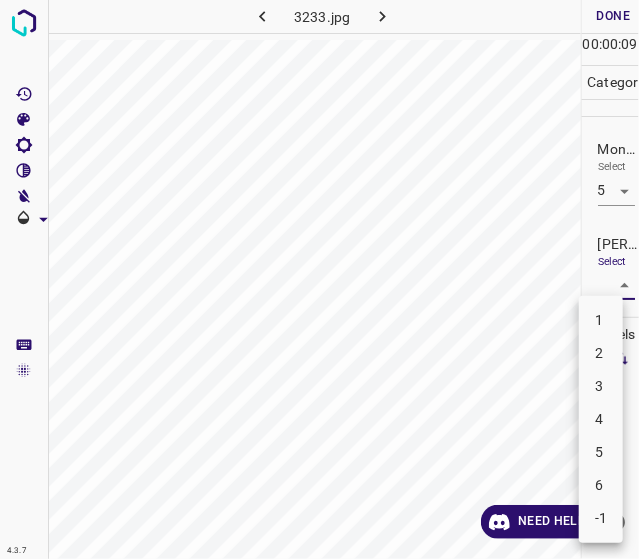 click on "3" at bounding box center (601, 386) 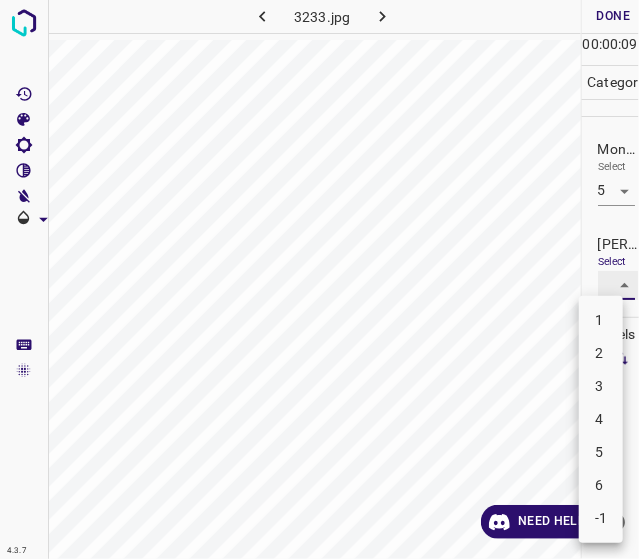 type on "3" 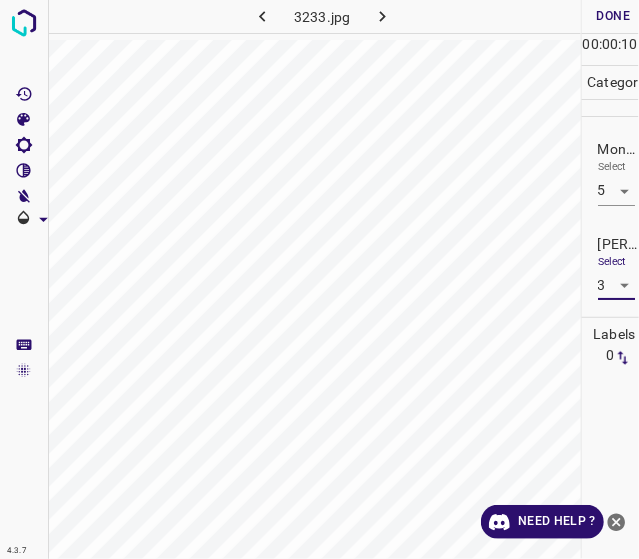 click on "Done" at bounding box center (614, 16) 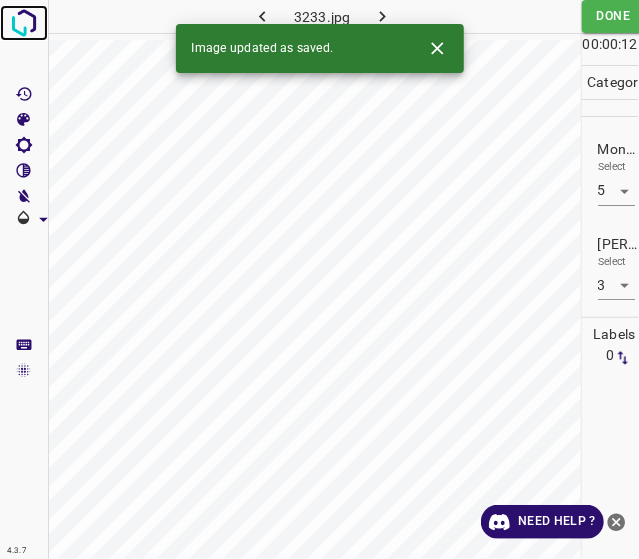 click at bounding box center [24, 23] 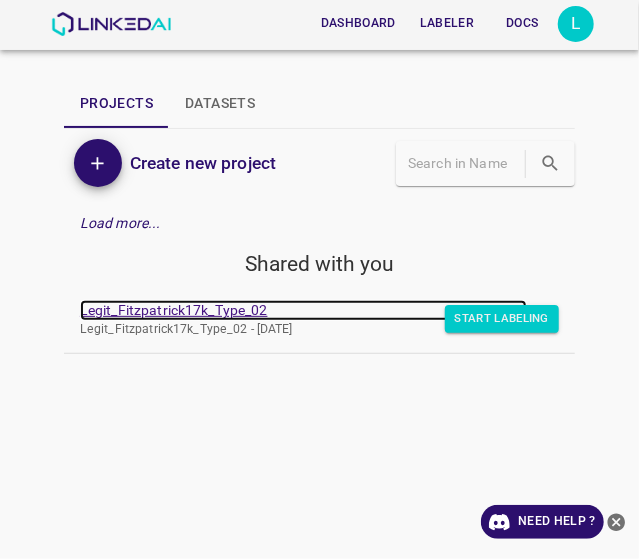 click on "Legit_Fitzpatrick17k_Type_02" at bounding box center [303, 310] 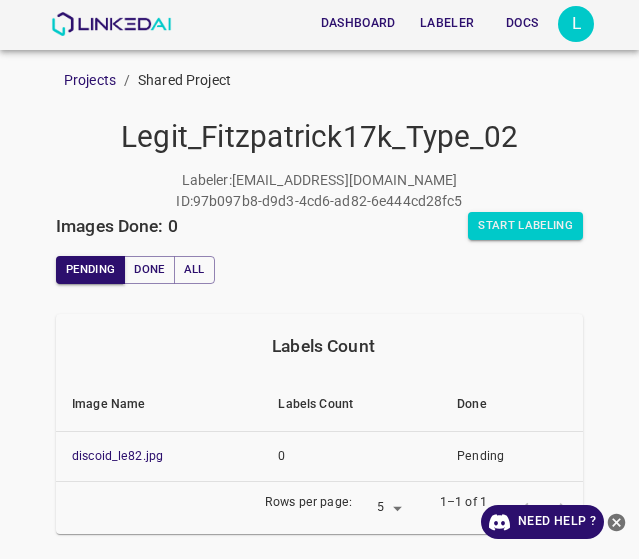 scroll, scrollTop: 0, scrollLeft: 0, axis: both 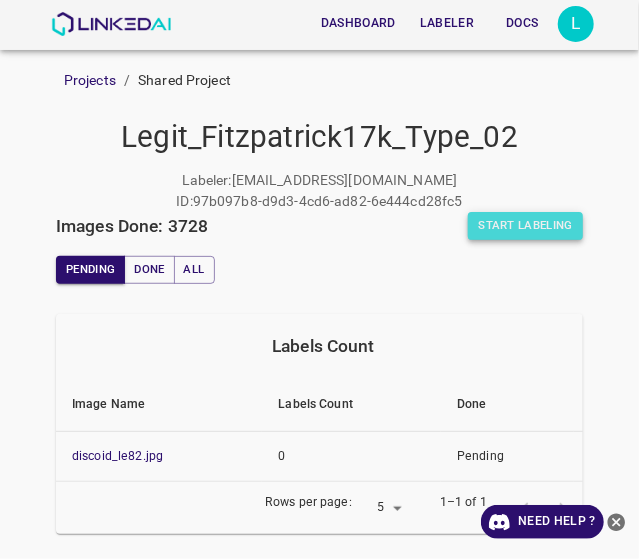 click on "Start Labeling" at bounding box center [525, 226] 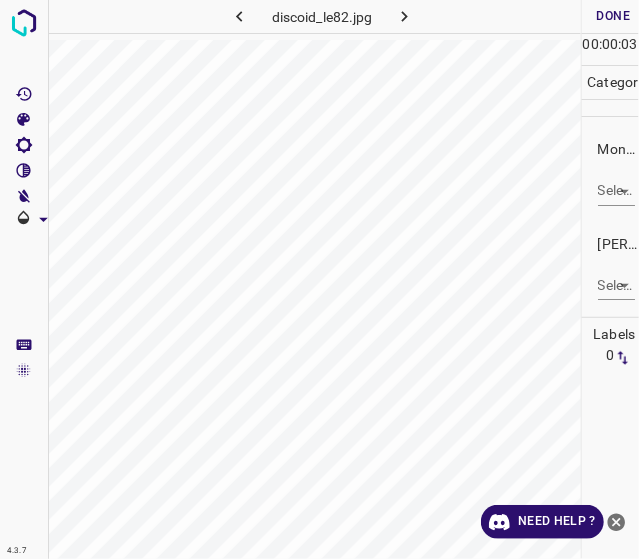click on "4.3.7 discoid_le82.jpg Done Skip 0 00   : 00   : 03   Categories Monk *  Select ​  [PERSON_NAME] *  Select ​ Labels   0 Categories 1 Monk 2  [PERSON_NAME] Tools Space Change between modes (Draw & Edit) I Auto labeling R Restore zoom M Zoom in N Zoom out Delete Delete selecte label Filters Z Restore filters X Saturation filter C Brightness filter V Contrast filter B Gray scale filter General O Download Need Help ? - Text - Hide - Delete" at bounding box center (319, 279) 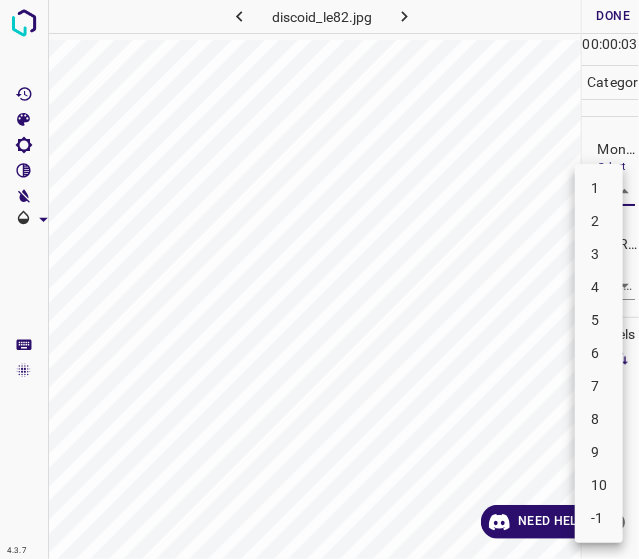 click on "5" at bounding box center (599, 320) 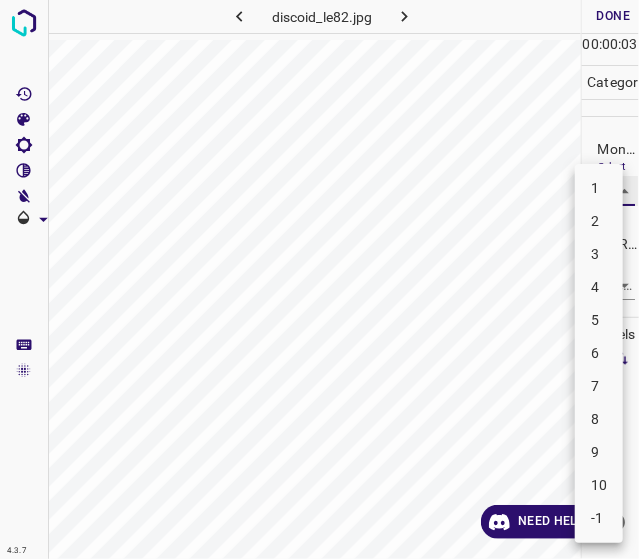 type on "5" 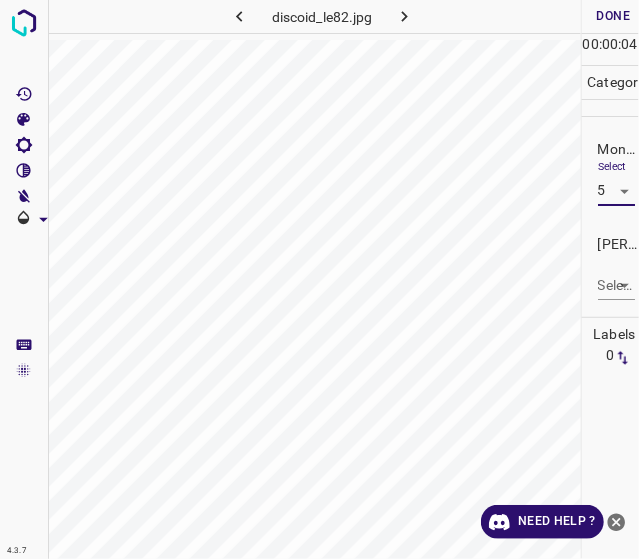 click on "4.3.7 discoid_le82.jpg Done Skip 0 00   : 00   : 04   Categories Monk *  Select 5 5  [PERSON_NAME] *  Select ​ Labels   0 Categories 1 Monk 2  [PERSON_NAME] Tools Space Change between modes (Draw & Edit) I Auto labeling R Restore zoom M Zoom in N Zoom out Delete Delete selecte label Filters Z Restore filters X Saturation filter C Brightness filter V Contrast filter B Gray scale filter General O Download Need Help ? - Text - Hide - Delete" at bounding box center [319, 279] 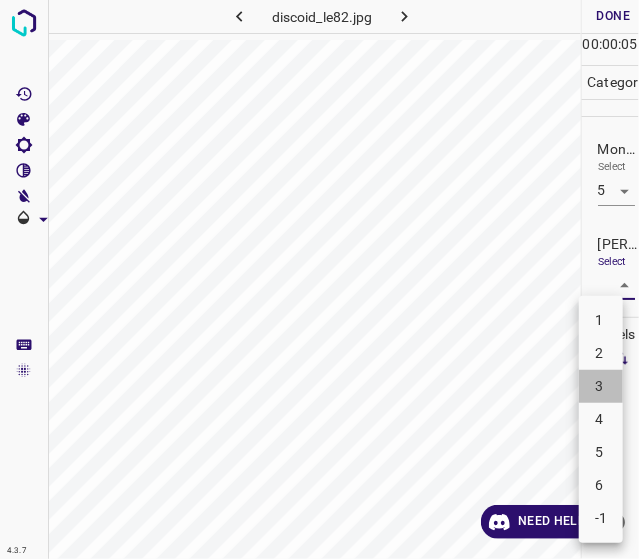 click on "3" at bounding box center (601, 386) 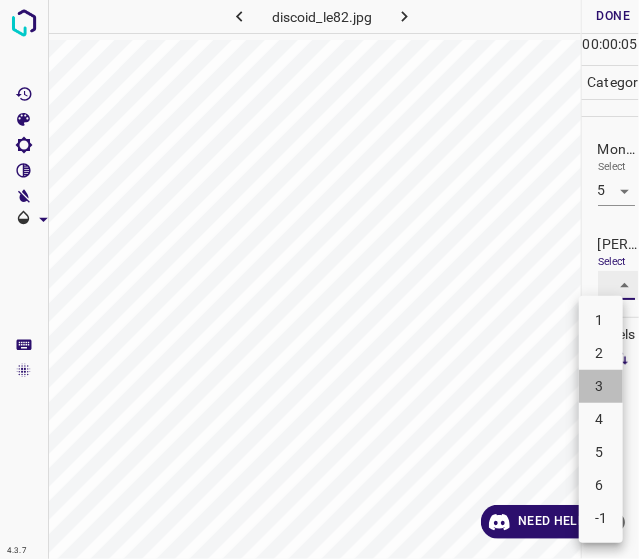type on "3" 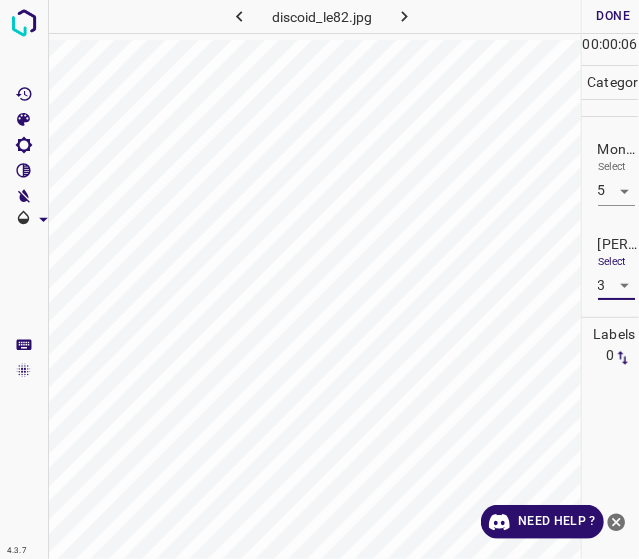 click on "Done" at bounding box center [614, 16] 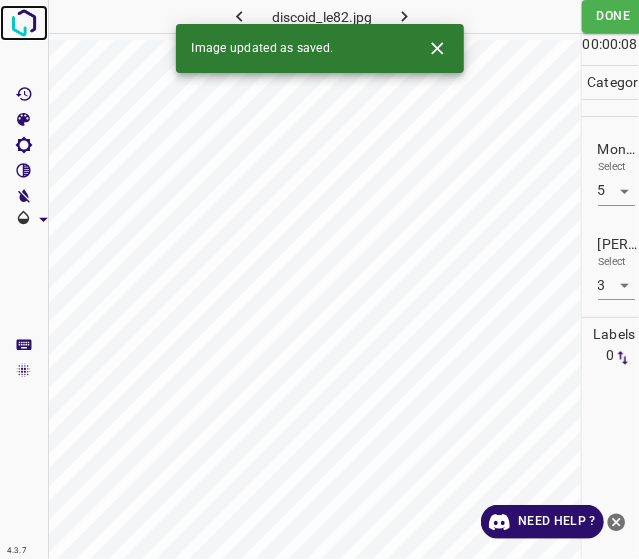 click at bounding box center (24, 23) 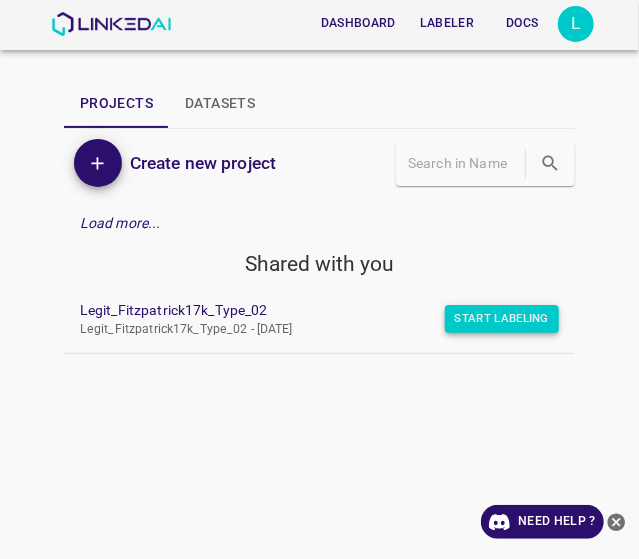 click on "Start Labeling" at bounding box center [502, 319] 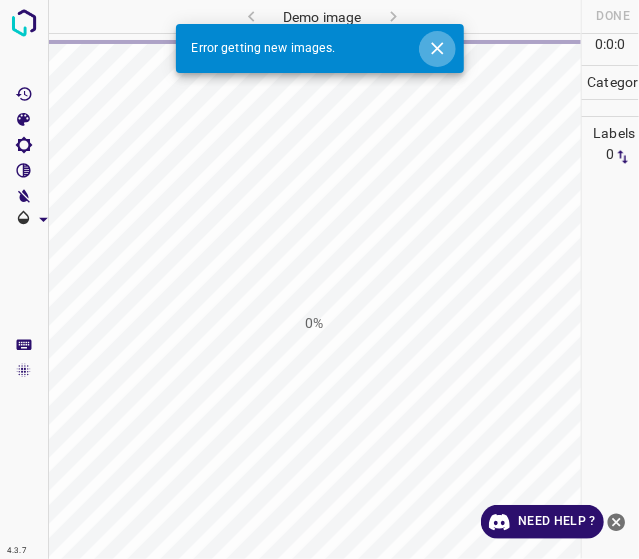 click 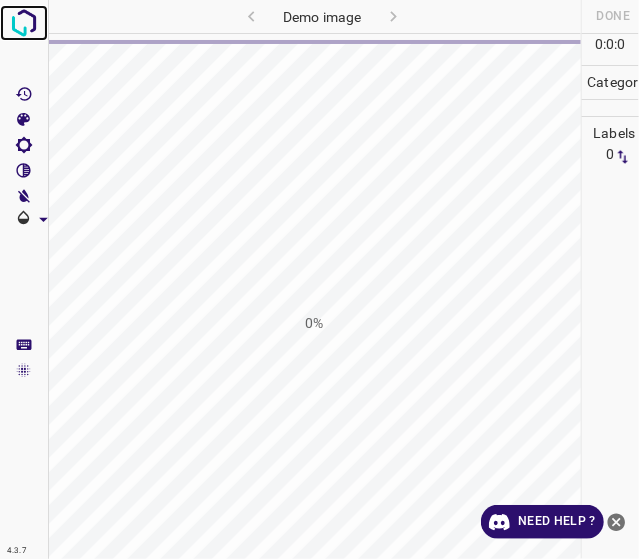 click at bounding box center [24, 23] 